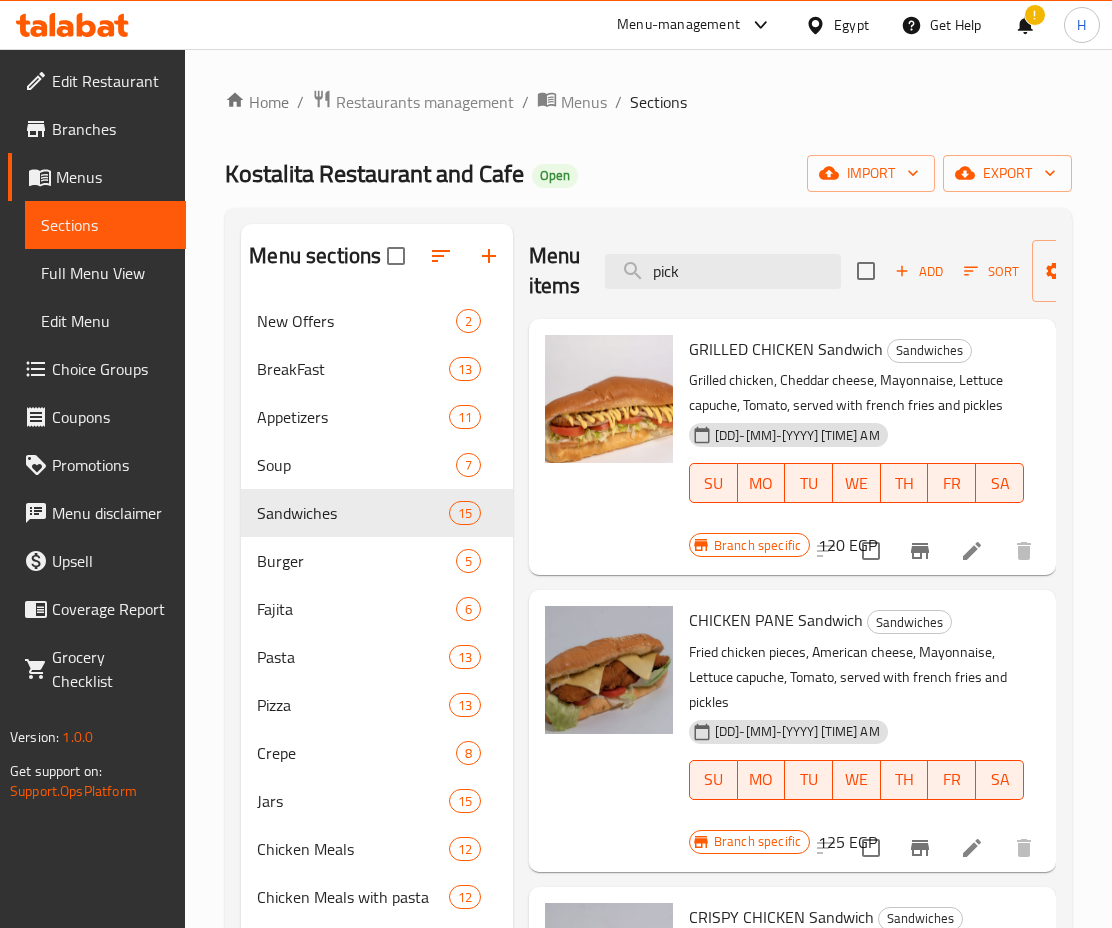 scroll, scrollTop: 873, scrollLeft: 0, axis: vertical 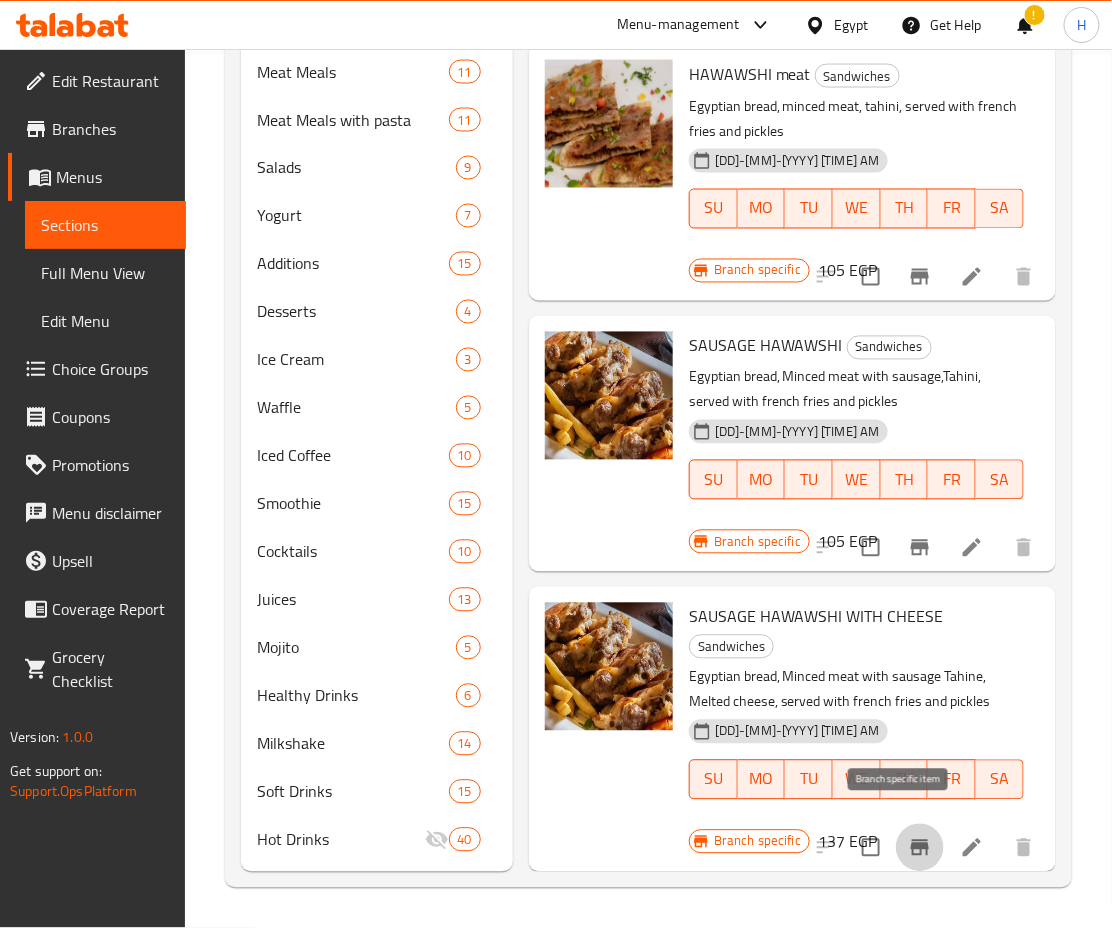 click 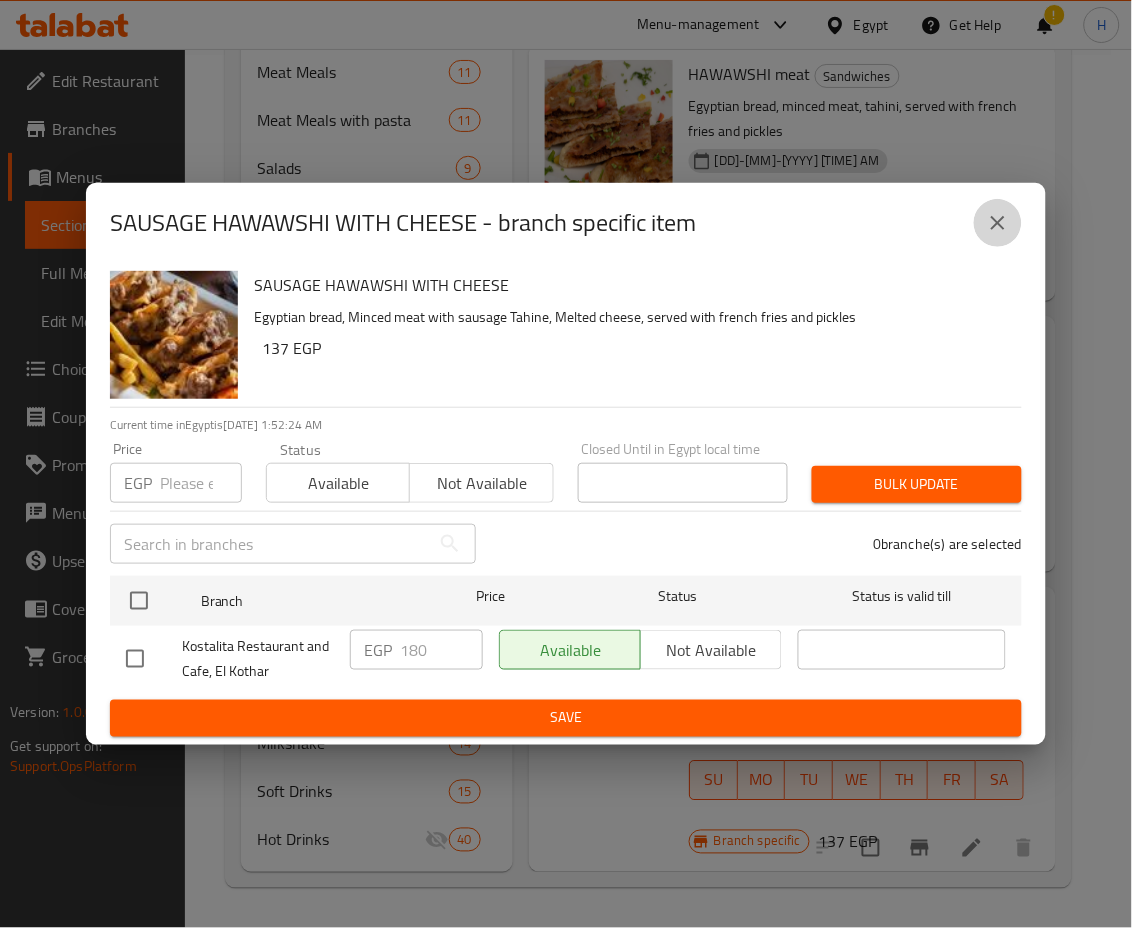 click 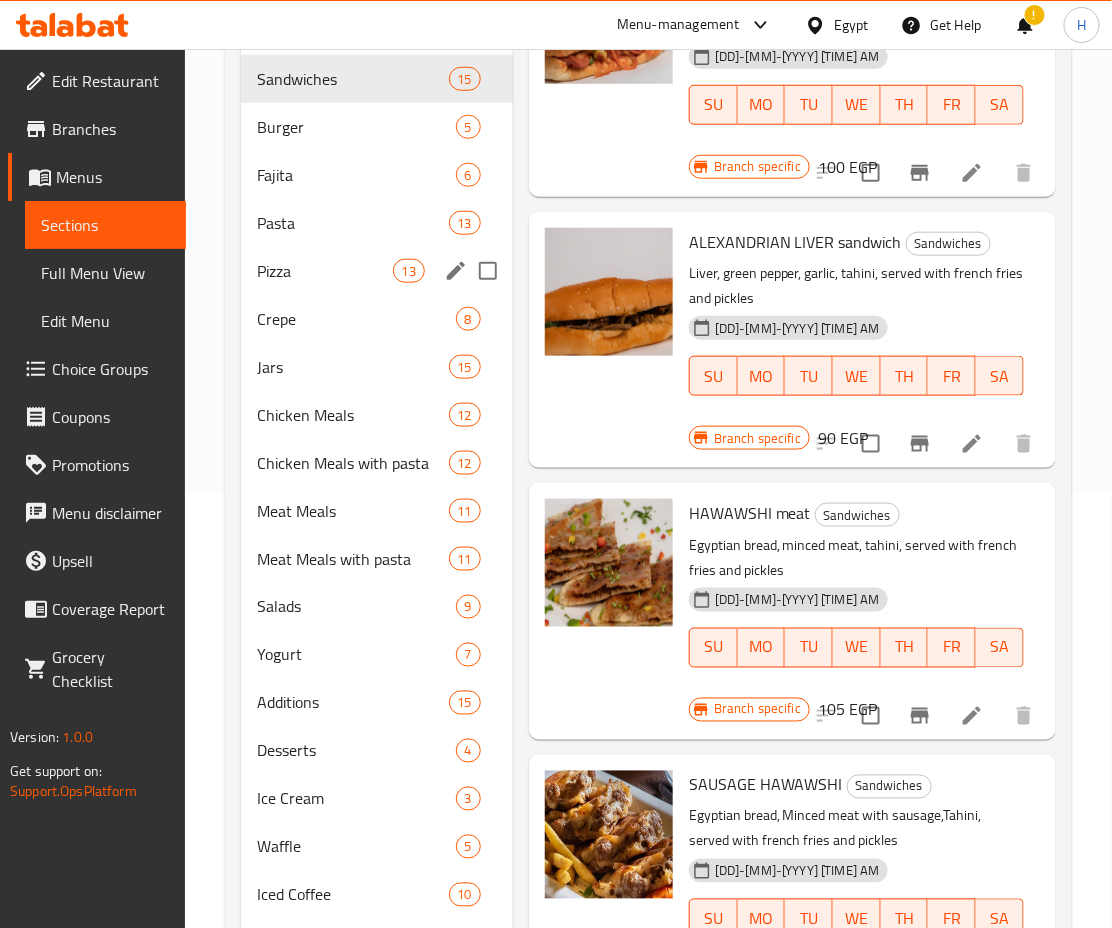 scroll, scrollTop: 430, scrollLeft: 0, axis: vertical 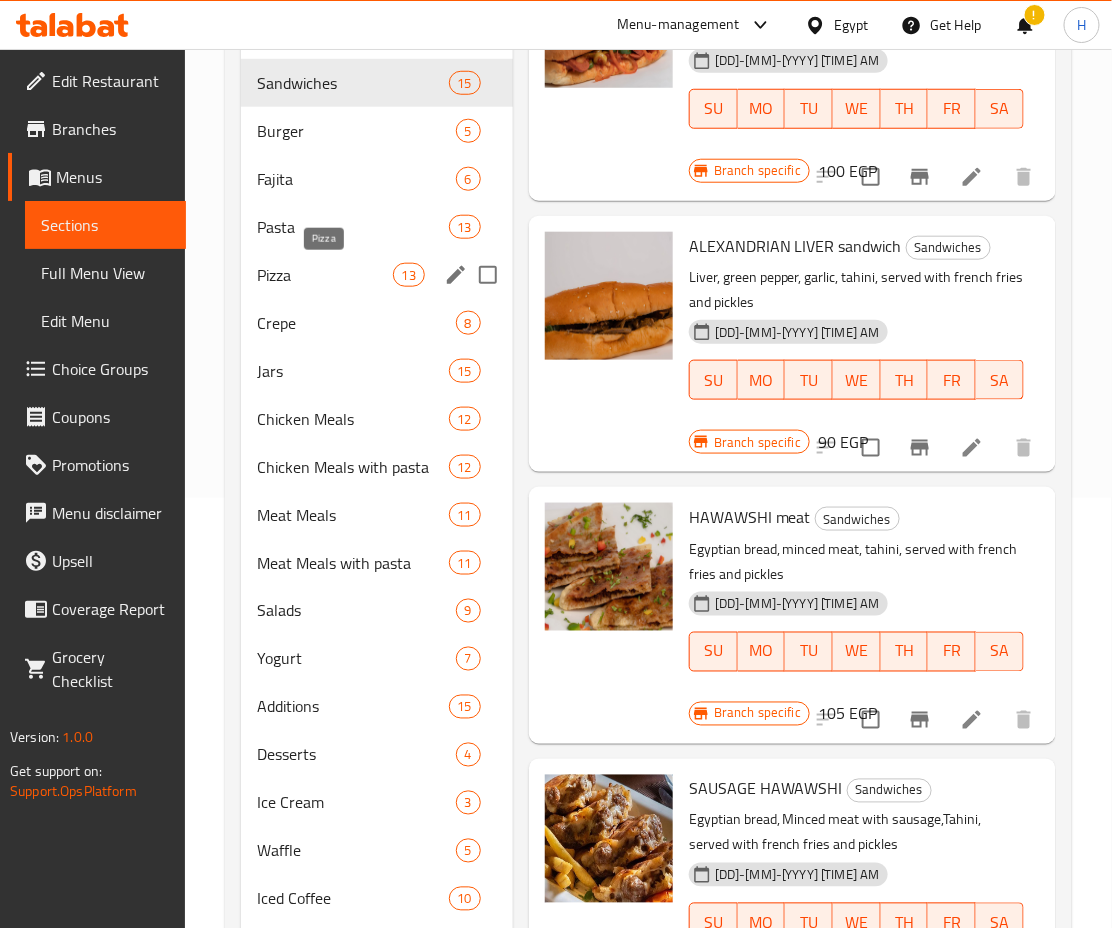 click on "Pizza" at bounding box center (324, 275) 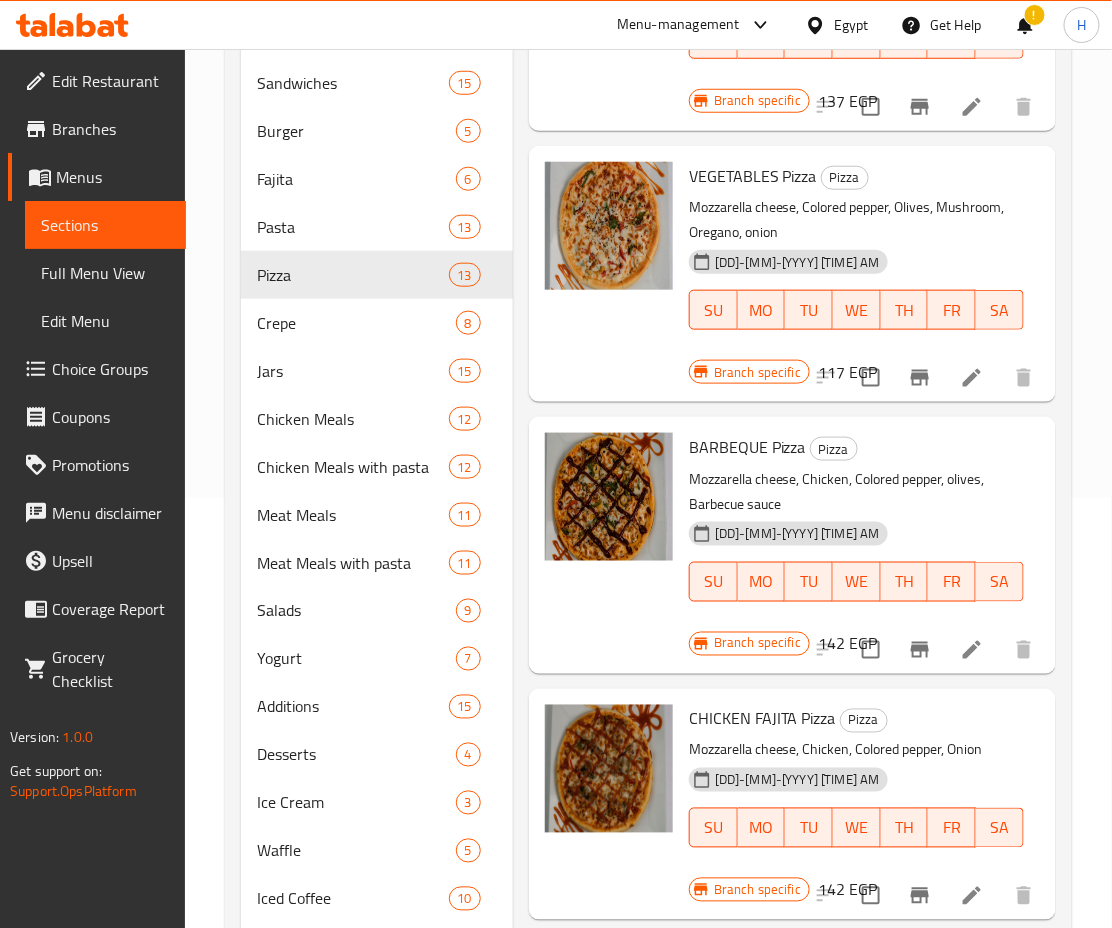 scroll, scrollTop: 0, scrollLeft: 0, axis: both 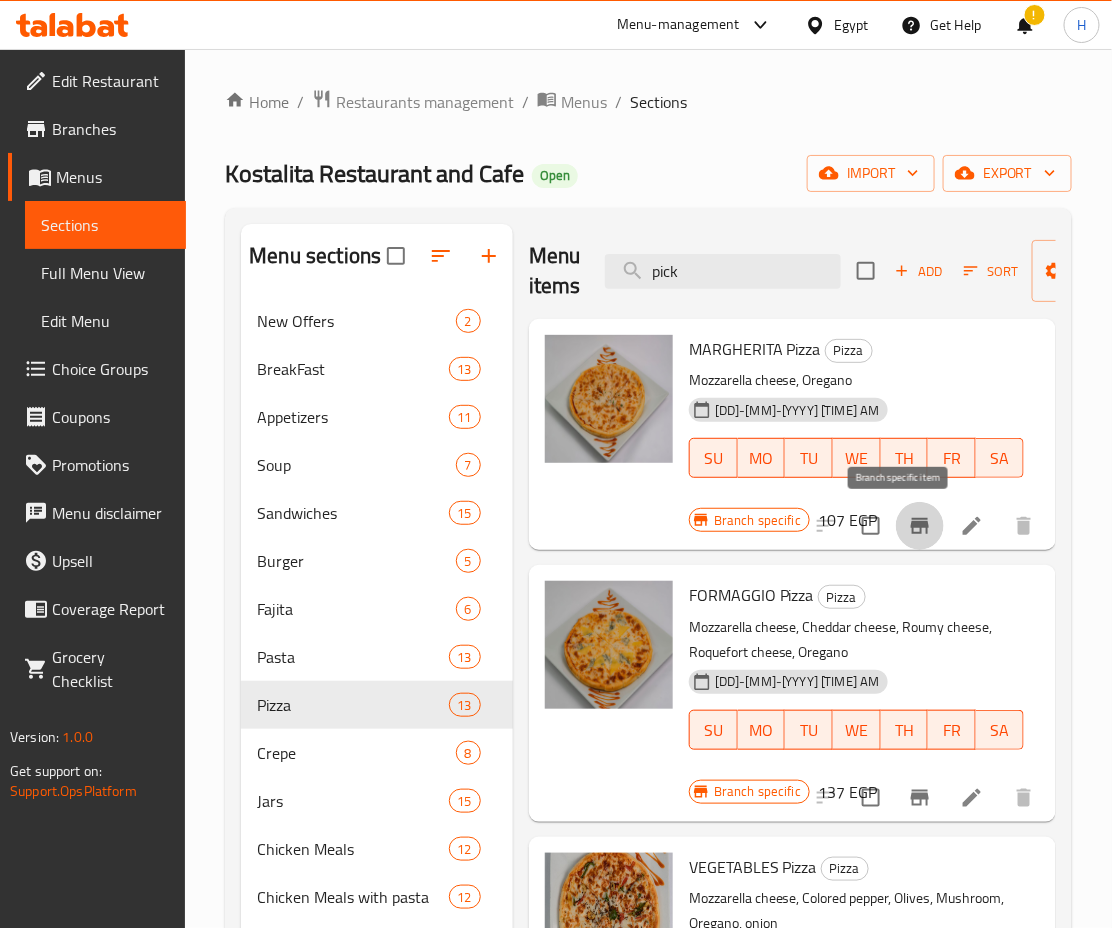 click 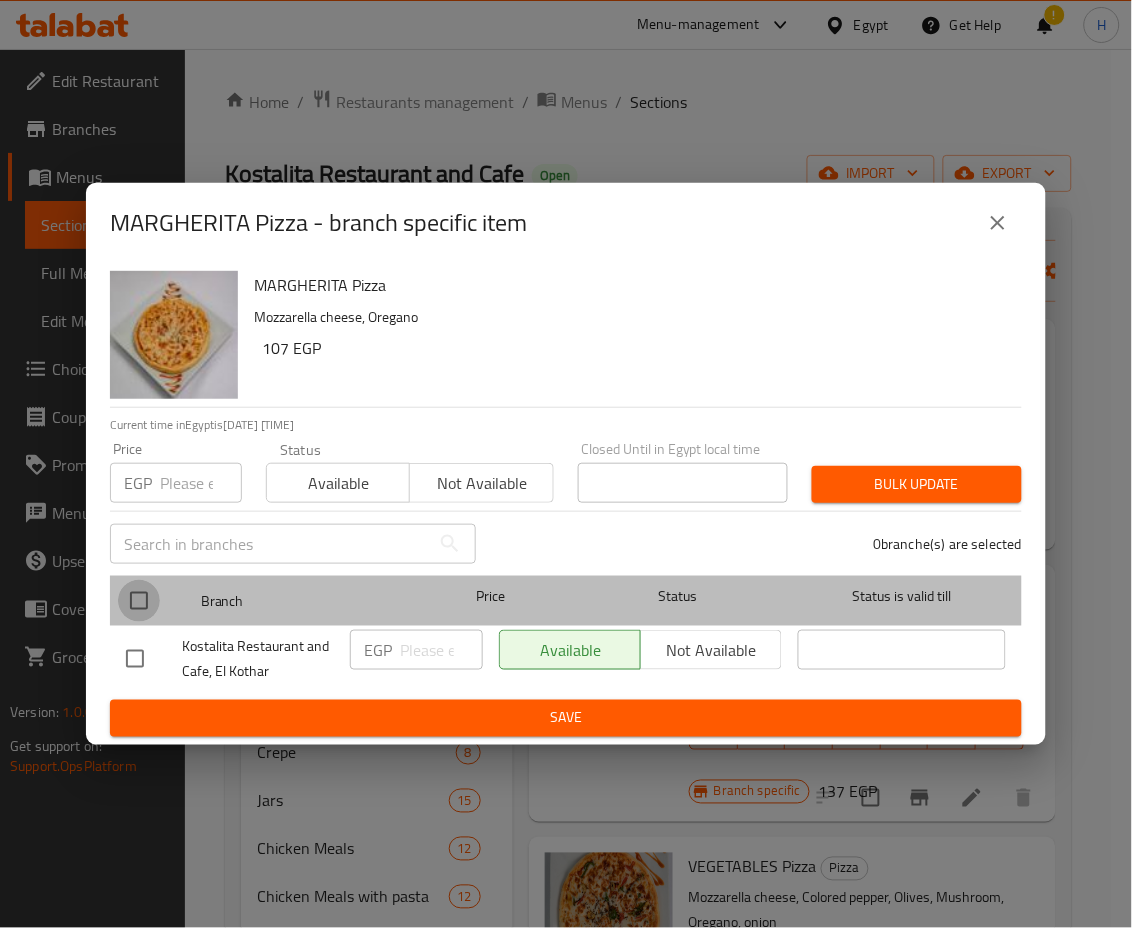click at bounding box center (139, 601) 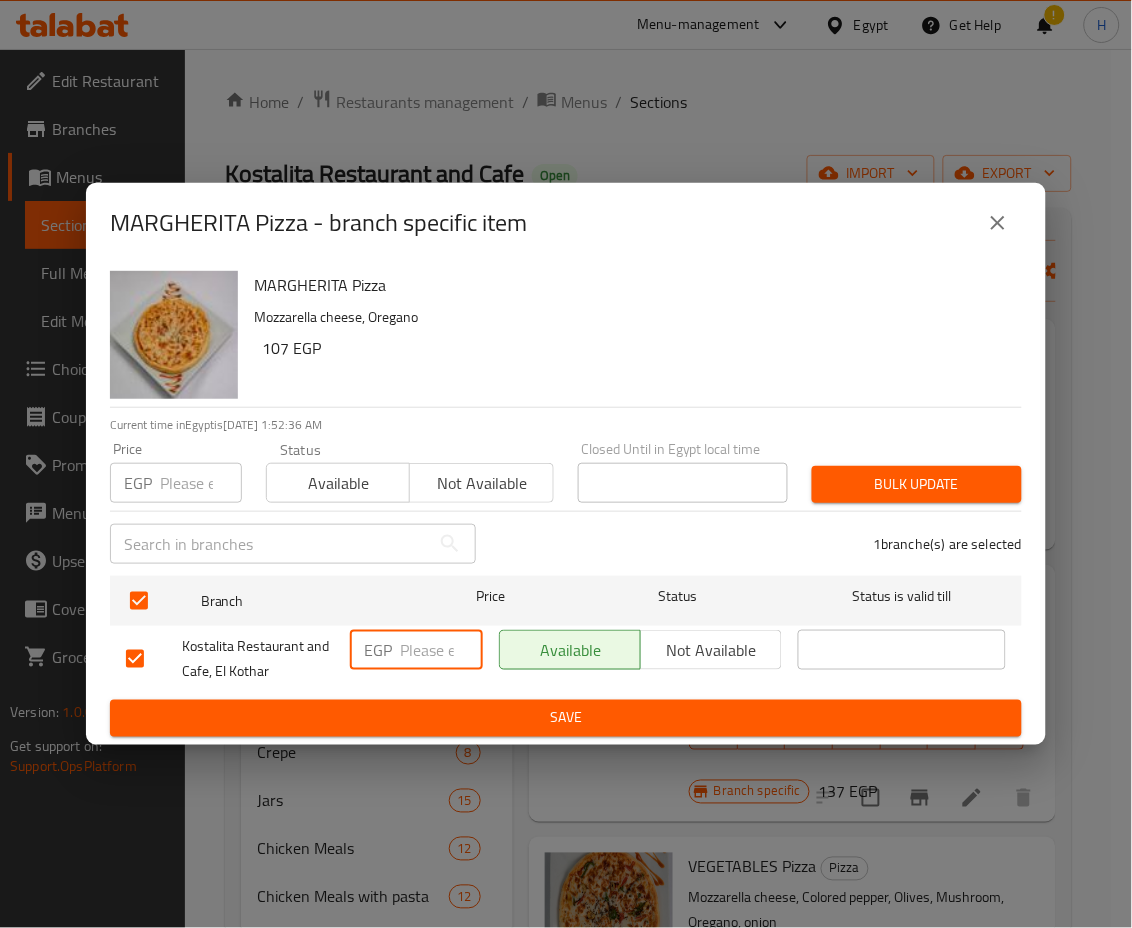 drag, startPoint x: 410, startPoint y: 645, endPoint x: 473, endPoint y: 665, distance: 66.09841 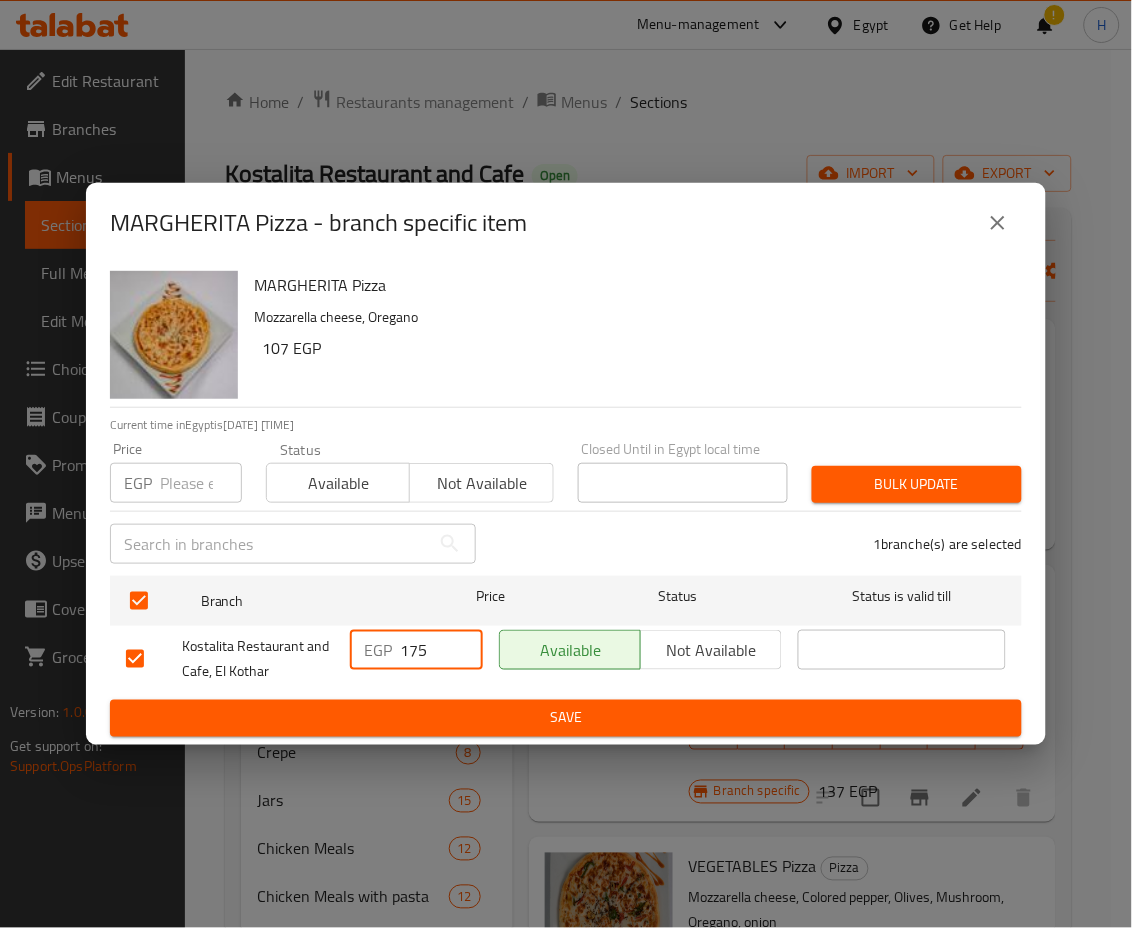 type on "175" 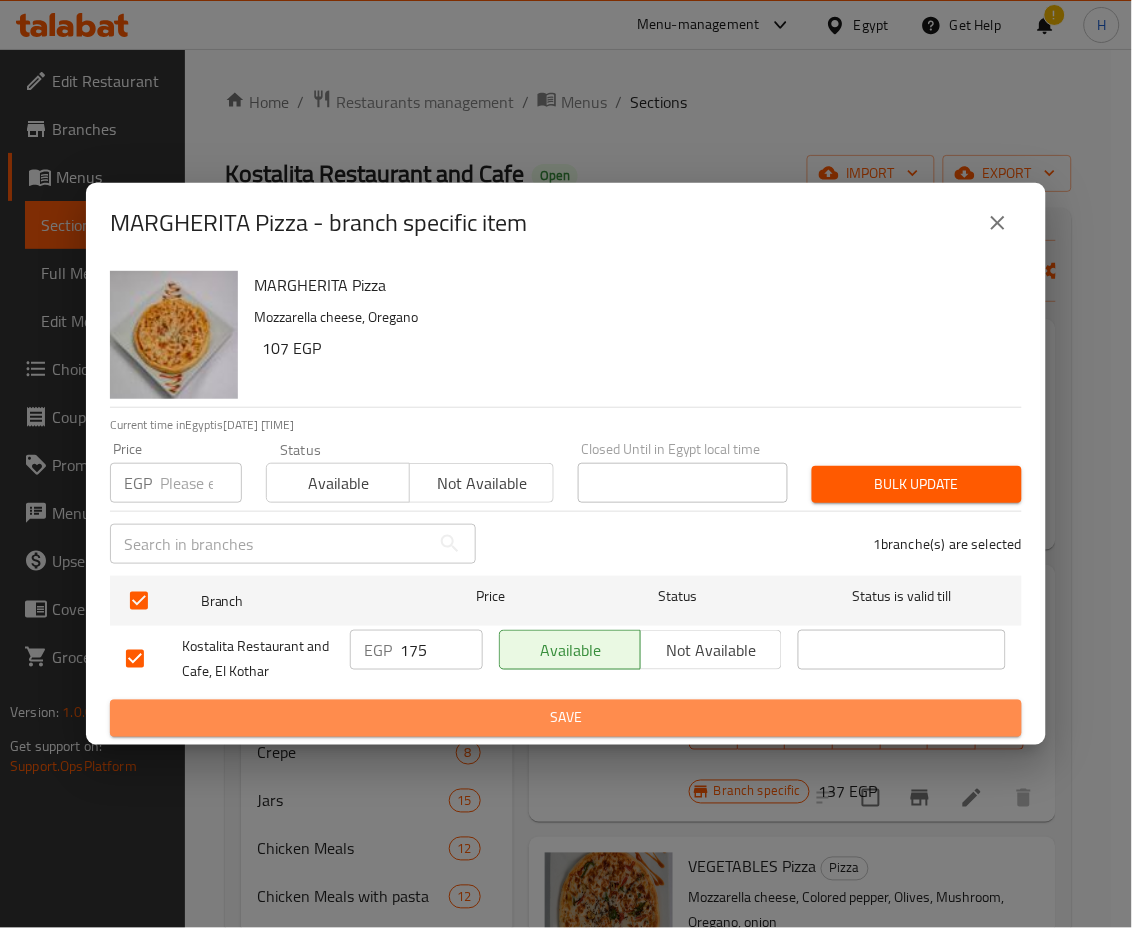 click on "Save" at bounding box center [566, 718] 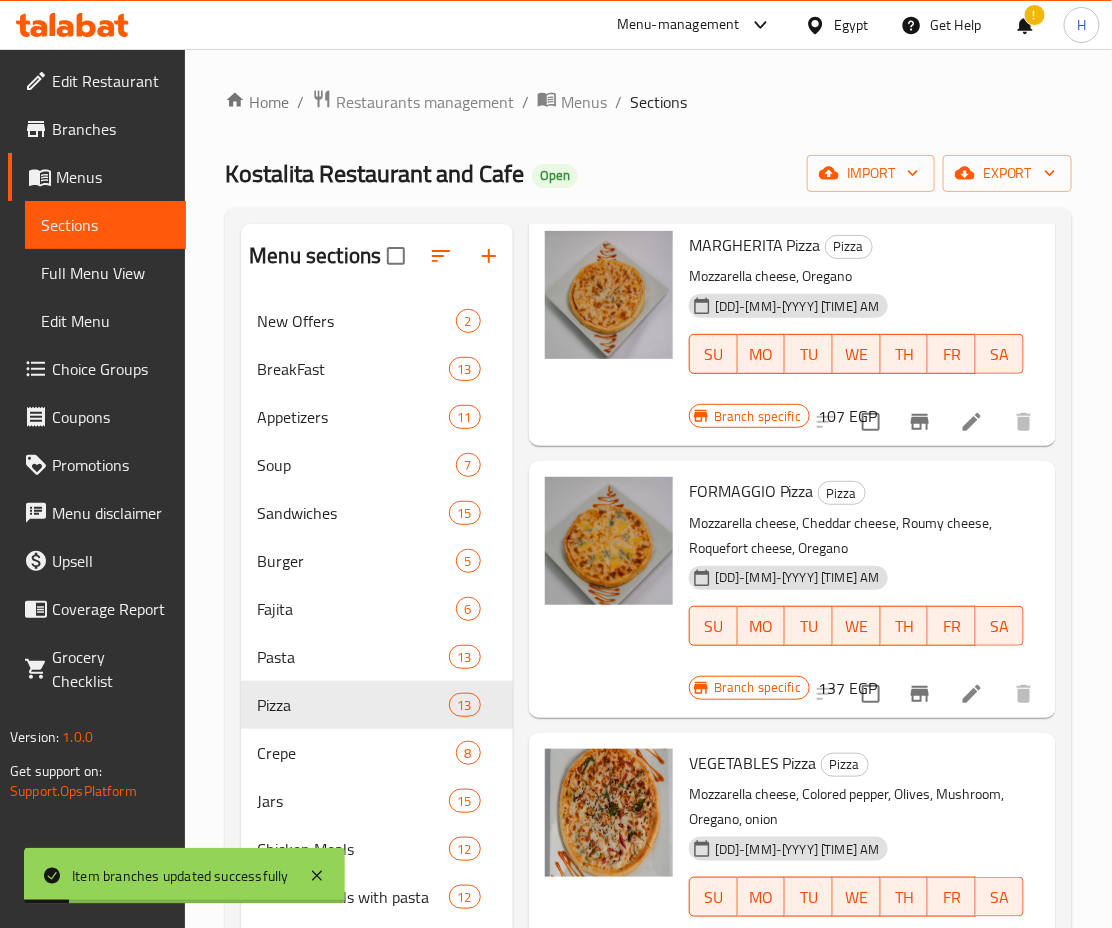 scroll, scrollTop: 107, scrollLeft: 0, axis: vertical 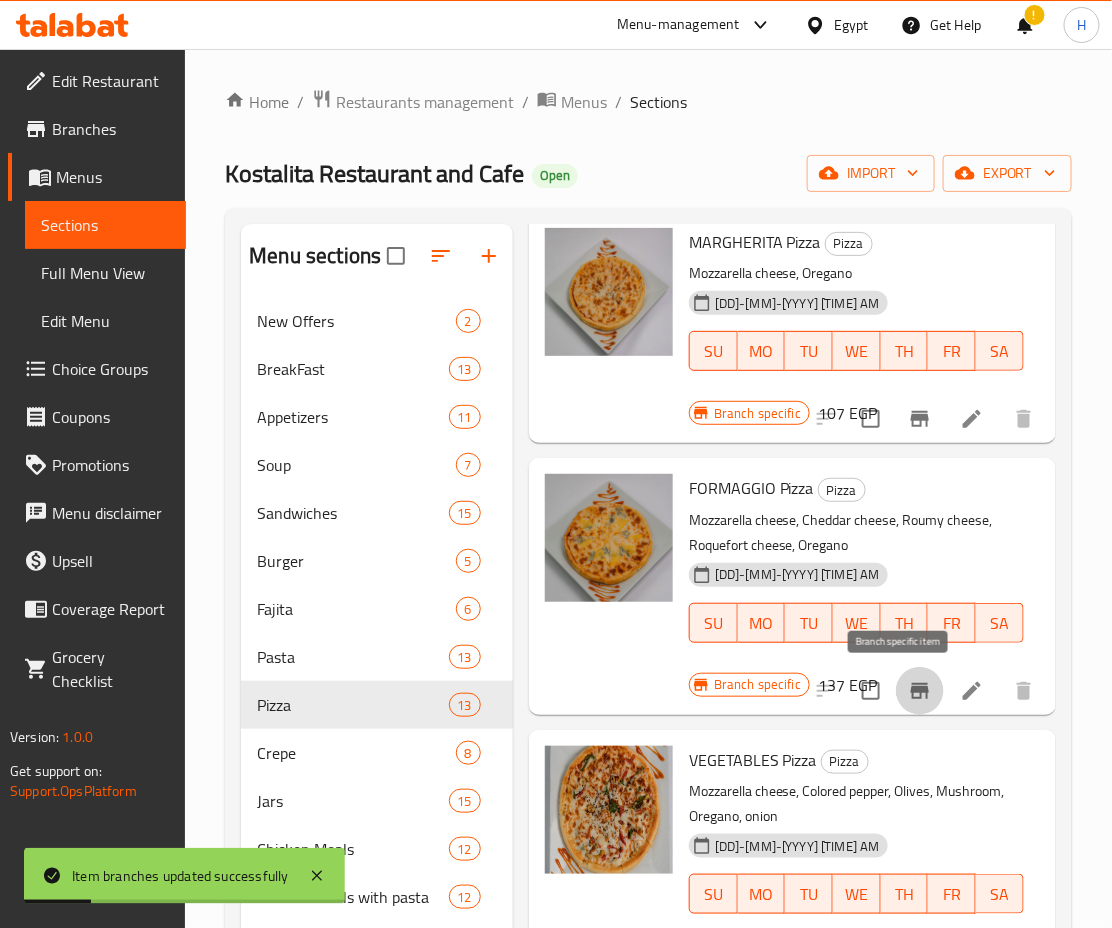click 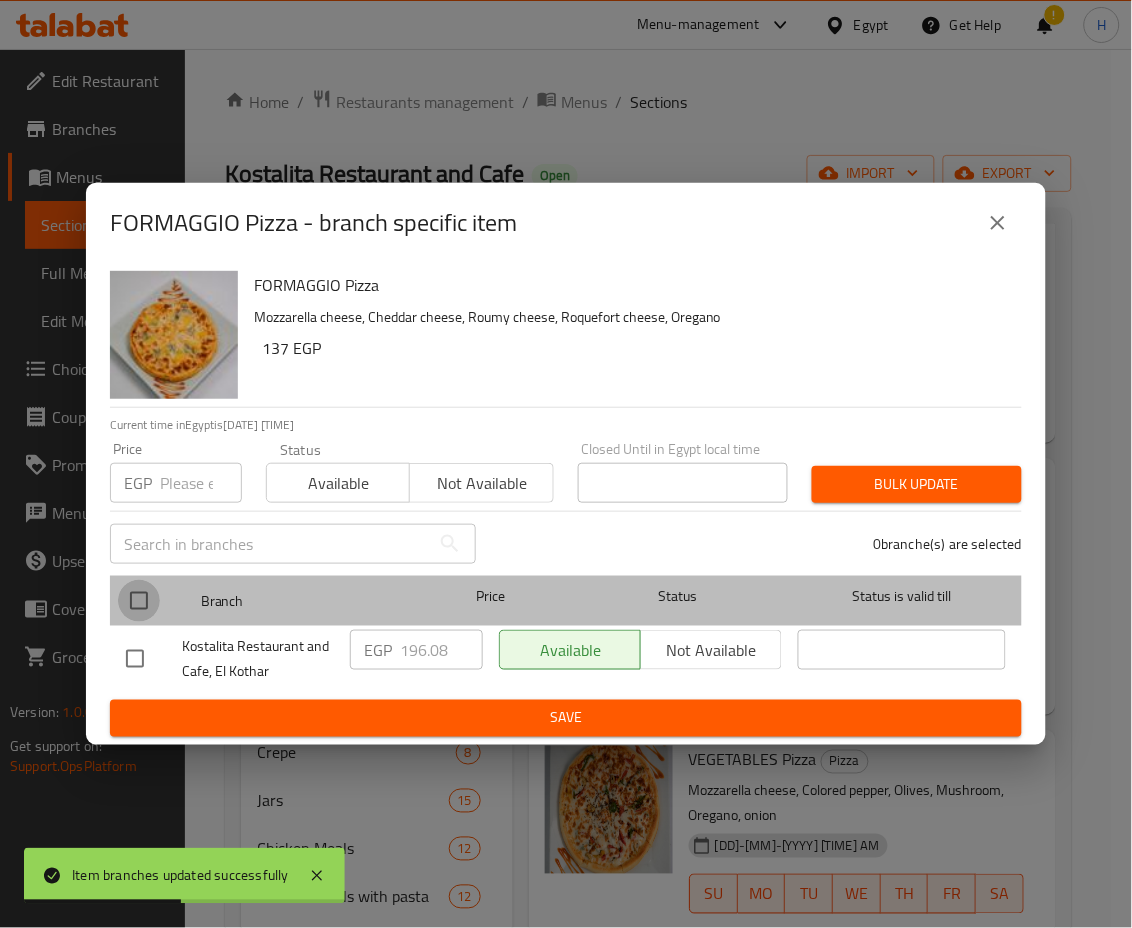 click at bounding box center [139, 601] 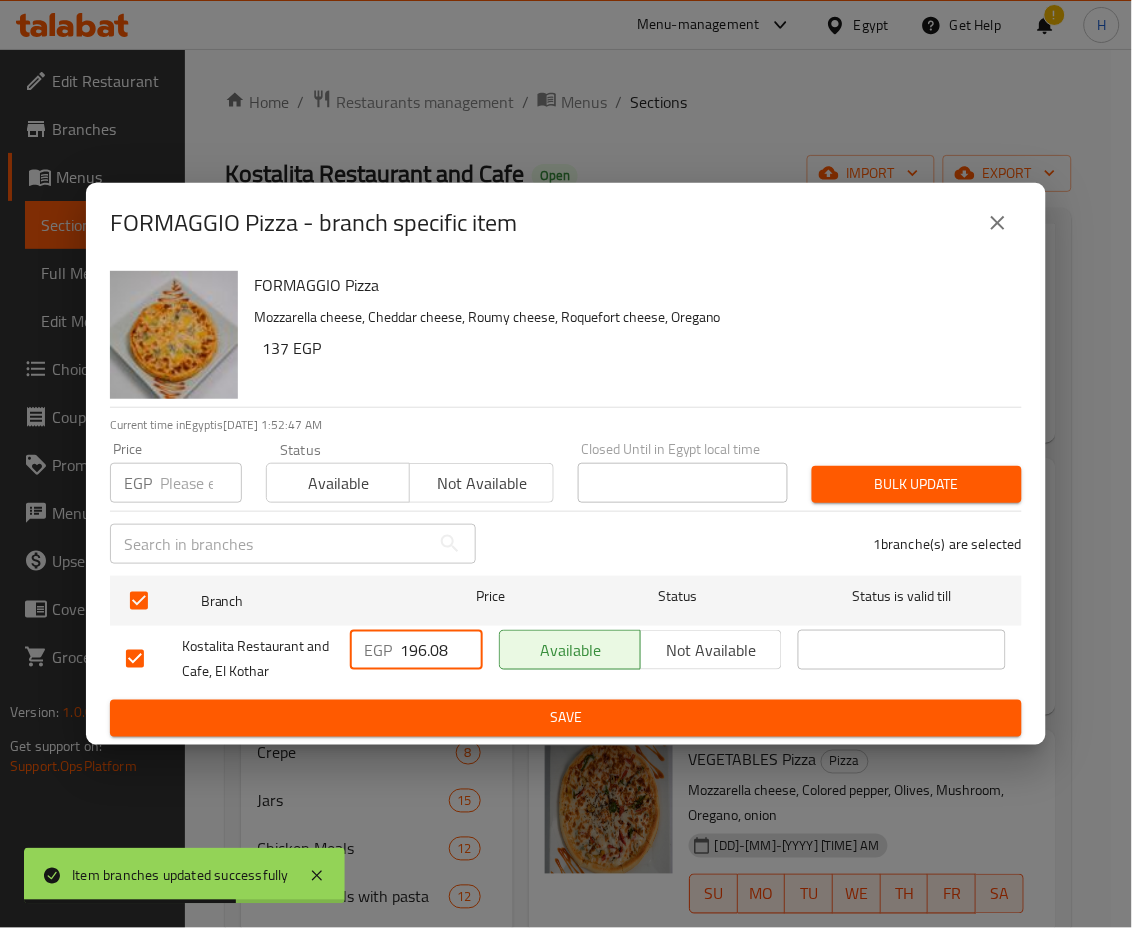 drag, startPoint x: 398, startPoint y: 650, endPoint x: 532, endPoint y: 666, distance: 134.95184 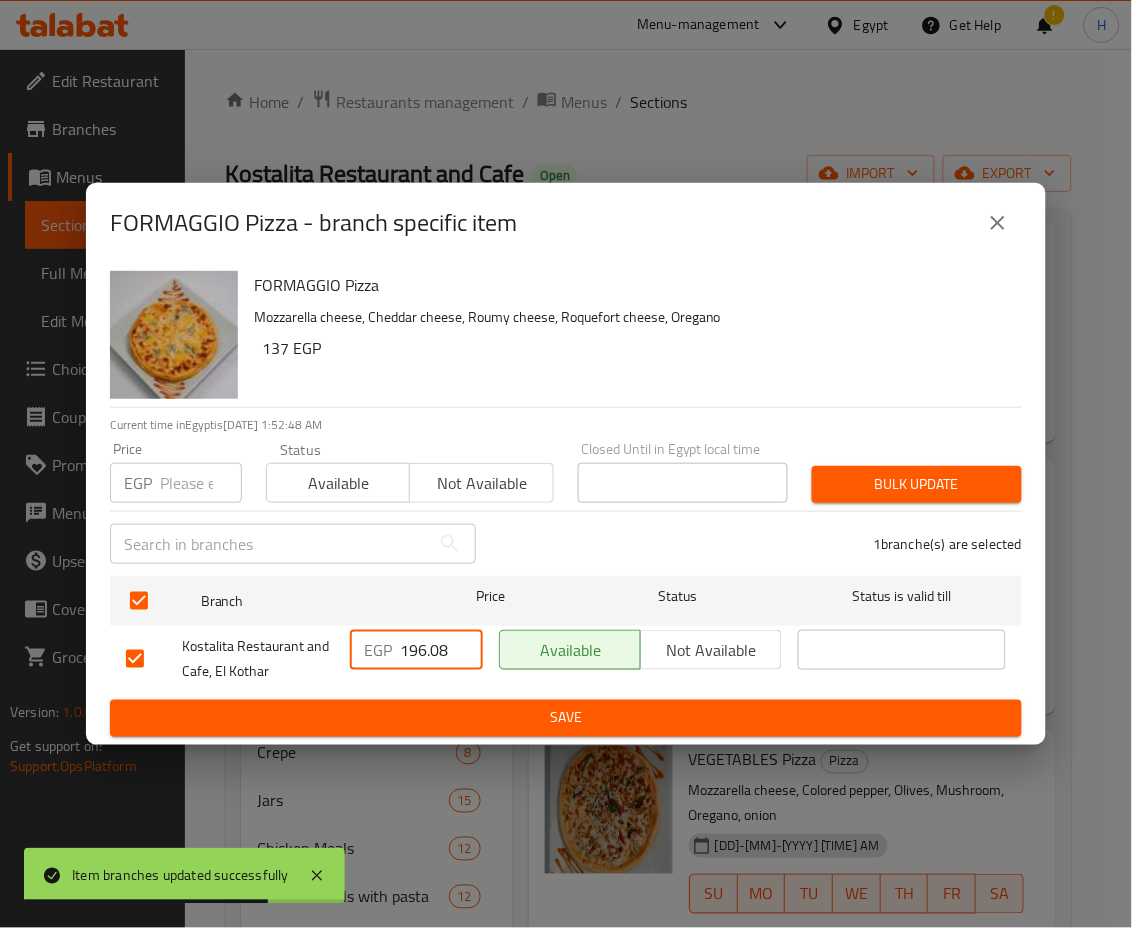 click on "196.08" at bounding box center [441, 650] 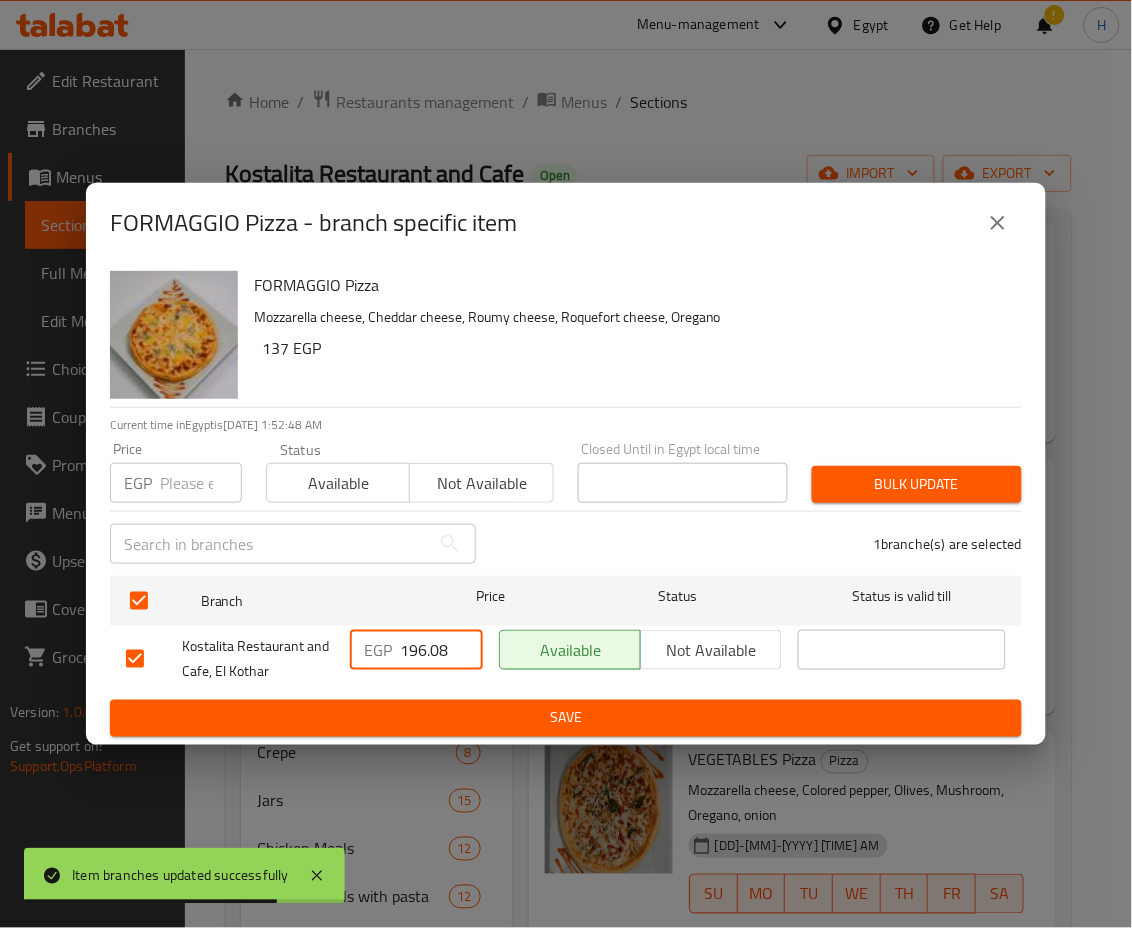 click on "196.08" at bounding box center [441, 650] 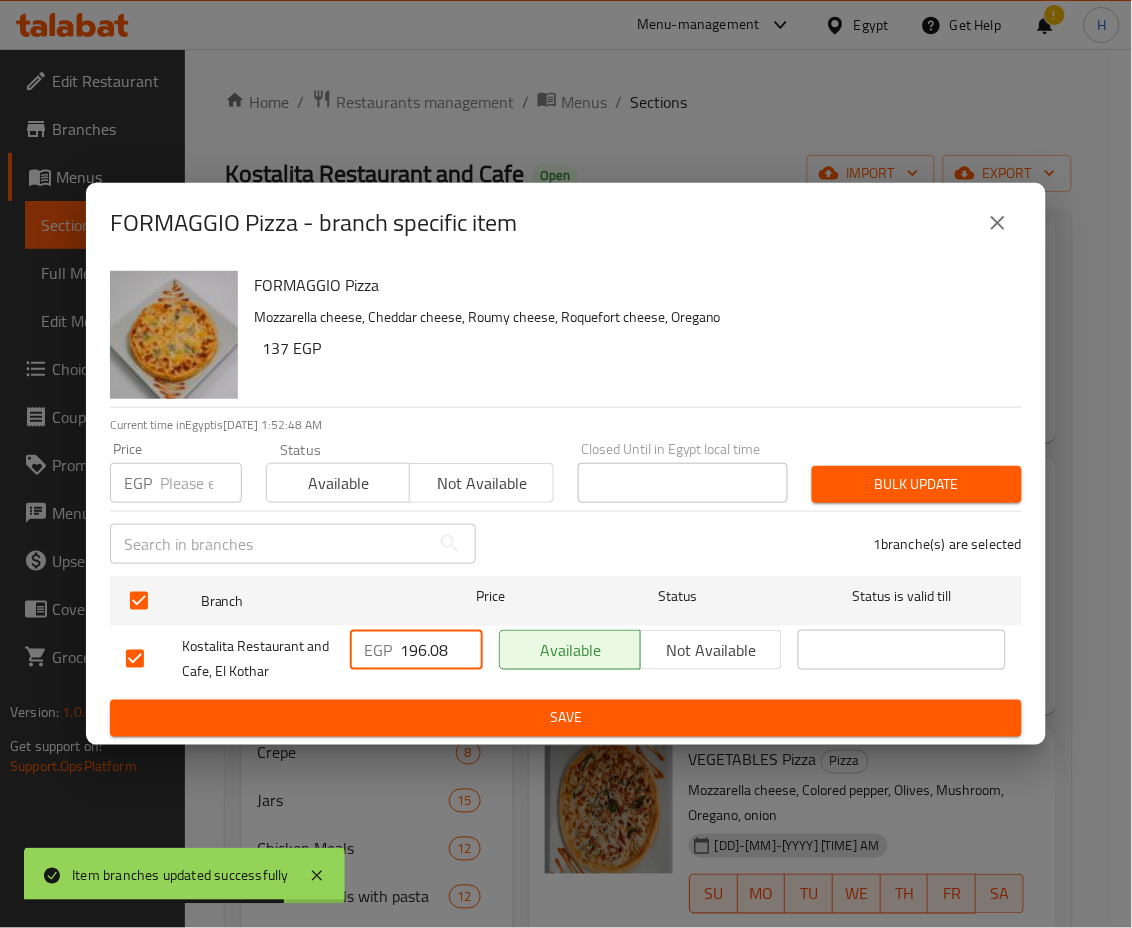 click on "196.08" at bounding box center (441, 650) 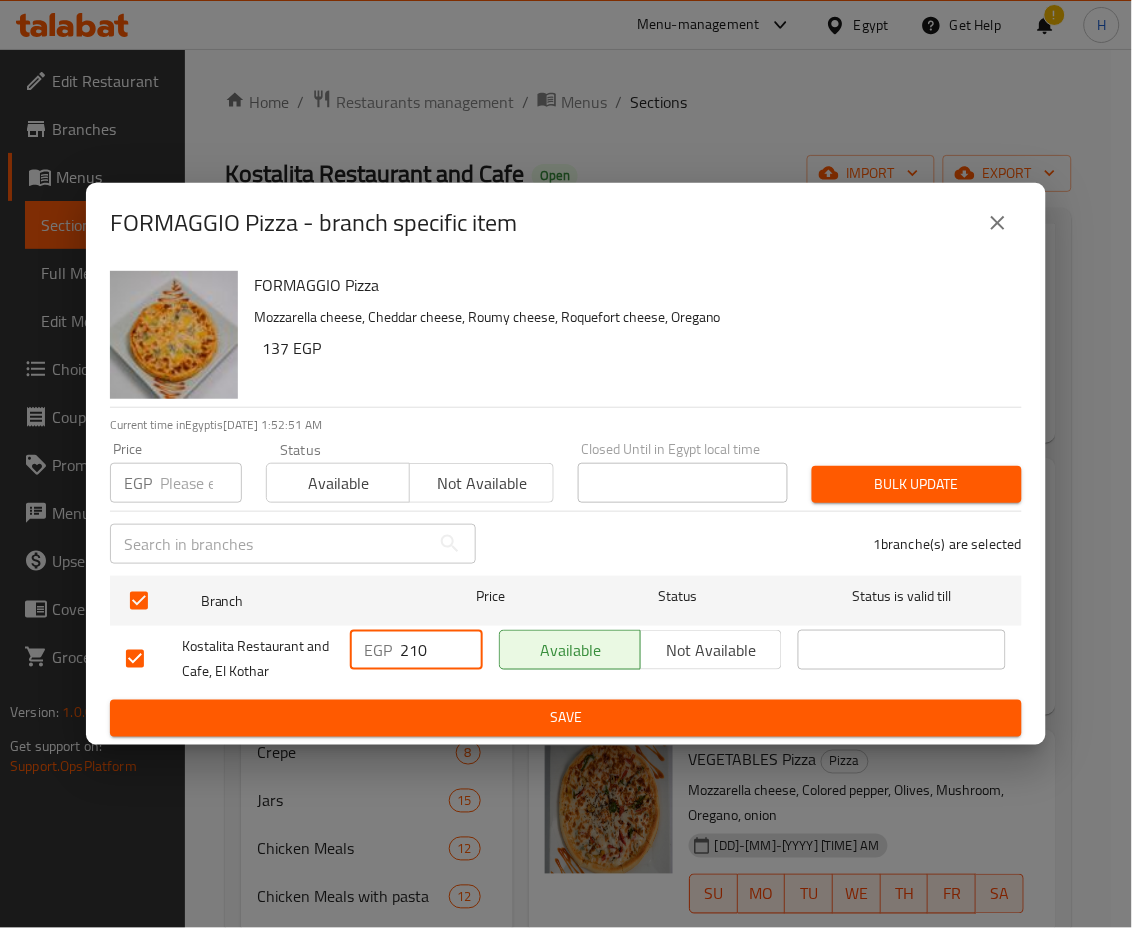 type on "210" 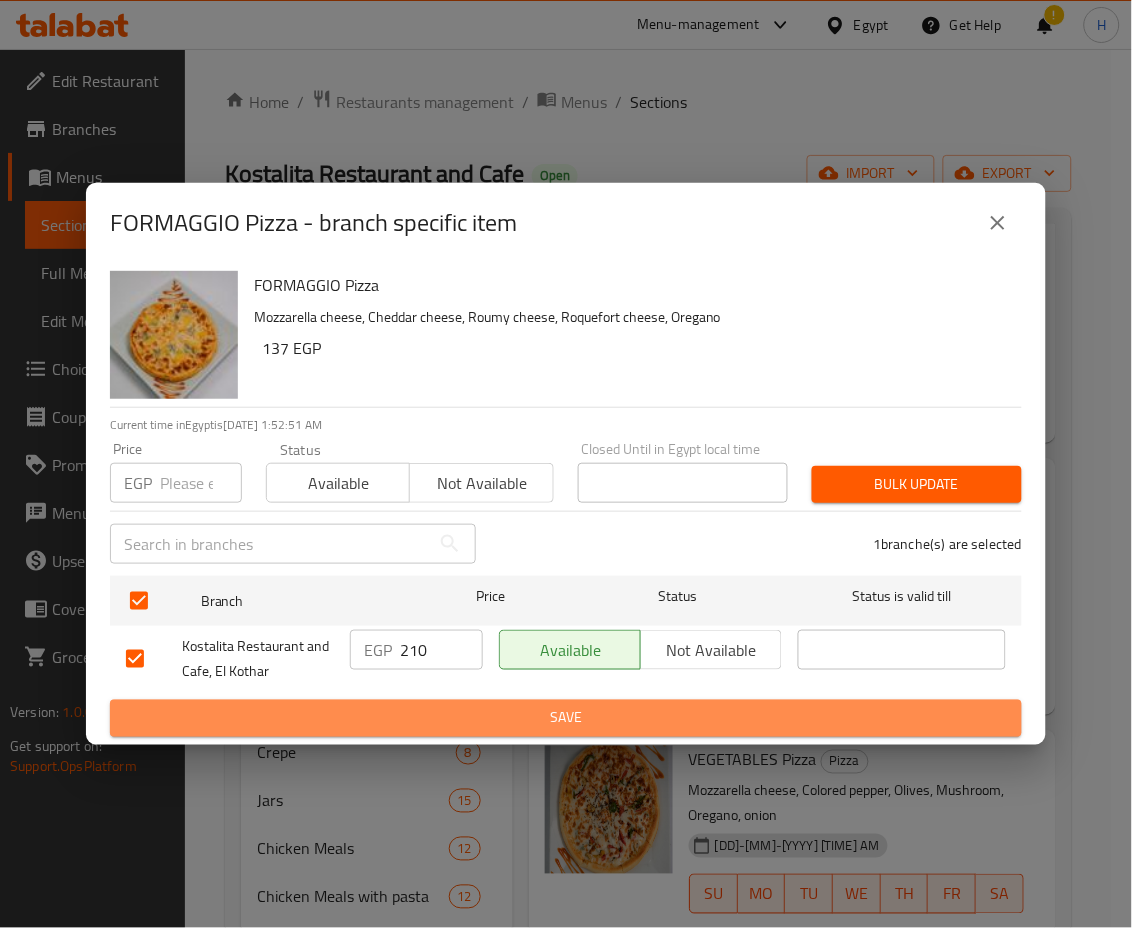 click on "Save" at bounding box center [566, 718] 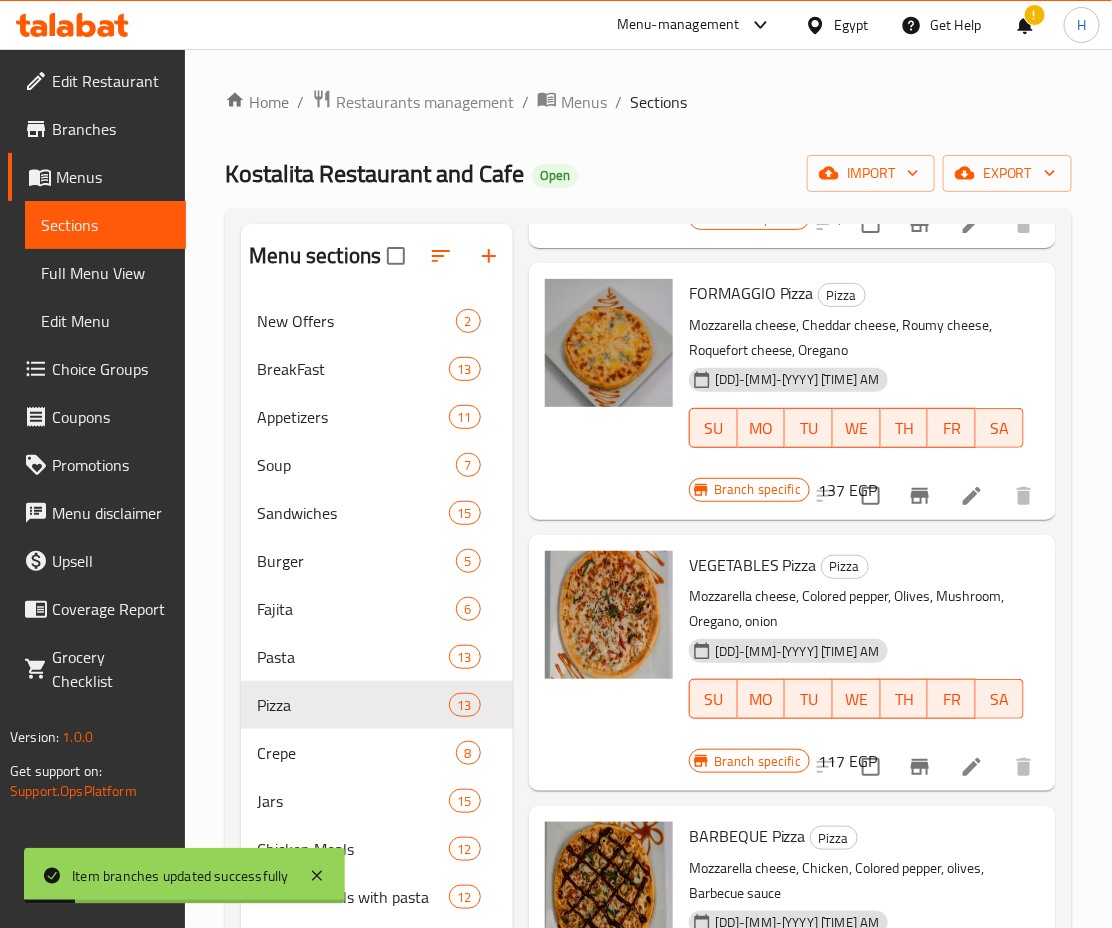 scroll, scrollTop: 321, scrollLeft: 0, axis: vertical 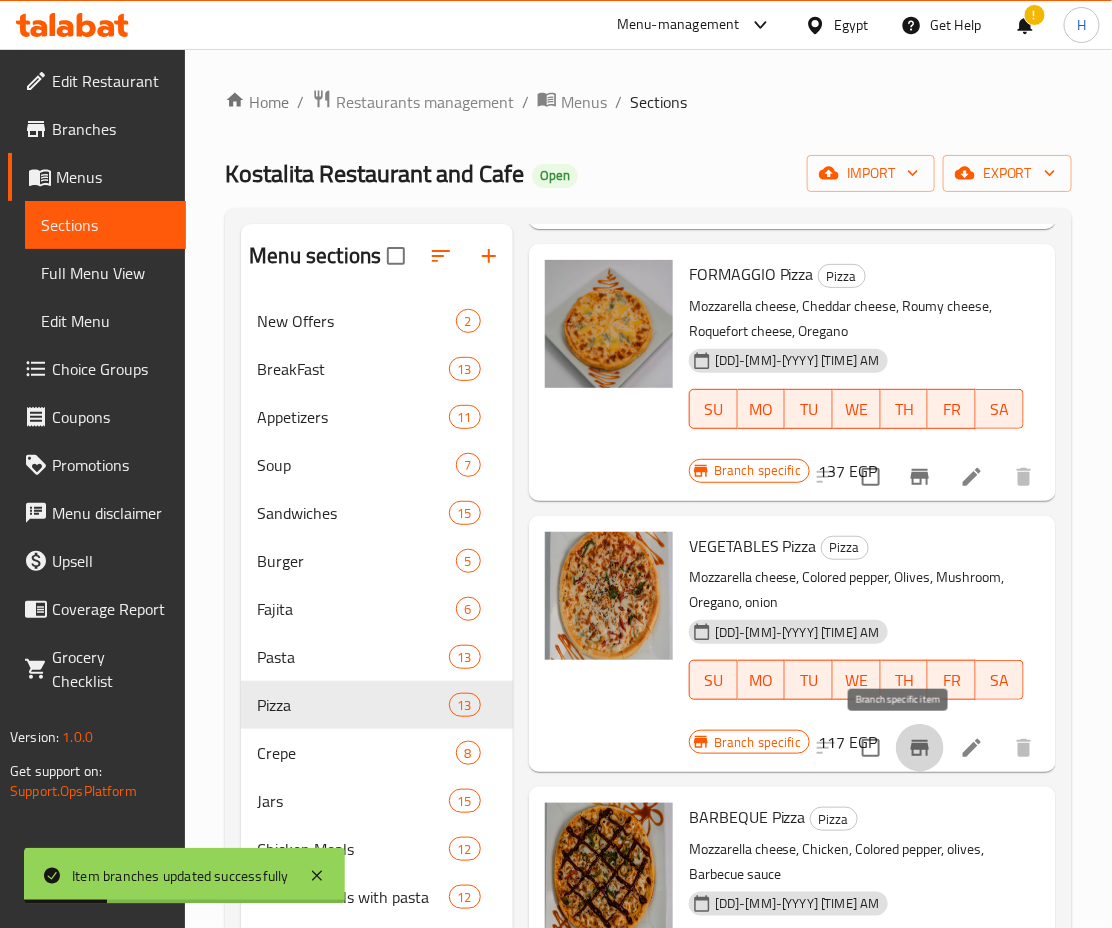 click at bounding box center (920, 748) 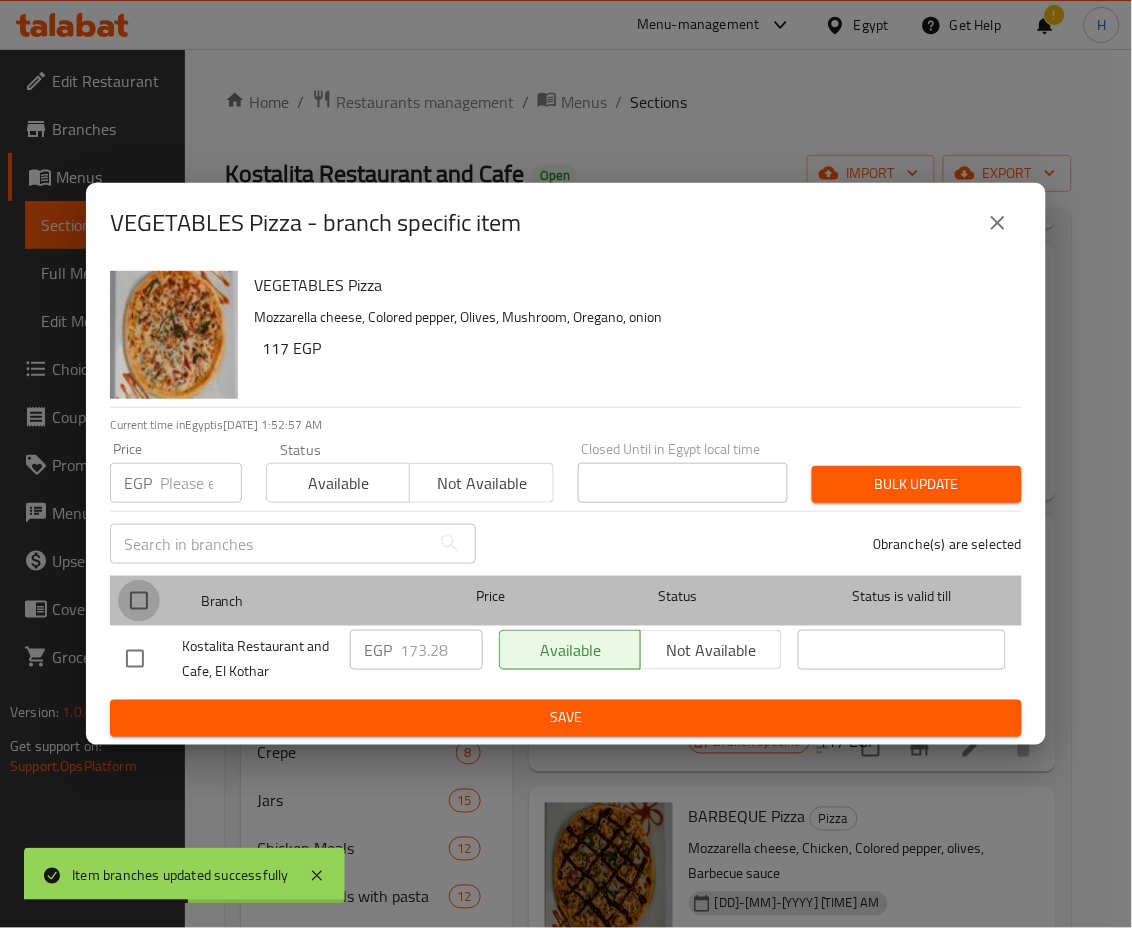 click at bounding box center [139, 601] 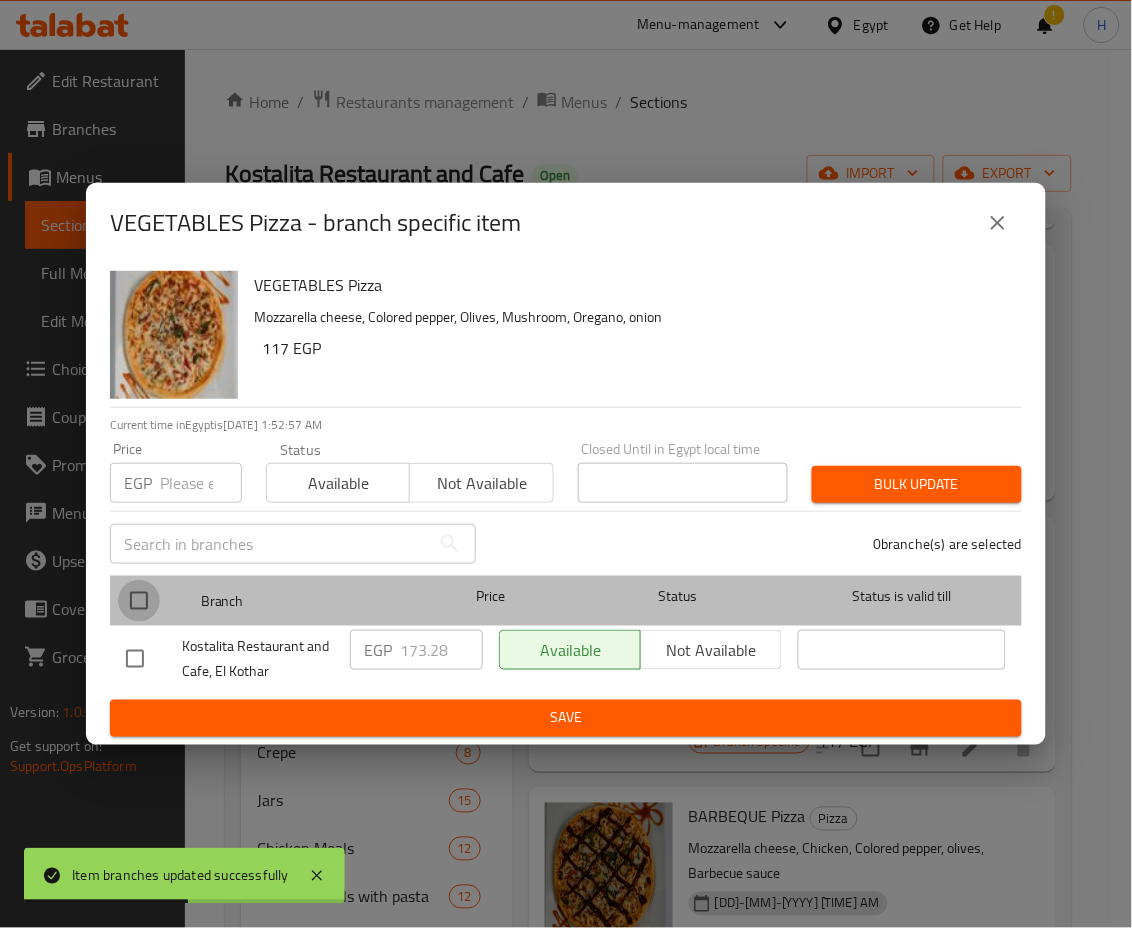 checkbox on "true" 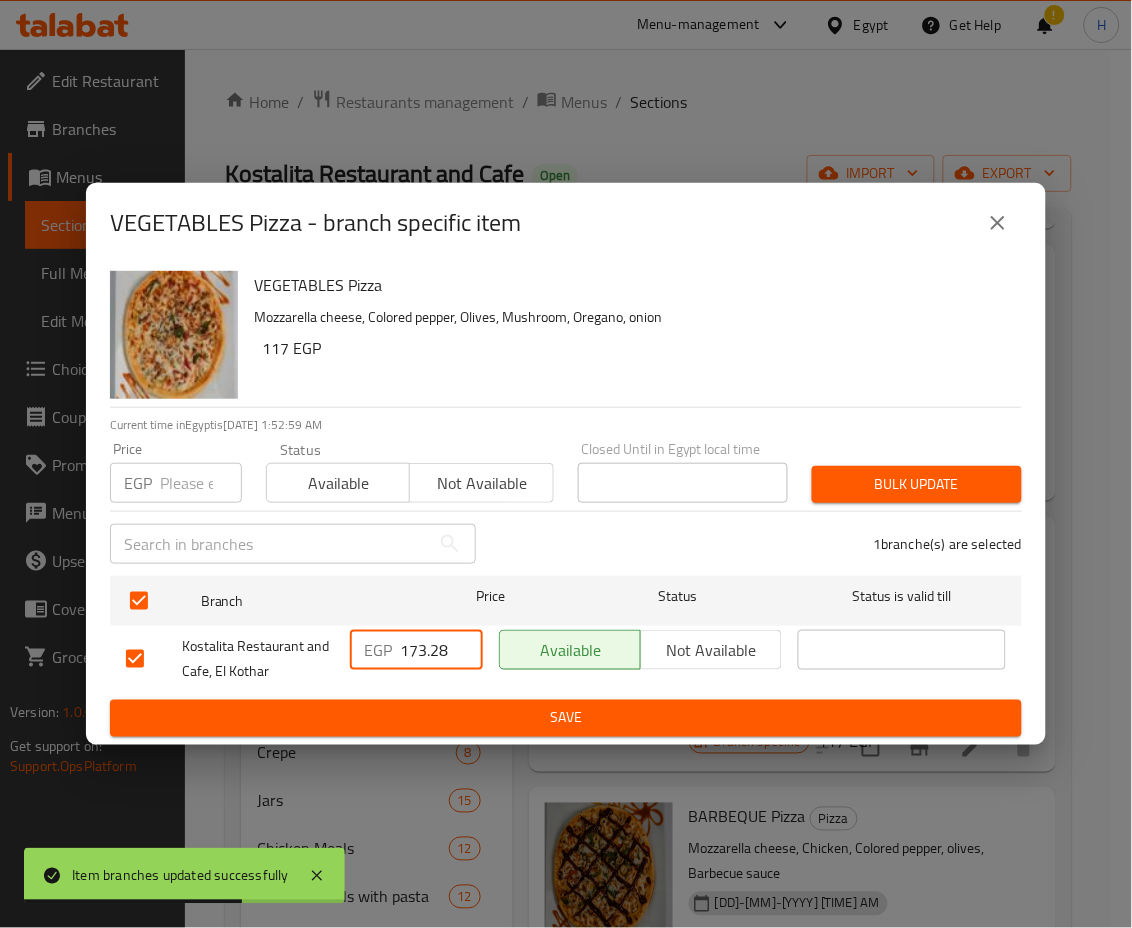 drag, startPoint x: 408, startPoint y: 650, endPoint x: 554, endPoint y: 694, distance: 152.48607 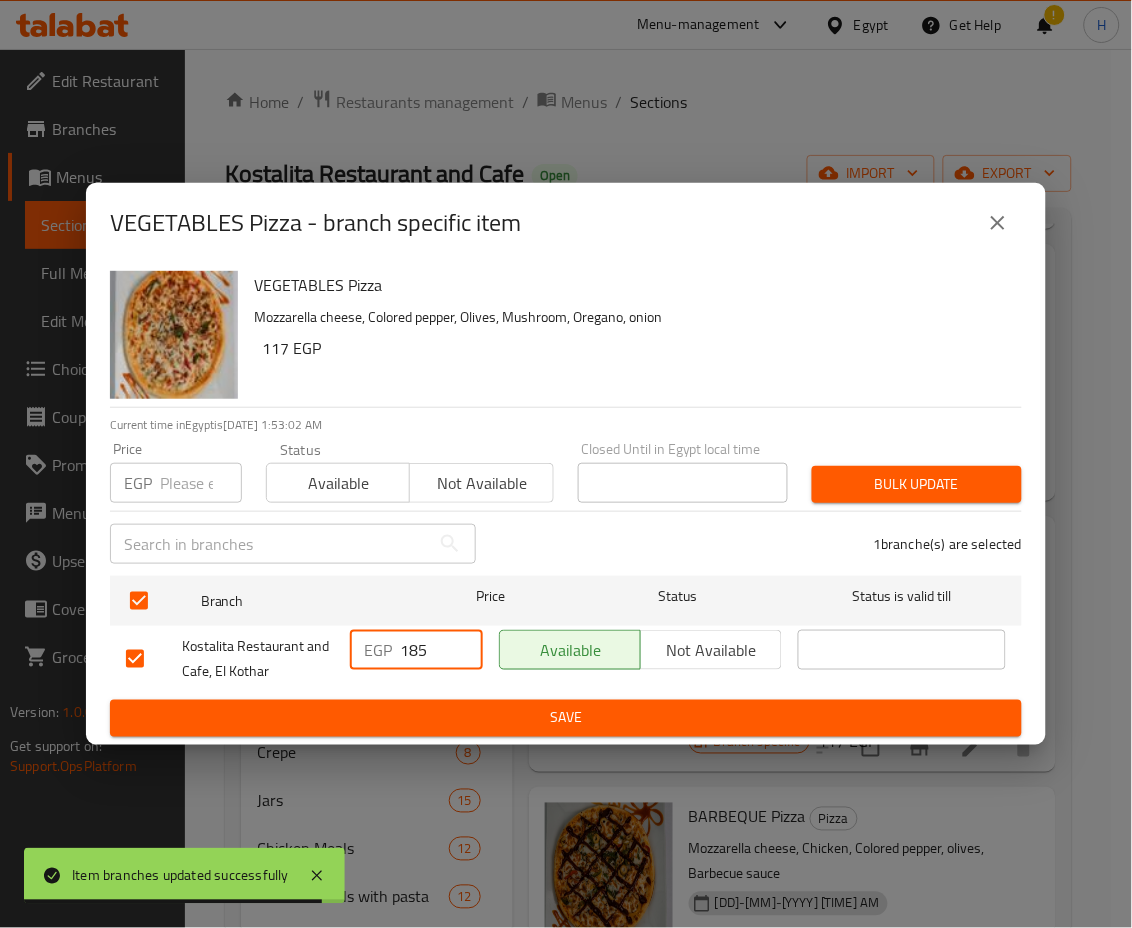 type on "185" 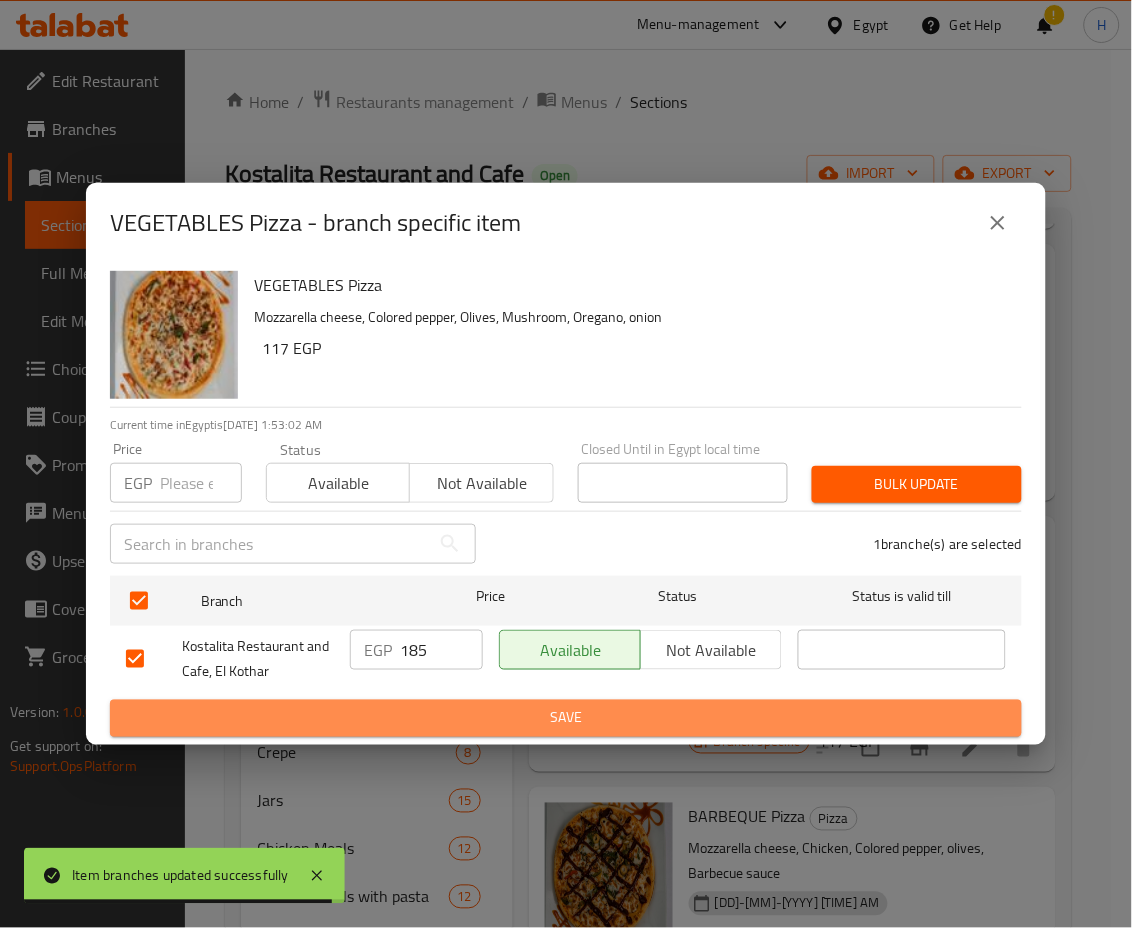 click on "Save" at bounding box center (566, 718) 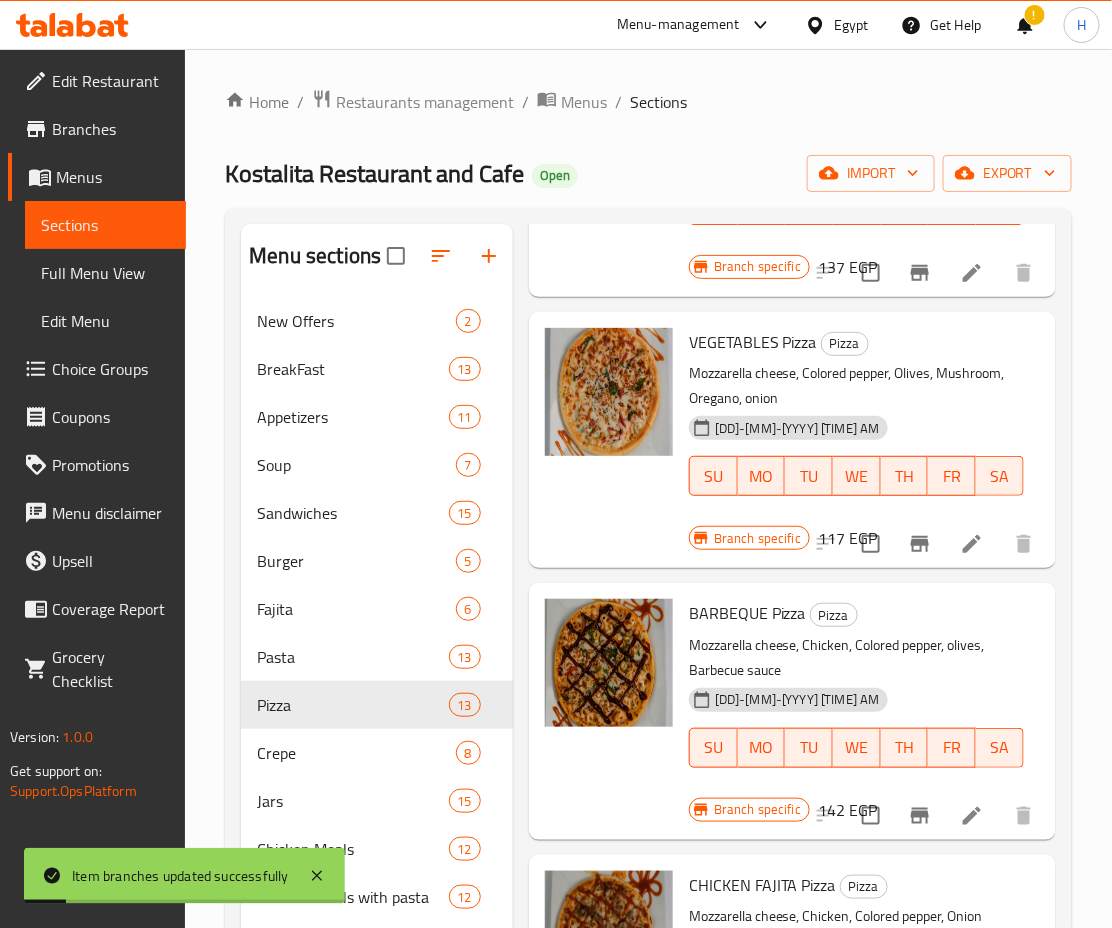 scroll, scrollTop: 531, scrollLeft: 0, axis: vertical 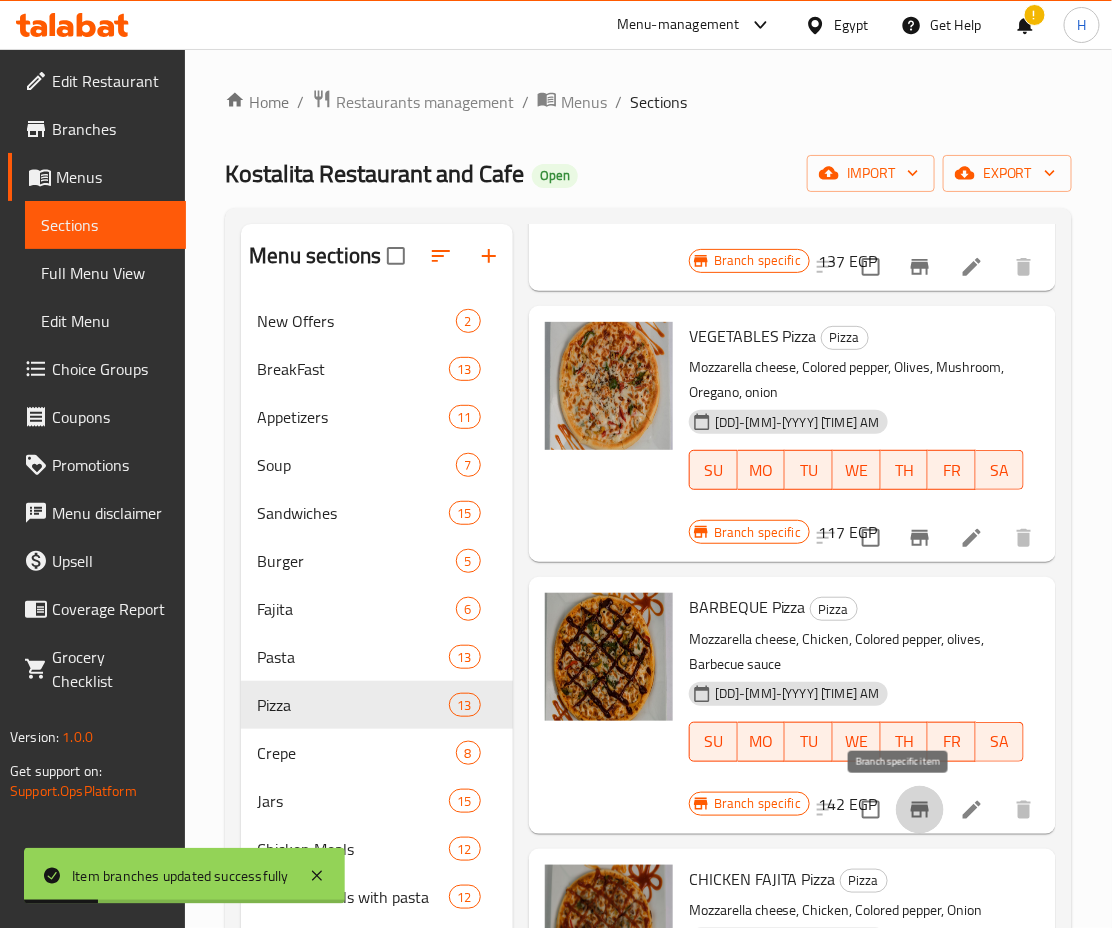 click 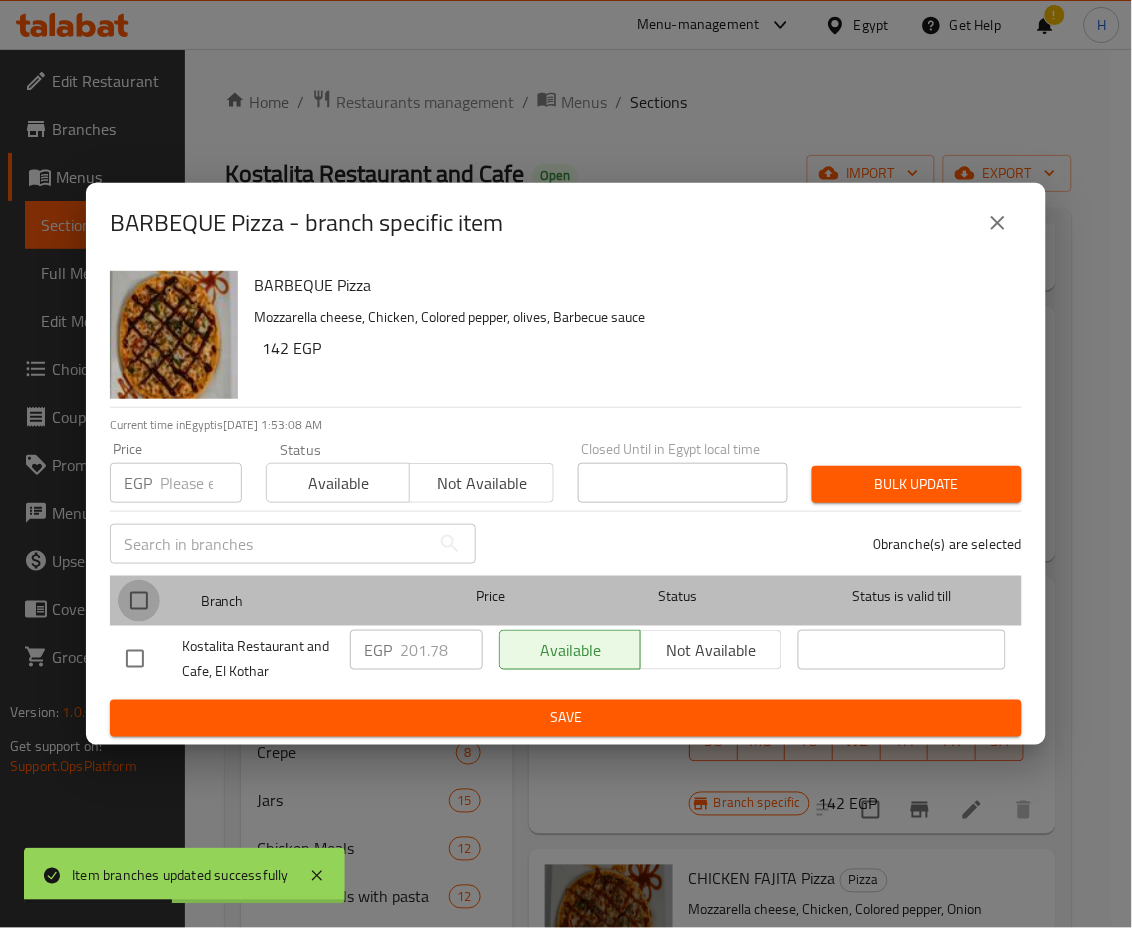 click at bounding box center (139, 601) 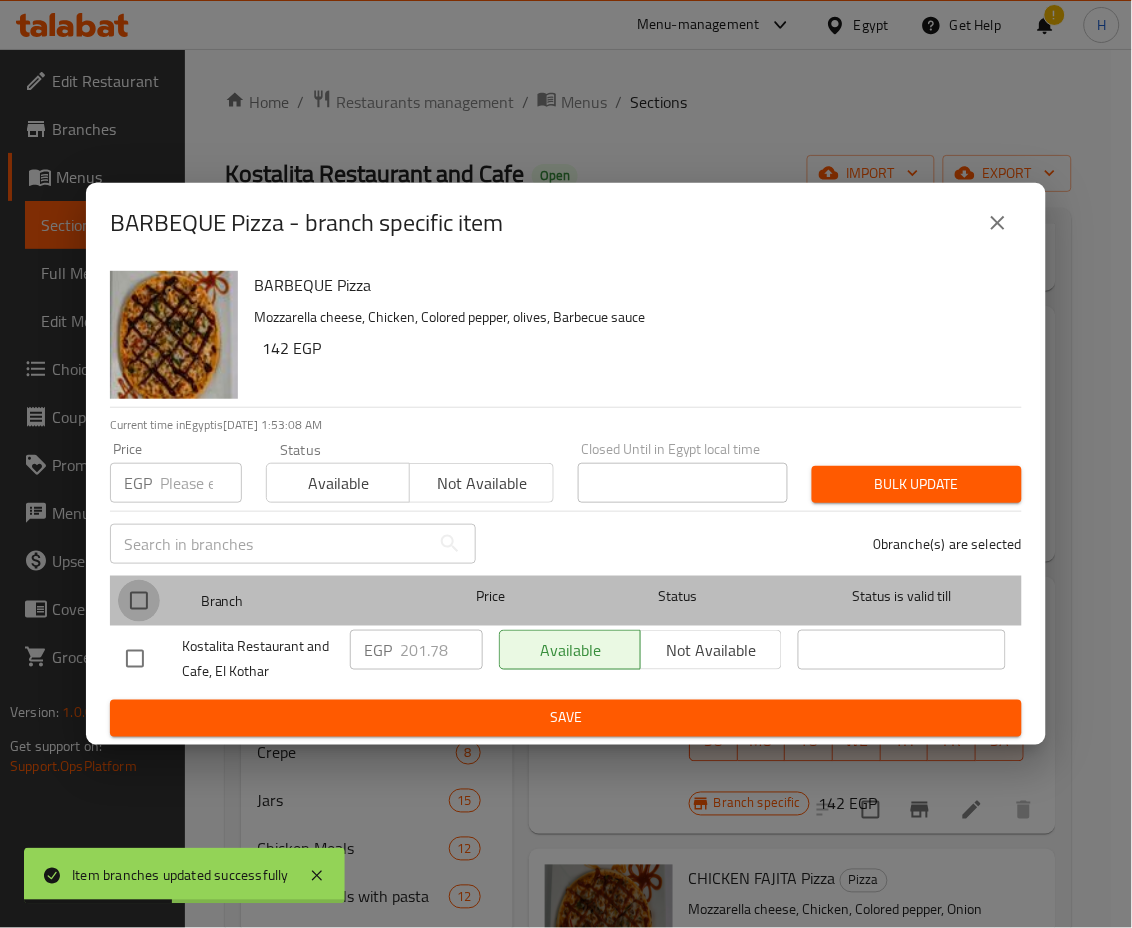 checkbox on "true" 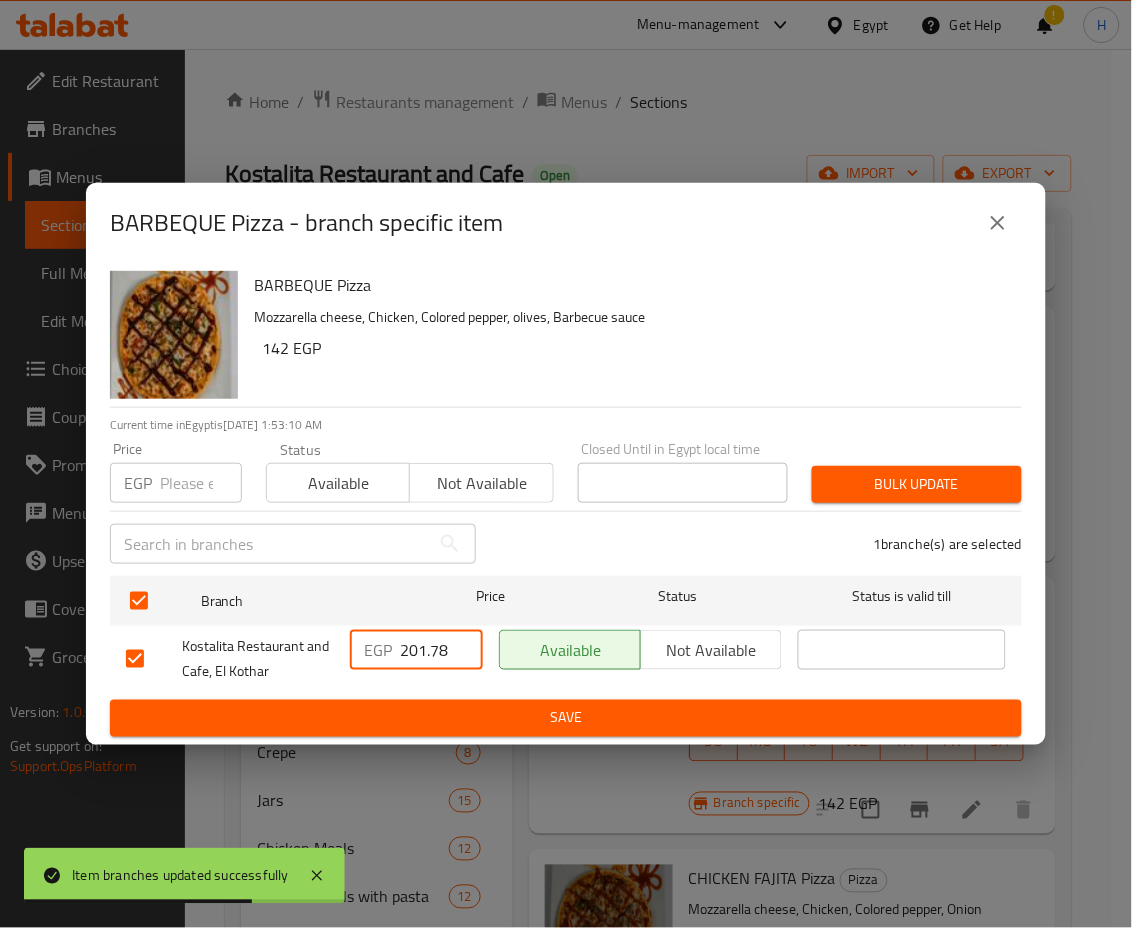 drag, startPoint x: 409, startPoint y: 653, endPoint x: 526, endPoint y: 680, distance: 120.074974 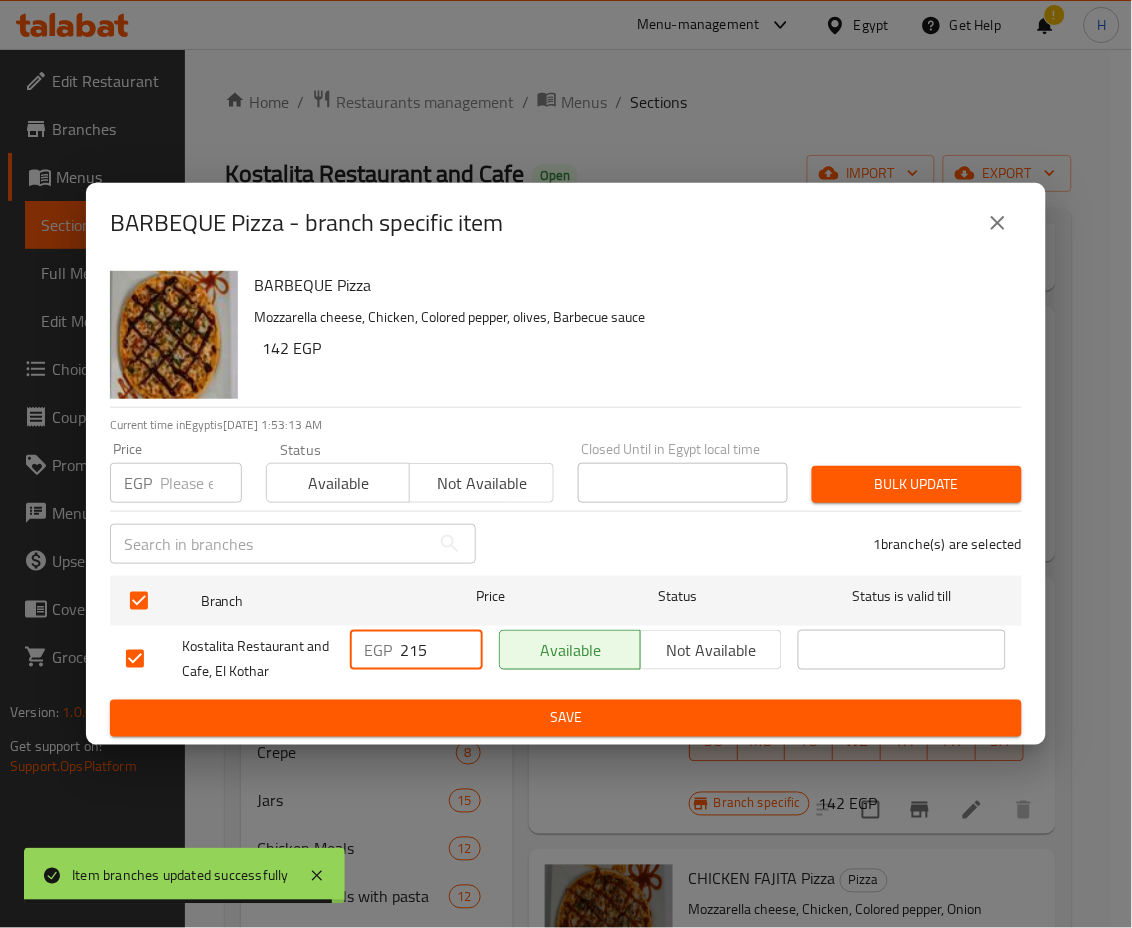 type on "215" 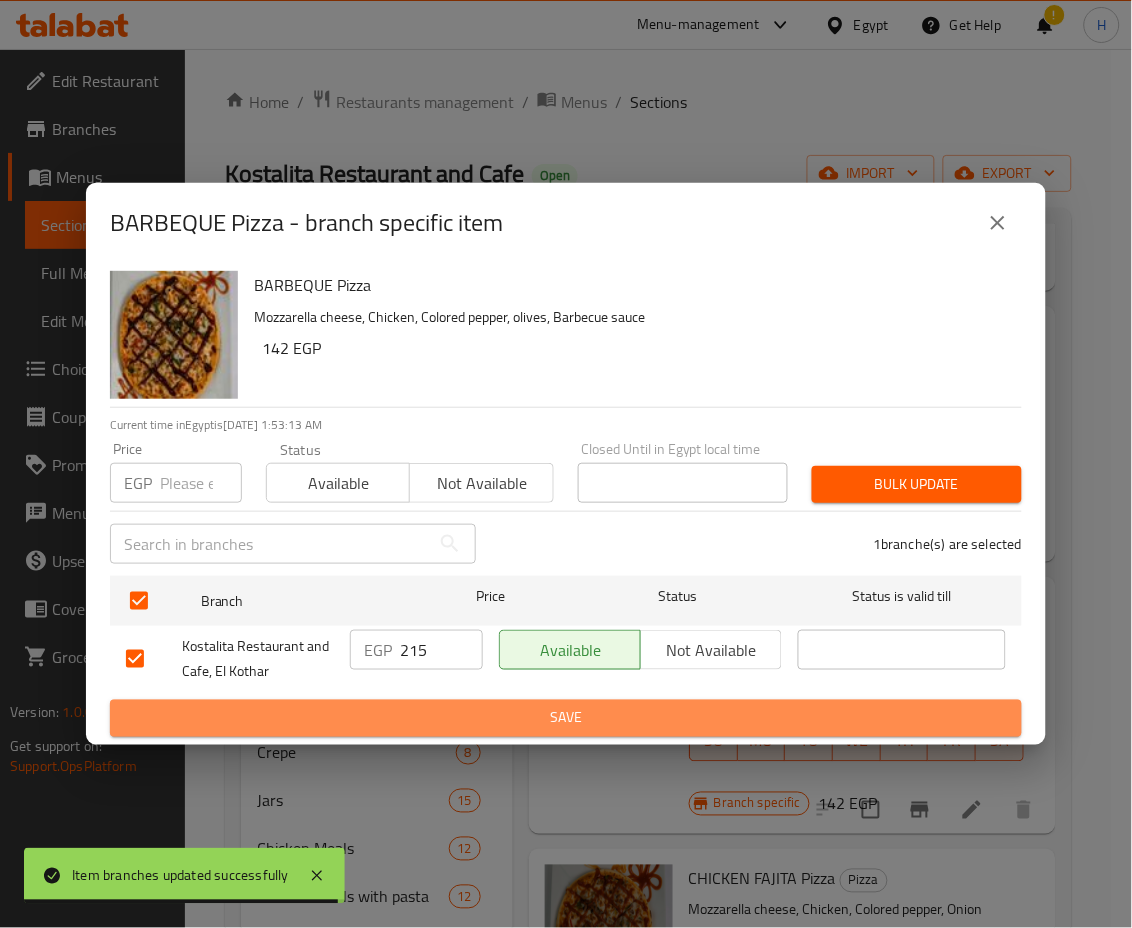 click on "Save" at bounding box center [566, 718] 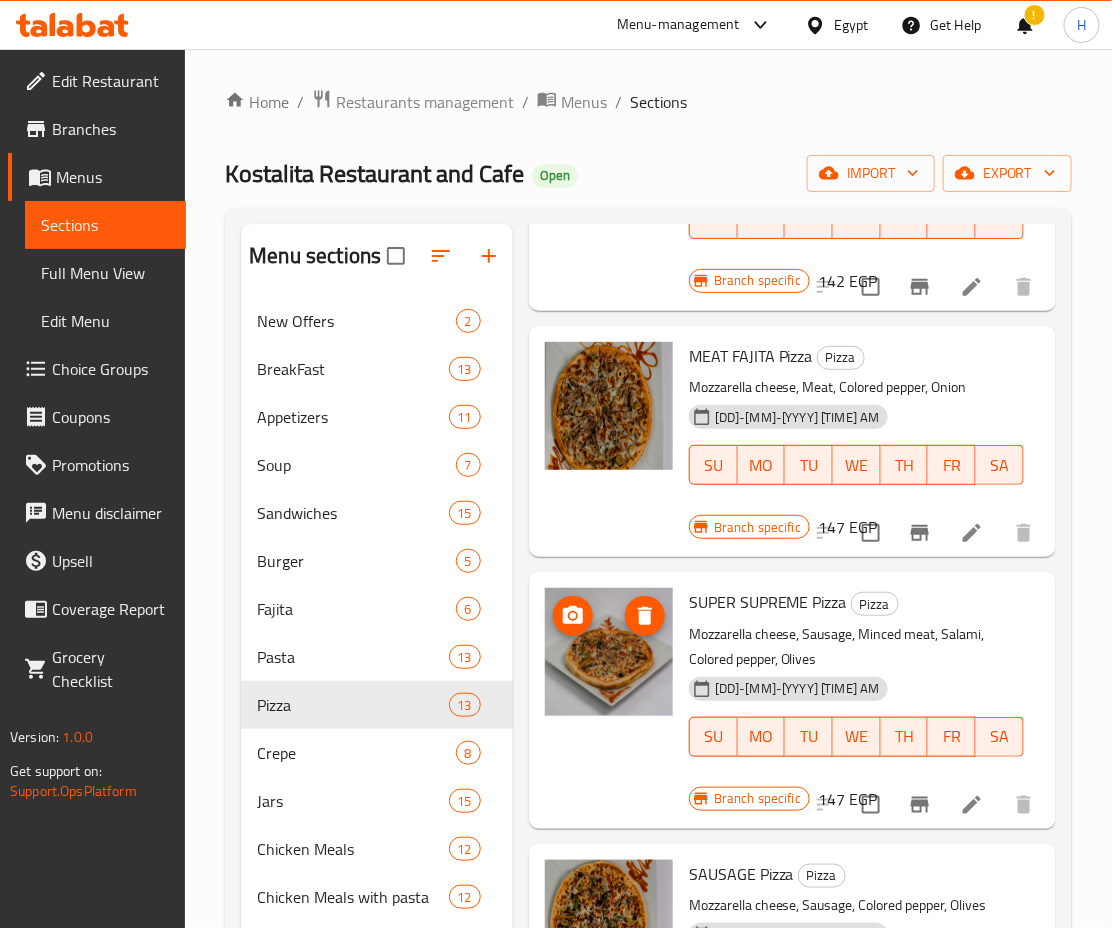 scroll, scrollTop: 1573, scrollLeft: 0, axis: vertical 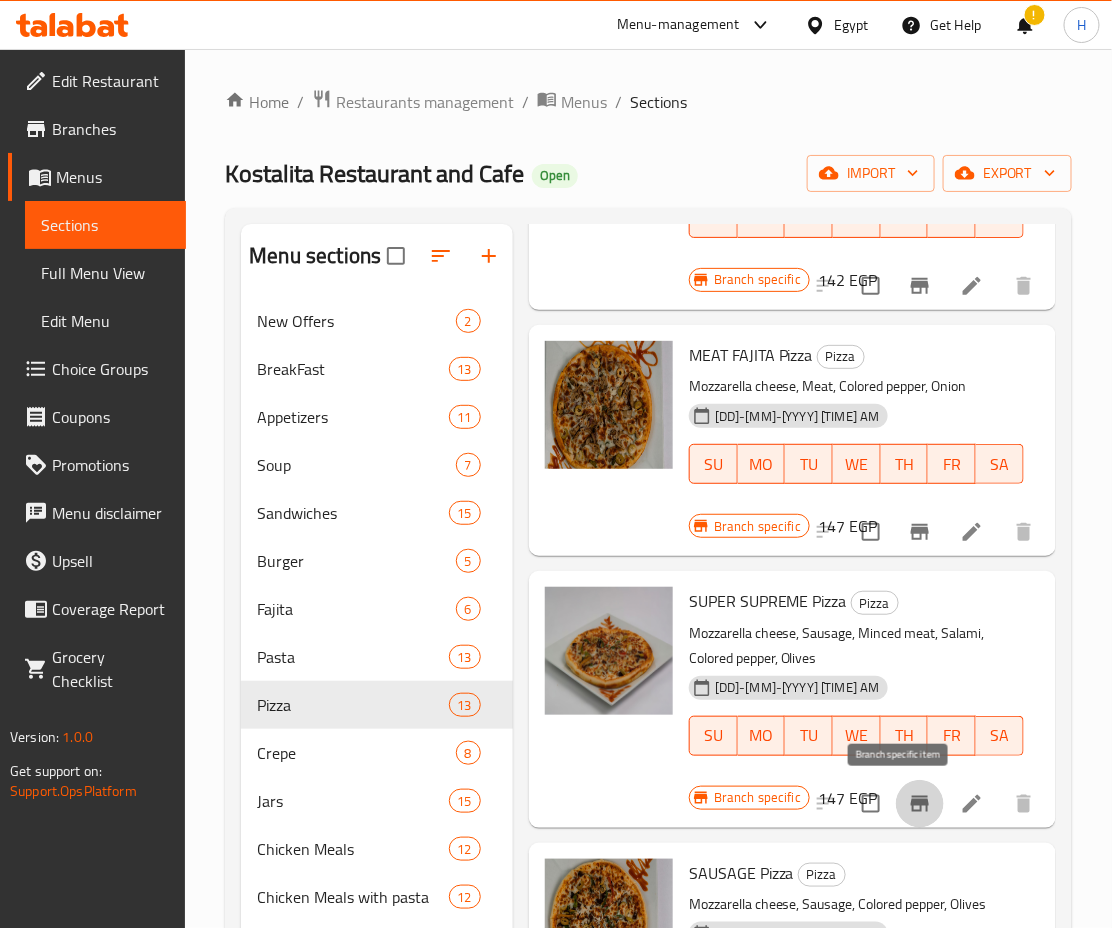 click 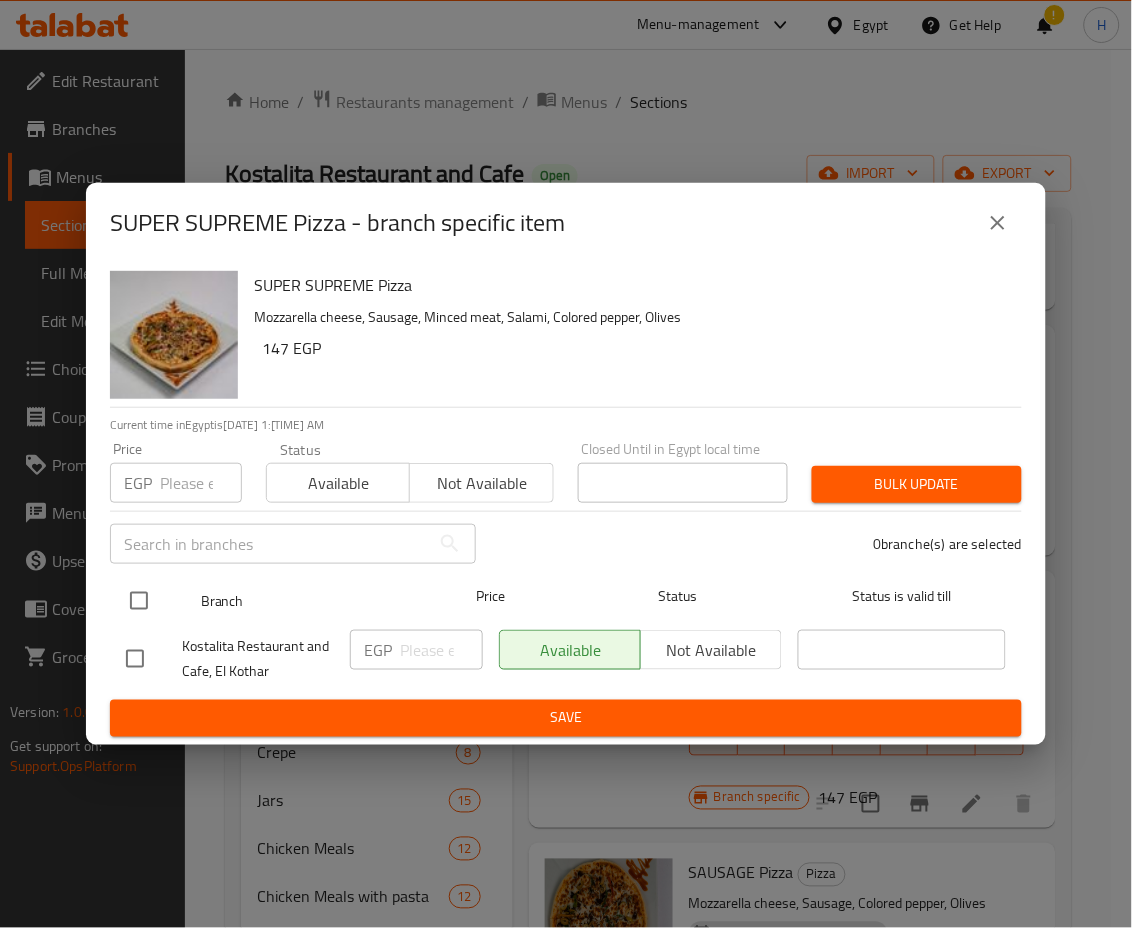 click at bounding box center (139, 601) 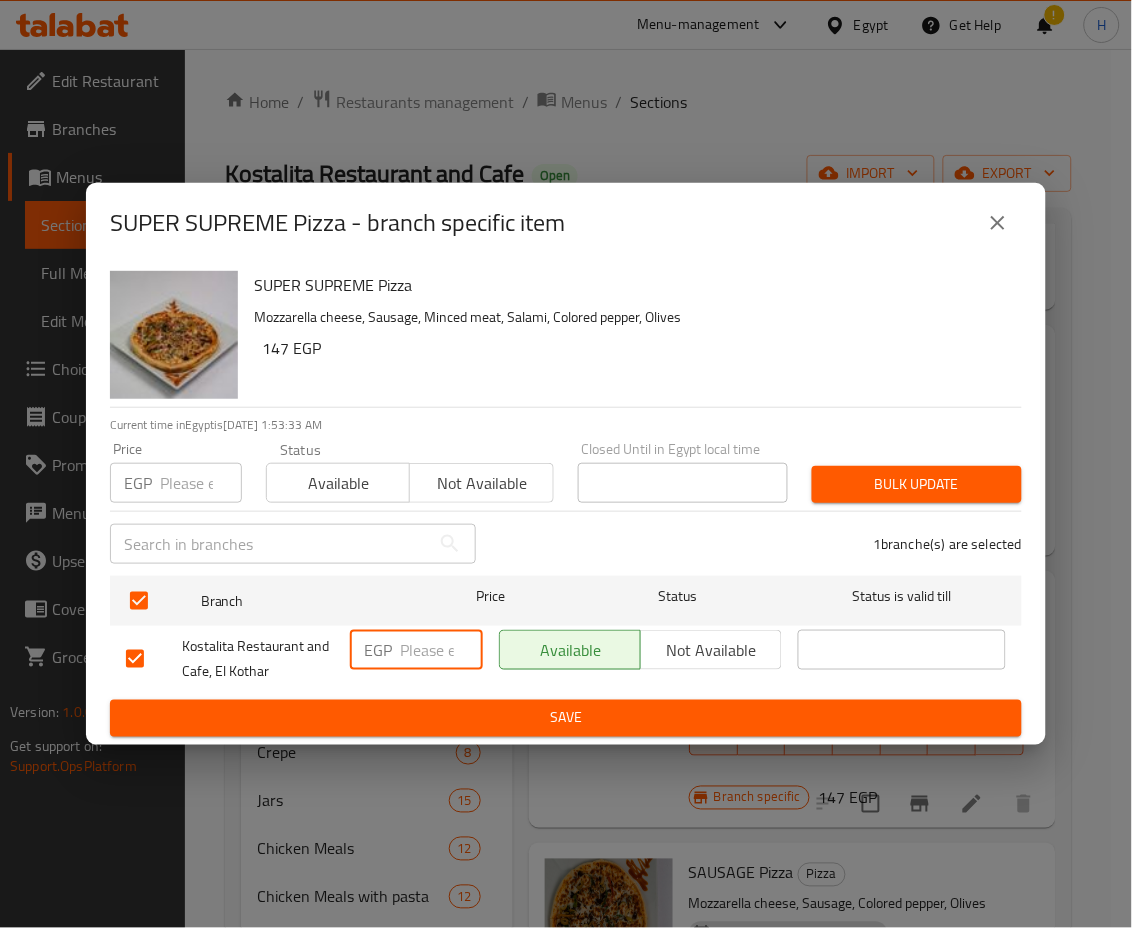 drag, startPoint x: 408, startPoint y: 651, endPoint x: 473, endPoint y: 647, distance: 65.12296 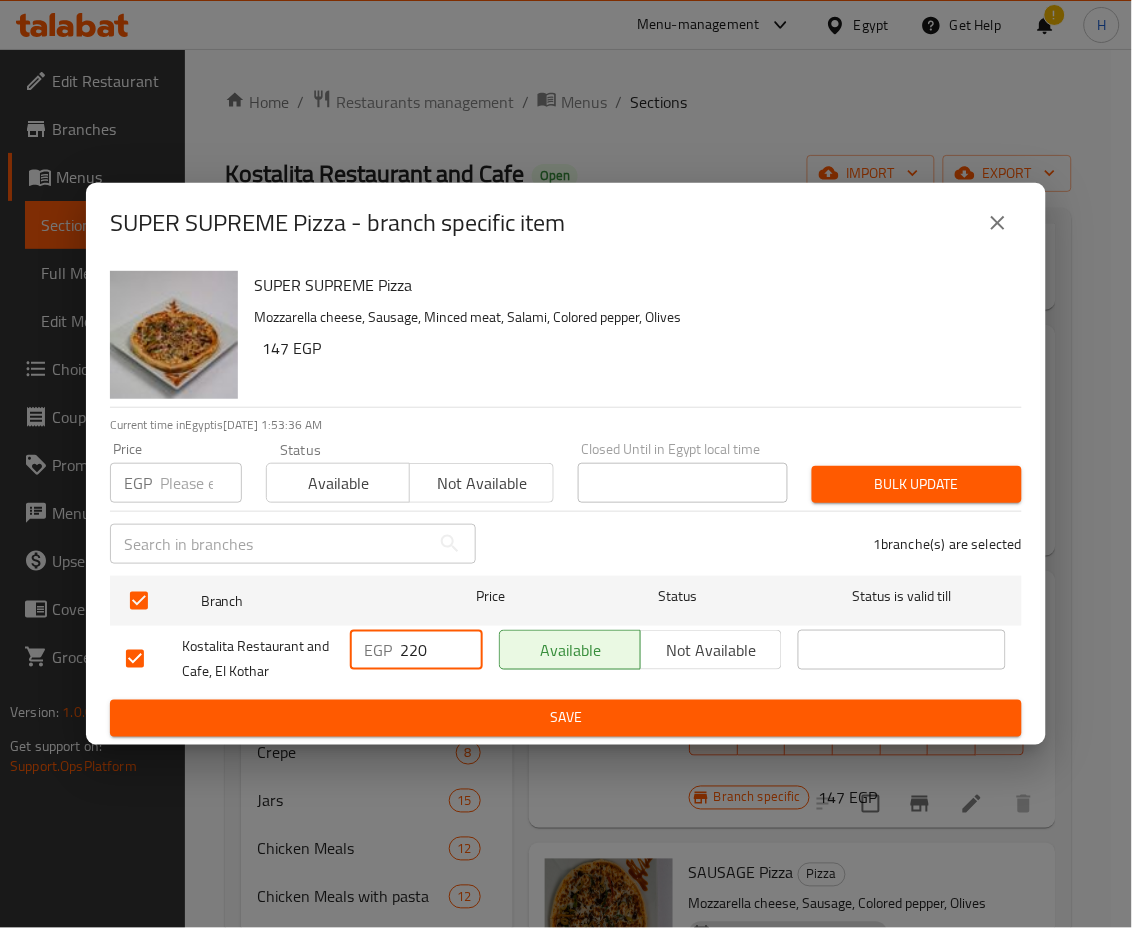 type on "220" 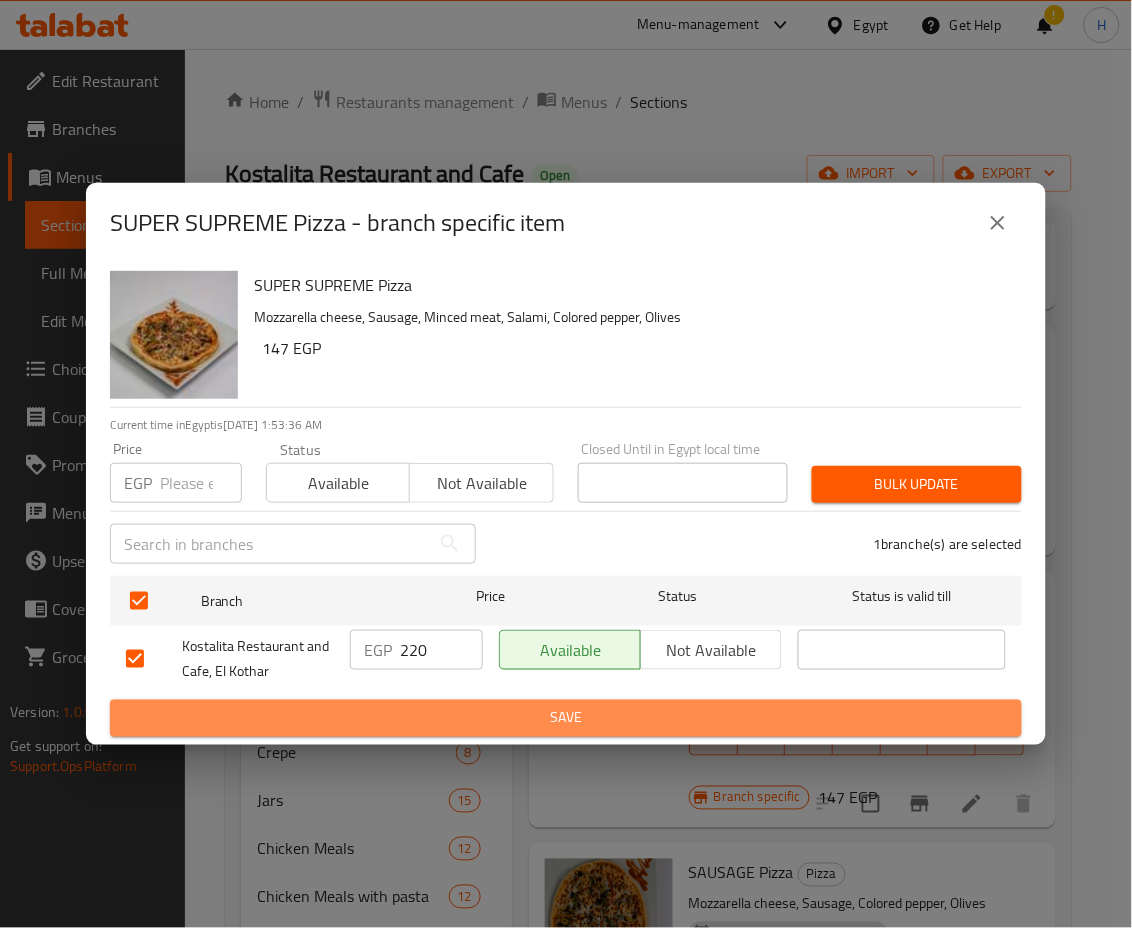 click on "Save" at bounding box center [566, 718] 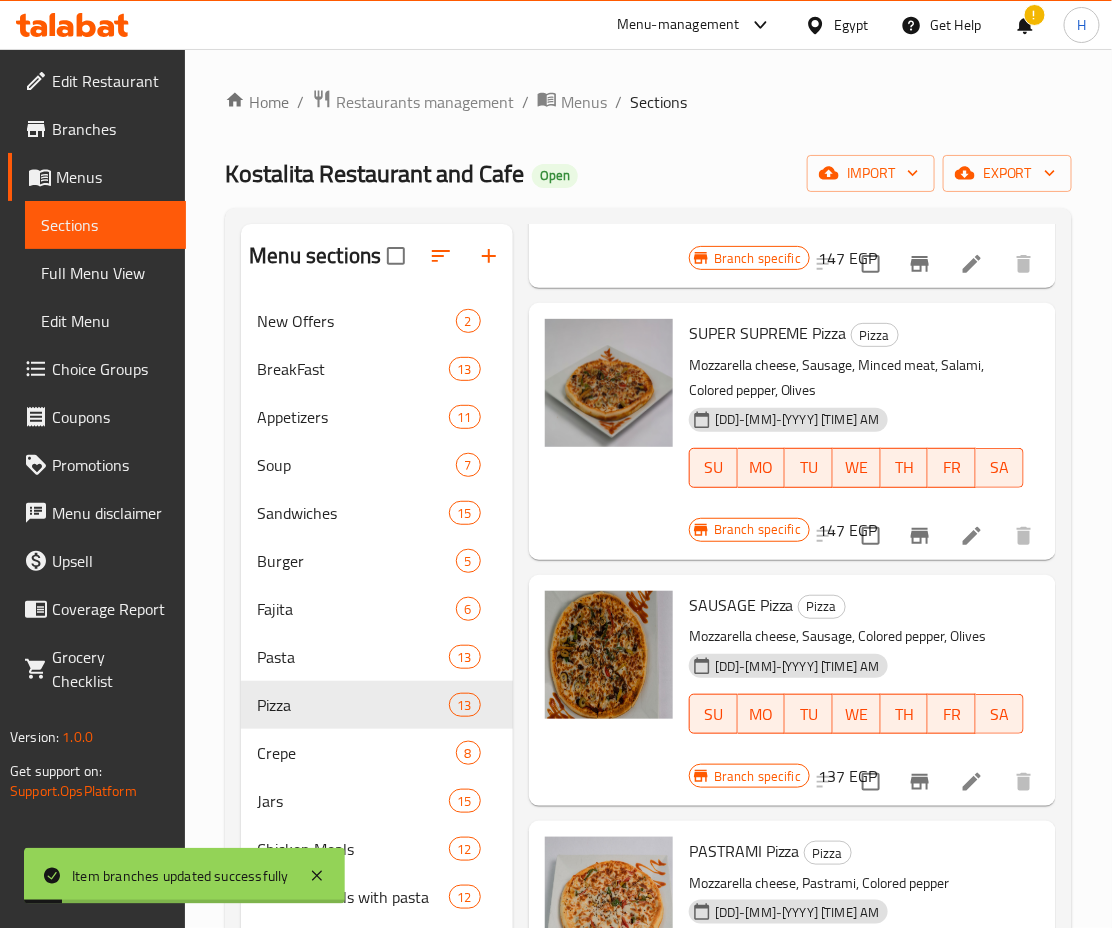 scroll, scrollTop: 1846, scrollLeft: 0, axis: vertical 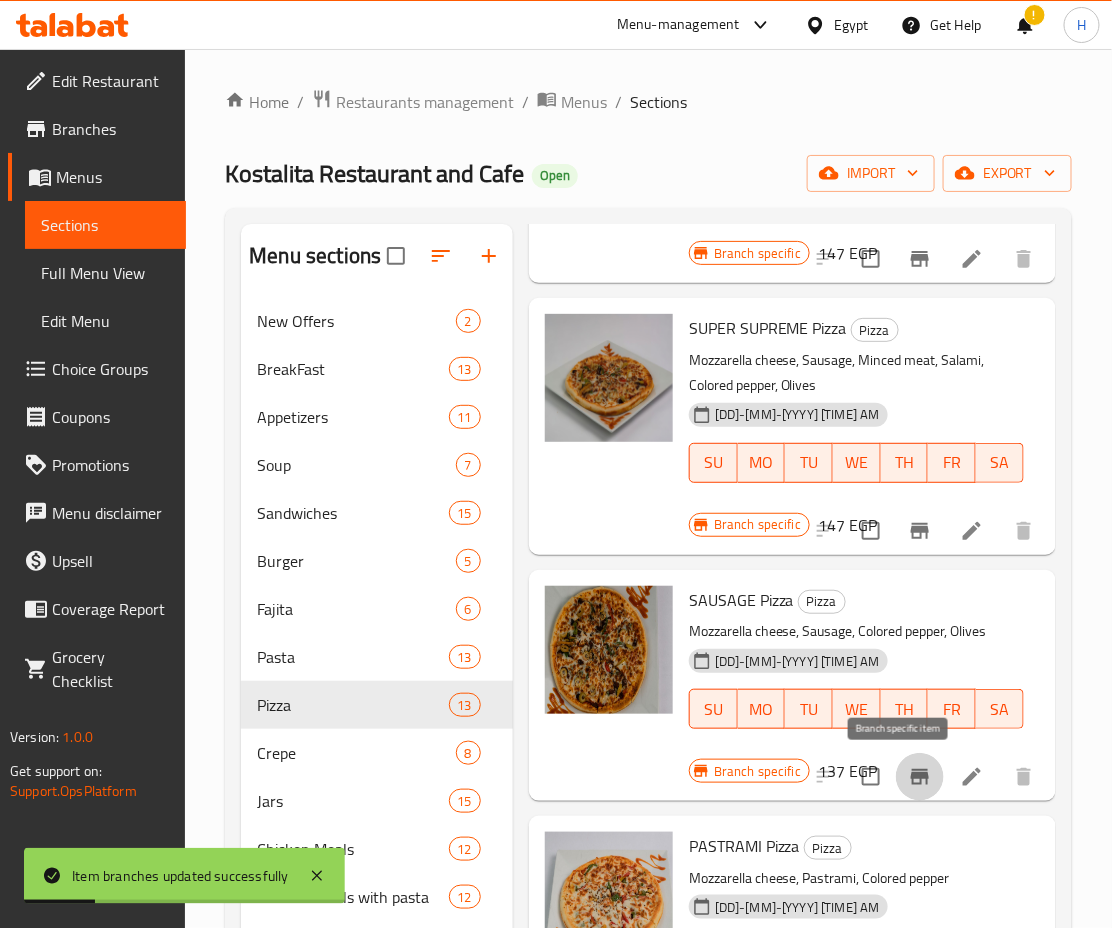 click 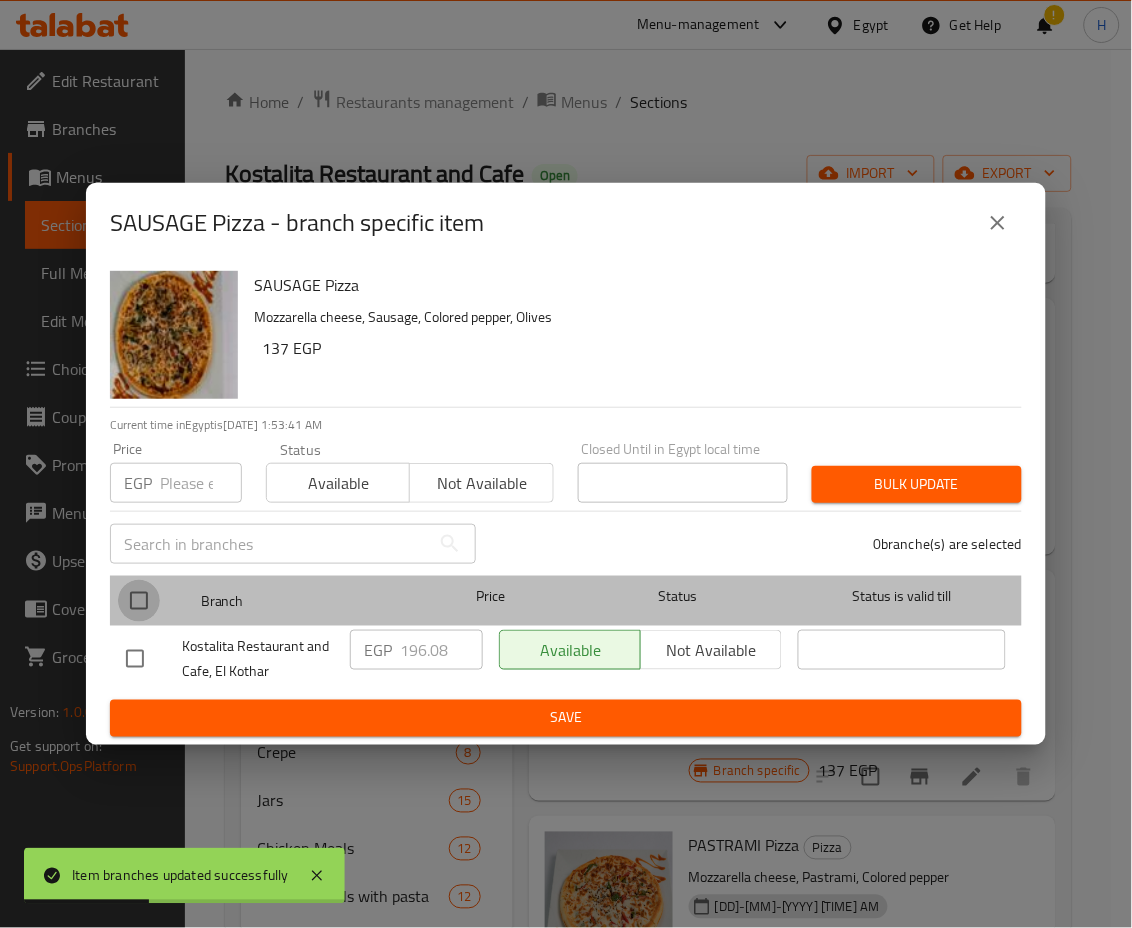click at bounding box center [139, 601] 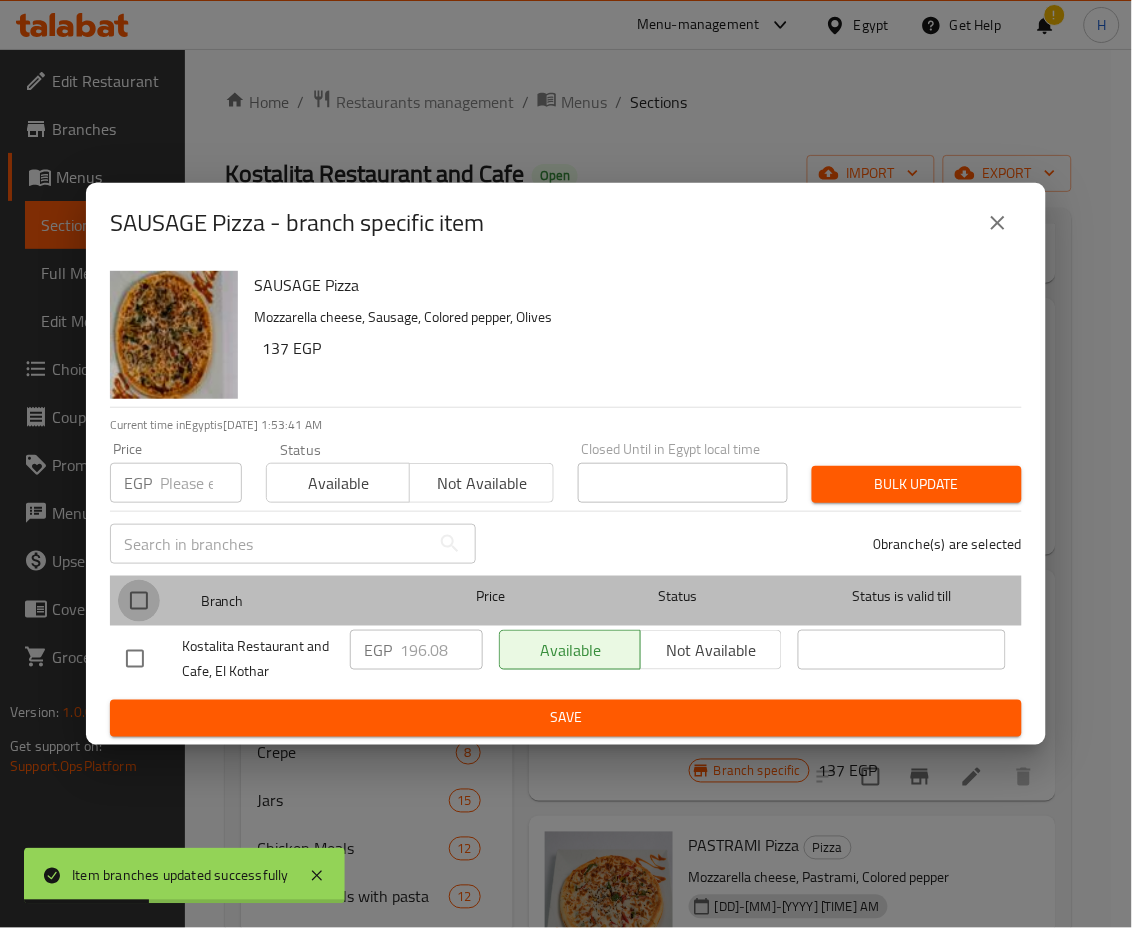 checkbox on "true" 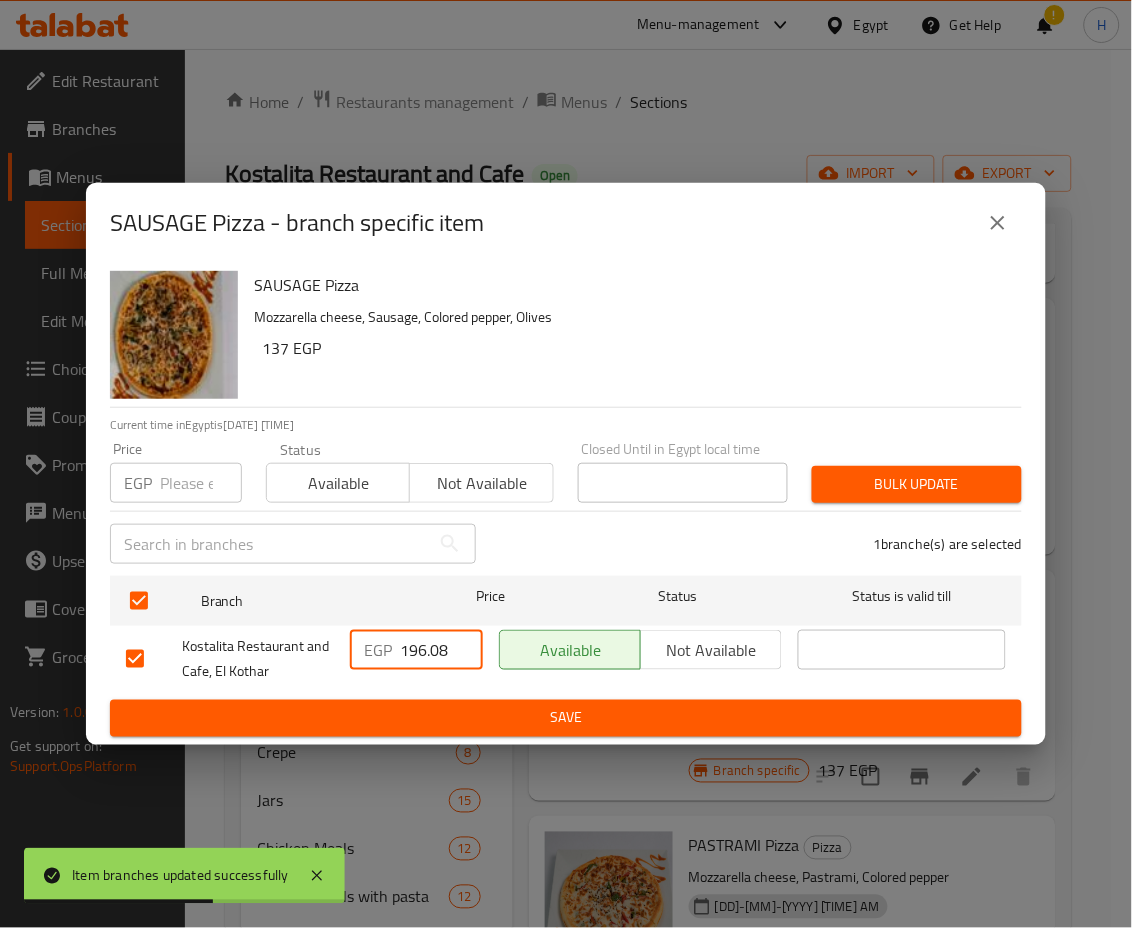 drag, startPoint x: 405, startPoint y: 655, endPoint x: 508, endPoint y: 678, distance: 105.53672 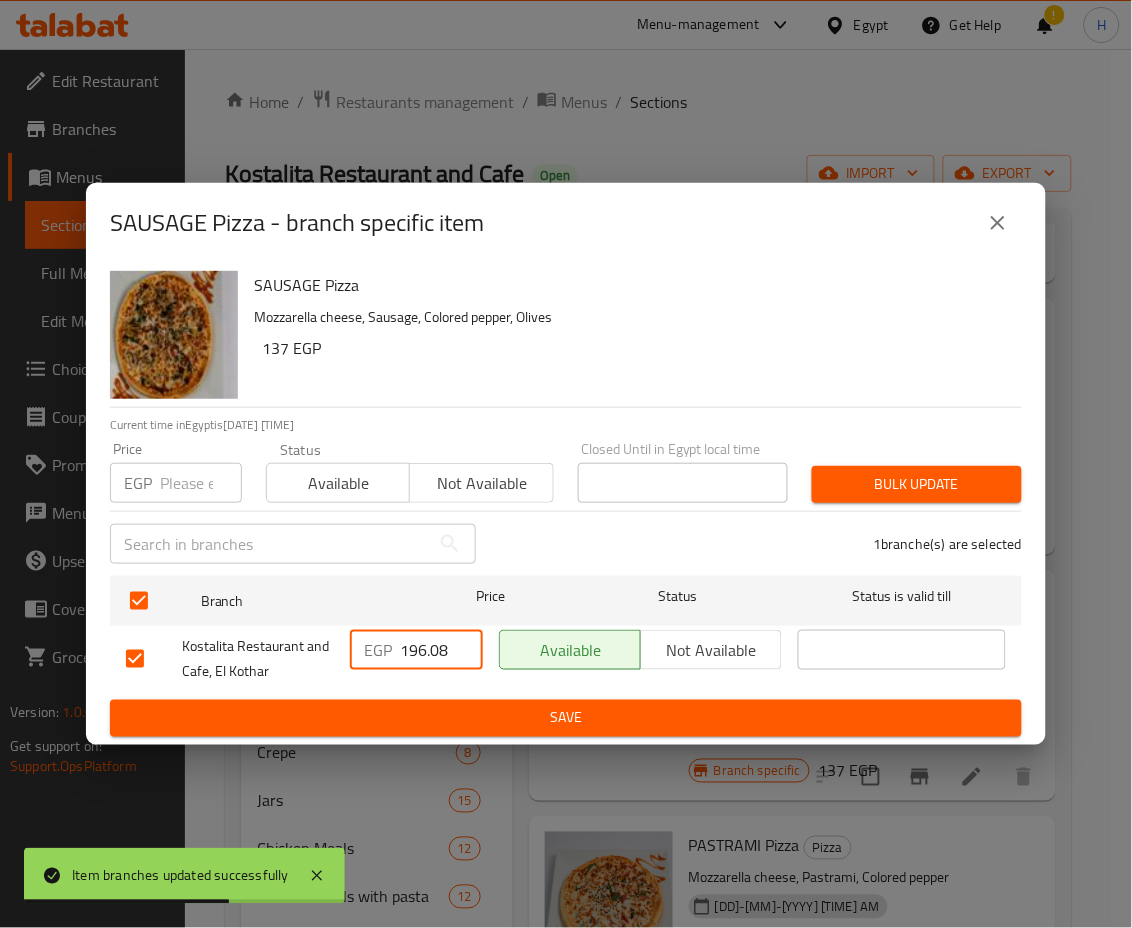 type on "1" 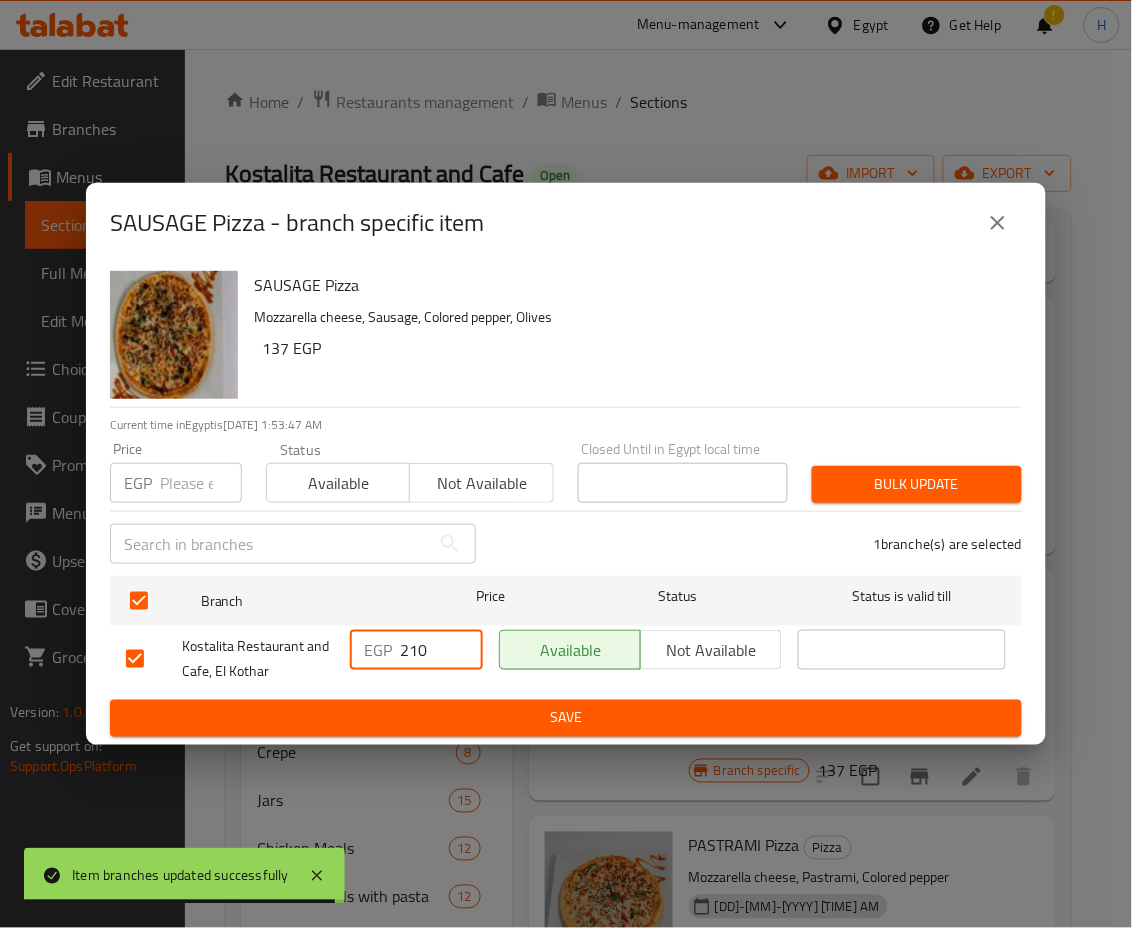 type on "210" 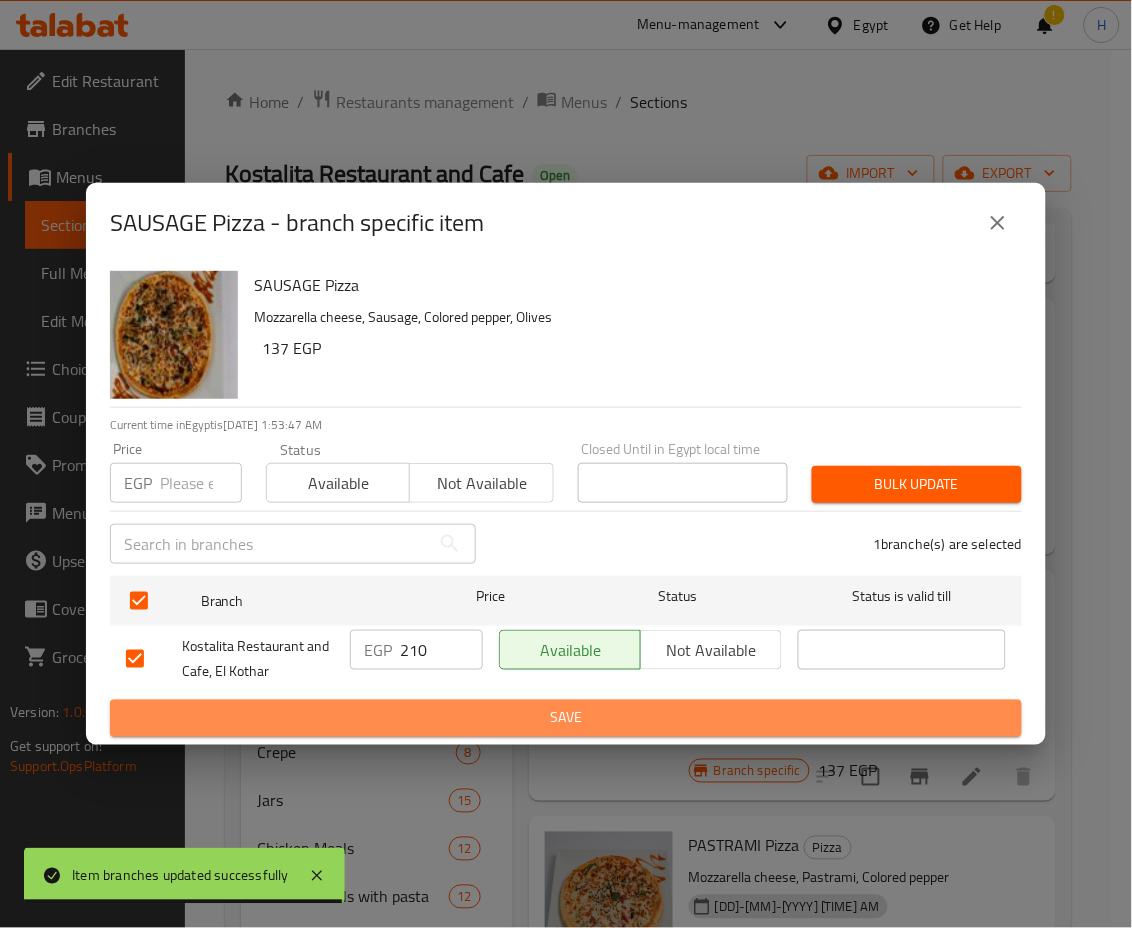 click on "Save" at bounding box center (566, 718) 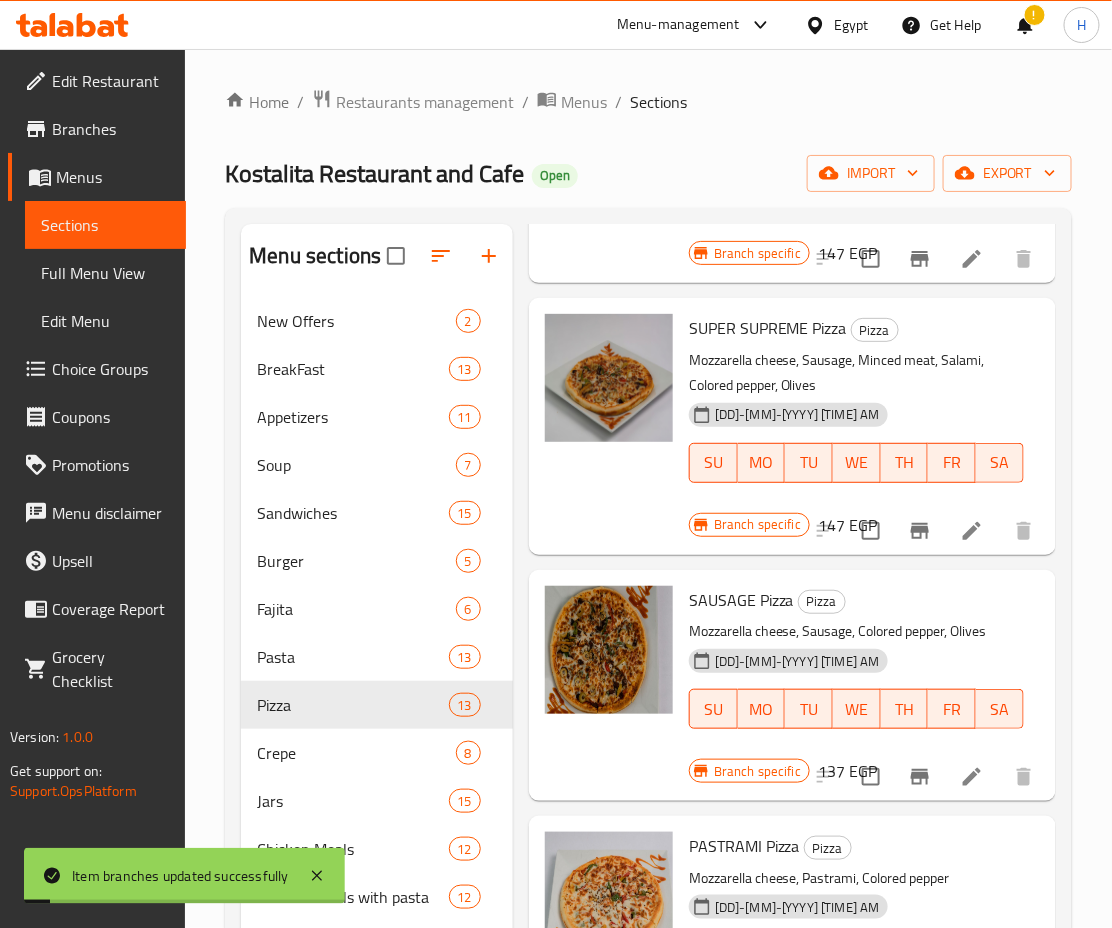scroll, scrollTop: 1932, scrollLeft: 0, axis: vertical 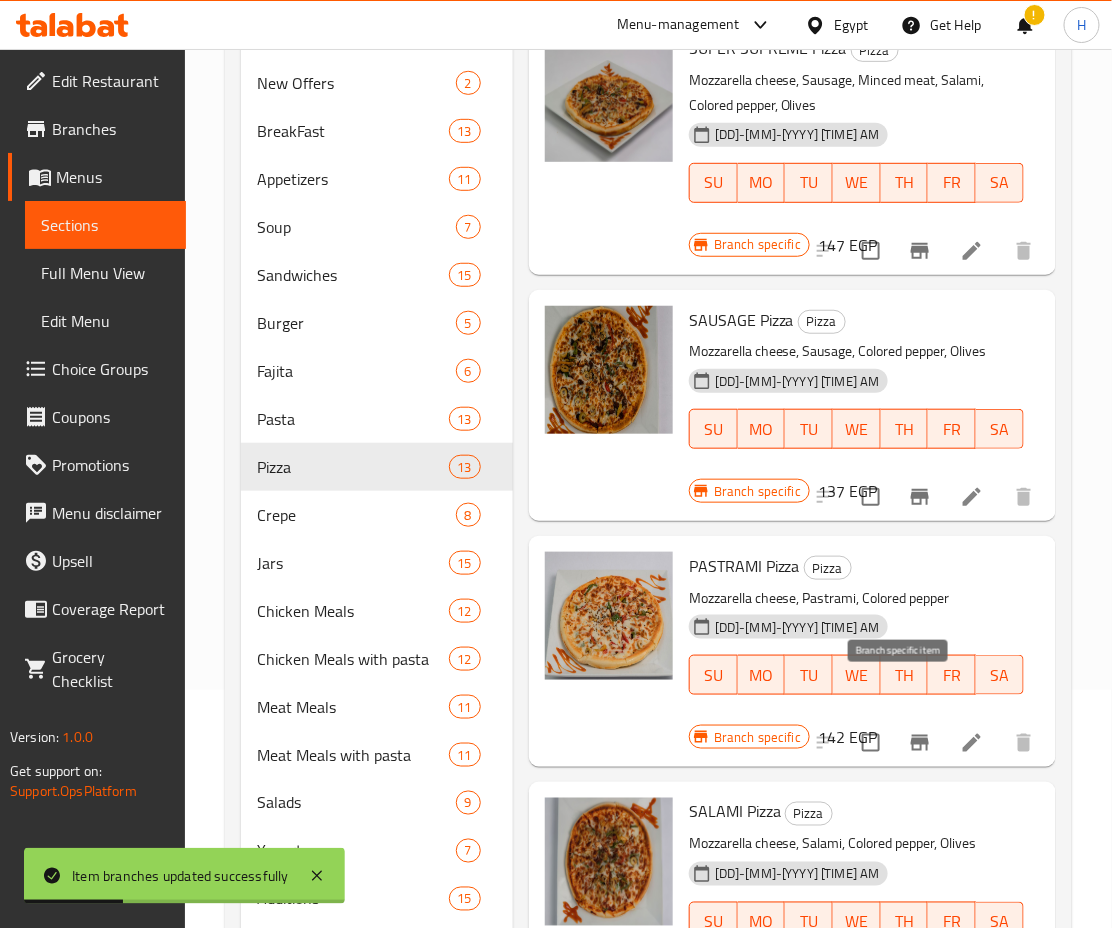 click at bounding box center (920, 743) 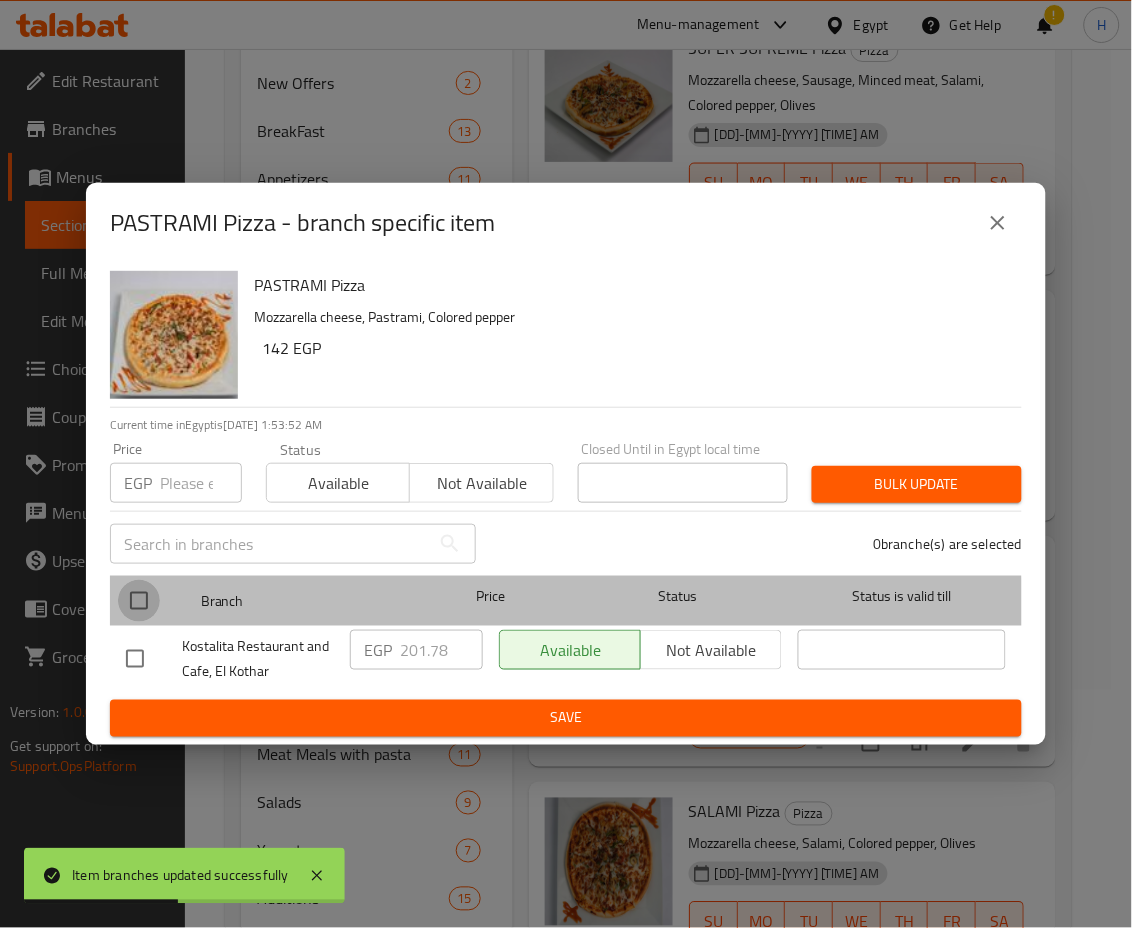 click at bounding box center (139, 601) 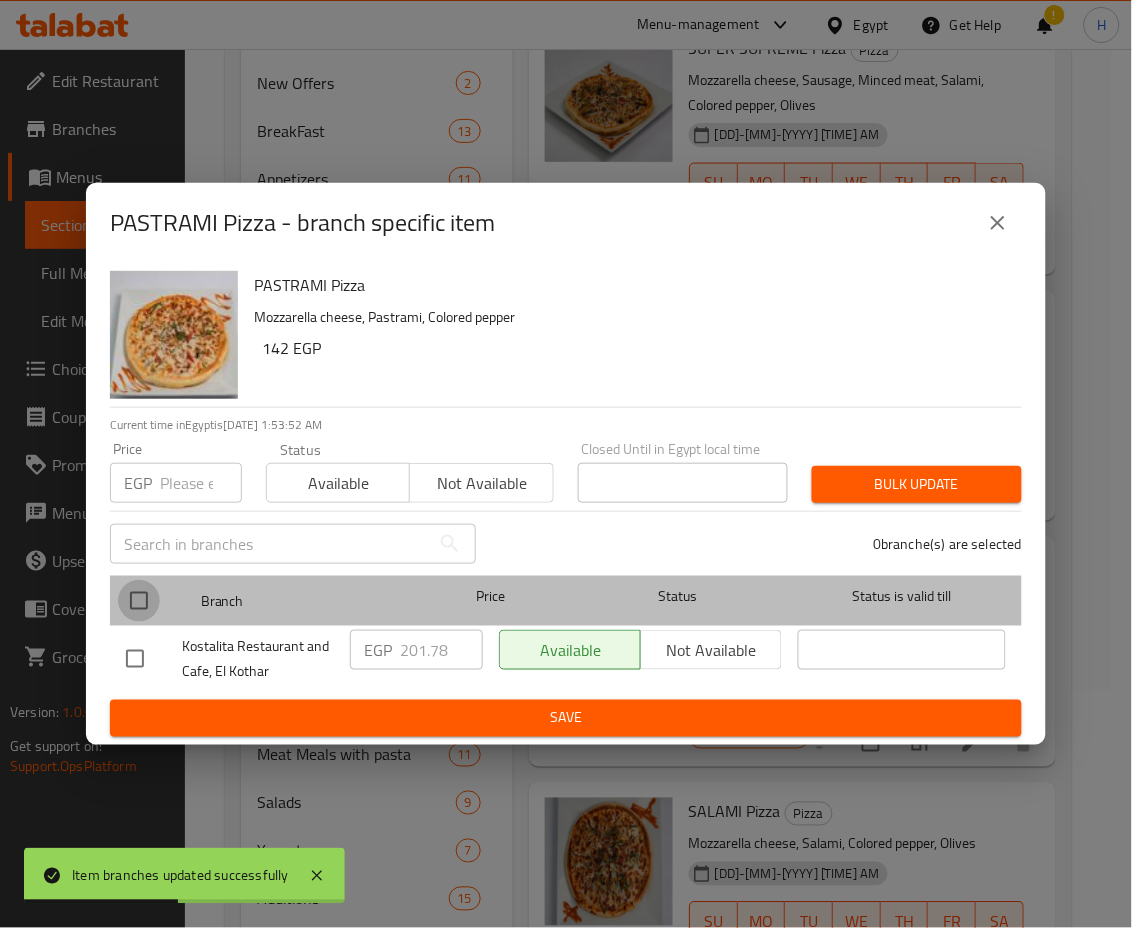 checkbox on "true" 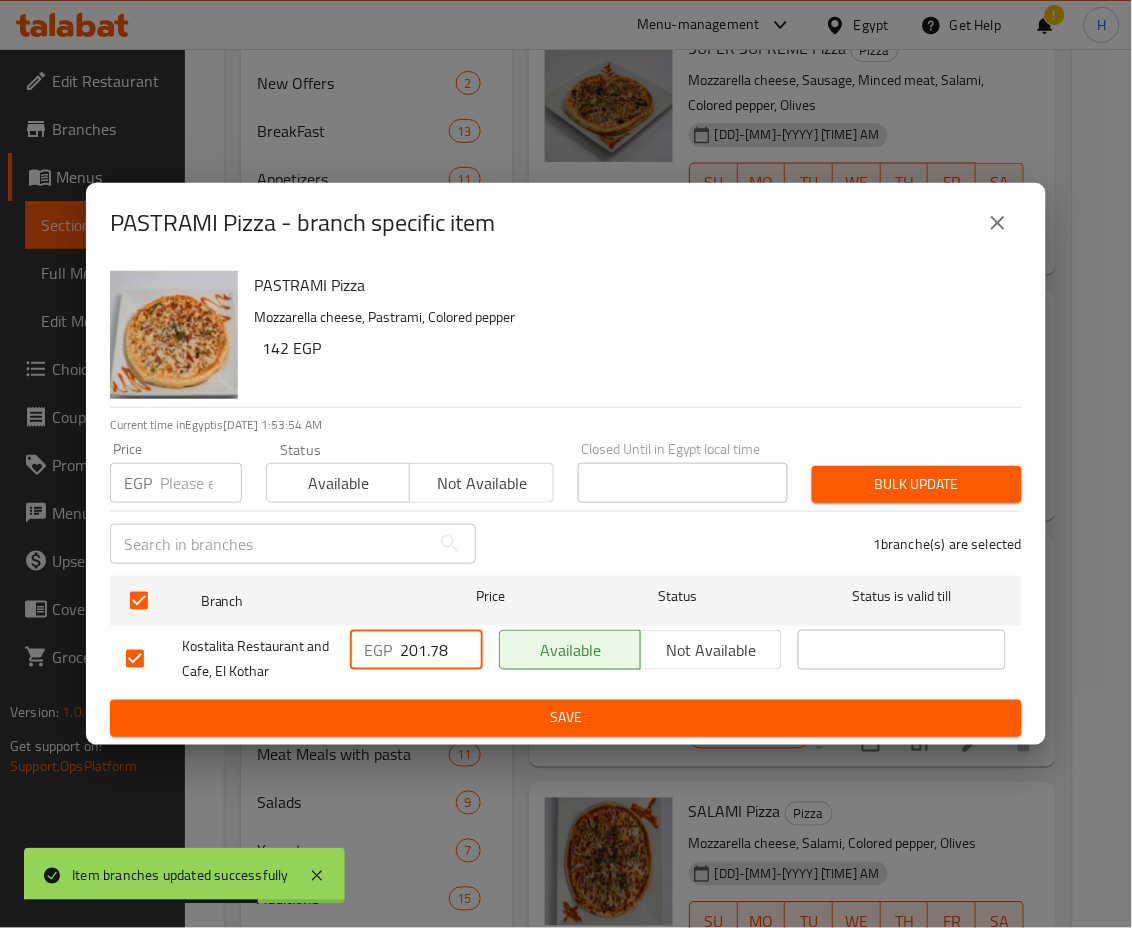 drag, startPoint x: 409, startPoint y: 649, endPoint x: 493, endPoint y: 660, distance: 84.71718 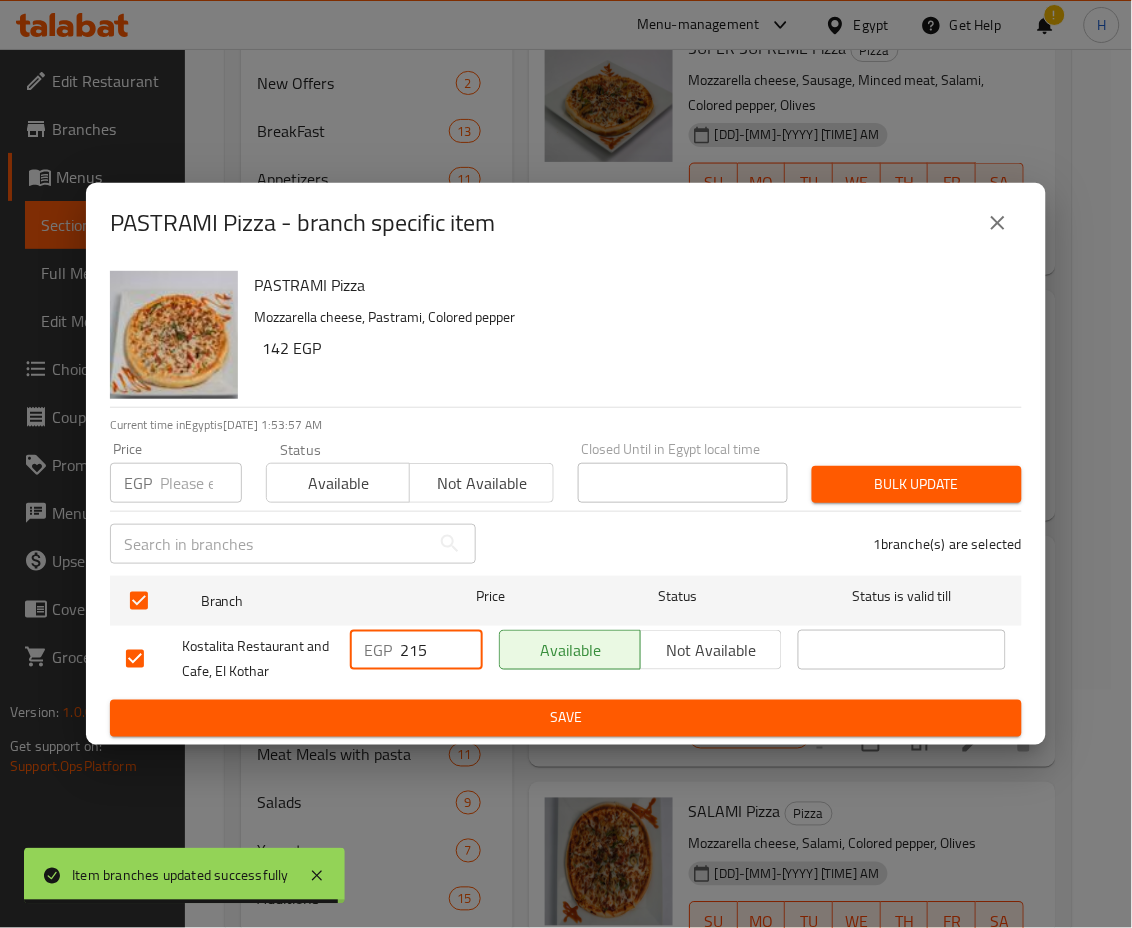 type on "215" 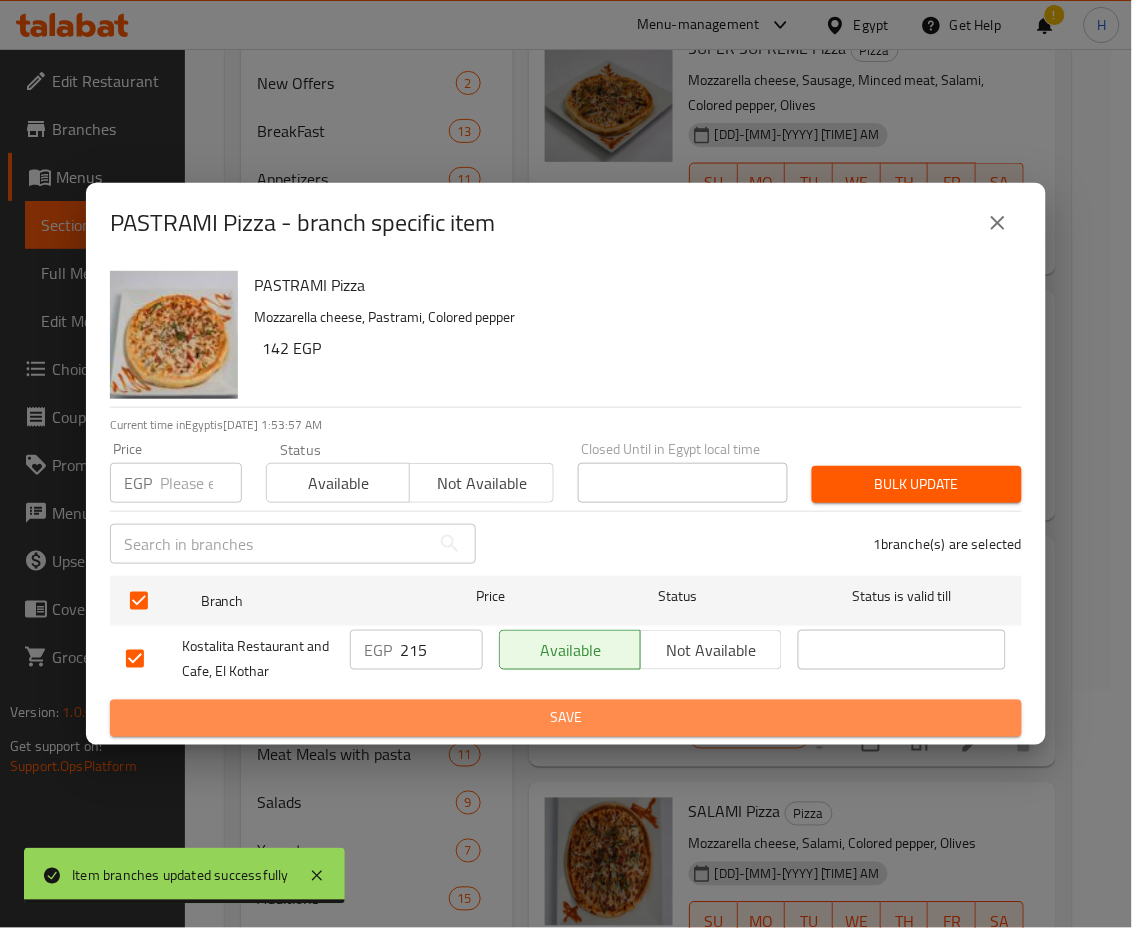 click on "Save" at bounding box center (566, 718) 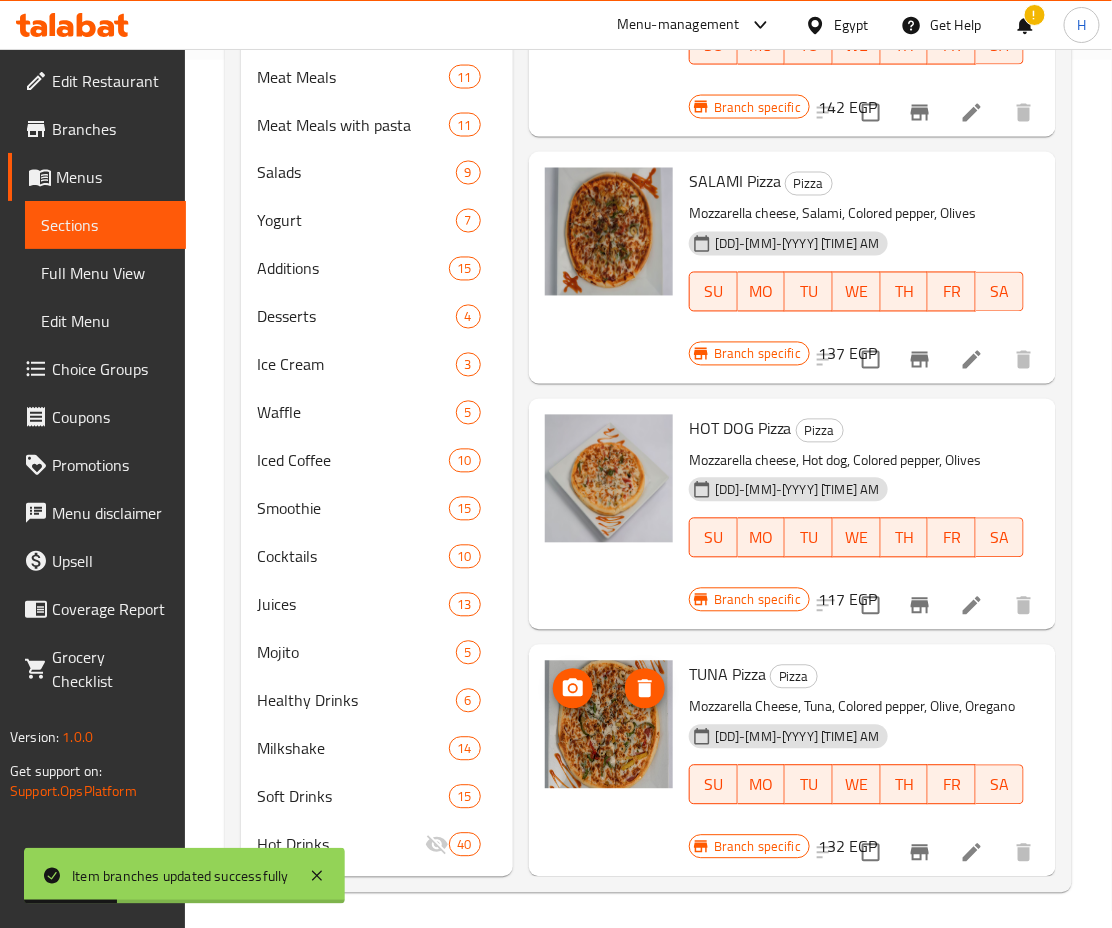 scroll, scrollTop: 869, scrollLeft: 0, axis: vertical 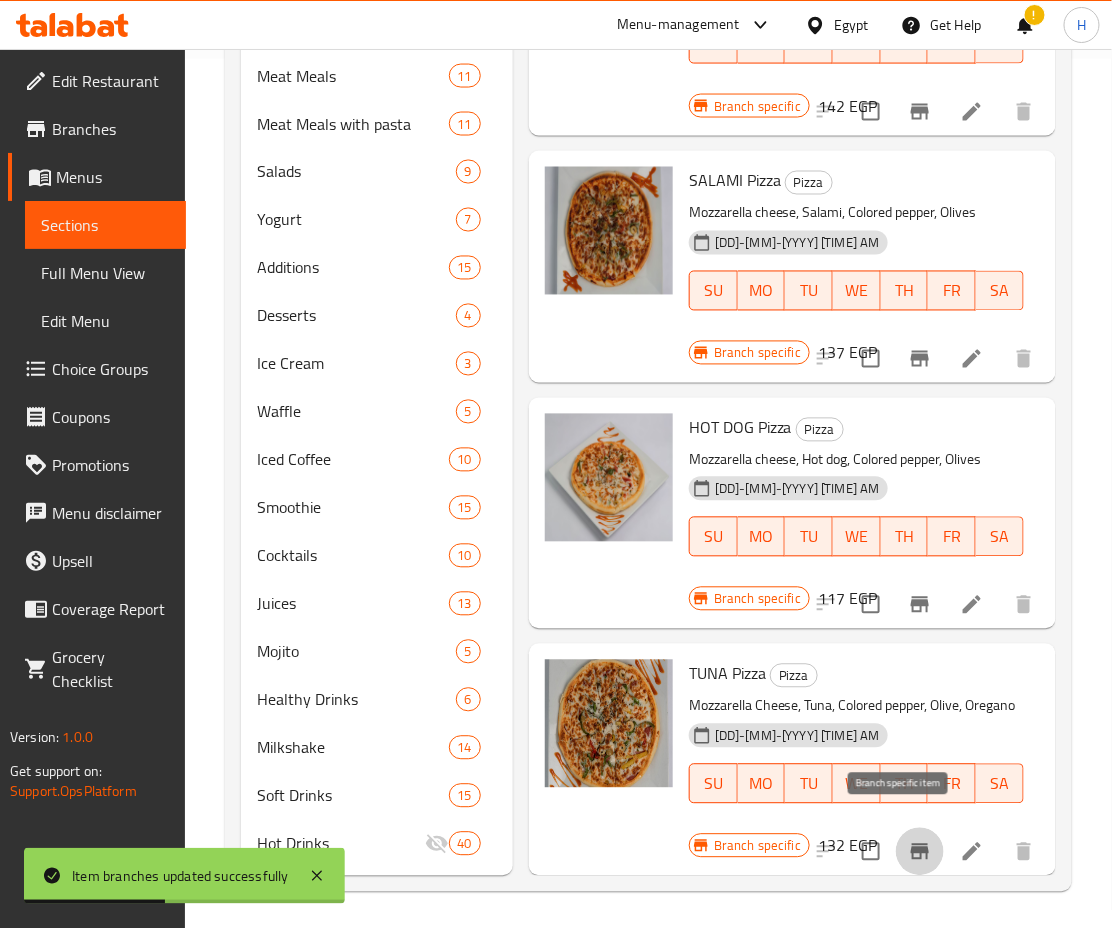click 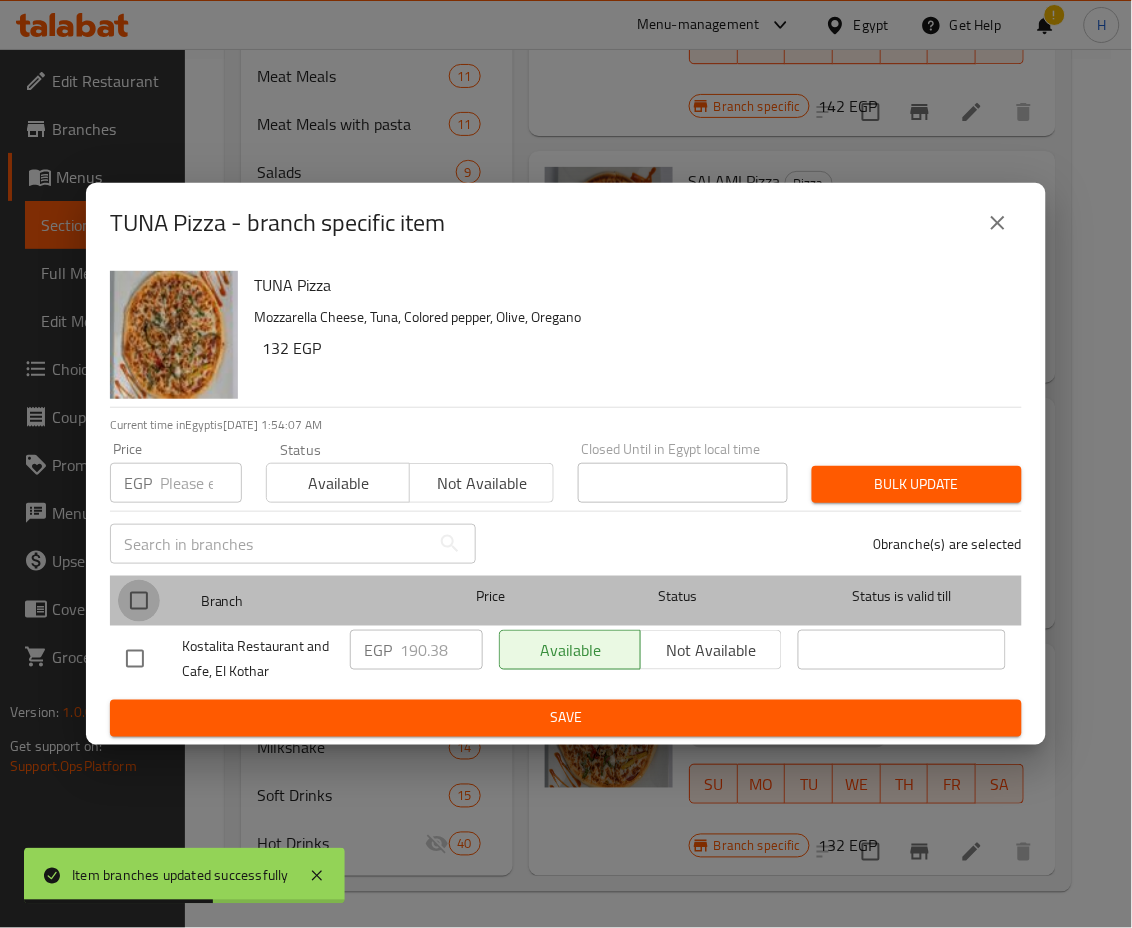 click at bounding box center (139, 601) 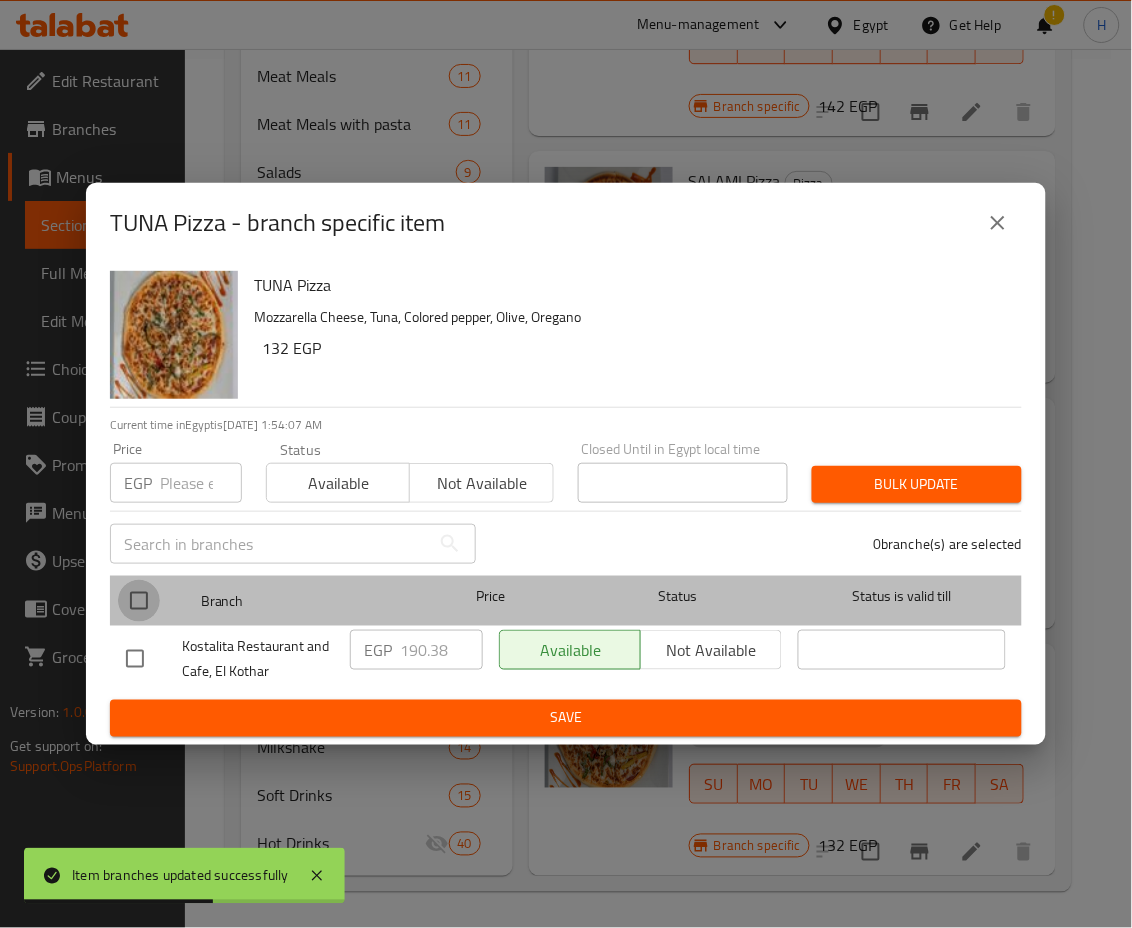 checkbox on "true" 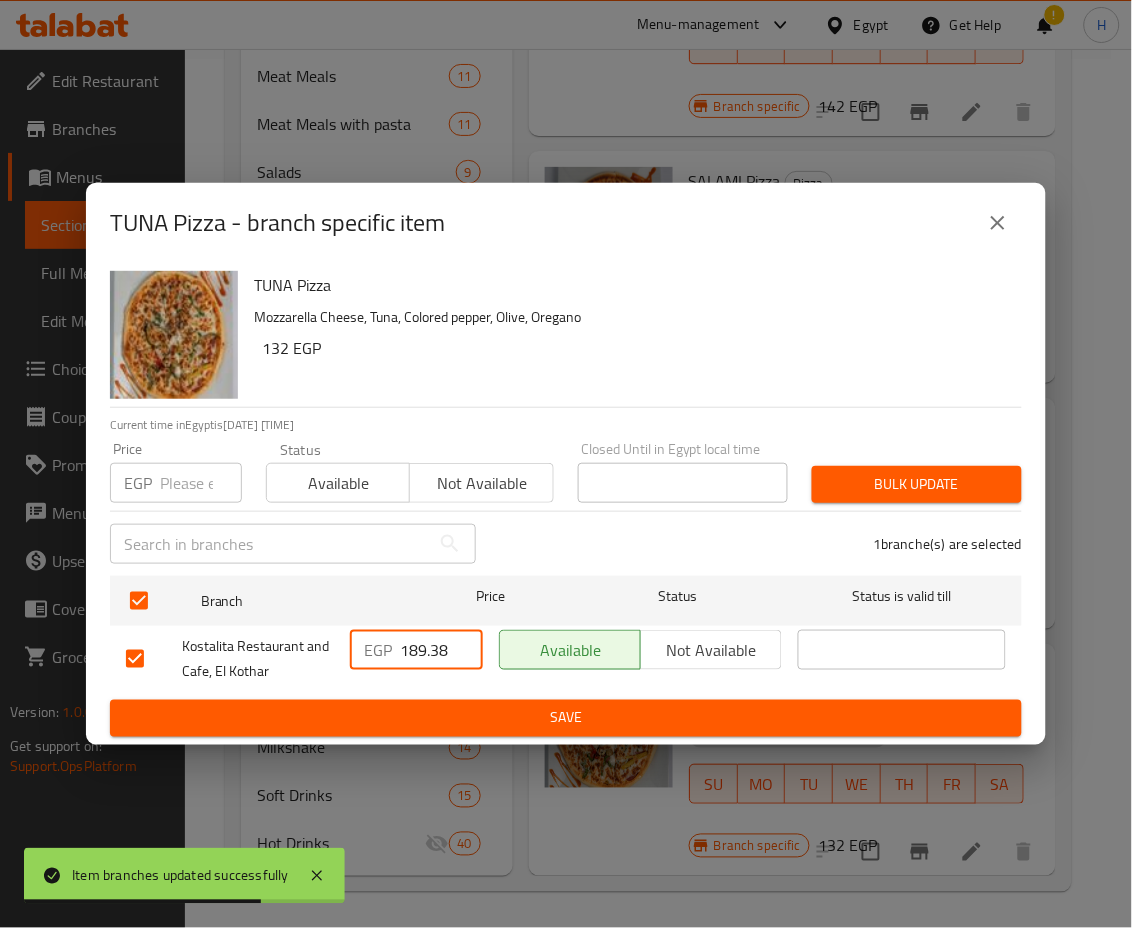 click on "189.38" at bounding box center [441, 650] 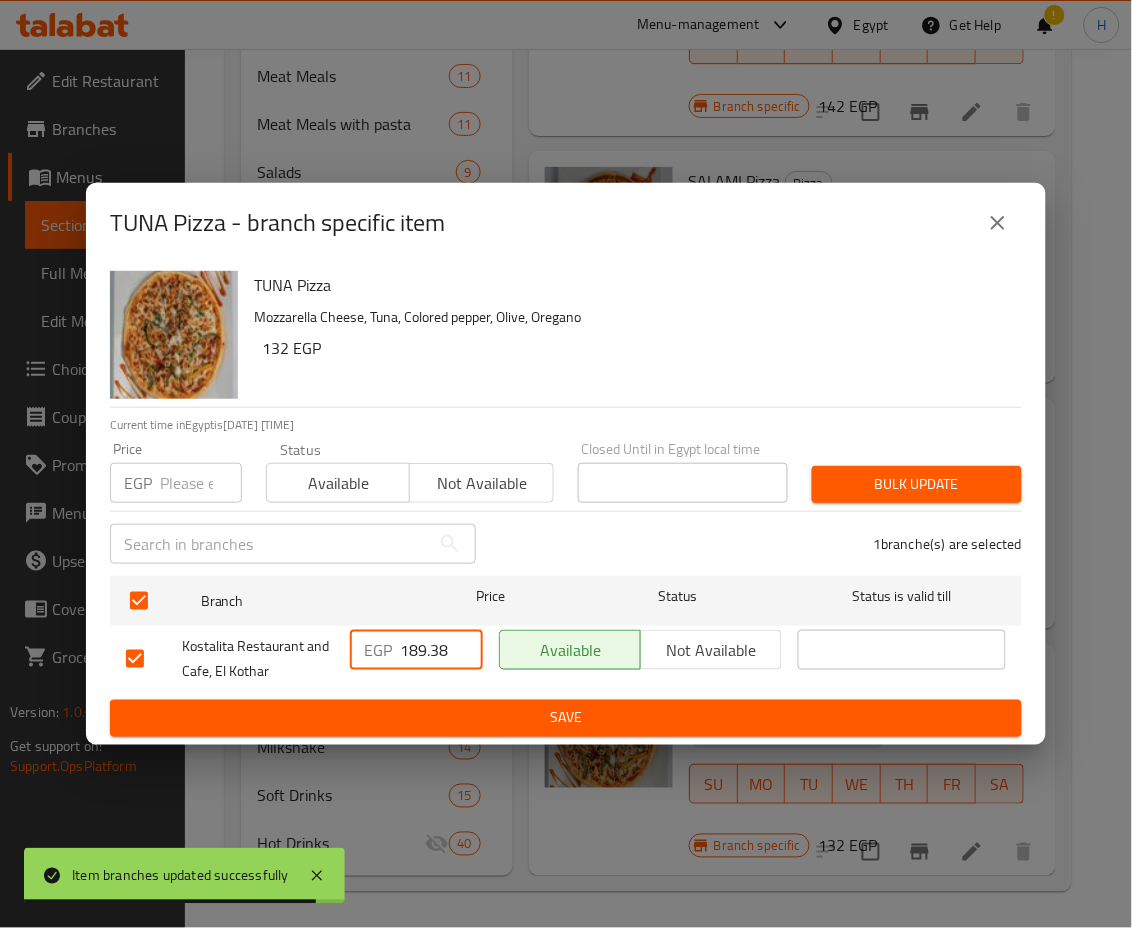 drag, startPoint x: 454, startPoint y: 645, endPoint x: 362, endPoint y: 649, distance: 92.086914 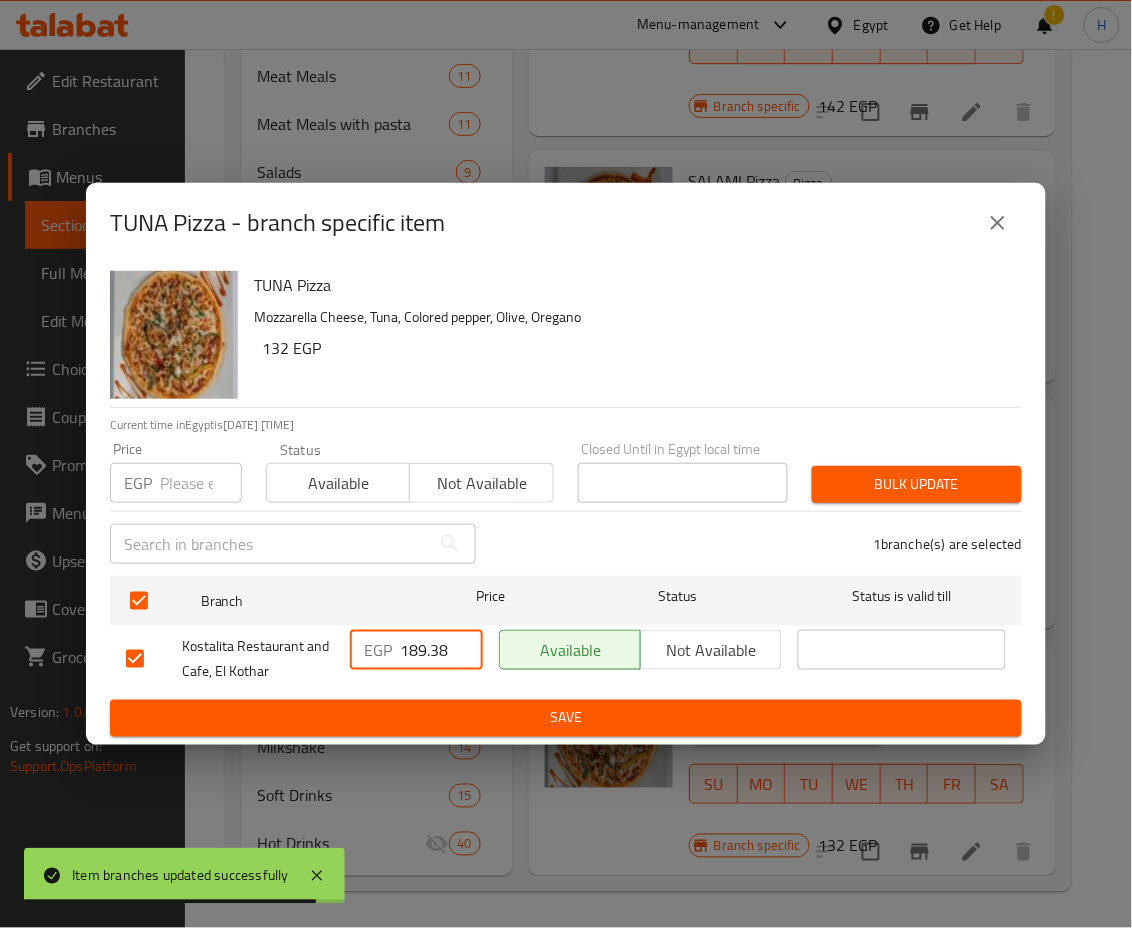click on "EGP 189.38 ​" at bounding box center (416, 650) 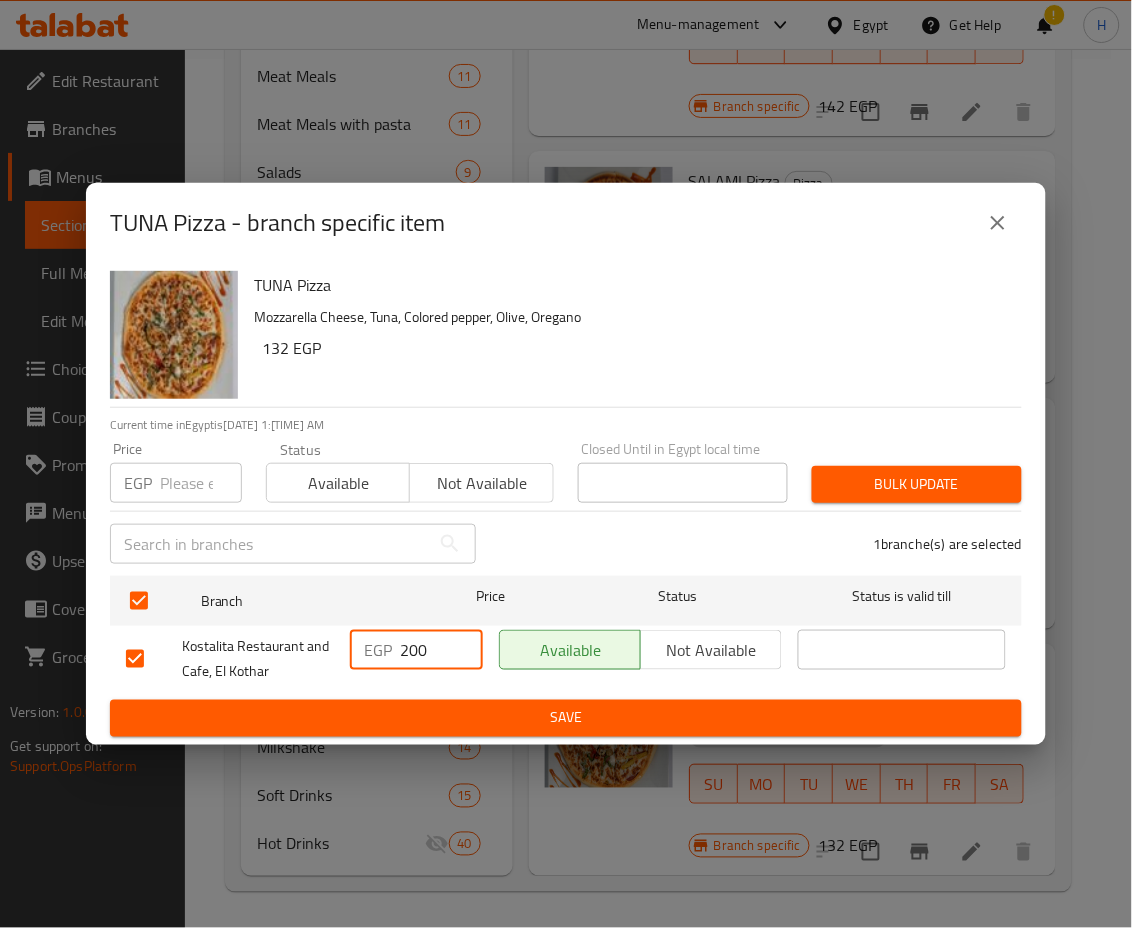 type on "200" 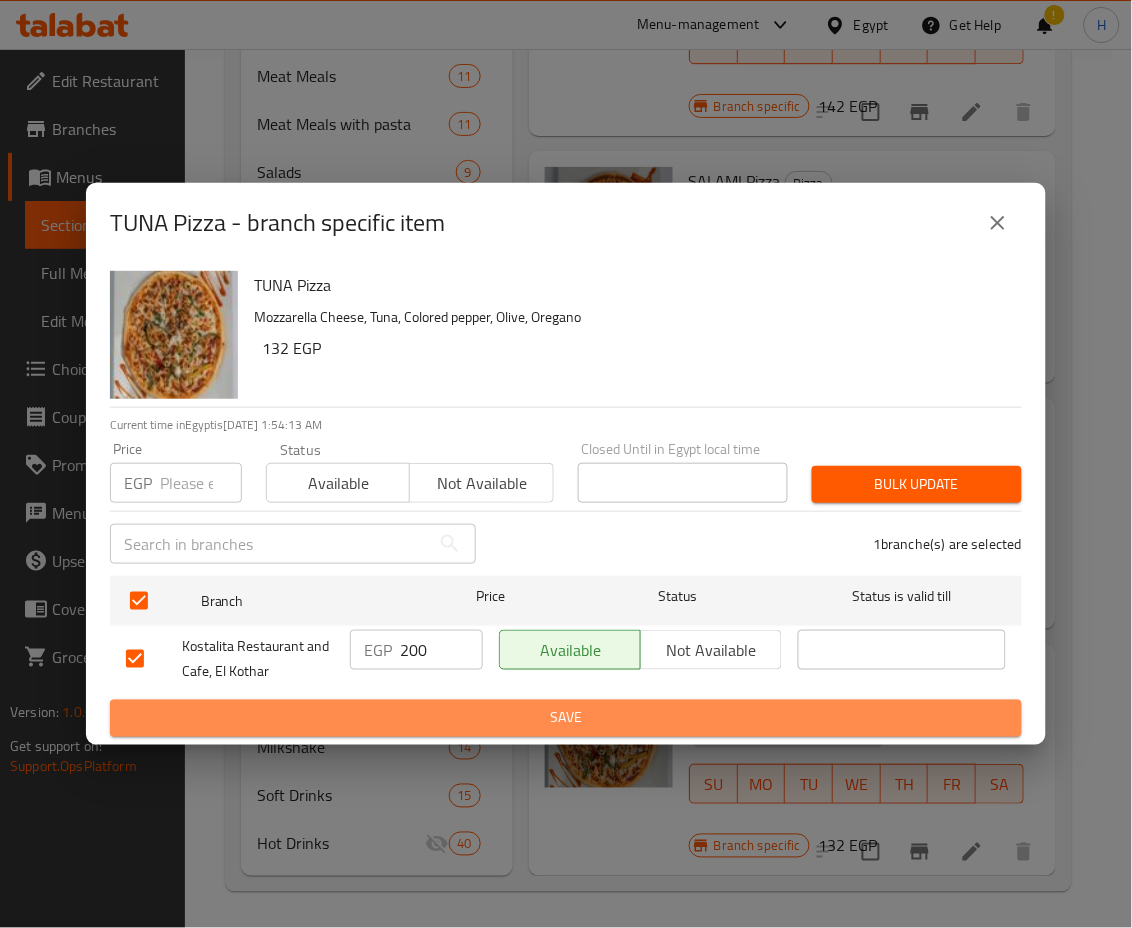 click on "Save" at bounding box center [566, 718] 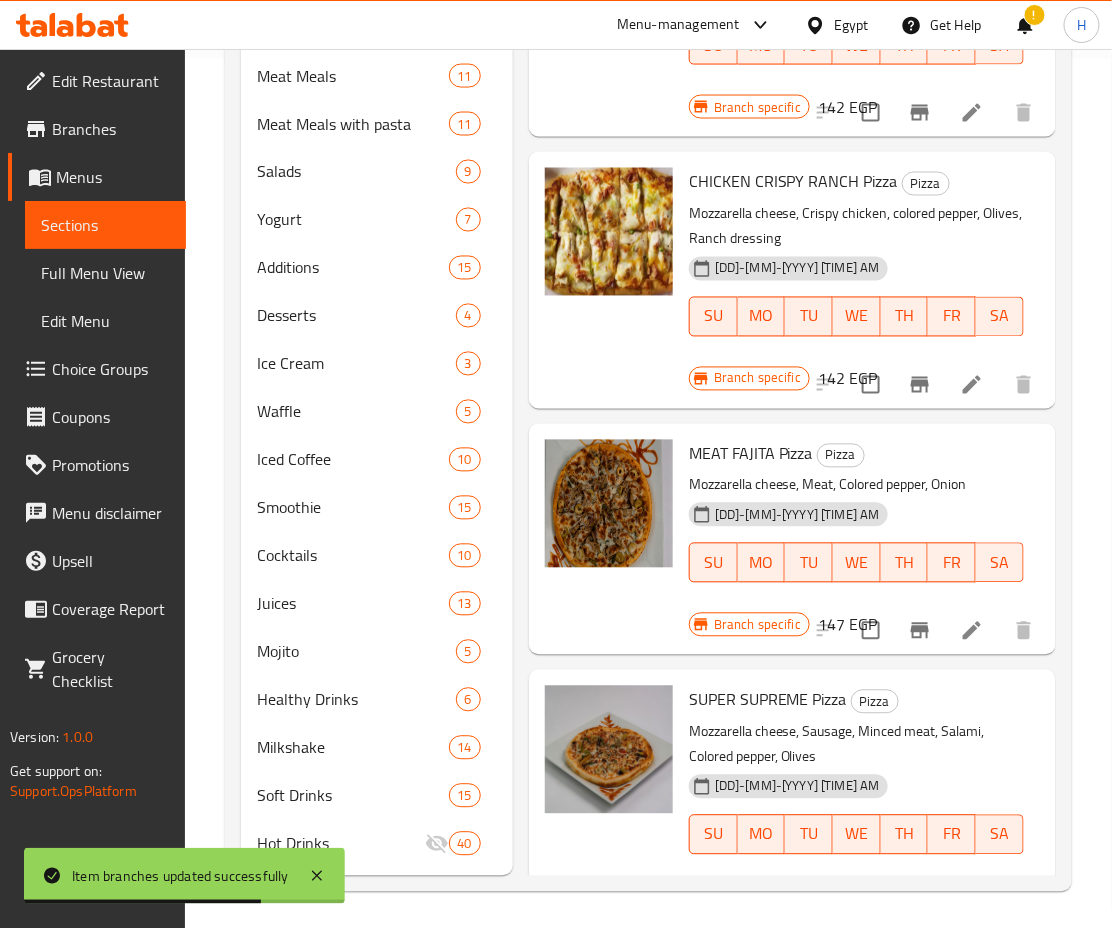 scroll, scrollTop: 604, scrollLeft: 0, axis: vertical 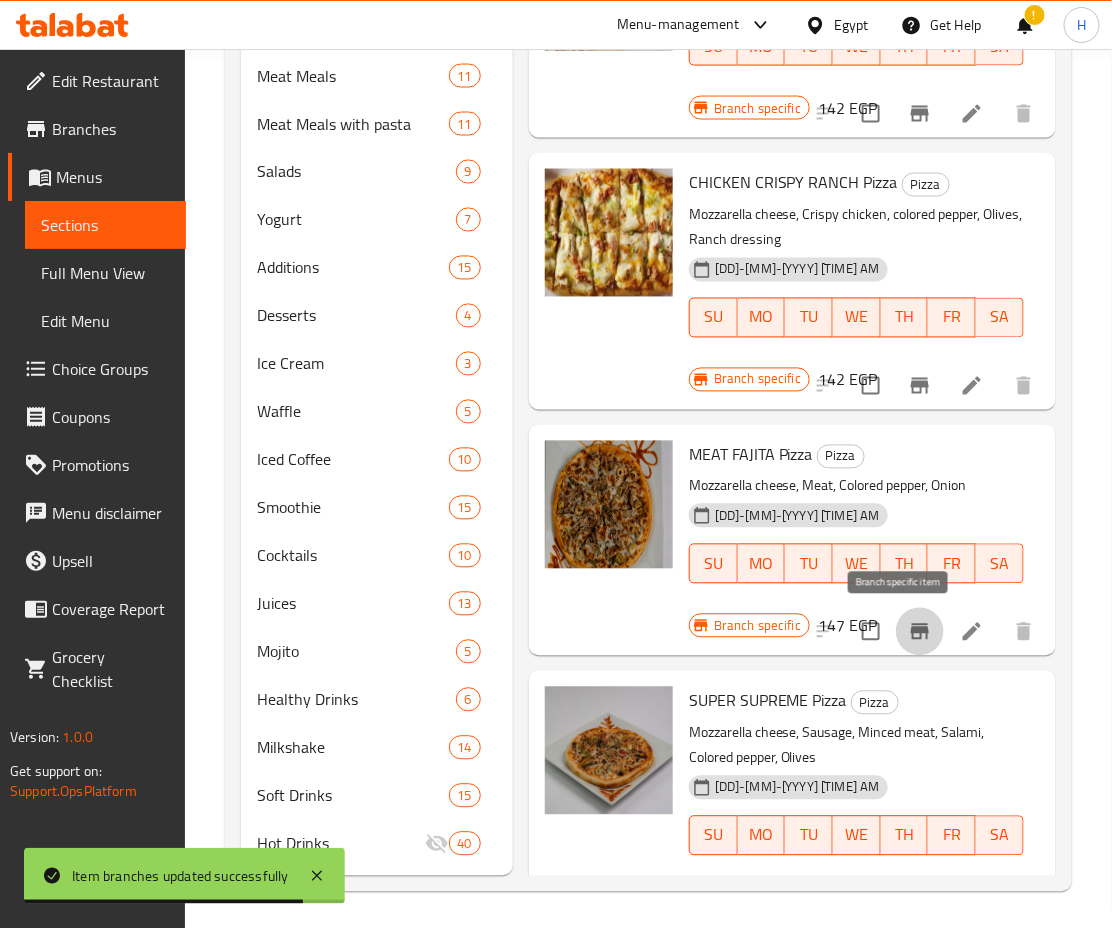 click 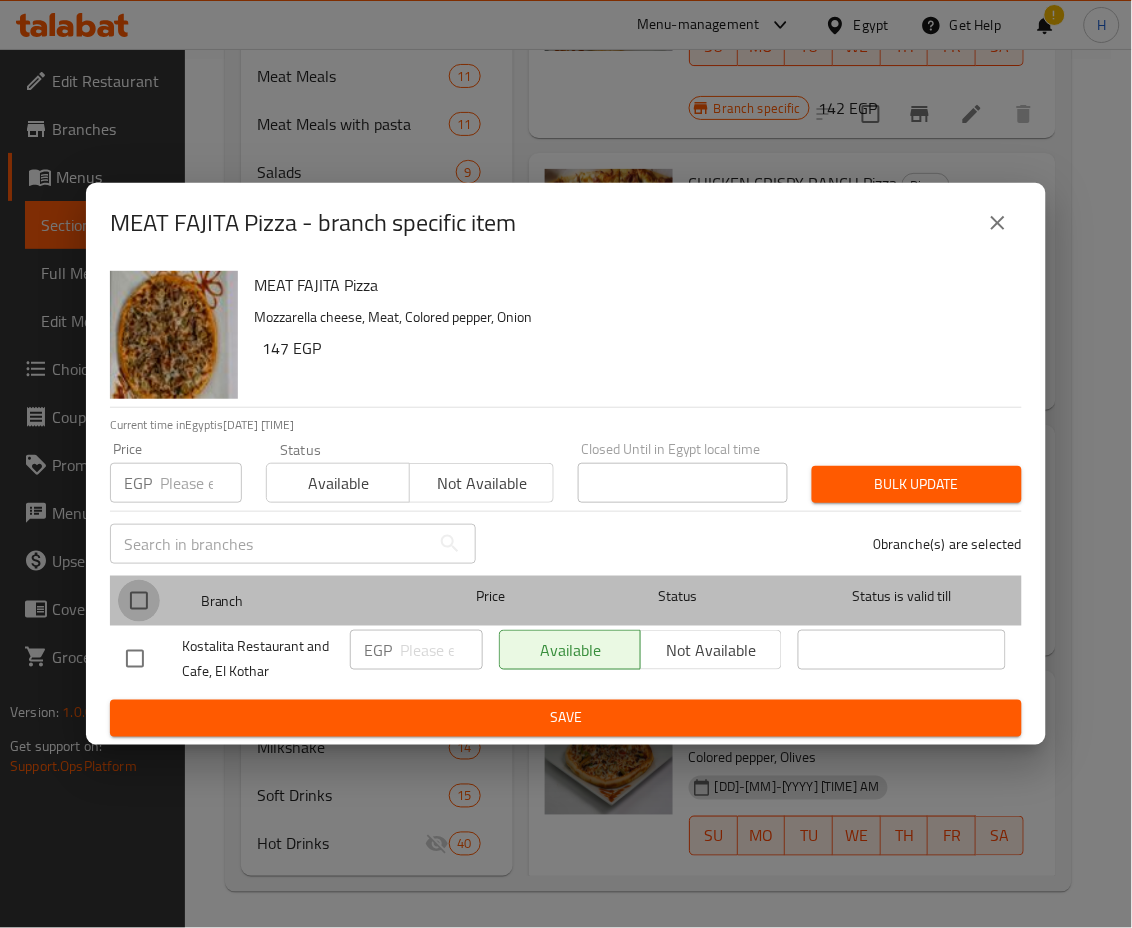 click at bounding box center [139, 601] 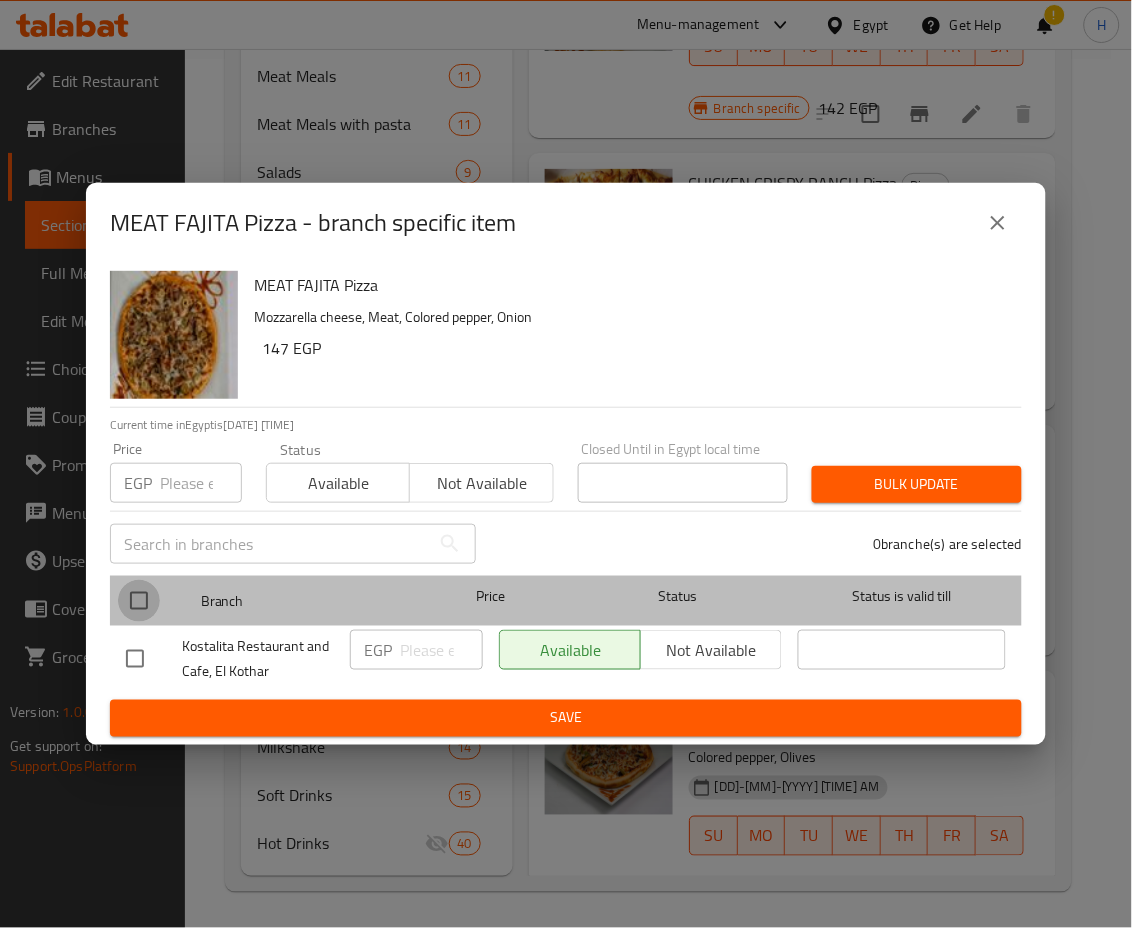 checkbox on "true" 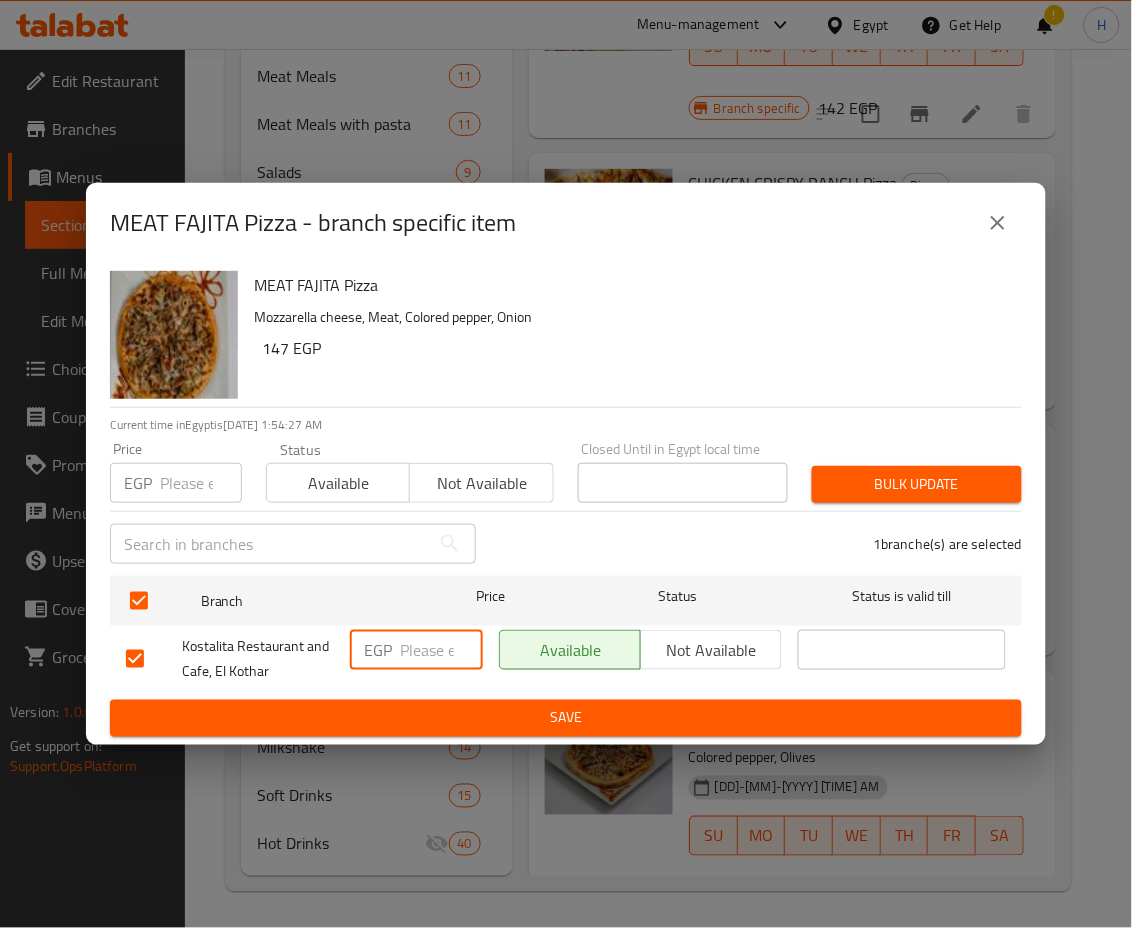 click on "[NUMBER]" at bounding box center (441, 650) 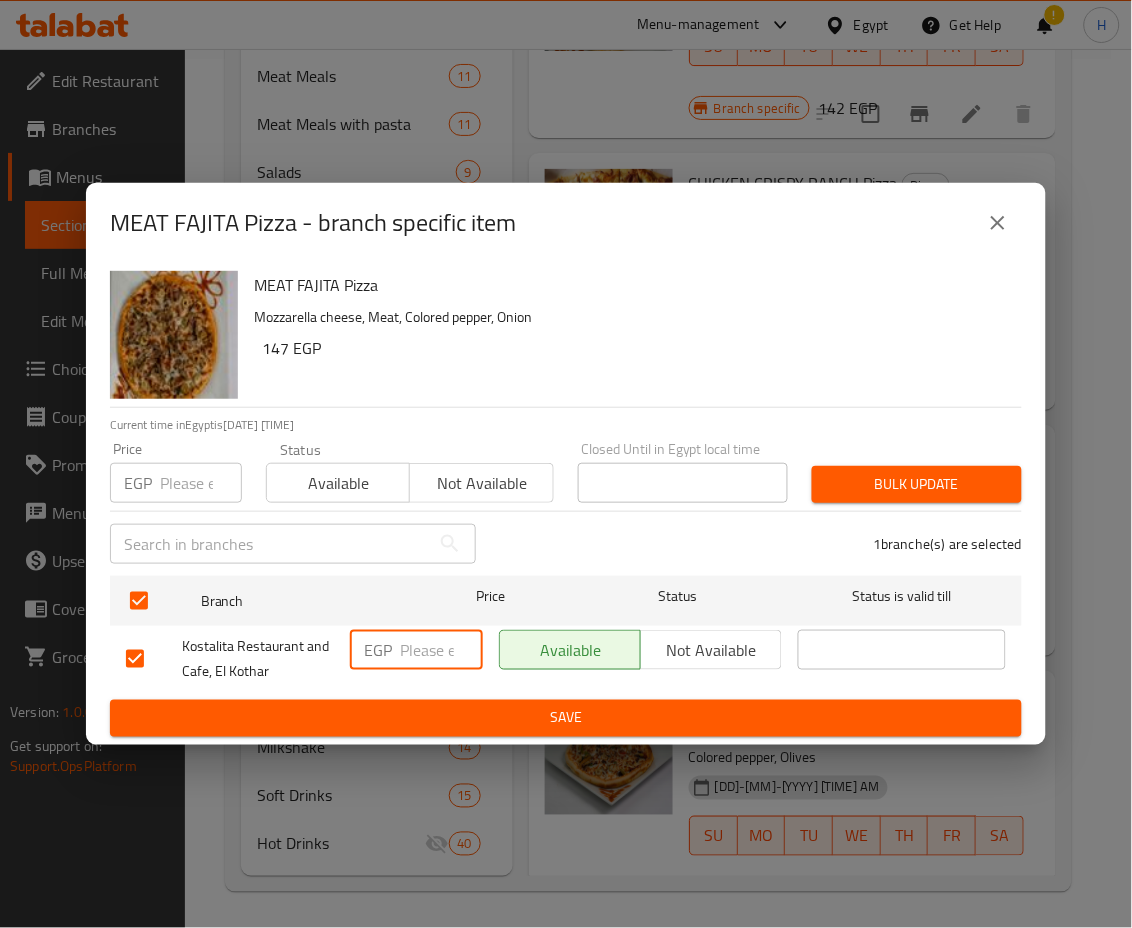 drag, startPoint x: 444, startPoint y: 650, endPoint x: 411, endPoint y: 648, distance: 33.06055 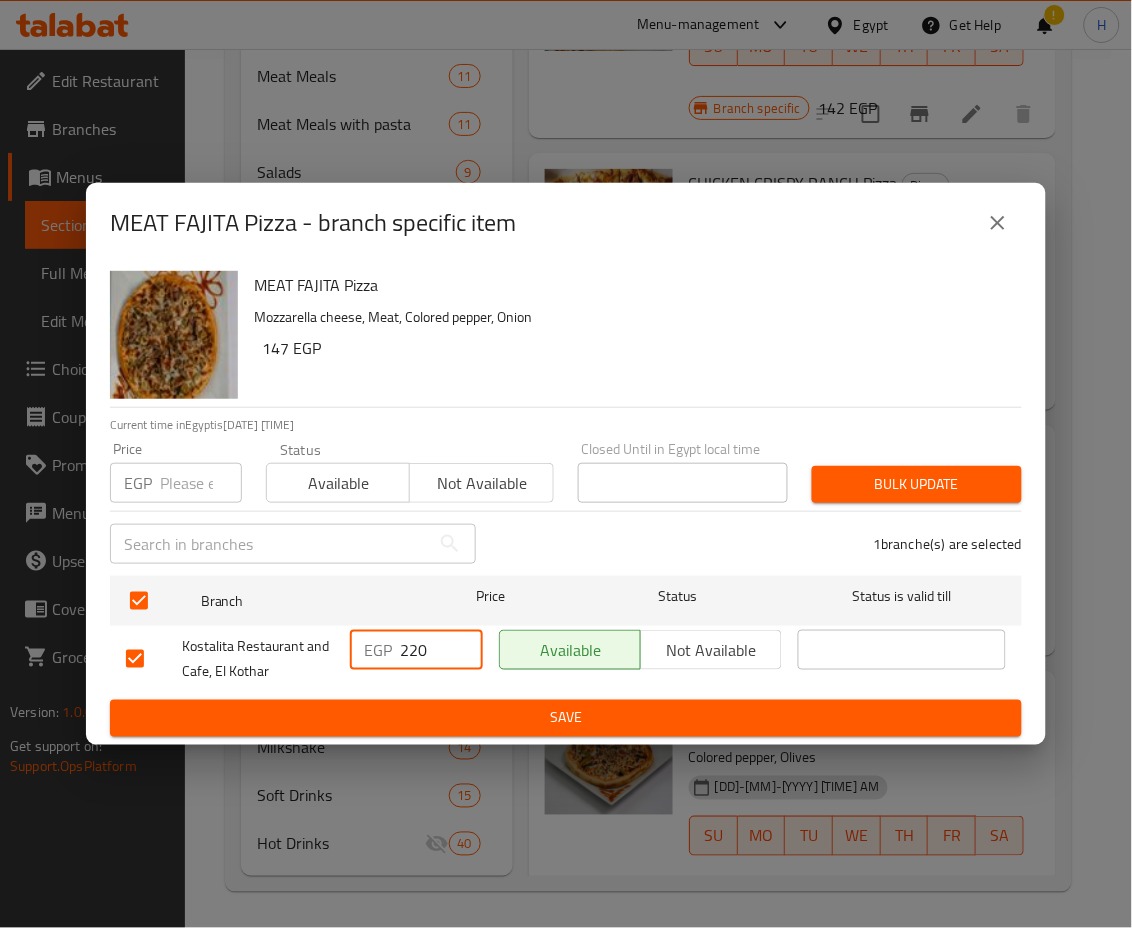 type on "220" 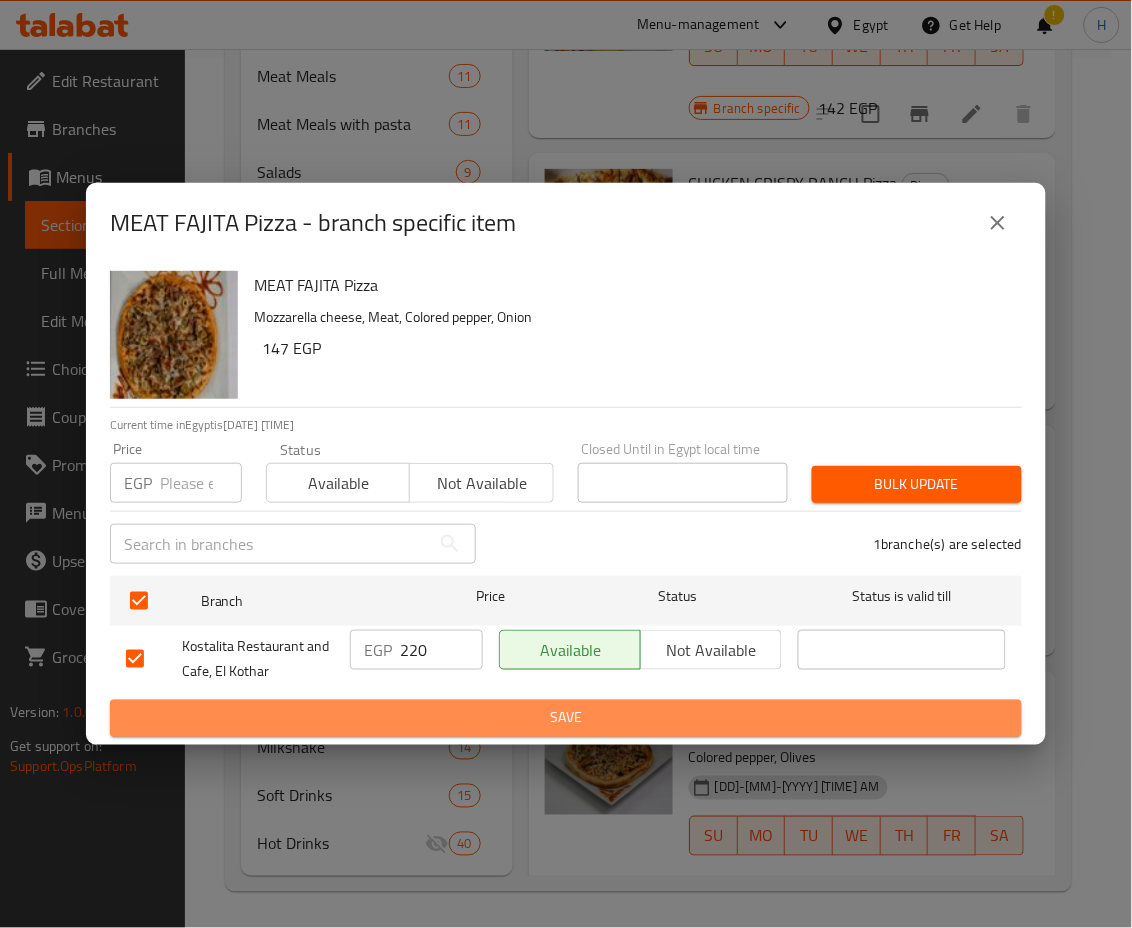 click on "Save" at bounding box center [566, 718] 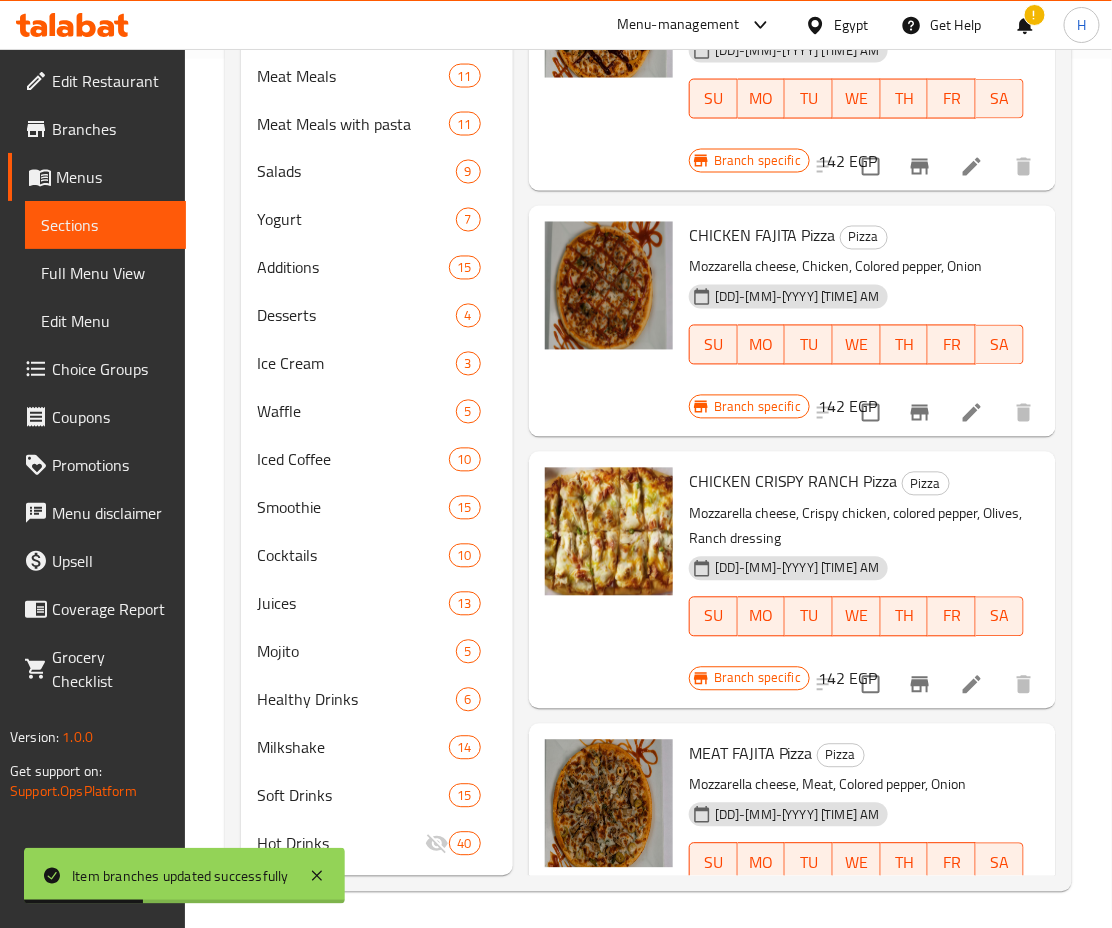 scroll, scrollTop: 304, scrollLeft: 0, axis: vertical 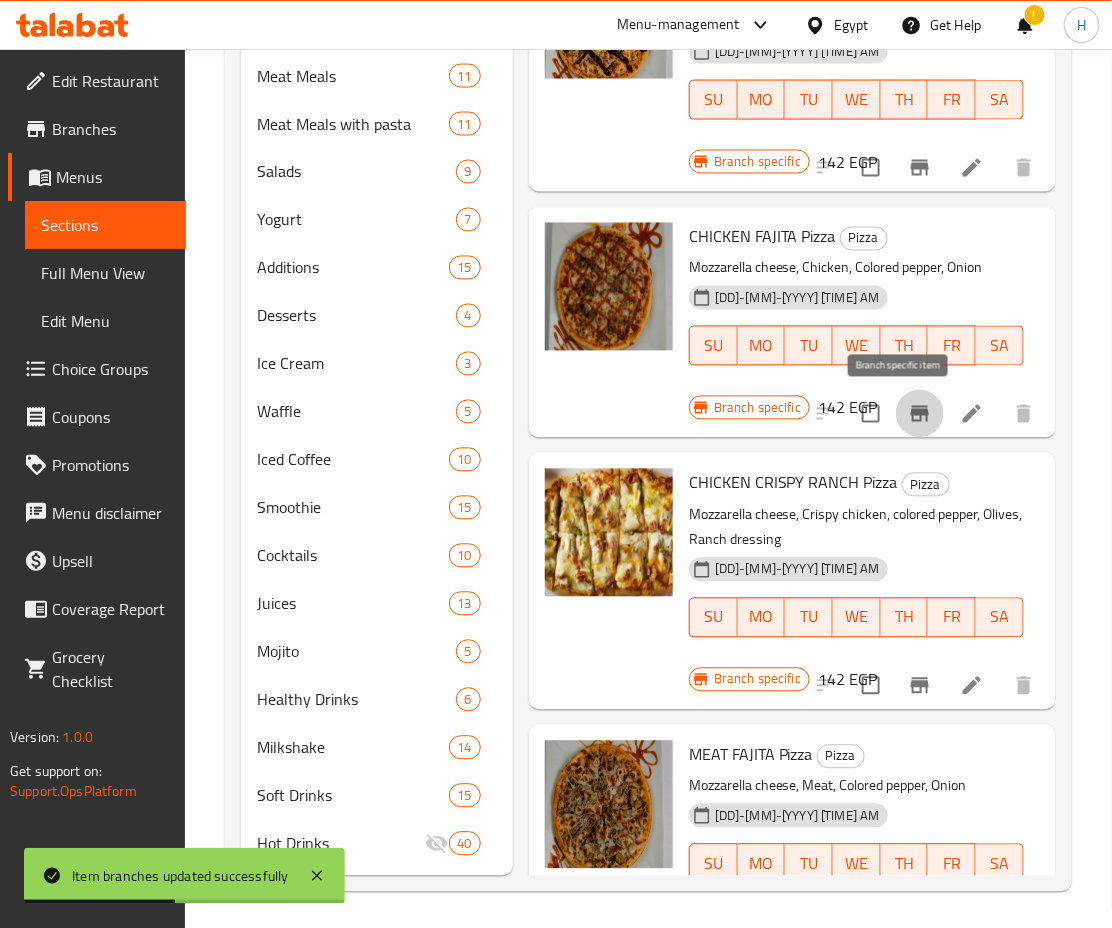 click 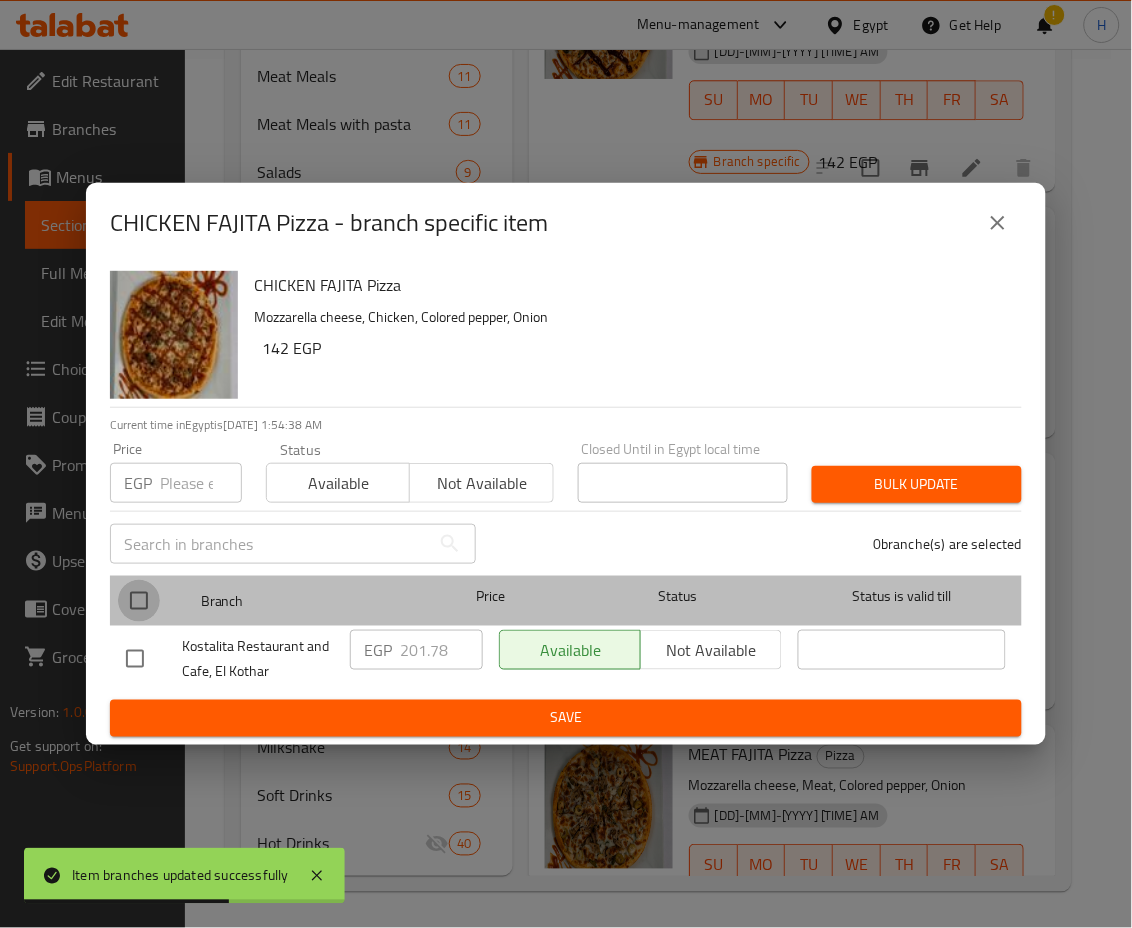 click at bounding box center (139, 601) 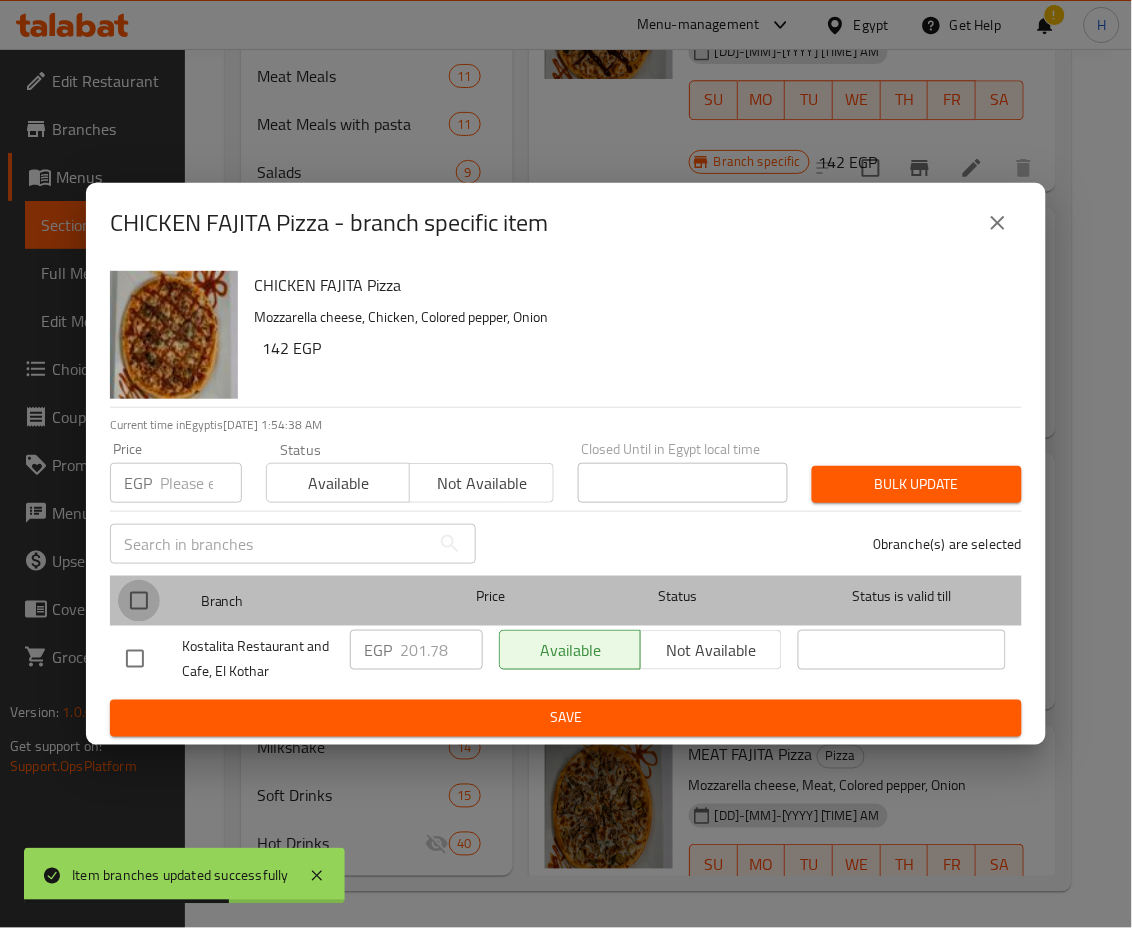 checkbox on "true" 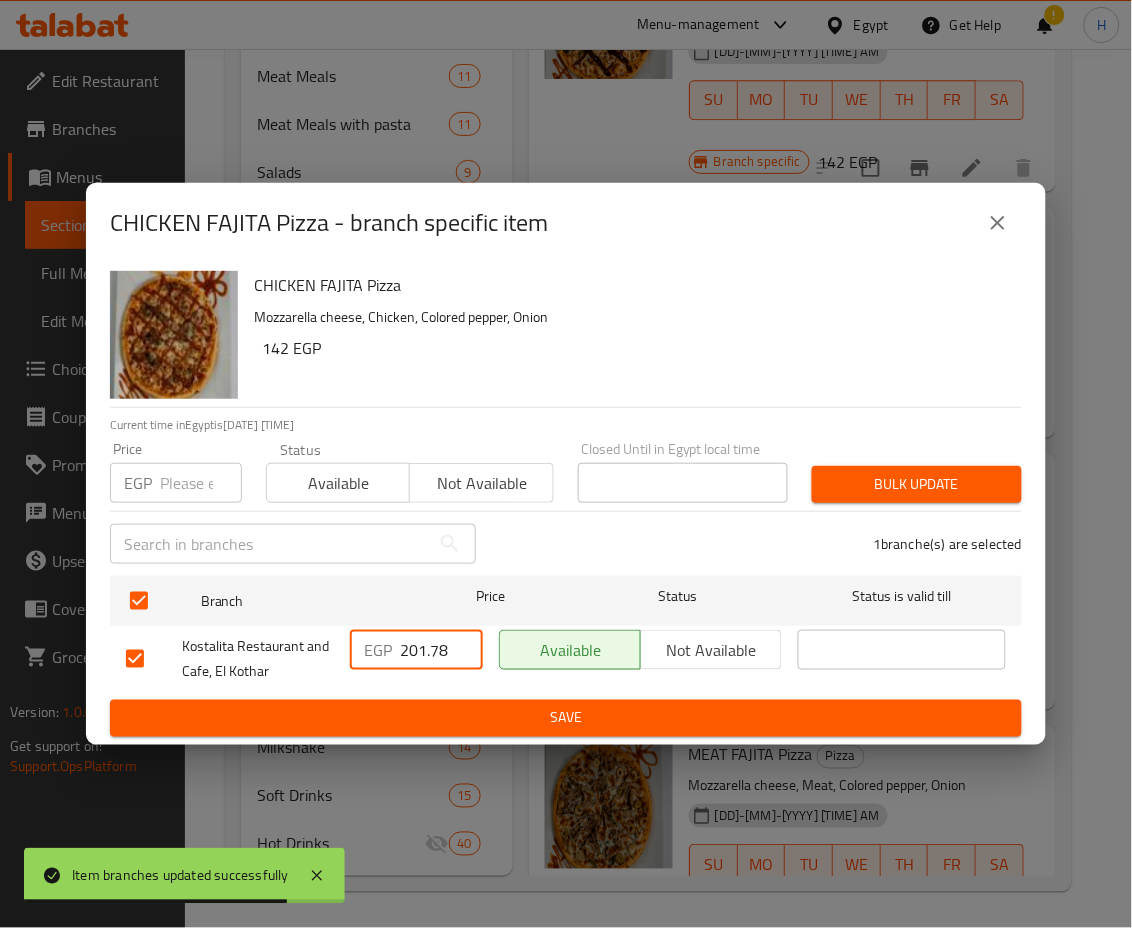 drag, startPoint x: 408, startPoint y: 646, endPoint x: 541, endPoint y: 664, distance: 134.21252 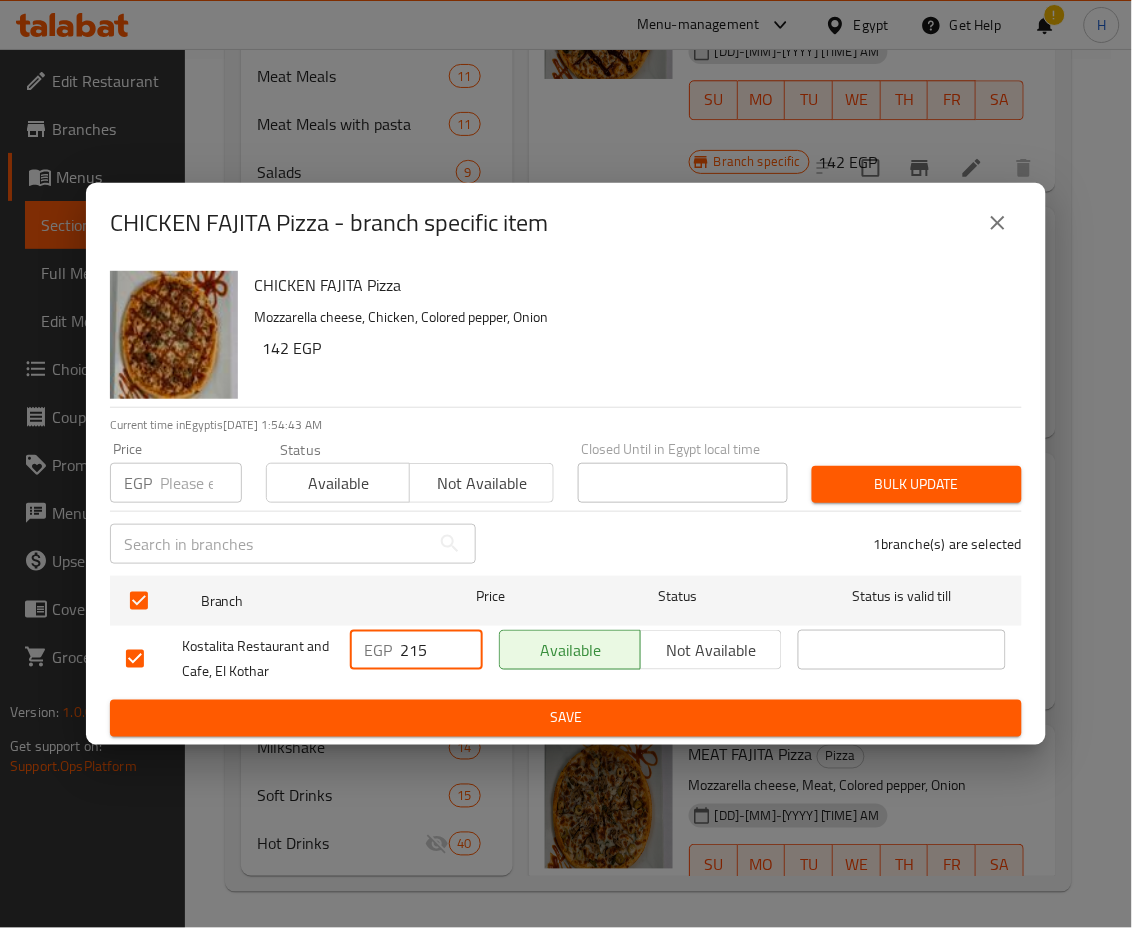 type on "215" 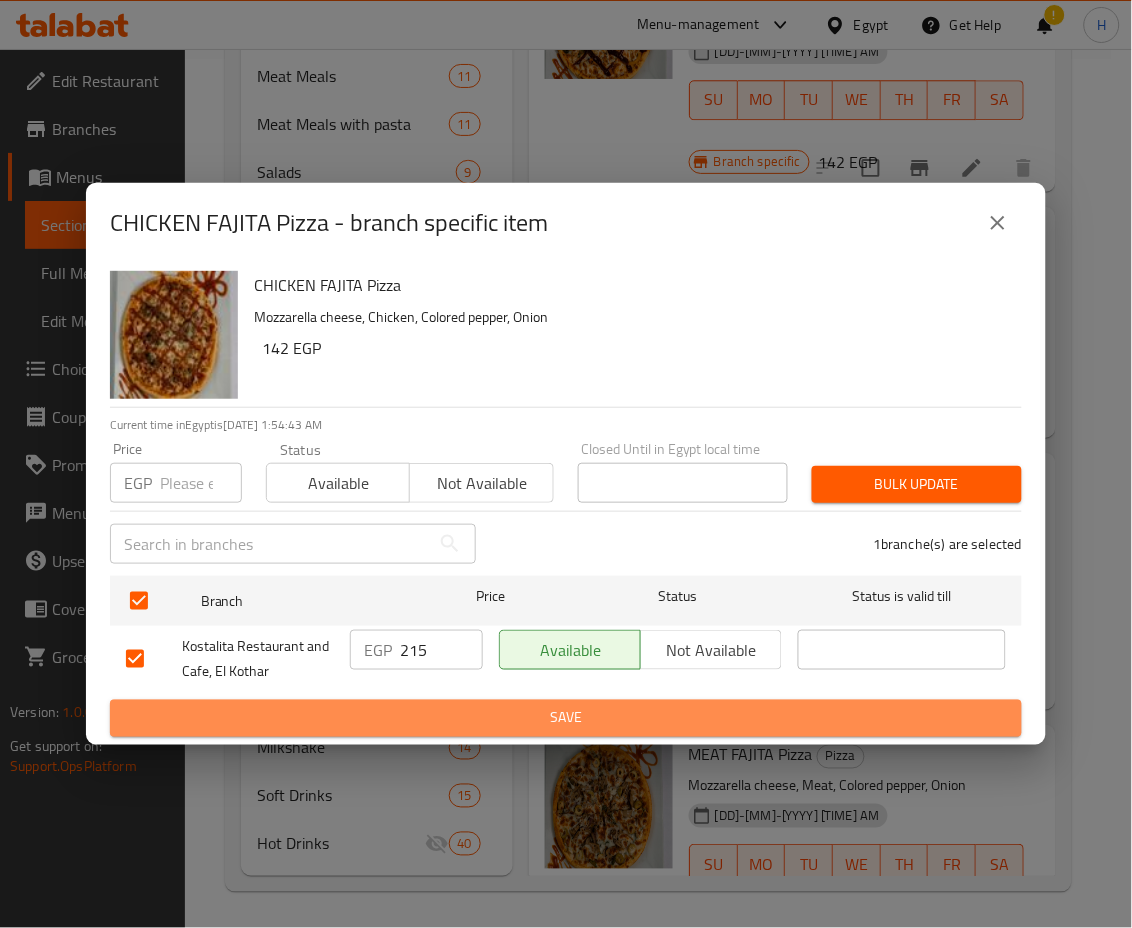 click on "Save" at bounding box center [566, 718] 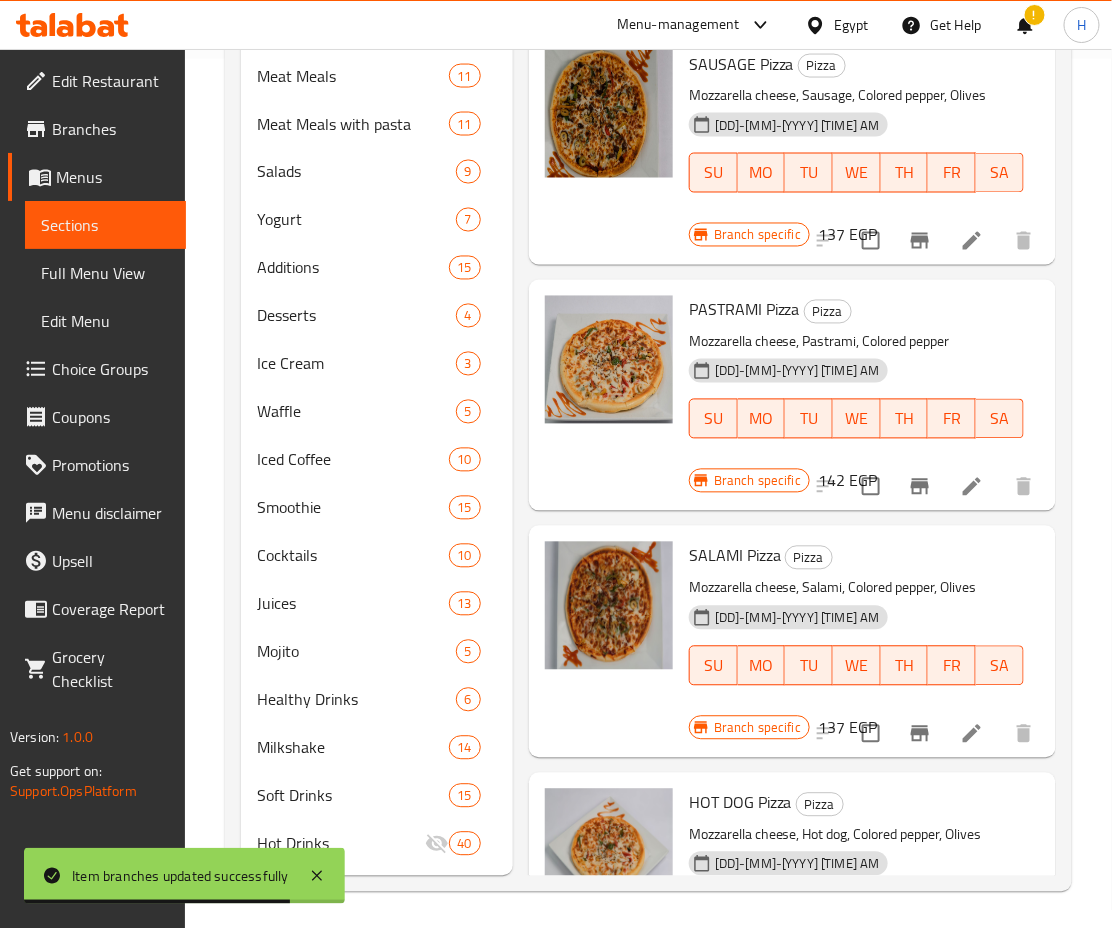 scroll, scrollTop: 1515, scrollLeft: 0, axis: vertical 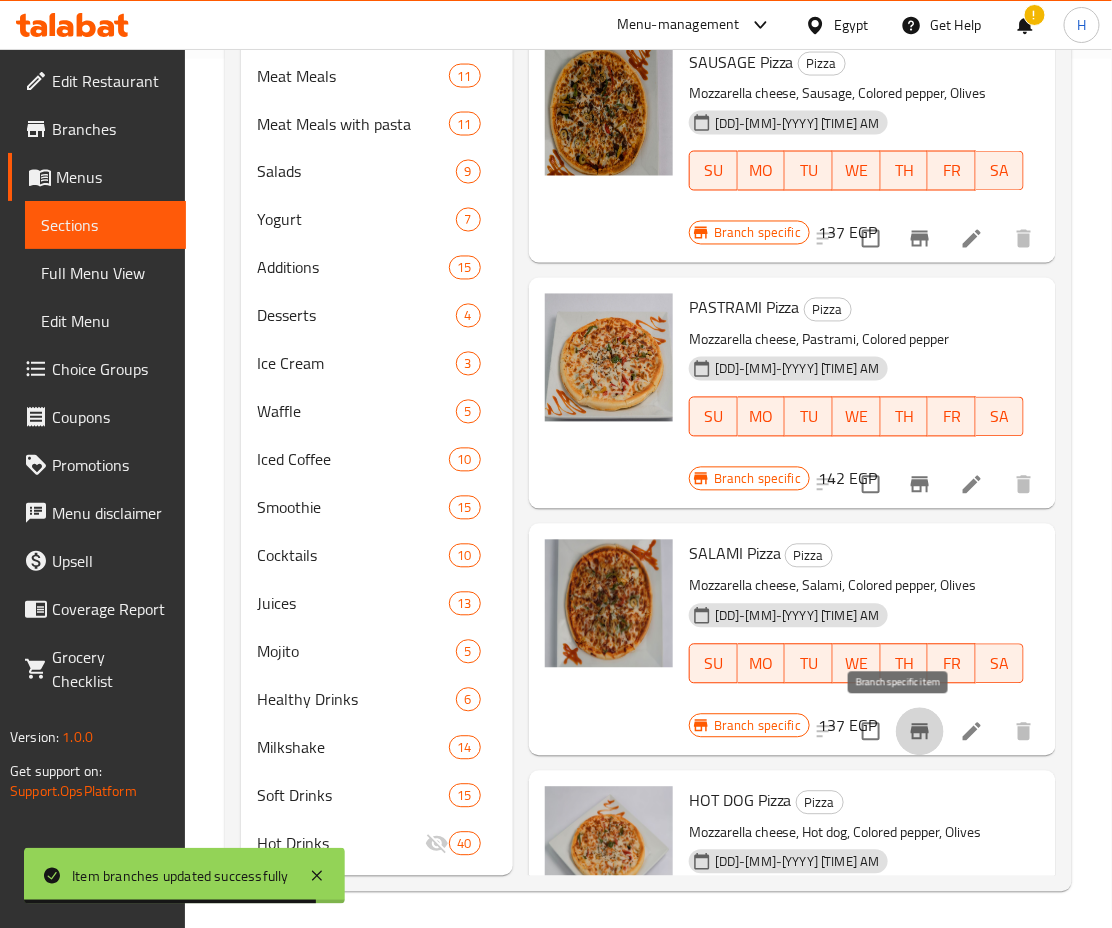 click 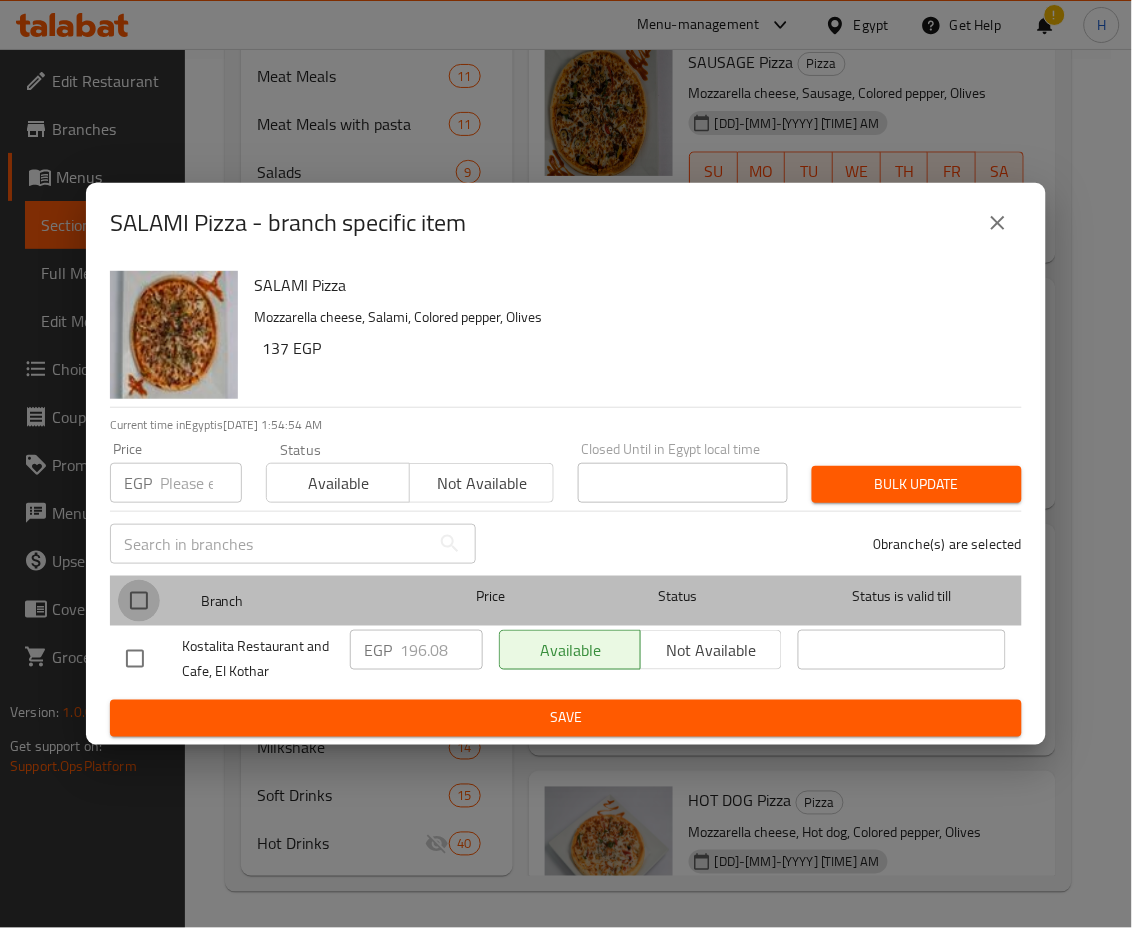 click at bounding box center (139, 601) 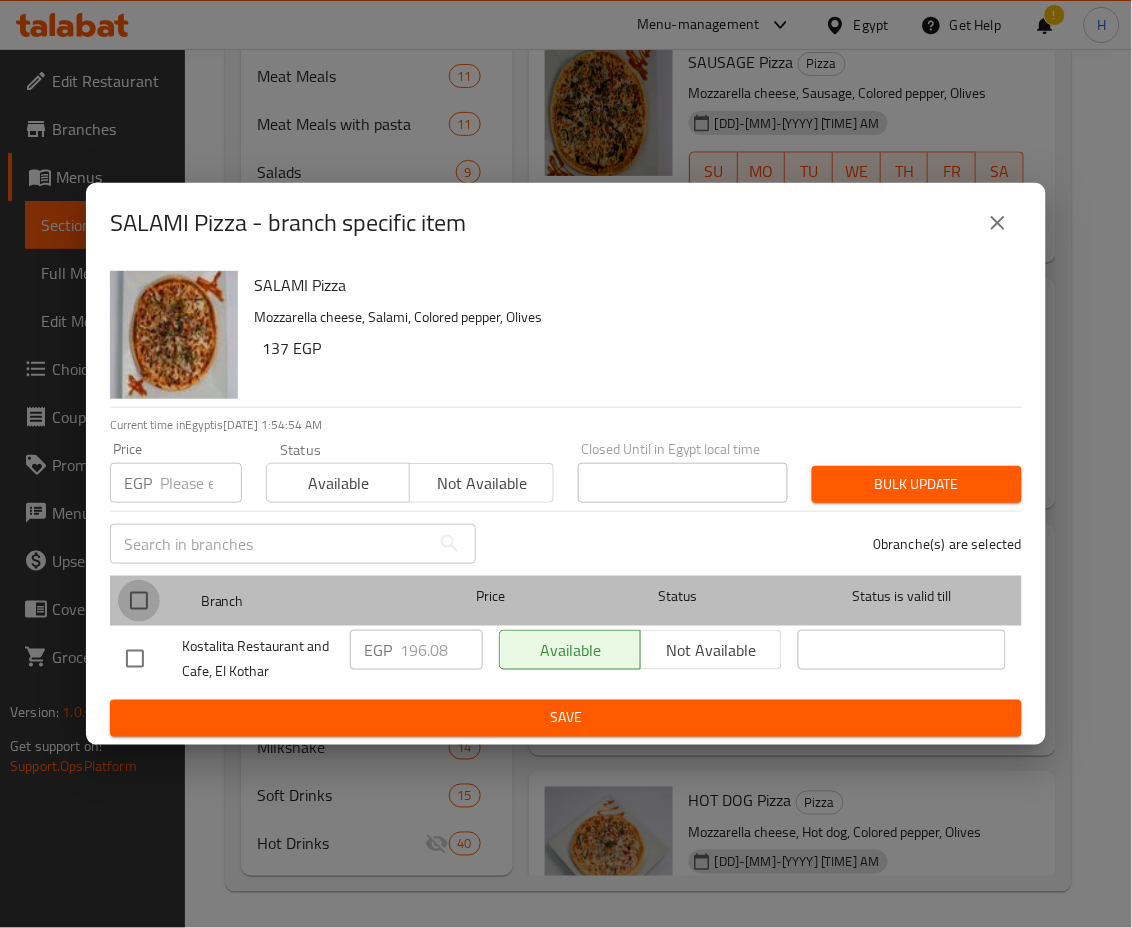 checkbox on "true" 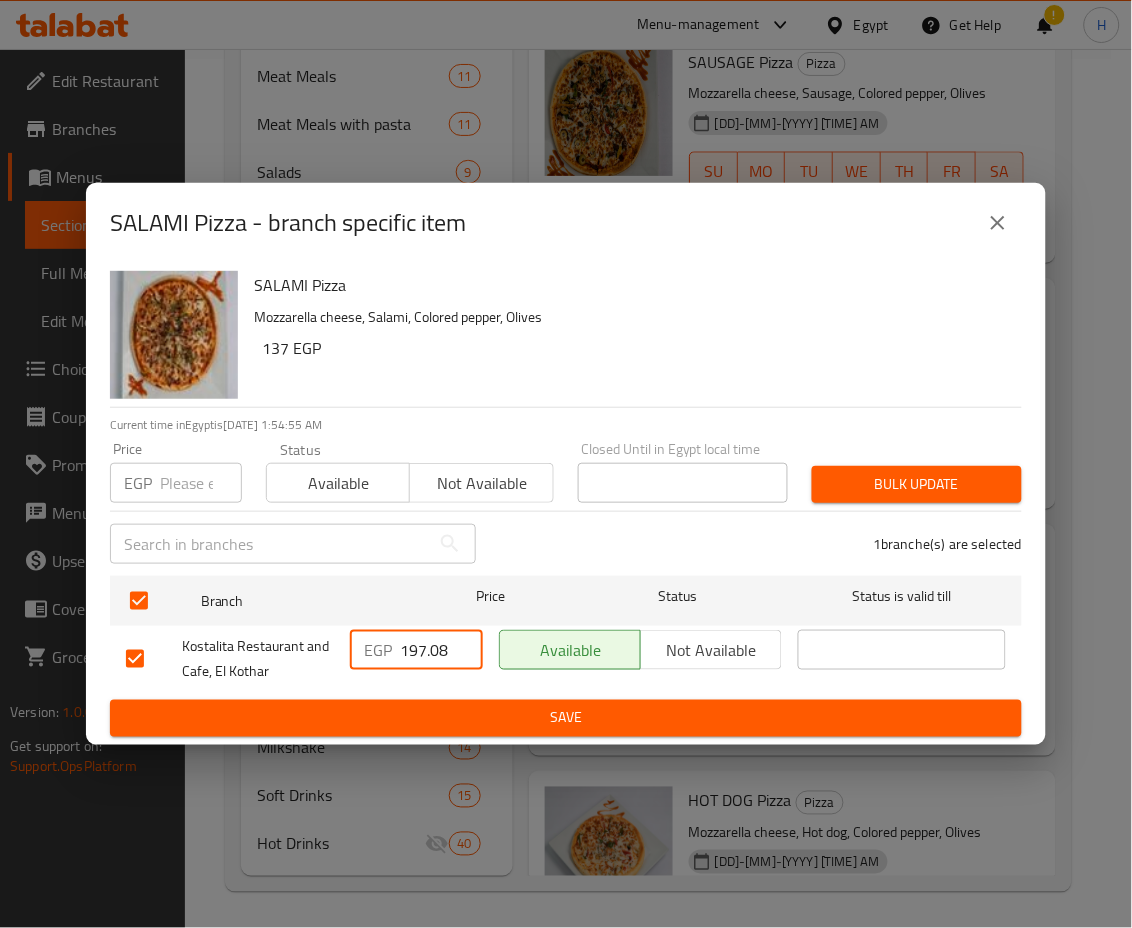 click on "197.08" at bounding box center (441, 650) 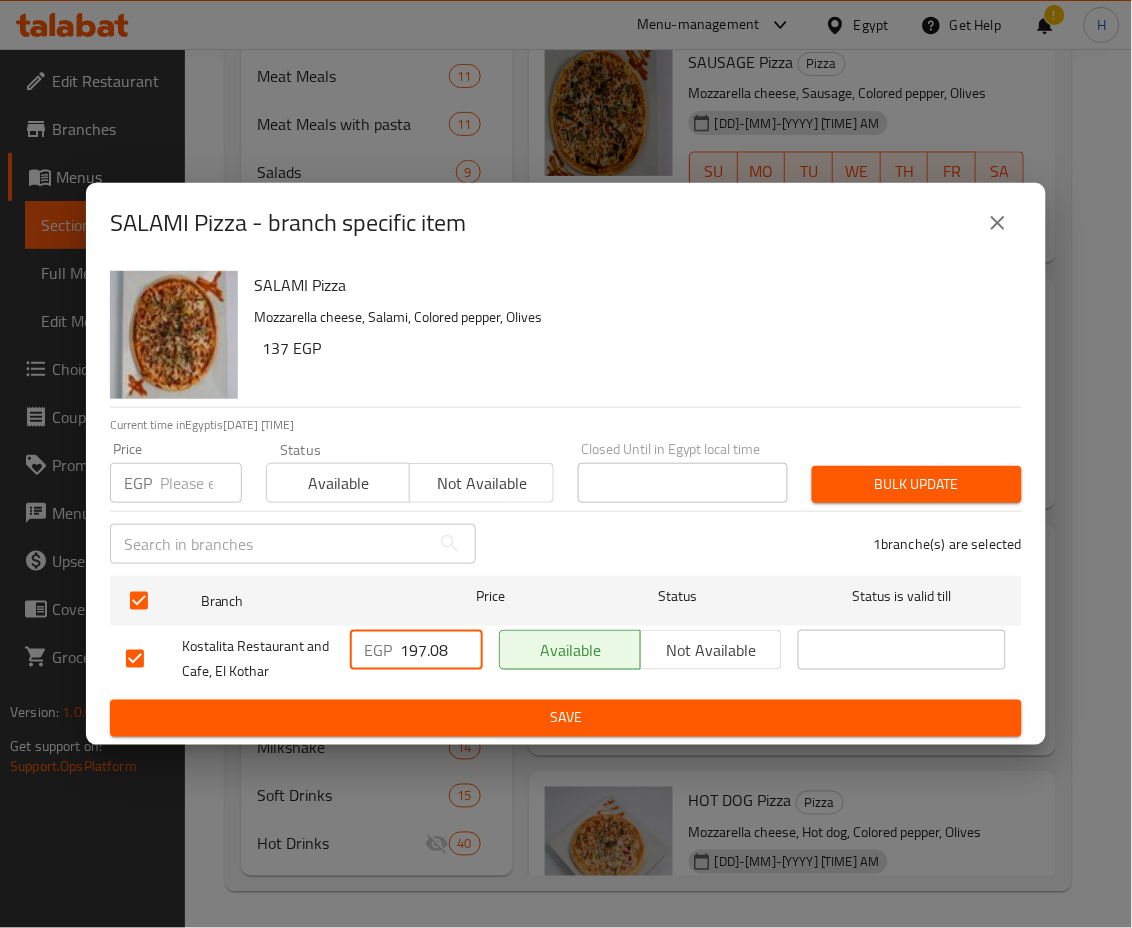 drag, startPoint x: 401, startPoint y: 648, endPoint x: 556, endPoint y: 676, distance: 157.50873 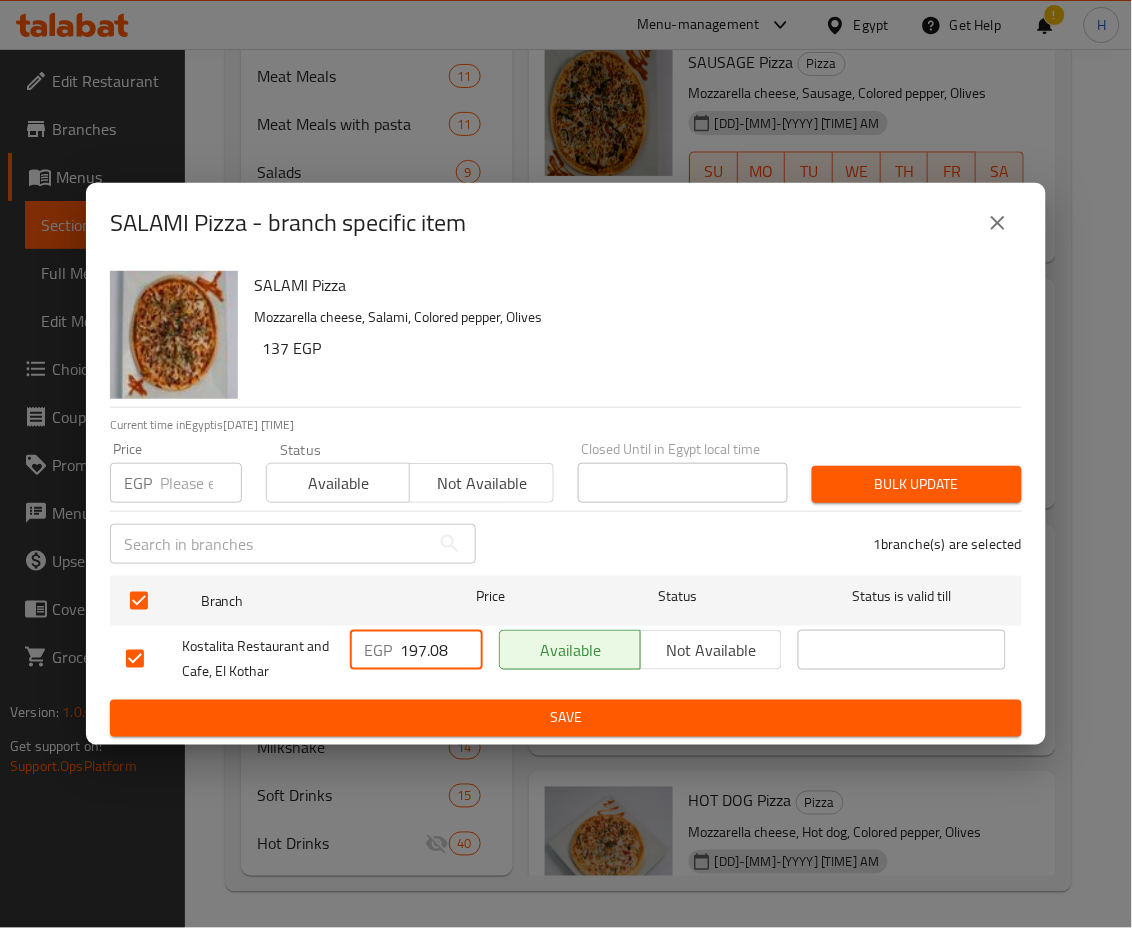 click on "Kostalita Restaurant and Cafe, El Kothar EGP 197.08 ​ Available Not available ​" at bounding box center (566, 659) 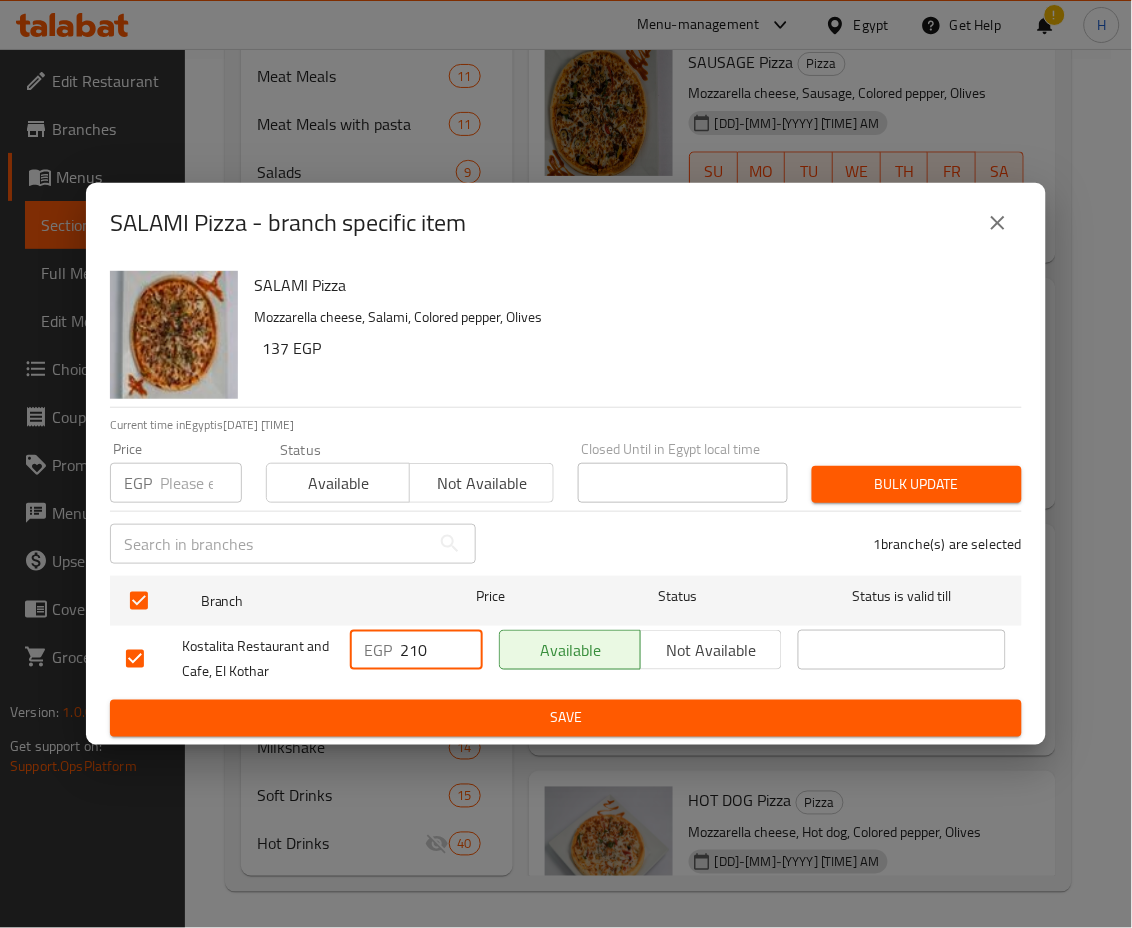 type on "210" 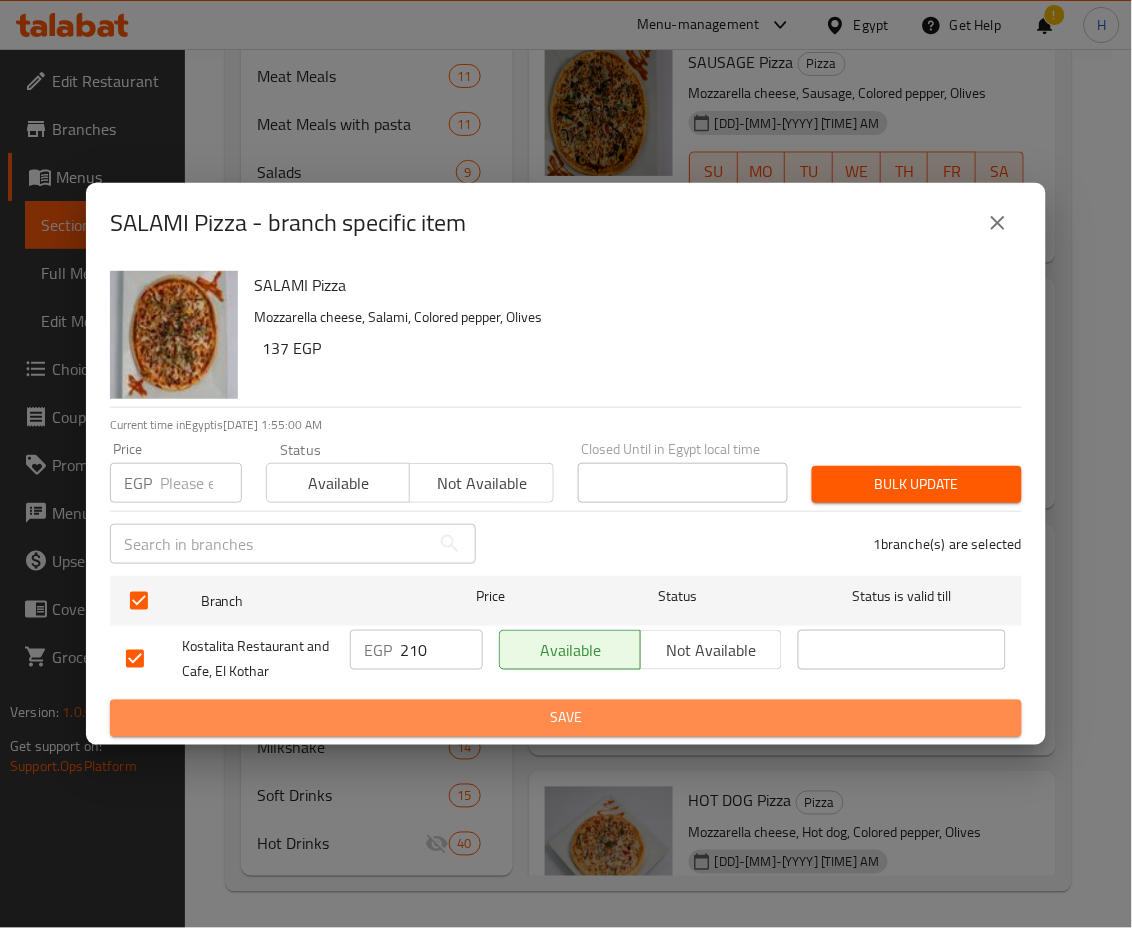 click on "Save" at bounding box center (566, 718) 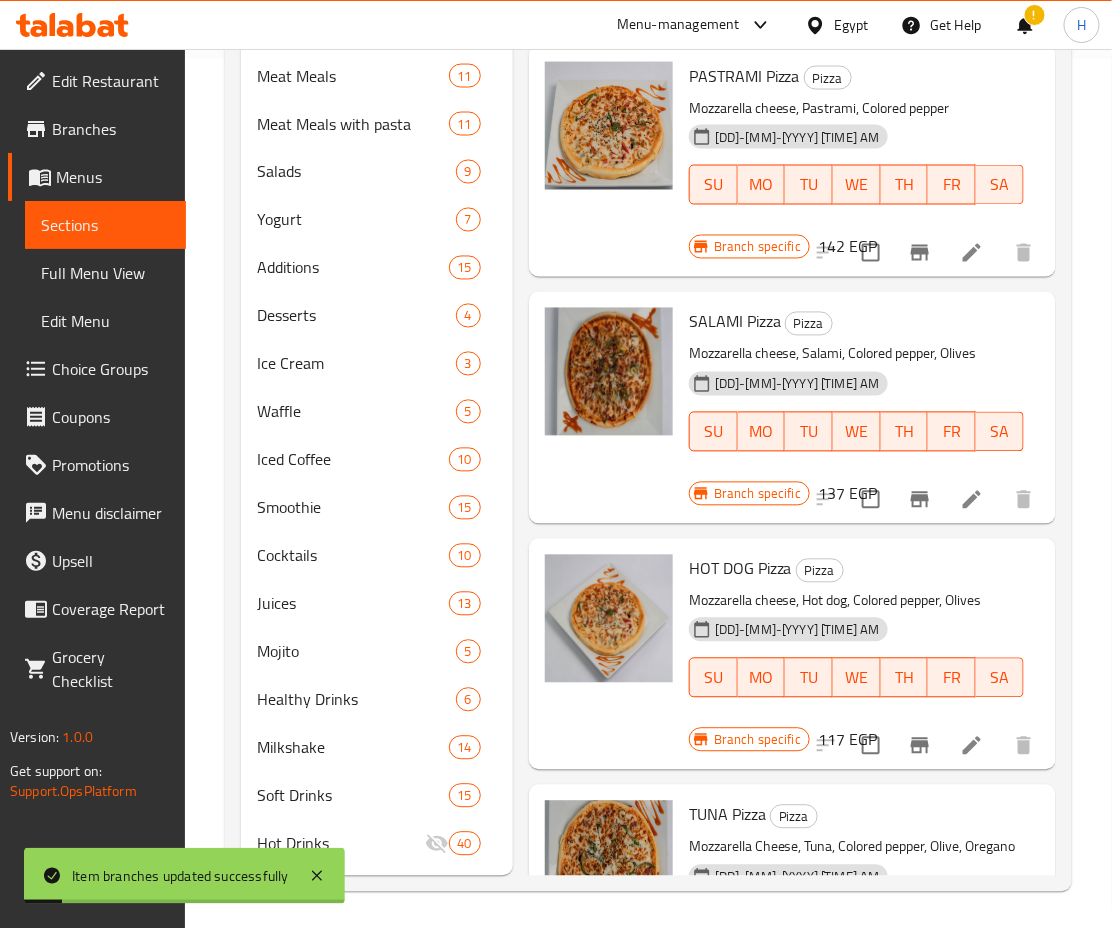 scroll, scrollTop: 1771, scrollLeft: 0, axis: vertical 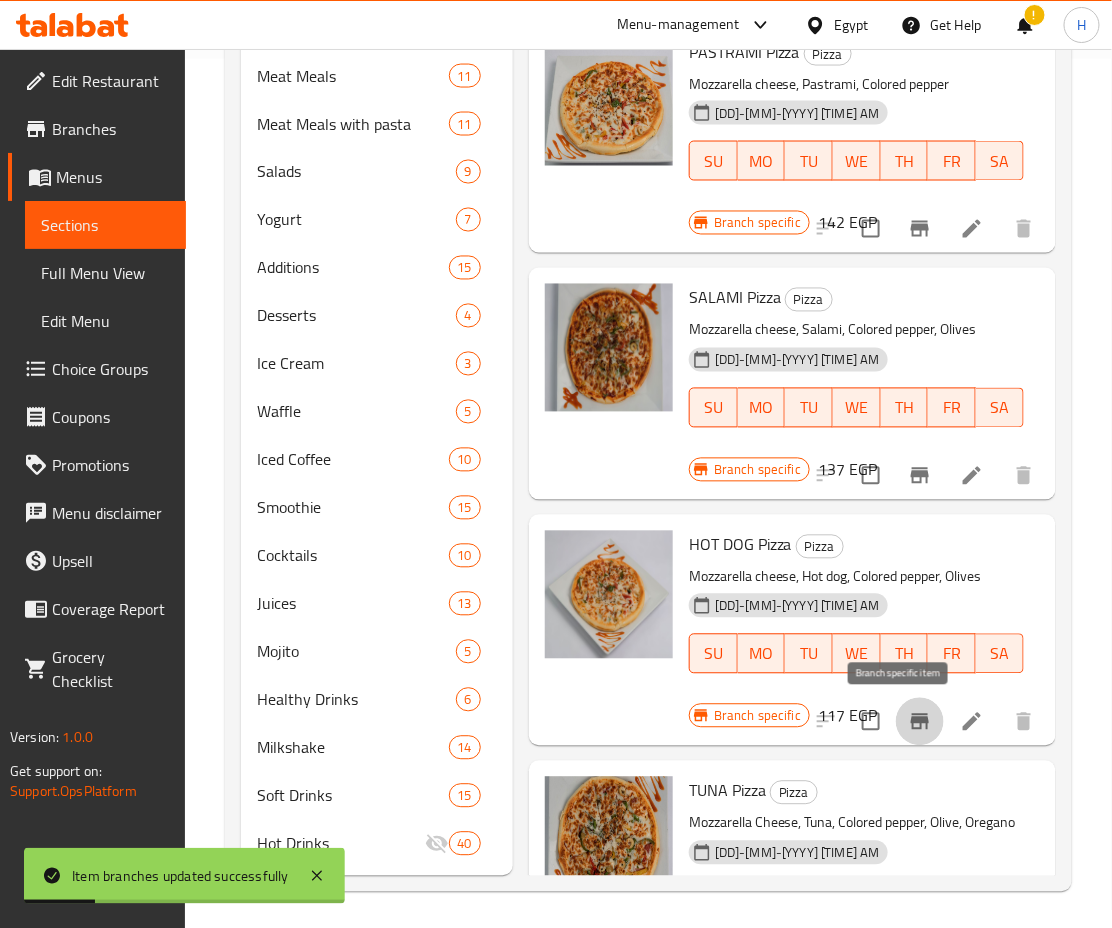 click 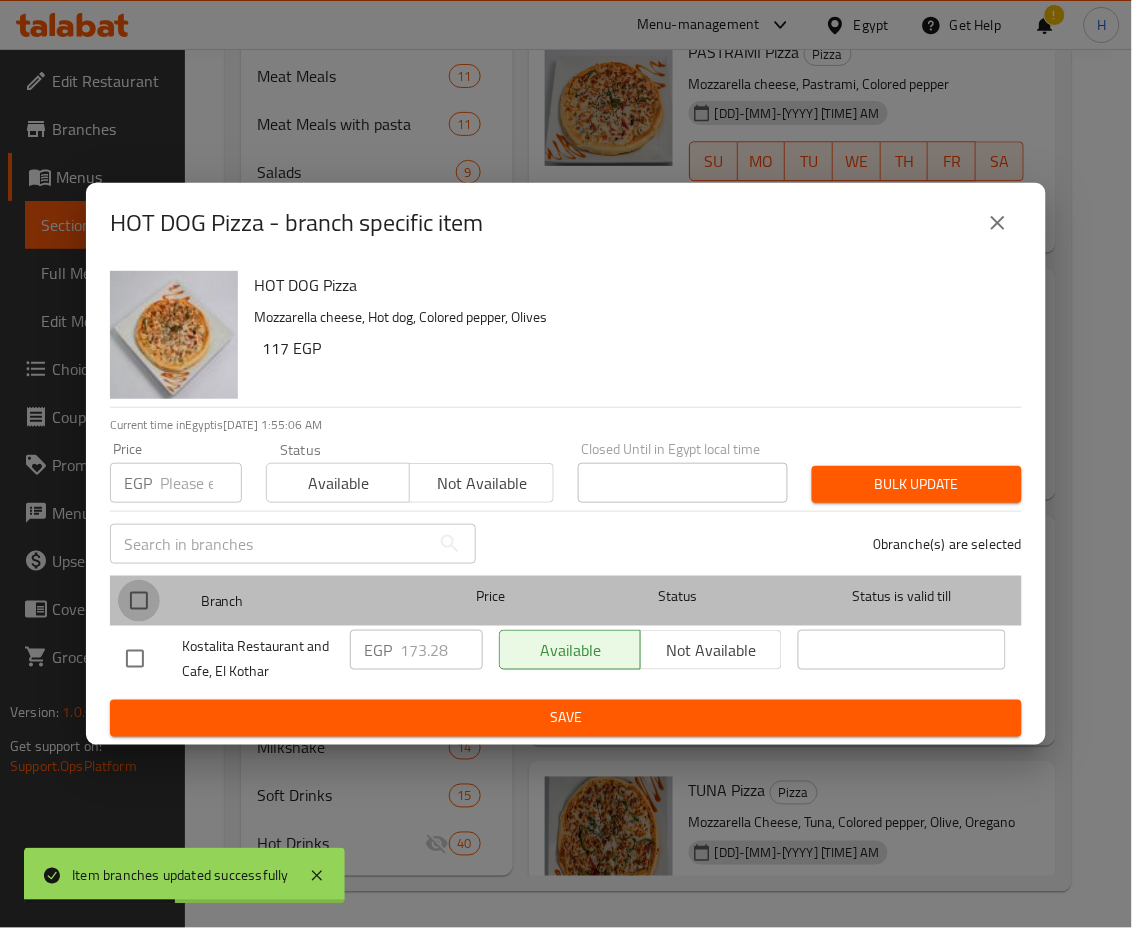click at bounding box center (139, 601) 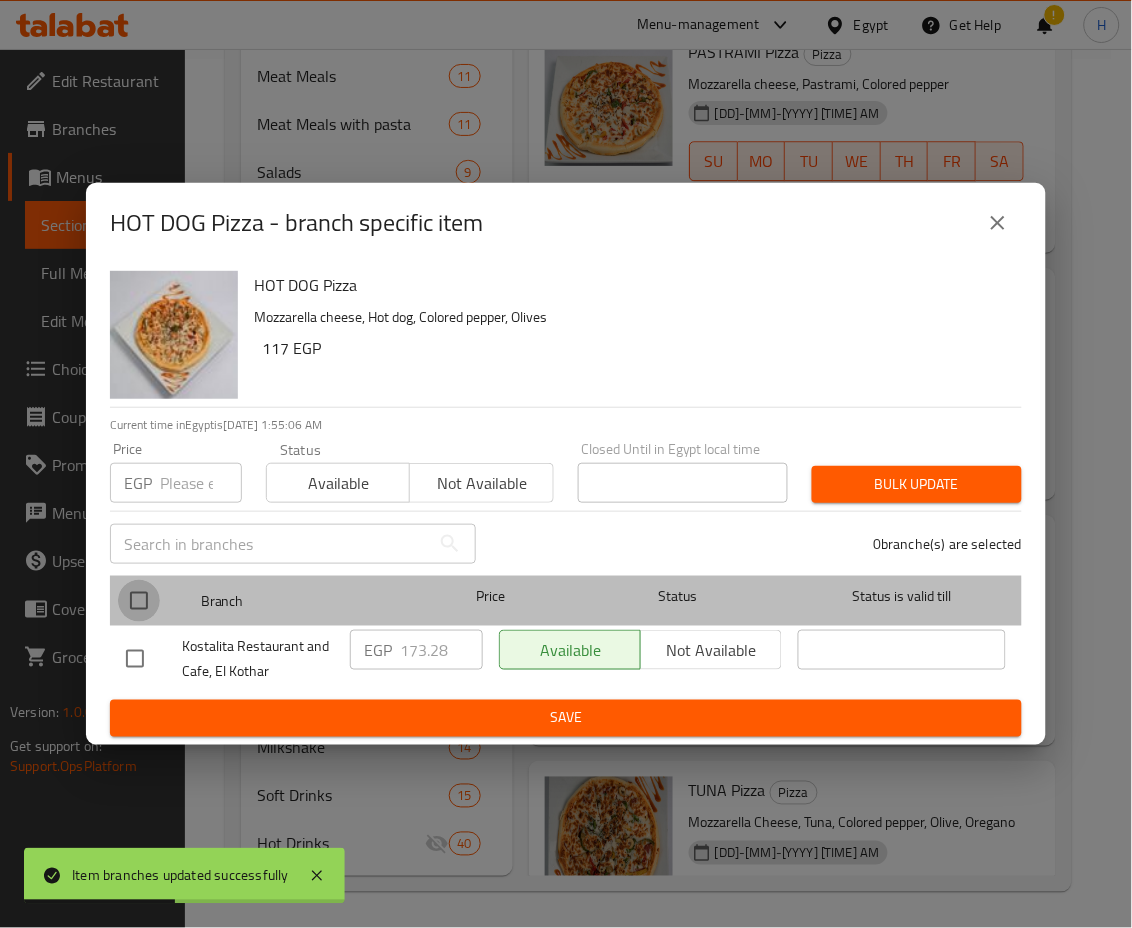 checkbox on "true" 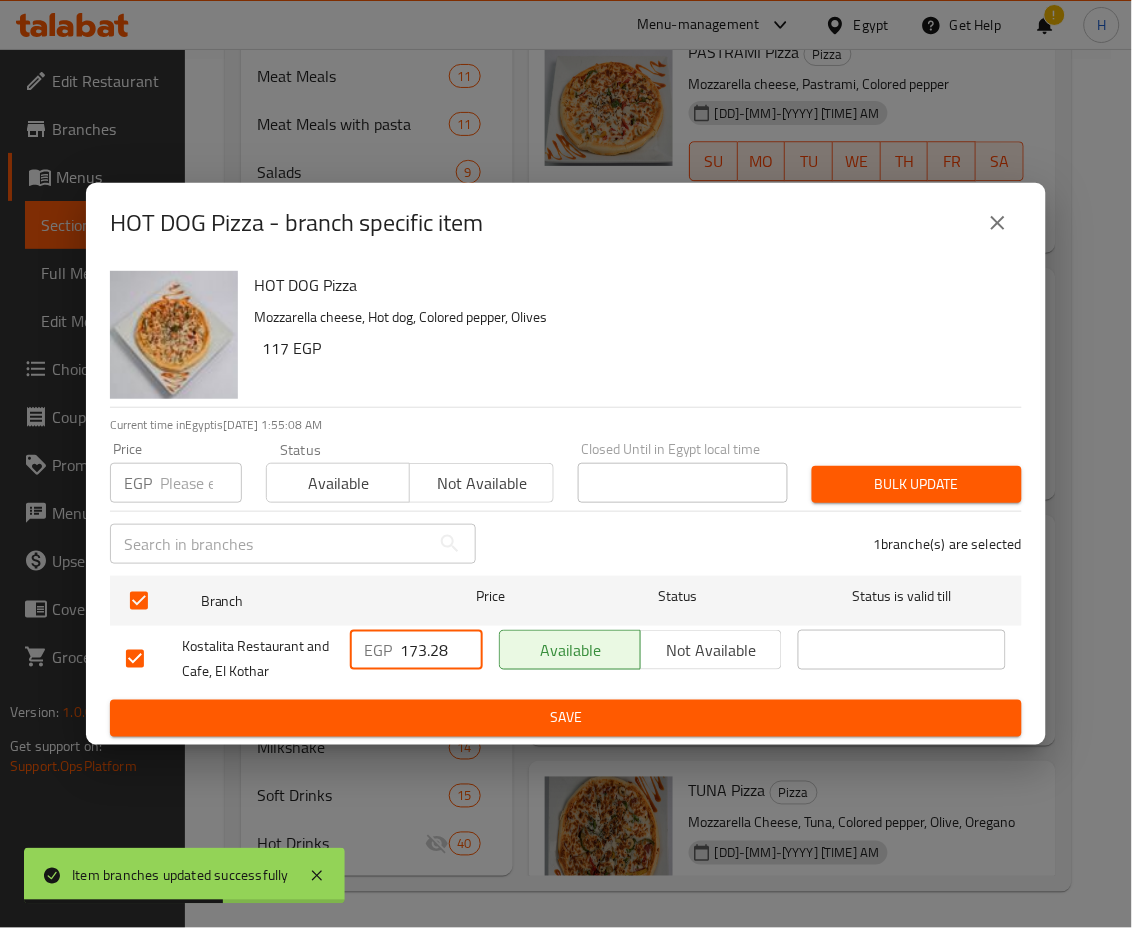 drag, startPoint x: 408, startPoint y: 649, endPoint x: 595, endPoint y: 698, distance: 193.31322 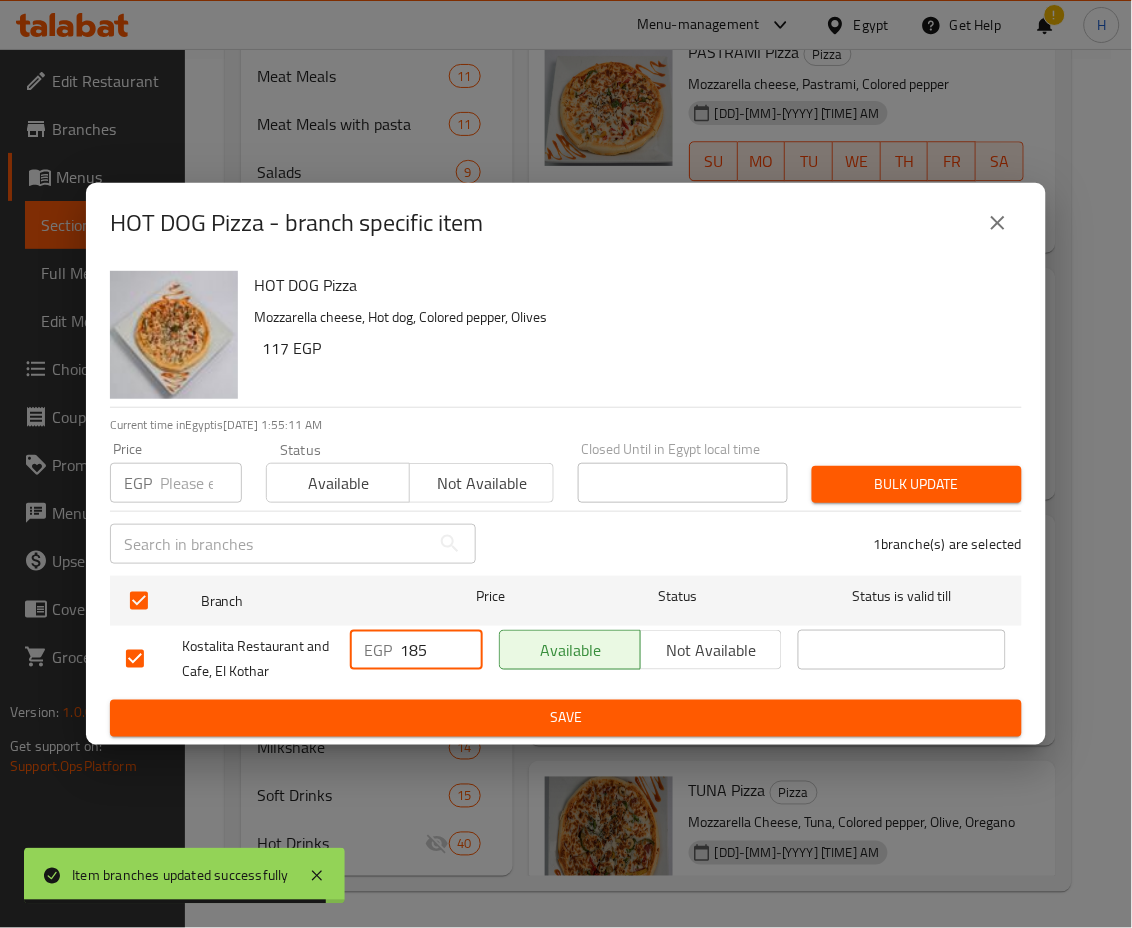 type on "185" 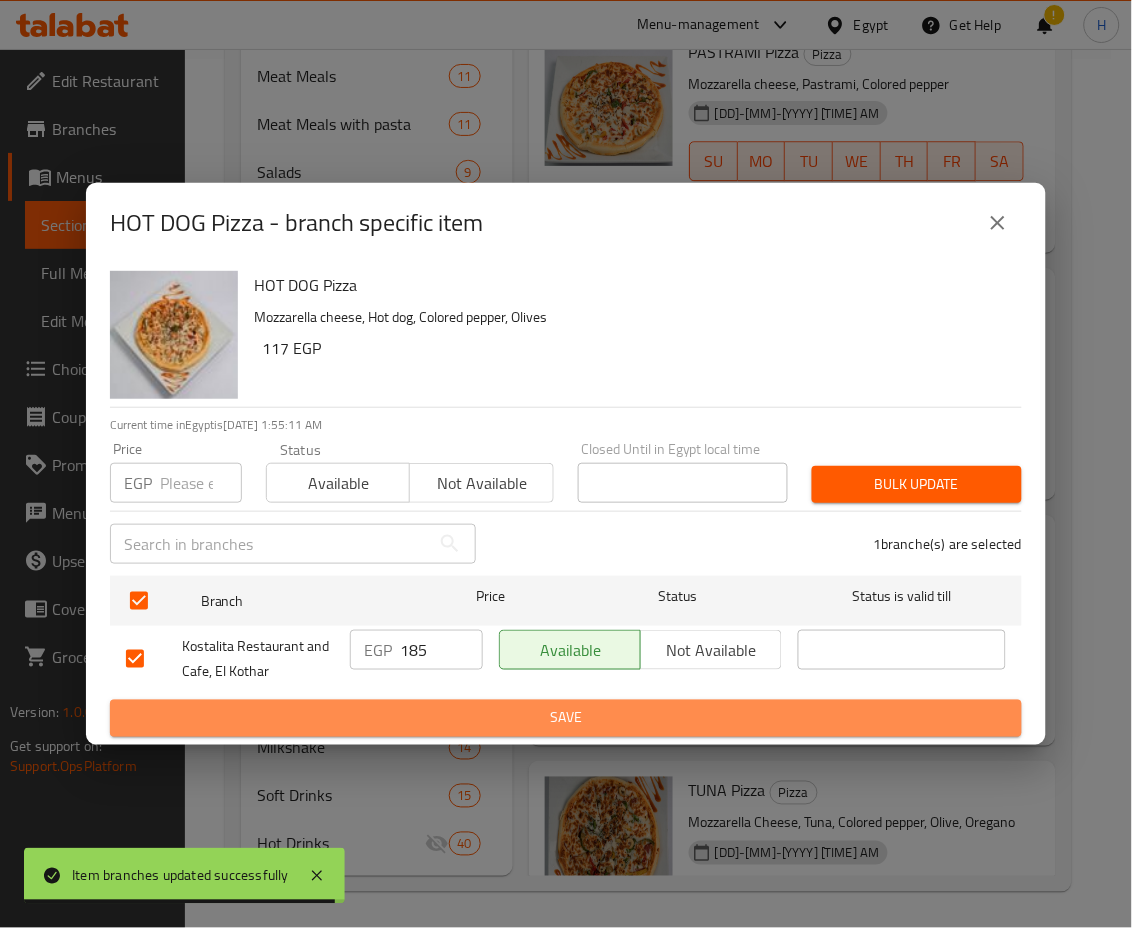 click on "Save" at bounding box center [566, 718] 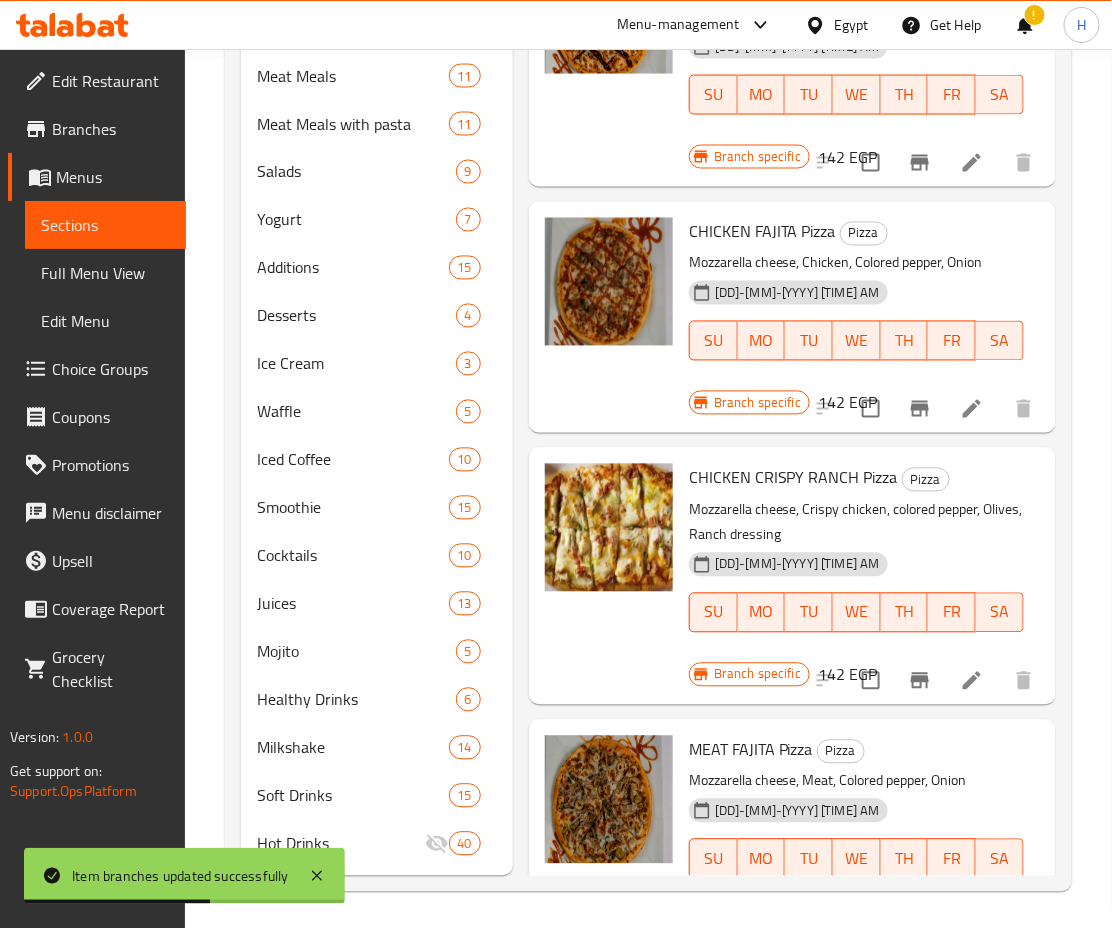 scroll, scrollTop: 290, scrollLeft: 0, axis: vertical 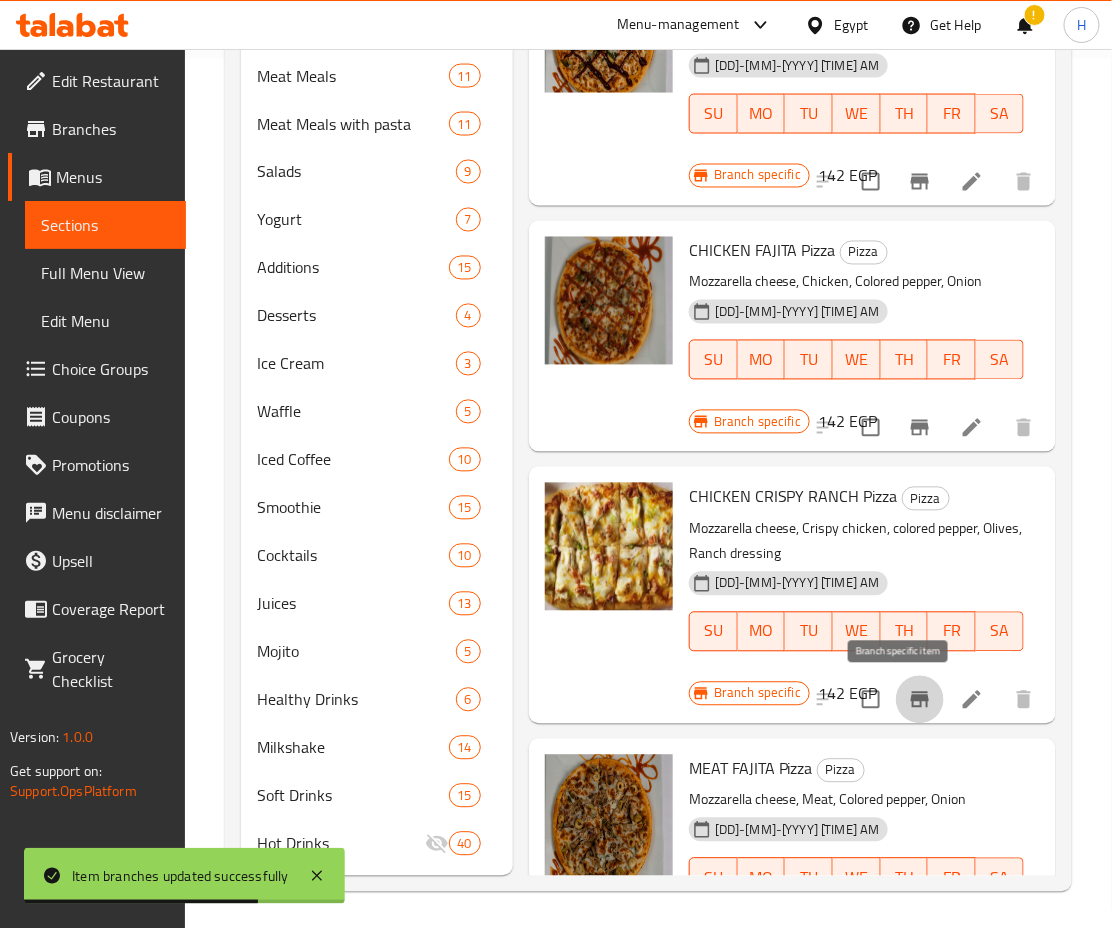 click 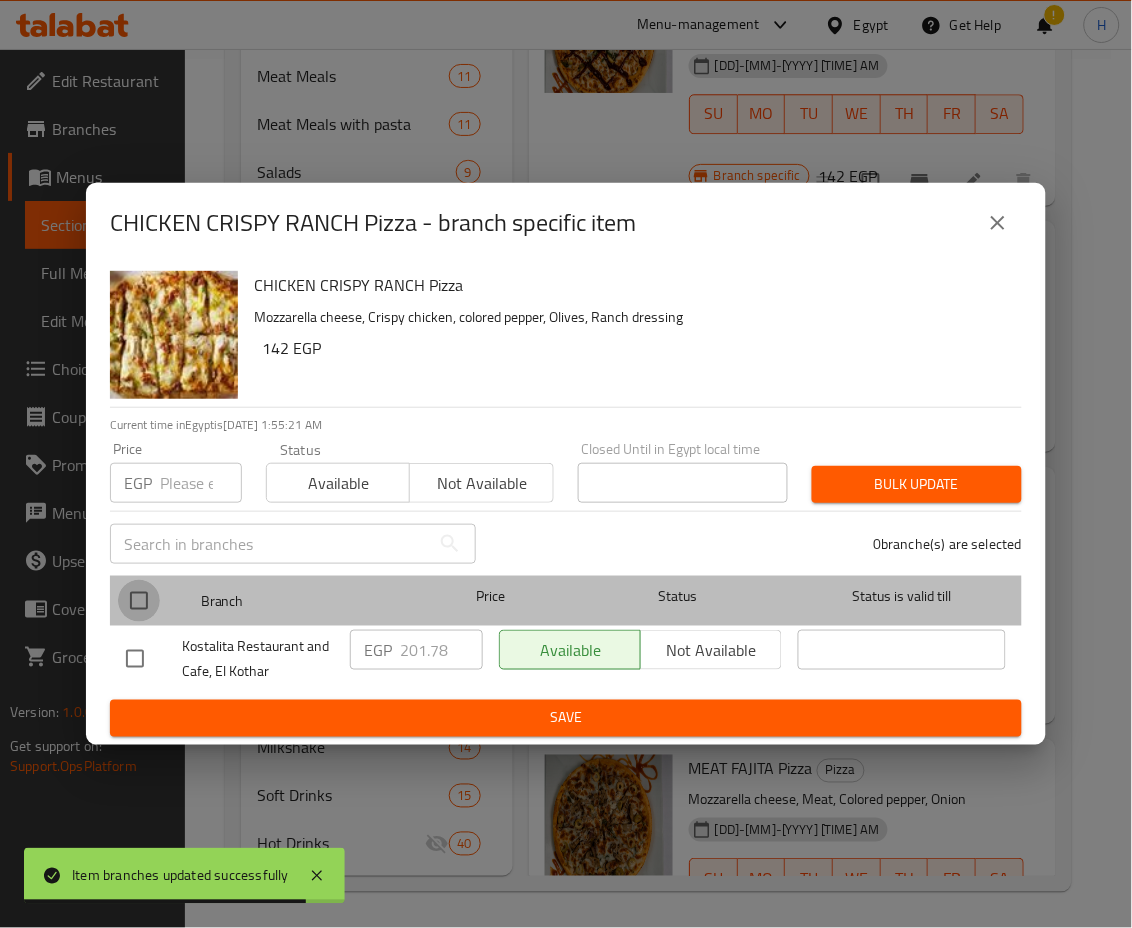 click at bounding box center [139, 601] 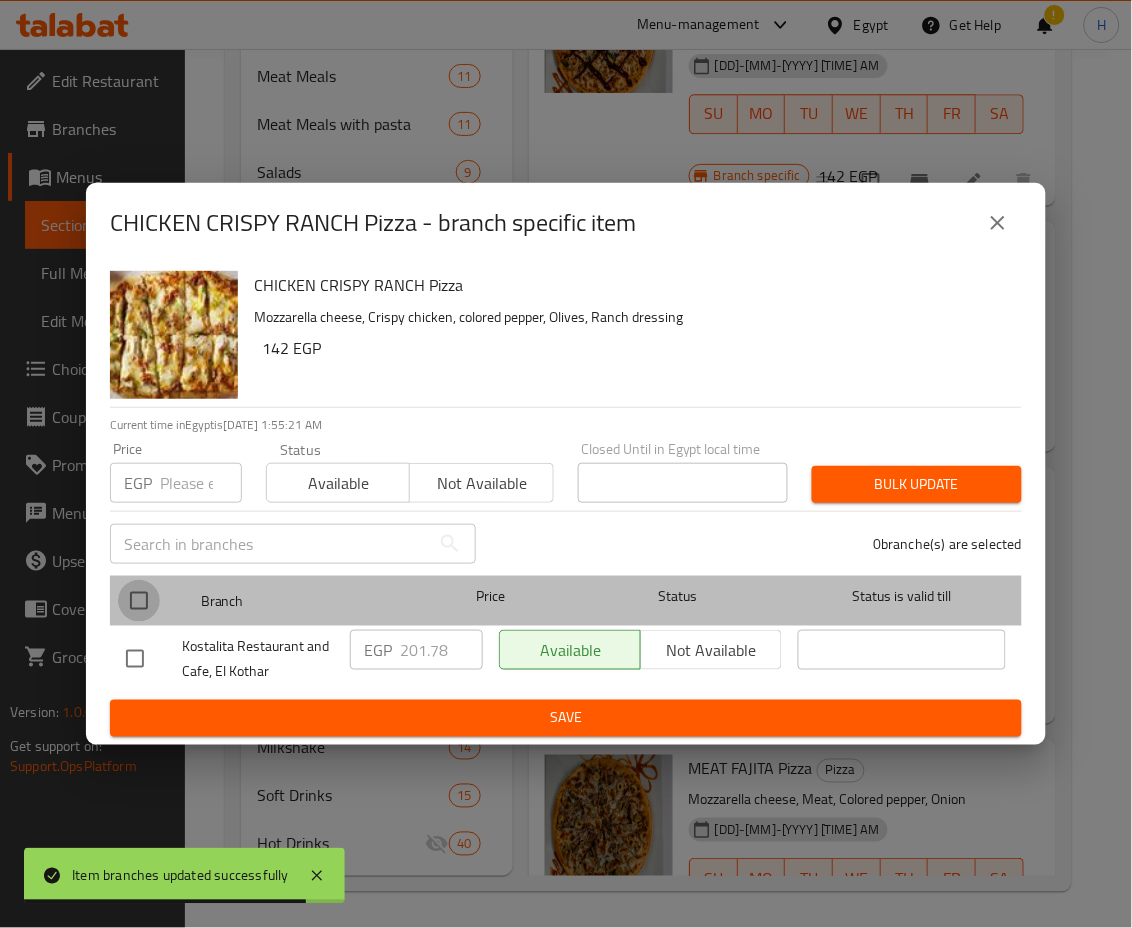 checkbox on "true" 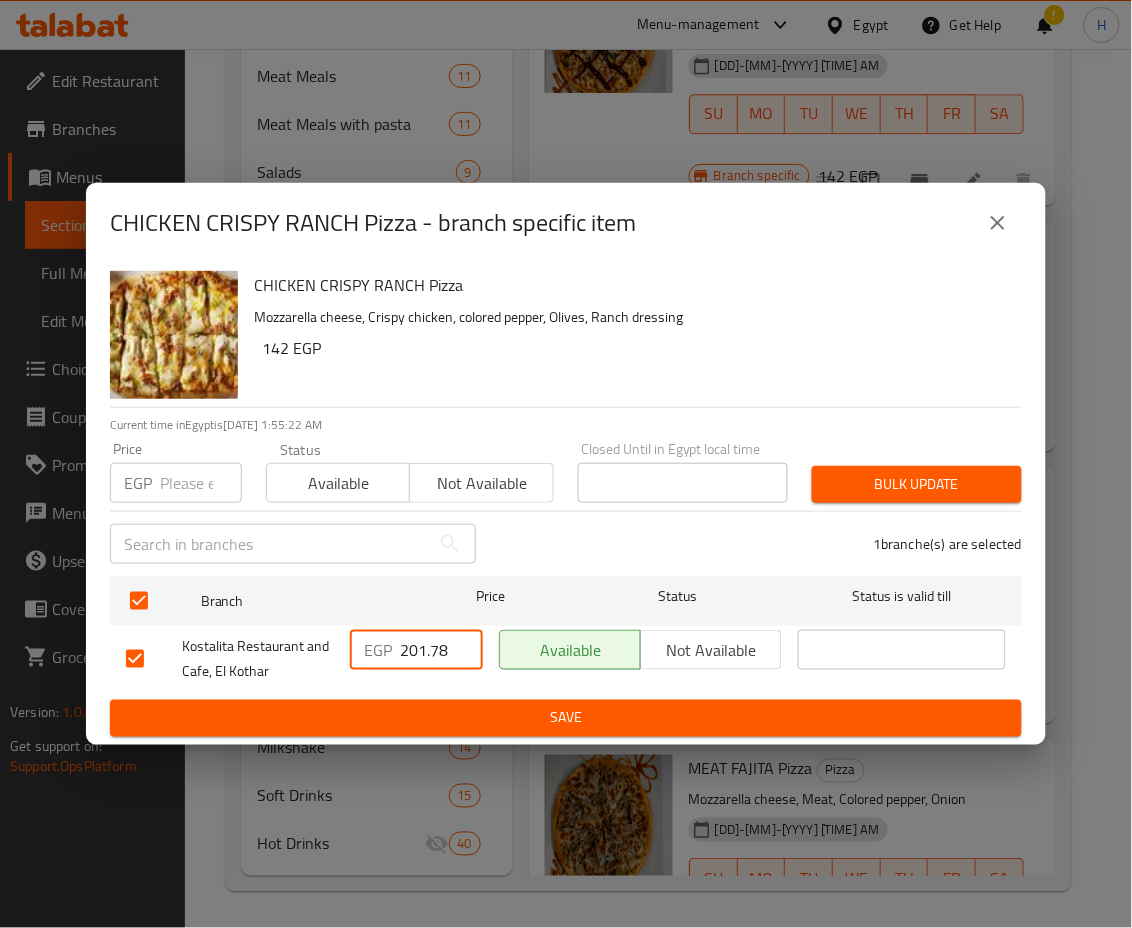 drag, startPoint x: 410, startPoint y: 644, endPoint x: 612, endPoint y: 714, distance: 213.78494 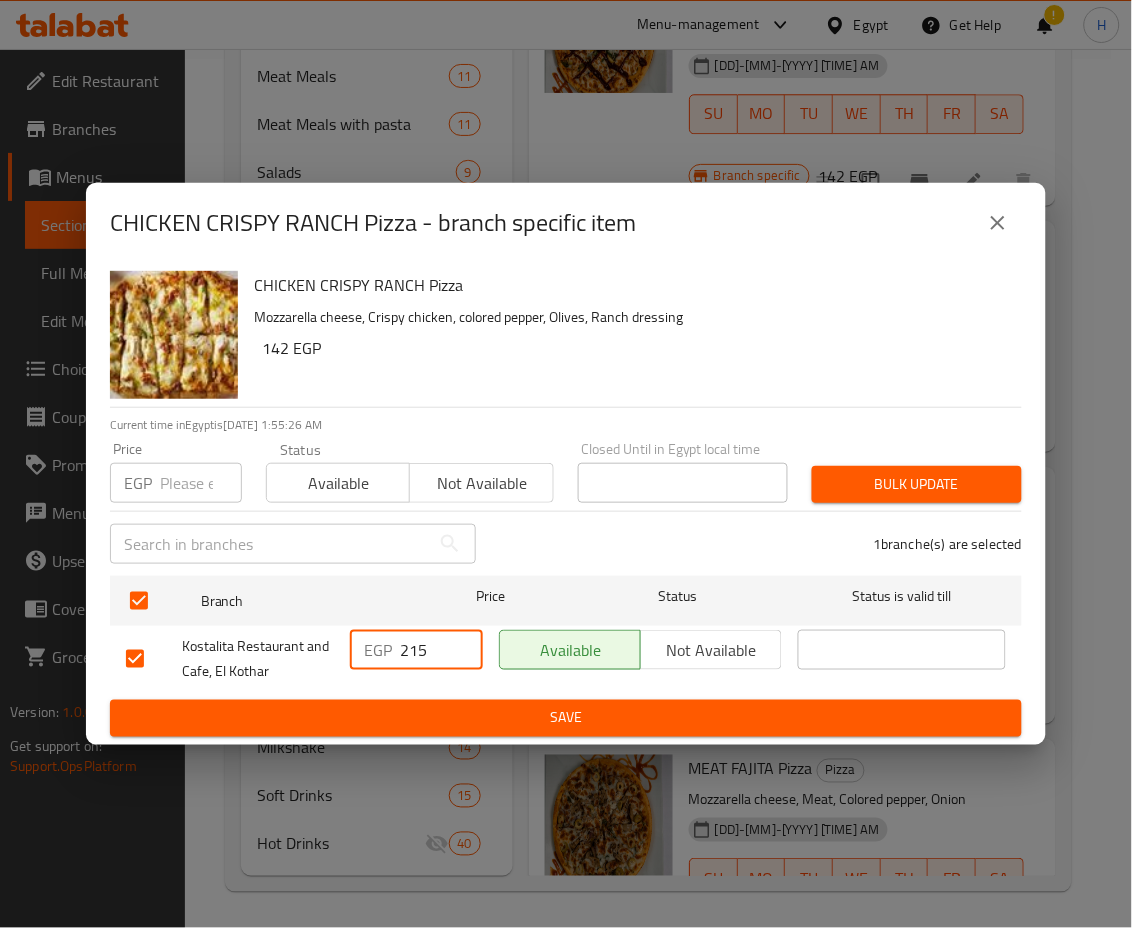 type on "215" 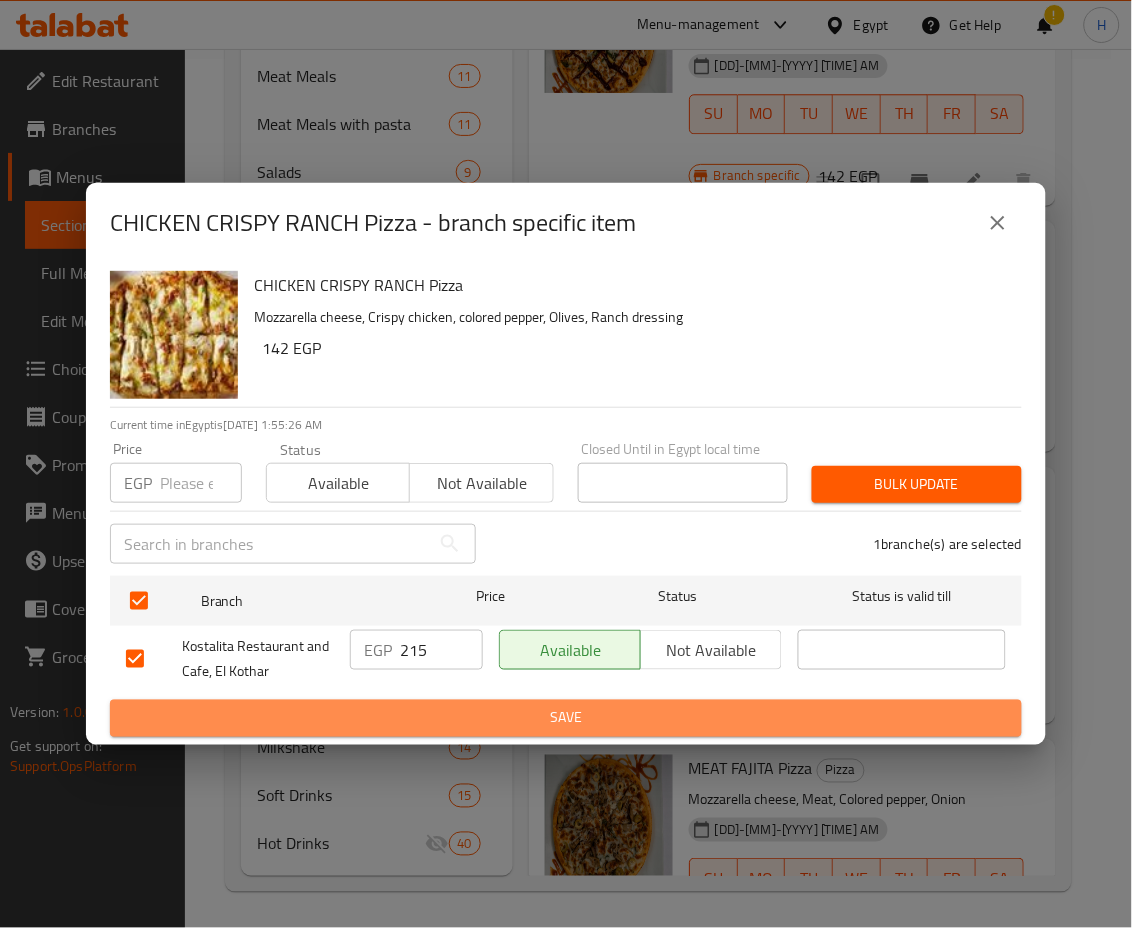 click on "Save" at bounding box center (566, 718) 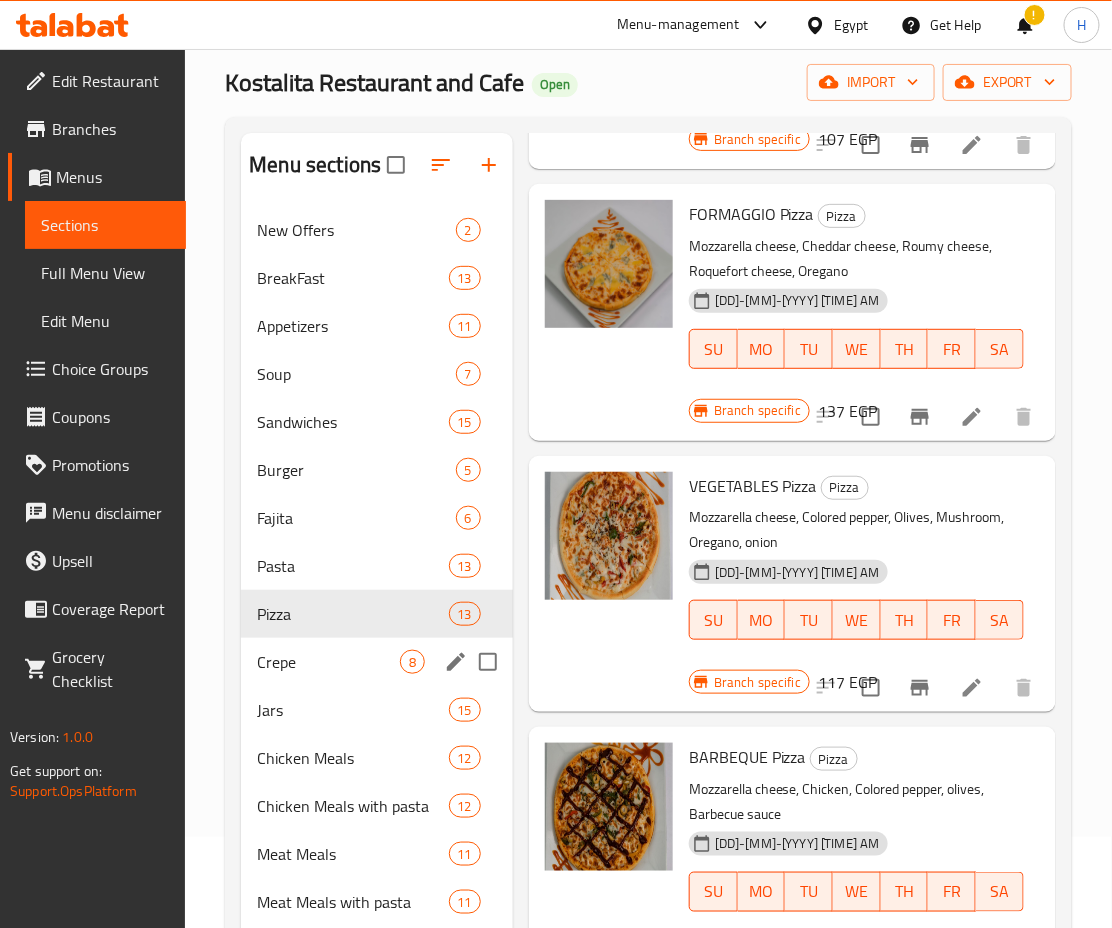 scroll, scrollTop: 84, scrollLeft: 0, axis: vertical 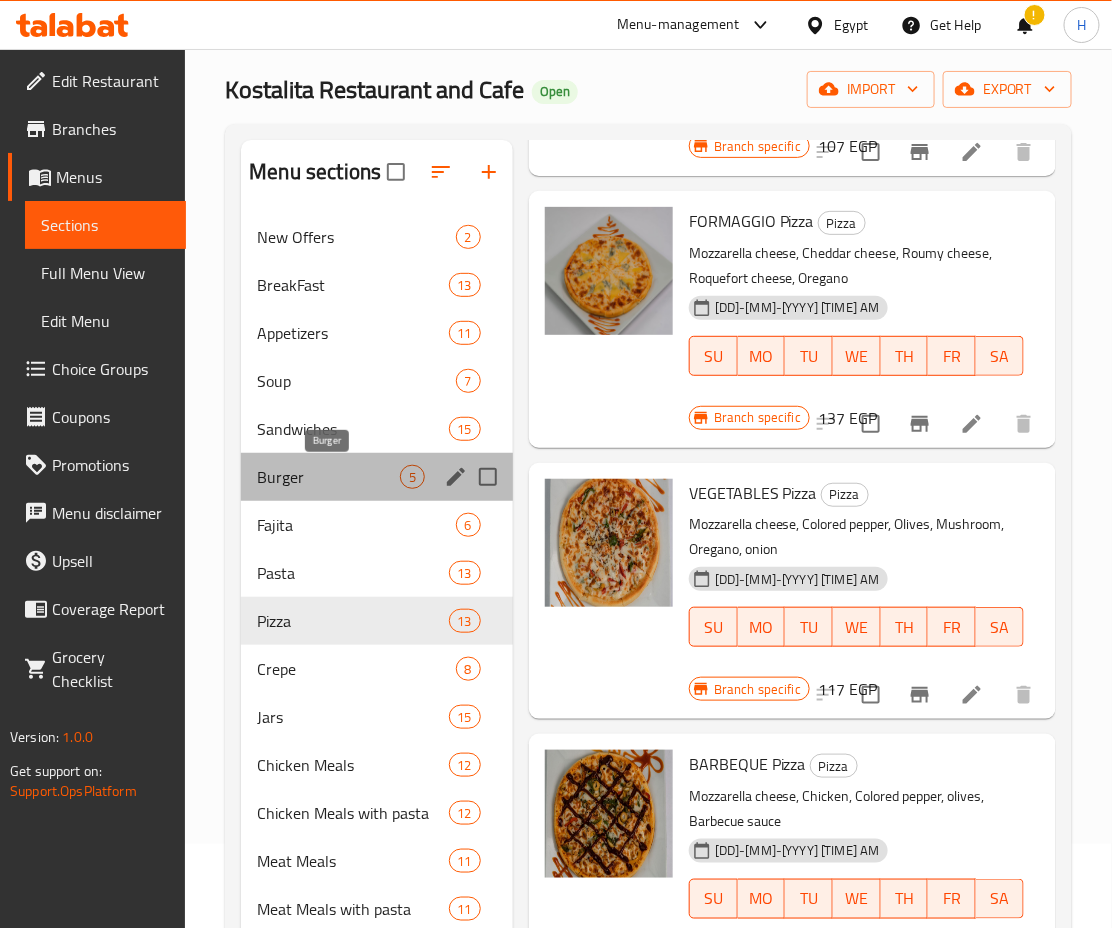 click on "Burger" at bounding box center (328, 477) 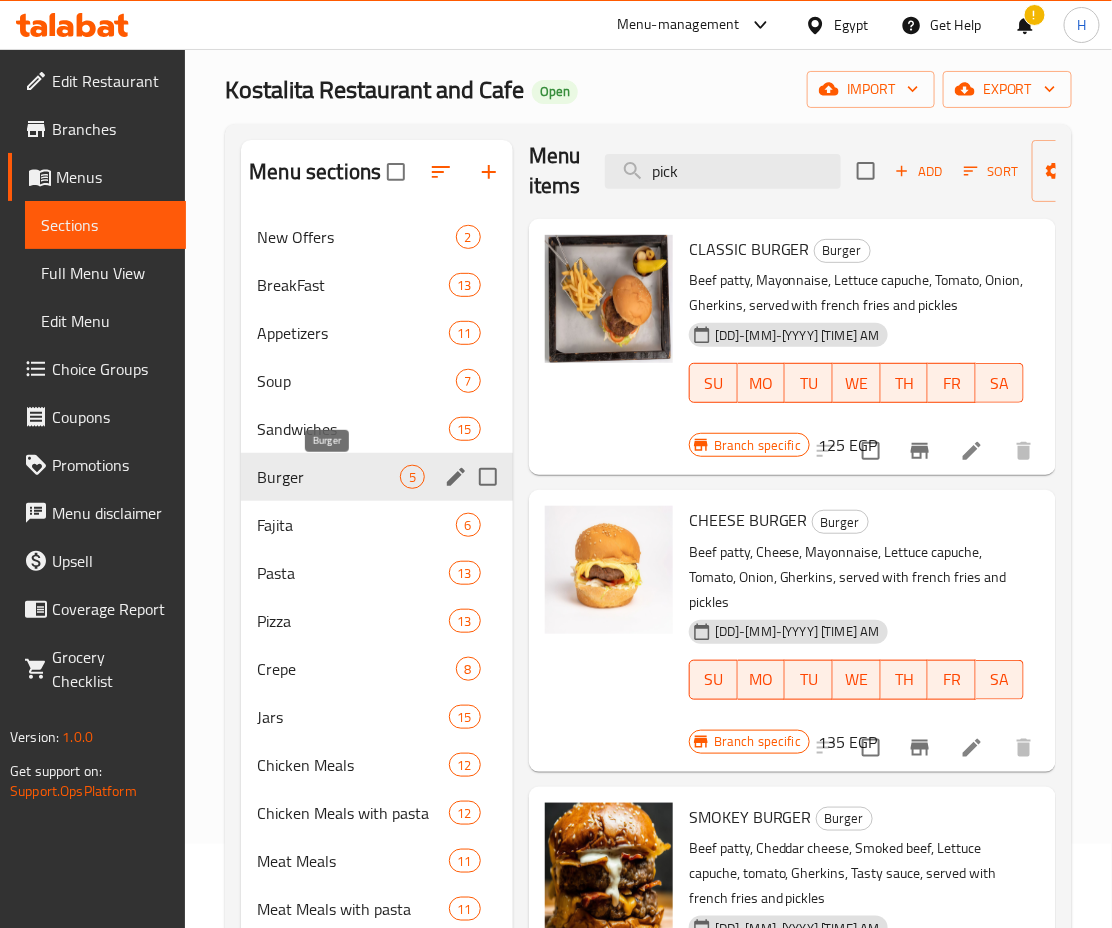 scroll, scrollTop: 36, scrollLeft: 0, axis: vertical 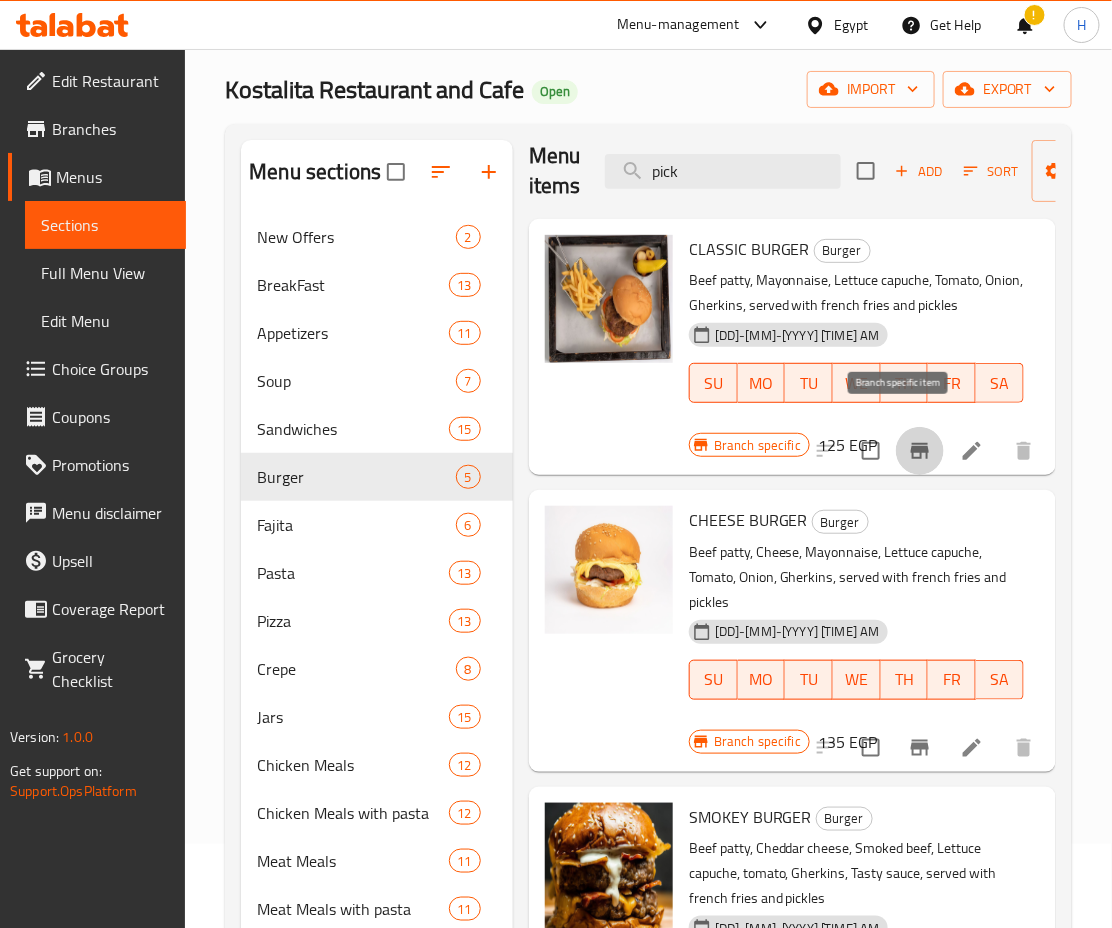 click 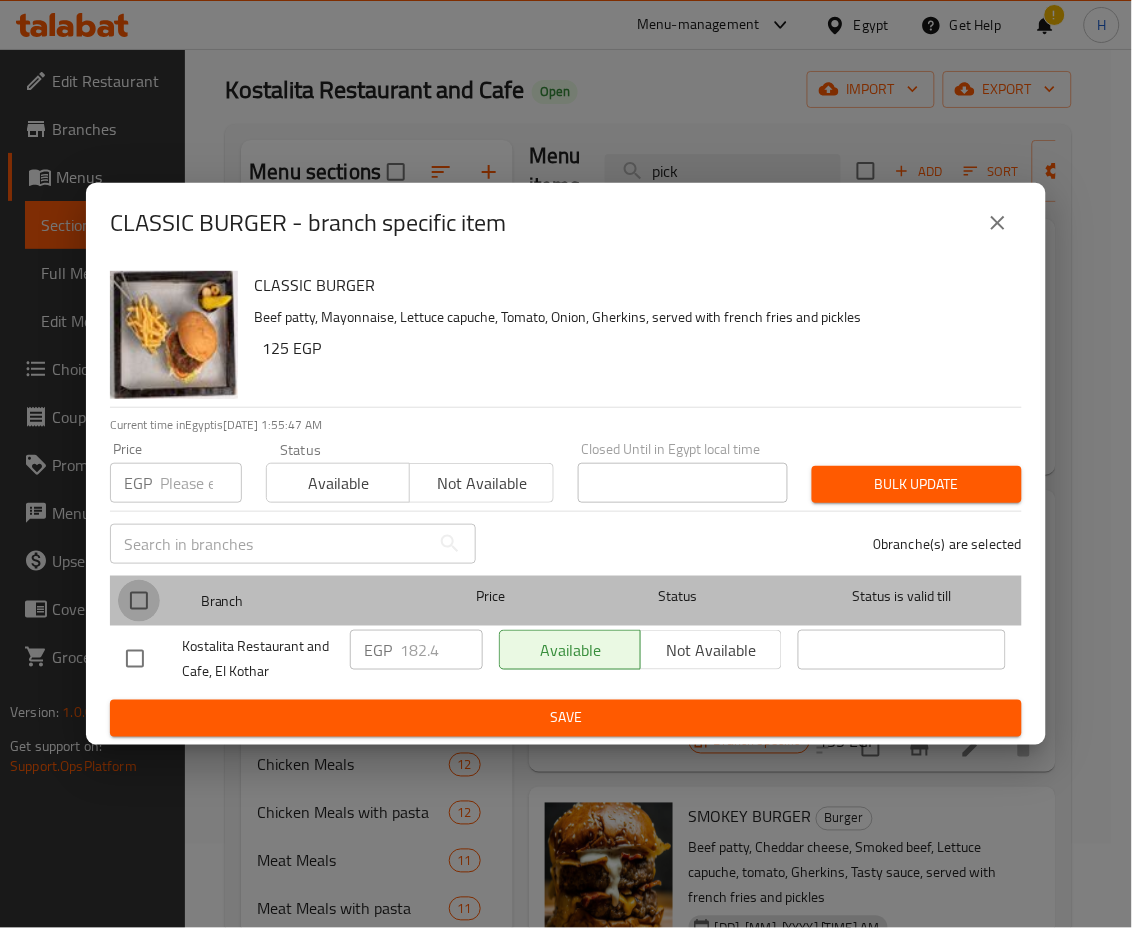click at bounding box center [139, 601] 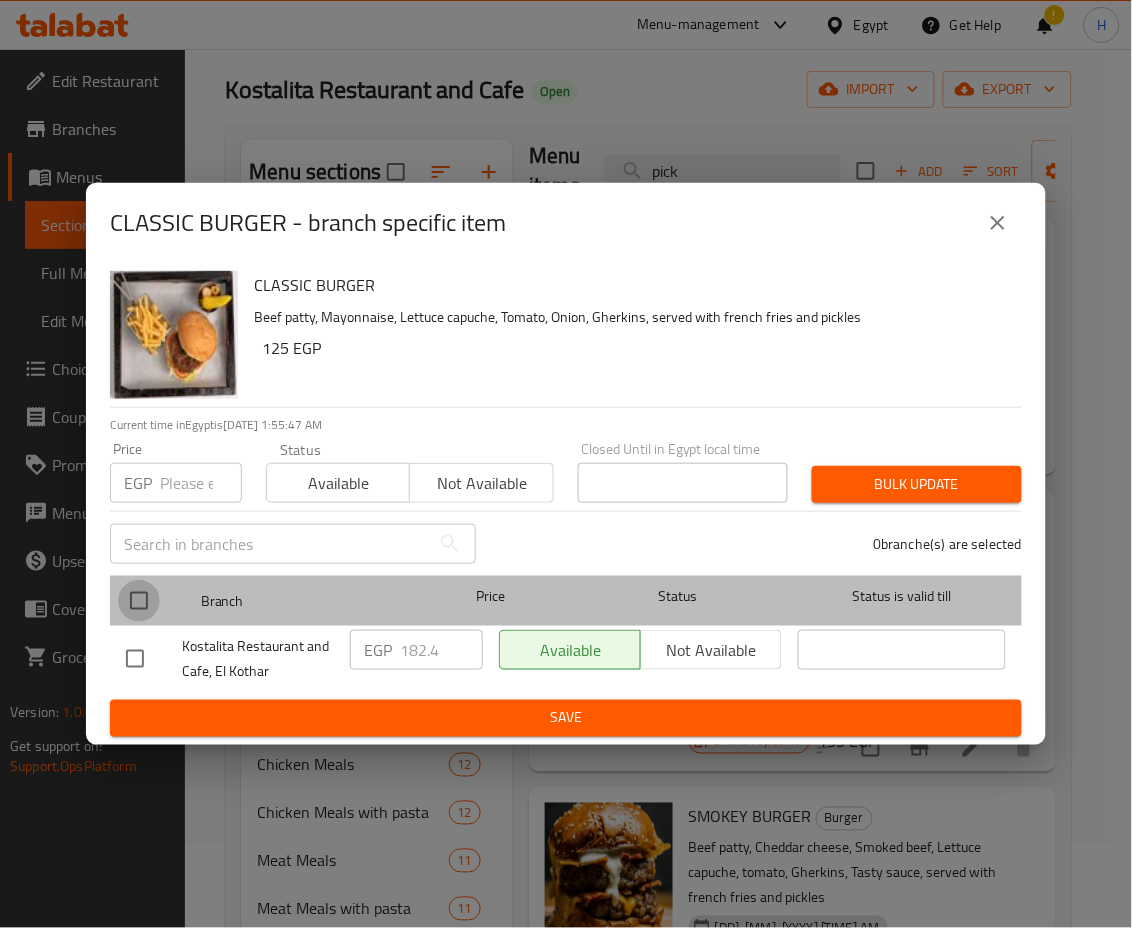 checkbox on "true" 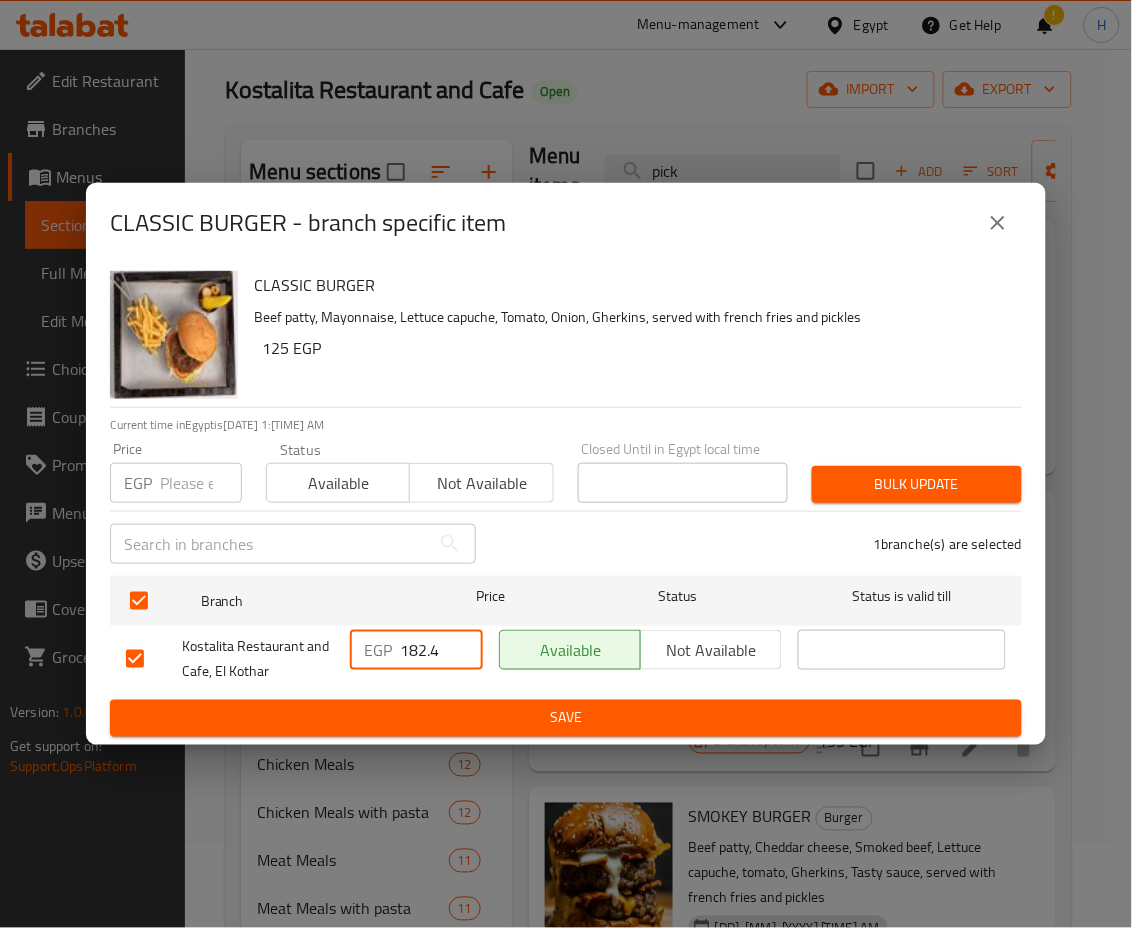 drag, startPoint x: 406, startPoint y: 646, endPoint x: 540, endPoint y: 676, distance: 137.31715 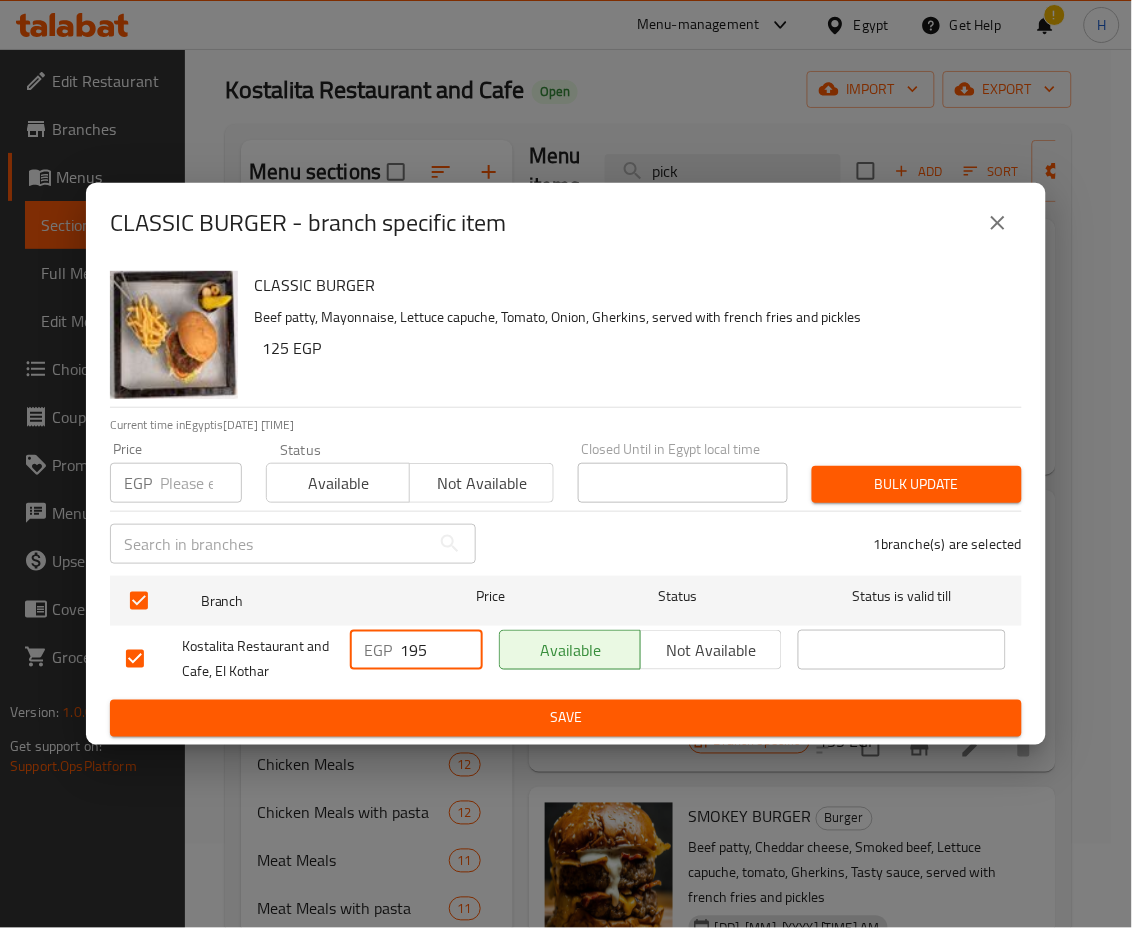 type on "195" 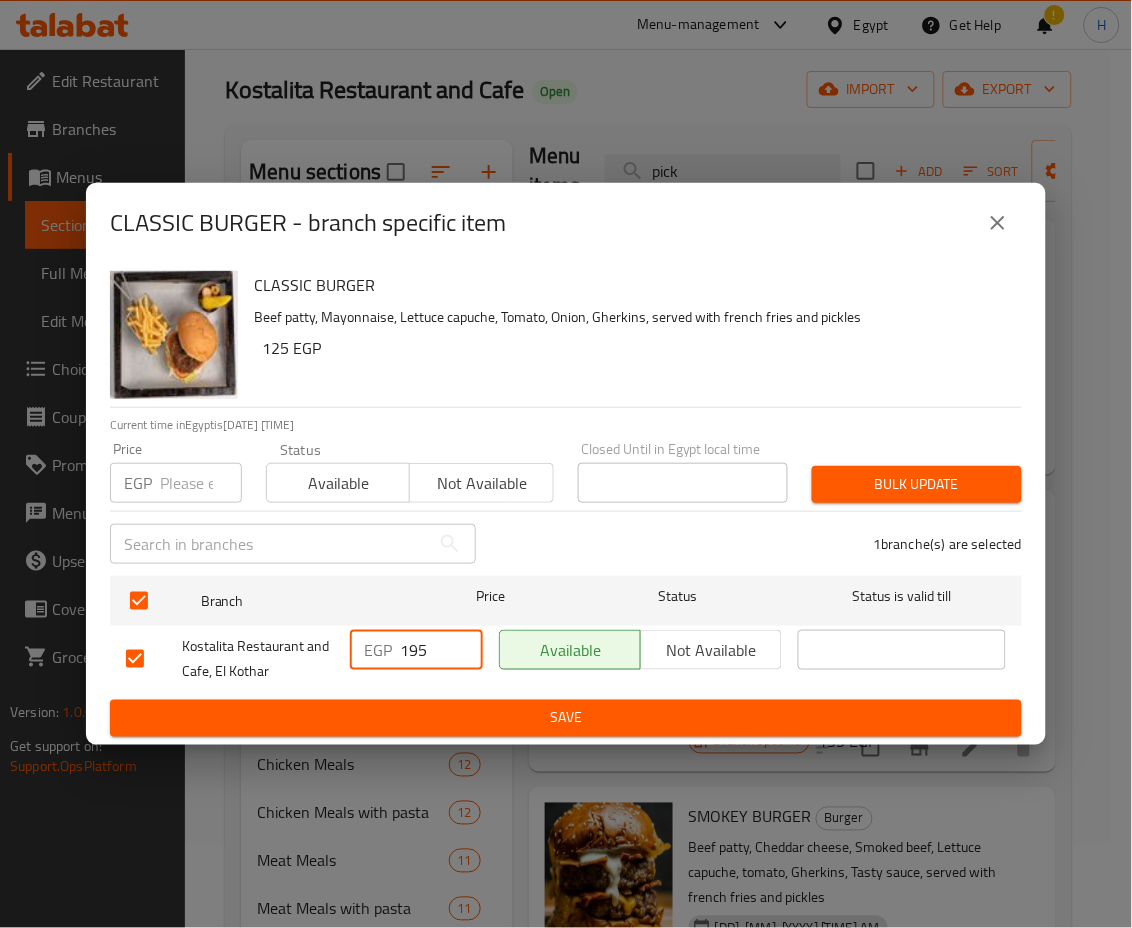 click on "Save" at bounding box center [566, 718] 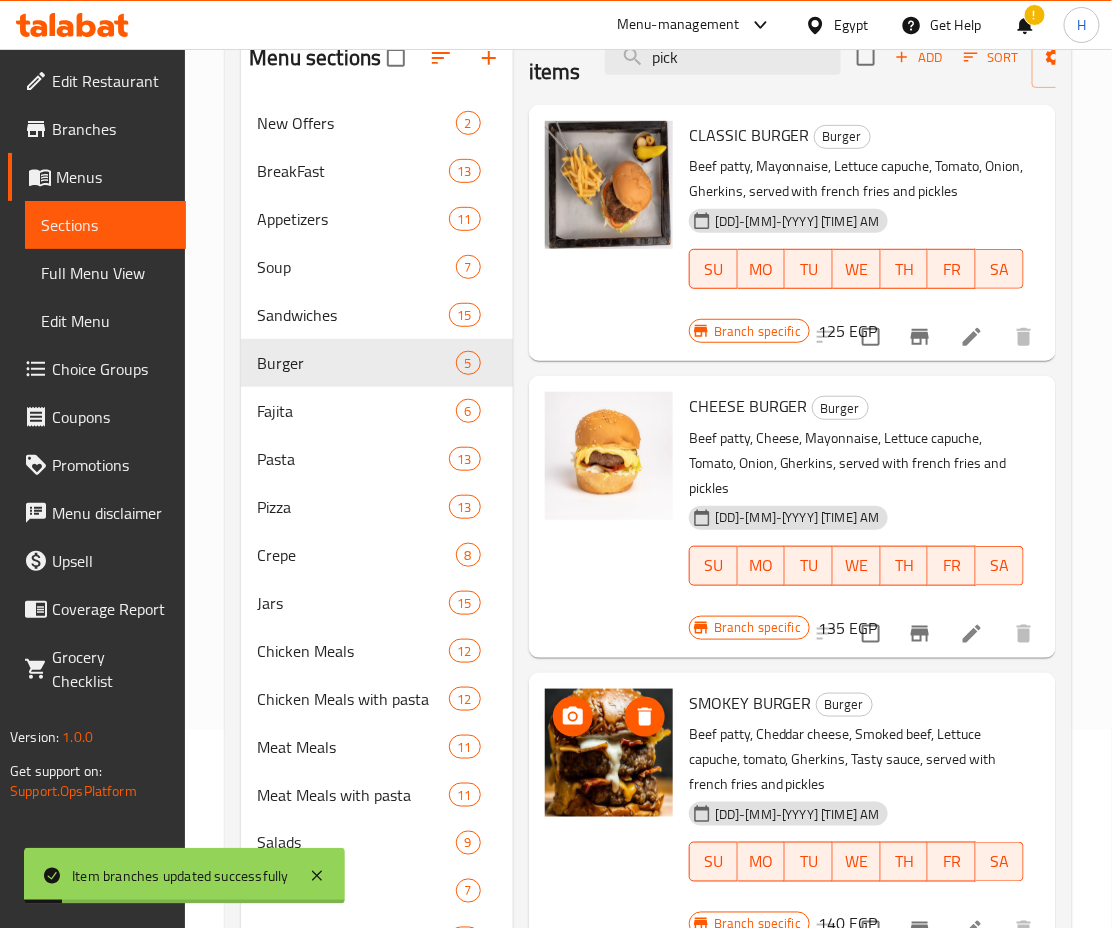 scroll, scrollTop: 206, scrollLeft: 0, axis: vertical 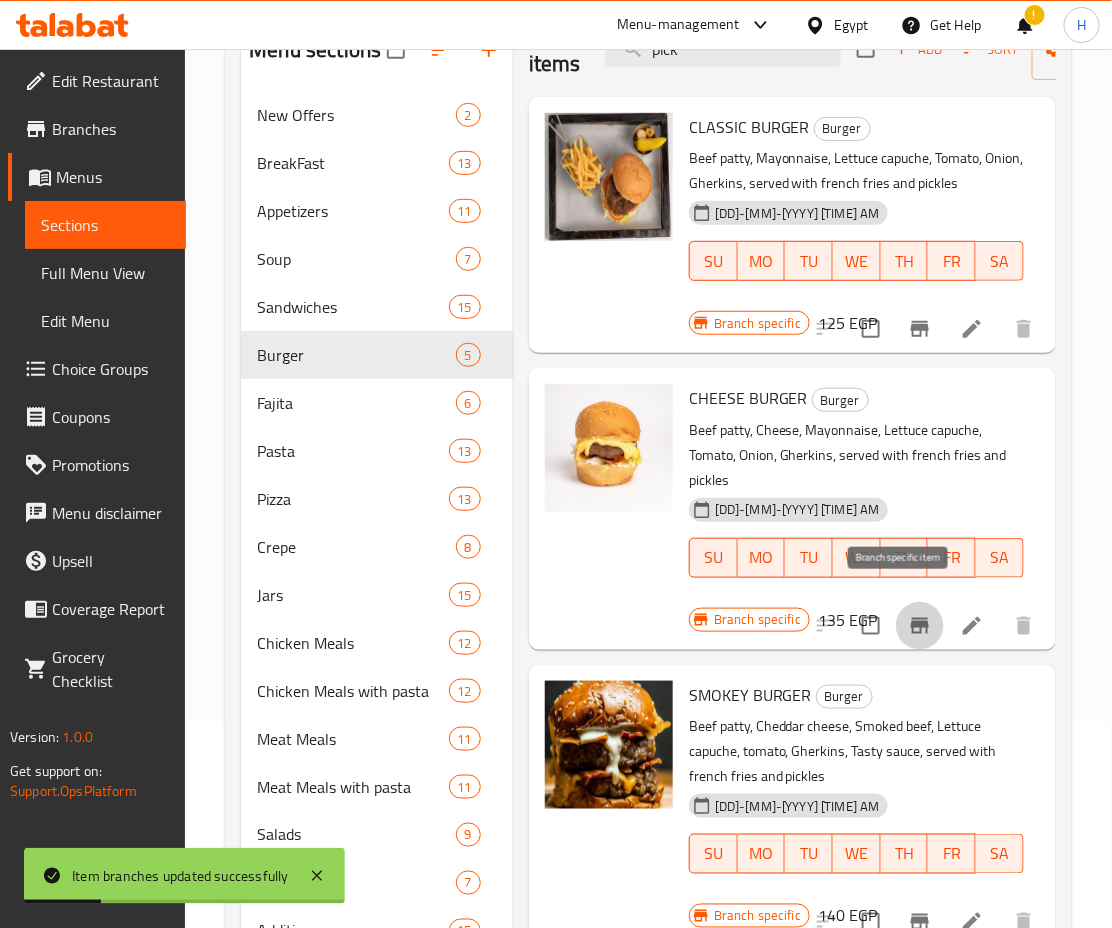 click 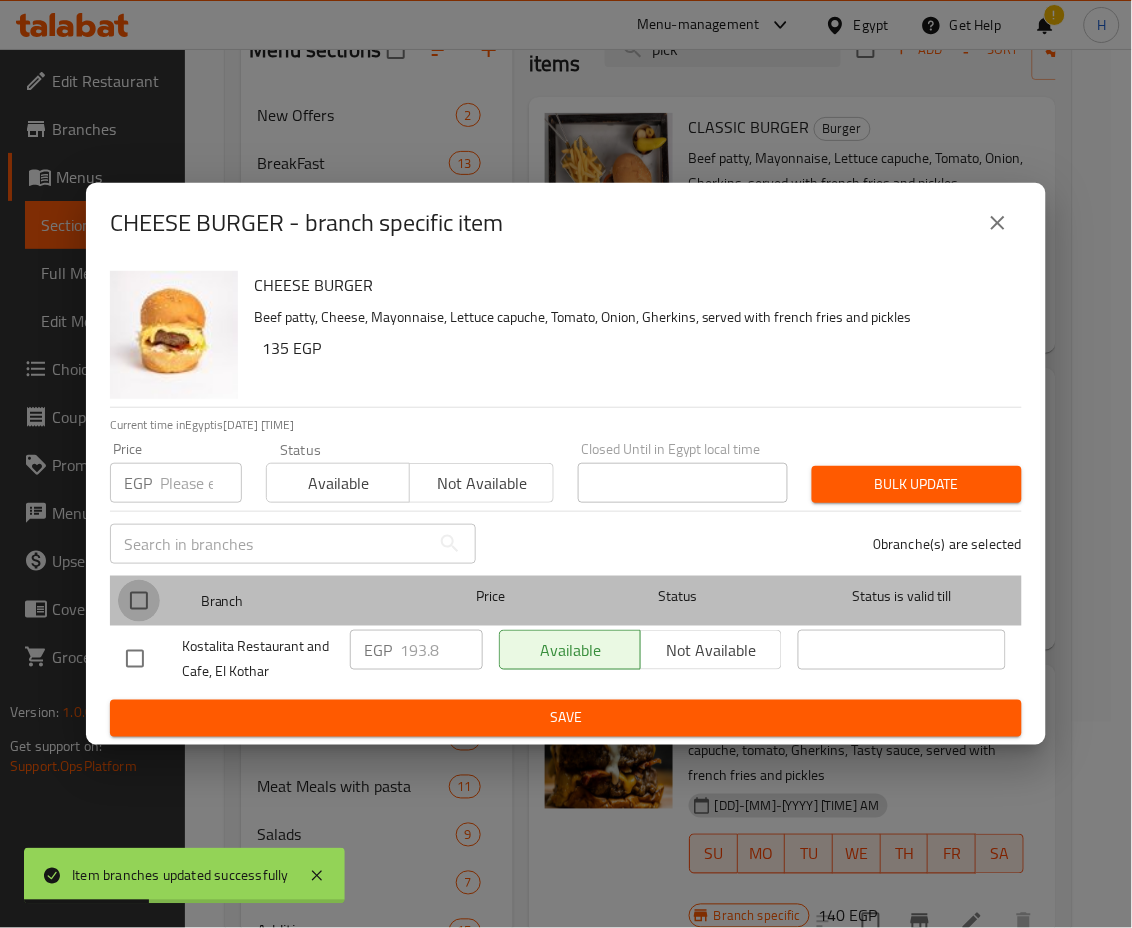 click at bounding box center [139, 601] 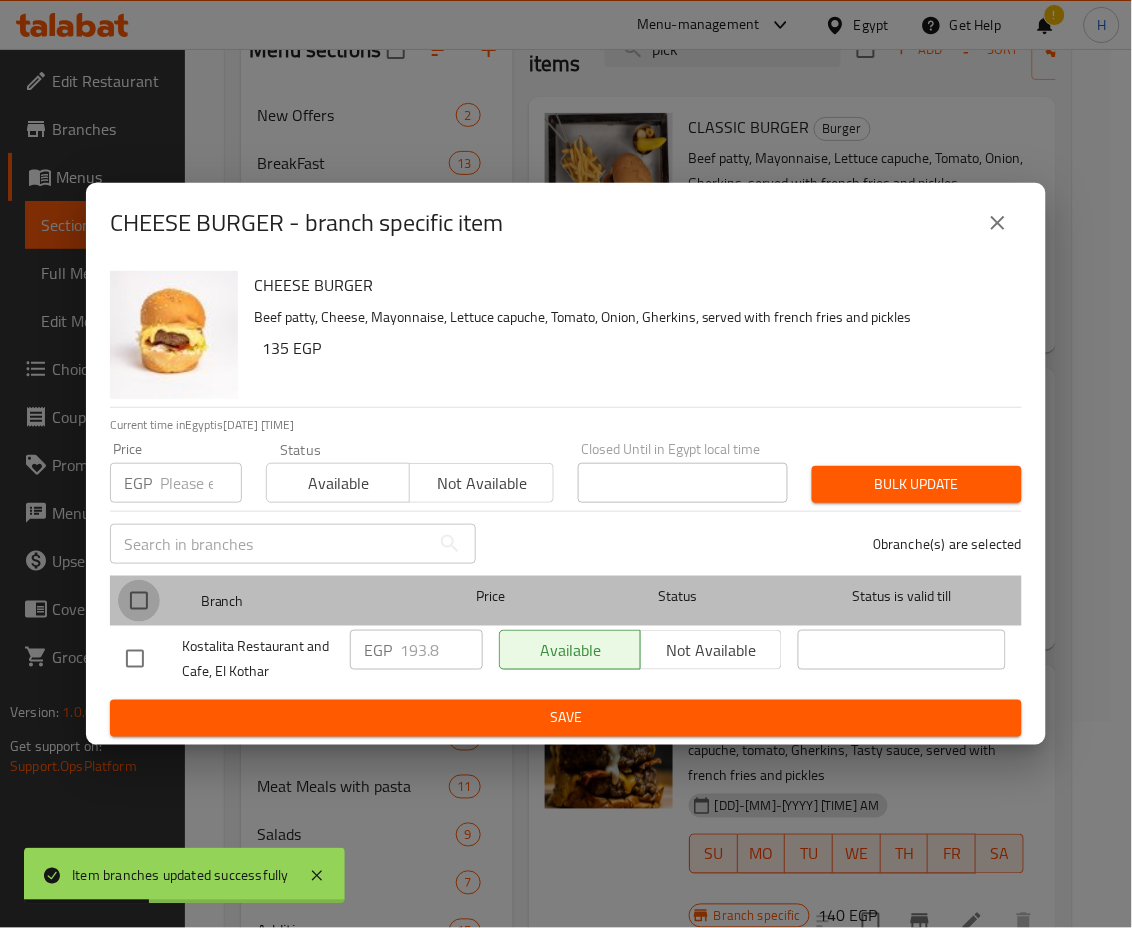 checkbox on "true" 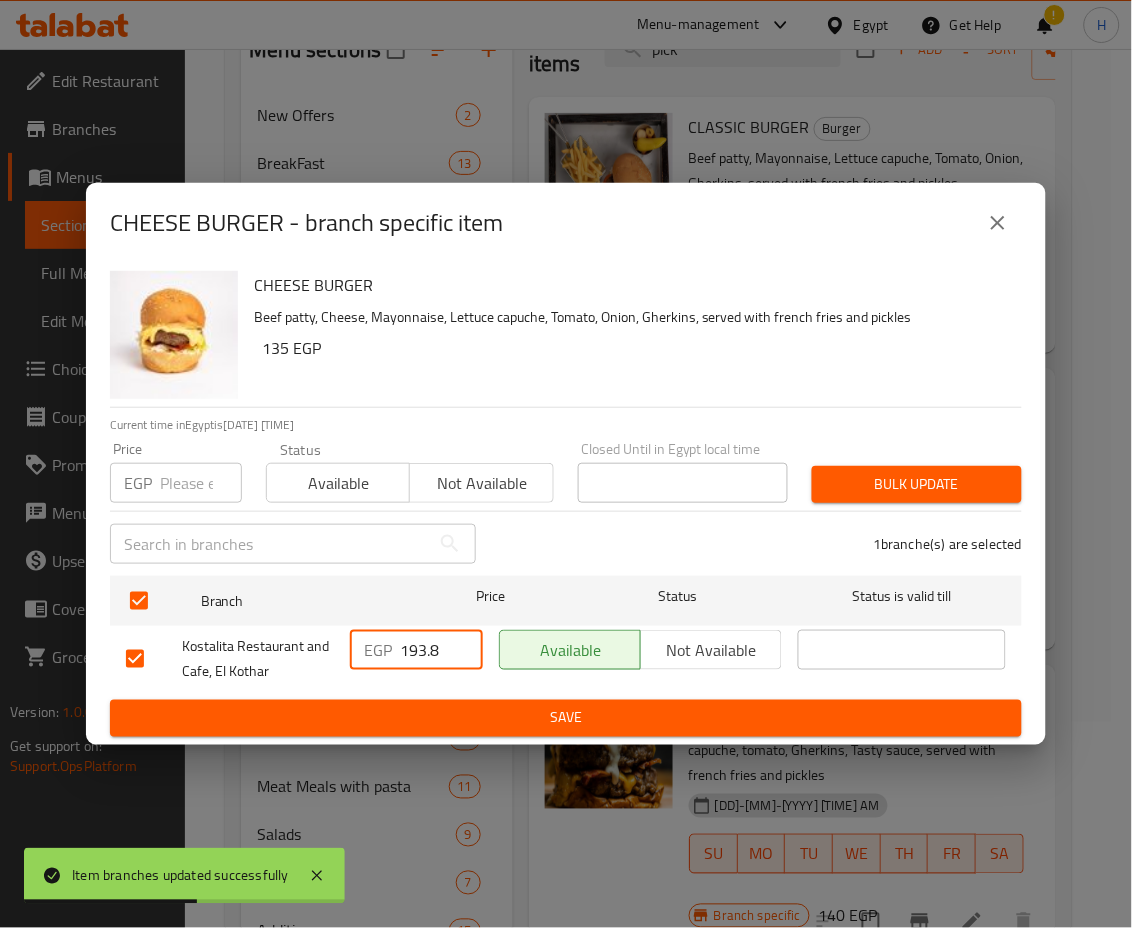 drag, startPoint x: 445, startPoint y: 648, endPoint x: 200, endPoint y: 629, distance: 245.73563 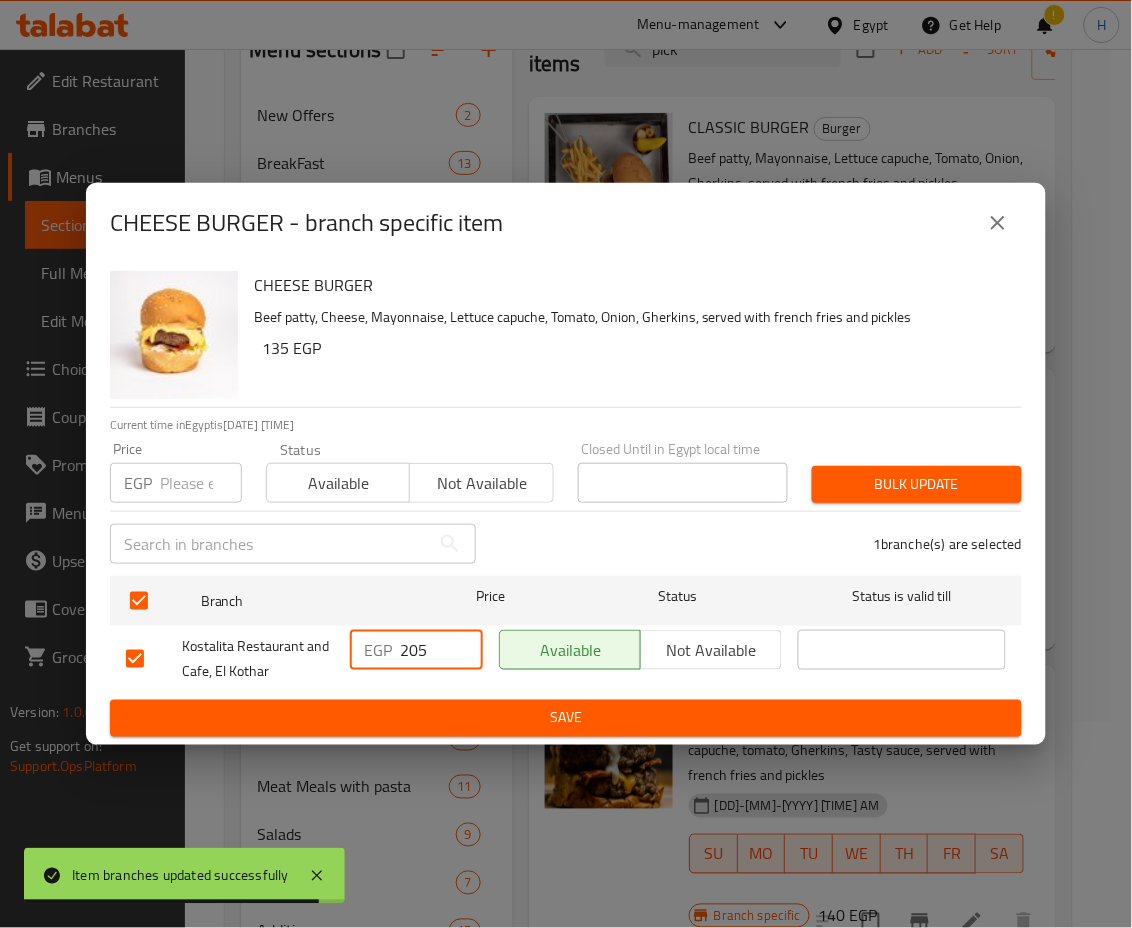 type on "205" 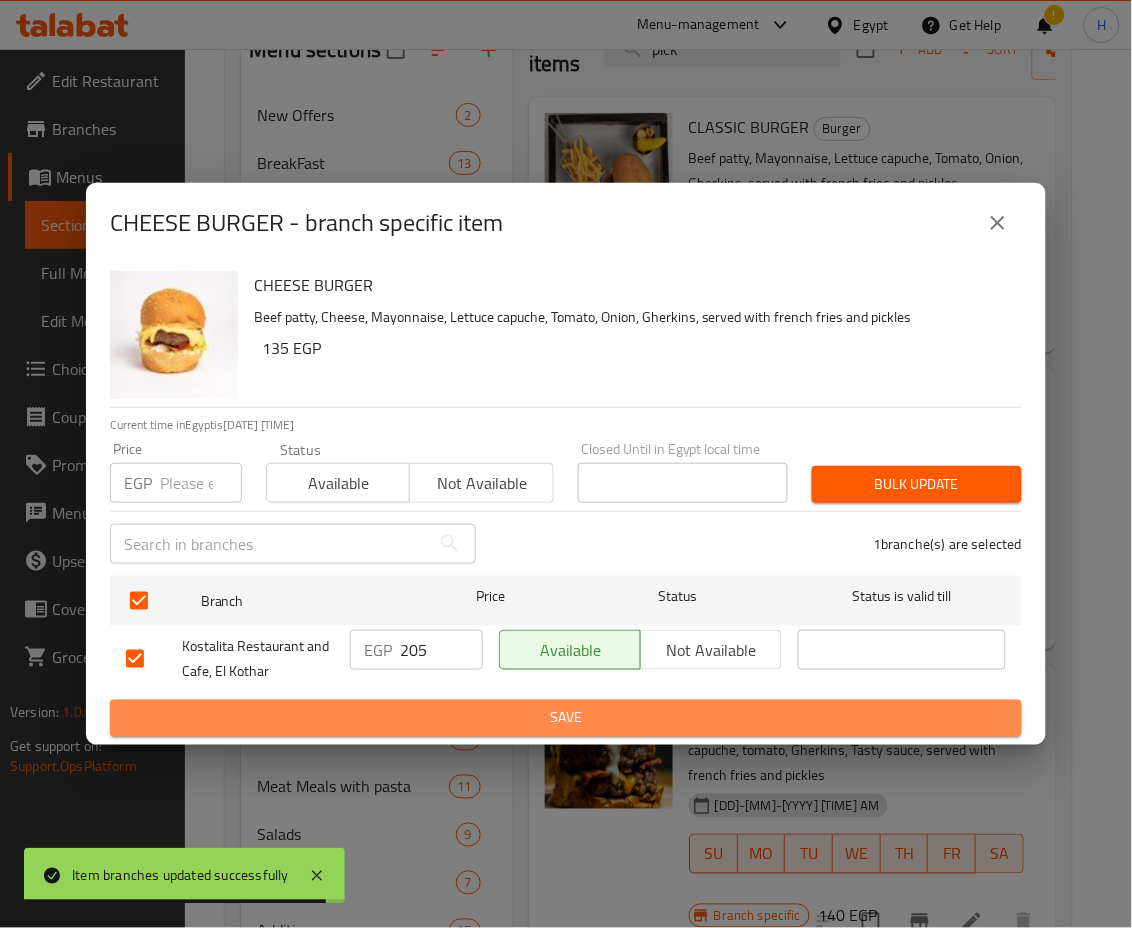 click on "Save" at bounding box center (566, 718) 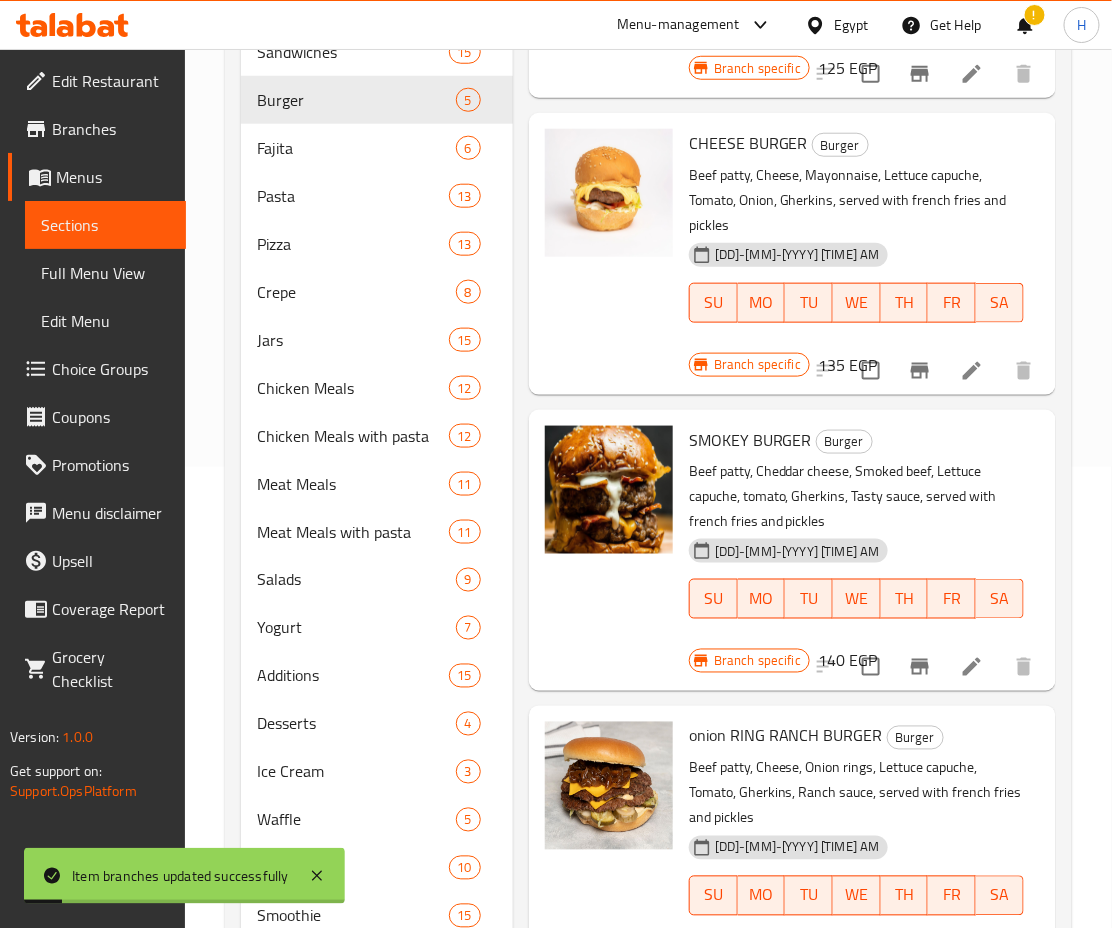scroll, scrollTop: 468, scrollLeft: 0, axis: vertical 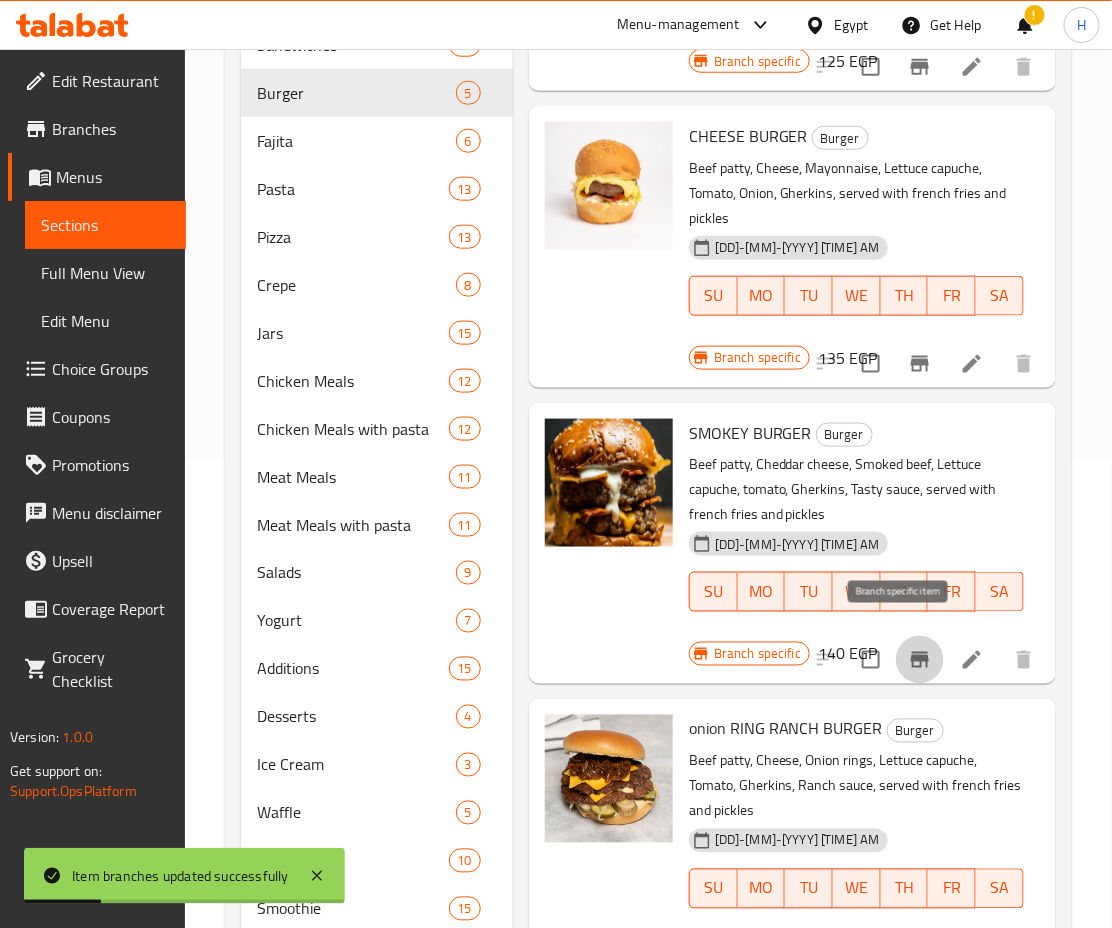 click 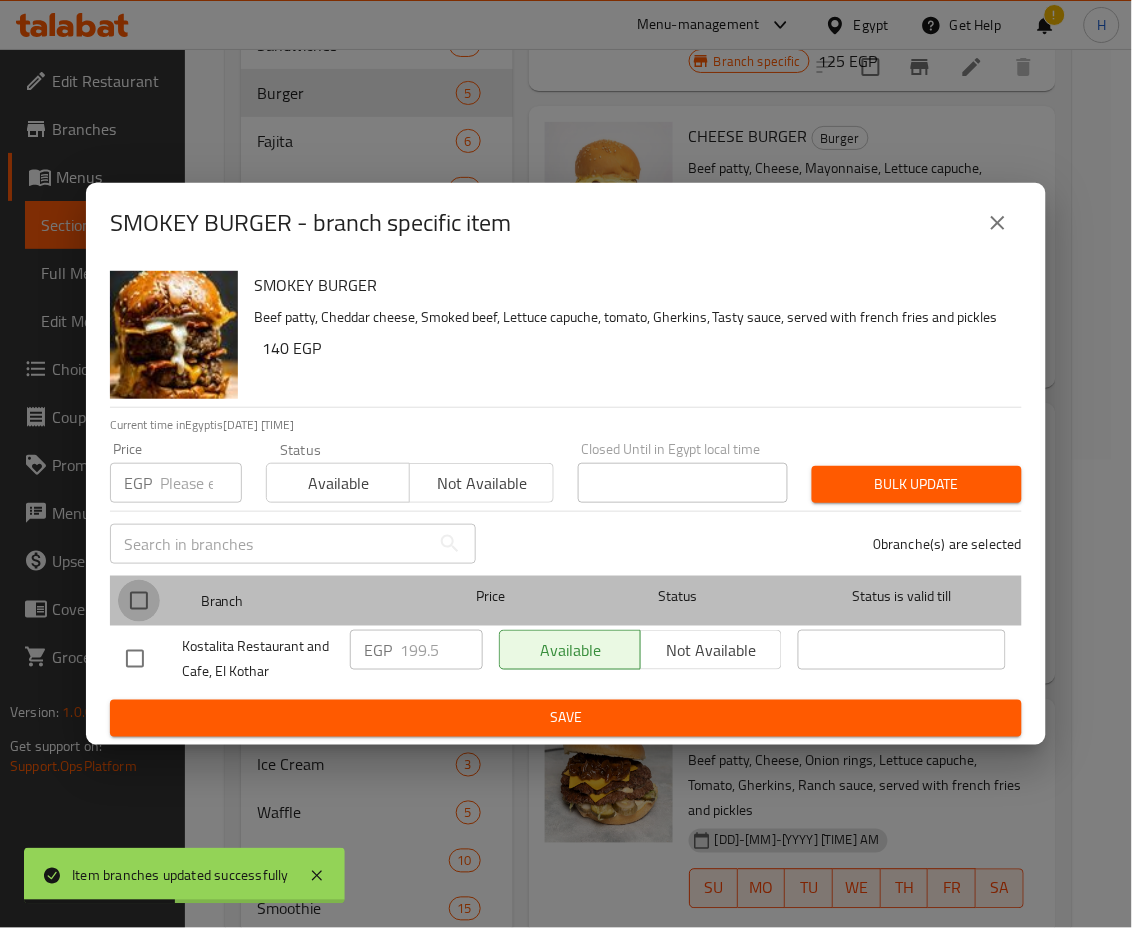 click at bounding box center [139, 601] 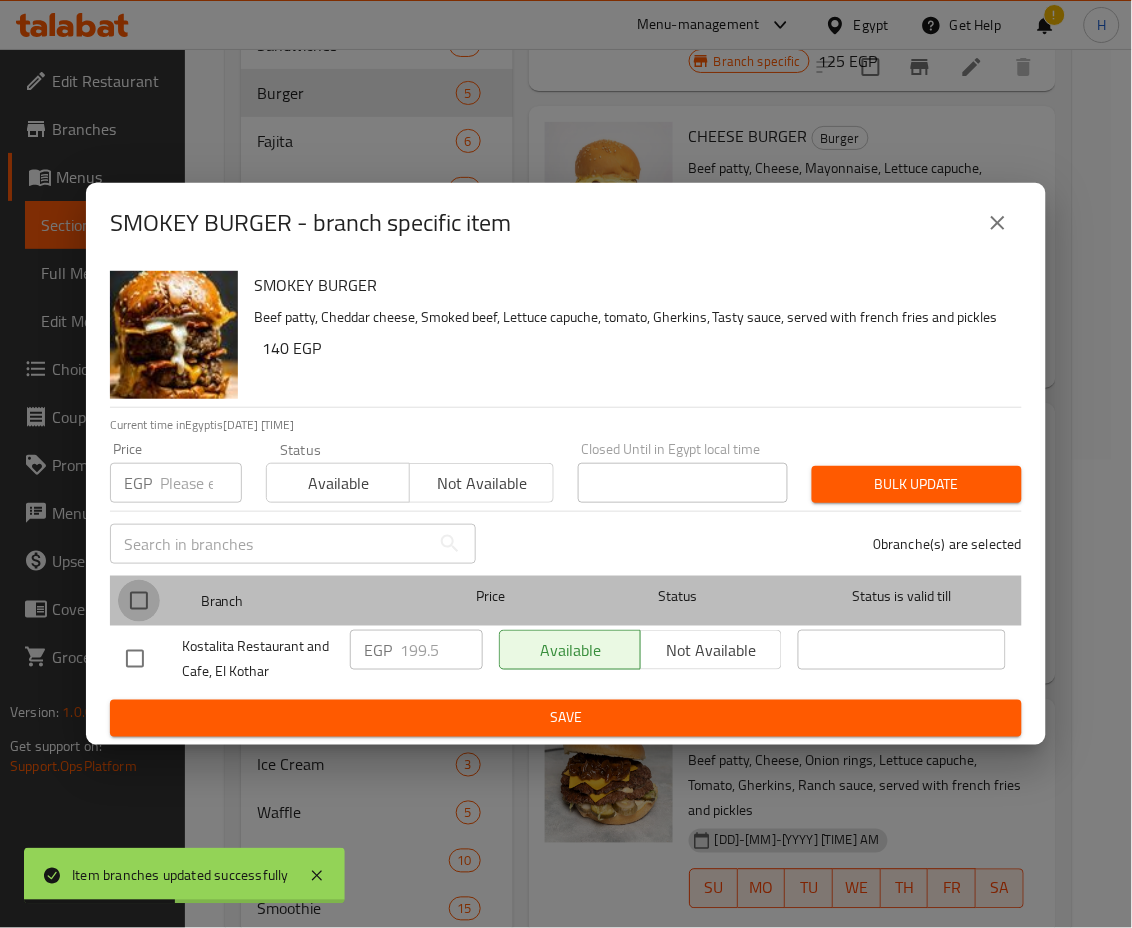 checkbox on "true" 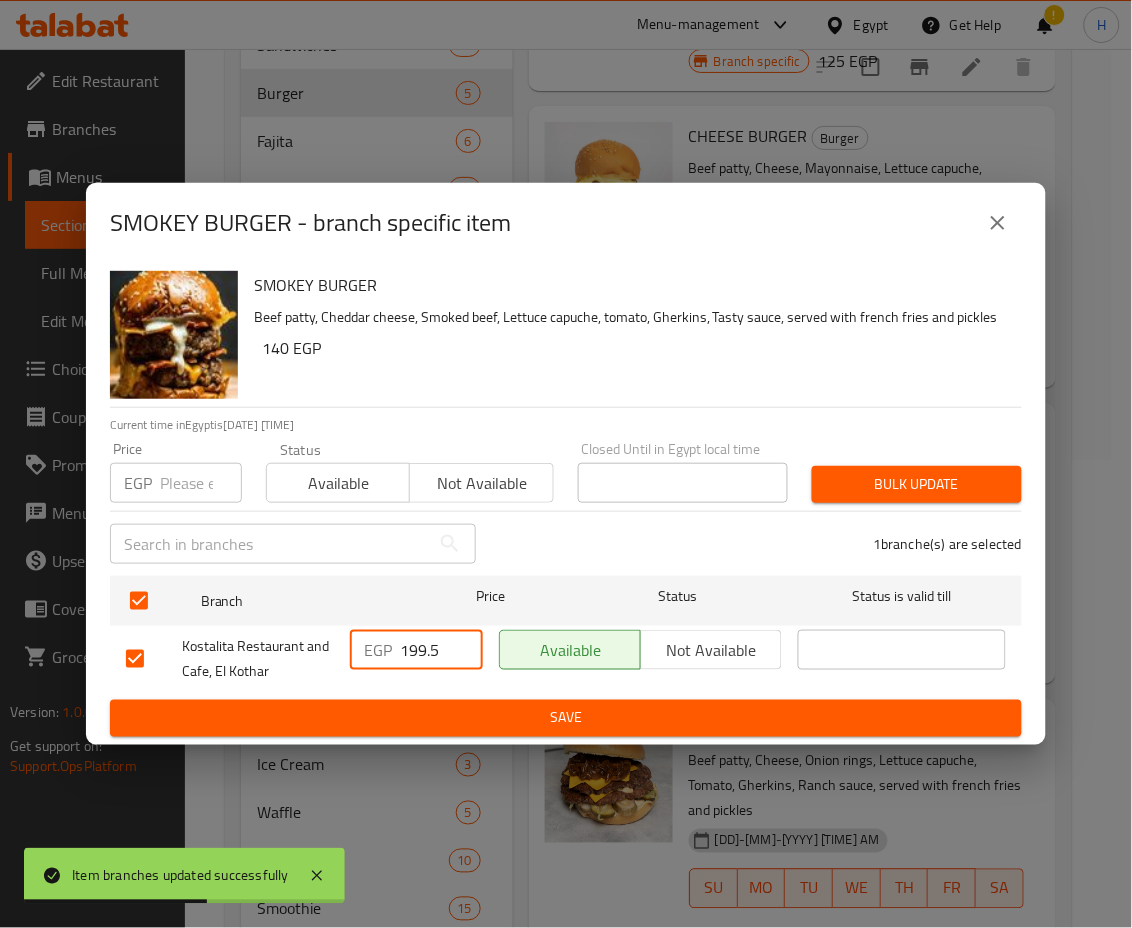 drag, startPoint x: 446, startPoint y: 658, endPoint x: 305, endPoint y: 648, distance: 141.35417 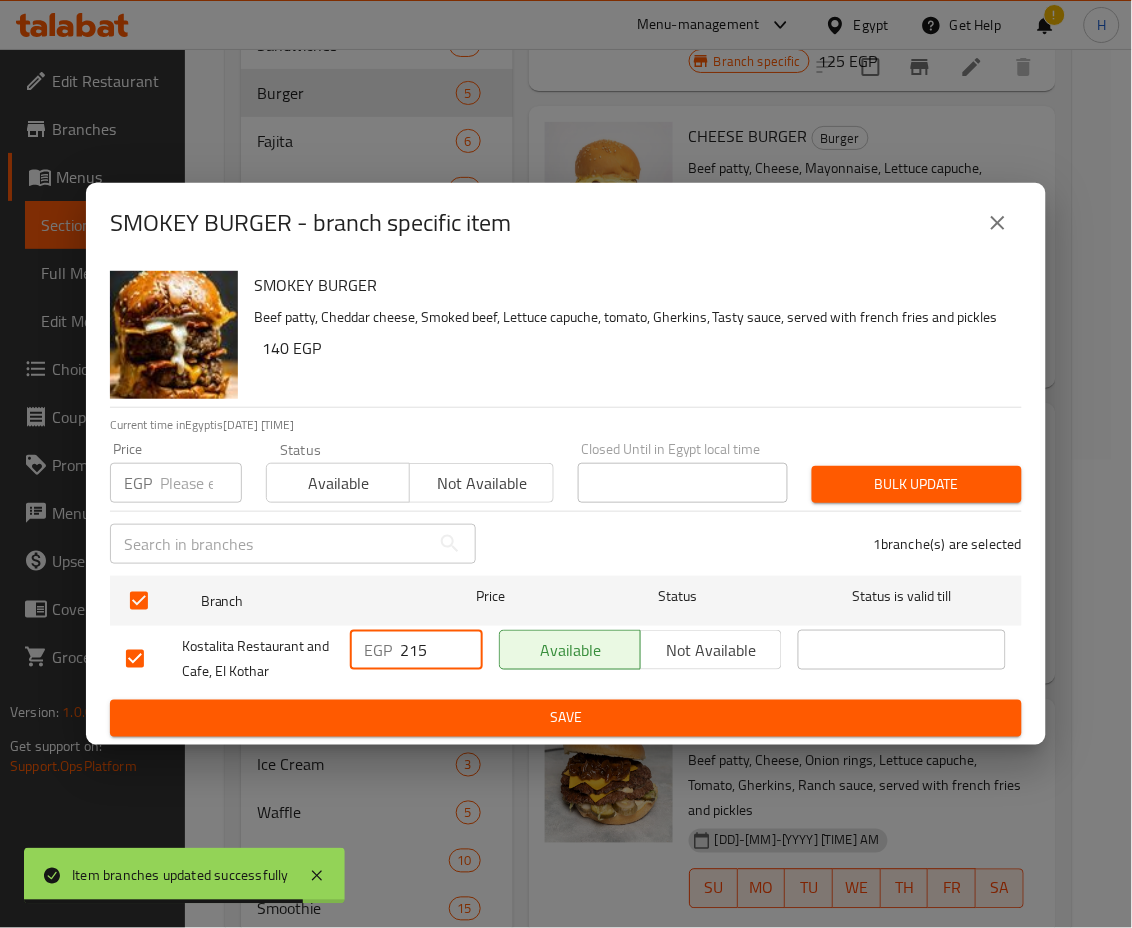 type on "215" 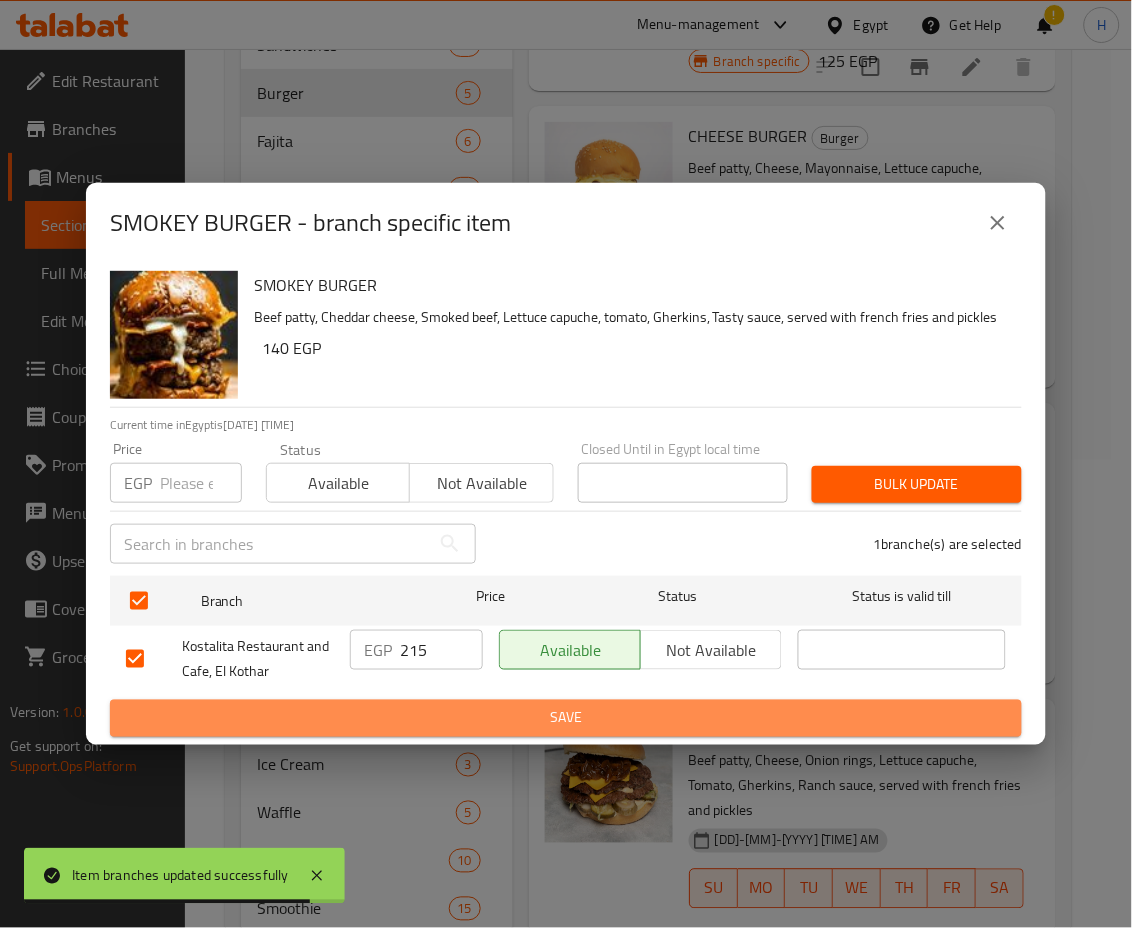 click on "Save" at bounding box center [566, 718] 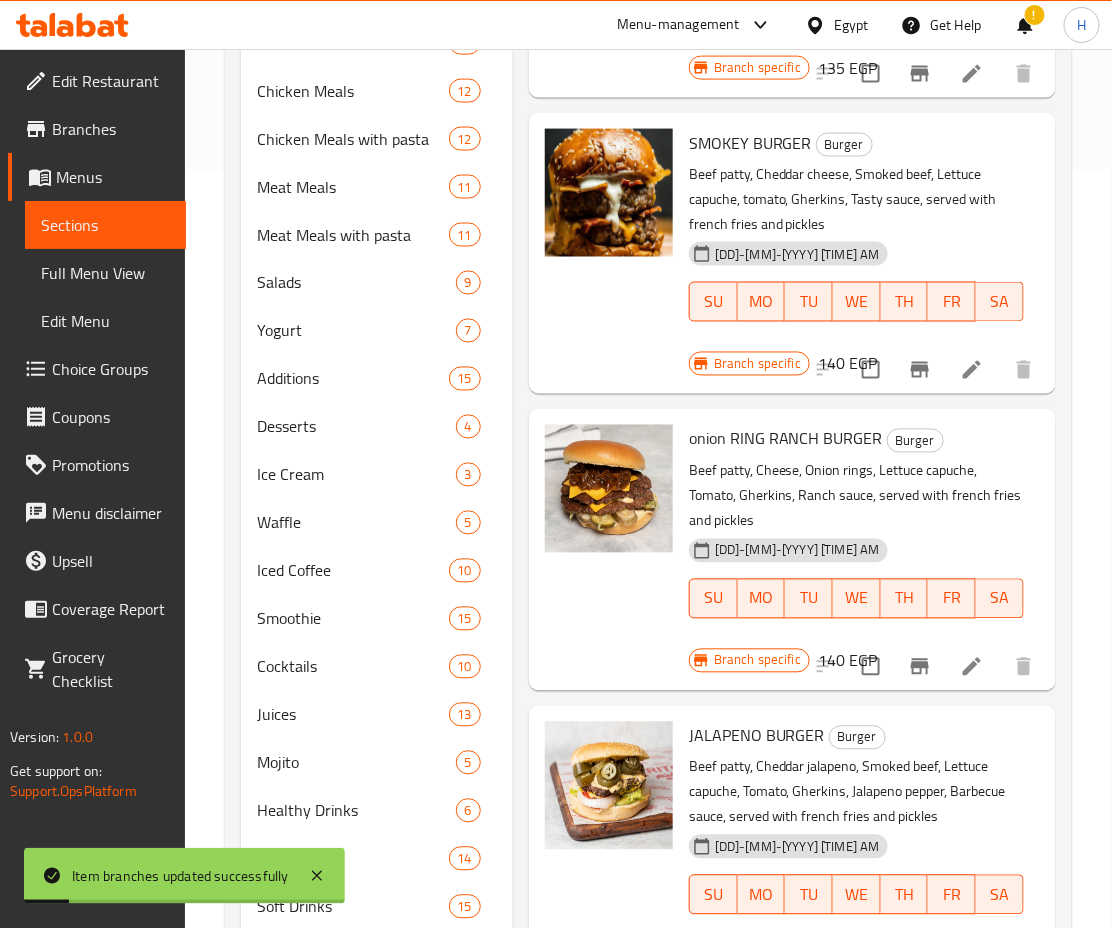 scroll, scrollTop: 762, scrollLeft: 0, axis: vertical 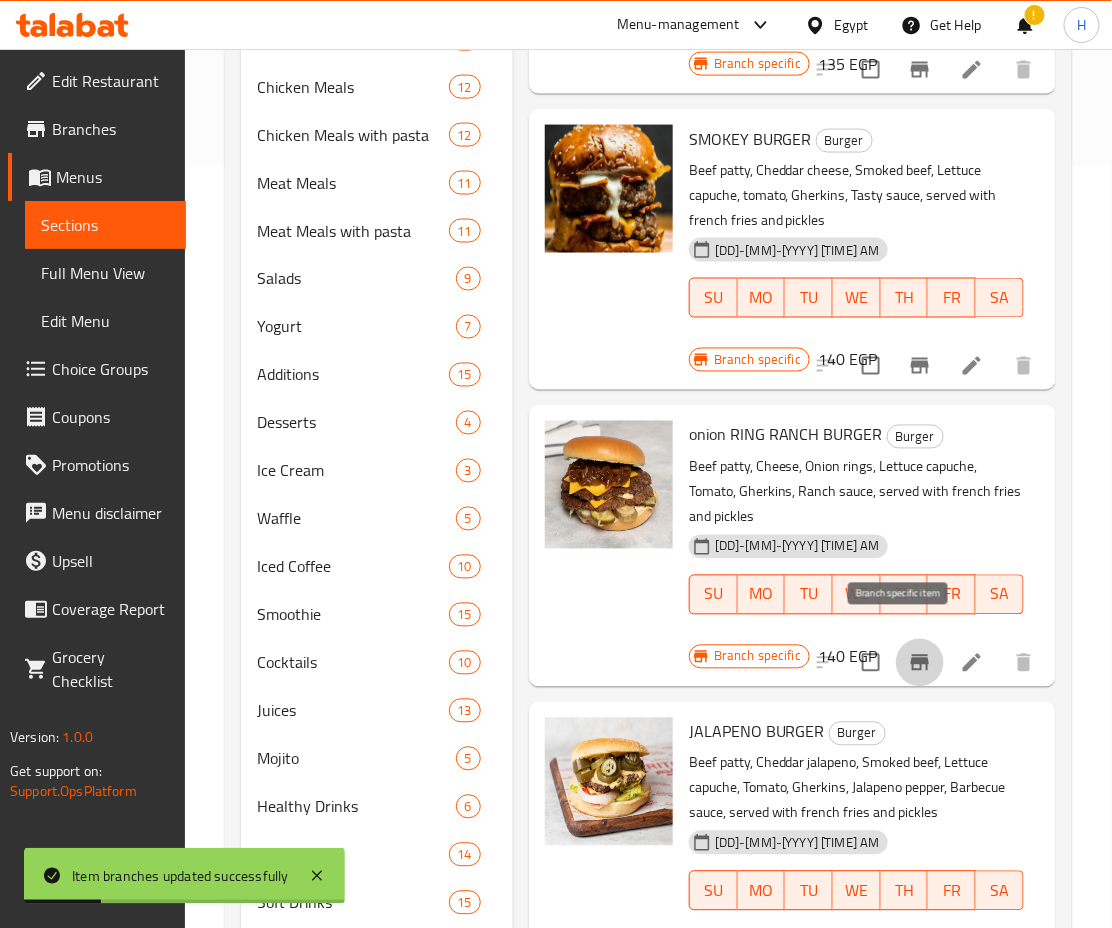 click 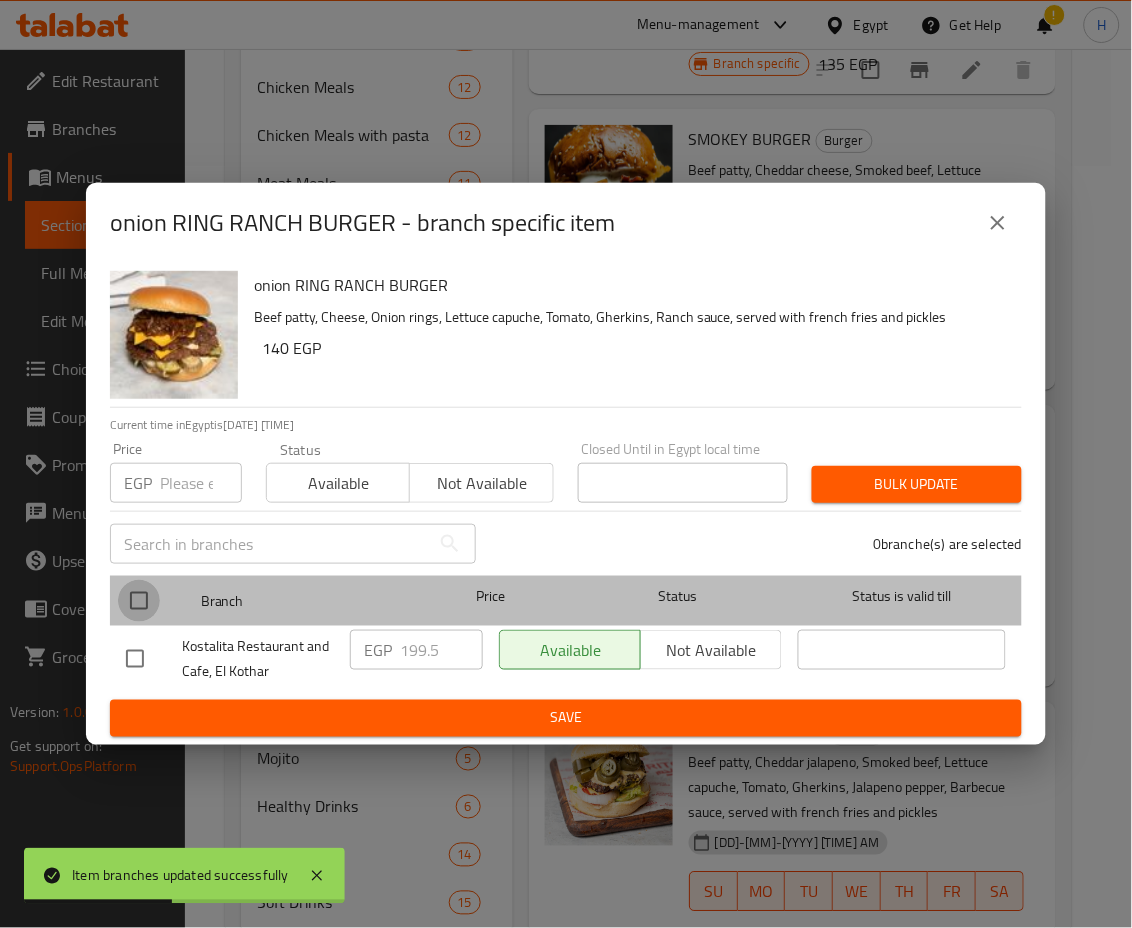 click at bounding box center [139, 601] 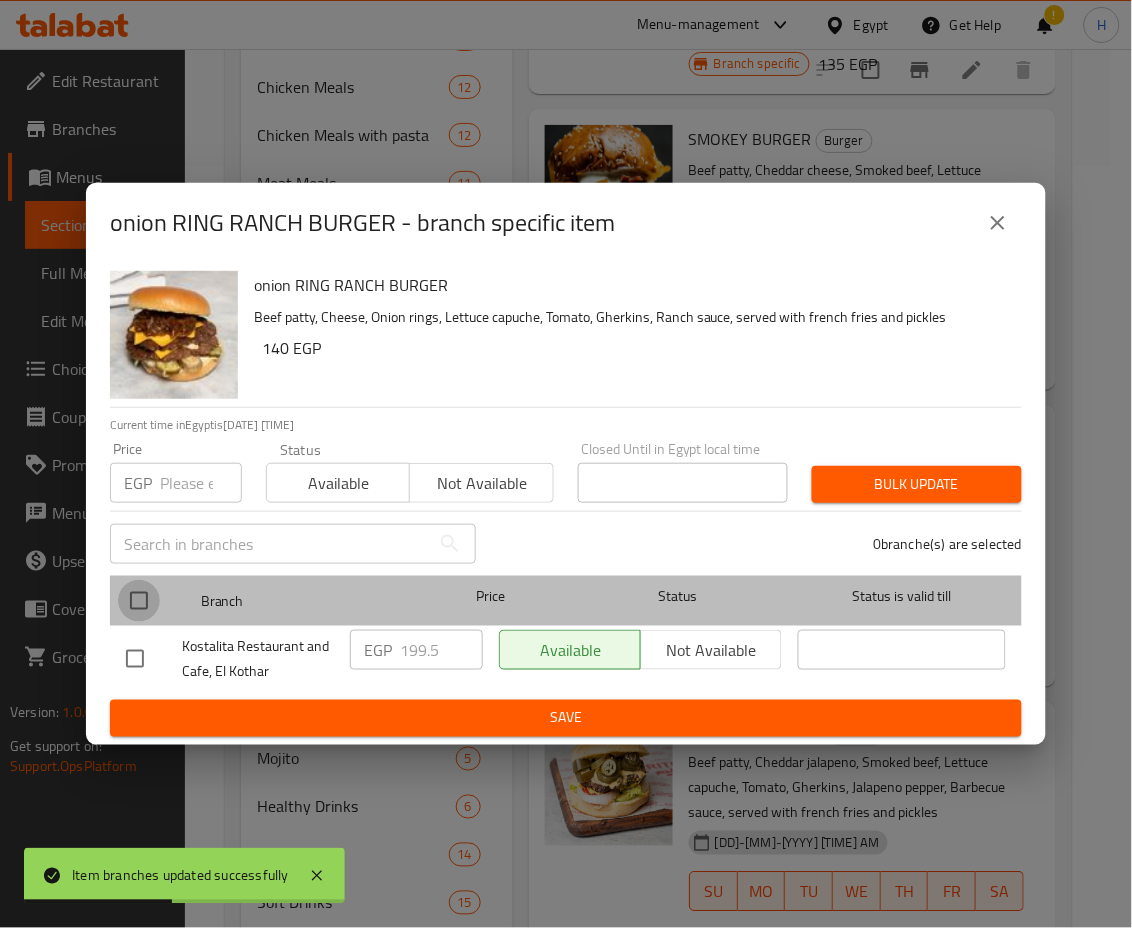 checkbox on "true" 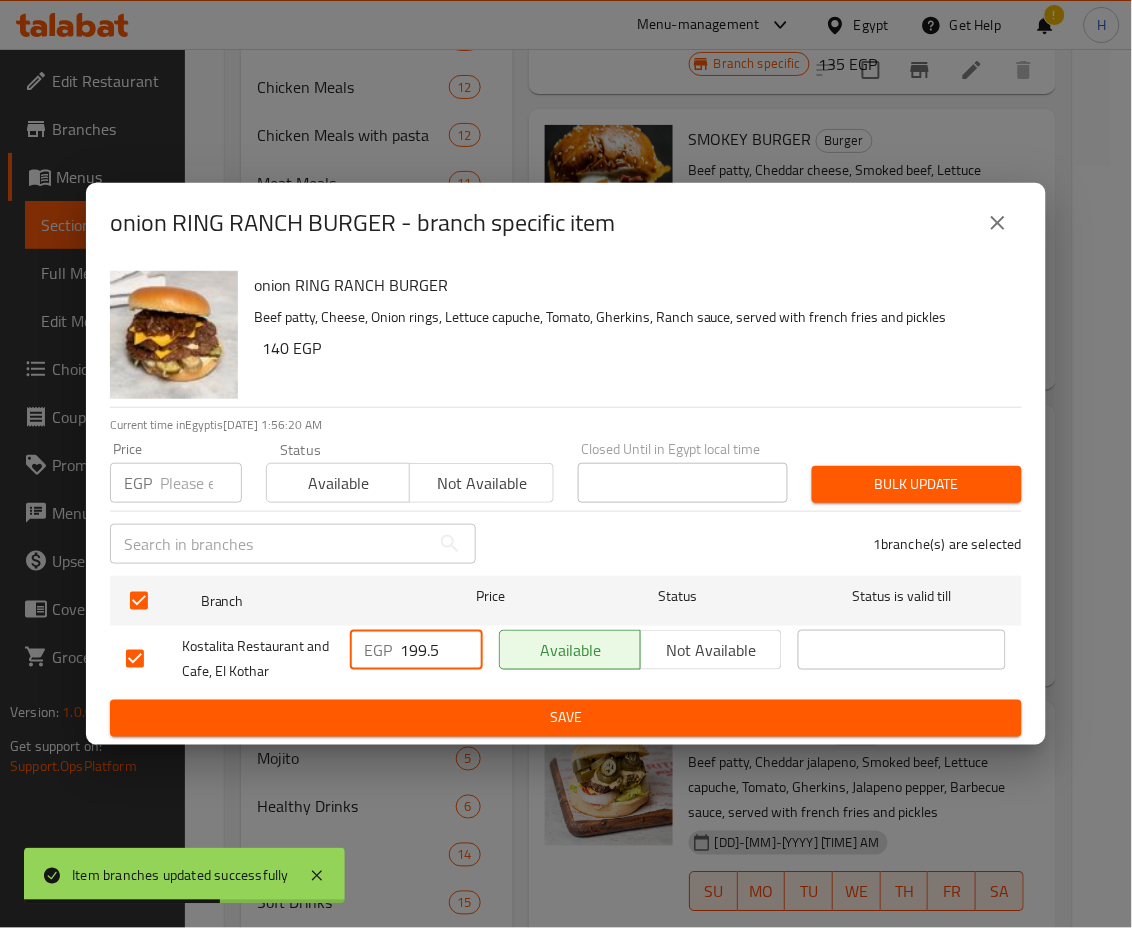 drag, startPoint x: 442, startPoint y: 648, endPoint x: 316, endPoint y: 645, distance: 126.035706 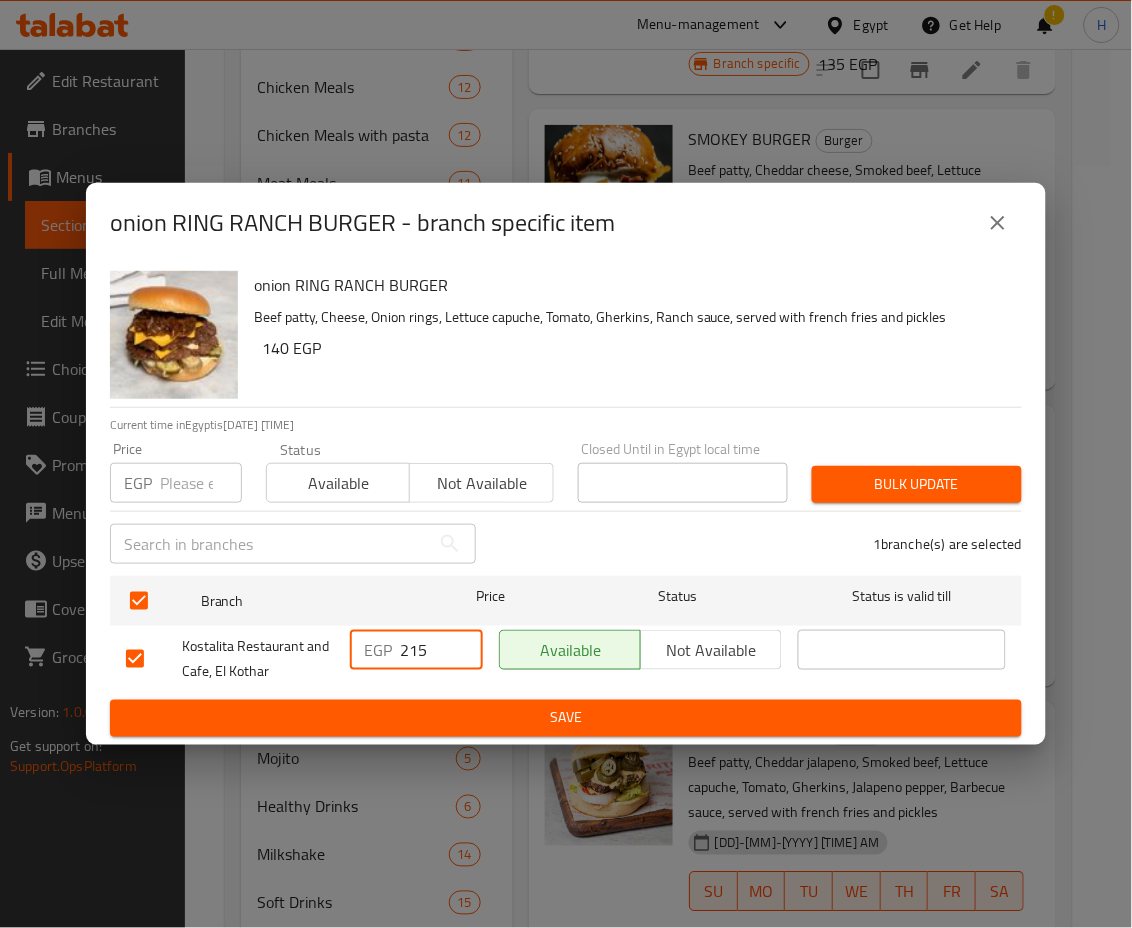 type on "215" 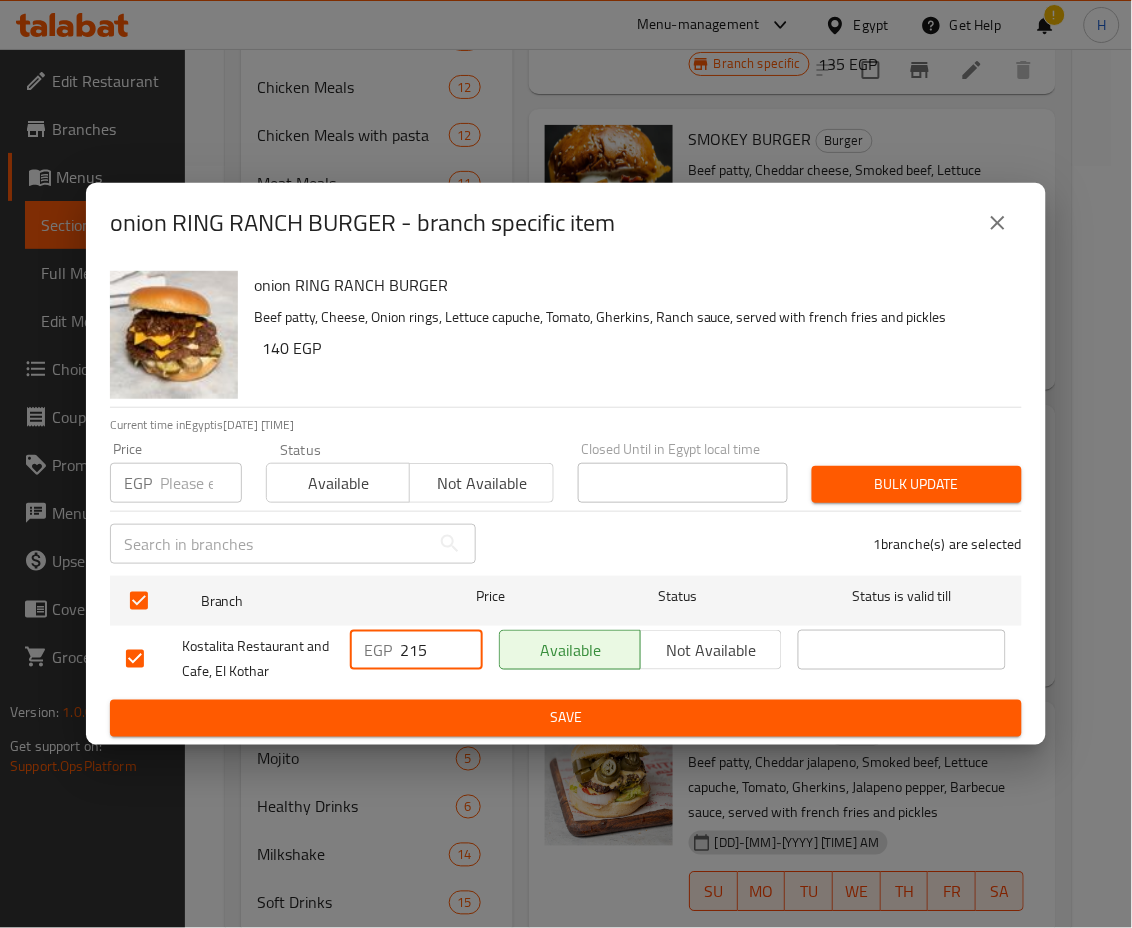 click on "Save" at bounding box center (566, 718) 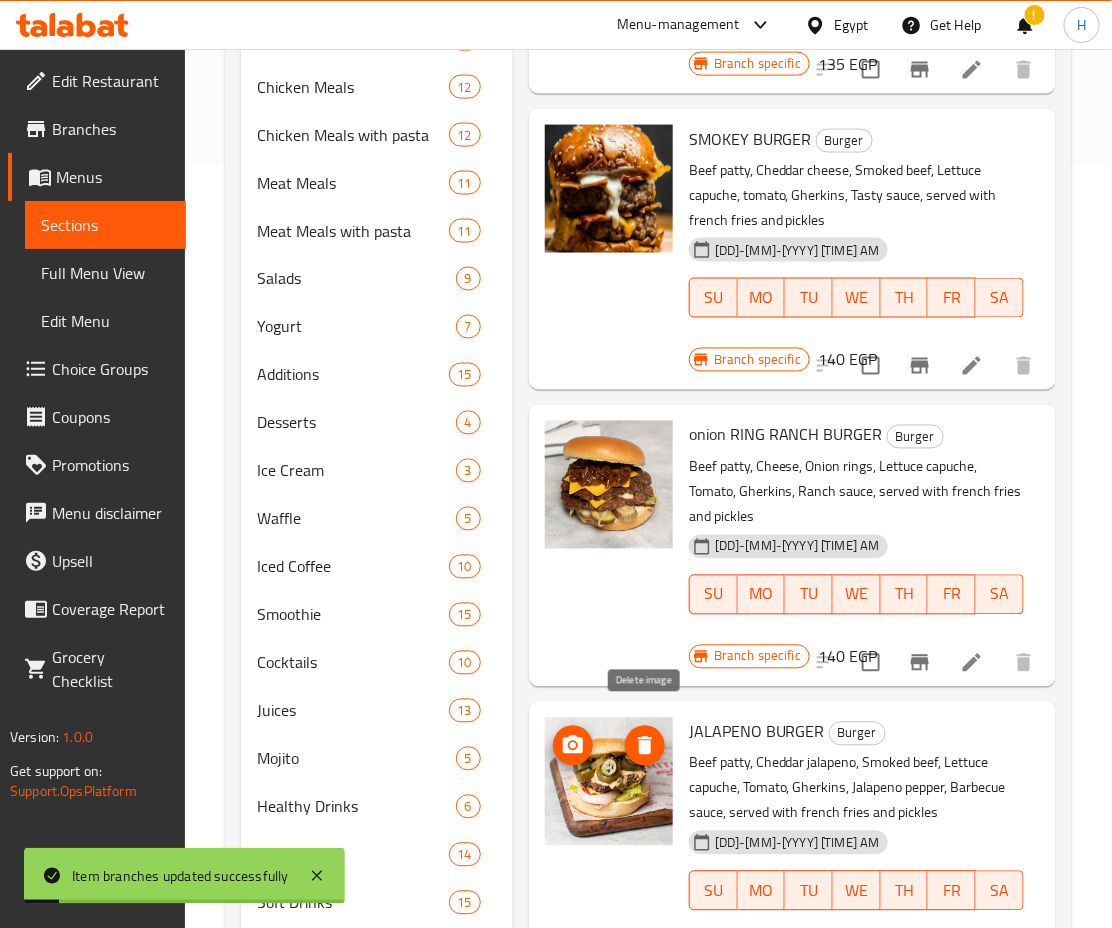 scroll, scrollTop: 873, scrollLeft: 0, axis: vertical 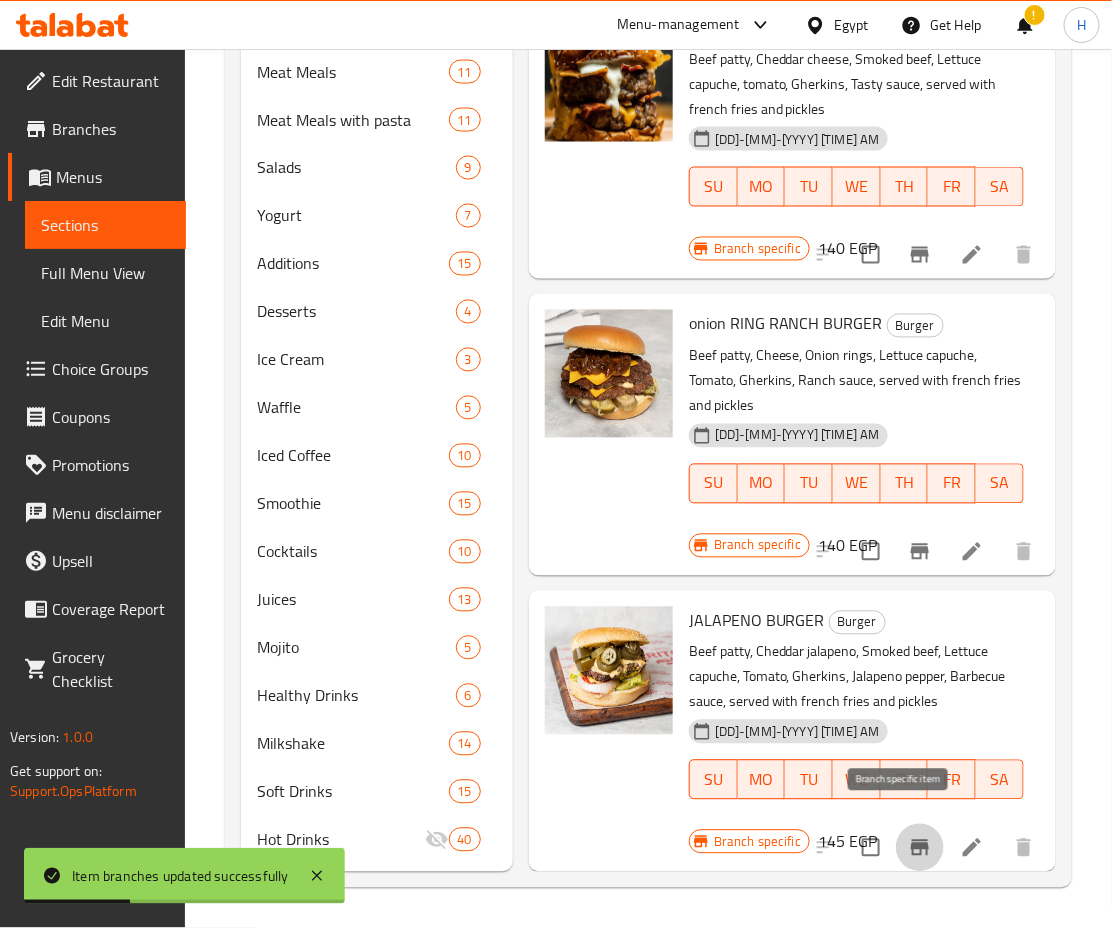 click 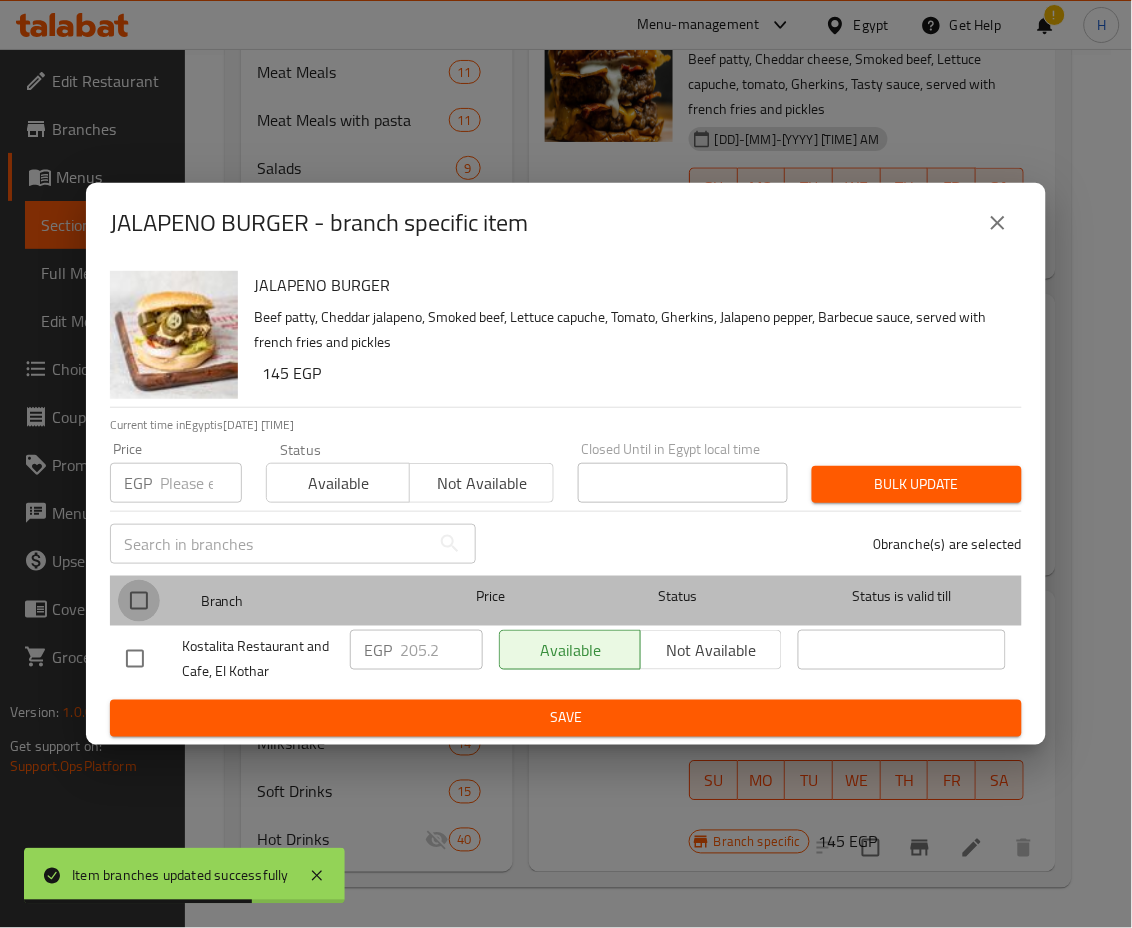 click at bounding box center [139, 601] 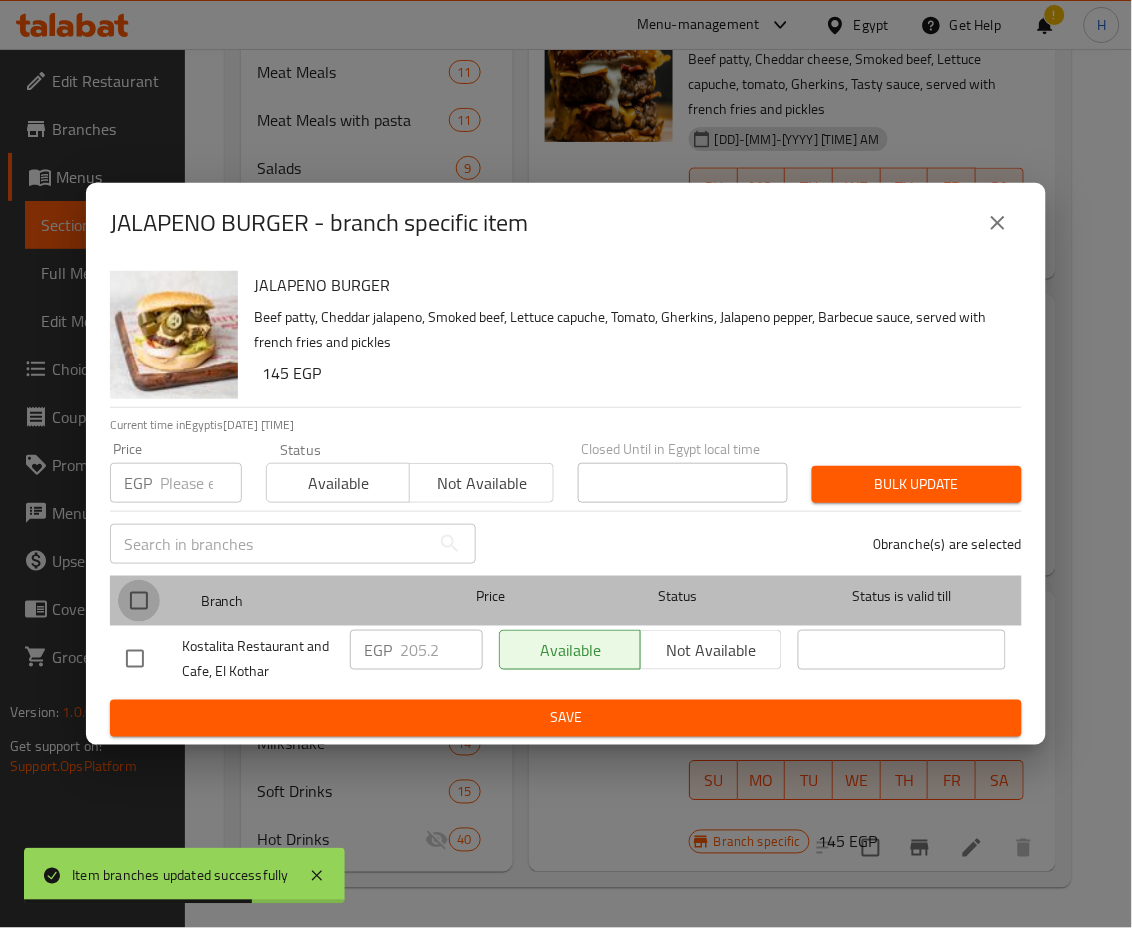 checkbox on "true" 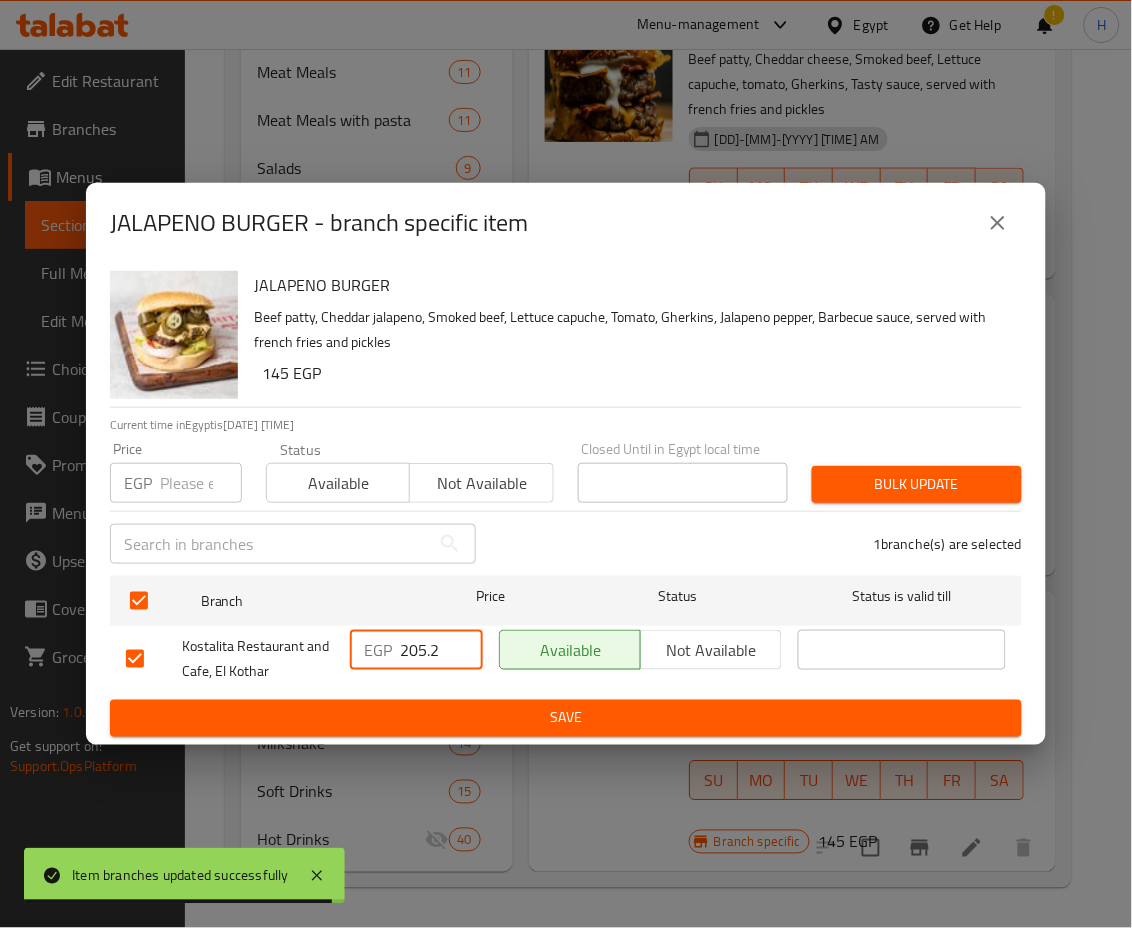 drag, startPoint x: 449, startPoint y: 649, endPoint x: 408, endPoint y: 649, distance: 41 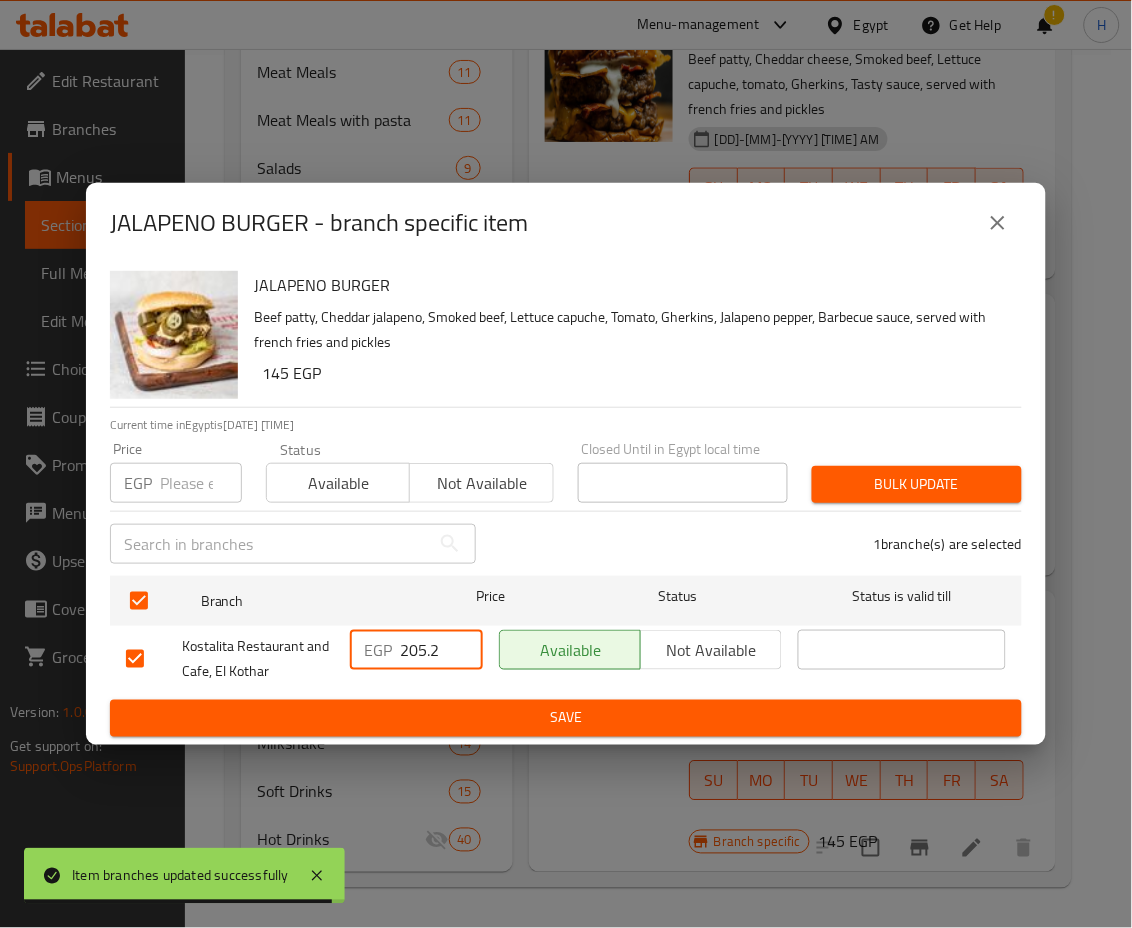 click on "205.2" at bounding box center [441, 650] 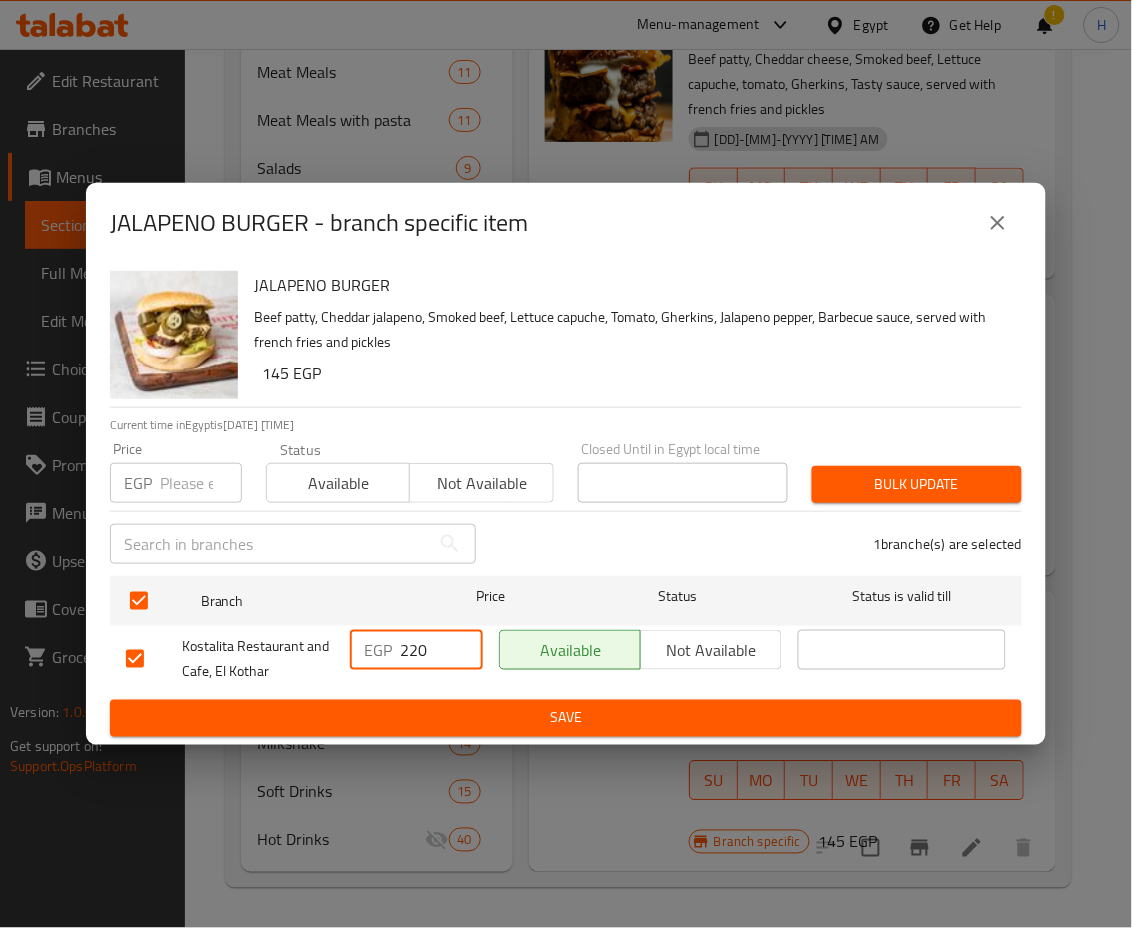 type on "220" 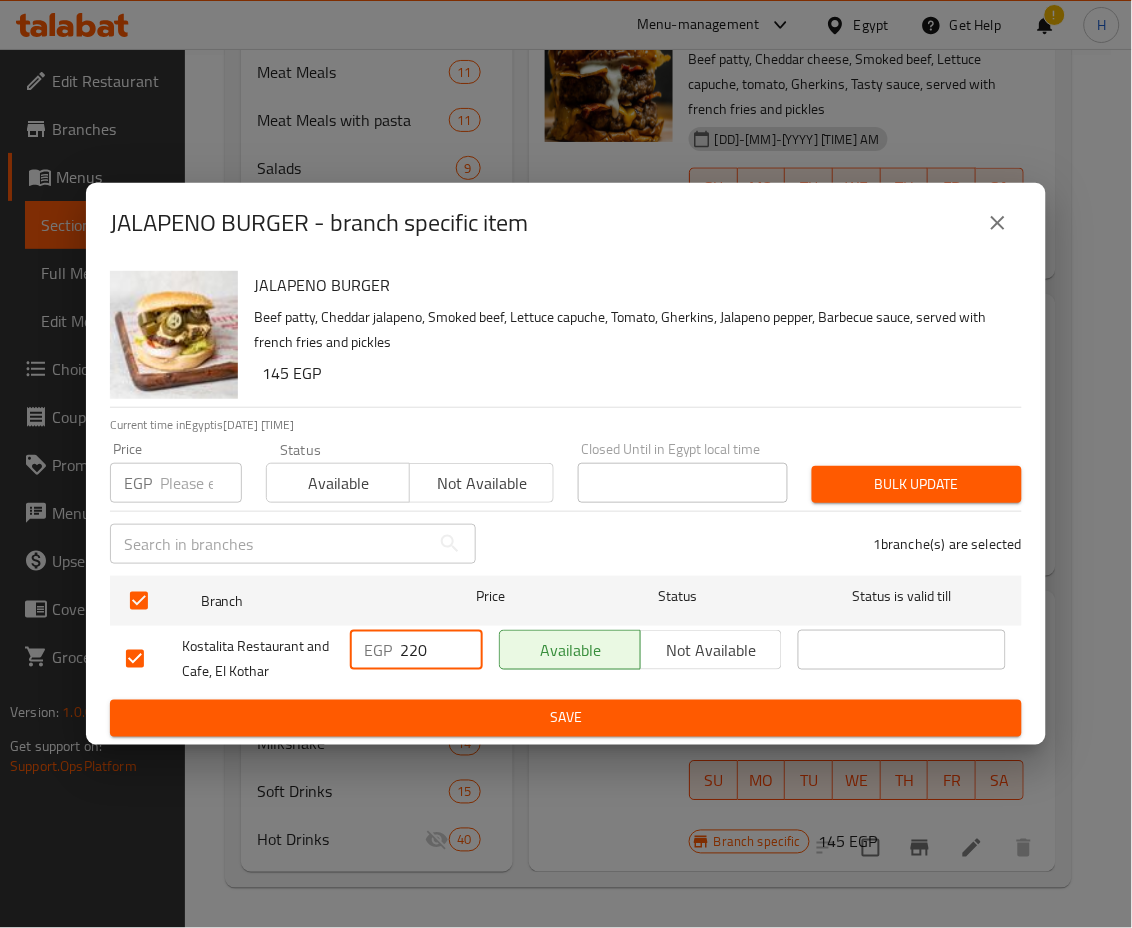 click on "Save" at bounding box center [566, 718] 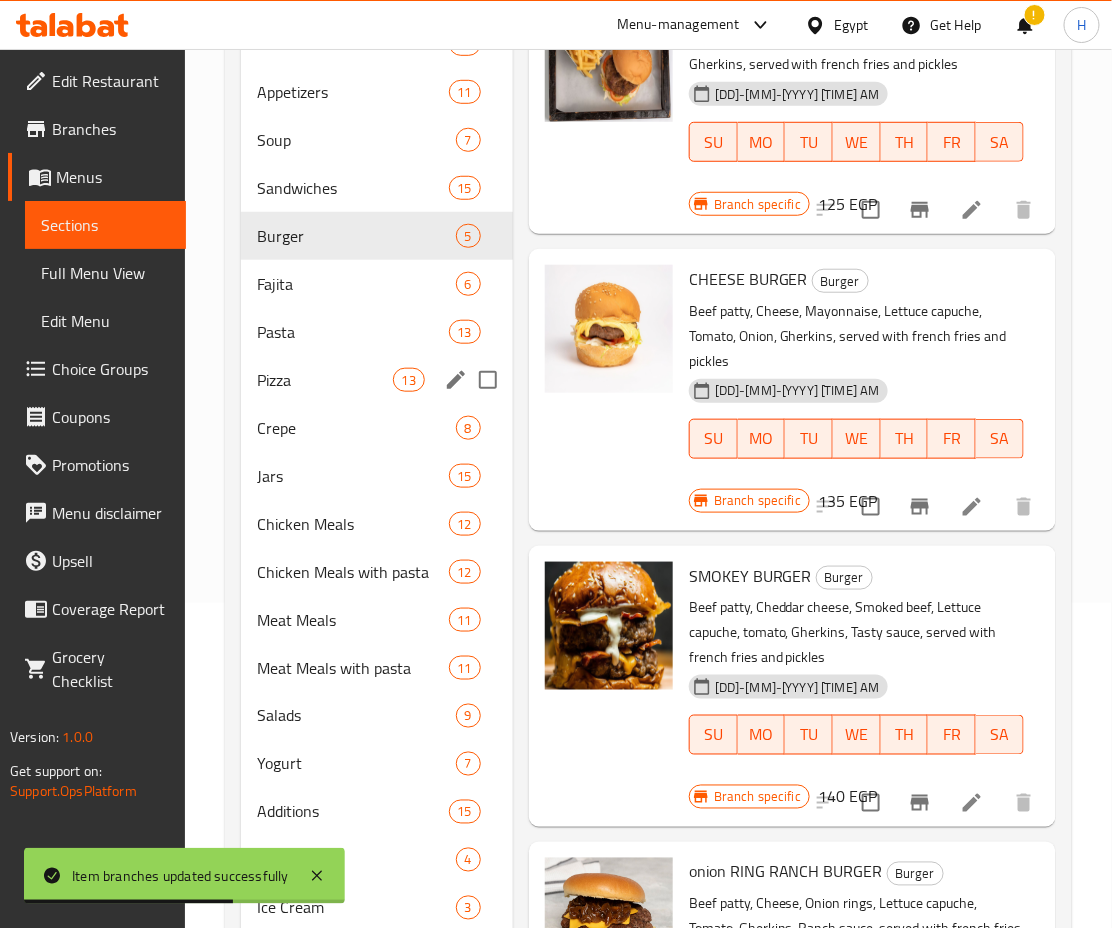scroll, scrollTop: 297, scrollLeft: 0, axis: vertical 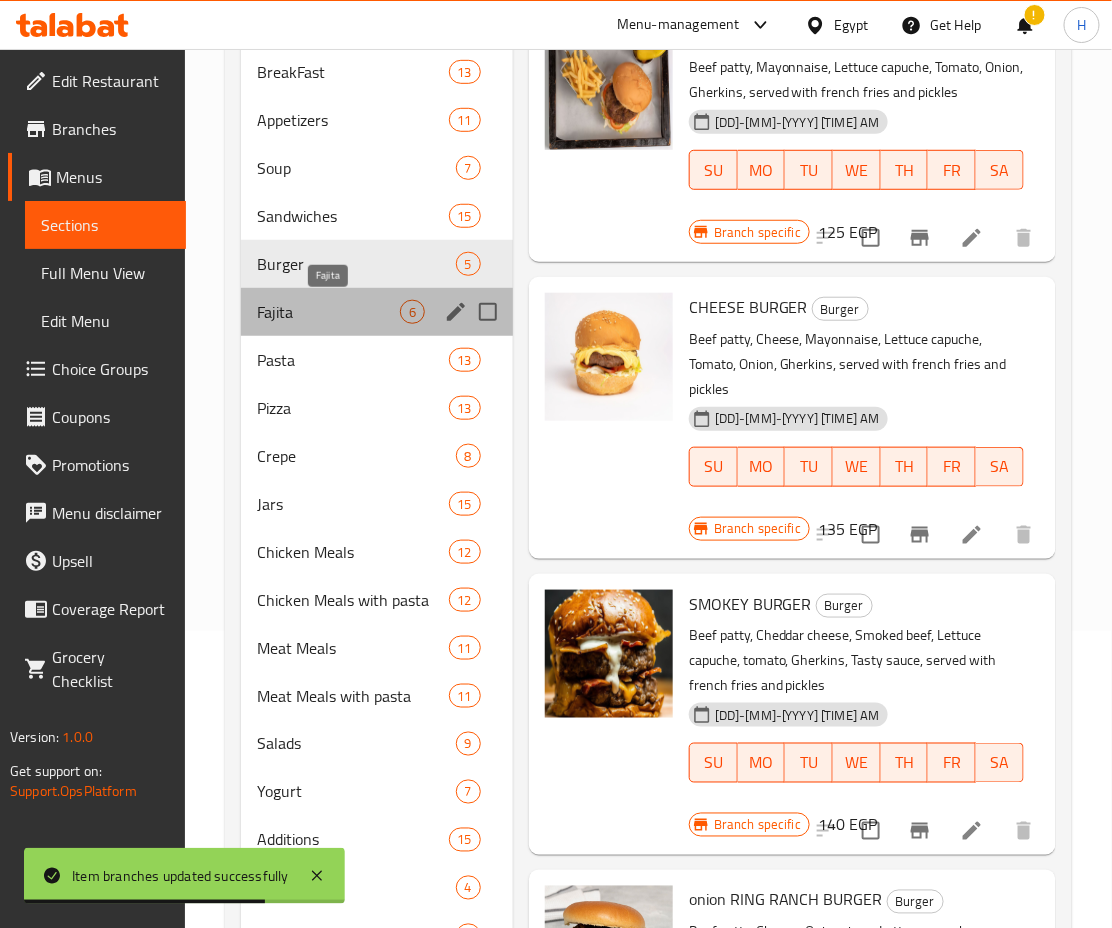 click on "Fajita" at bounding box center (328, 312) 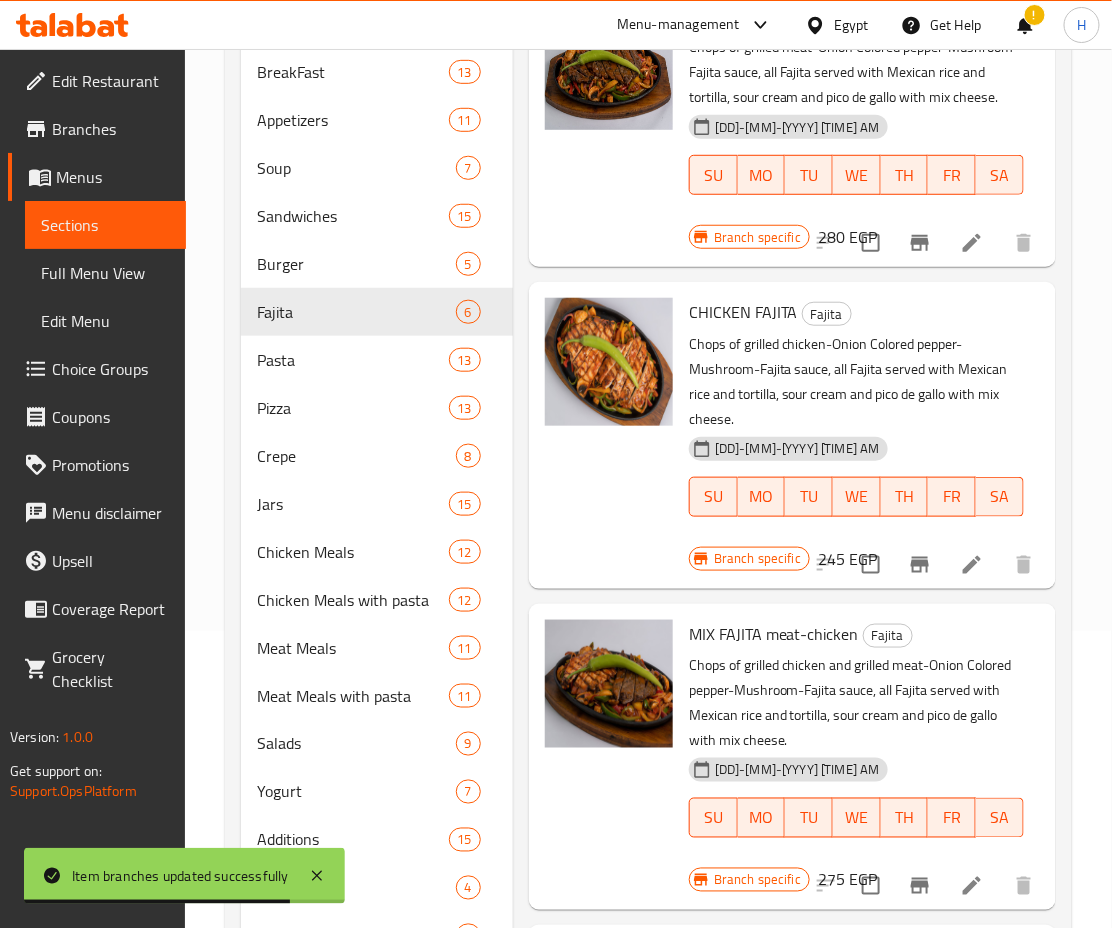 scroll, scrollTop: 0, scrollLeft: 0, axis: both 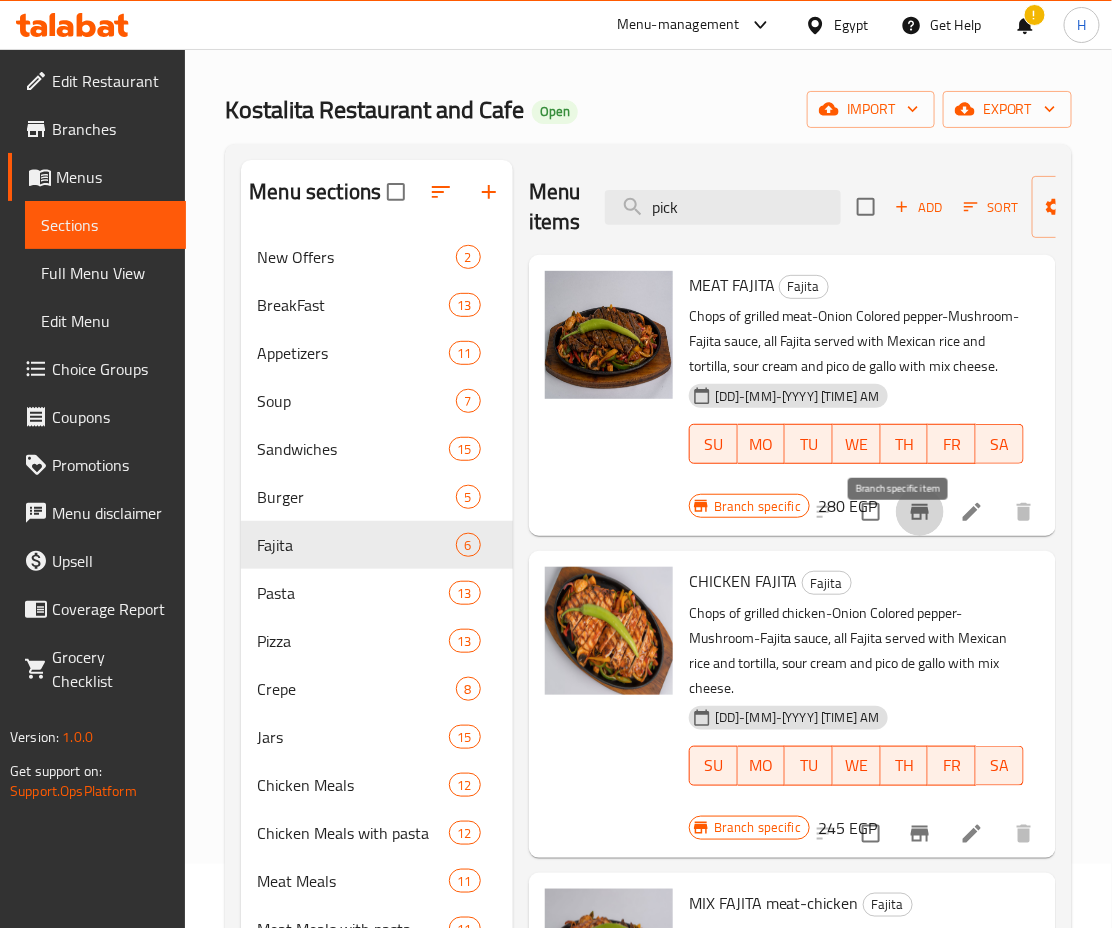 click 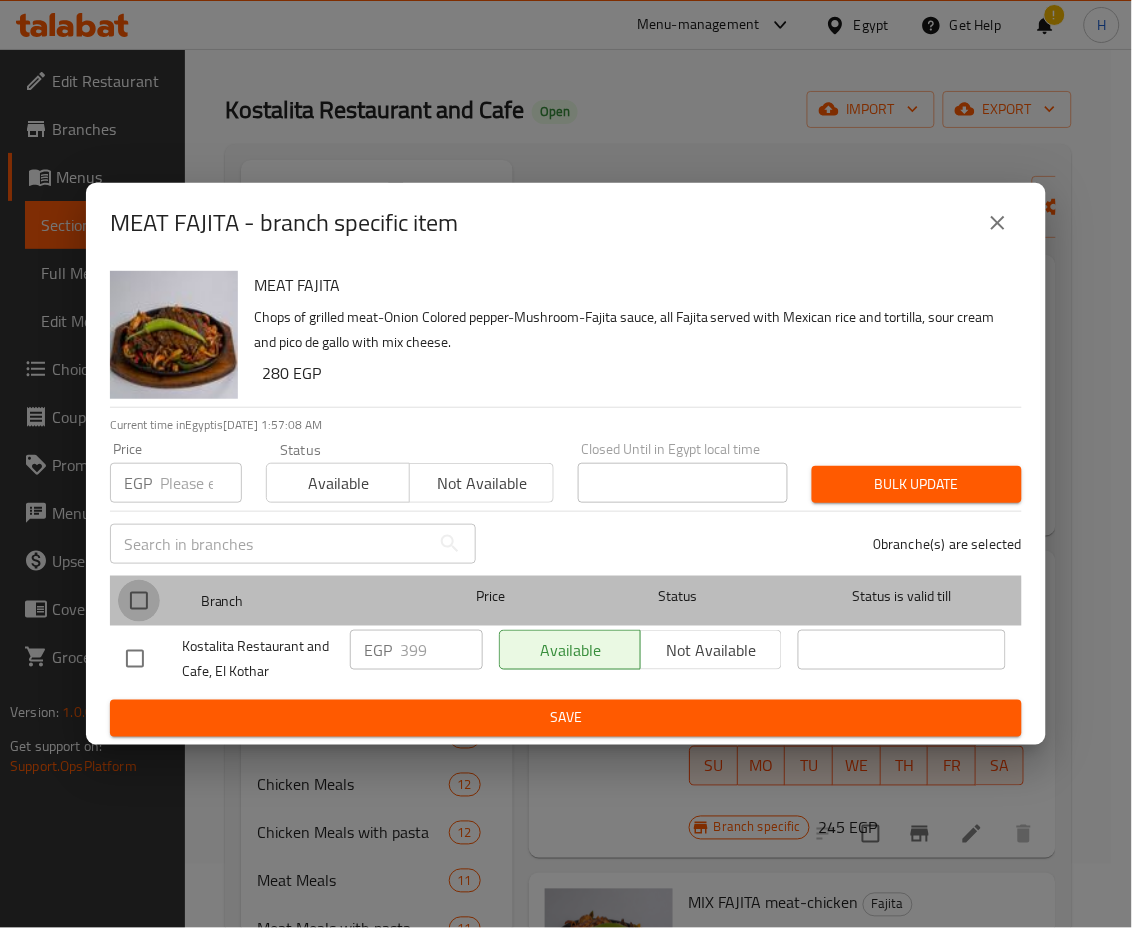 click at bounding box center [139, 601] 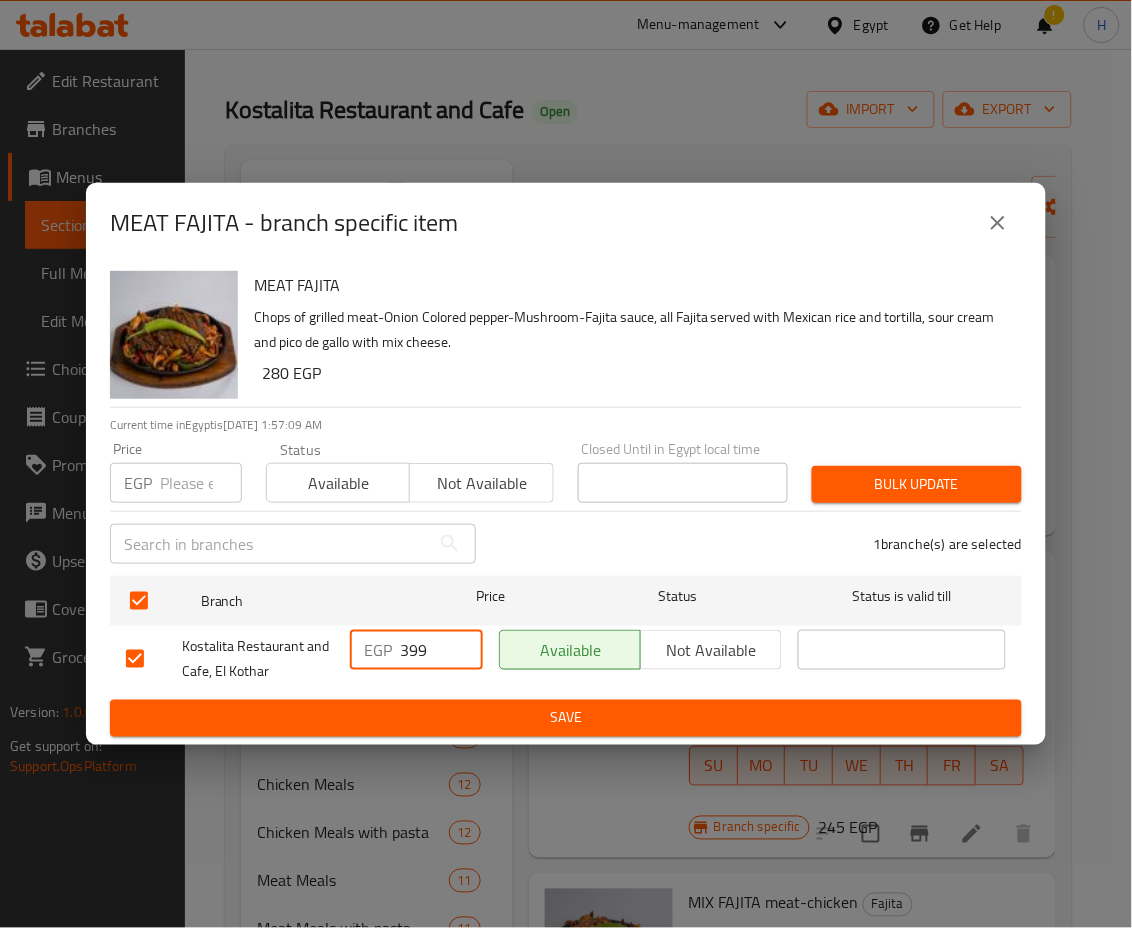 drag, startPoint x: 436, startPoint y: 657, endPoint x: 353, endPoint y: 662, distance: 83.15047 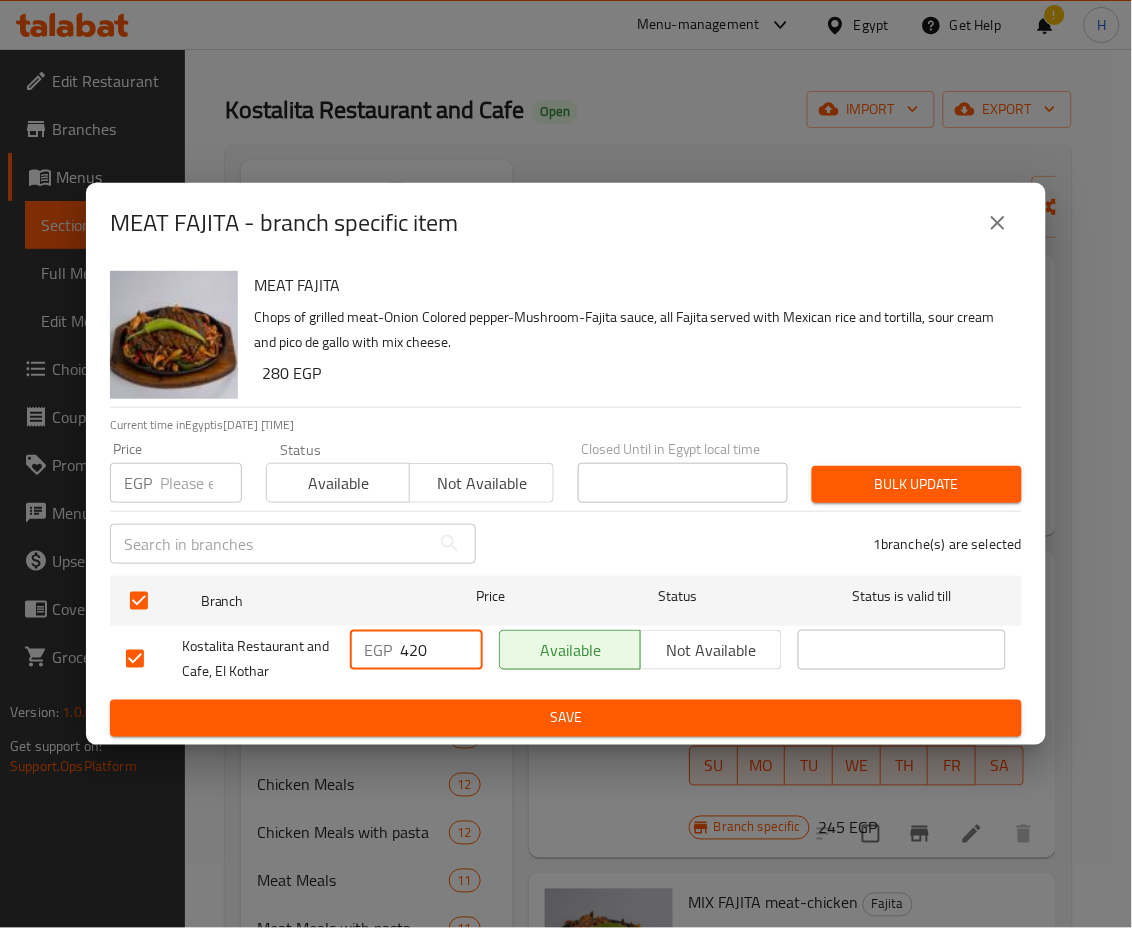 type on "420" 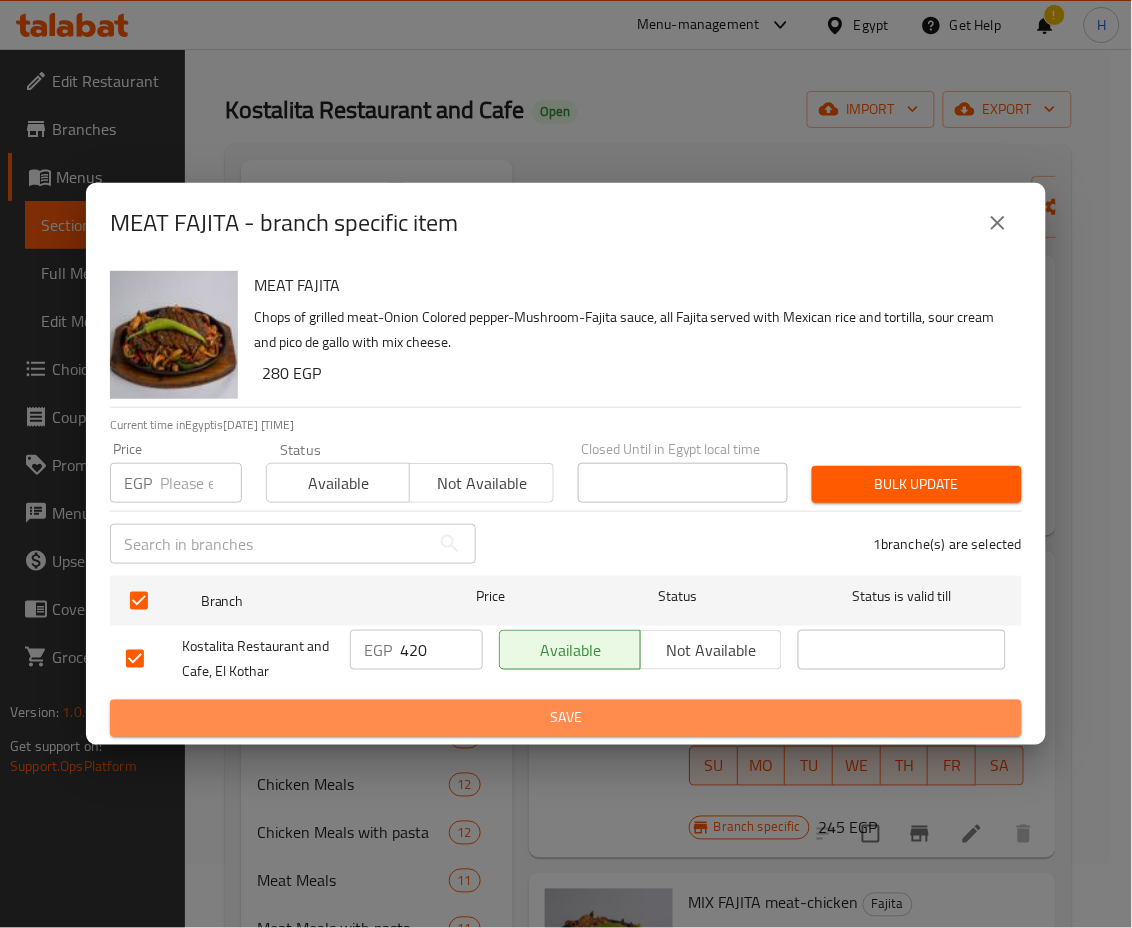 click on "Save" at bounding box center (566, 718) 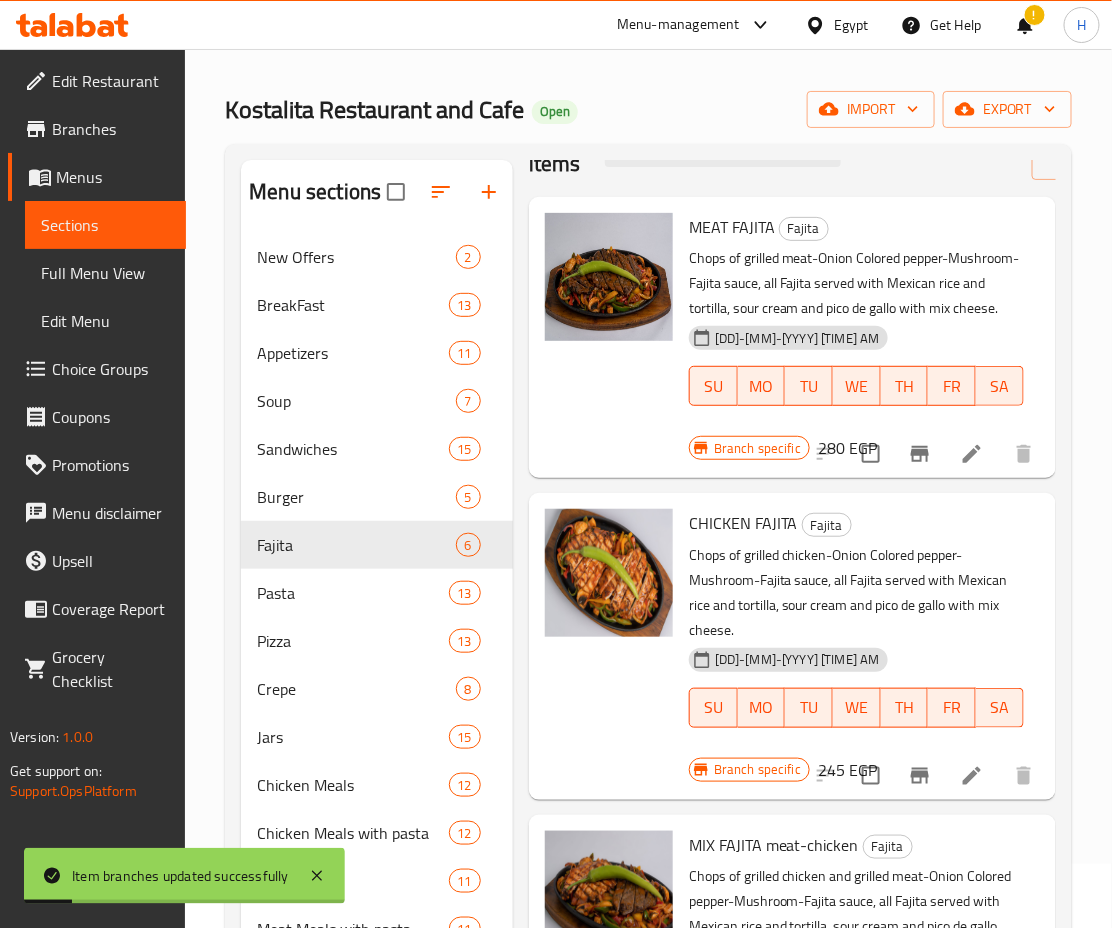scroll, scrollTop: 59, scrollLeft: 0, axis: vertical 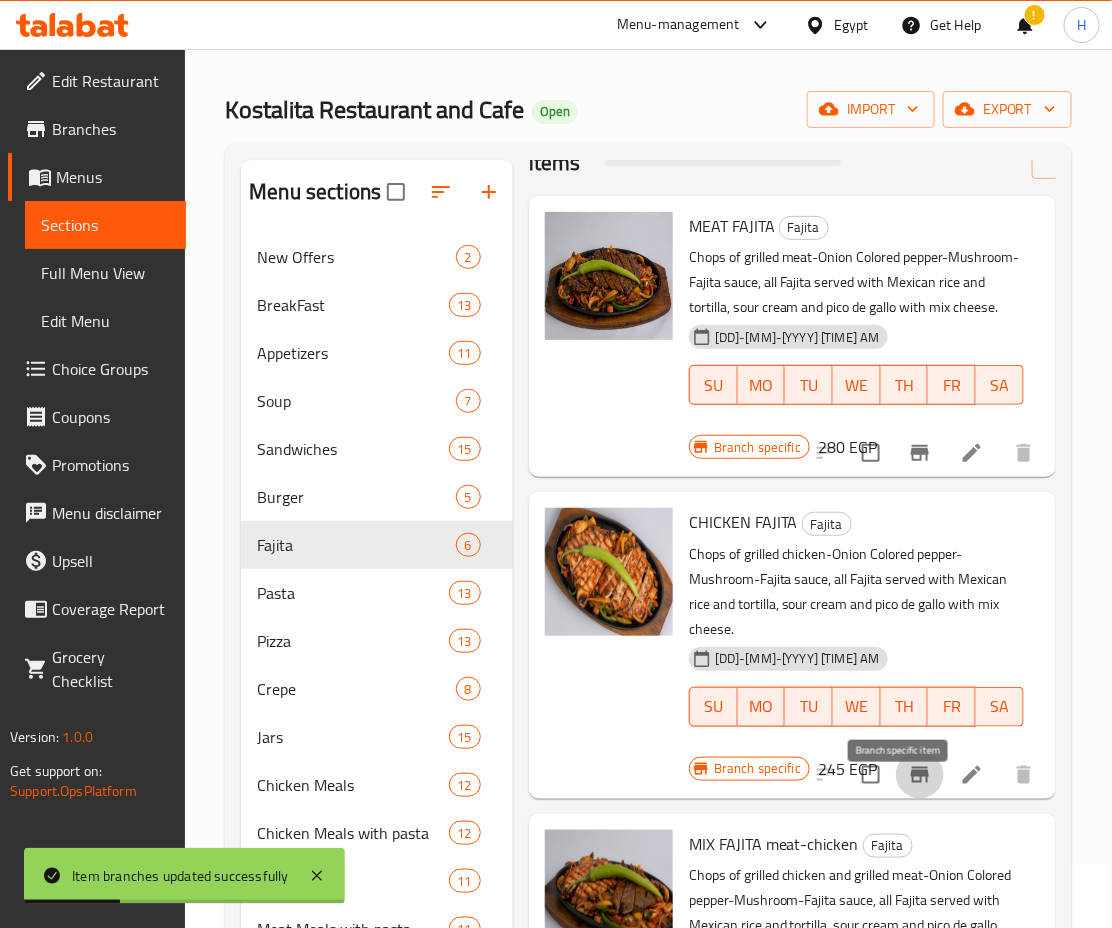 click 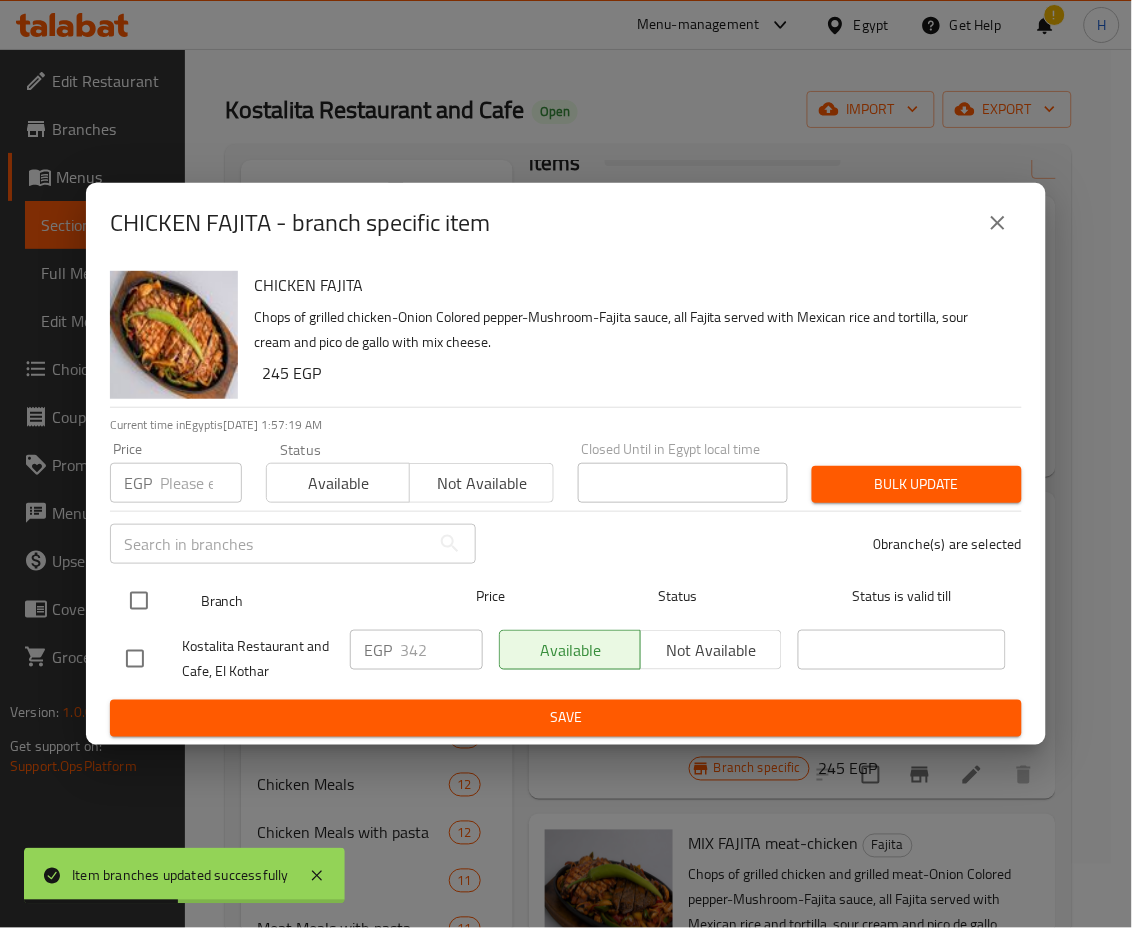 click at bounding box center (139, 601) 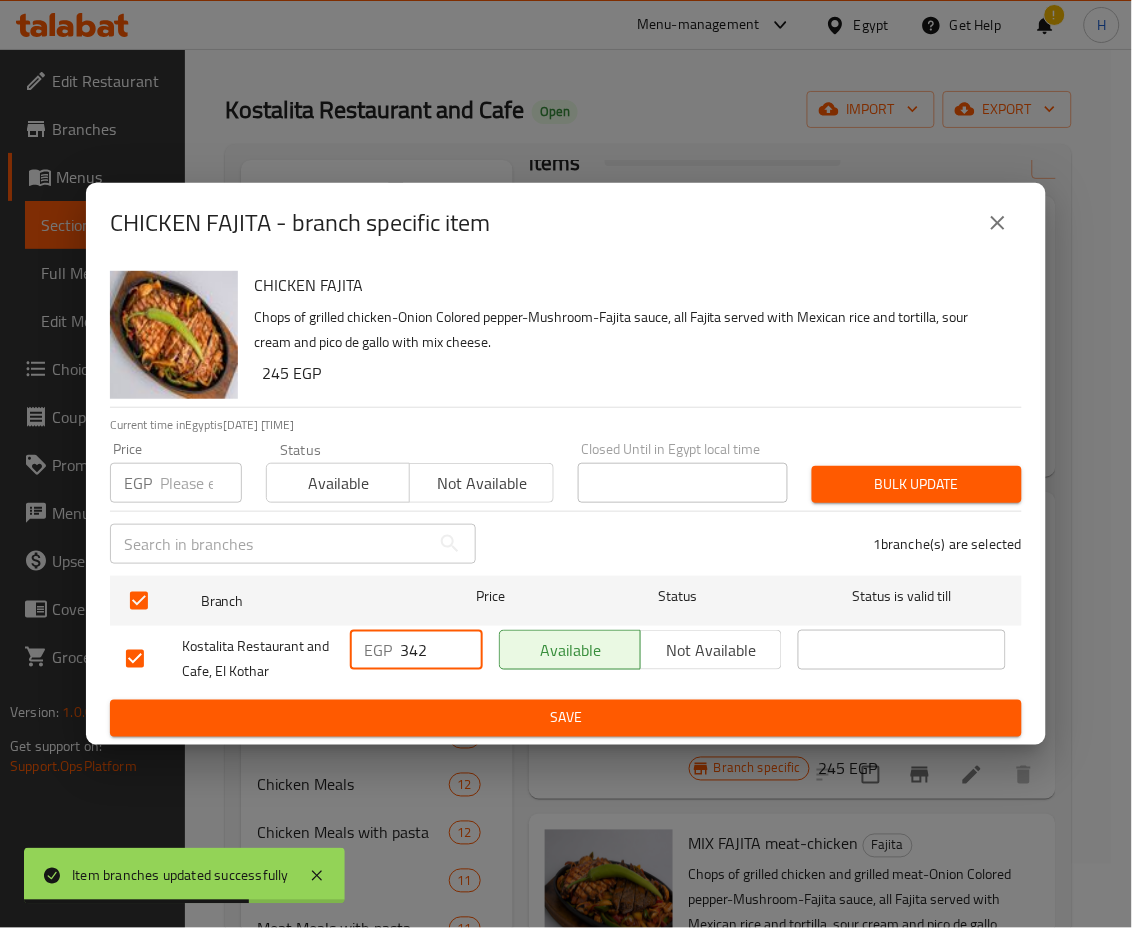 drag, startPoint x: 433, startPoint y: 644, endPoint x: 359, endPoint y: 655, distance: 74.8131 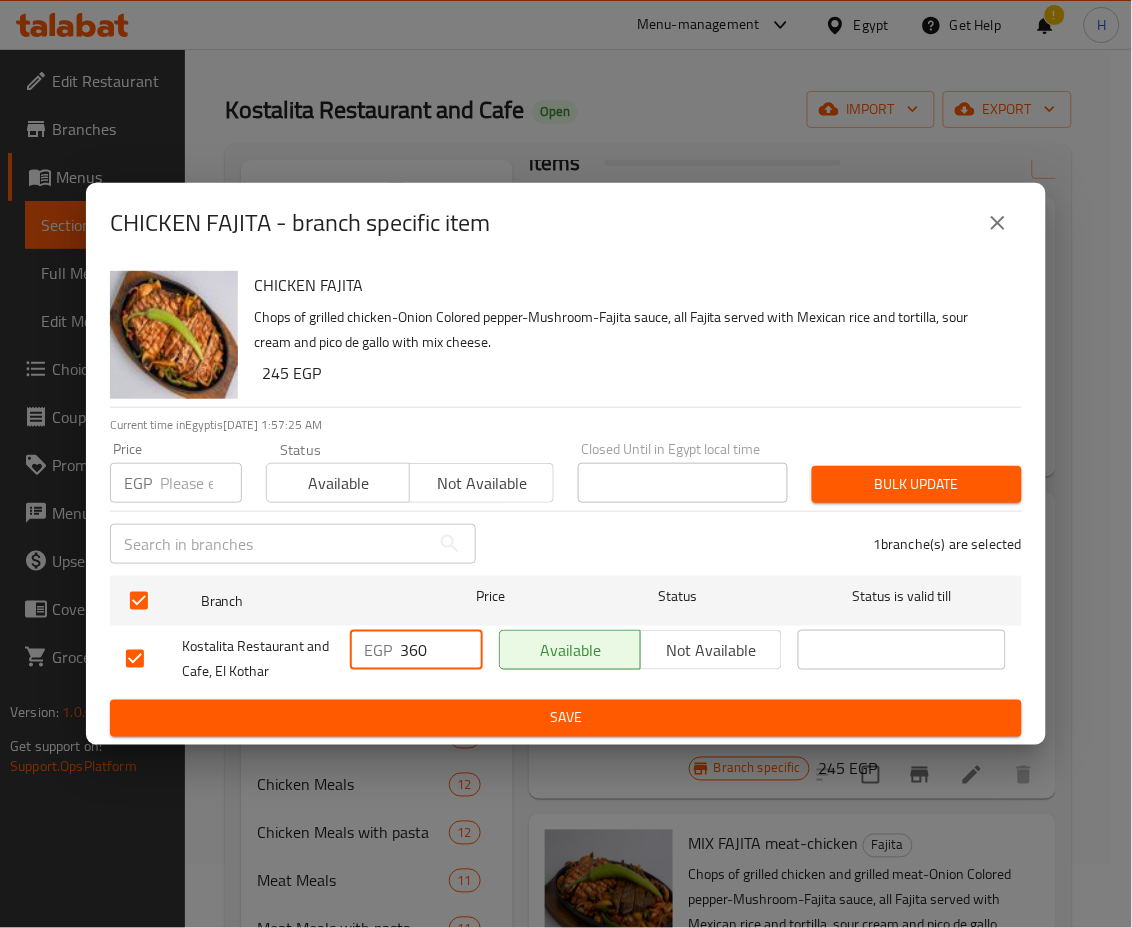 type on "360" 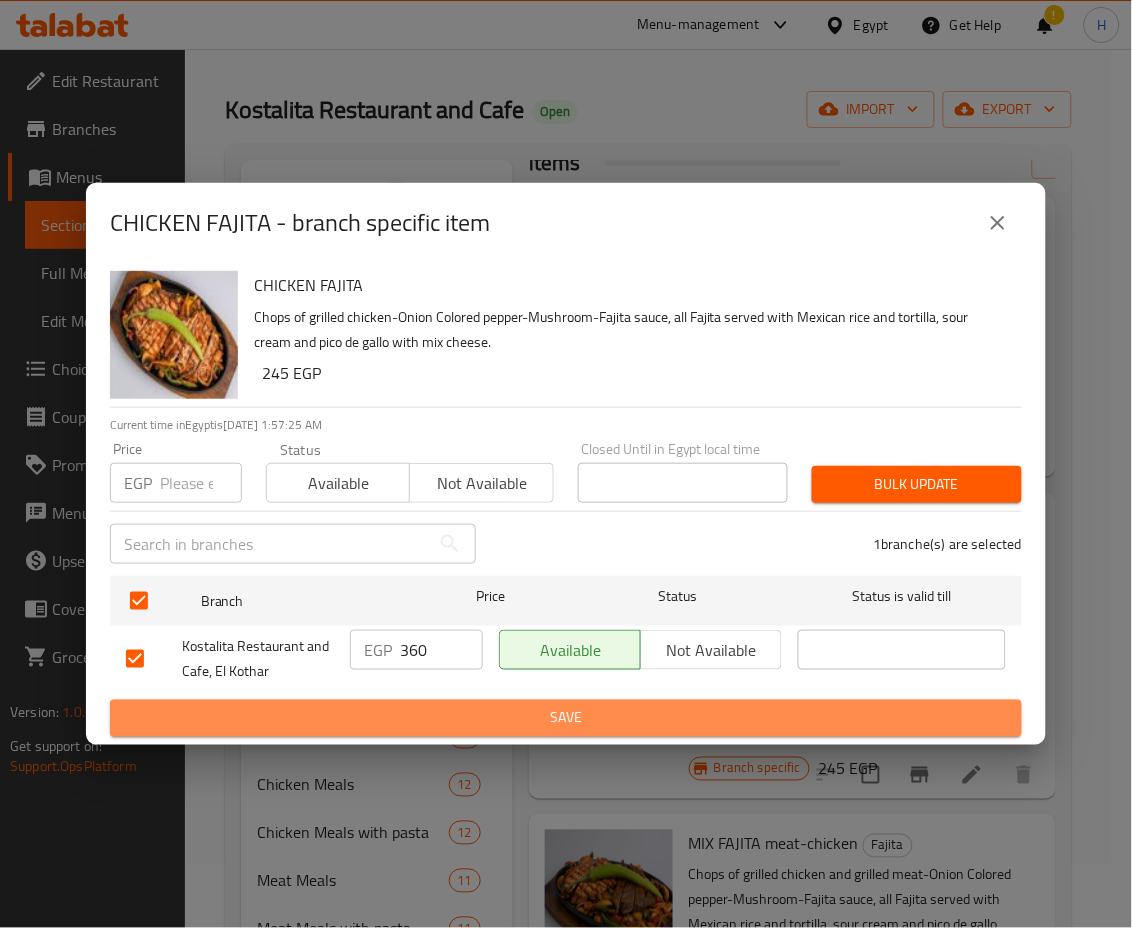 click on "Save" at bounding box center (566, 718) 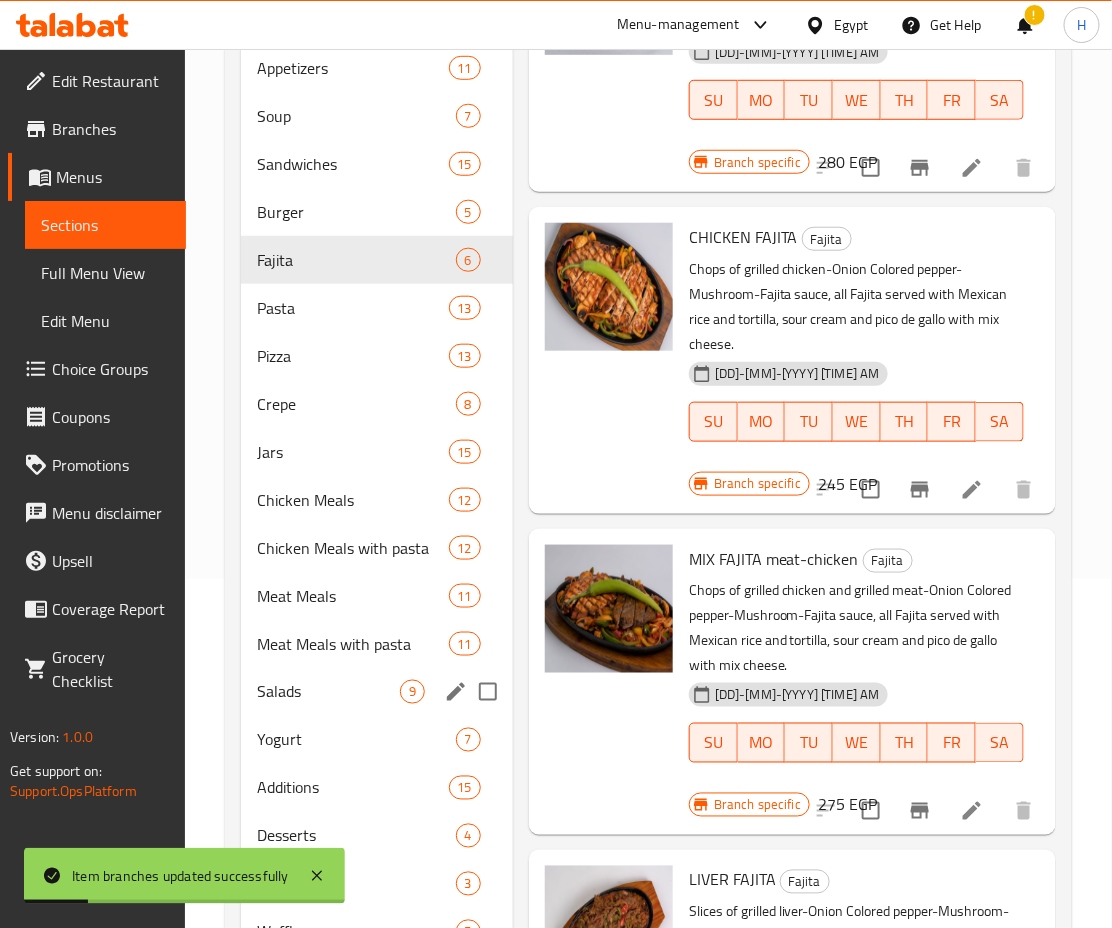 scroll, scrollTop: 352, scrollLeft: 0, axis: vertical 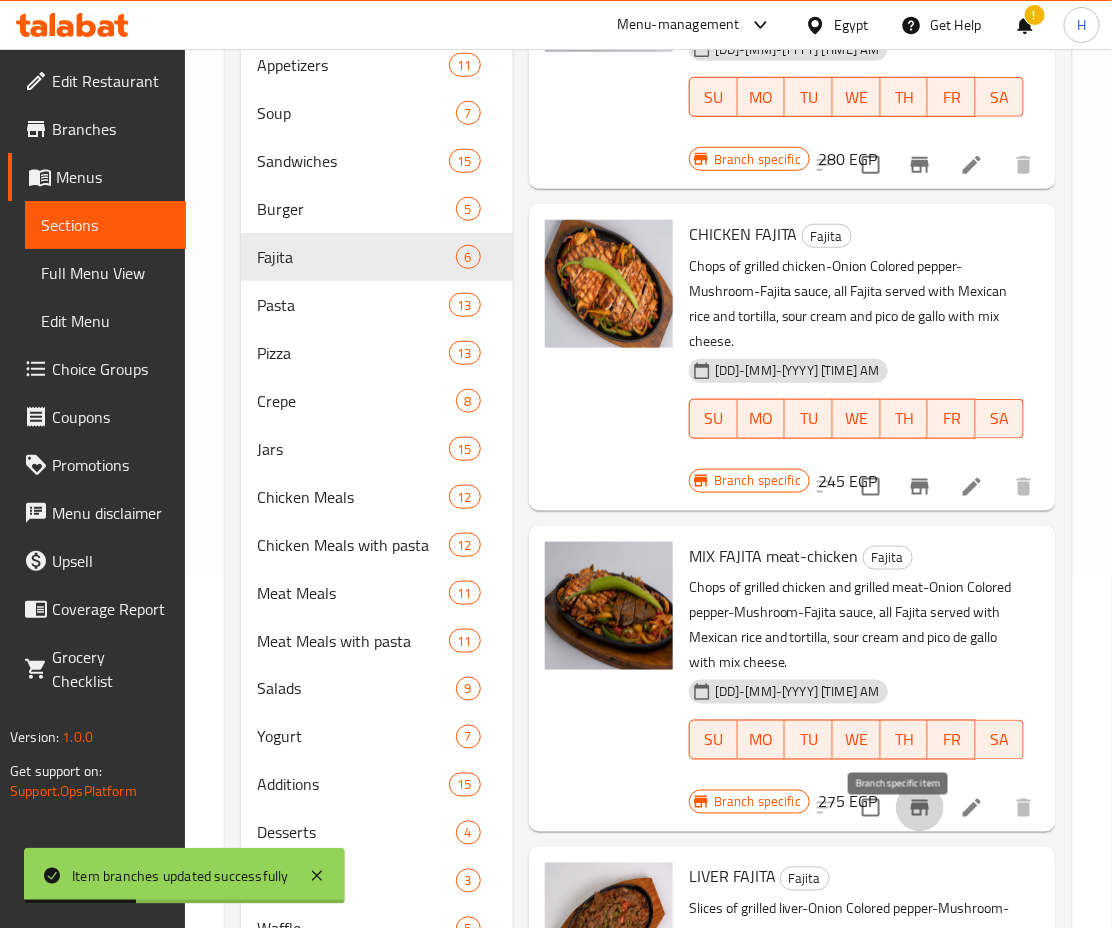 click at bounding box center [920, 808] 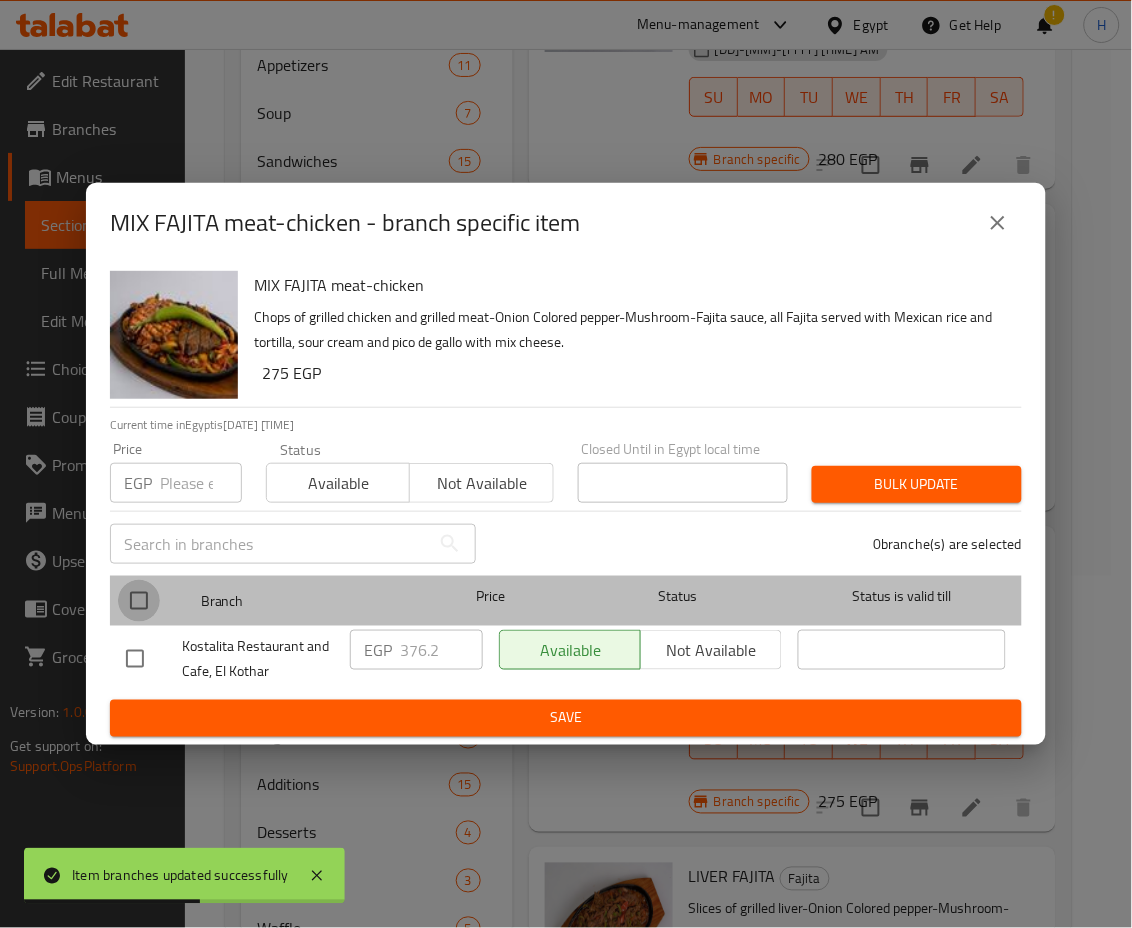 click at bounding box center (139, 601) 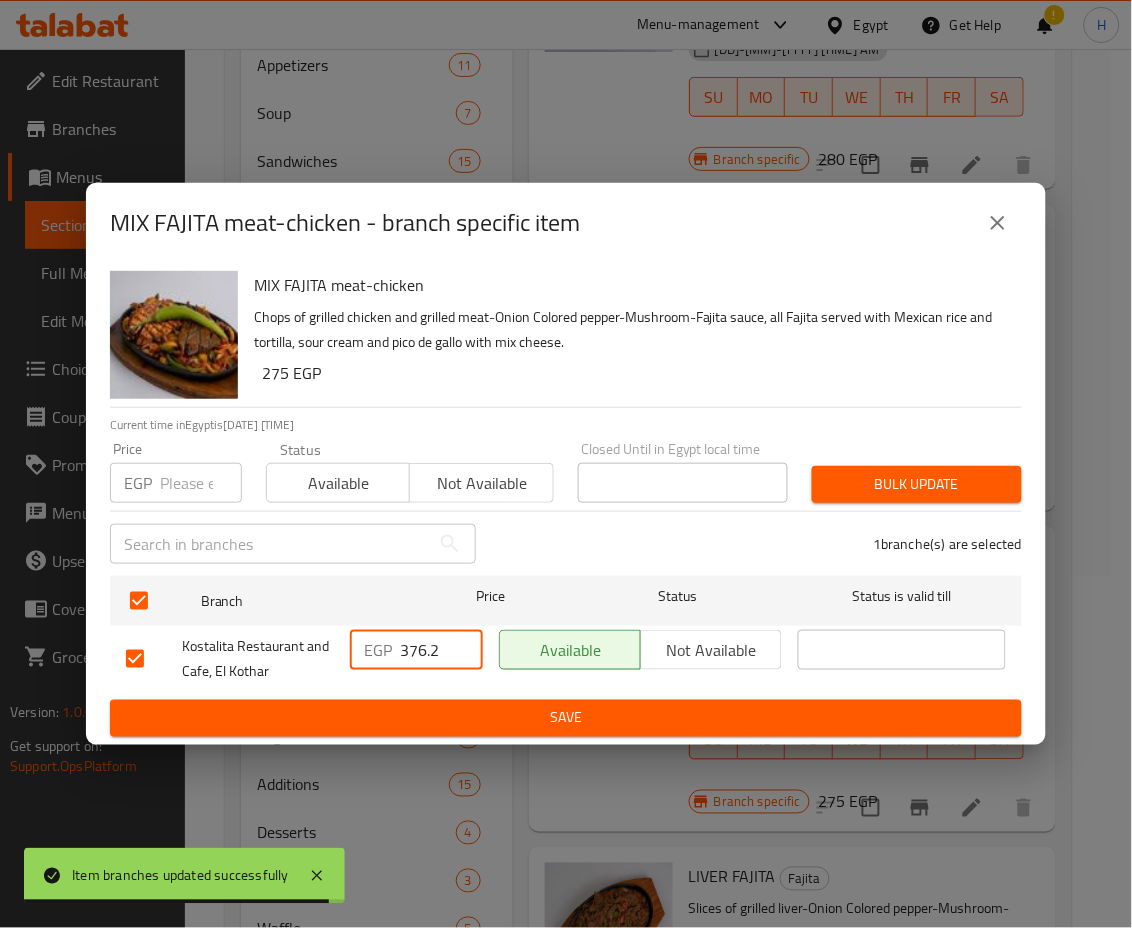 drag, startPoint x: 408, startPoint y: 651, endPoint x: 576, endPoint y: 653, distance: 168.0119 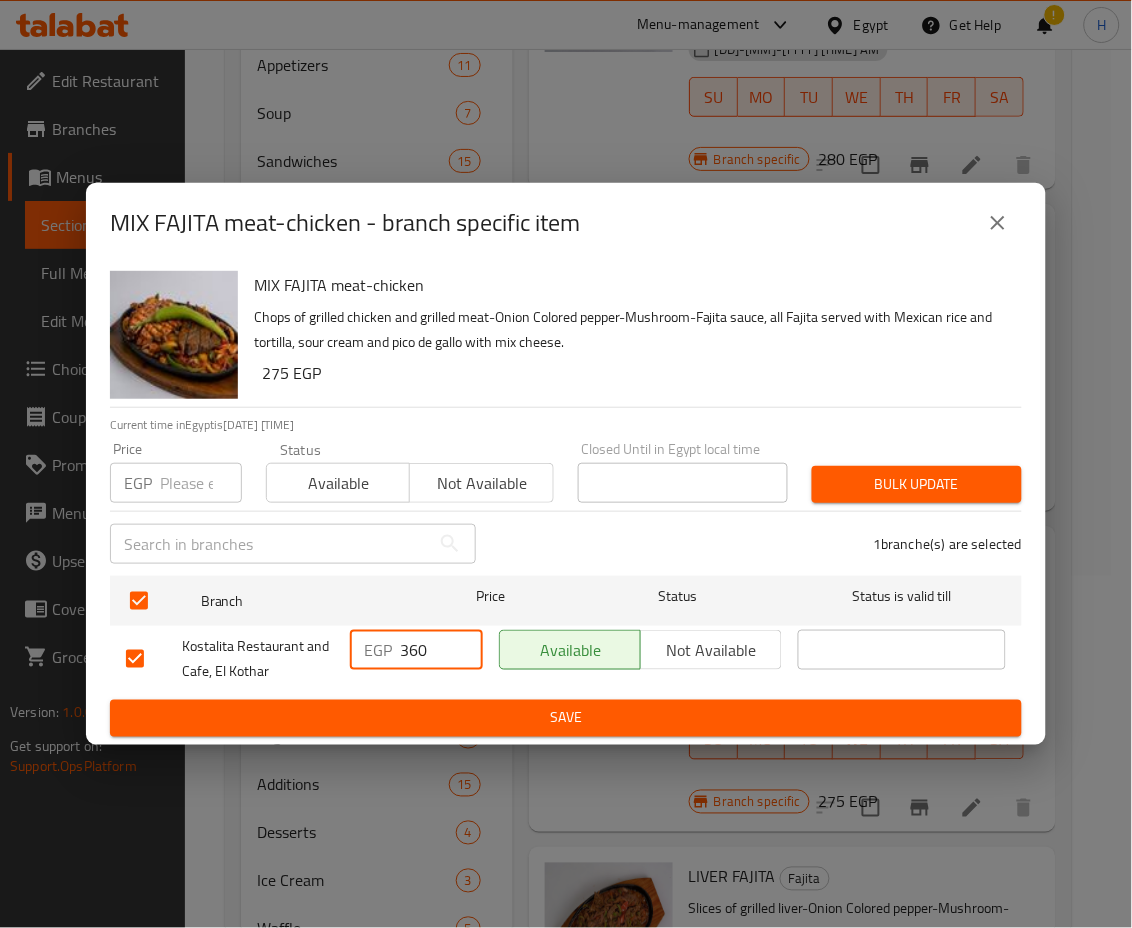 type on "360" 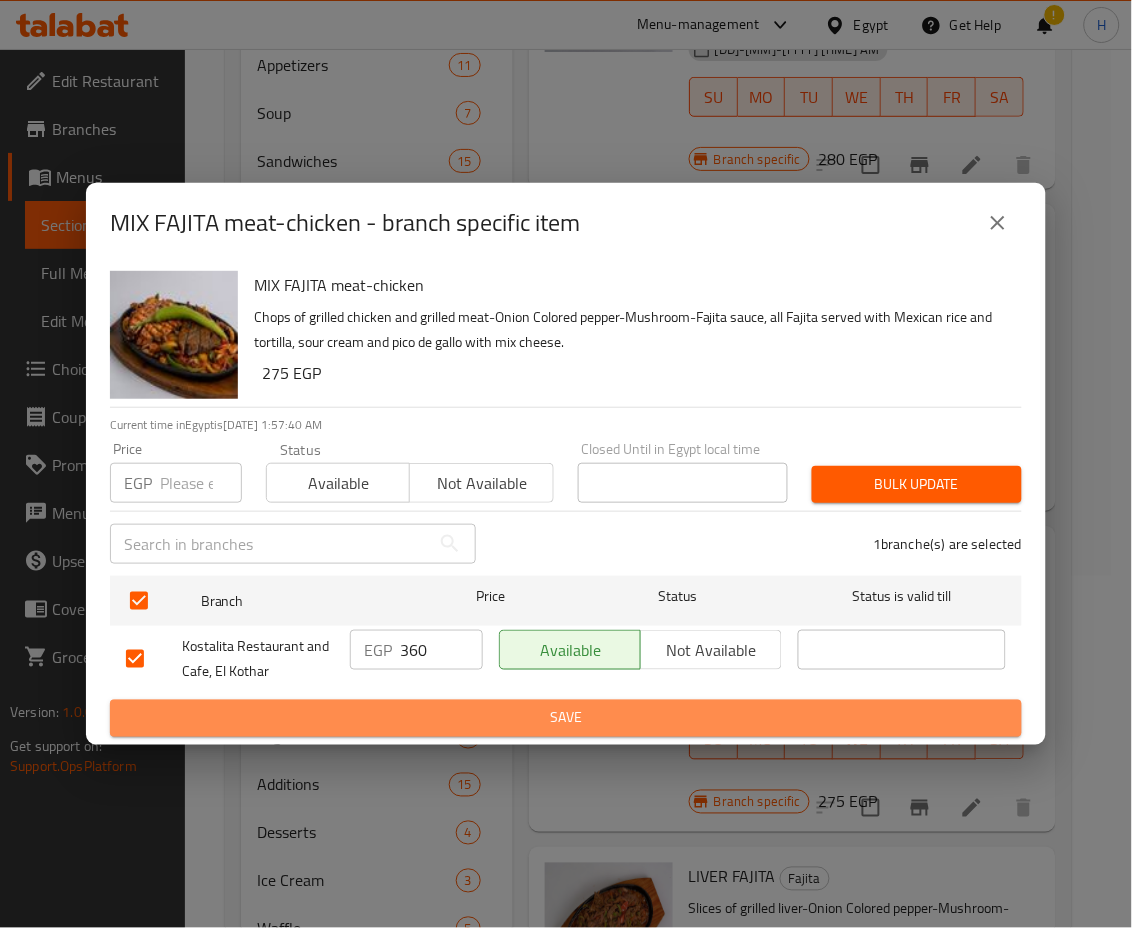 click on "Save" at bounding box center [566, 718] 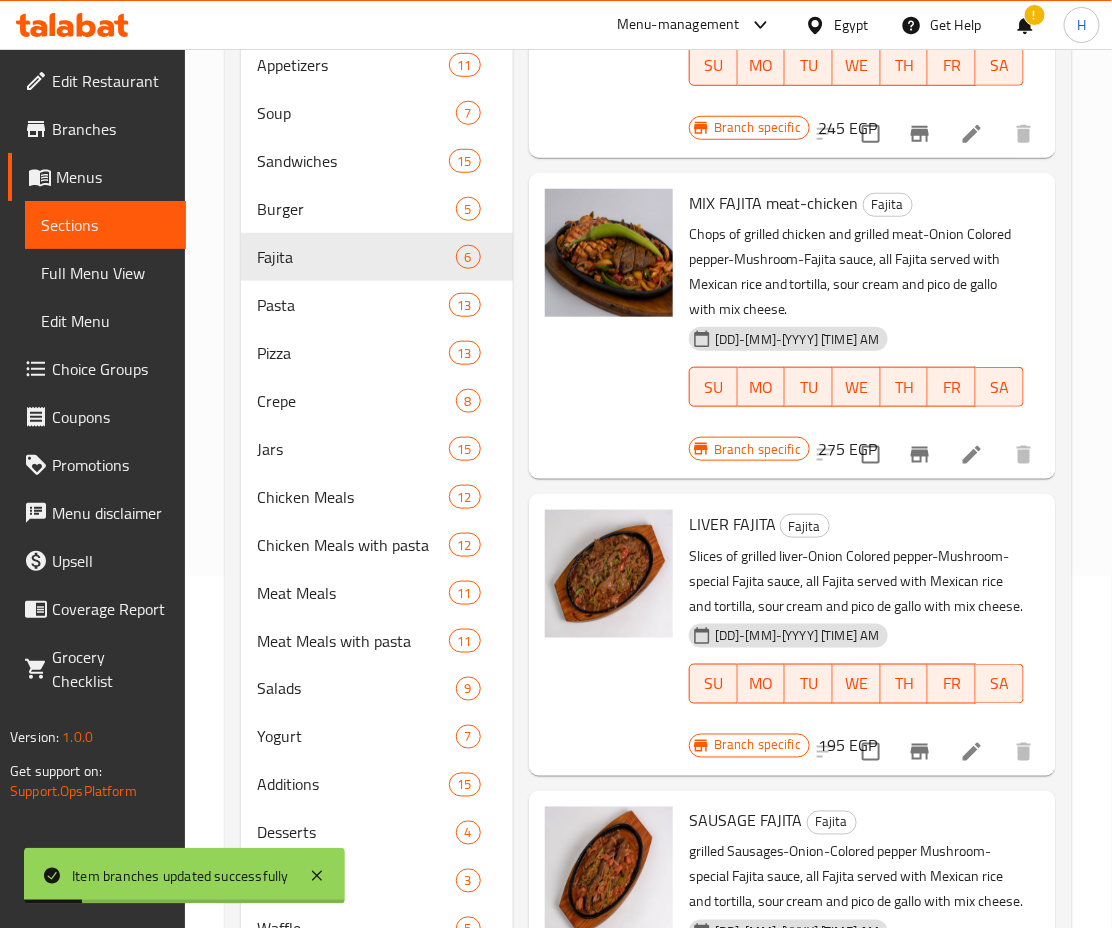 scroll, scrollTop: 457, scrollLeft: 0, axis: vertical 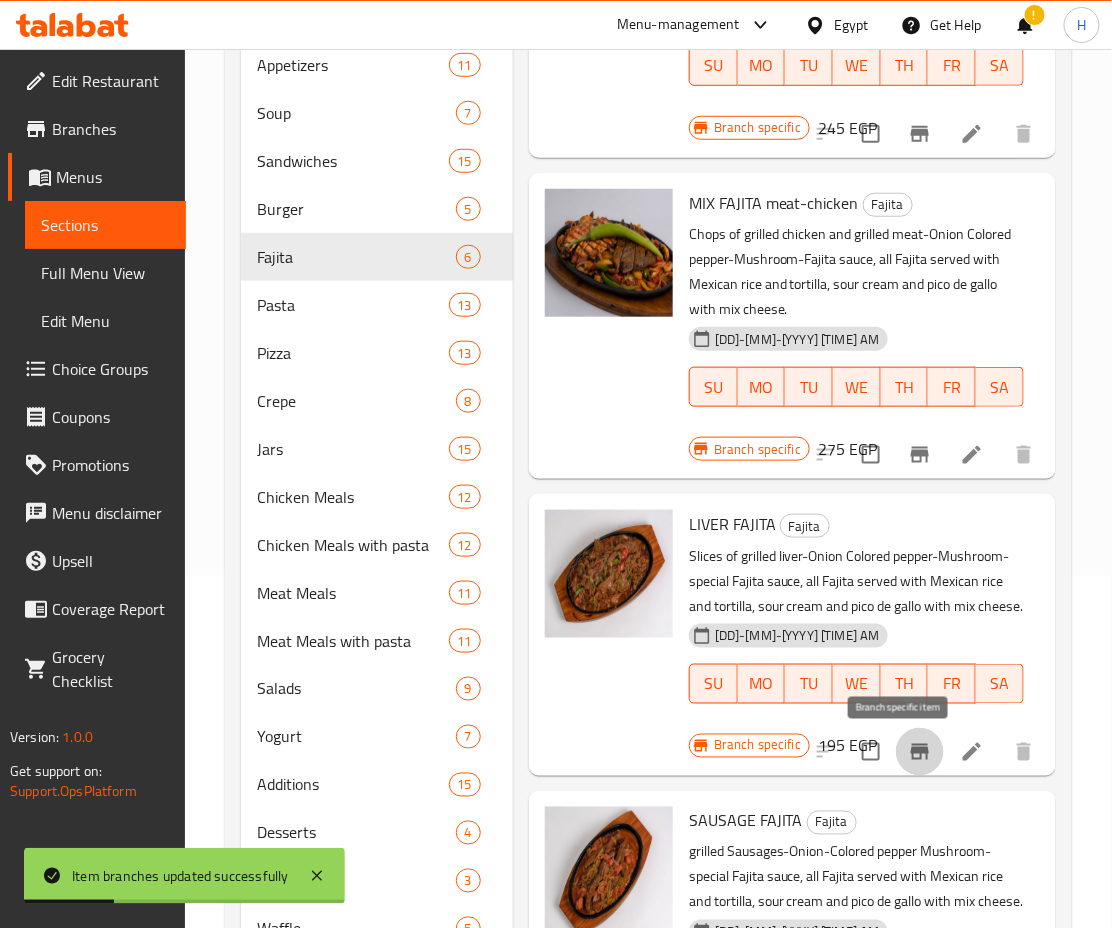 click at bounding box center [920, 752] 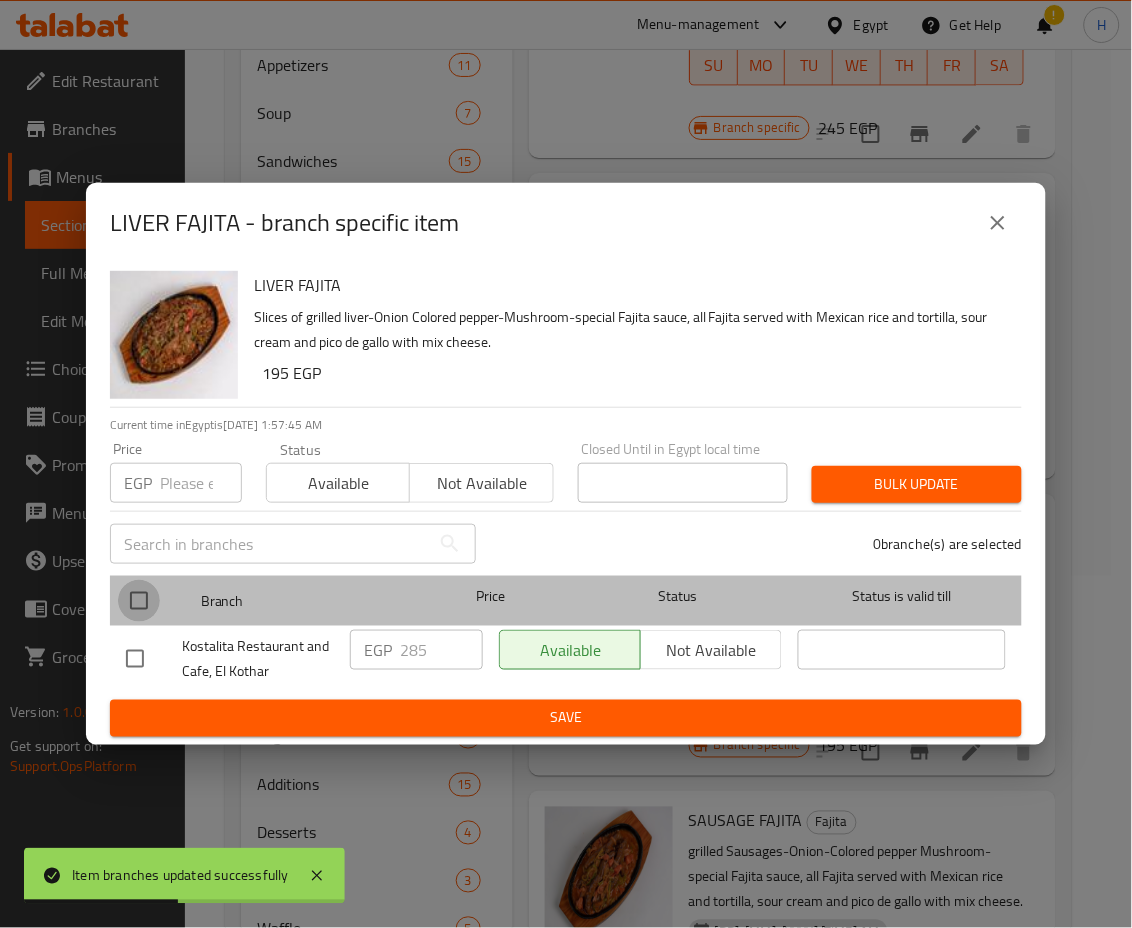 click at bounding box center [139, 601] 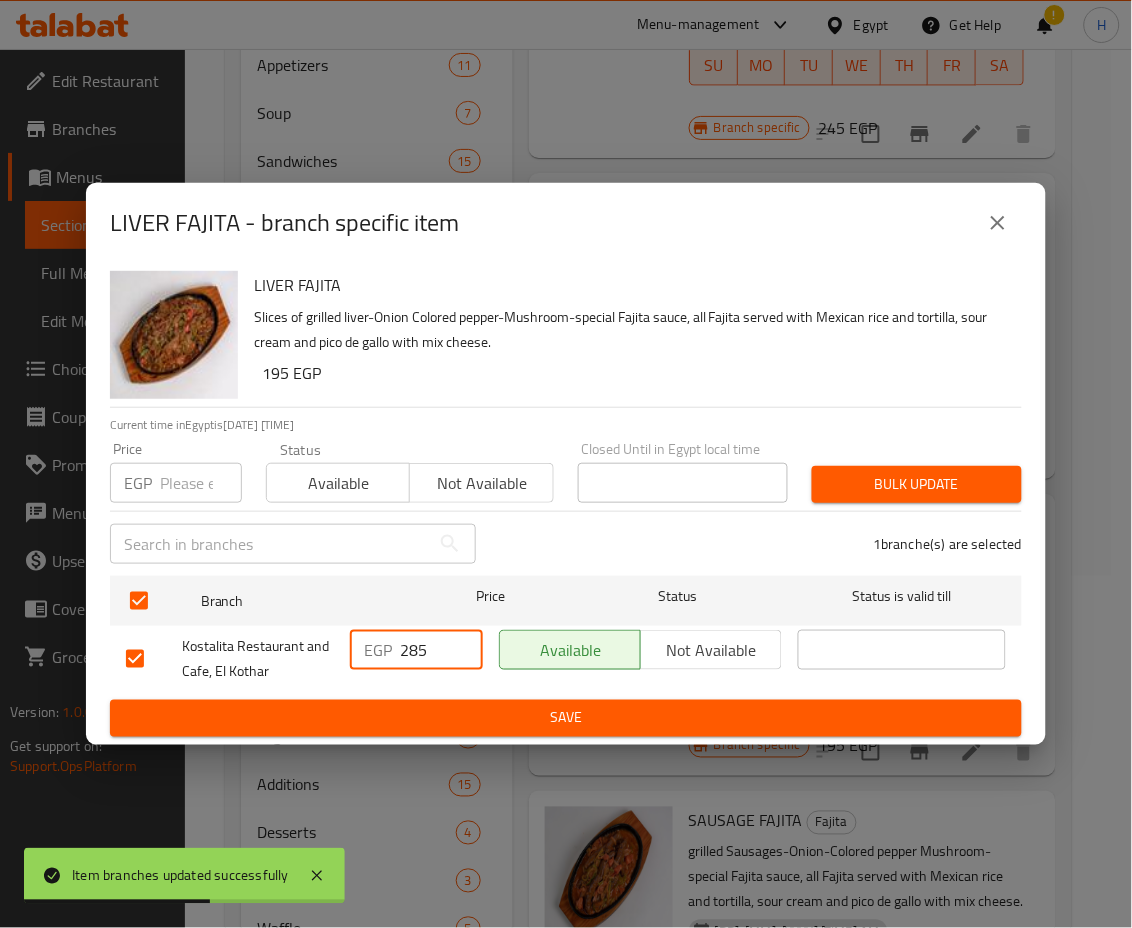drag, startPoint x: 434, startPoint y: 654, endPoint x: 273, endPoint y: 633, distance: 162.36378 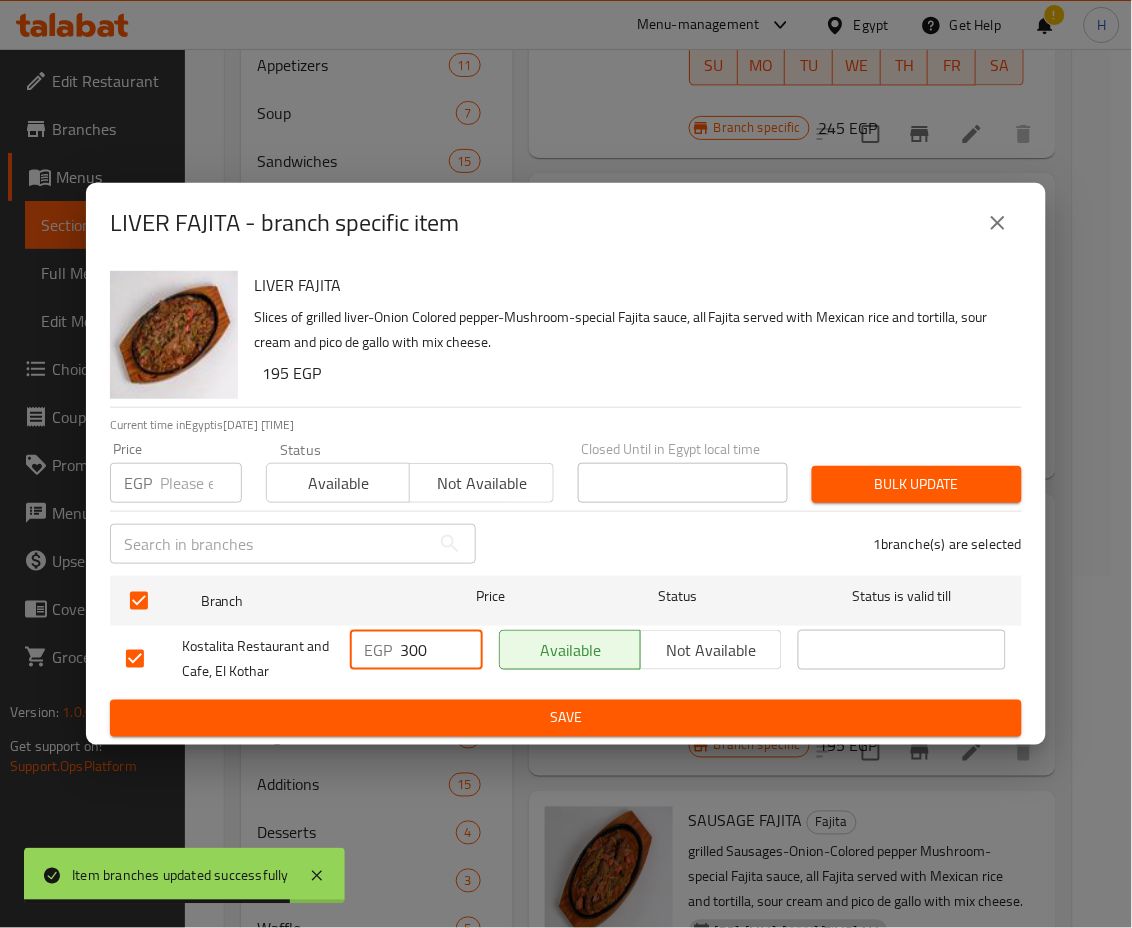 type on "300" 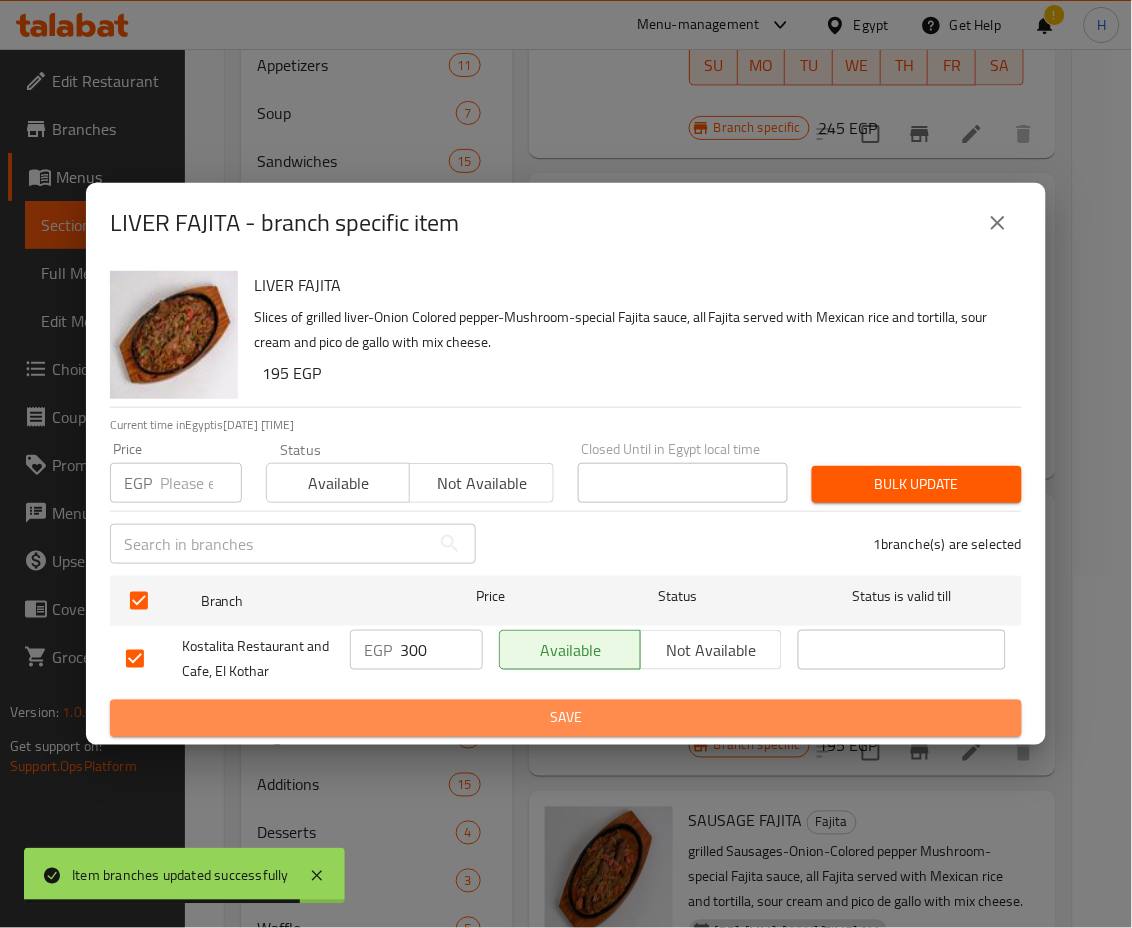 click on "Save" at bounding box center (566, 718) 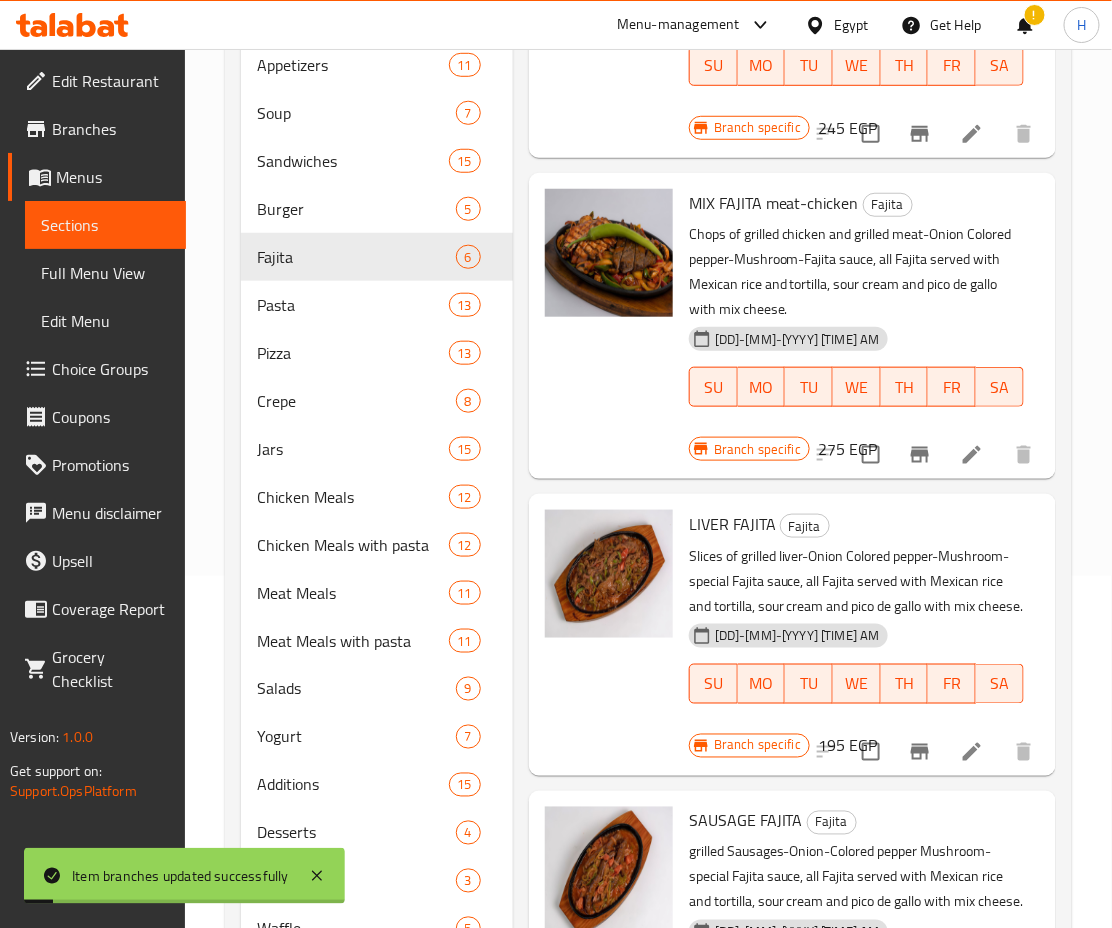 scroll, scrollTop: 507, scrollLeft: 0, axis: vertical 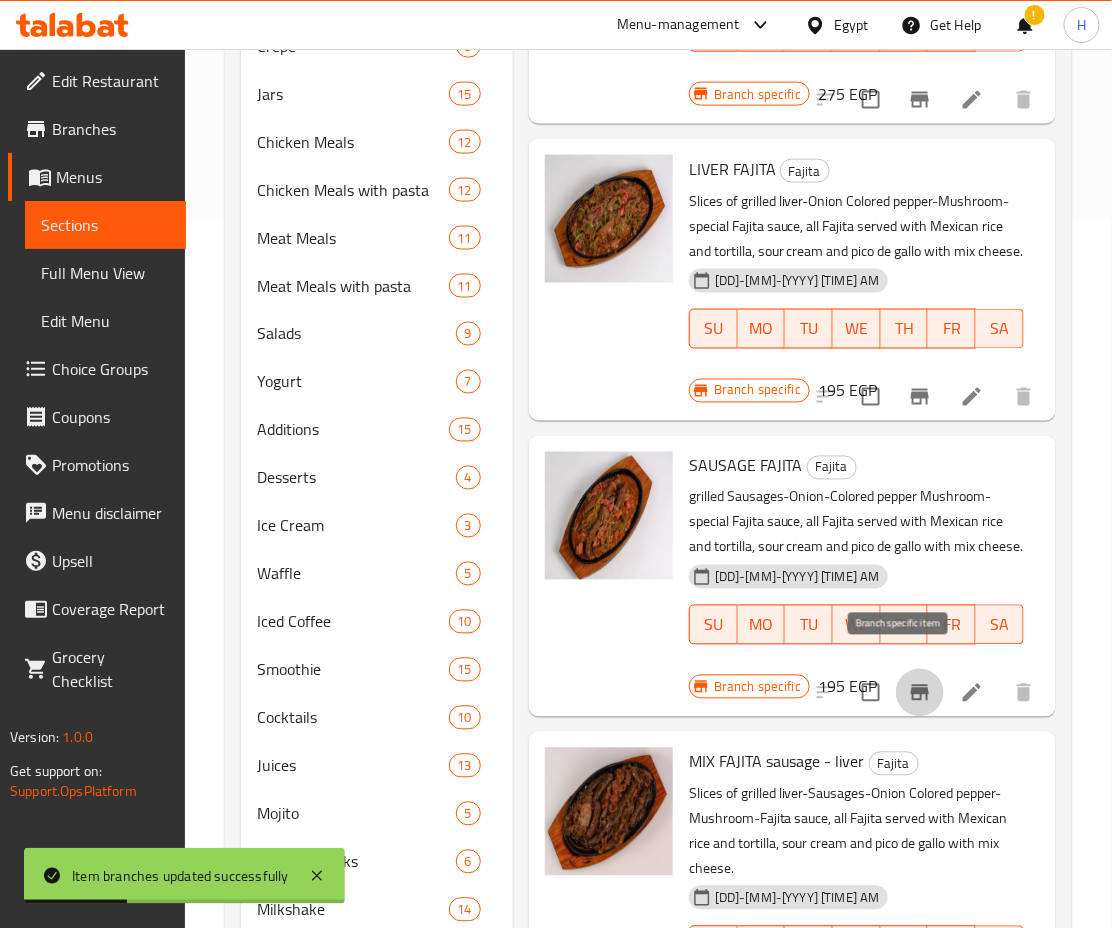 click 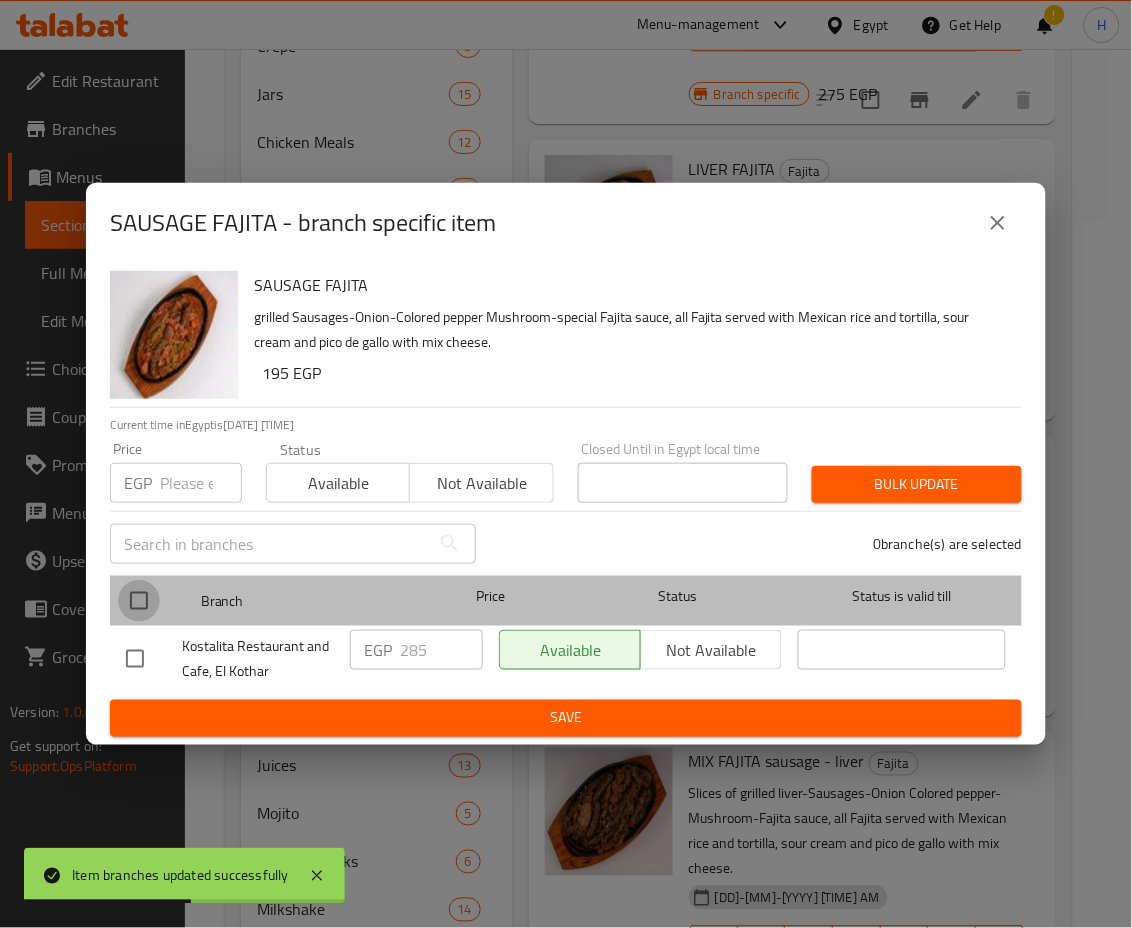 click at bounding box center (139, 601) 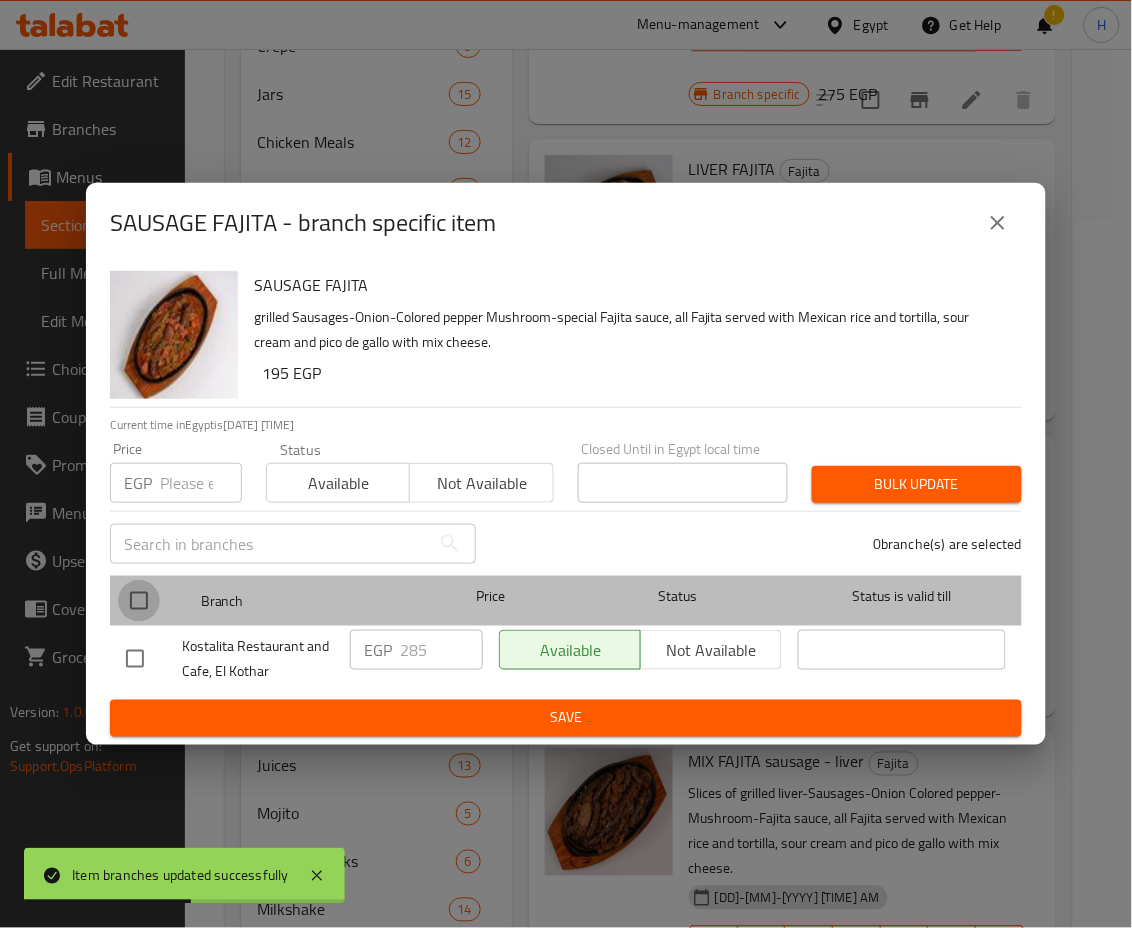checkbox on "true" 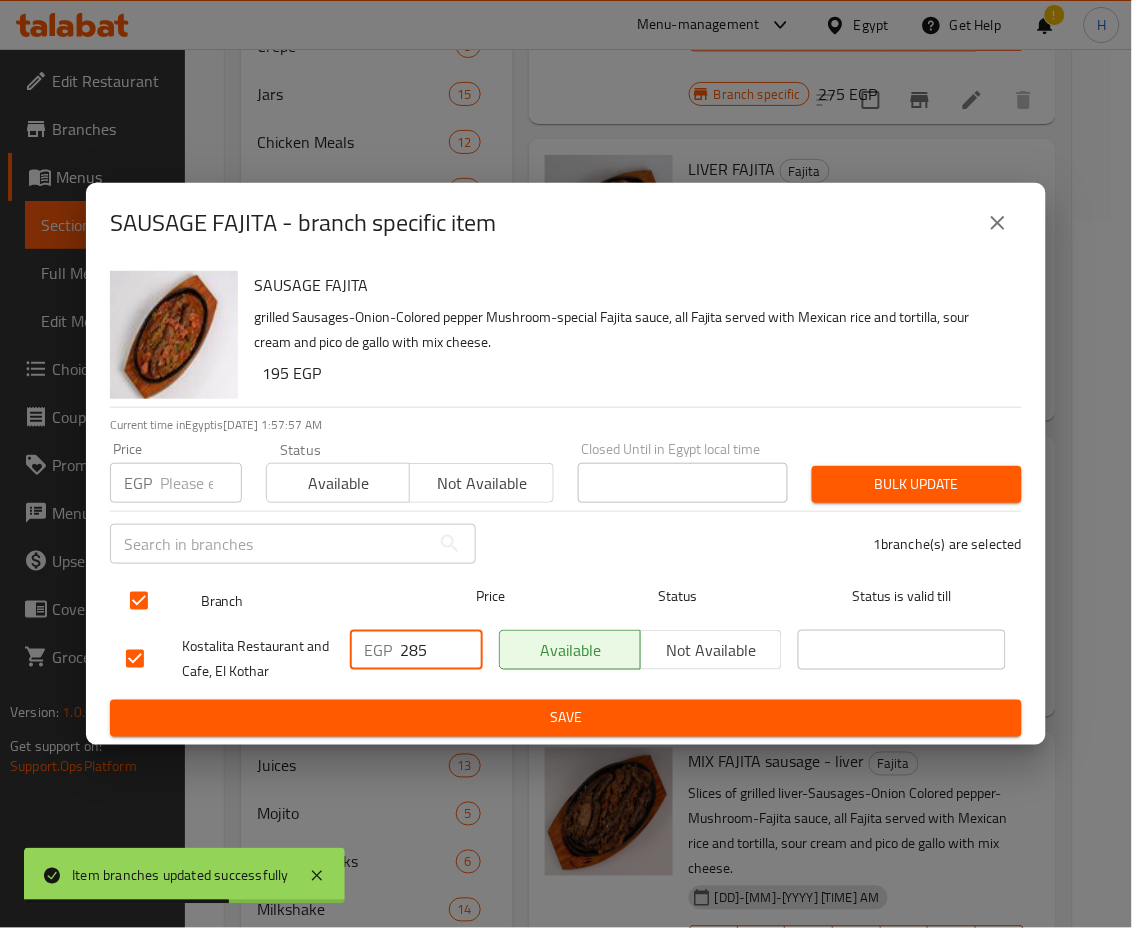 drag, startPoint x: 429, startPoint y: 653, endPoint x: 273, endPoint y: 618, distance: 159.87808 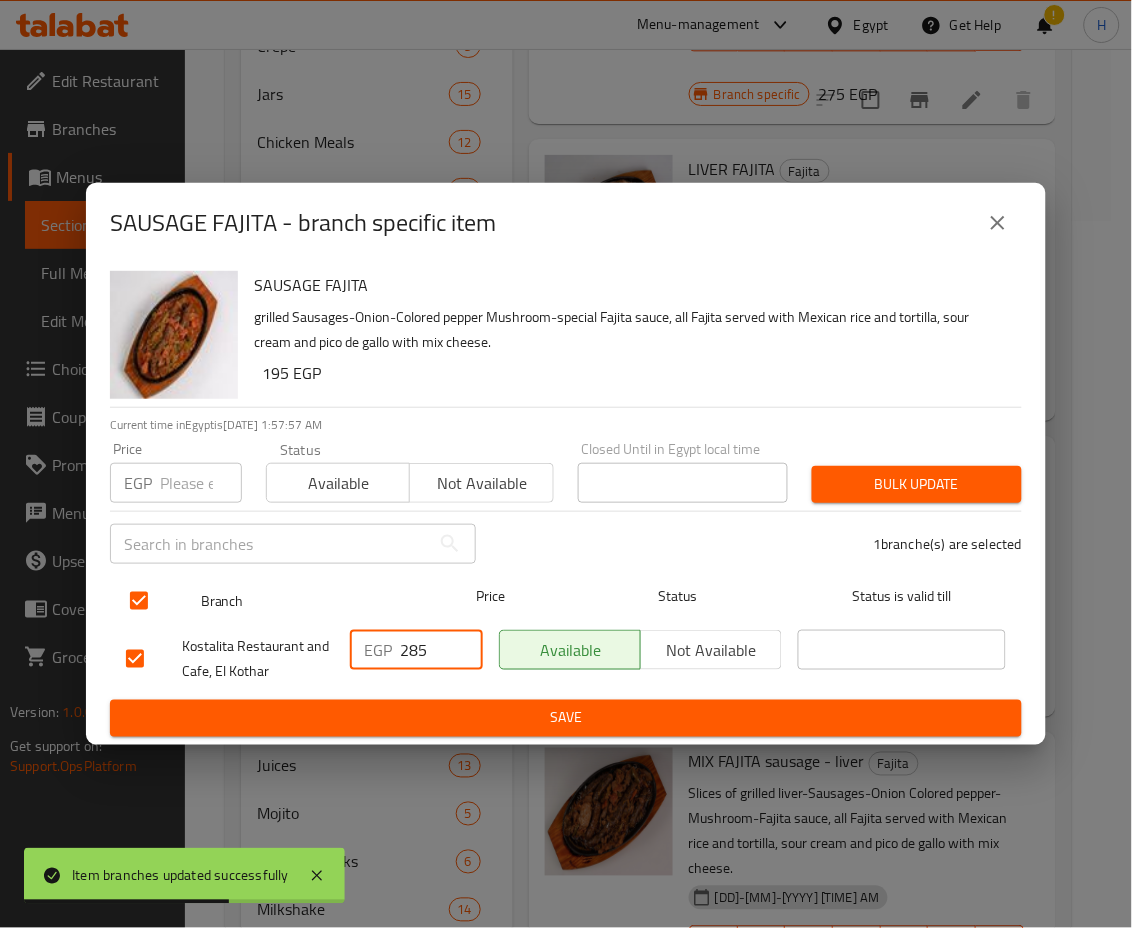 click on "Branch Price Status Status is valid till Kostalita Restaurant and Cafe, El Kothar EGP [PRICE] ​ Available Not available ​" at bounding box center (566, 634) 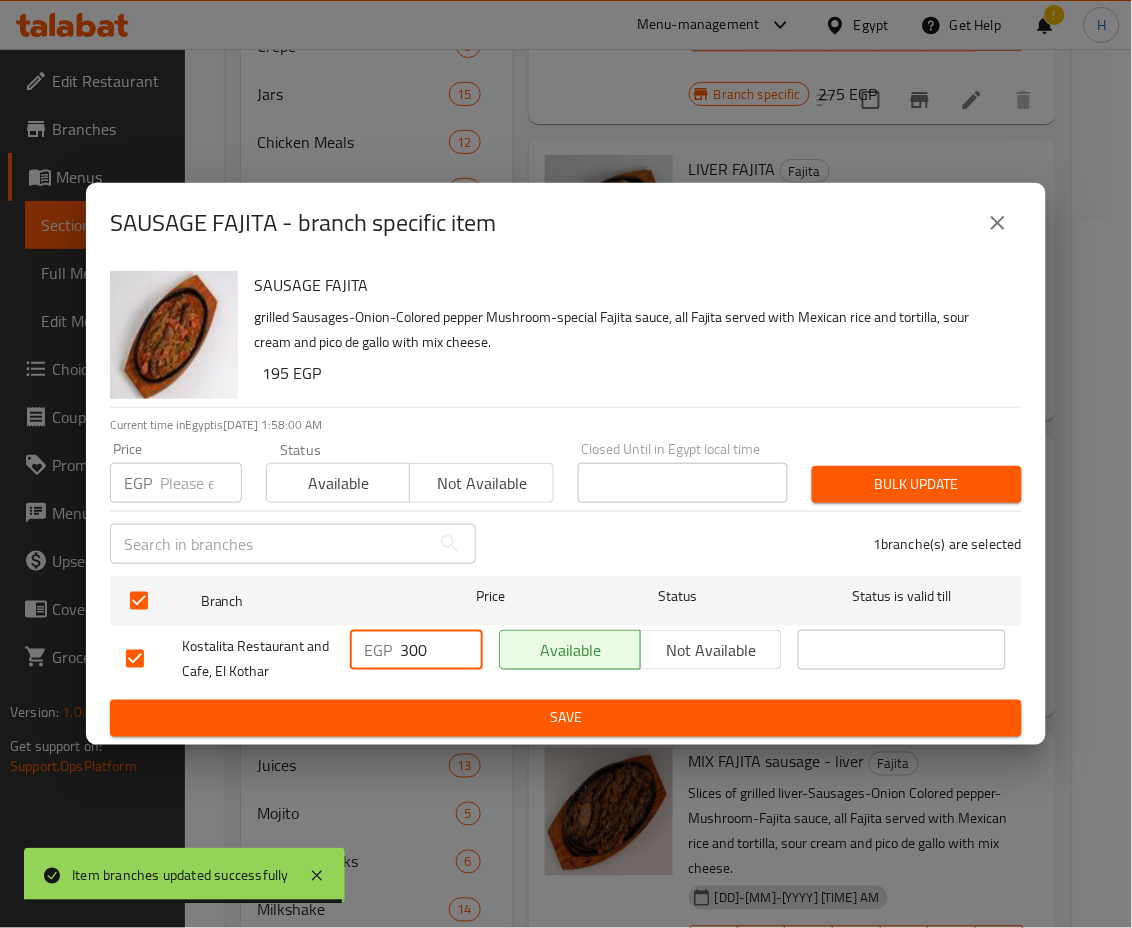 type on "300" 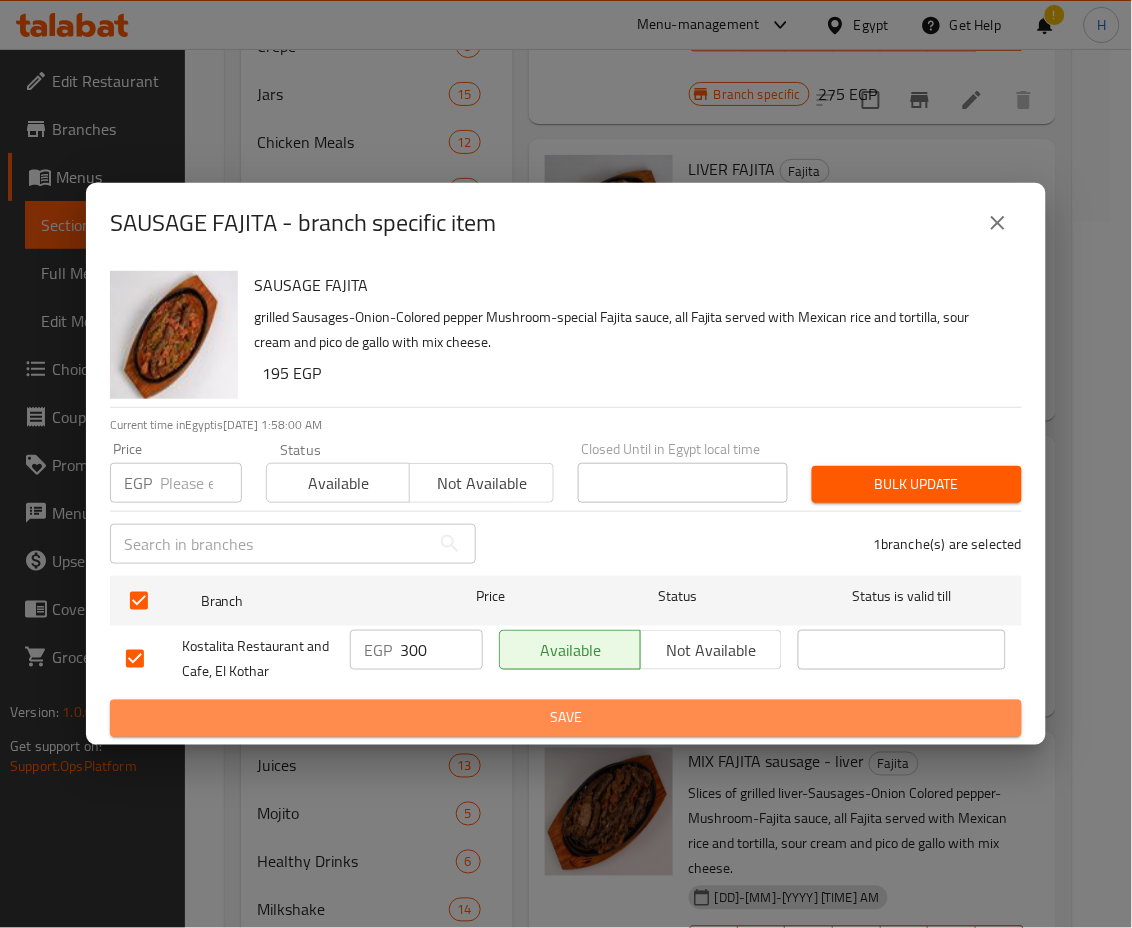 click on "Save" at bounding box center [566, 718] 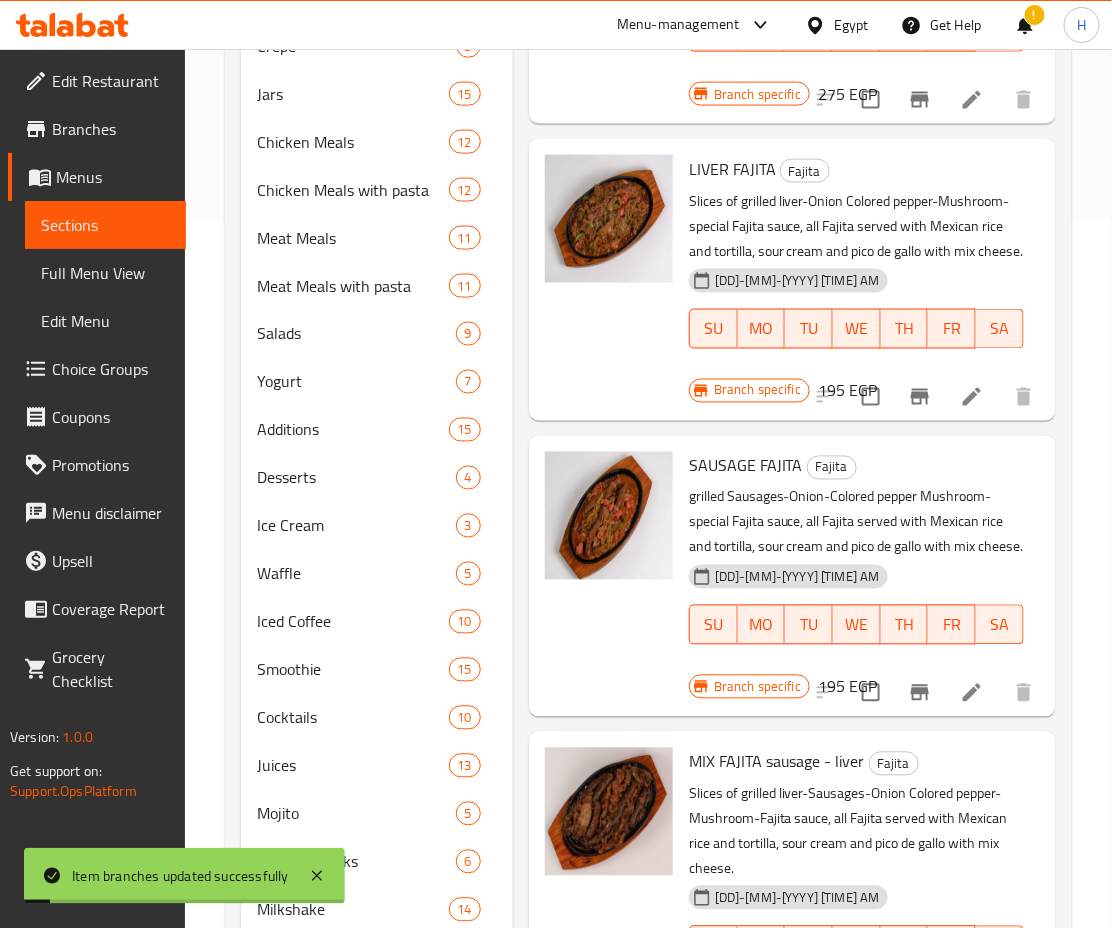 scroll, scrollTop: 873, scrollLeft: 0, axis: vertical 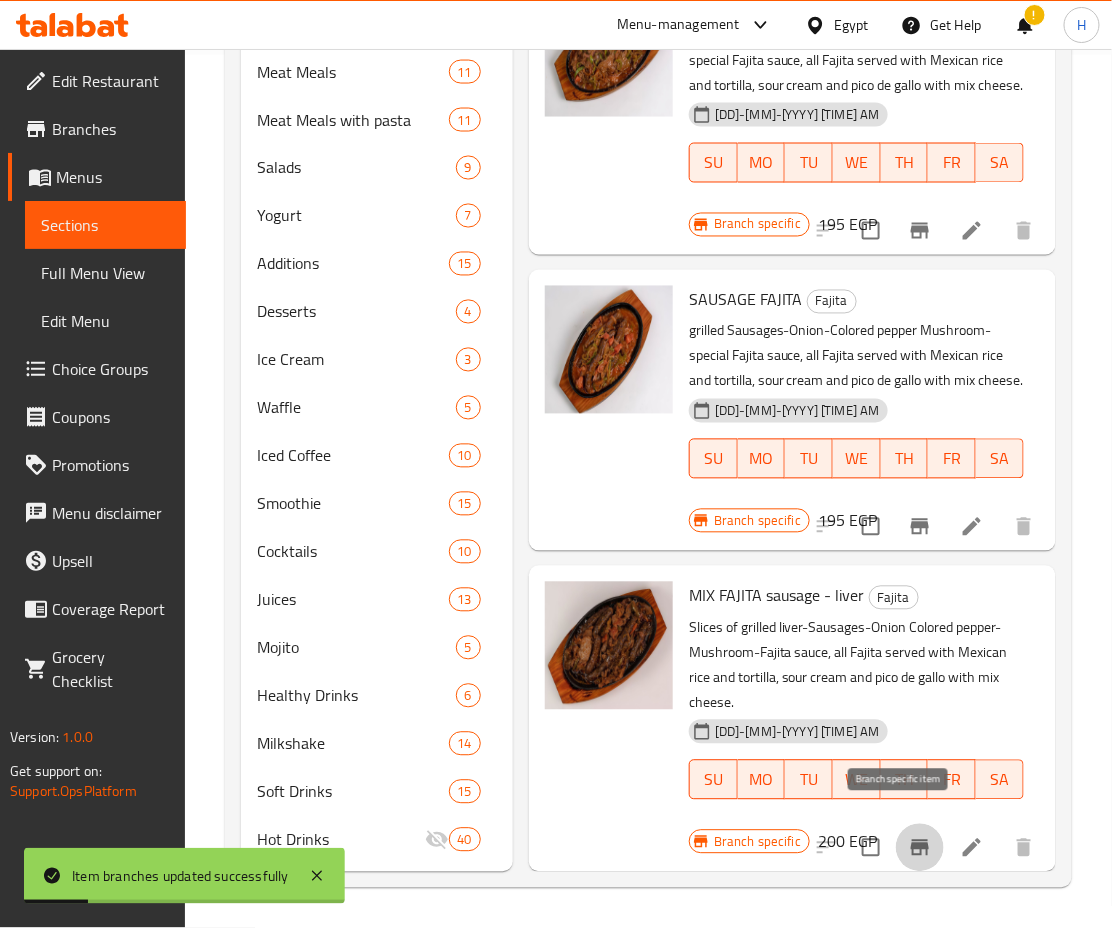 click at bounding box center (920, 848) 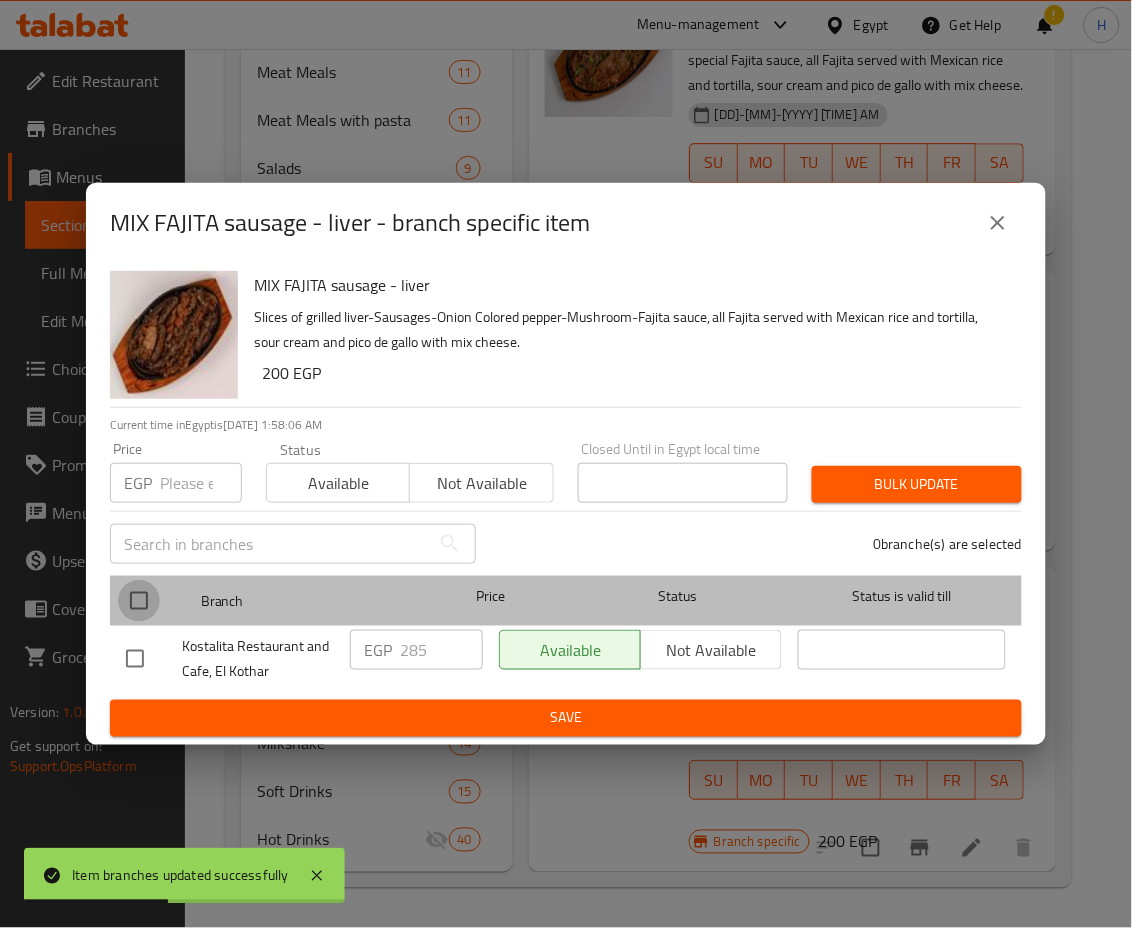 click at bounding box center (139, 601) 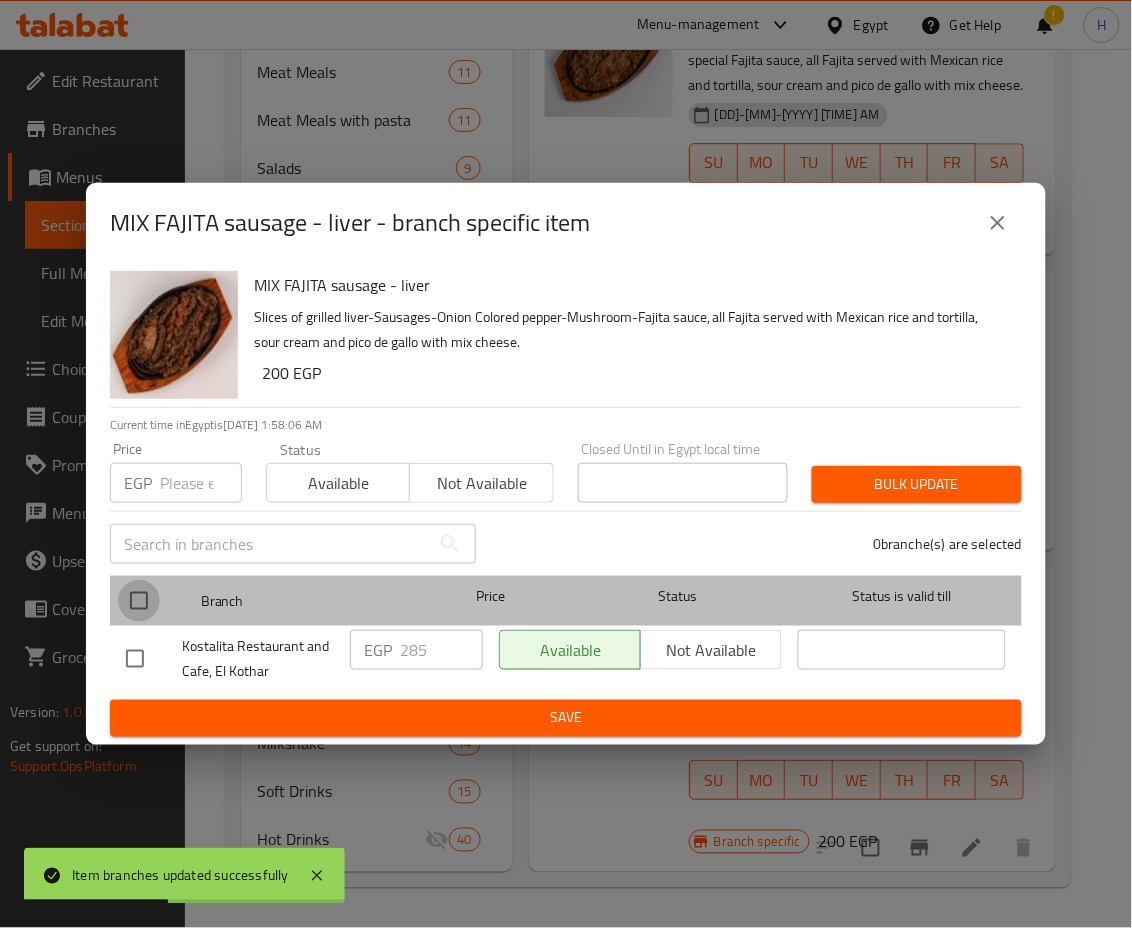 checkbox on "true" 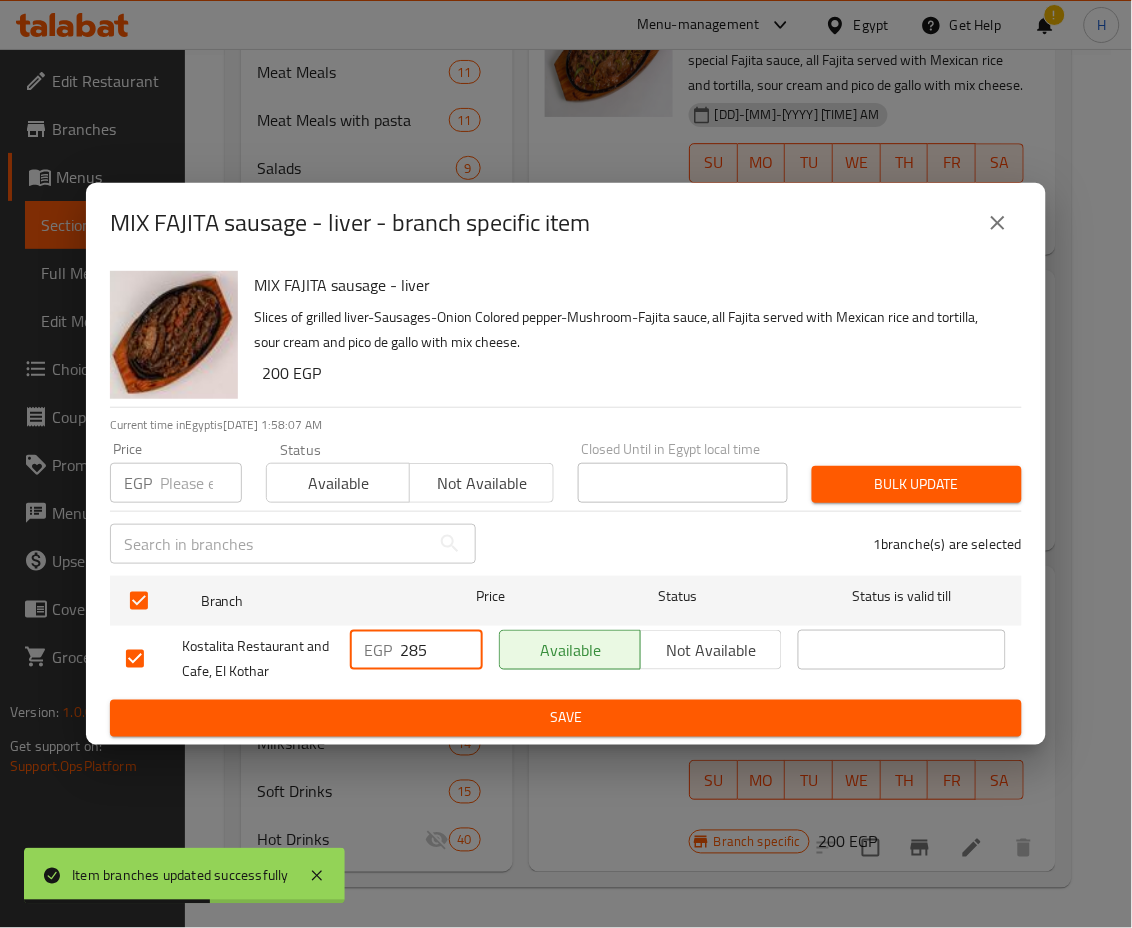 drag, startPoint x: 439, startPoint y: 652, endPoint x: 334, endPoint y: 653, distance: 105.00476 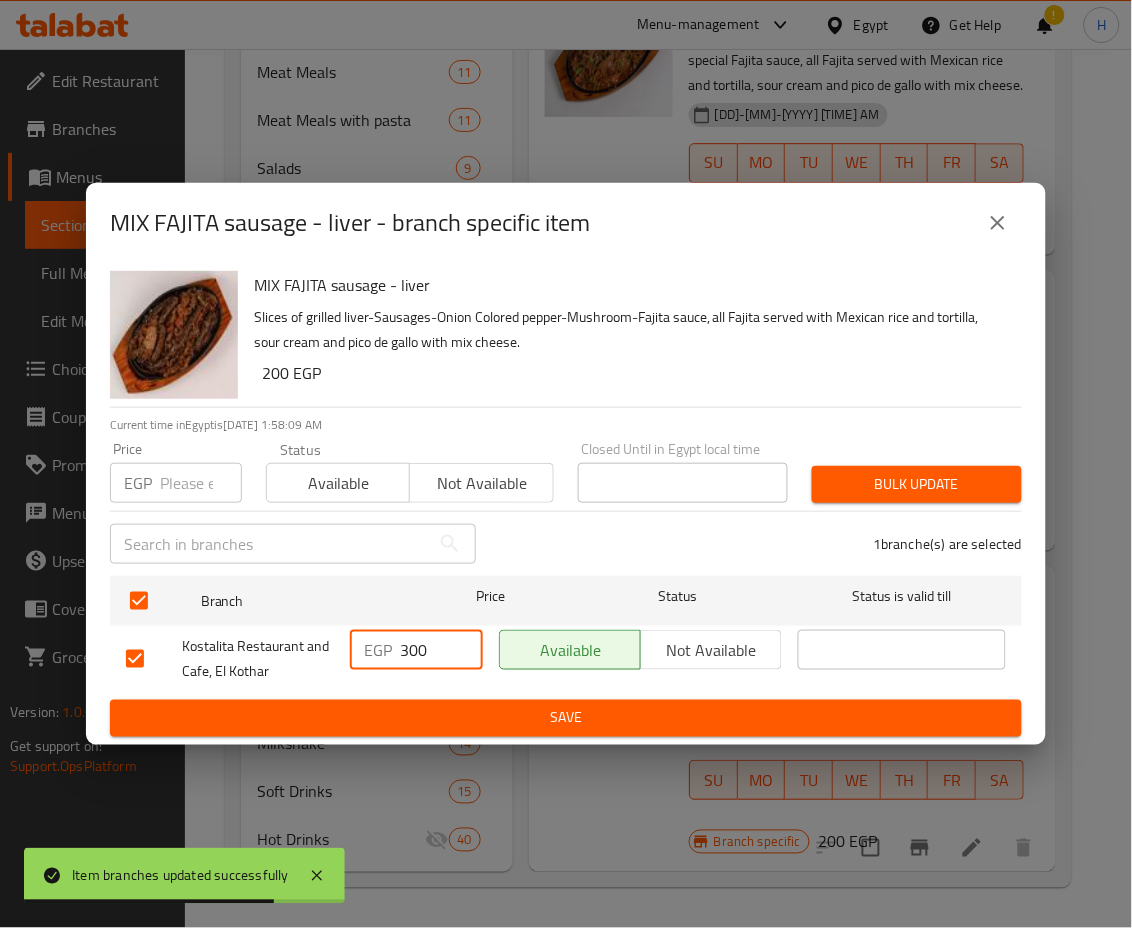 type on "300" 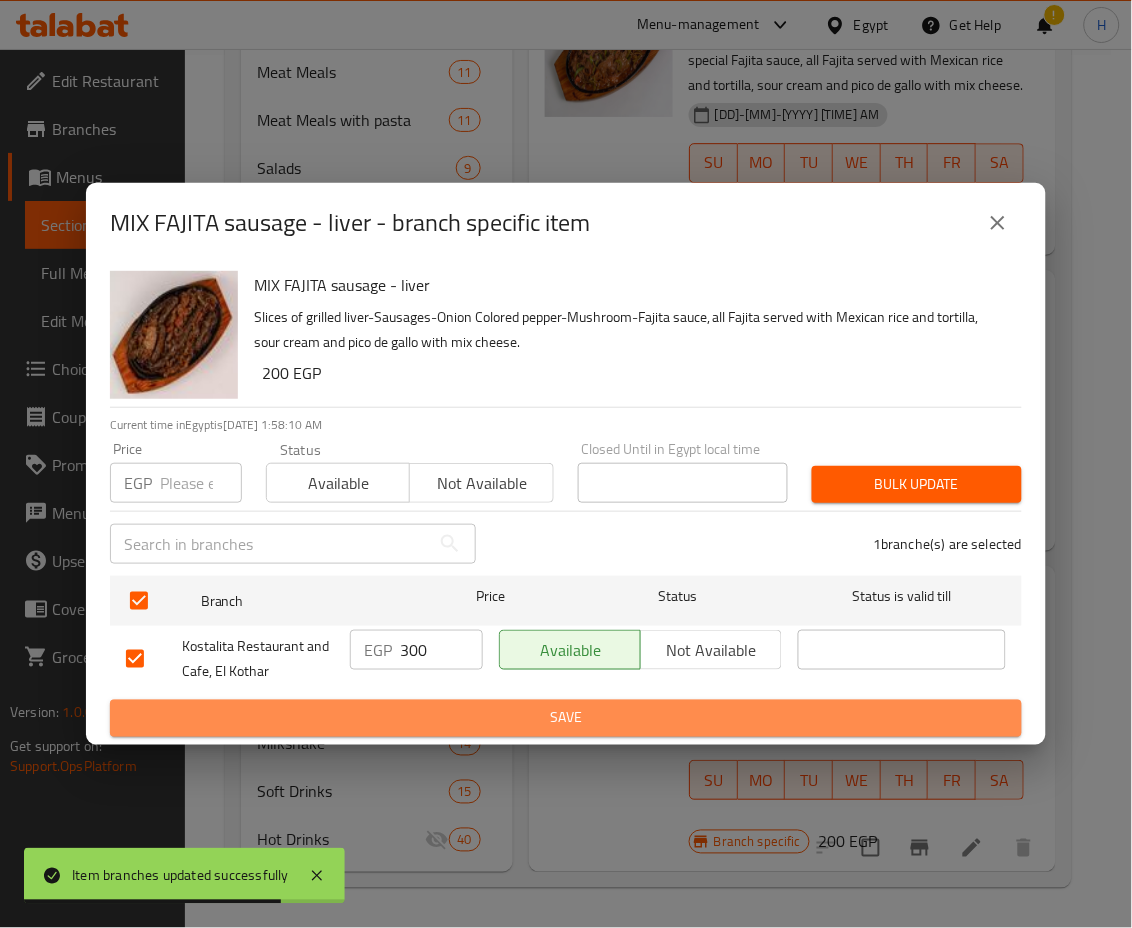 click on "Save" at bounding box center (566, 718) 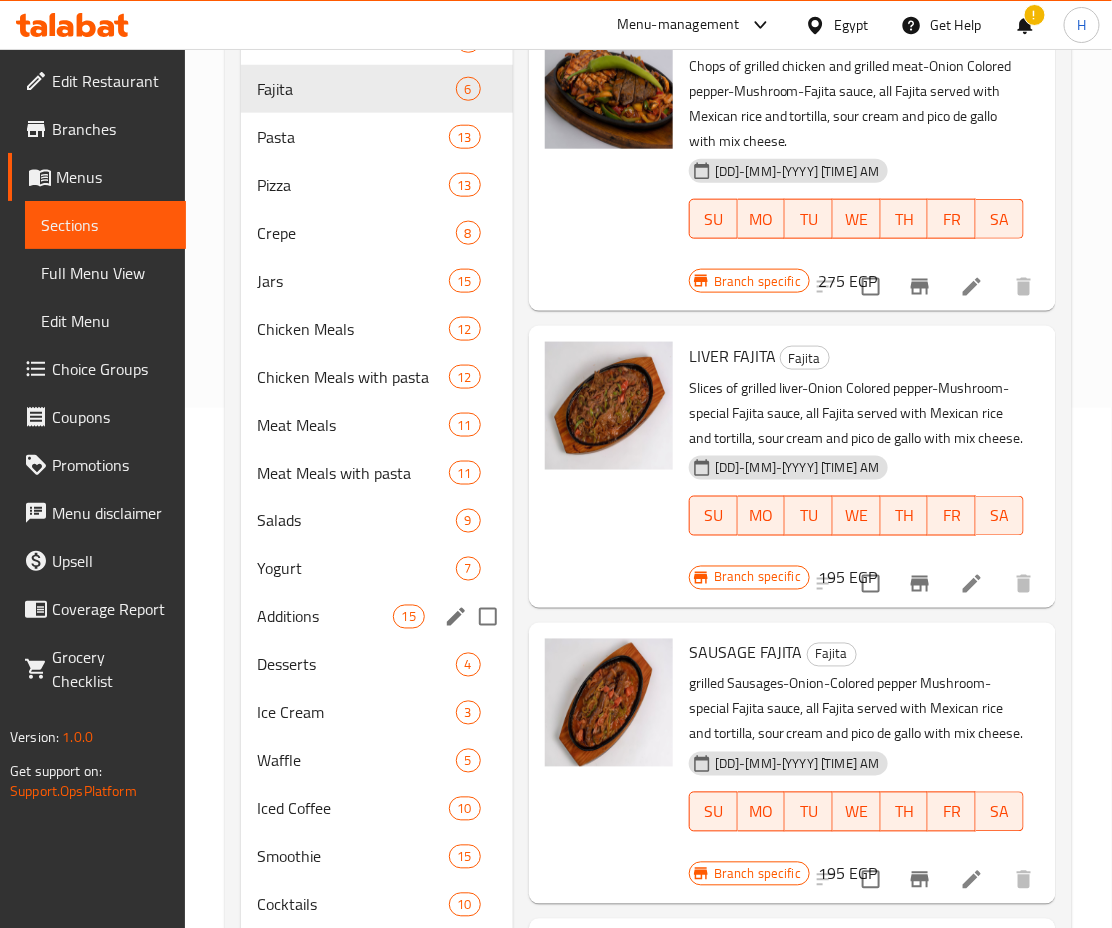scroll, scrollTop: 521, scrollLeft: 0, axis: vertical 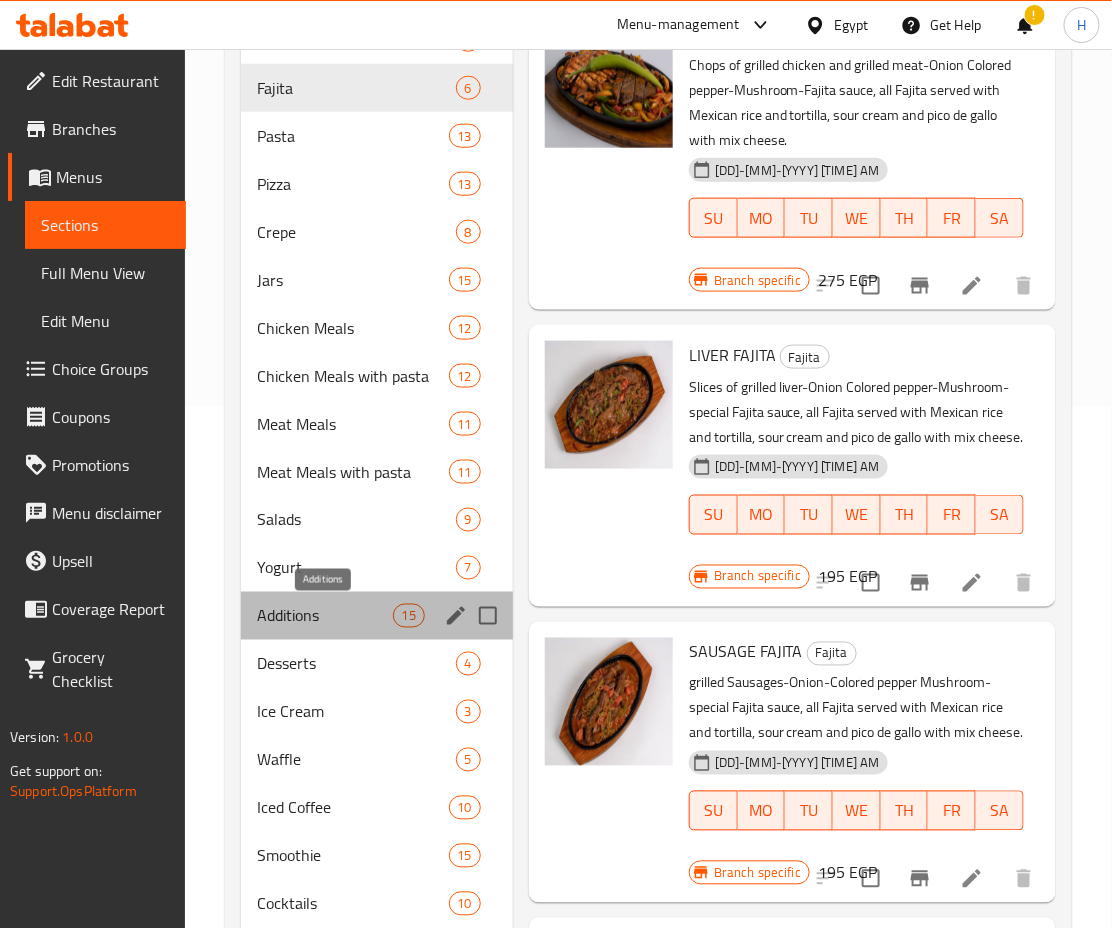 click on "Additions" at bounding box center [324, 616] 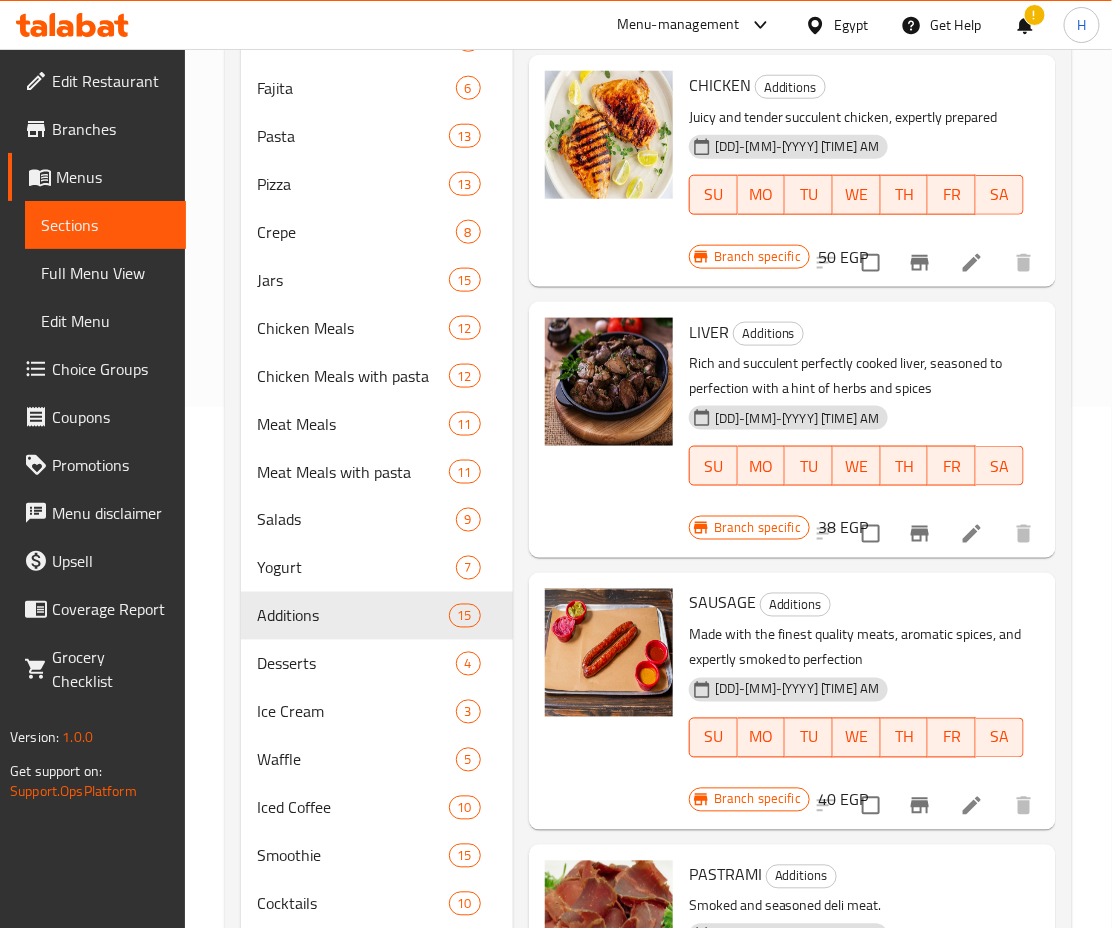 scroll, scrollTop: 0, scrollLeft: 0, axis: both 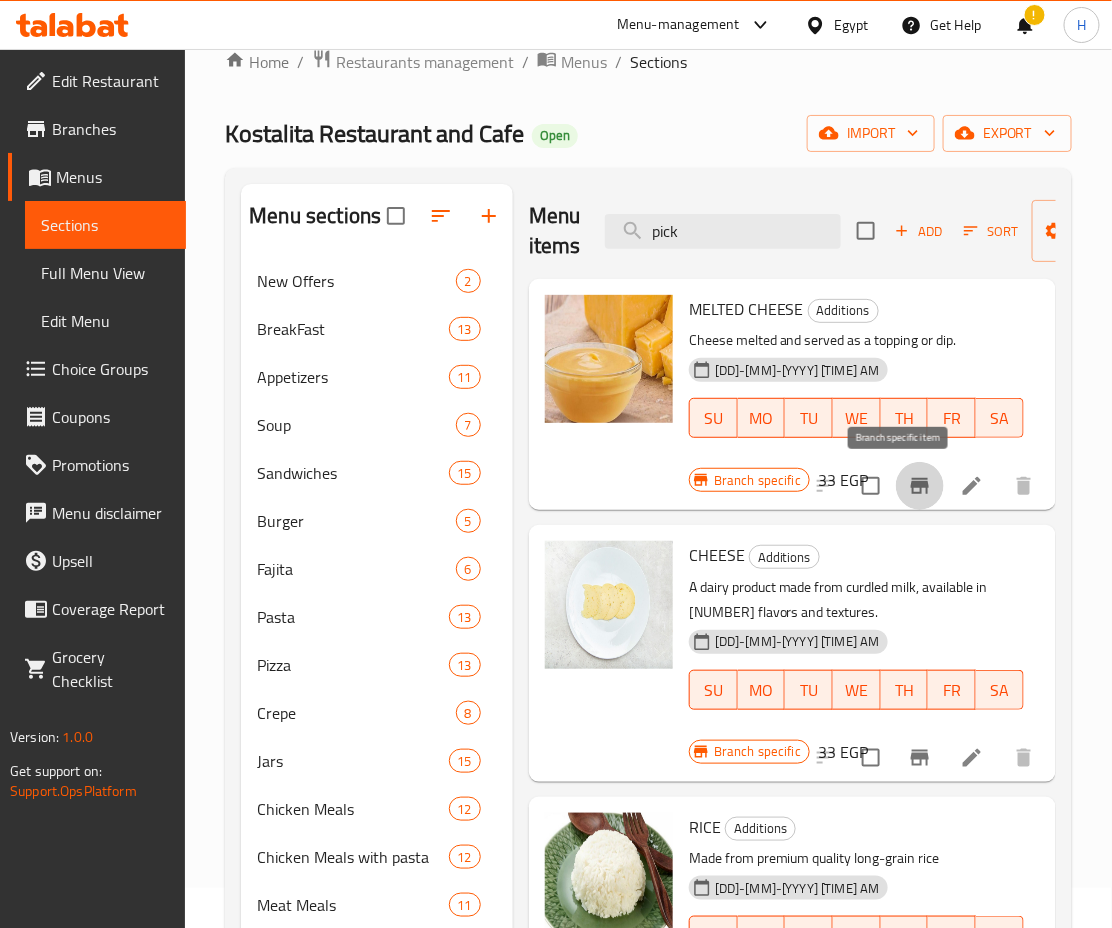 click 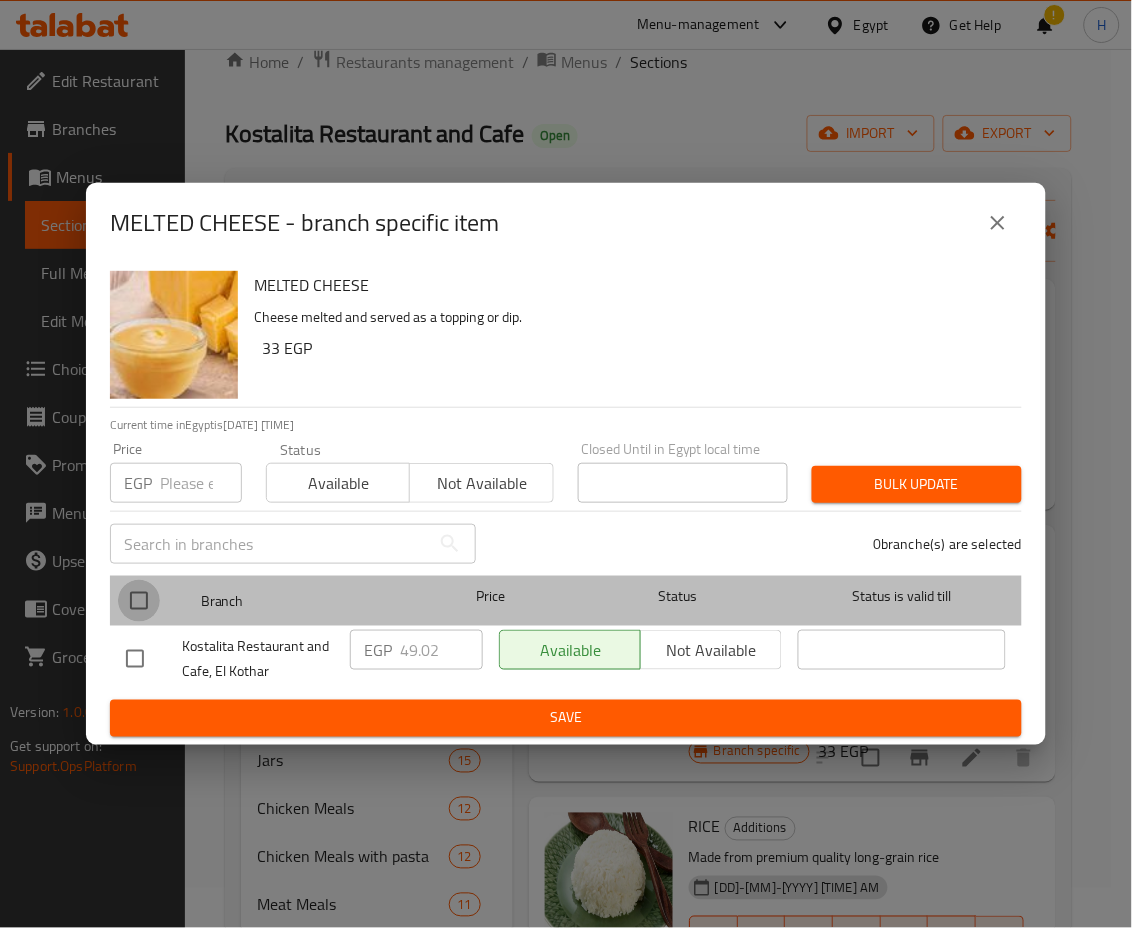 click at bounding box center [139, 601] 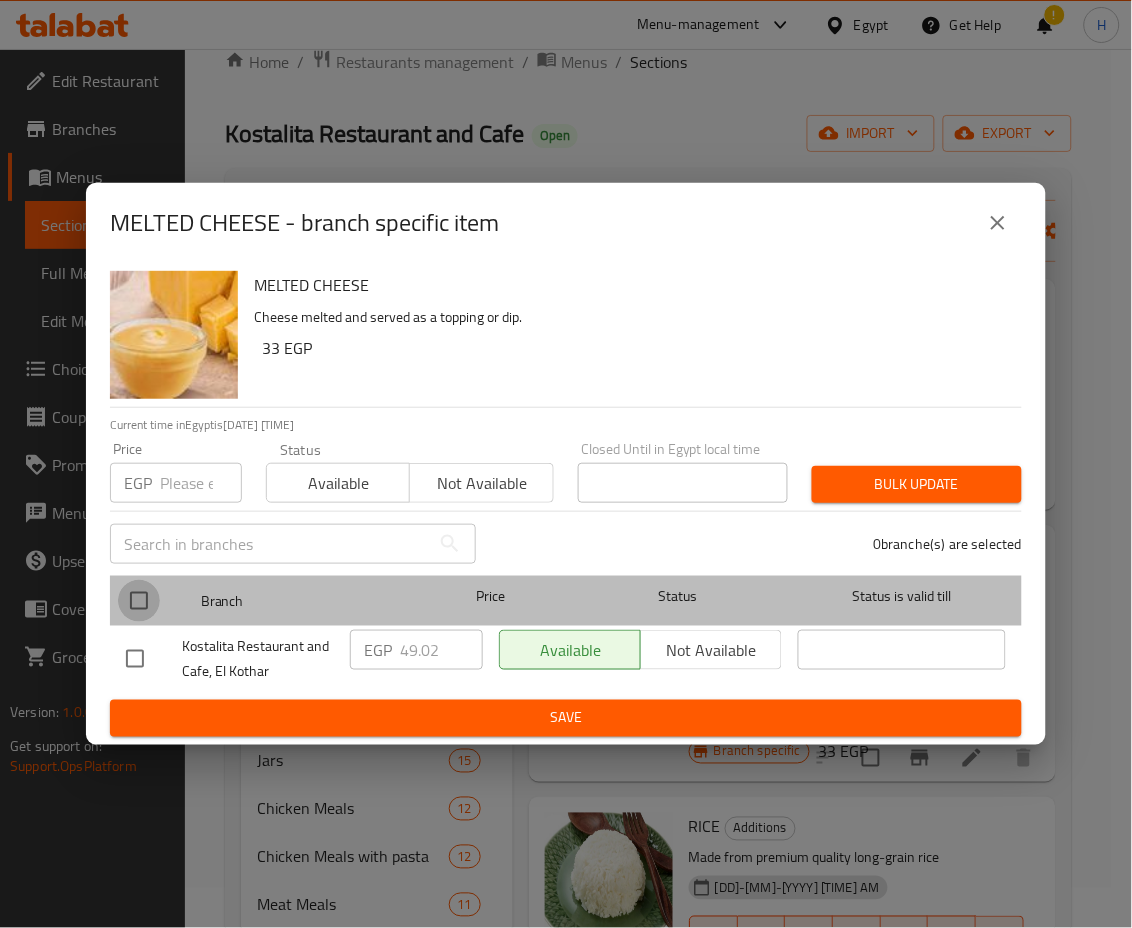 checkbox on "true" 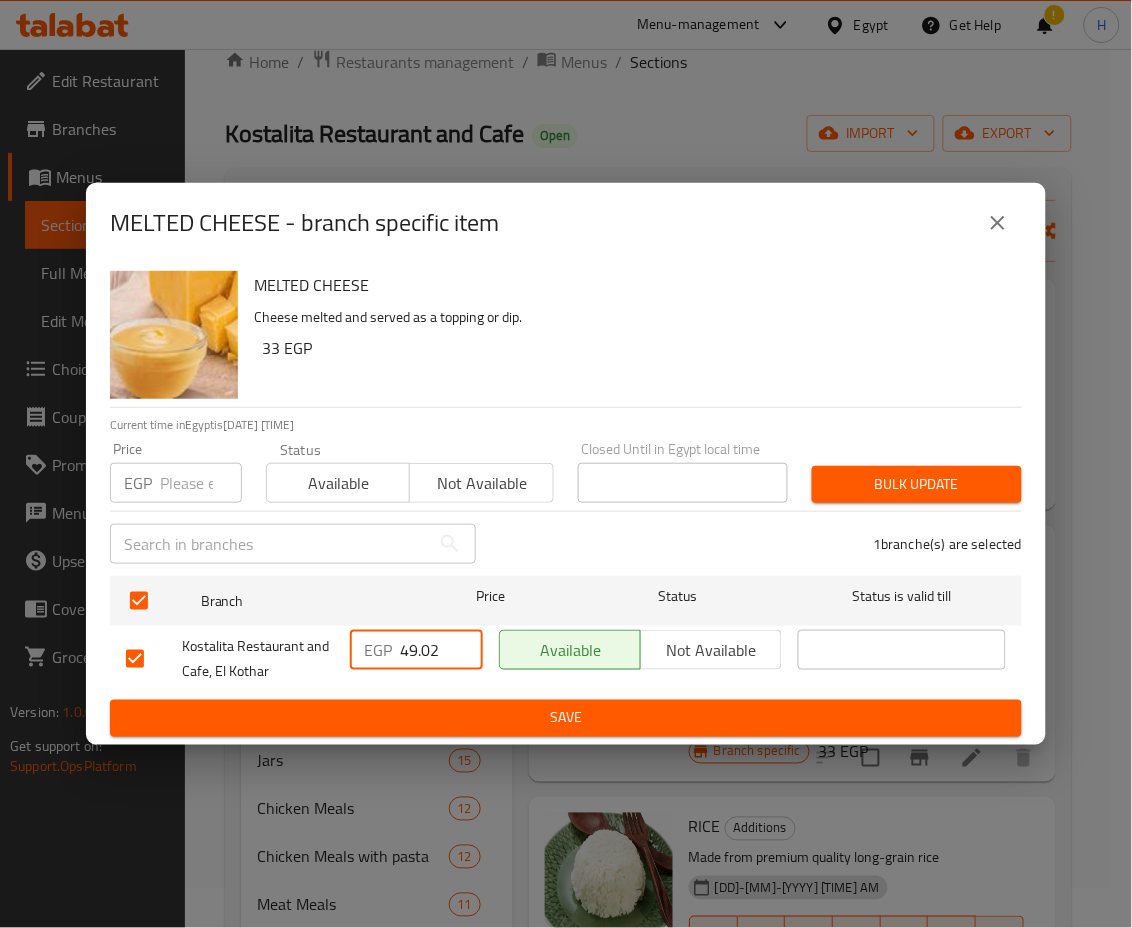 drag, startPoint x: 445, startPoint y: 647, endPoint x: 298, endPoint y: 647, distance: 147 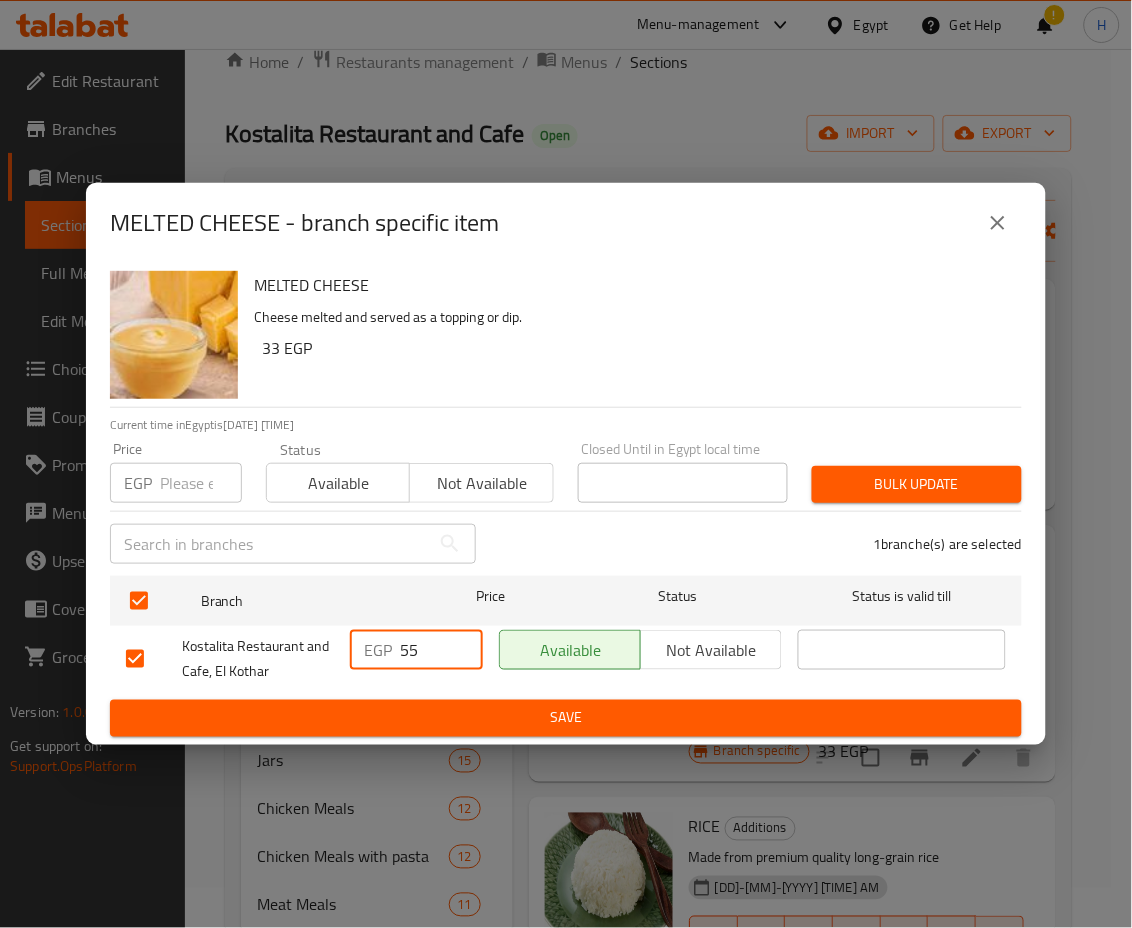 type on "55" 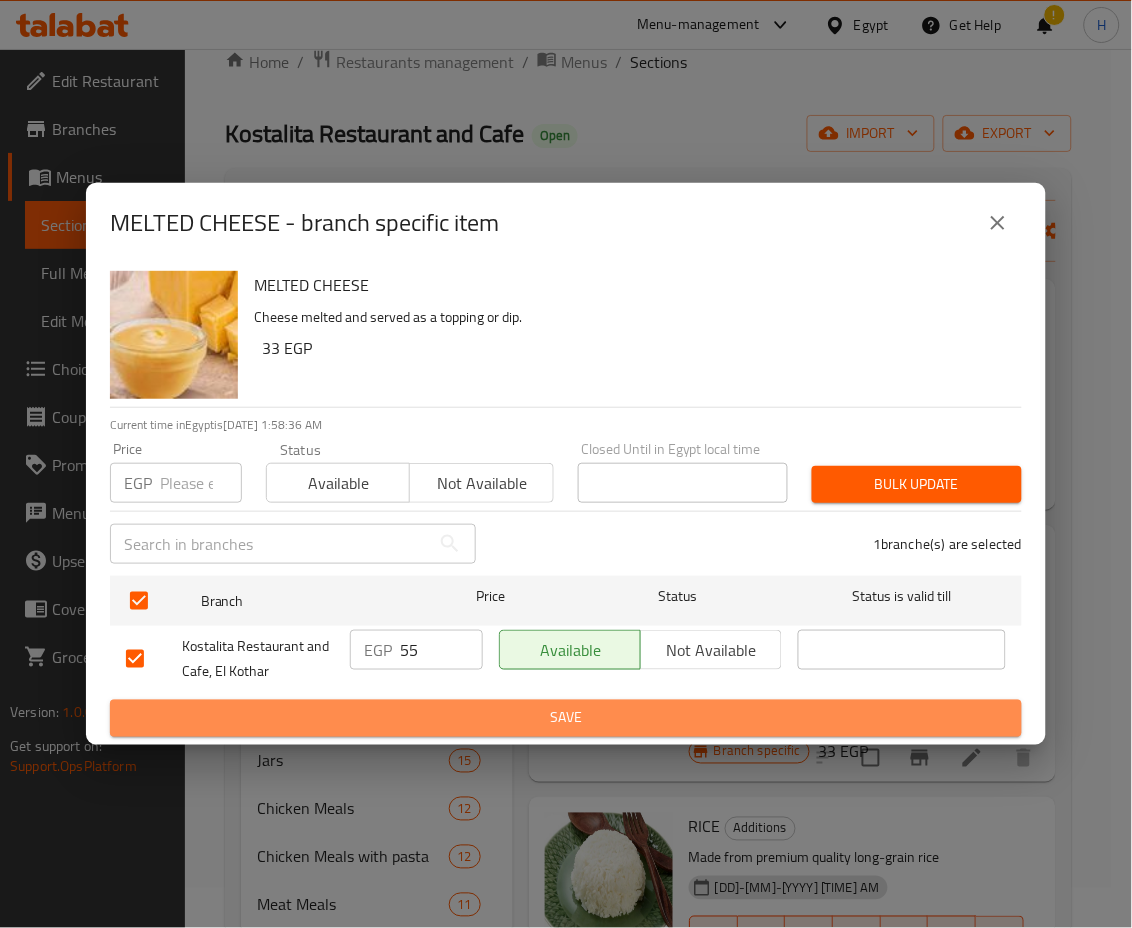 click on "Save" at bounding box center (566, 718) 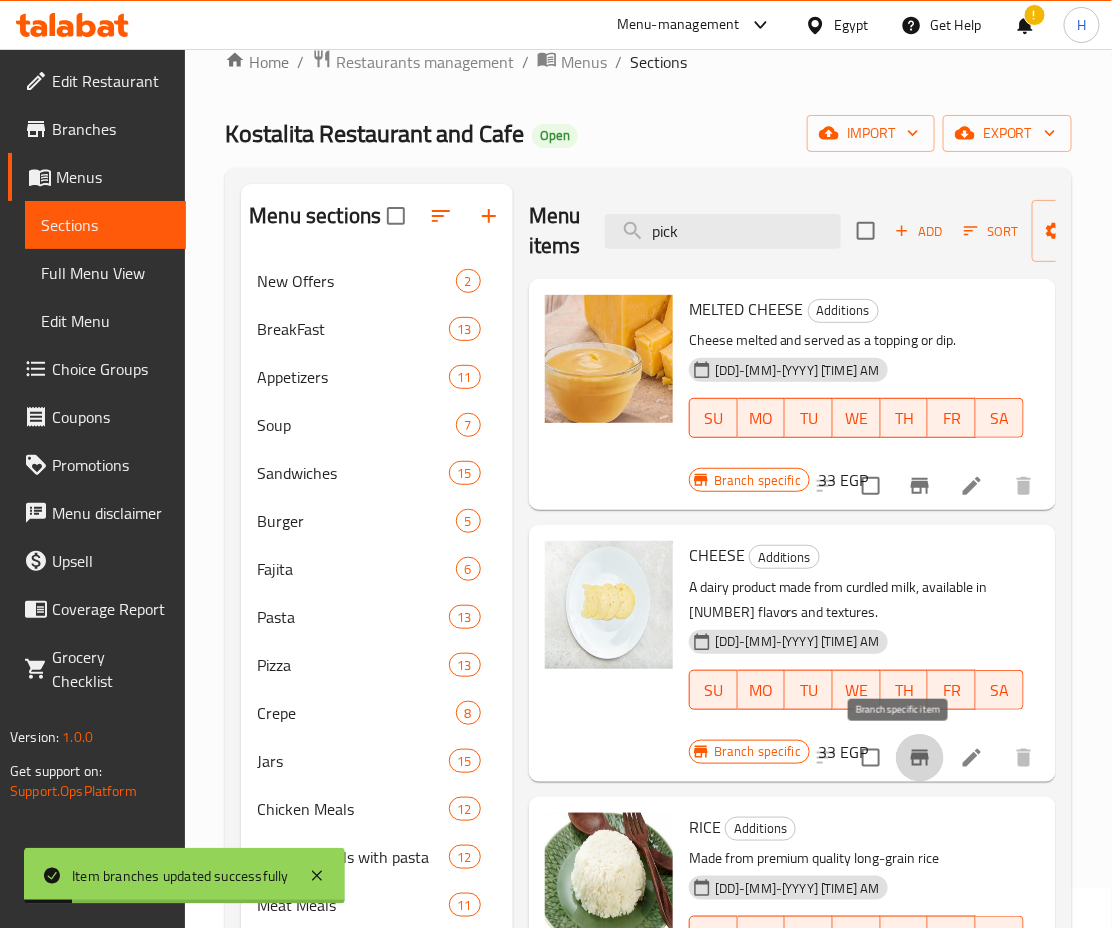 click 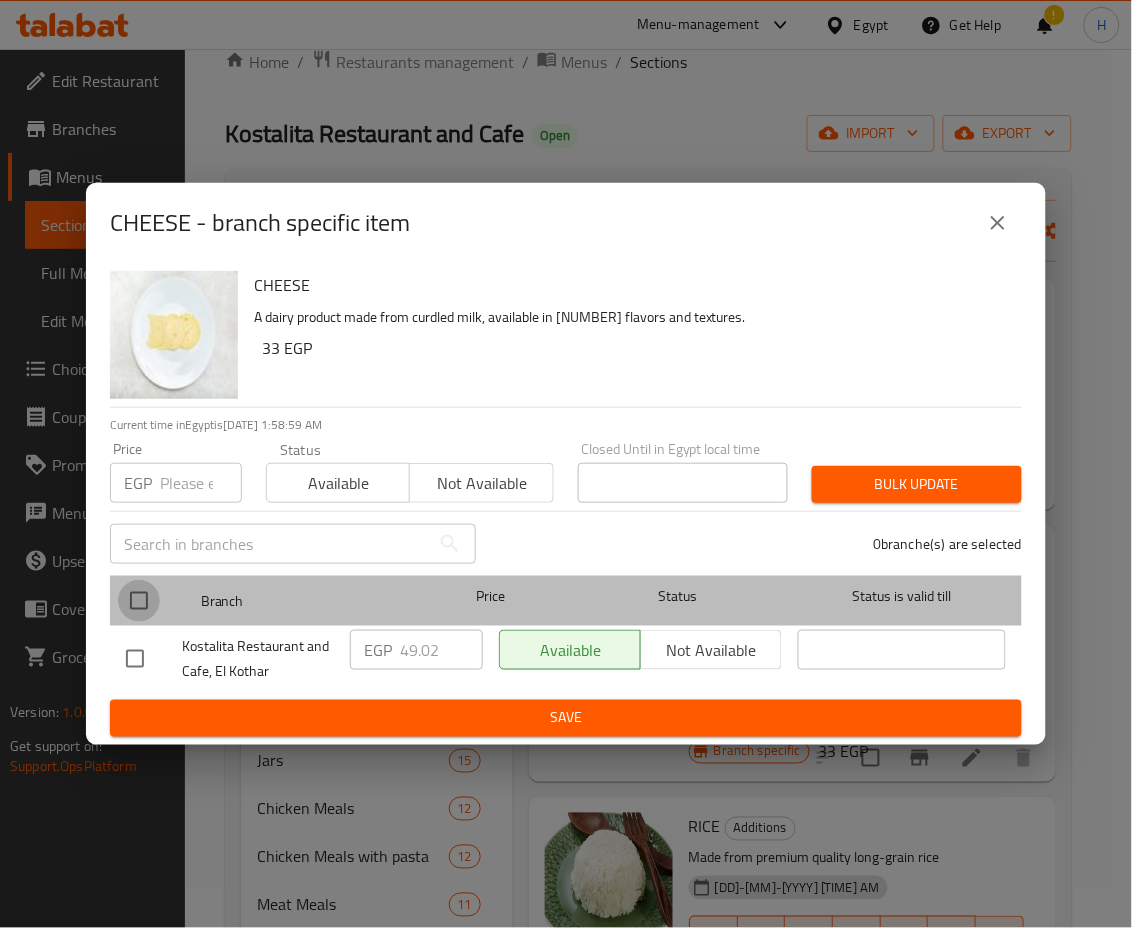 click at bounding box center [139, 601] 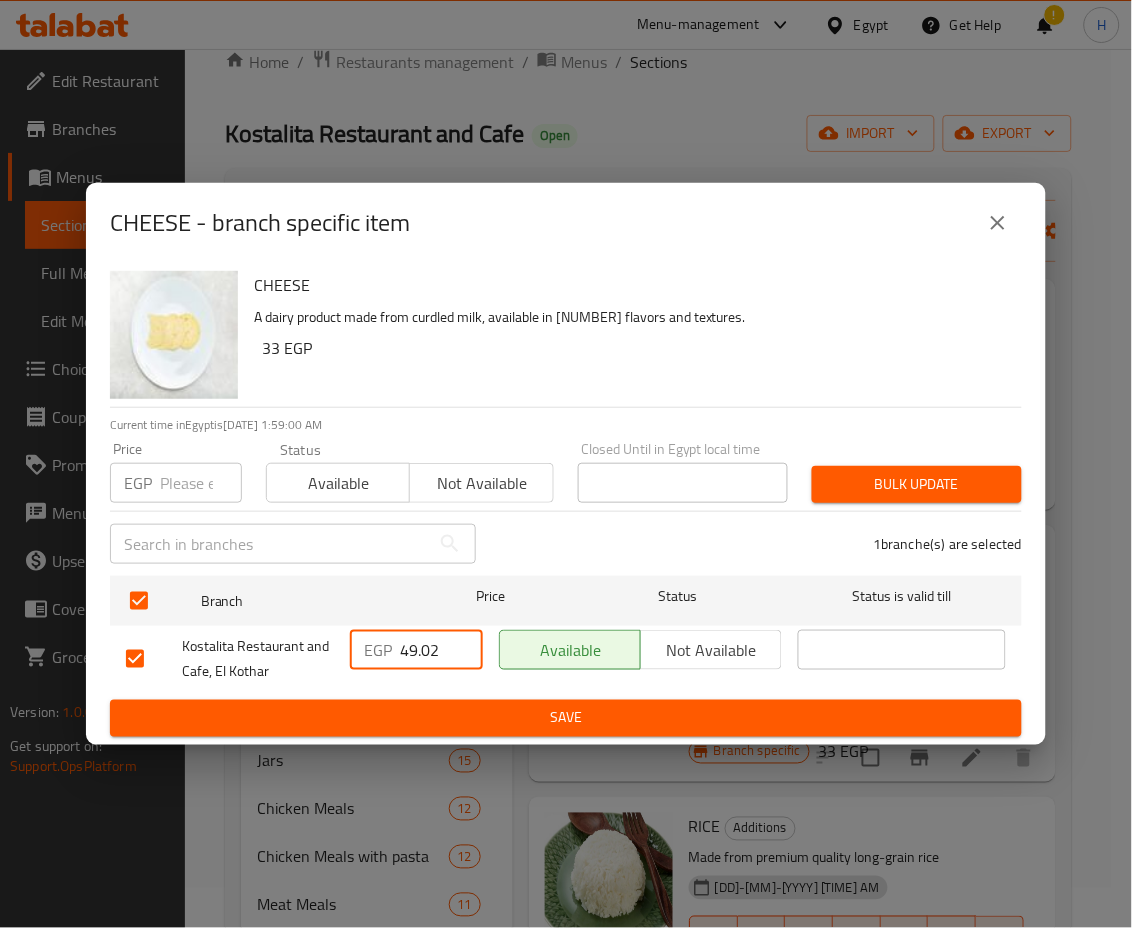 drag, startPoint x: 440, startPoint y: 647, endPoint x: 296, endPoint y: 628, distance: 145.24806 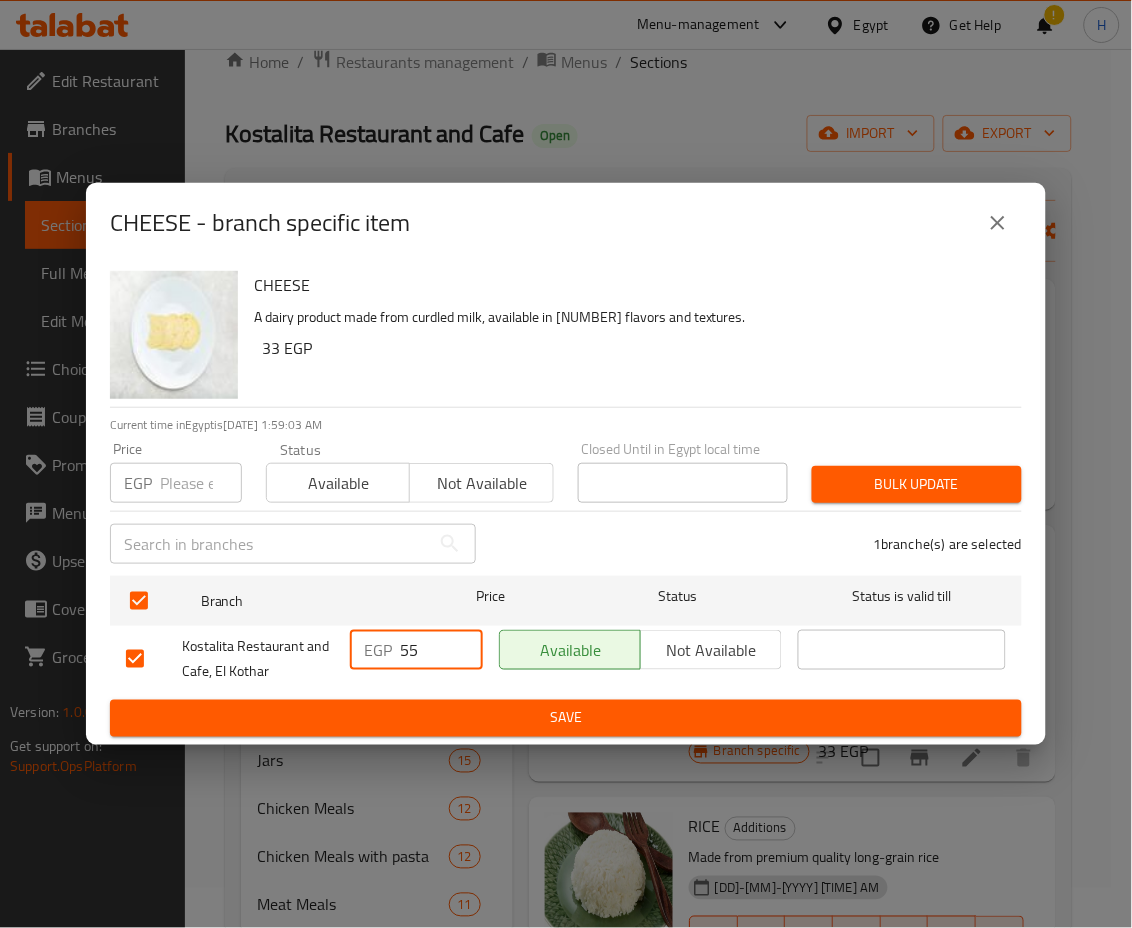 type on "55" 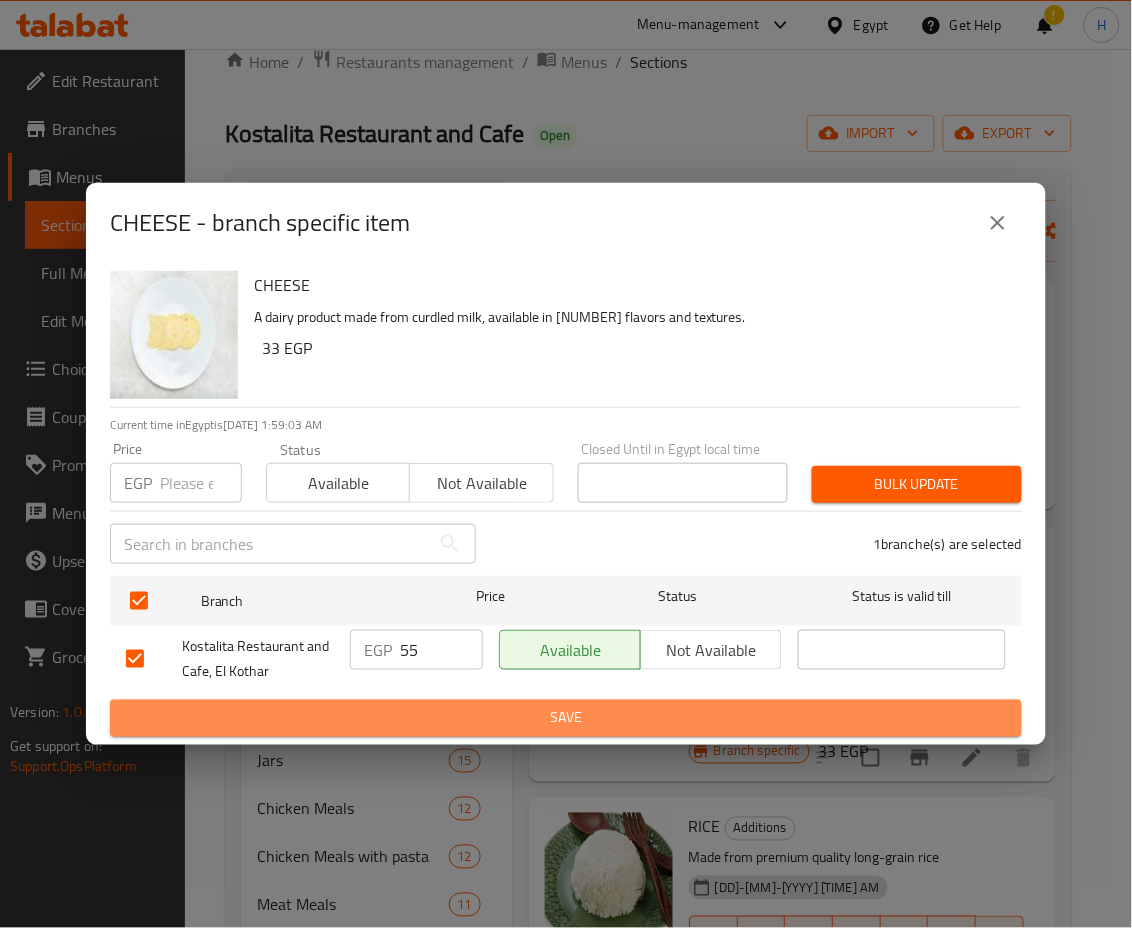 click on "Save" at bounding box center [566, 718] 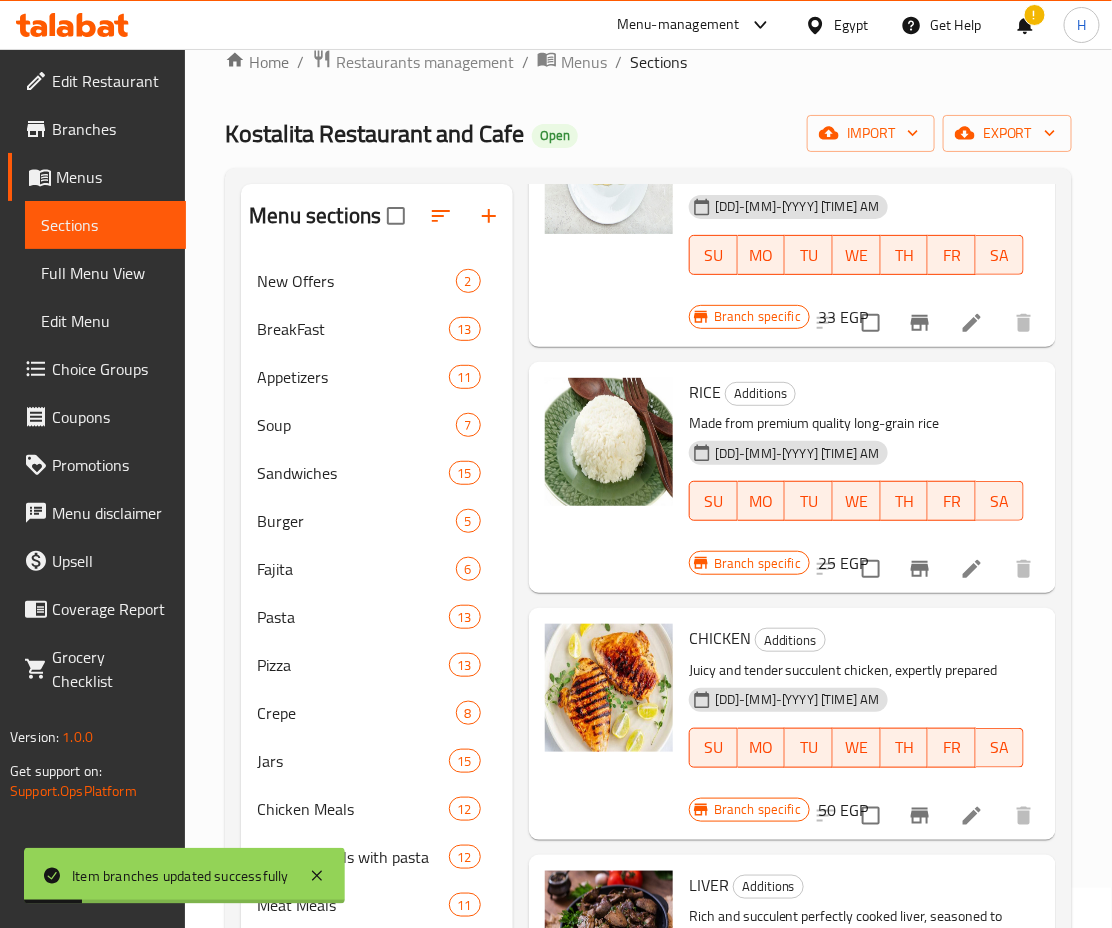 scroll, scrollTop: 436, scrollLeft: 0, axis: vertical 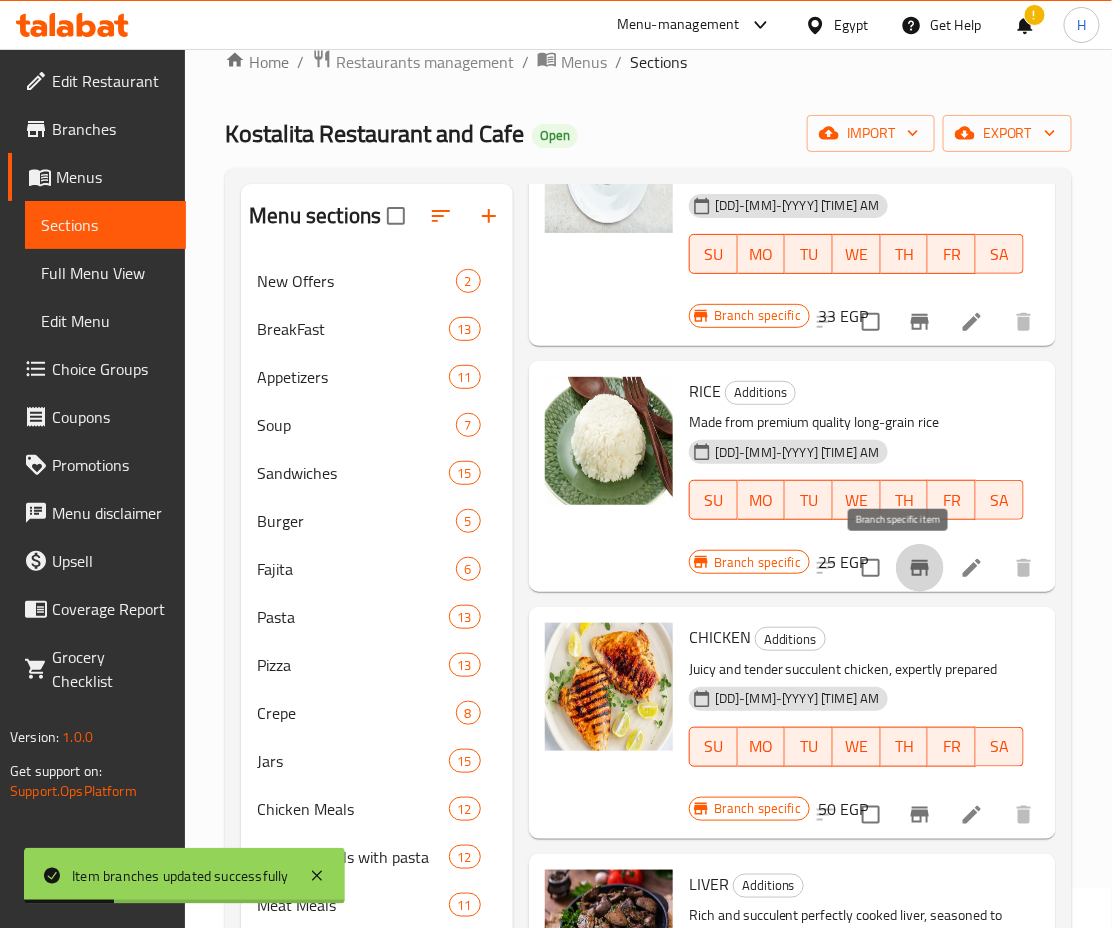 click 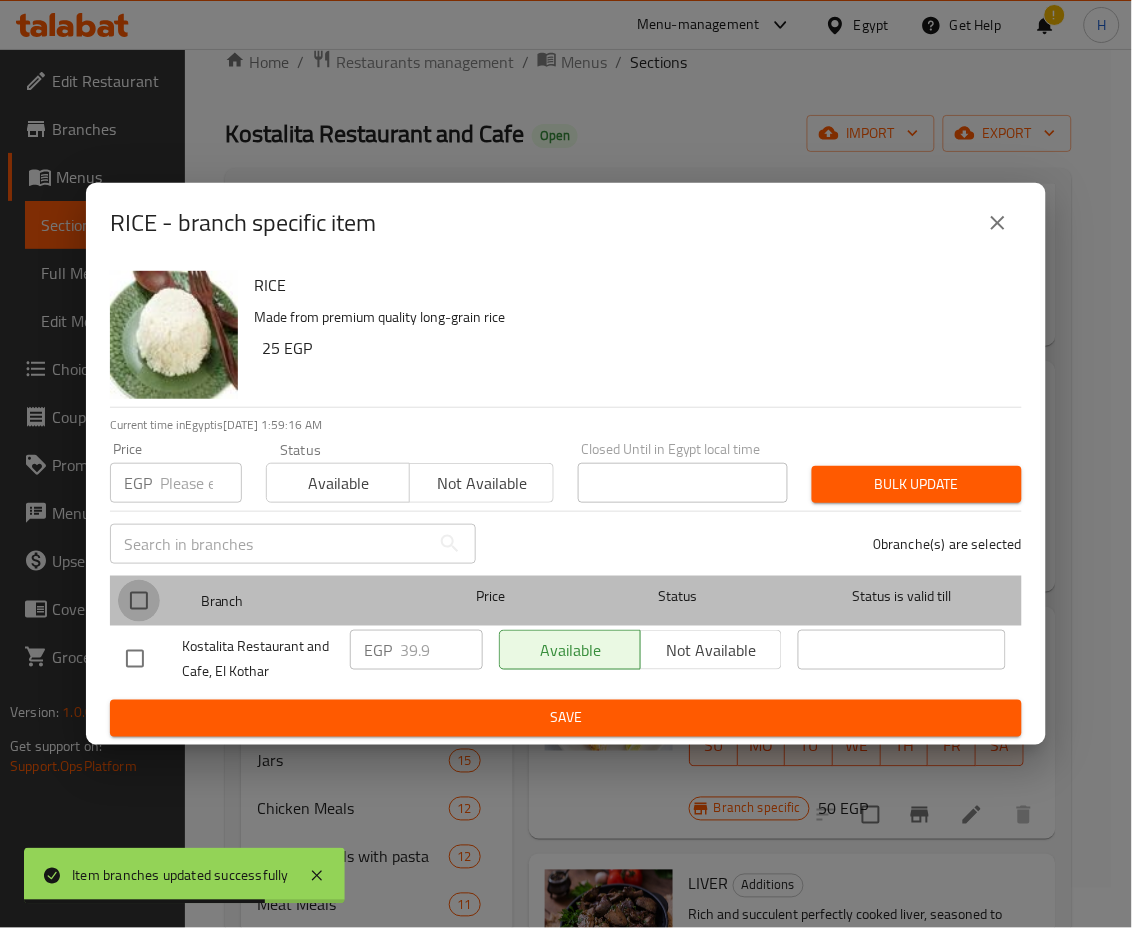 click at bounding box center (139, 601) 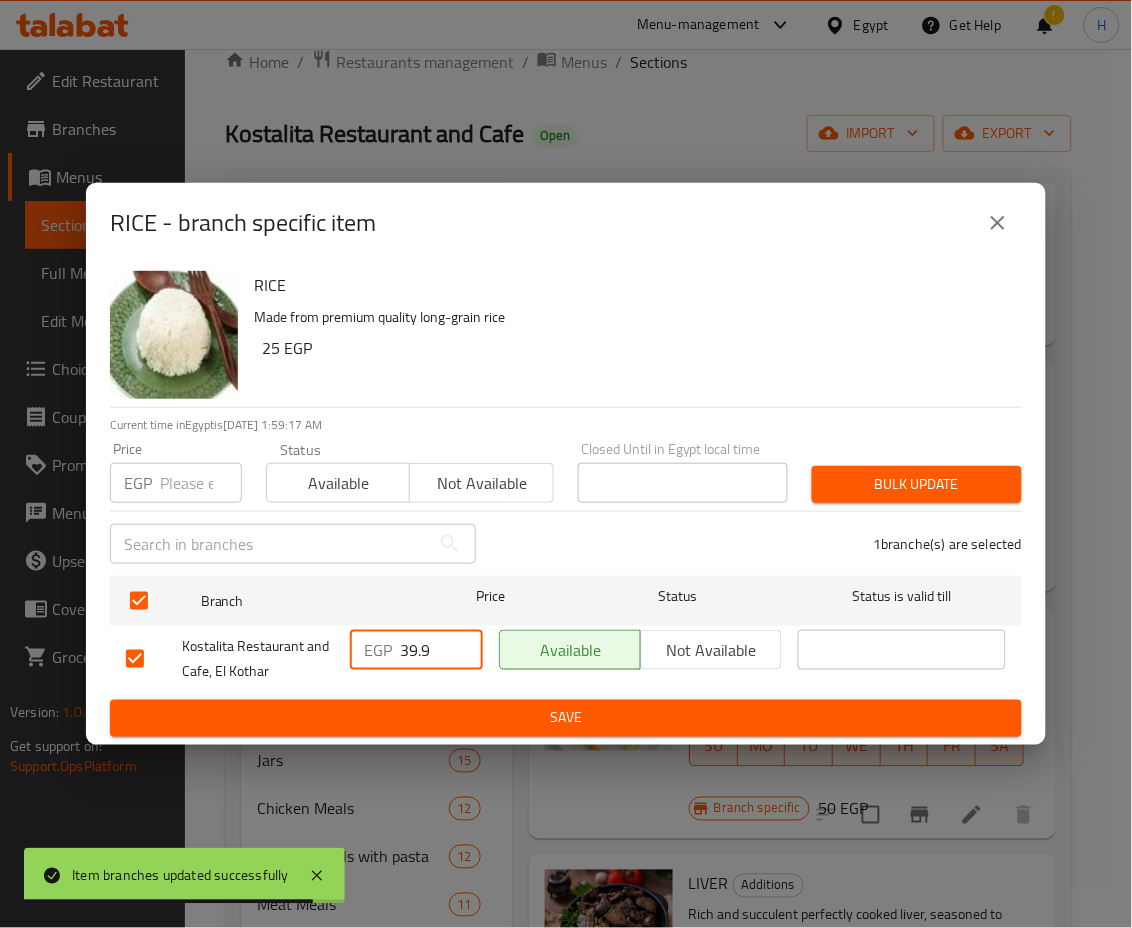 drag, startPoint x: 440, startPoint y: 647, endPoint x: 301, endPoint y: 642, distance: 139.0899 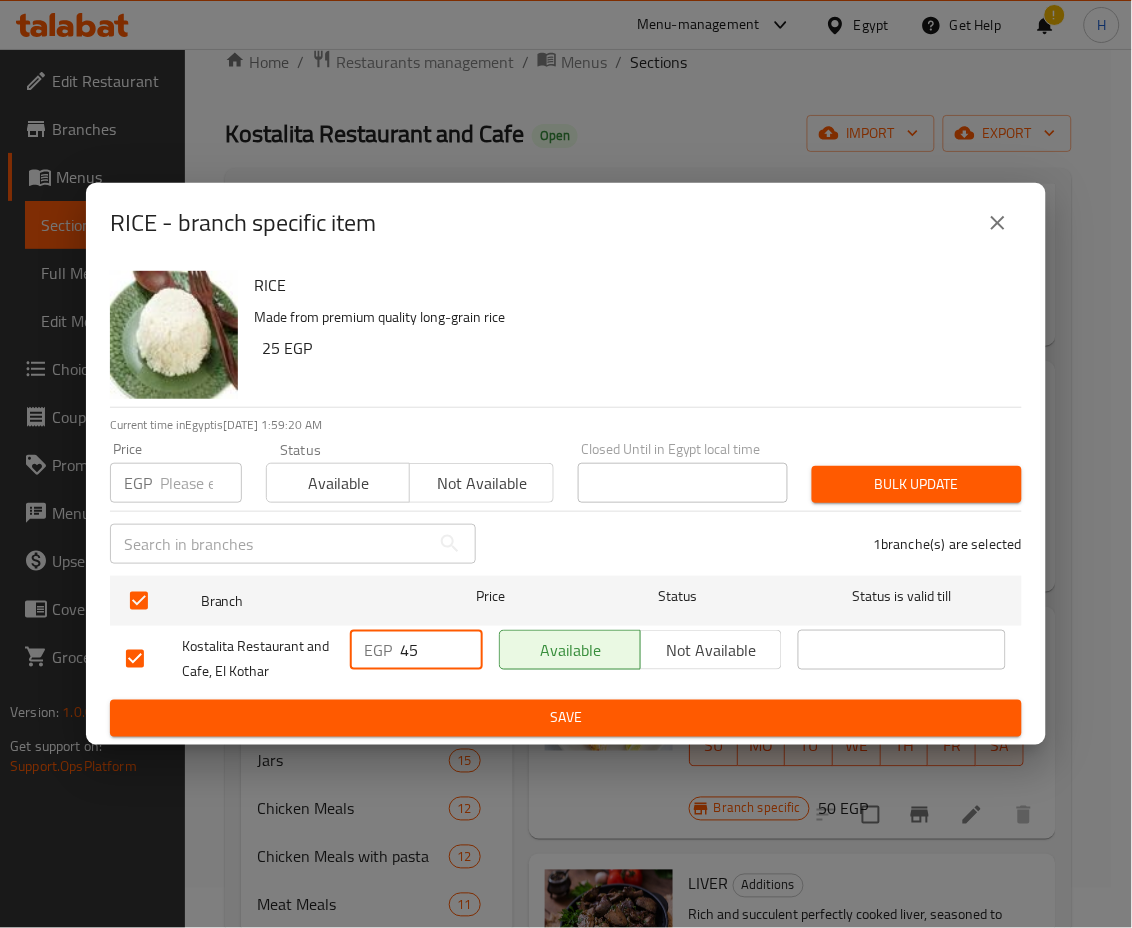 type on "45" 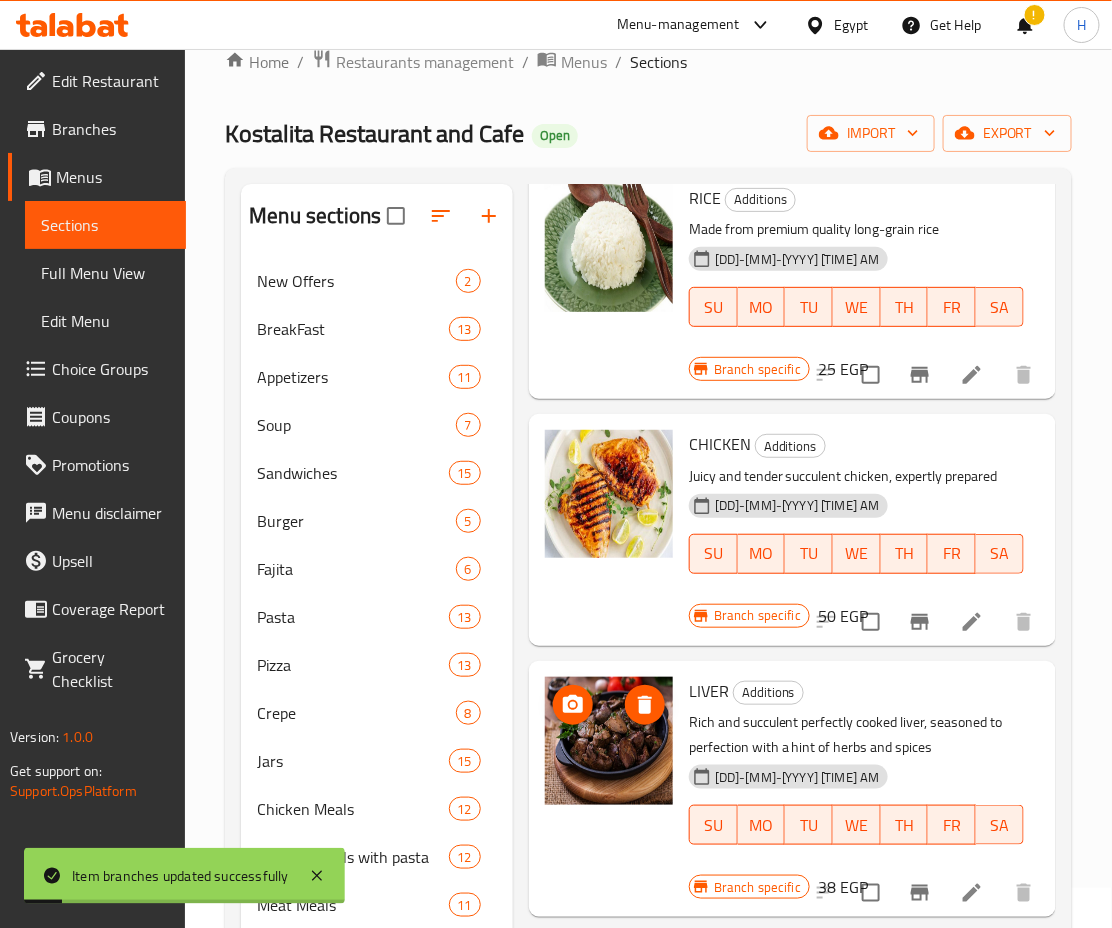 scroll, scrollTop: 635, scrollLeft: 0, axis: vertical 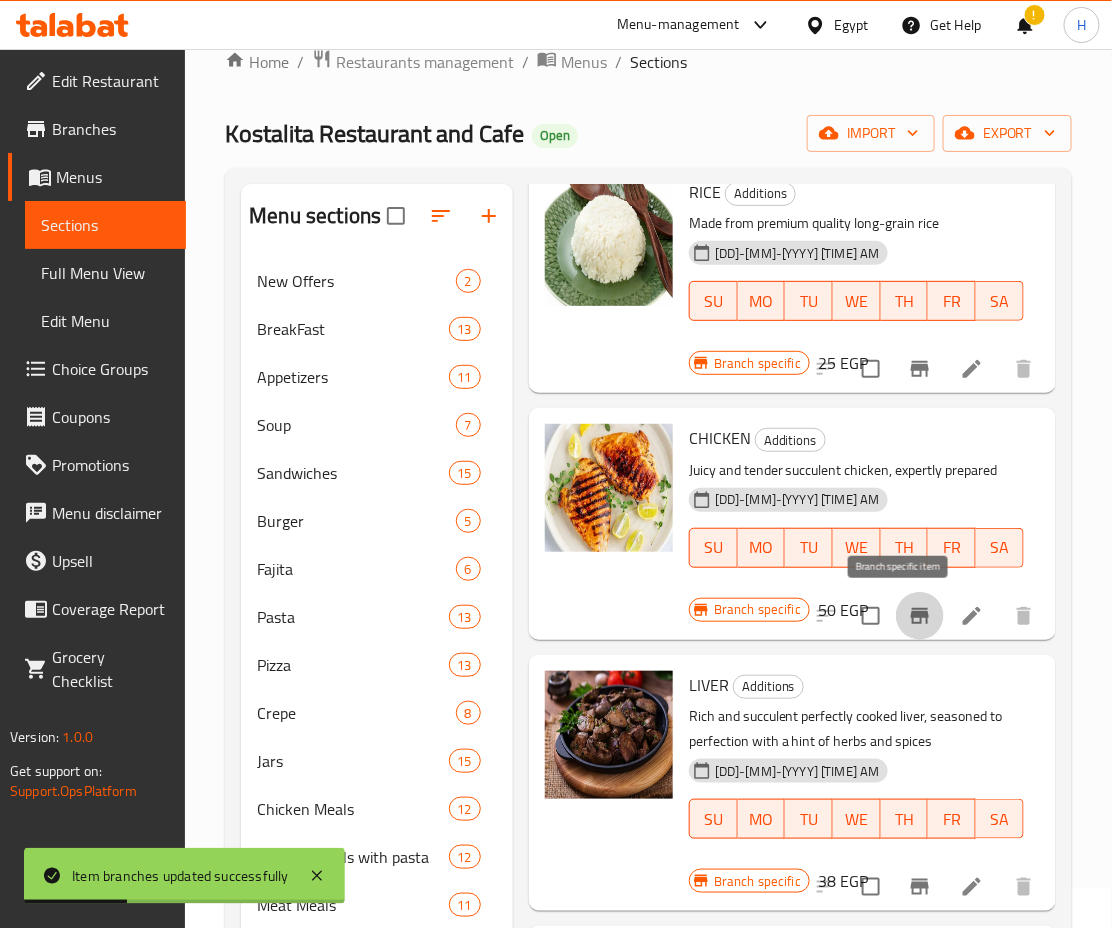 click at bounding box center [920, 616] 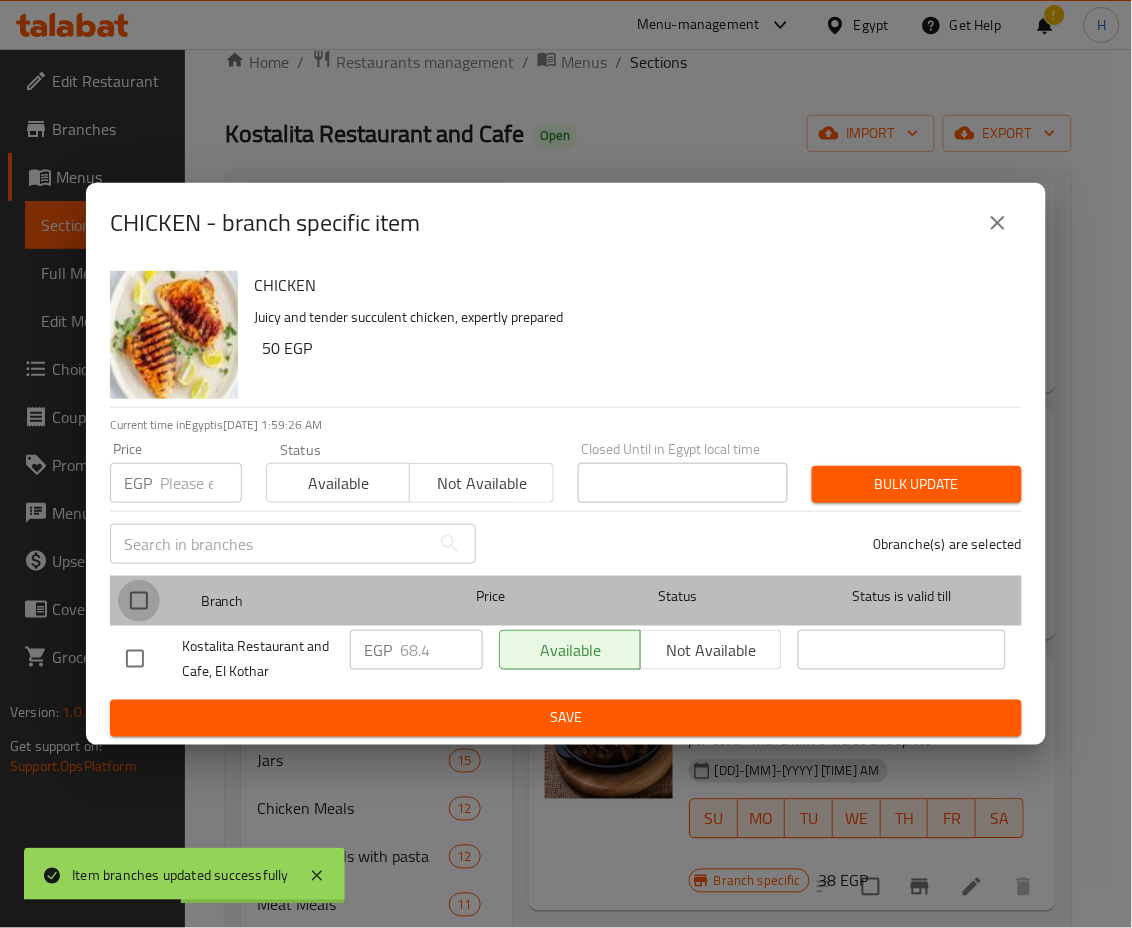 click at bounding box center [139, 601] 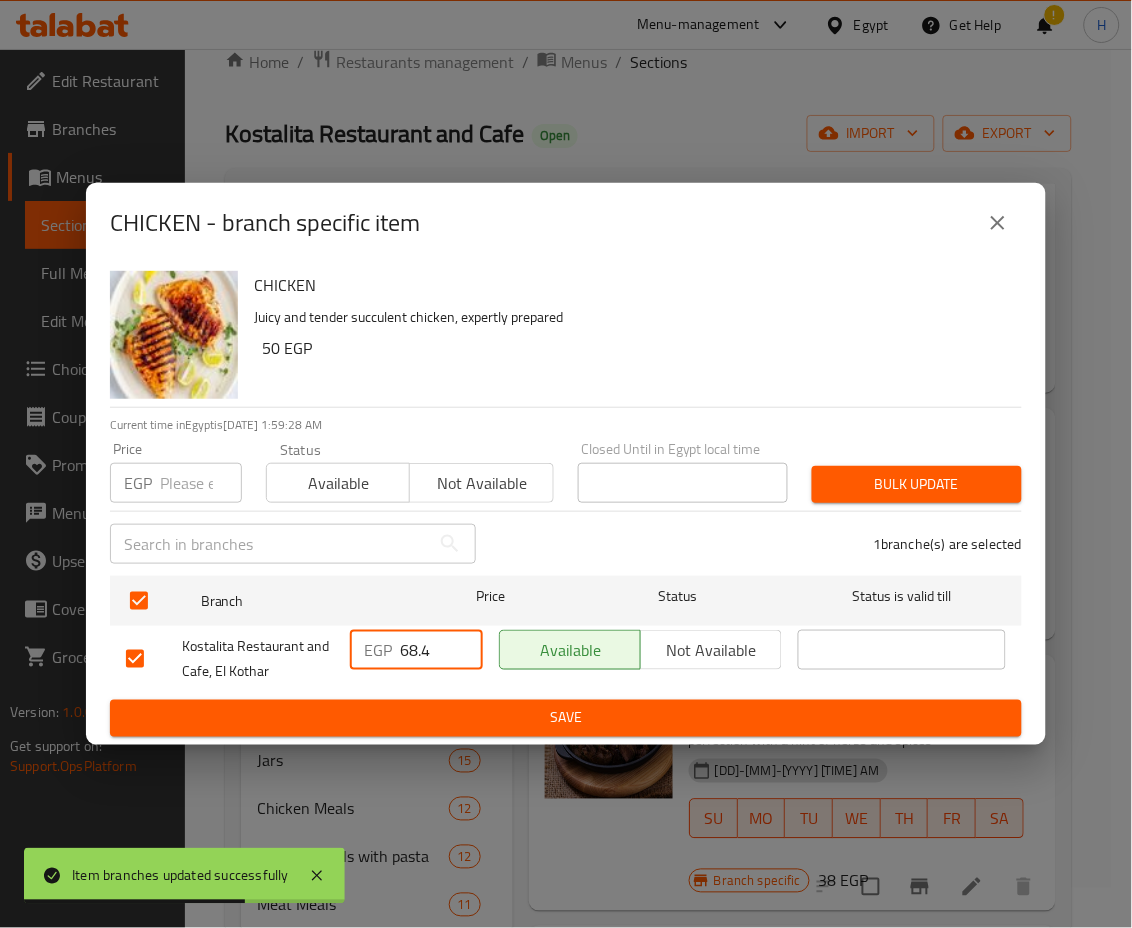 drag, startPoint x: 438, startPoint y: 645, endPoint x: 306, endPoint y: 642, distance: 132.03409 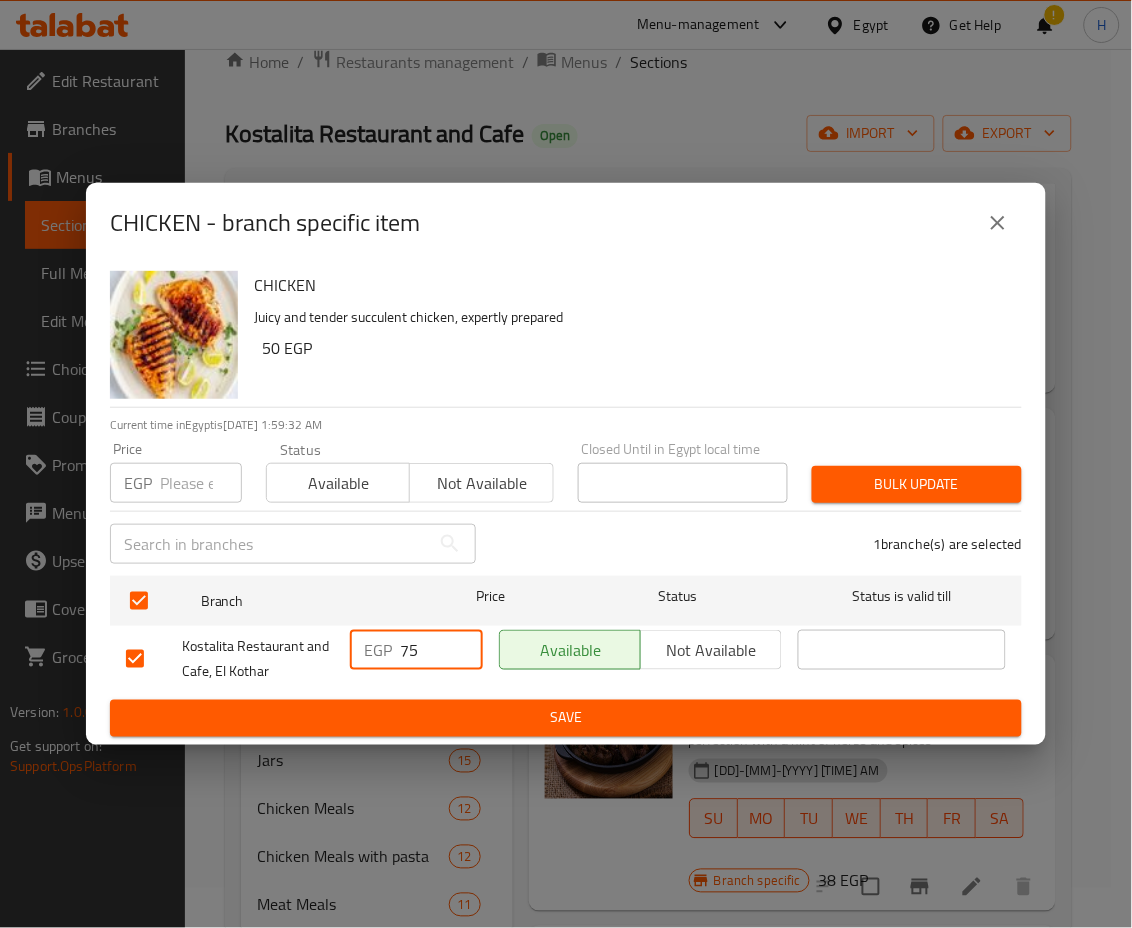 type on "75" 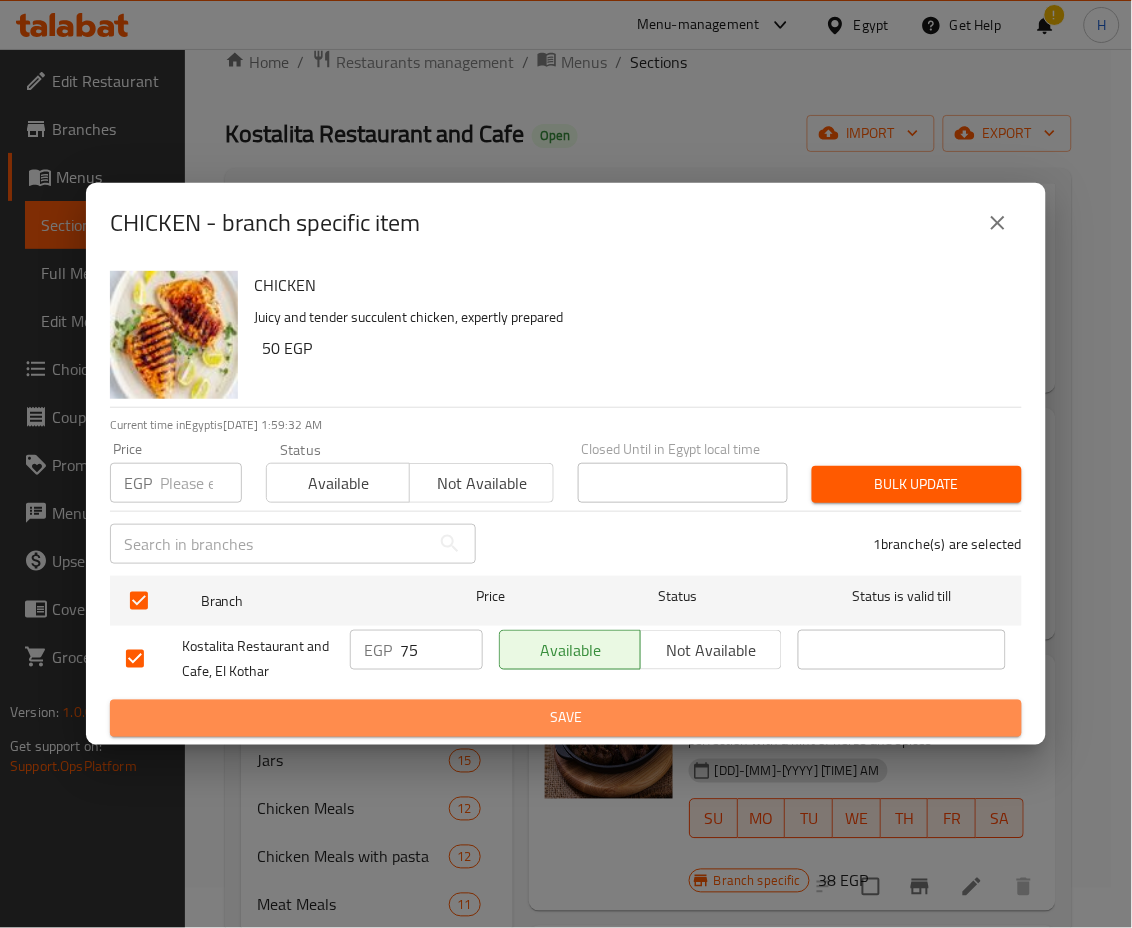click on "Save" at bounding box center (566, 718) 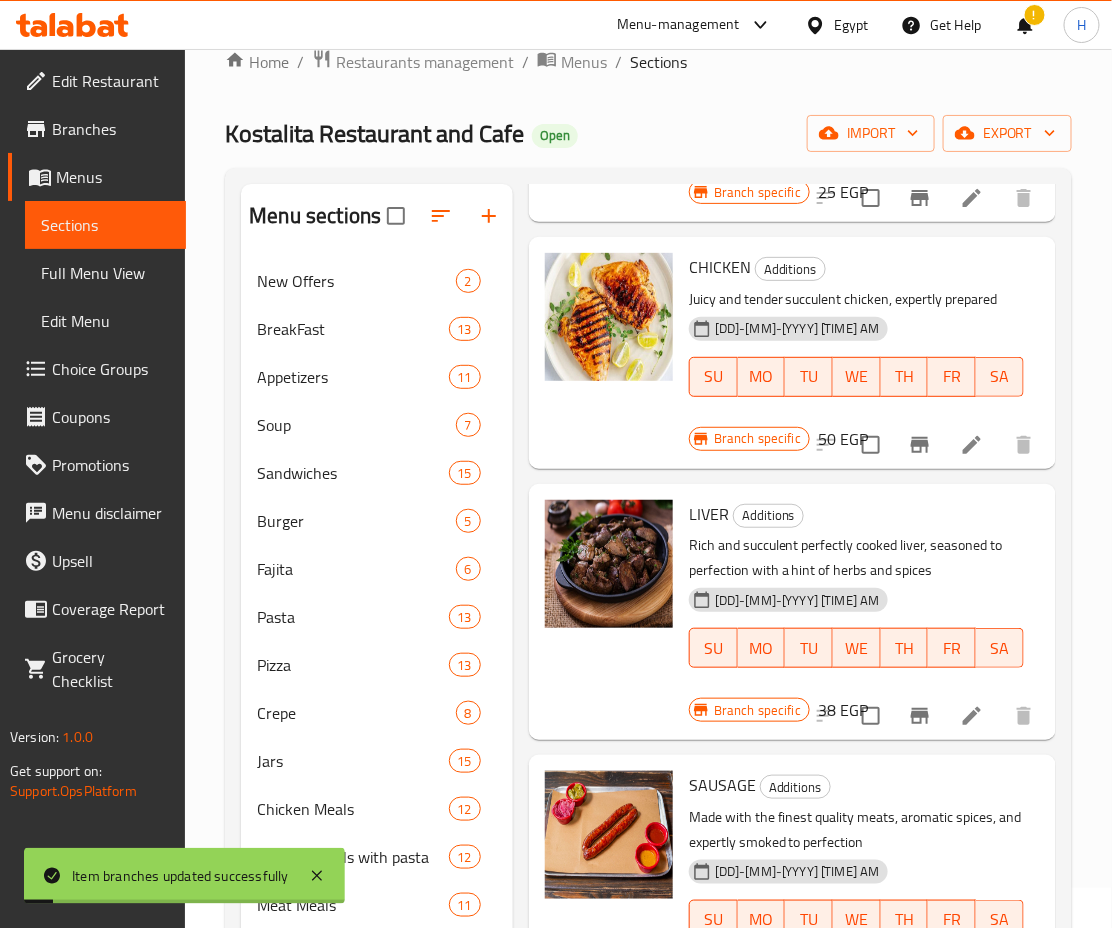 scroll, scrollTop: 835, scrollLeft: 0, axis: vertical 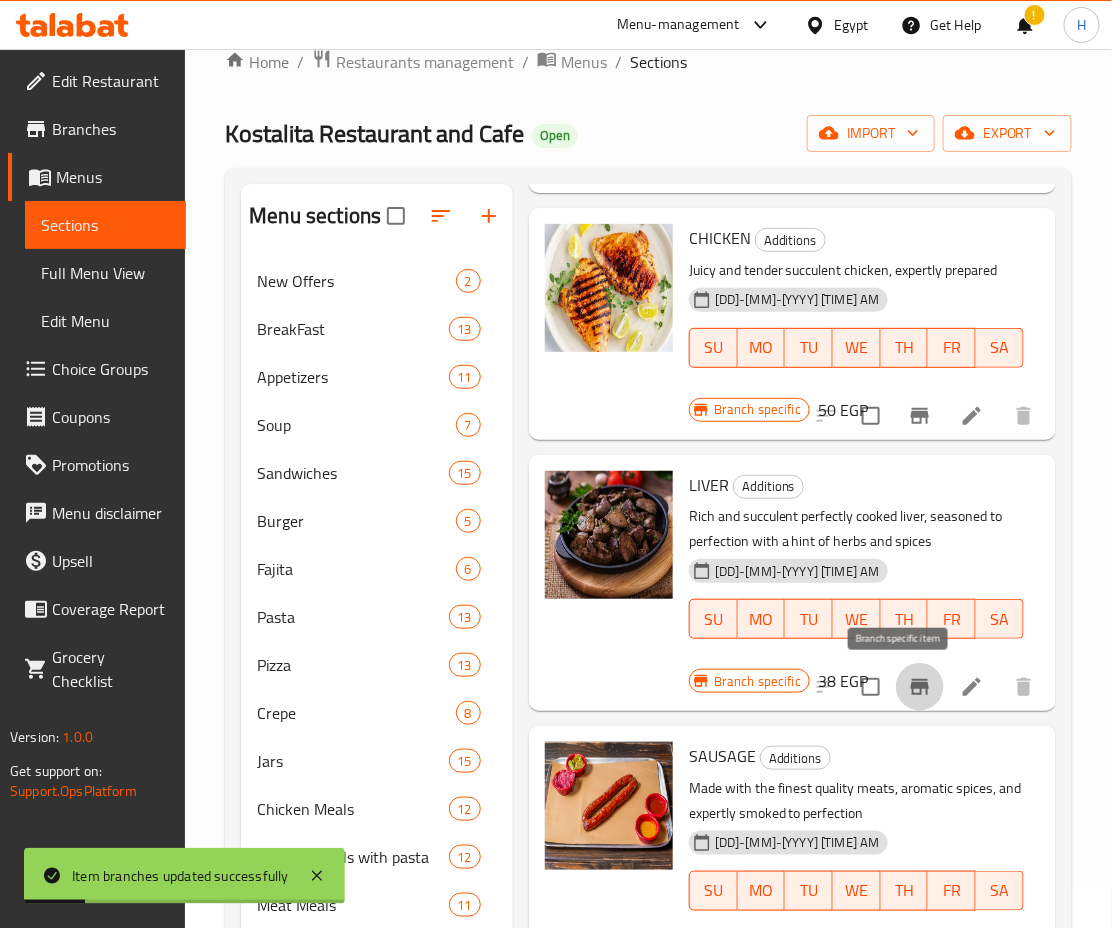 click 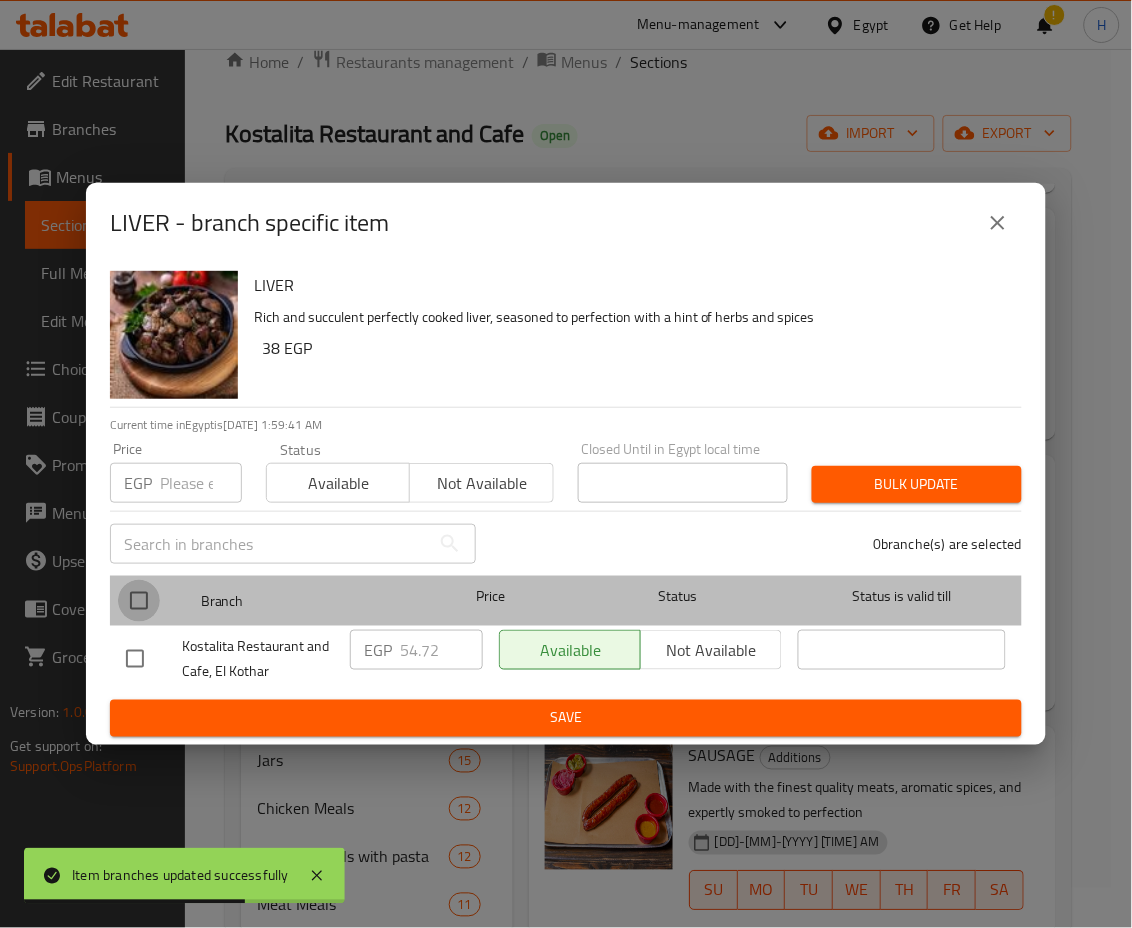 click at bounding box center [139, 601] 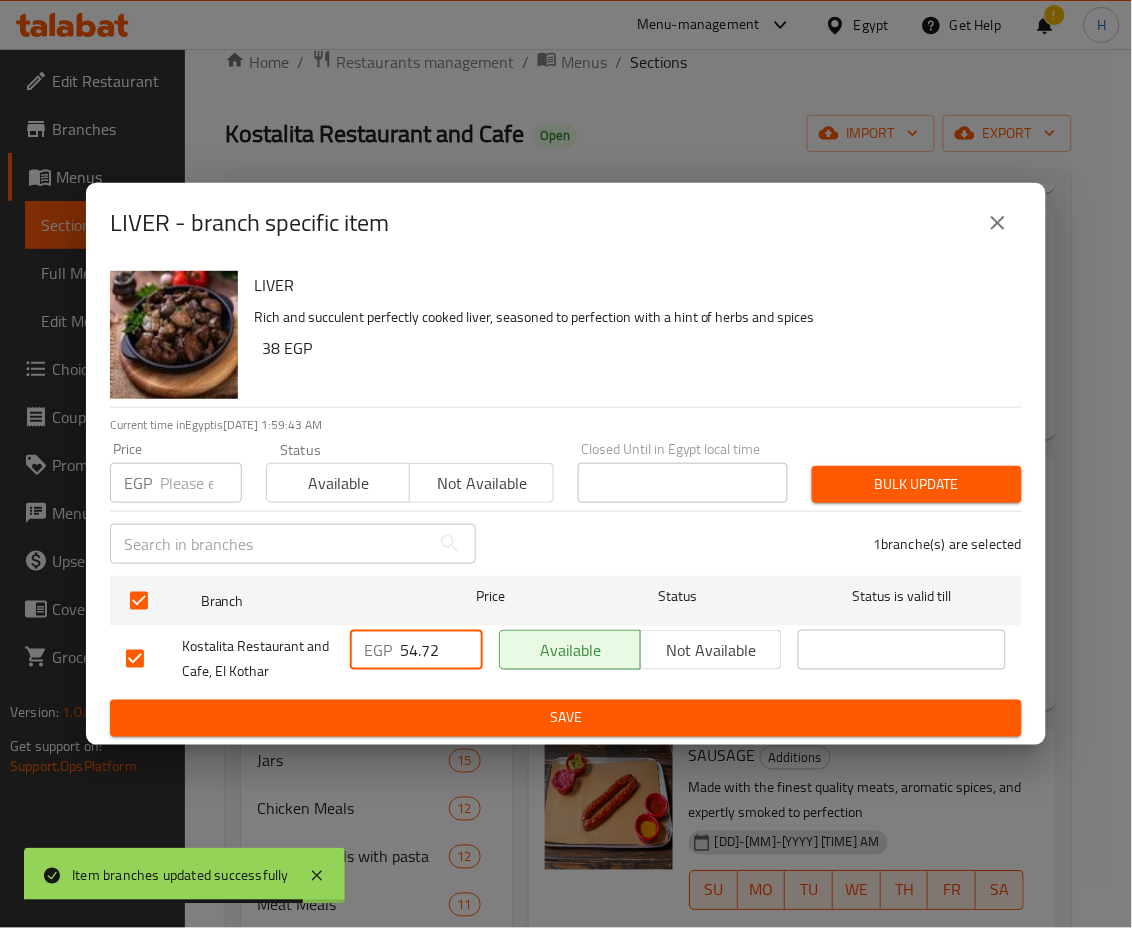 drag, startPoint x: 441, startPoint y: 642, endPoint x: 378, endPoint y: 651, distance: 63.63961 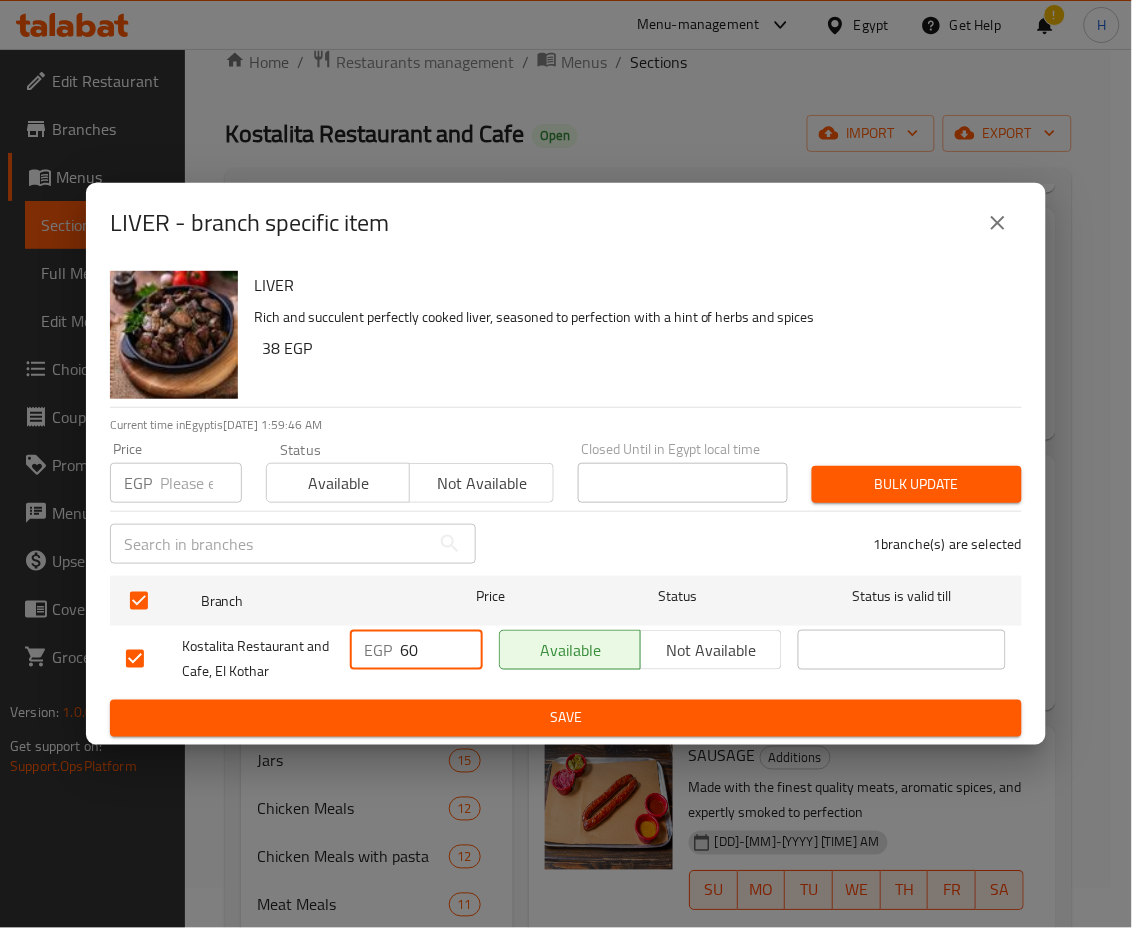 type on "60" 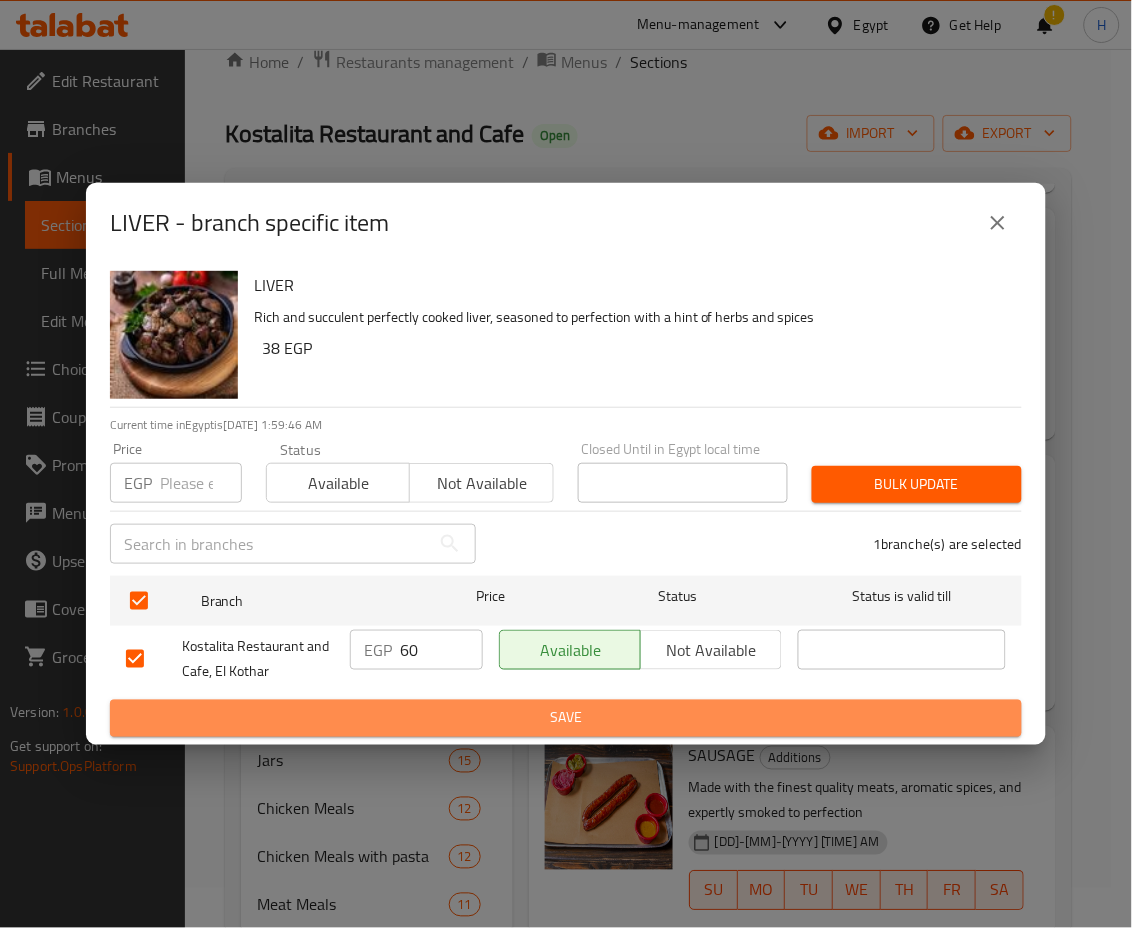 click on "Save" at bounding box center (566, 718) 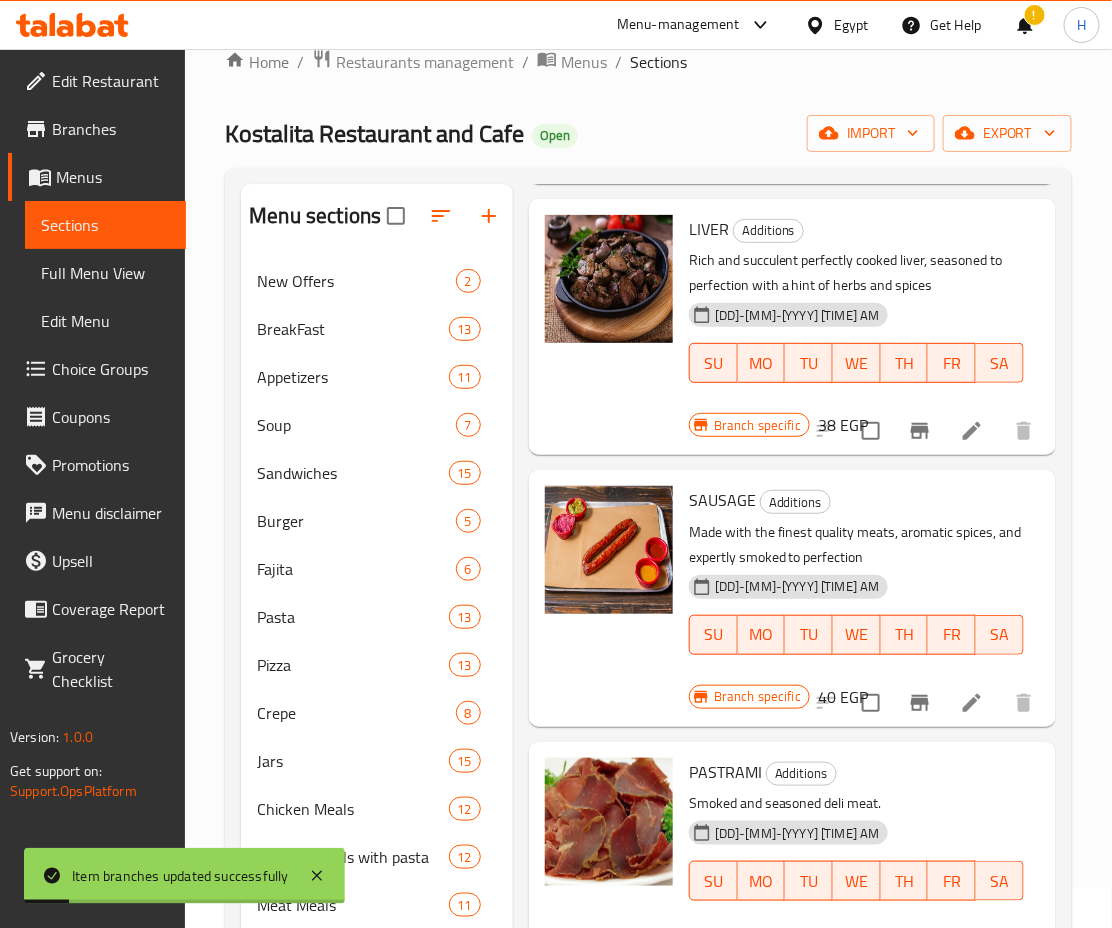 scroll, scrollTop: 1094, scrollLeft: 0, axis: vertical 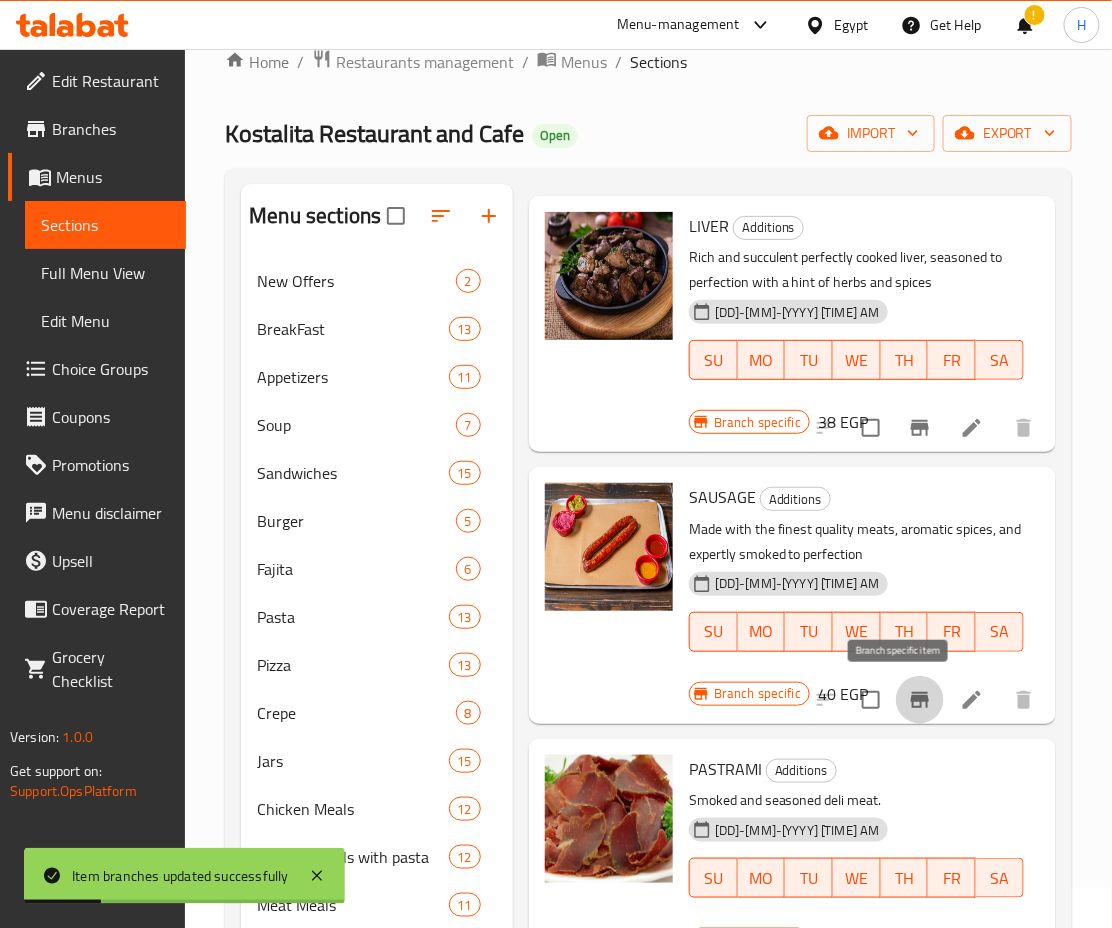 click 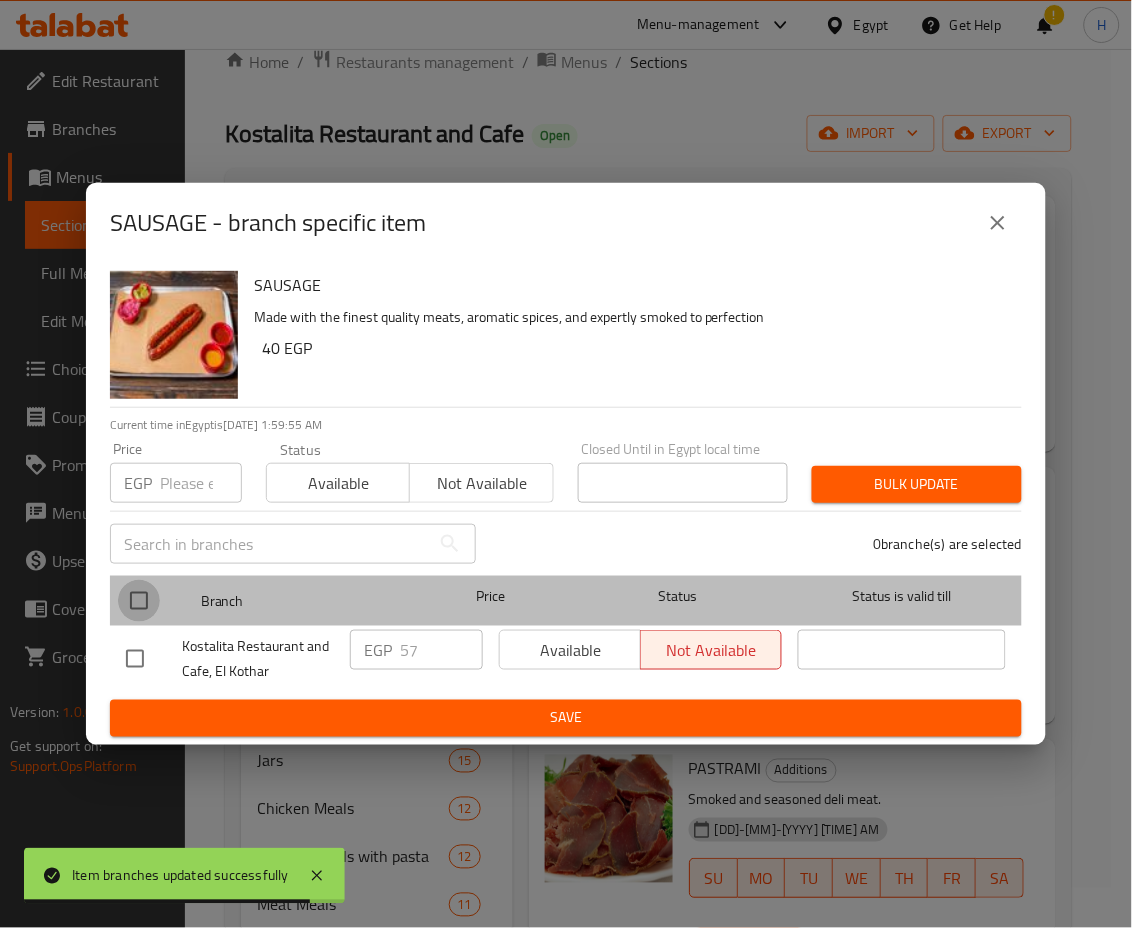 click at bounding box center (139, 601) 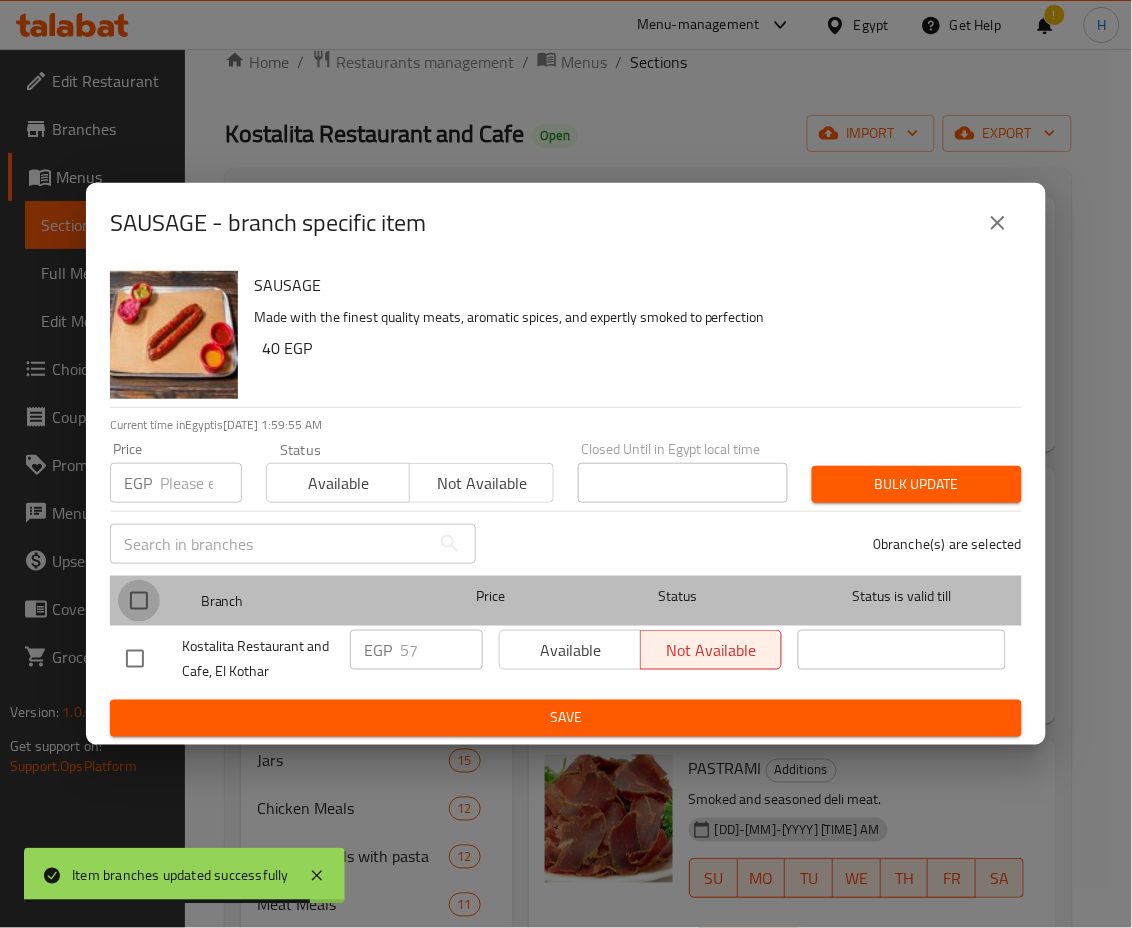checkbox on "true" 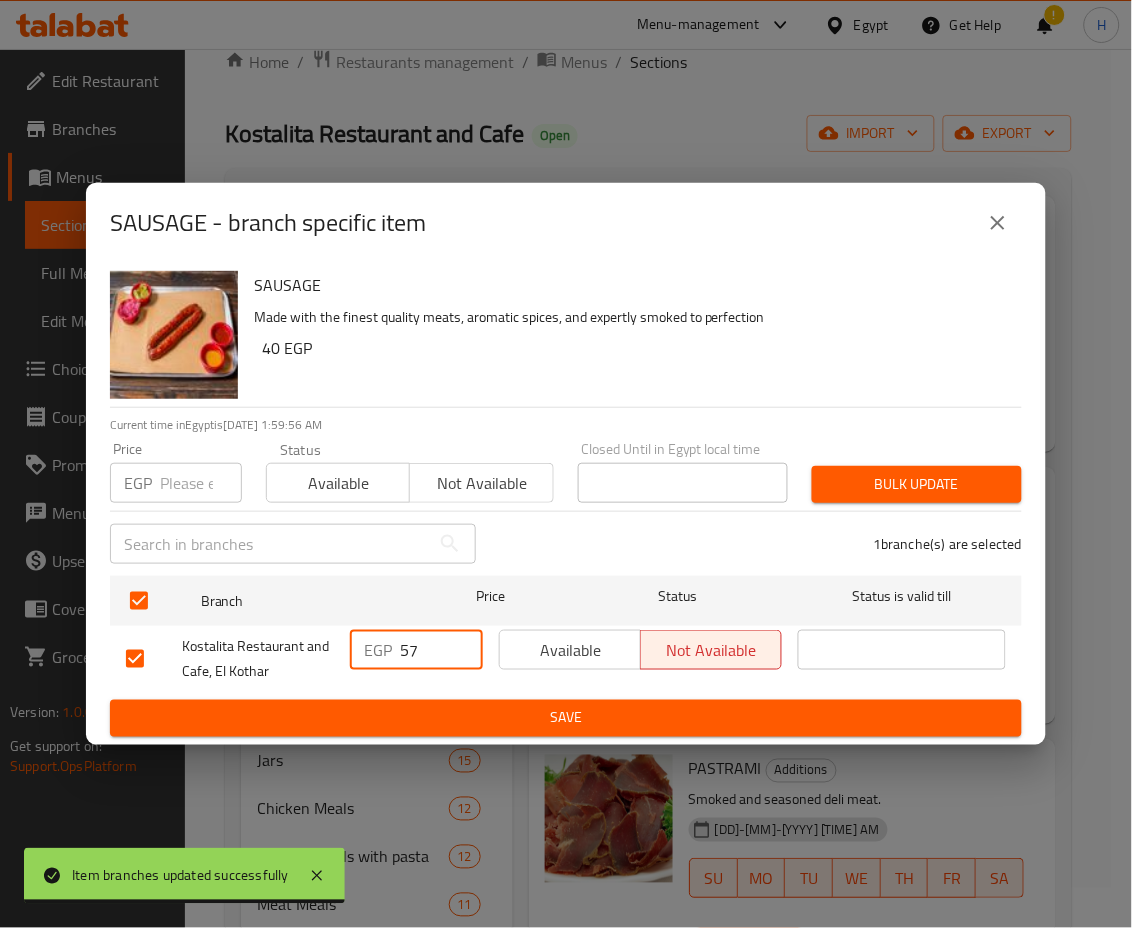 drag, startPoint x: 423, startPoint y: 648, endPoint x: 352, endPoint y: 658, distance: 71.70077 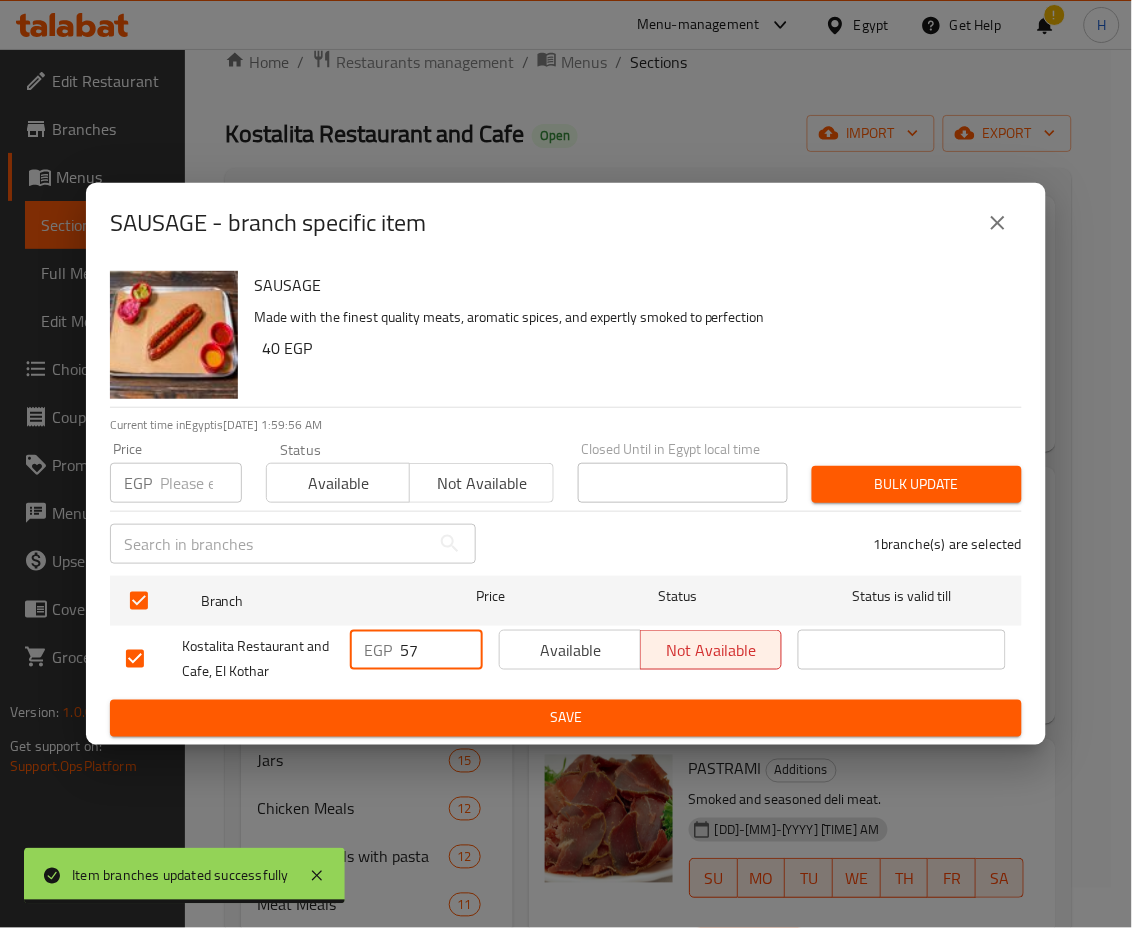 click on "EGP 57 ​" at bounding box center [416, 650] 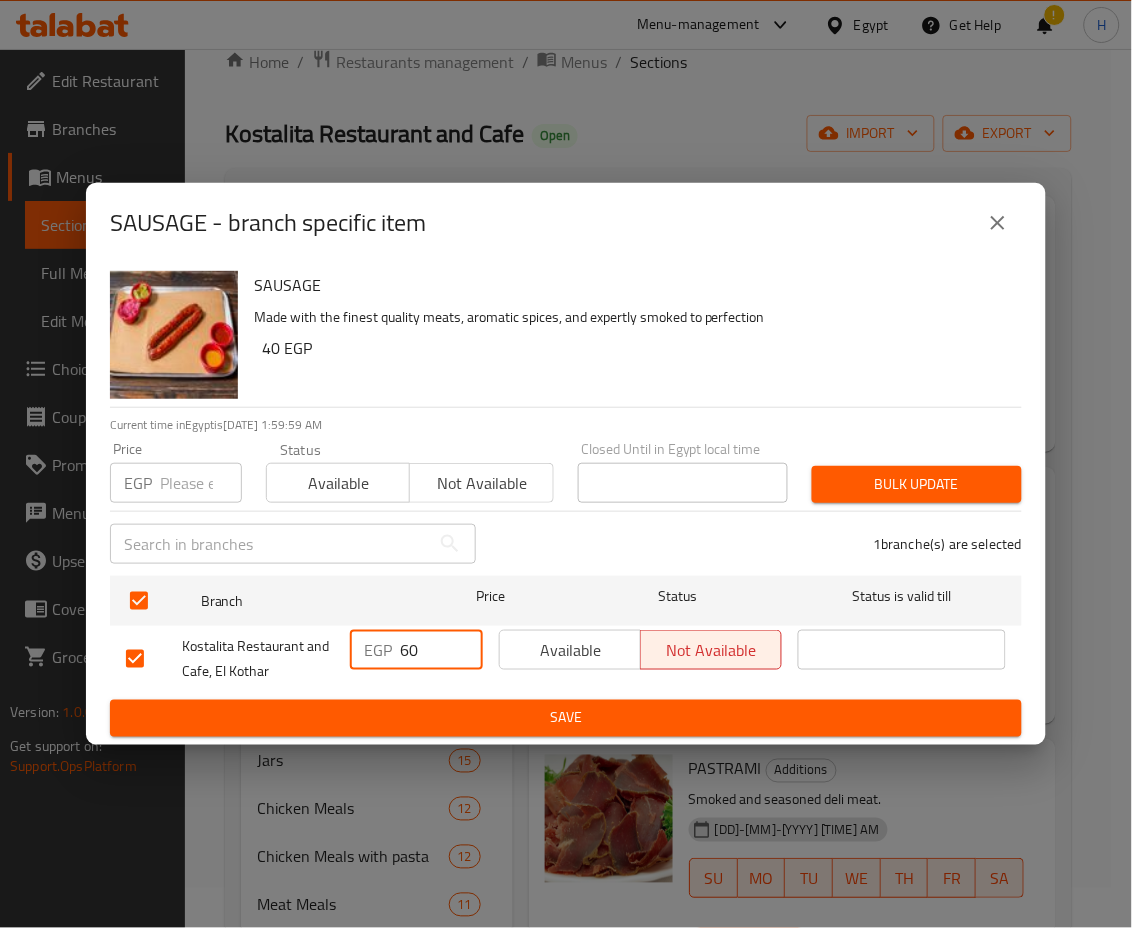 type on "60" 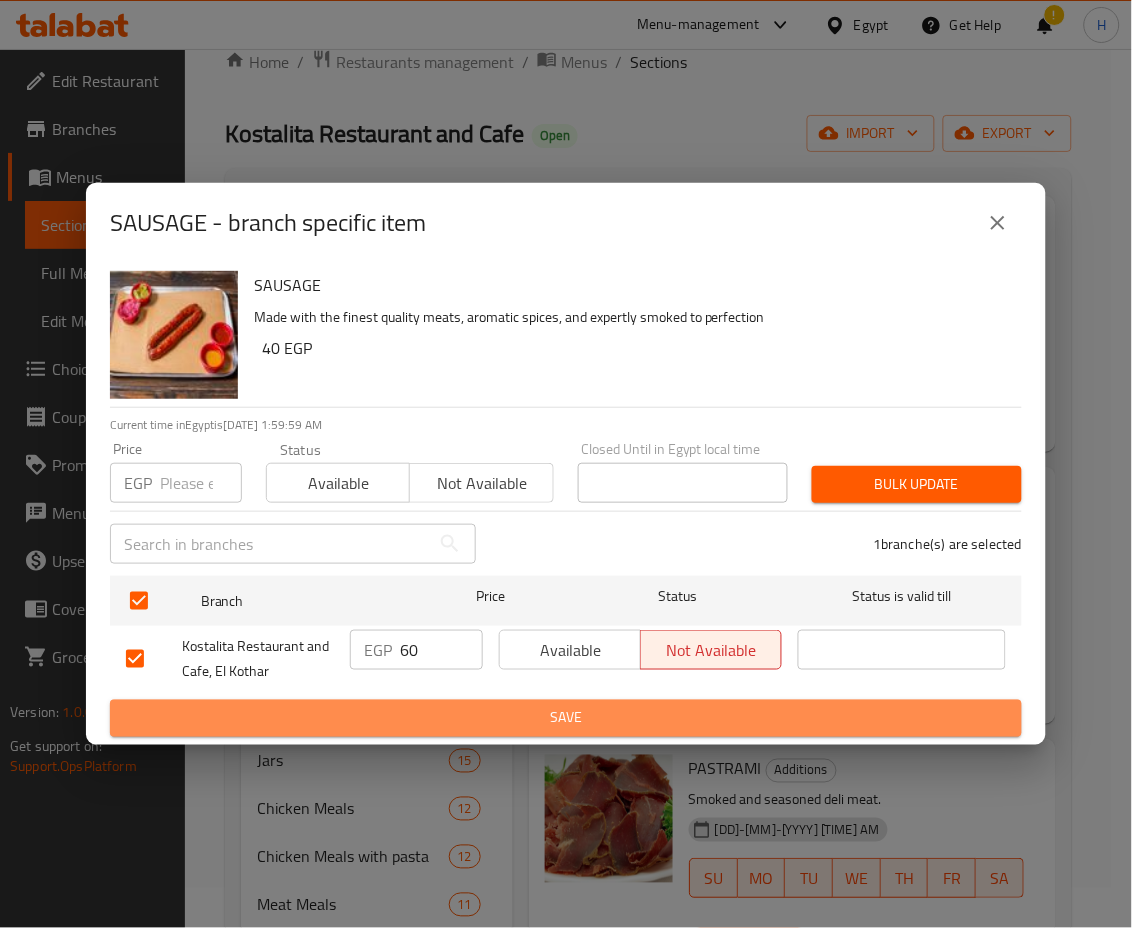 click on "Save" at bounding box center [566, 718] 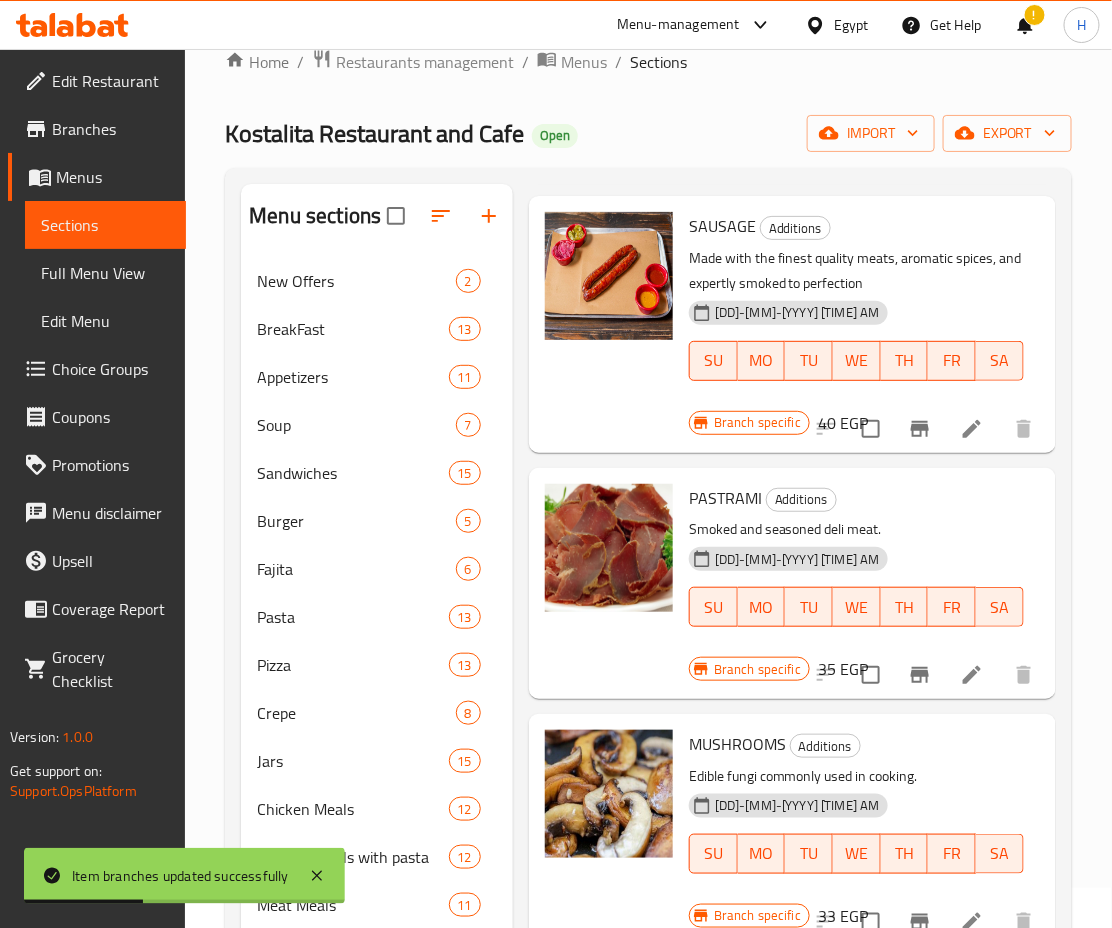 scroll, scrollTop: 1366, scrollLeft: 0, axis: vertical 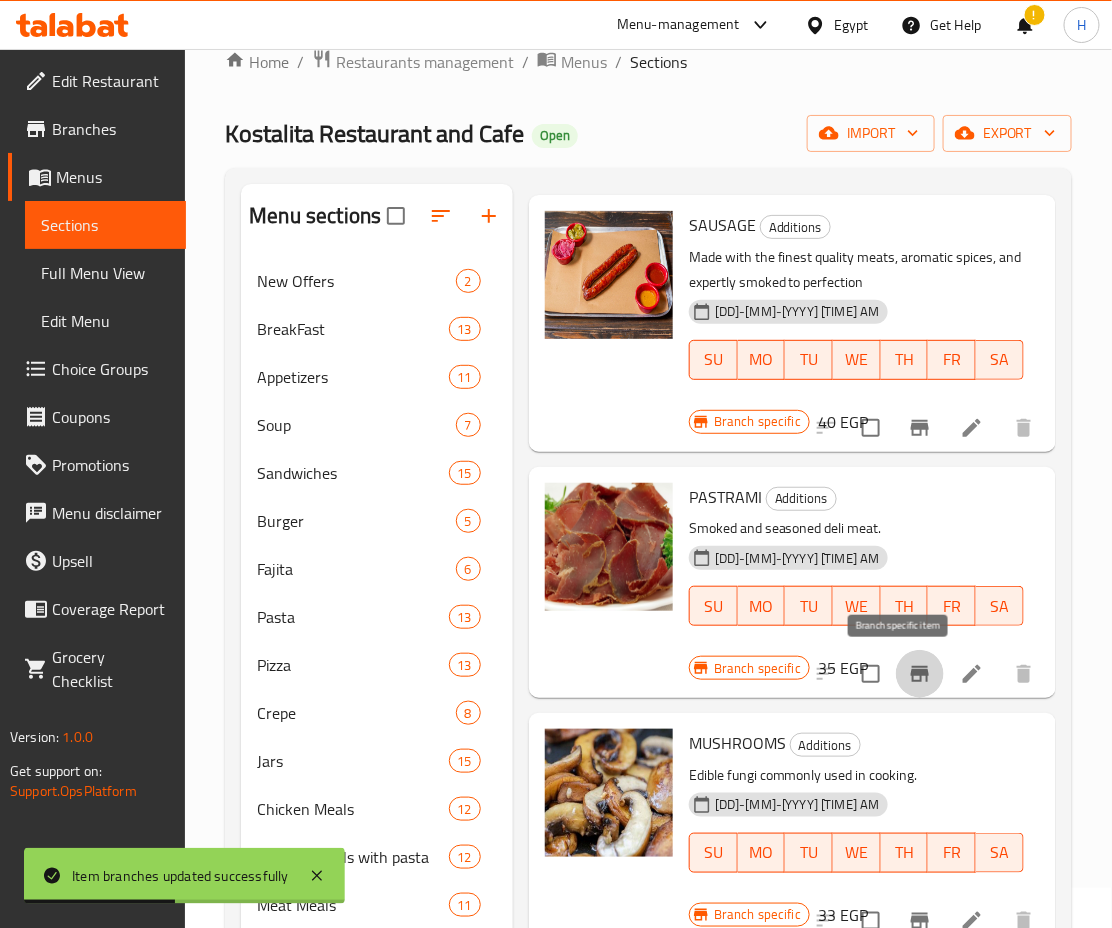 click 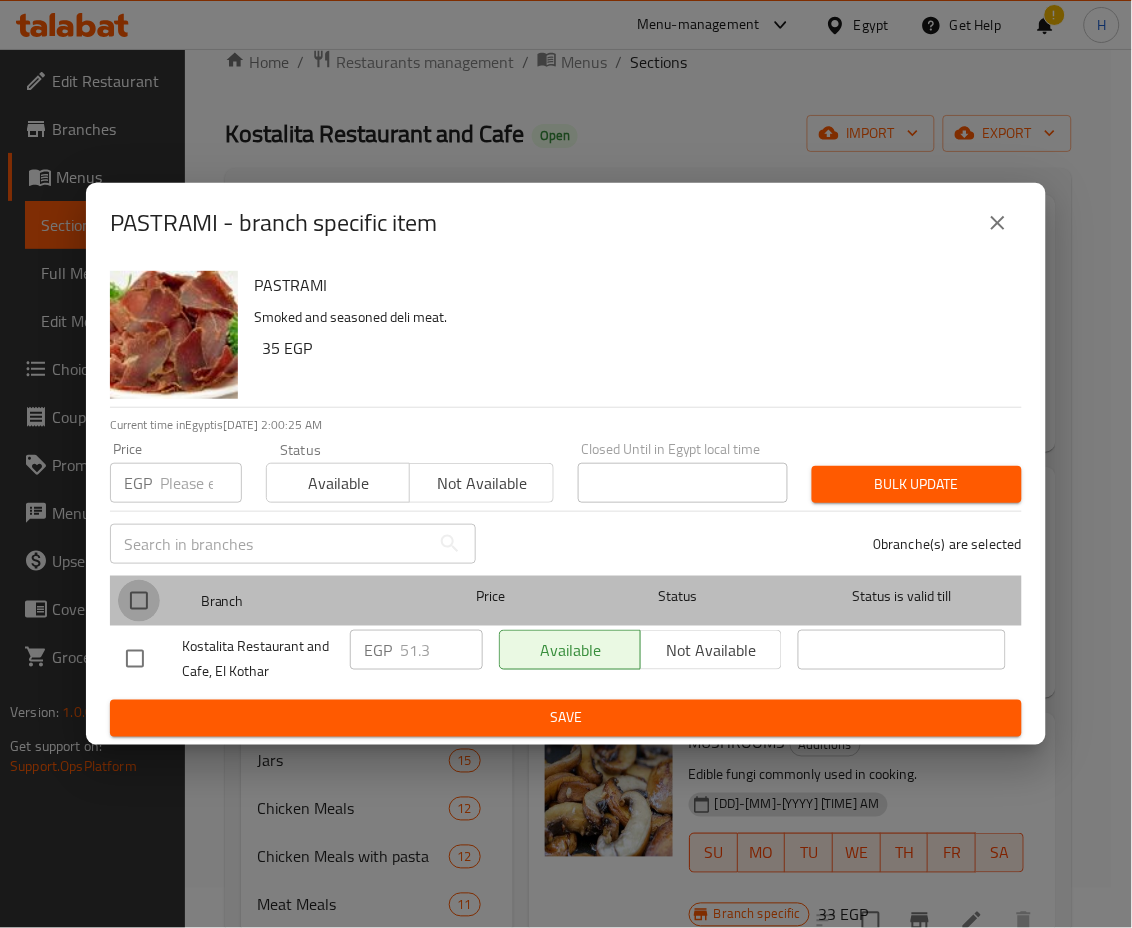 click at bounding box center [139, 601] 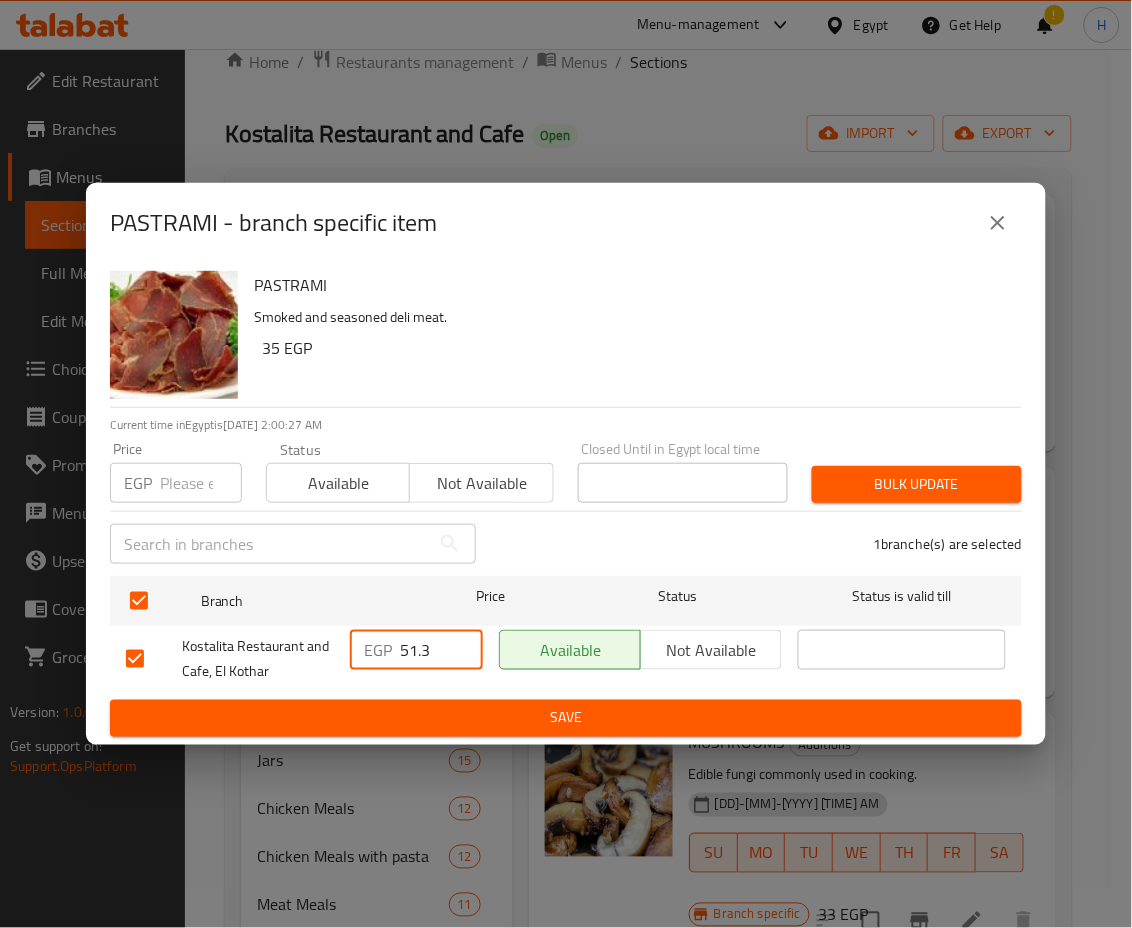 drag, startPoint x: 437, startPoint y: 648, endPoint x: 261, endPoint y: 651, distance: 176.02557 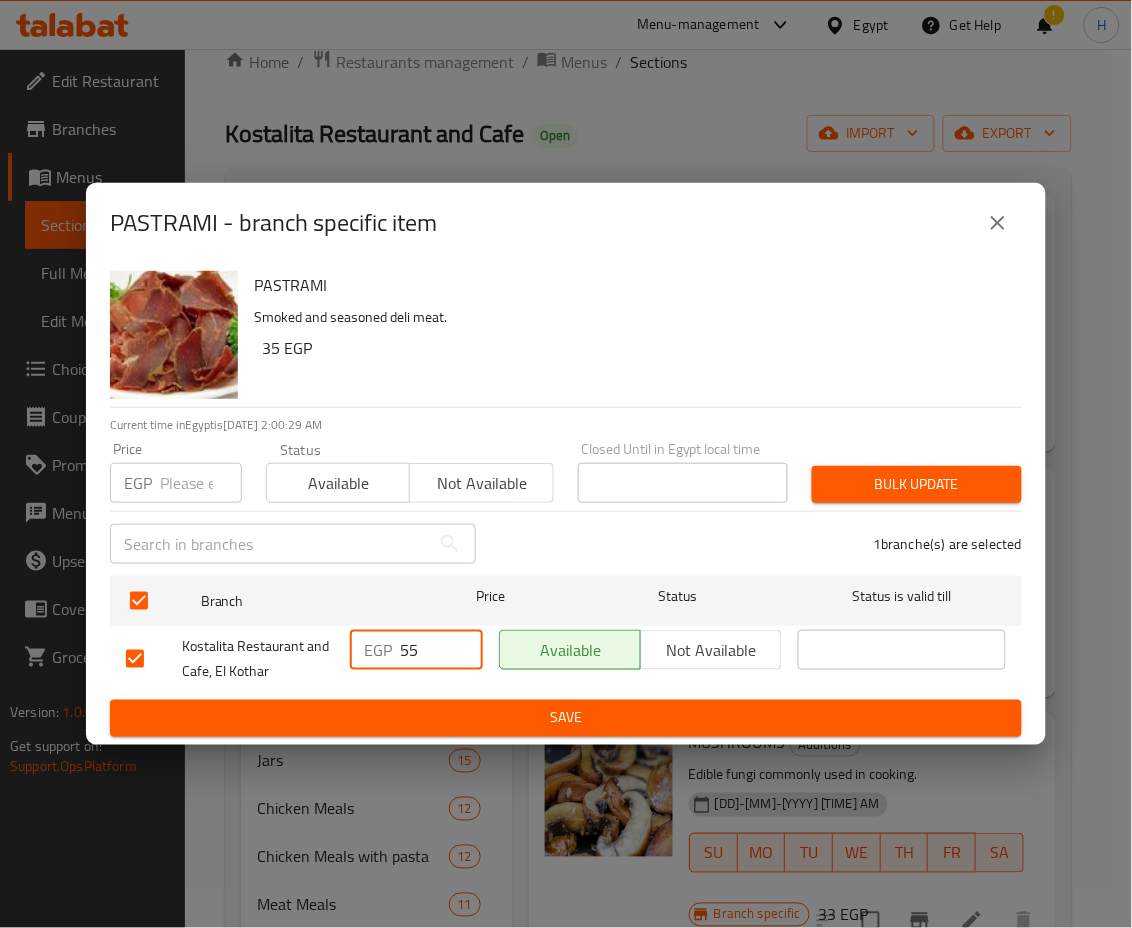 type on "55" 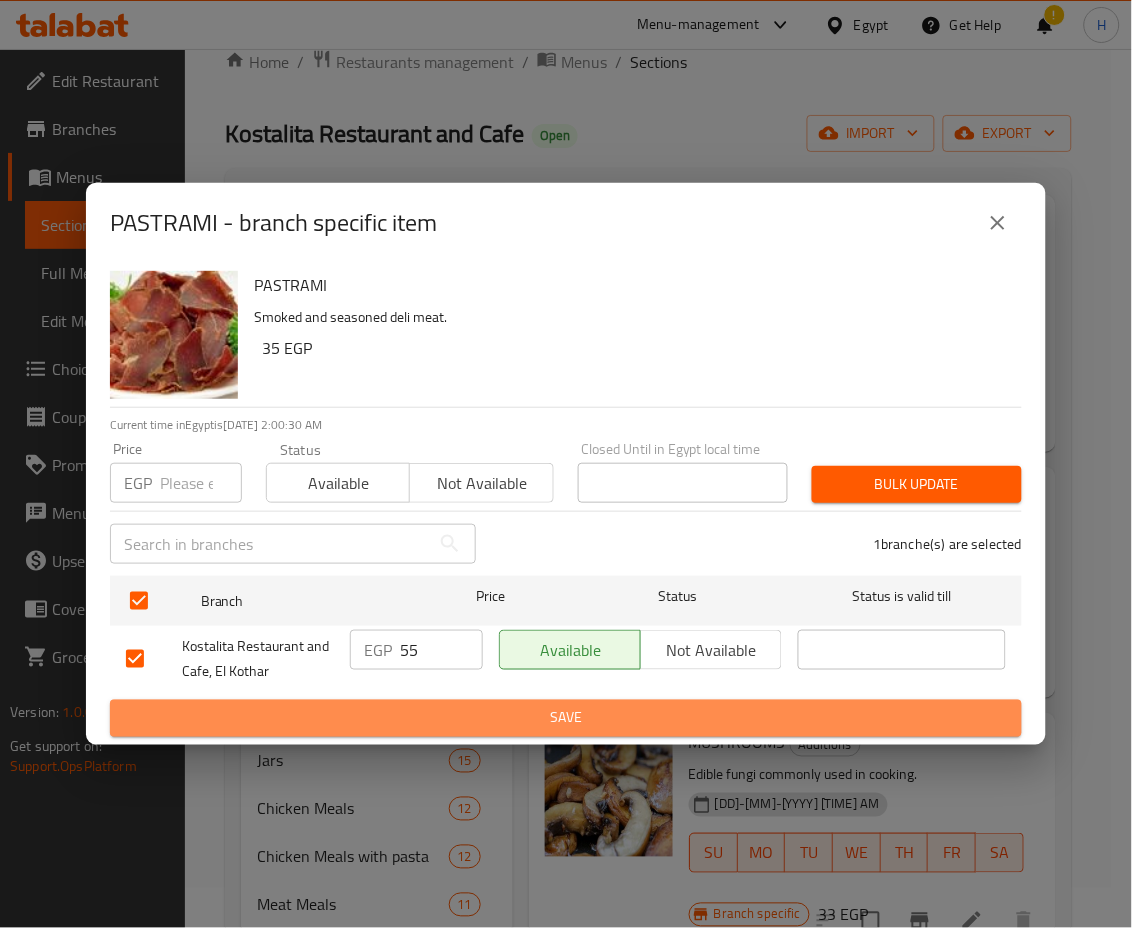 click on "Save" at bounding box center [566, 718] 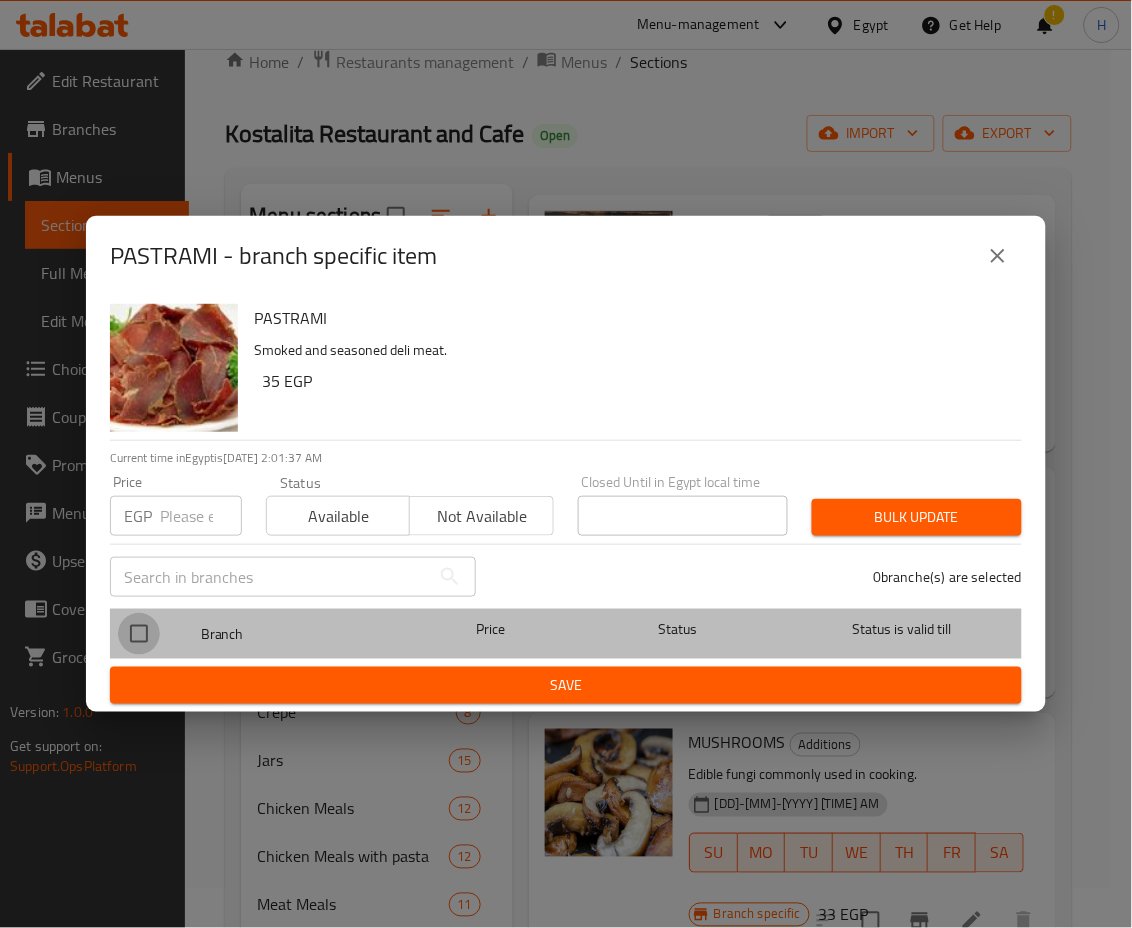 click at bounding box center [139, 634] 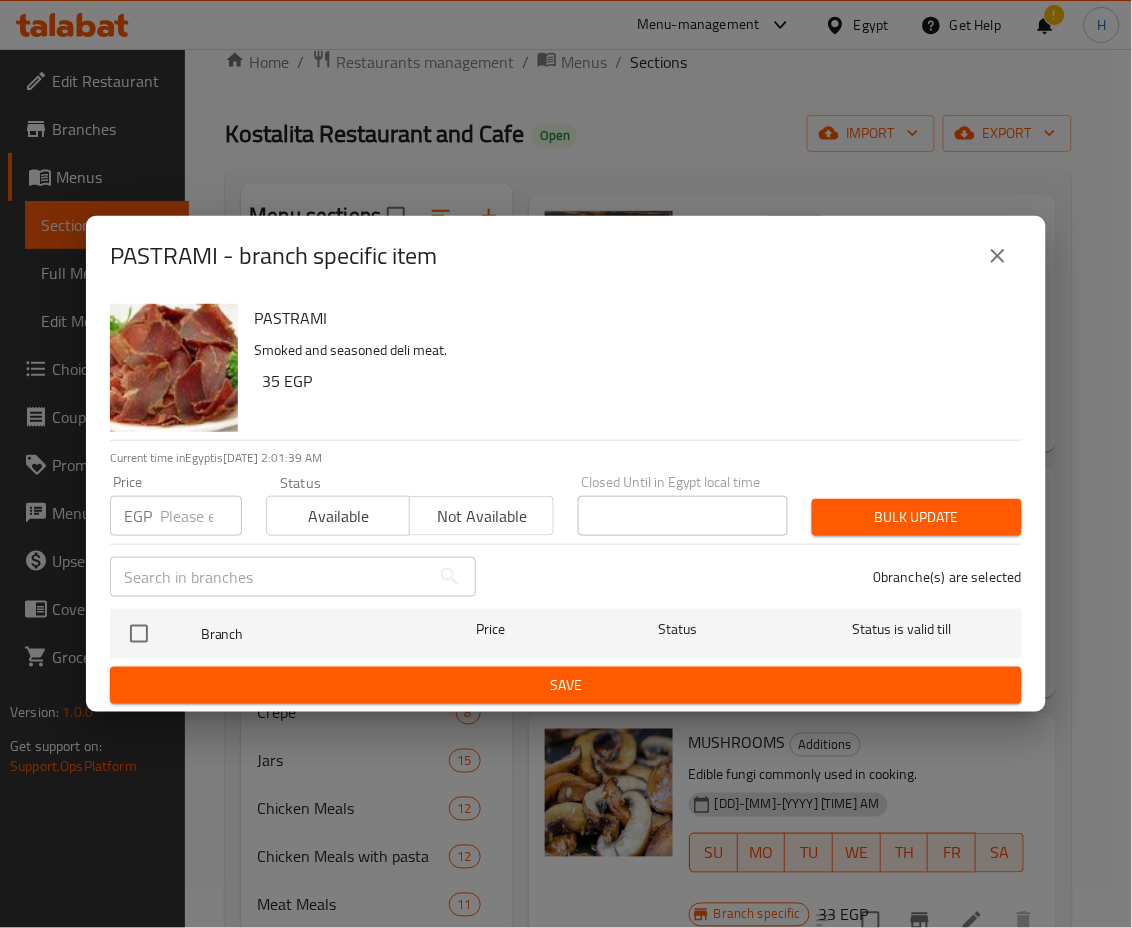 click 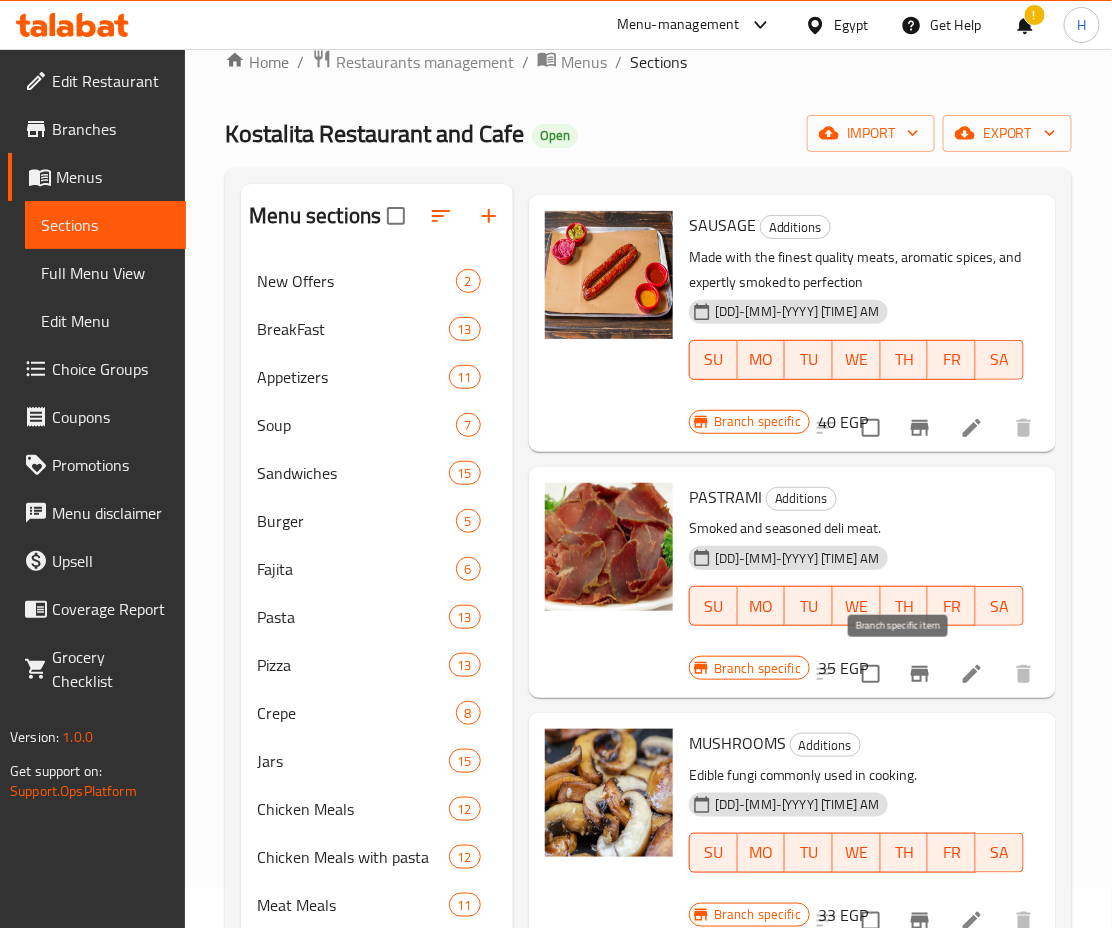 click 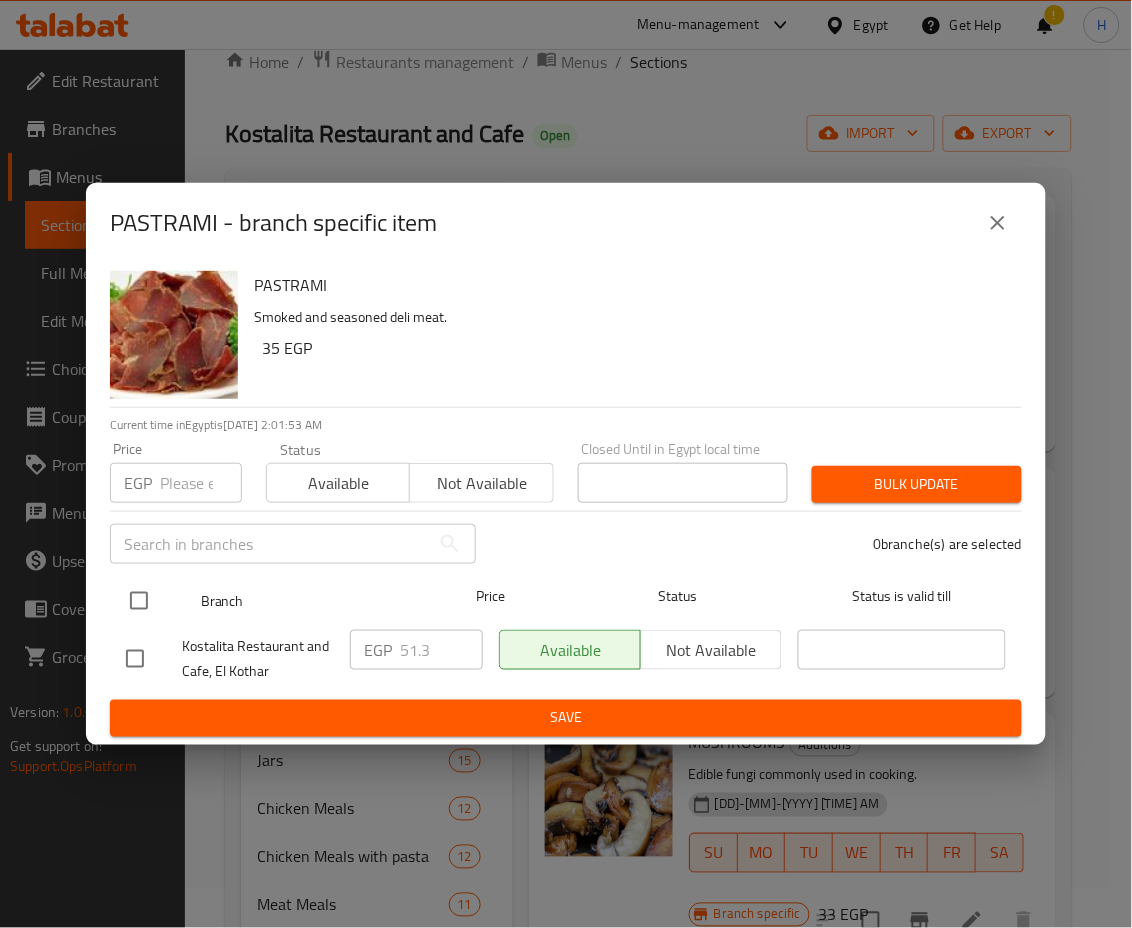 click at bounding box center (139, 601) 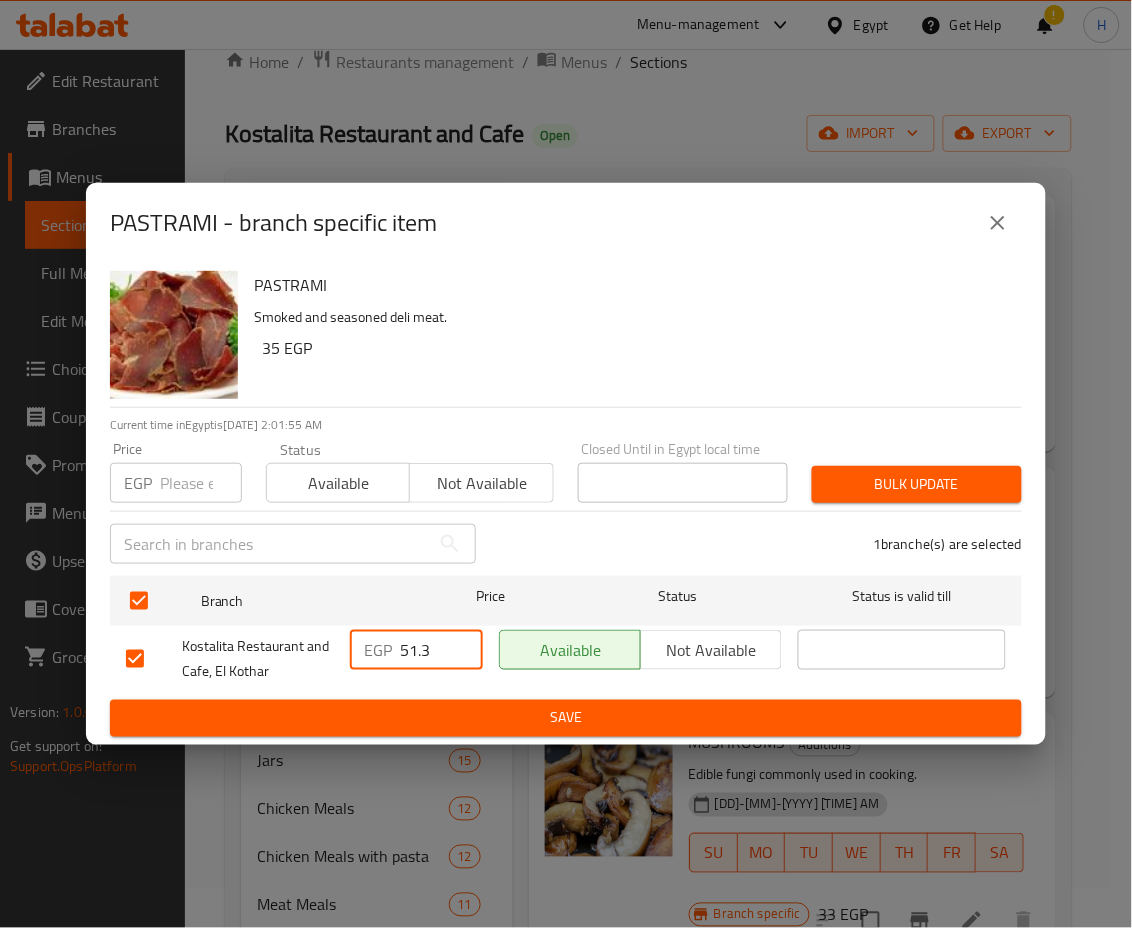 drag, startPoint x: 437, startPoint y: 654, endPoint x: 298, endPoint y: 649, distance: 139.0899 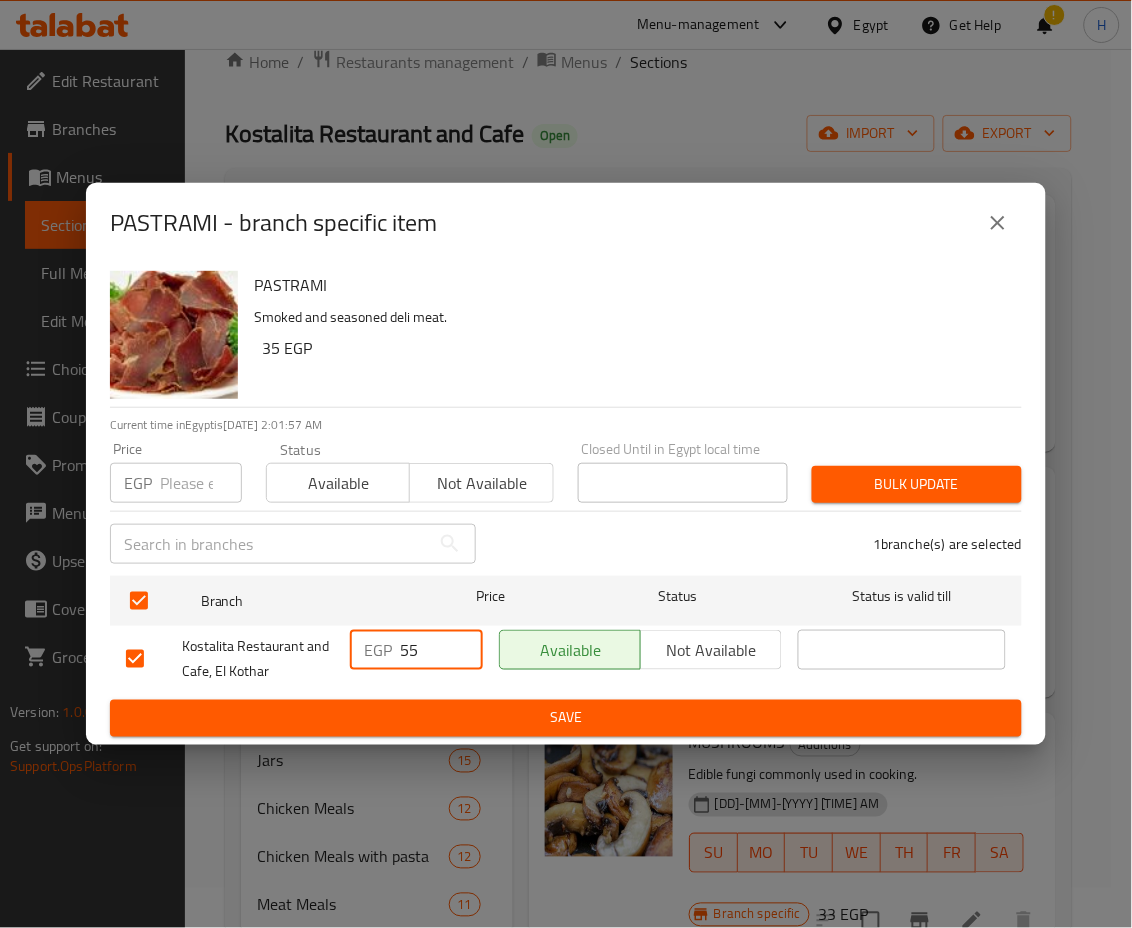 type on "55" 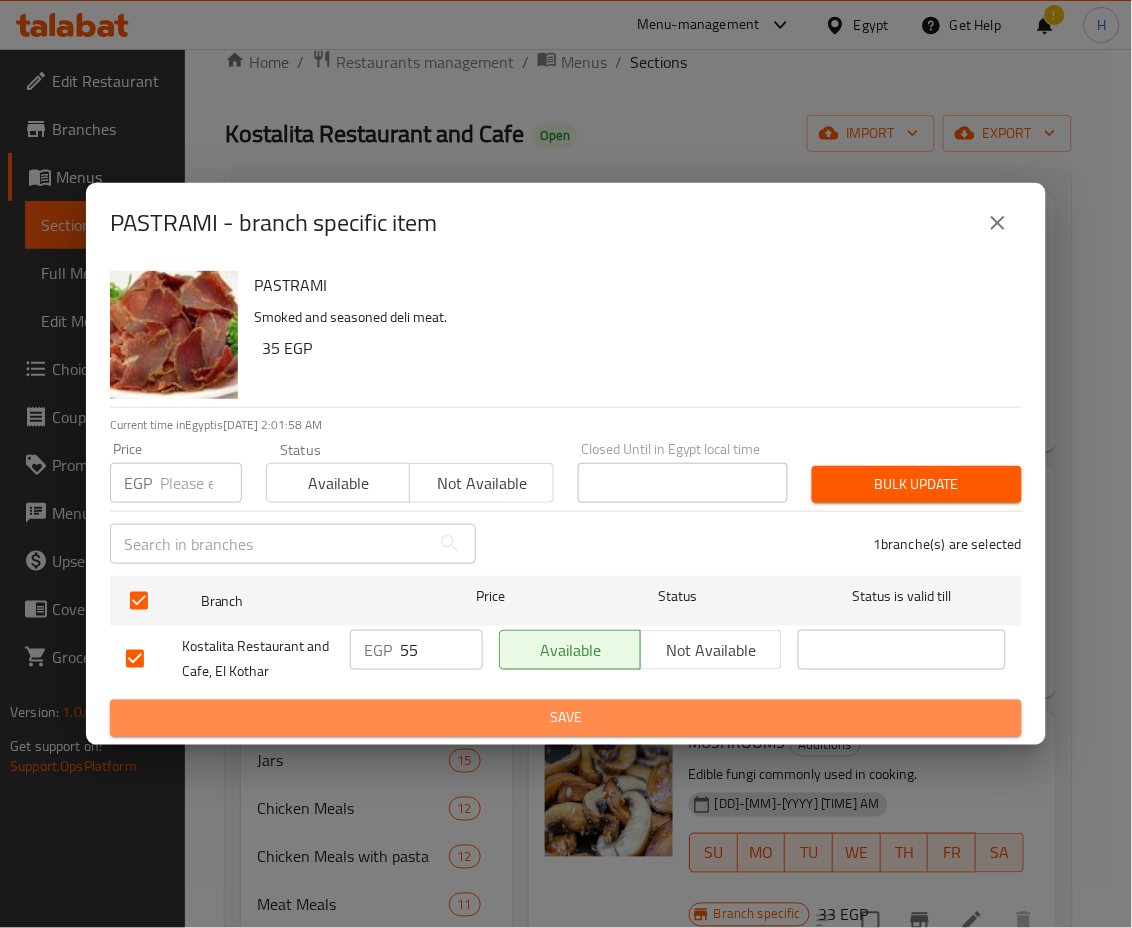 click on "Save" at bounding box center (566, 718) 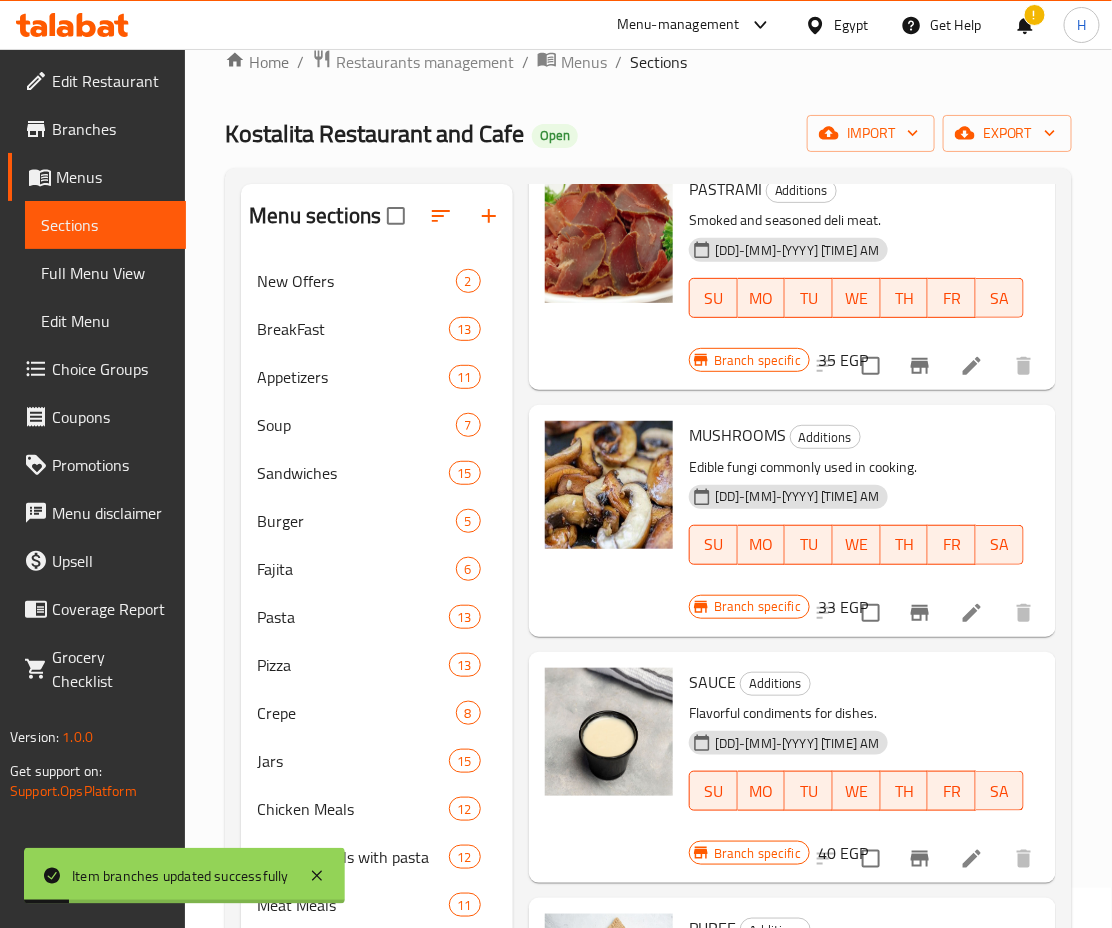 scroll, scrollTop: 1675, scrollLeft: 0, axis: vertical 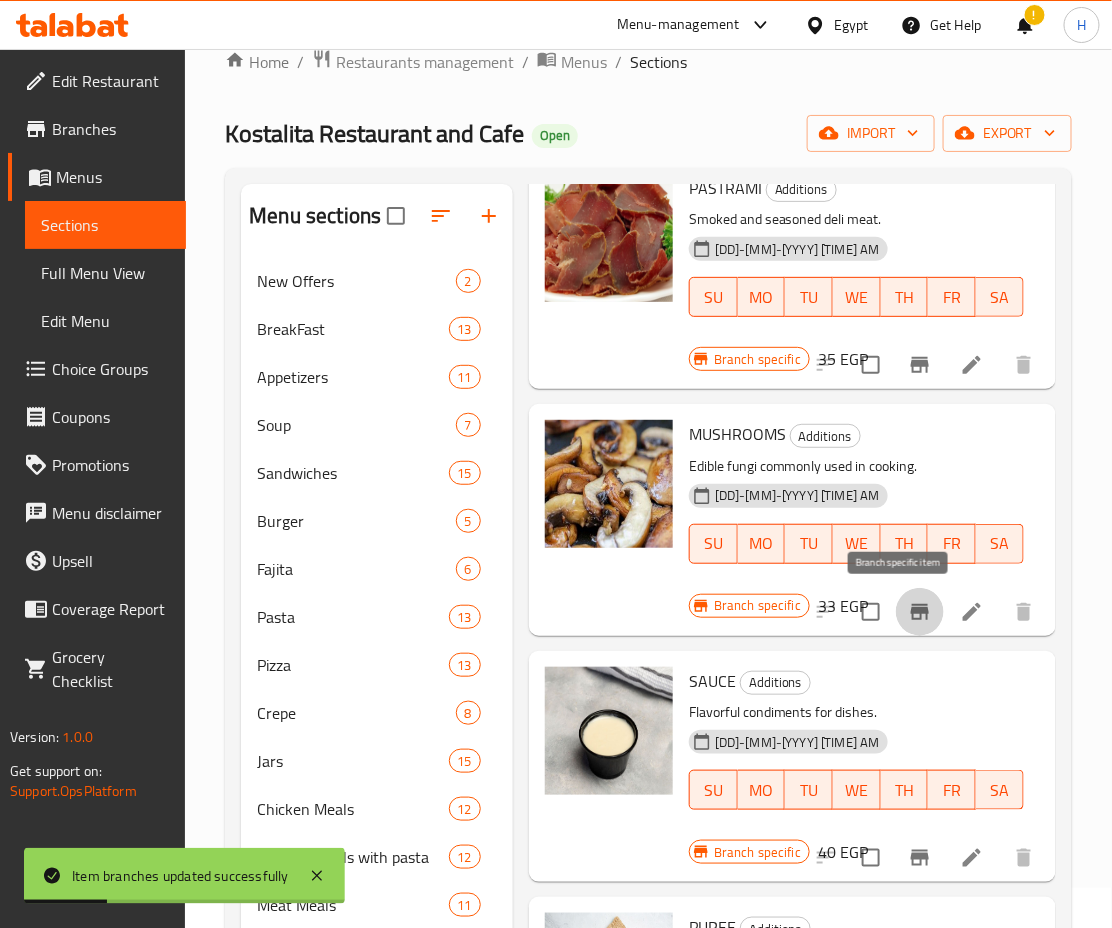 click 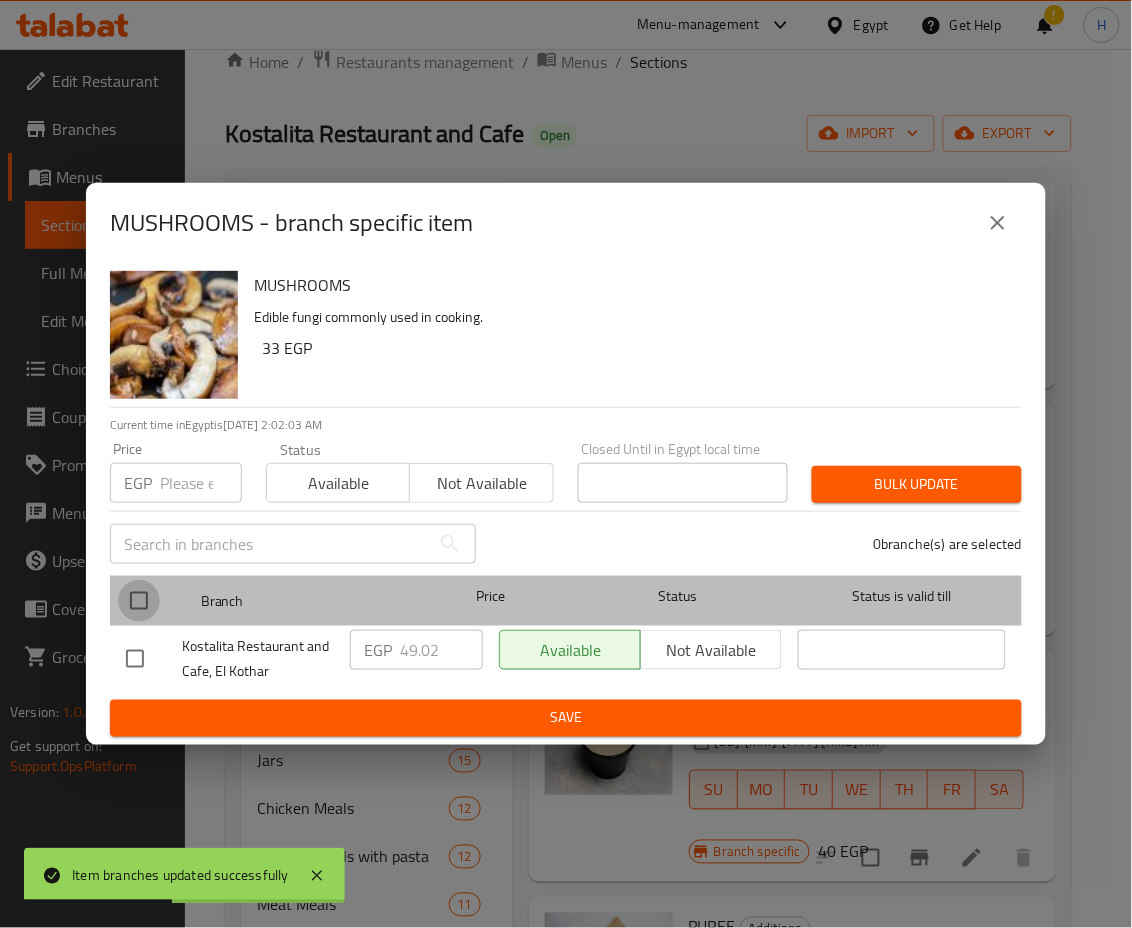 click at bounding box center (139, 601) 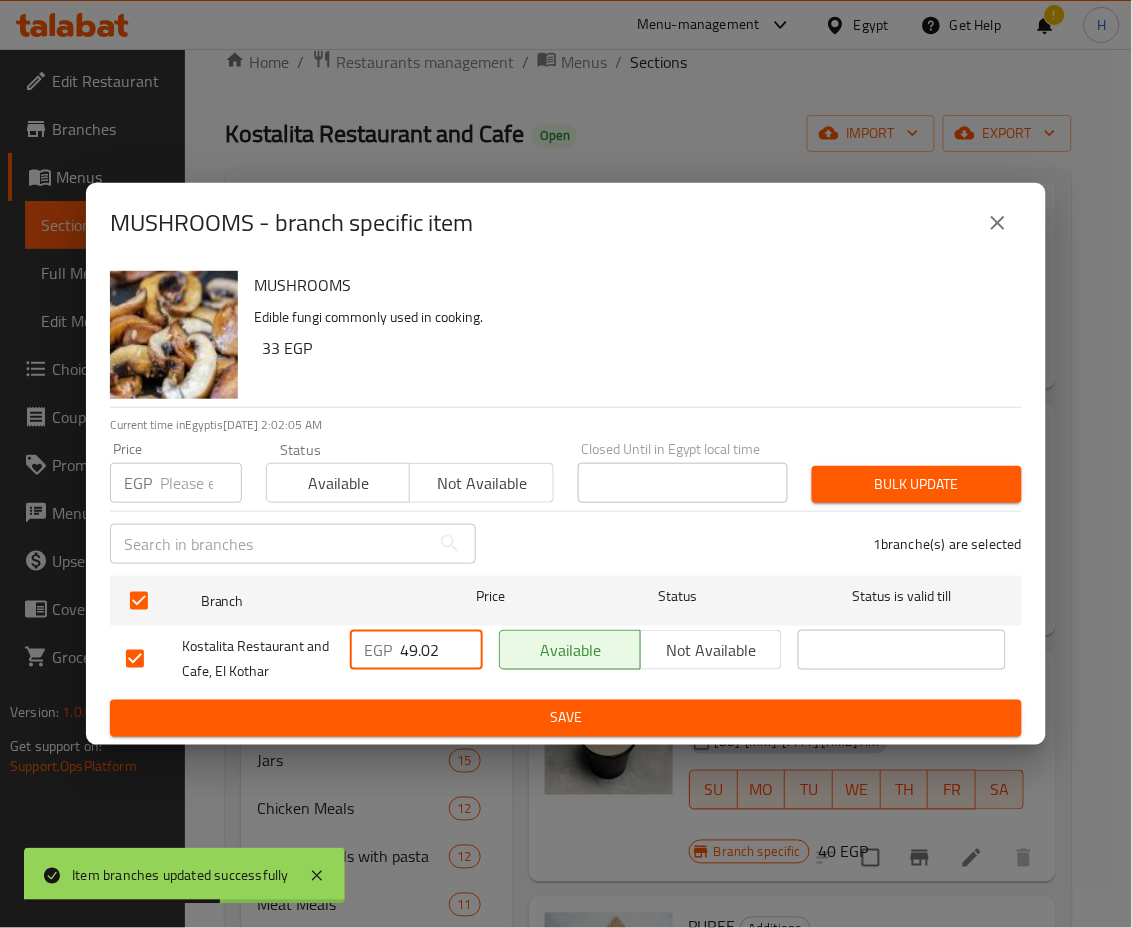 drag, startPoint x: 437, startPoint y: 657, endPoint x: 322, endPoint y: 677, distance: 116.72617 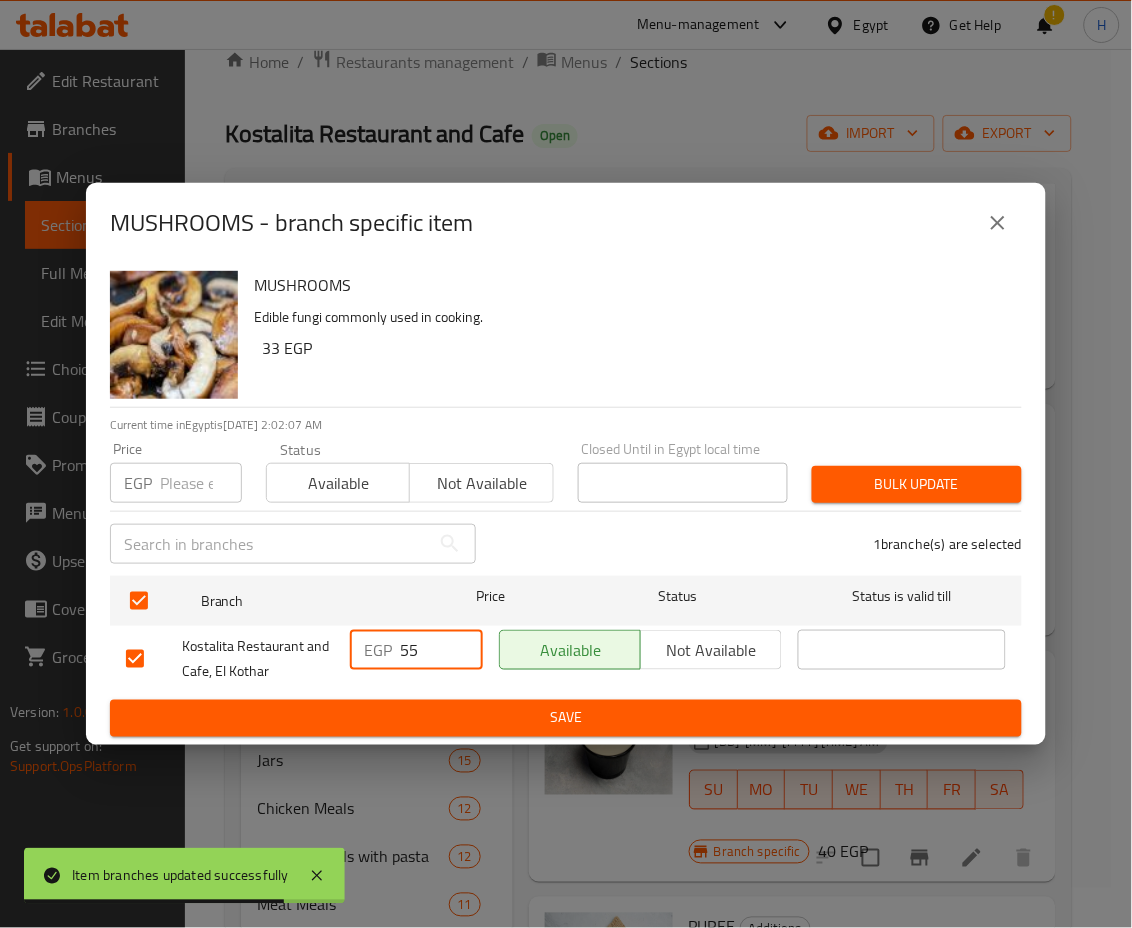 type on "55" 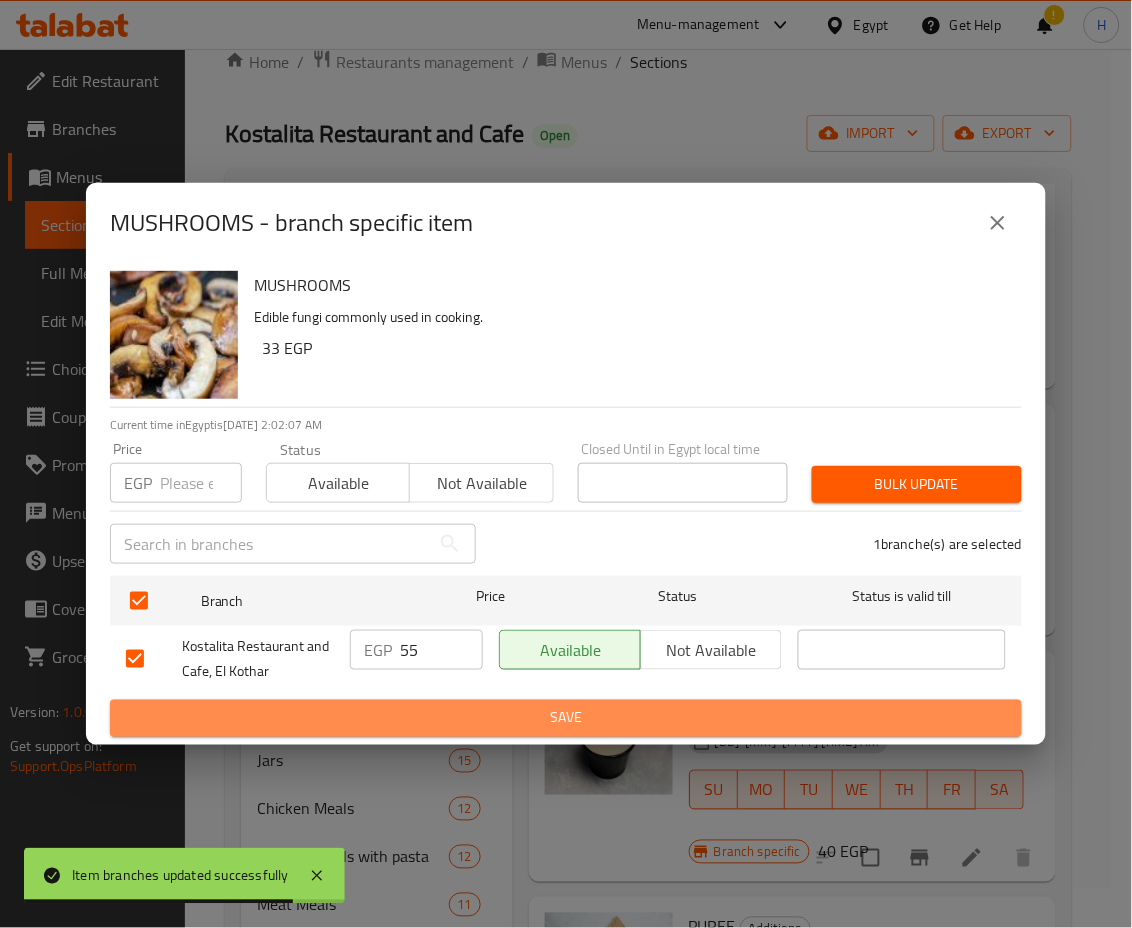 click on "Save" at bounding box center (566, 718) 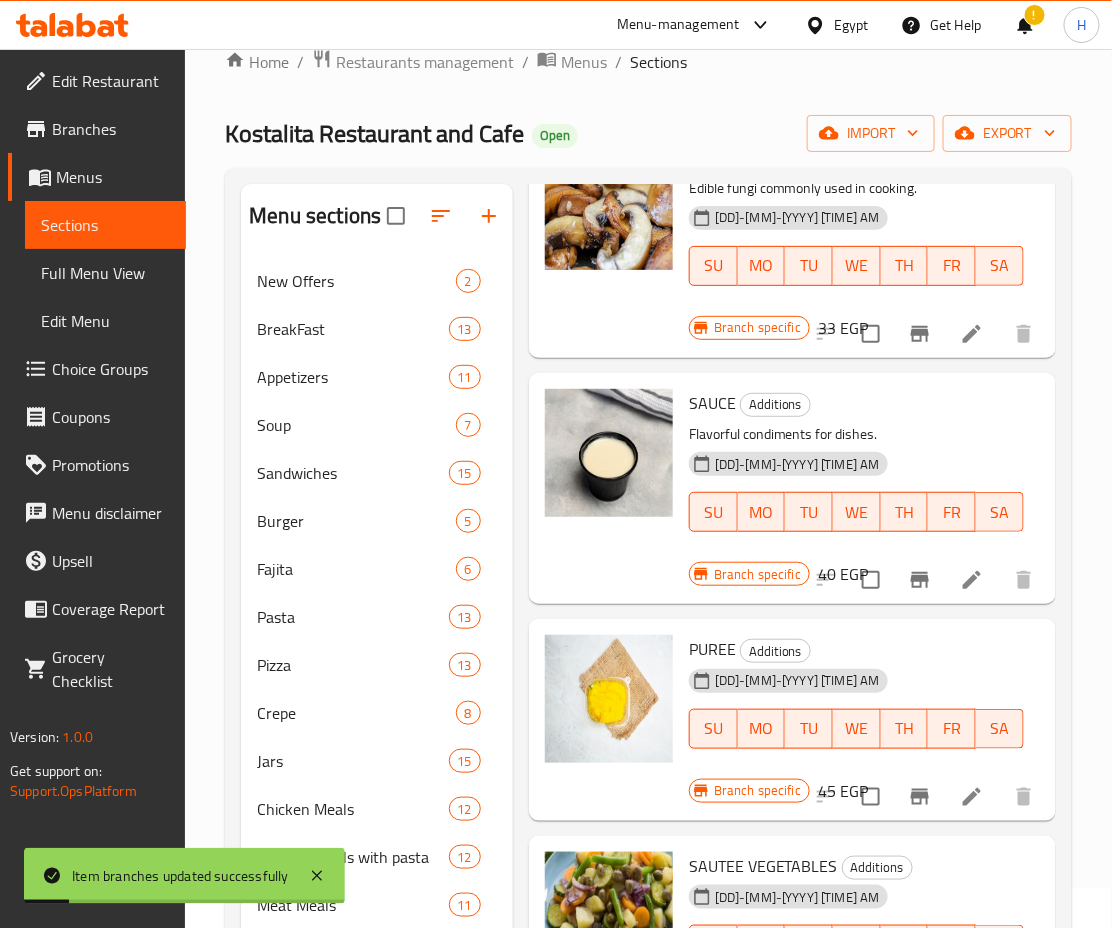 scroll, scrollTop: 1958, scrollLeft: 0, axis: vertical 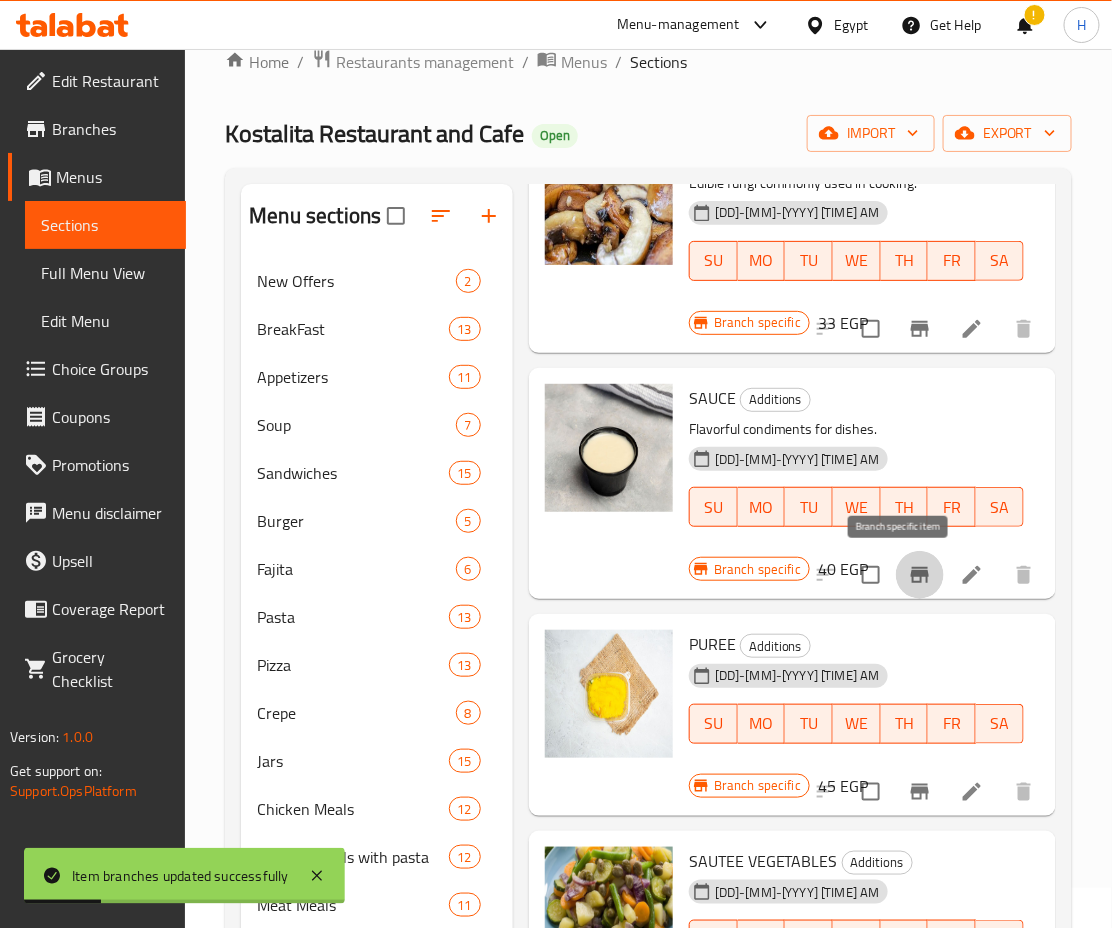 click at bounding box center [920, 575] 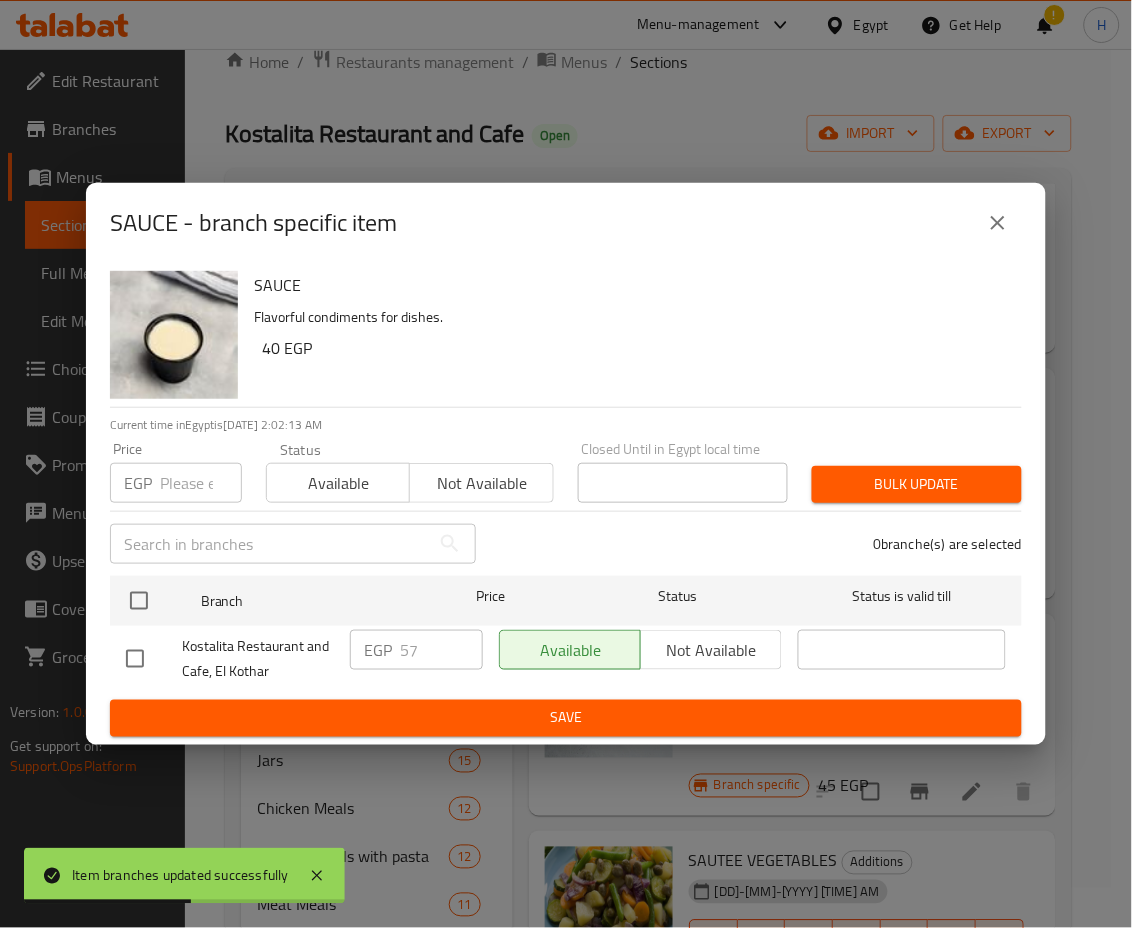 click on "Branch Price Status Status is valid till Kostalita Restaurant and Cafe, El Kothar EGP 57 ​ Available Not available ​" at bounding box center (566, 634) 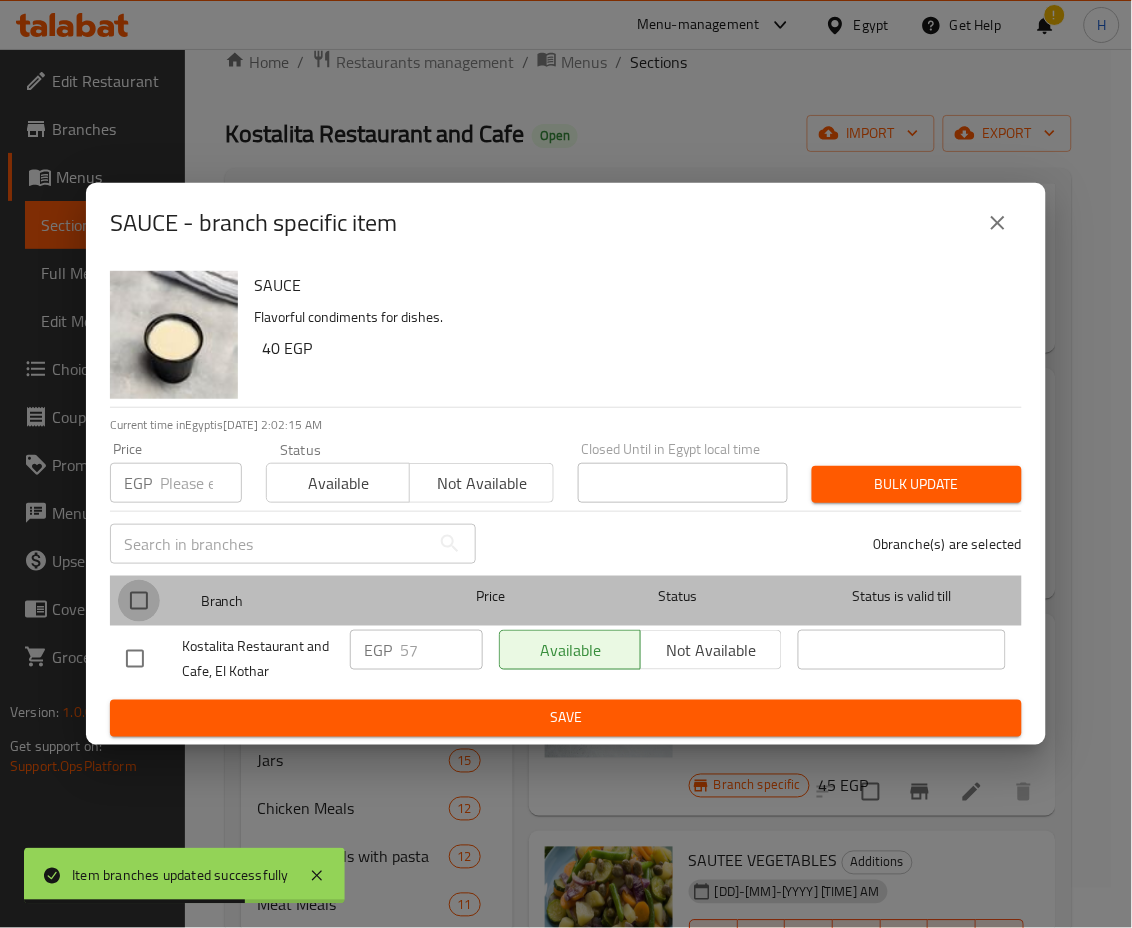 click at bounding box center (139, 601) 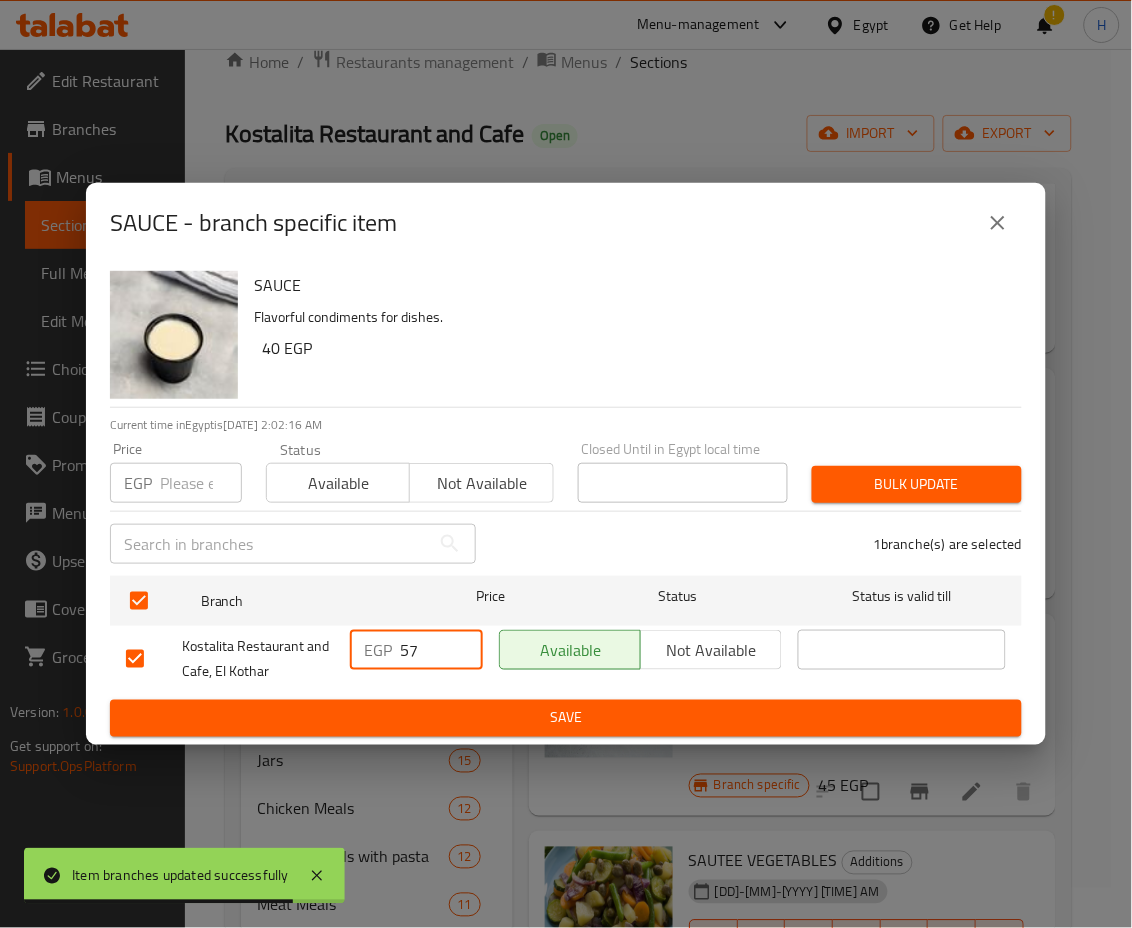 drag, startPoint x: 426, startPoint y: 651, endPoint x: 249, endPoint y: 652, distance: 177.00282 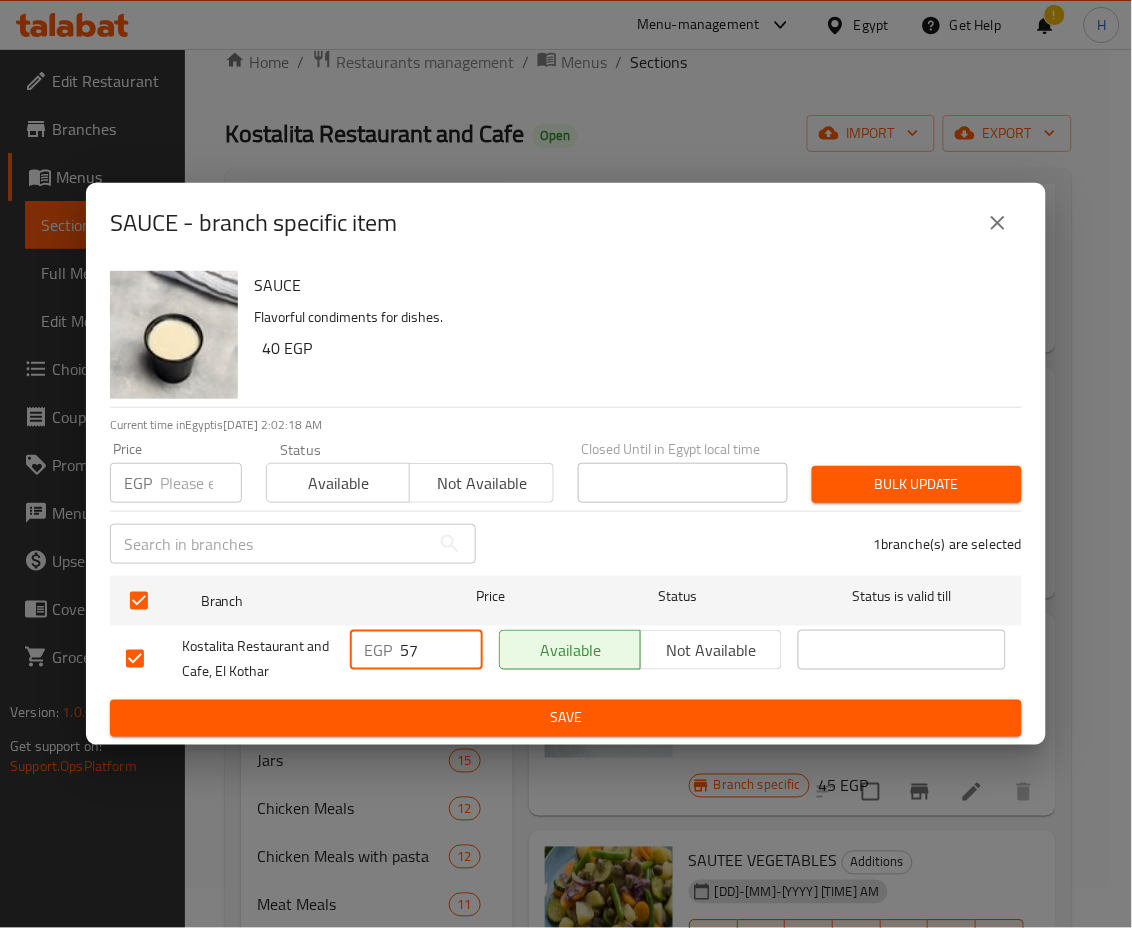 type on "5" 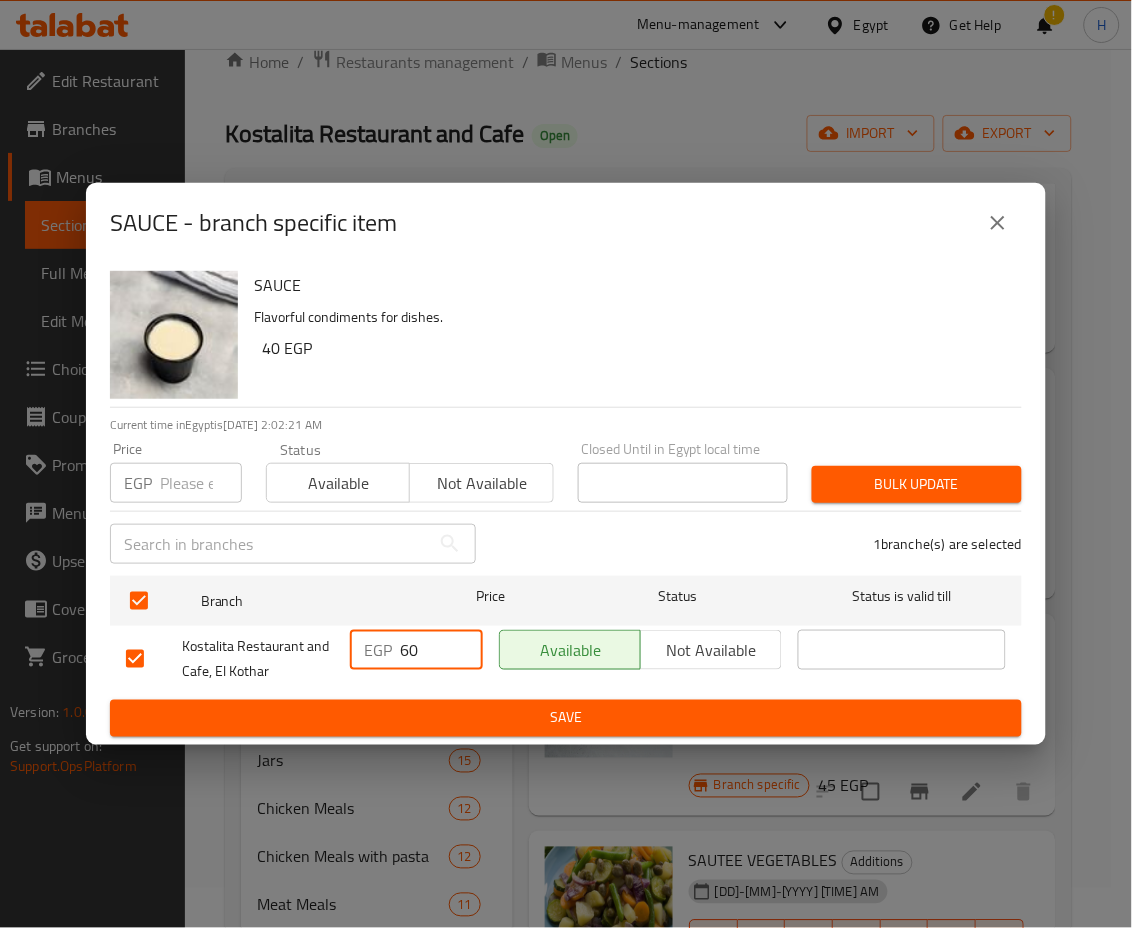 type on "60" 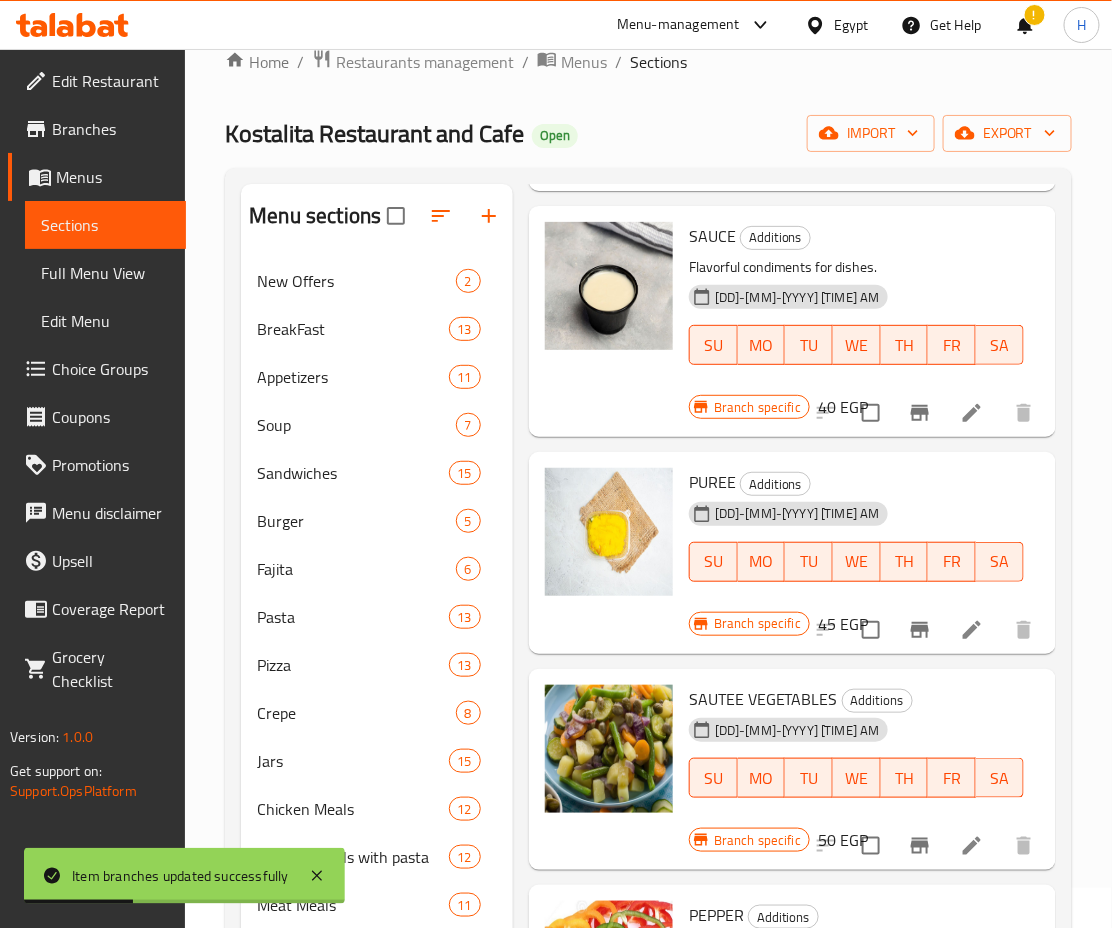 scroll, scrollTop: 2148, scrollLeft: 0, axis: vertical 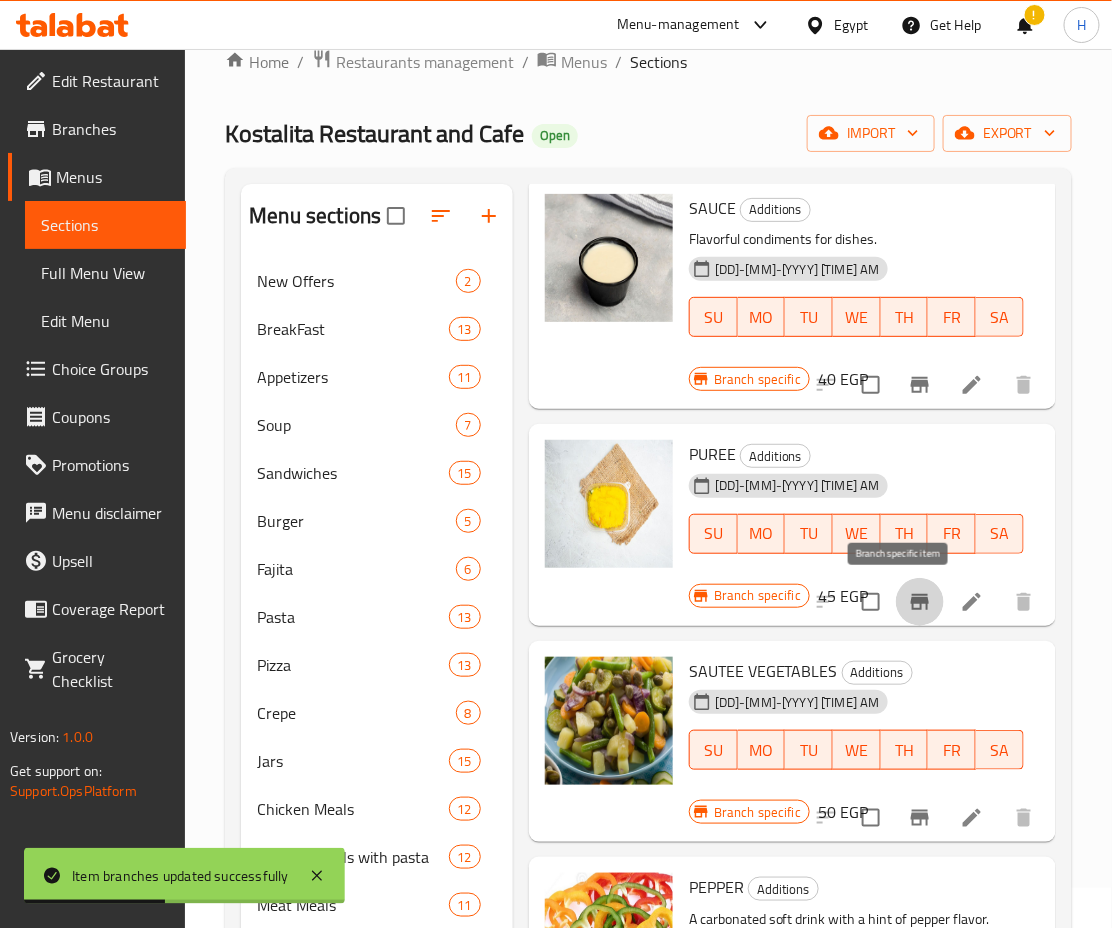 click 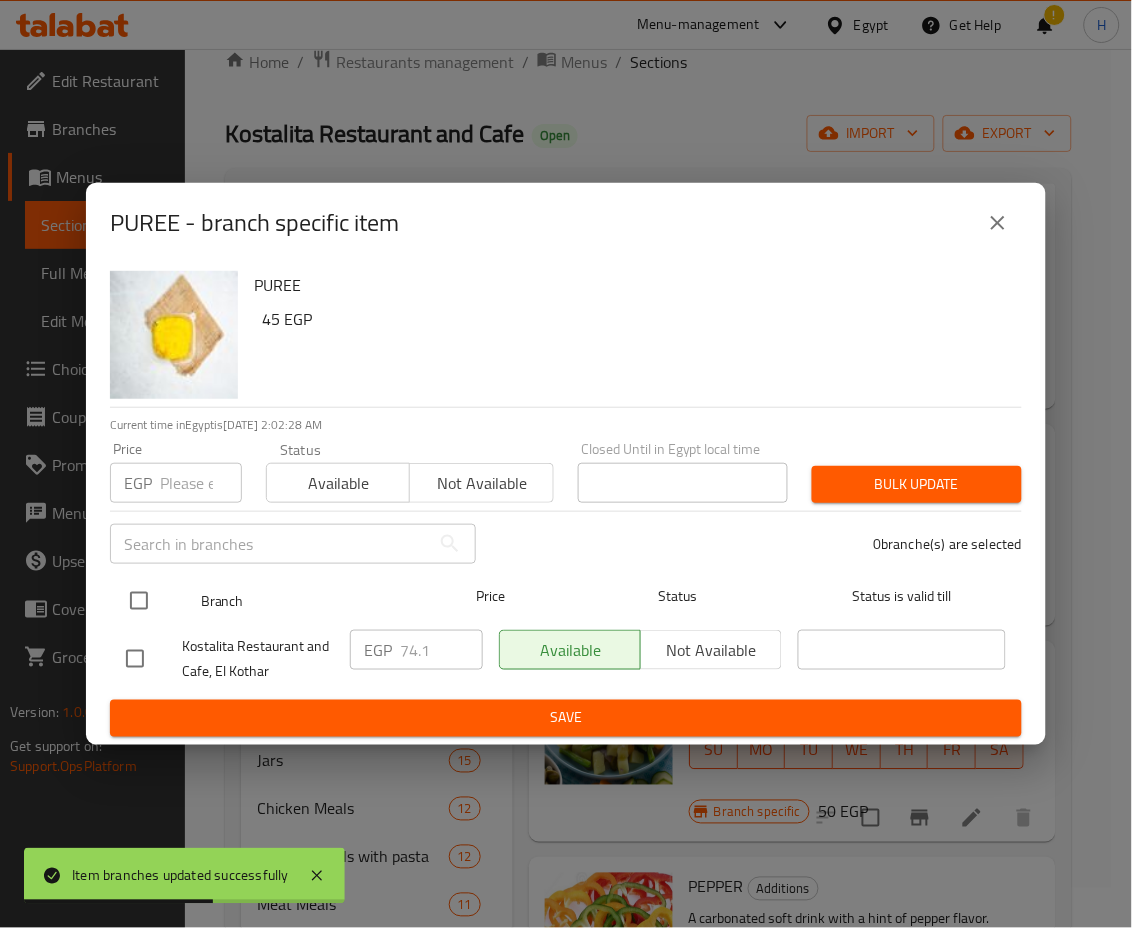 click at bounding box center (139, 601) 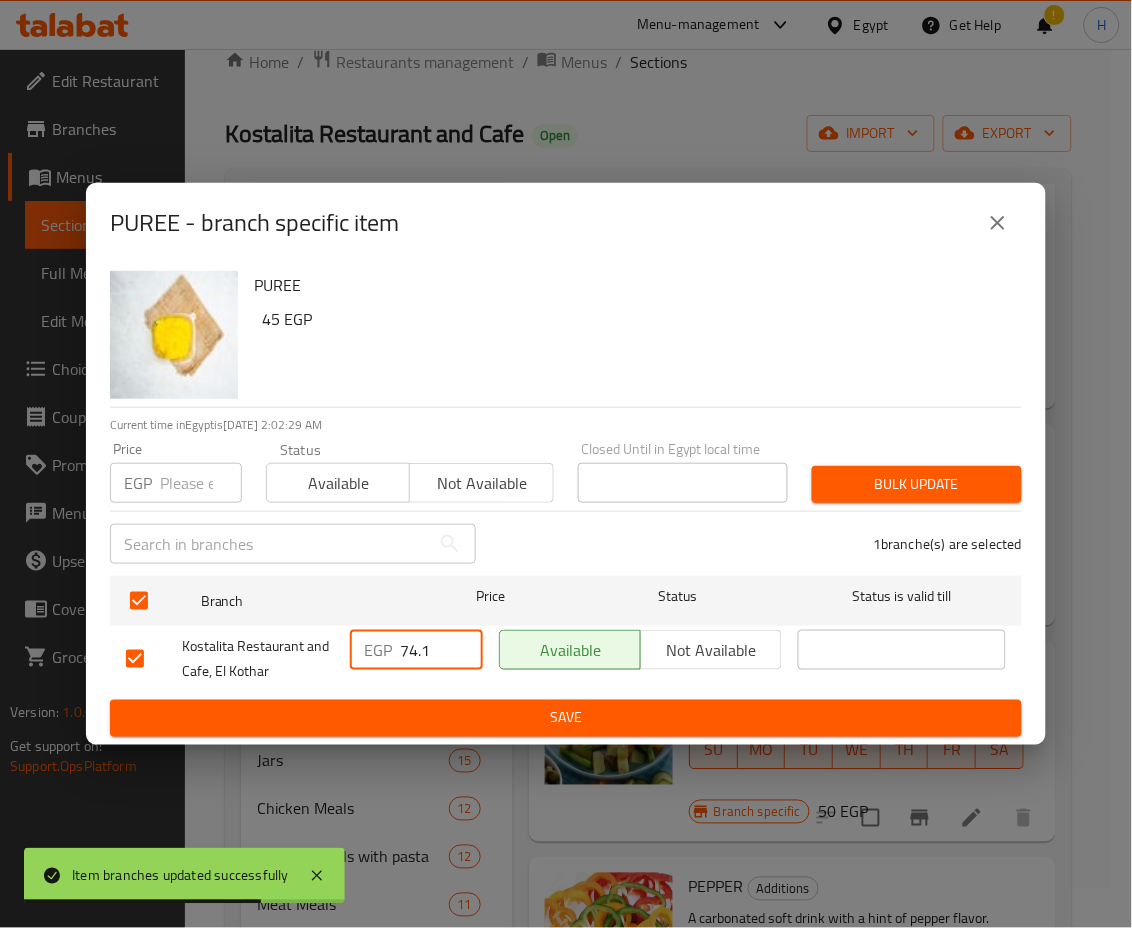 drag, startPoint x: 433, startPoint y: 645, endPoint x: 357, endPoint y: 639, distance: 76.23647 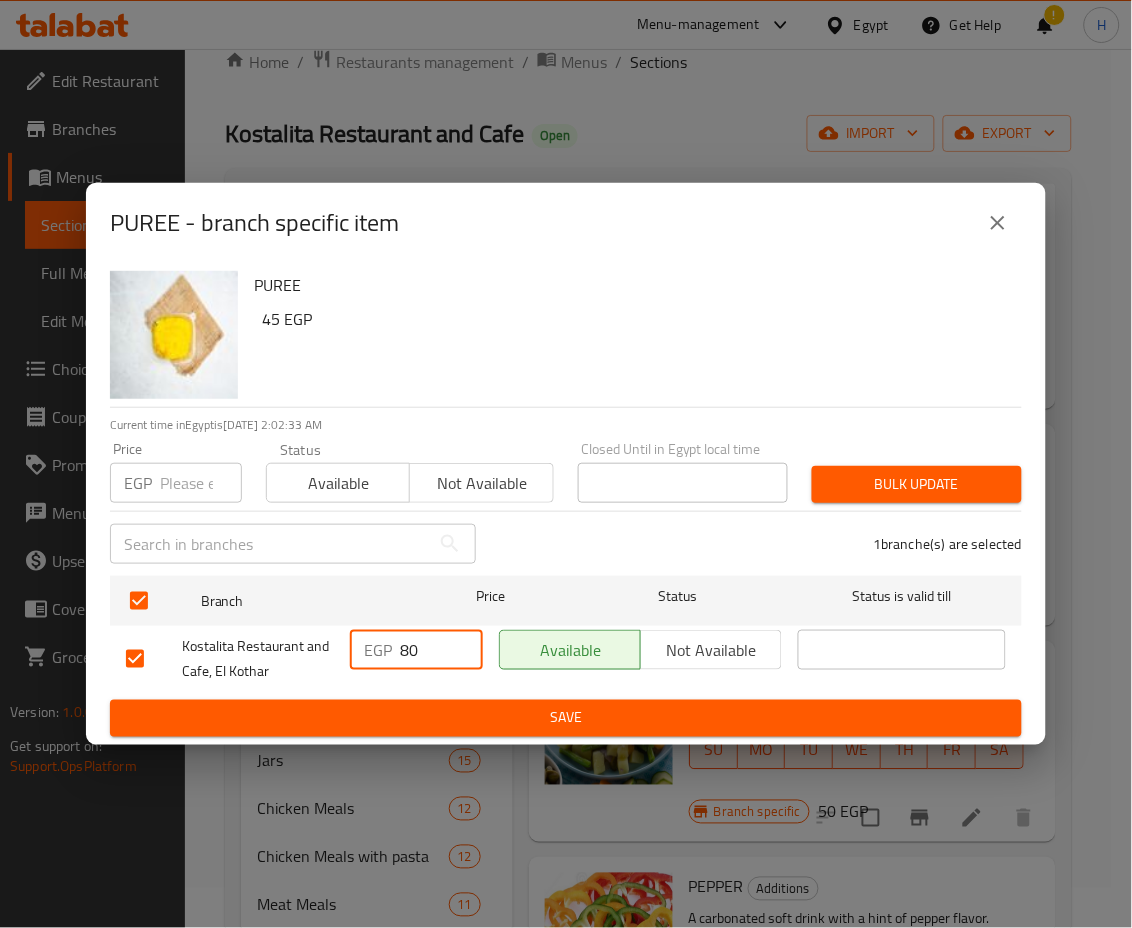 type on "80" 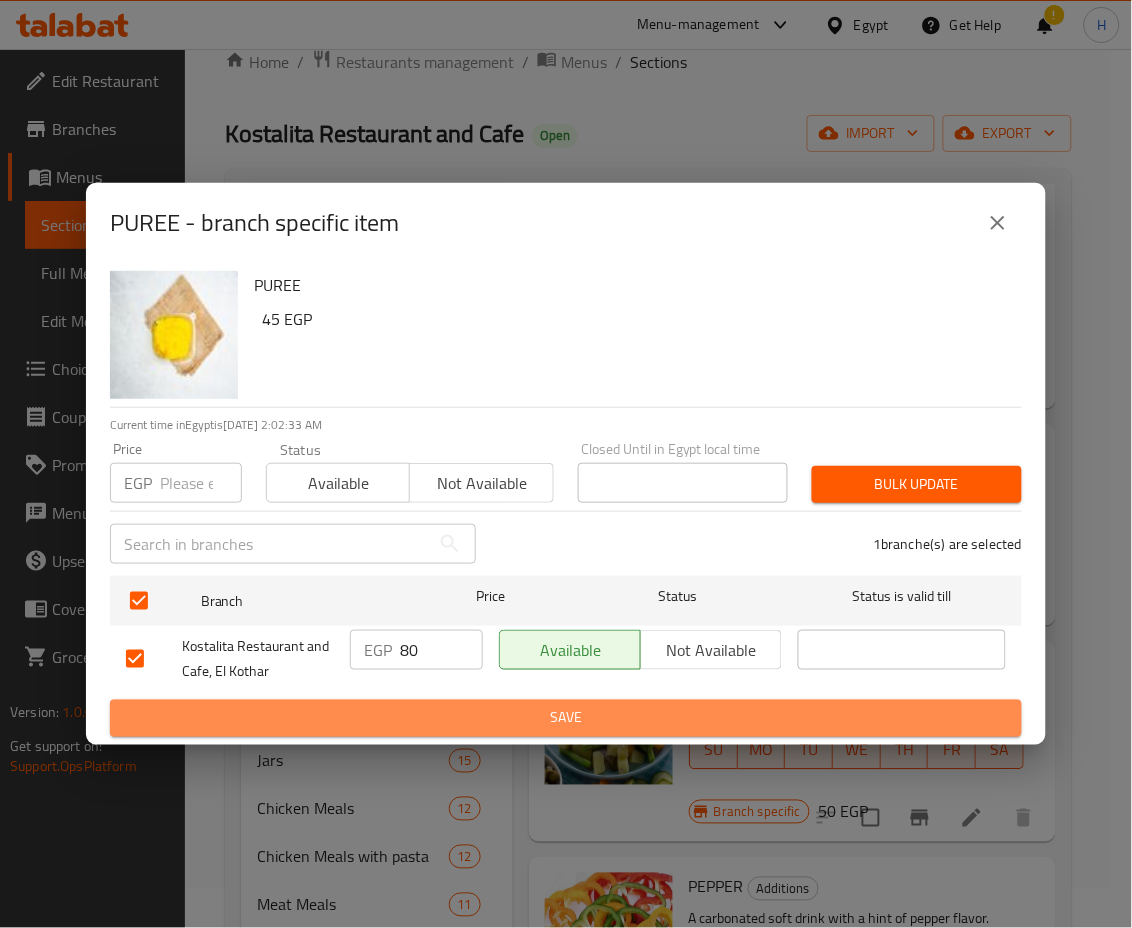 click on "Save" at bounding box center [566, 718] 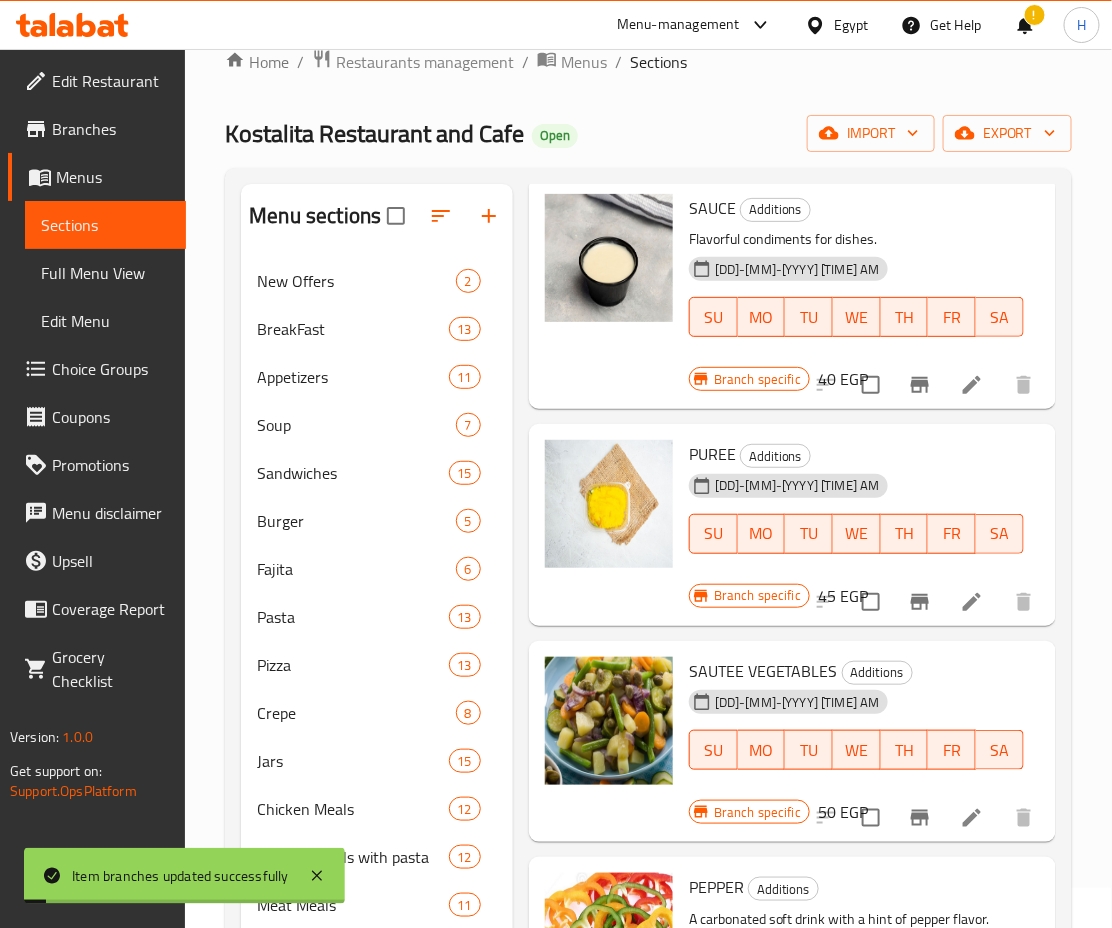 scroll, scrollTop: 2286, scrollLeft: 0, axis: vertical 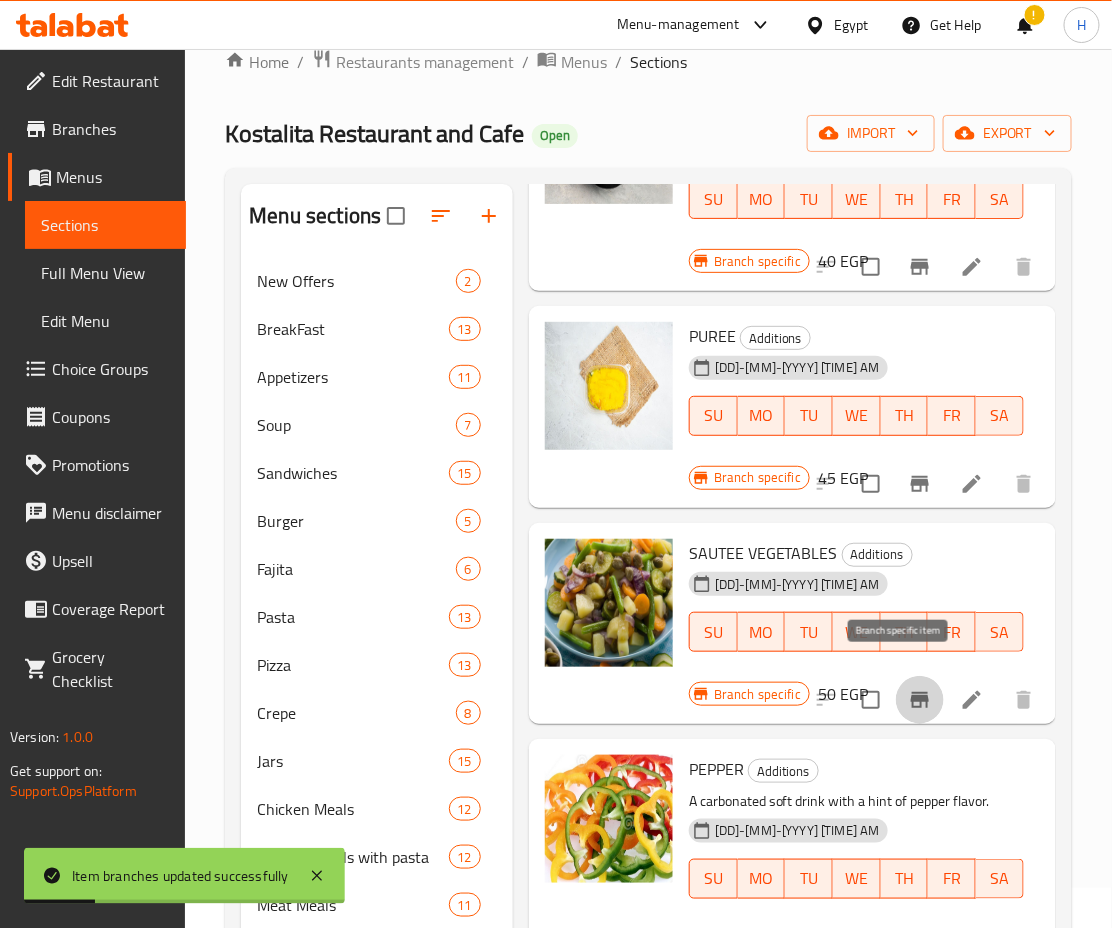 click at bounding box center [920, 700] 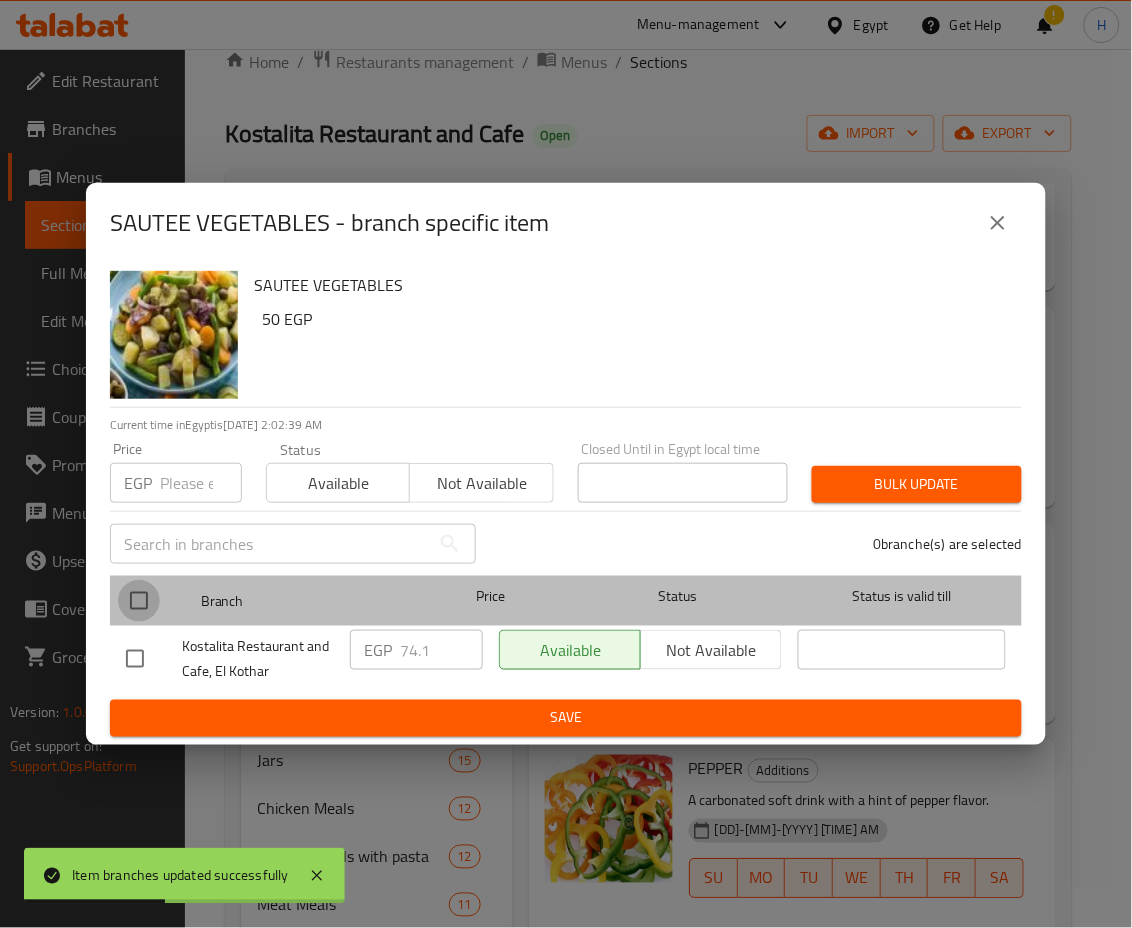 click at bounding box center (139, 601) 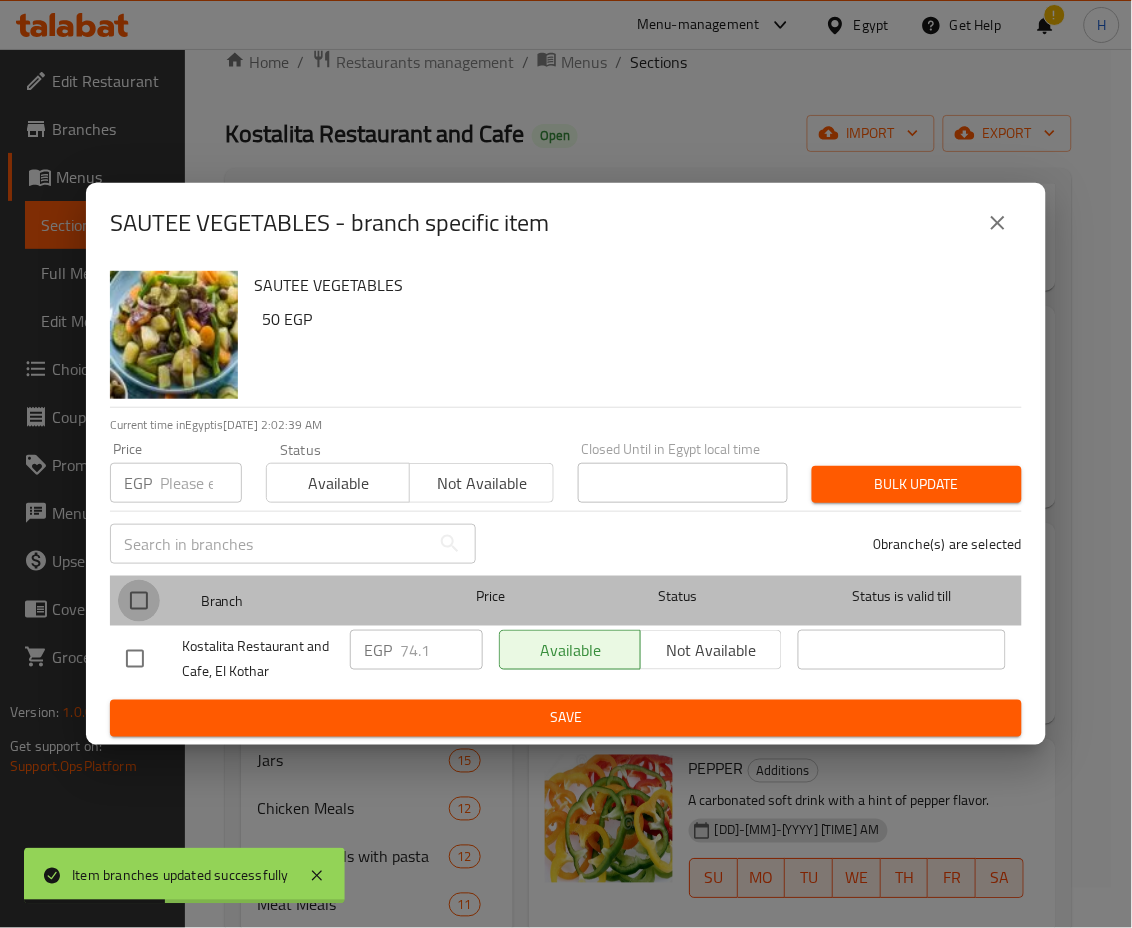 checkbox on "true" 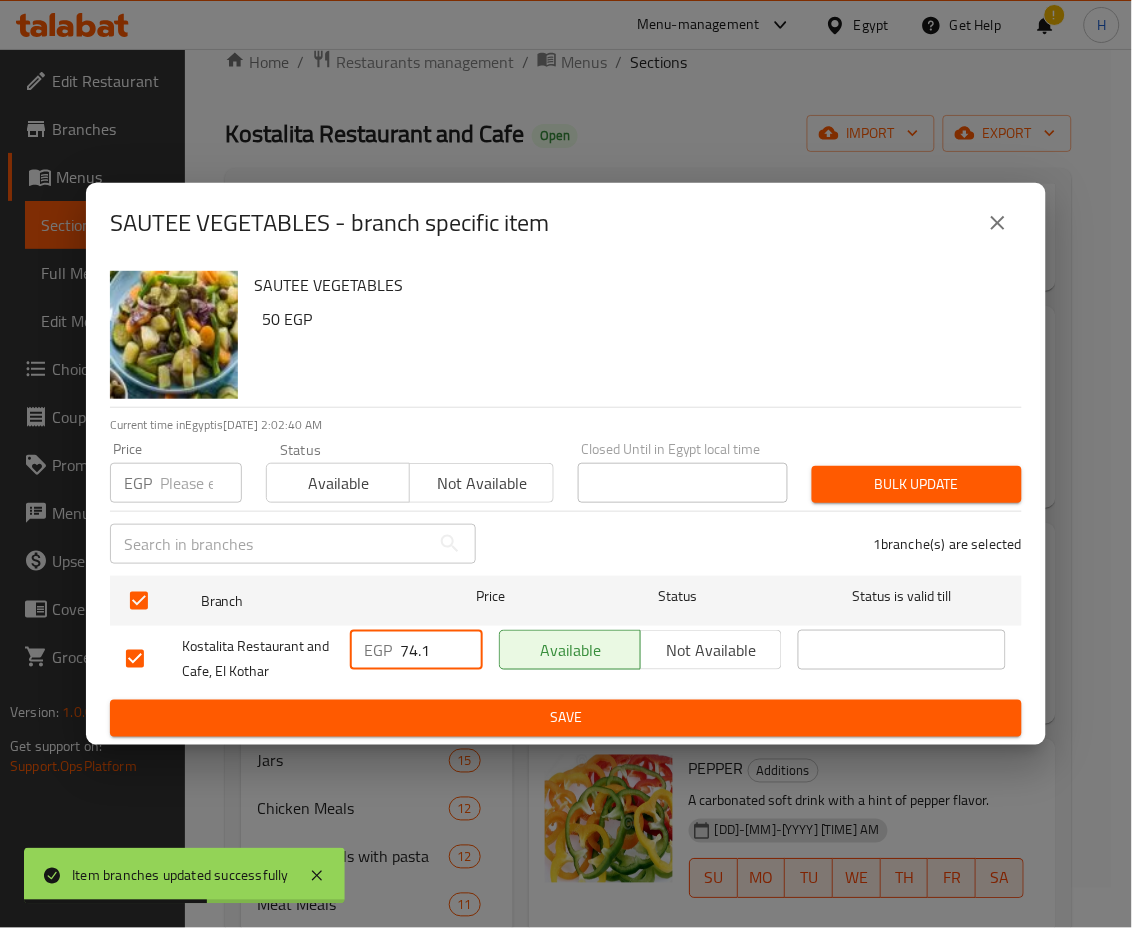 drag, startPoint x: 440, startPoint y: 644, endPoint x: 327, endPoint y: 651, distance: 113.216606 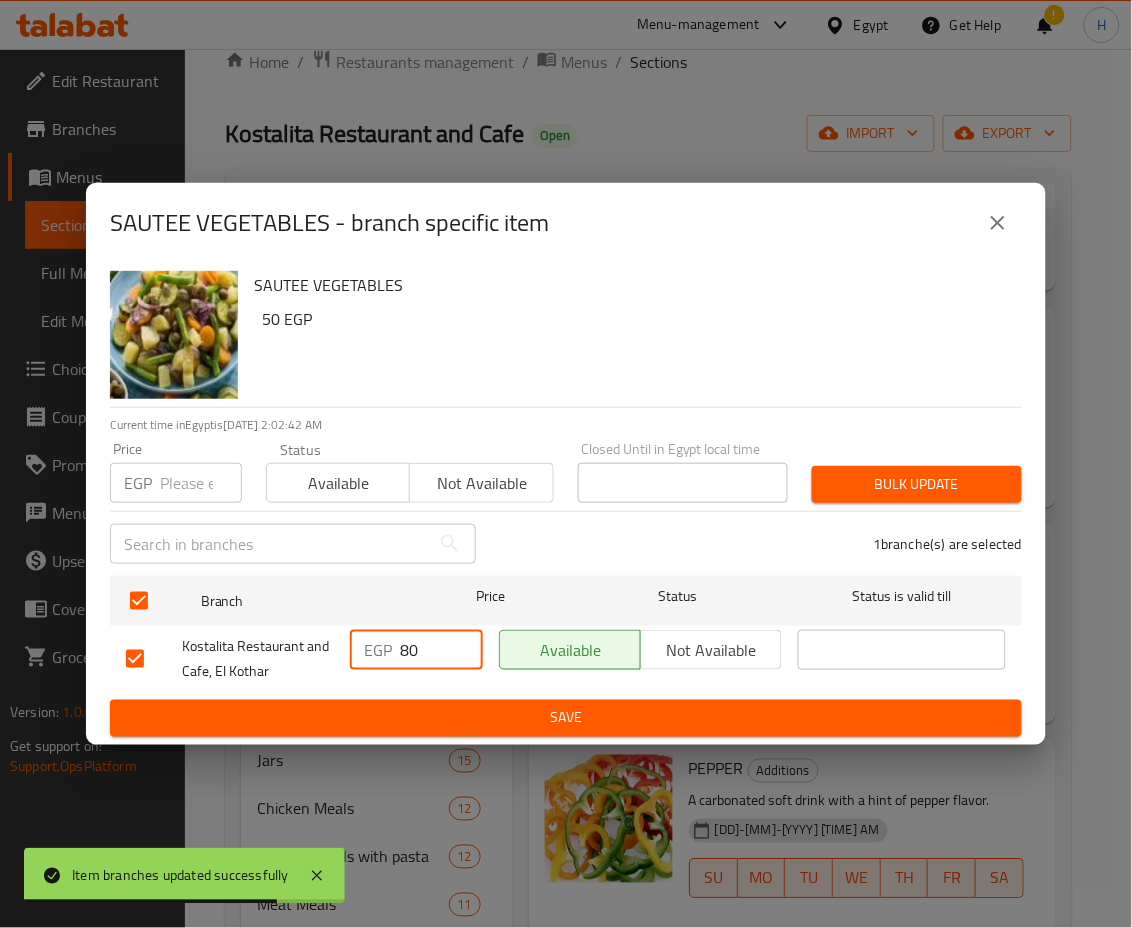 type on "80" 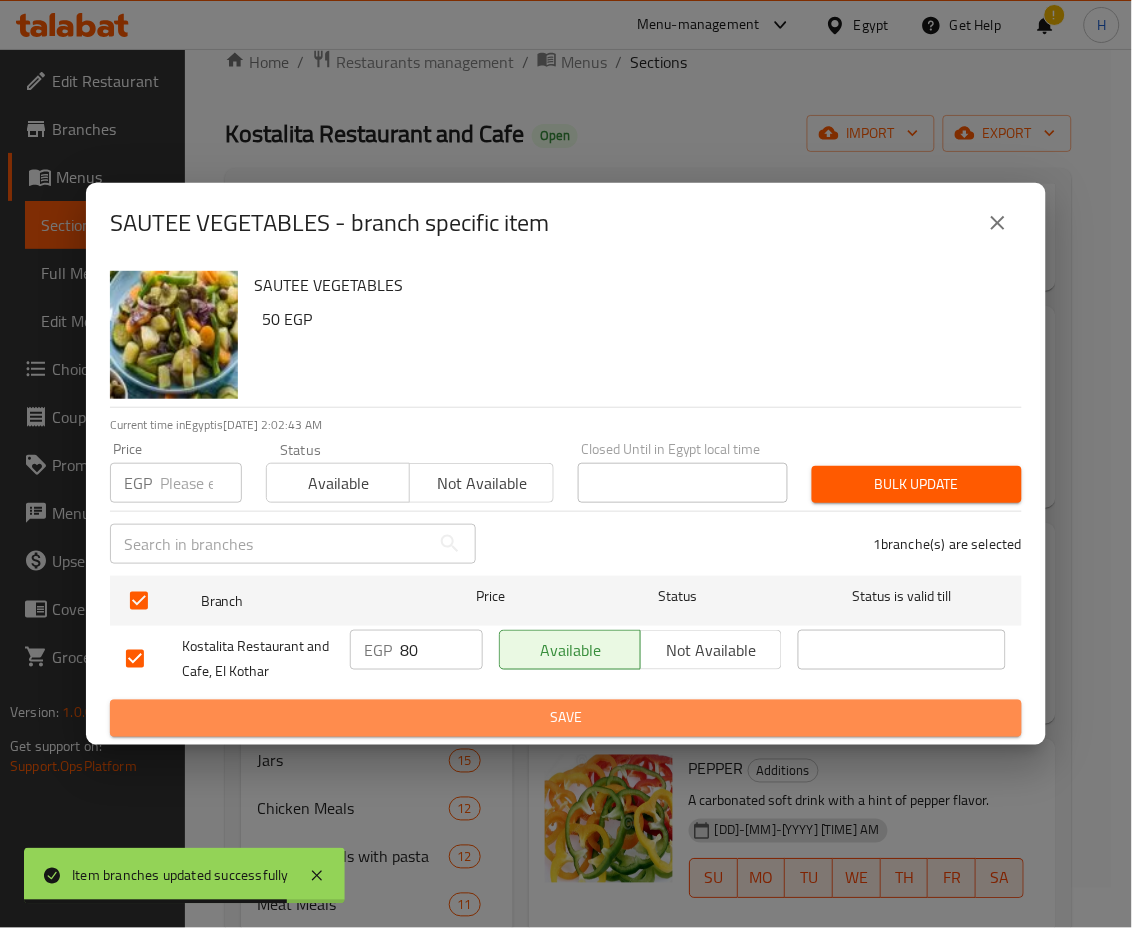 click on "Save" at bounding box center (566, 718) 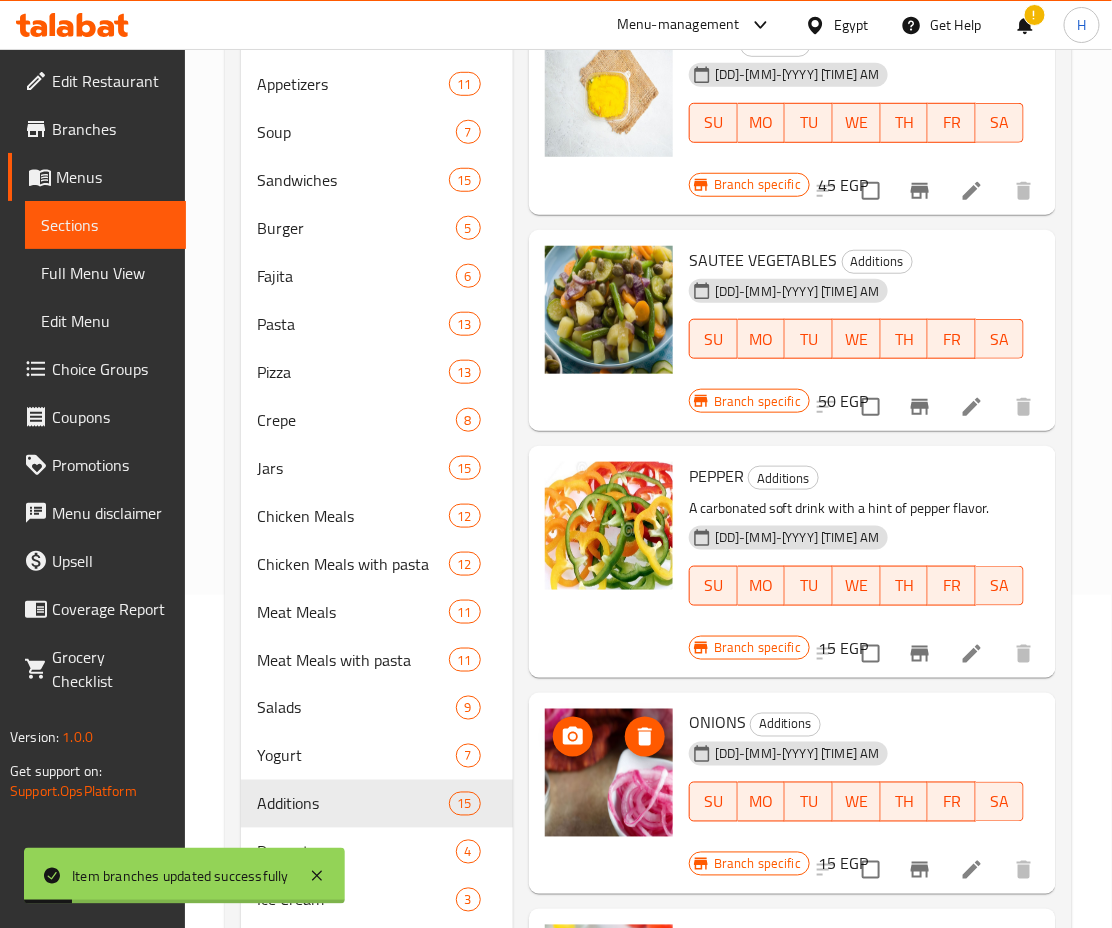 scroll, scrollTop: 334, scrollLeft: 0, axis: vertical 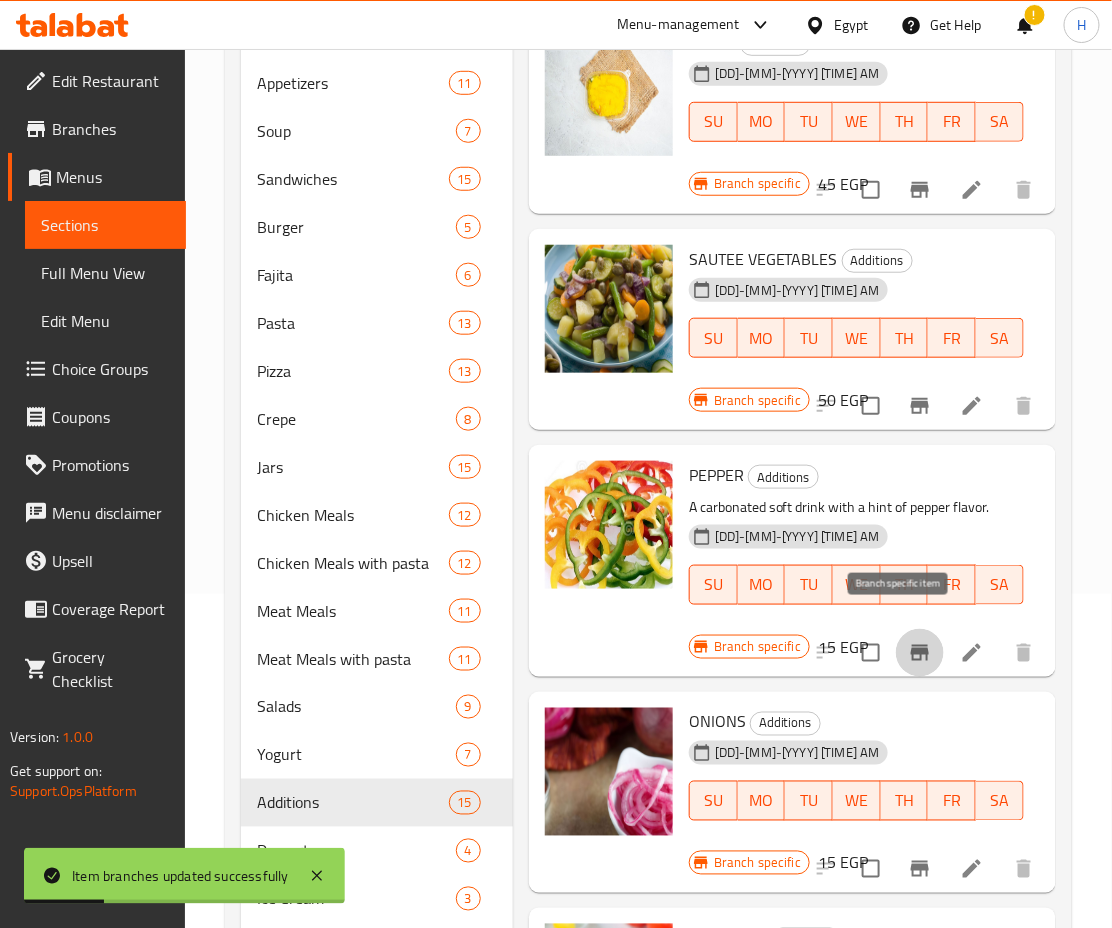 click 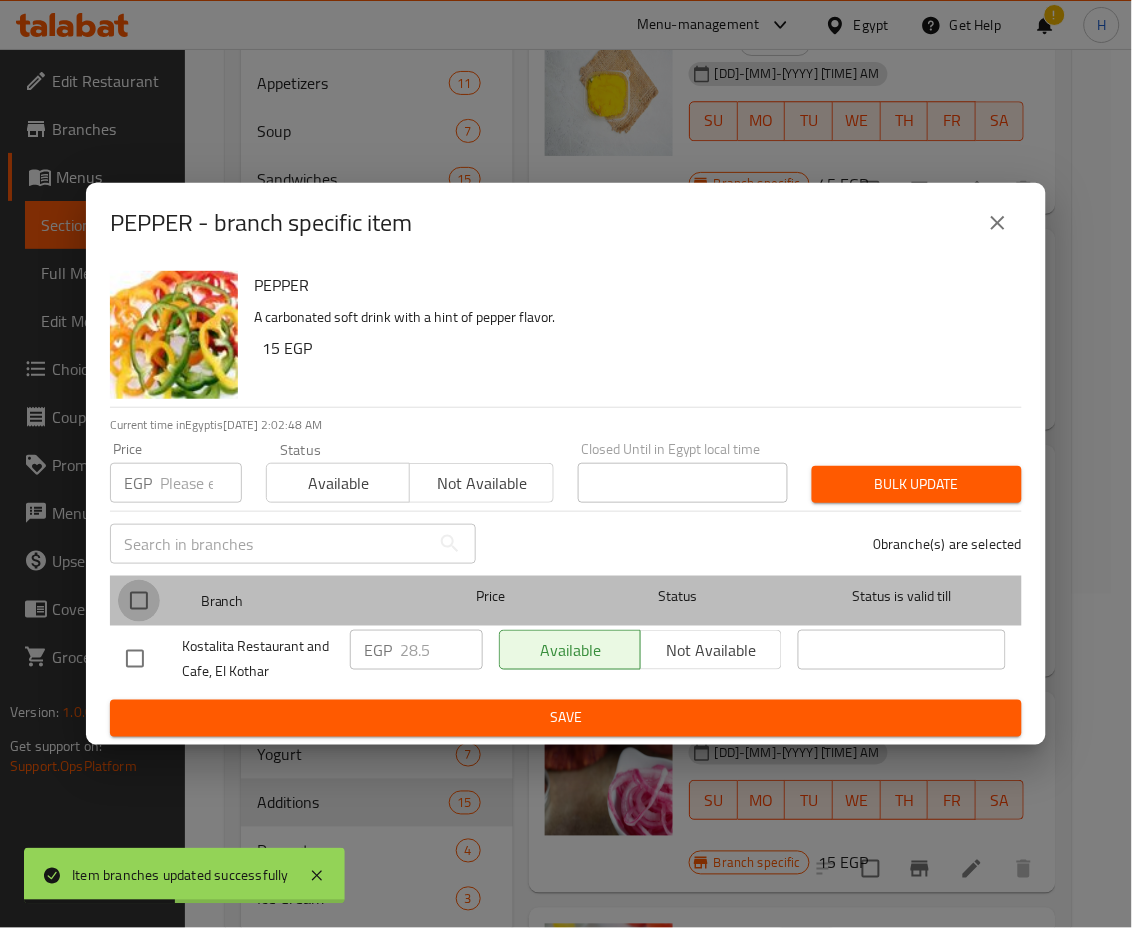 click at bounding box center (139, 601) 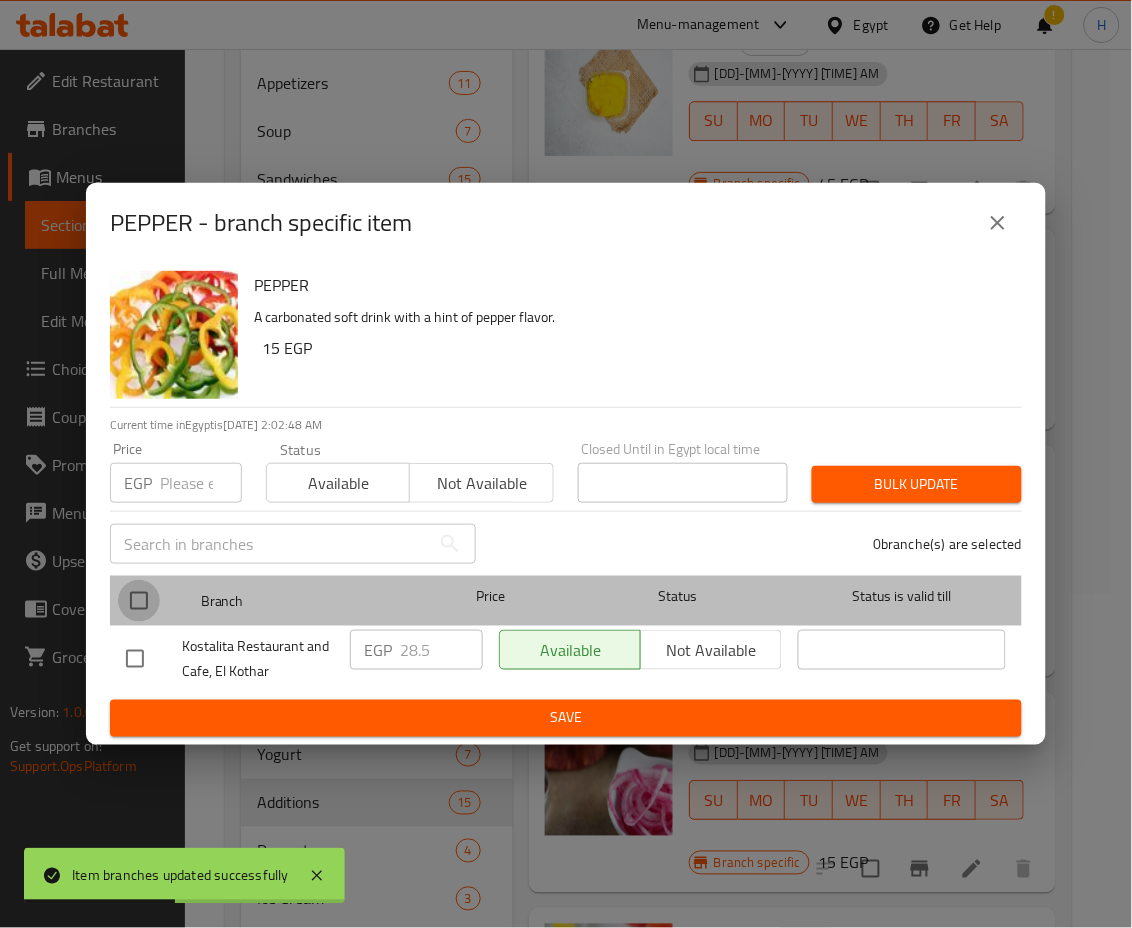 checkbox on "true" 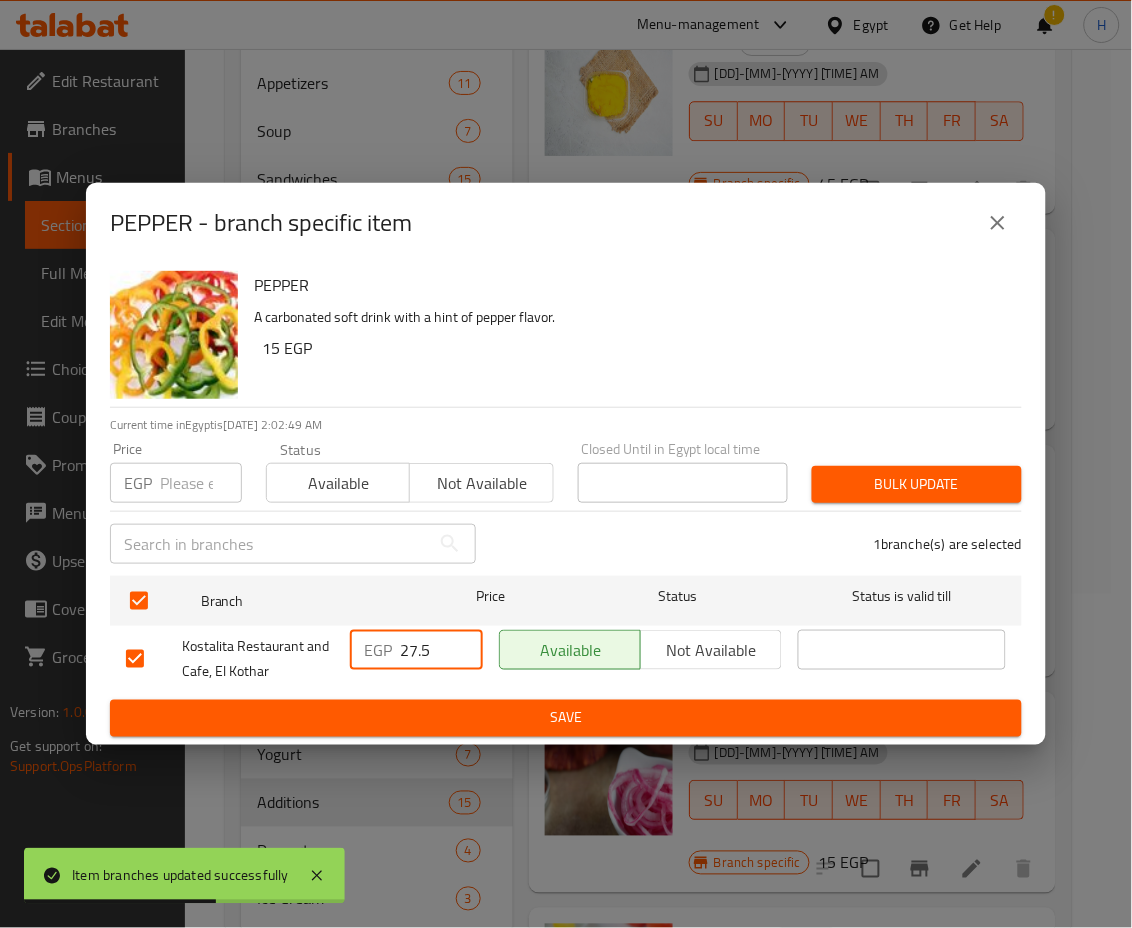 click on "27.5" at bounding box center [441, 650] 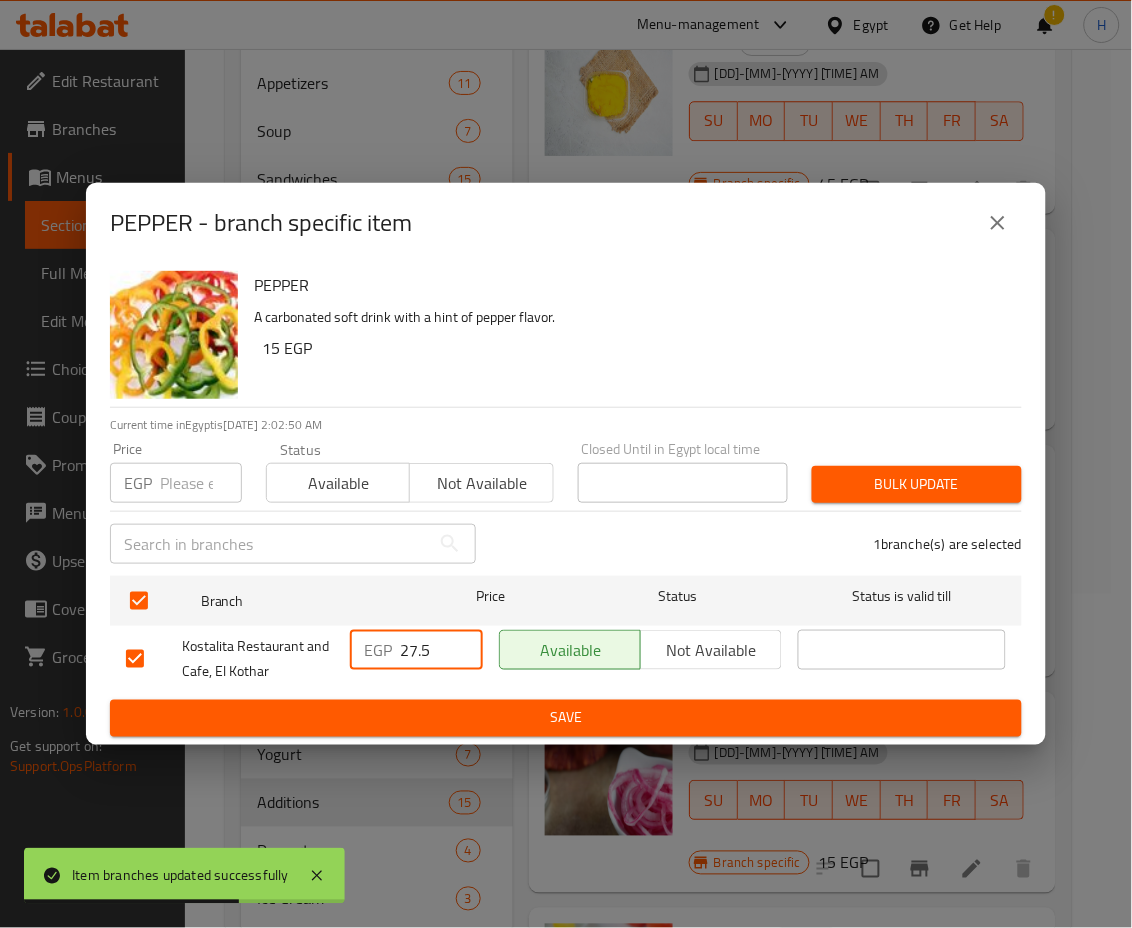 drag, startPoint x: 441, startPoint y: 650, endPoint x: 238, endPoint y: 679, distance: 205.06097 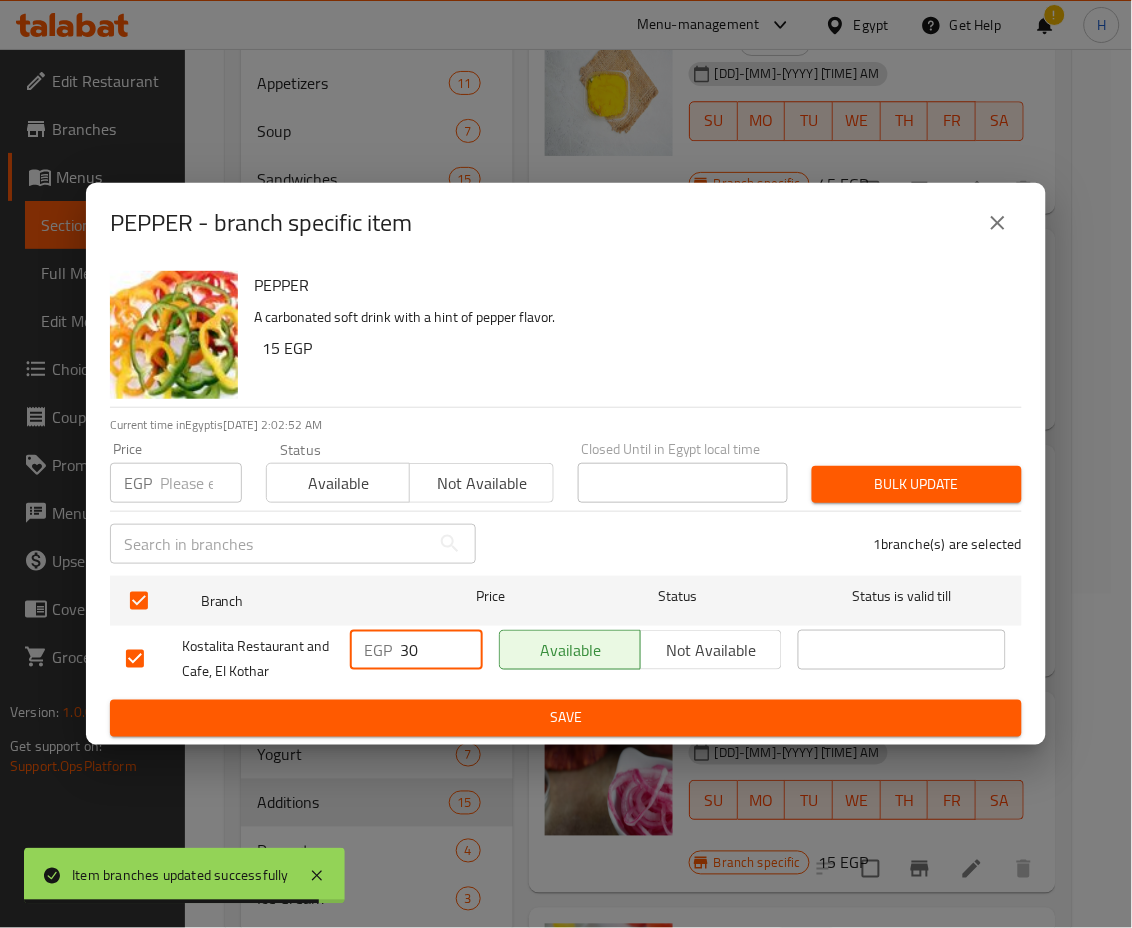 type on "30" 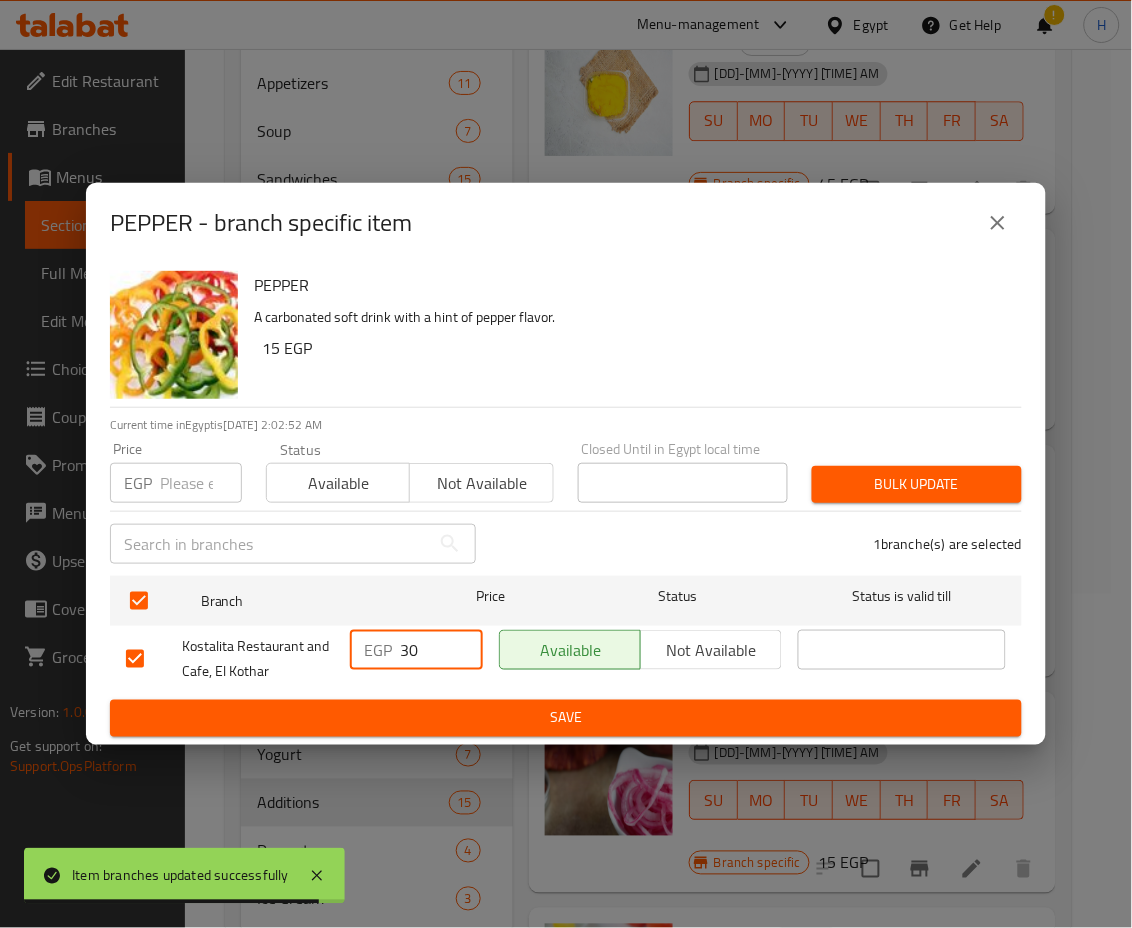 click on "Save" at bounding box center [566, 718] 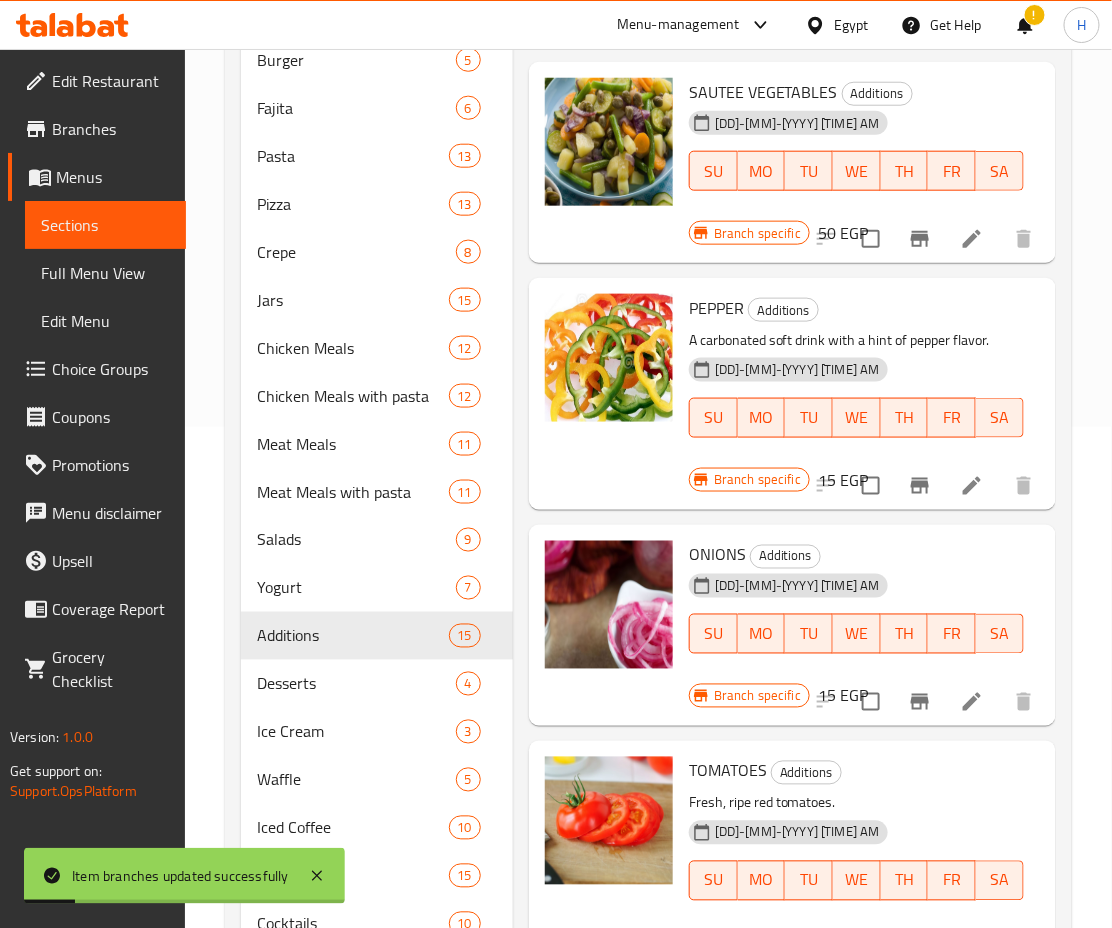 scroll, scrollTop: 522, scrollLeft: 0, axis: vertical 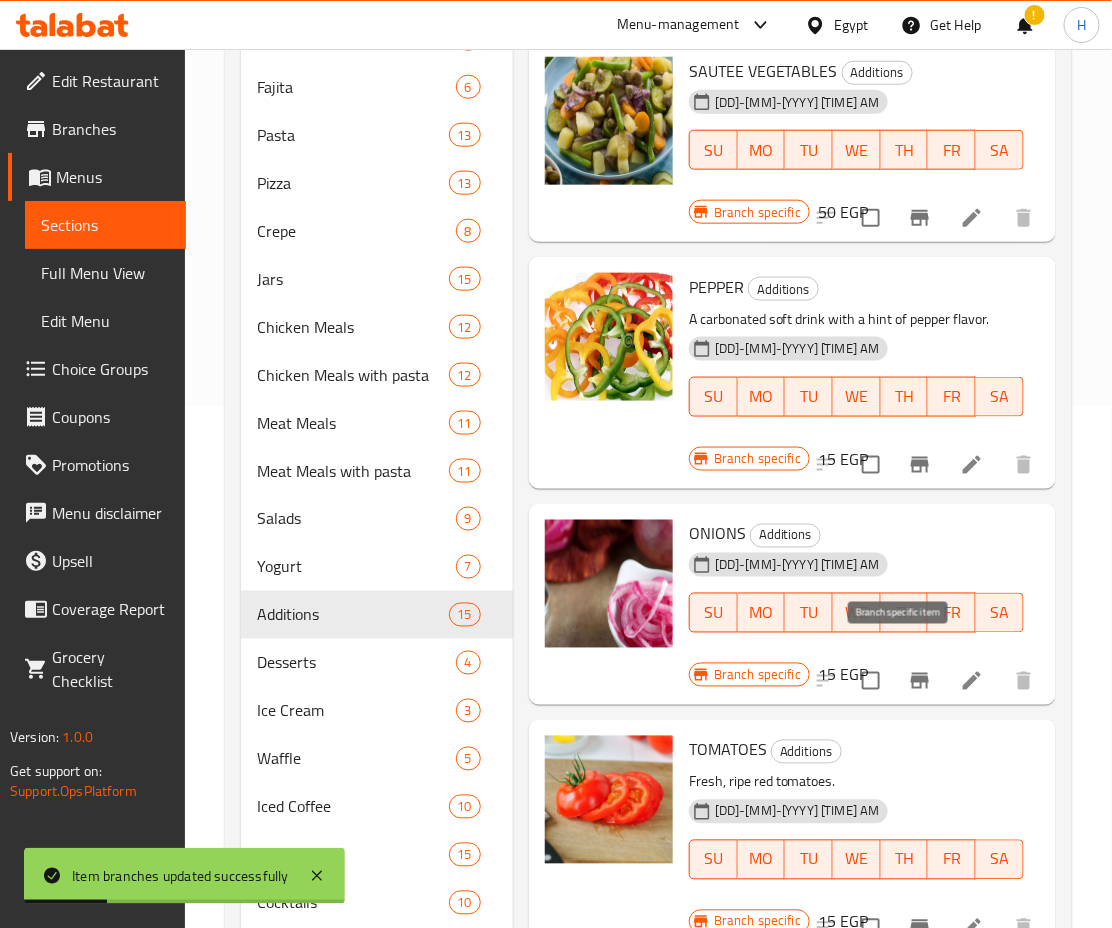 click 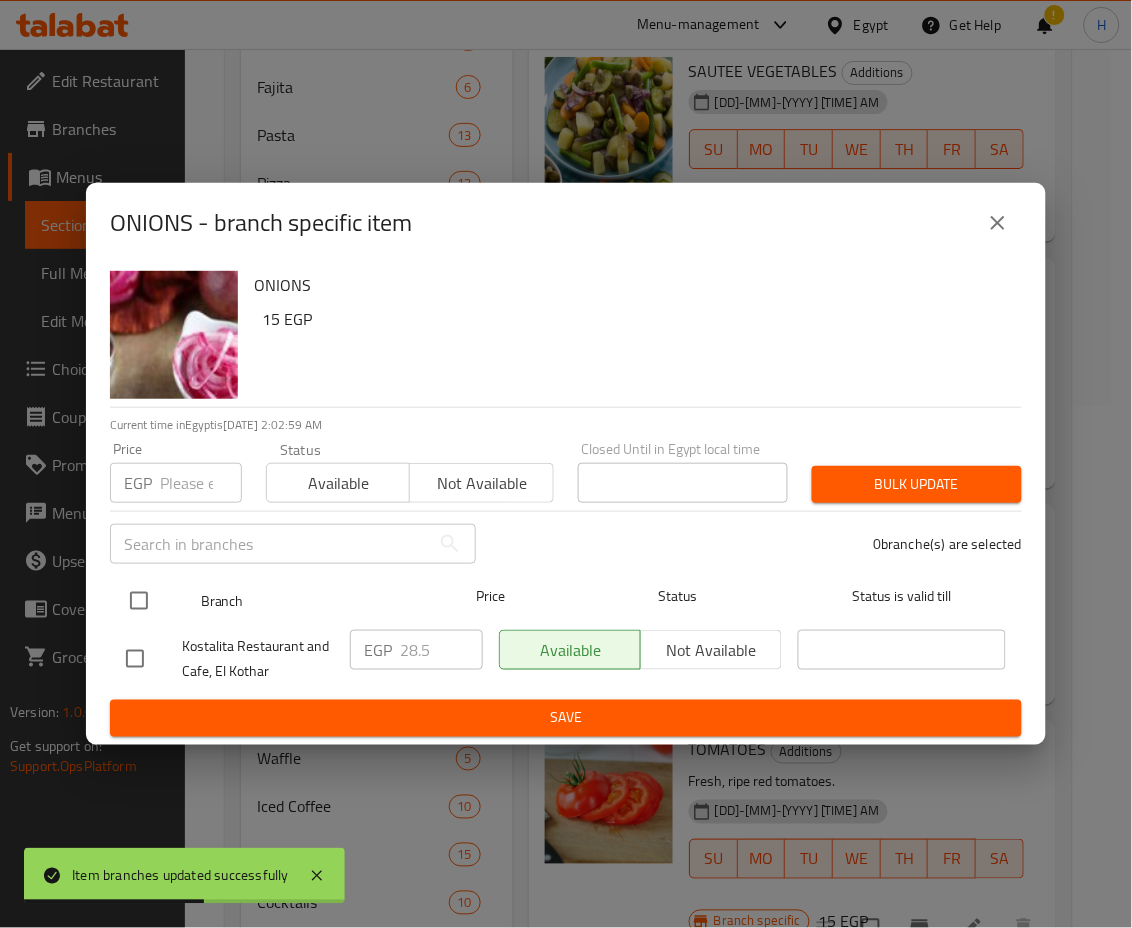 click at bounding box center (139, 601) 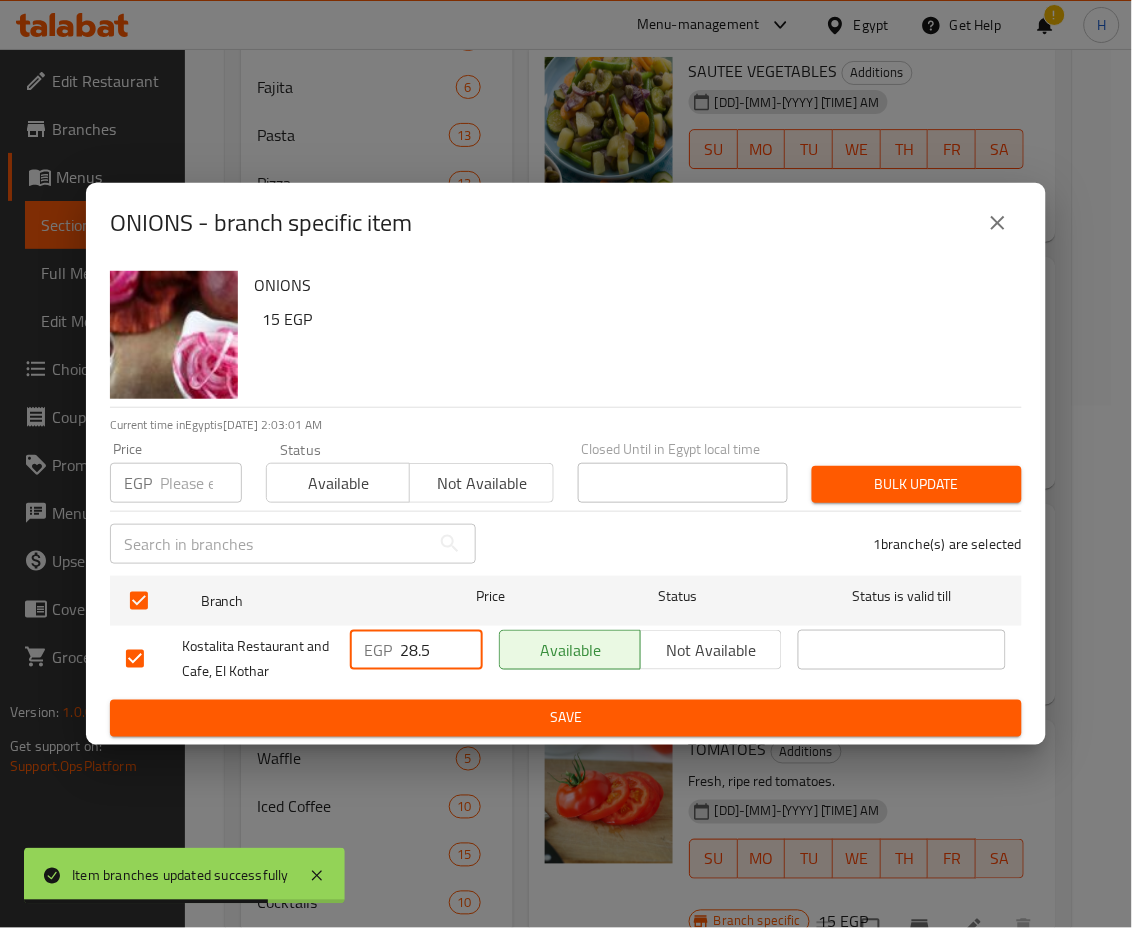 drag, startPoint x: 437, startPoint y: 647, endPoint x: 345, endPoint y: 656, distance: 92.43917 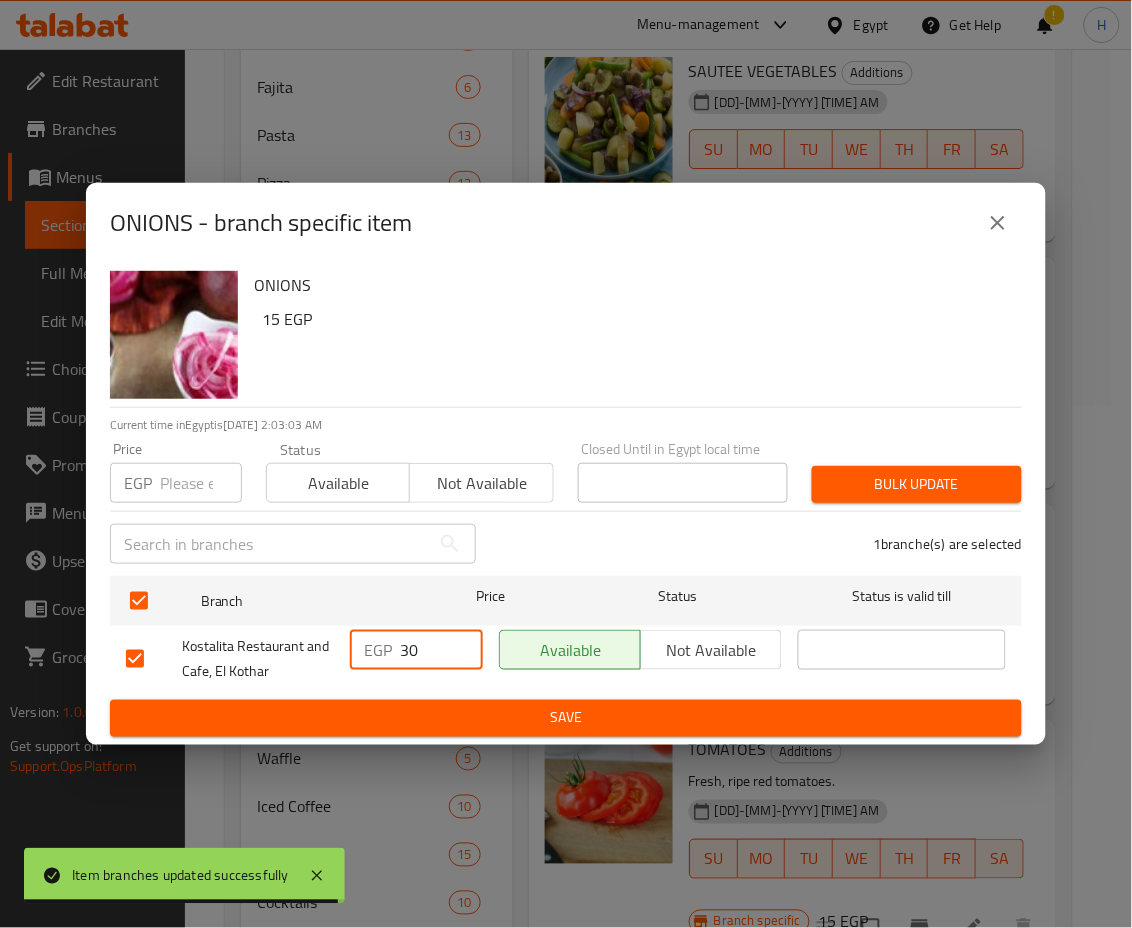 type on "30" 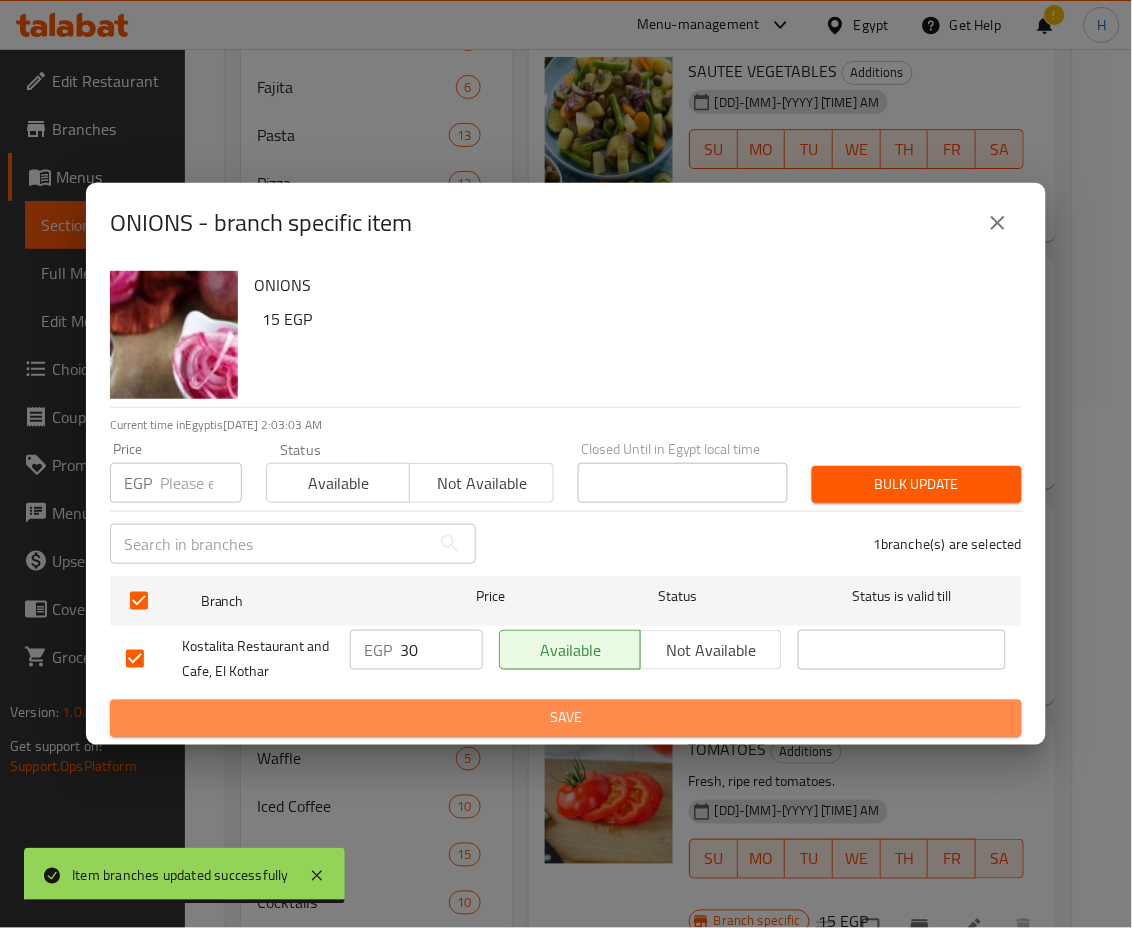 click on "Save" at bounding box center (566, 718) 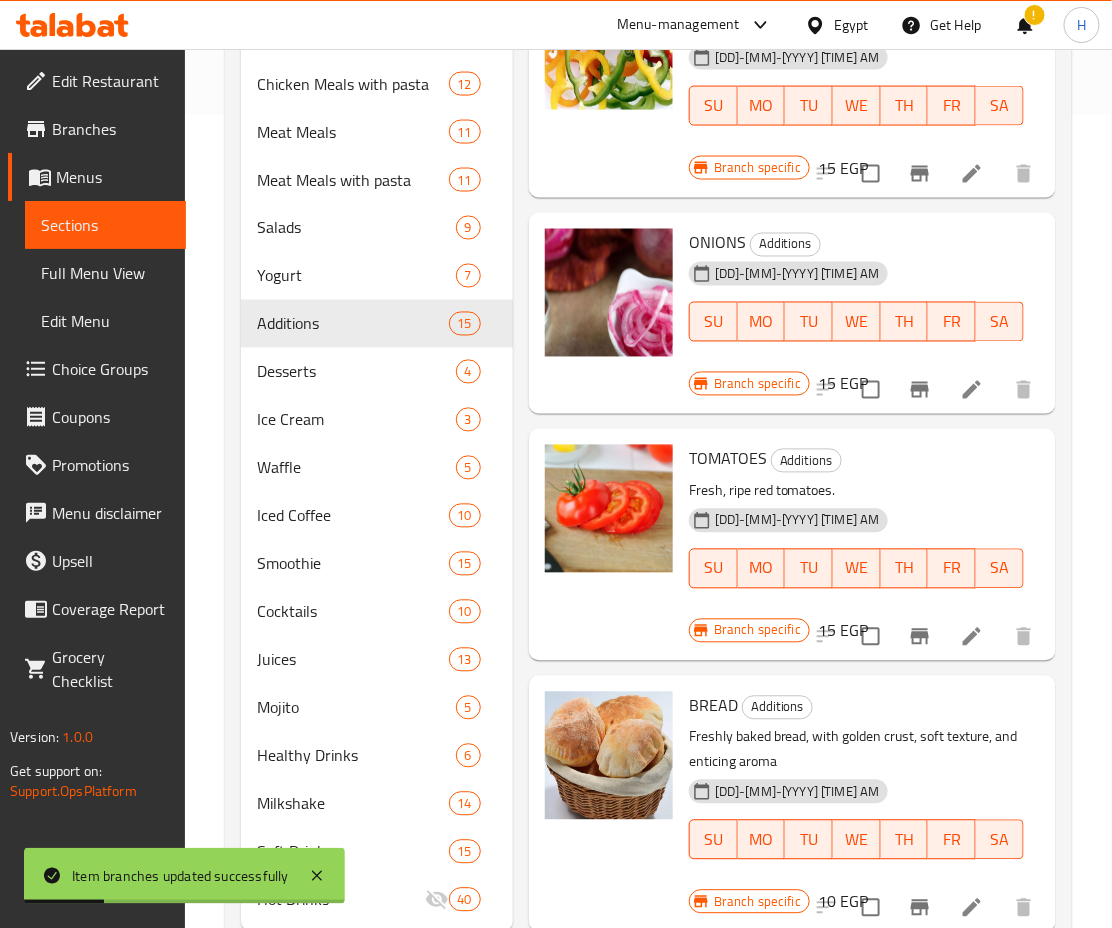 scroll, scrollTop: 839, scrollLeft: 0, axis: vertical 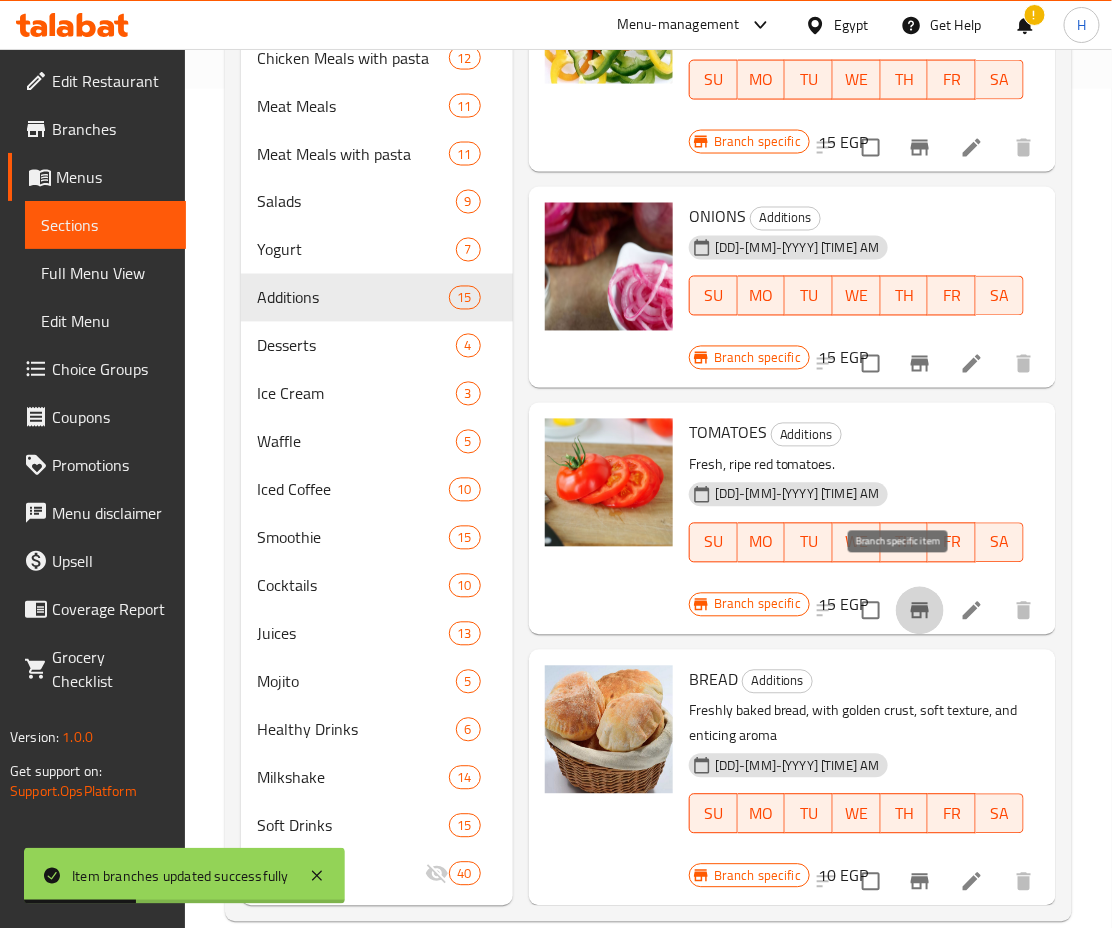 click 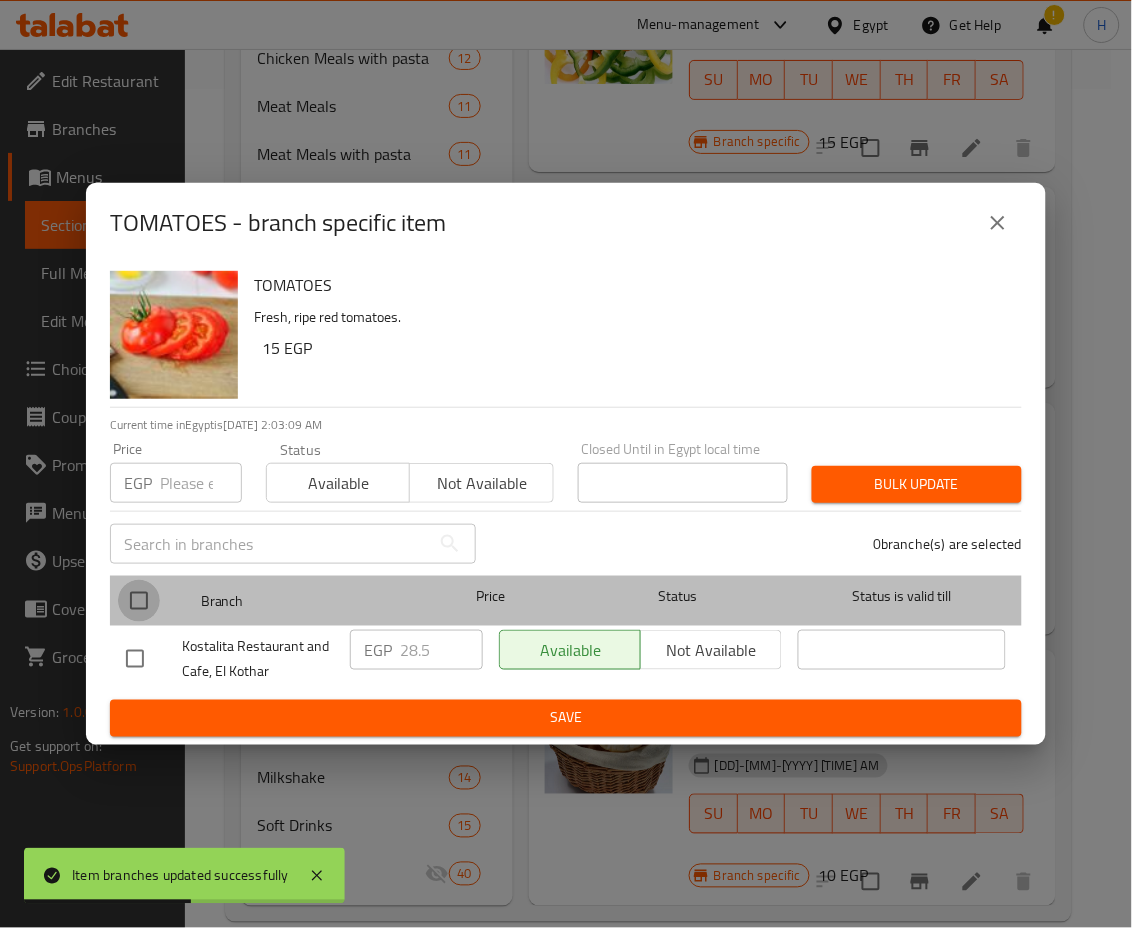 click at bounding box center (139, 601) 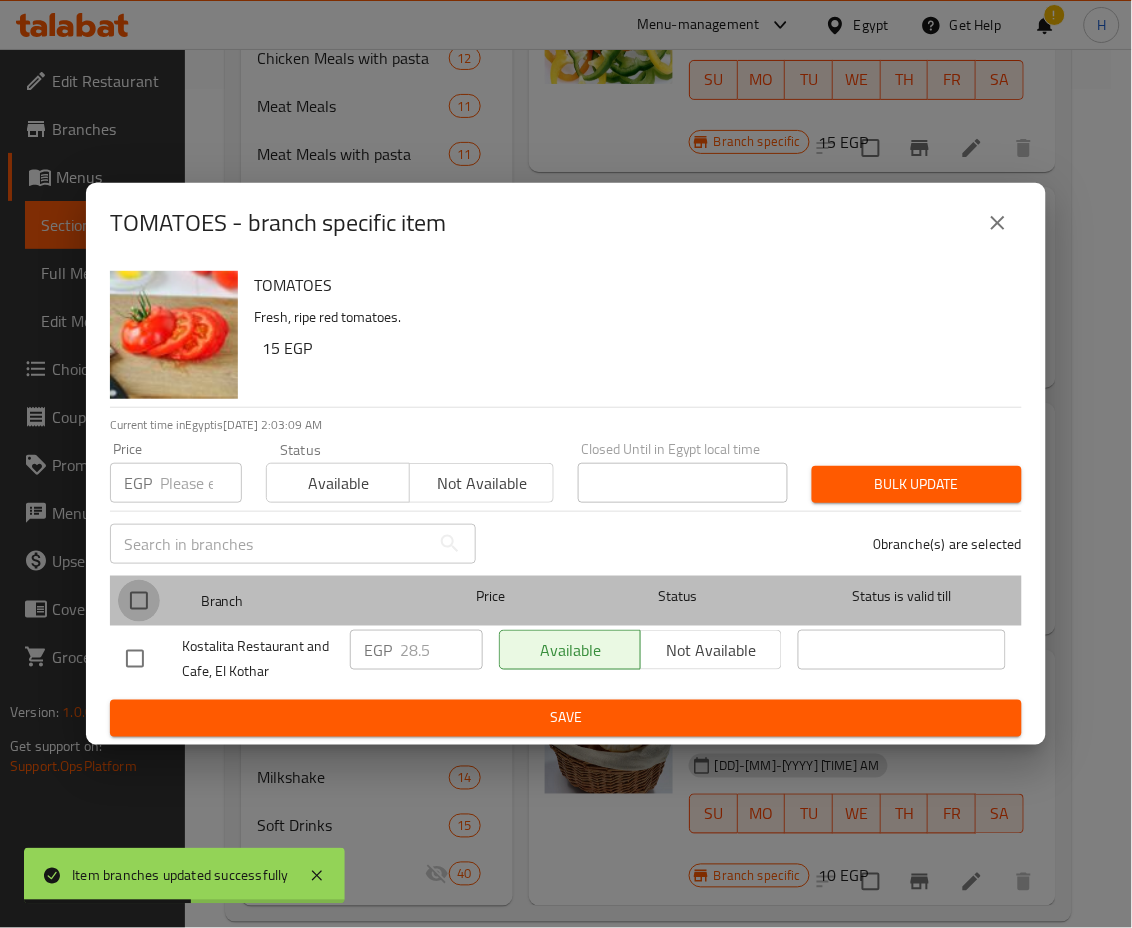 checkbox on "true" 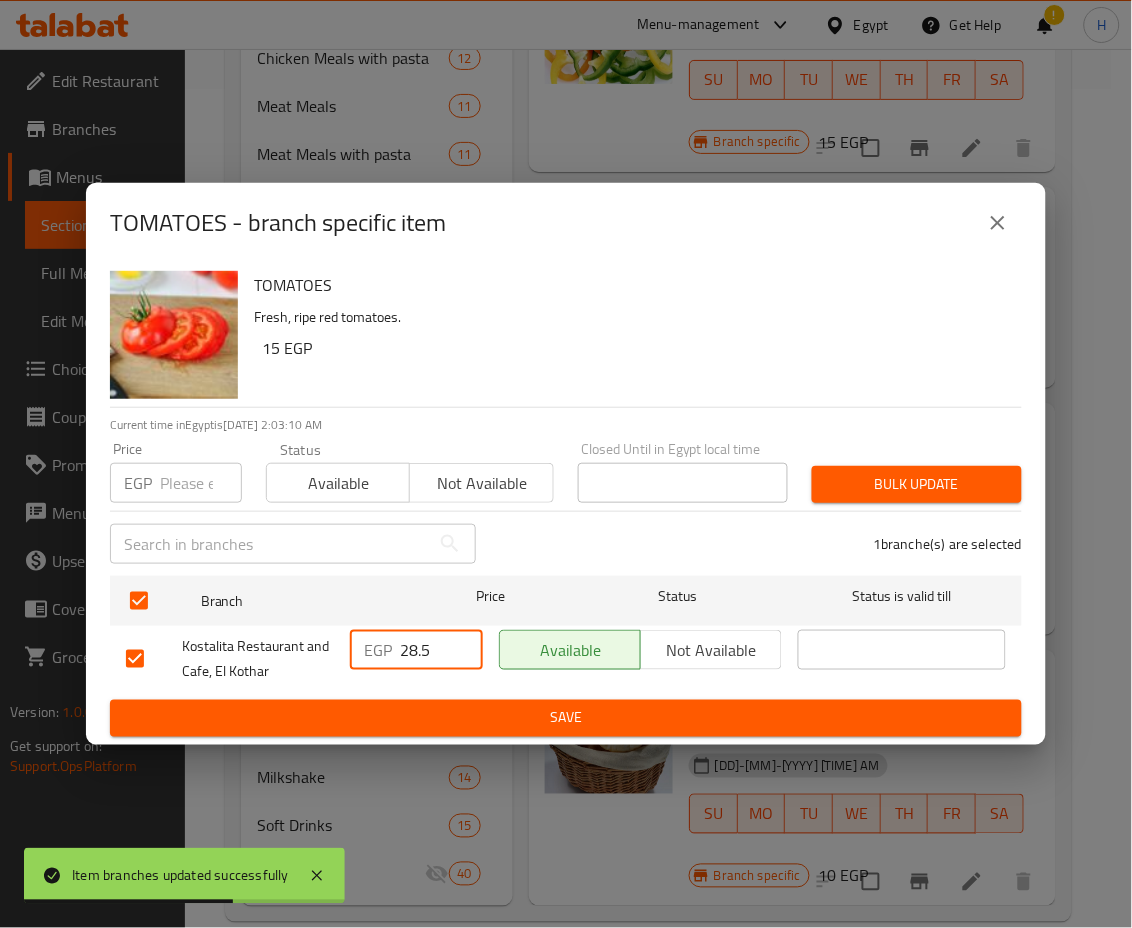 drag, startPoint x: 434, startPoint y: 654, endPoint x: 277, endPoint y: 657, distance: 157.02866 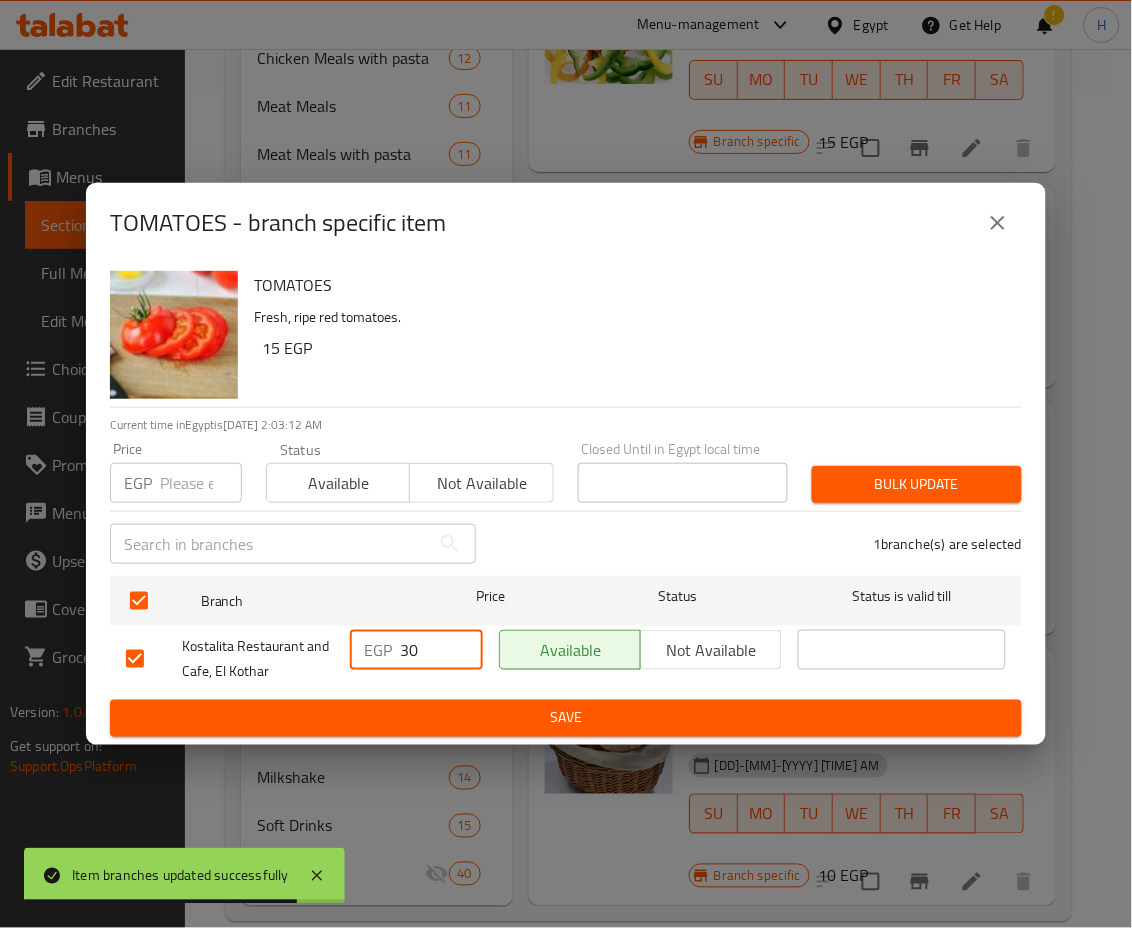 type on "30" 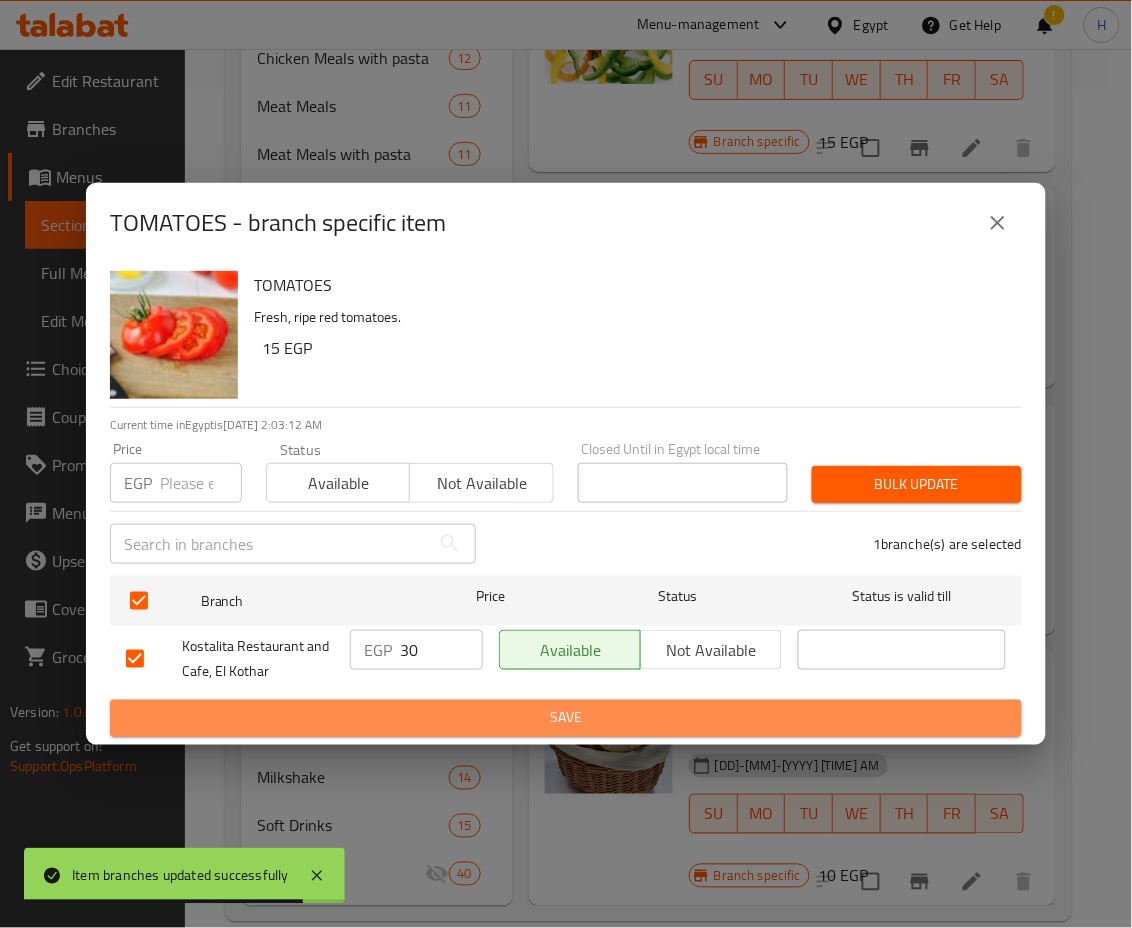 click on "Save" at bounding box center (566, 718) 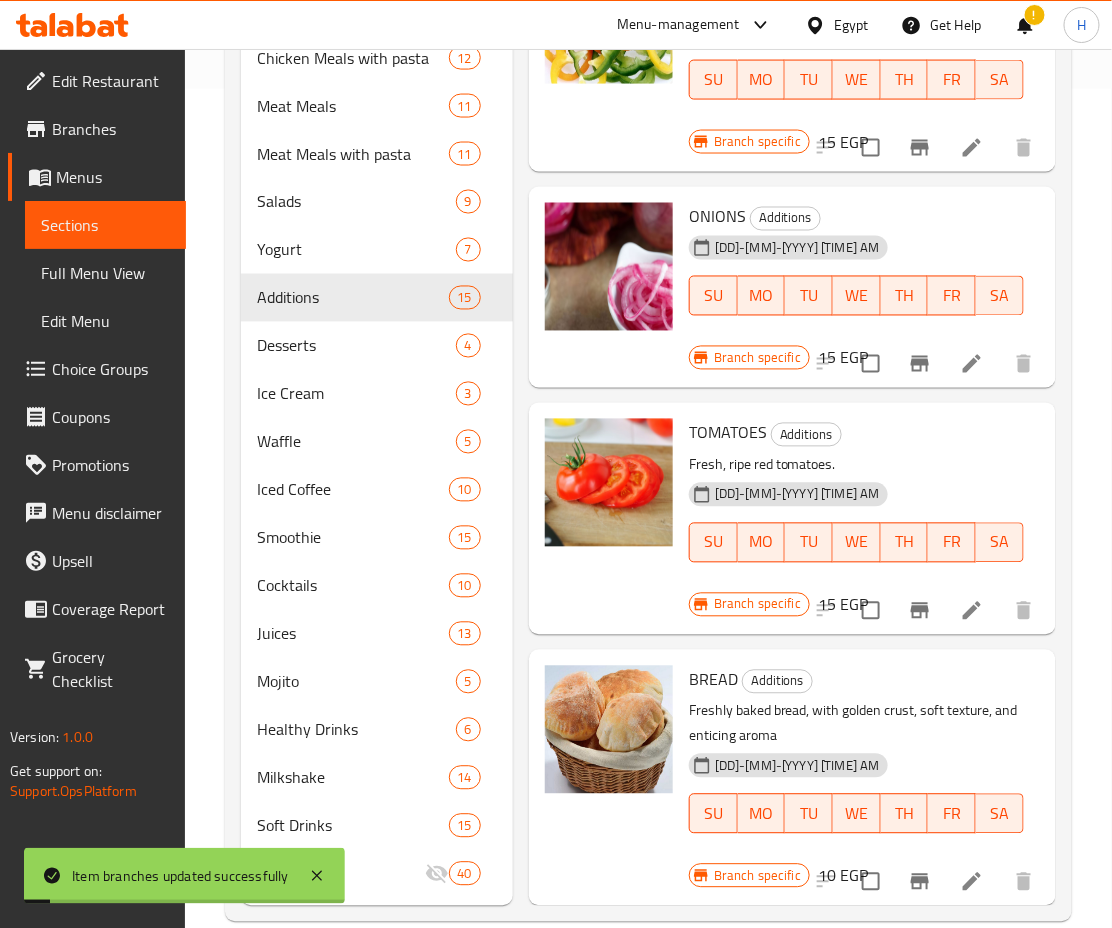 scroll, scrollTop: 873, scrollLeft: 0, axis: vertical 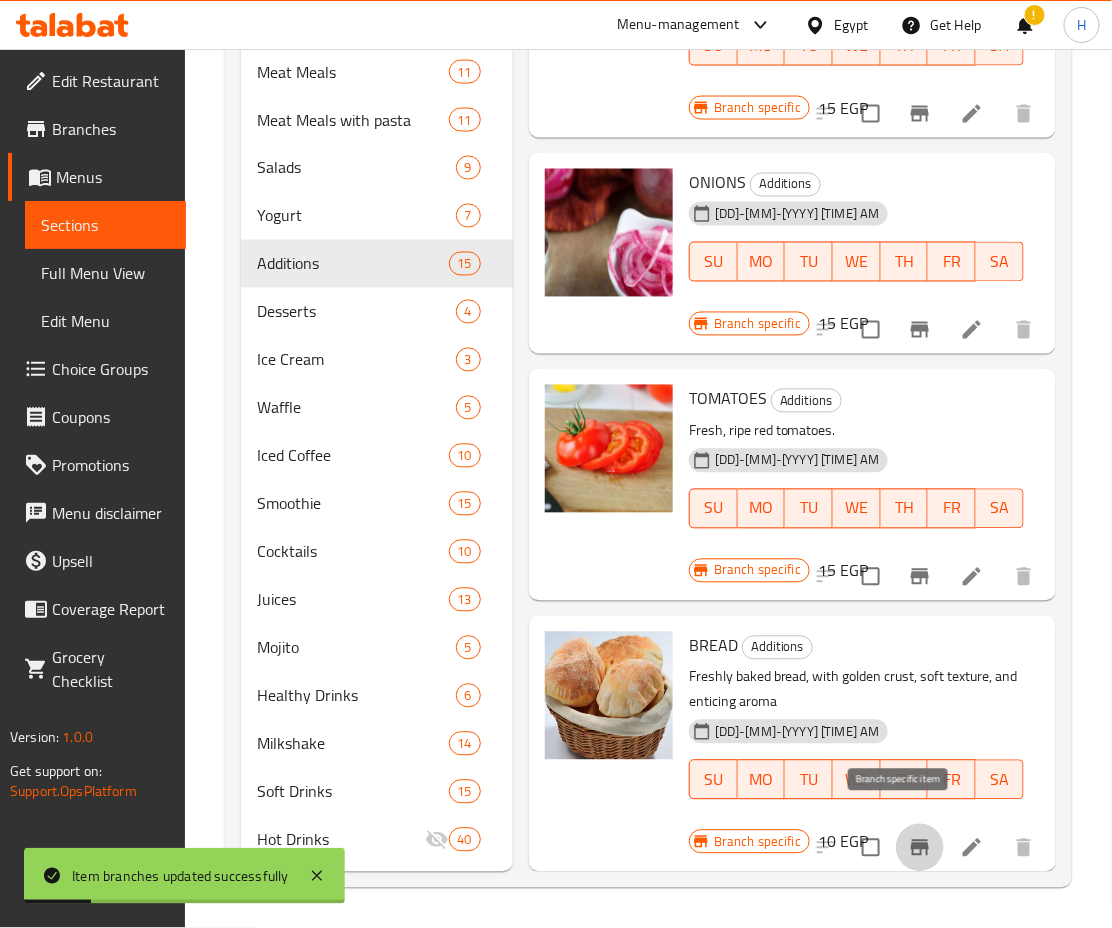 click 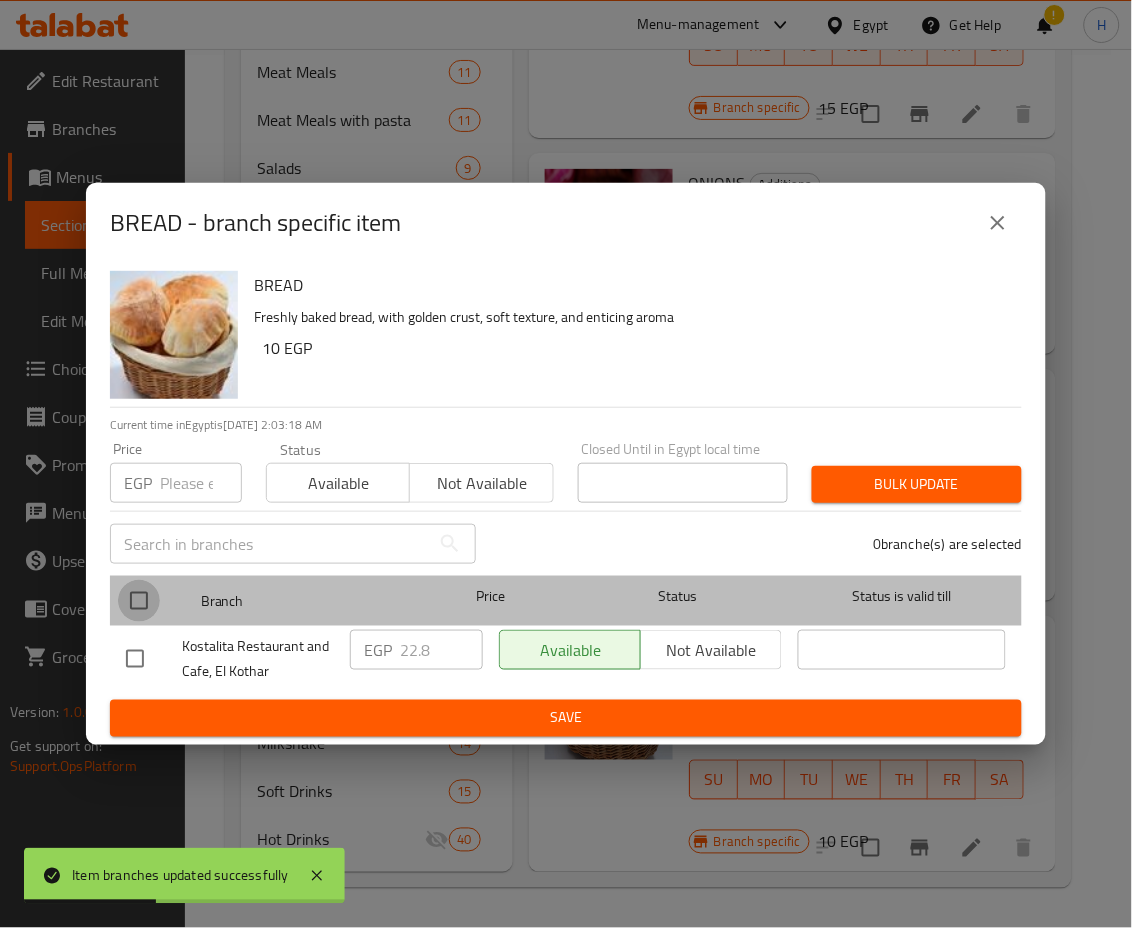 click at bounding box center (139, 601) 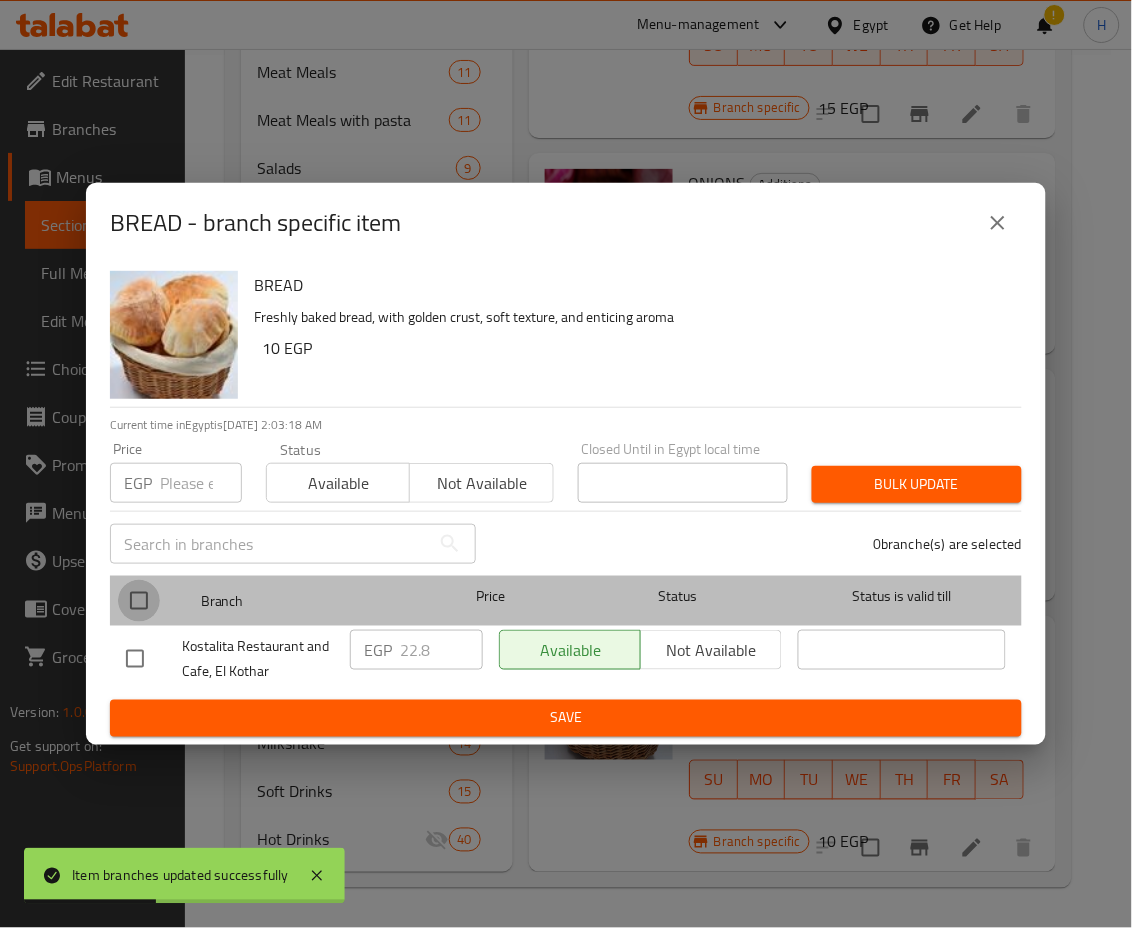 checkbox on "true" 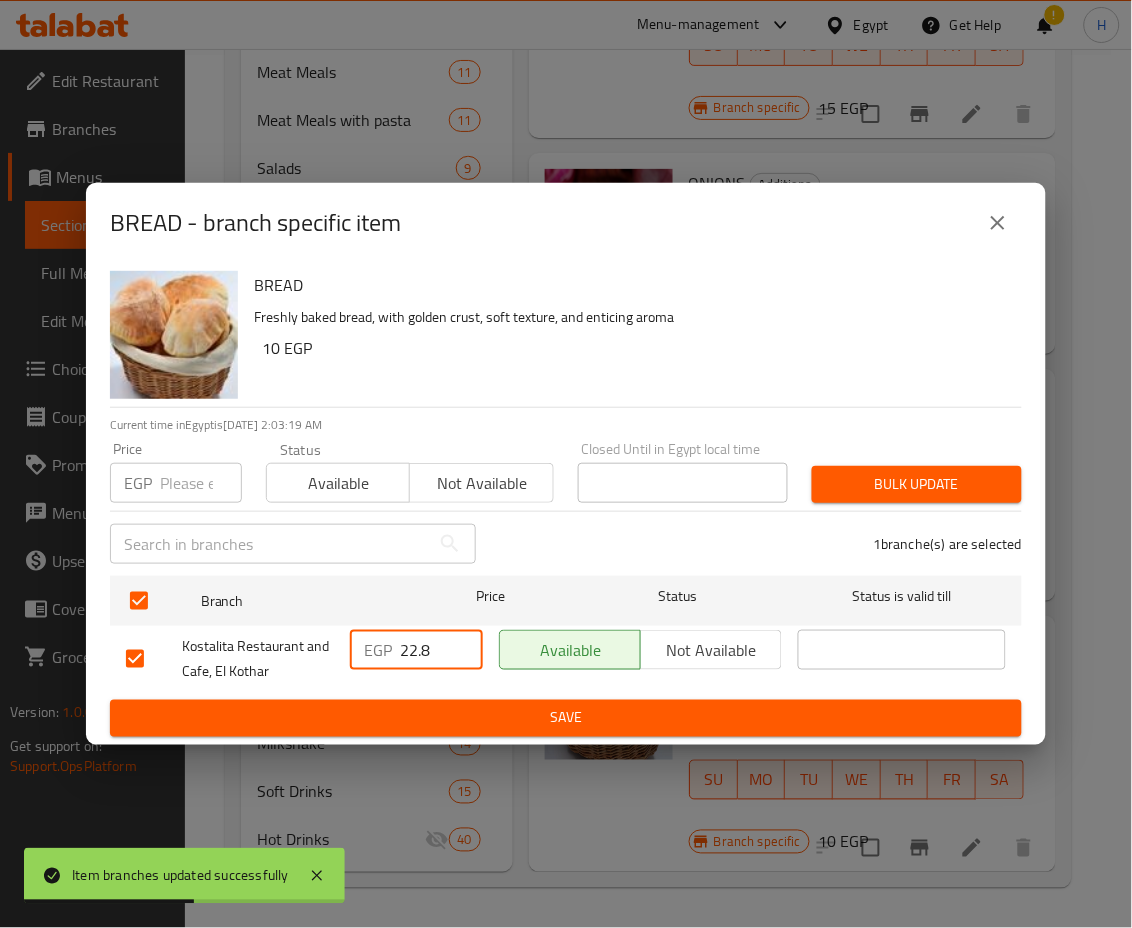 drag, startPoint x: 436, startPoint y: 647, endPoint x: 339, endPoint y: 641, distance: 97.18539 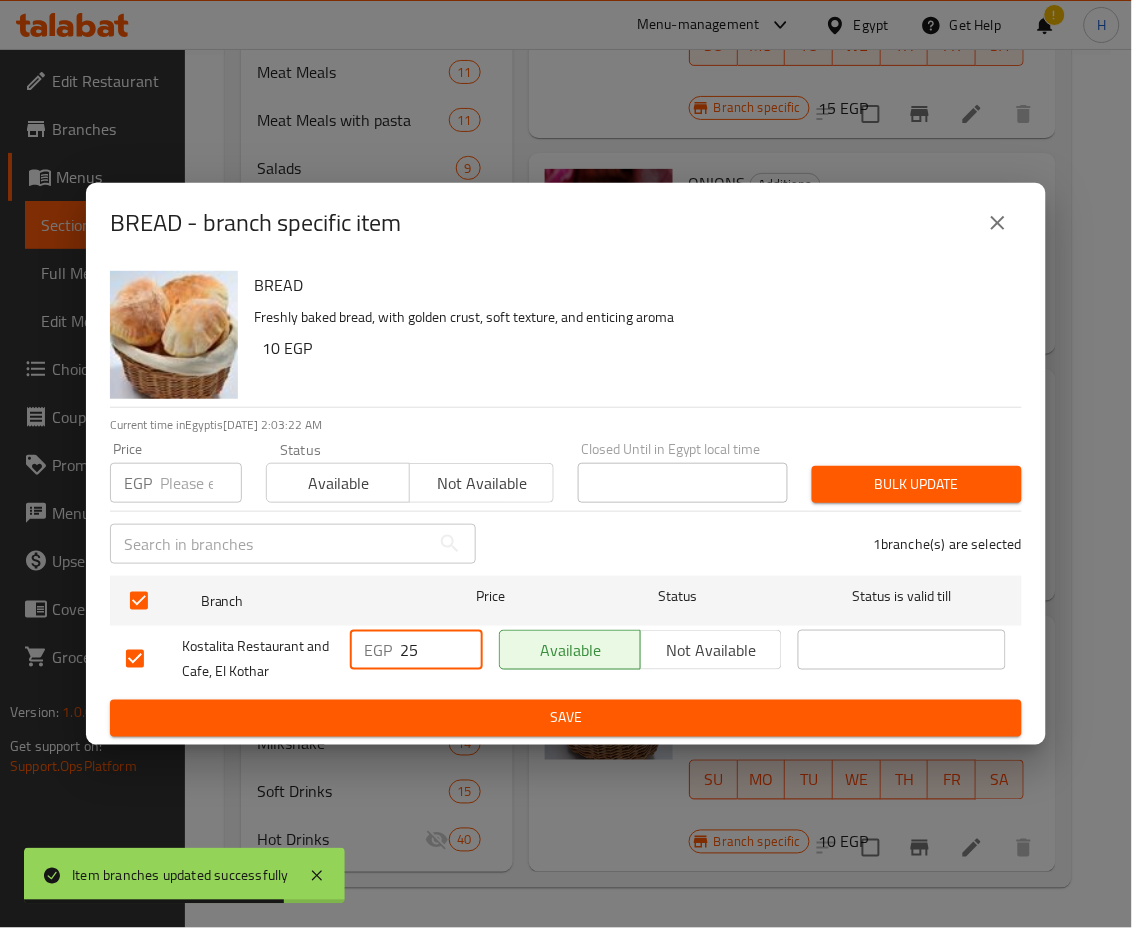 type on "25" 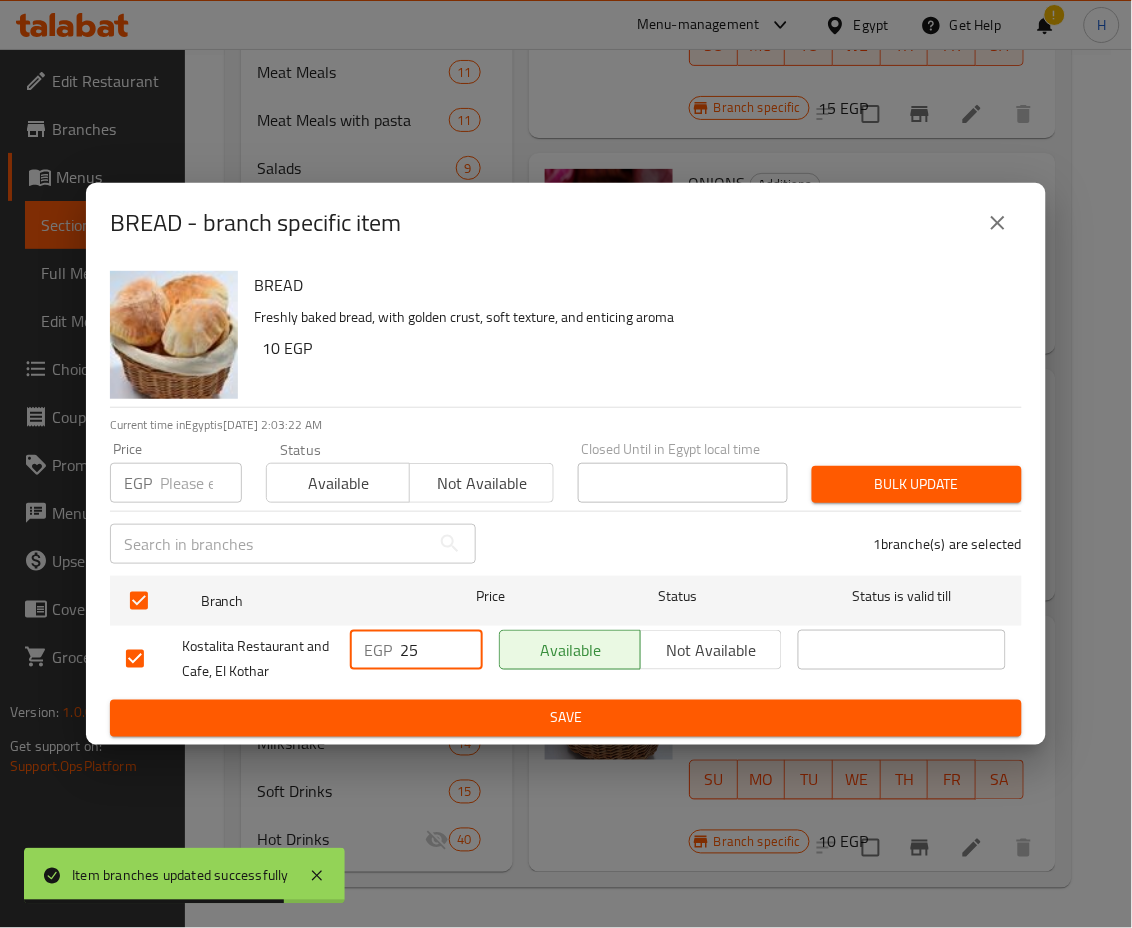 click on "Save" at bounding box center [566, 718] 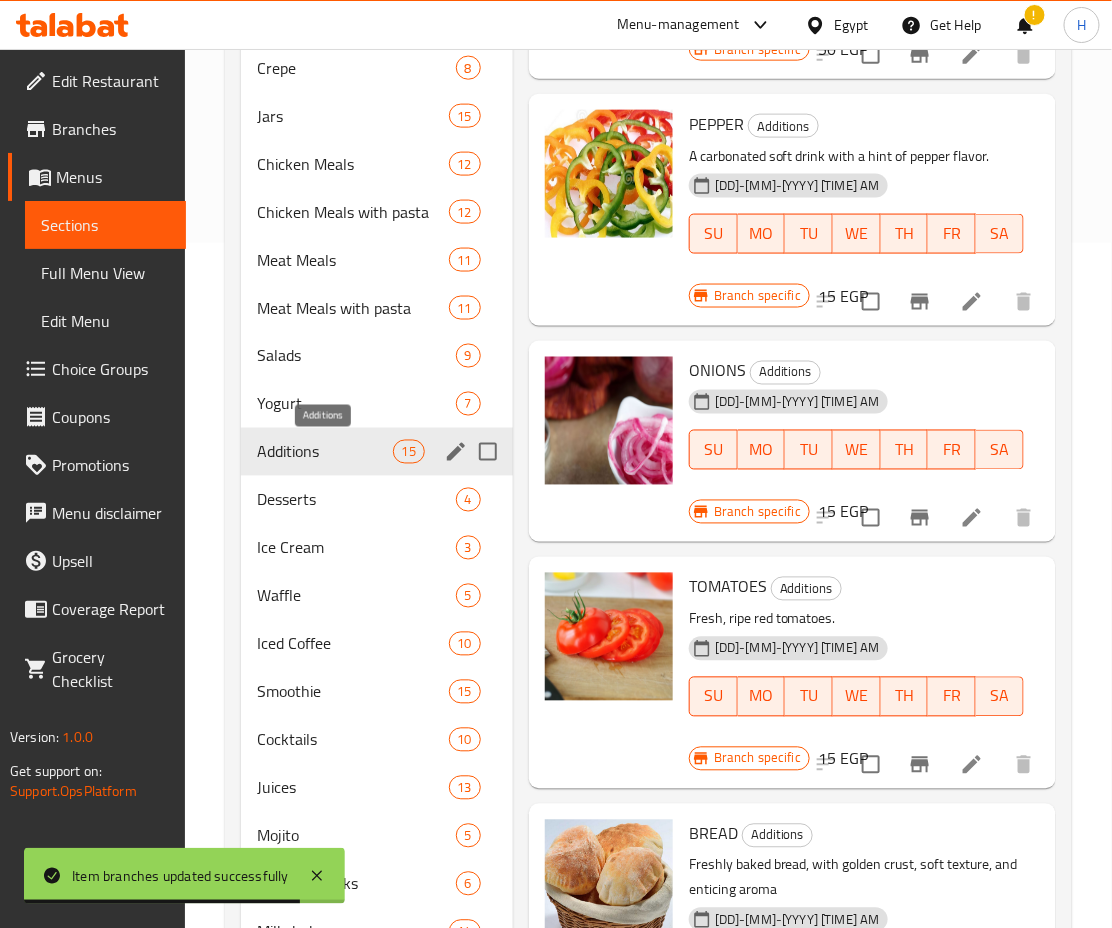 scroll, scrollTop: 647, scrollLeft: 0, axis: vertical 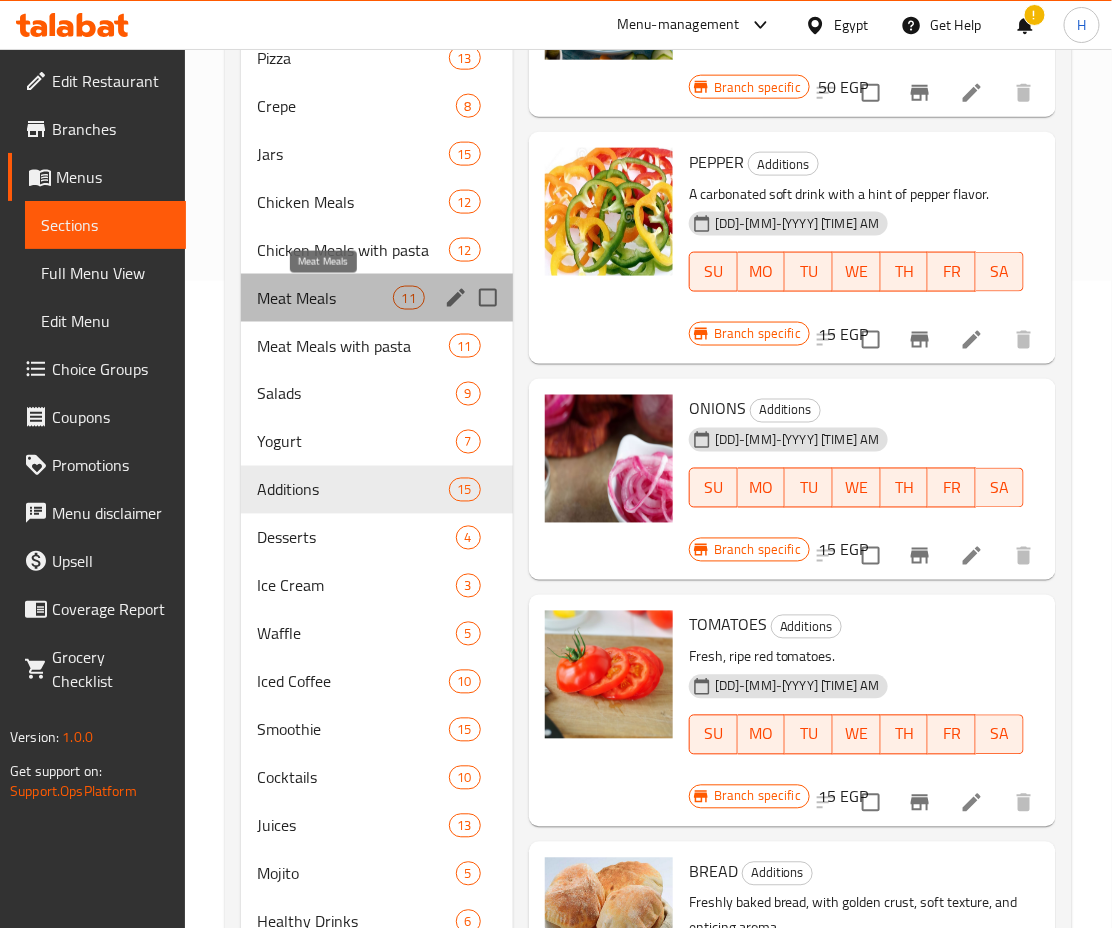 click on "Meat Meals" at bounding box center (324, 298) 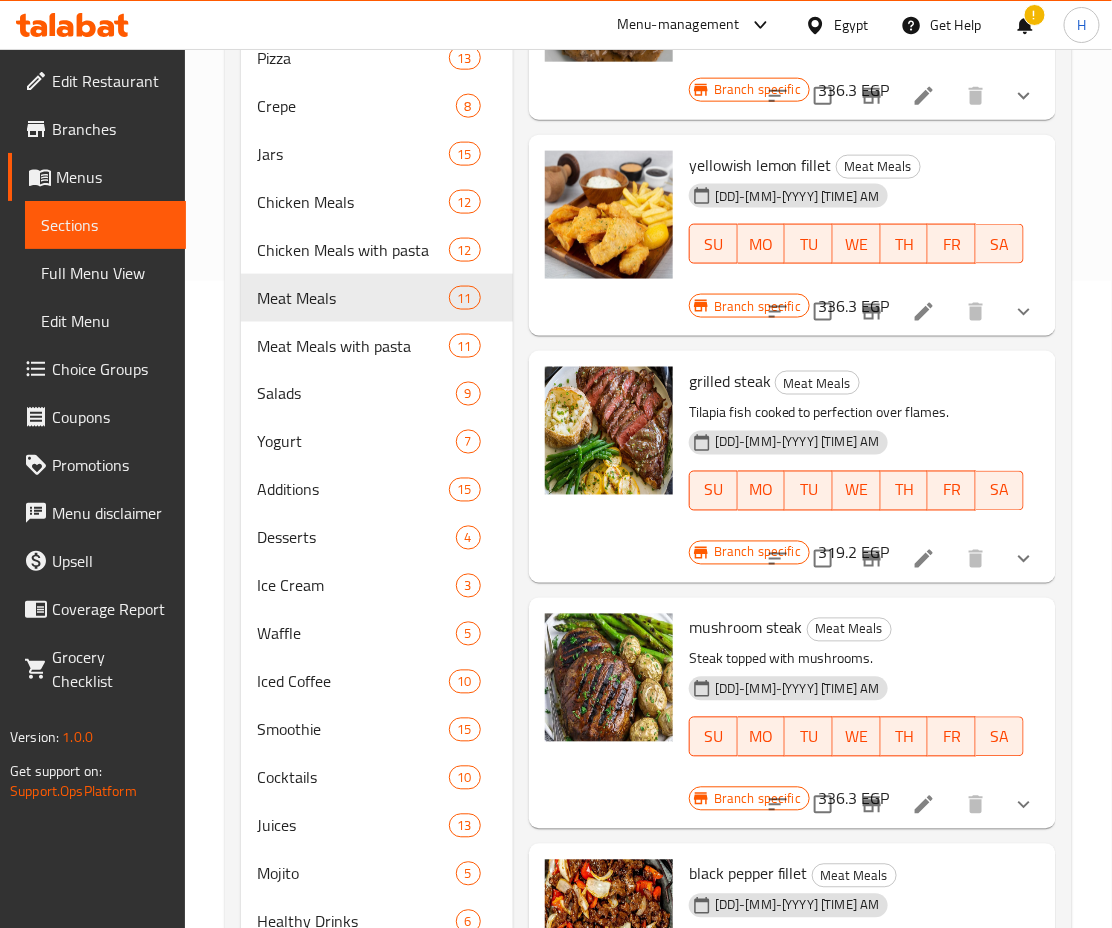 scroll, scrollTop: 0, scrollLeft: 0, axis: both 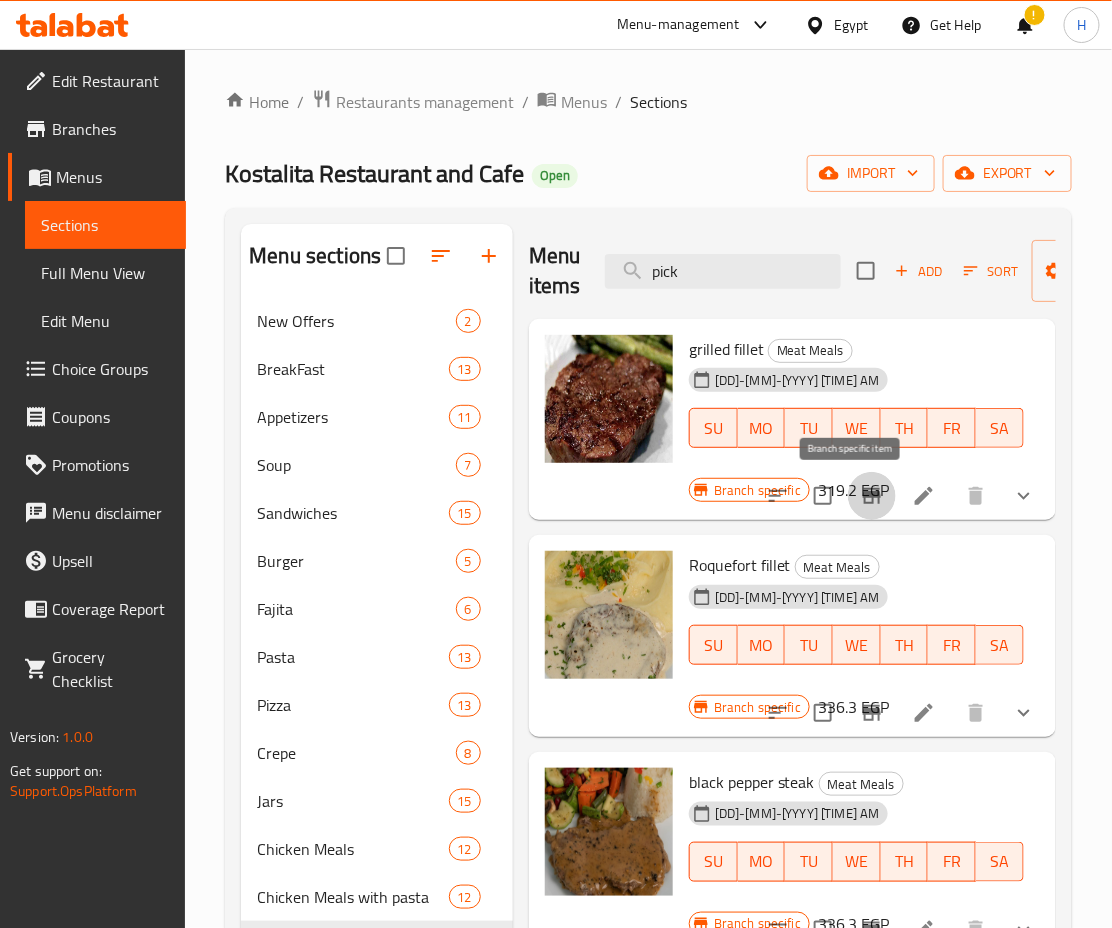 click 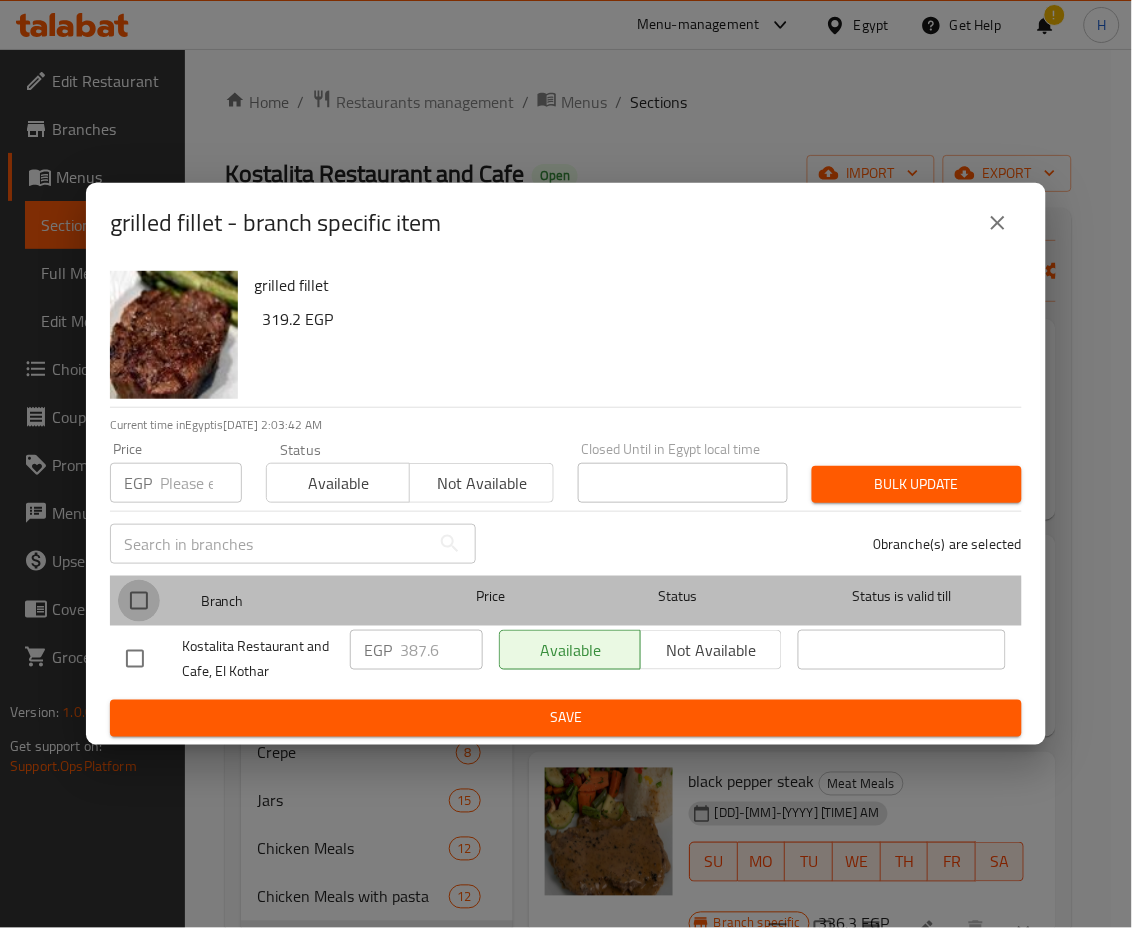 click at bounding box center [139, 601] 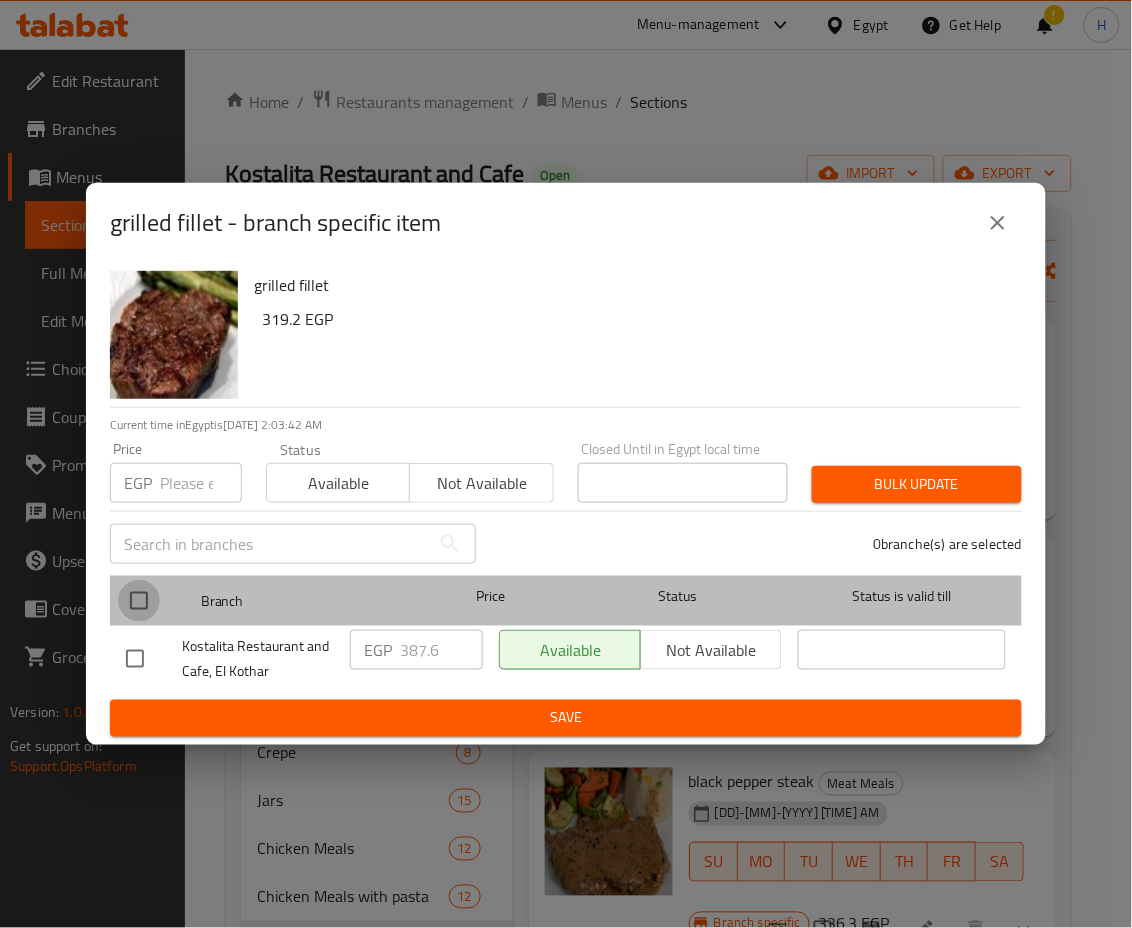 checkbox on "true" 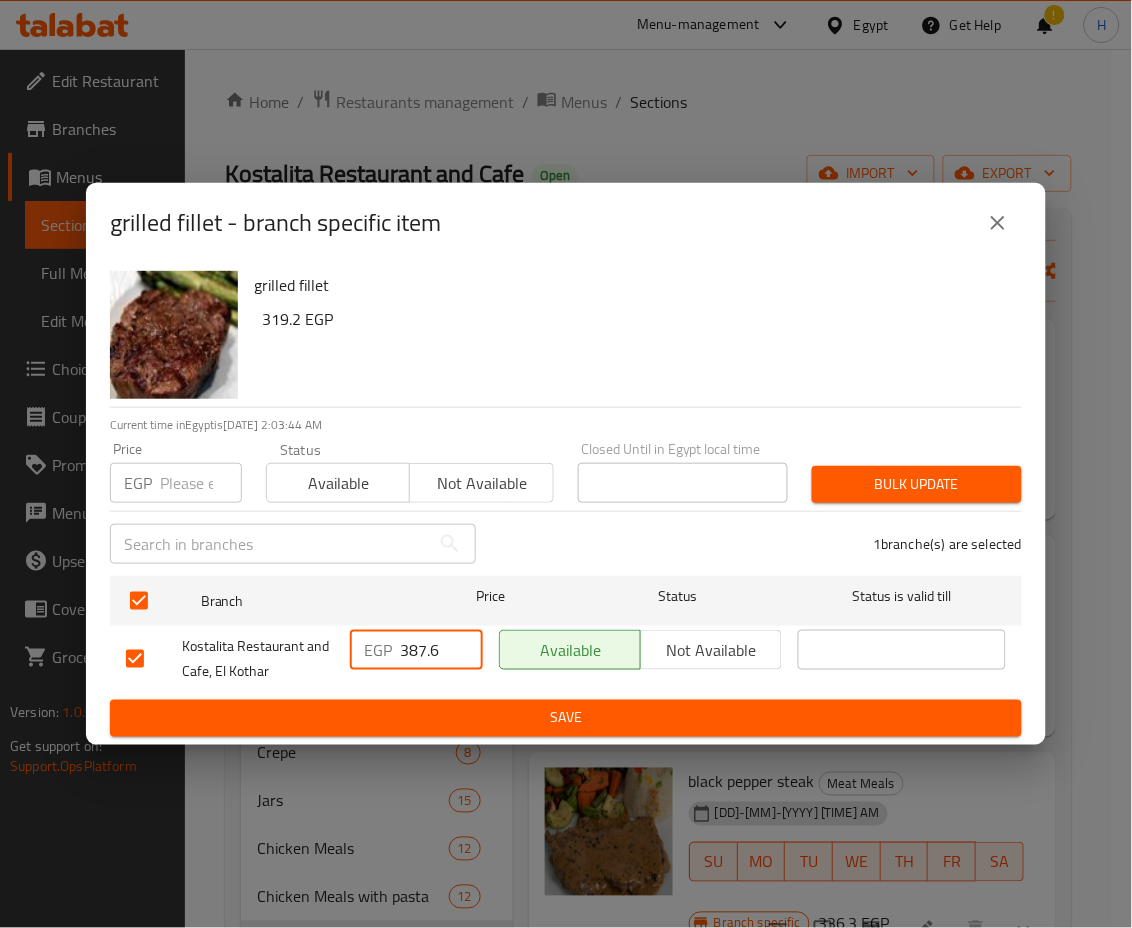 drag, startPoint x: 441, startPoint y: 642, endPoint x: 313, endPoint y: 646, distance: 128.06248 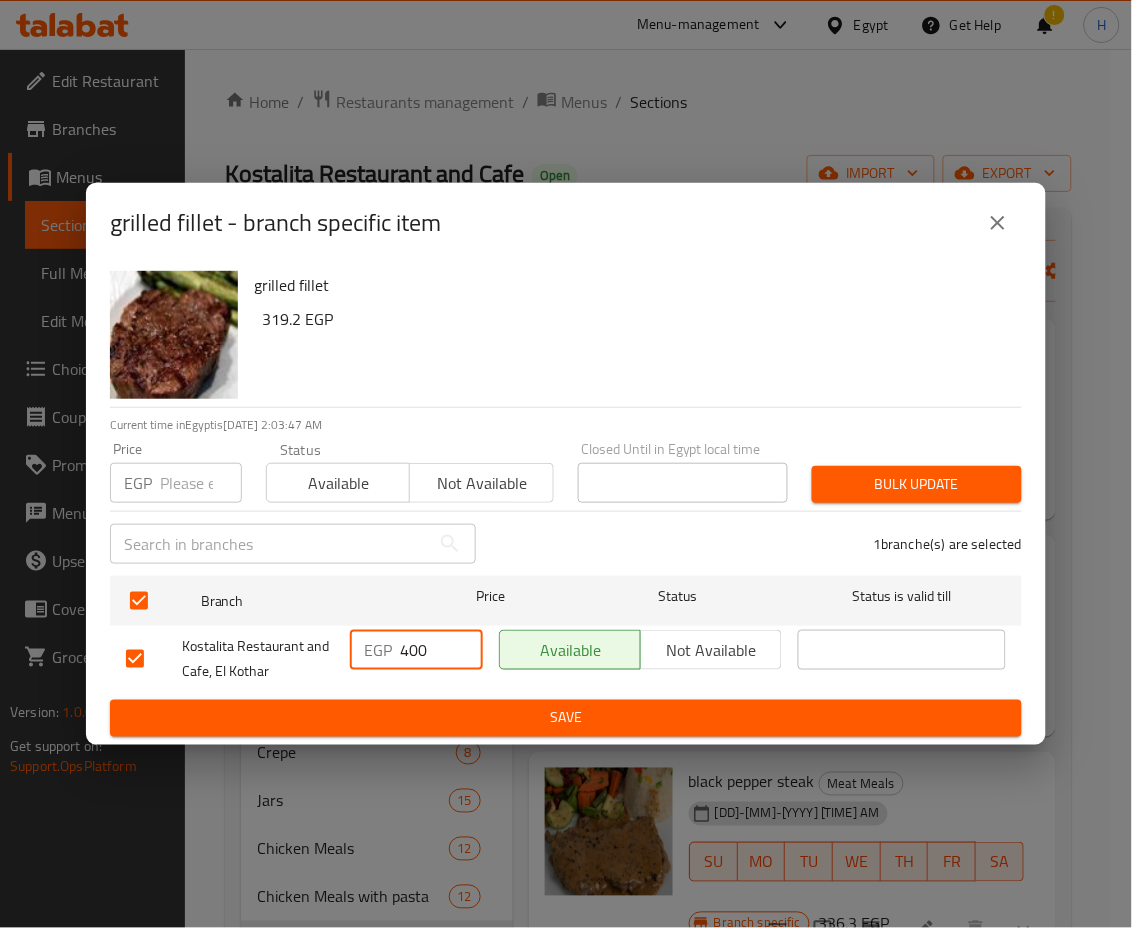 type on "400" 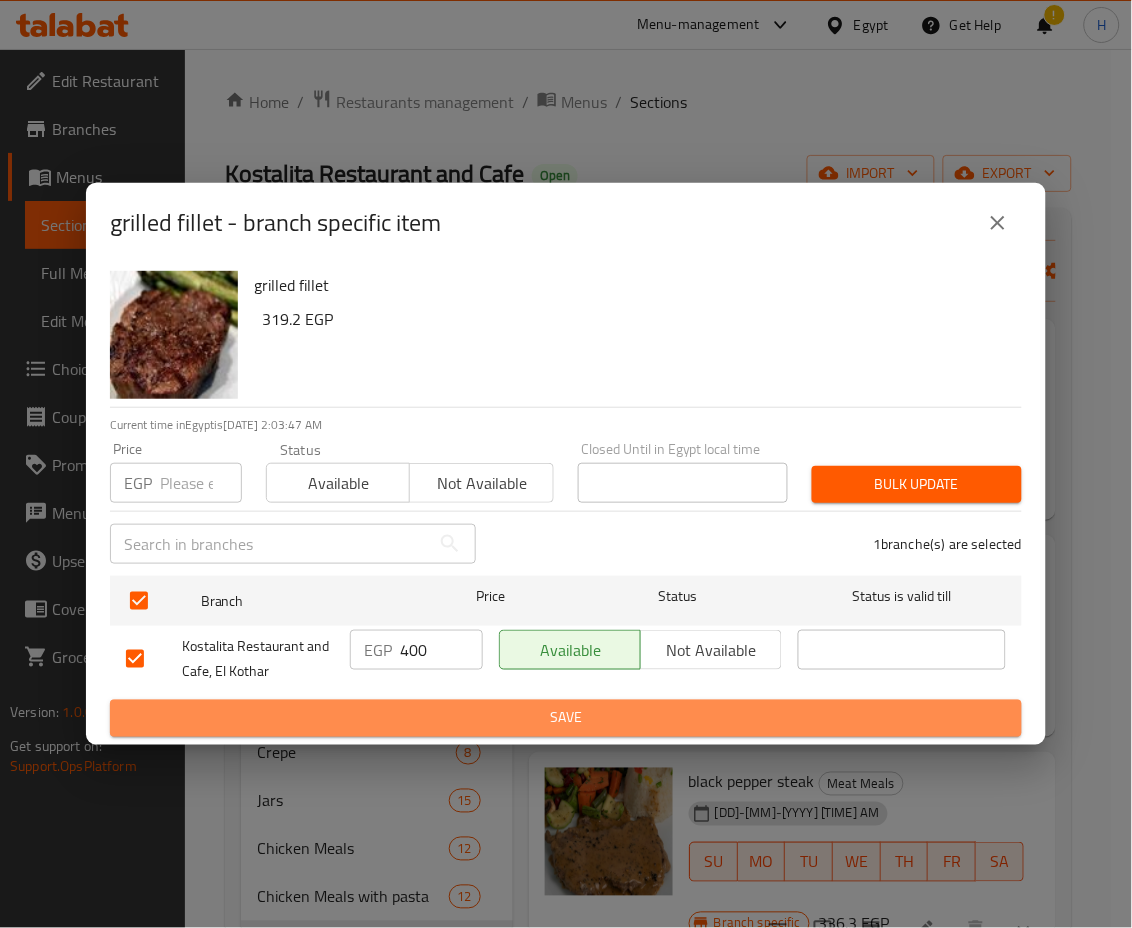 click on "Save" at bounding box center (566, 718) 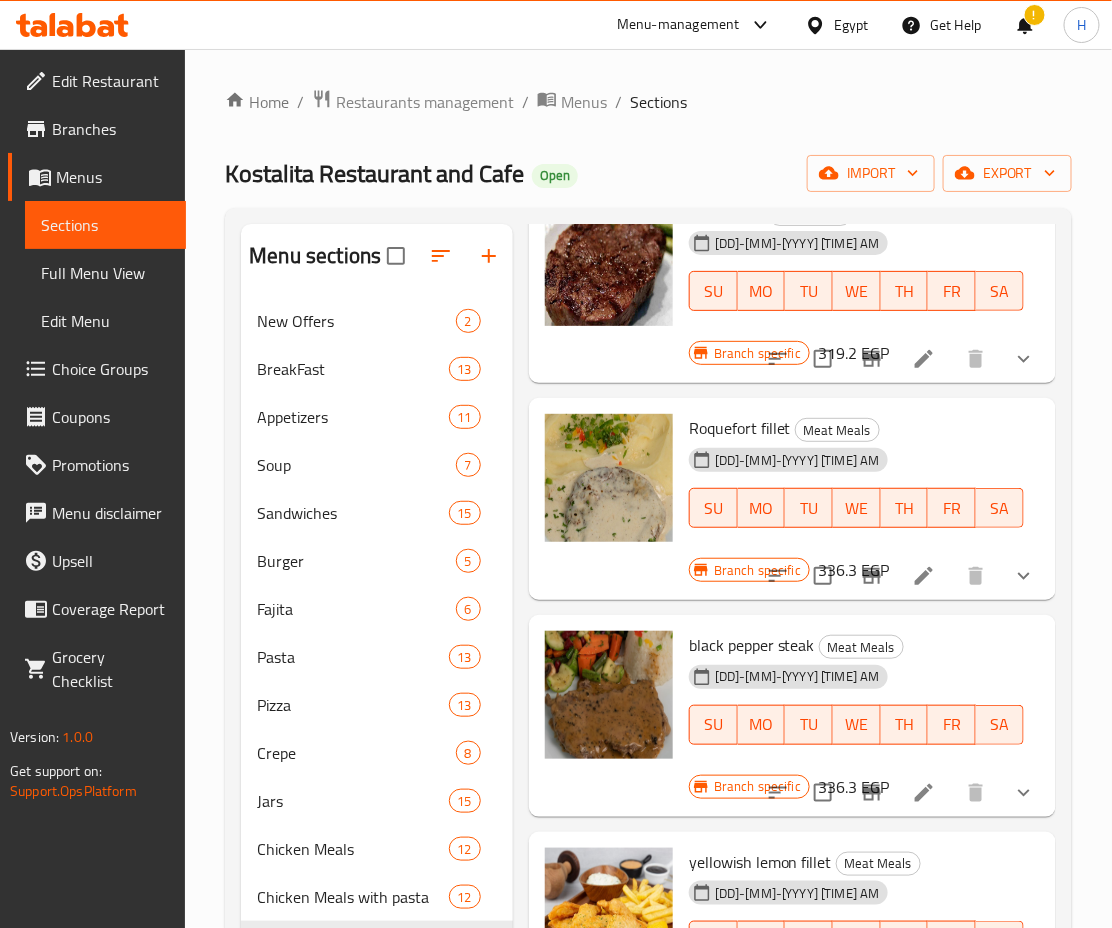 scroll, scrollTop: 145, scrollLeft: 0, axis: vertical 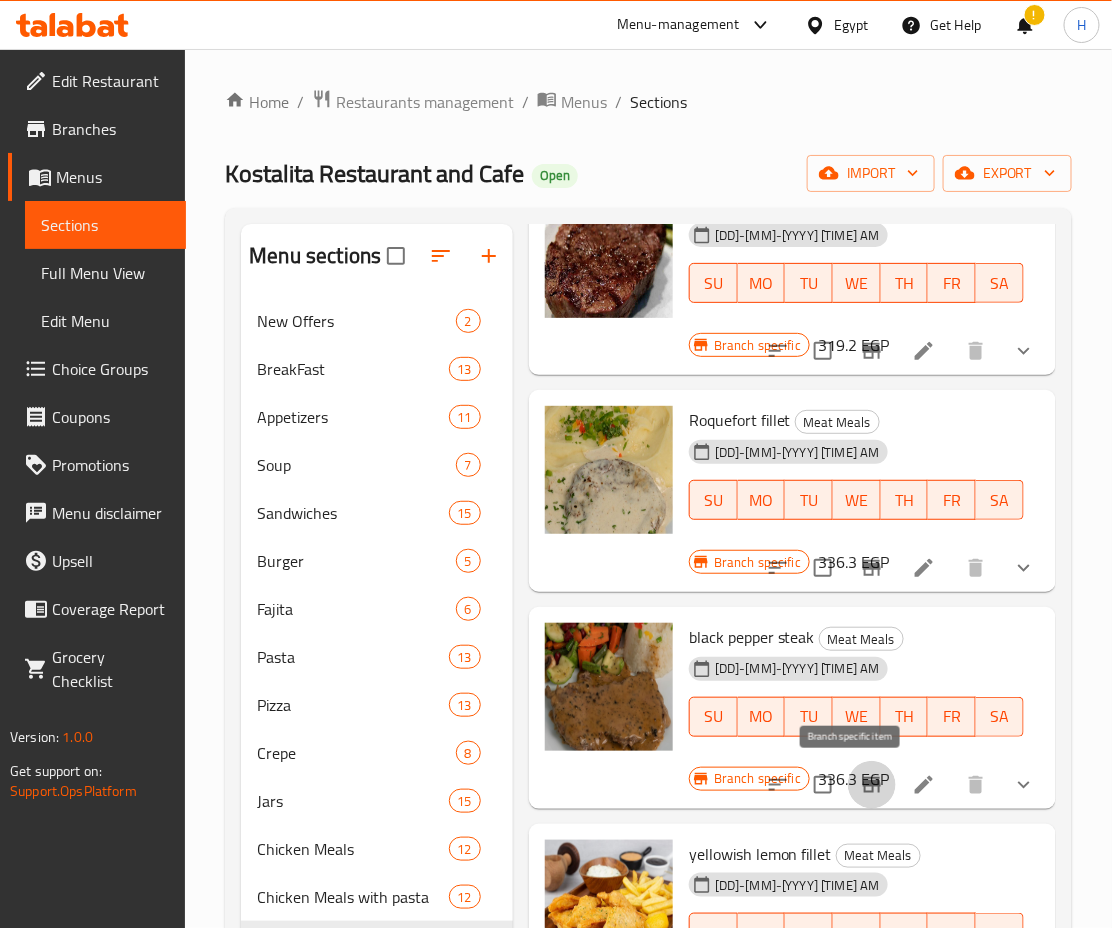click 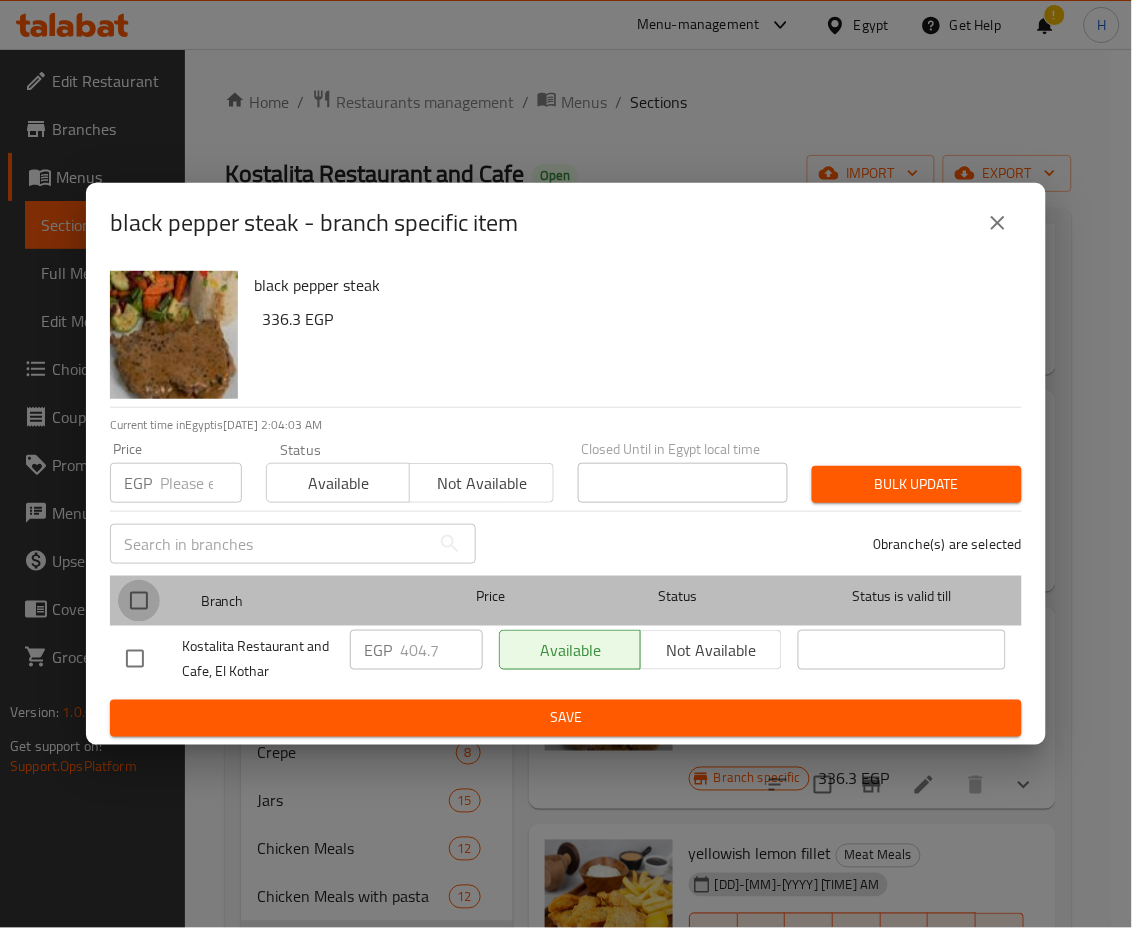 click at bounding box center (139, 601) 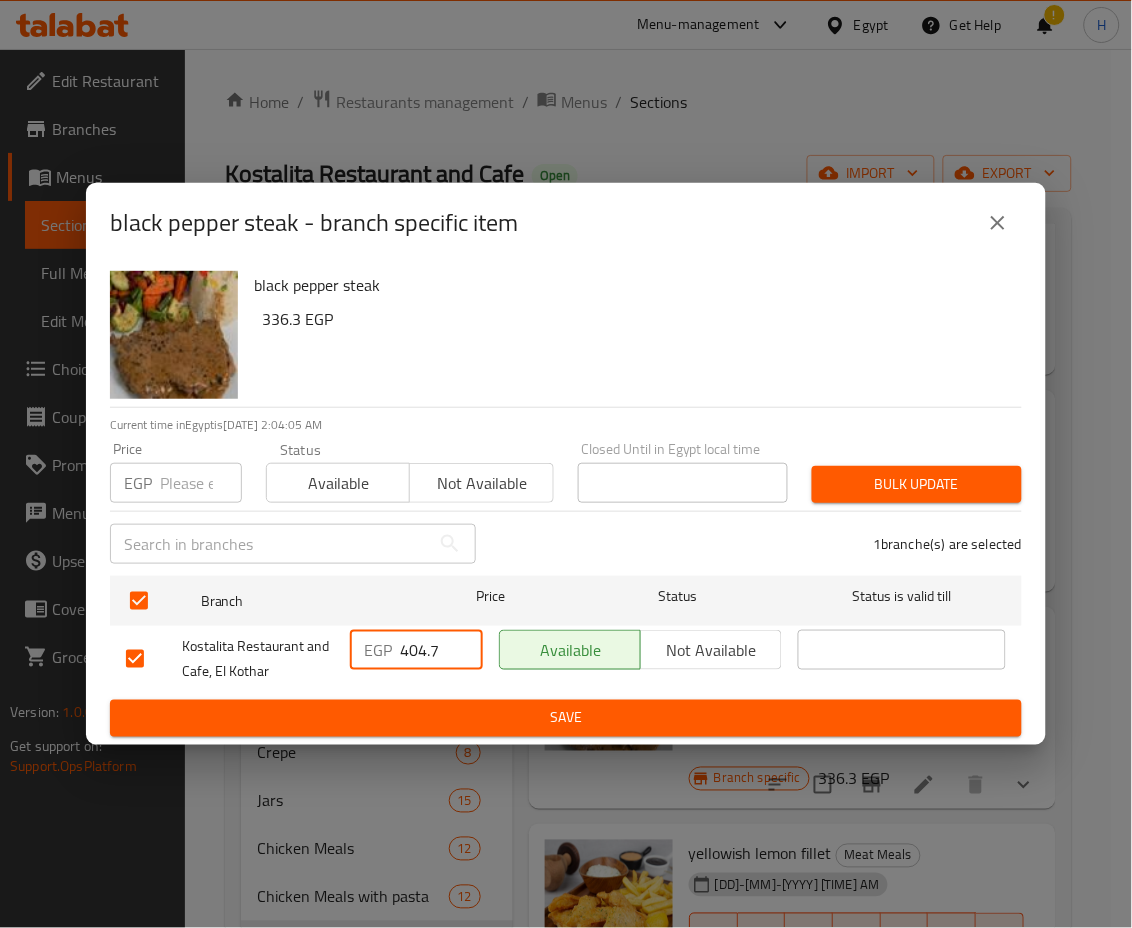 drag, startPoint x: 441, startPoint y: 652, endPoint x: 407, endPoint y: 645, distance: 34.713108 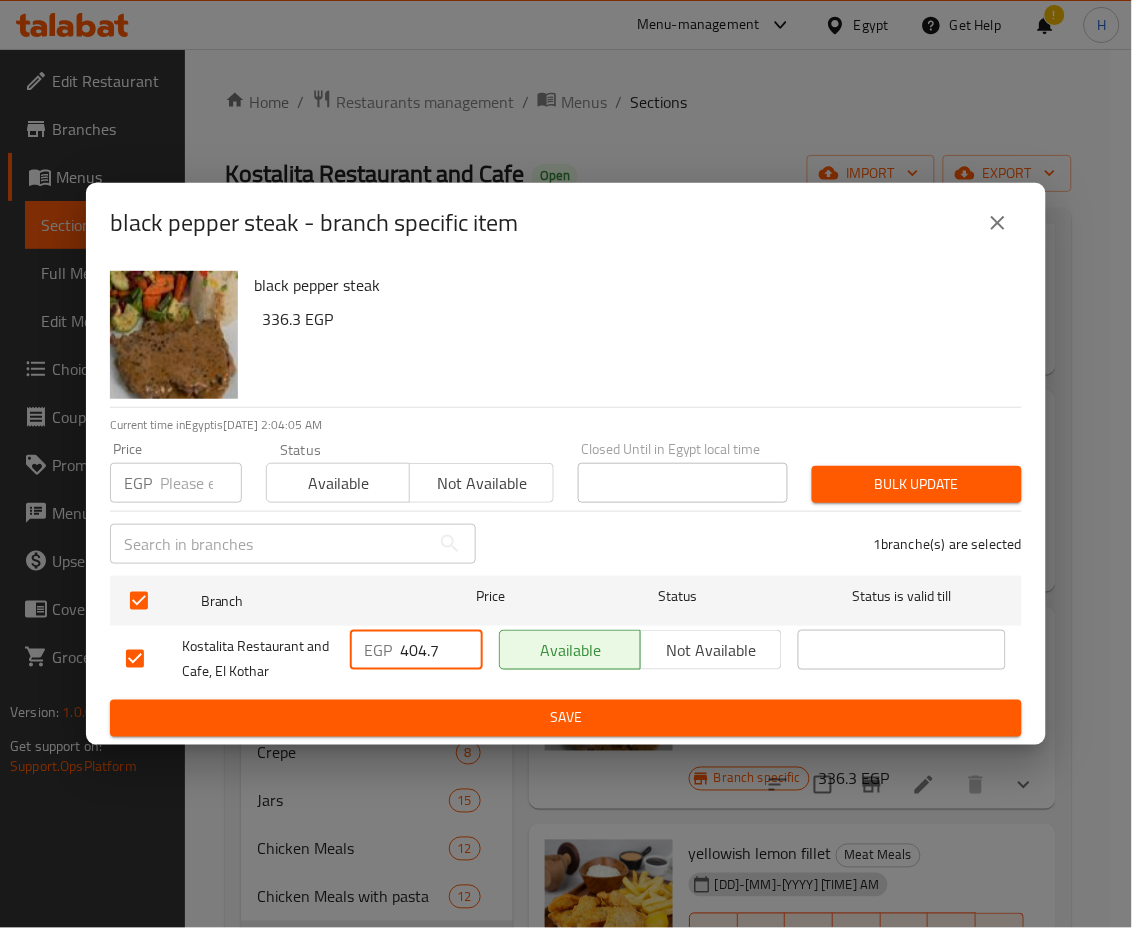 click on "404.7" at bounding box center (441, 650) 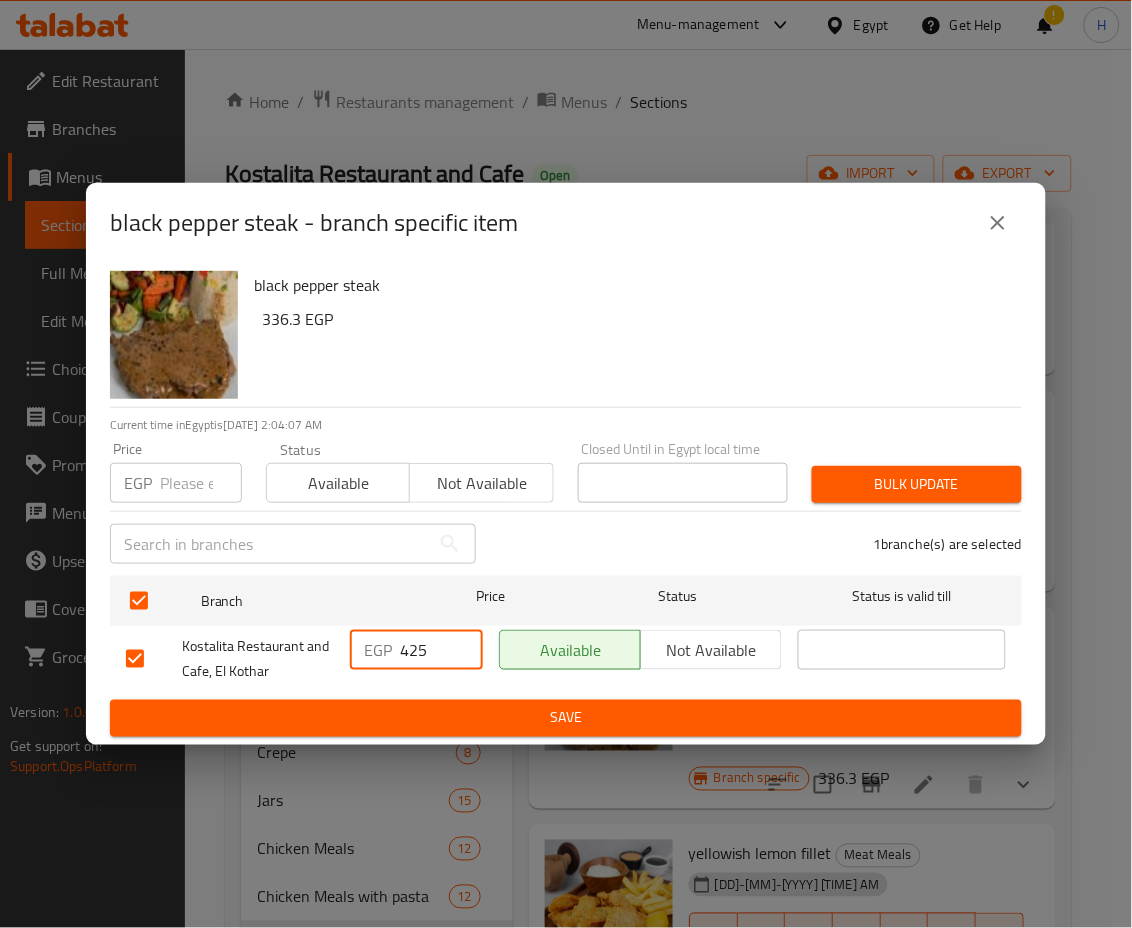 type on "425" 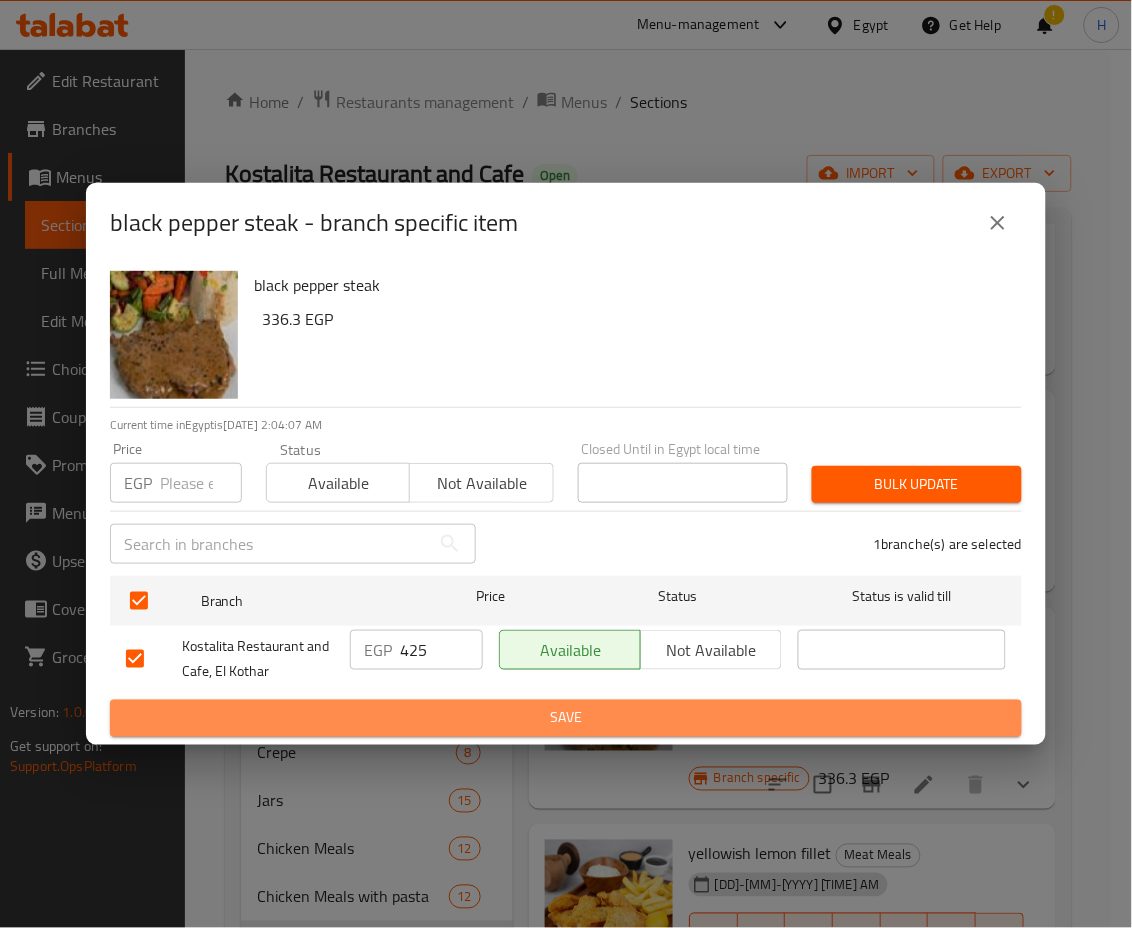 click on "Save" at bounding box center (566, 718) 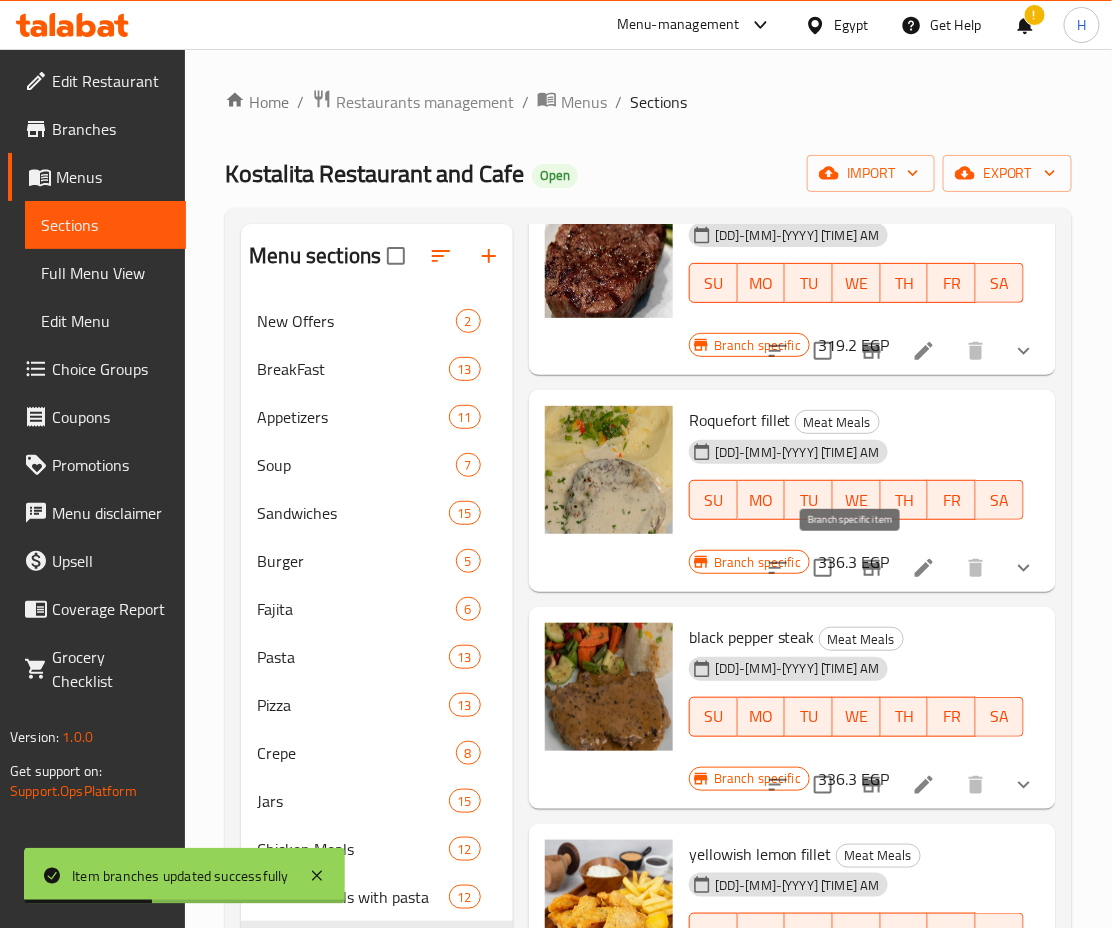 click 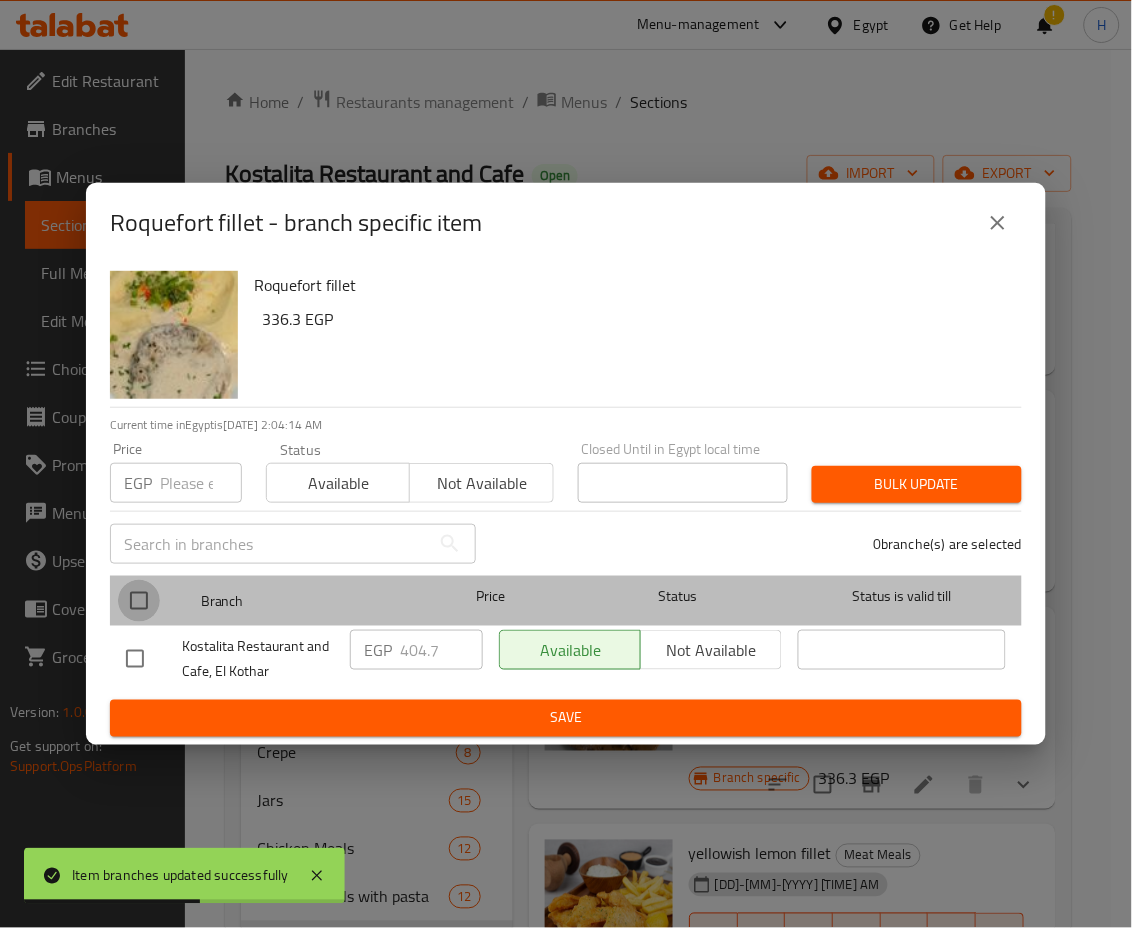 click at bounding box center (139, 601) 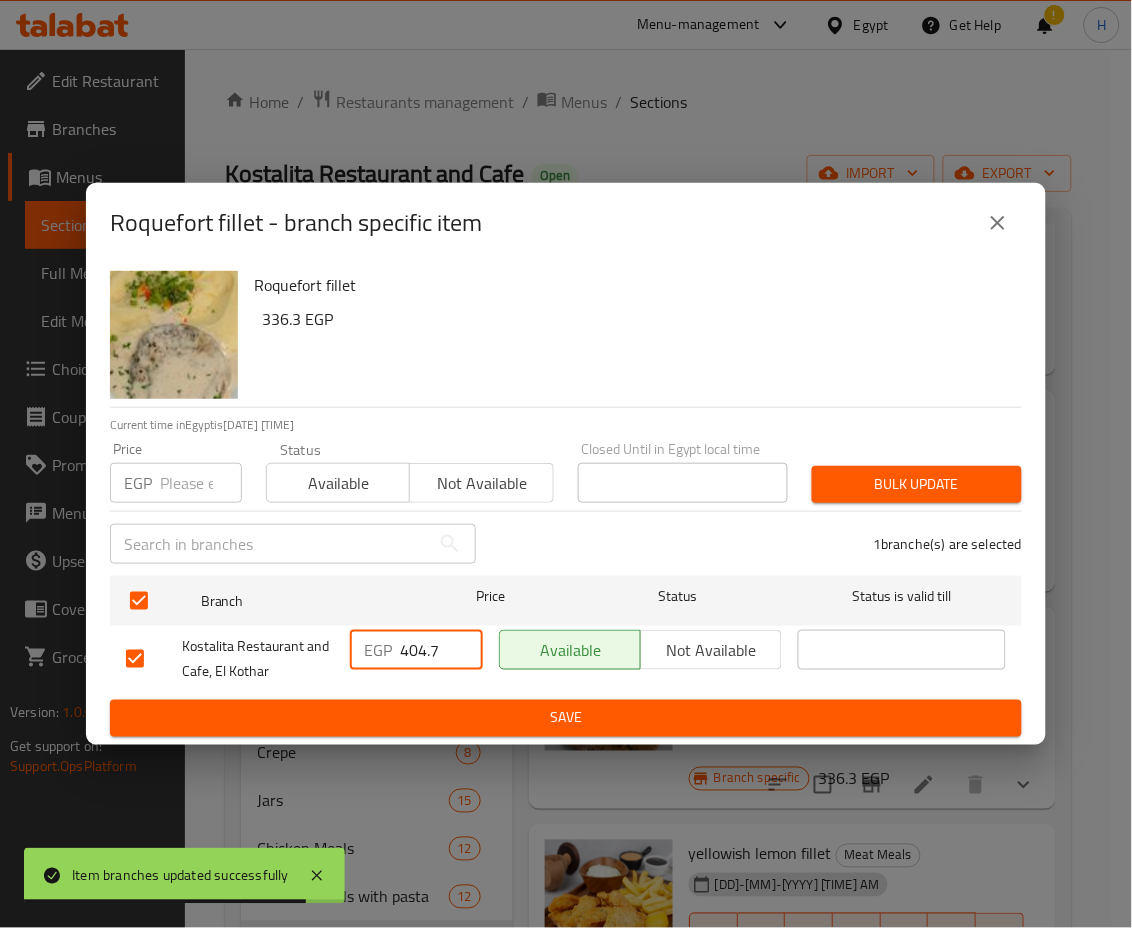 drag, startPoint x: 409, startPoint y: 648, endPoint x: 470, endPoint y: 661, distance: 62.369865 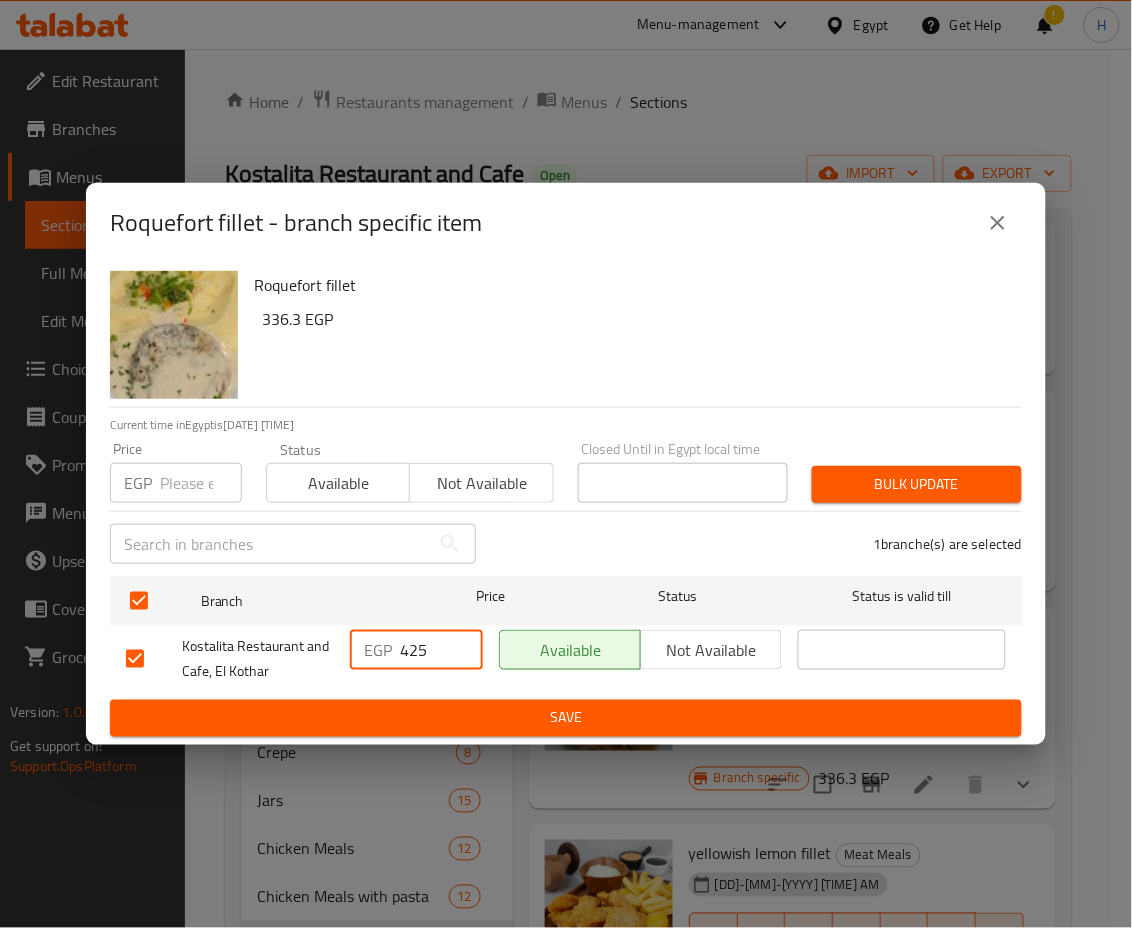 type on "425" 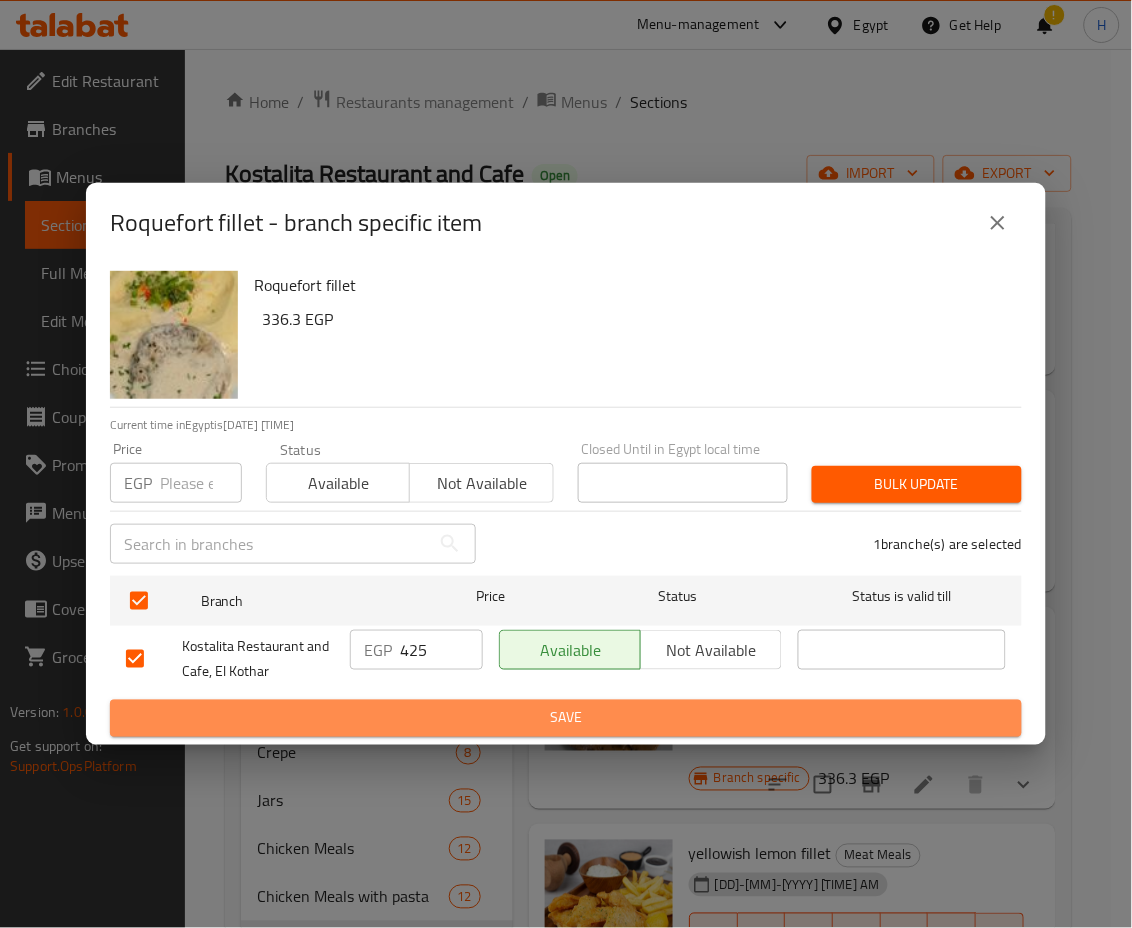 click on "Save" at bounding box center (566, 718) 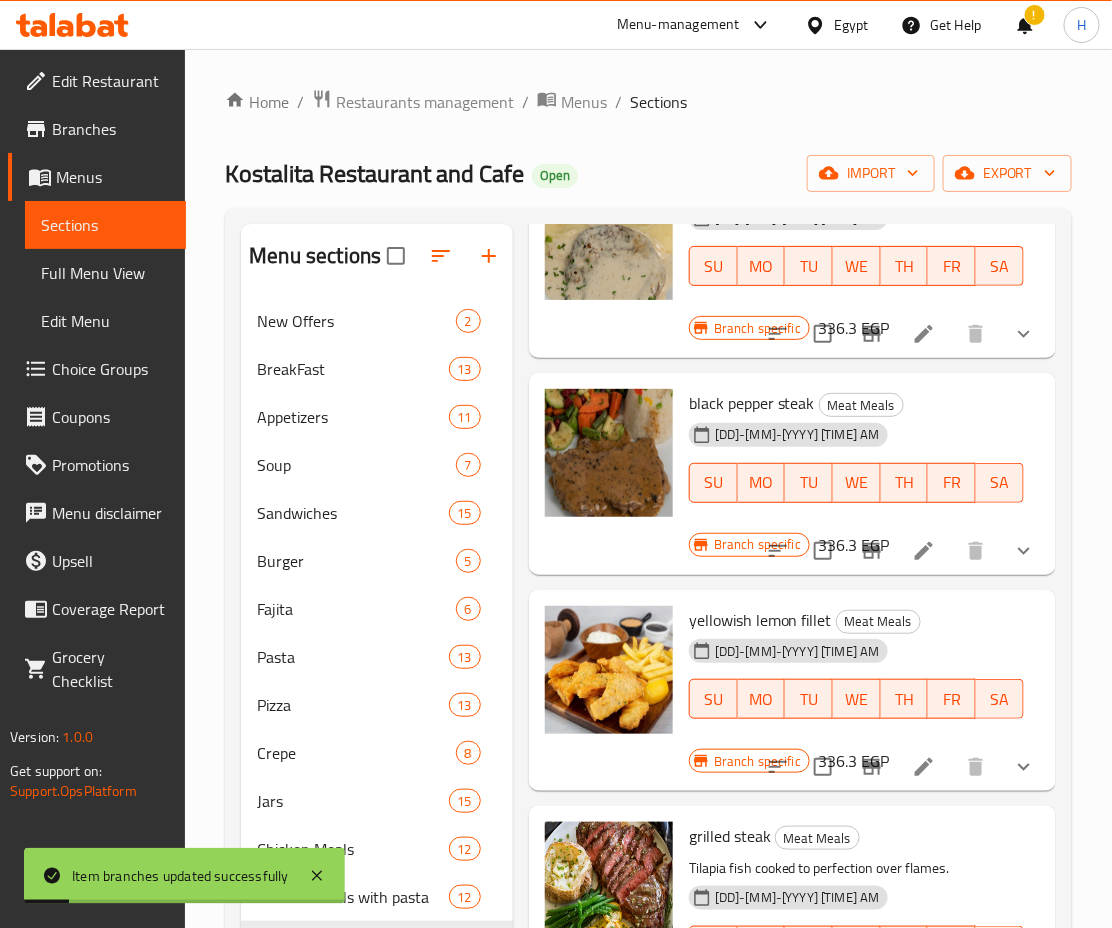 scroll, scrollTop: 385, scrollLeft: 0, axis: vertical 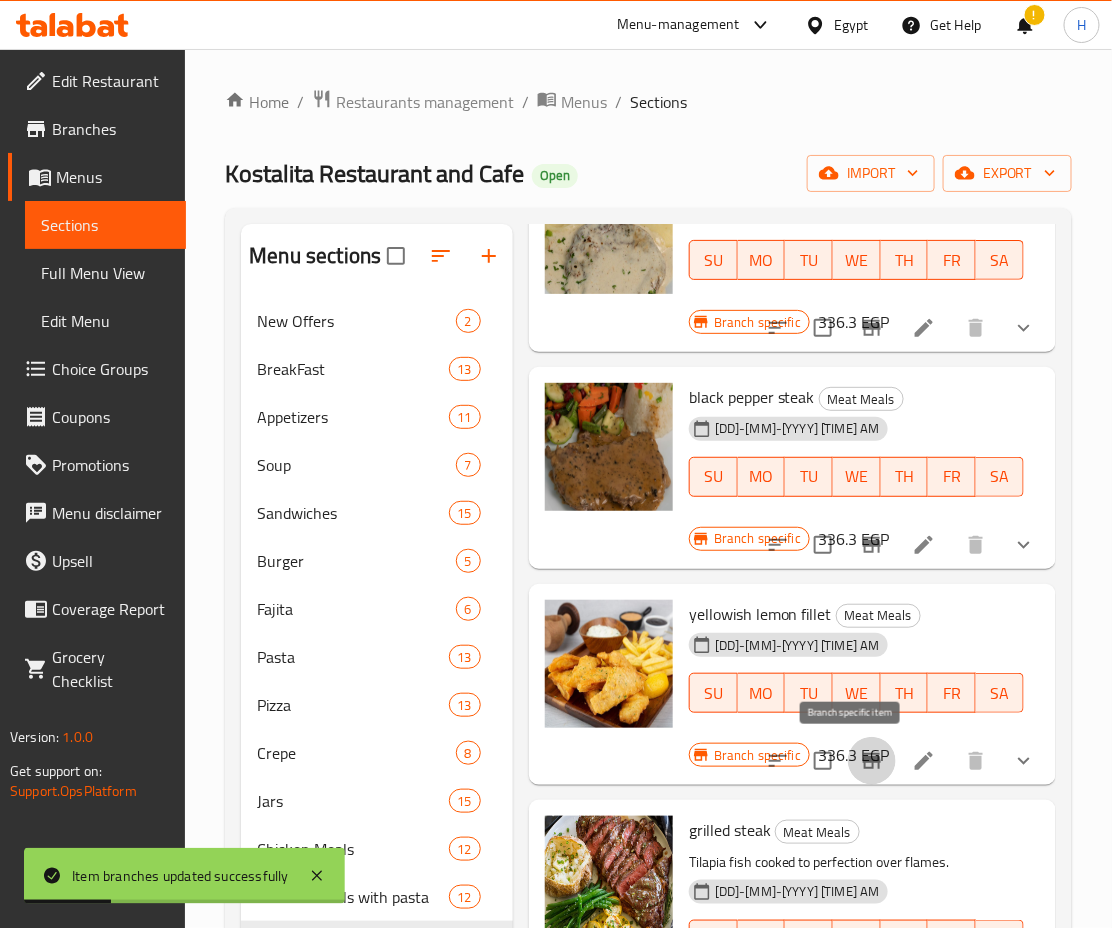 click 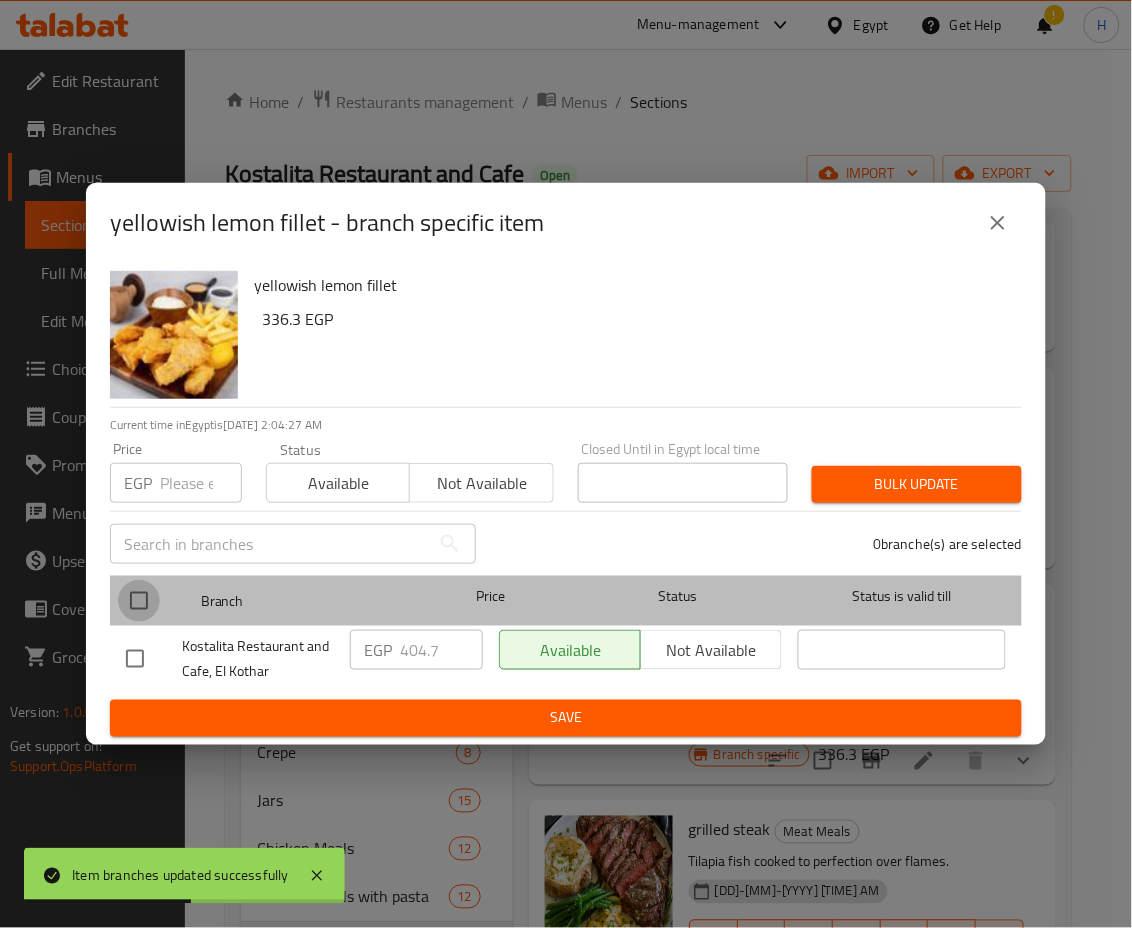 click at bounding box center [139, 601] 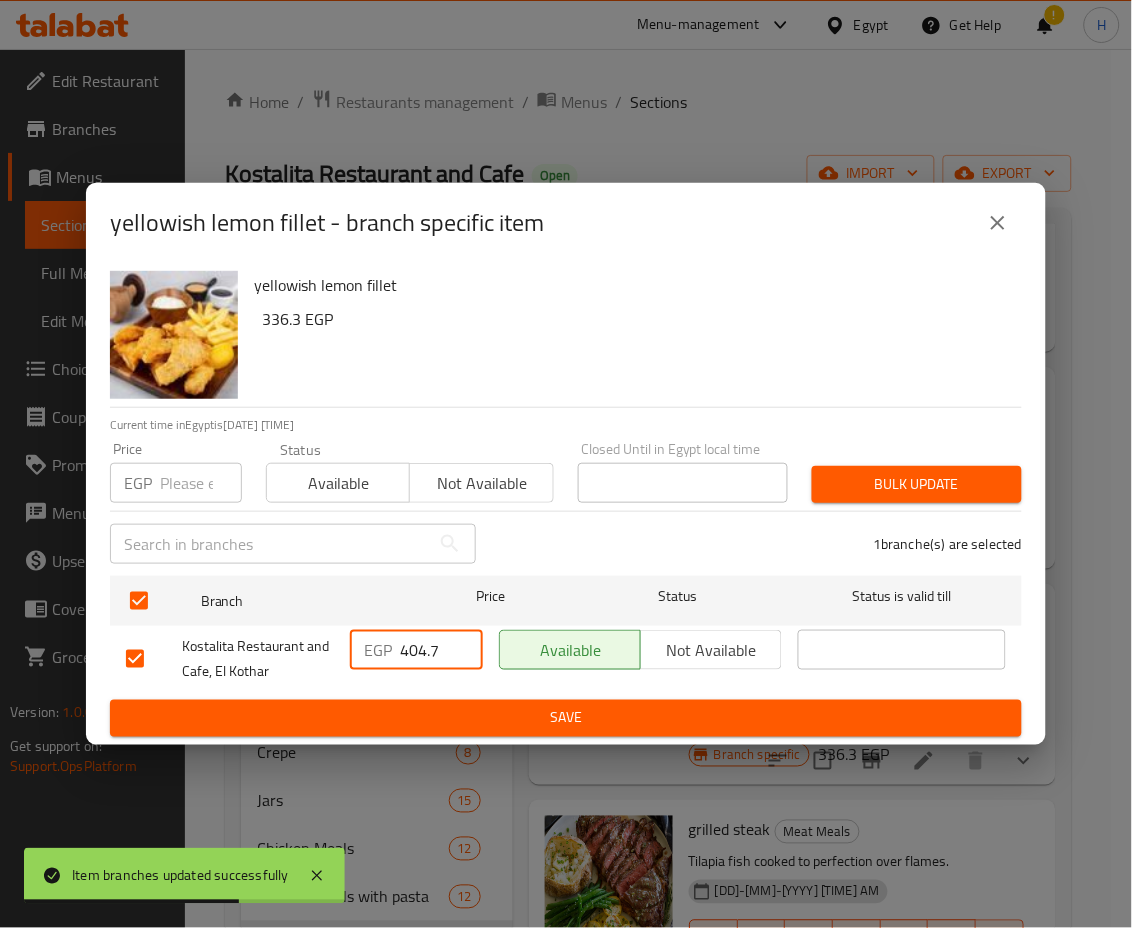 drag, startPoint x: 407, startPoint y: 646, endPoint x: 462, endPoint y: 662, distance: 57.280014 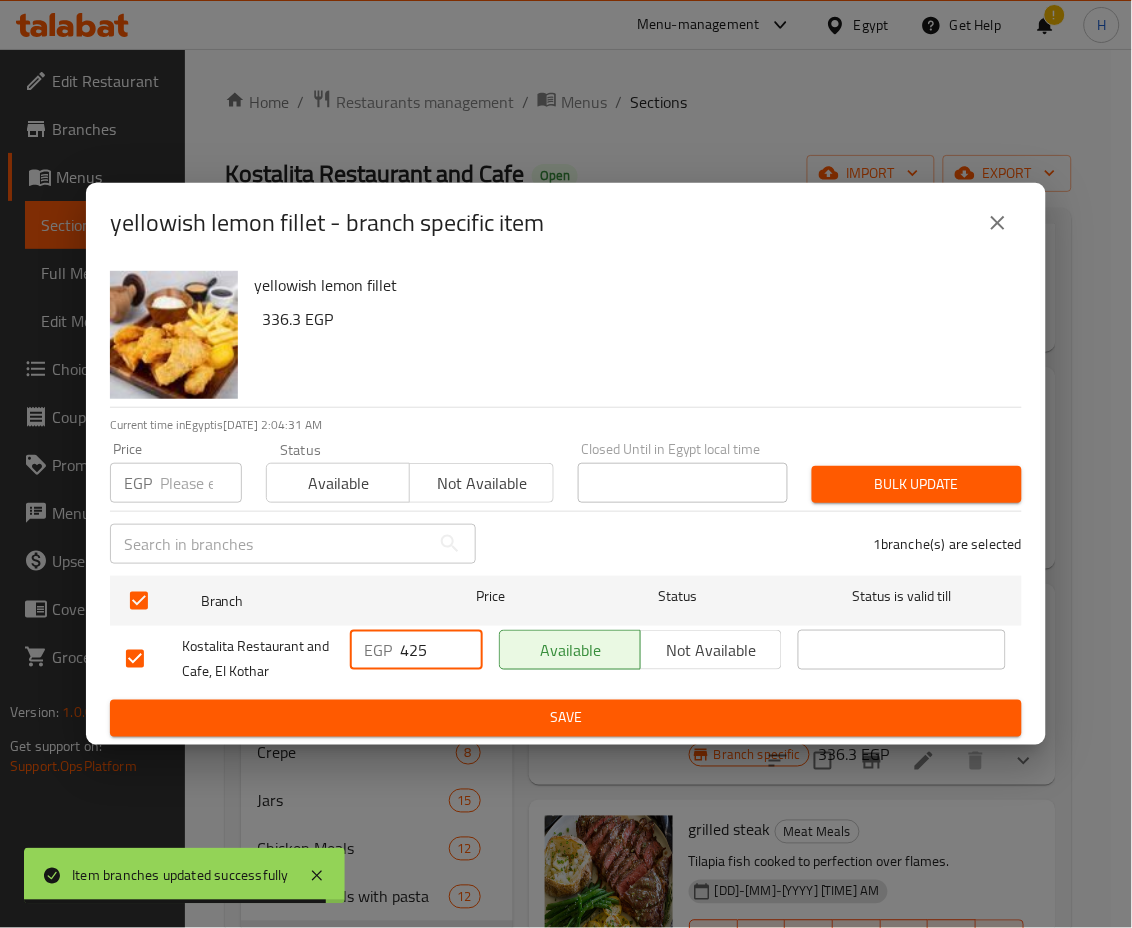 type on "425" 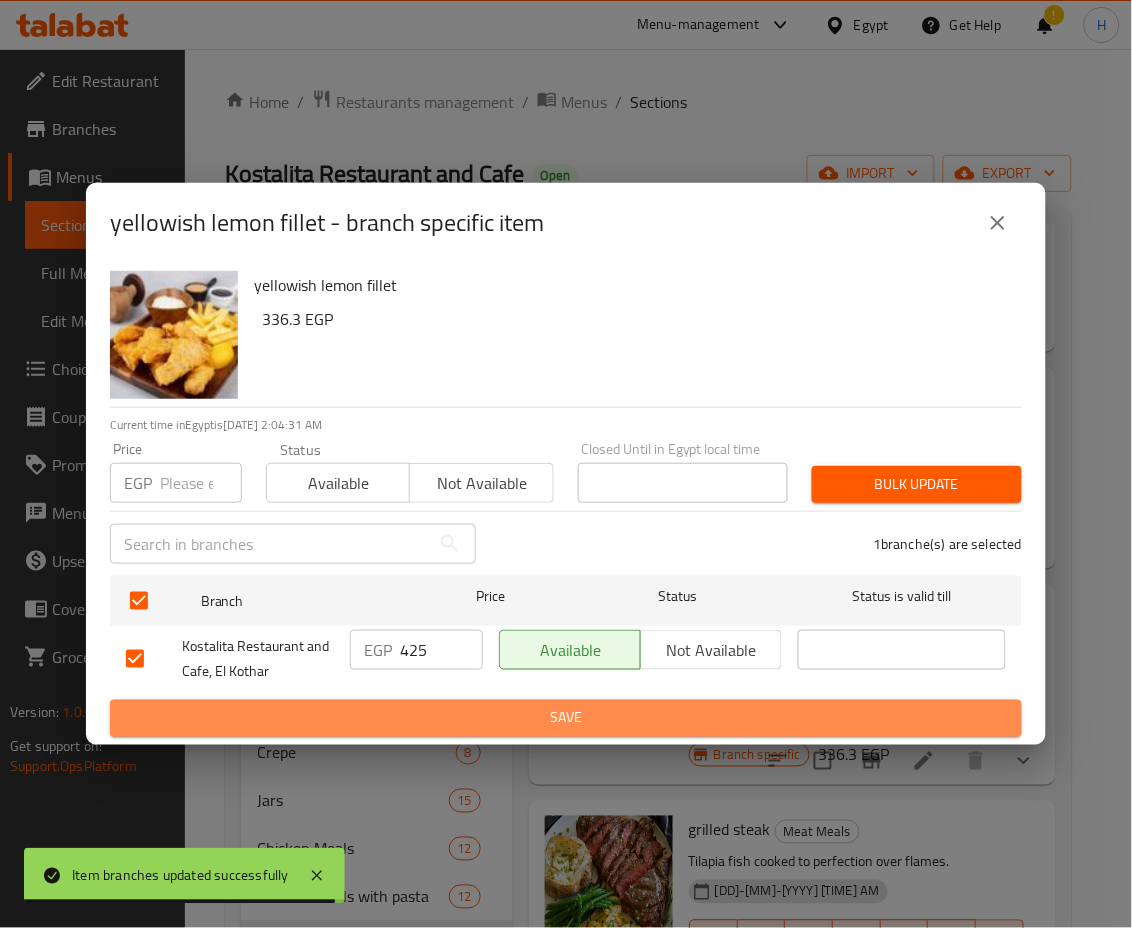 click on "Save" at bounding box center (566, 718) 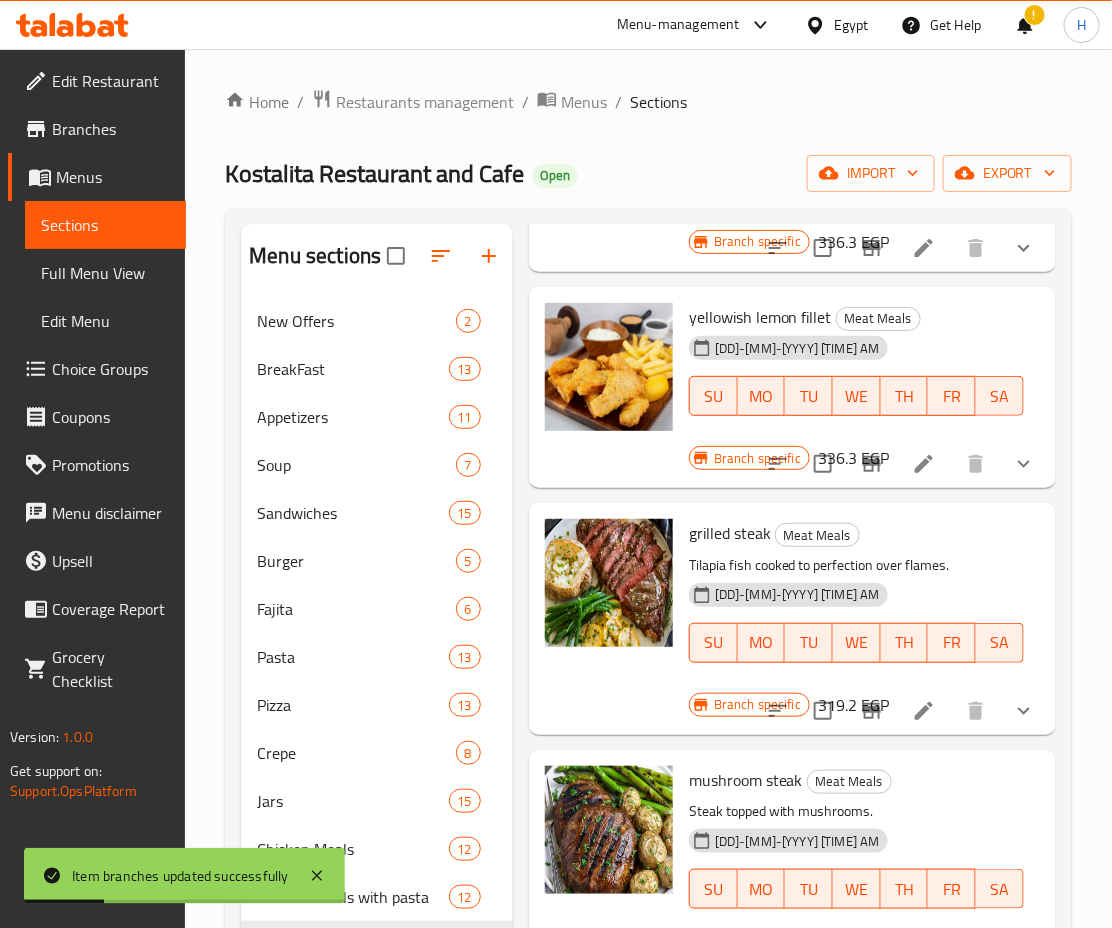 scroll, scrollTop: 696, scrollLeft: 0, axis: vertical 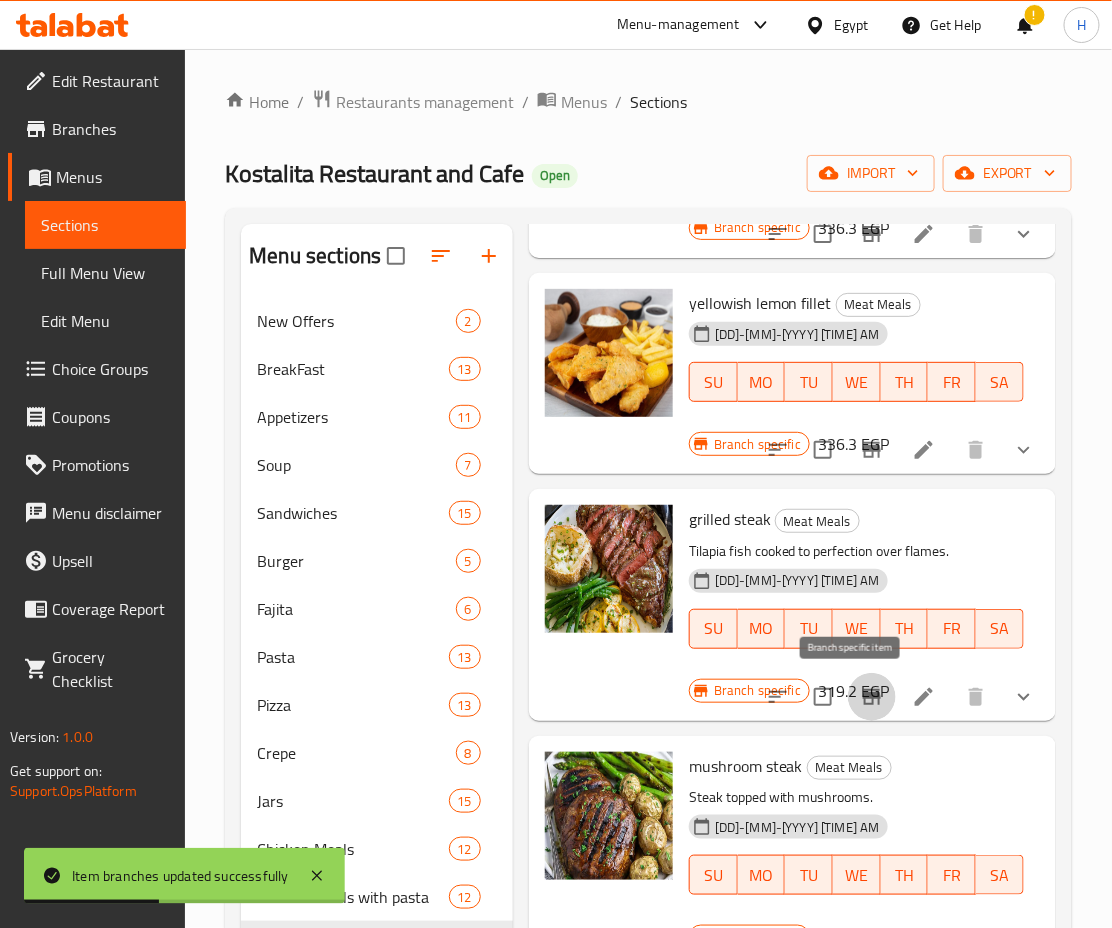 click 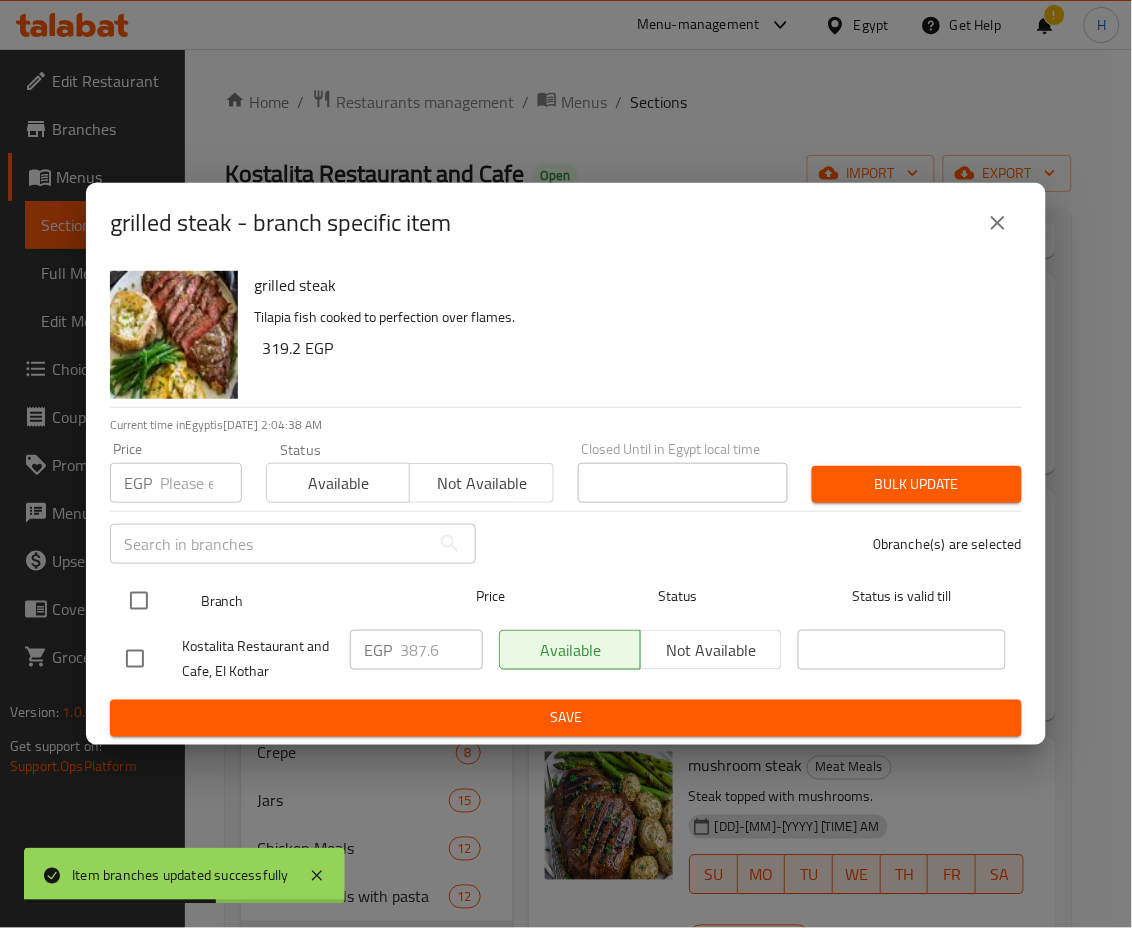 click at bounding box center (139, 601) 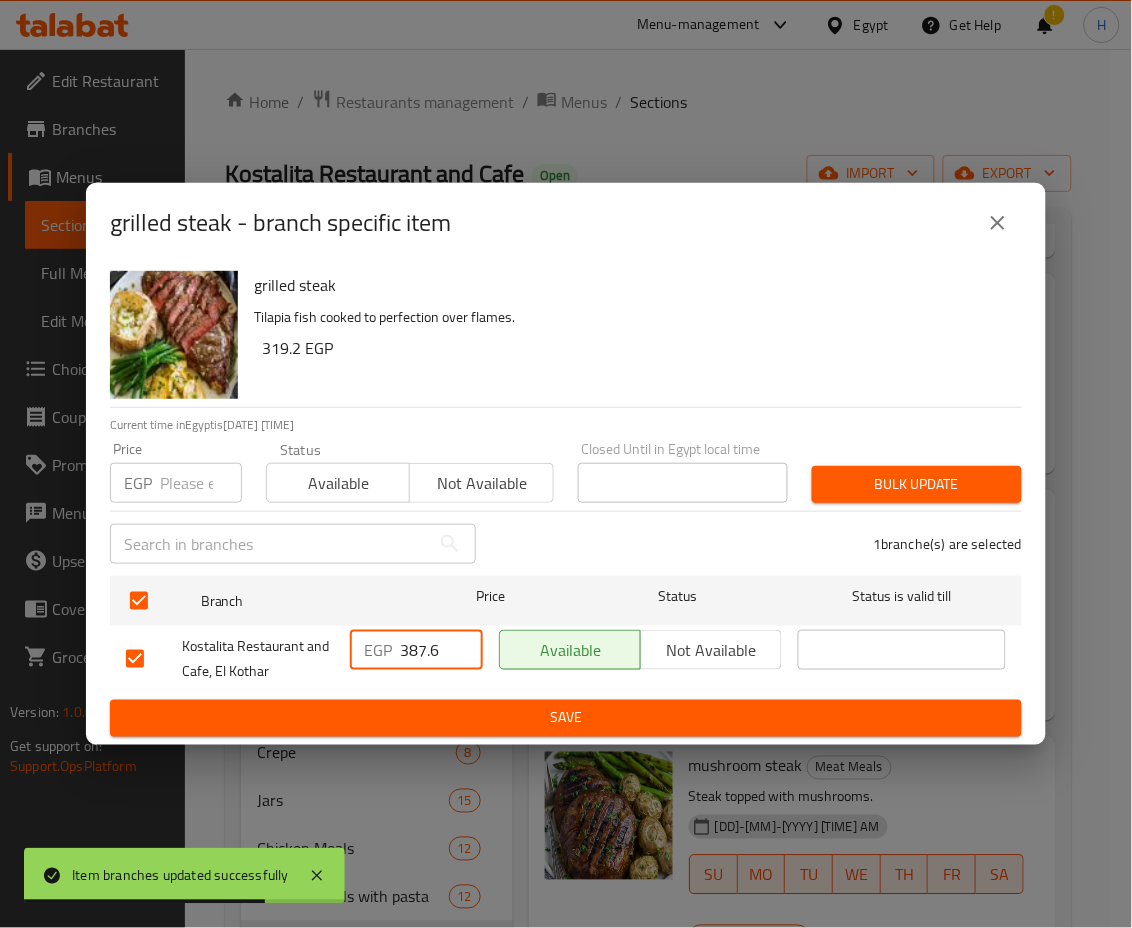 drag, startPoint x: 441, startPoint y: 649, endPoint x: 310, endPoint y: 639, distance: 131.38112 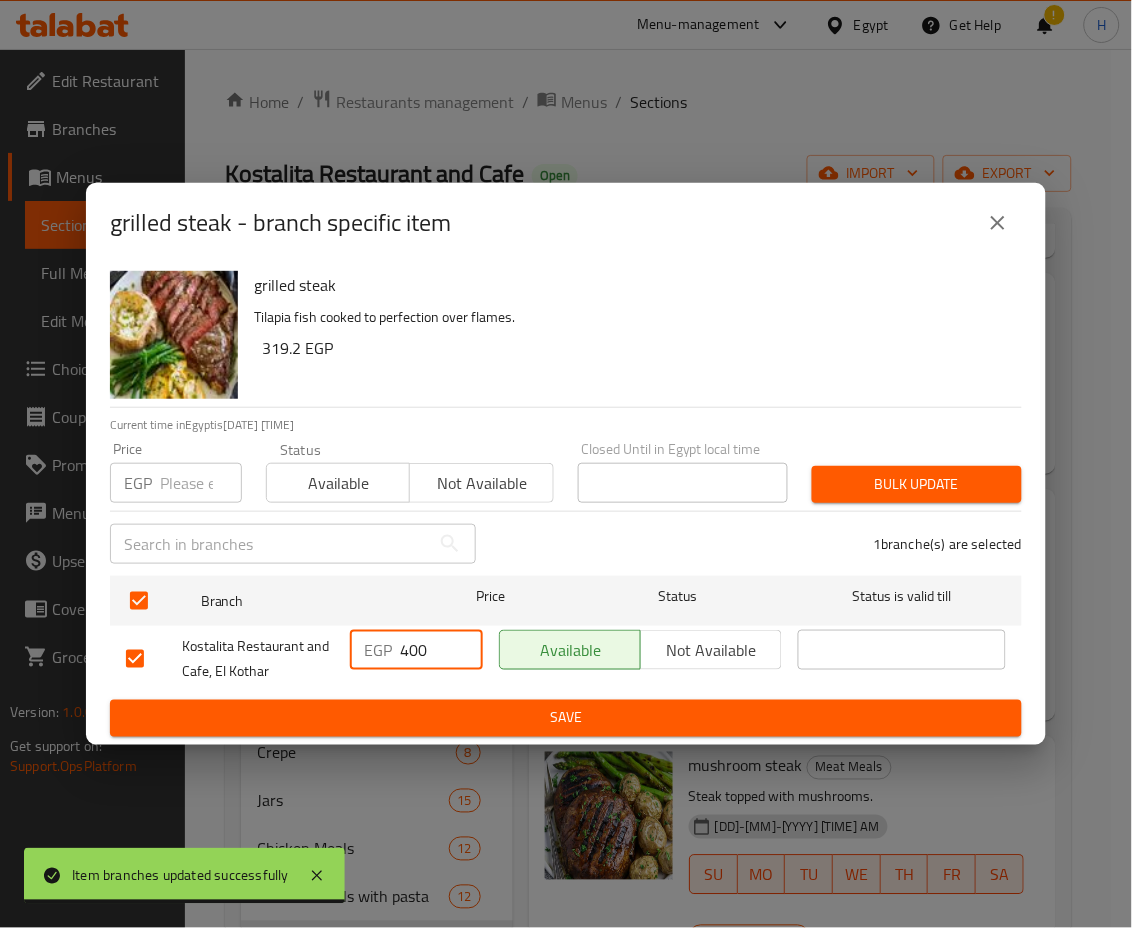 type on "400" 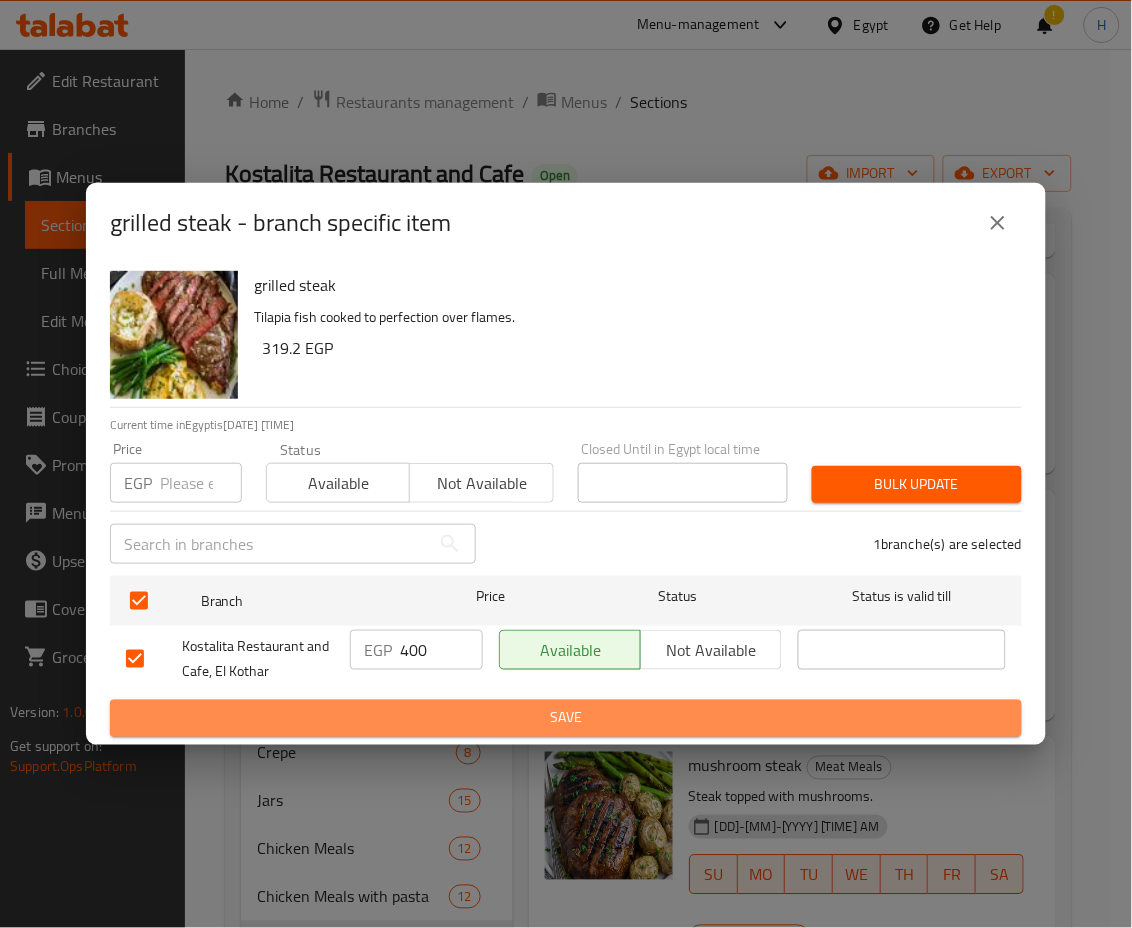 click on "Save" at bounding box center (566, 718) 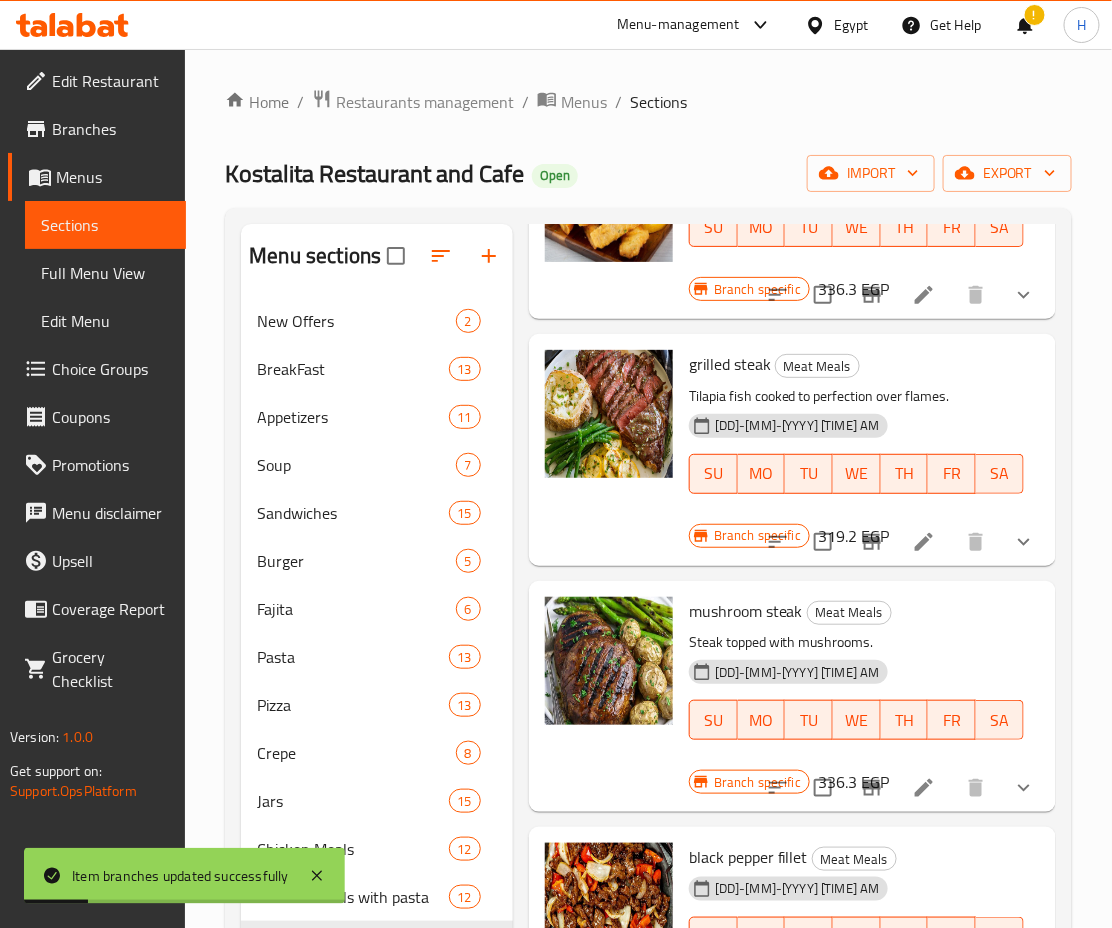scroll, scrollTop: 851, scrollLeft: 0, axis: vertical 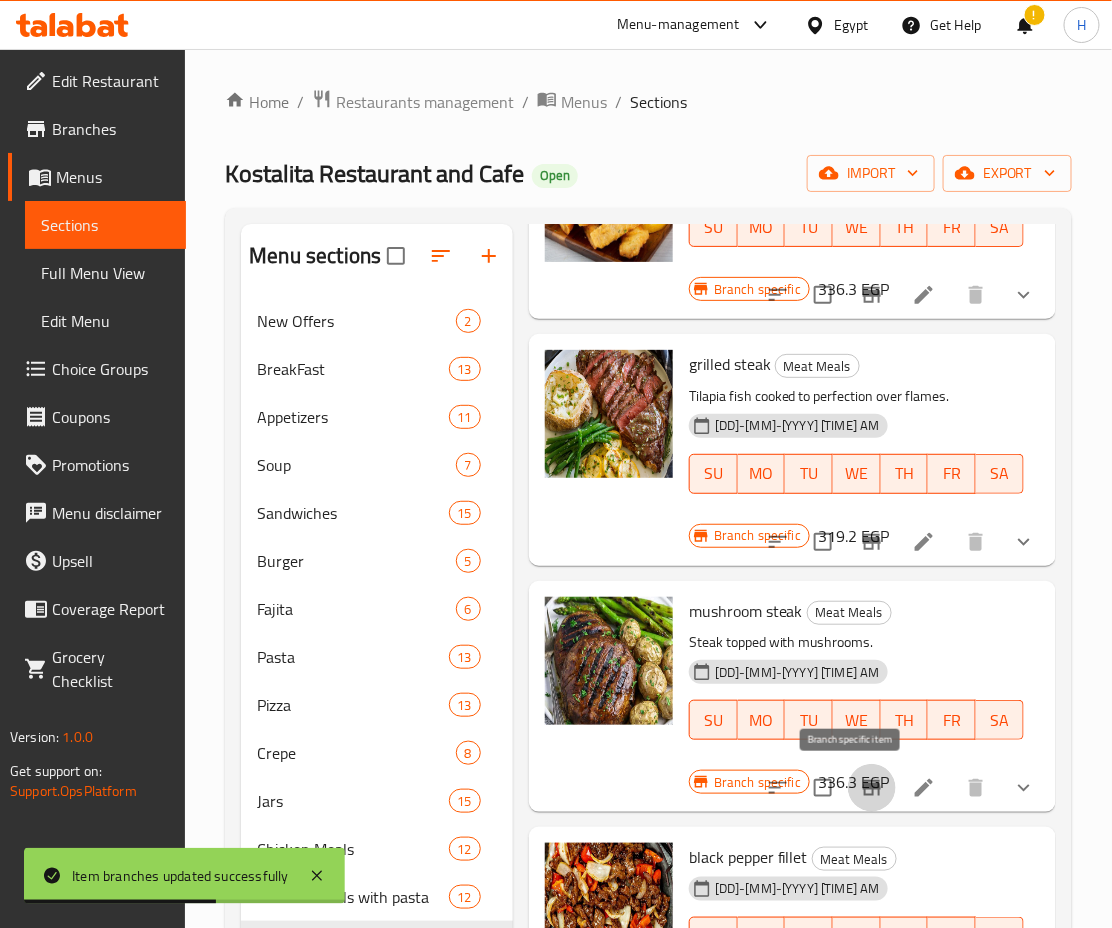 click 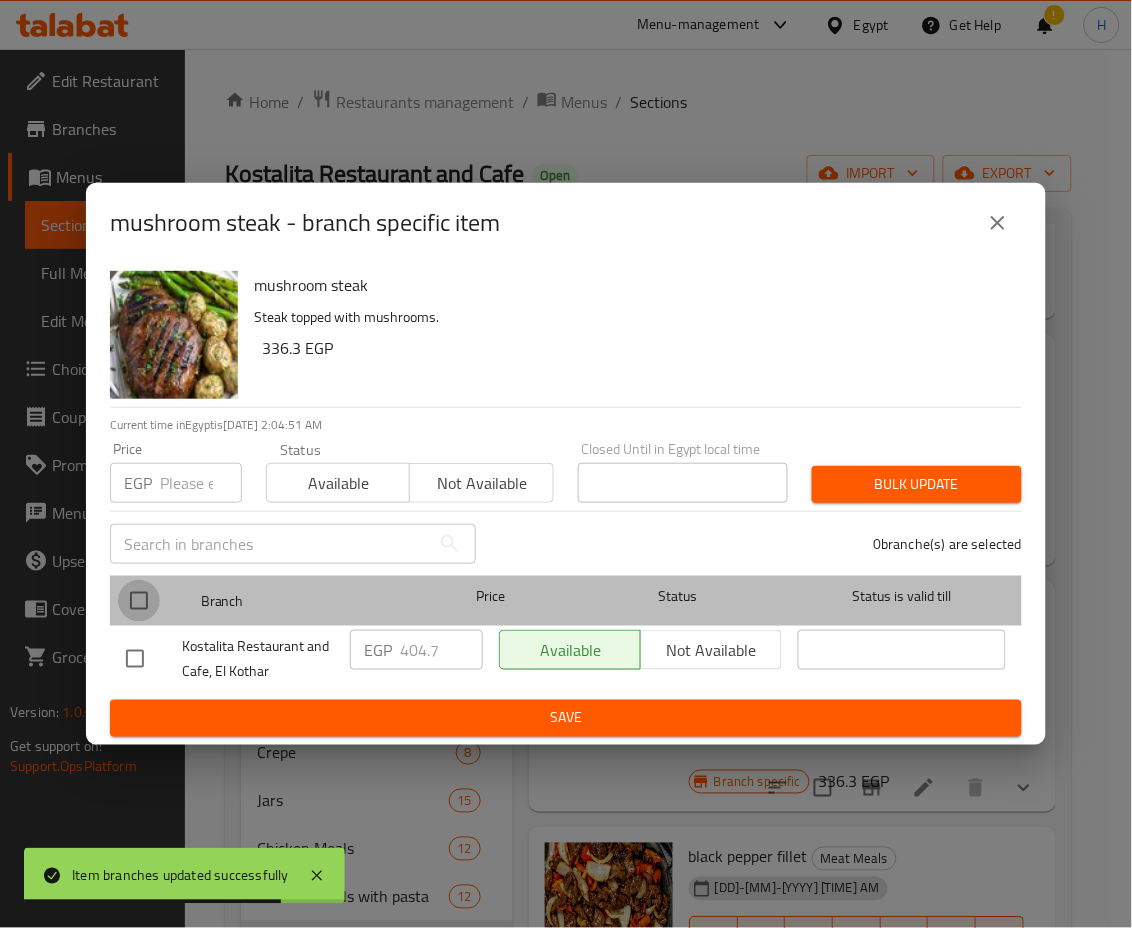 click at bounding box center [139, 601] 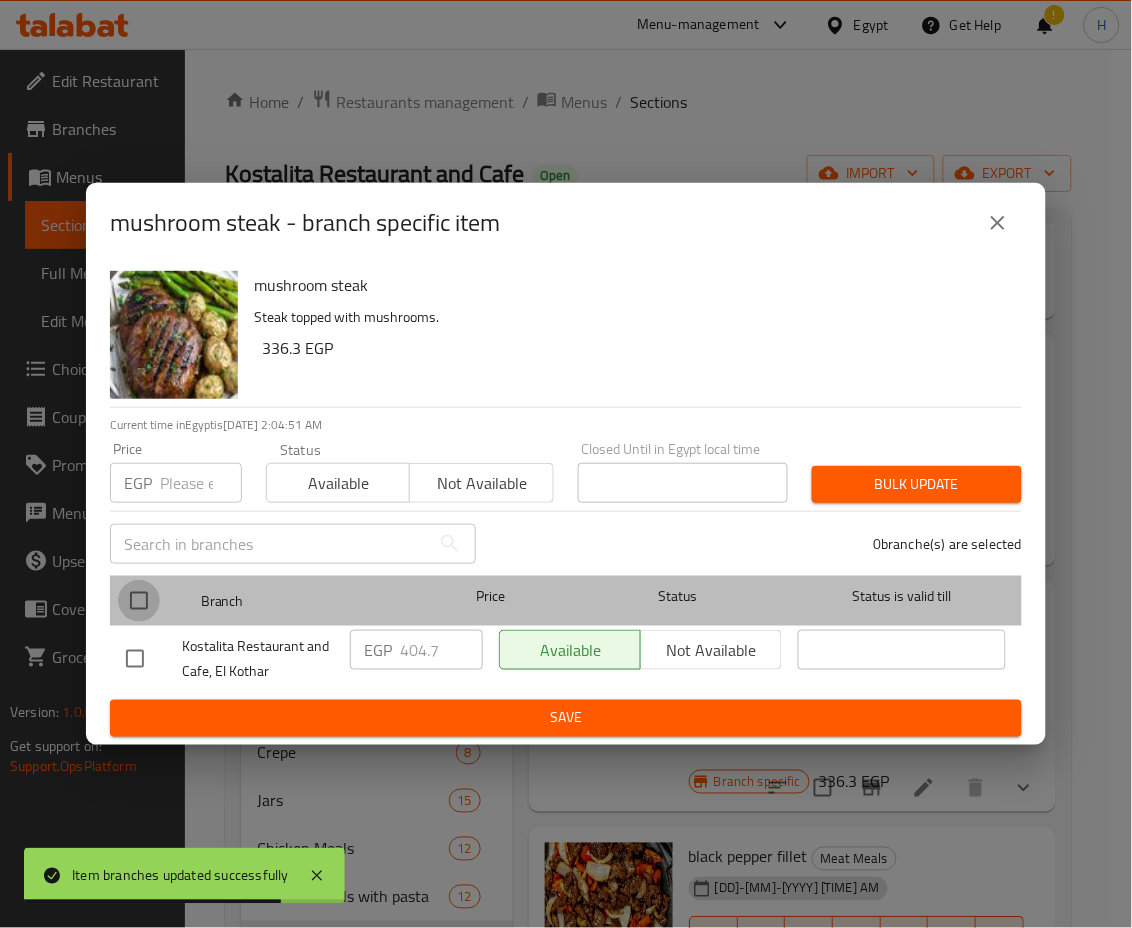 checkbox on "true" 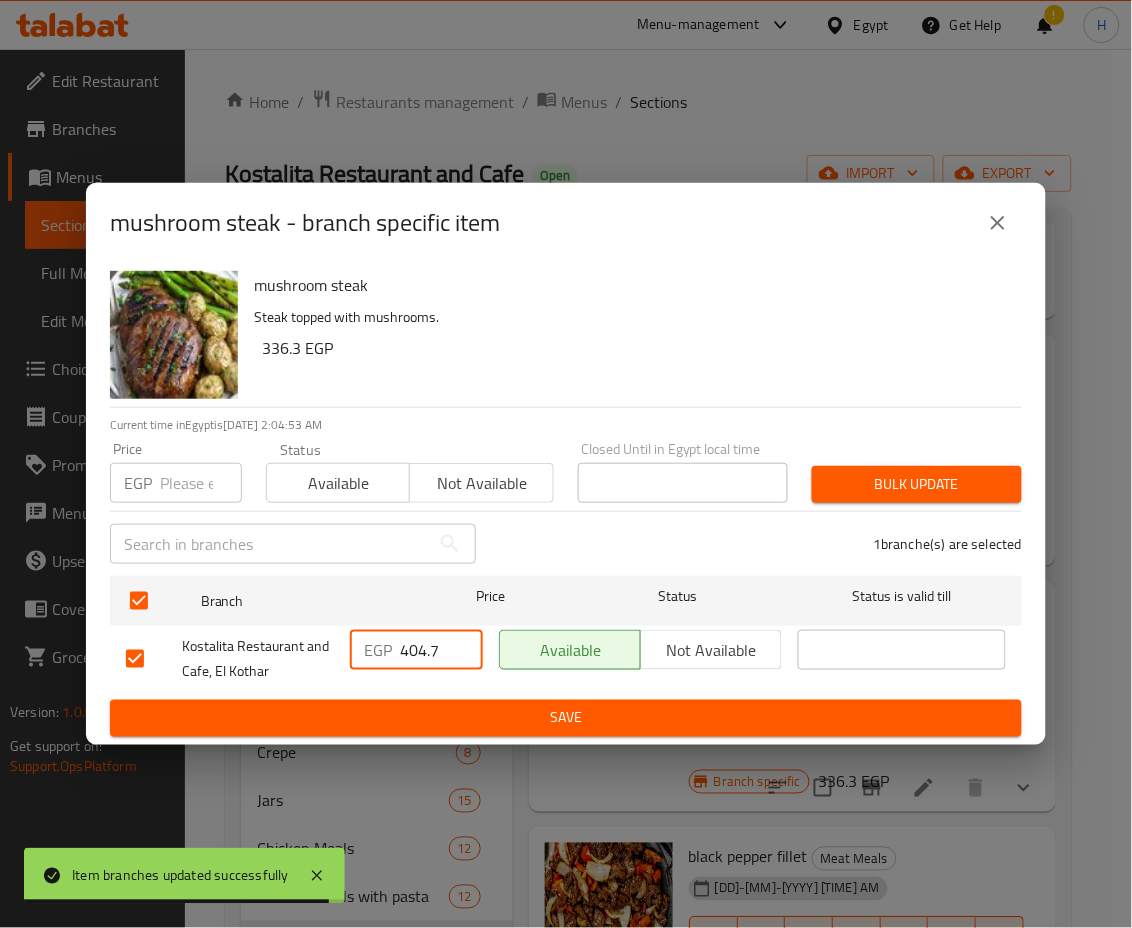 drag, startPoint x: 407, startPoint y: 647, endPoint x: 464, endPoint y: 678, distance: 64.884514 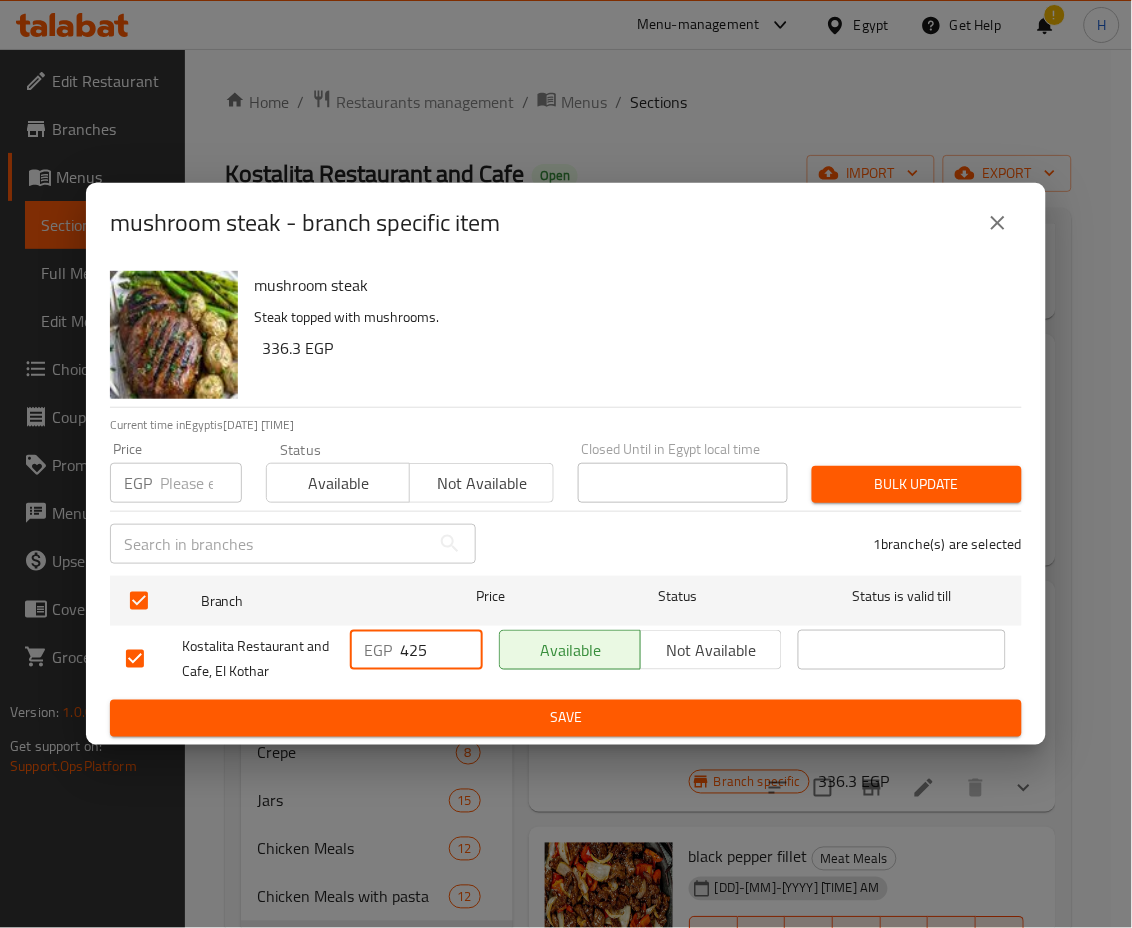 type on "425" 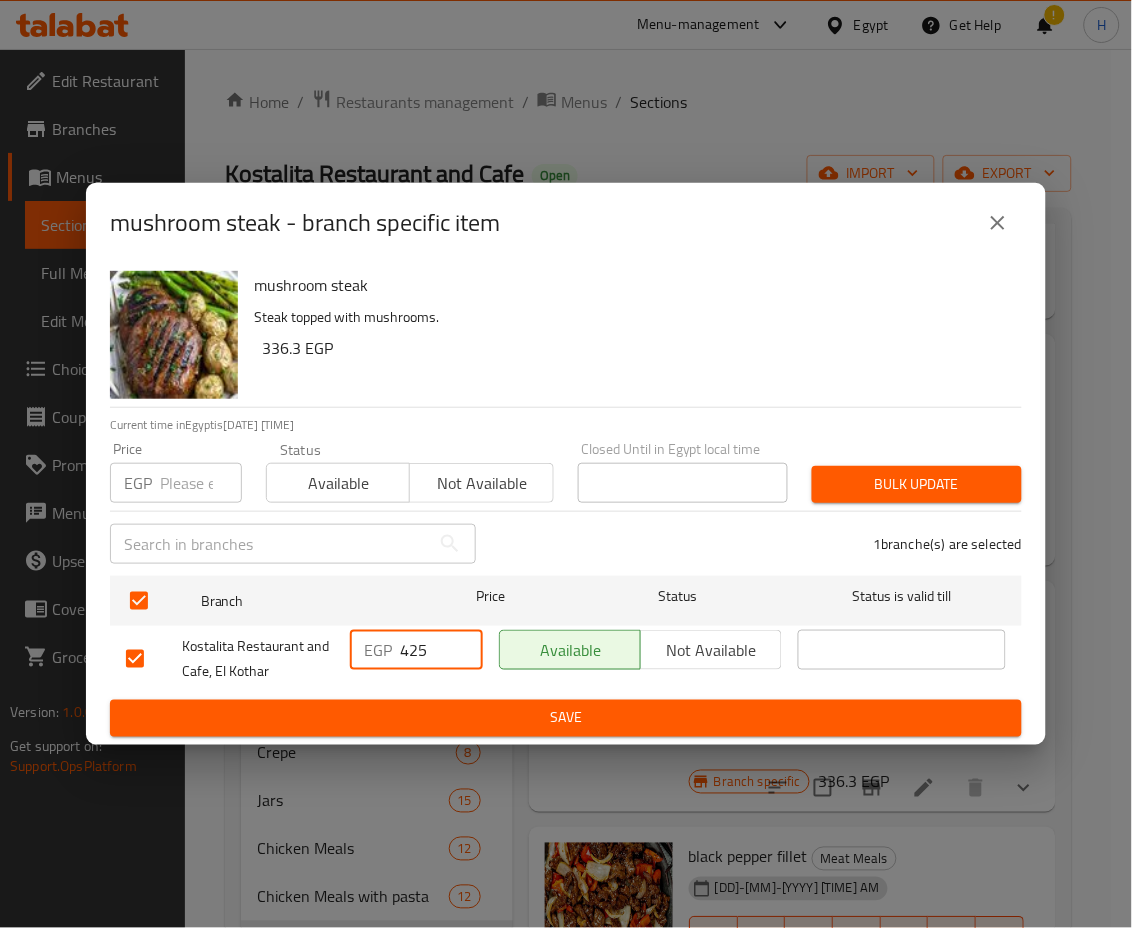 click on "Save" at bounding box center [566, 718] 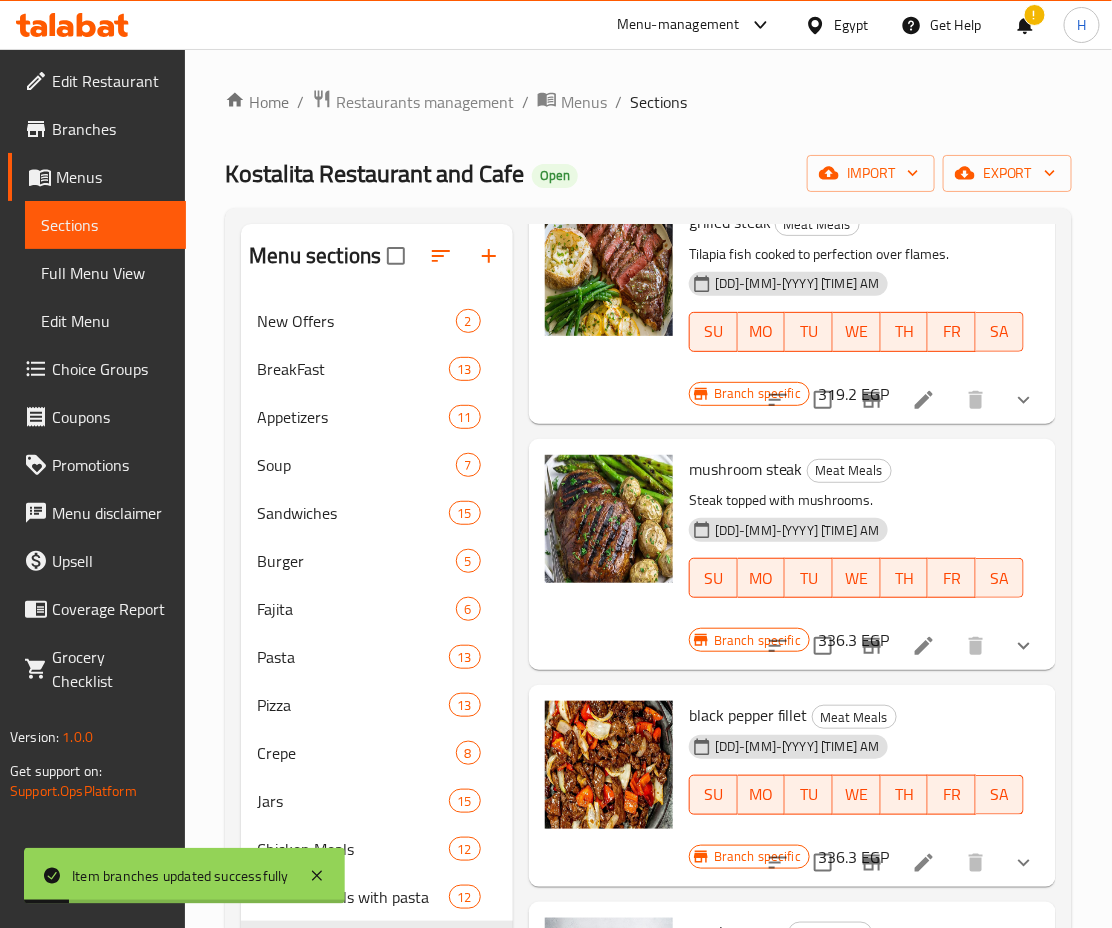 scroll, scrollTop: 1054, scrollLeft: 0, axis: vertical 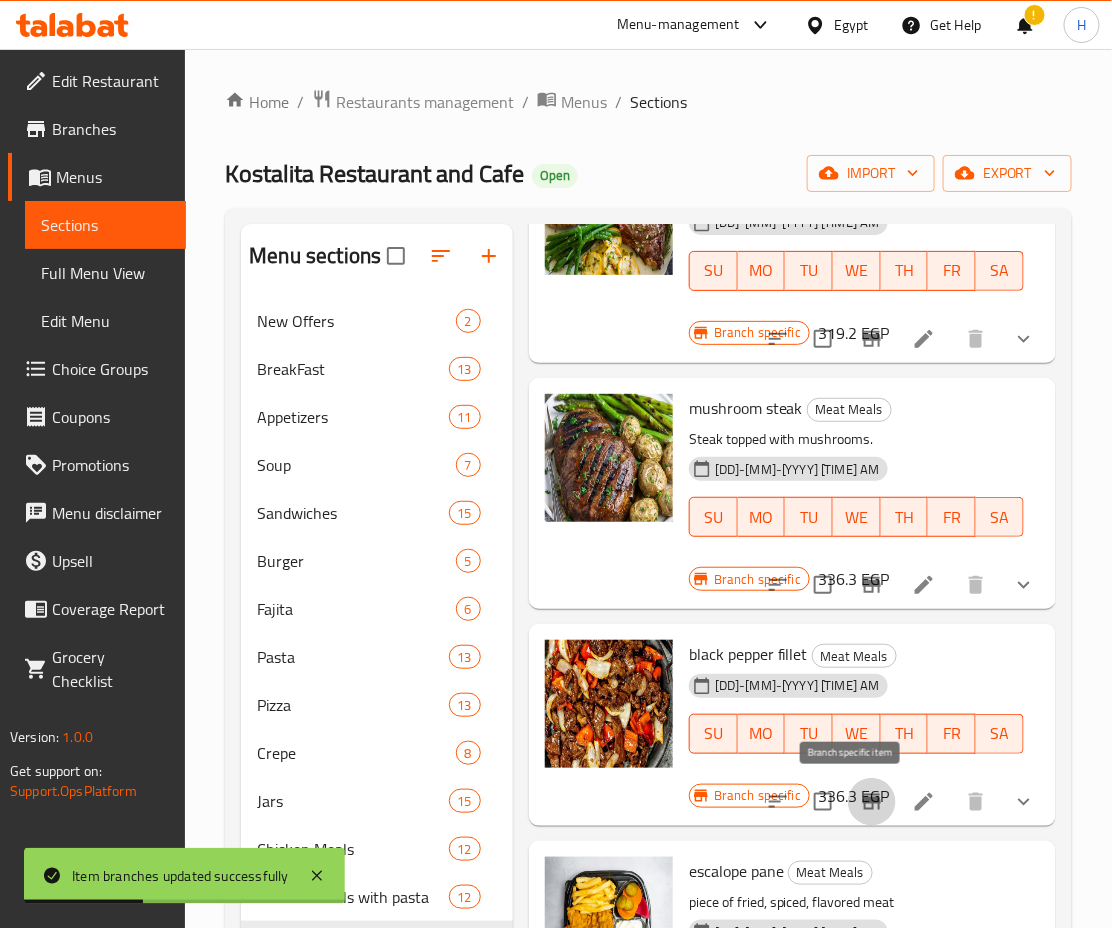 click 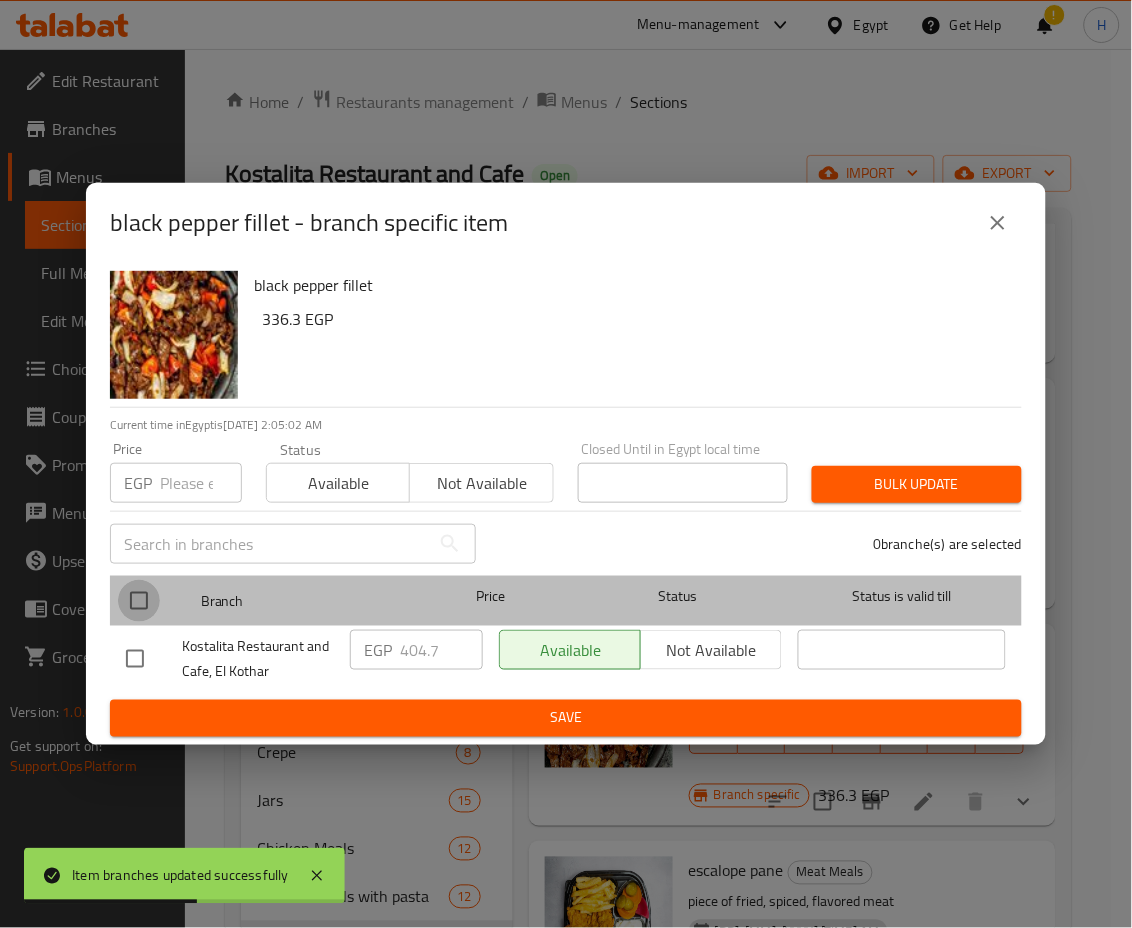 click at bounding box center (139, 601) 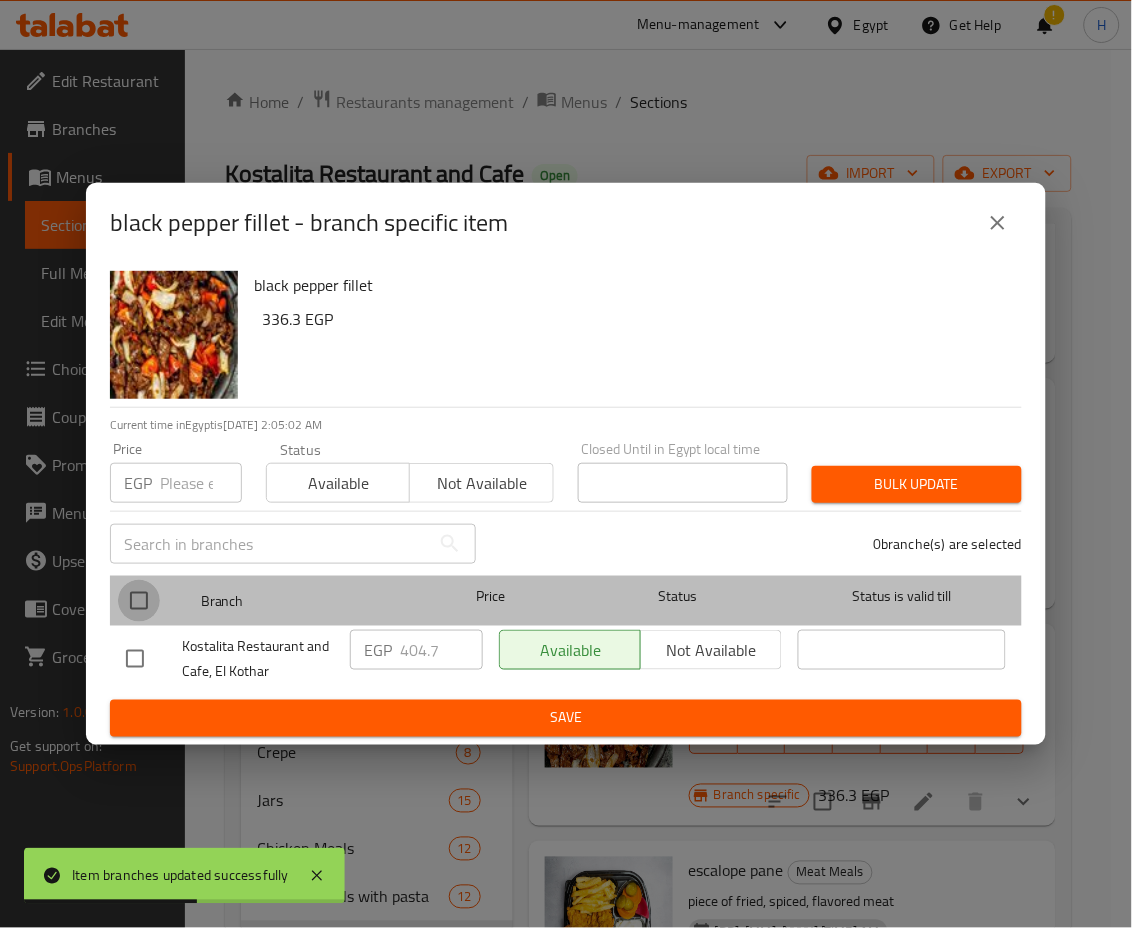 checkbox on "true" 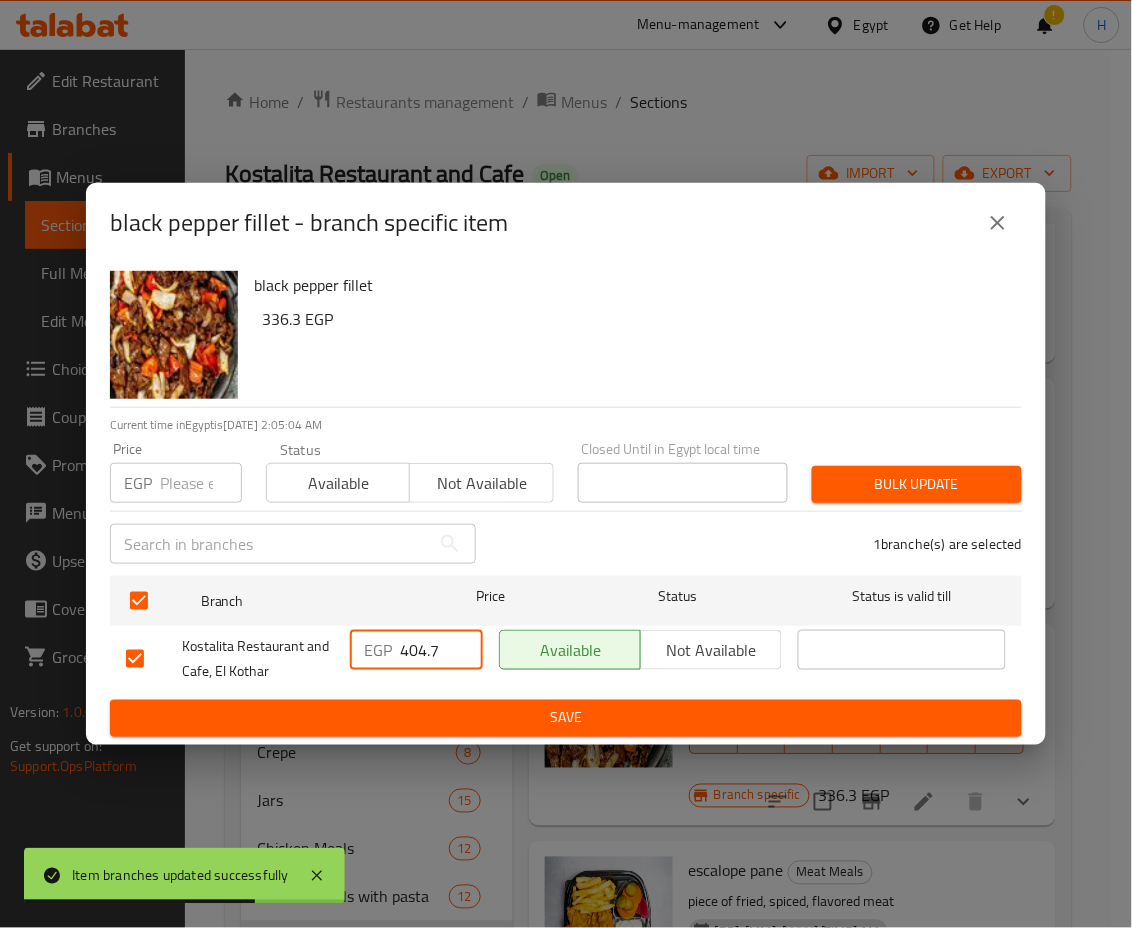 drag, startPoint x: 410, startPoint y: 650, endPoint x: 484, endPoint y: 671, distance: 76.922035 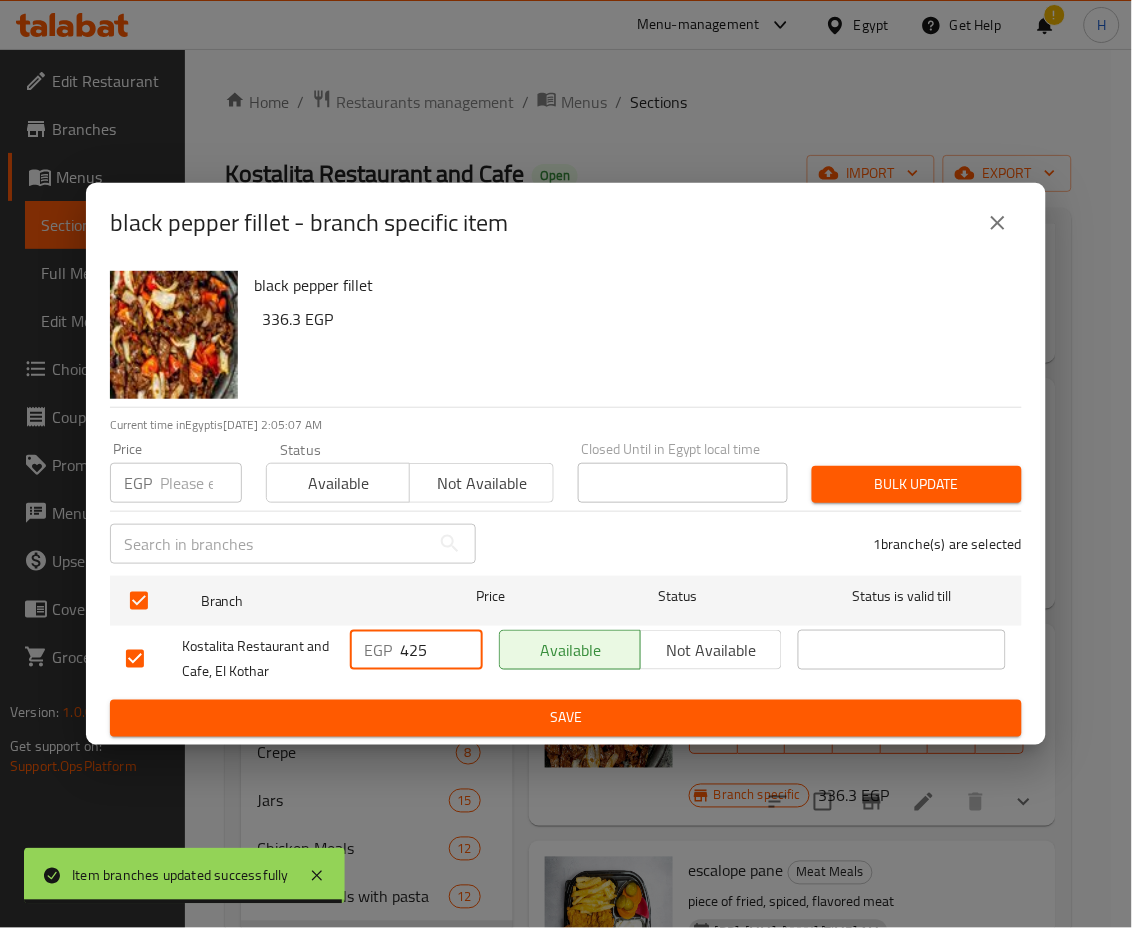 type on "425" 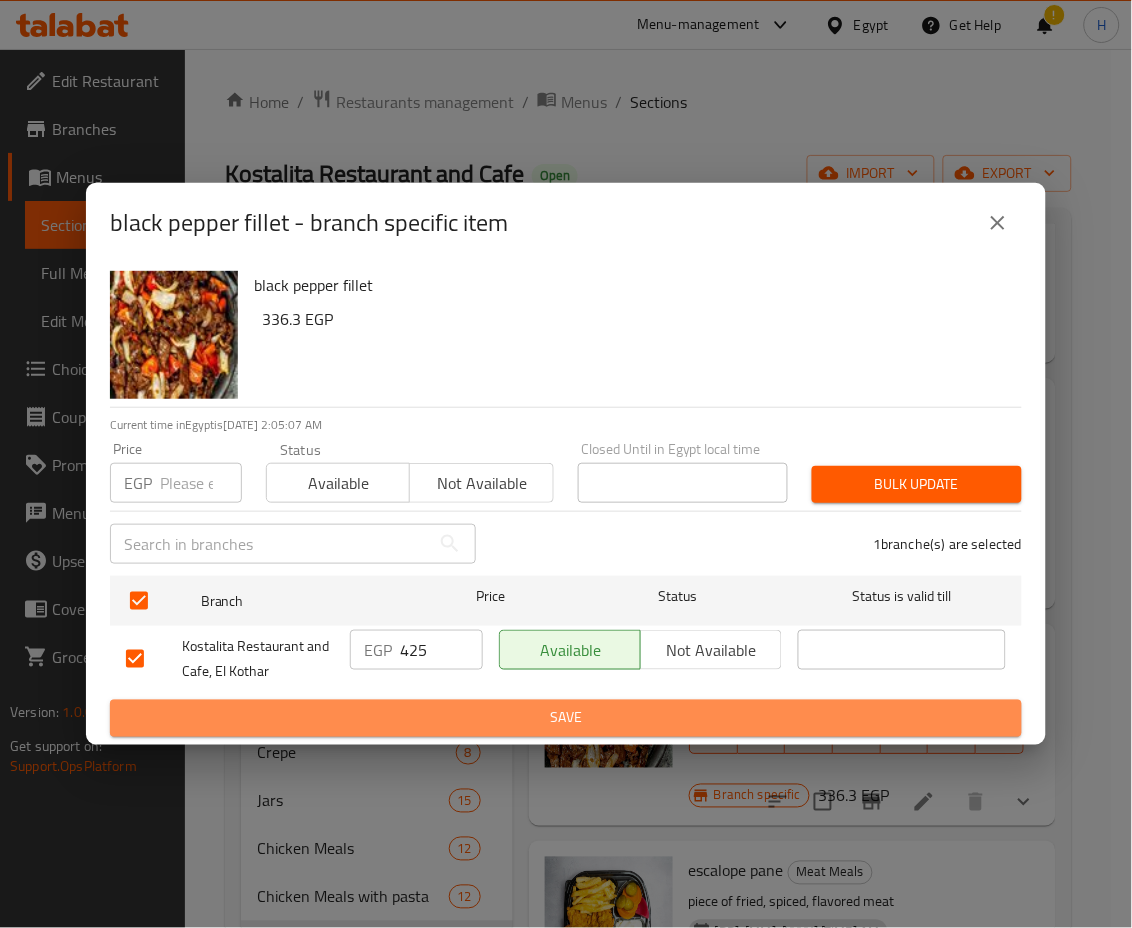 click on "Save" at bounding box center (566, 718) 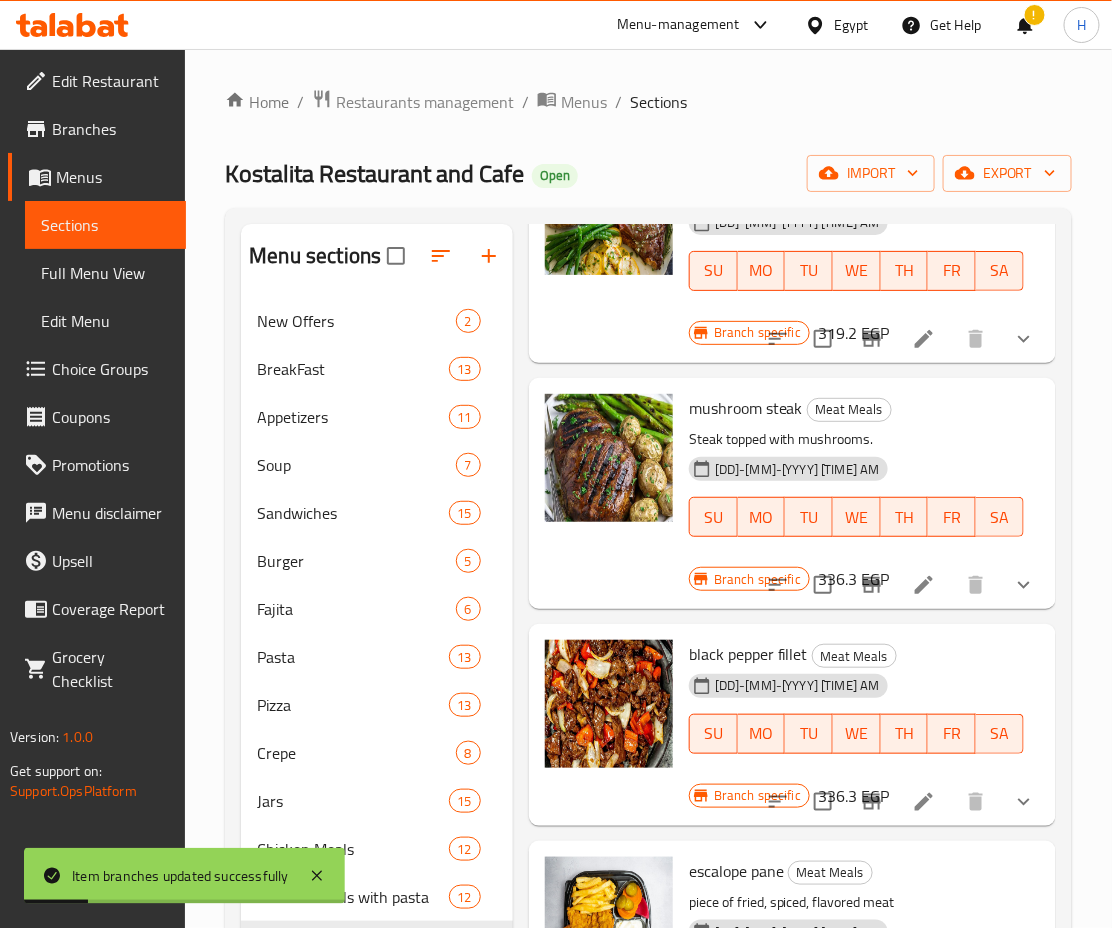 scroll, scrollTop: 1111, scrollLeft: 0, axis: vertical 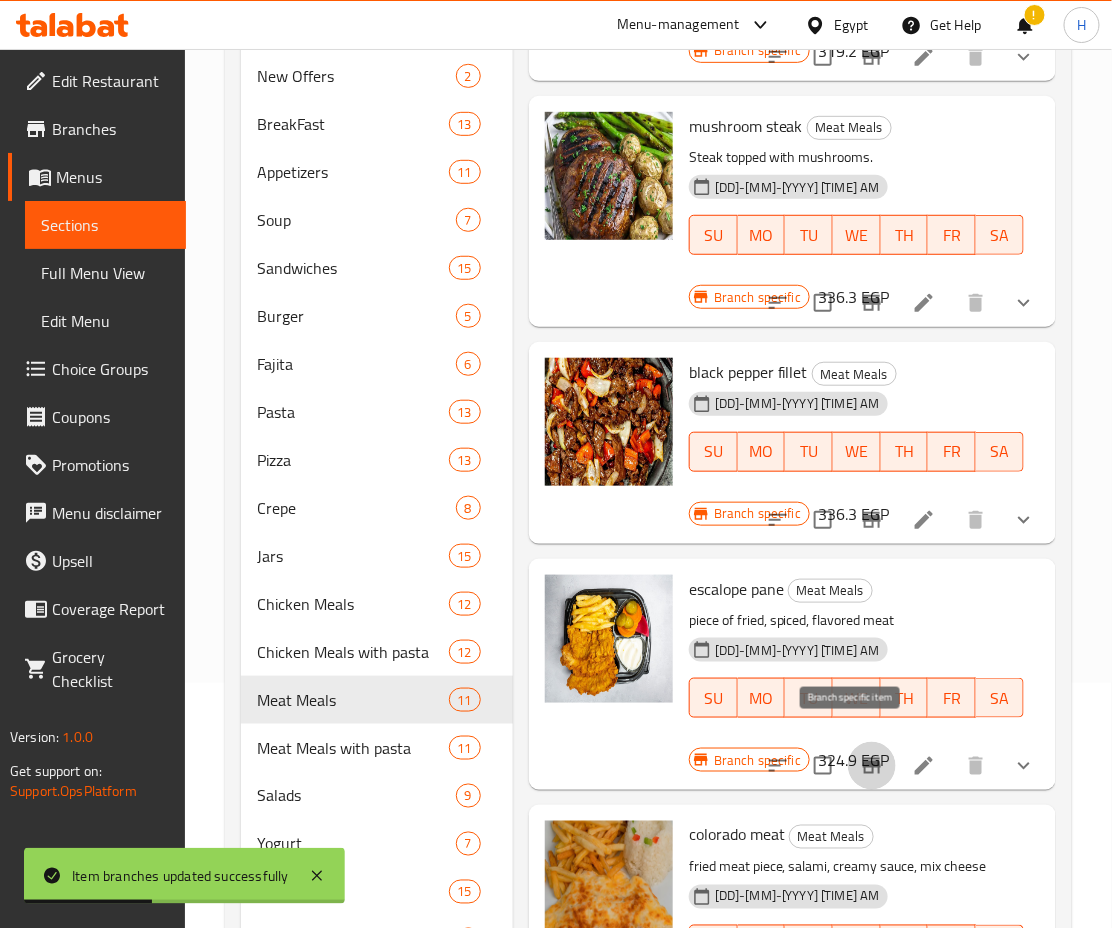 click 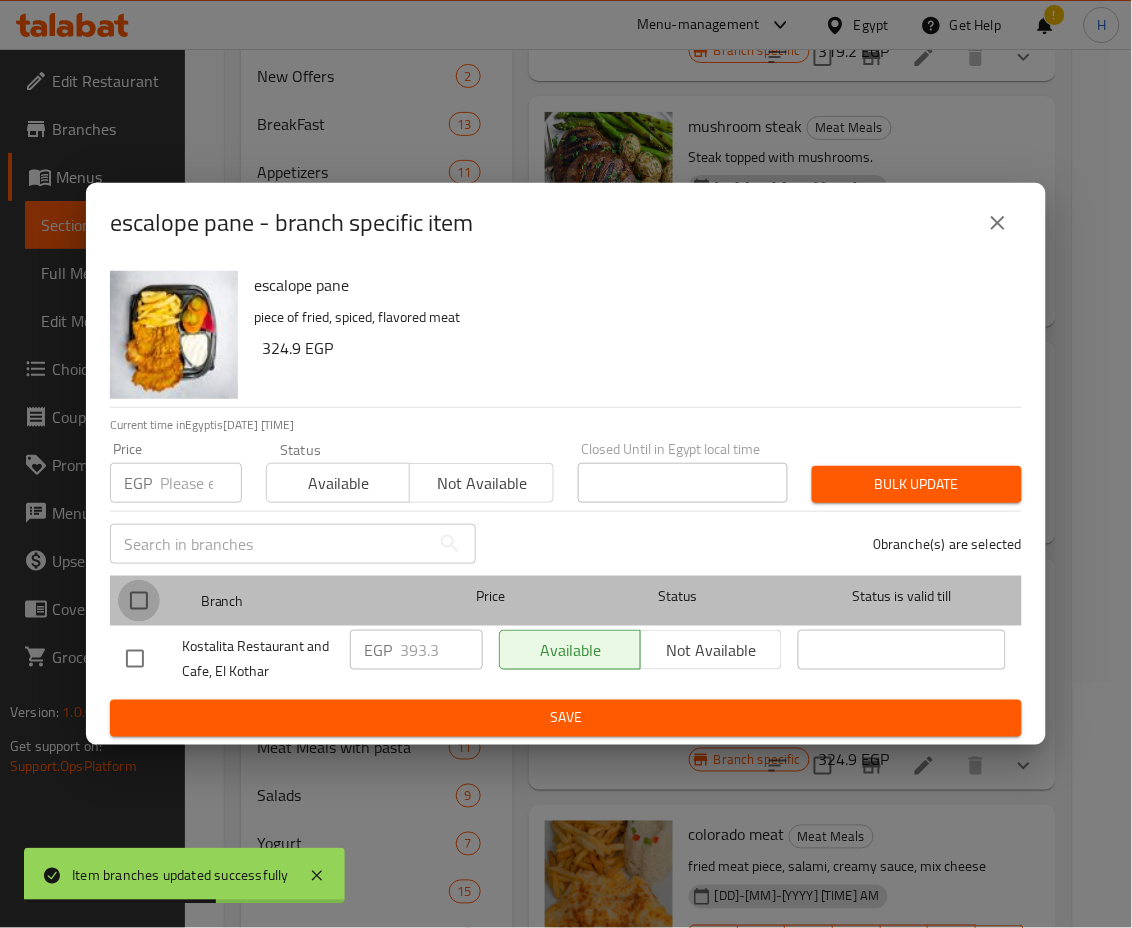 click at bounding box center [139, 601] 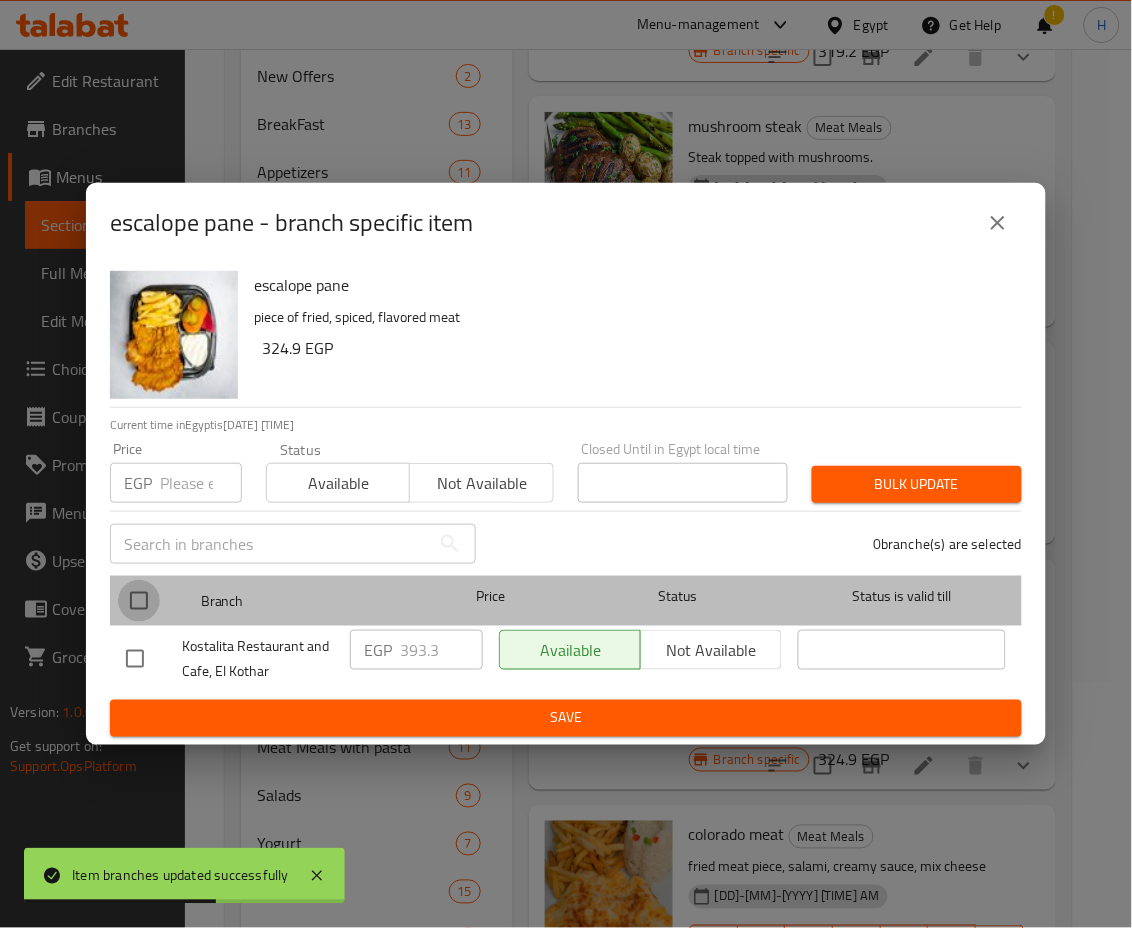 checkbox on "true" 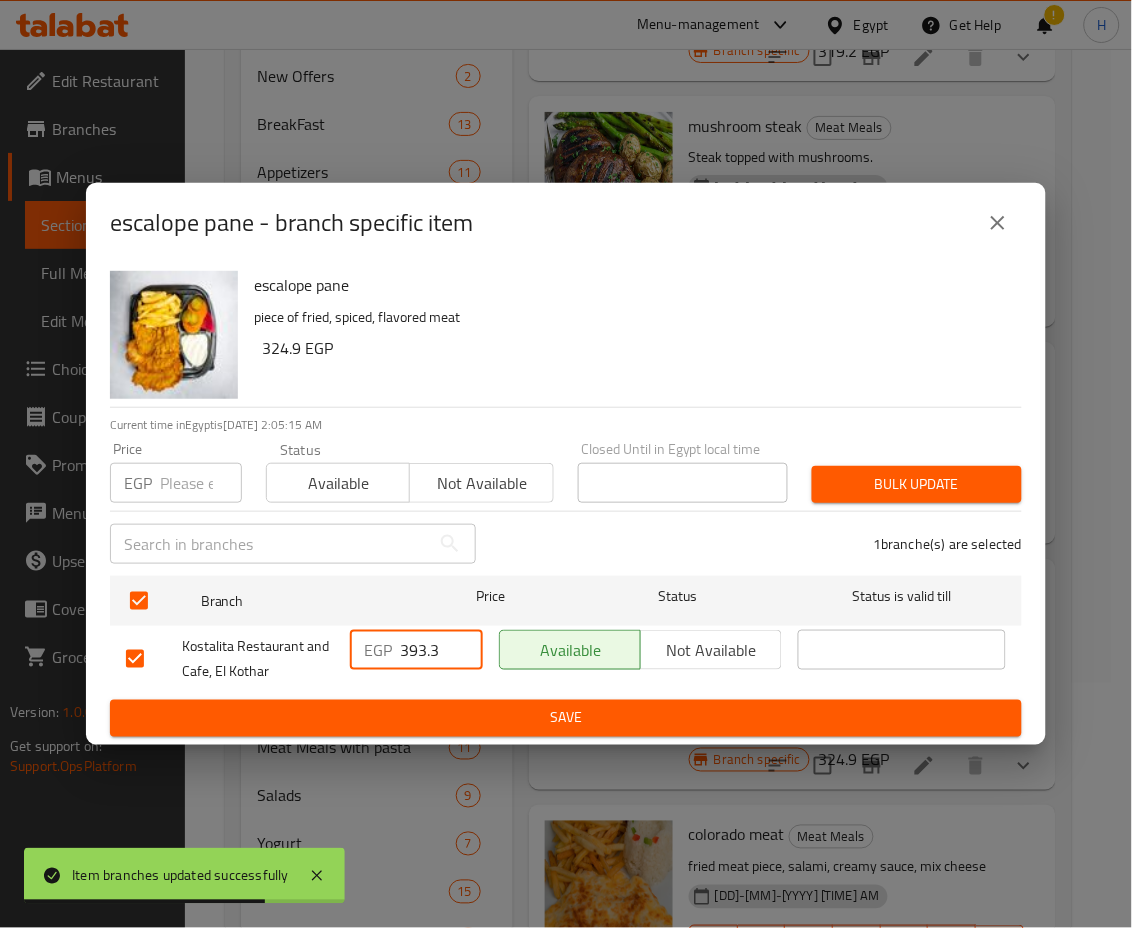 drag, startPoint x: 437, startPoint y: 653, endPoint x: 344, endPoint y: 635, distance: 94.72592 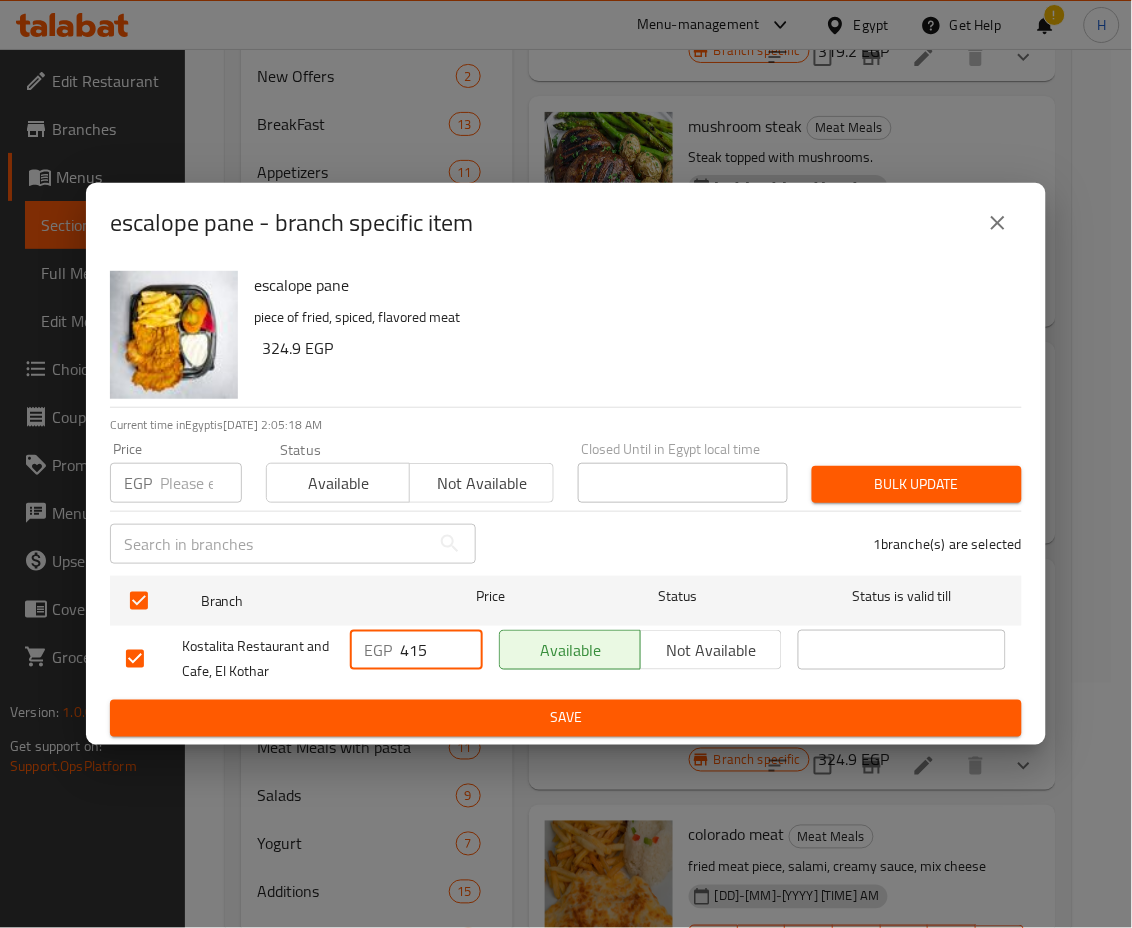 type on "415" 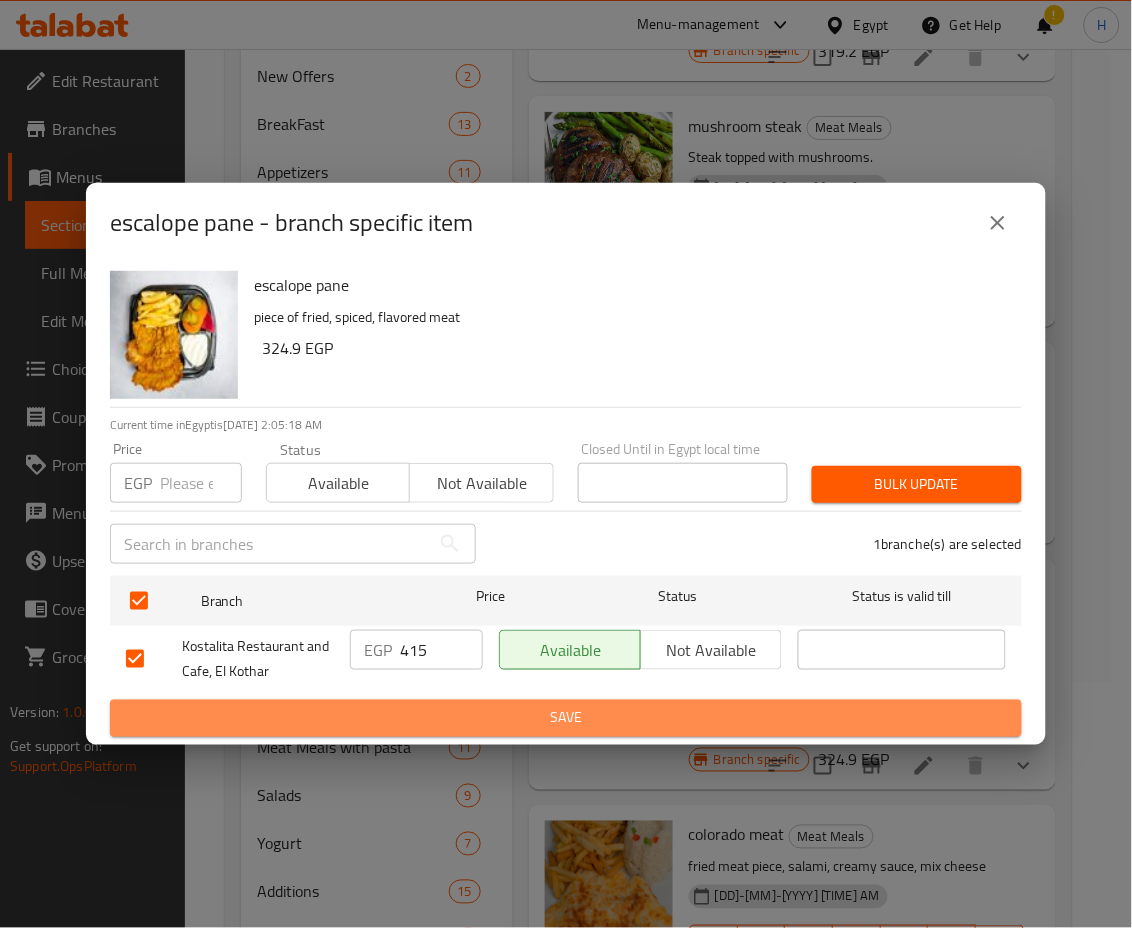 click on "Save" at bounding box center (566, 718) 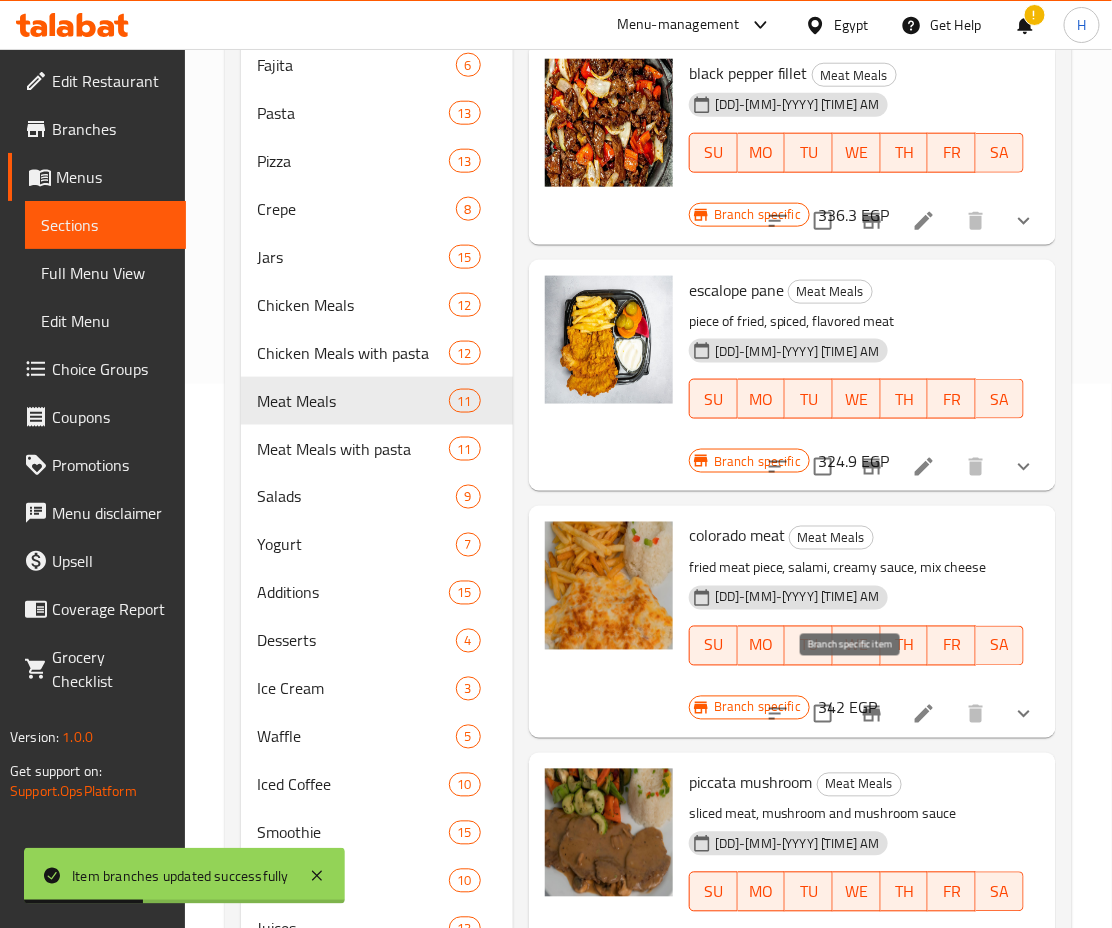 scroll, scrollTop: 581, scrollLeft: 0, axis: vertical 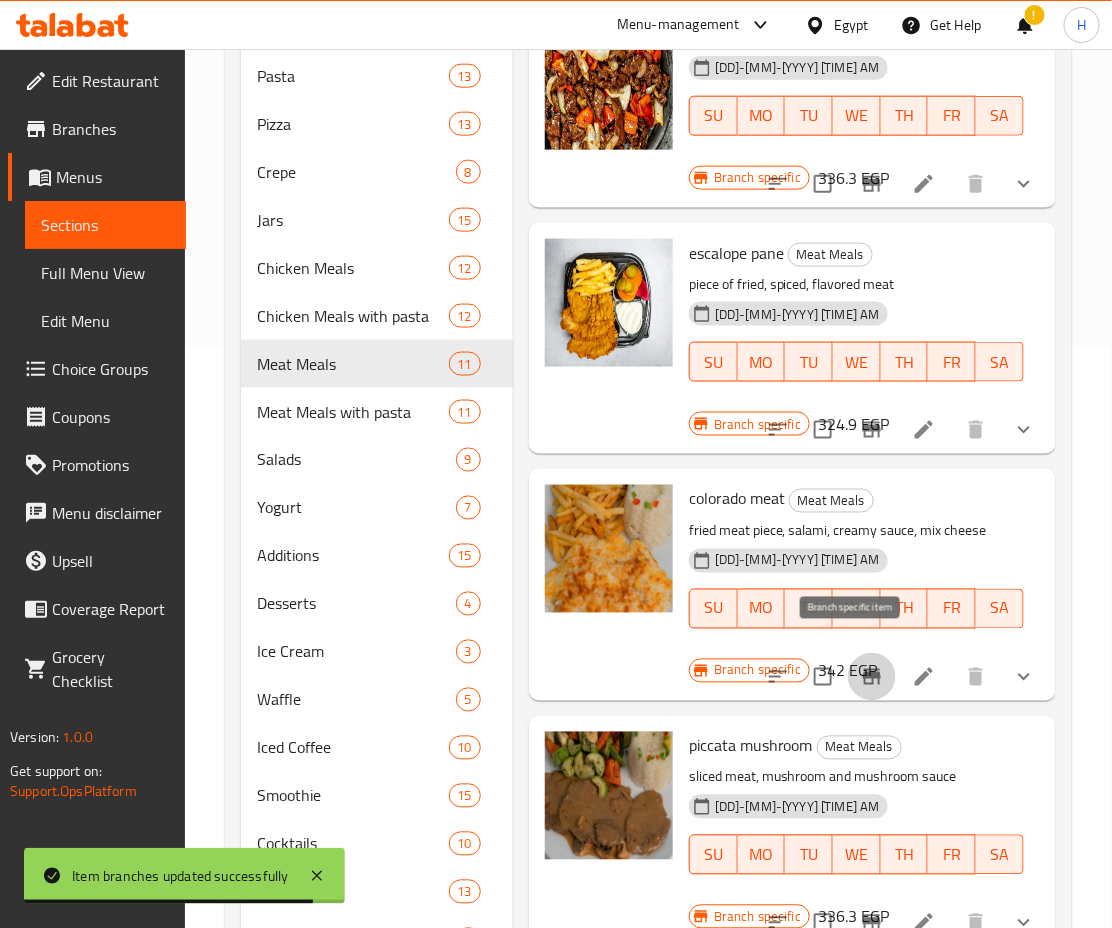 click 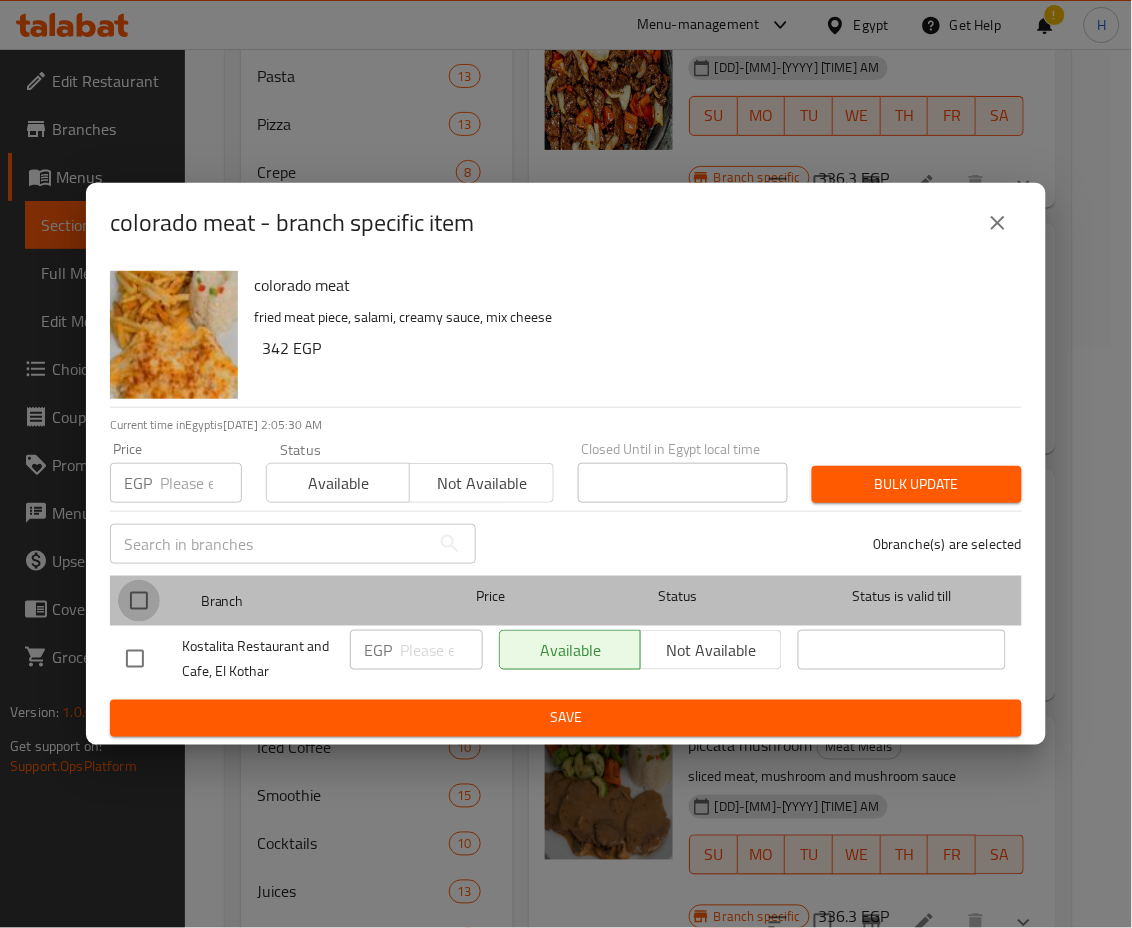 click at bounding box center [139, 601] 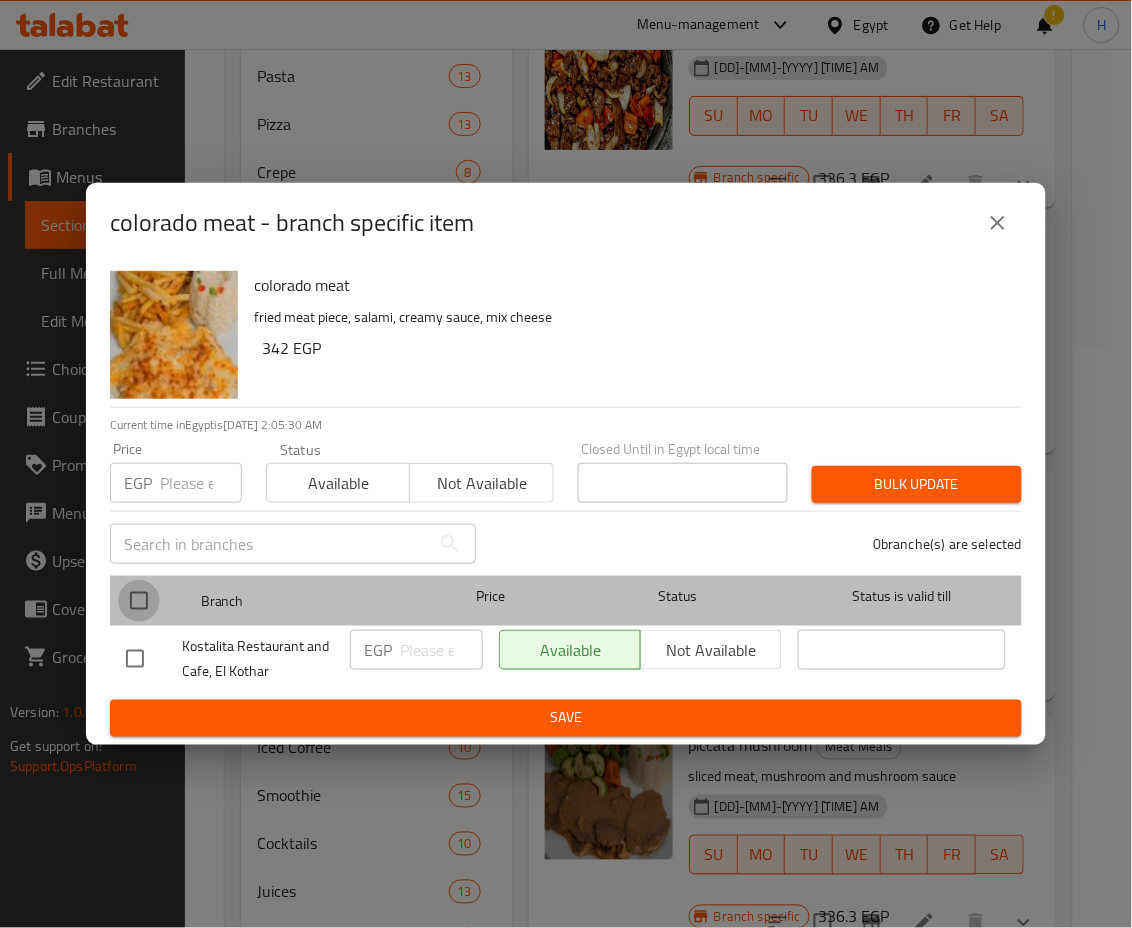 checkbox on "true" 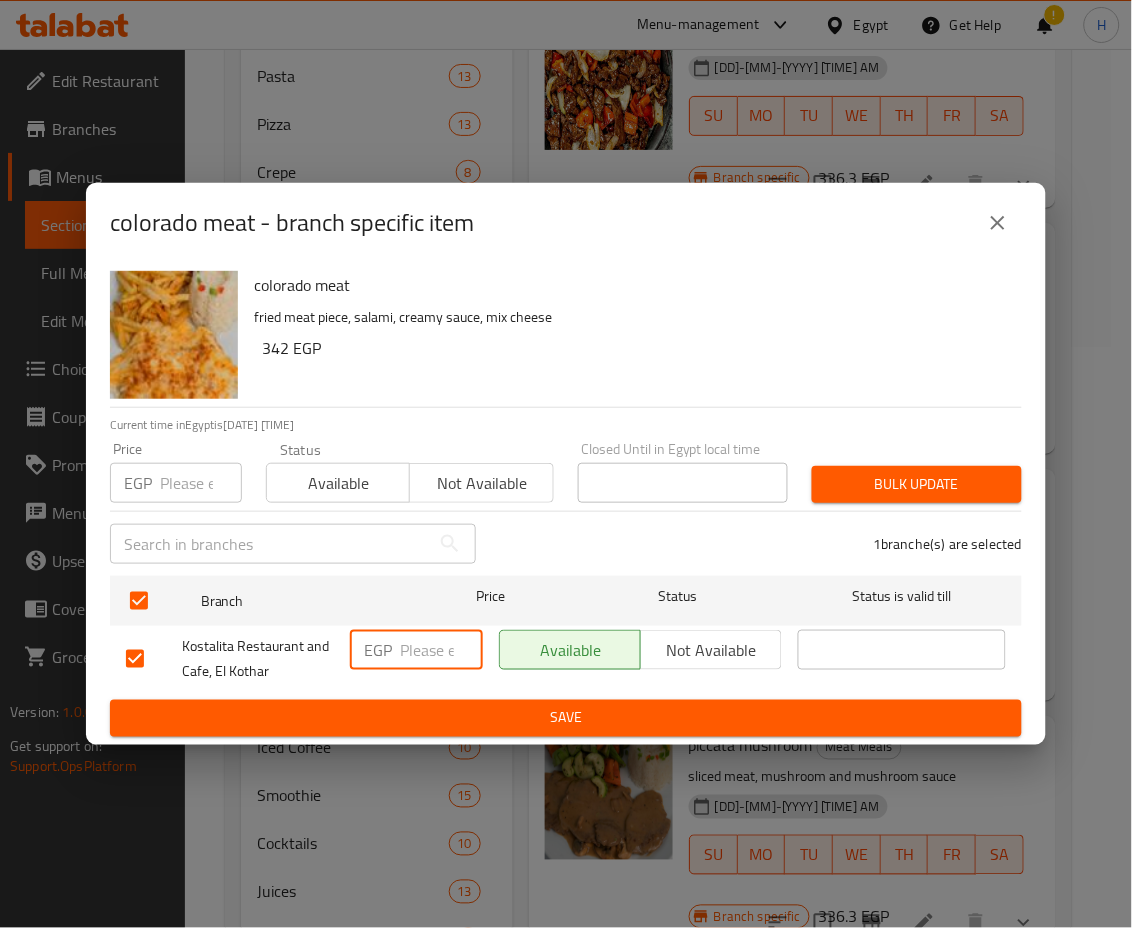 drag, startPoint x: 443, startPoint y: 650, endPoint x: 370, endPoint y: 642, distance: 73.43705 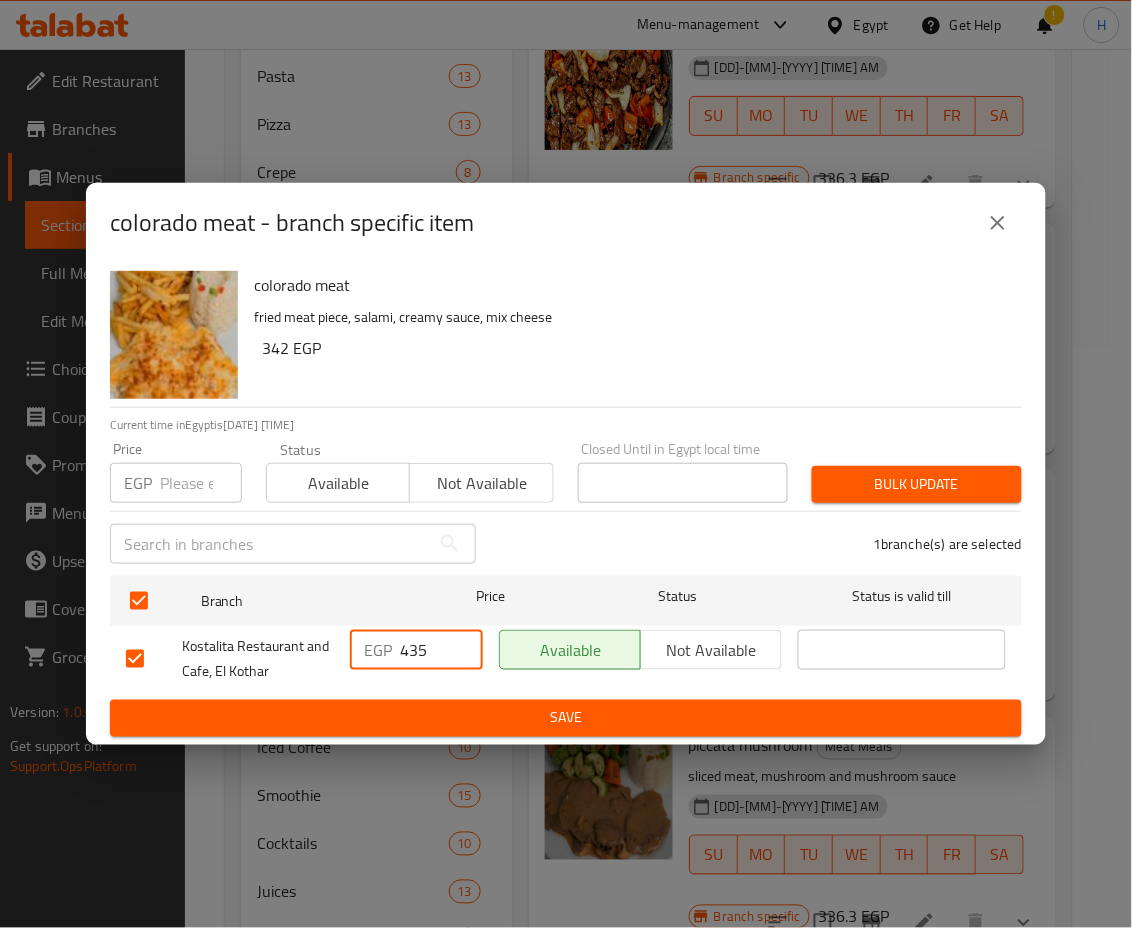 type on "435" 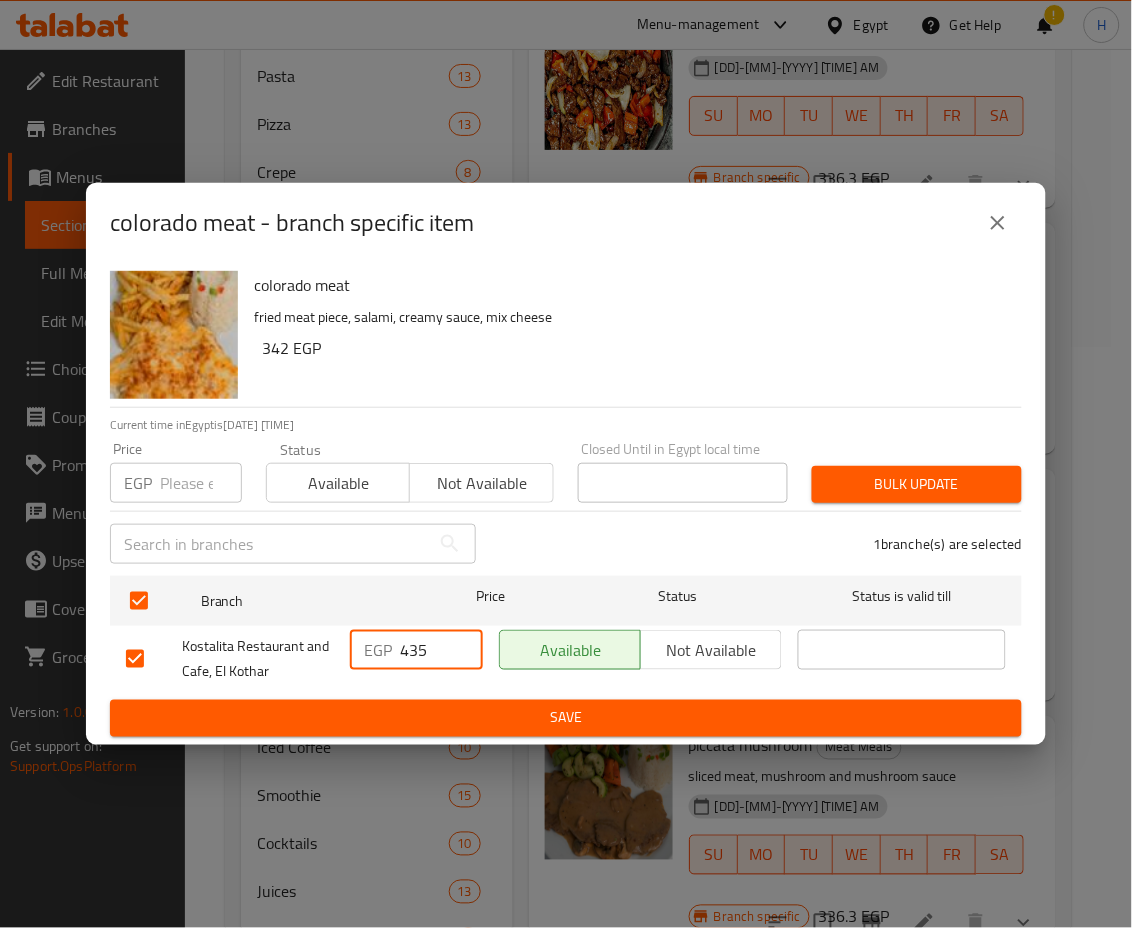 click on "Save" at bounding box center [566, 718] 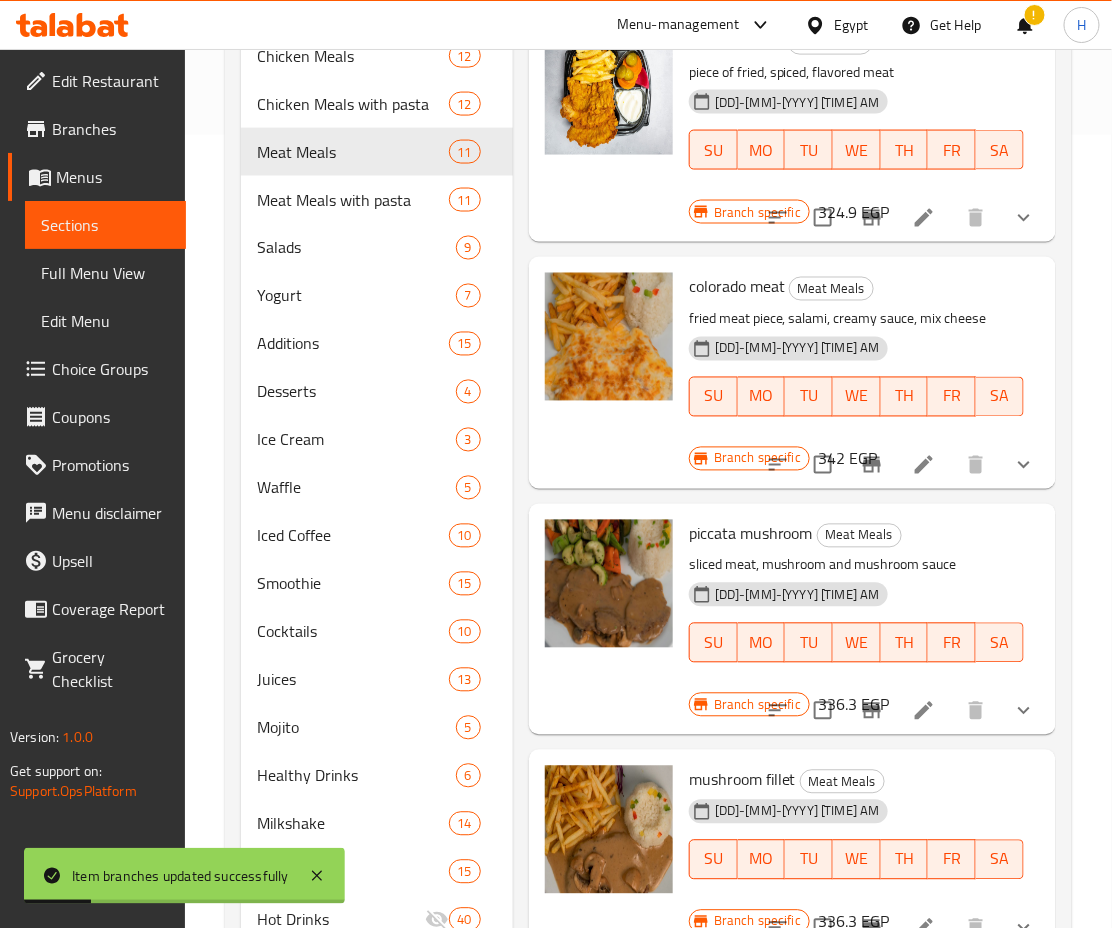 scroll, scrollTop: 798, scrollLeft: 0, axis: vertical 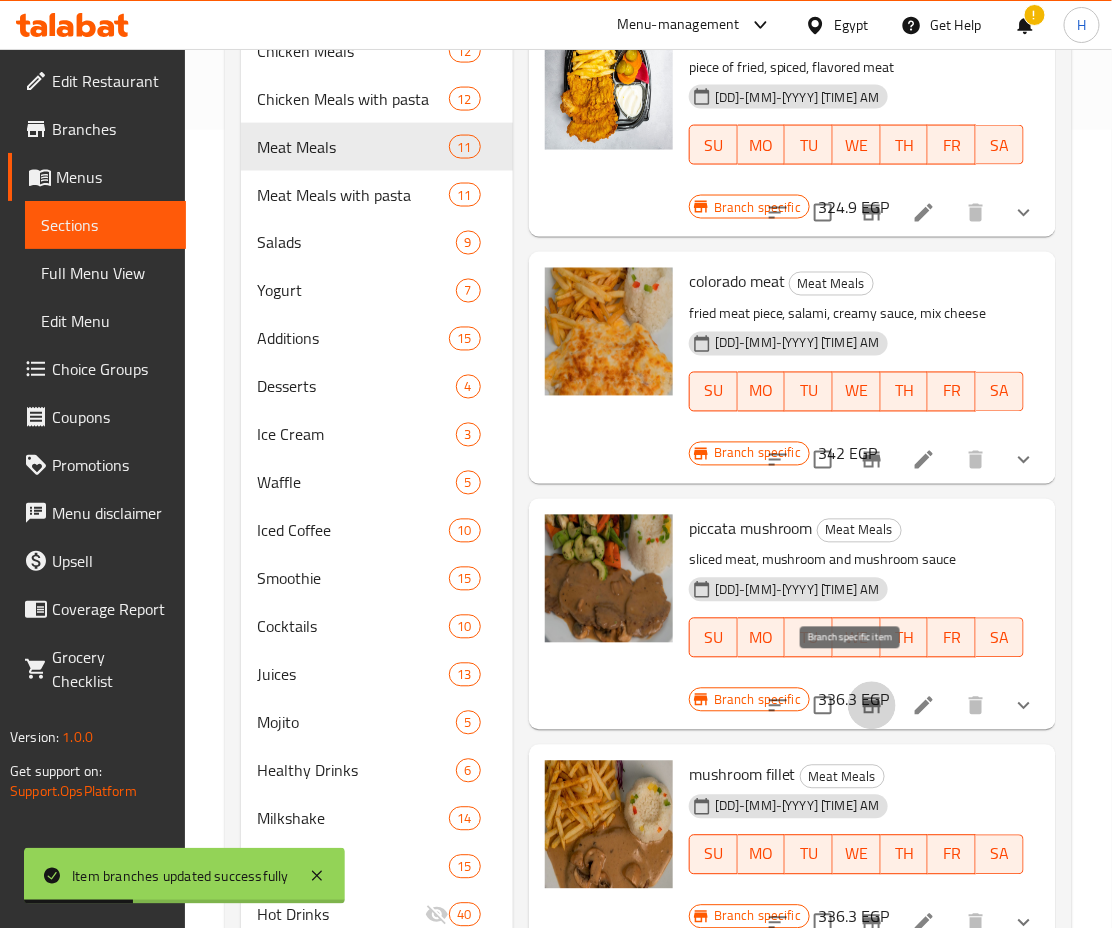 click at bounding box center (872, 706) 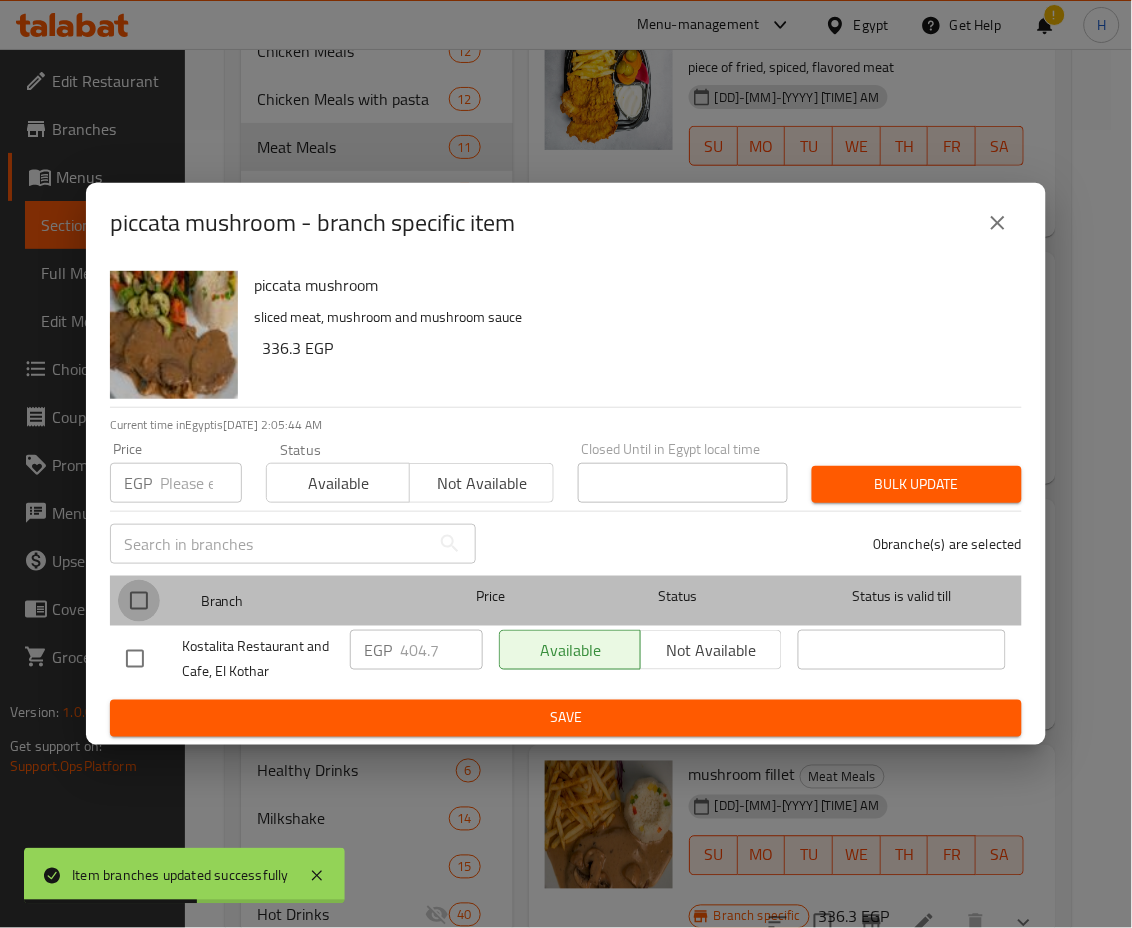 click at bounding box center [139, 601] 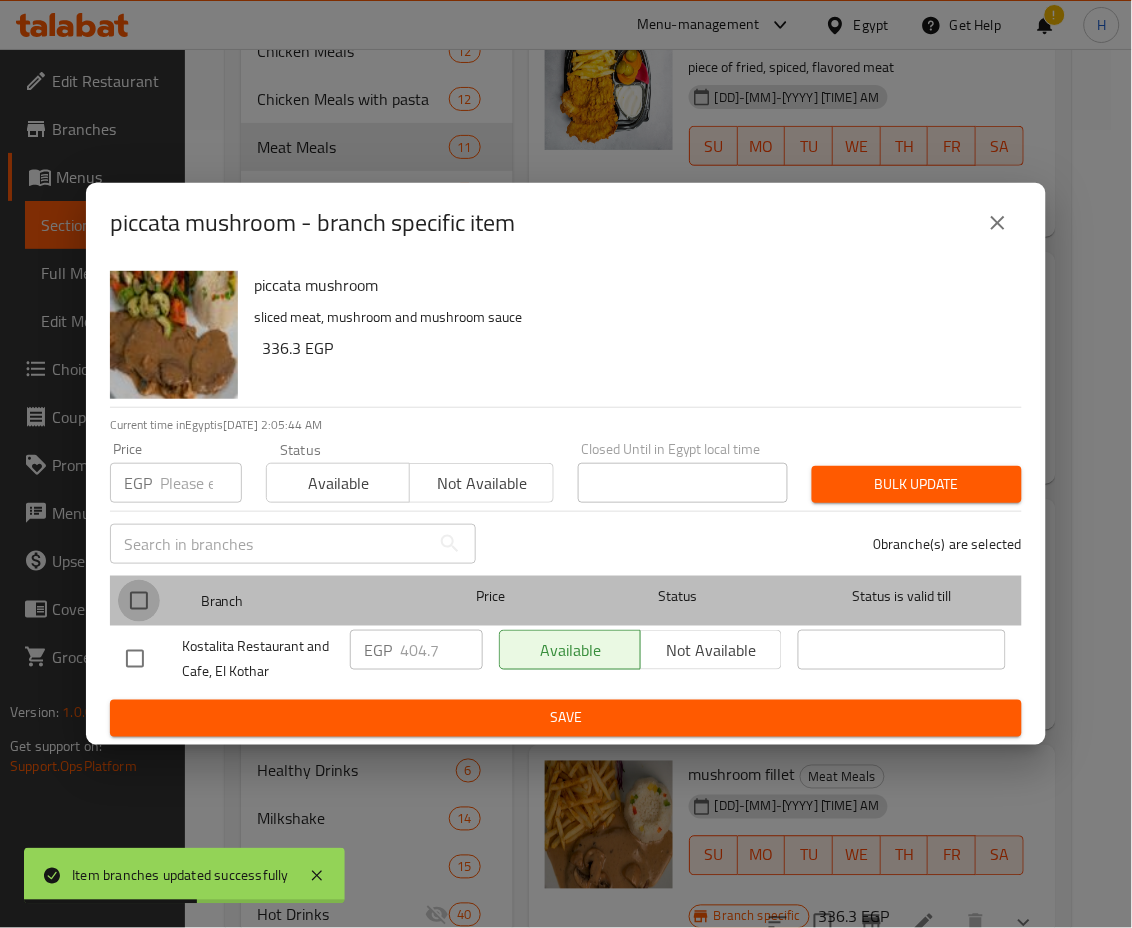 checkbox on "true" 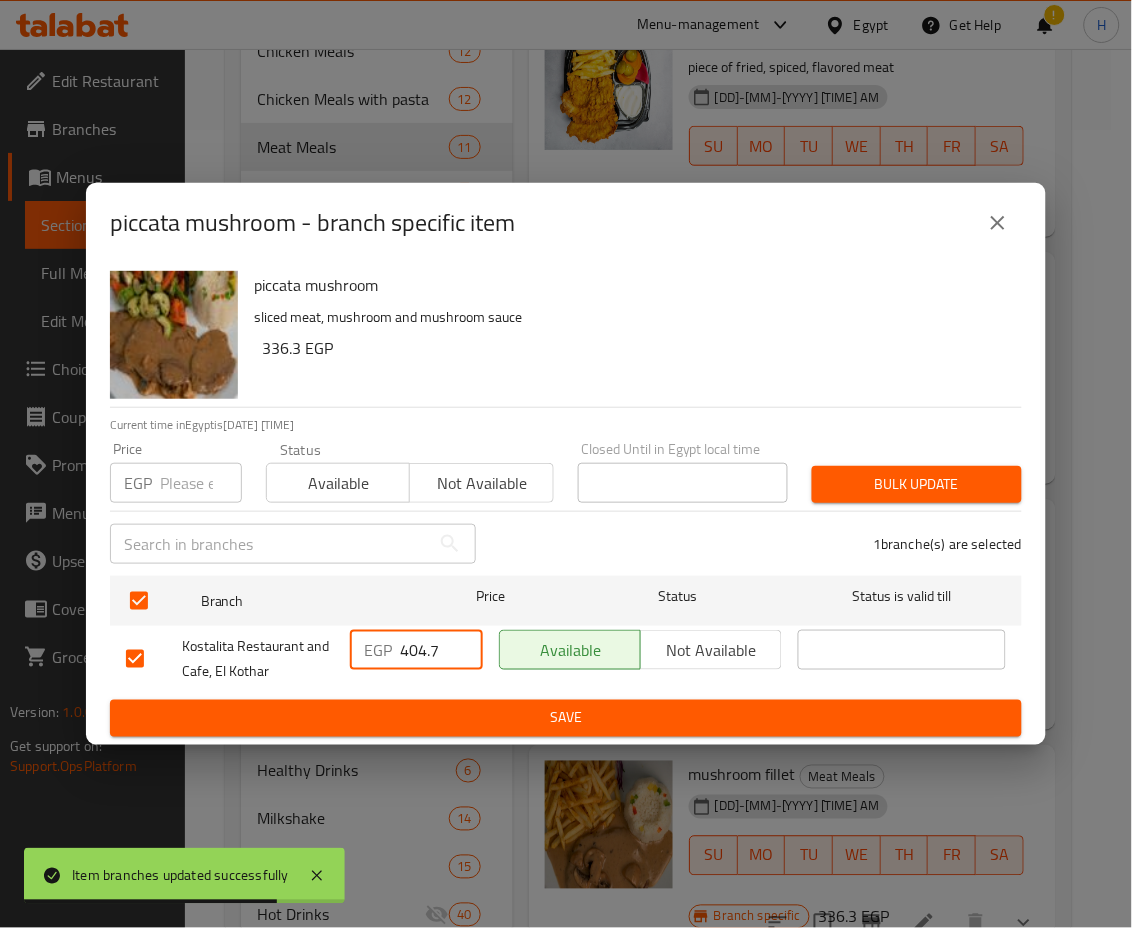 drag, startPoint x: 442, startPoint y: 652, endPoint x: 405, endPoint y: 655, distance: 37.12142 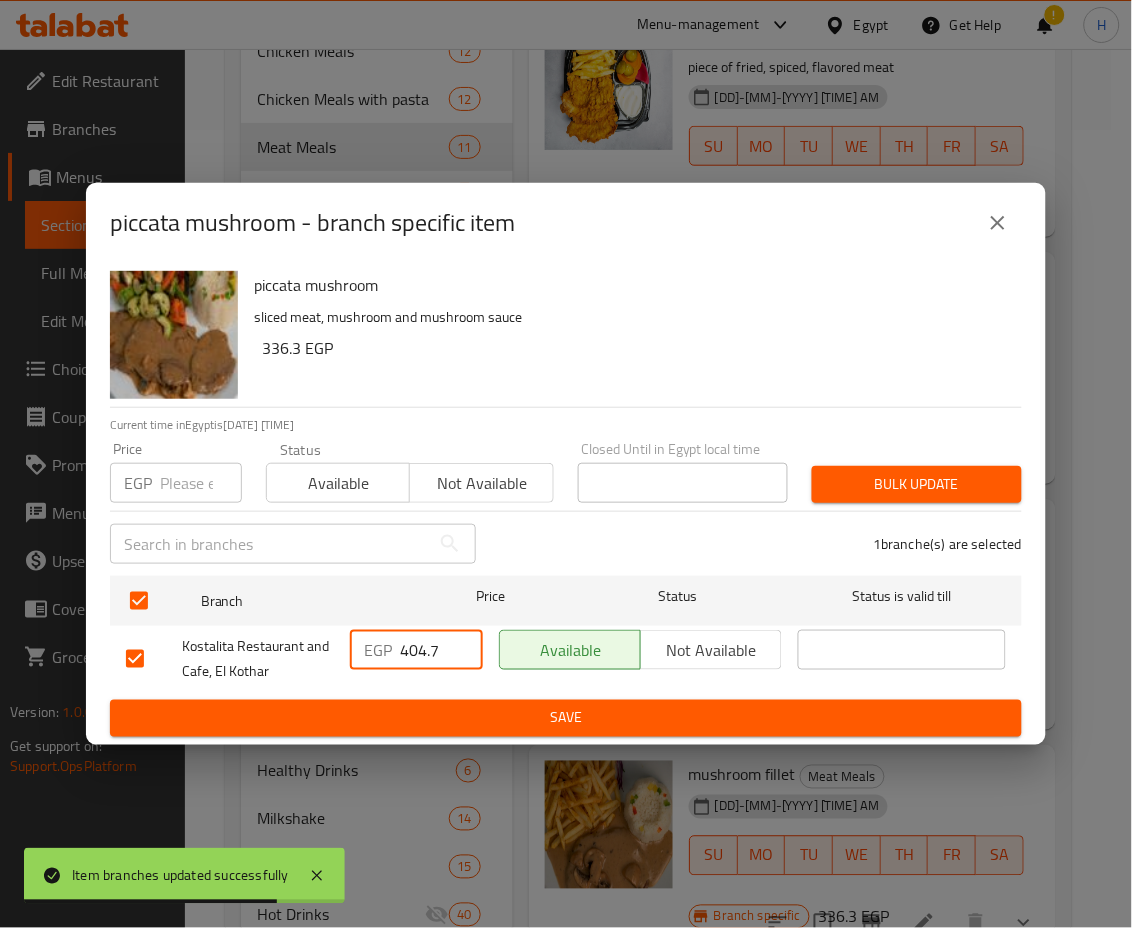 click on "404.7" at bounding box center [441, 650] 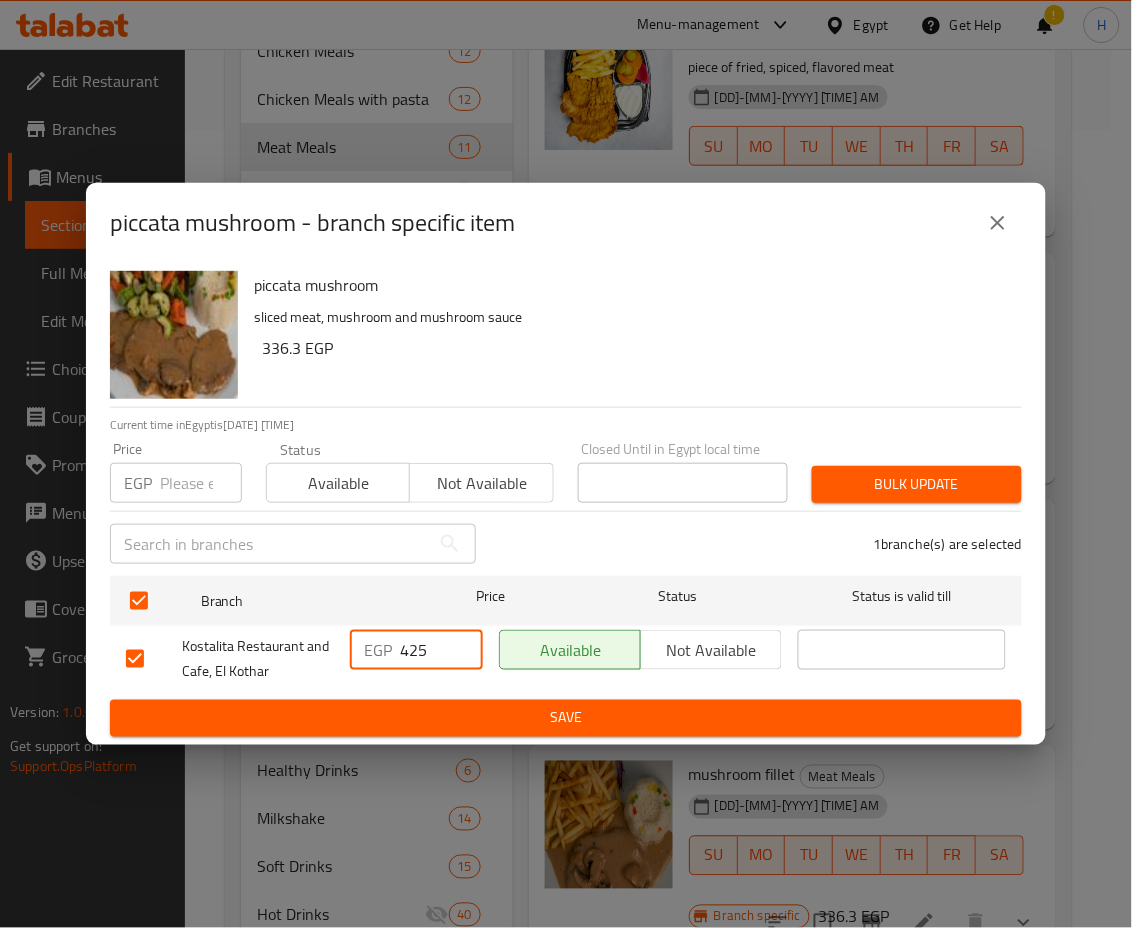 type on "425" 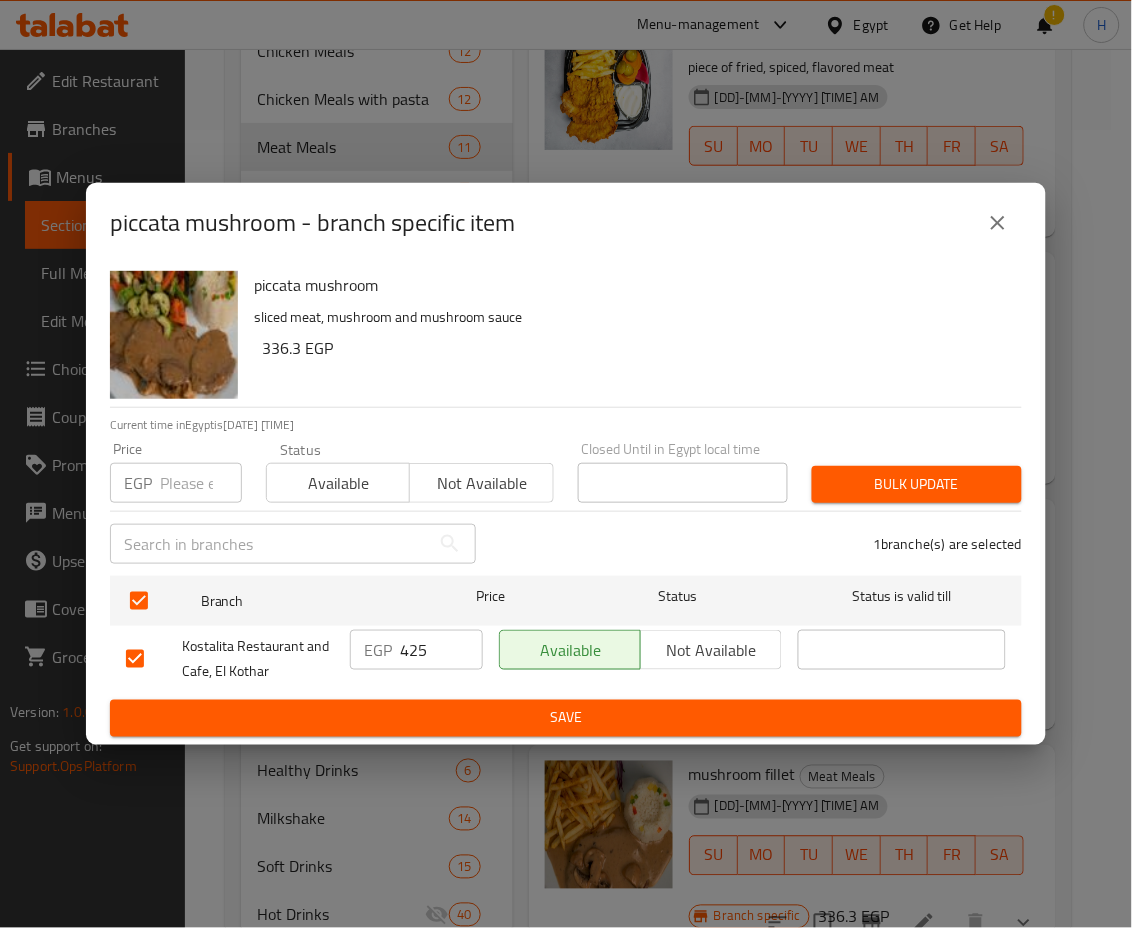 click on "Branch Price Status Status is valid till Kostalita Restaurant and Cafe, El Kothar EGP 425 ​ Available Not available ​" at bounding box center [566, 634] 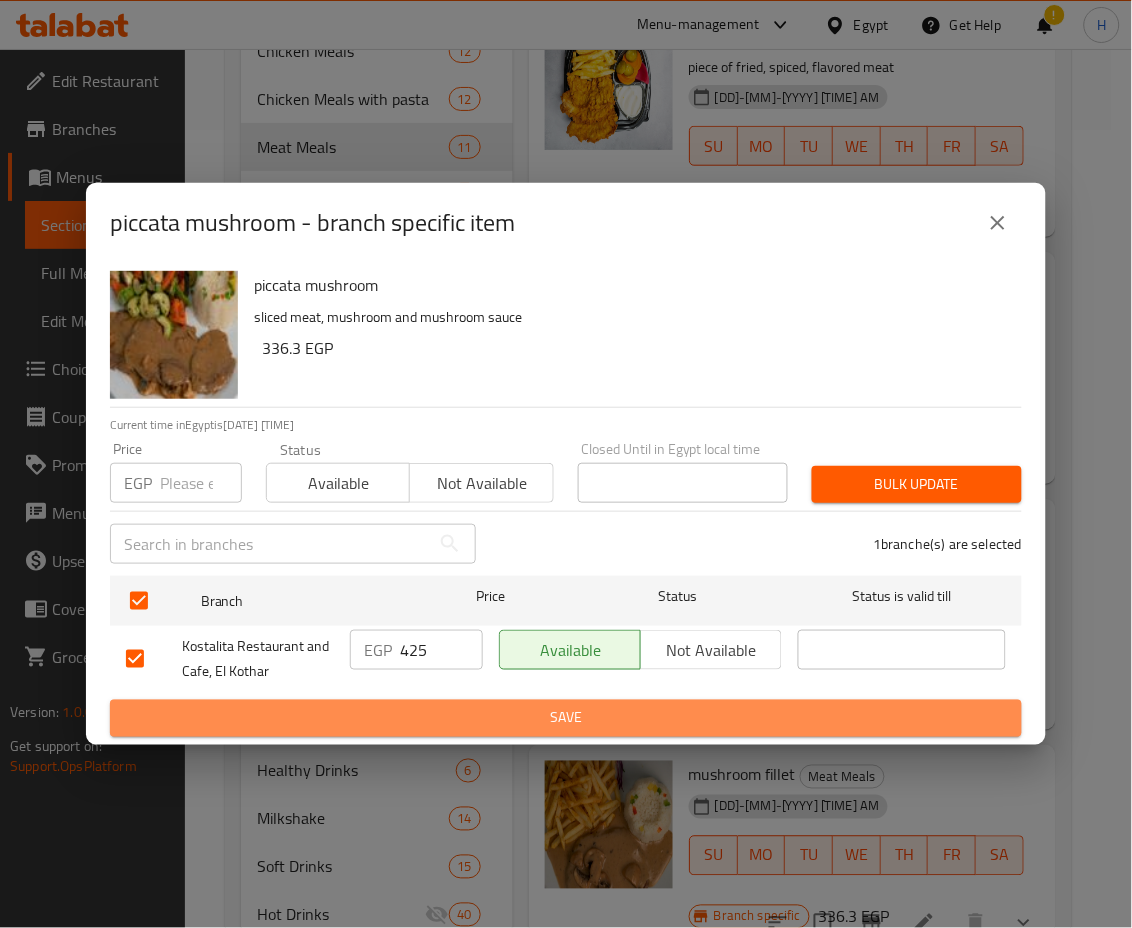 click on "Save" at bounding box center (566, 718) 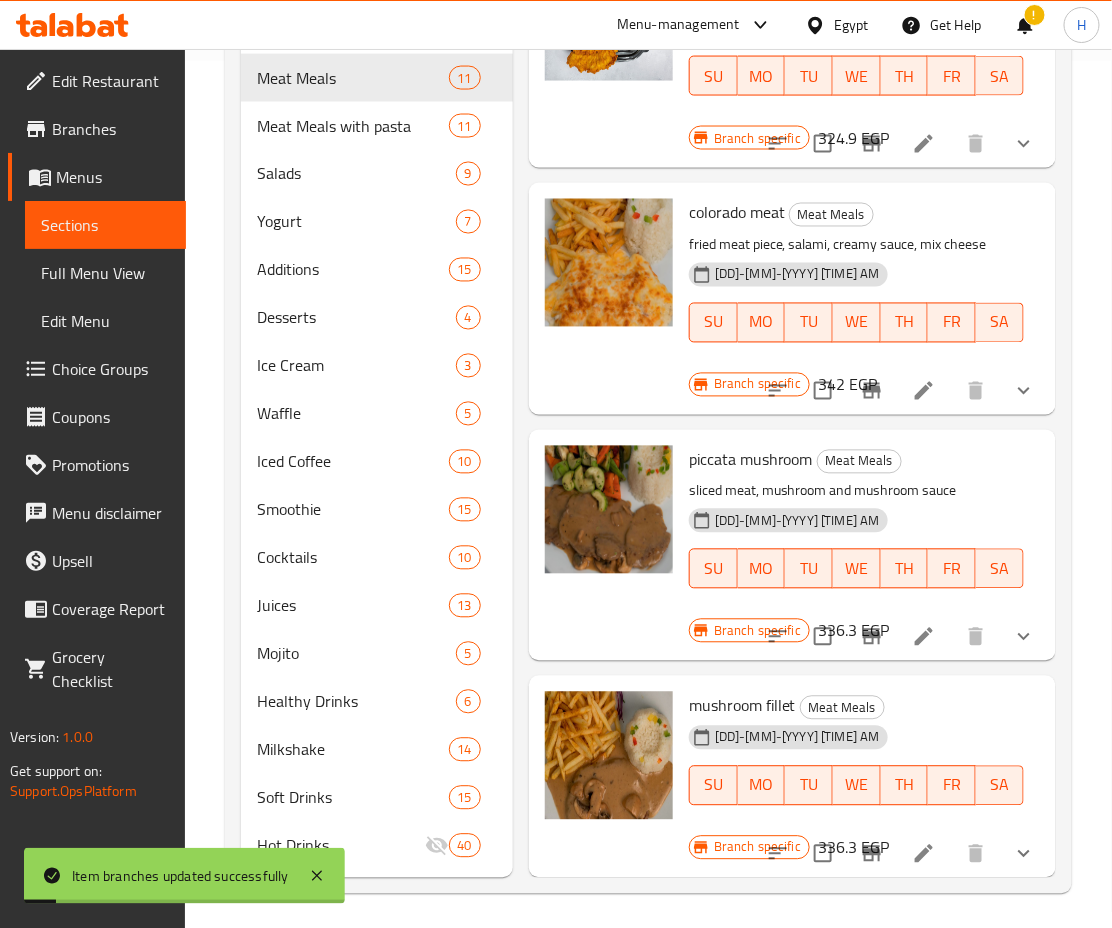 scroll, scrollTop: 873, scrollLeft: 0, axis: vertical 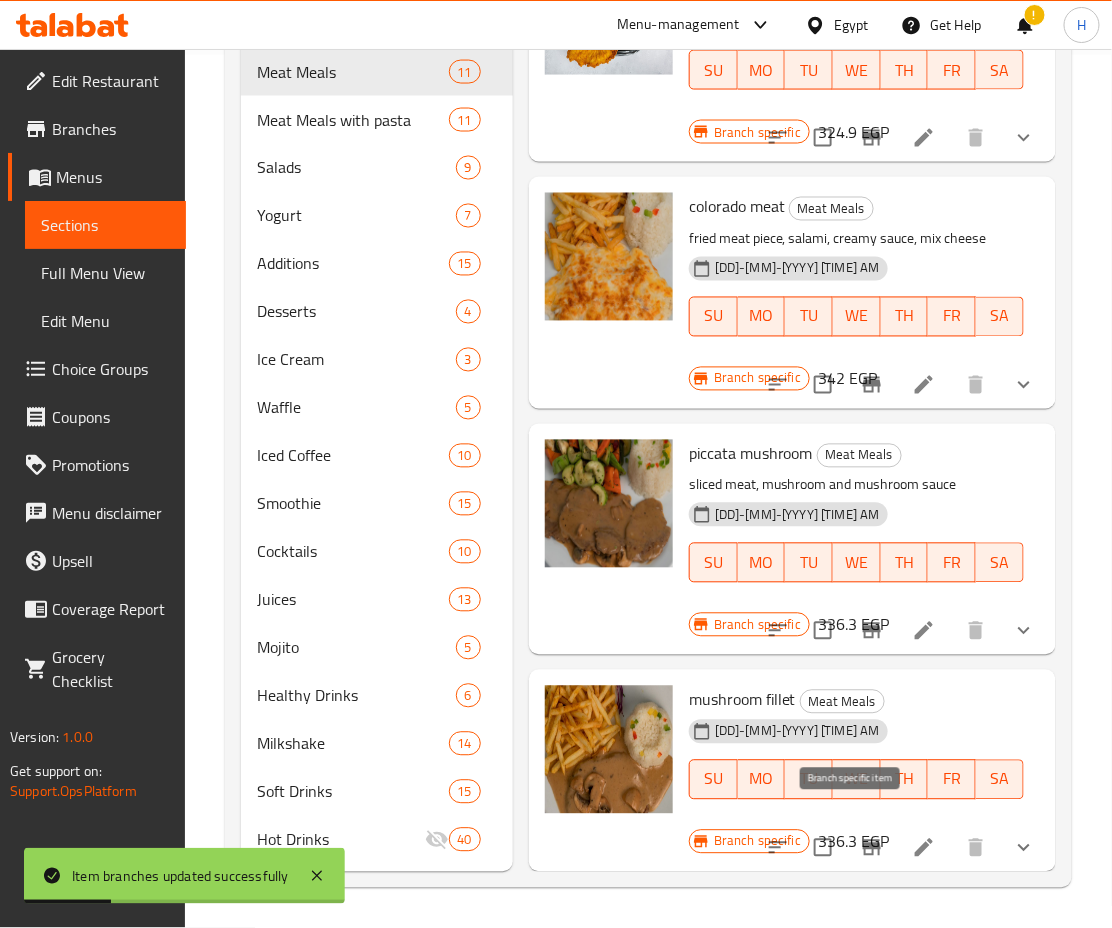 click 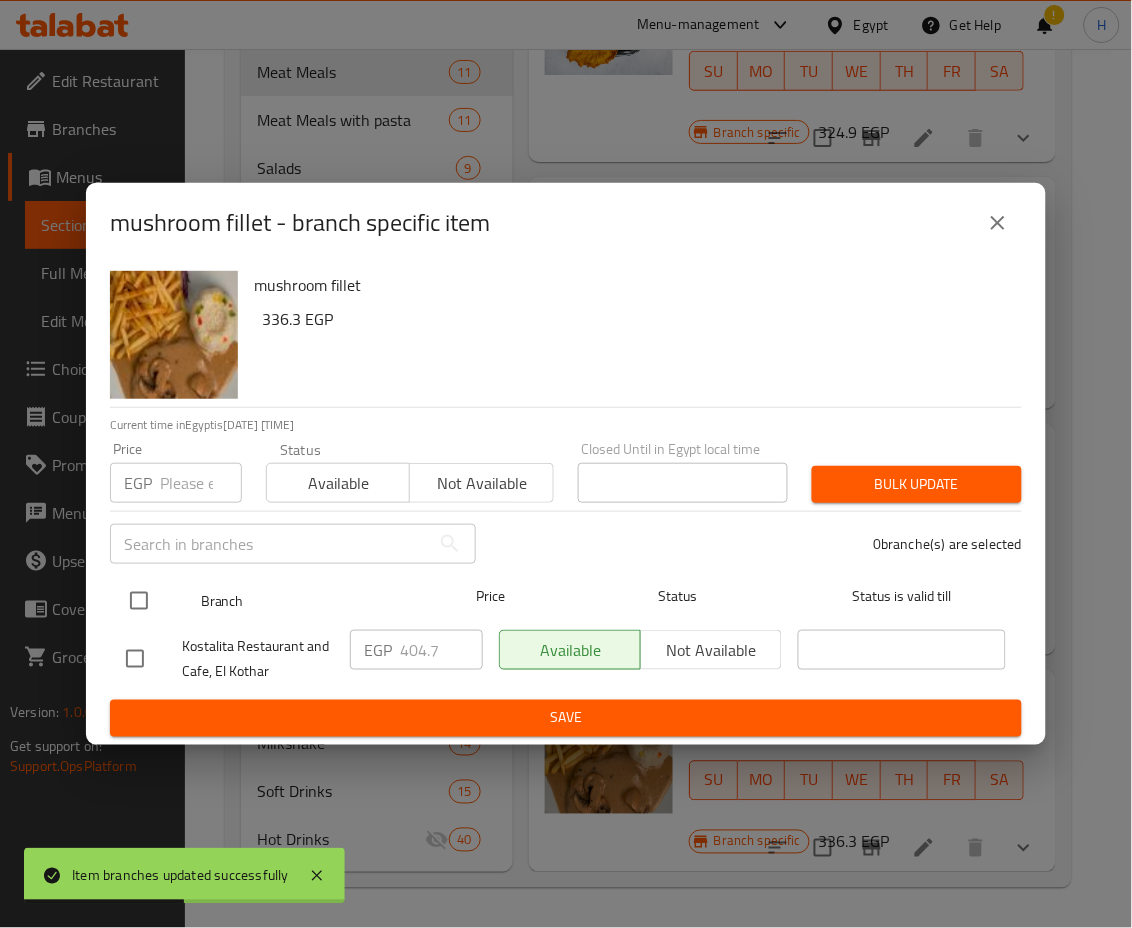 click at bounding box center [139, 601] 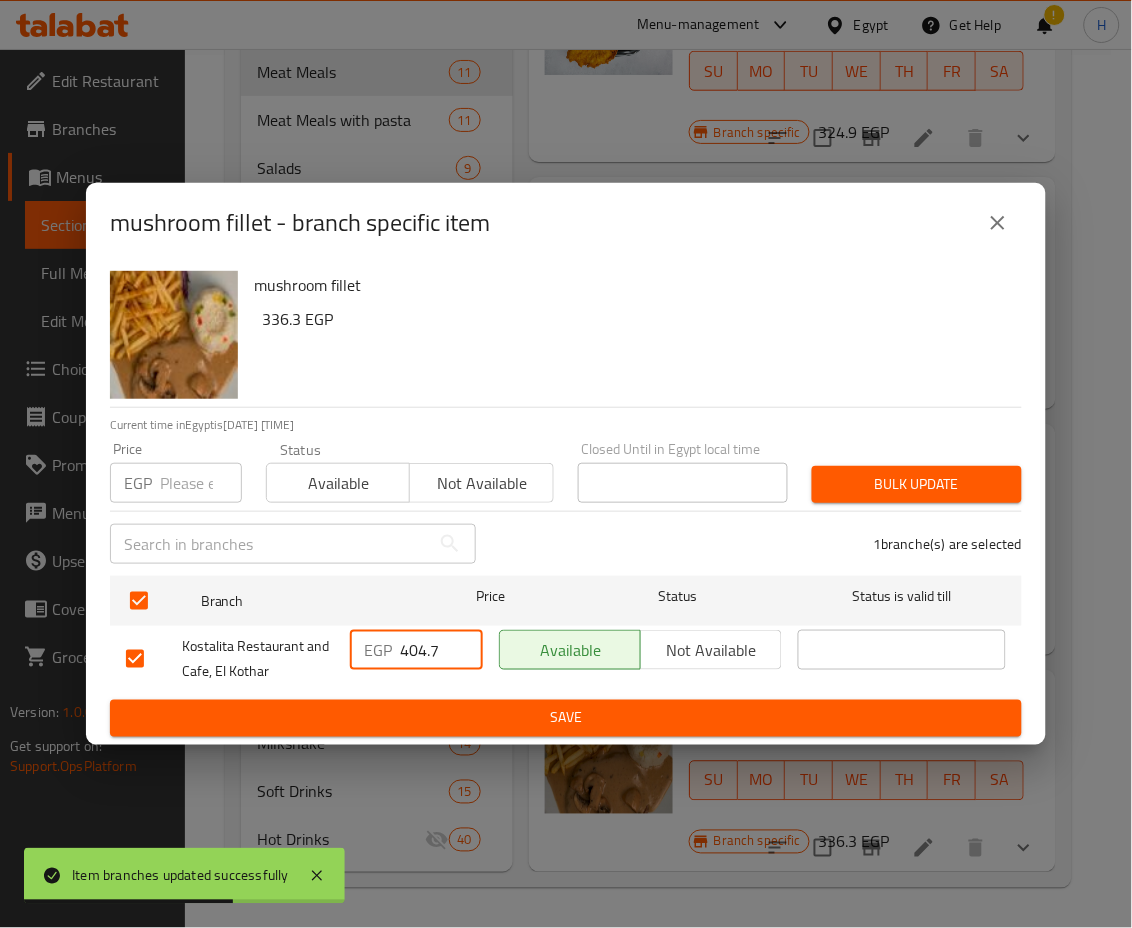 drag, startPoint x: 409, startPoint y: 652, endPoint x: 519, endPoint y: 658, distance: 110.16351 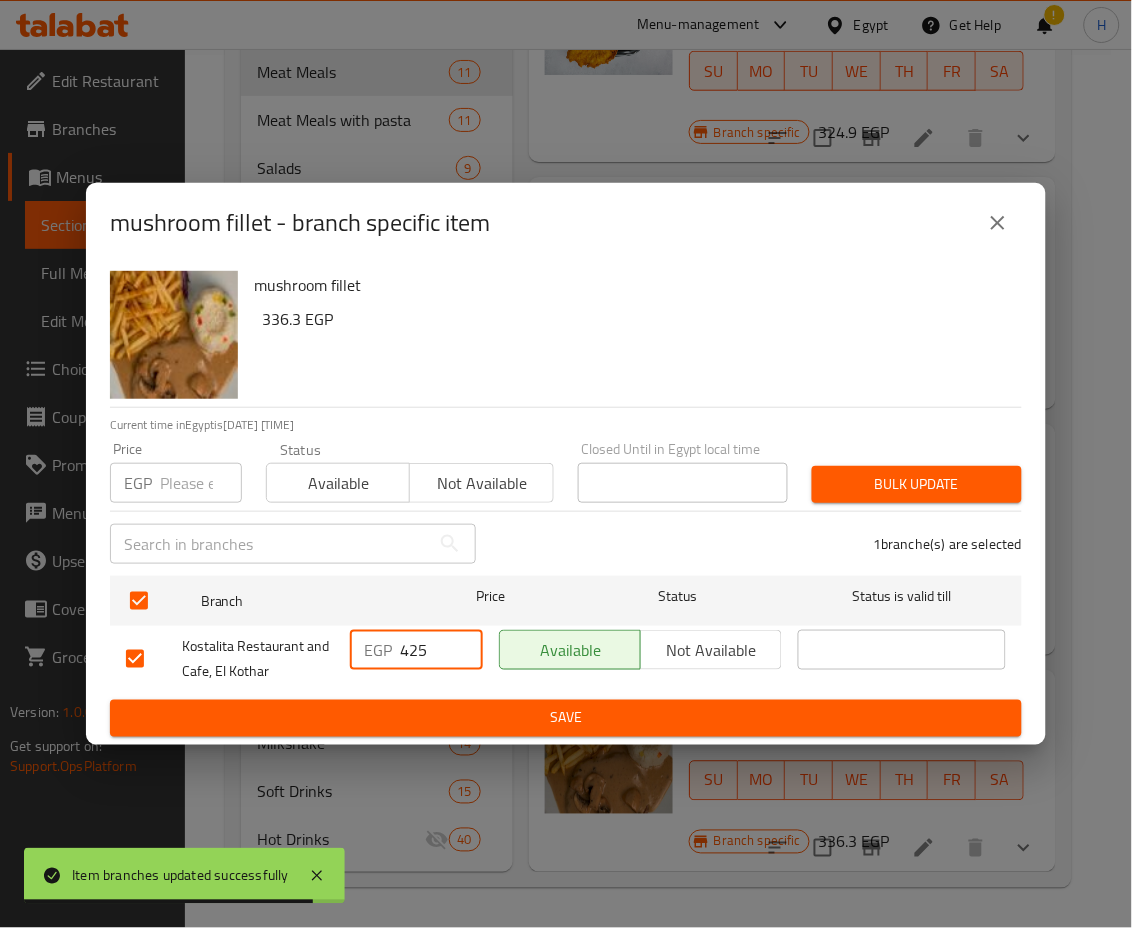 type on "425" 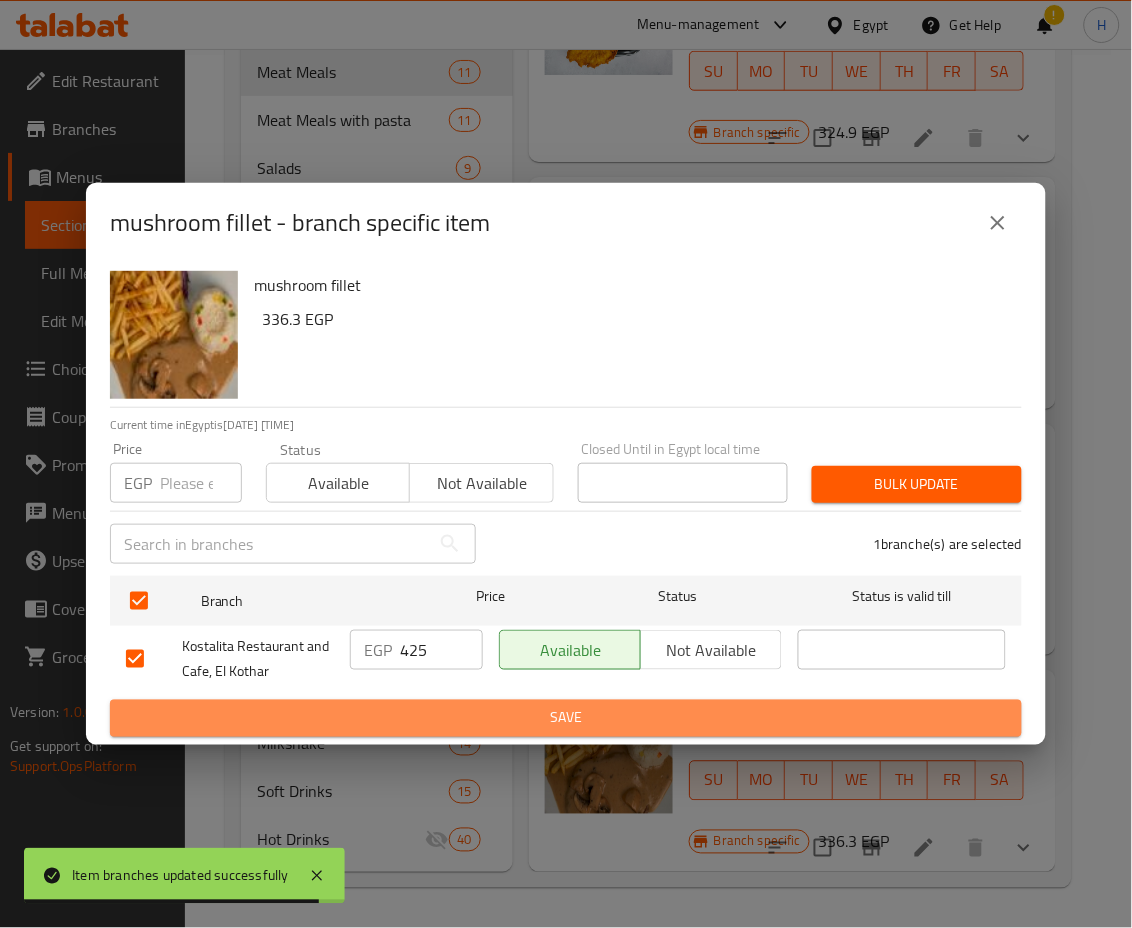 click on "Save" at bounding box center [566, 718] 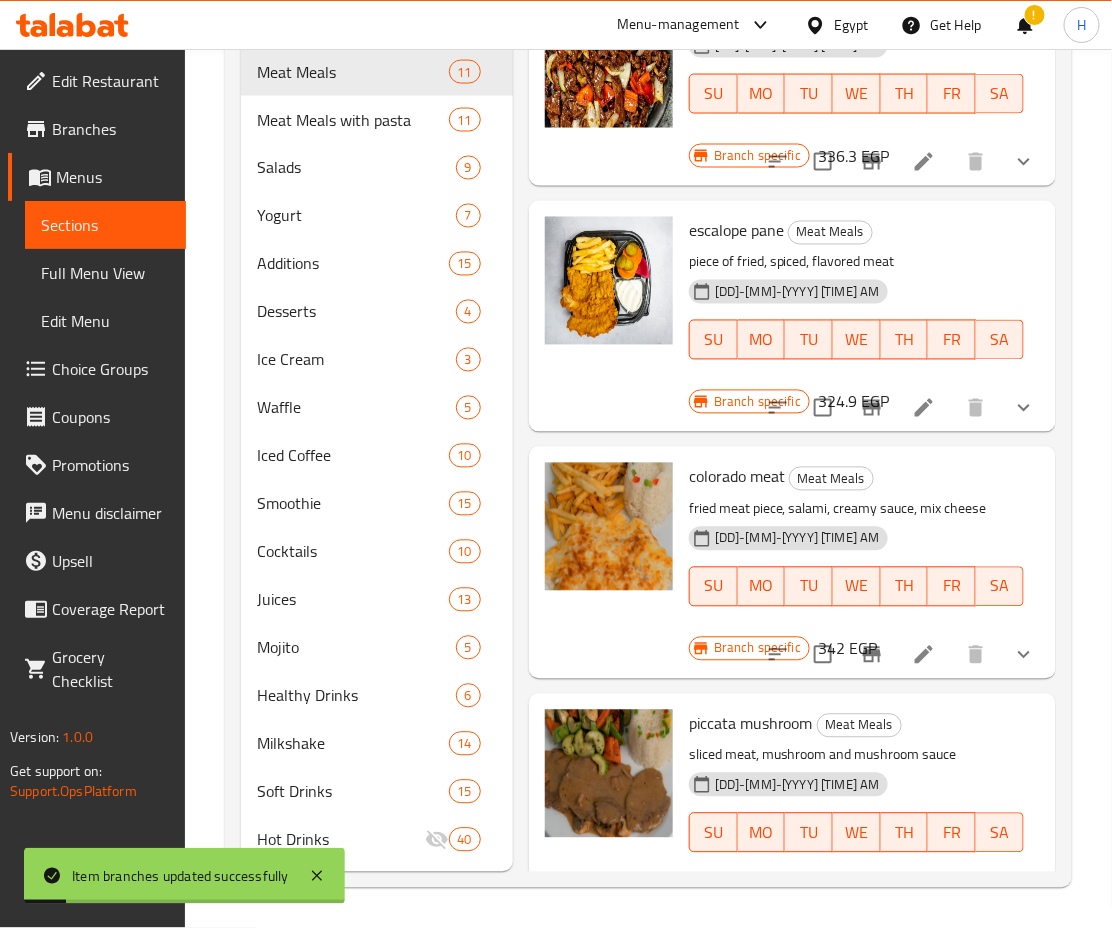 scroll, scrollTop: 812, scrollLeft: 0, axis: vertical 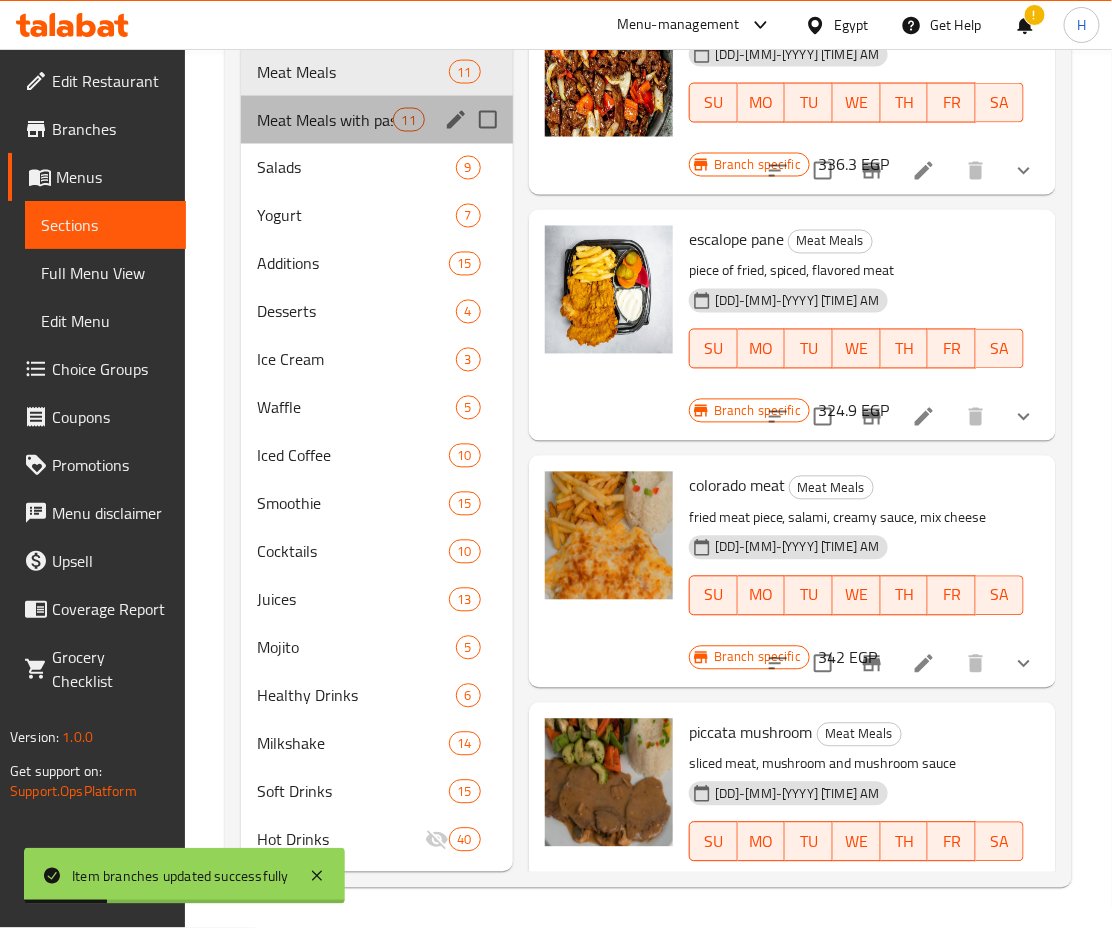 click on "Meat Meals with pasta 11" at bounding box center (377, 120) 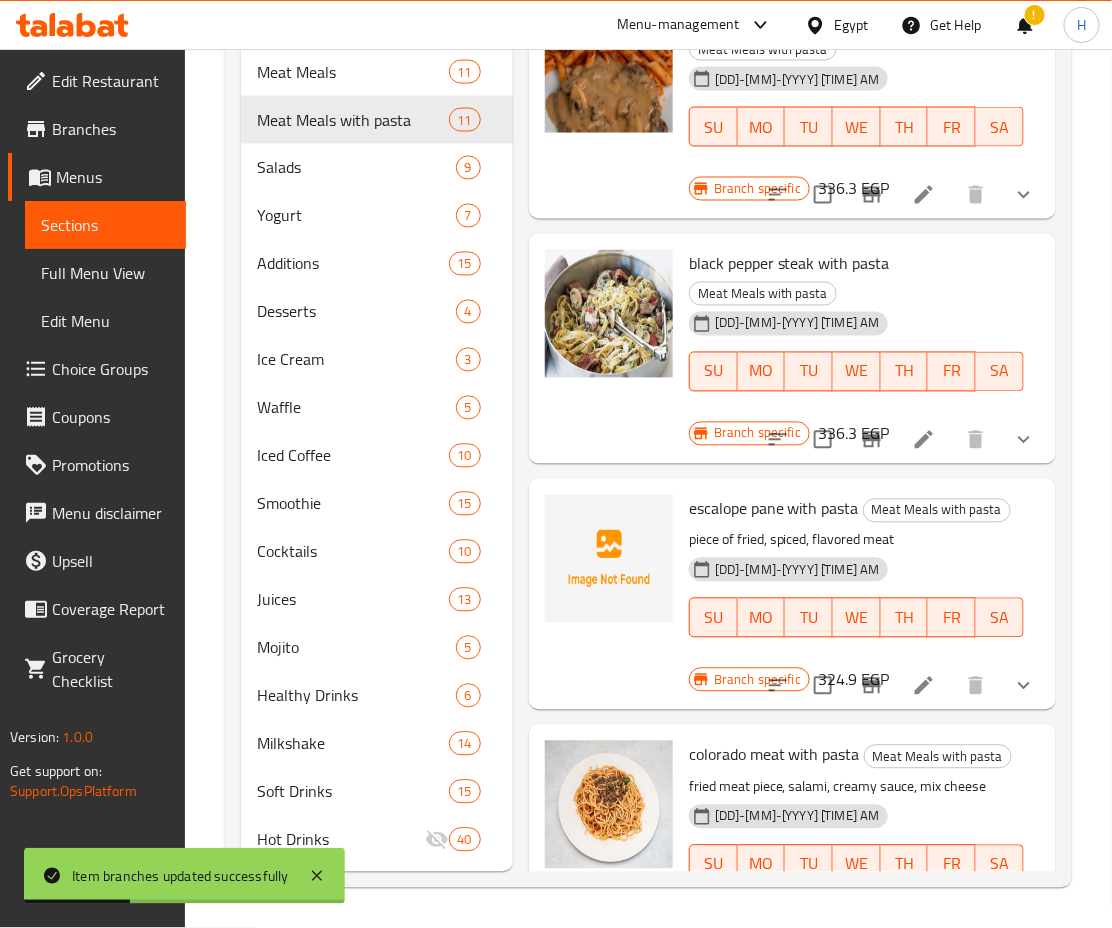 scroll, scrollTop: 0, scrollLeft: 0, axis: both 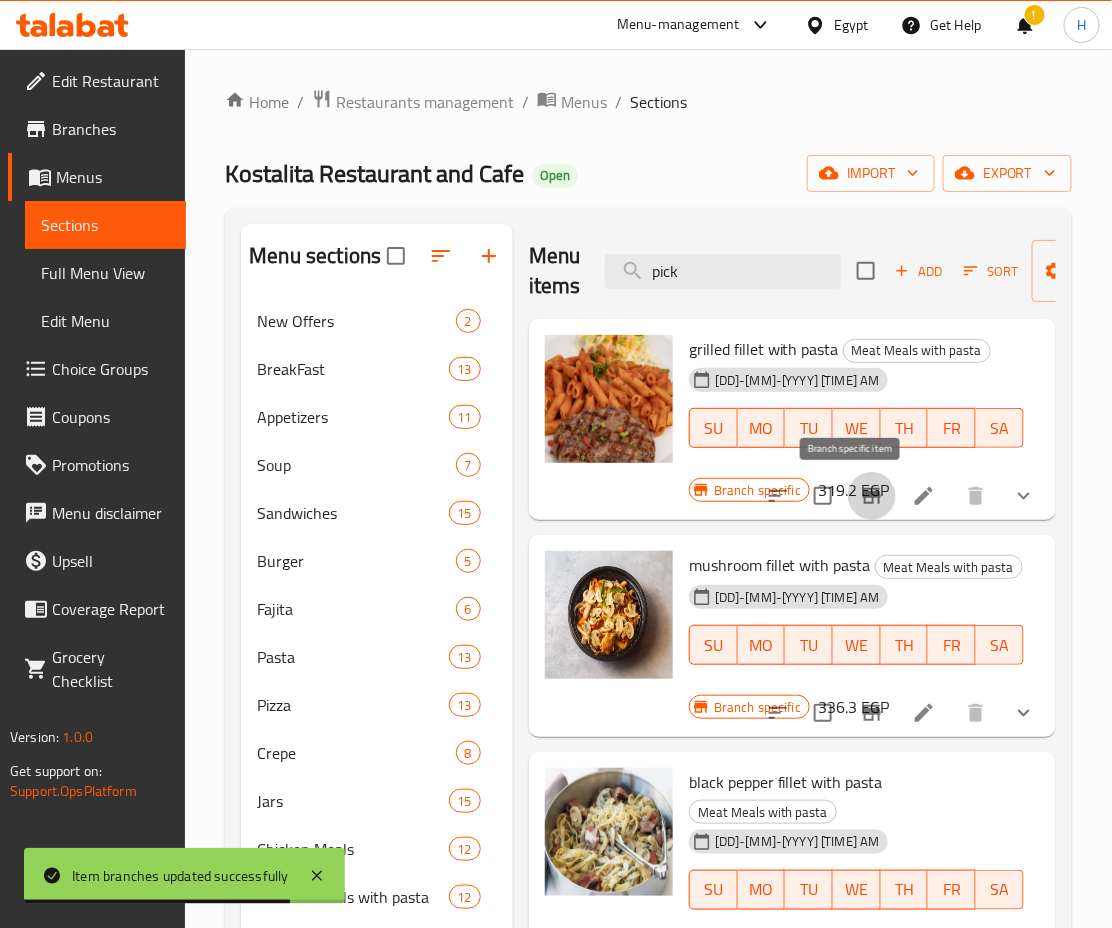 click at bounding box center (872, 496) 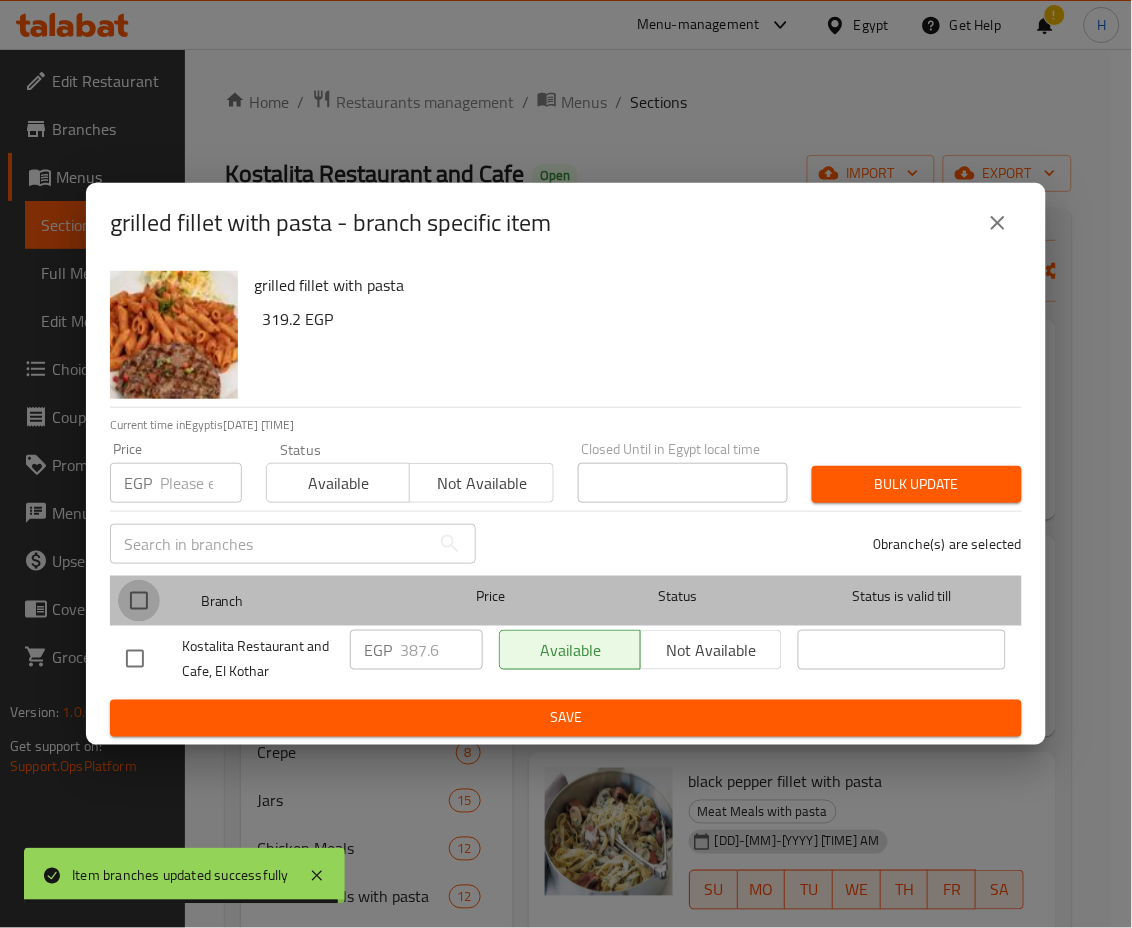 click at bounding box center [139, 601] 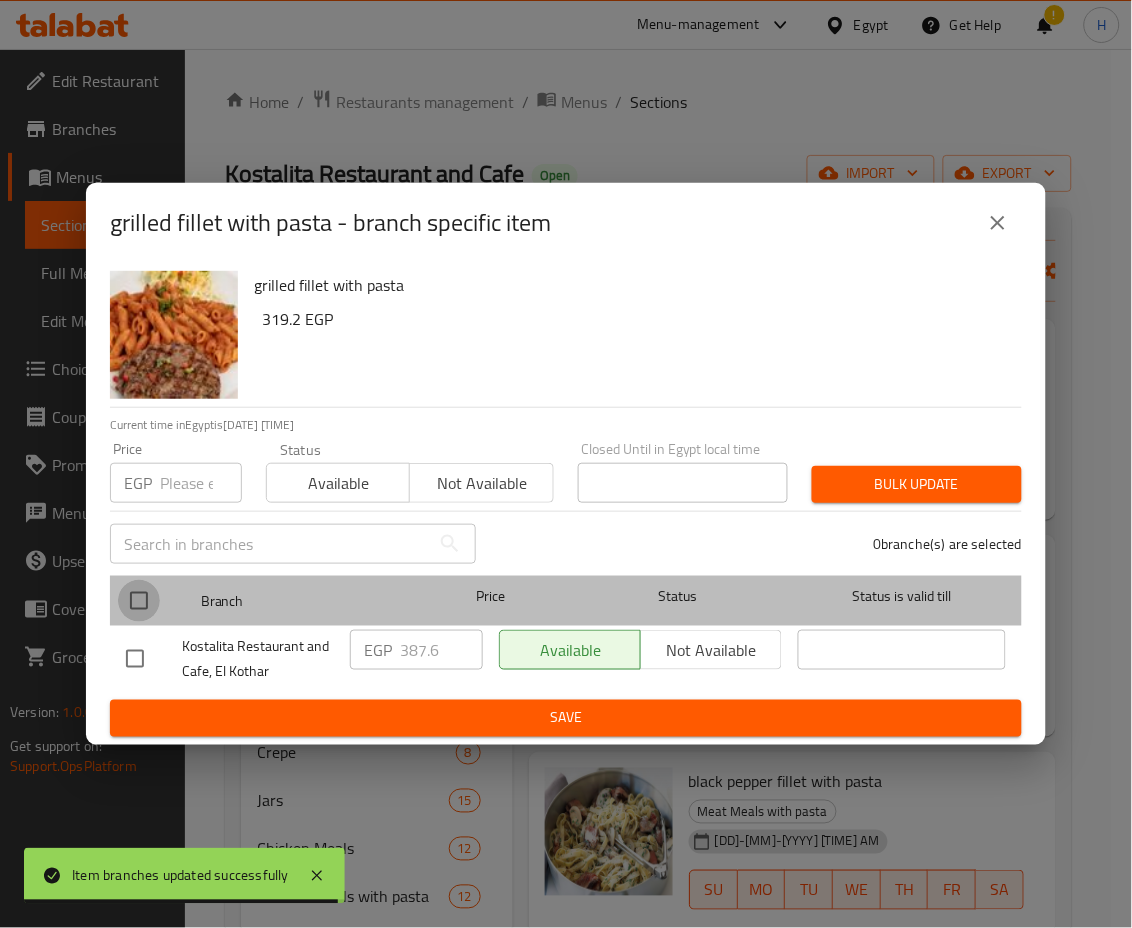checkbox on "true" 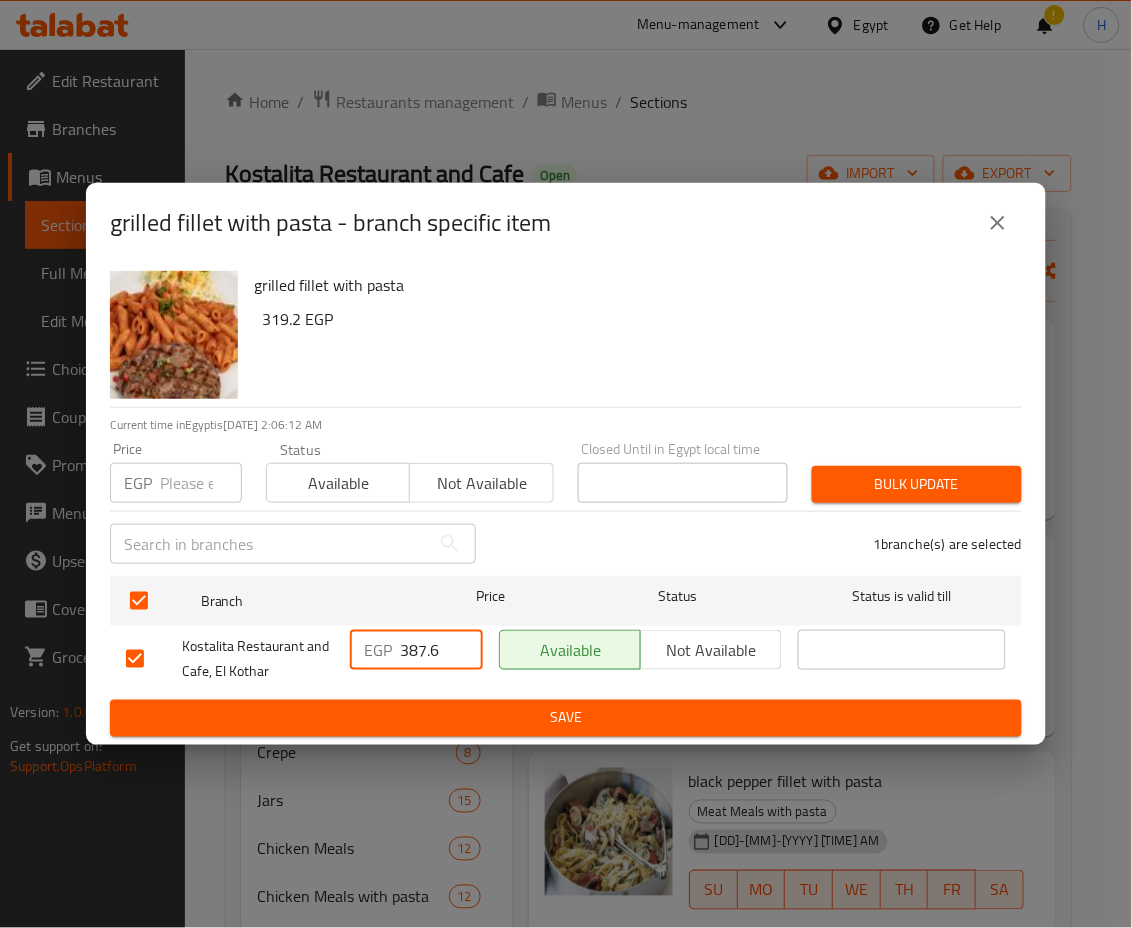 drag, startPoint x: 449, startPoint y: 650, endPoint x: 289, endPoint y: 655, distance: 160.07811 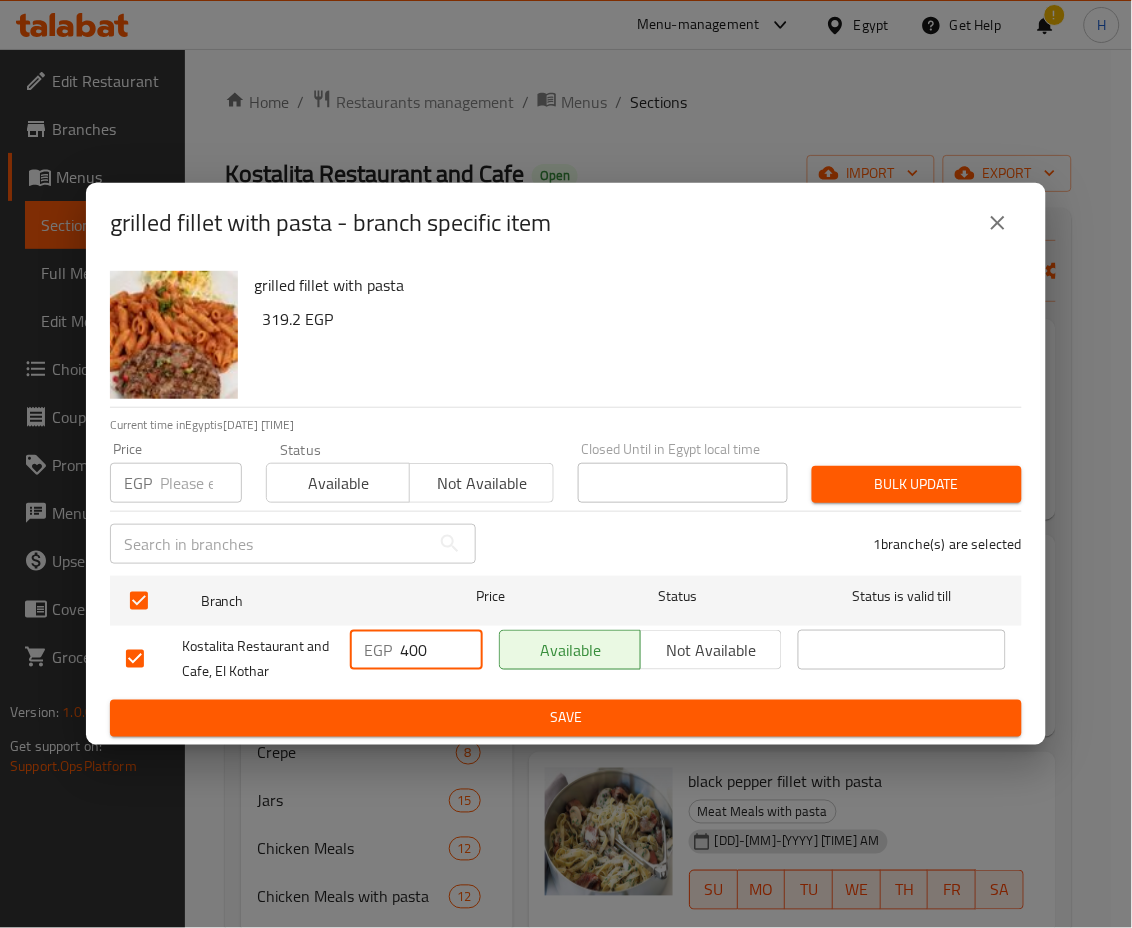 type on "400" 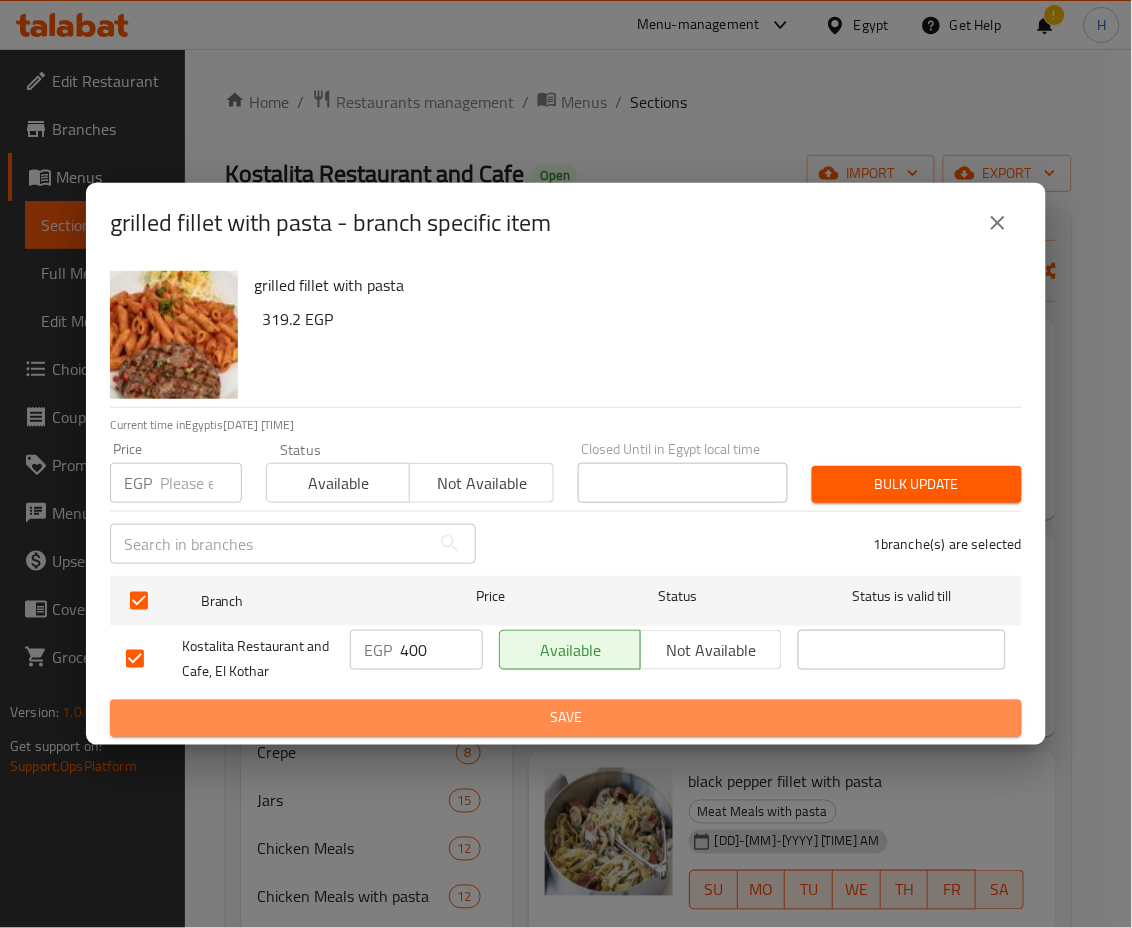 click on "Save" at bounding box center (566, 718) 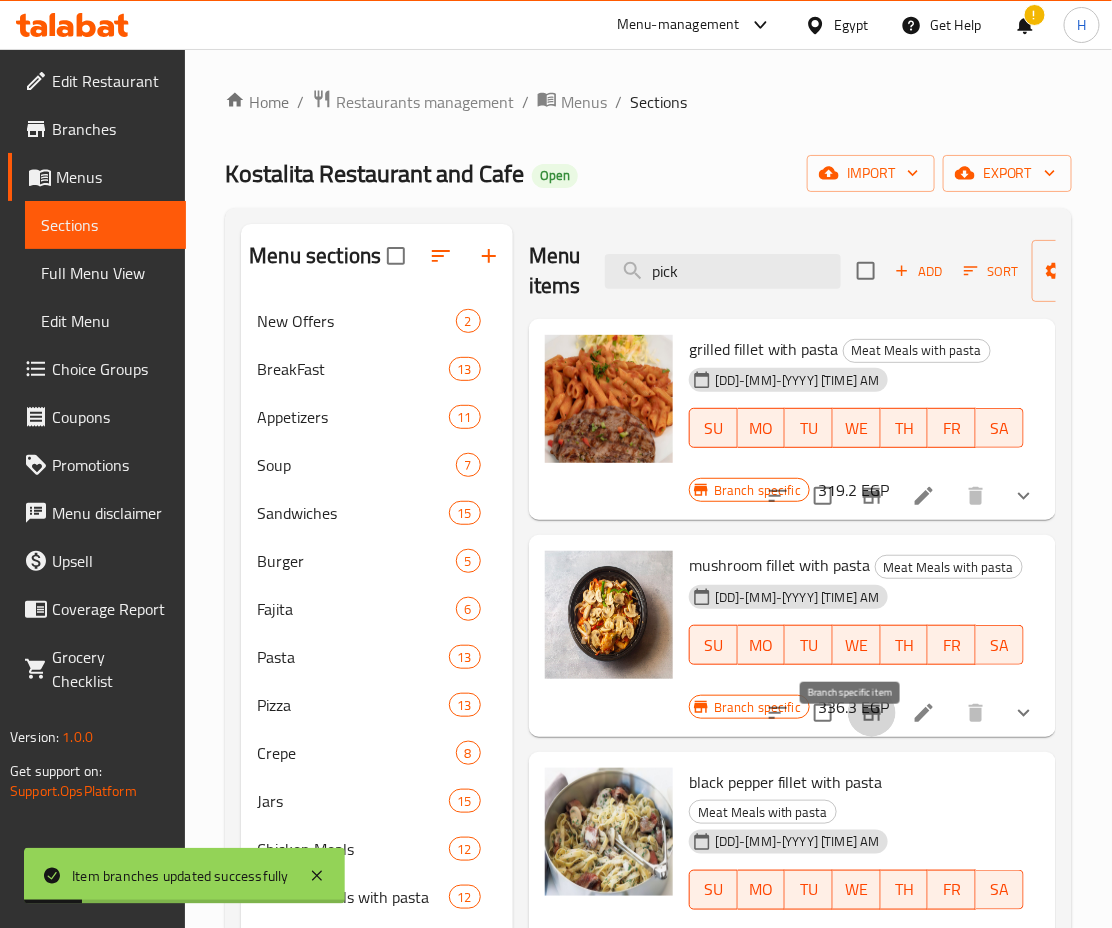 click 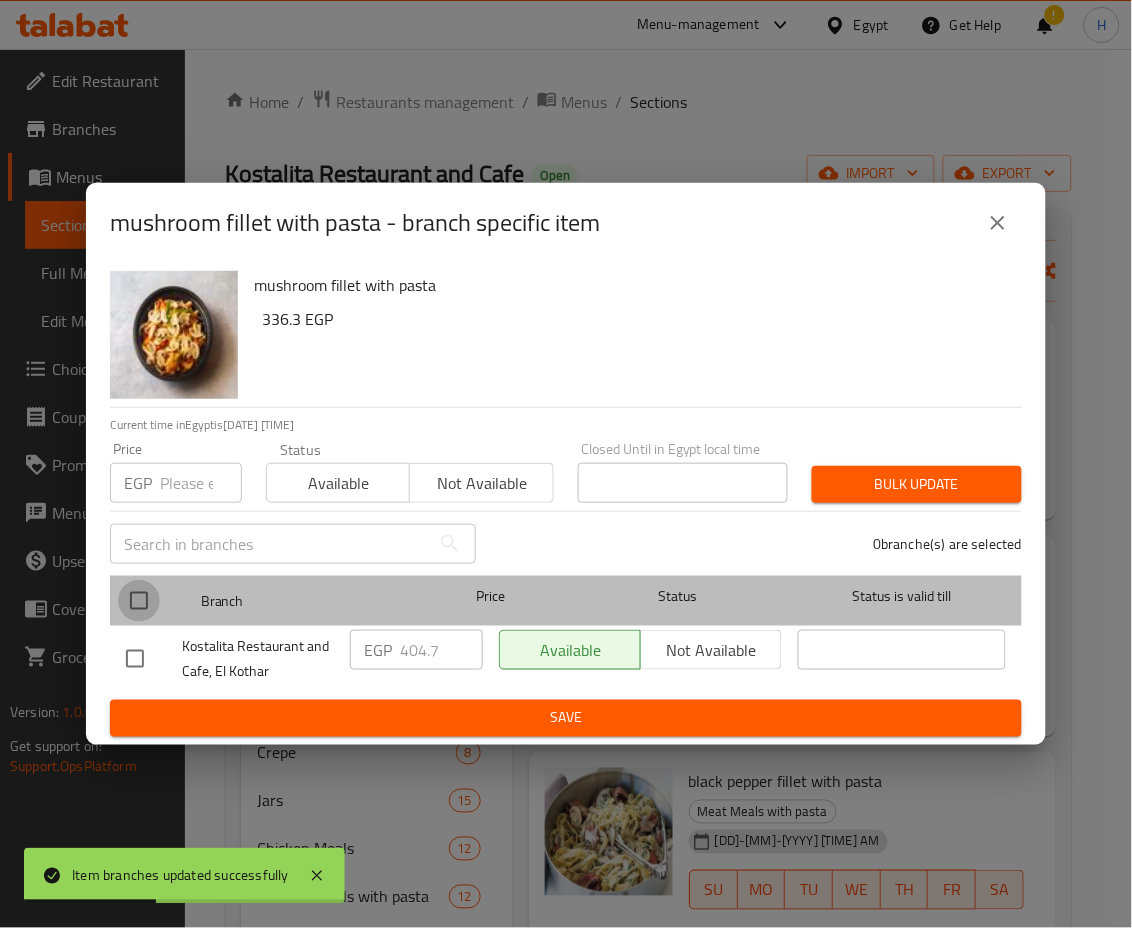 click at bounding box center [139, 601] 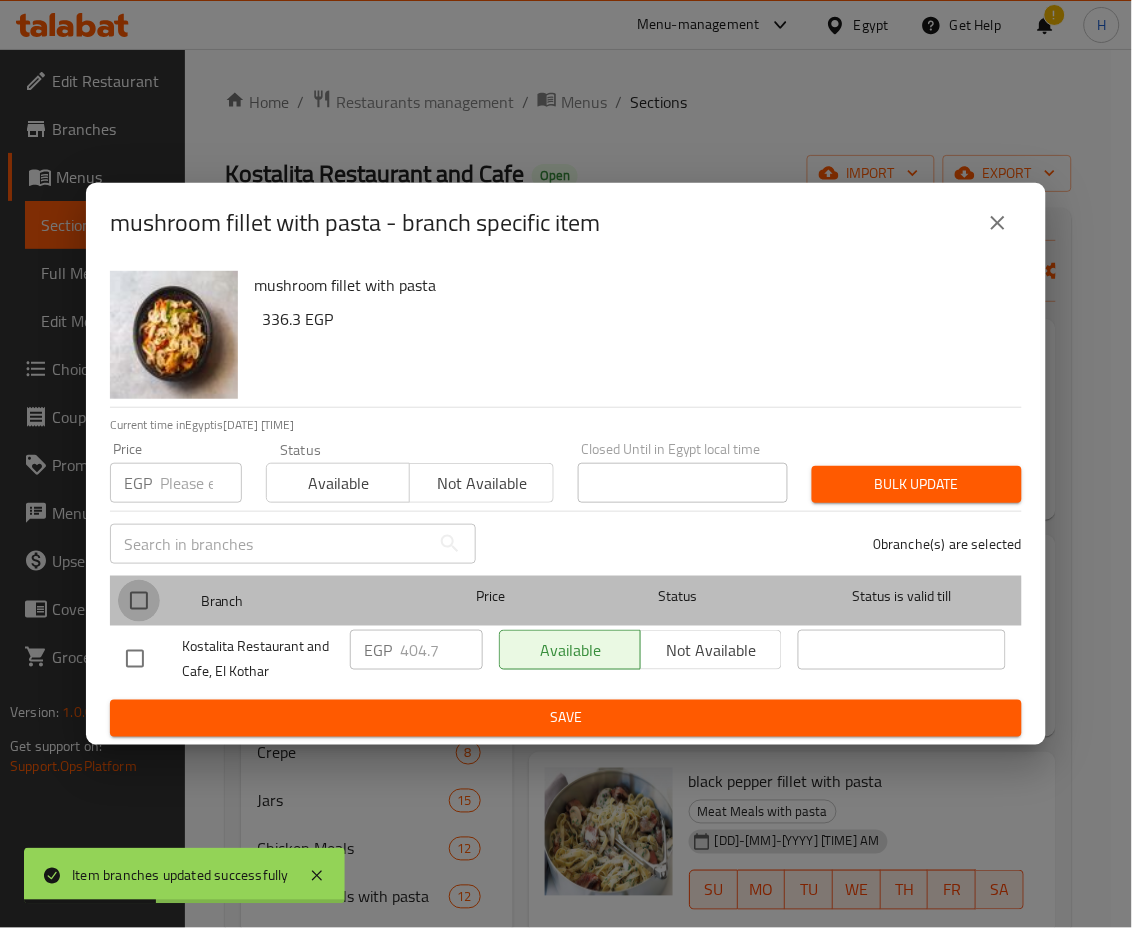 checkbox on "true" 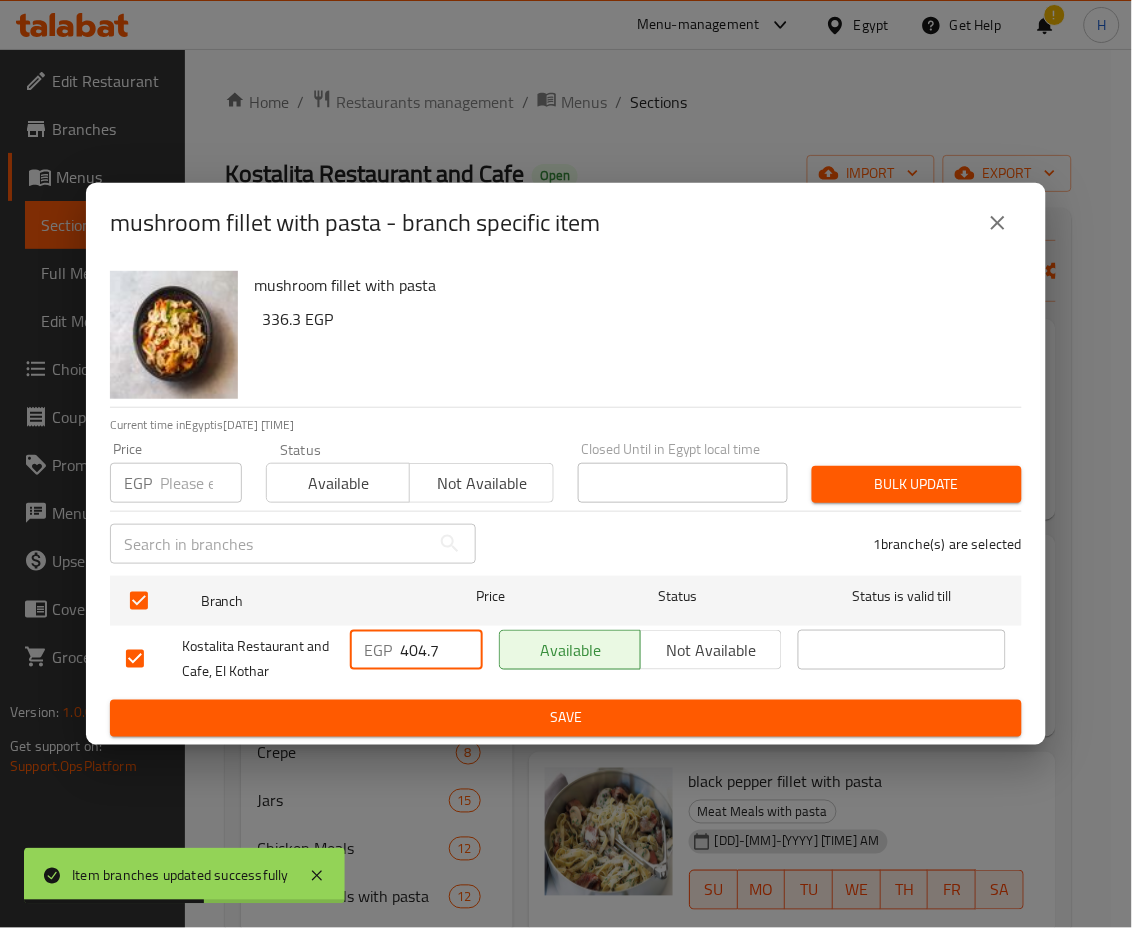 drag, startPoint x: 412, startPoint y: 649, endPoint x: 500, endPoint y: 669, distance: 90.24411 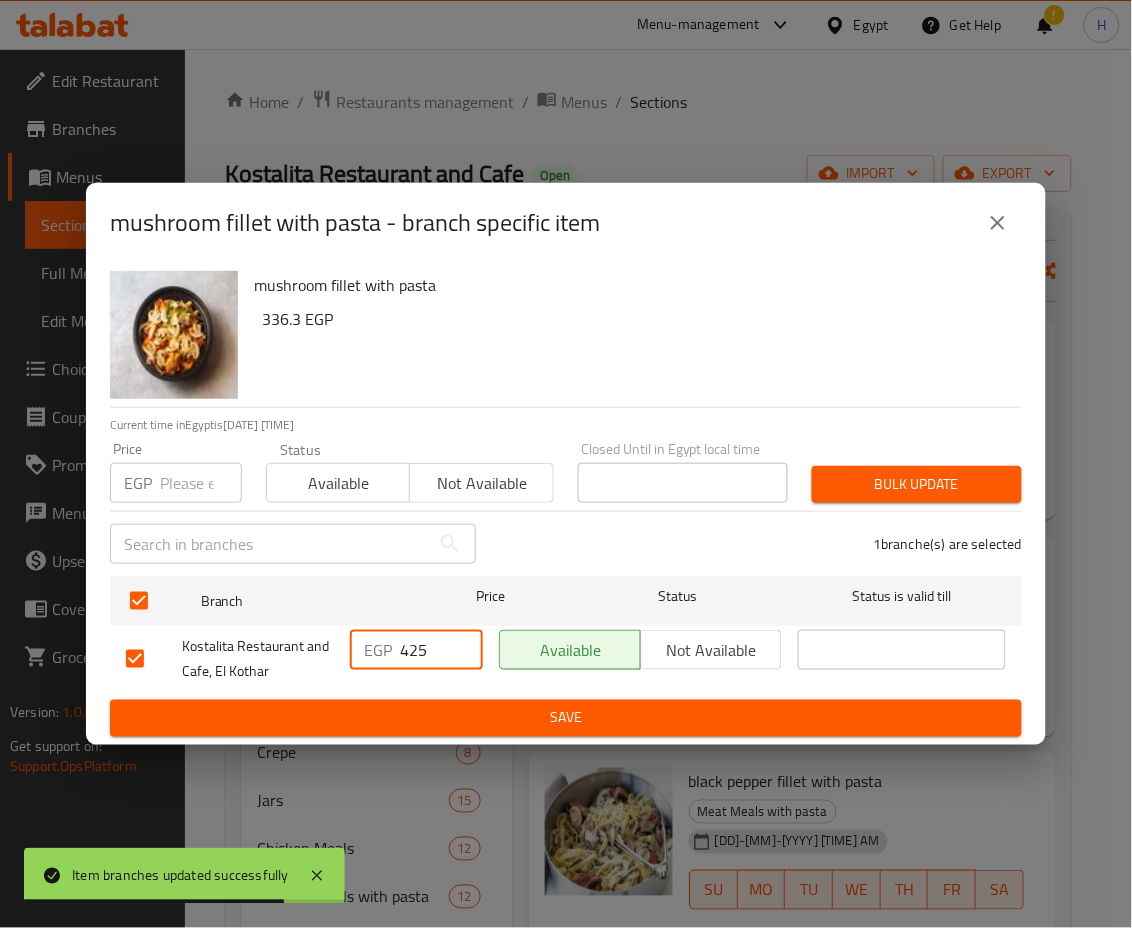 type on "425" 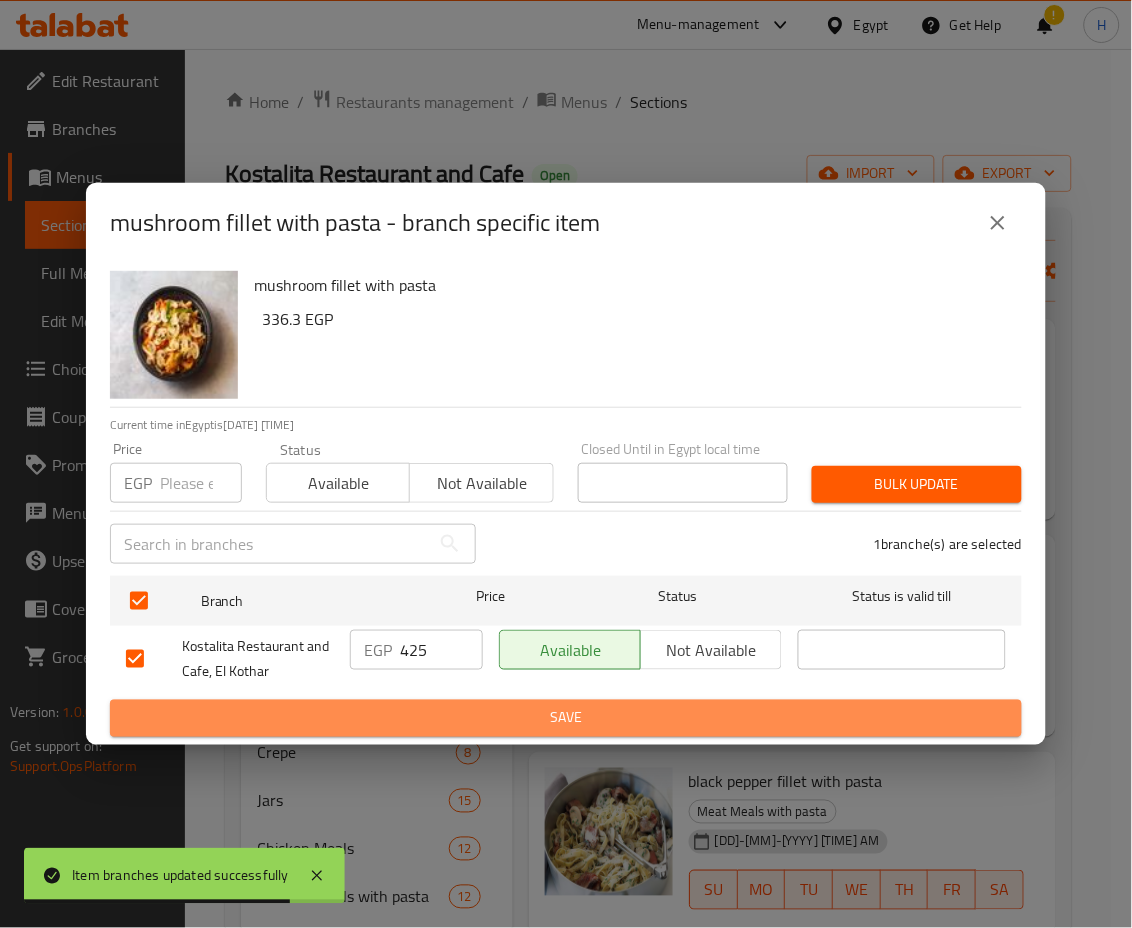 click on "Save" at bounding box center [566, 718] 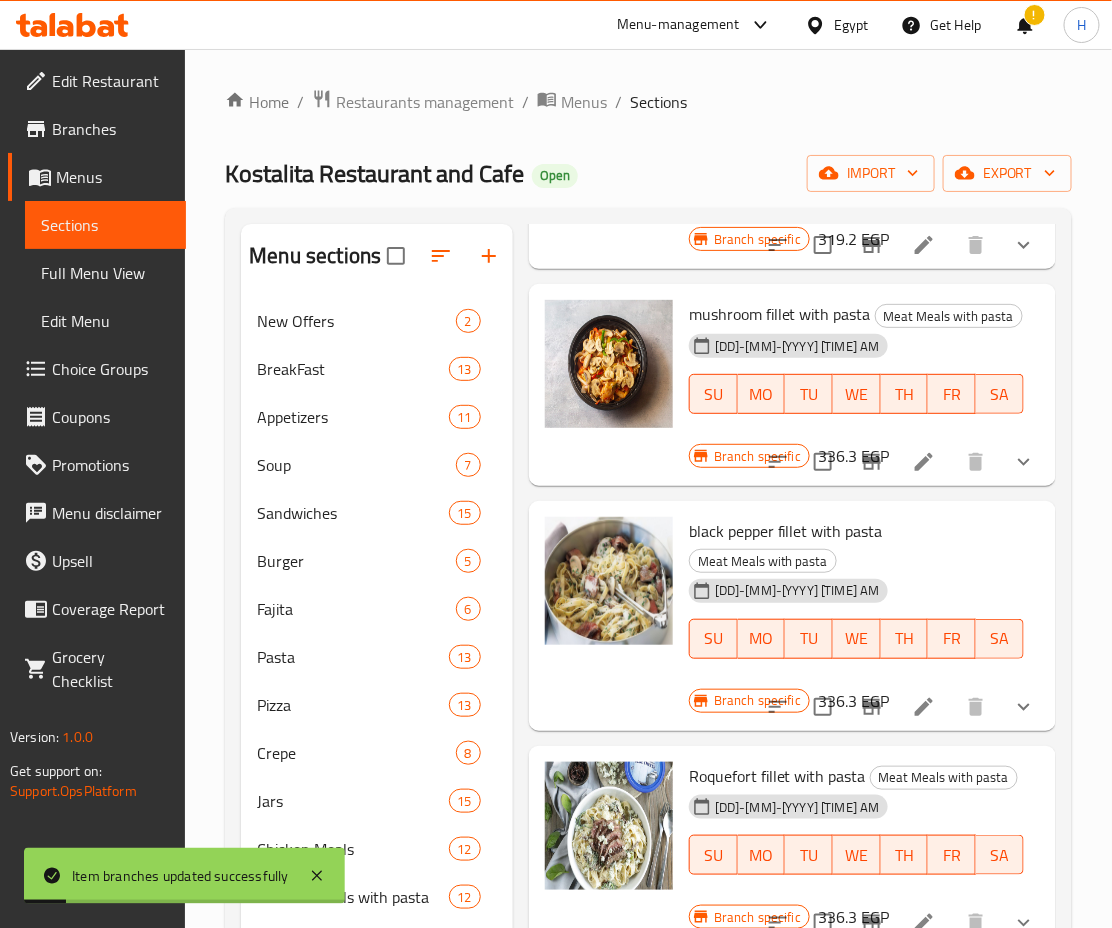 scroll, scrollTop: 254, scrollLeft: 0, axis: vertical 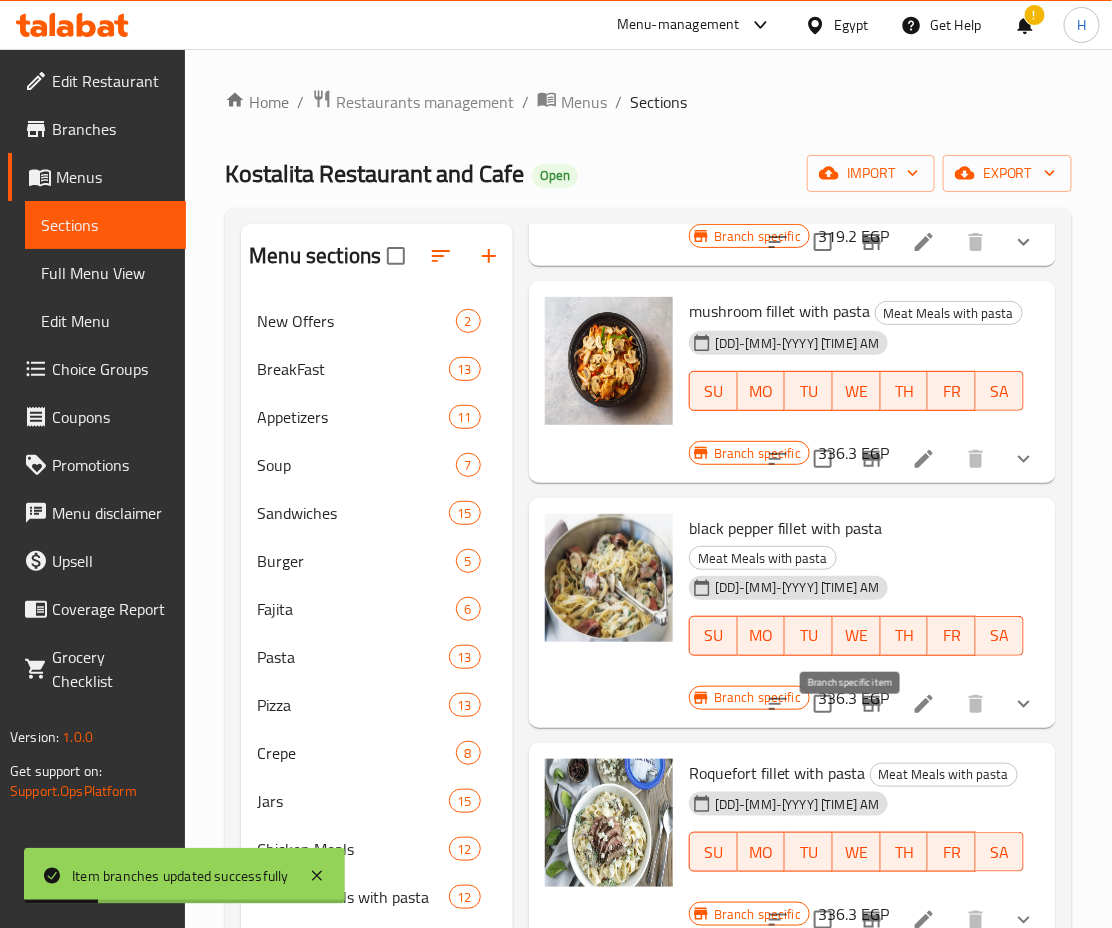 click 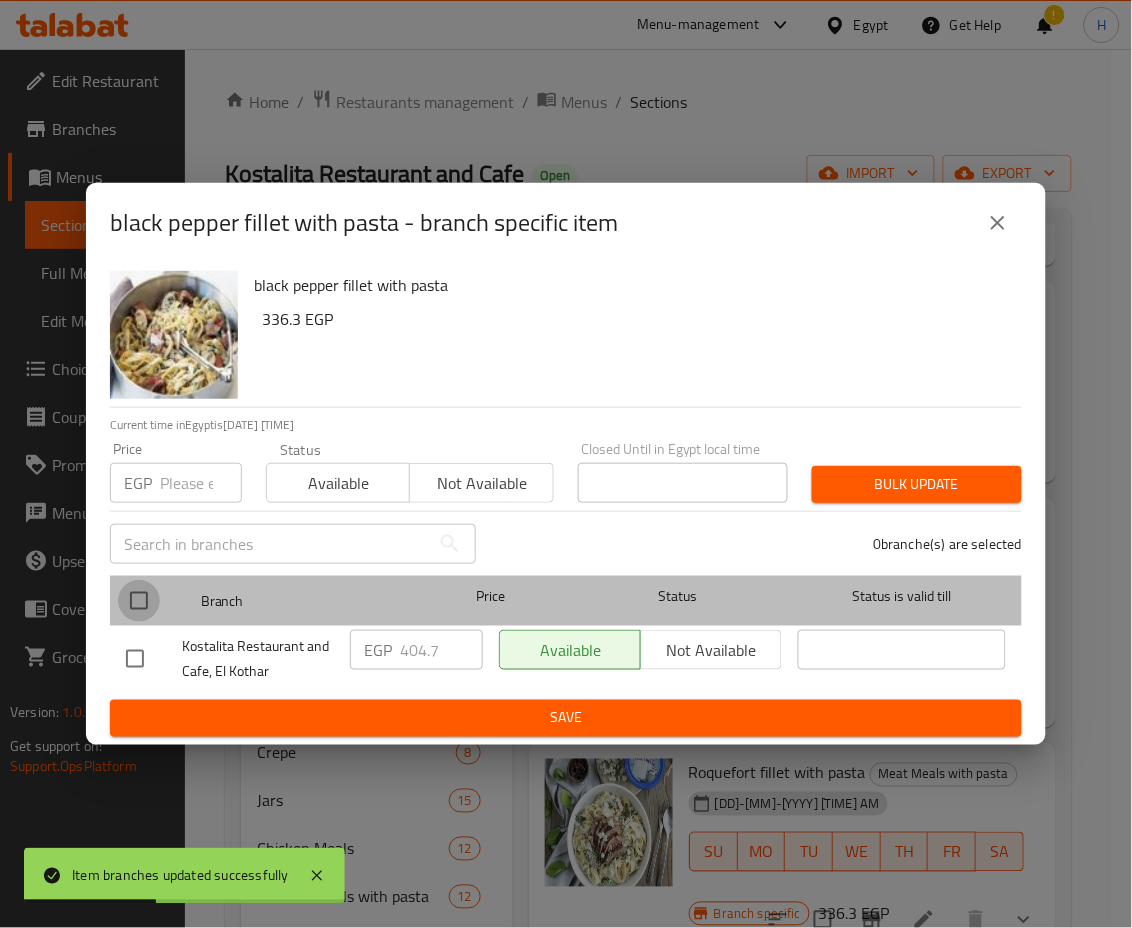 click at bounding box center (139, 601) 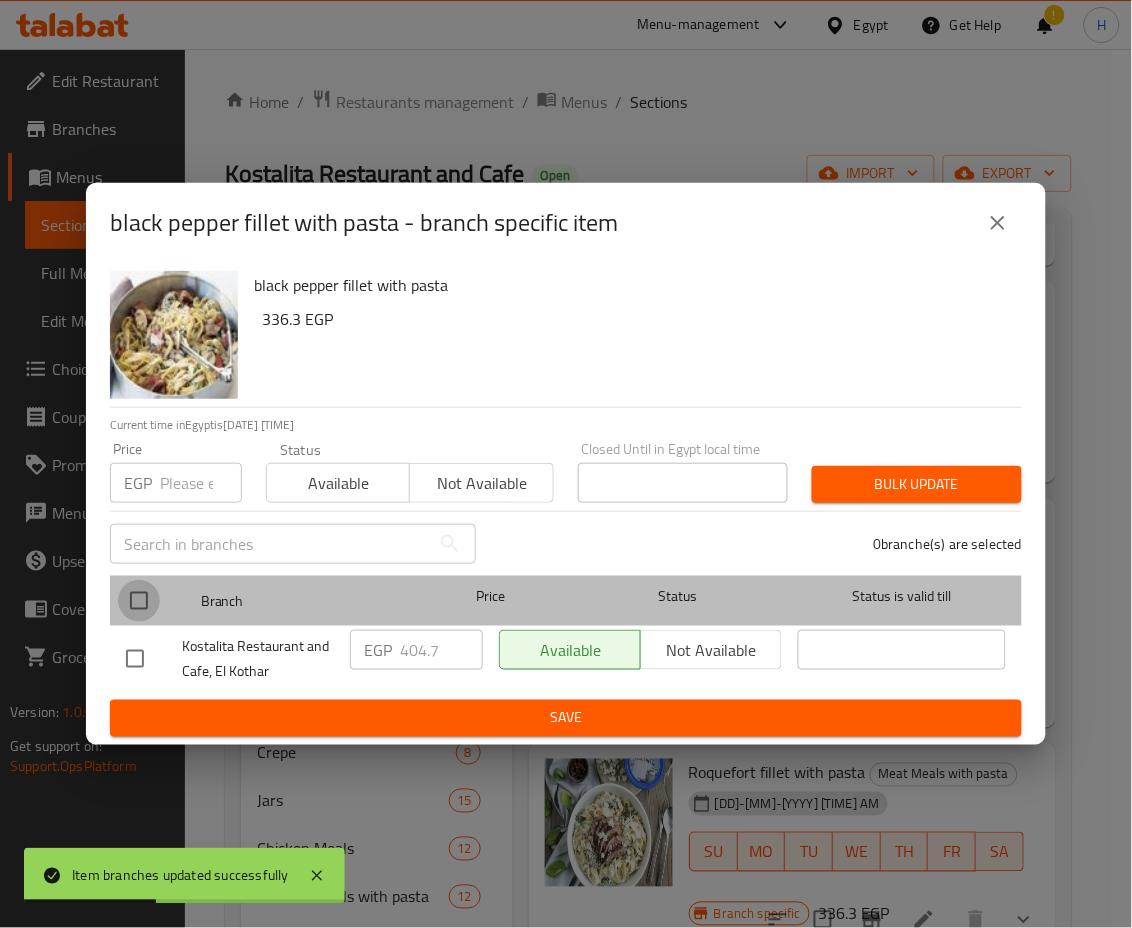 checkbox on "true" 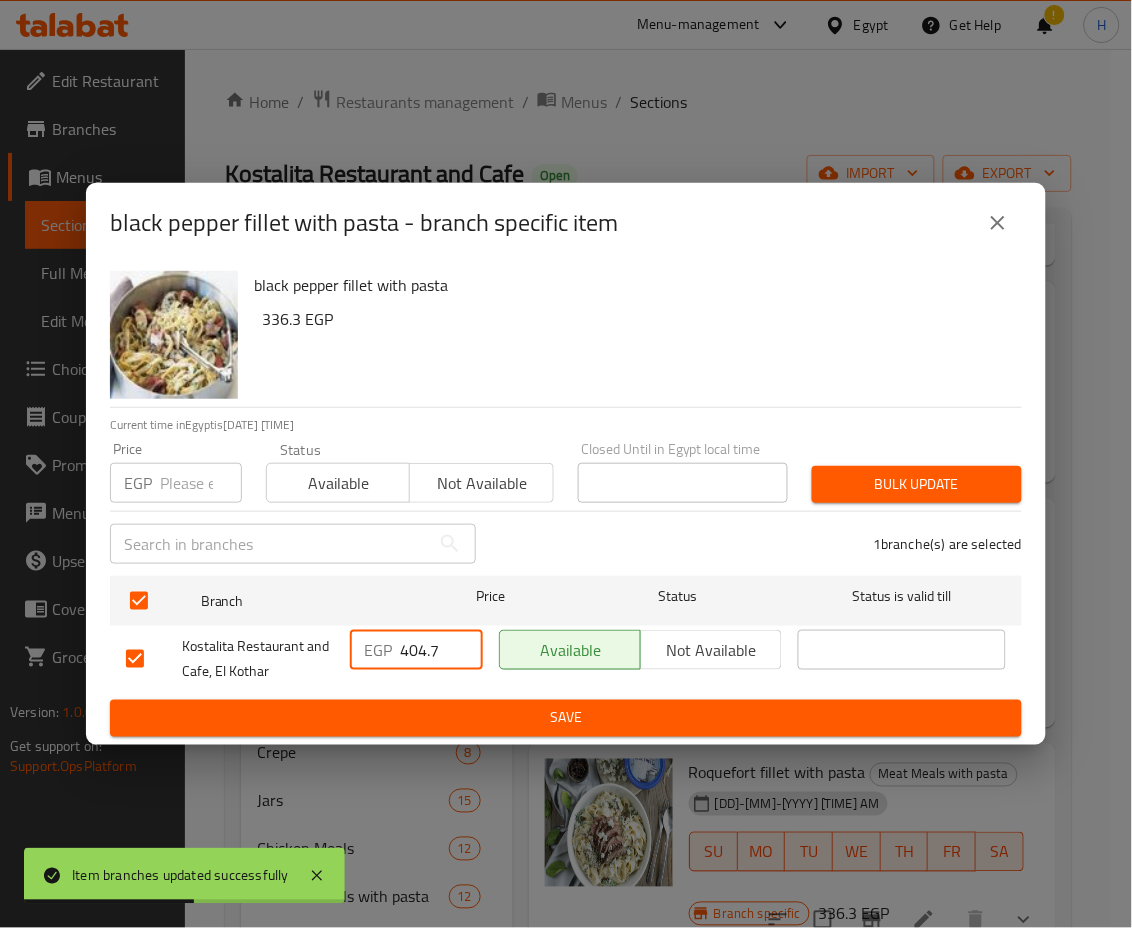 drag, startPoint x: 405, startPoint y: 648, endPoint x: 469, endPoint y: 658, distance: 64.77654 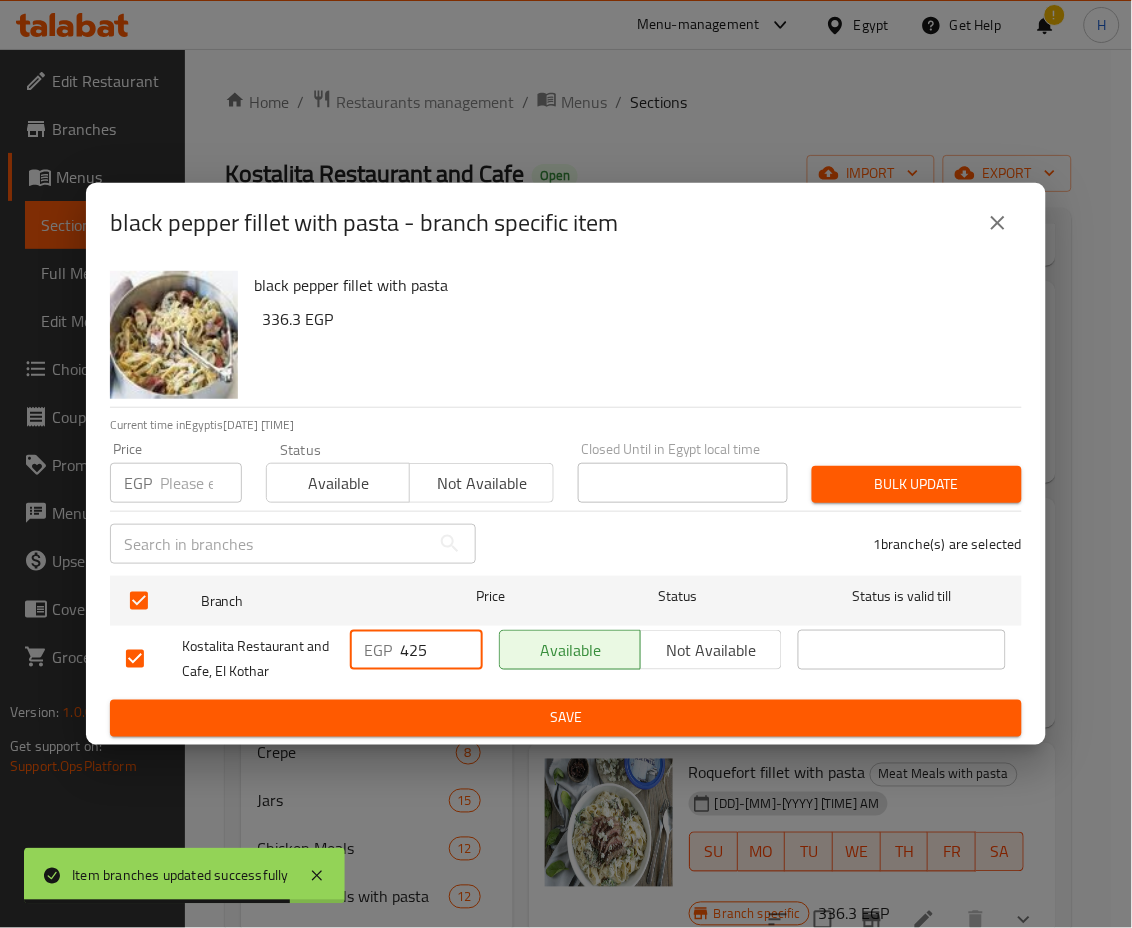 type on "425" 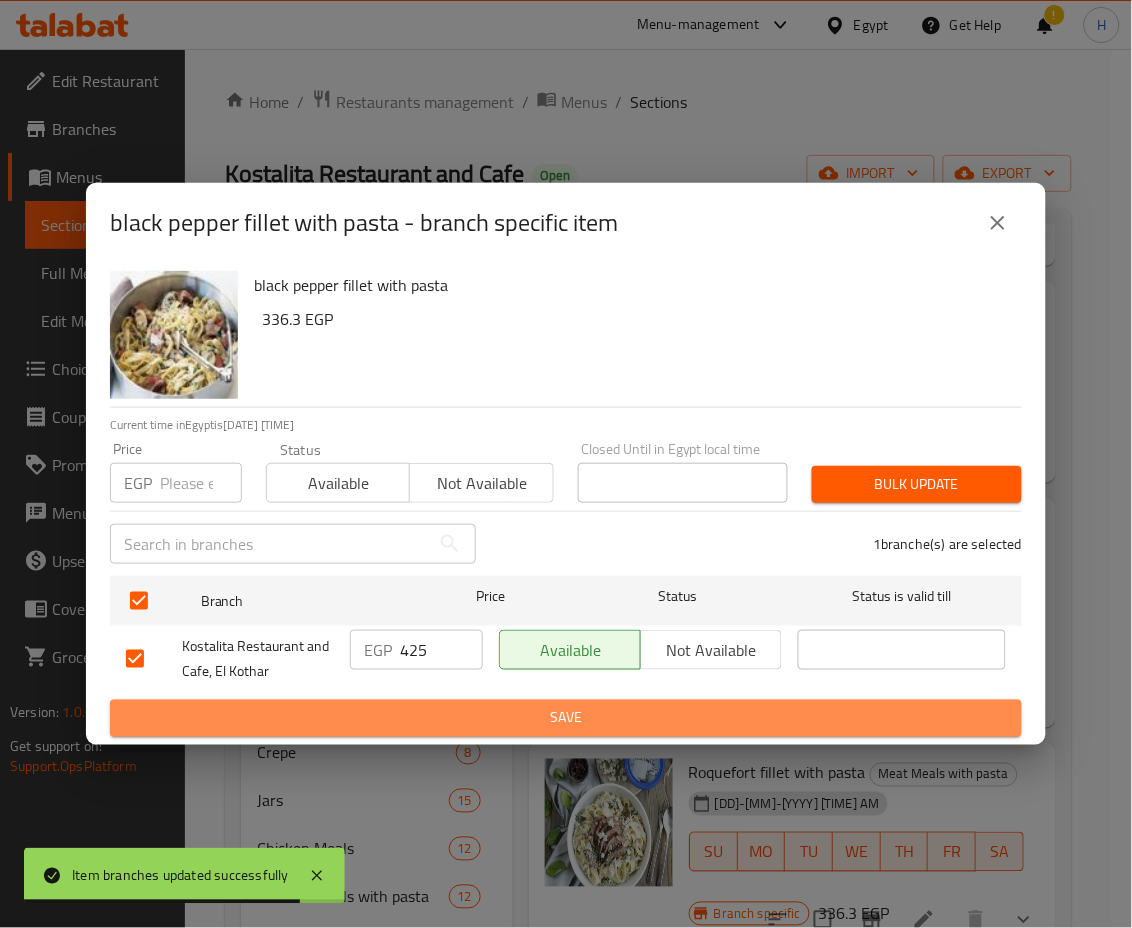 click on "Save" at bounding box center [566, 718] 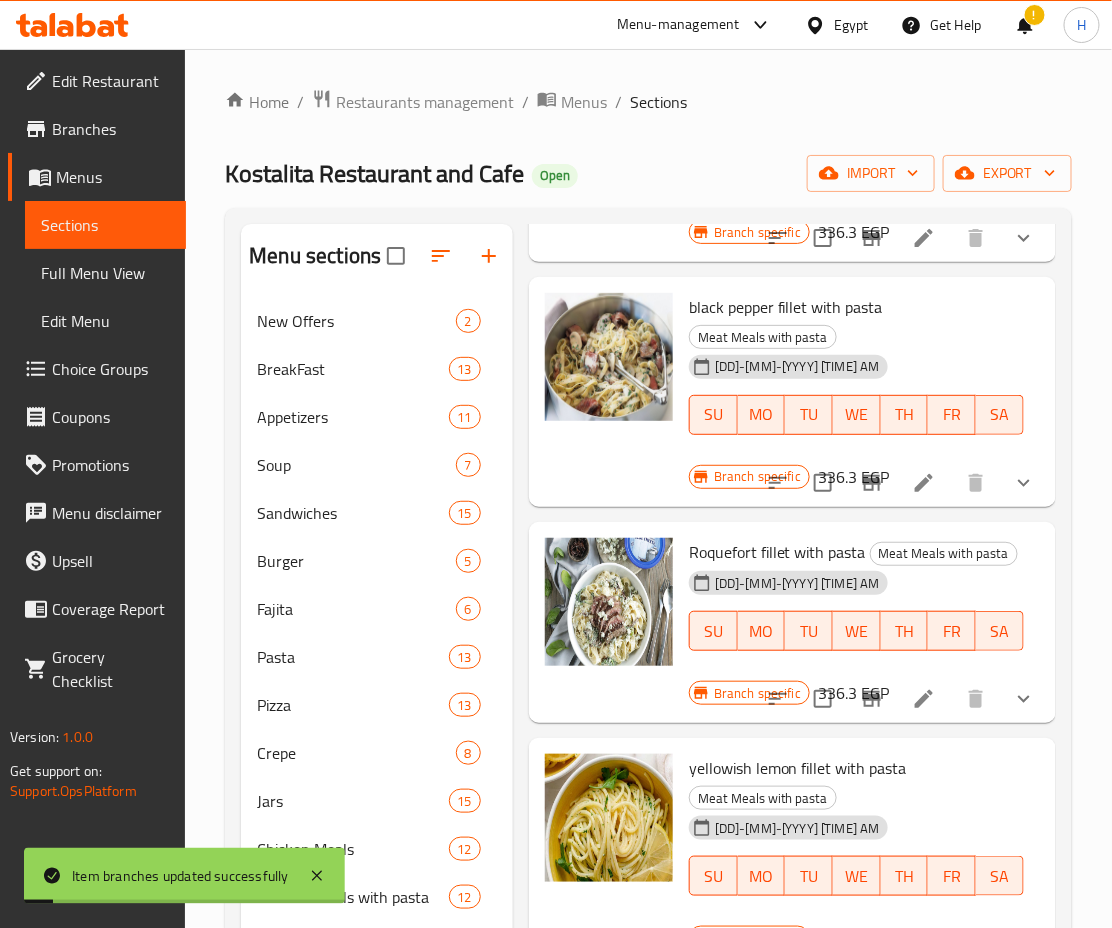 scroll, scrollTop: 504, scrollLeft: 0, axis: vertical 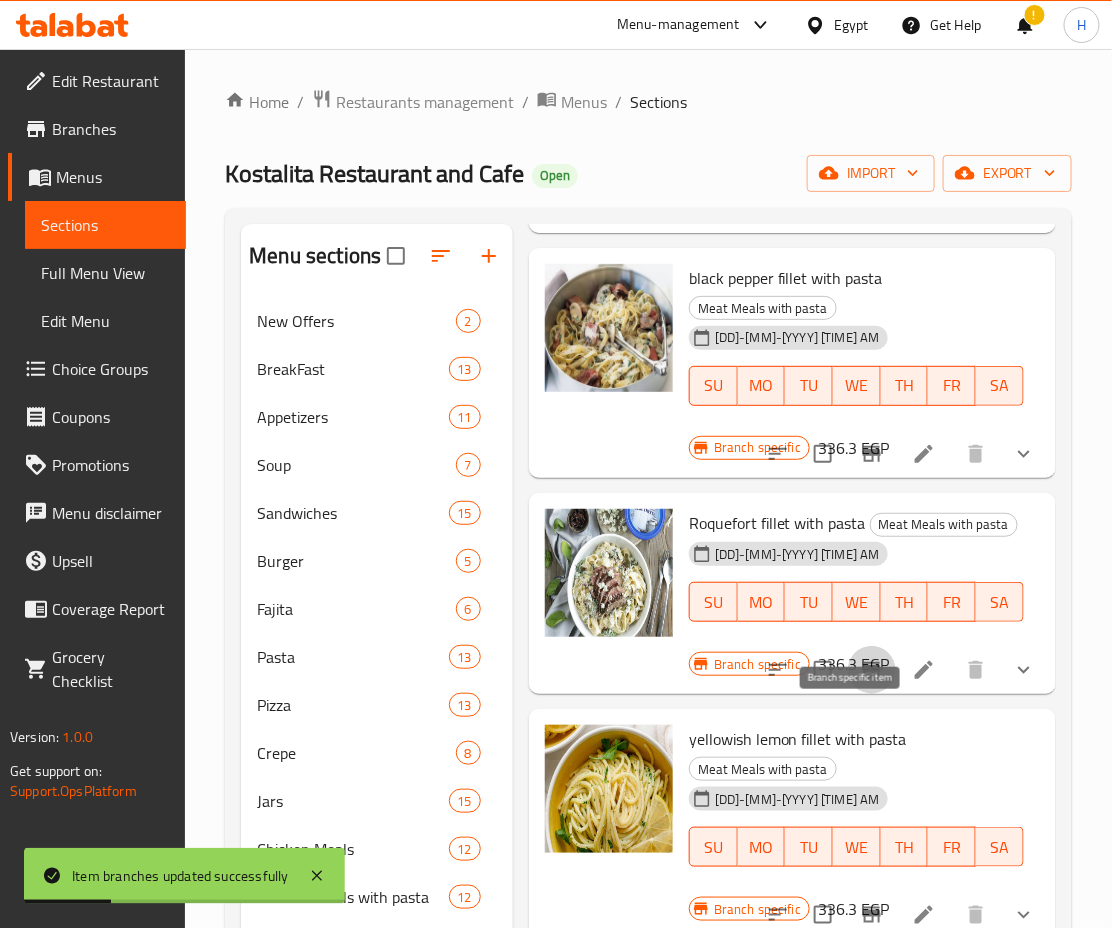 click 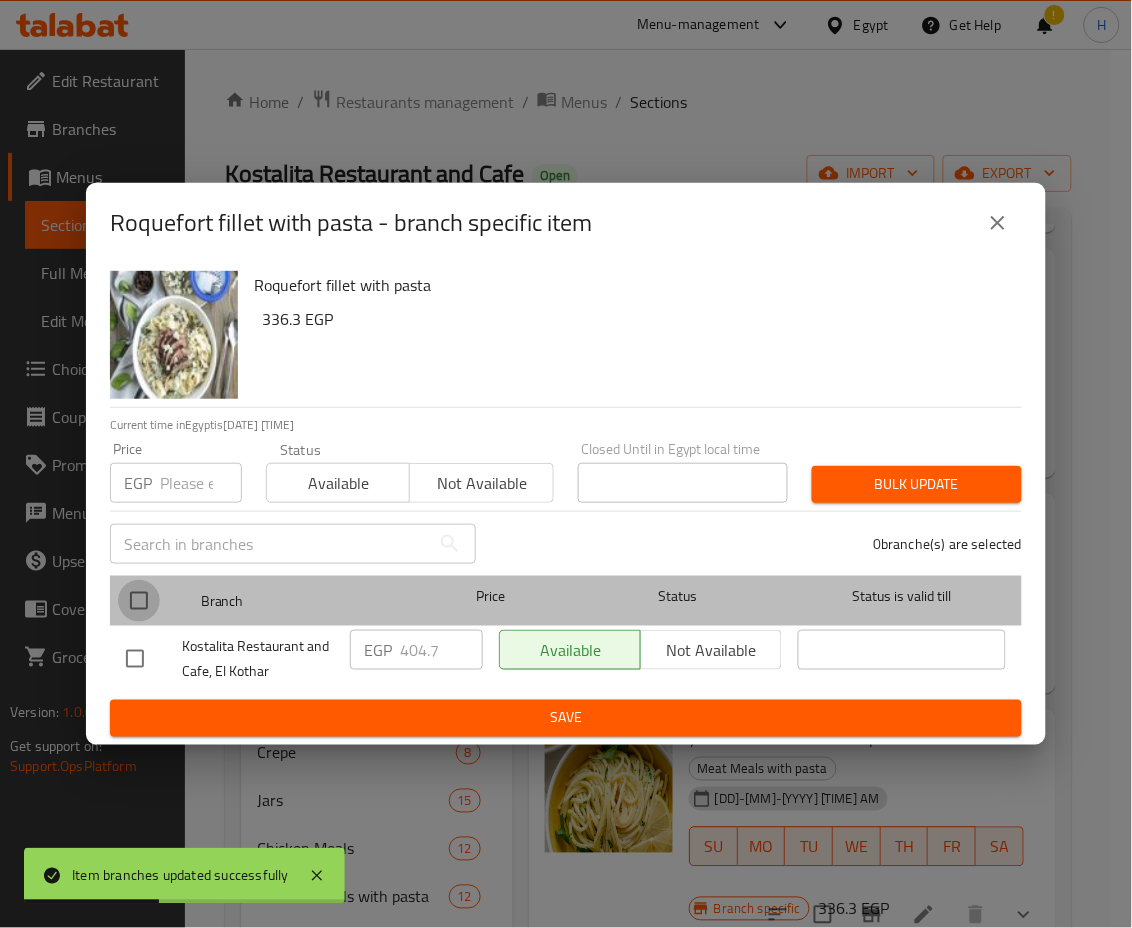 click at bounding box center (139, 601) 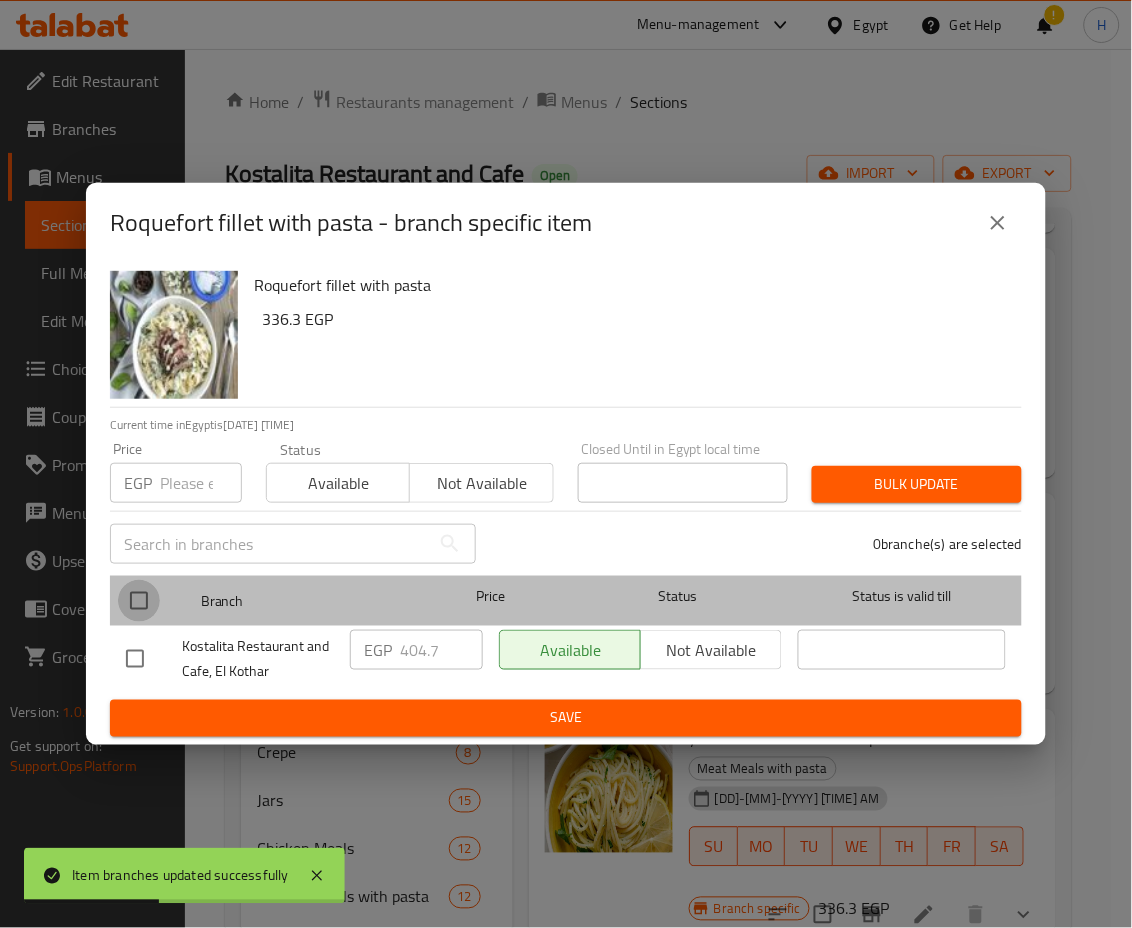 checkbox on "true" 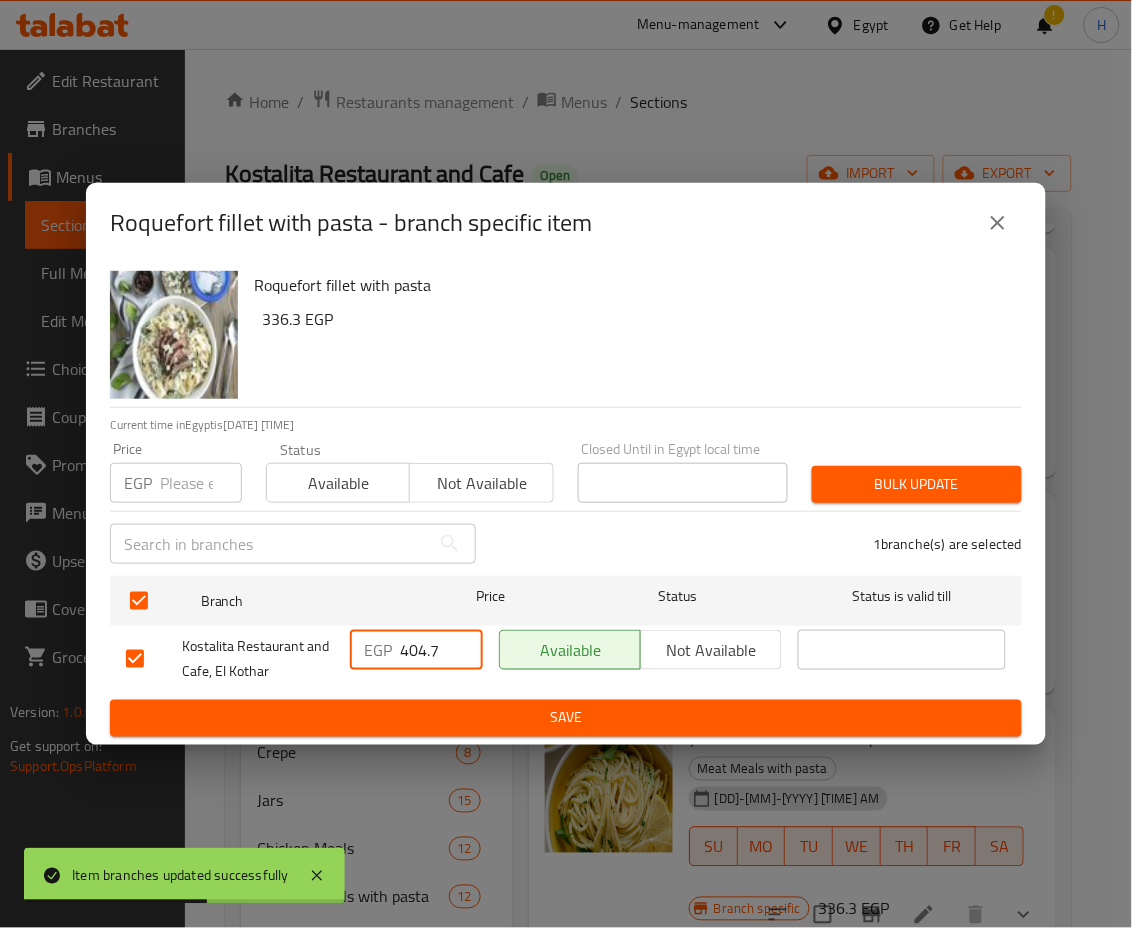 drag, startPoint x: 411, startPoint y: 647, endPoint x: 464, endPoint y: 661, distance: 54.81788 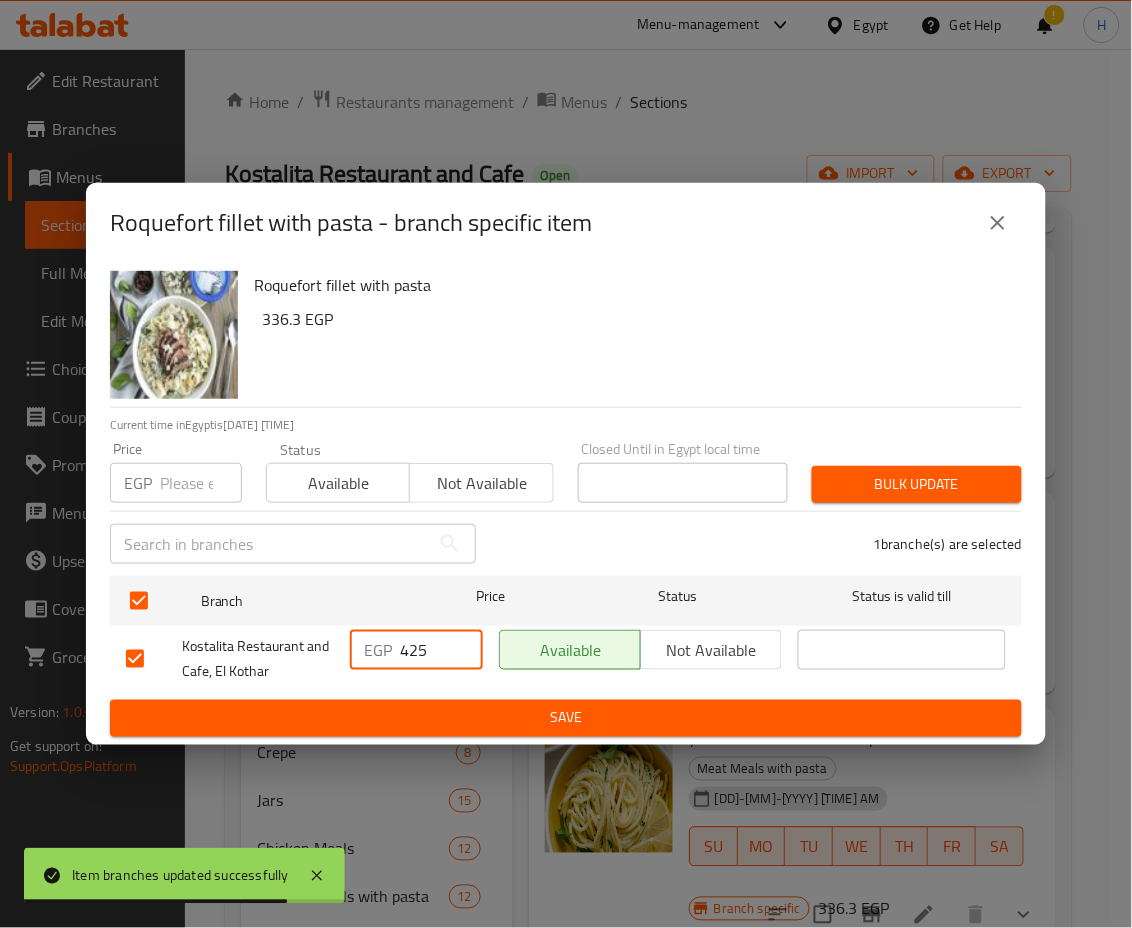 type on "425" 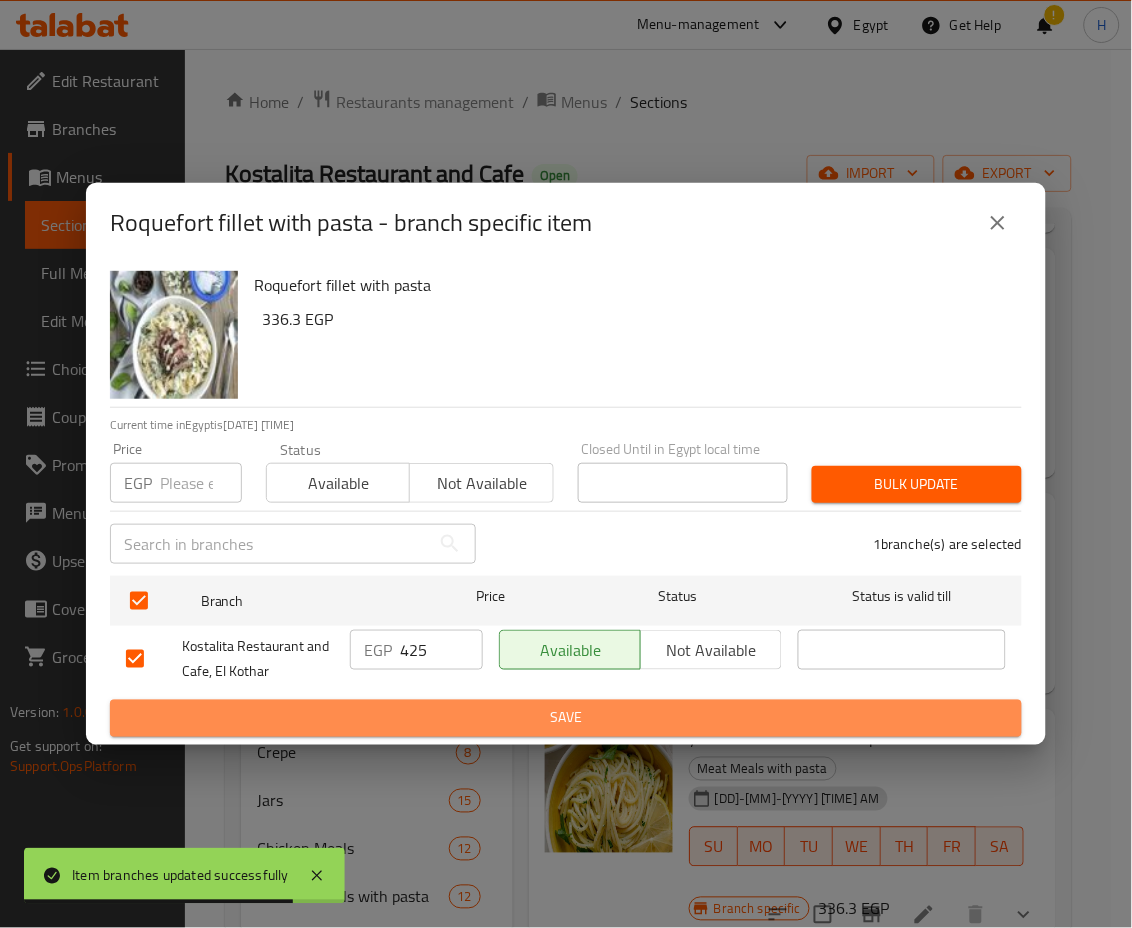 click on "Save" at bounding box center [566, 718] 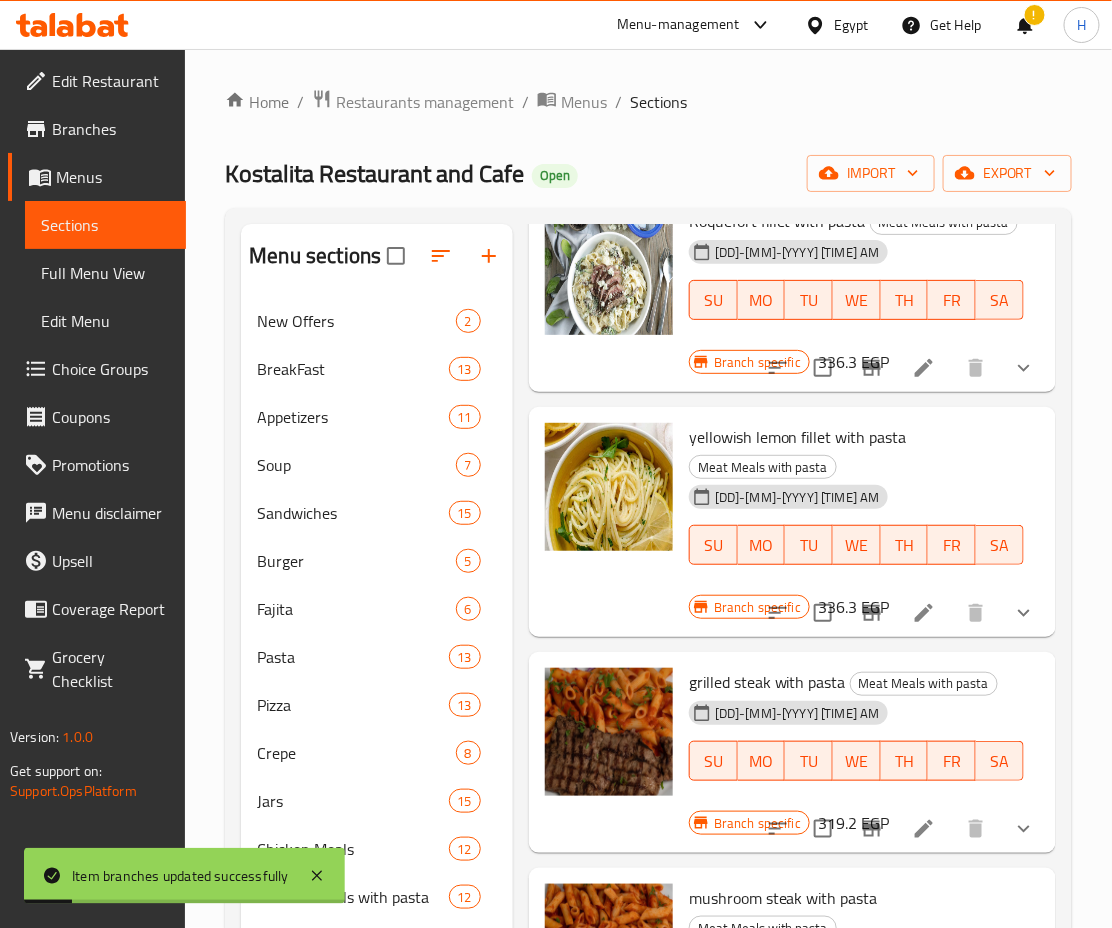 scroll, scrollTop: 809, scrollLeft: 0, axis: vertical 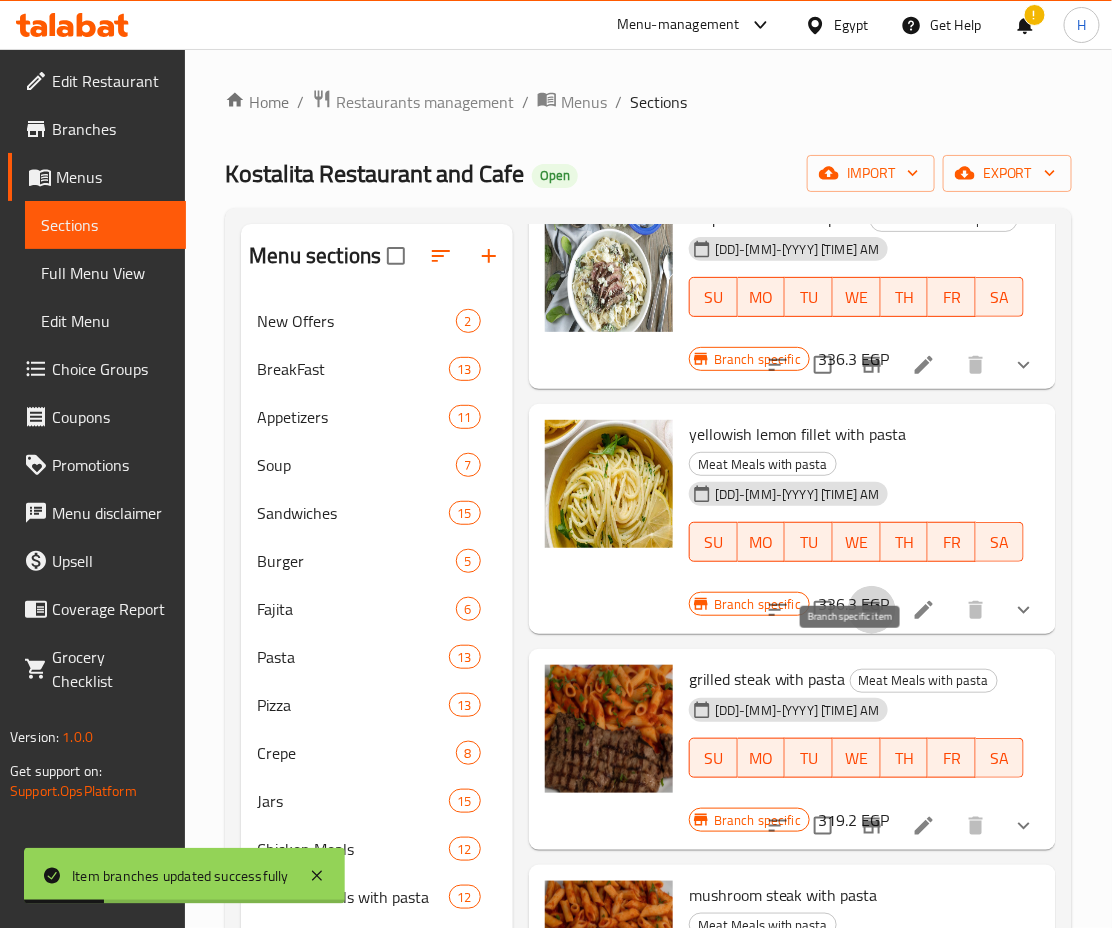 click 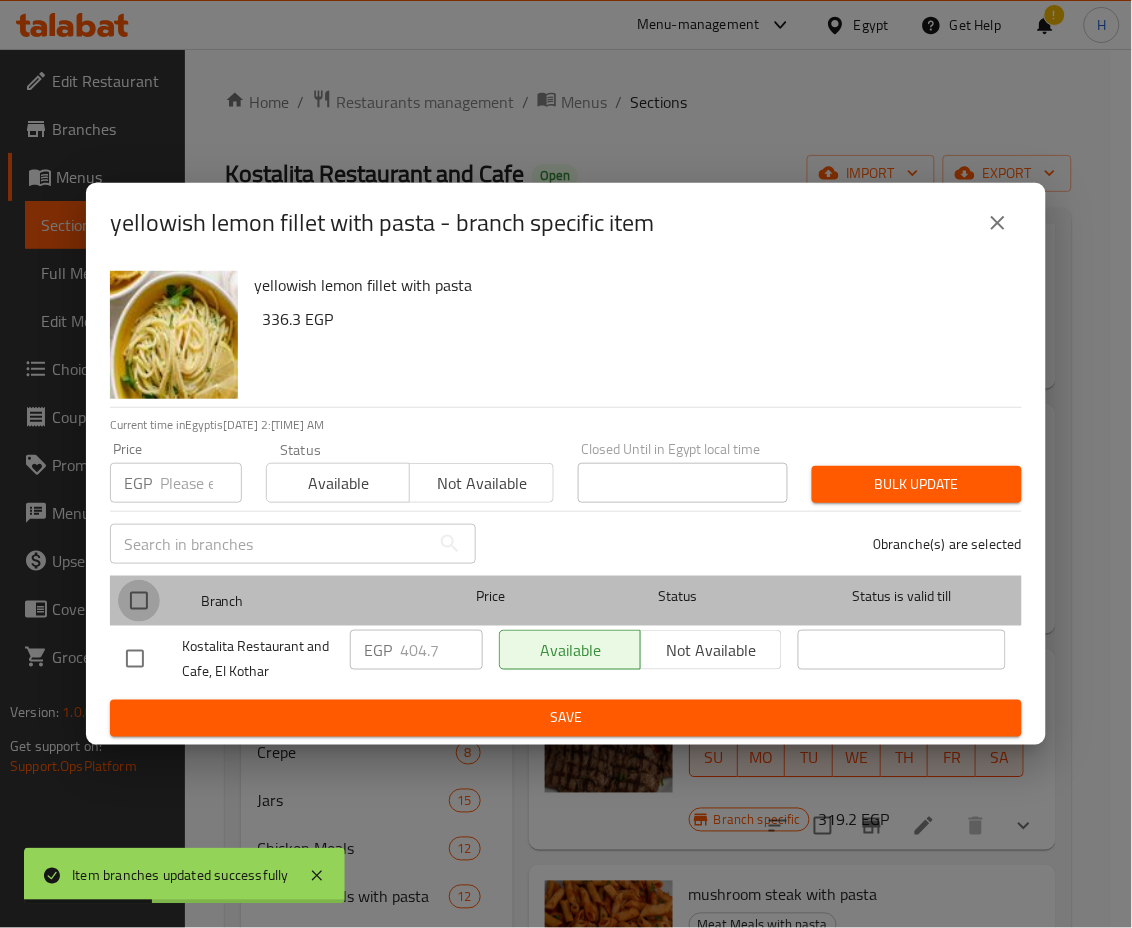click at bounding box center (139, 601) 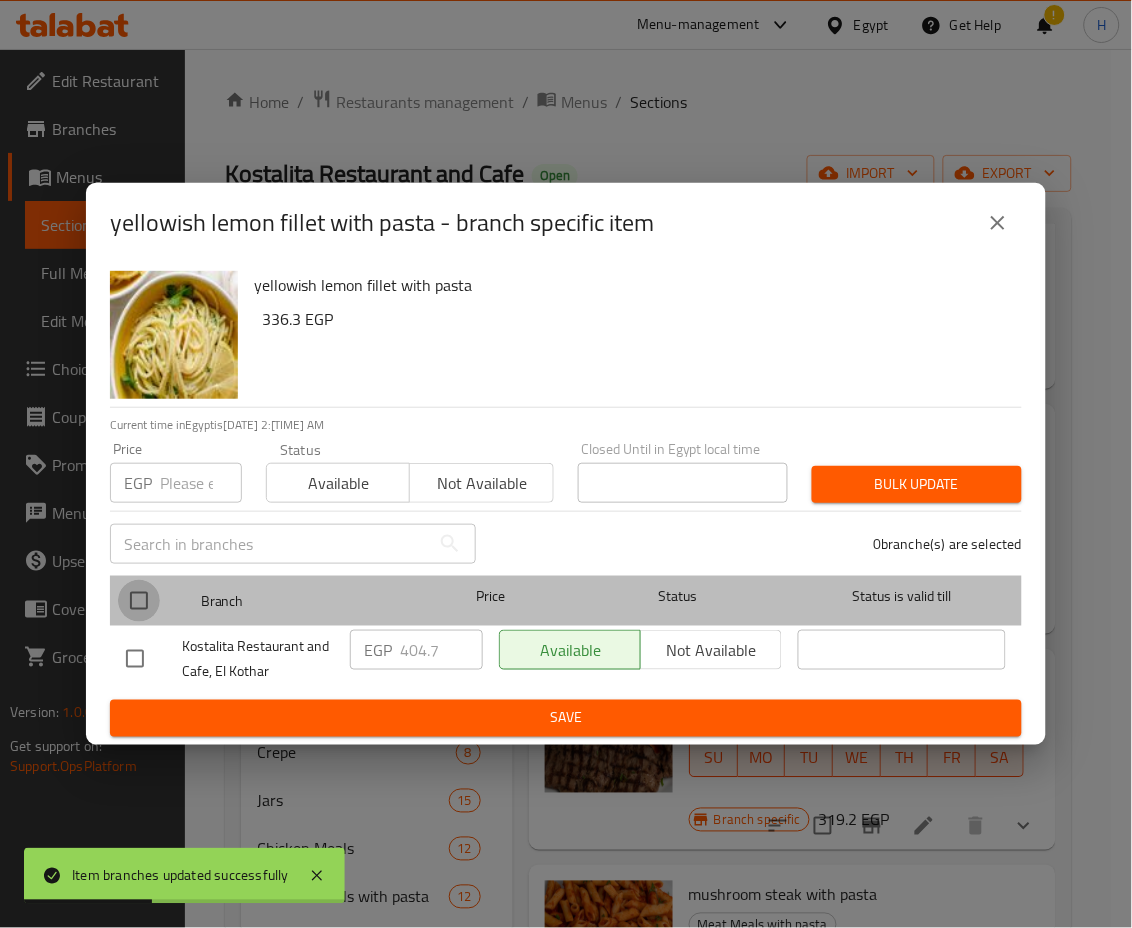 checkbox on "true" 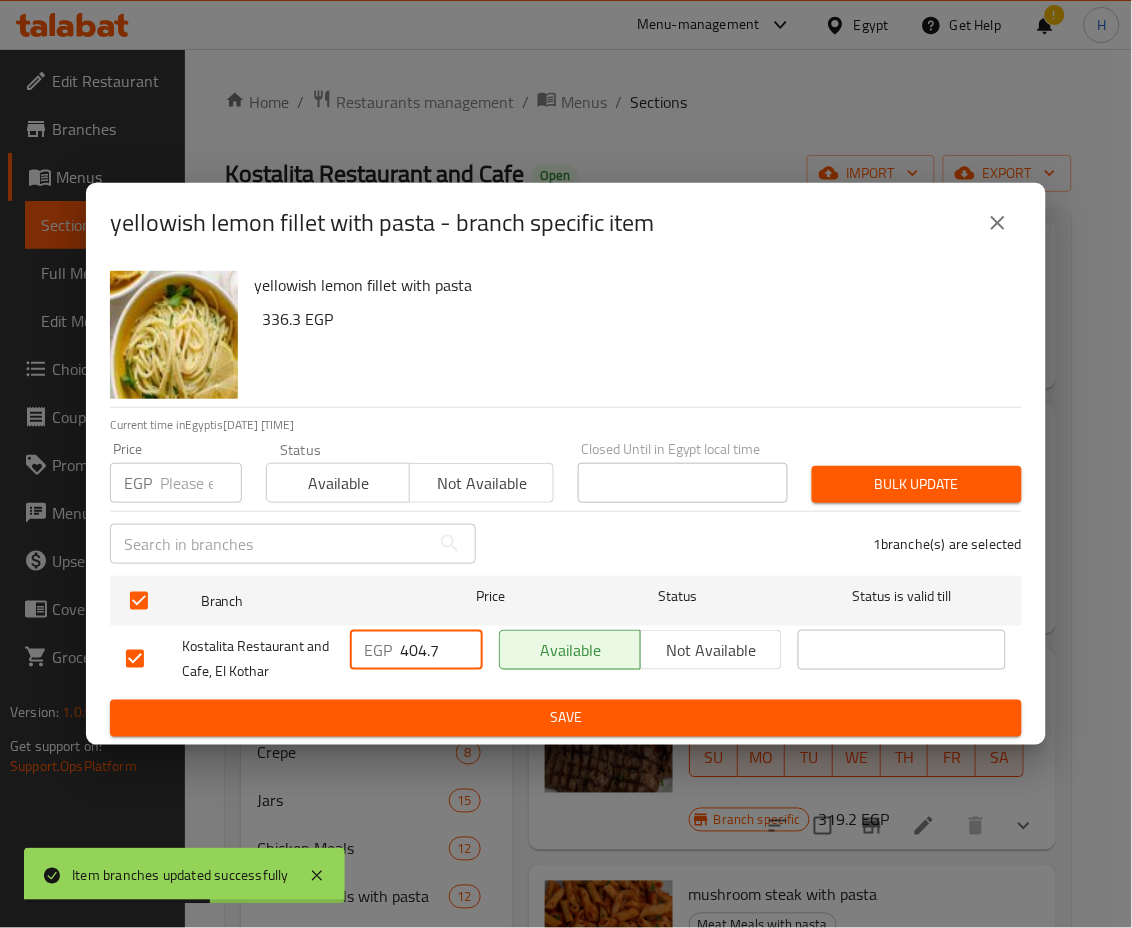 drag, startPoint x: 404, startPoint y: 648, endPoint x: 458, endPoint y: 655, distance: 54.451813 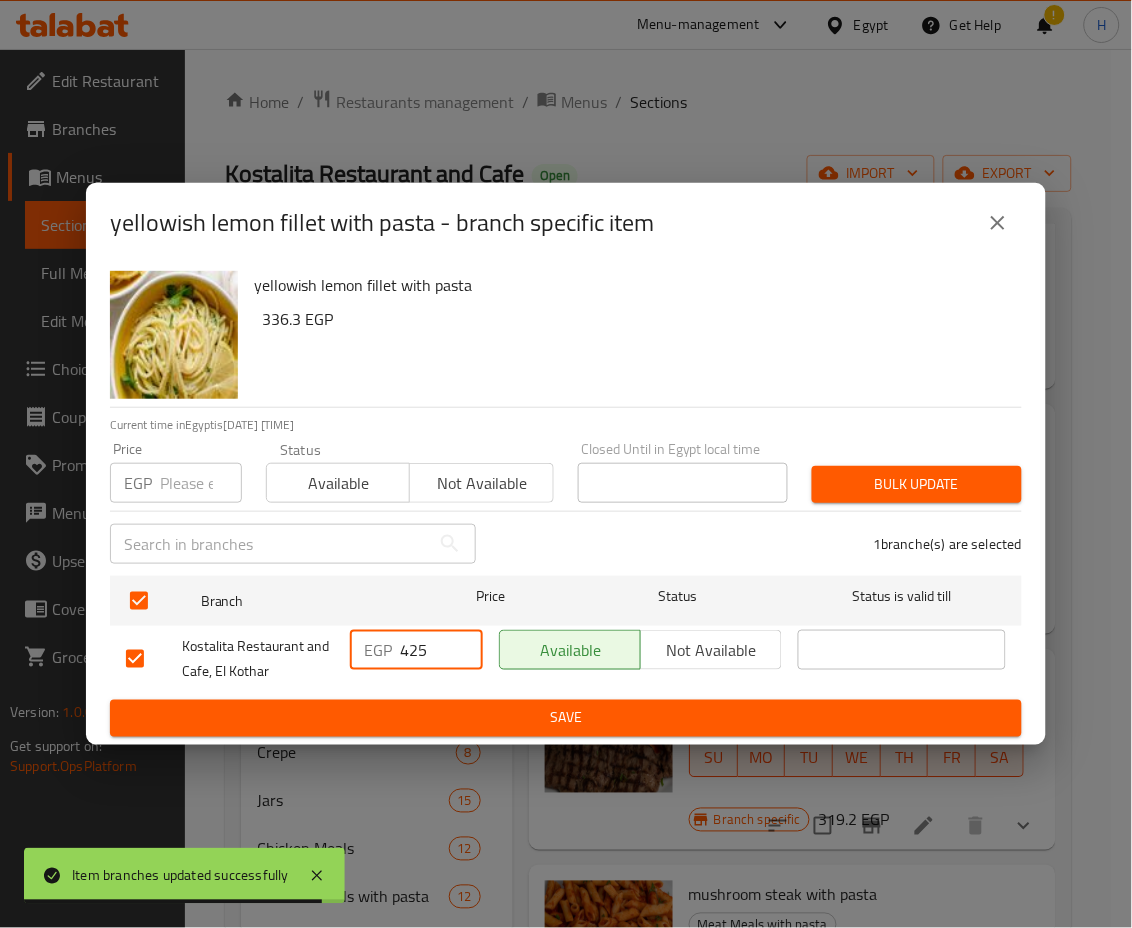 type on "425" 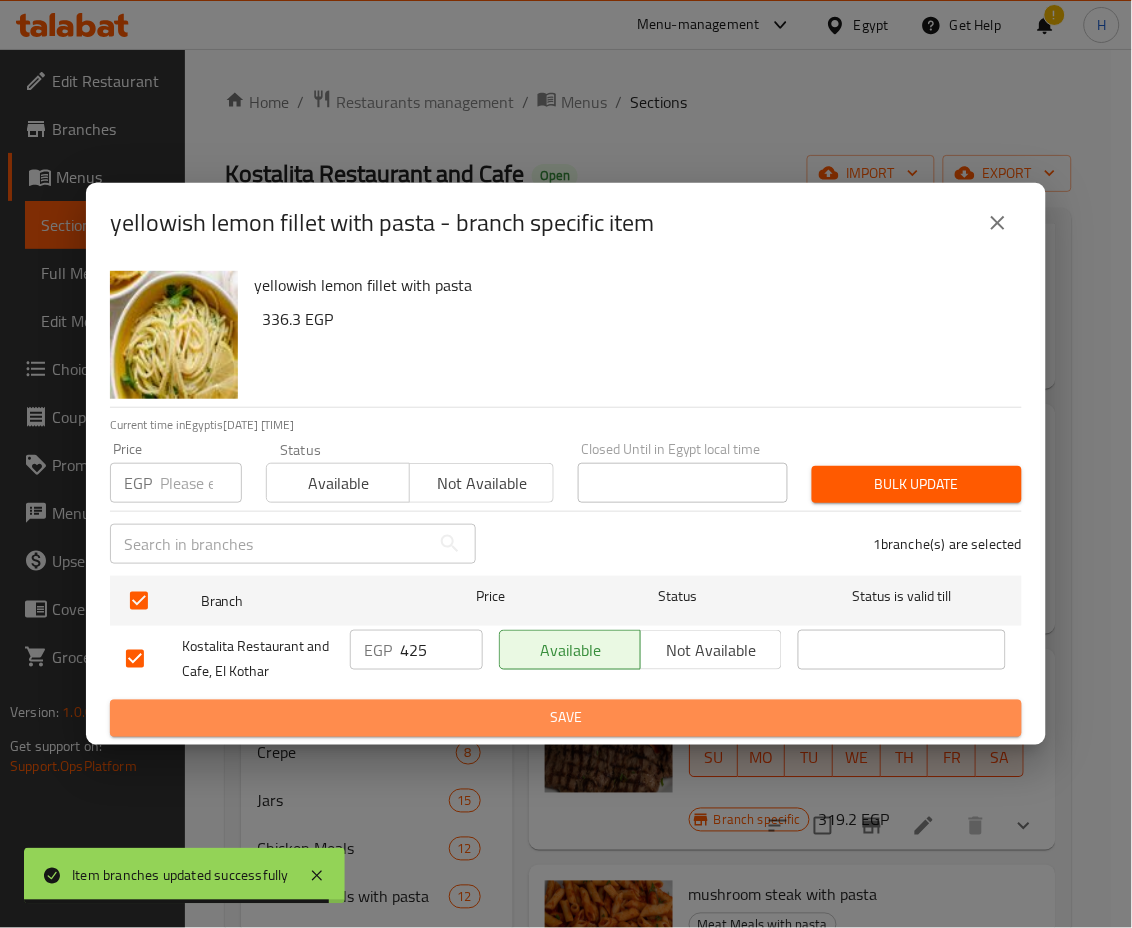 click on "Save" at bounding box center (566, 718) 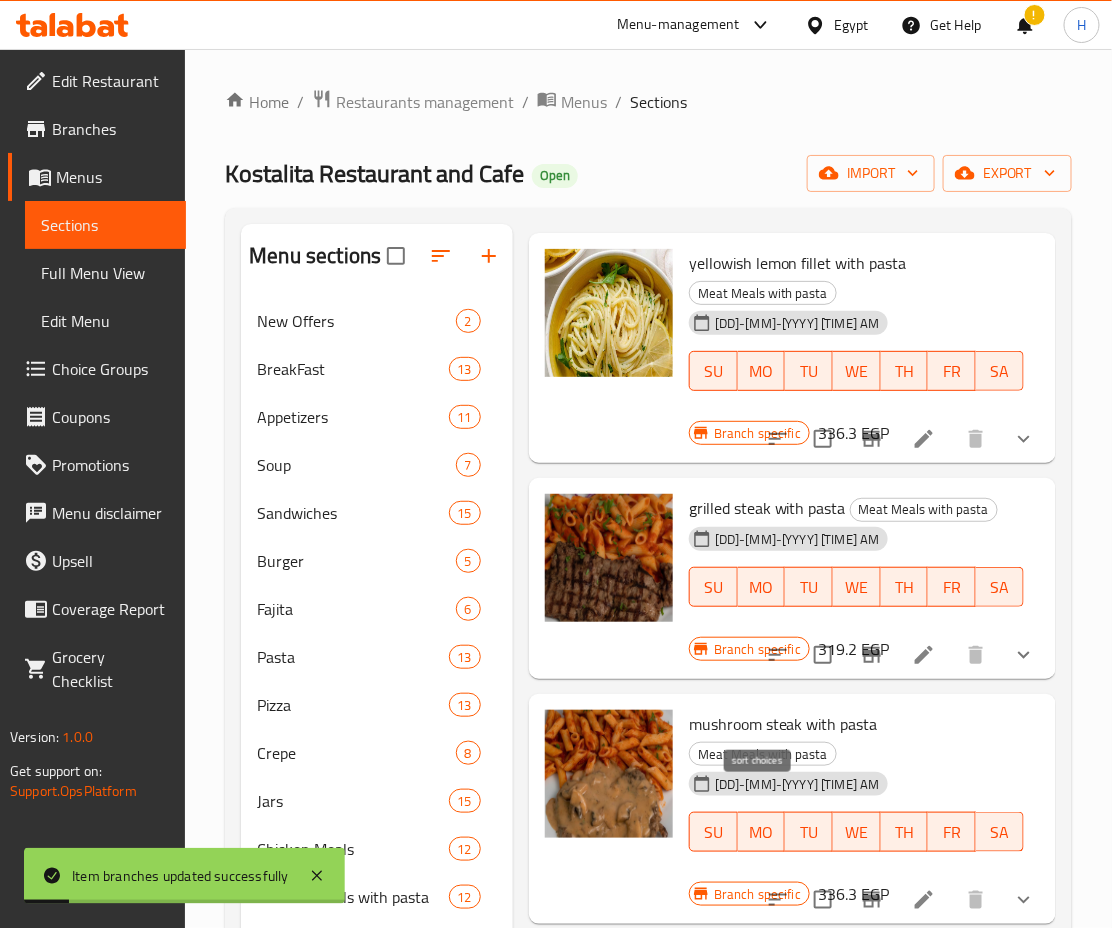 scroll, scrollTop: 979, scrollLeft: 0, axis: vertical 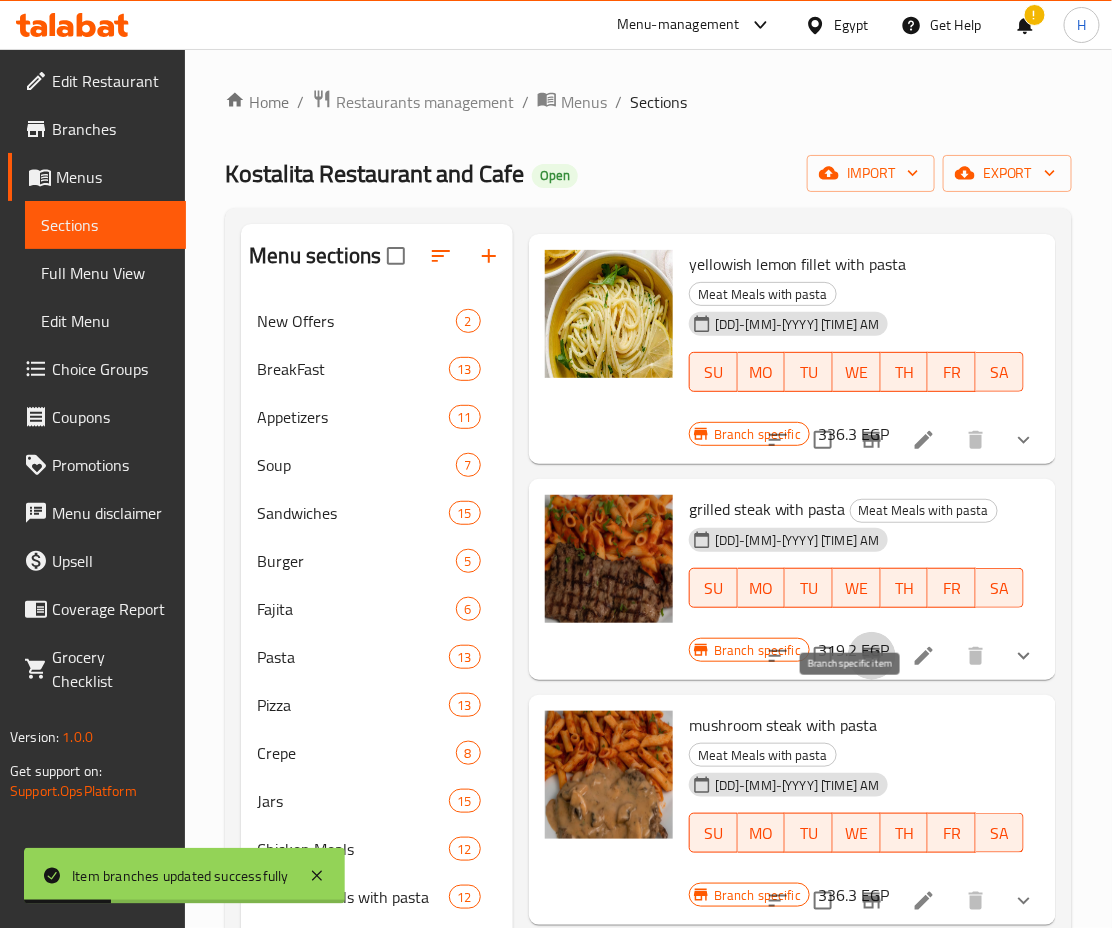 click 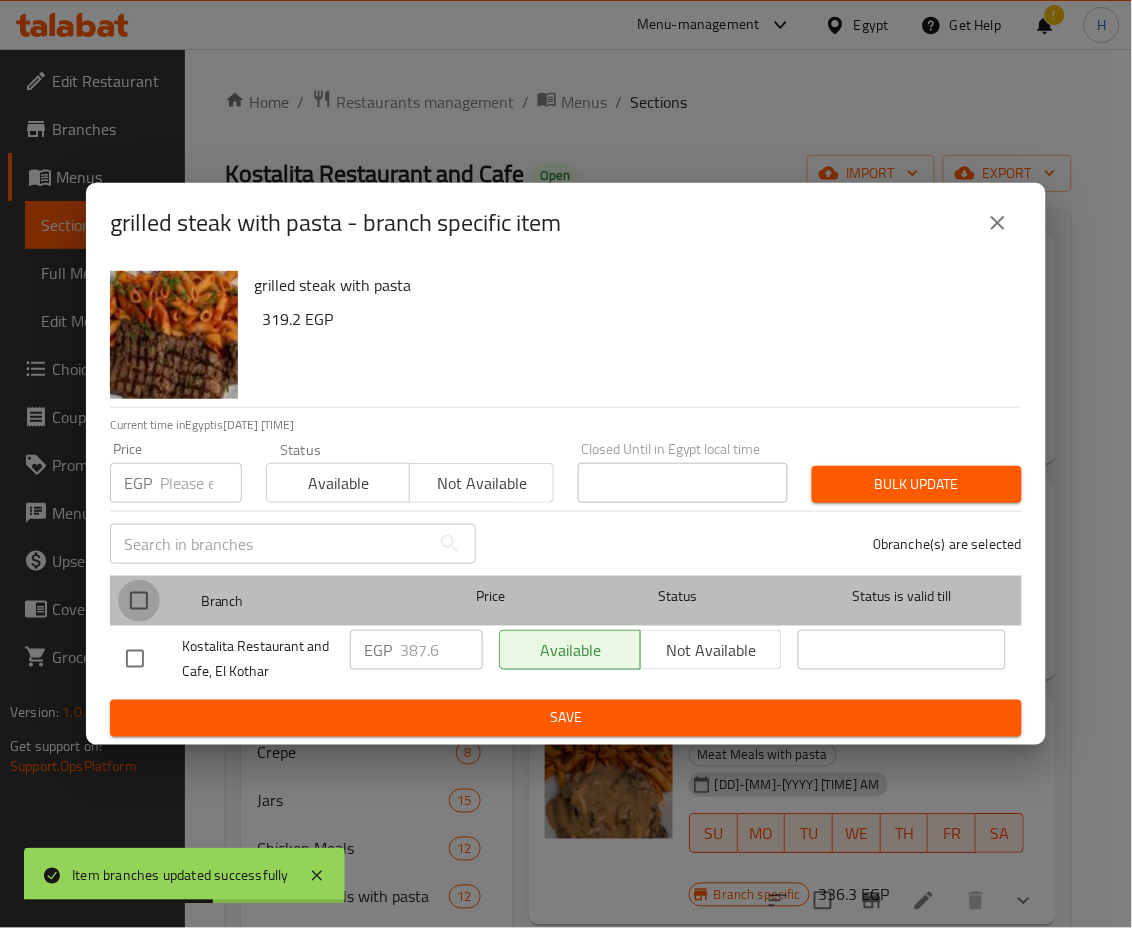 click at bounding box center [139, 601] 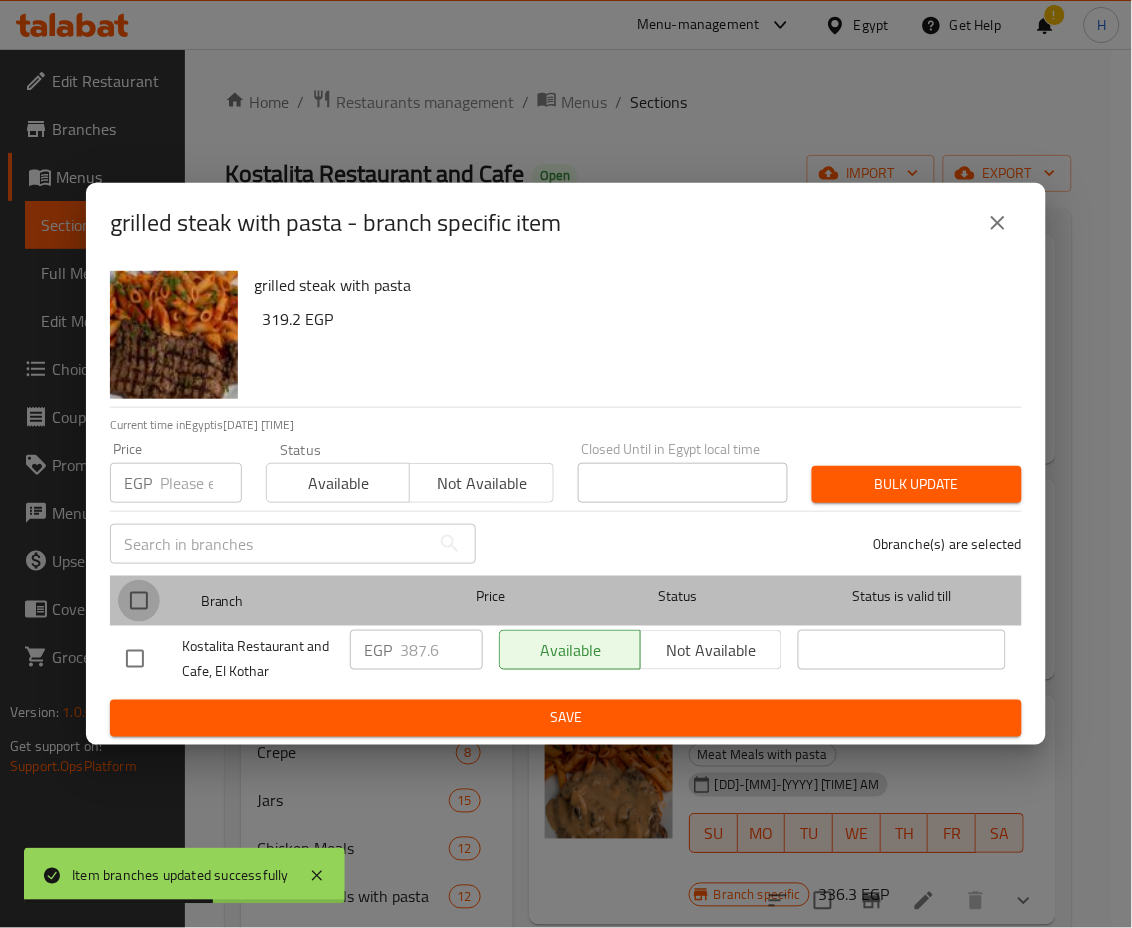 checkbox on "true" 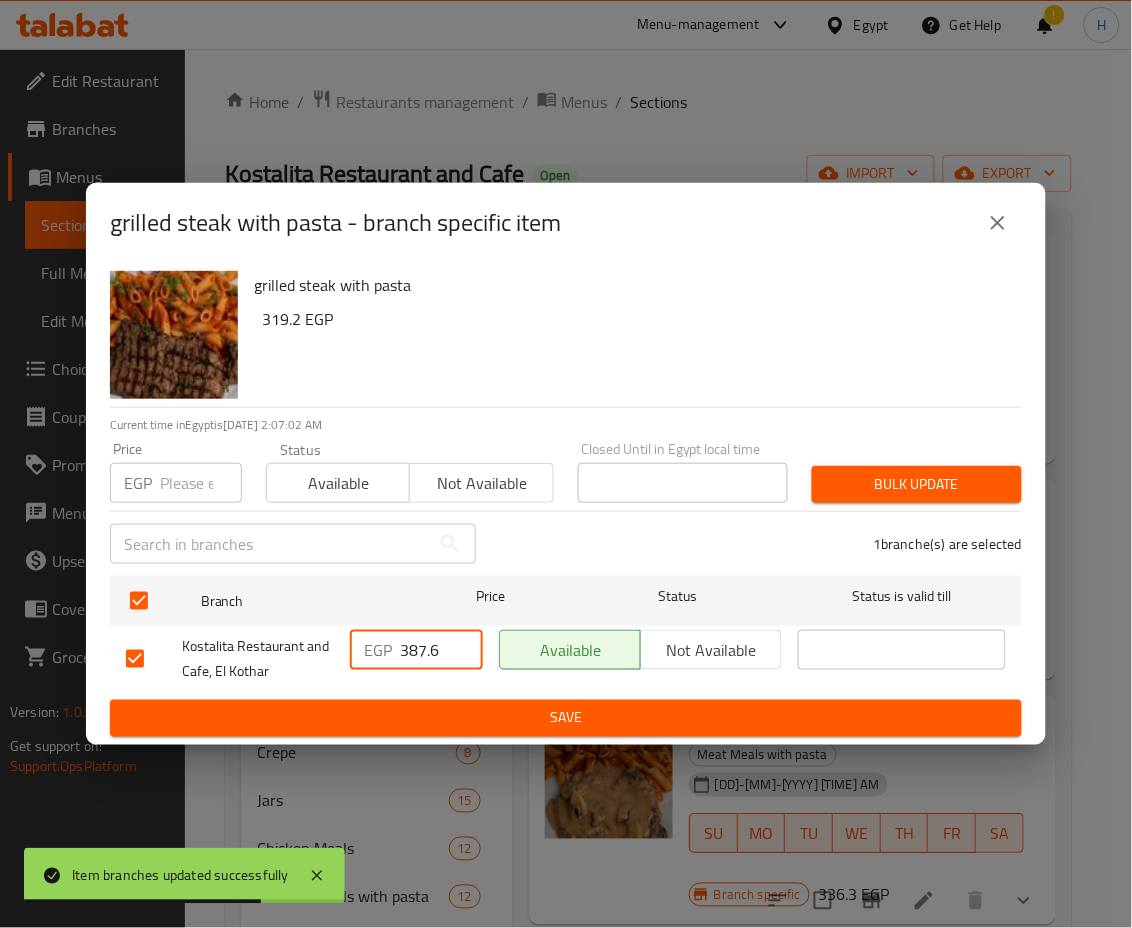 drag, startPoint x: 446, startPoint y: 650, endPoint x: 320, endPoint y: 639, distance: 126.47925 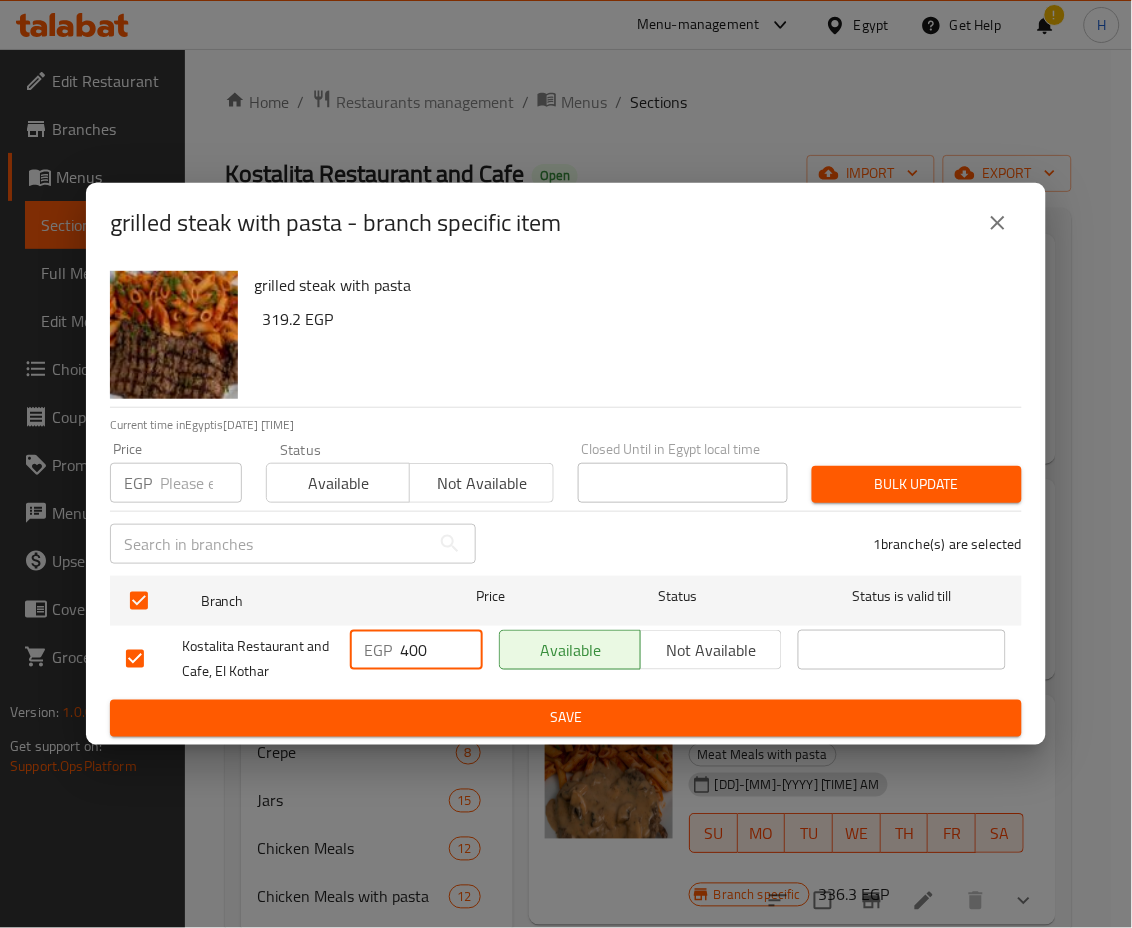 type on "400" 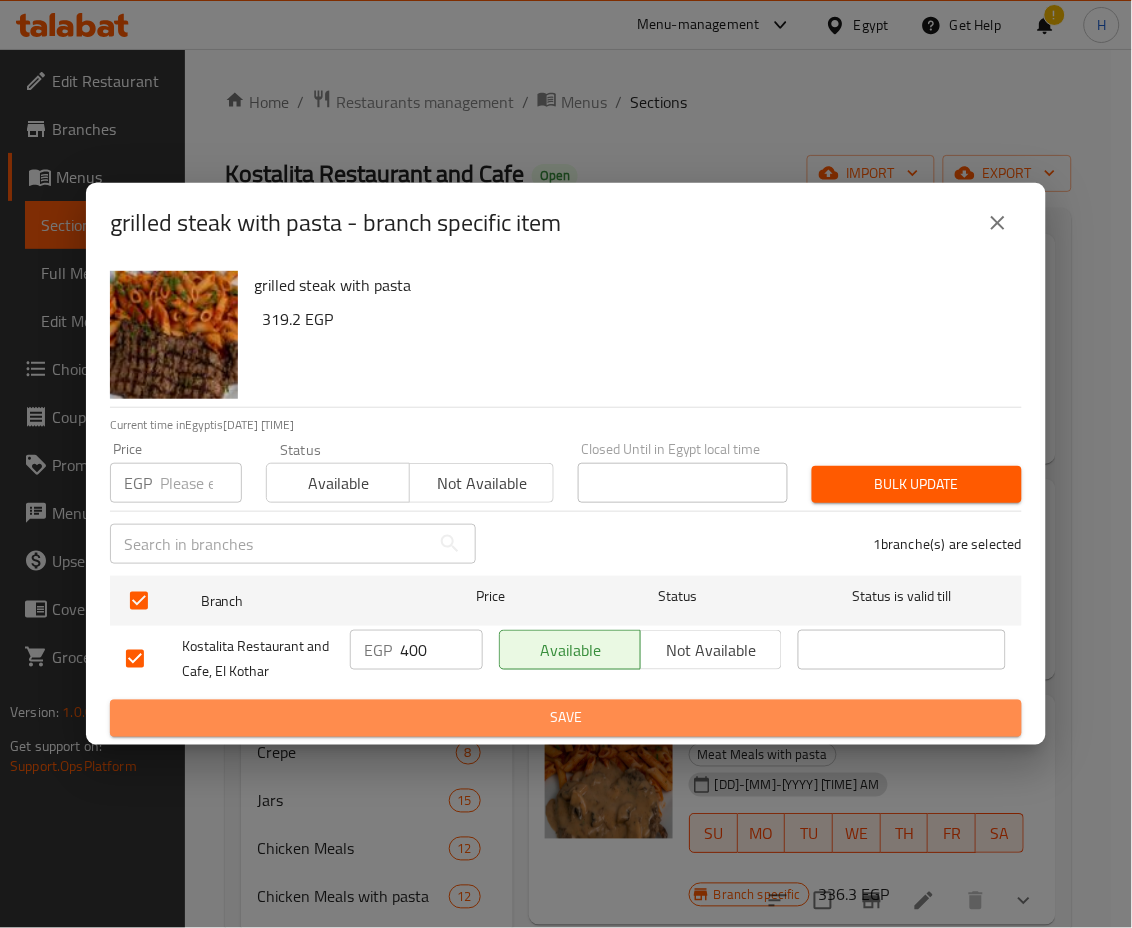 click on "Save" at bounding box center [566, 718] 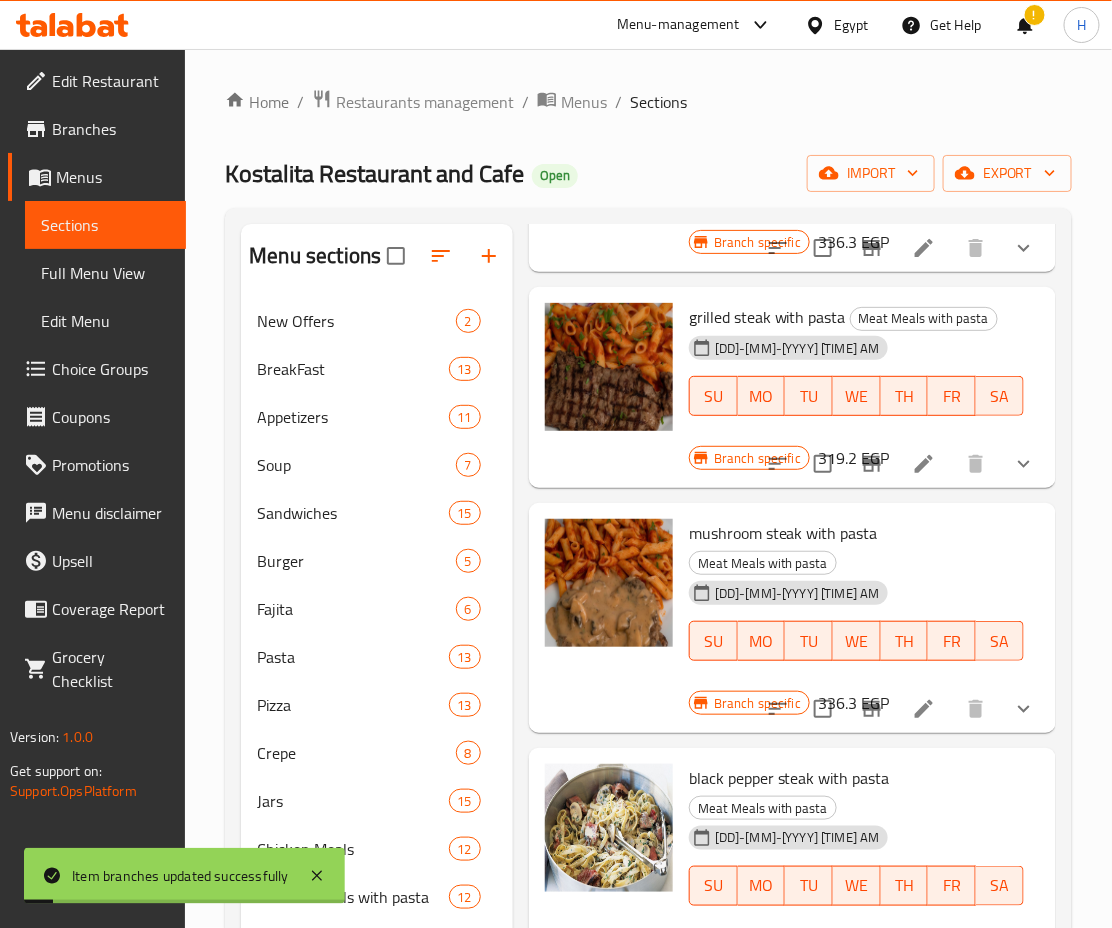 scroll, scrollTop: 1303, scrollLeft: 0, axis: vertical 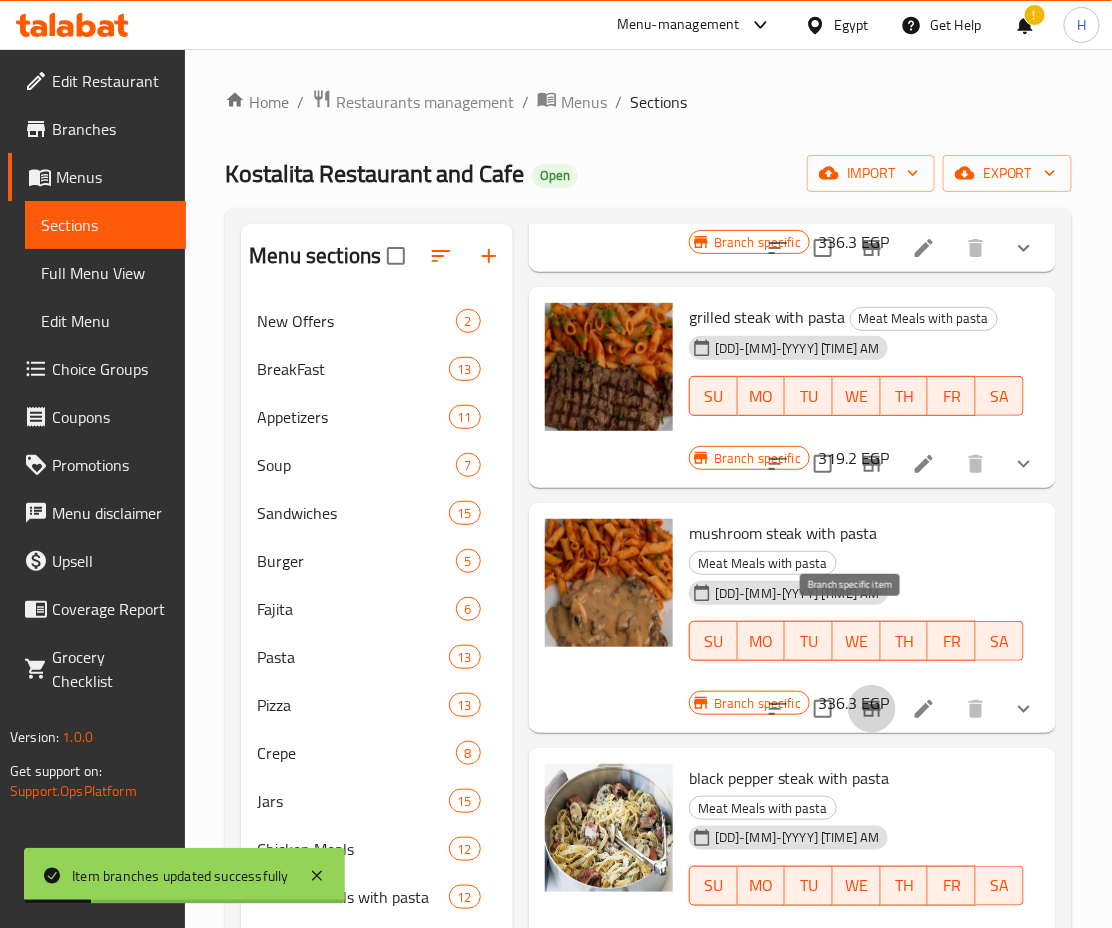 click 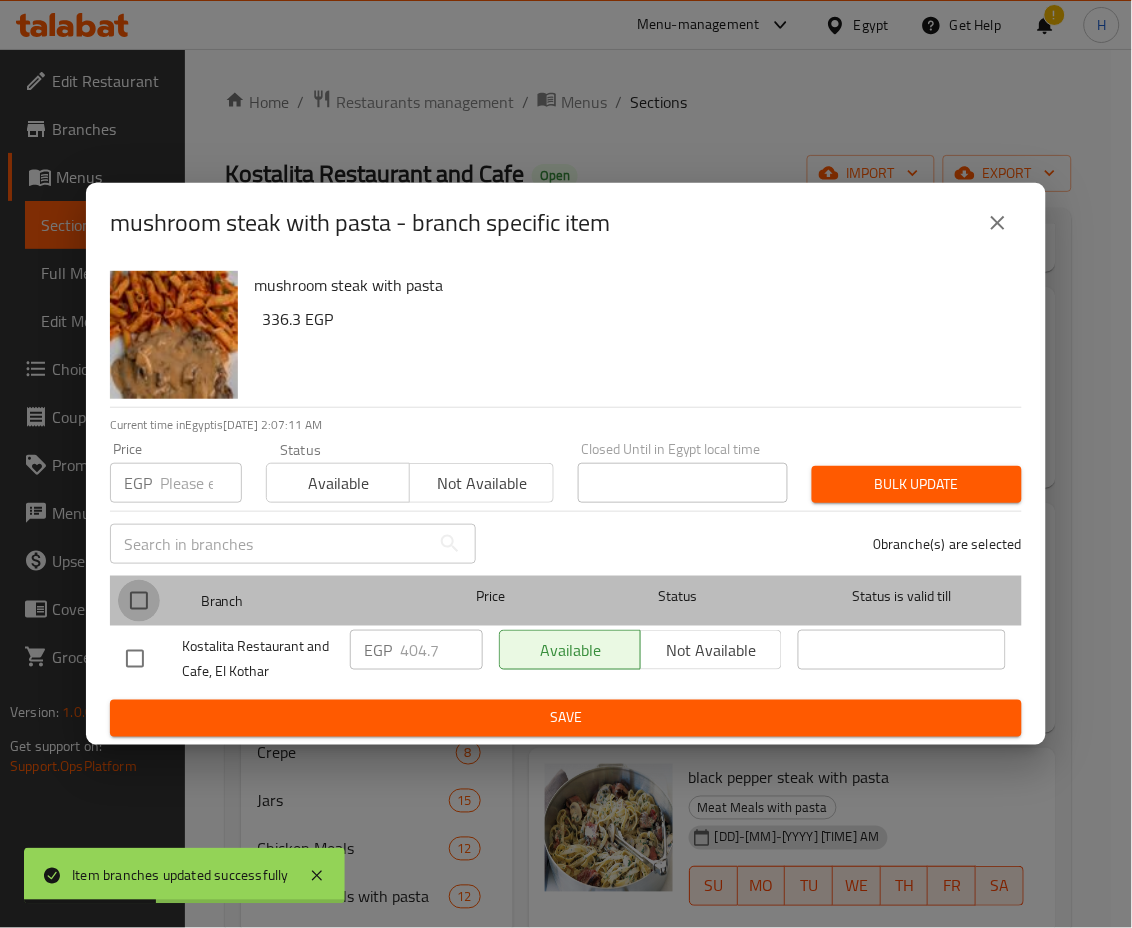 click at bounding box center [139, 601] 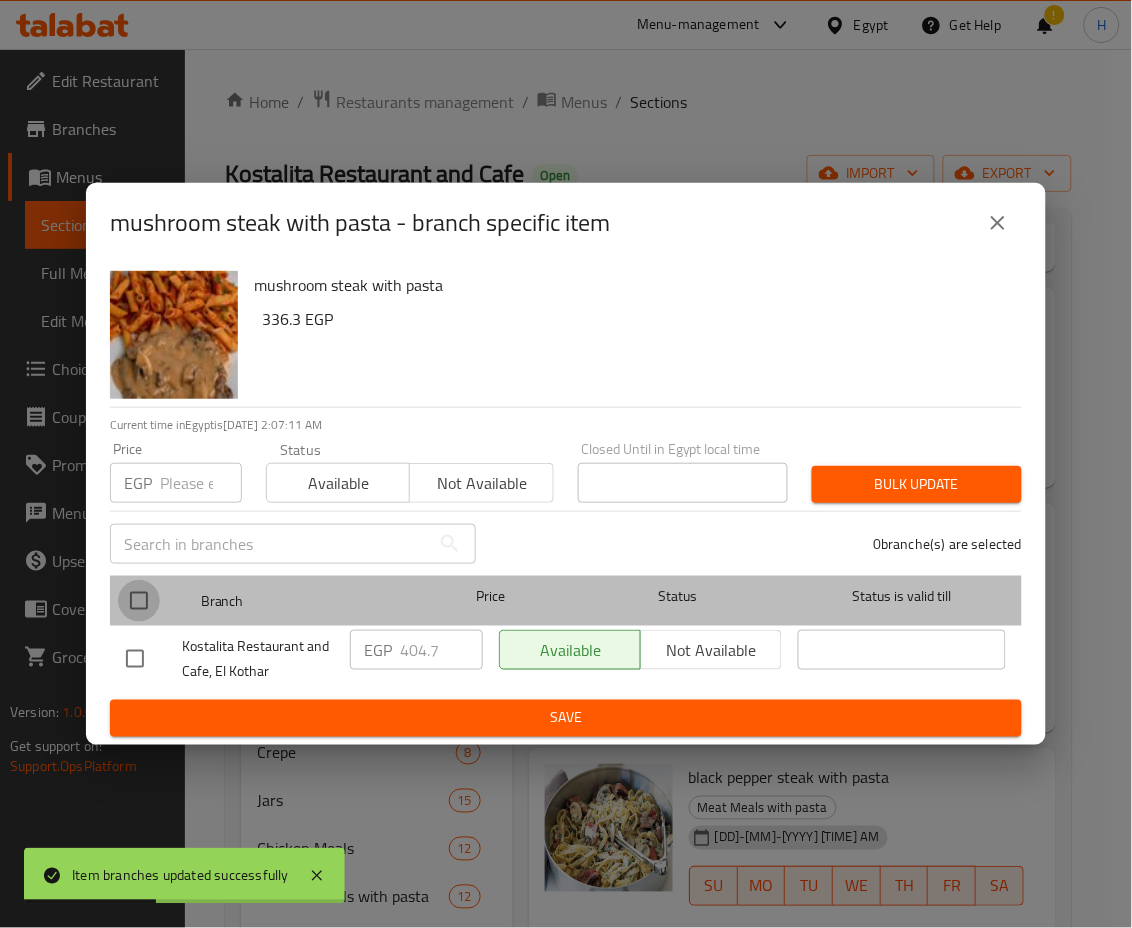 checkbox on "true" 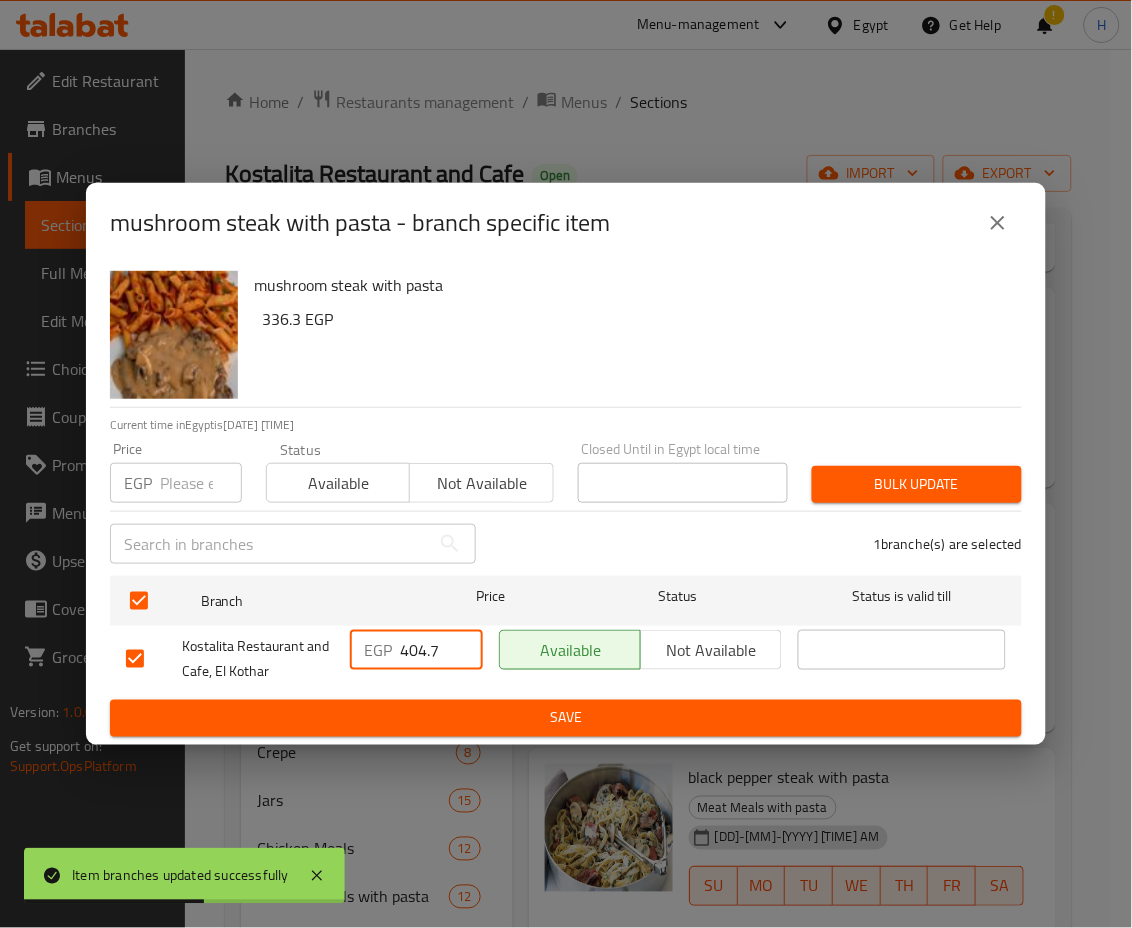 drag, startPoint x: 411, startPoint y: 640, endPoint x: 464, endPoint y: 645, distance: 53.235325 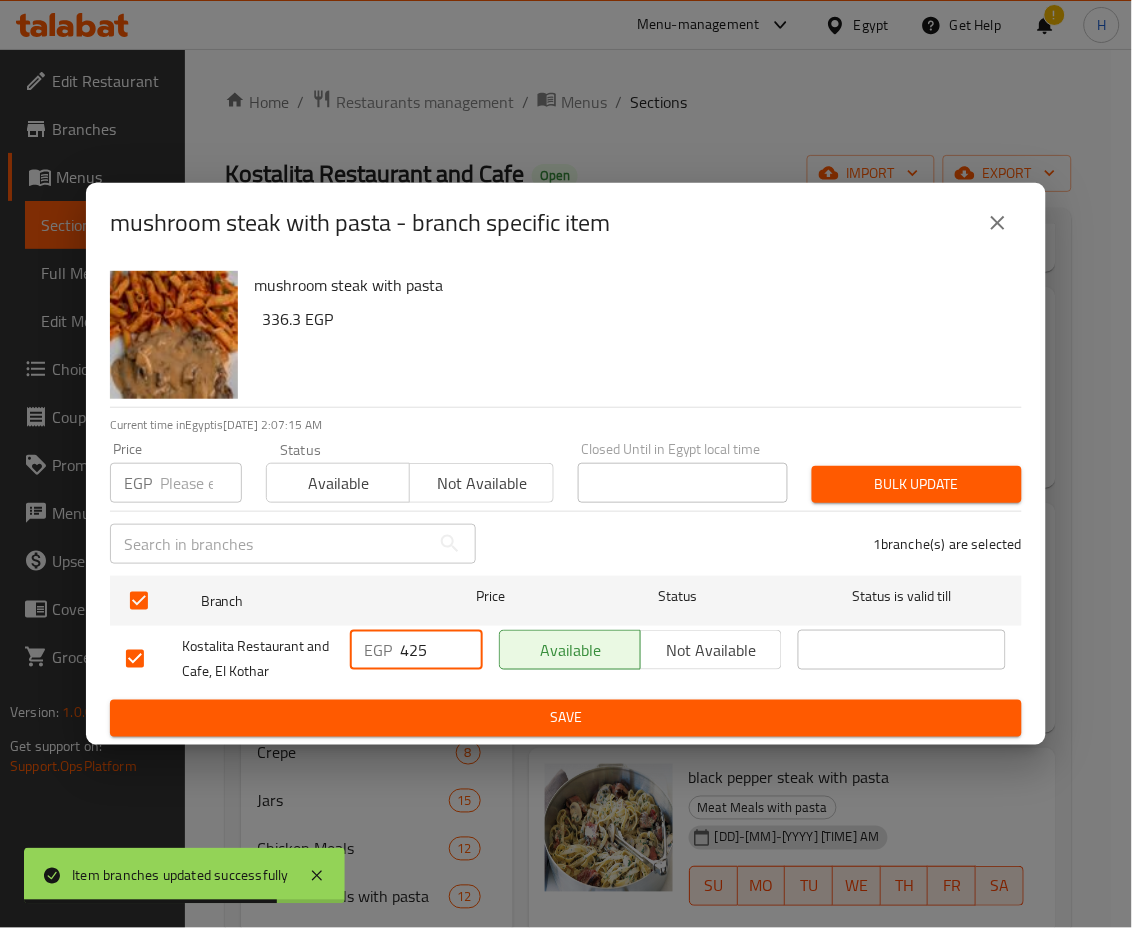 type on "425" 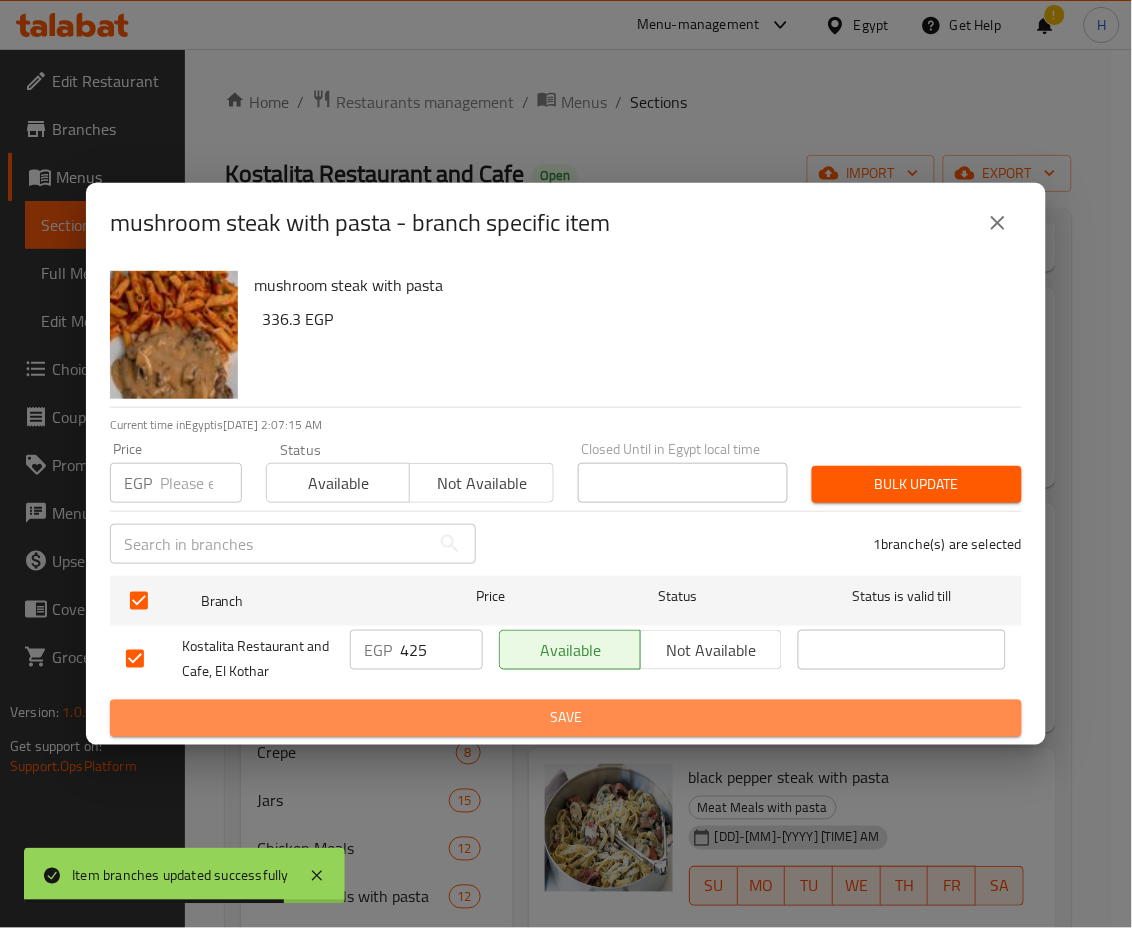 click on "Save" at bounding box center [566, 718] 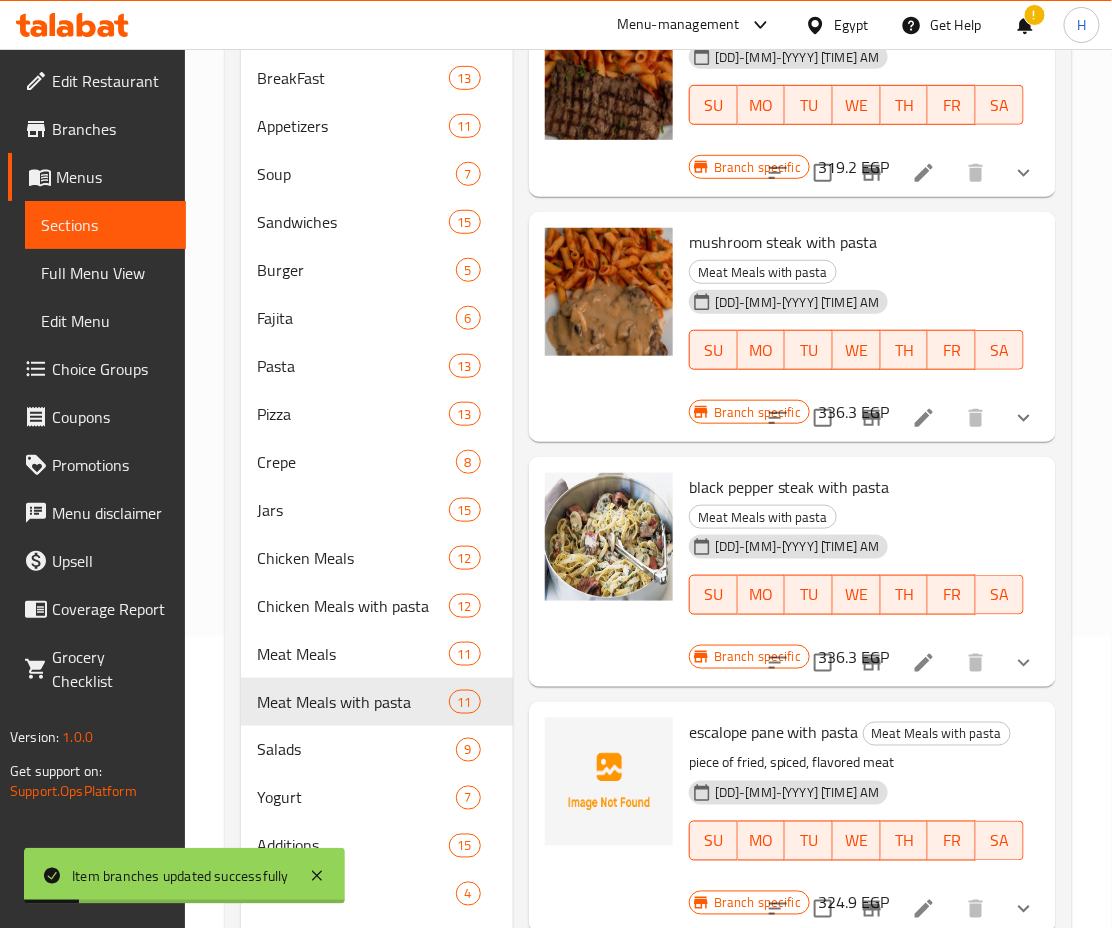 scroll, scrollTop: 292, scrollLeft: 0, axis: vertical 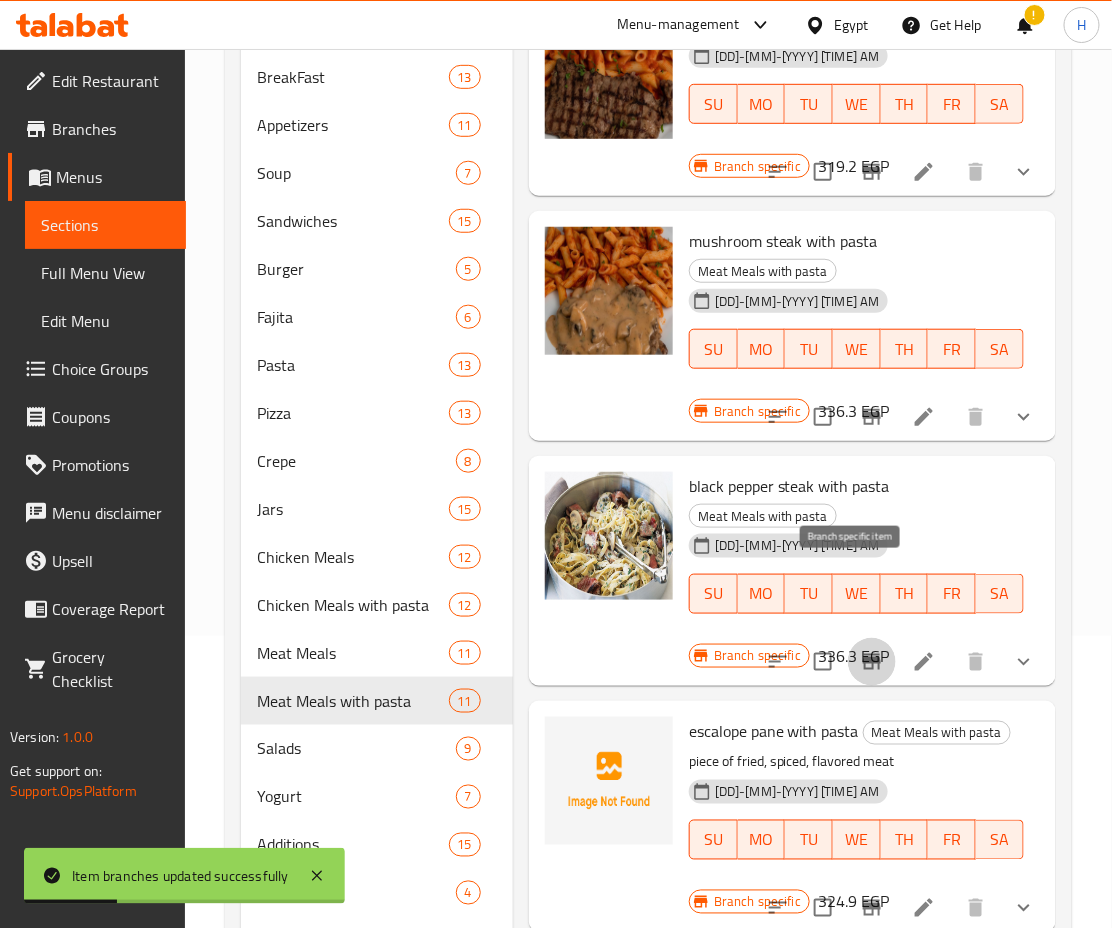 click 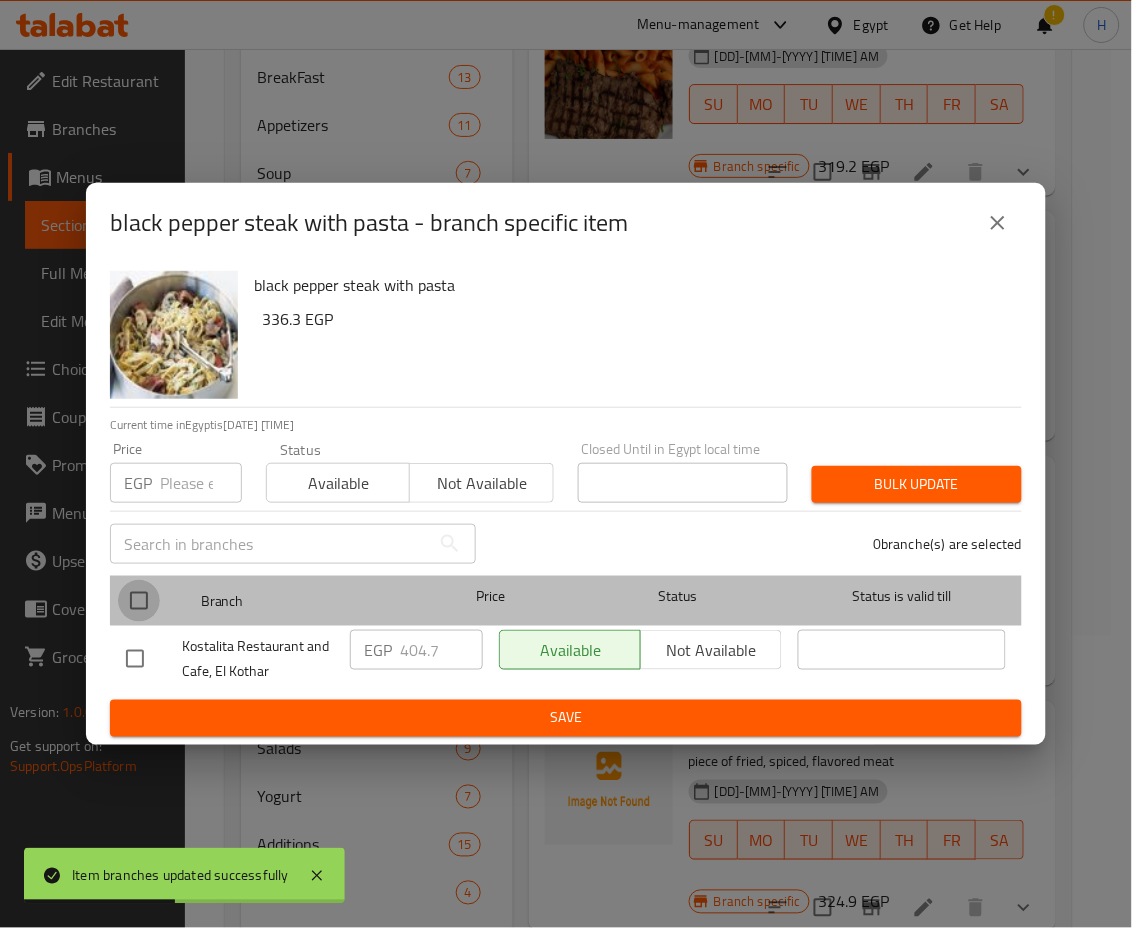 click at bounding box center [139, 601] 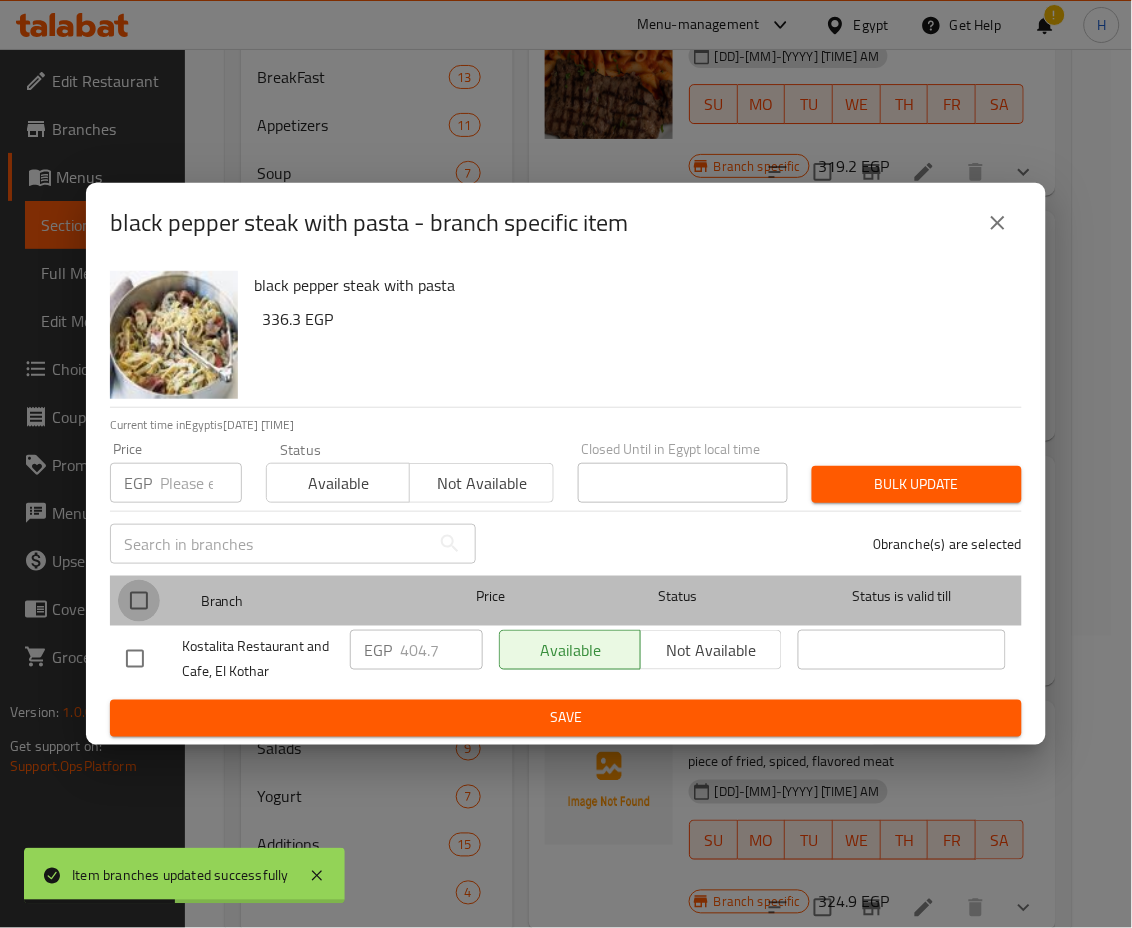 checkbox on "true" 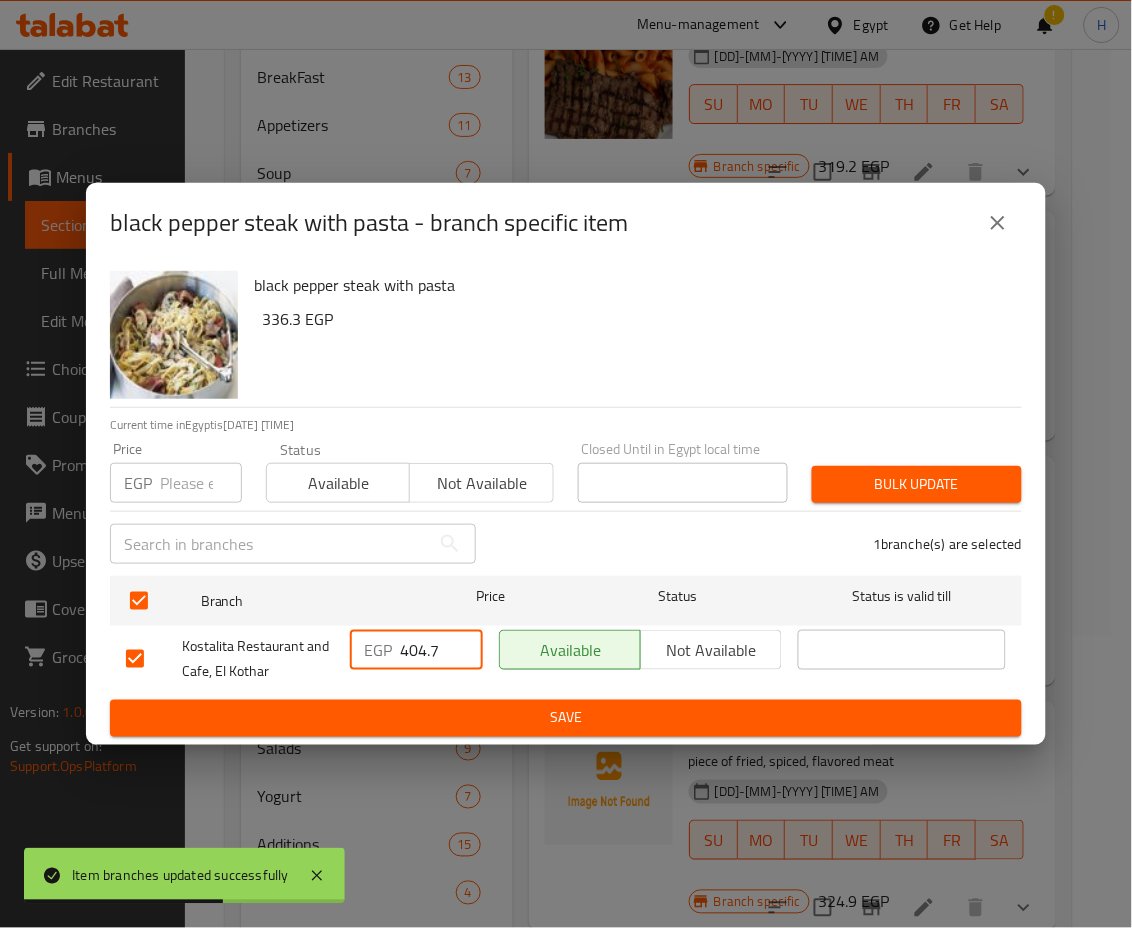 drag, startPoint x: 409, startPoint y: 641, endPoint x: 489, endPoint y: 662, distance: 82.710335 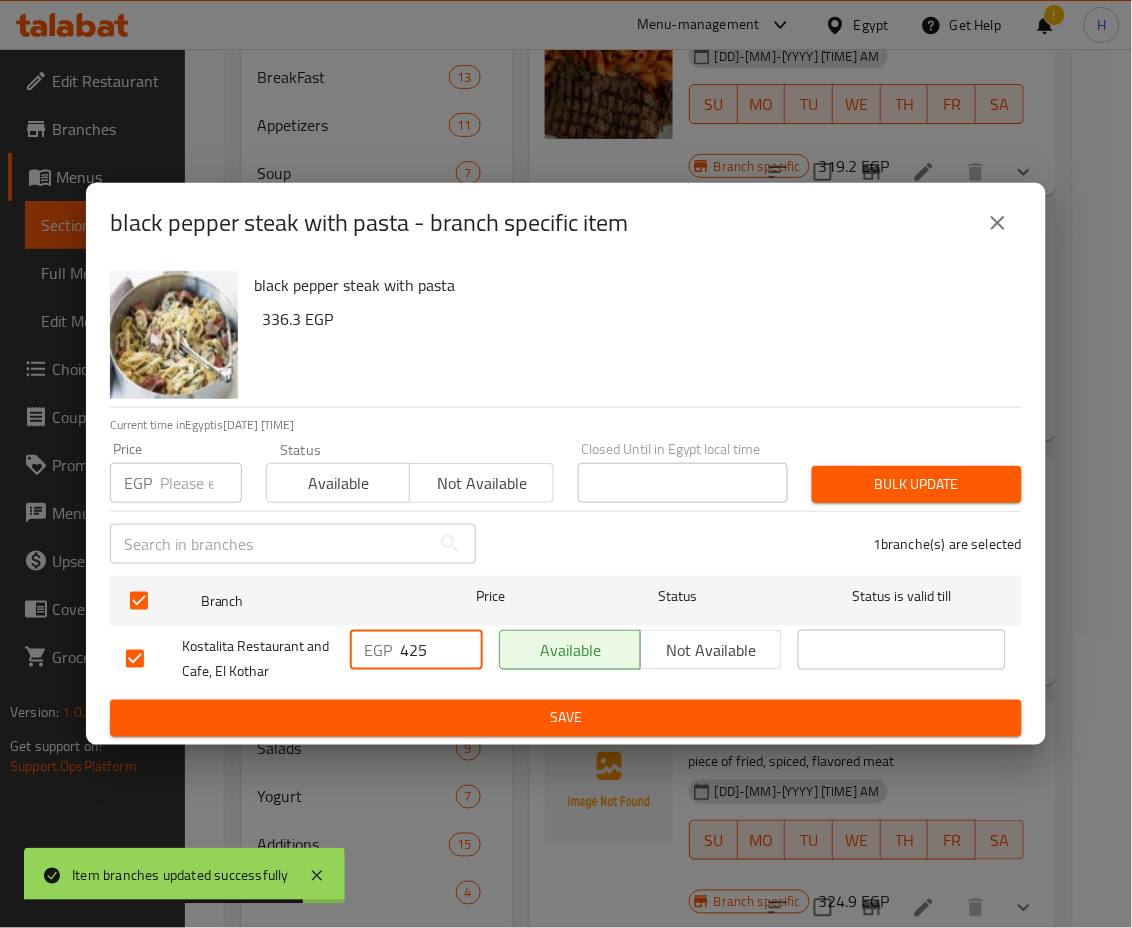 type on "425" 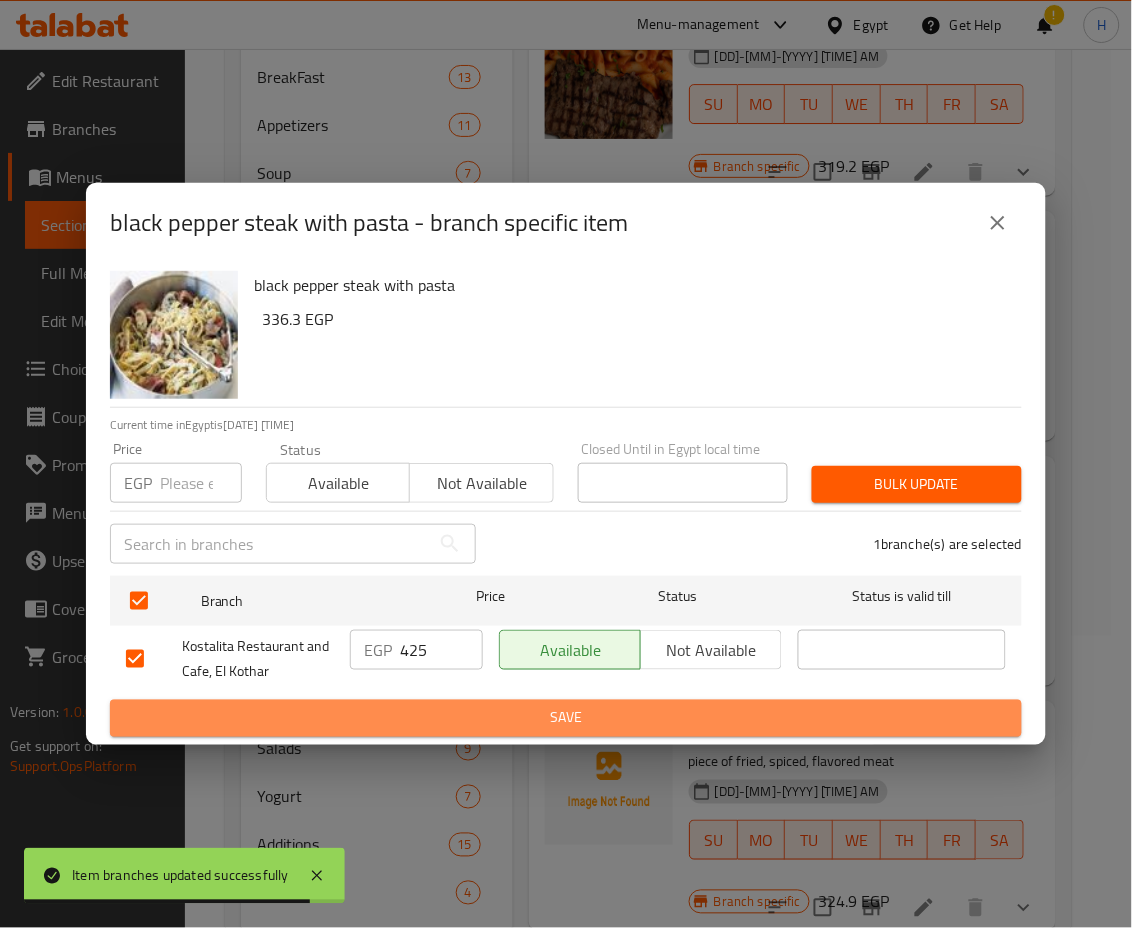 click on "Save" at bounding box center (566, 718) 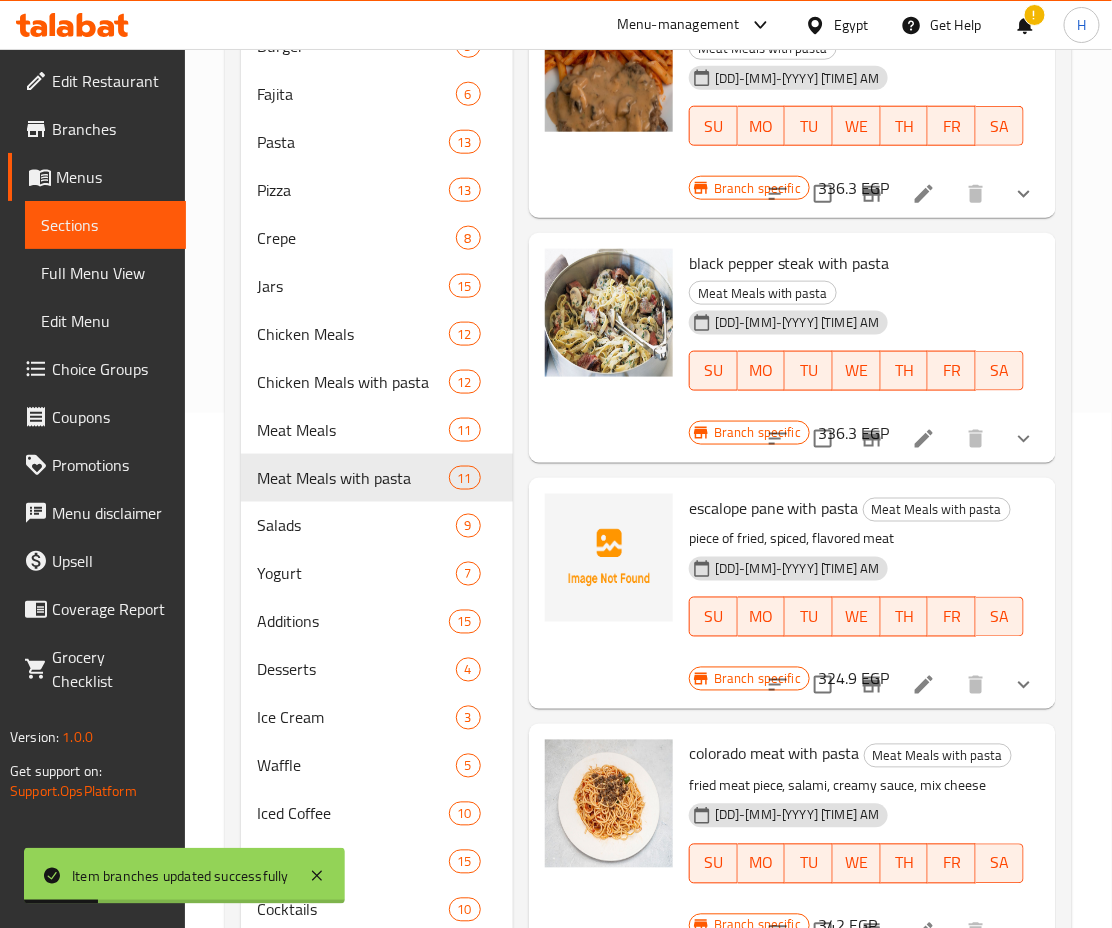 scroll, scrollTop: 532, scrollLeft: 0, axis: vertical 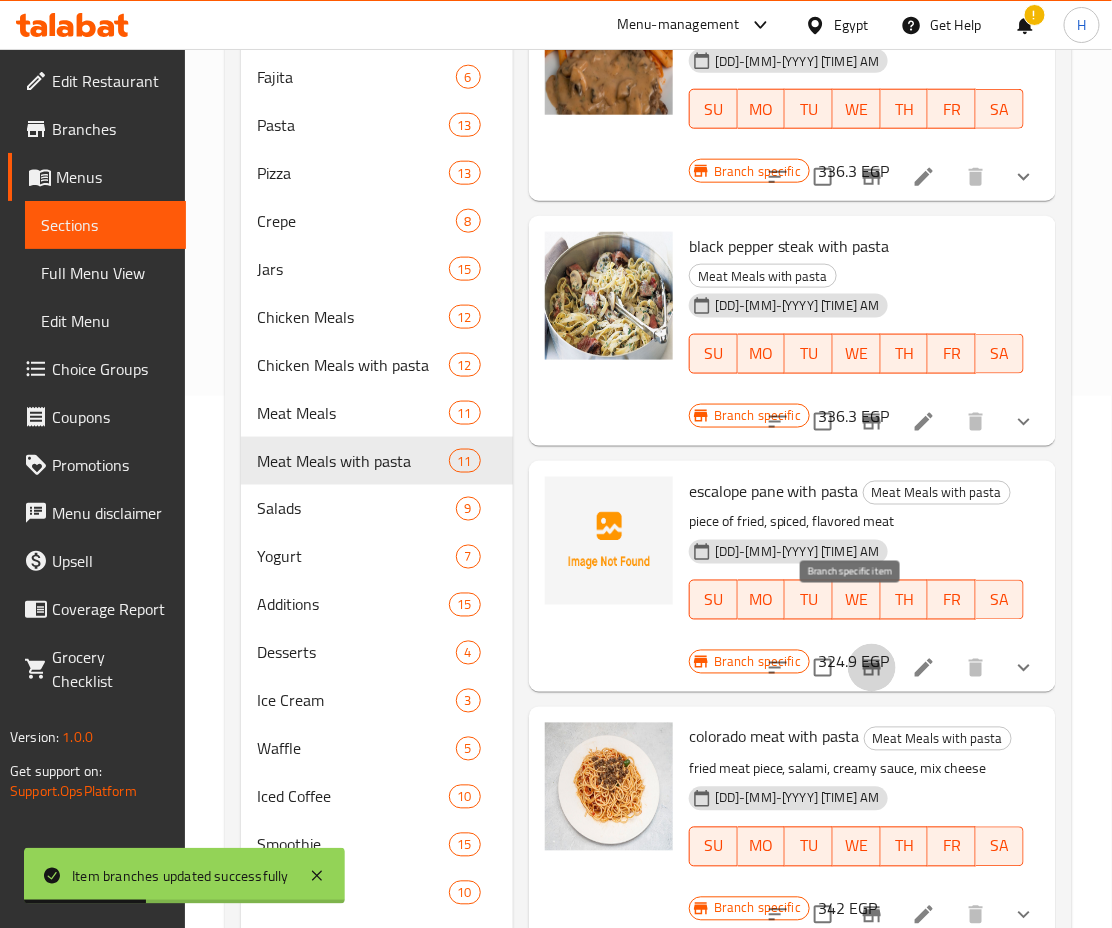 click 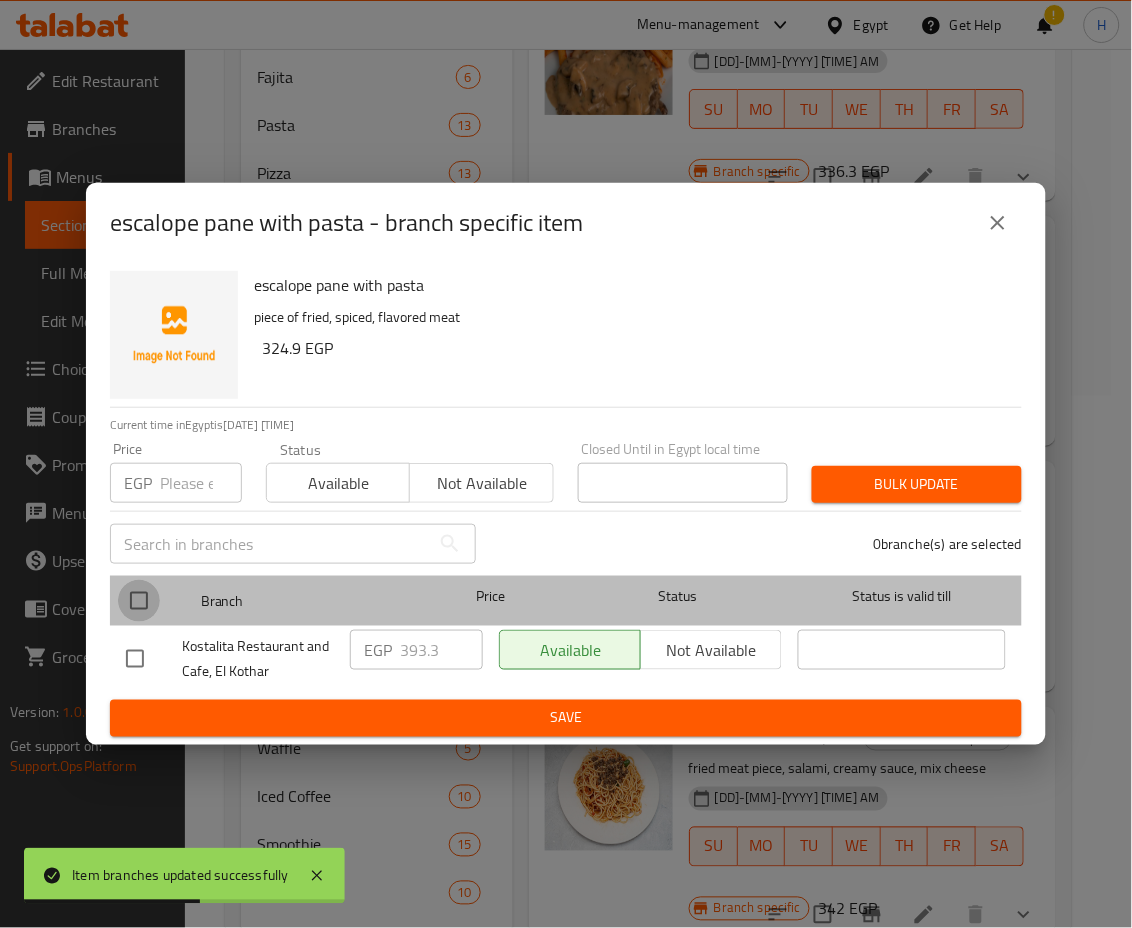 click at bounding box center (139, 601) 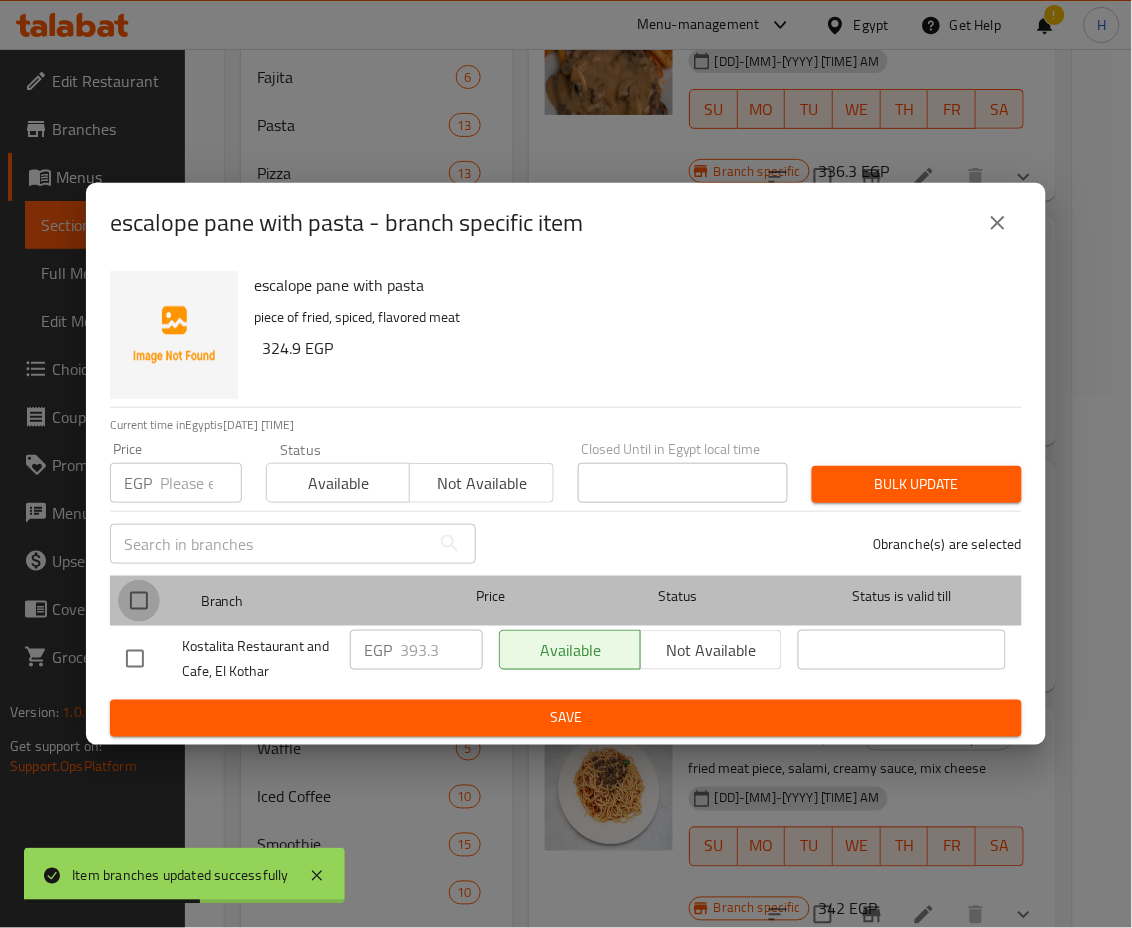 checkbox on "true" 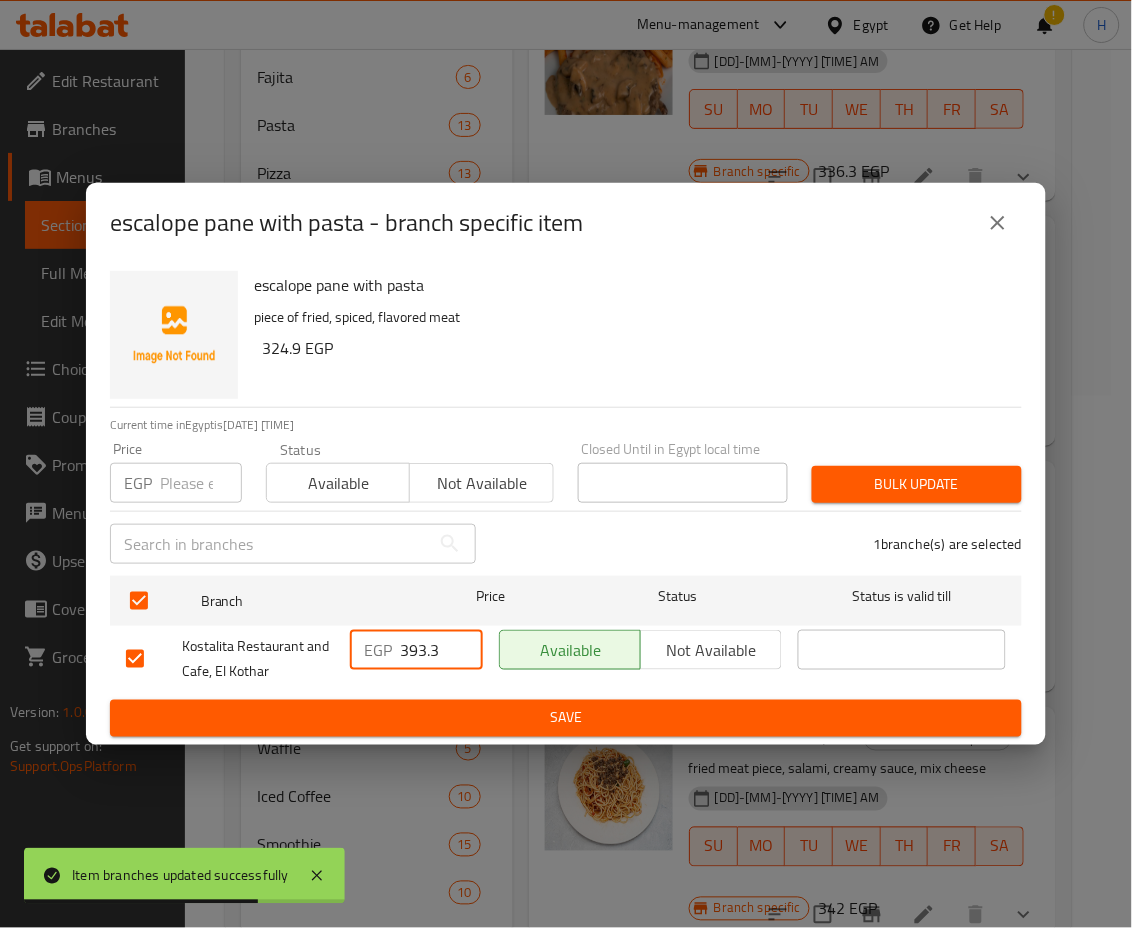 drag, startPoint x: 443, startPoint y: 652, endPoint x: 269, endPoint y: 648, distance: 174.04597 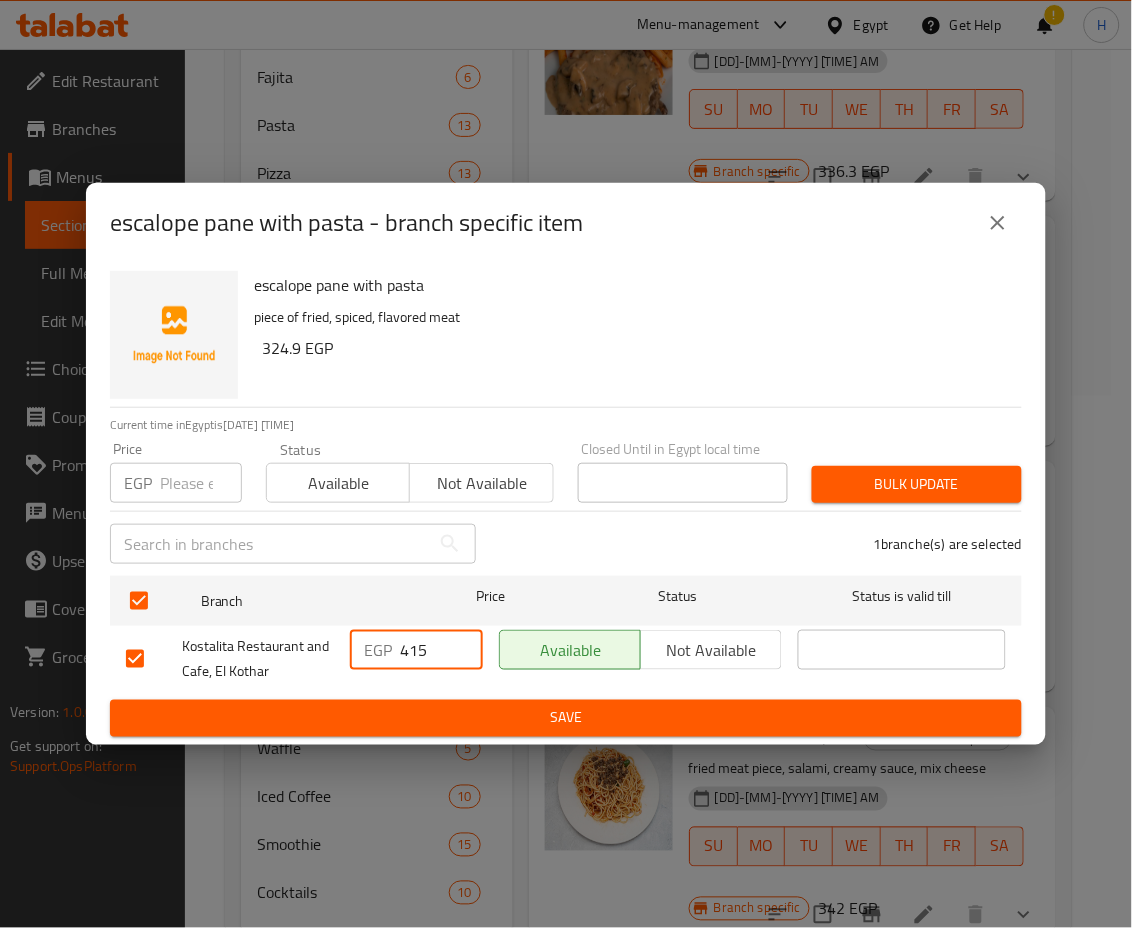 type on "415" 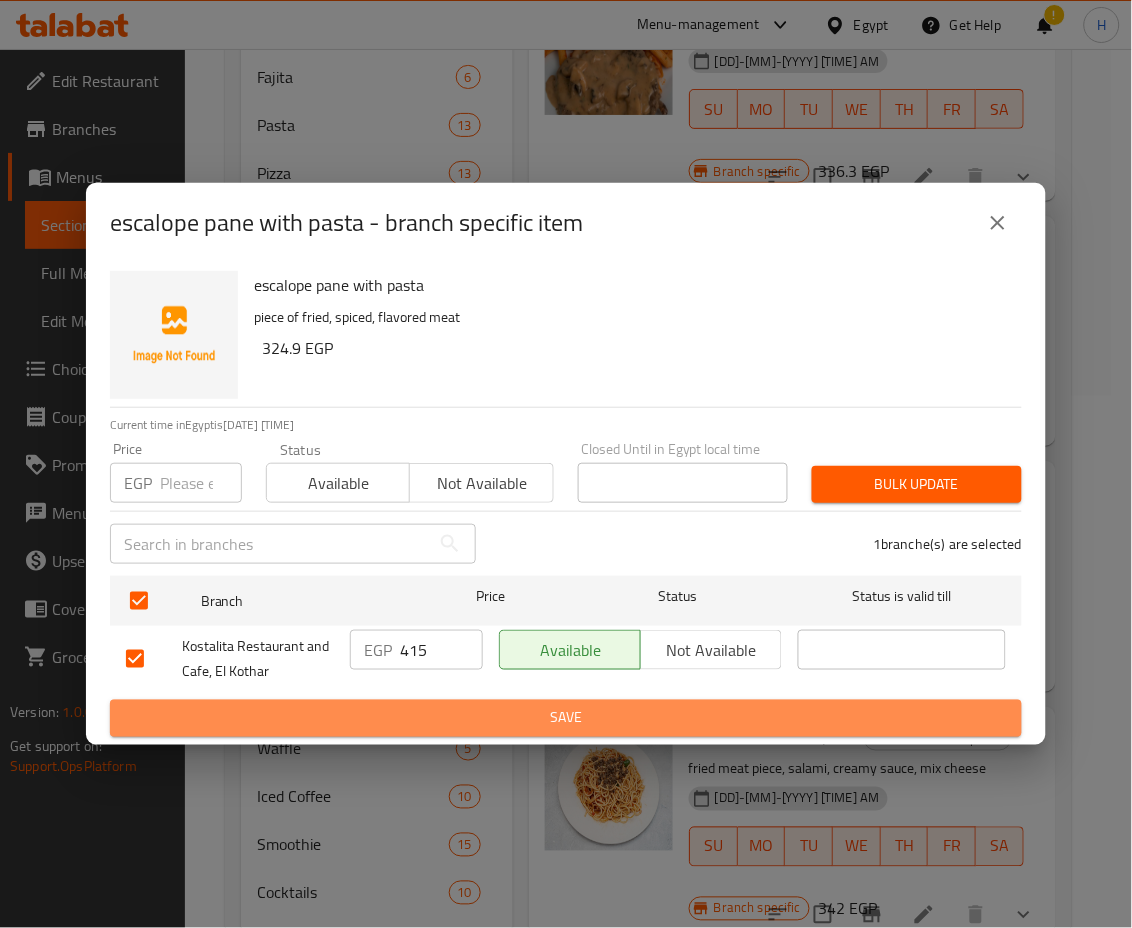 click on "Save" at bounding box center (566, 718) 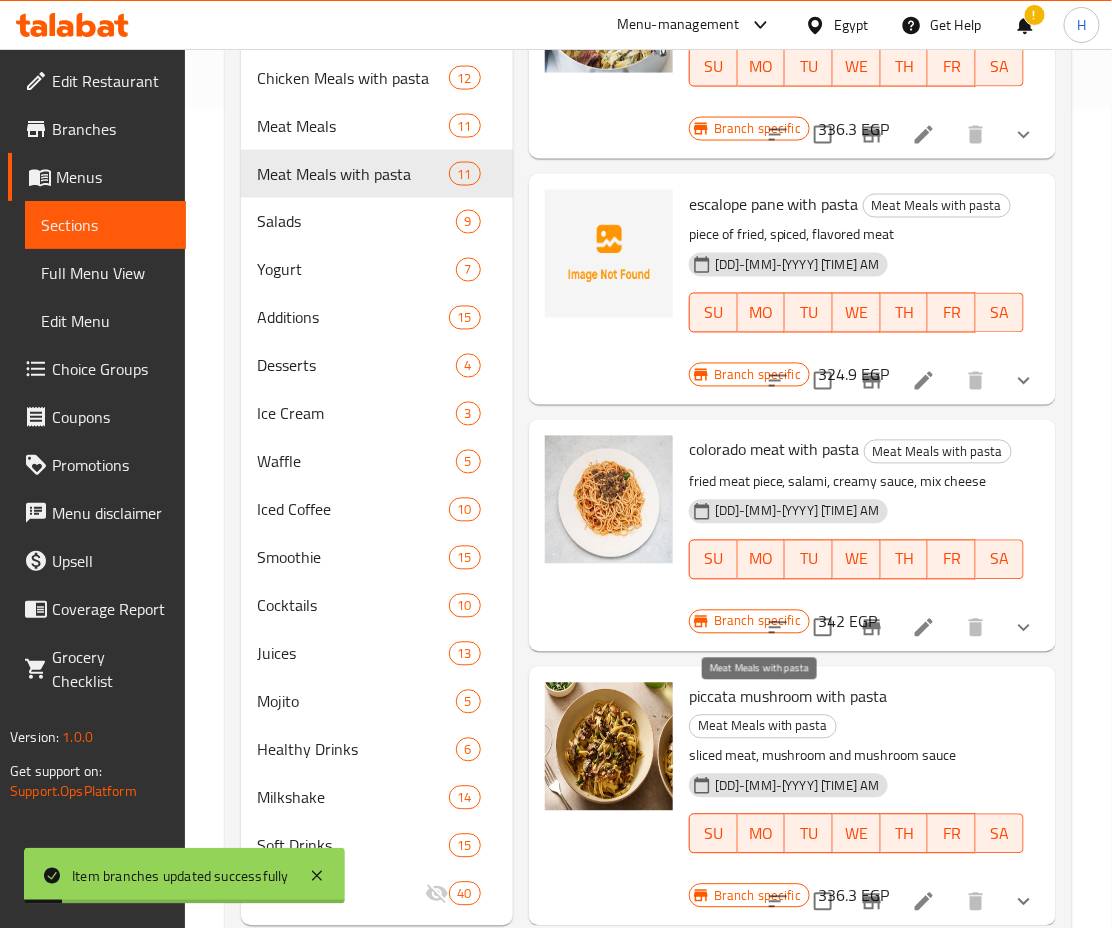 scroll, scrollTop: 820, scrollLeft: 0, axis: vertical 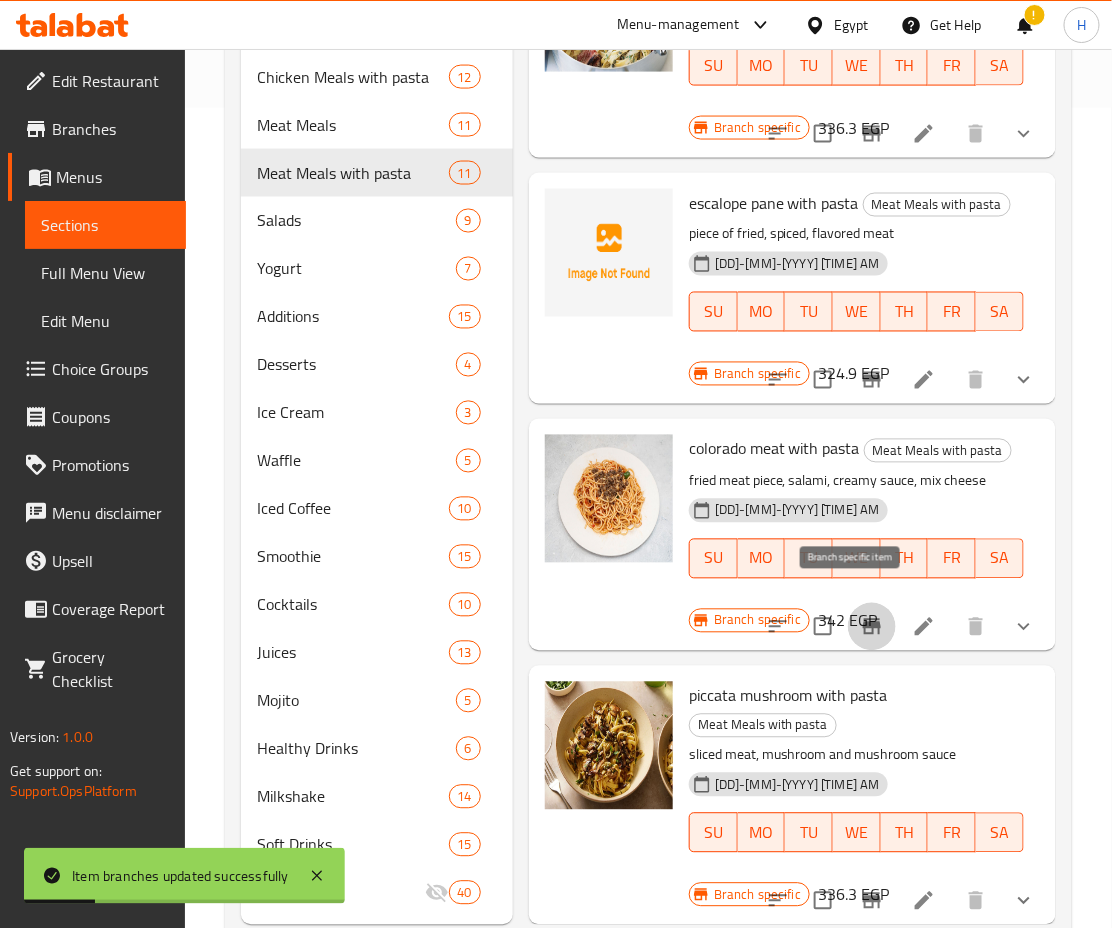 click 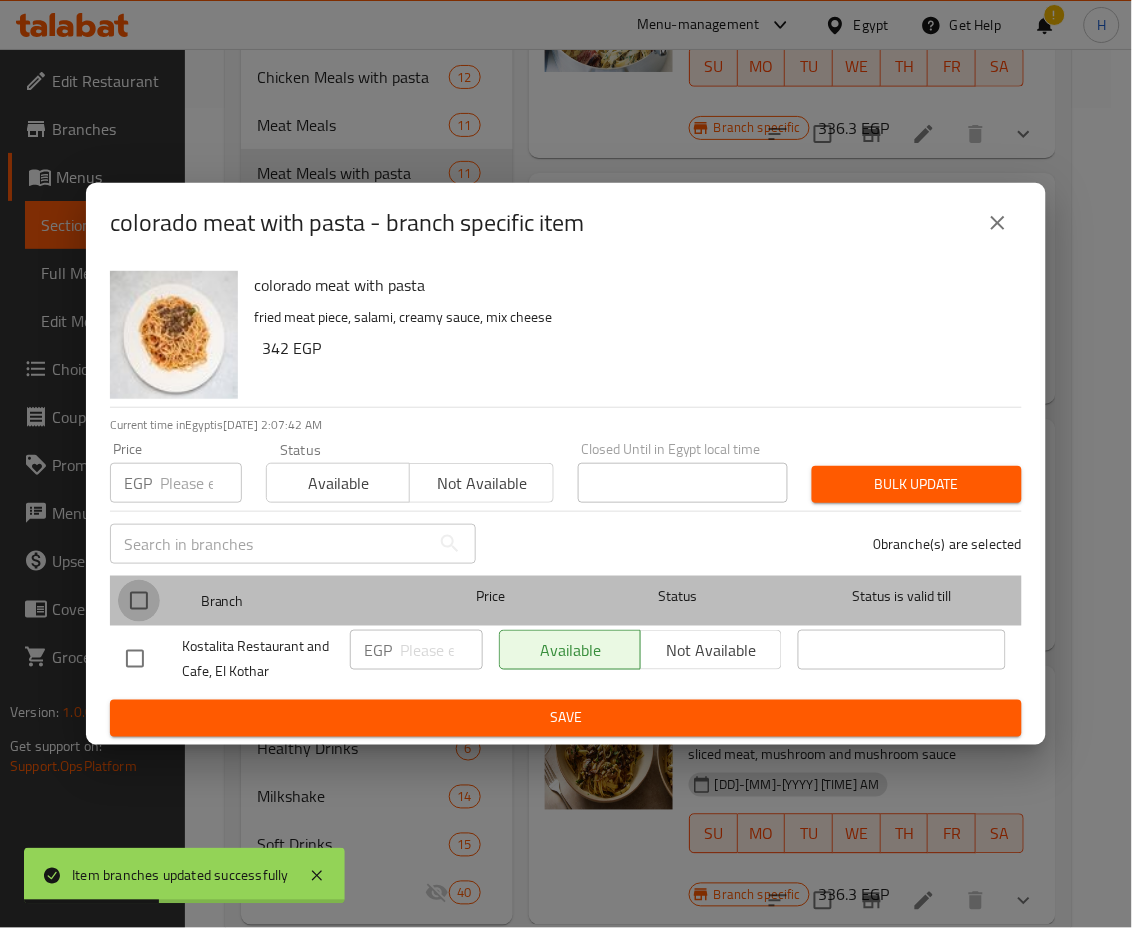 click at bounding box center [139, 601] 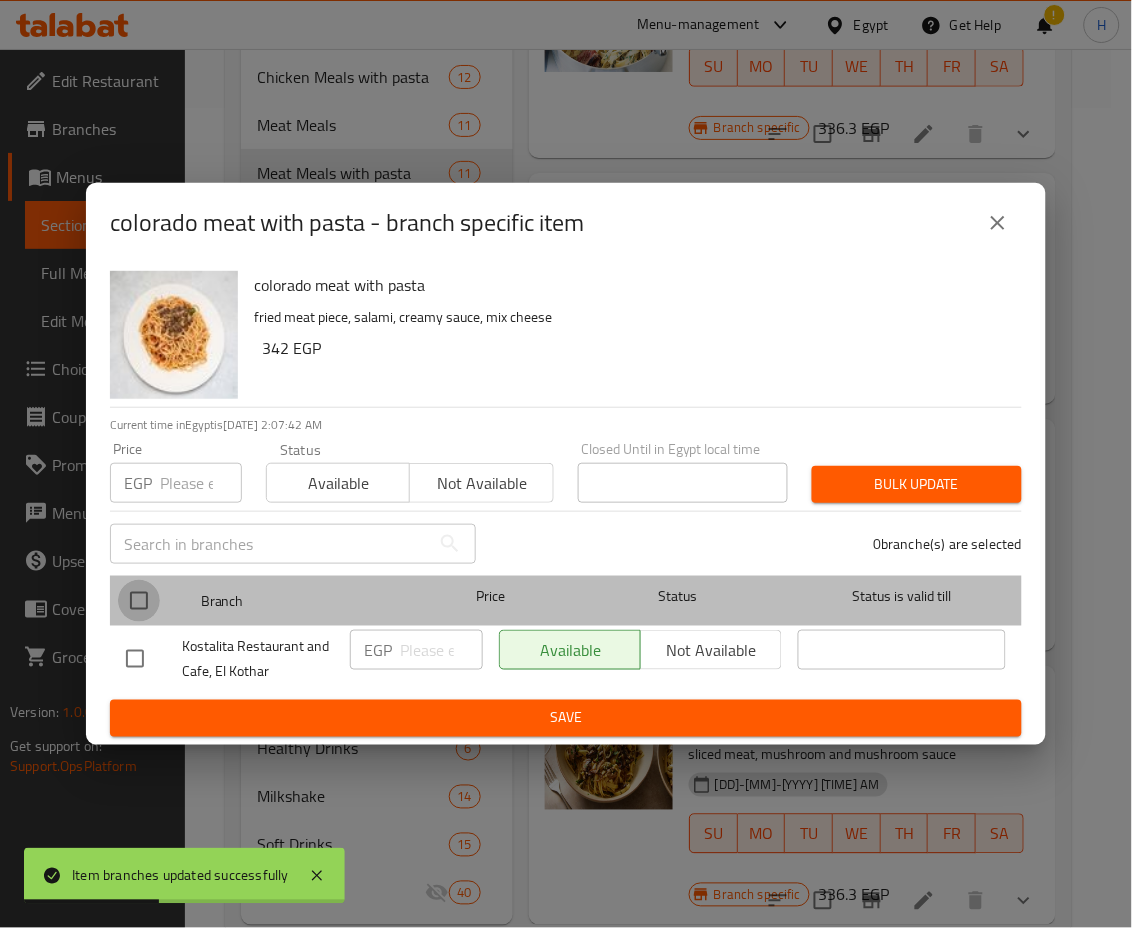 checkbox on "true" 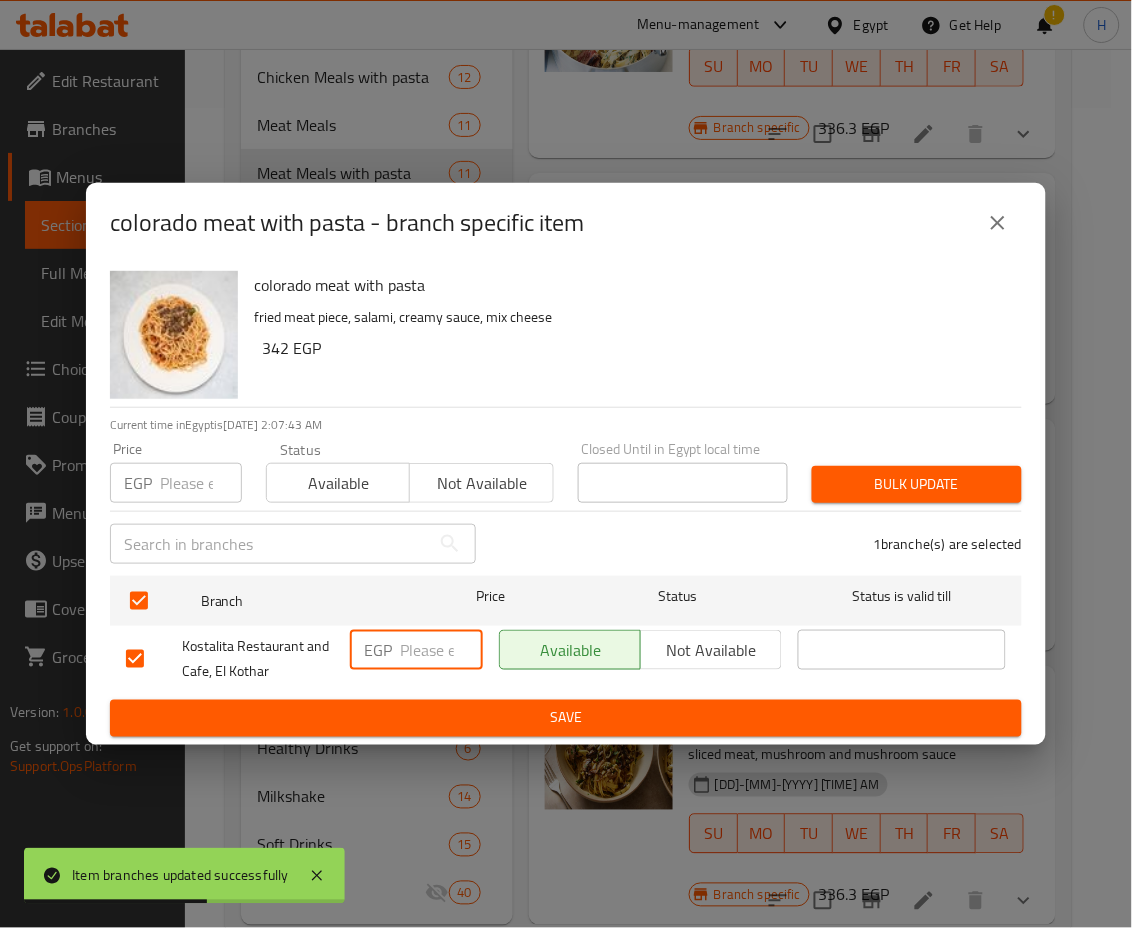 drag, startPoint x: 410, startPoint y: 650, endPoint x: 539, endPoint y: 690, distance: 135.05925 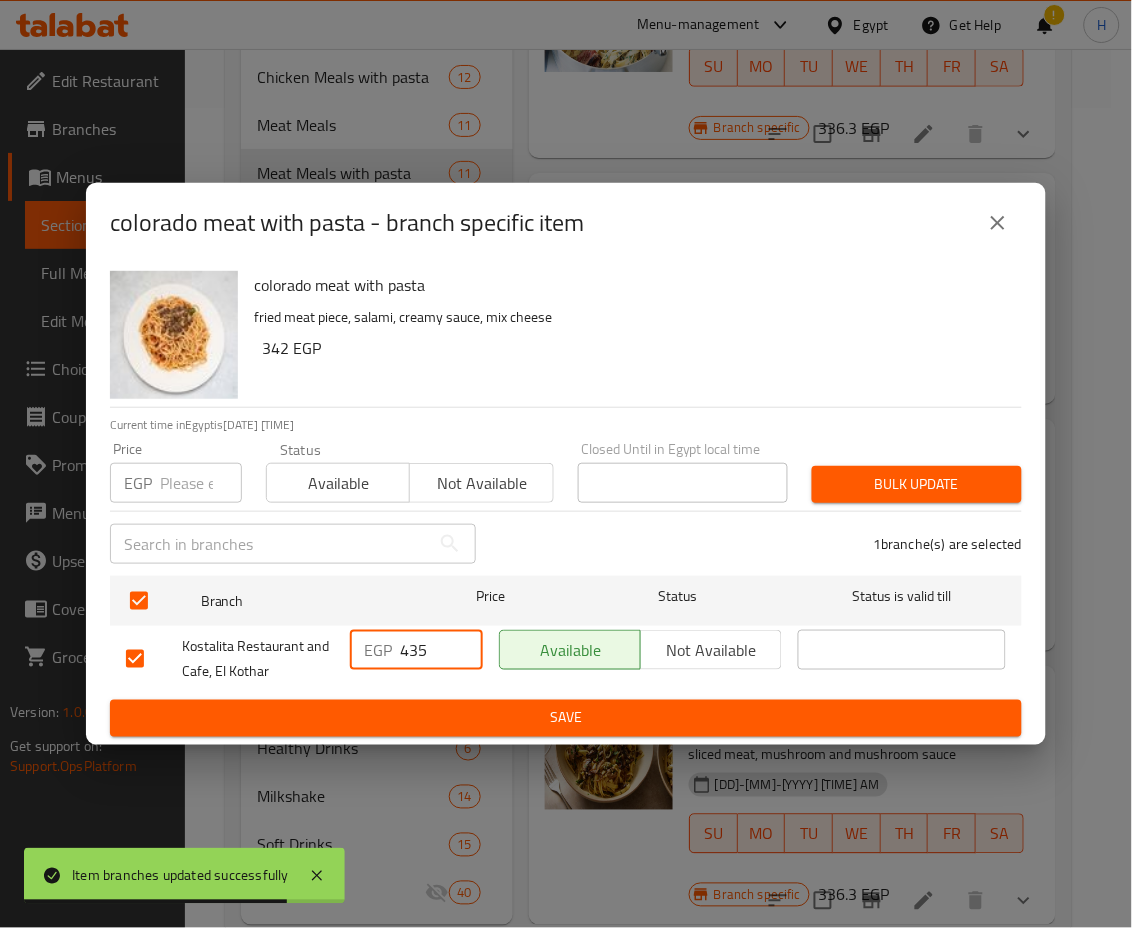 type on "435" 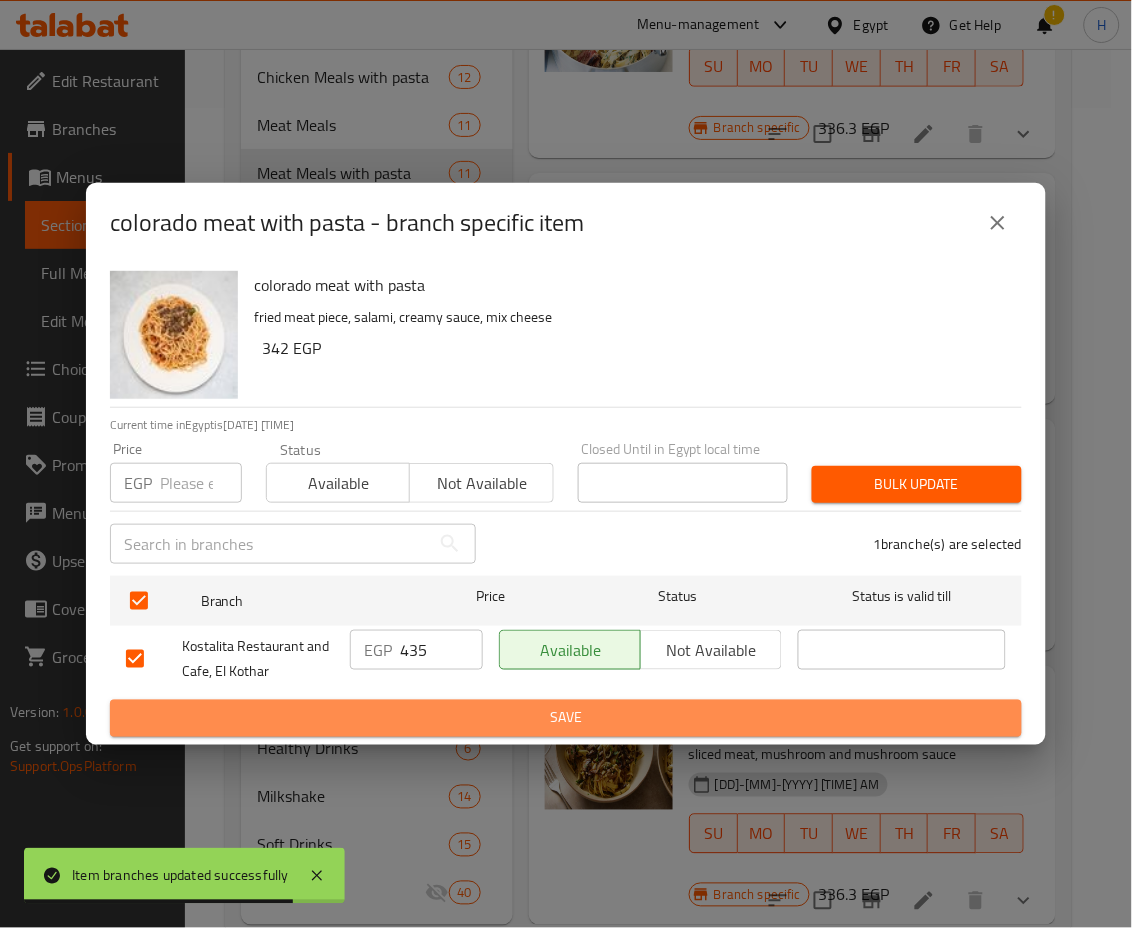 click on "Save" at bounding box center [566, 718] 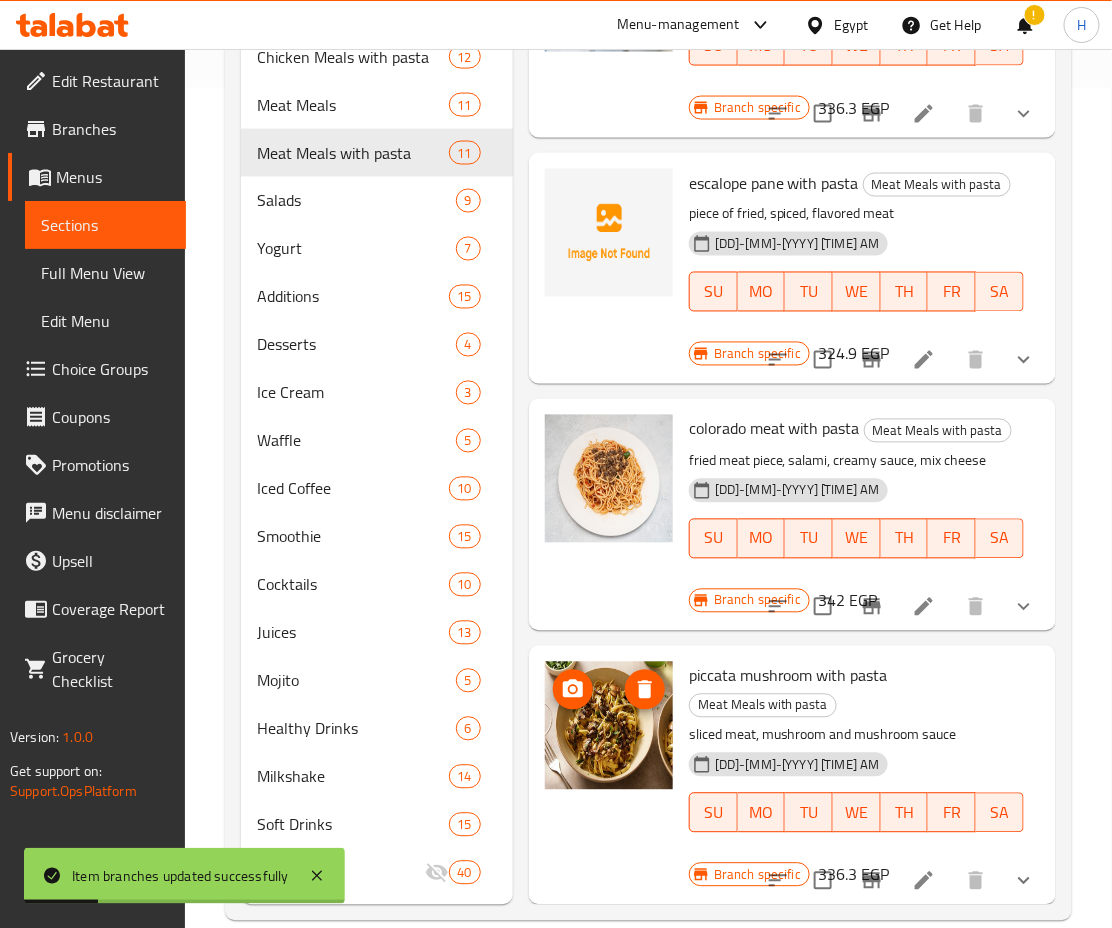scroll, scrollTop: 873, scrollLeft: 0, axis: vertical 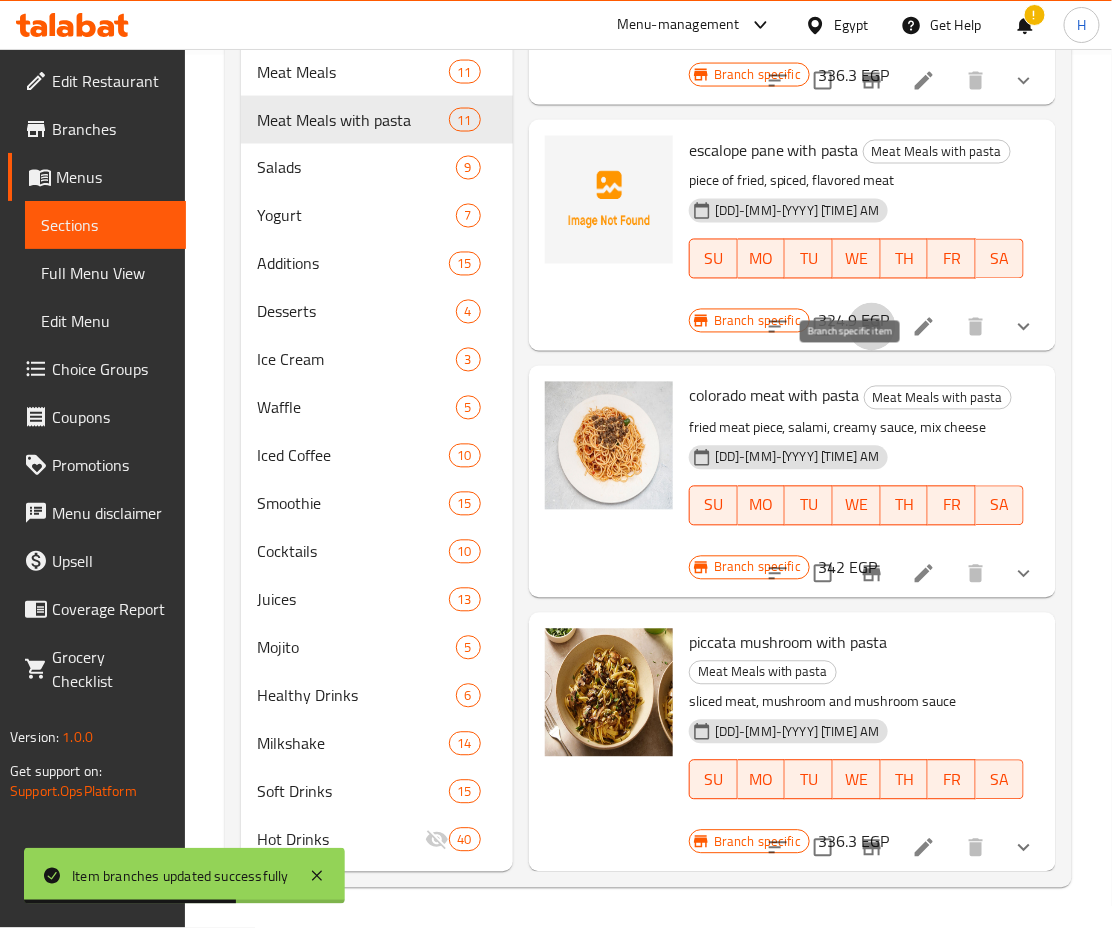 click at bounding box center (872, 327) 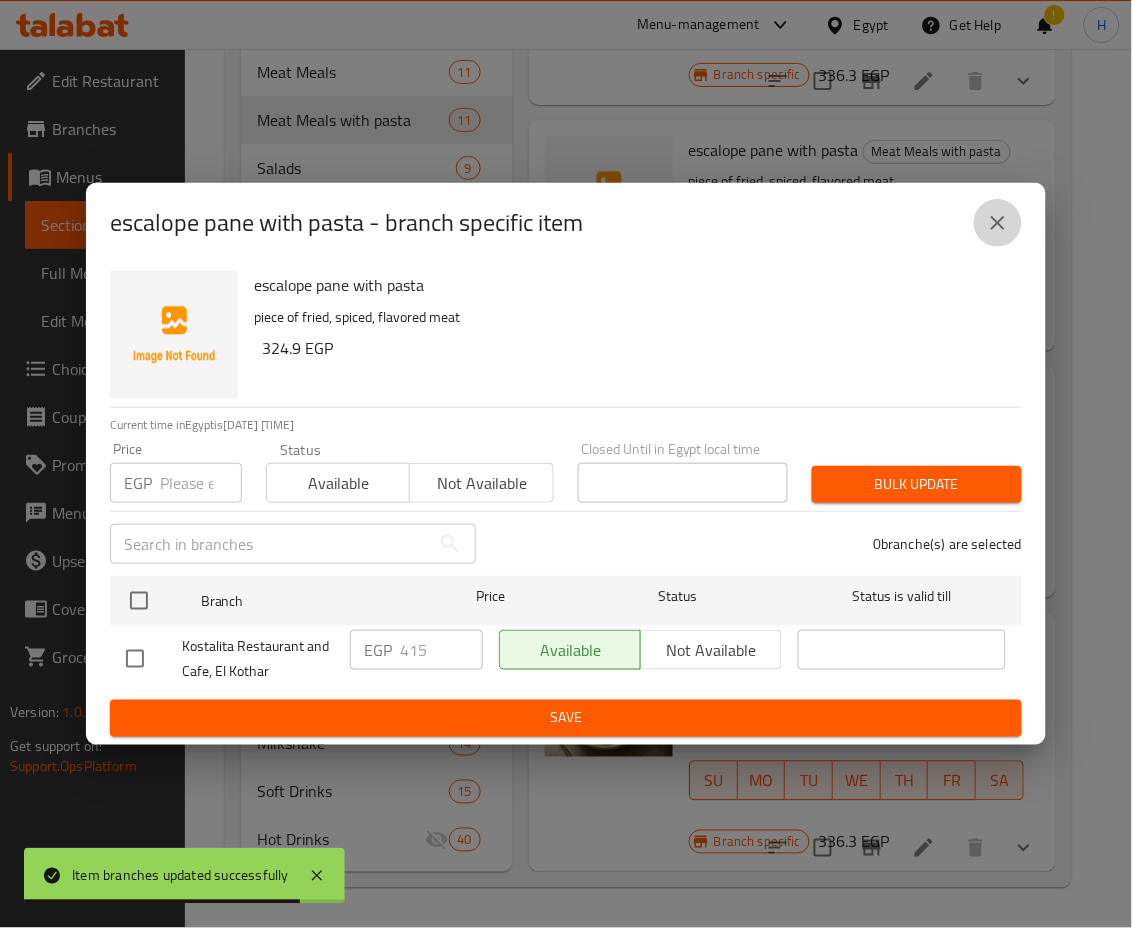 click 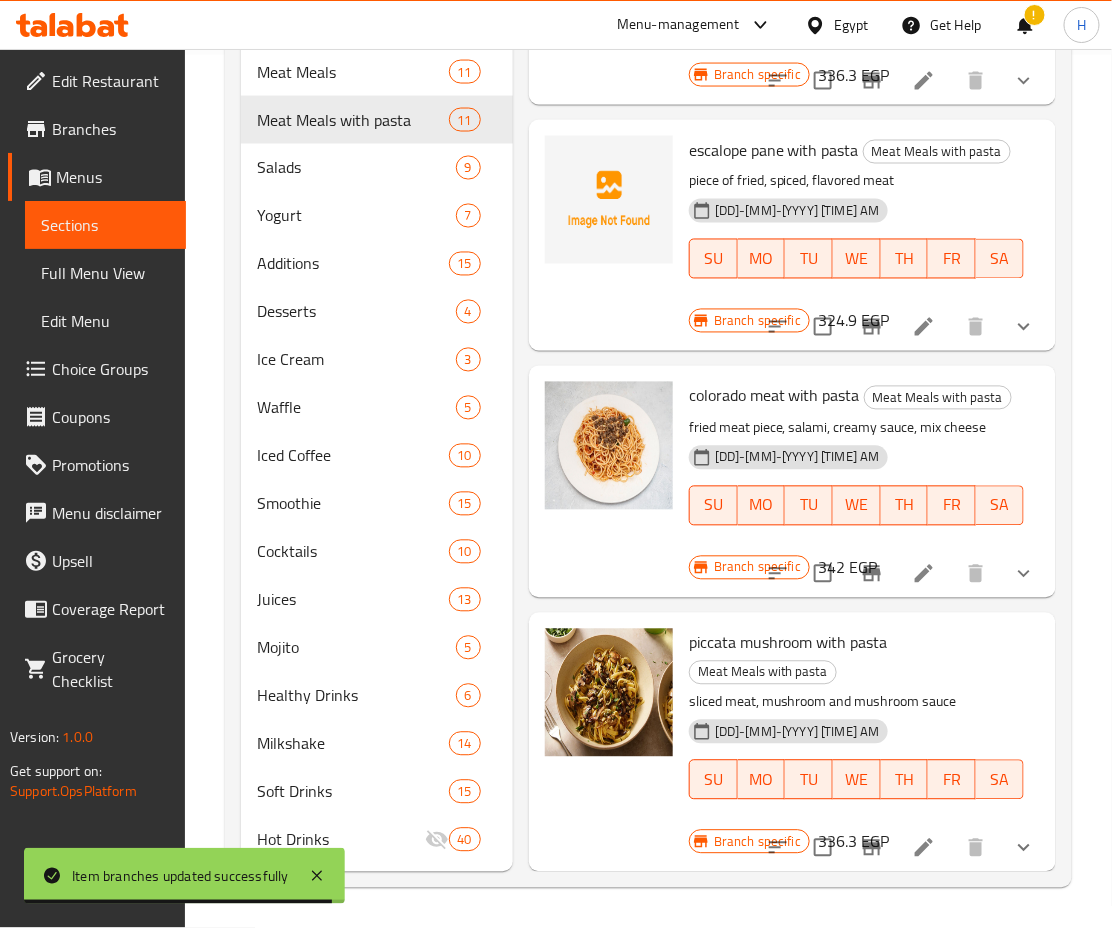 scroll, scrollTop: 1303, scrollLeft: 0, axis: vertical 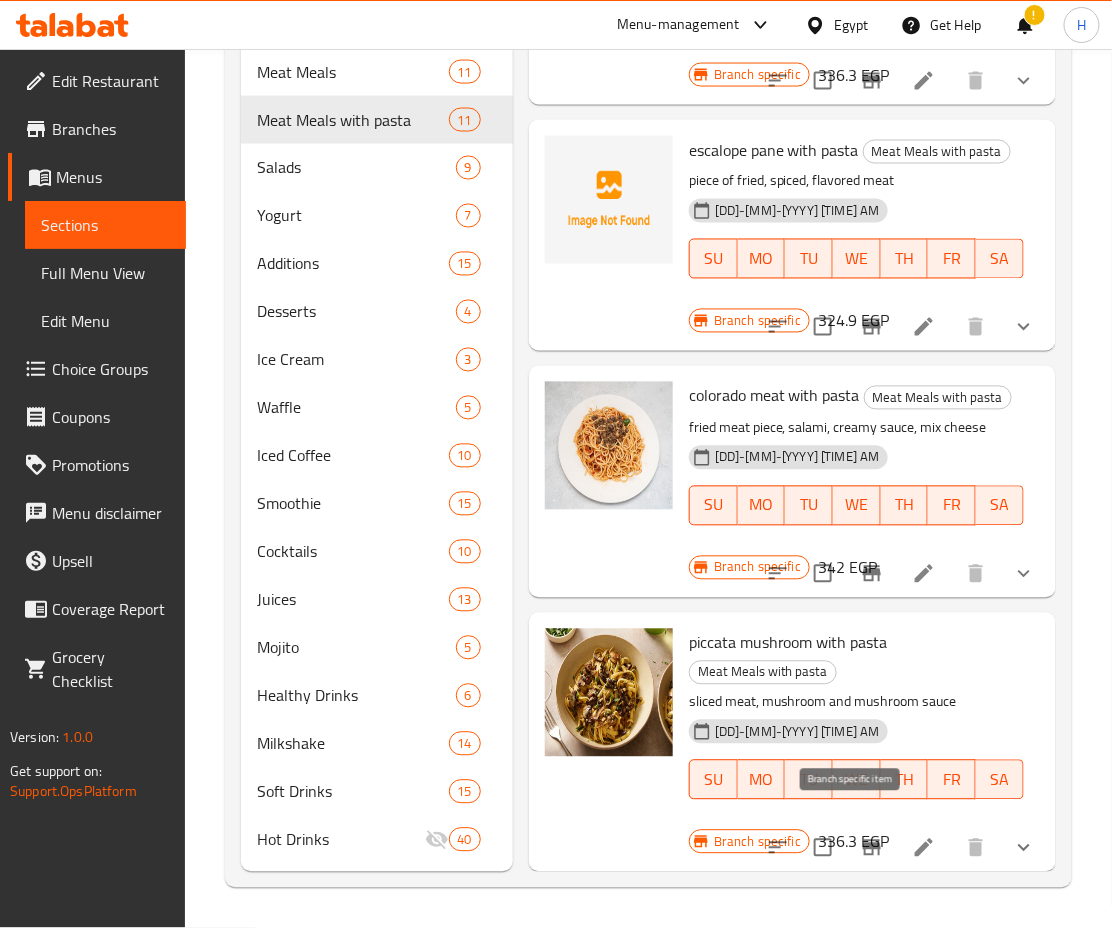 click 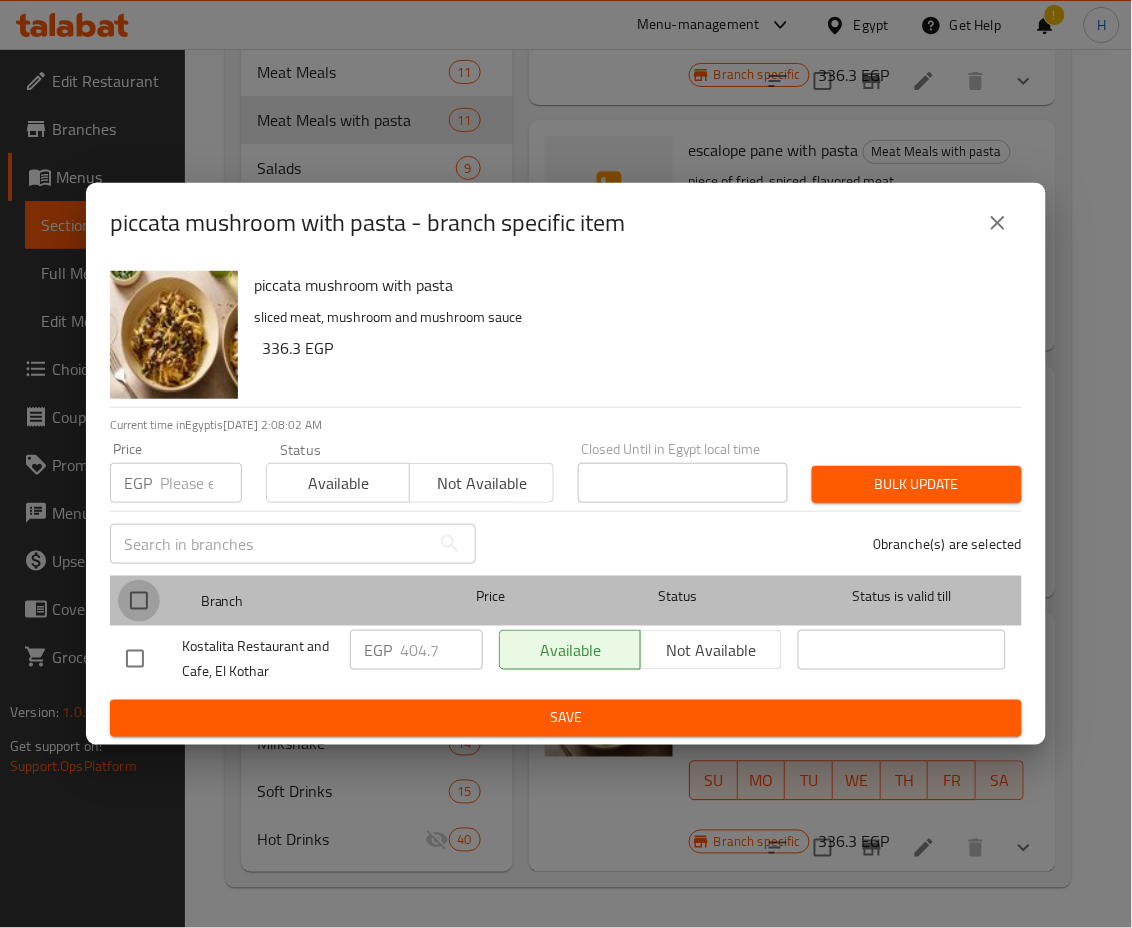 click at bounding box center [139, 601] 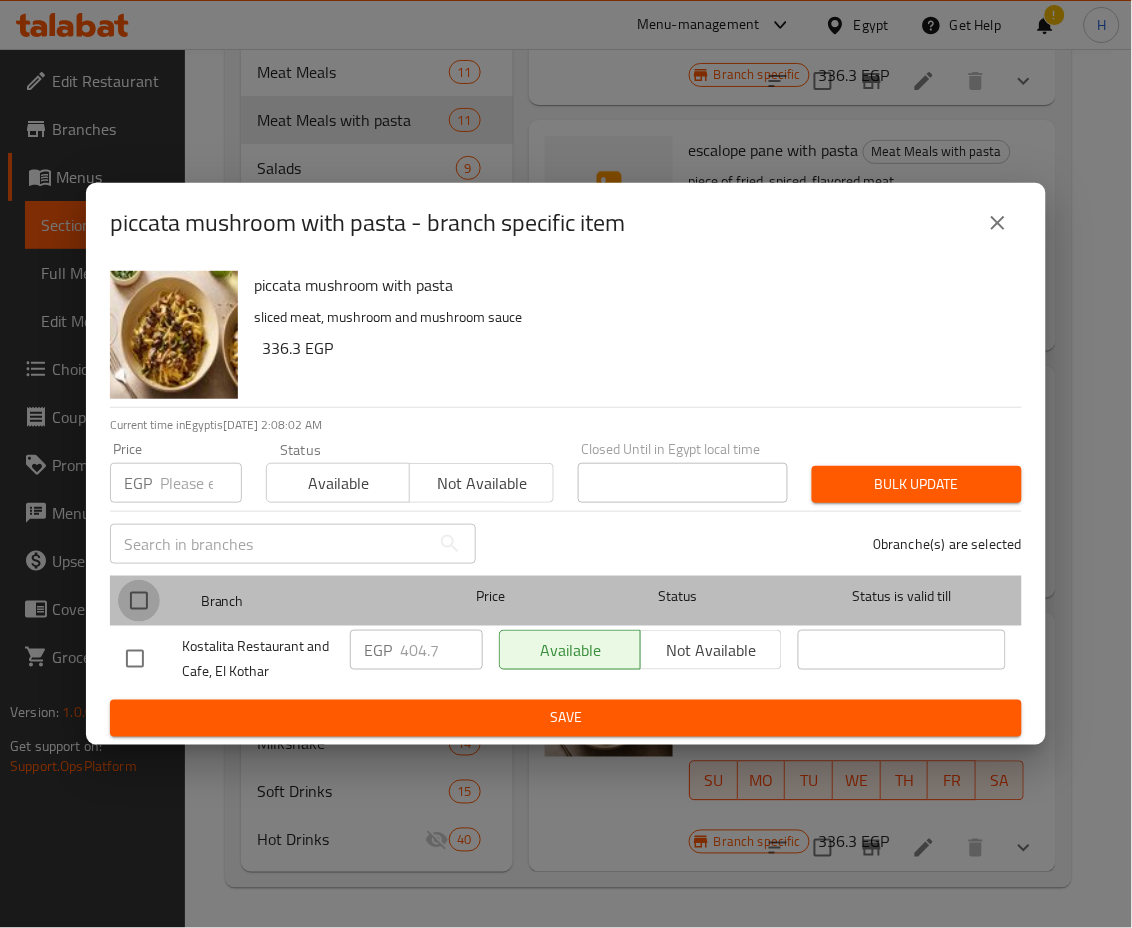 checkbox on "true" 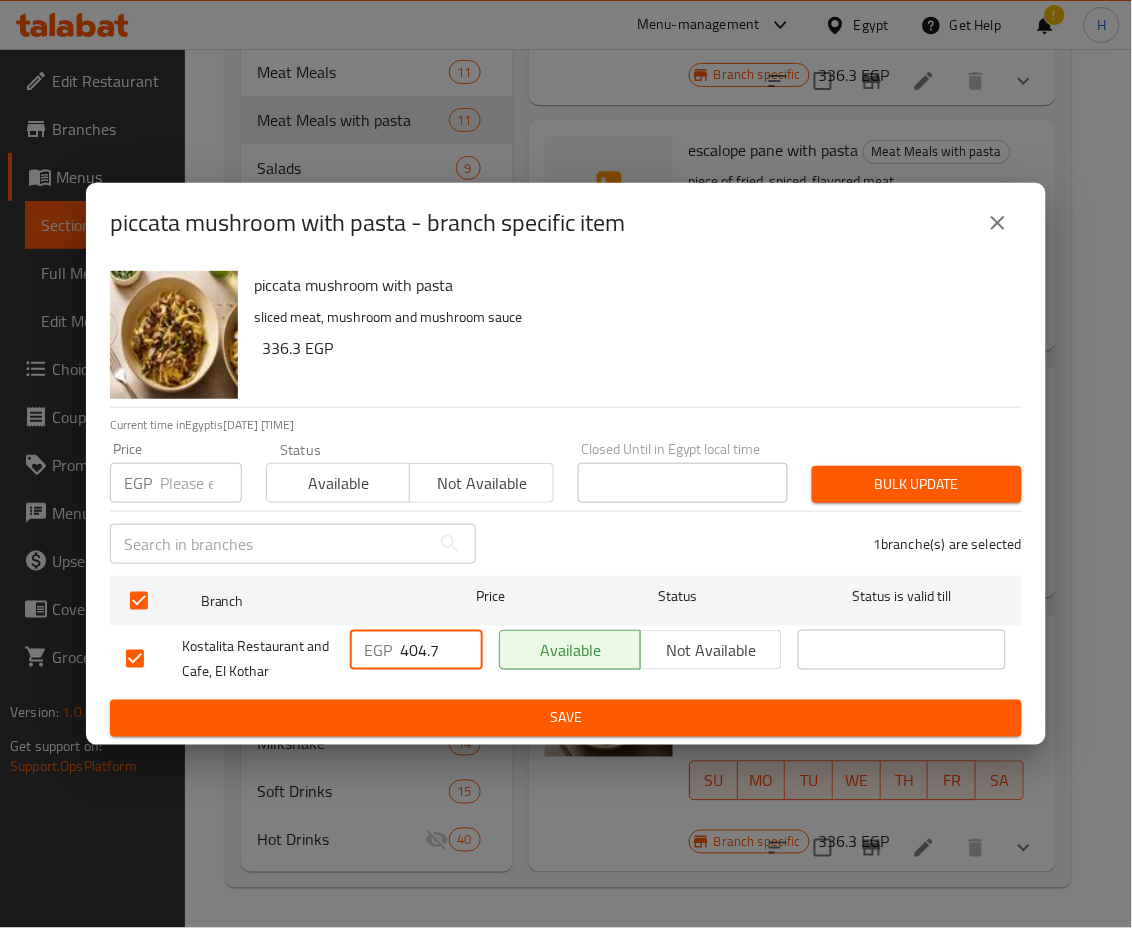 drag, startPoint x: 407, startPoint y: 645, endPoint x: 480, endPoint y: 668, distance: 76.537575 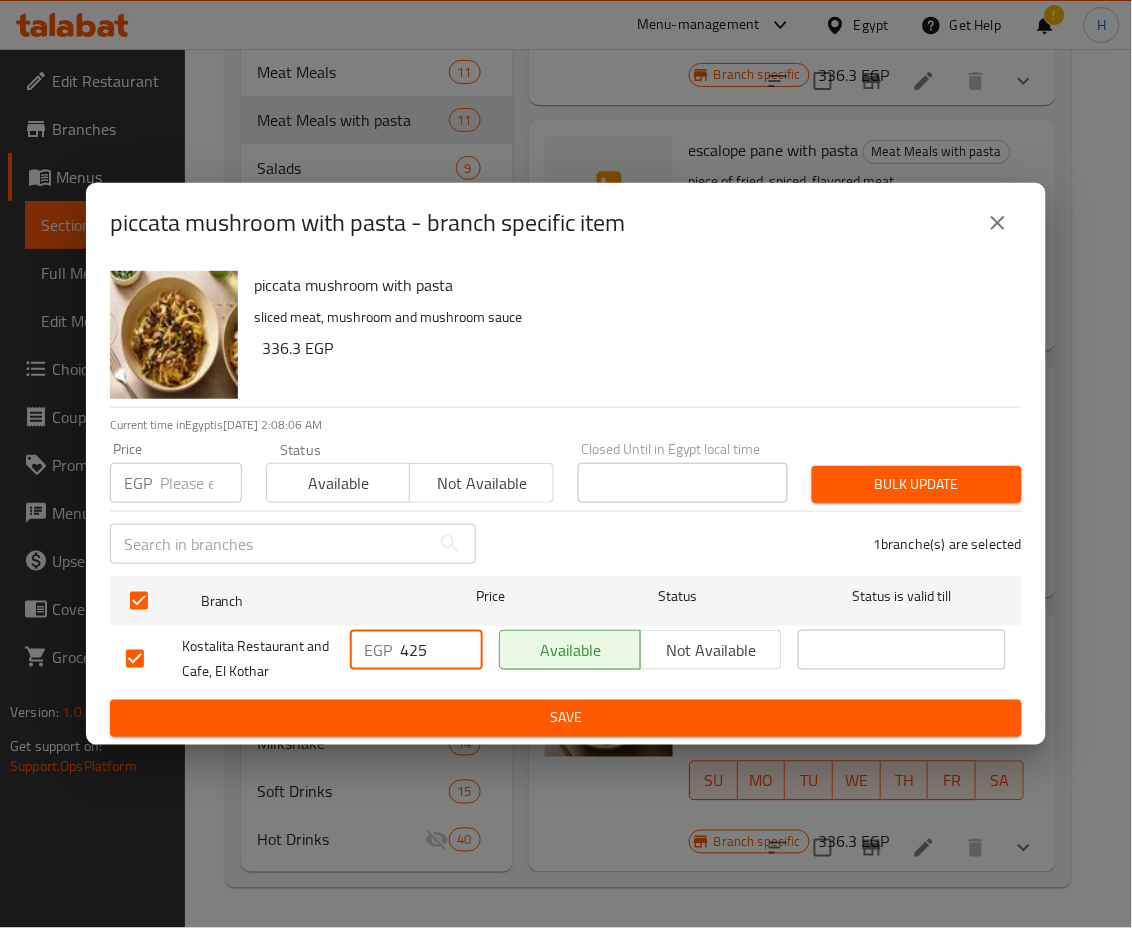 type on "425" 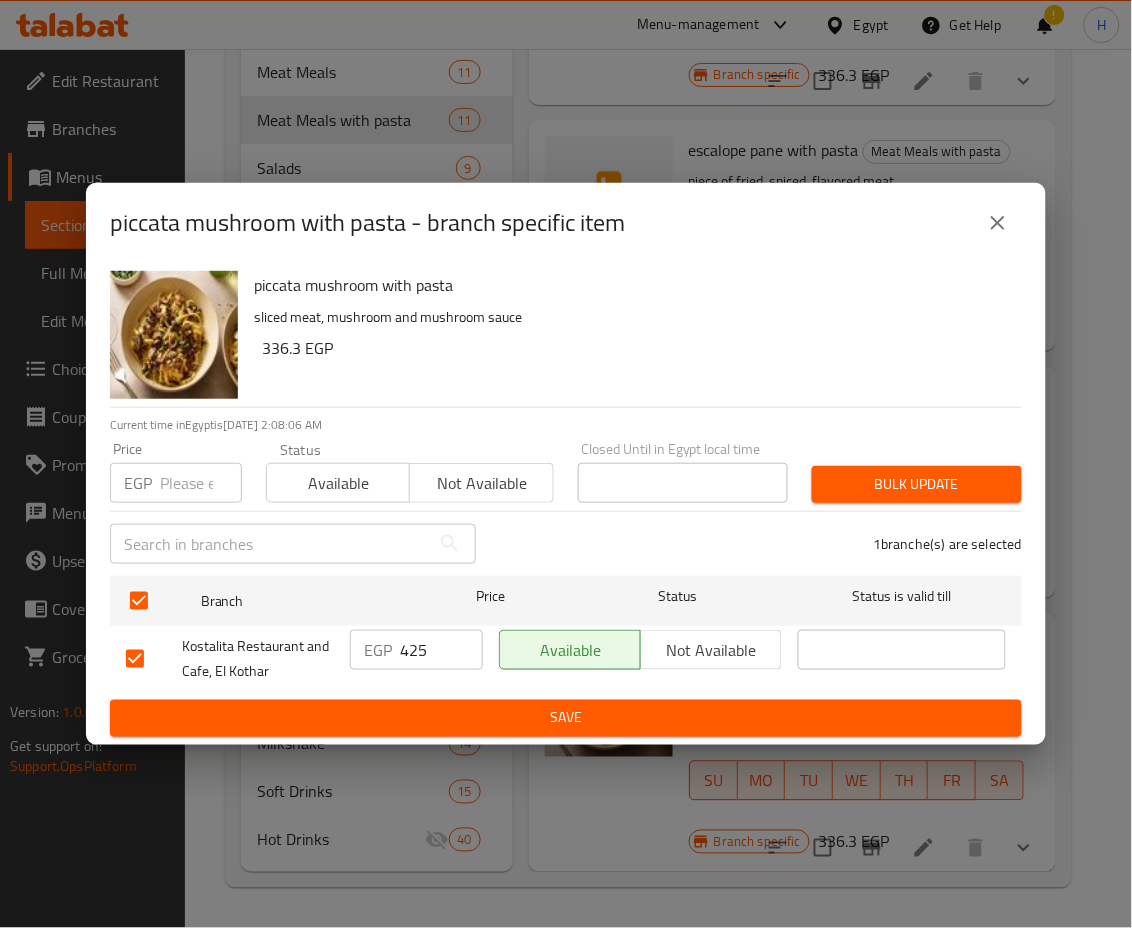click on "Branch Price Status Status is valid till Kostalita Restaurant and Cafe, El Kothar EGP 425 ​ Available Not available ​" at bounding box center [566, 634] 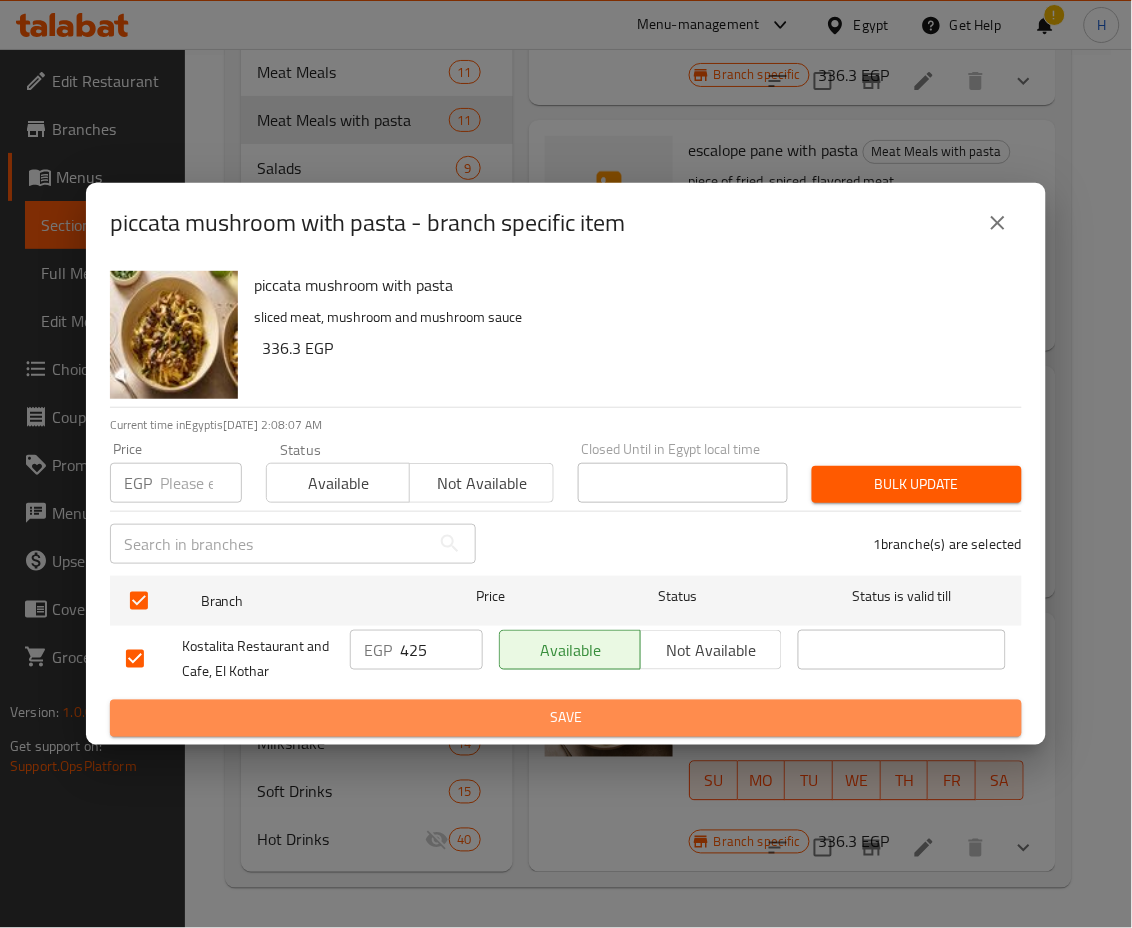click on "Save" at bounding box center (566, 718) 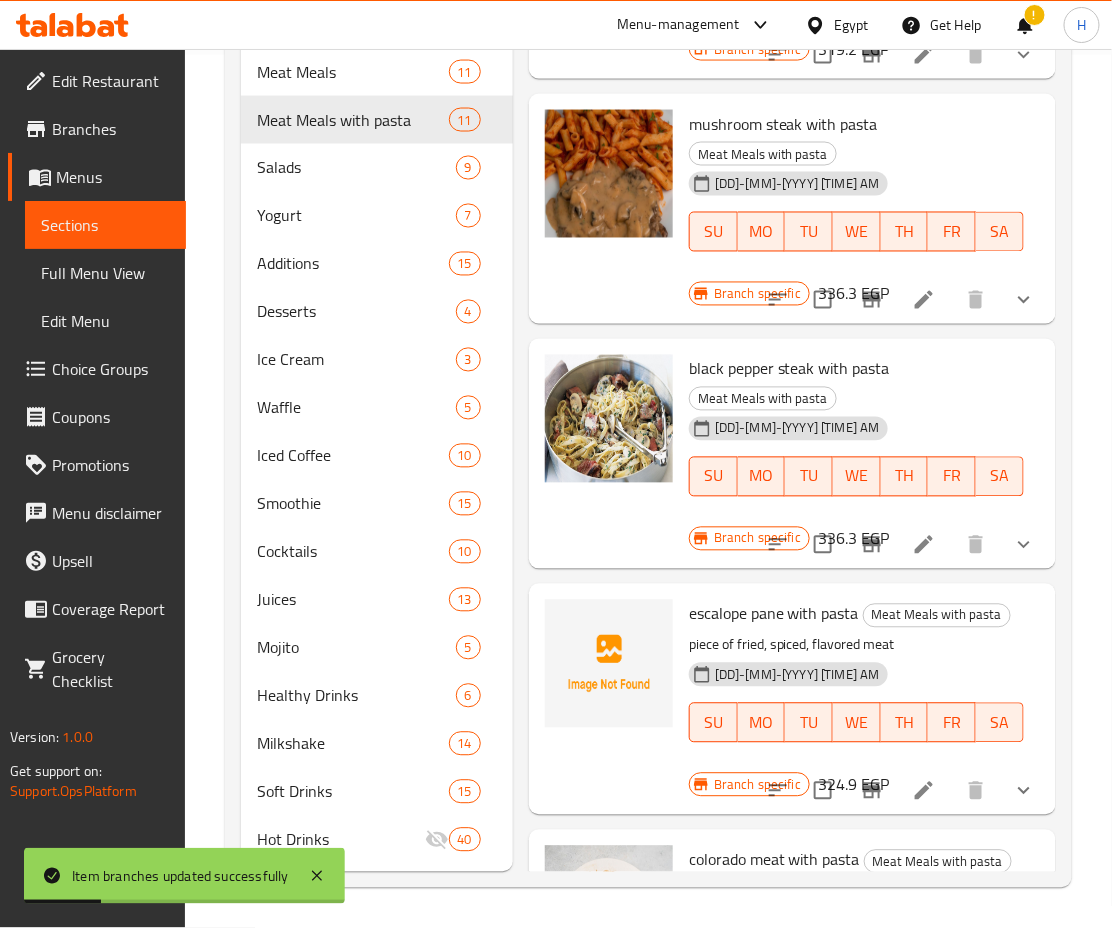 scroll, scrollTop: 0, scrollLeft: 0, axis: both 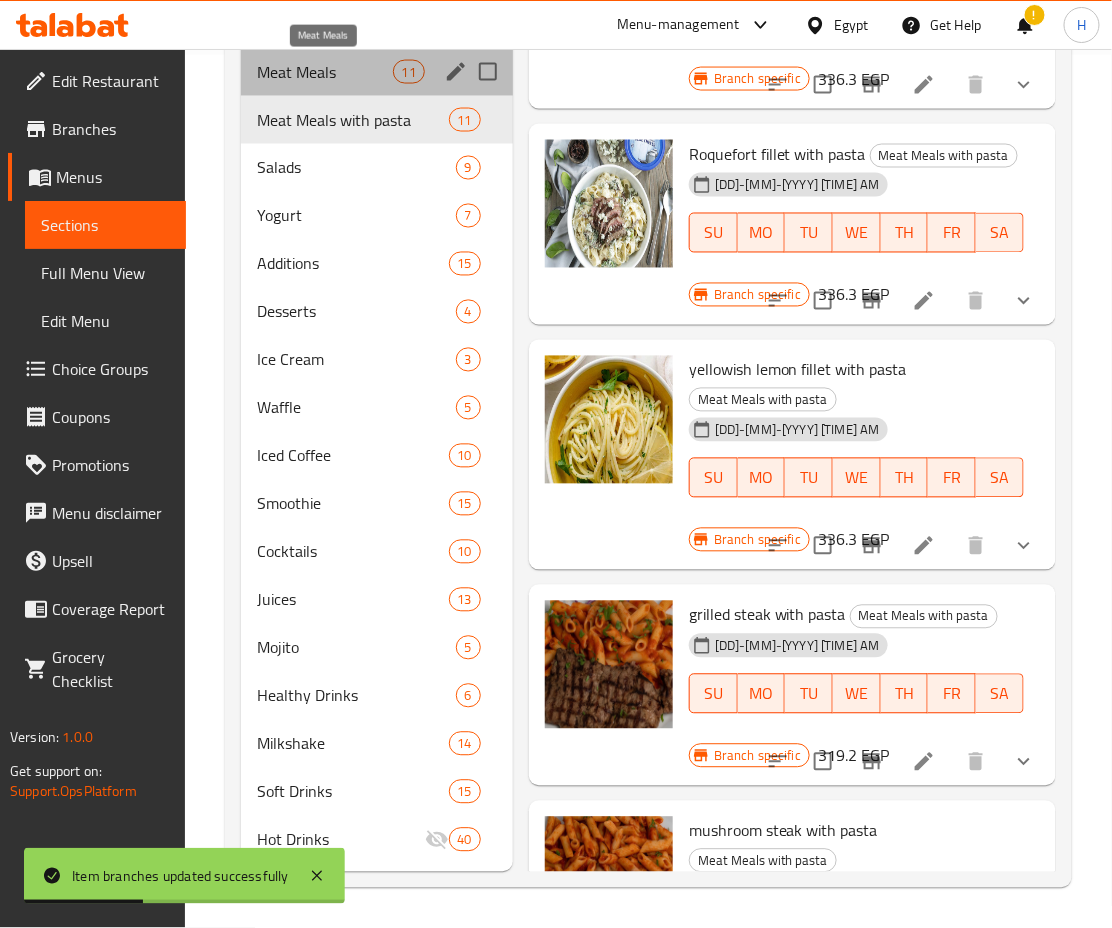 click on "Meat Meals" at bounding box center (324, 72) 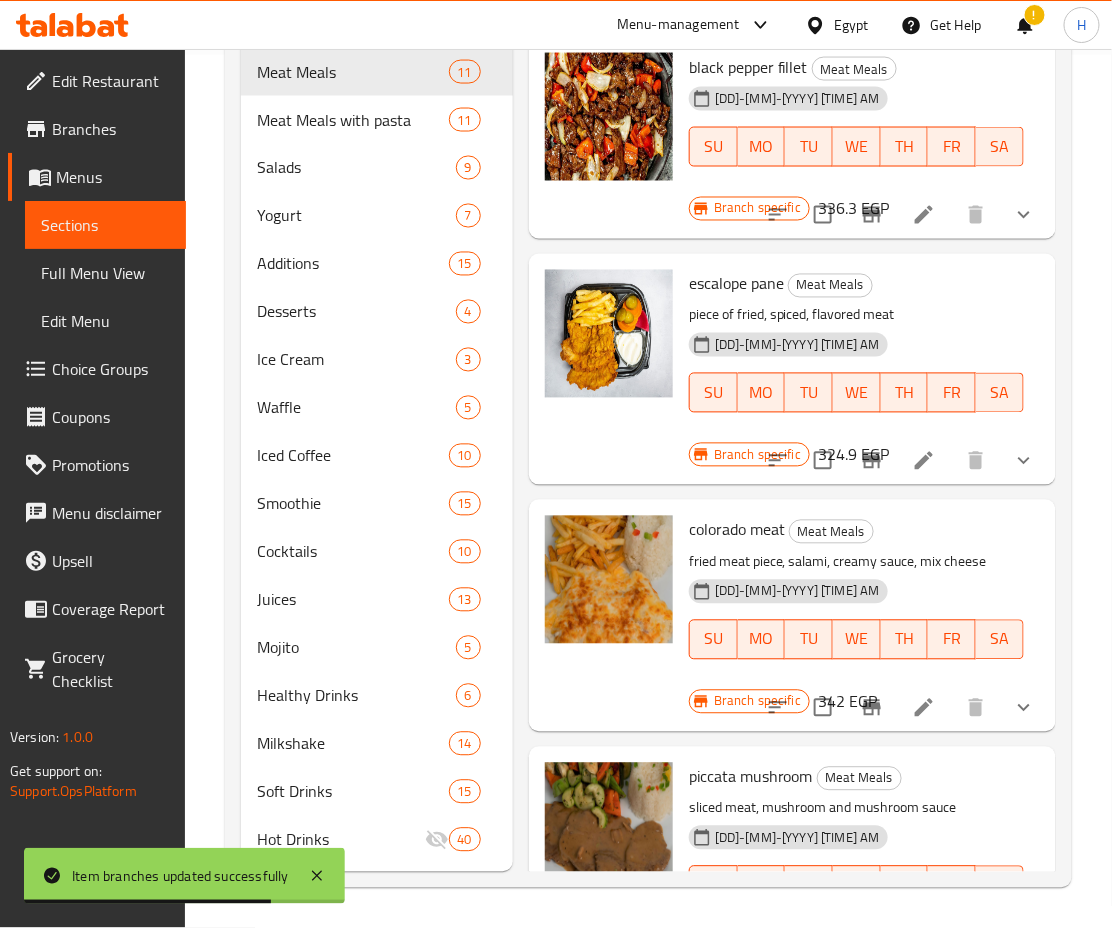 scroll, scrollTop: 653, scrollLeft: 0, axis: vertical 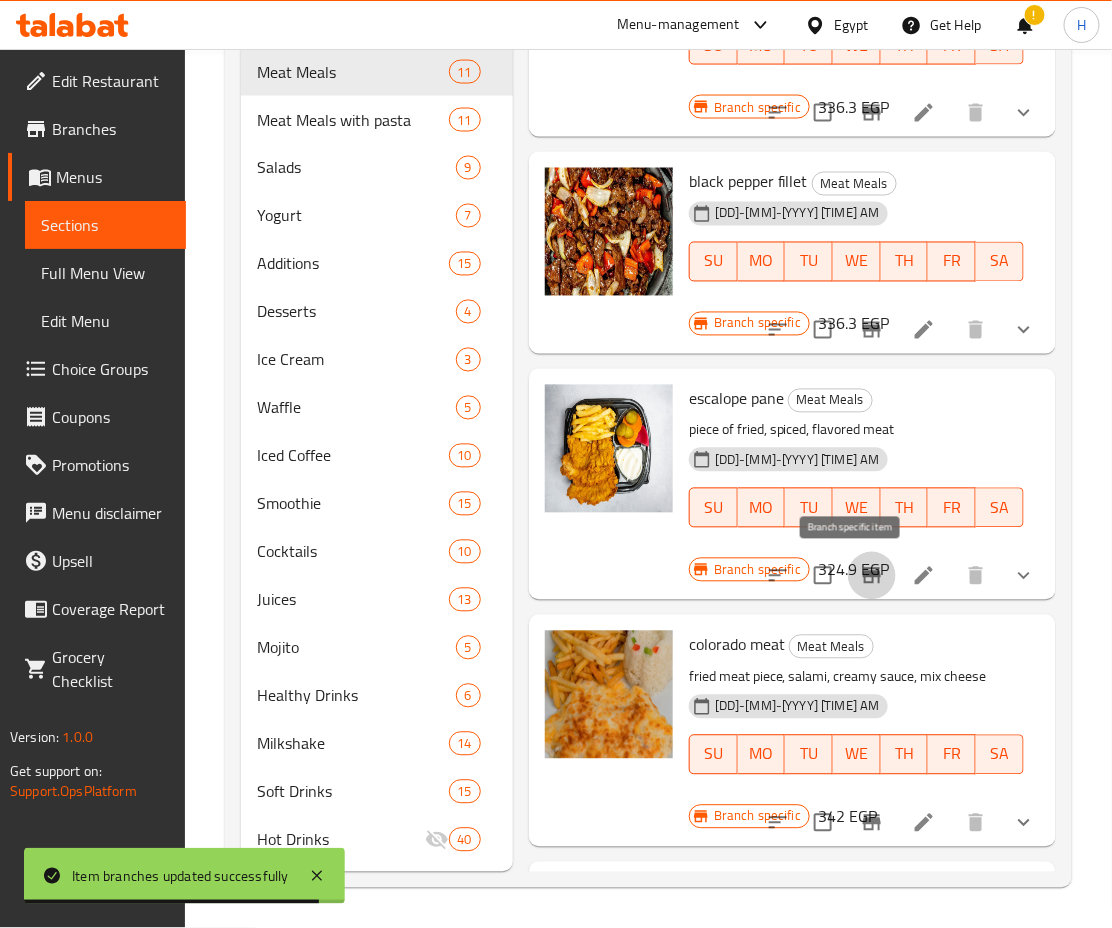 click at bounding box center [872, 576] 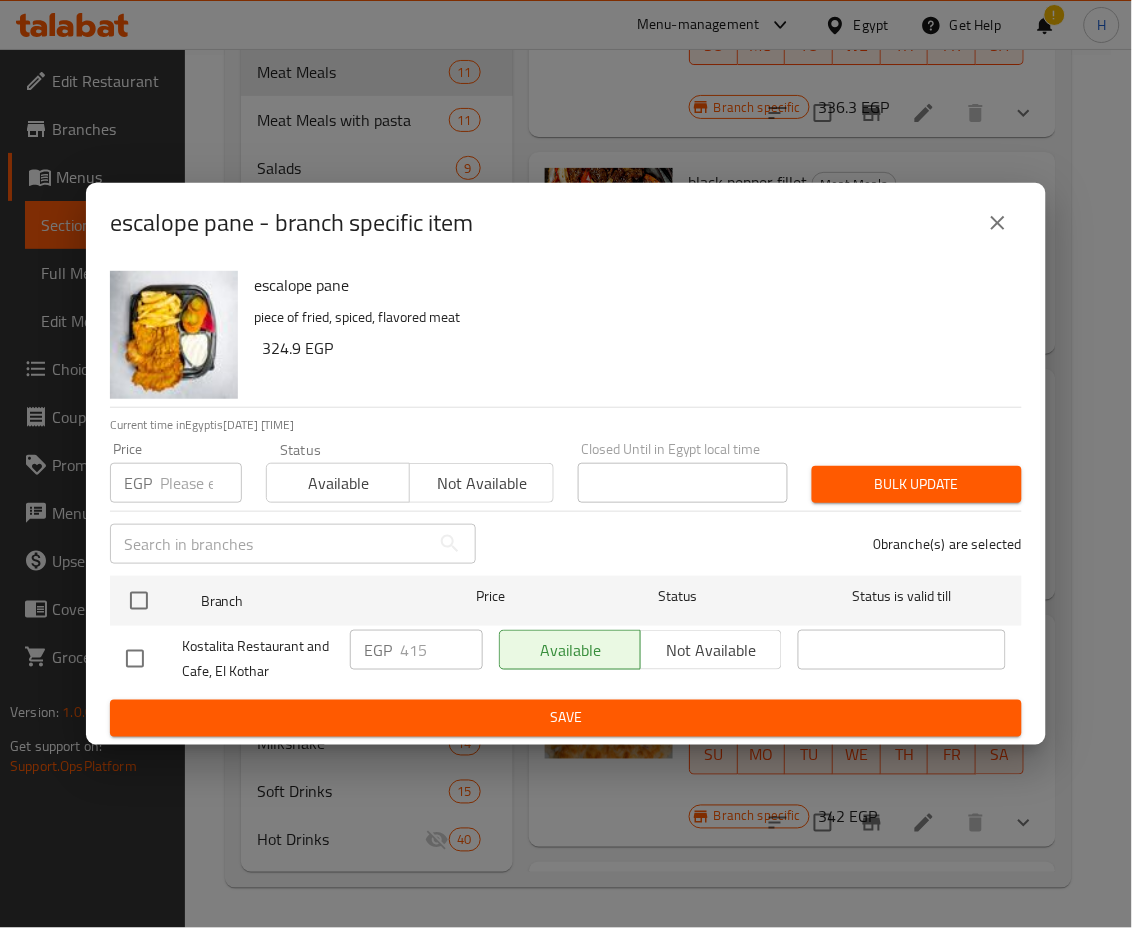 click at bounding box center [998, 223] 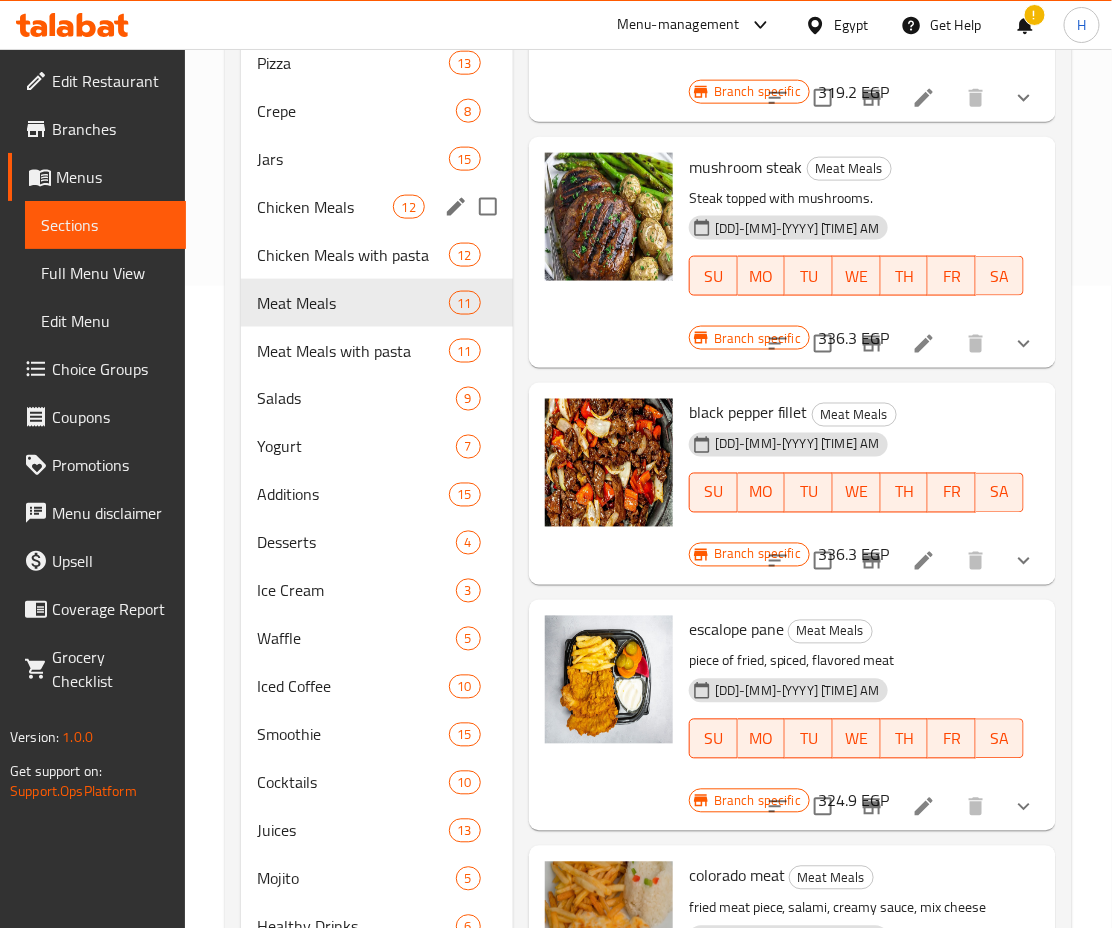 scroll, scrollTop: 640, scrollLeft: 0, axis: vertical 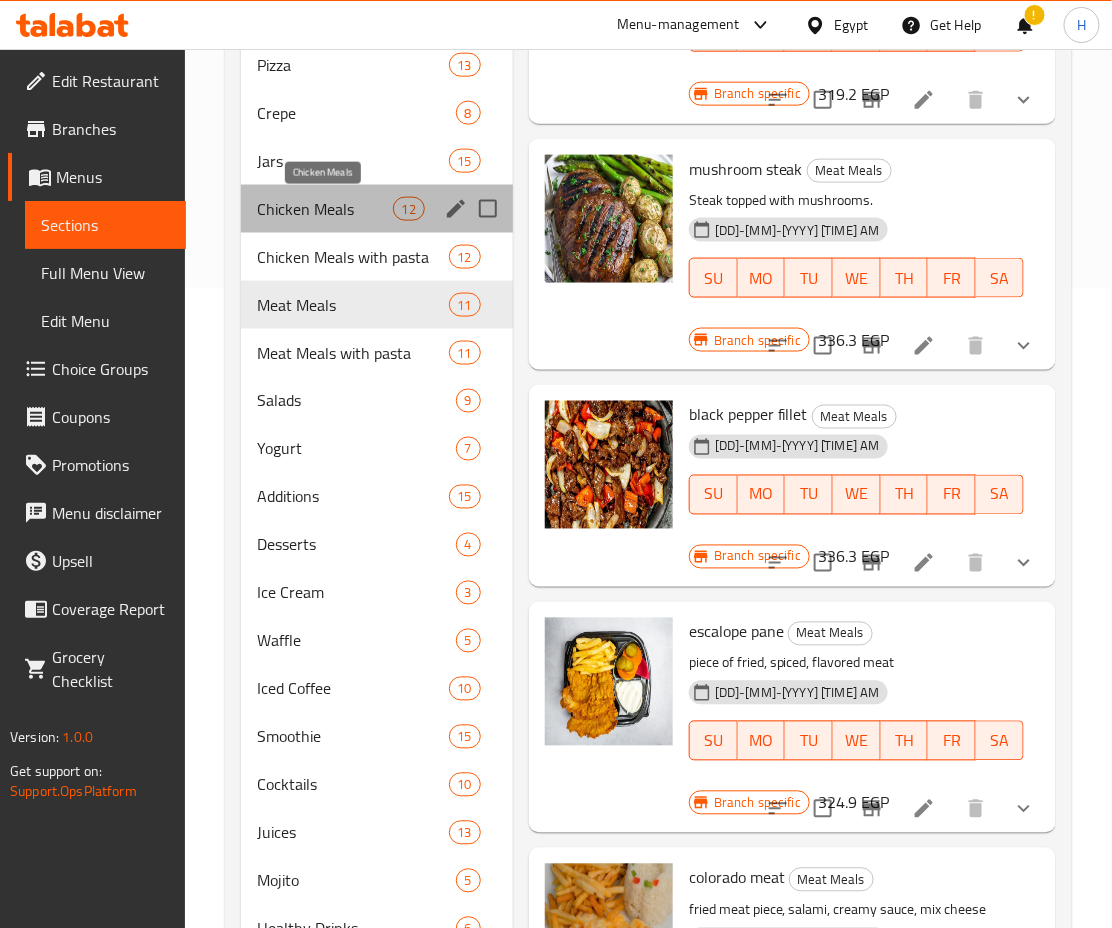 click on "Chicken Meals" at bounding box center [324, 209] 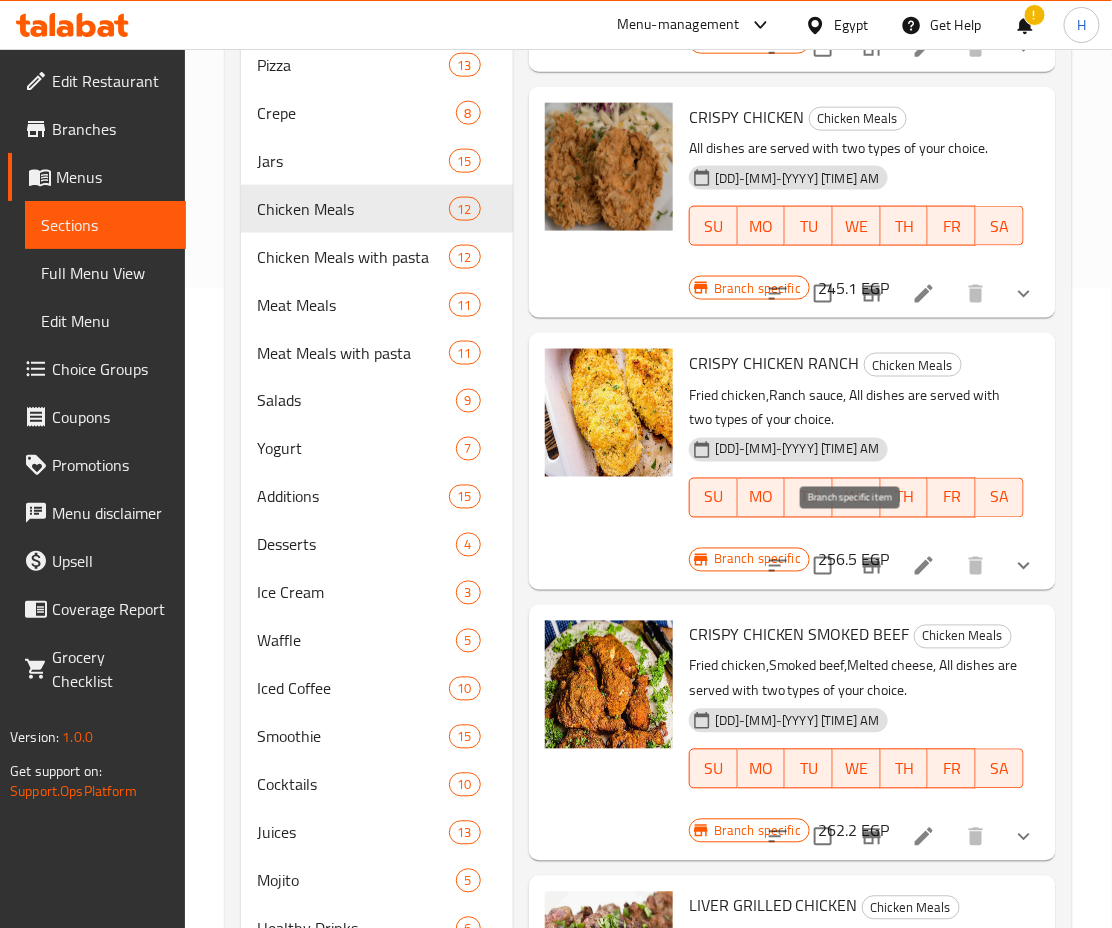 scroll, scrollTop: 0, scrollLeft: 0, axis: both 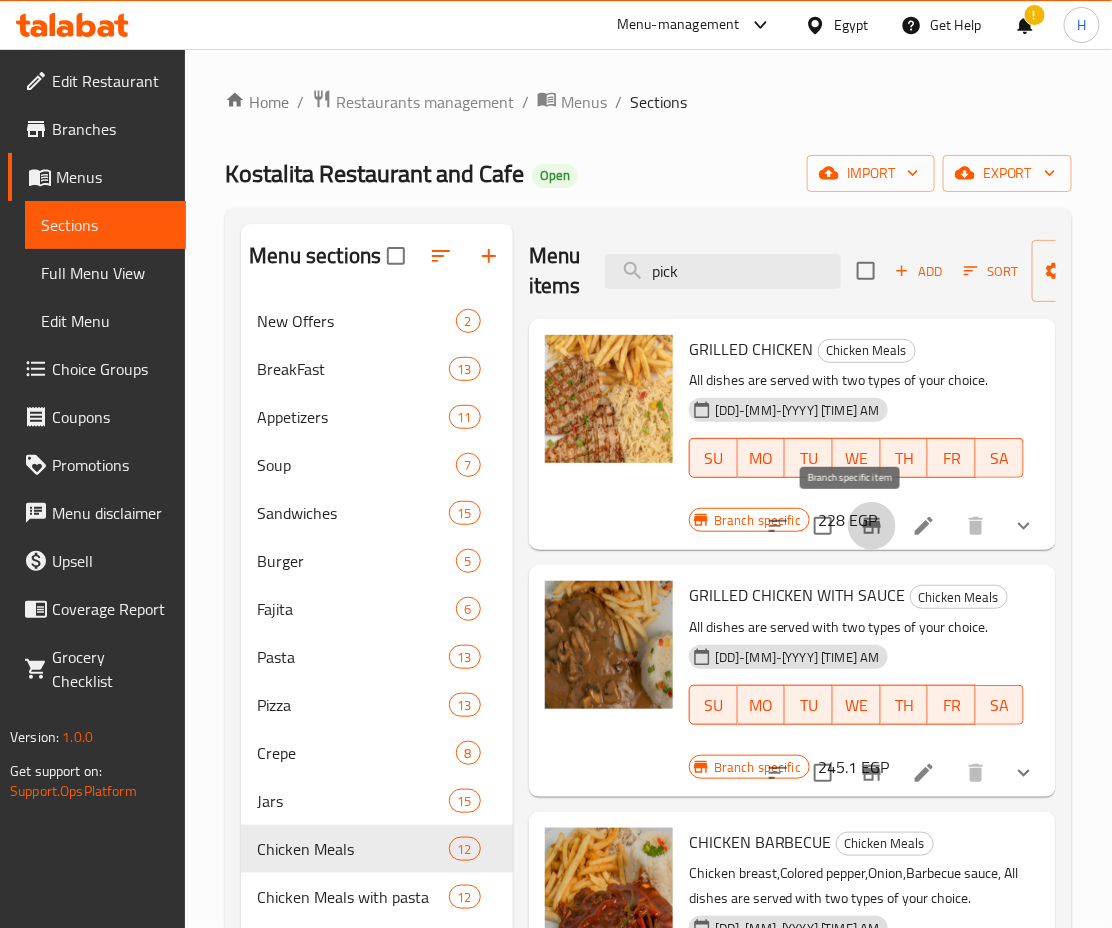 click 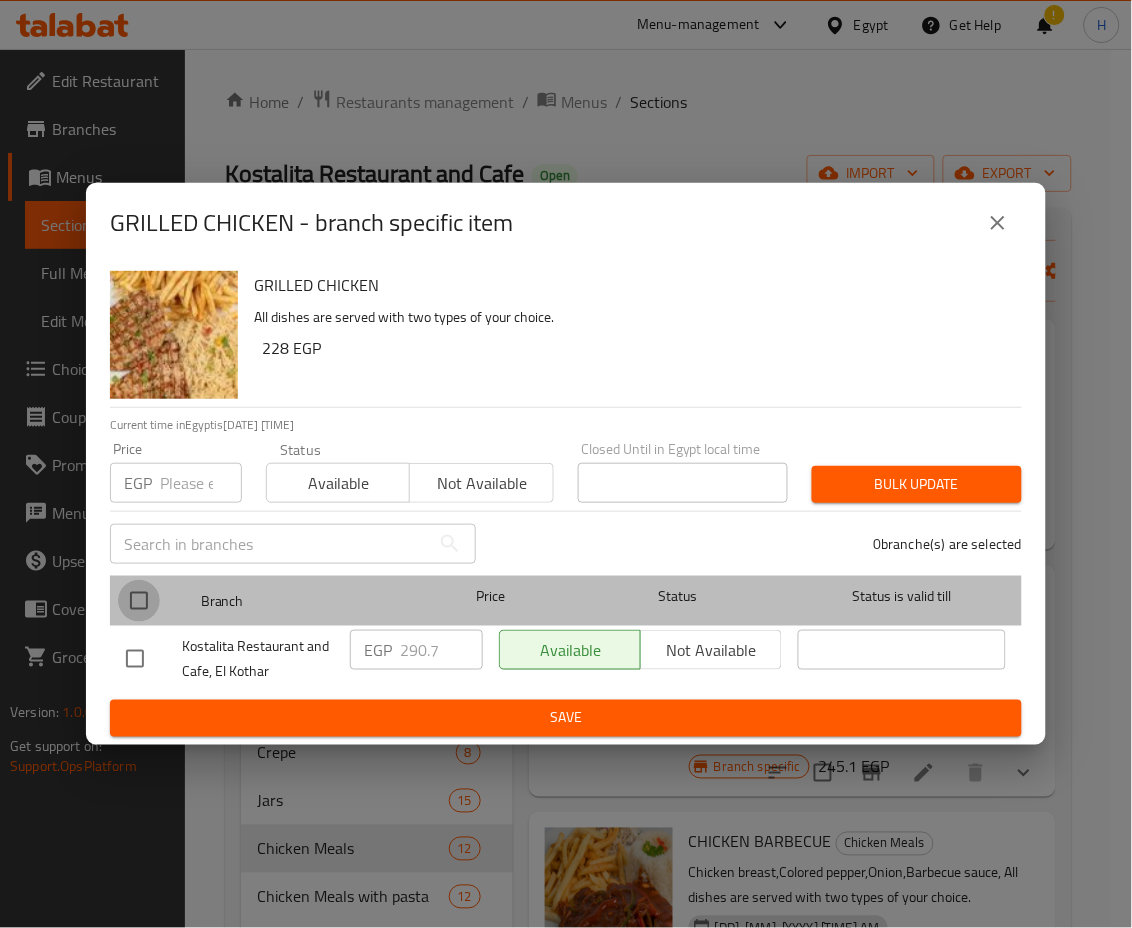 click at bounding box center [139, 601] 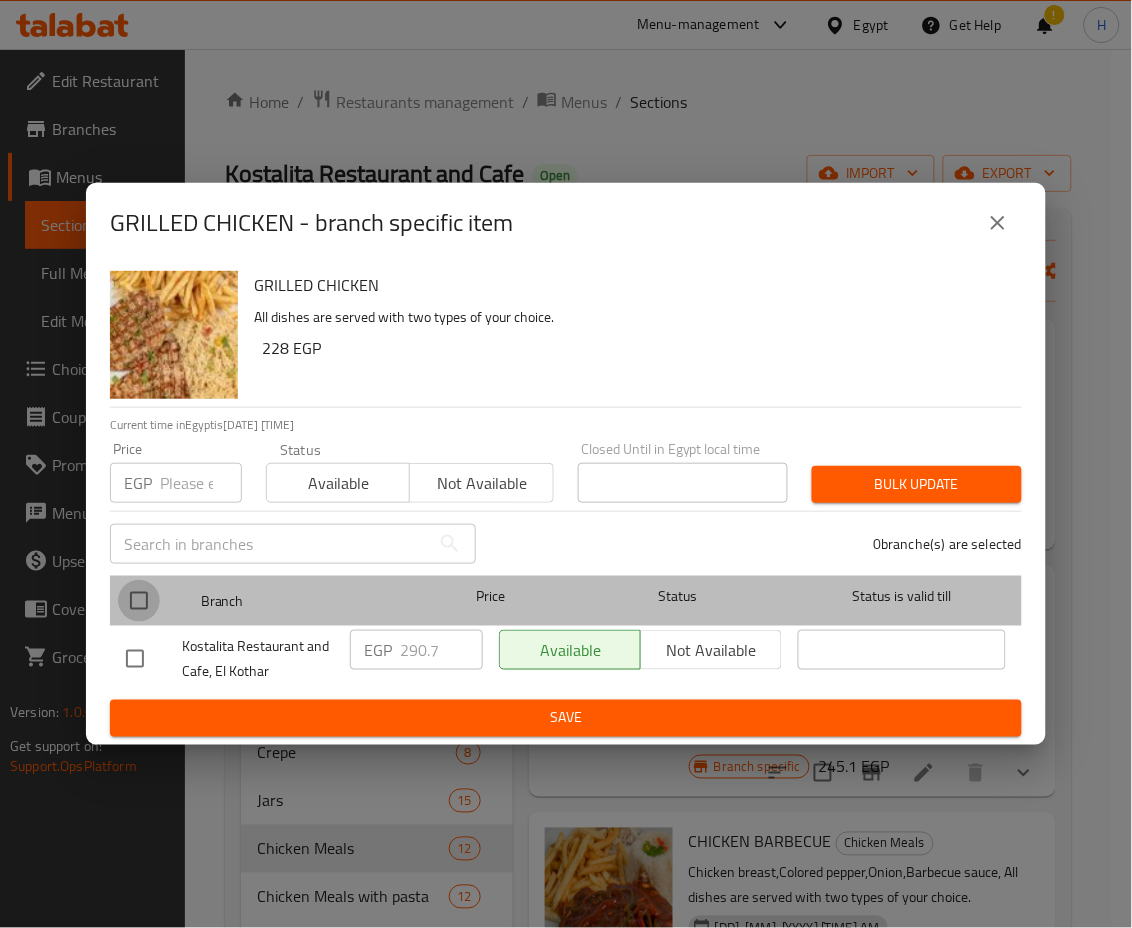 checkbox on "true" 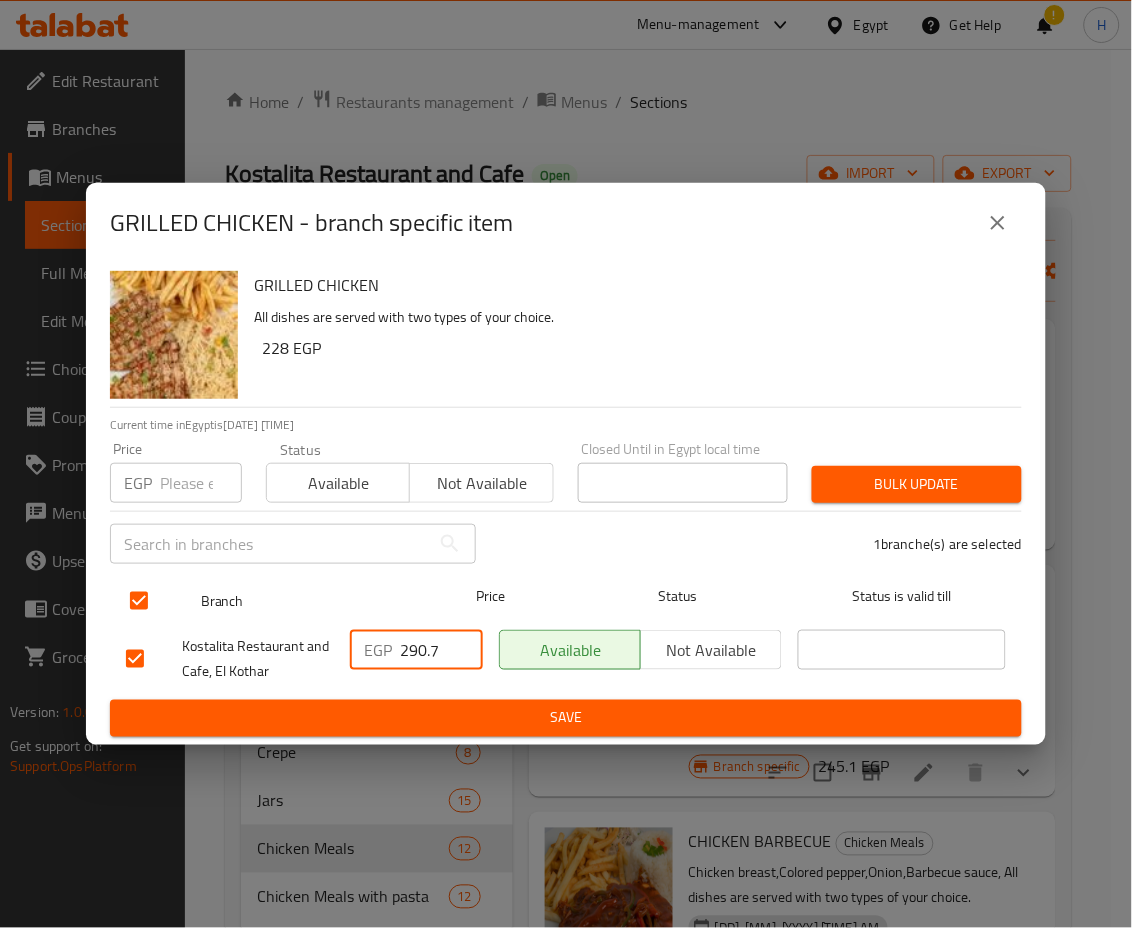 drag, startPoint x: 445, startPoint y: 648, endPoint x: 212, endPoint y: 606, distance: 236.75514 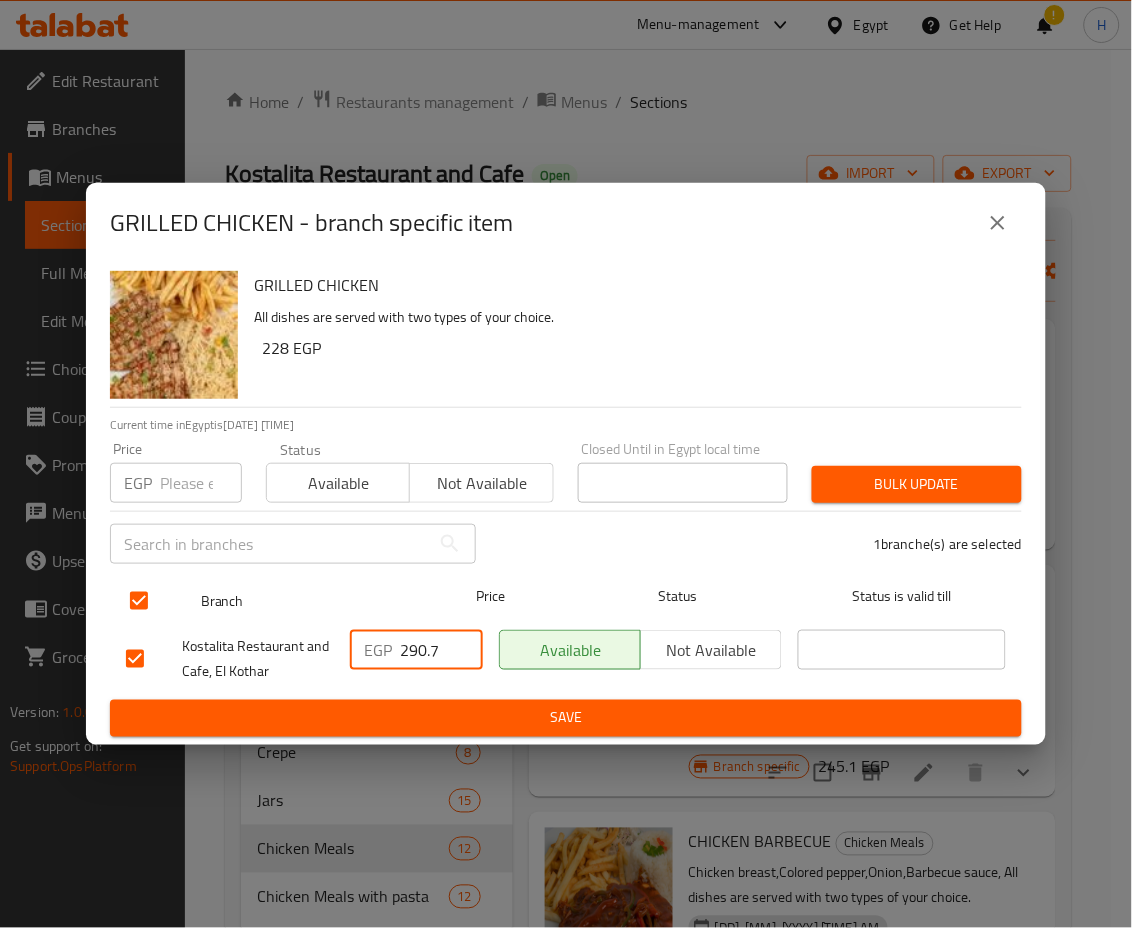 click on "Branch Price Status Status is valid till Kostalita Restaurant and Cafe, El Kothar EGP 290.7 ​ Available Not available ​" at bounding box center [566, 634] 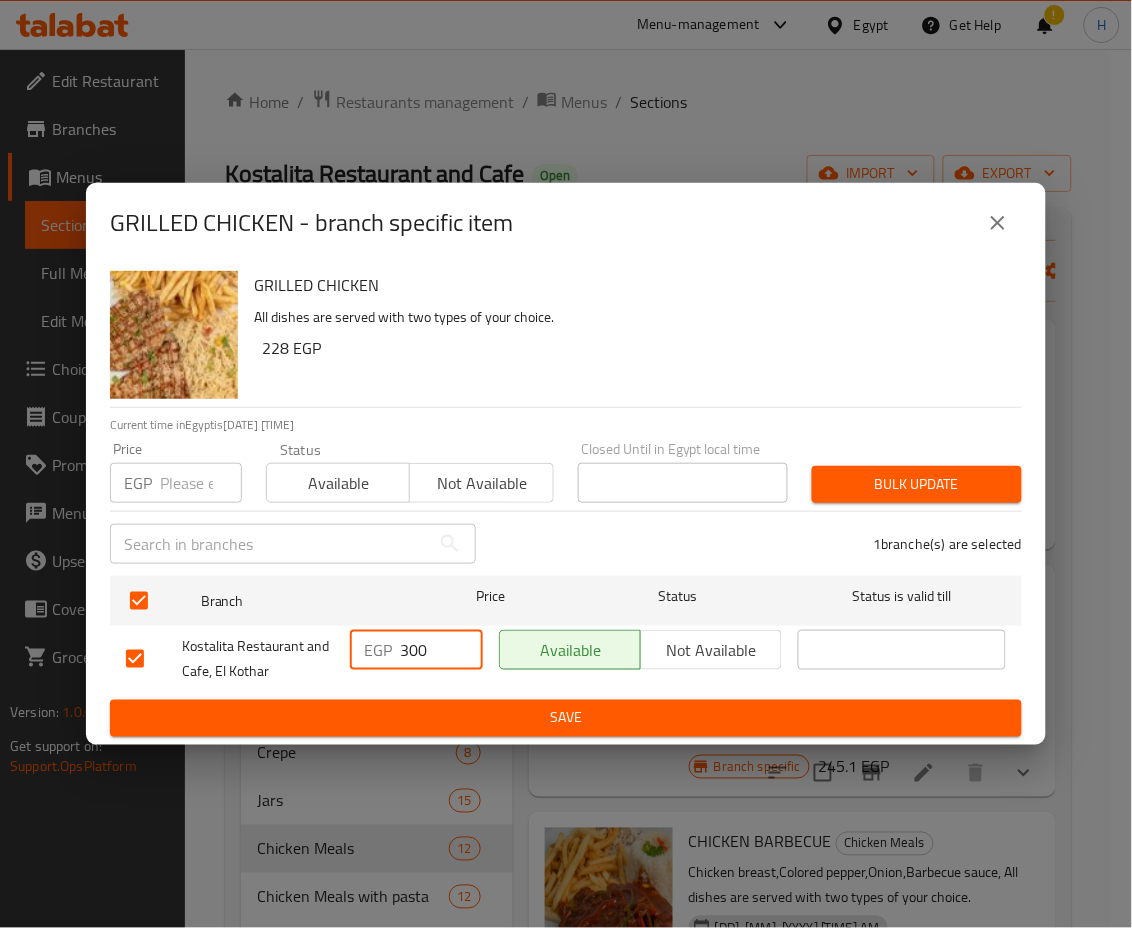 type on "300" 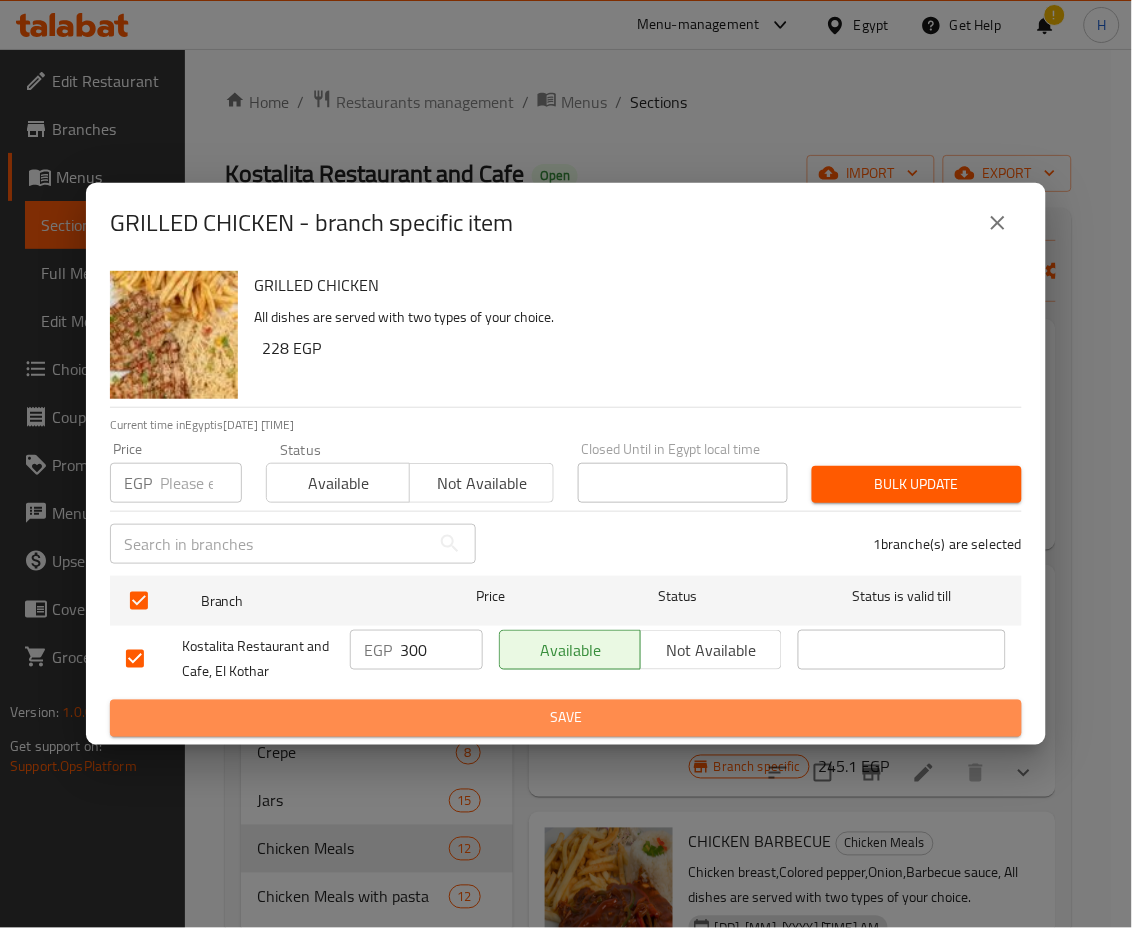click on "Save" at bounding box center [566, 718] 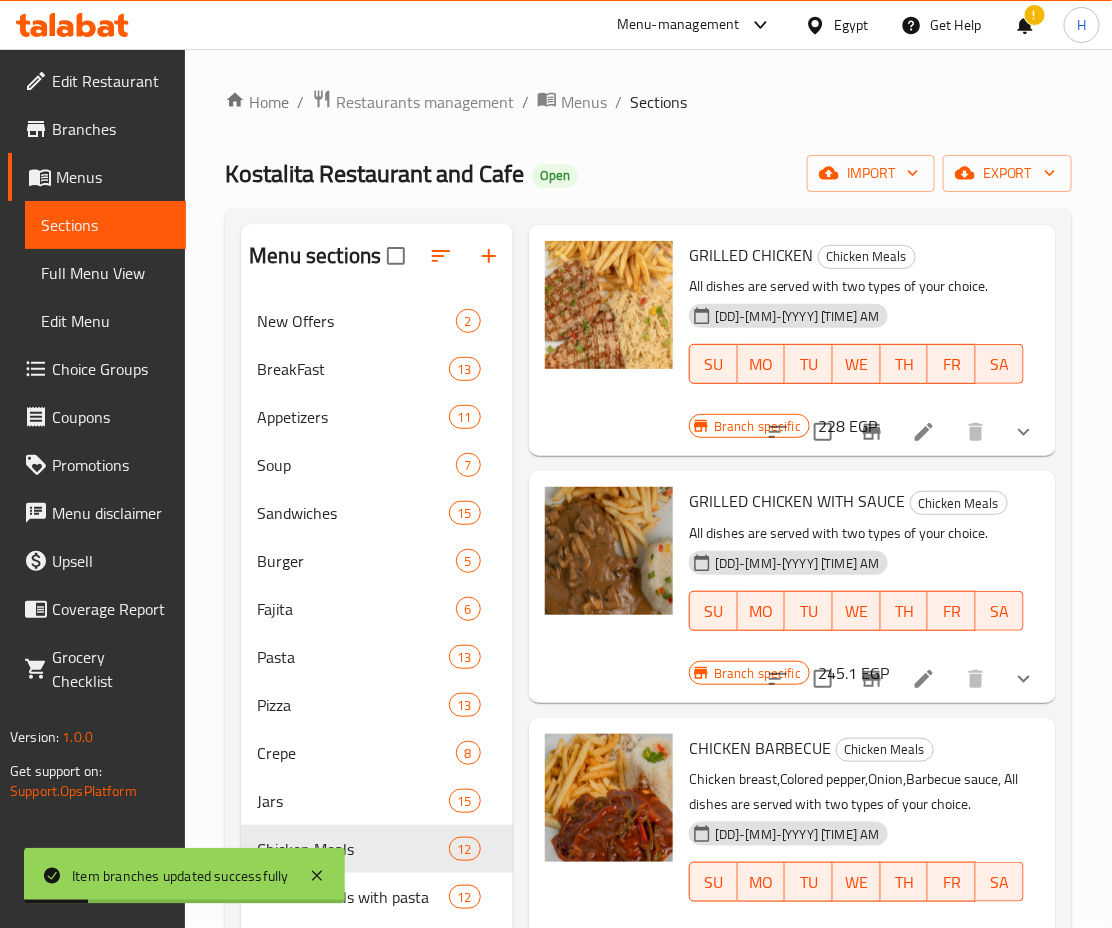 scroll, scrollTop: 96, scrollLeft: 0, axis: vertical 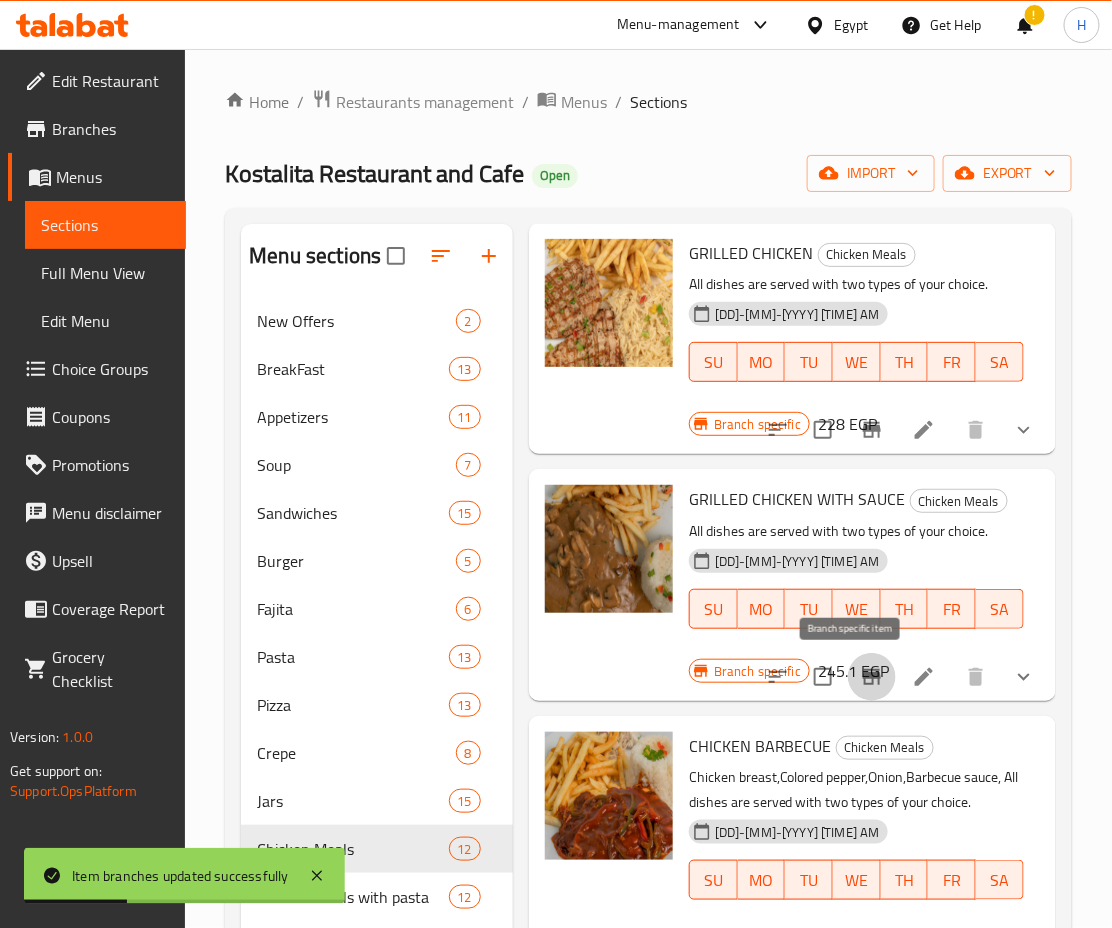 click 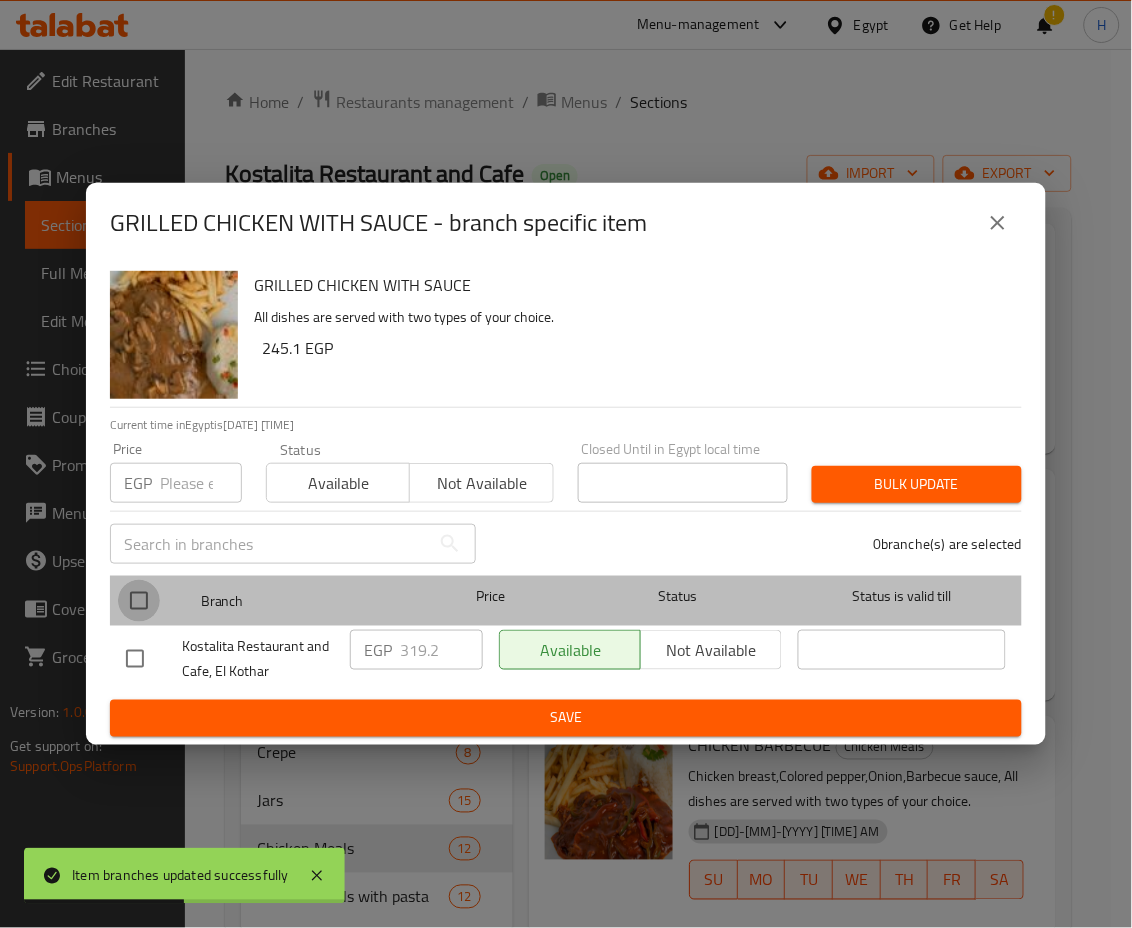 click at bounding box center (139, 601) 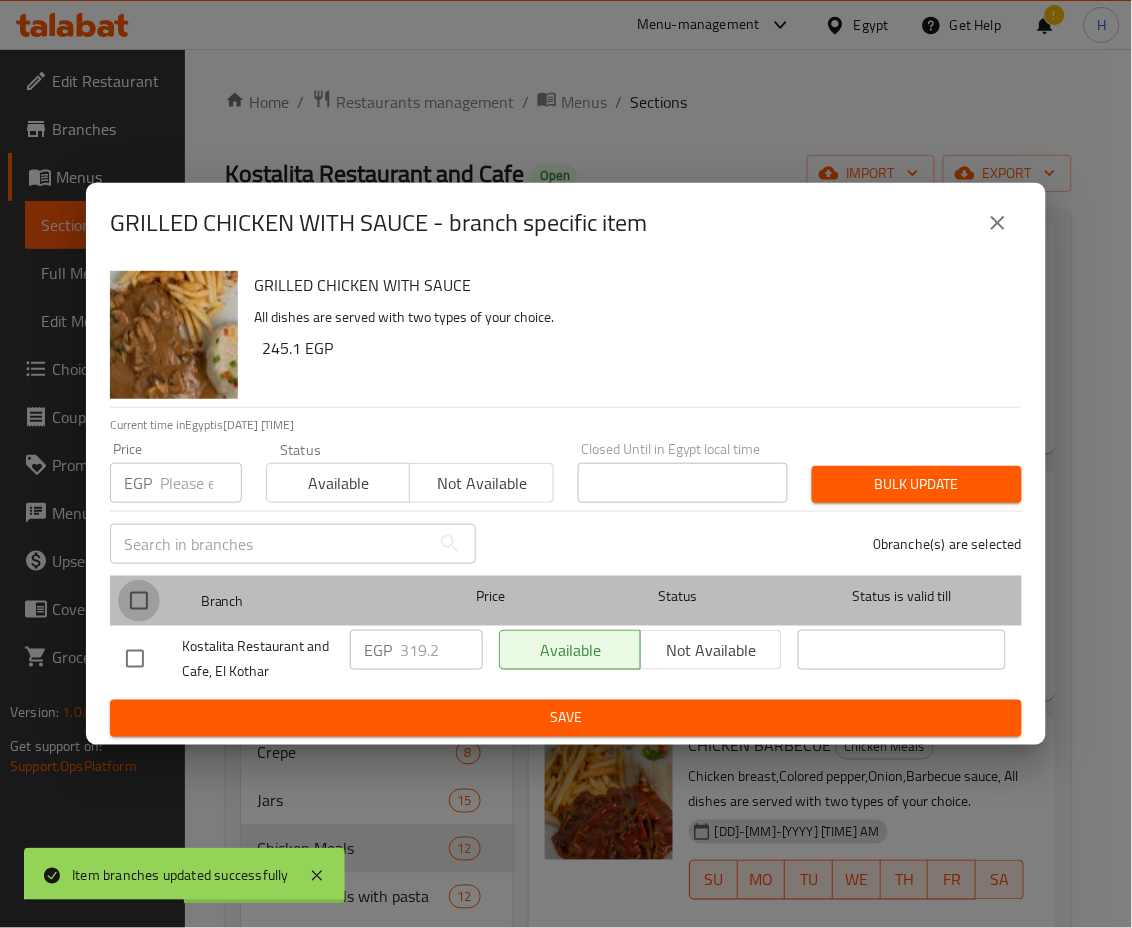 checkbox on "true" 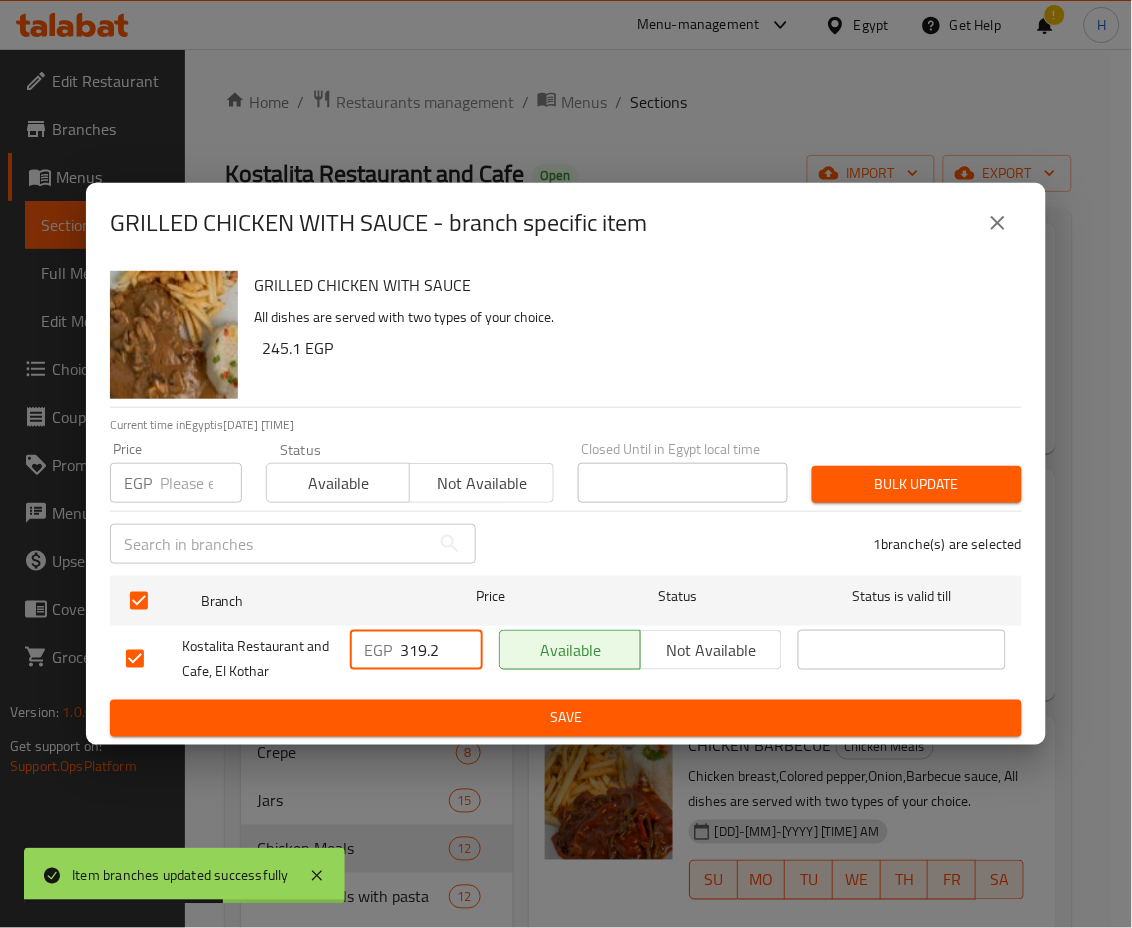 drag, startPoint x: 453, startPoint y: 655, endPoint x: 366, endPoint y: 638, distance: 88.64536 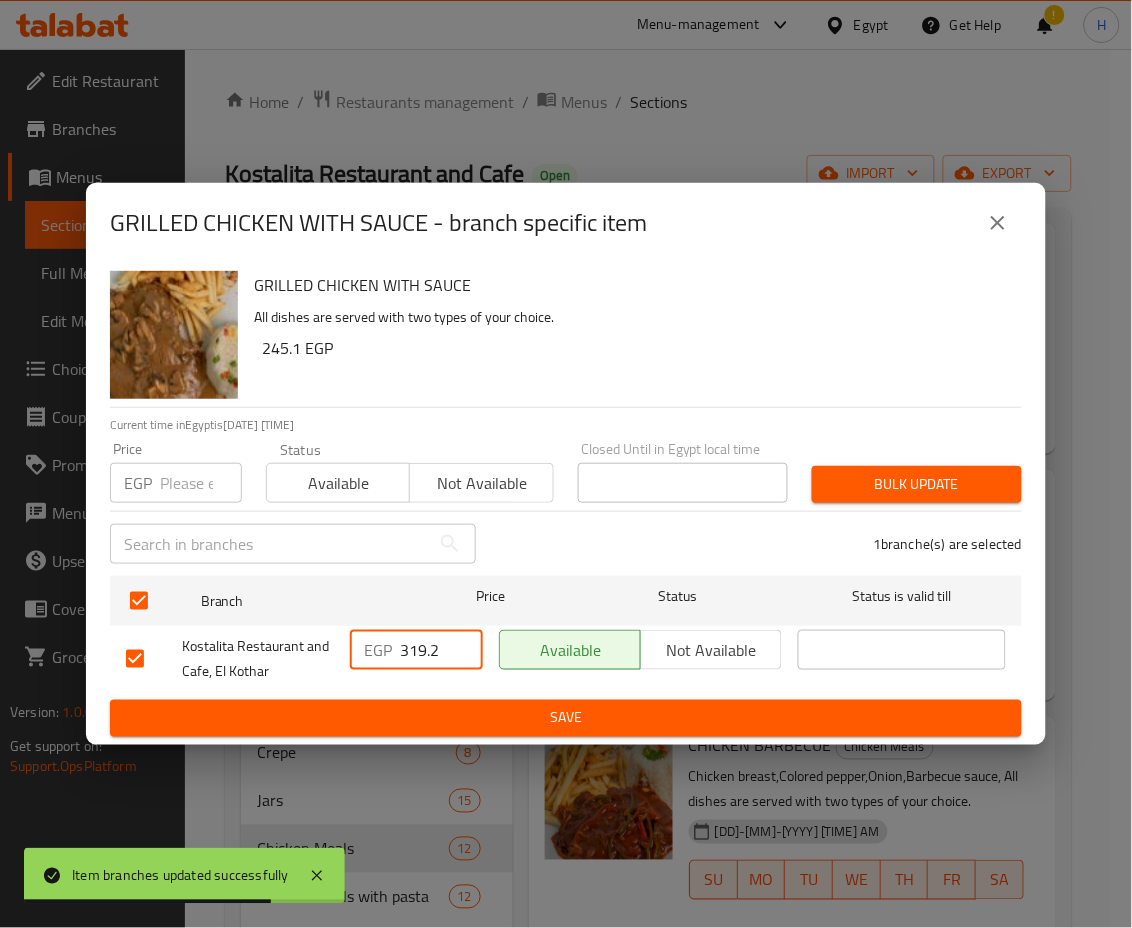 drag, startPoint x: 436, startPoint y: 648, endPoint x: 315, endPoint y: 641, distance: 121.20231 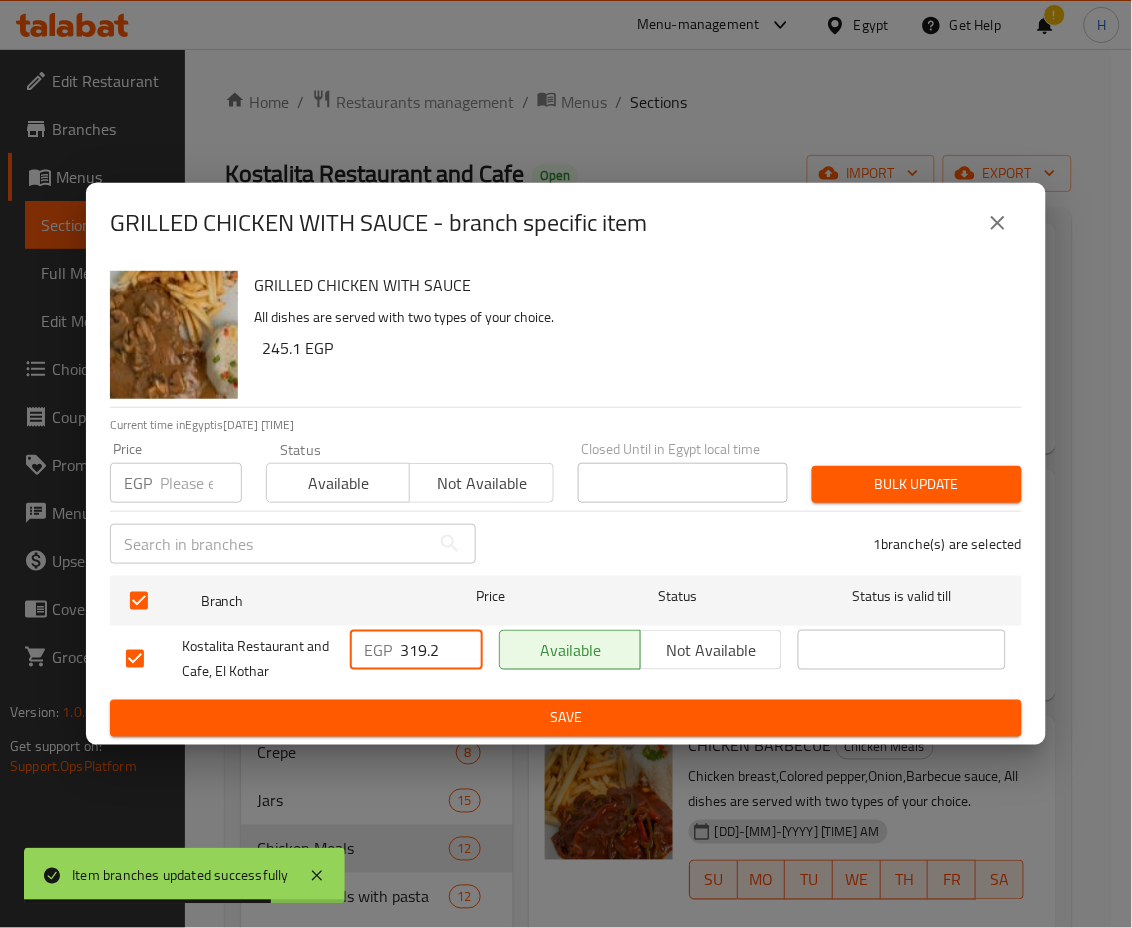 click on "Kostalita Restaurant and Cafe, El Kothar EGP 320.2 Available Not available" at bounding box center [566, 659] 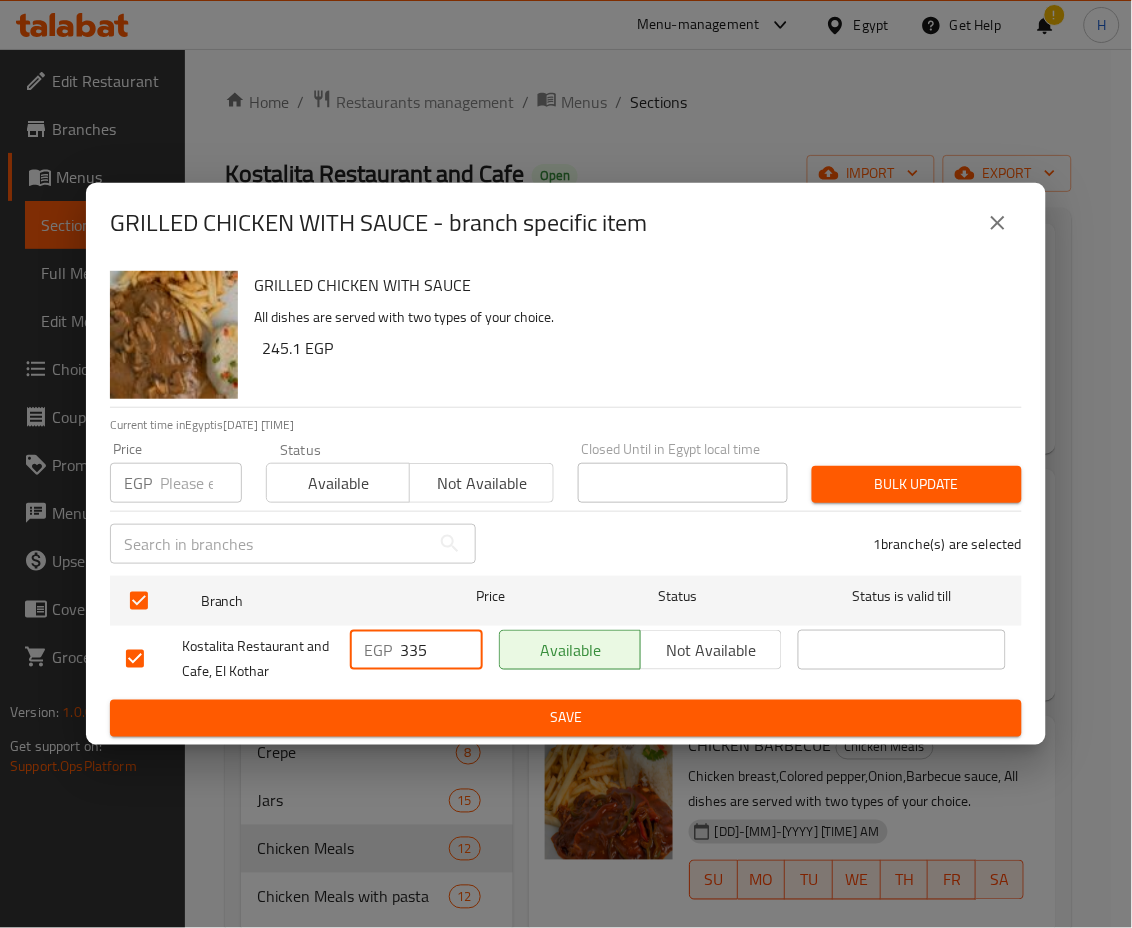 type on "335" 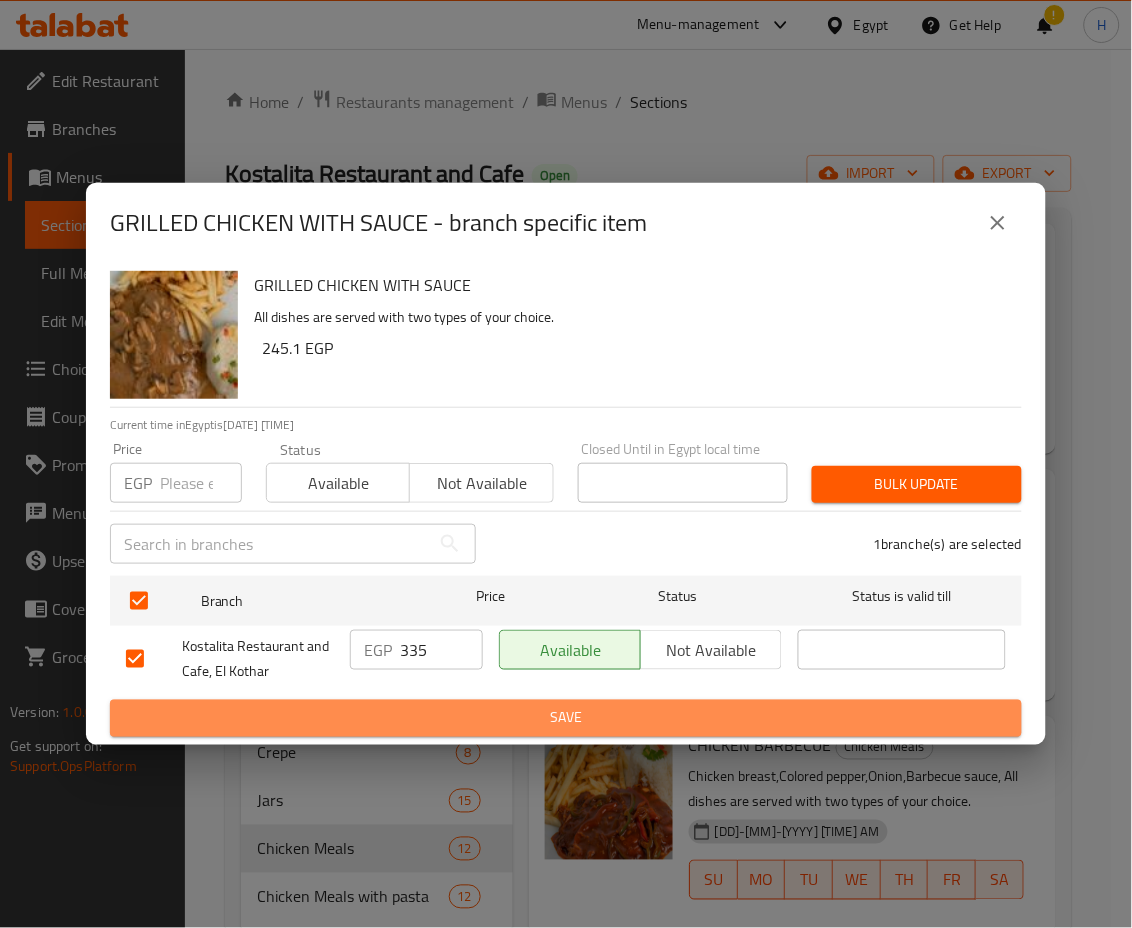 click on "Save" at bounding box center [566, 718] 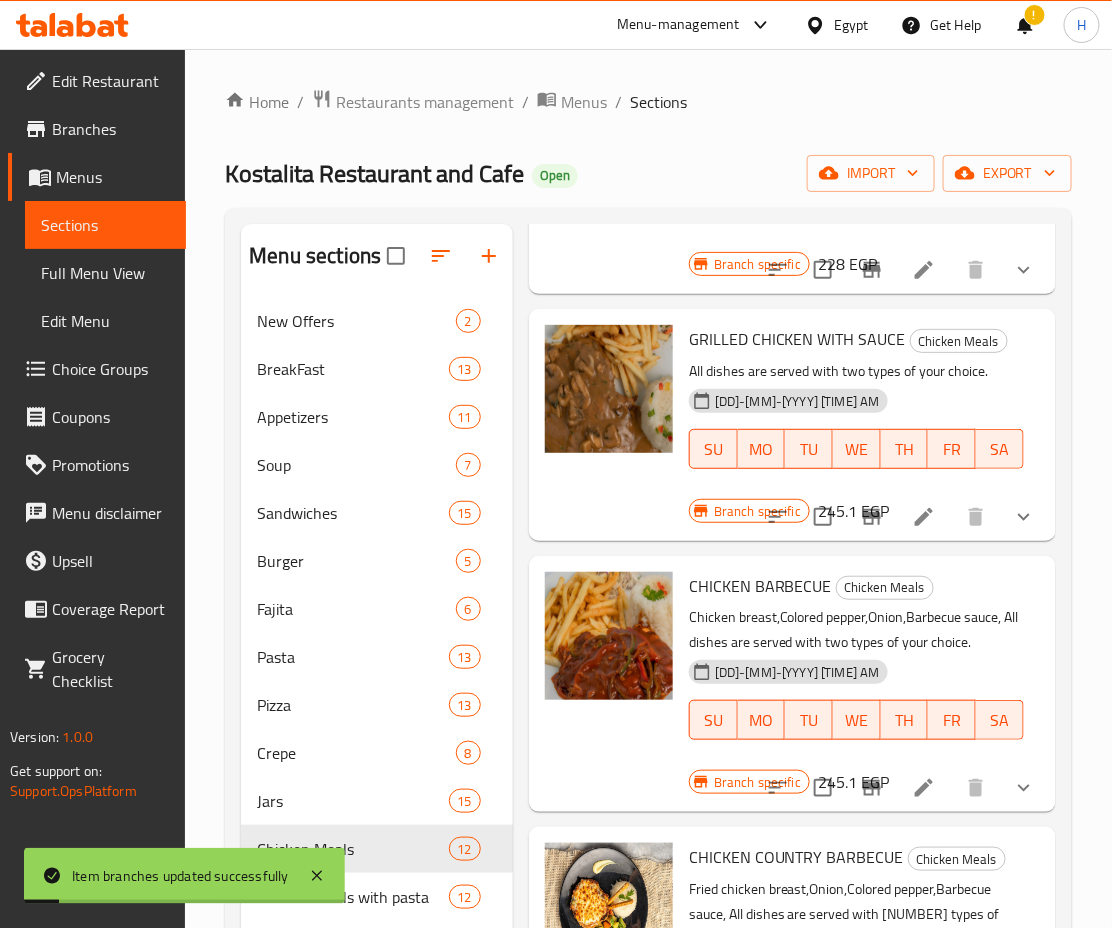 scroll, scrollTop: 312, scrollLeft: 0, axis: vertical 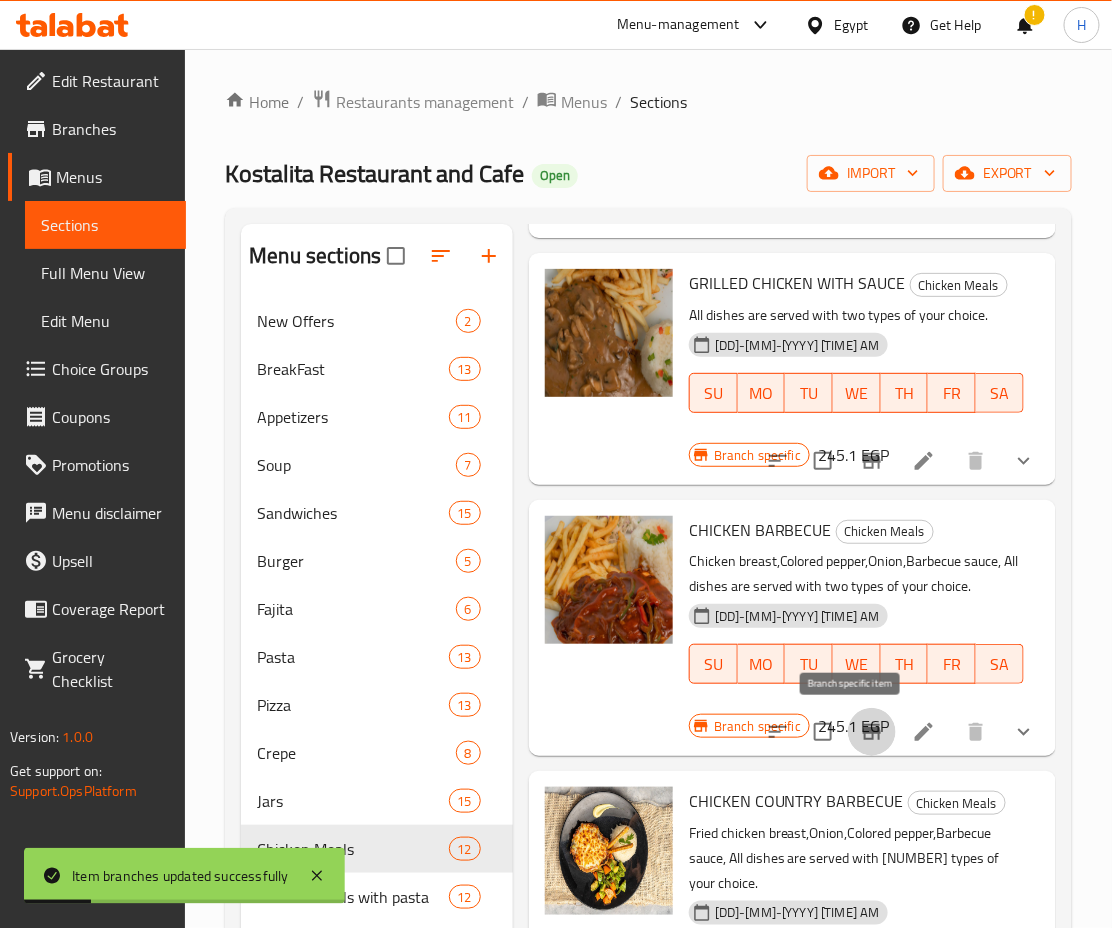 click 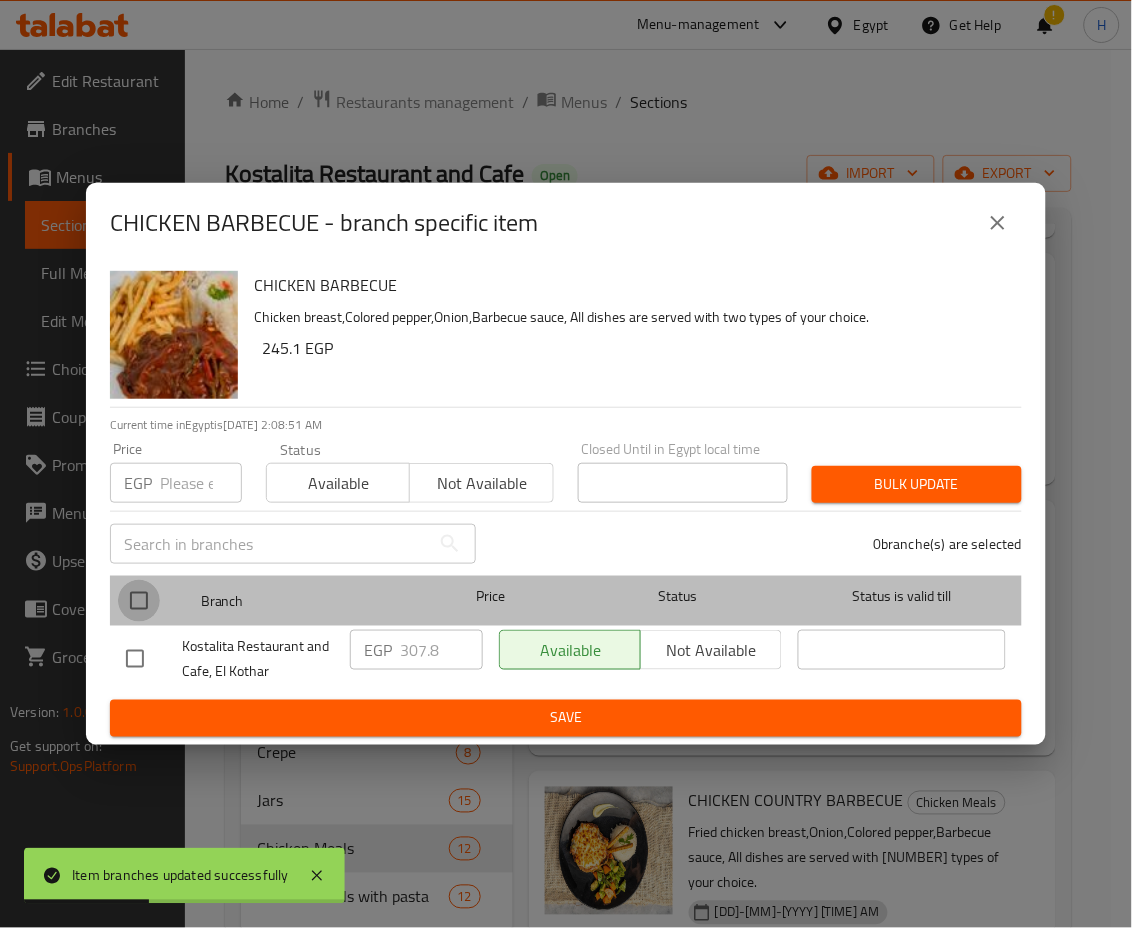 click at bounding box center [139, 601] 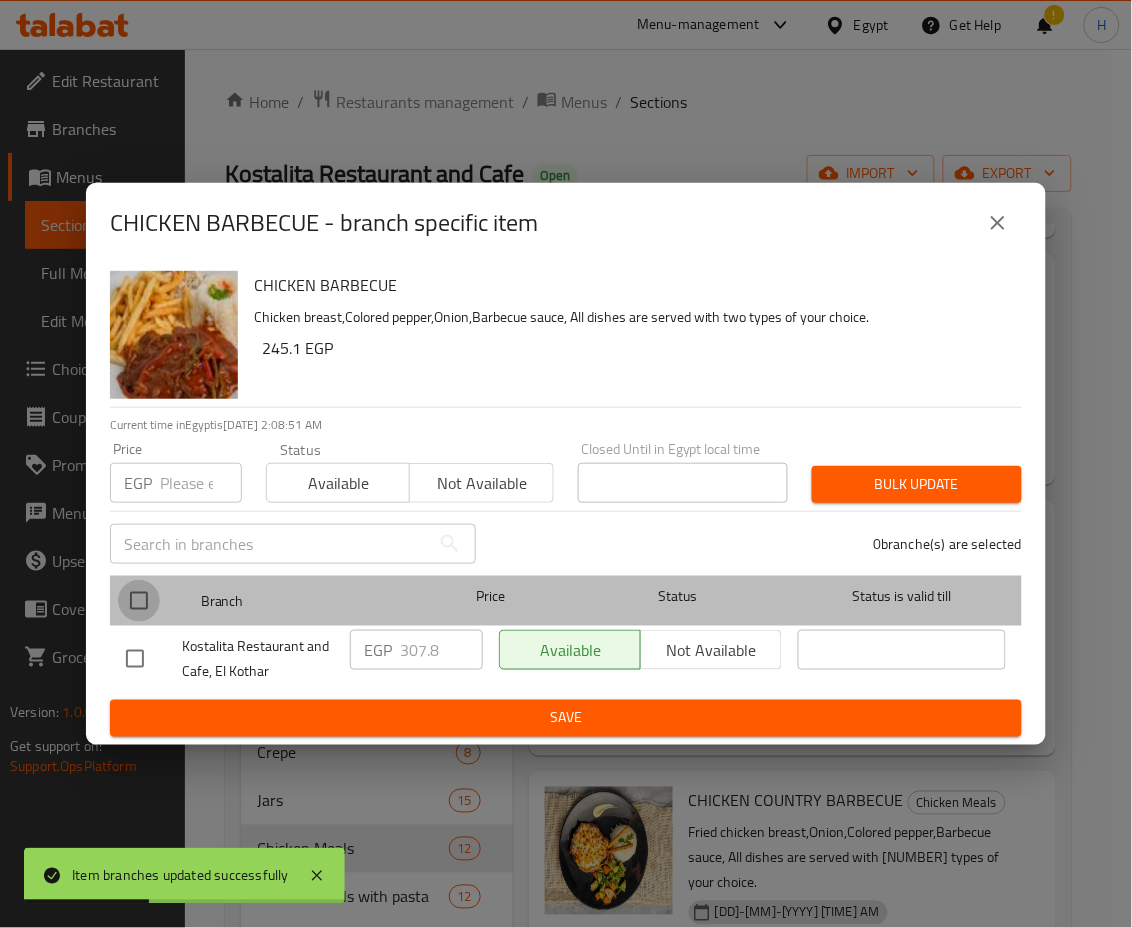 checkbox on "true" 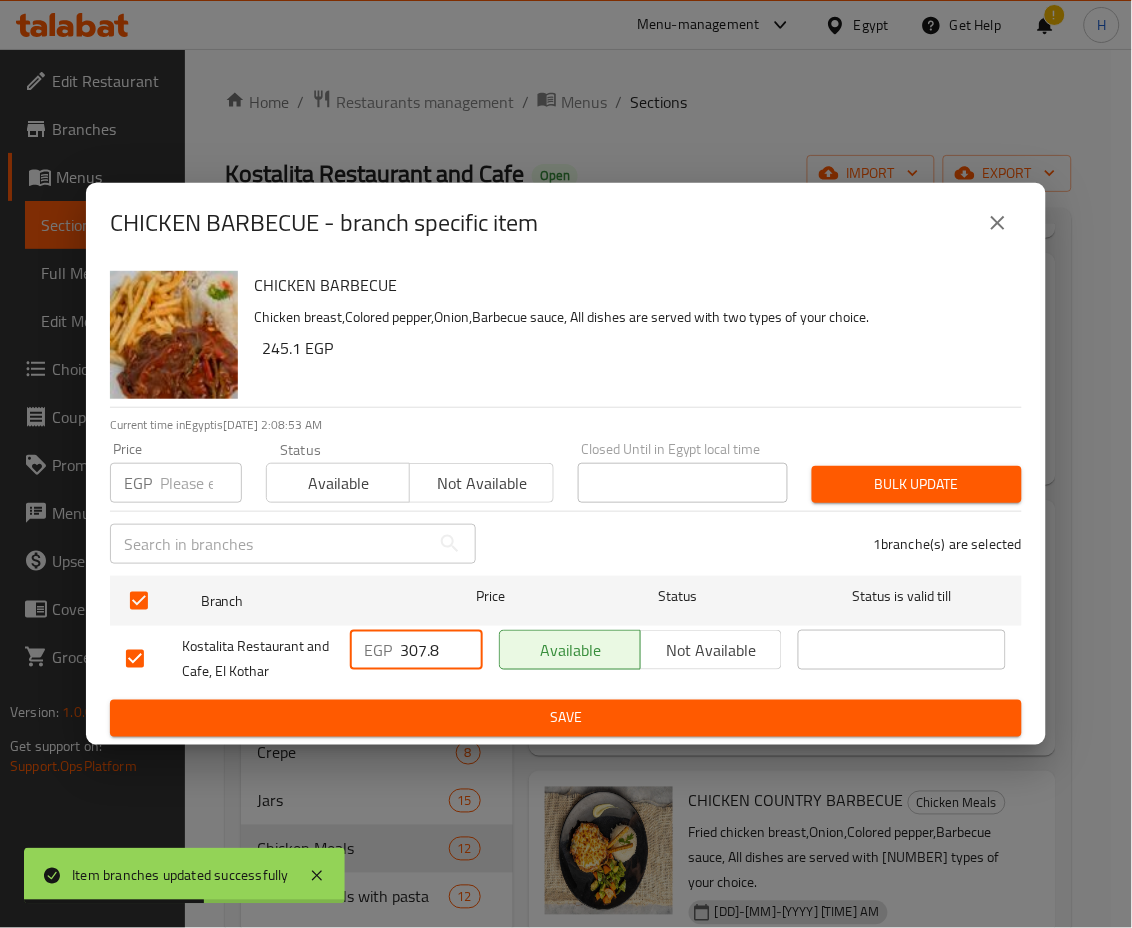 drag, startPoint x: 410, startPoint y: 647, endPoint x: 488, endPoint y: 687, distance: 87.658424 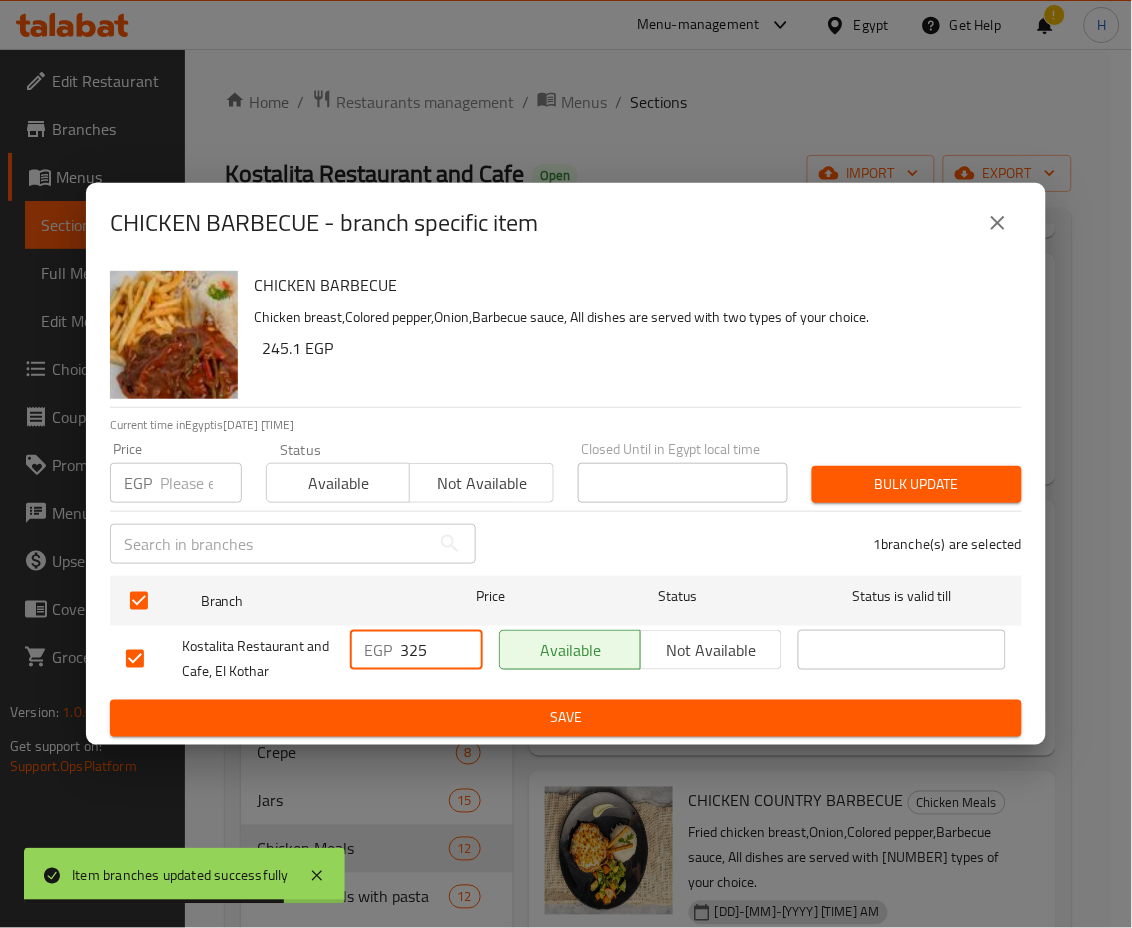 type on "325" 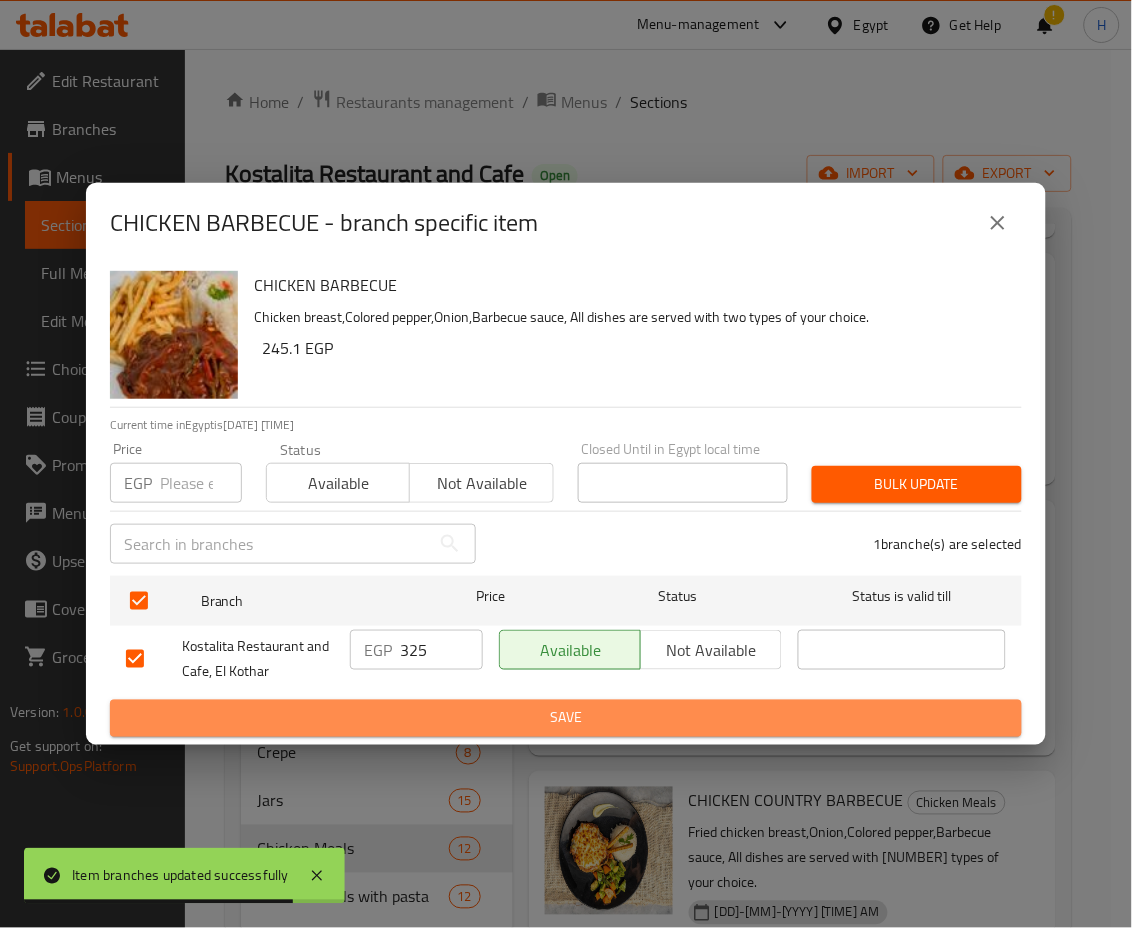 click on "Save" at bounding box center [566, 718] 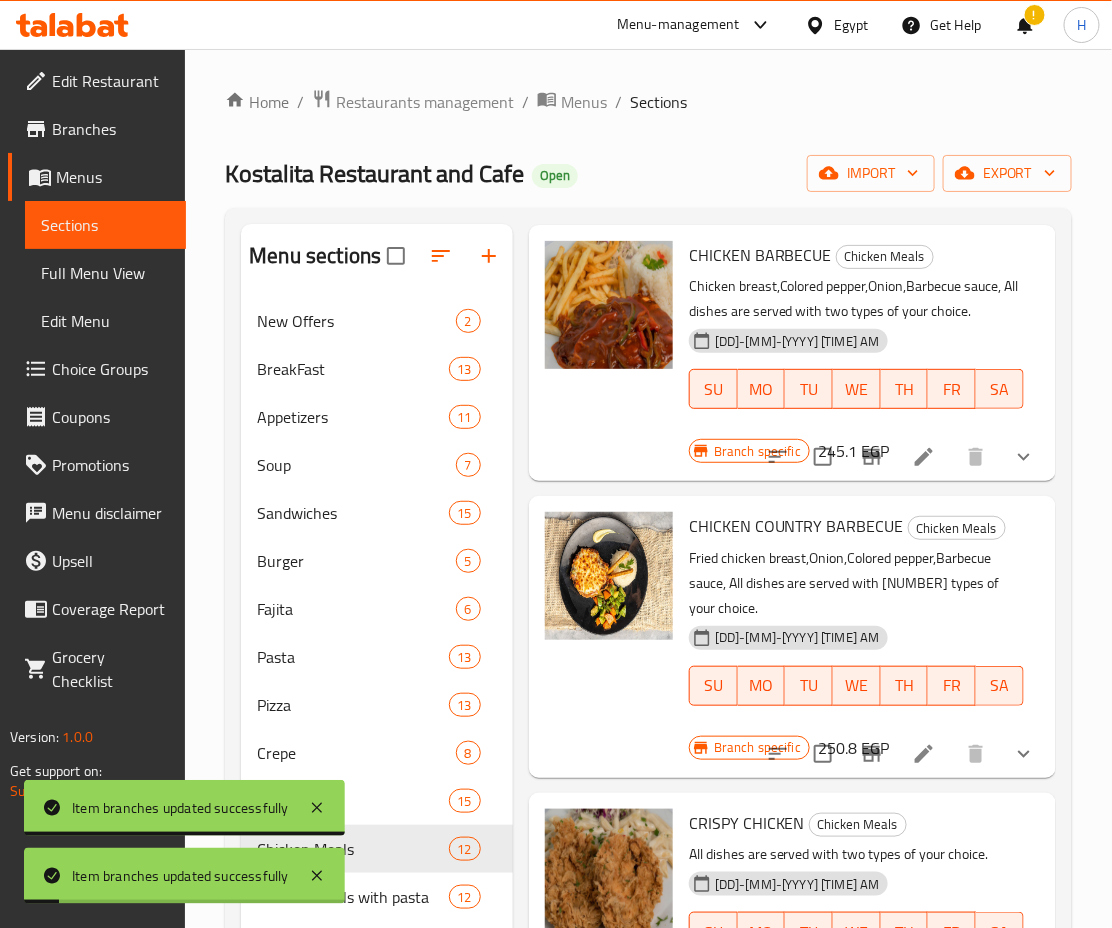 scroll, scrollTop: 611, scrollLeft: 0, axis: vertical 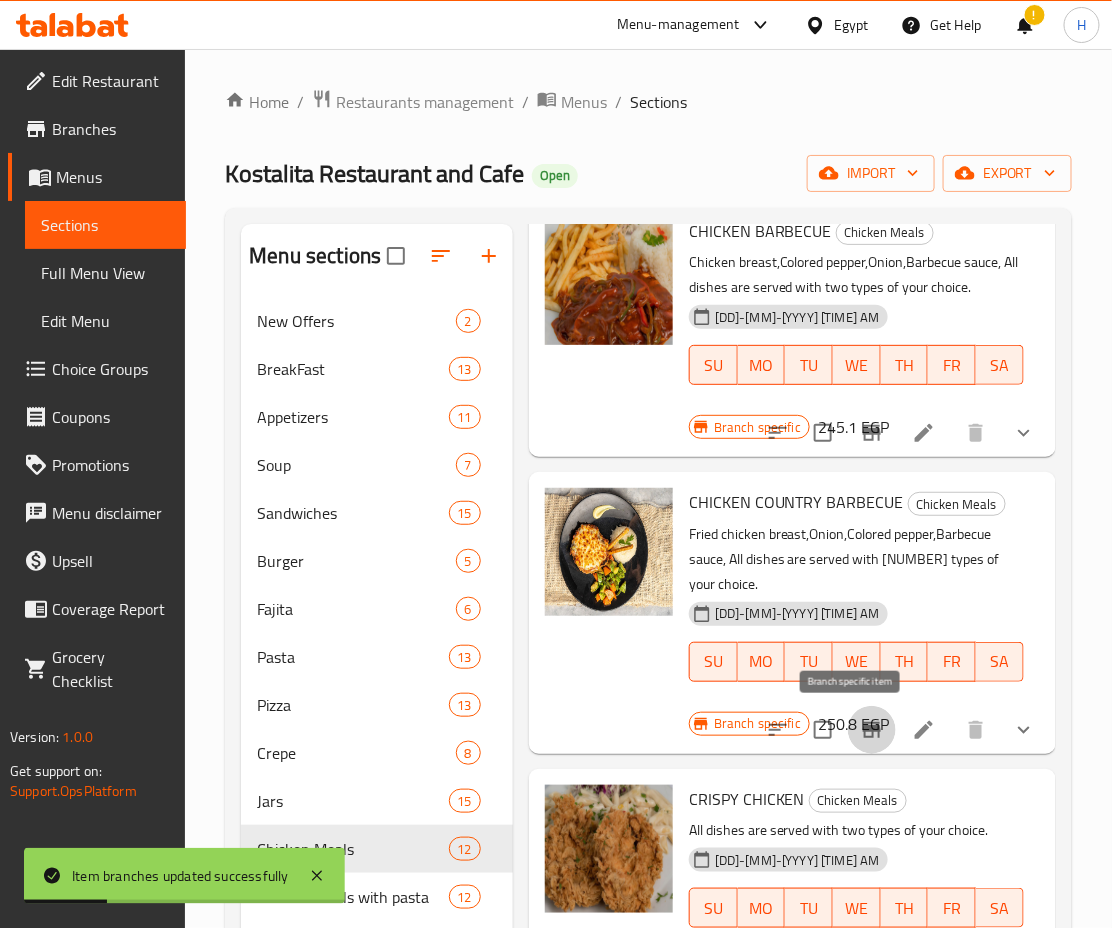 click 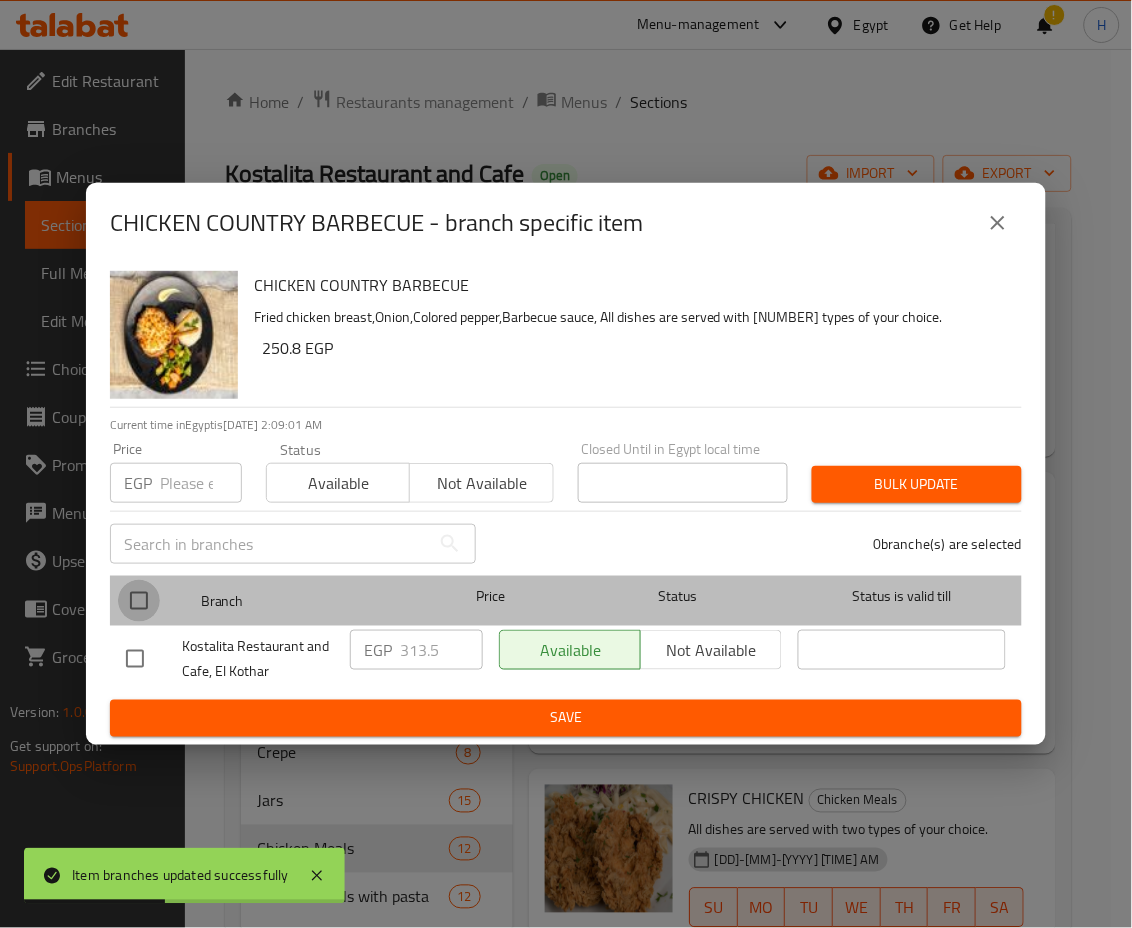 click at bounding box center [139, 601] 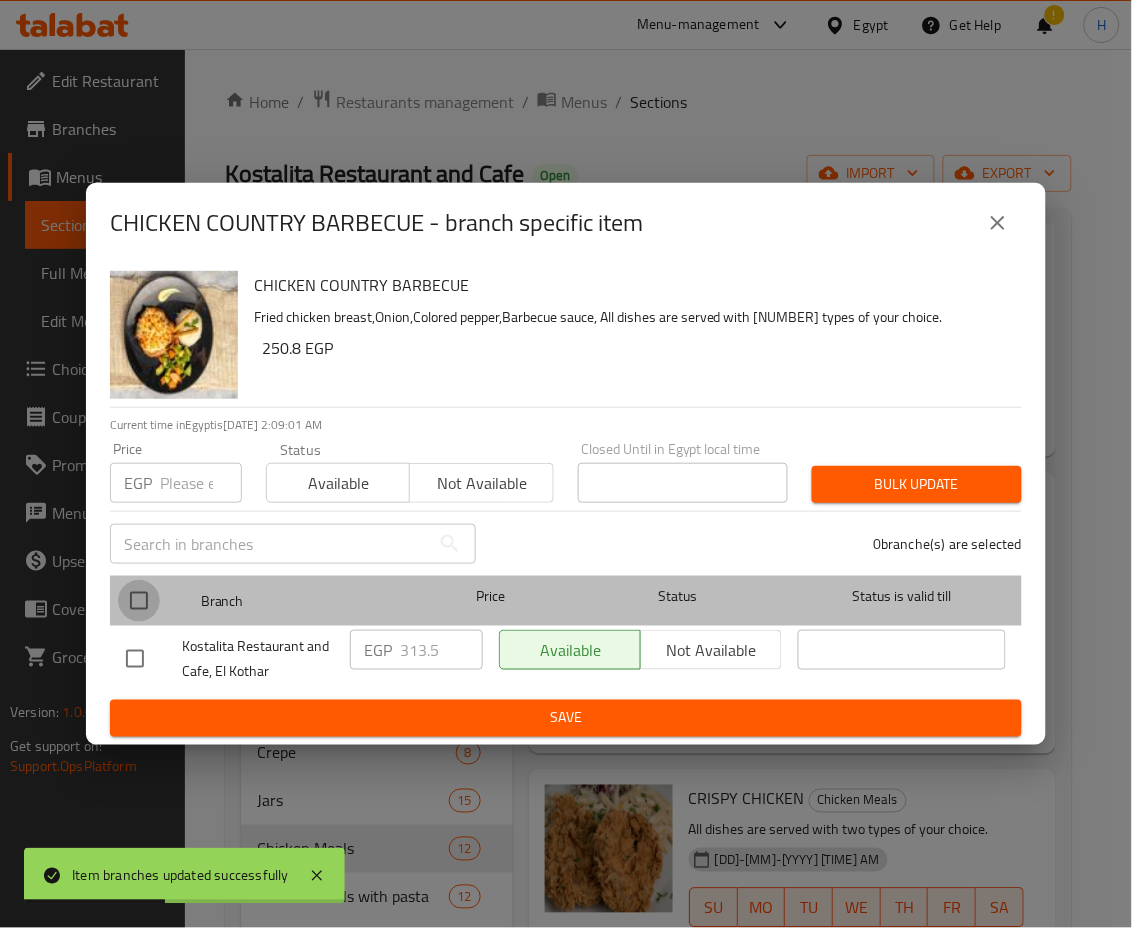 checkbox on "true" 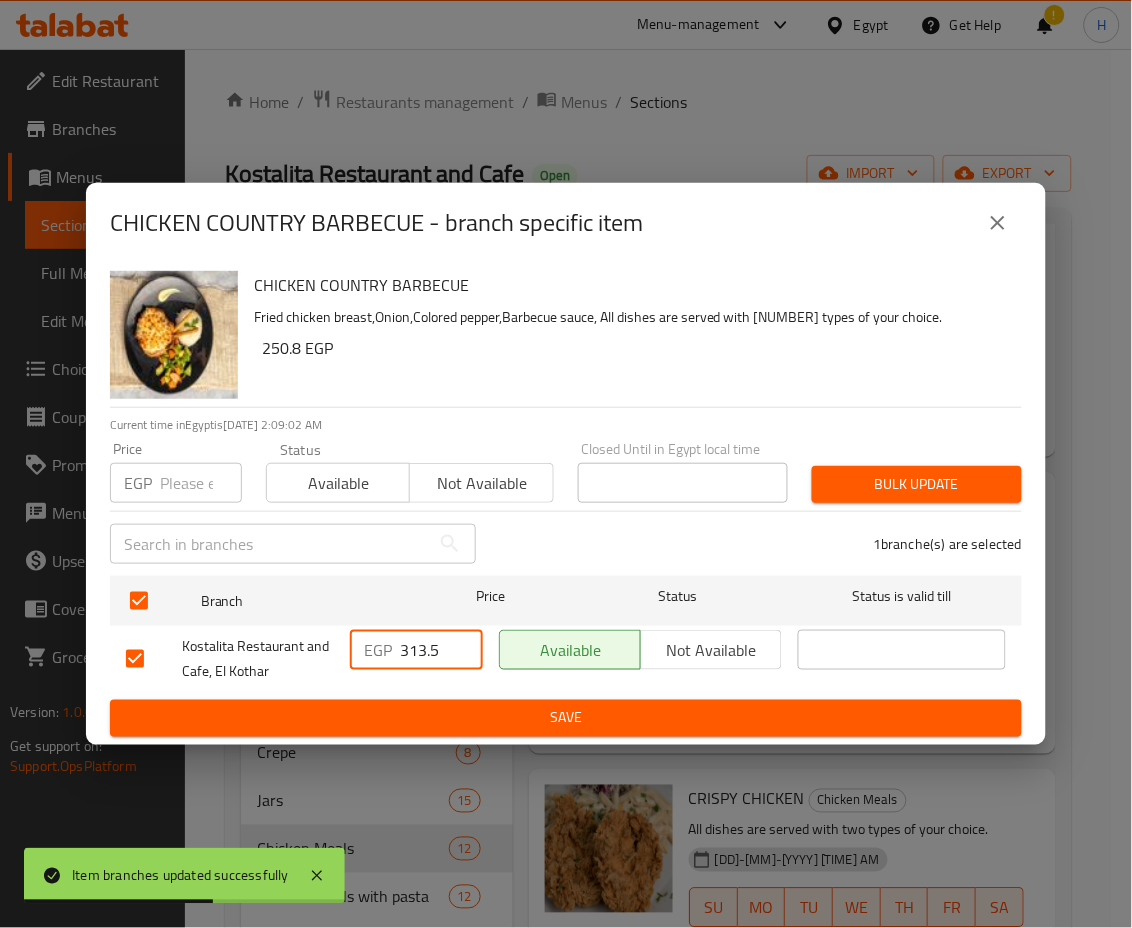 drag, startPoint x: 412, startPoint y: 646, endPoint x: 542, endPoint y: 692, distance: 137.89851 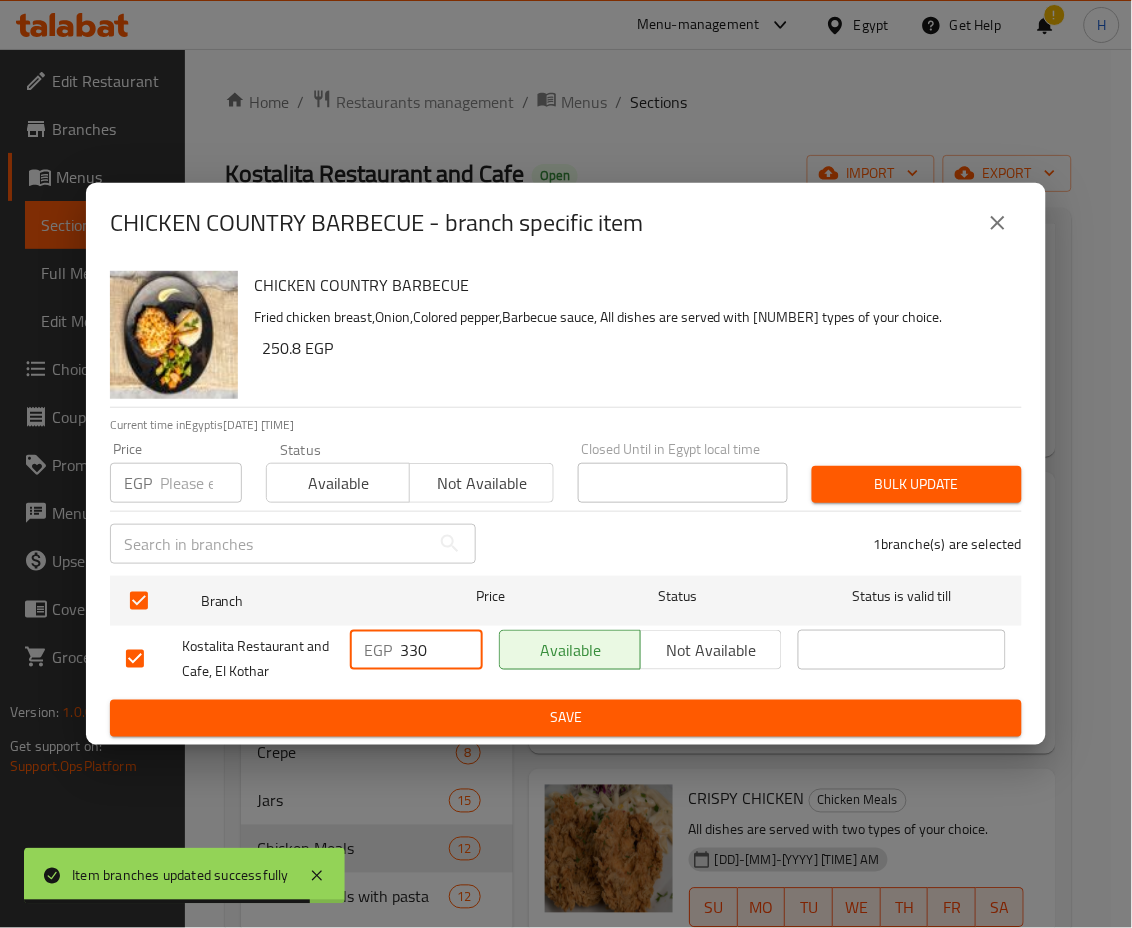type 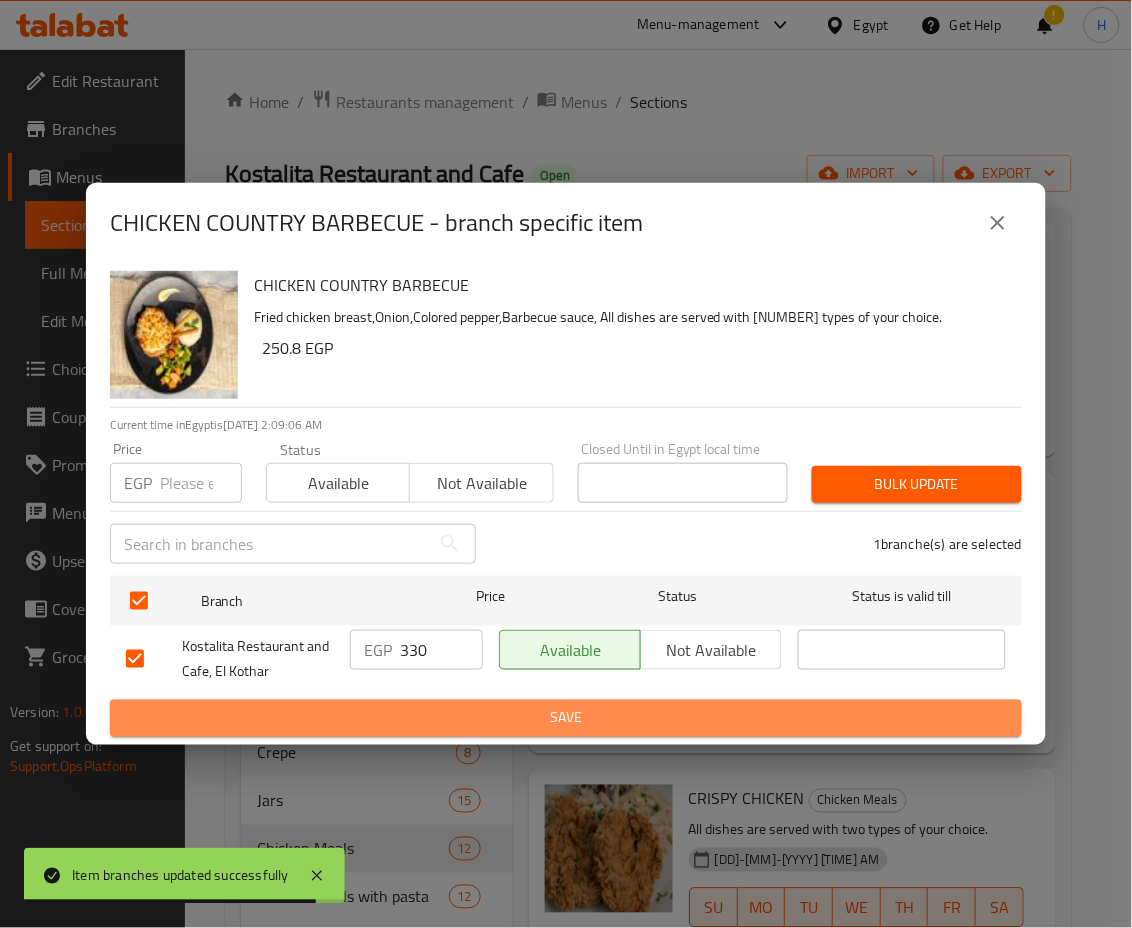 click on "Save" at bounding box center [566, 718] 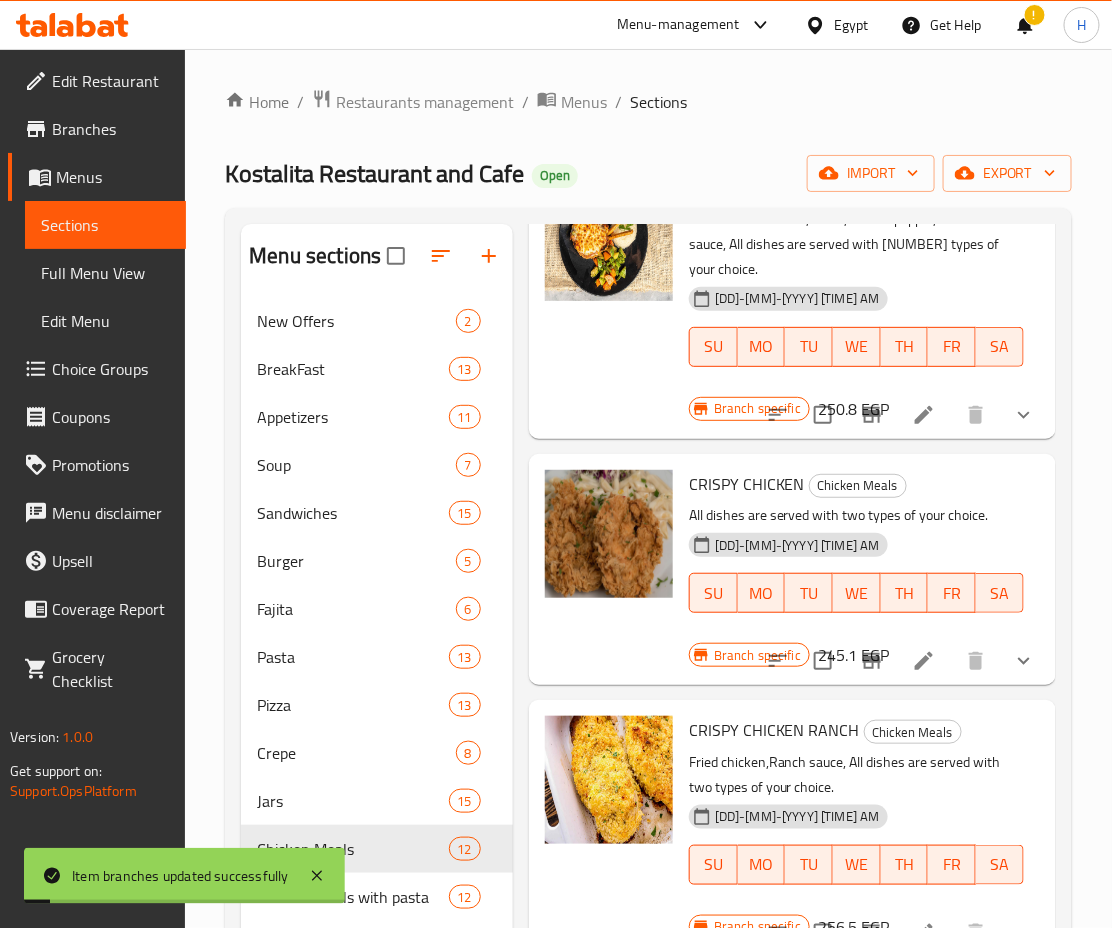 scroll, scrollTop: 928, scrollLeft: 0, axis: vertical 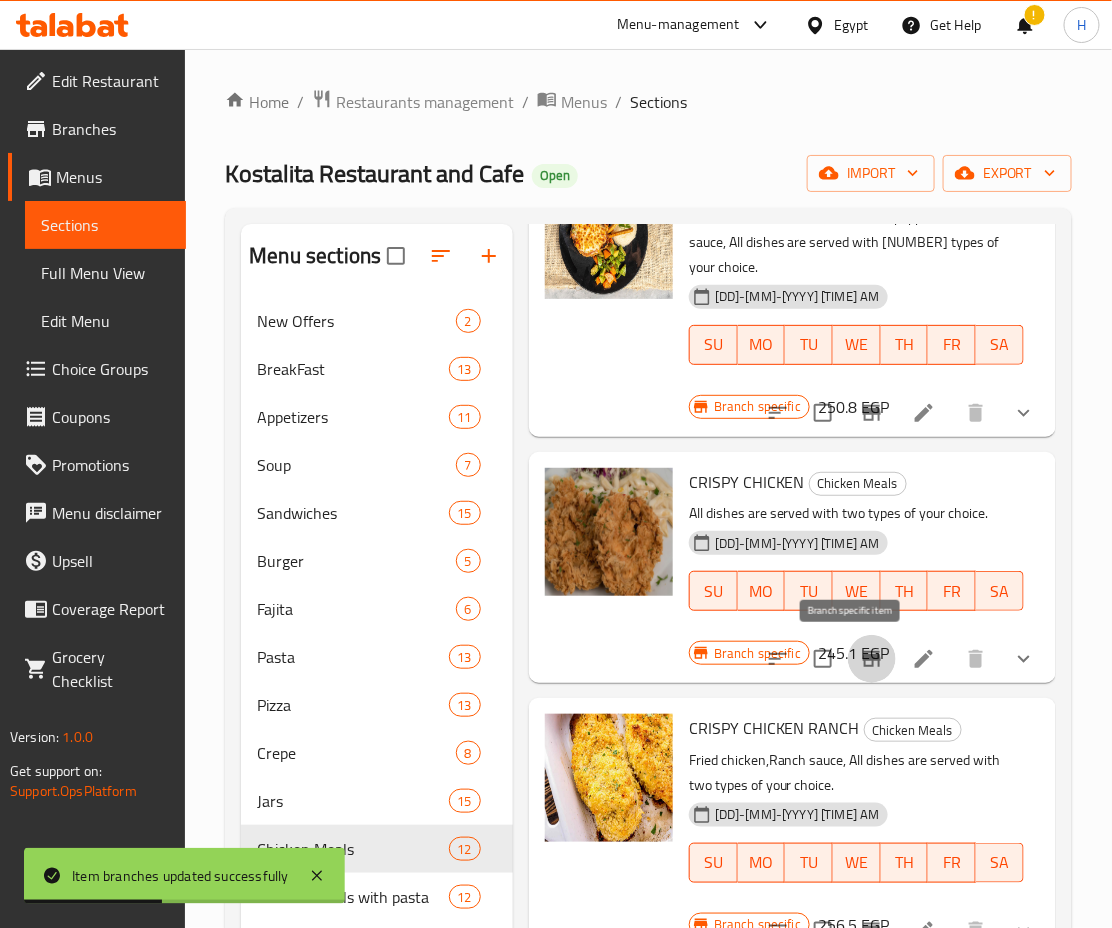 click 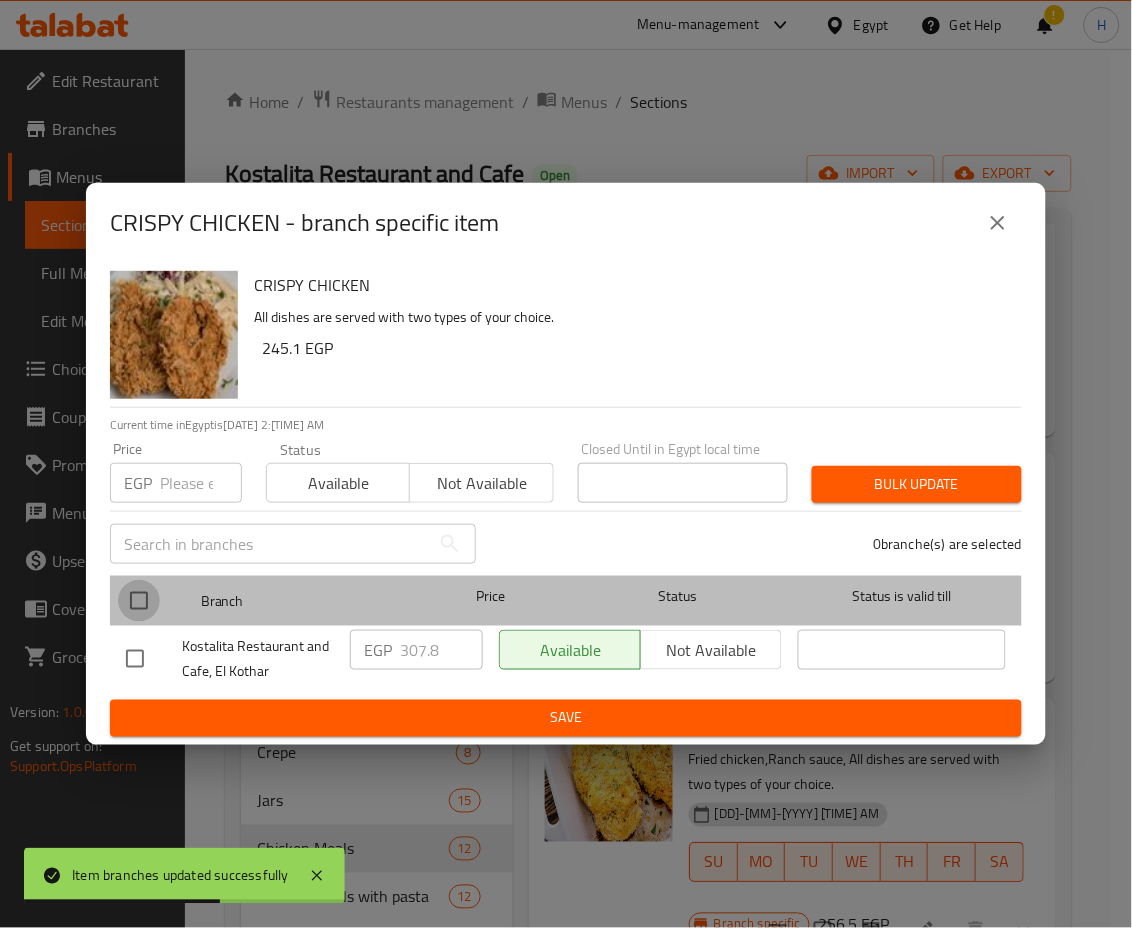 click at bounding box center [139, 601] 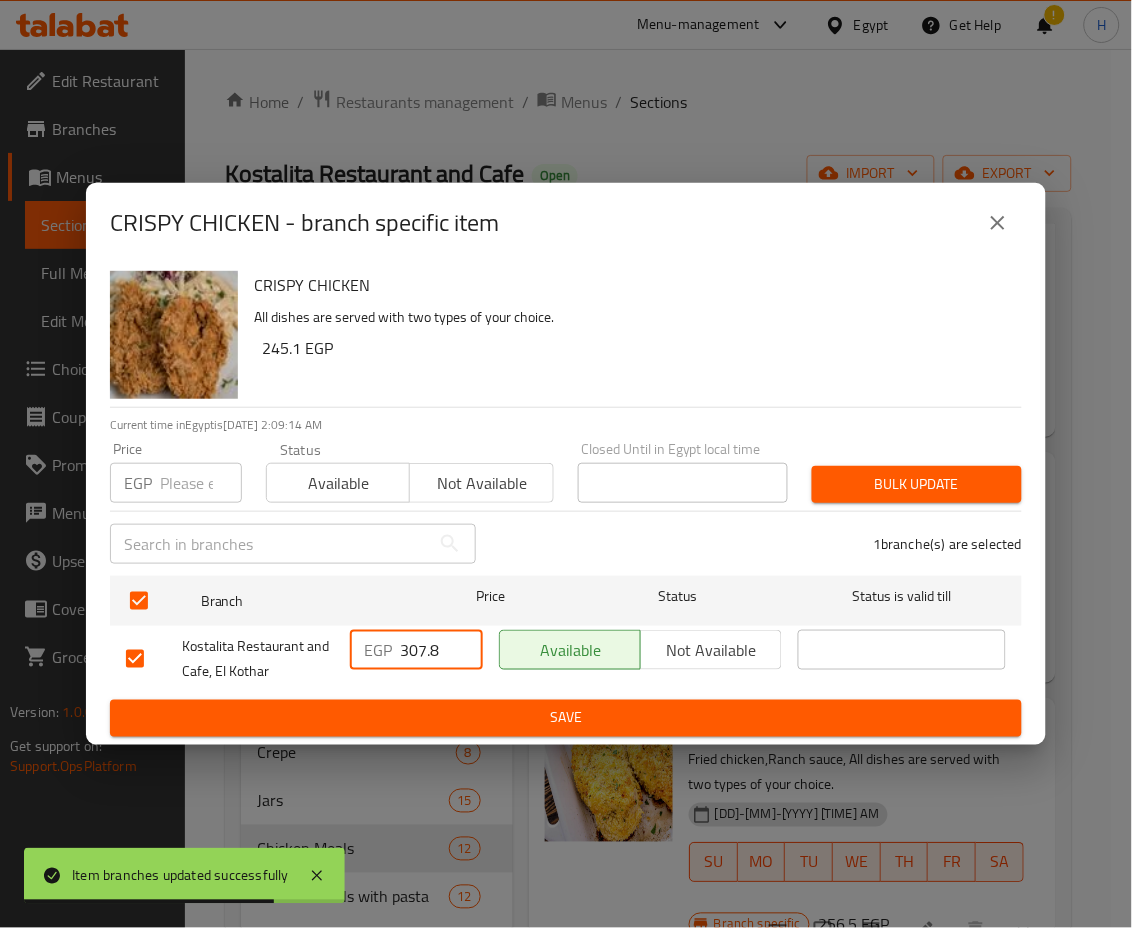 drag, startPoint x: 410, startPoint y: 650, endPoint x: 465, endPoint y: 664, distance: 56.753853 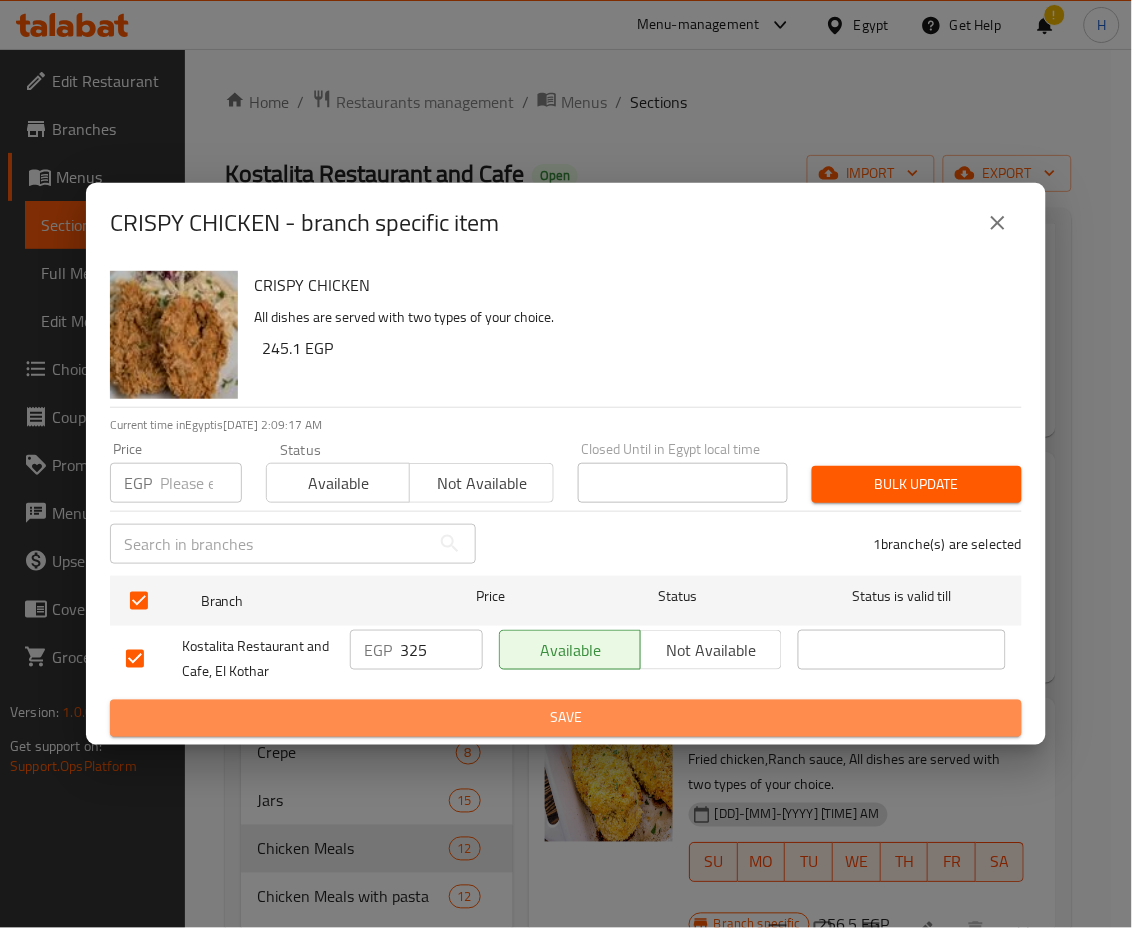click on "Save" at bounding box center [566, 718] 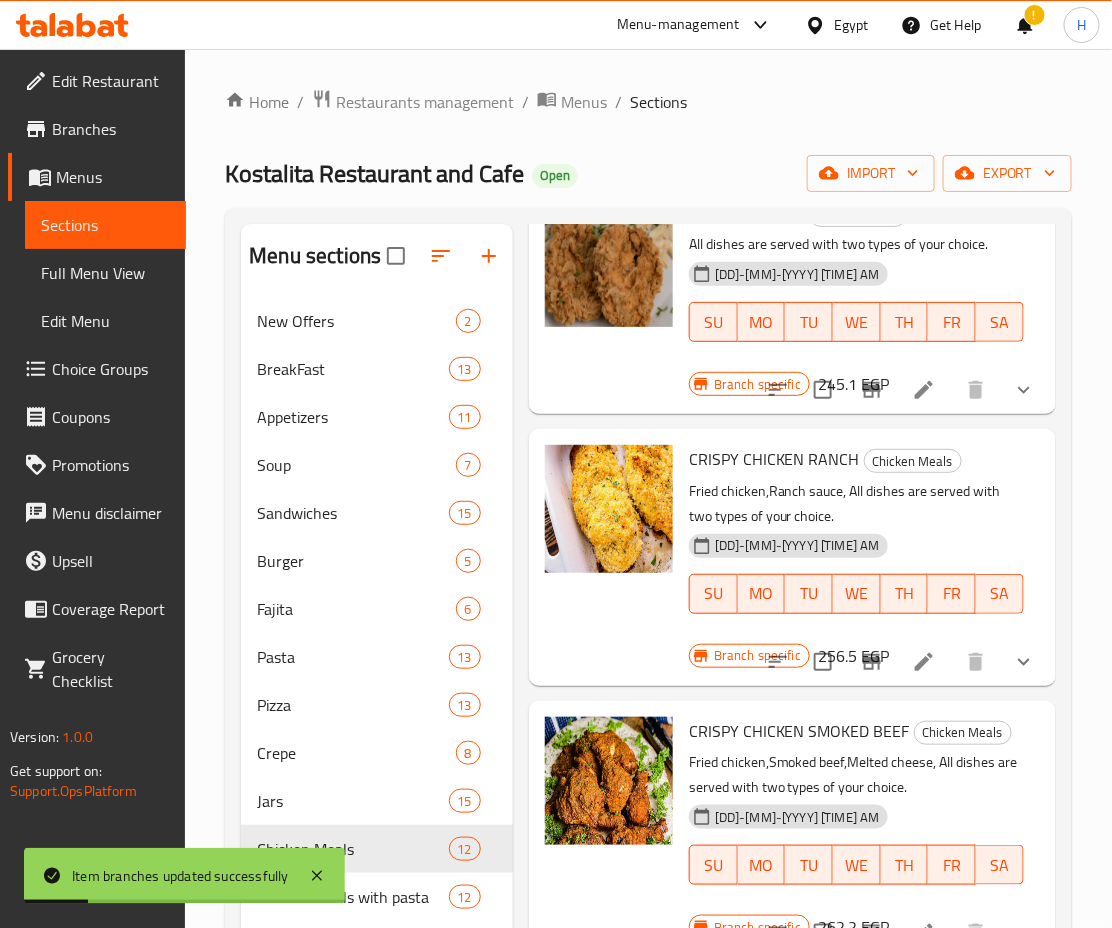 scroll, scrollTop: 1198, scrollLeft: 0, axis: vertical 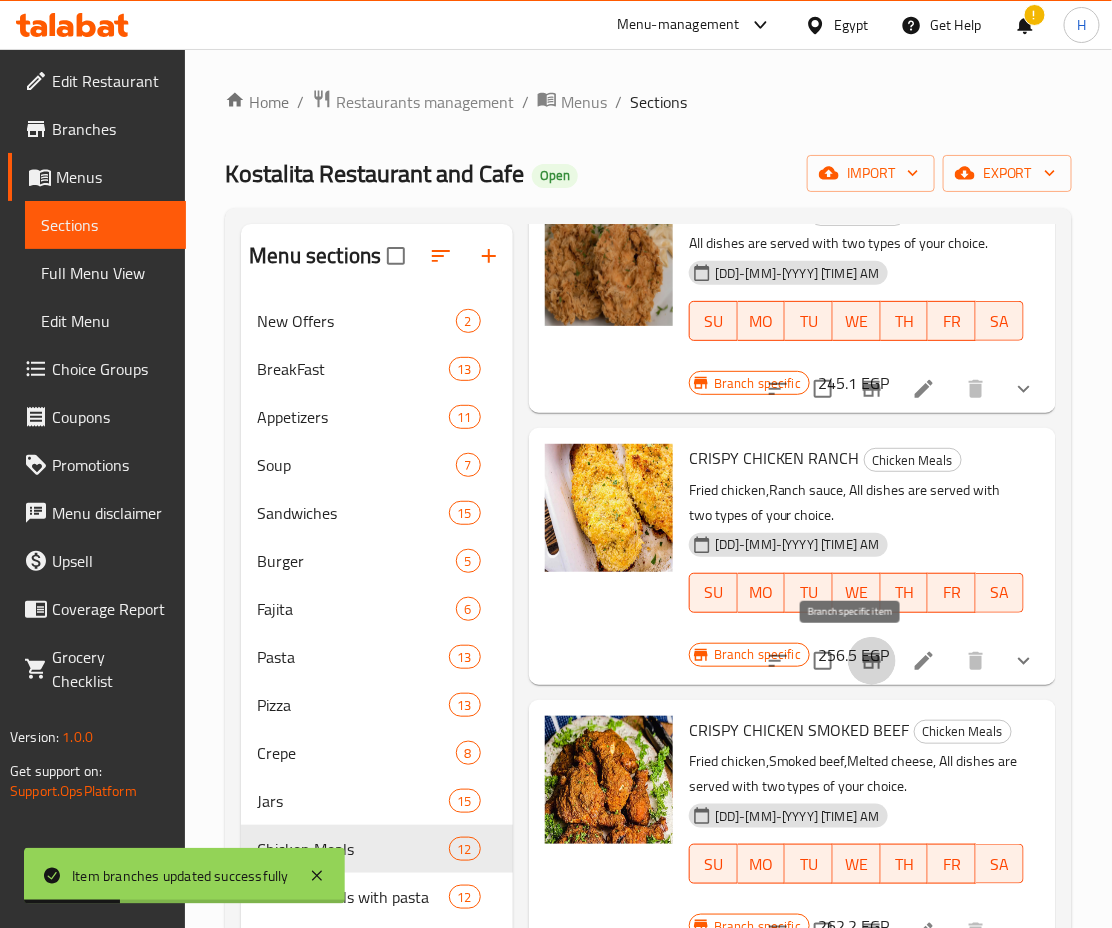 click 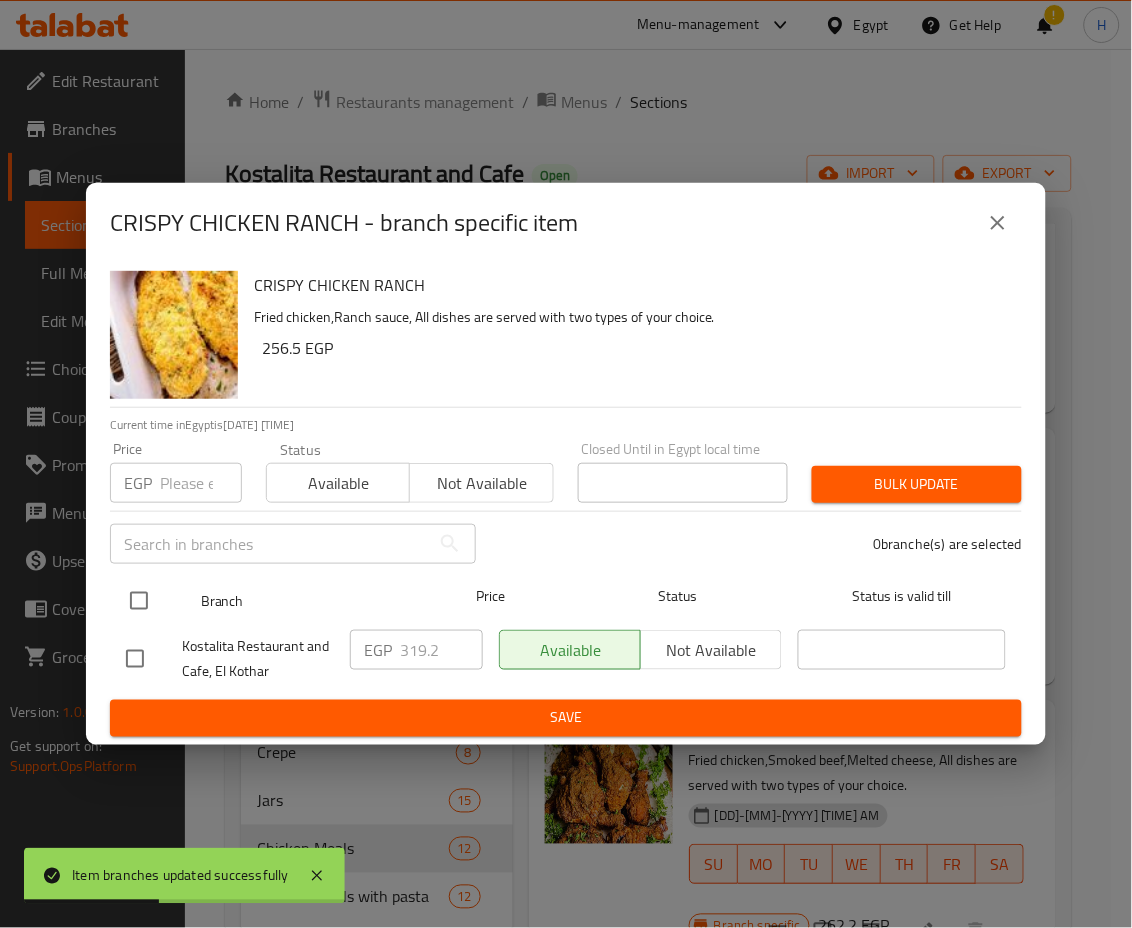 click at bounding box center (139, 601) 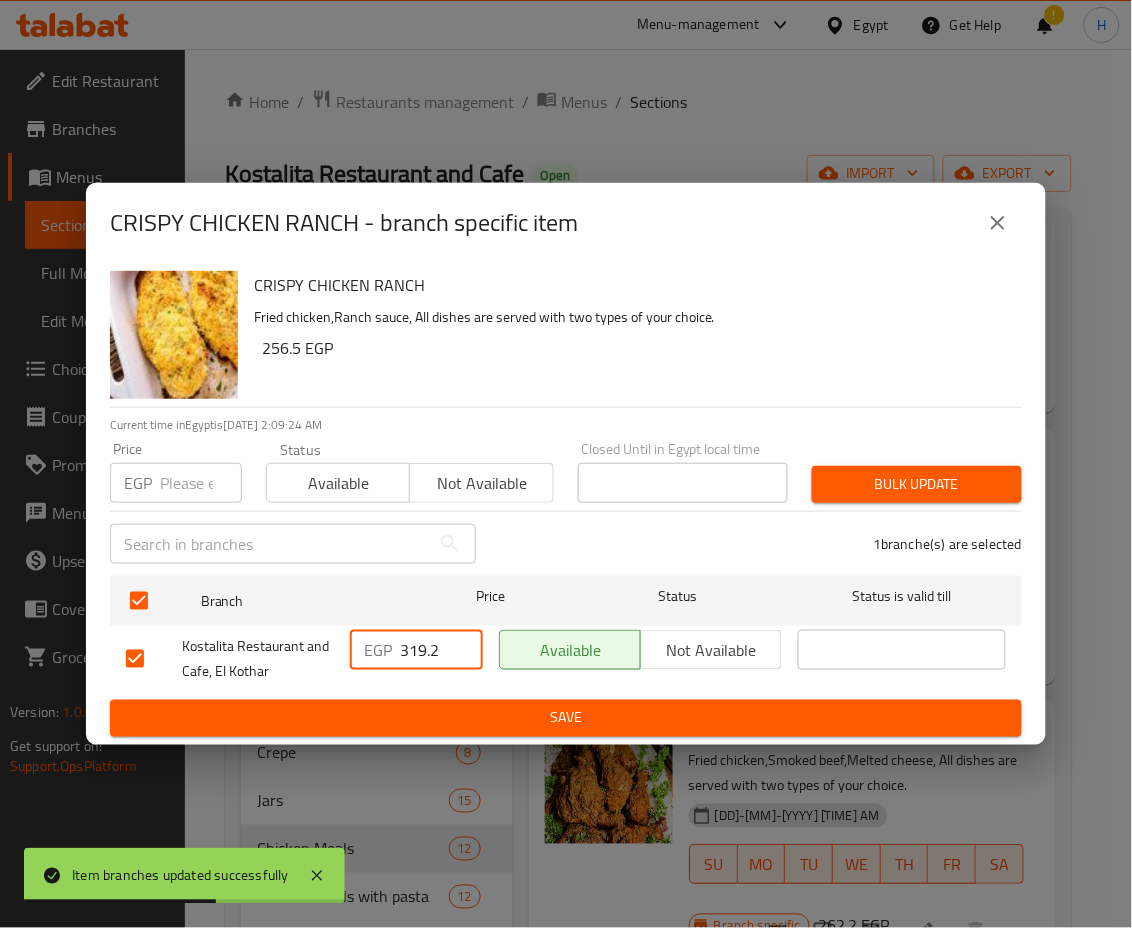 drag, startPoint x: 409, startPoint y: 647, endPoint x: 471, endPoint y: 668, distance: 65.459915 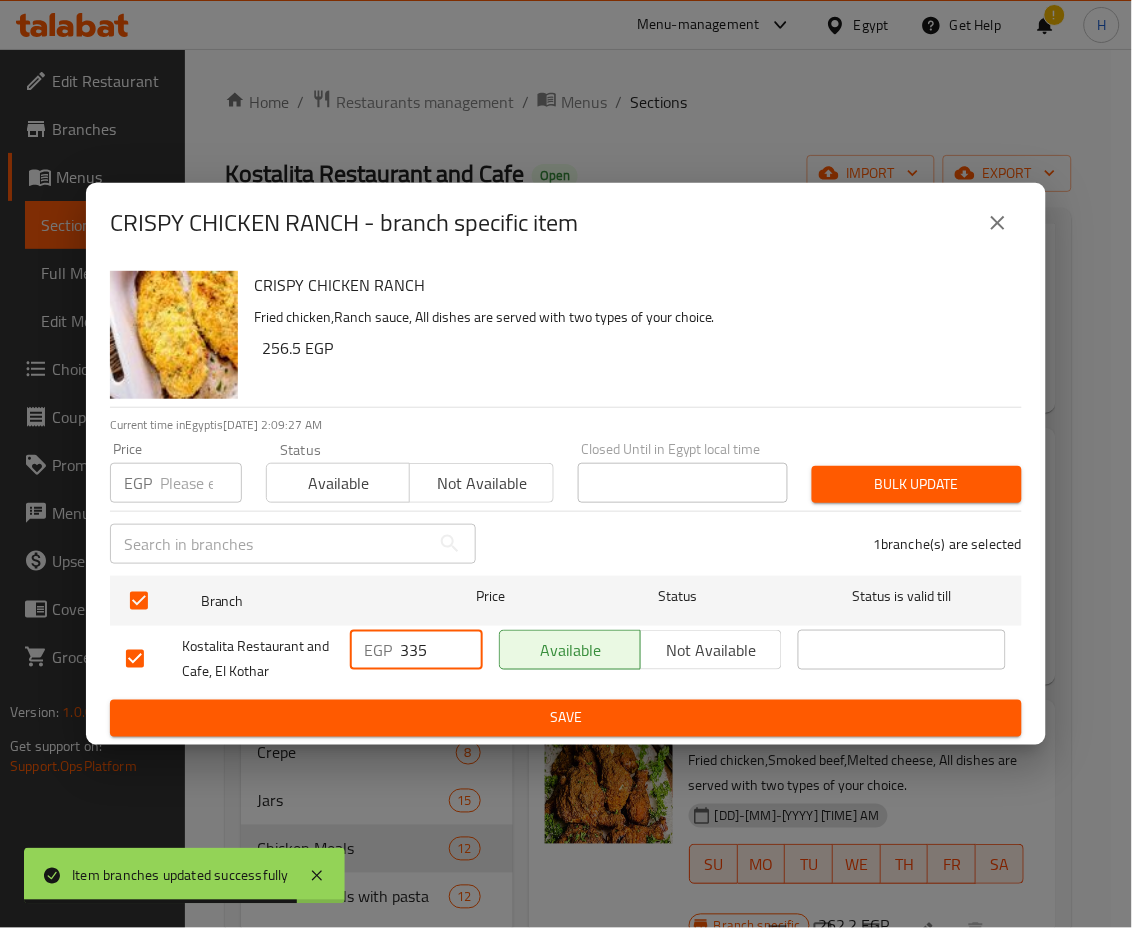 click on "Save" at bounding box center [566, 718] 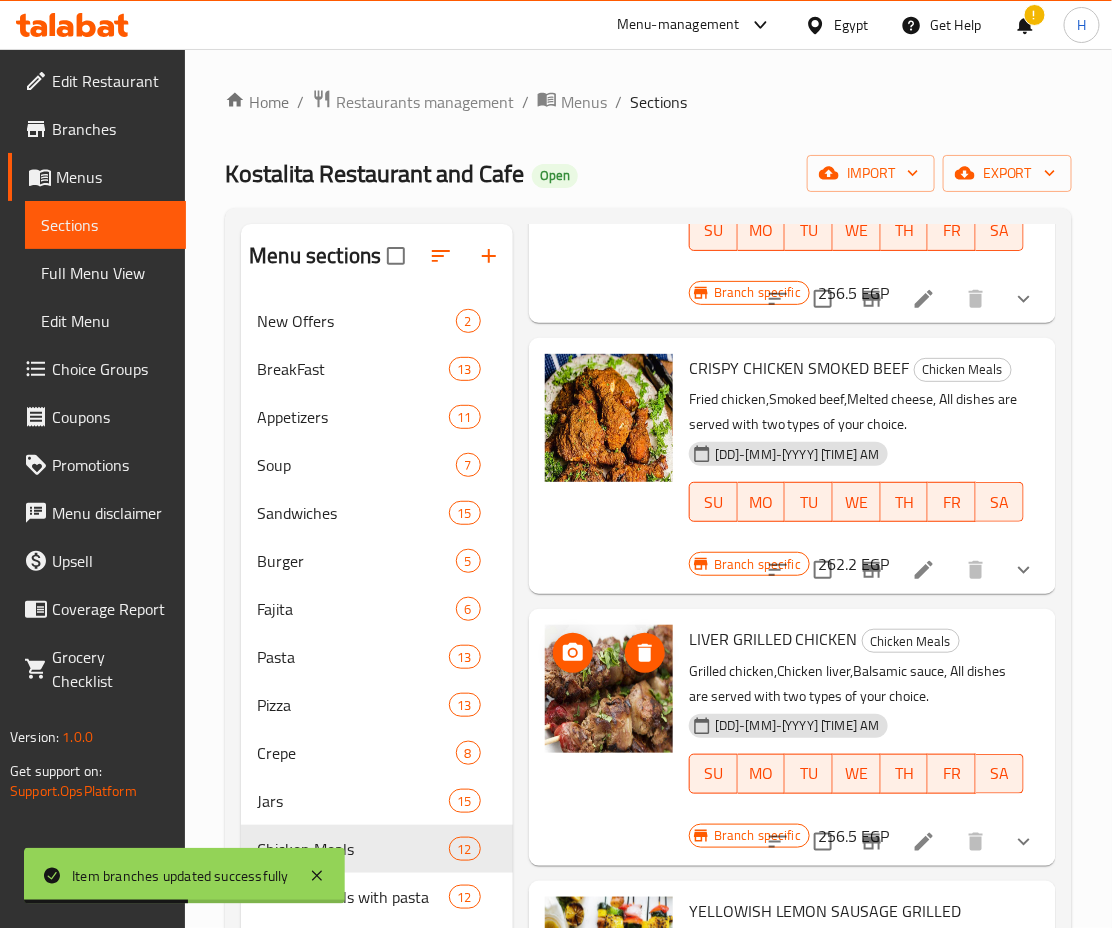 scroll, scrollTop: 1561, scrollLeft: 0, axis: vertical 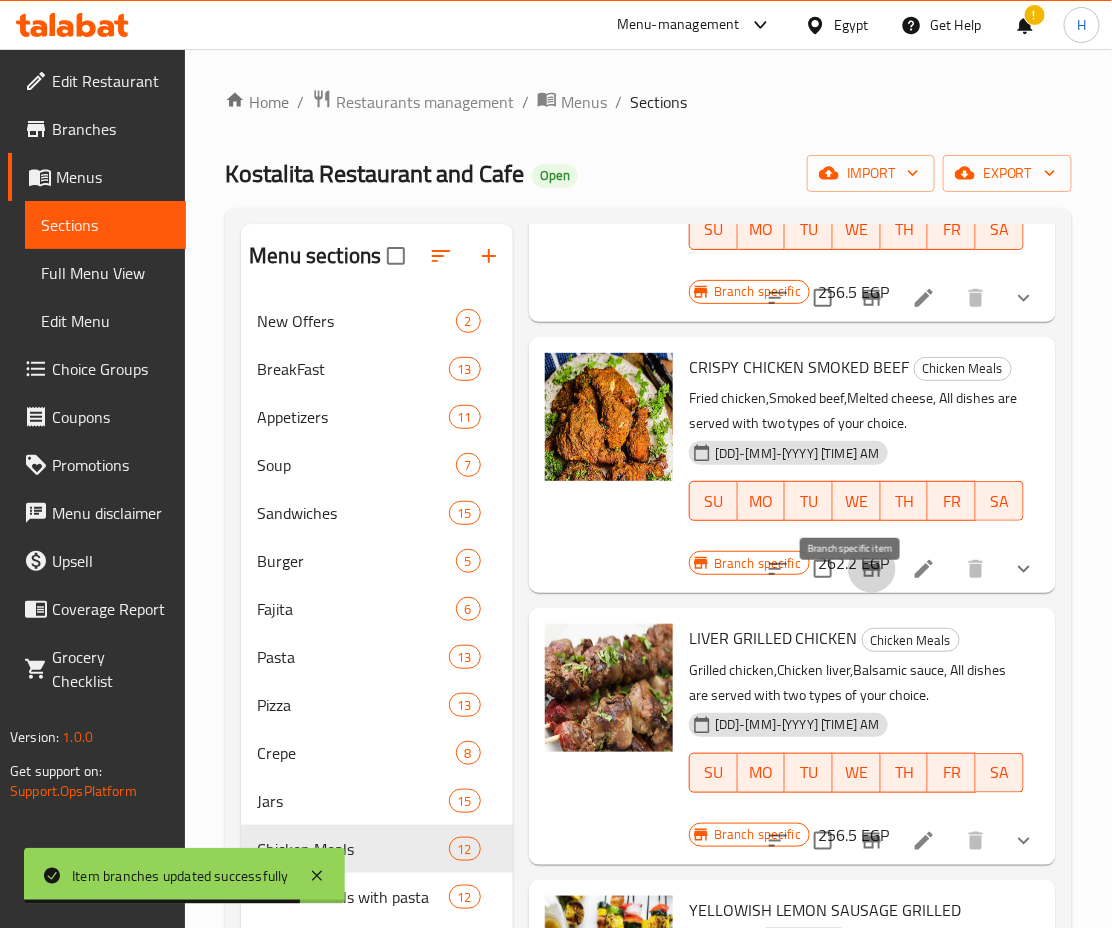 click 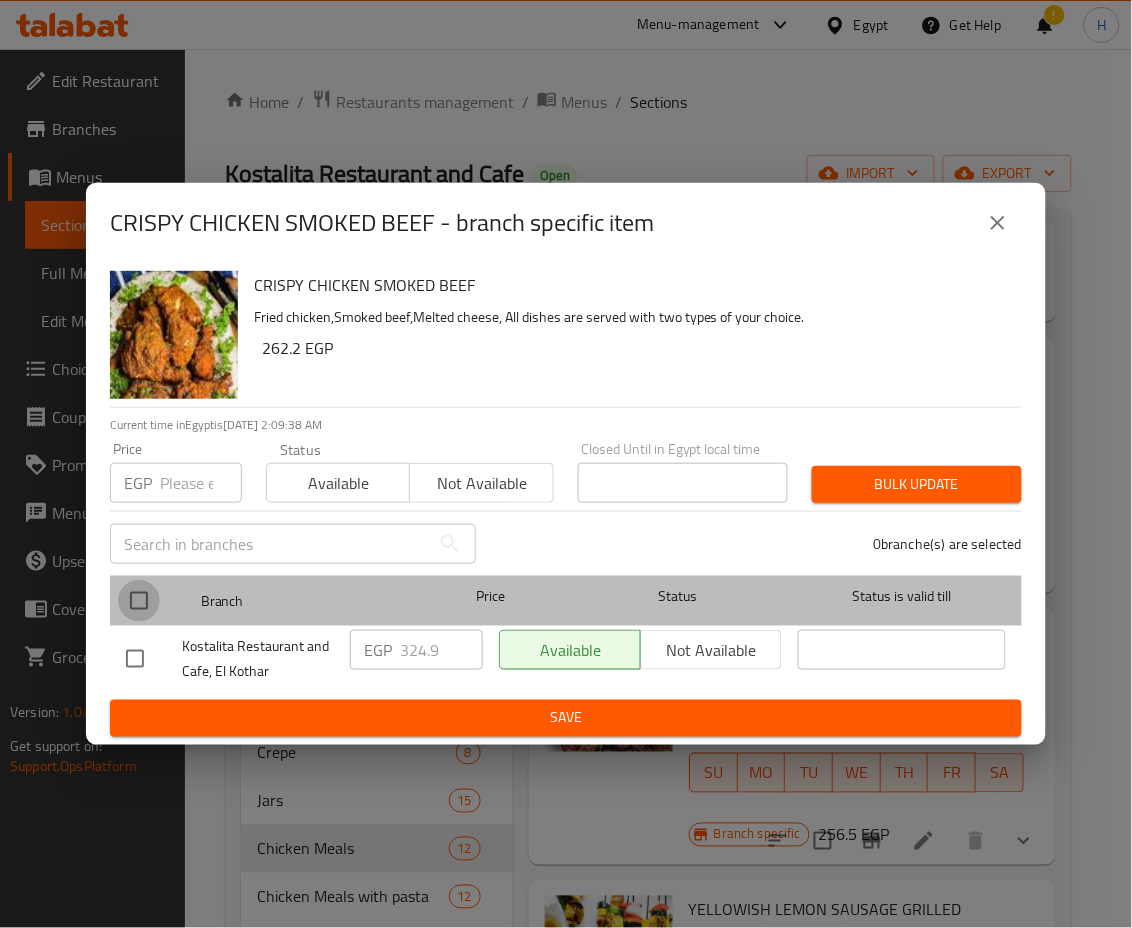 click at bounding box center (139, 601) 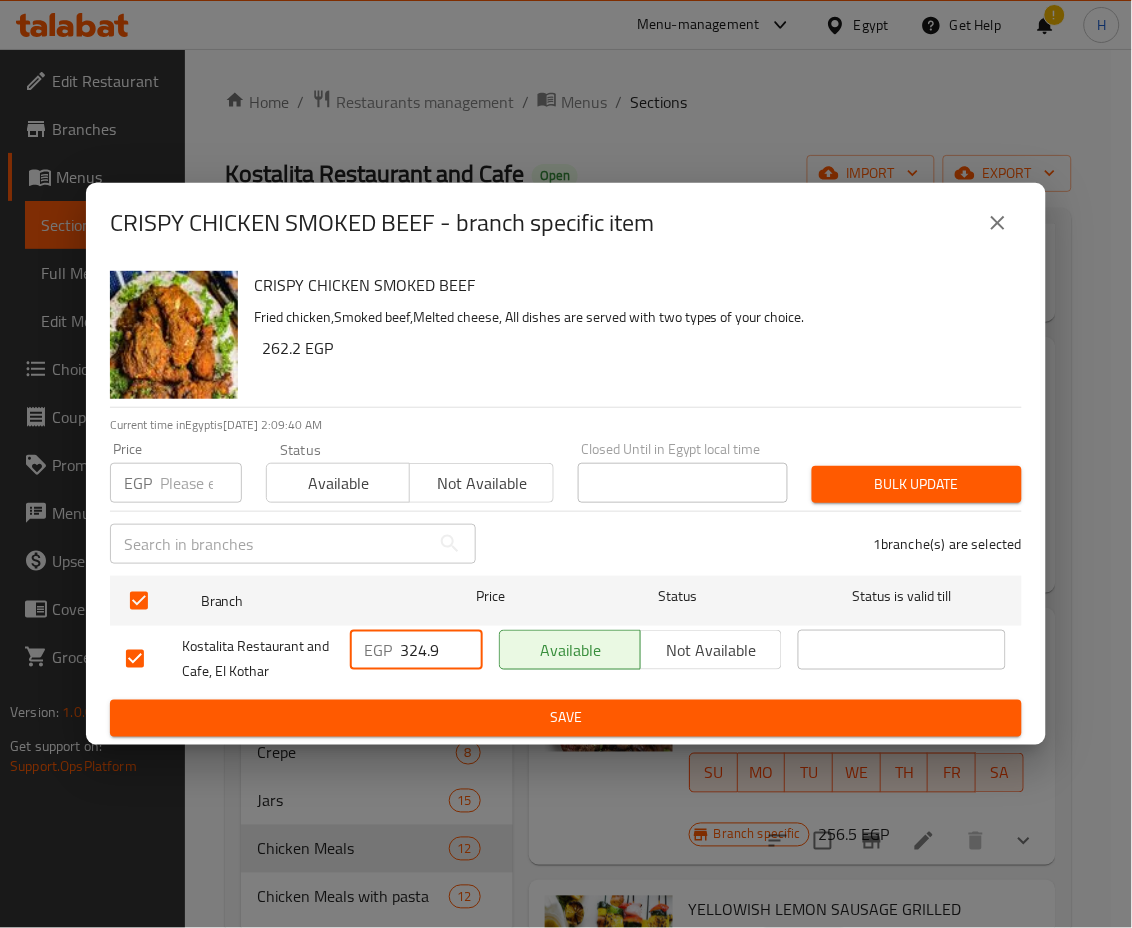 drag, startPoint x: 409, startPoint y: 645, endPoint x: 470, endPoint y: 650, distance: 61.204575 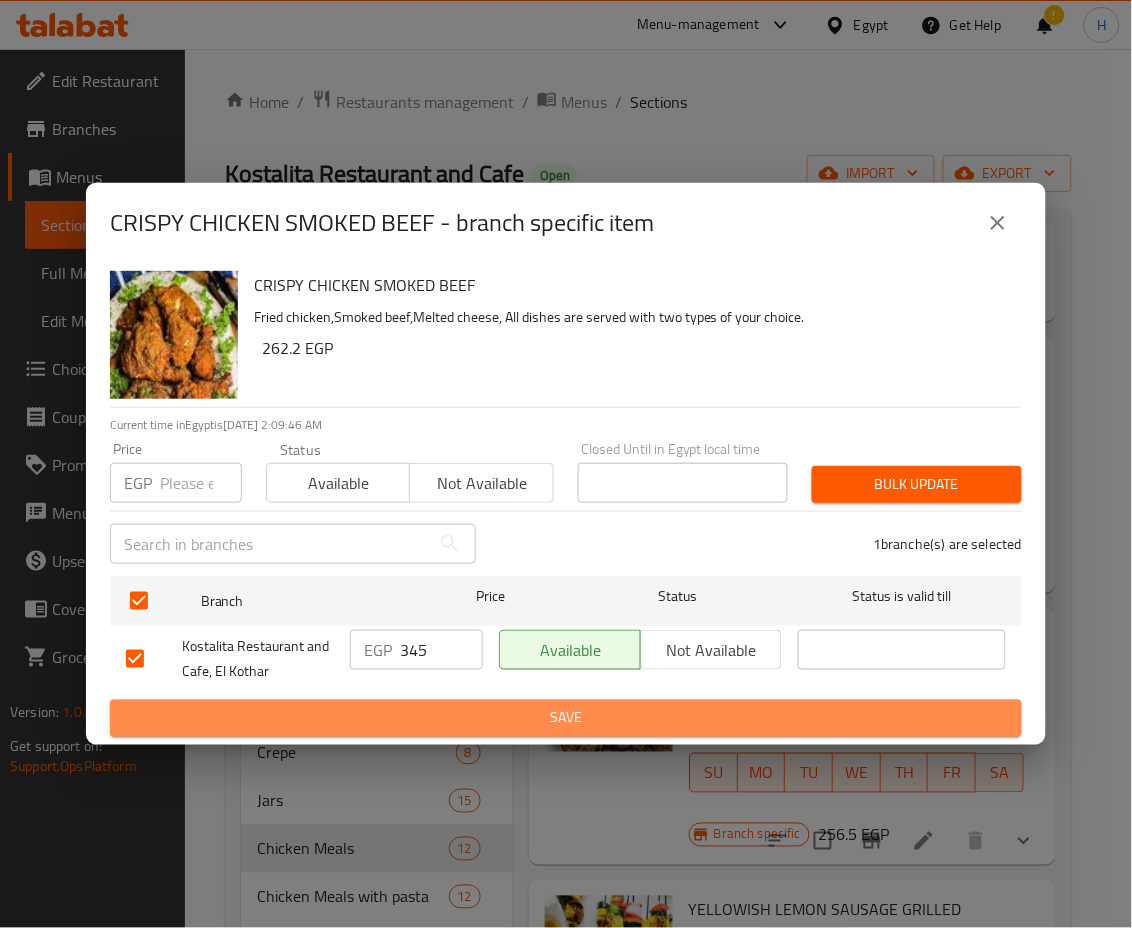click on "Save" at bounding box center (566, 718) 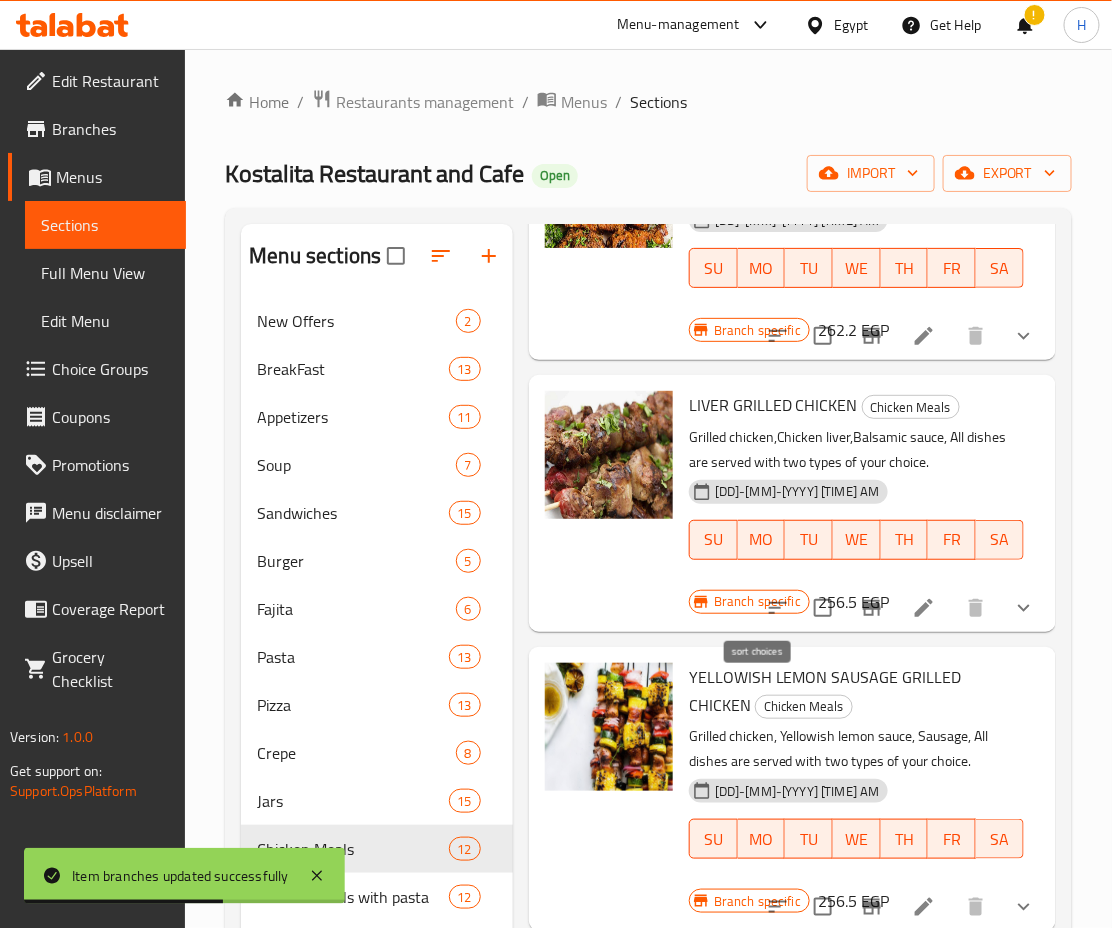 scroll, scrollTop: 1843, scrollLeft: 0, axis: vertical 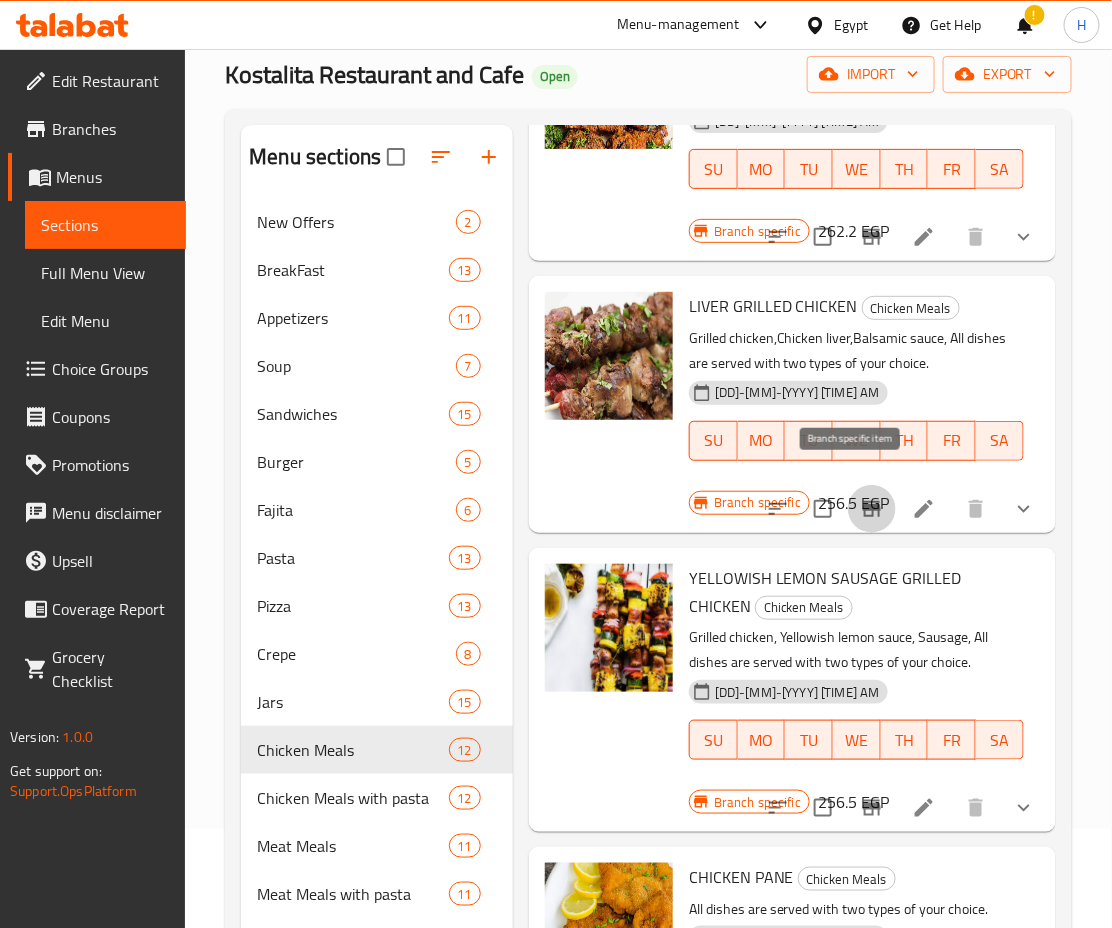 click 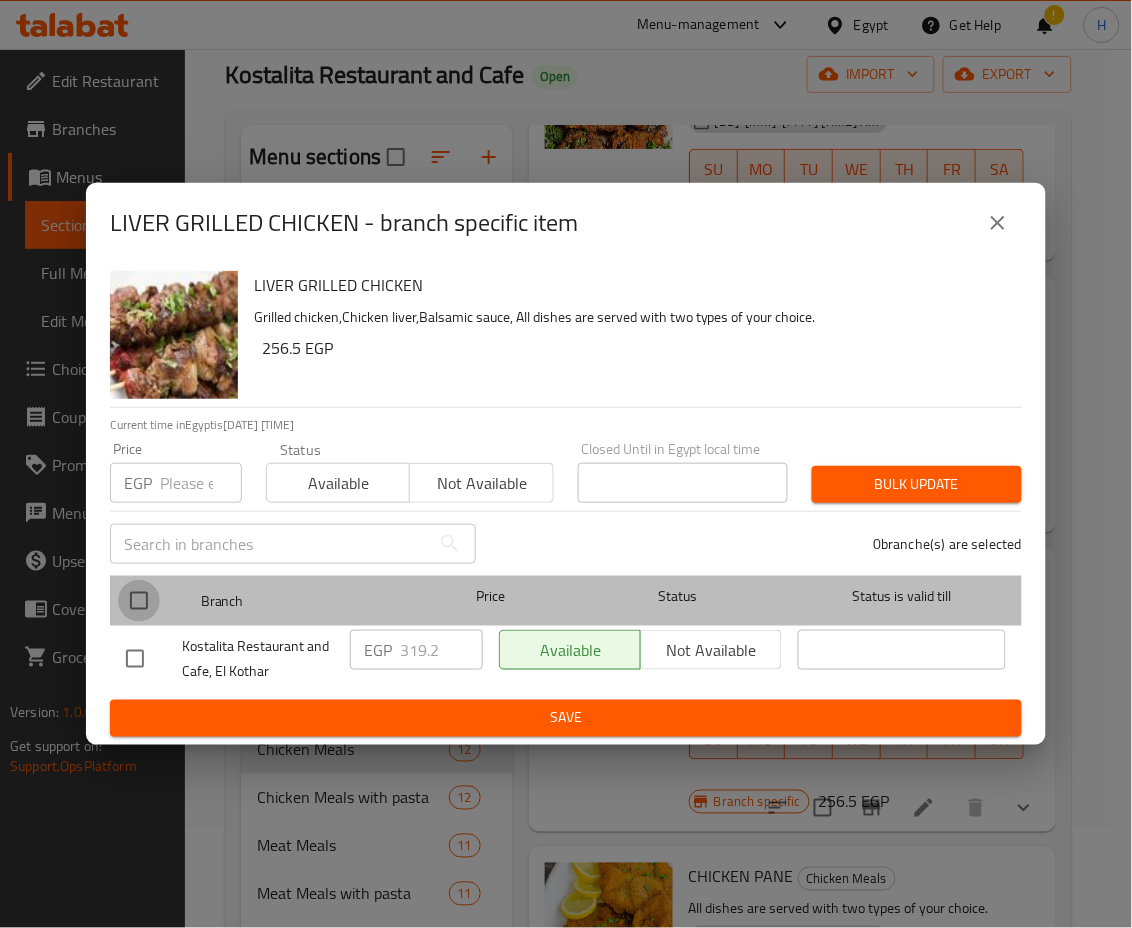 click at bounding box center [139, 601] 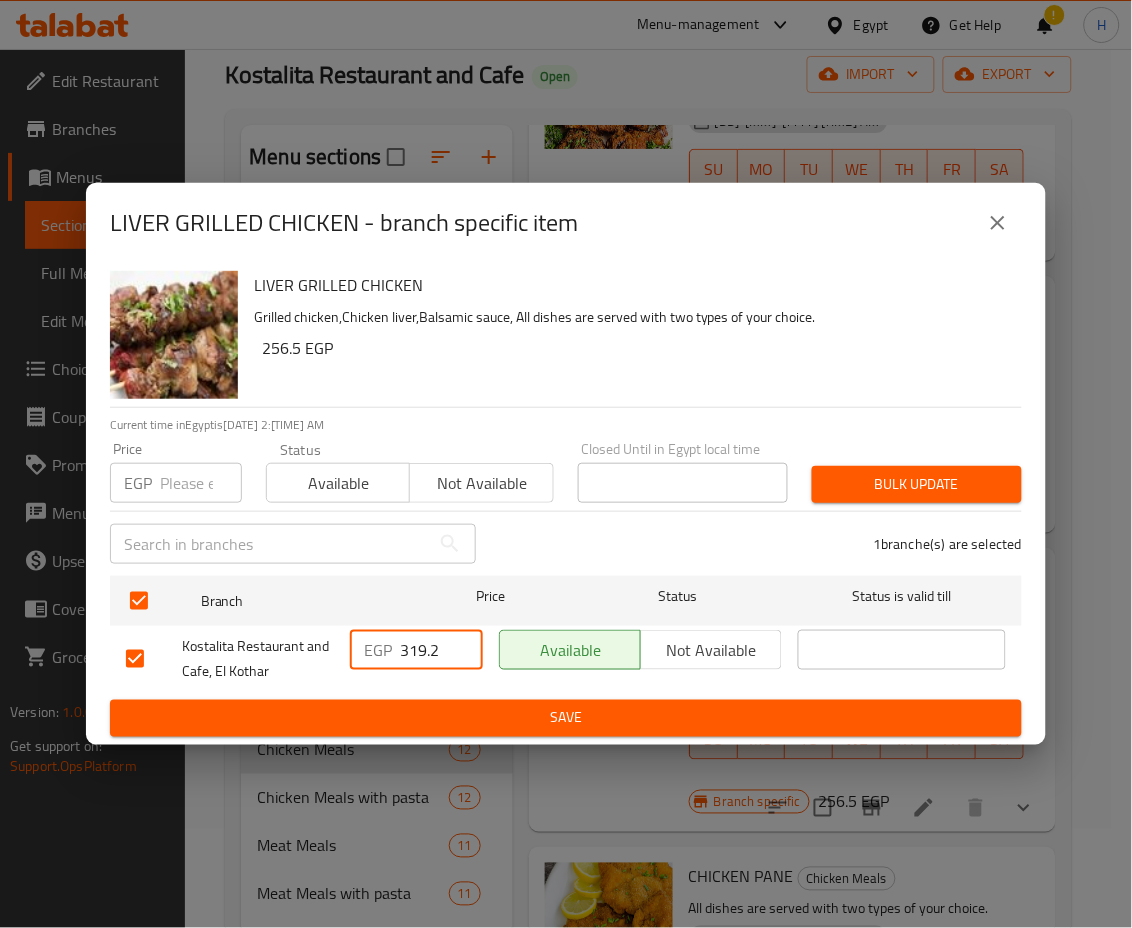 drag, startPoint x: 413, startPoint y: 649, endPoint x: 472, endPoint y: 650, distance: 59.008472 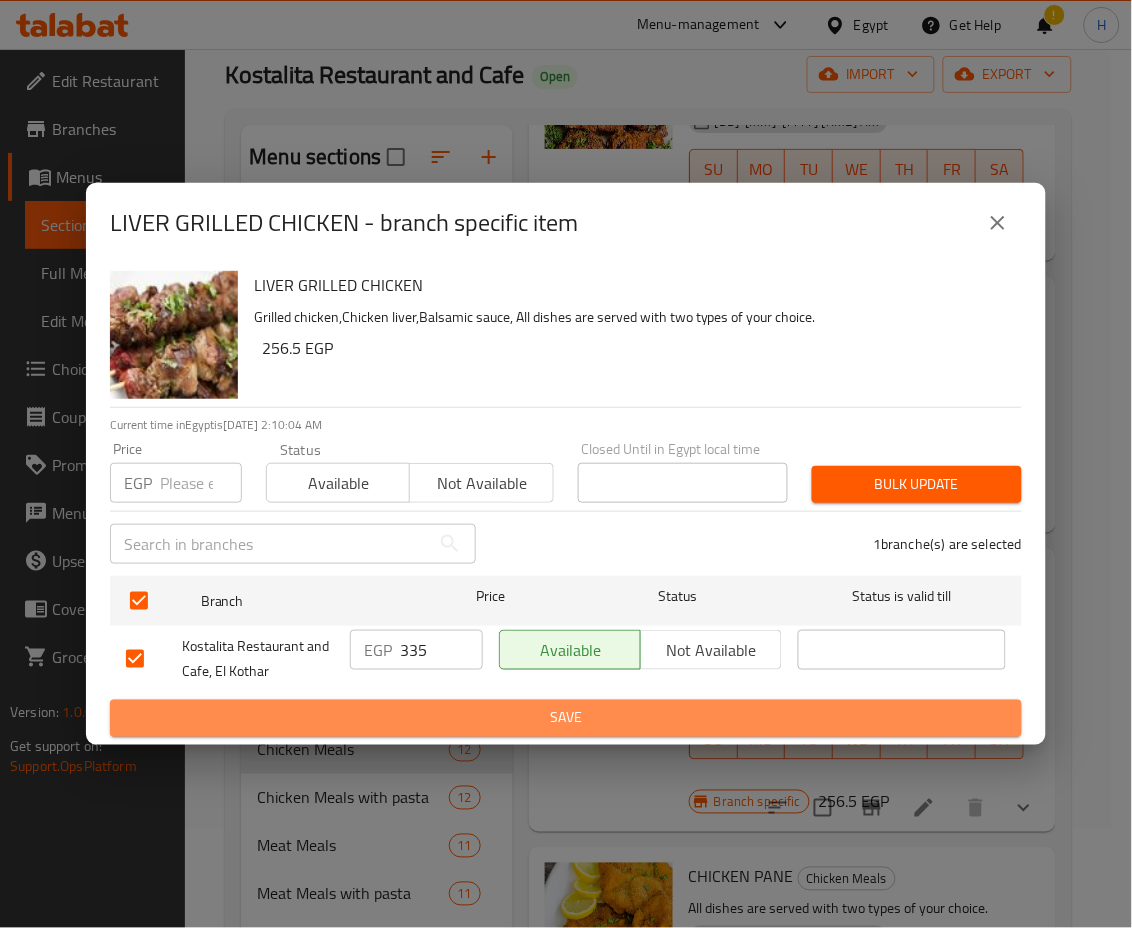 click on "Save" at bounding box center (566, 718) 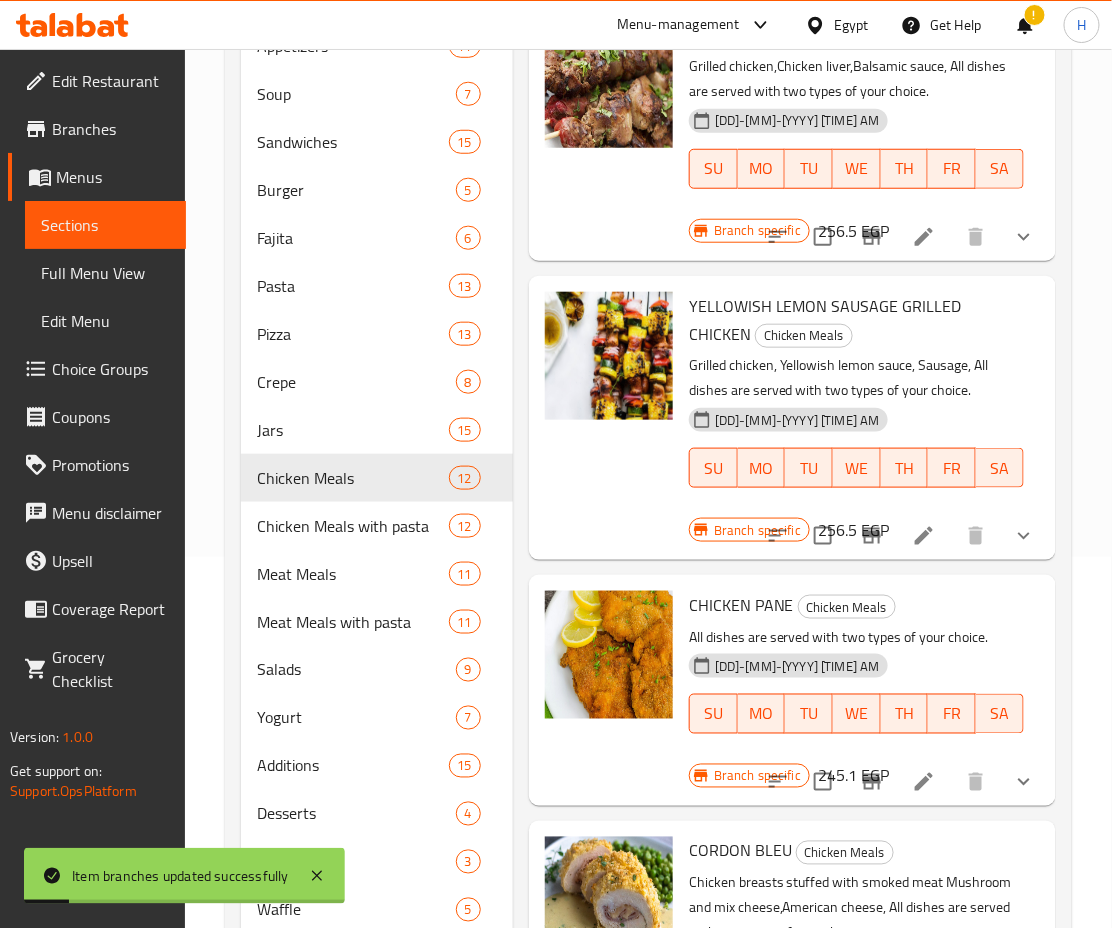 scroll, scrollTop: 374, scrollLeft: 0, axis: vertical 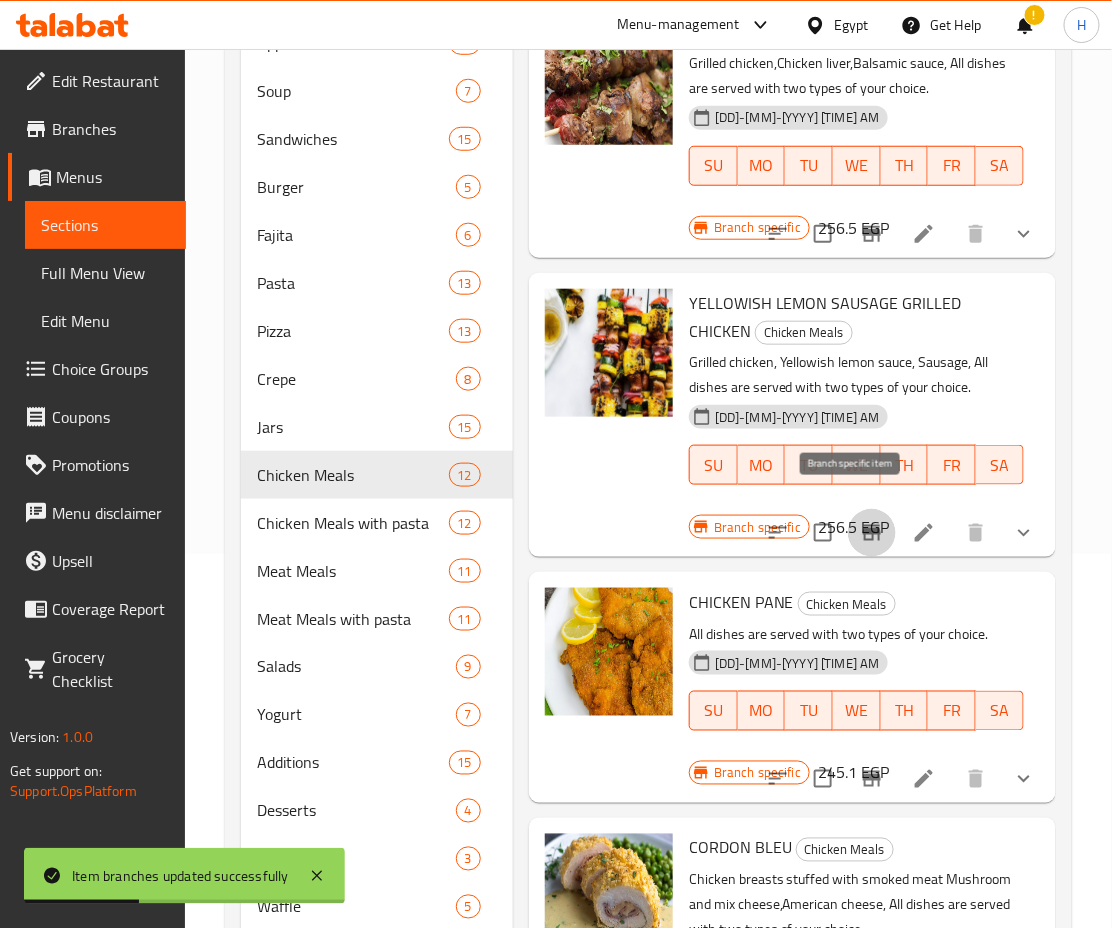 click 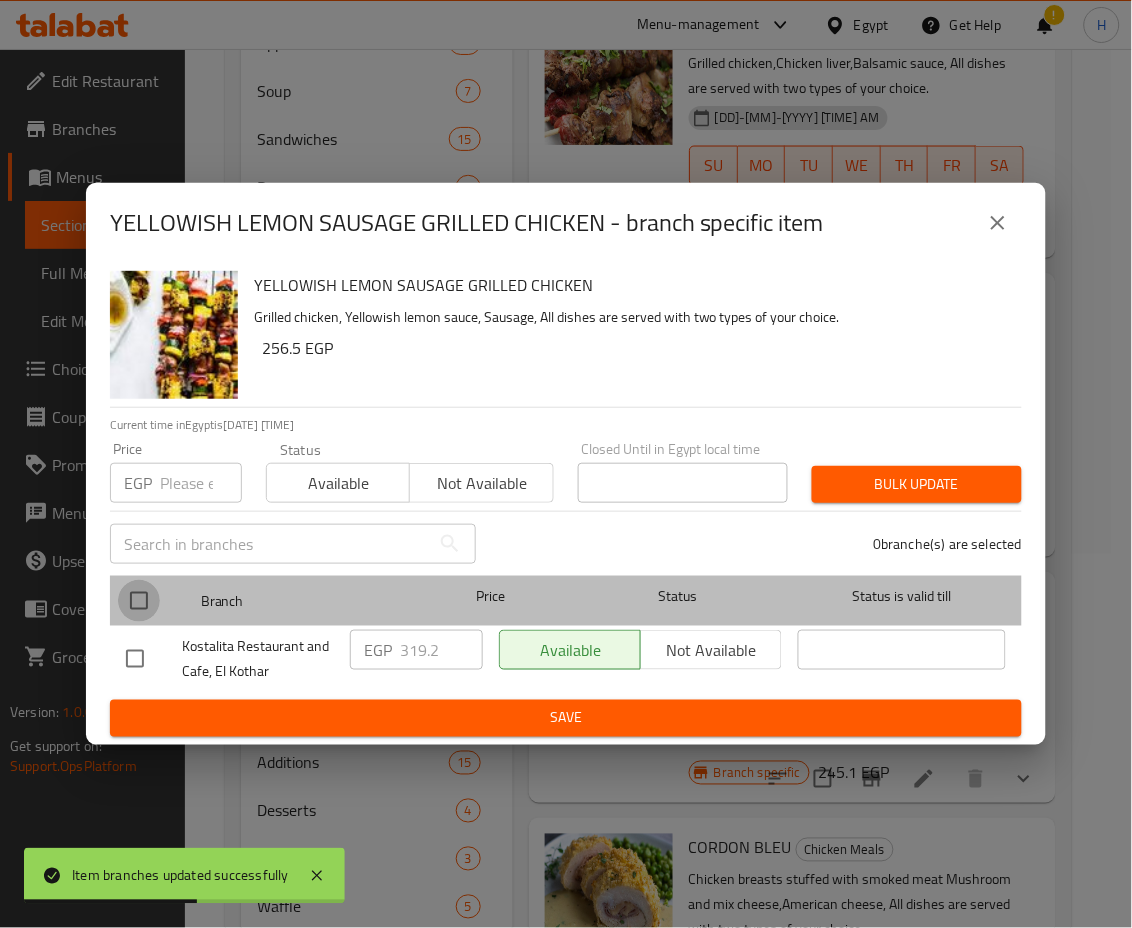 click at bounding box center (139, 601) 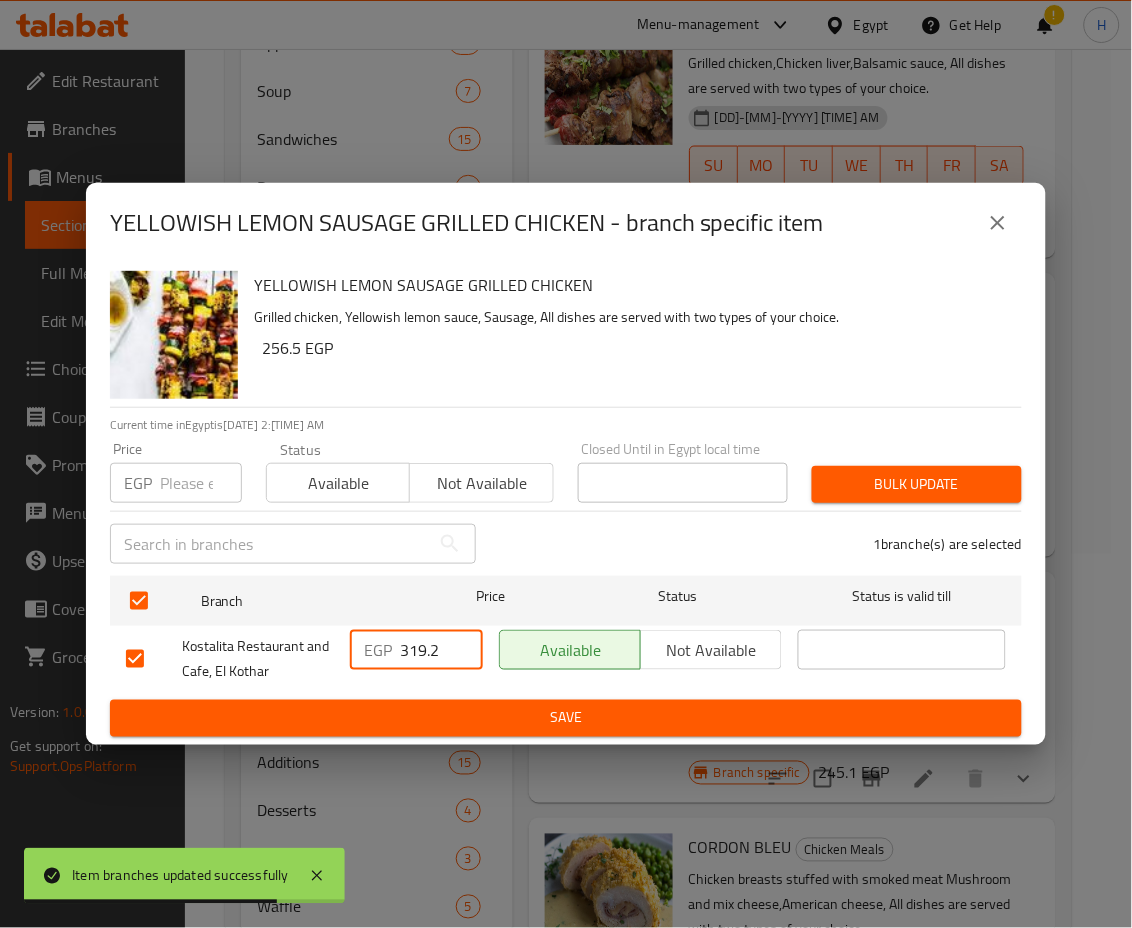 drag, startPoint x: 446, startPoint y: 658, endPoint x: 360, endPoint y: 661, distance: 86.05231 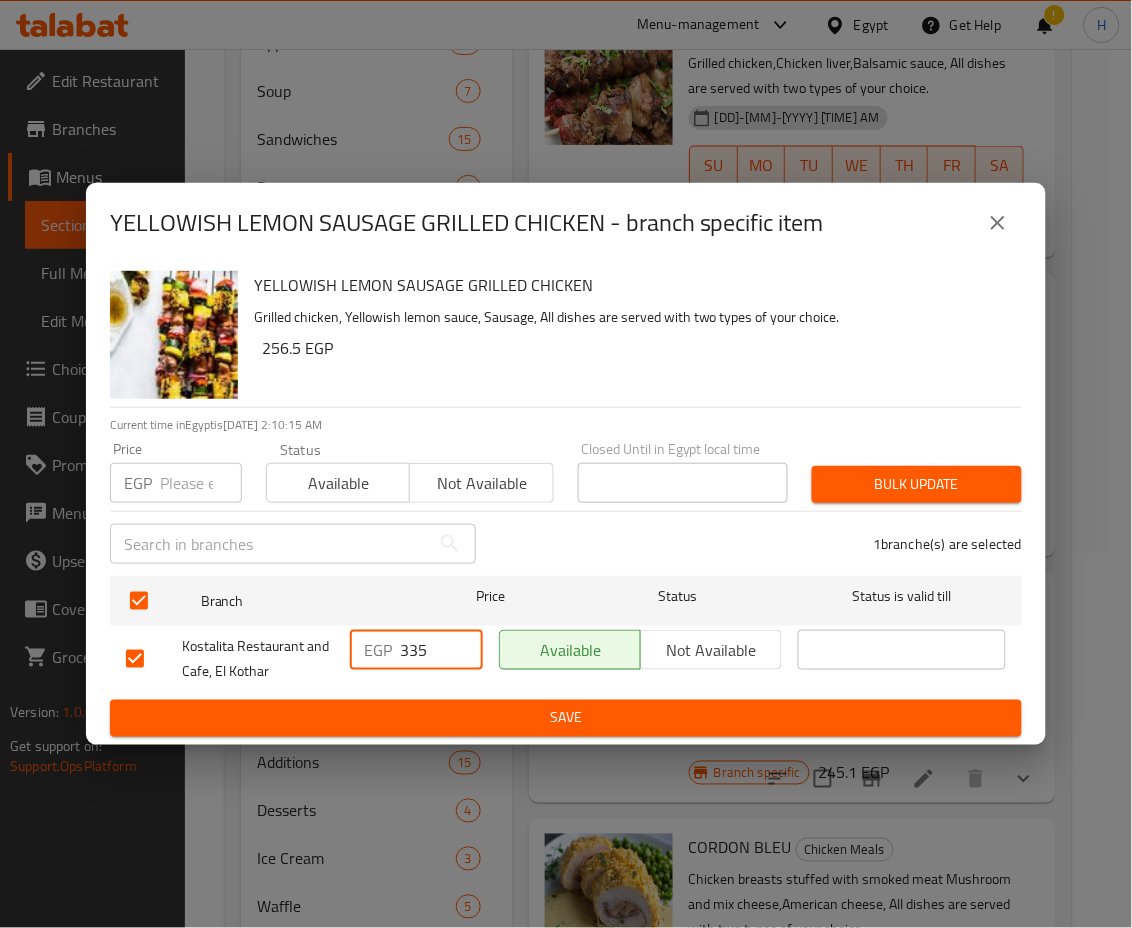 click on "Save" at bounding box center [566, 718] 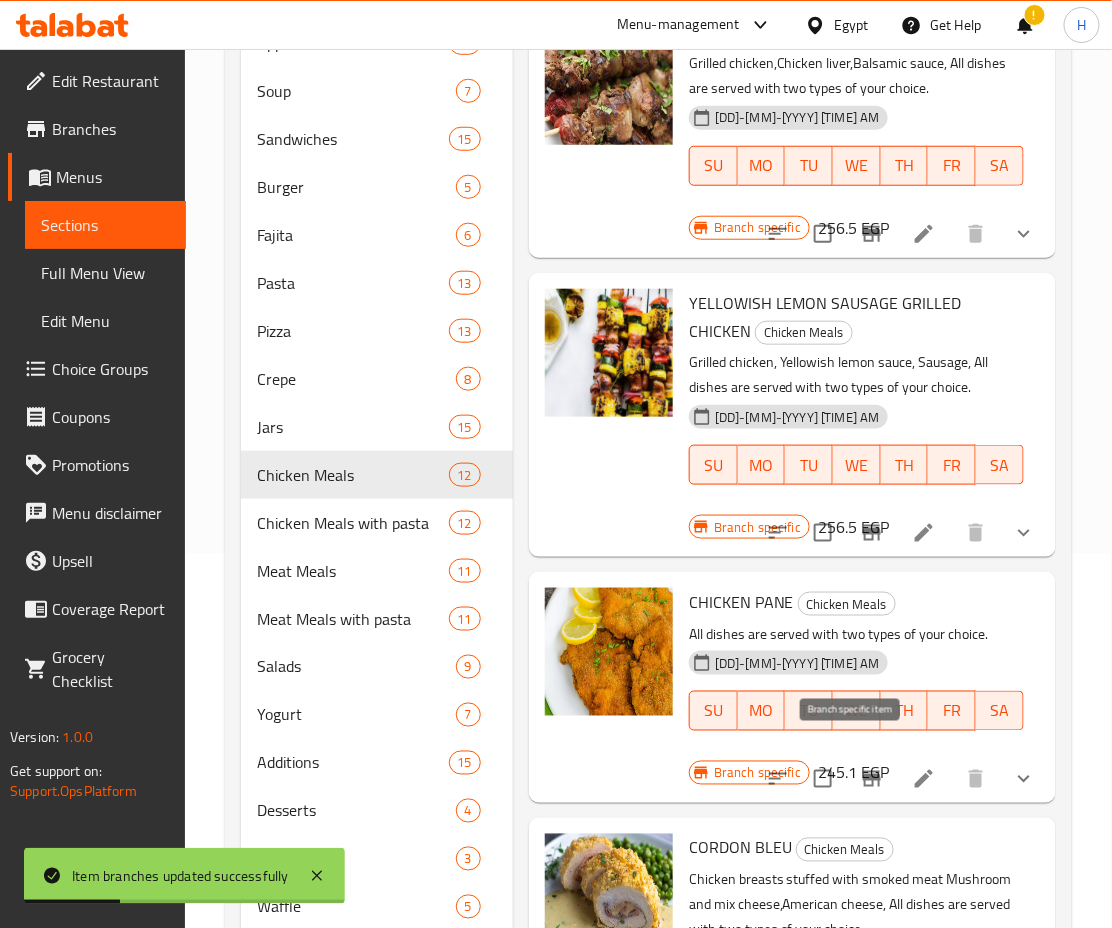 click at bounding box center [872, 779] 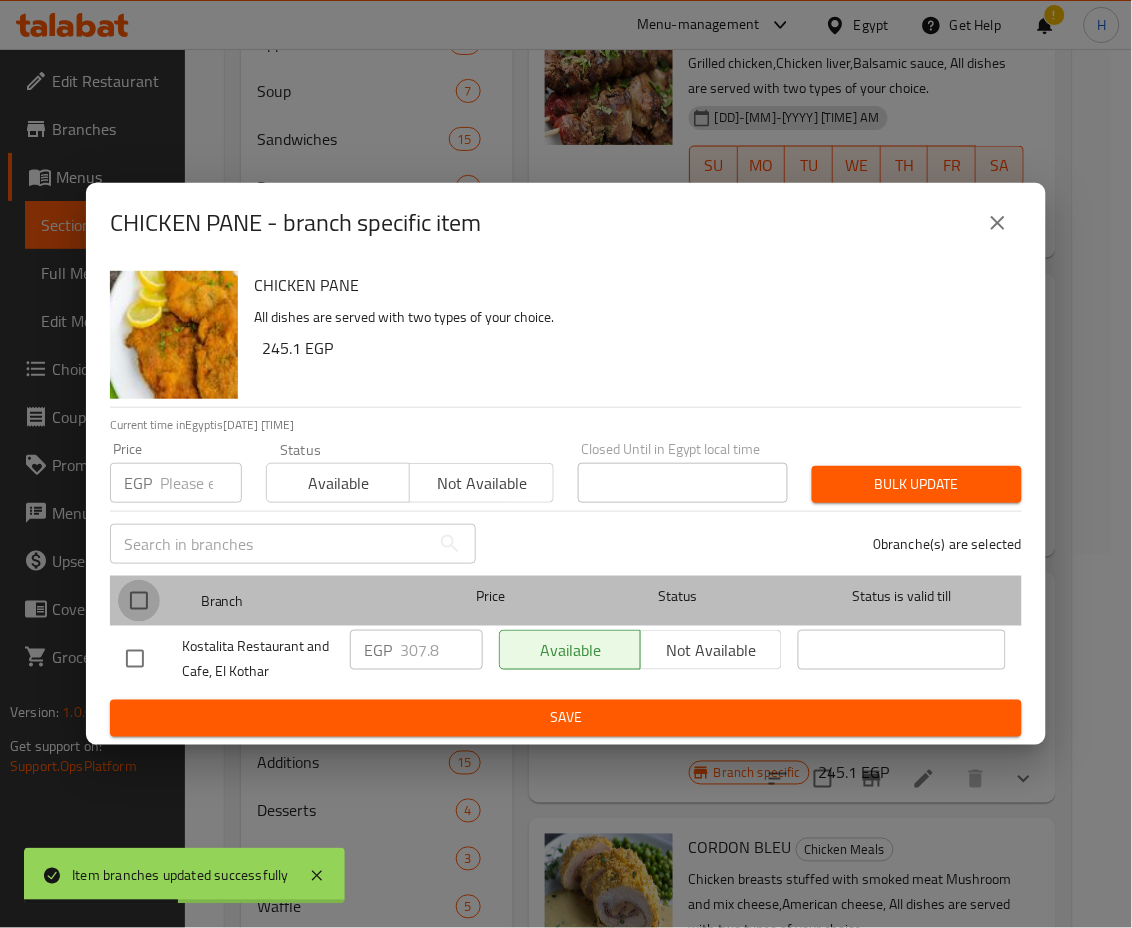 click at bounding box center (139, 601) 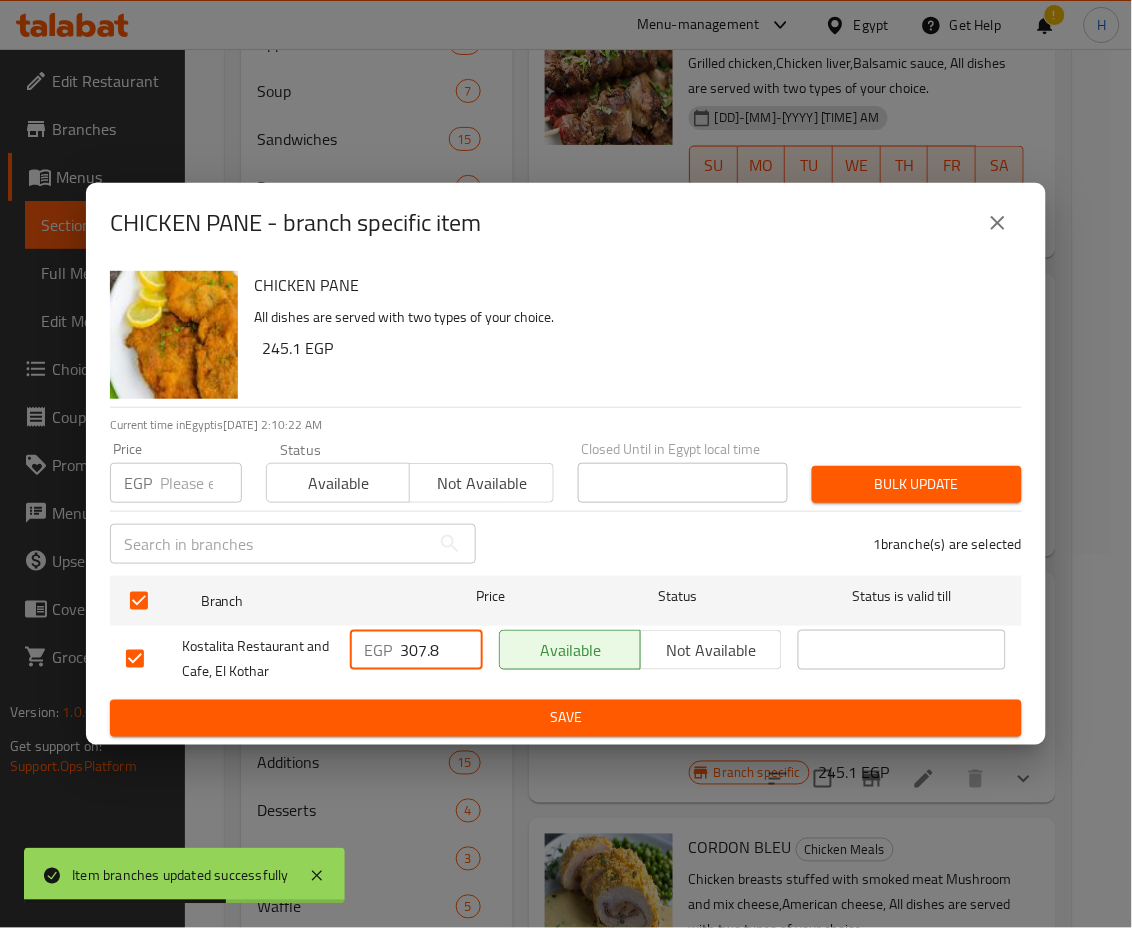 drag, startPoint x: 440, startPoint y: 652, endPoint x: 327, endPoint y: 645, distance: 113.216606 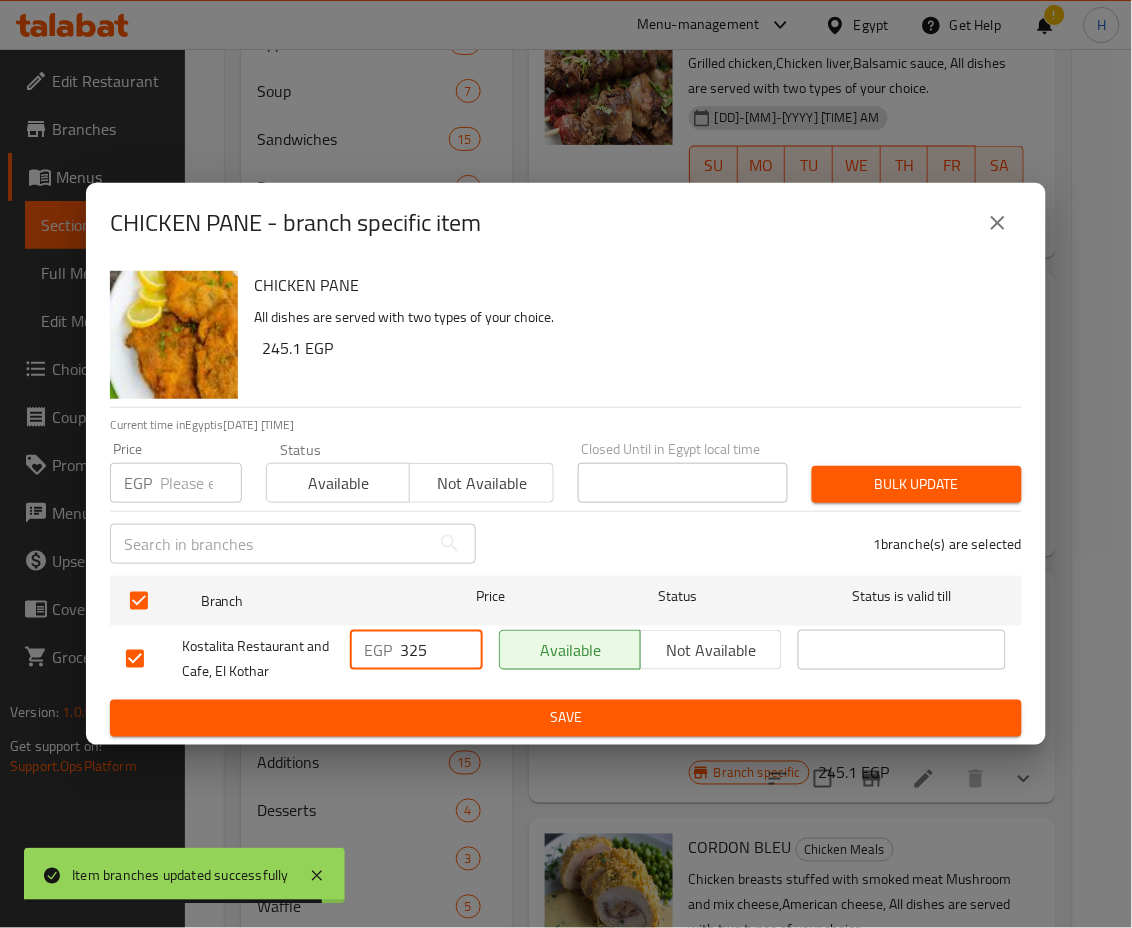 click on "EGP [NUMBER] ​" at bounding box center [416, 650] 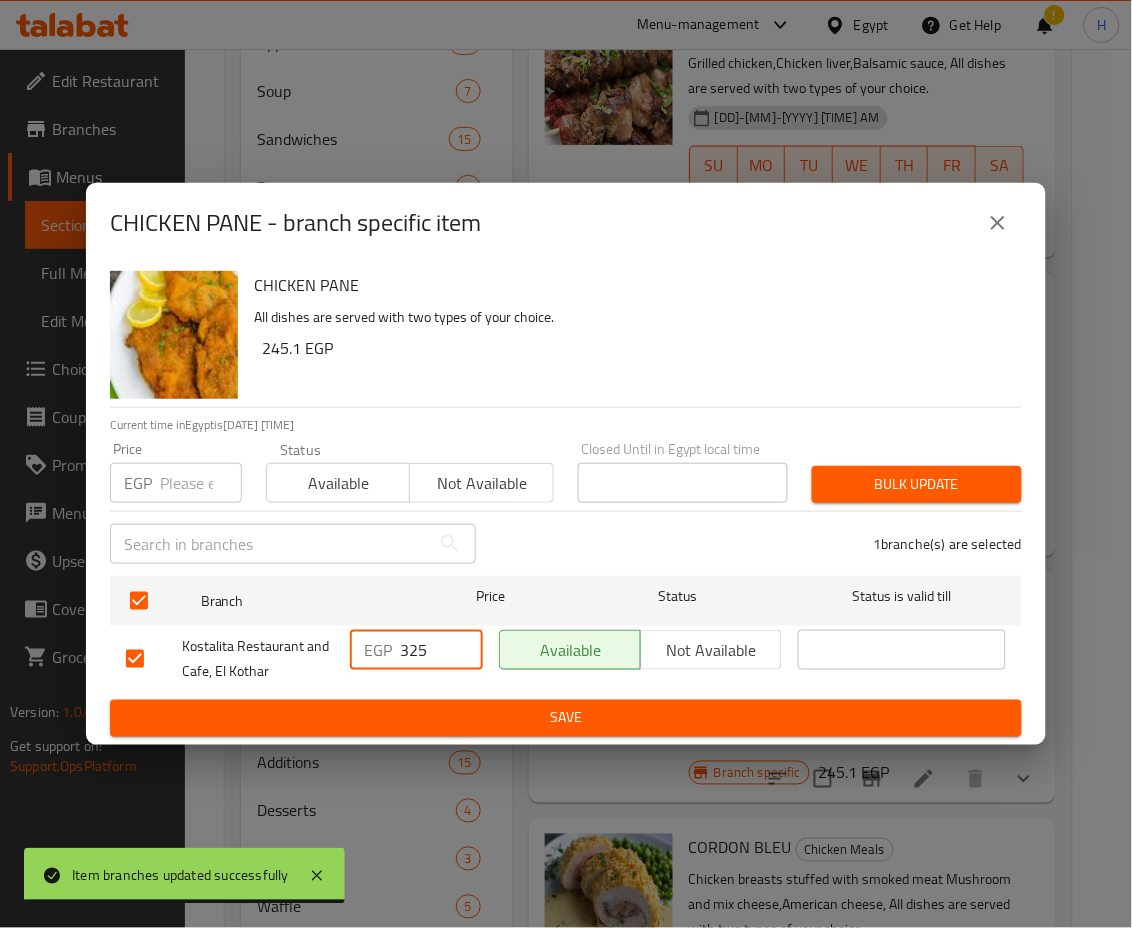 click on "Save" at bounding box center [566, 718] 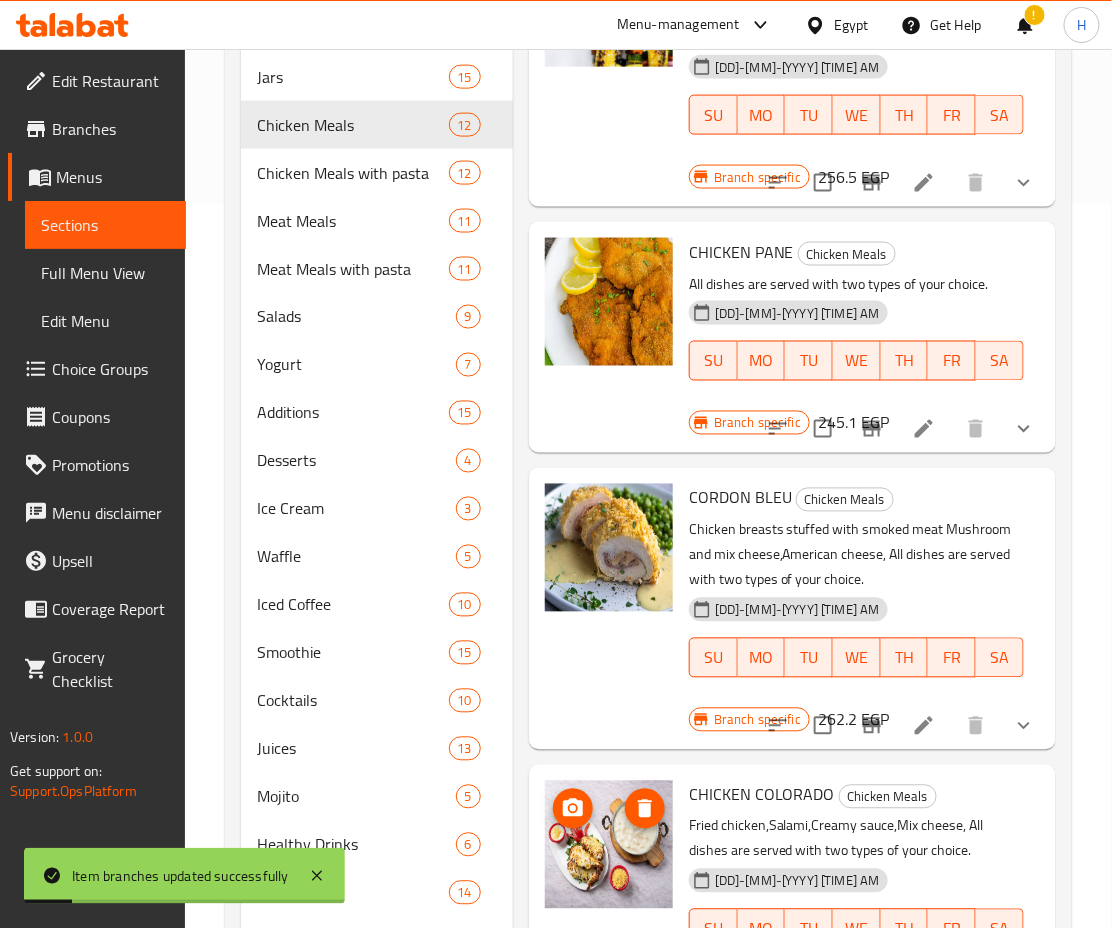 scroll, scrollTop: 726, scrollLeft: 0, axis: vertical 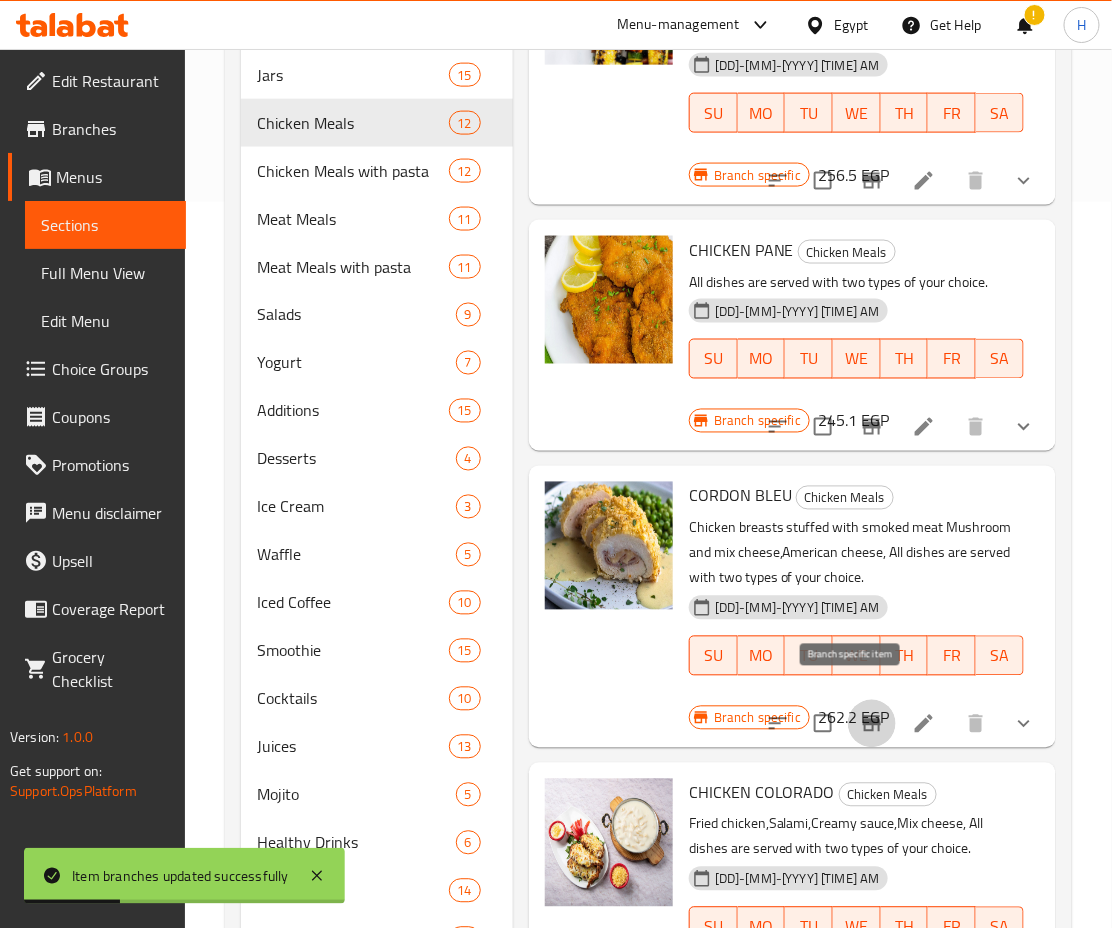 click 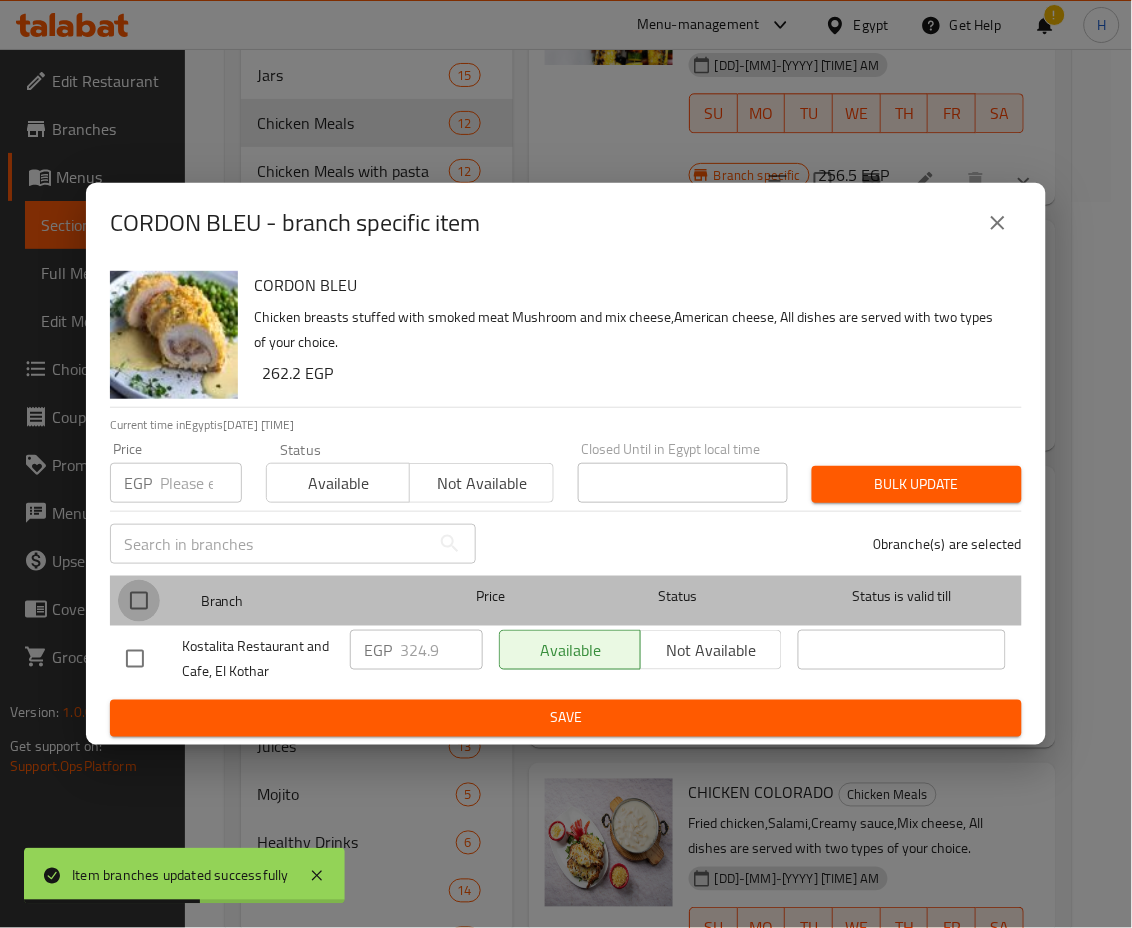 click at bounding box center [139, 601] 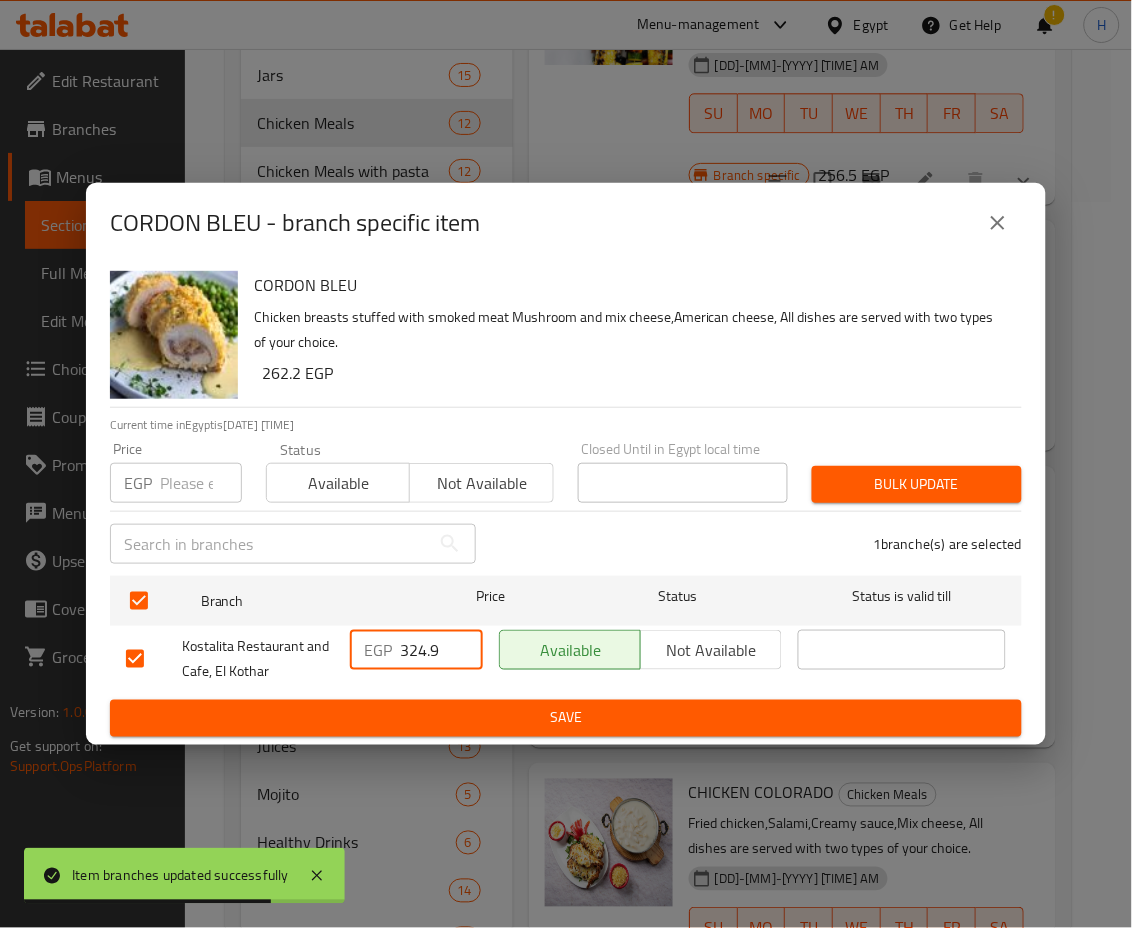 drag, startPoint x: 407, startPoint y: 646, endPoint x: 492, endPoint y: 666, distance: 87.32124 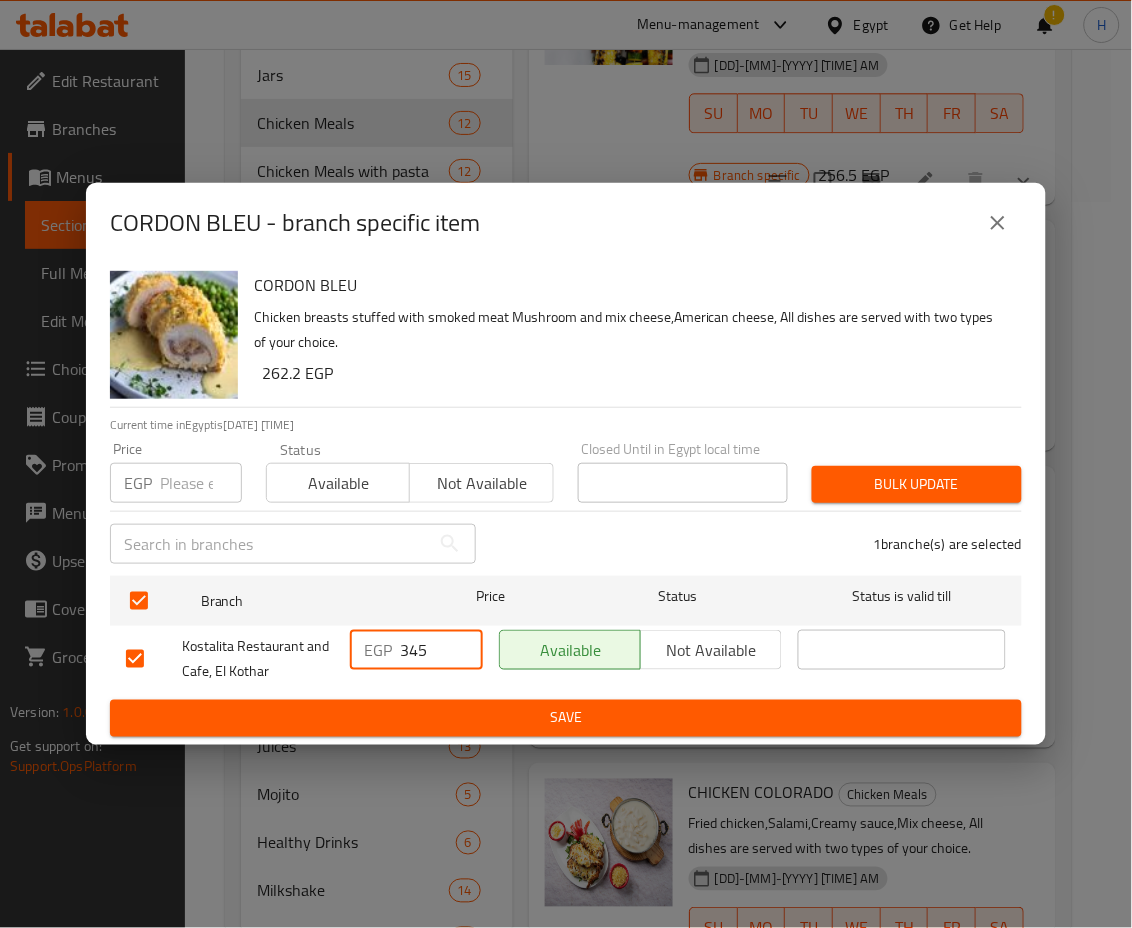 click on "Save" at bounding box center [566, 718] 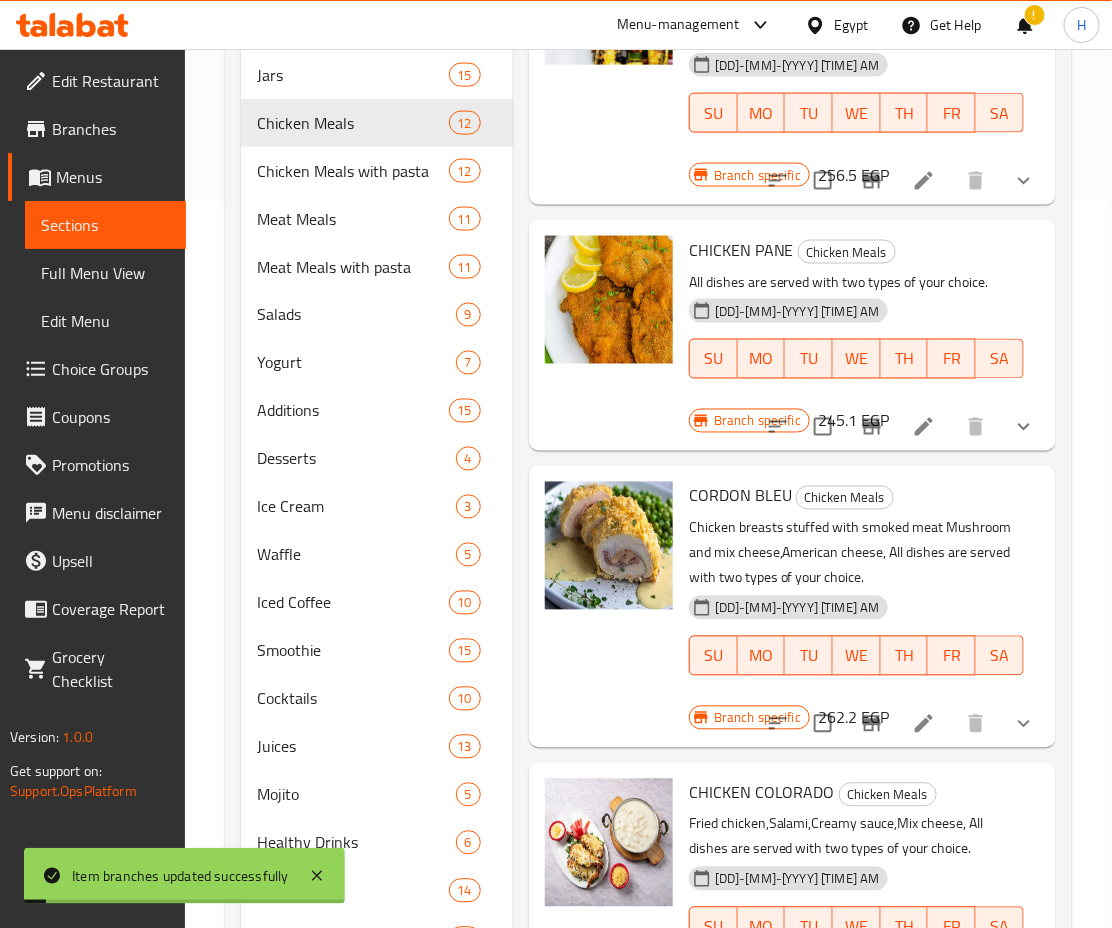 scroll, scrollTop: 873, scrollLeft: 0, axis: vertical 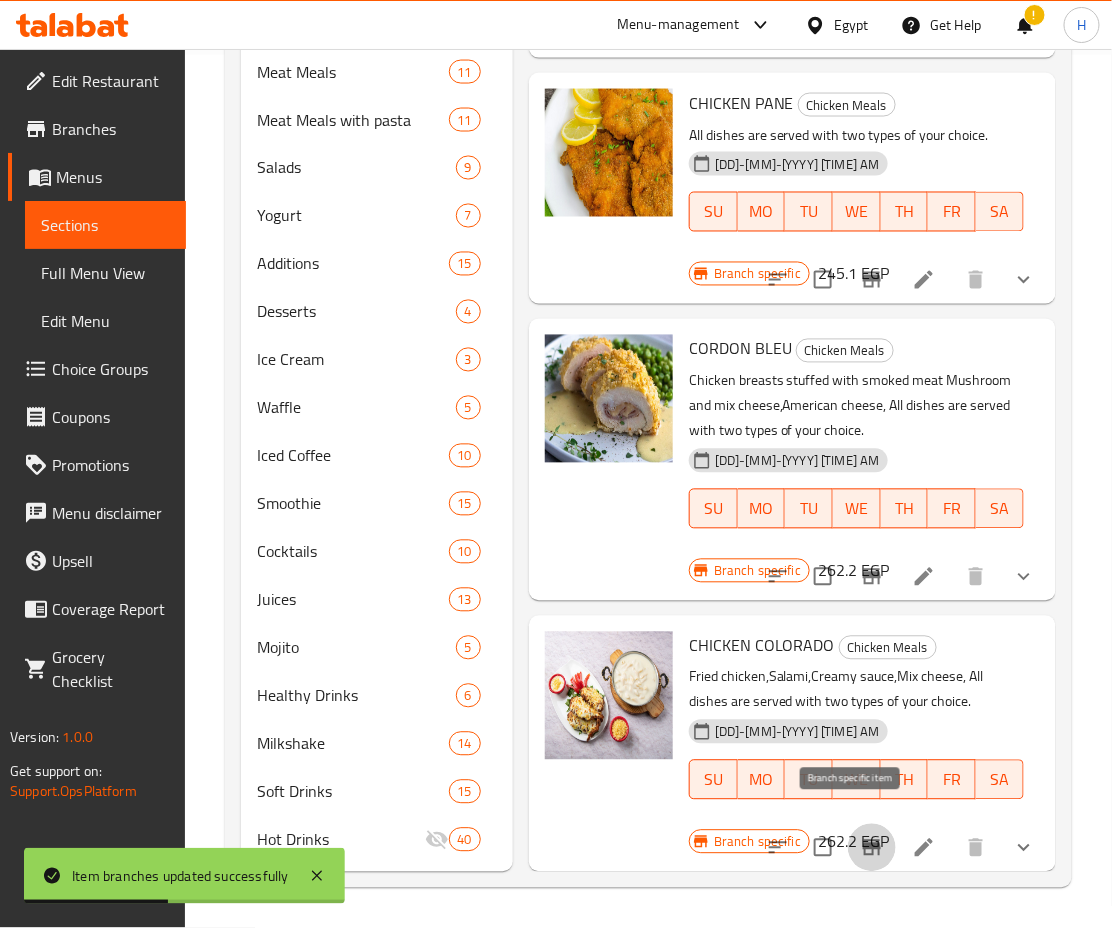 click 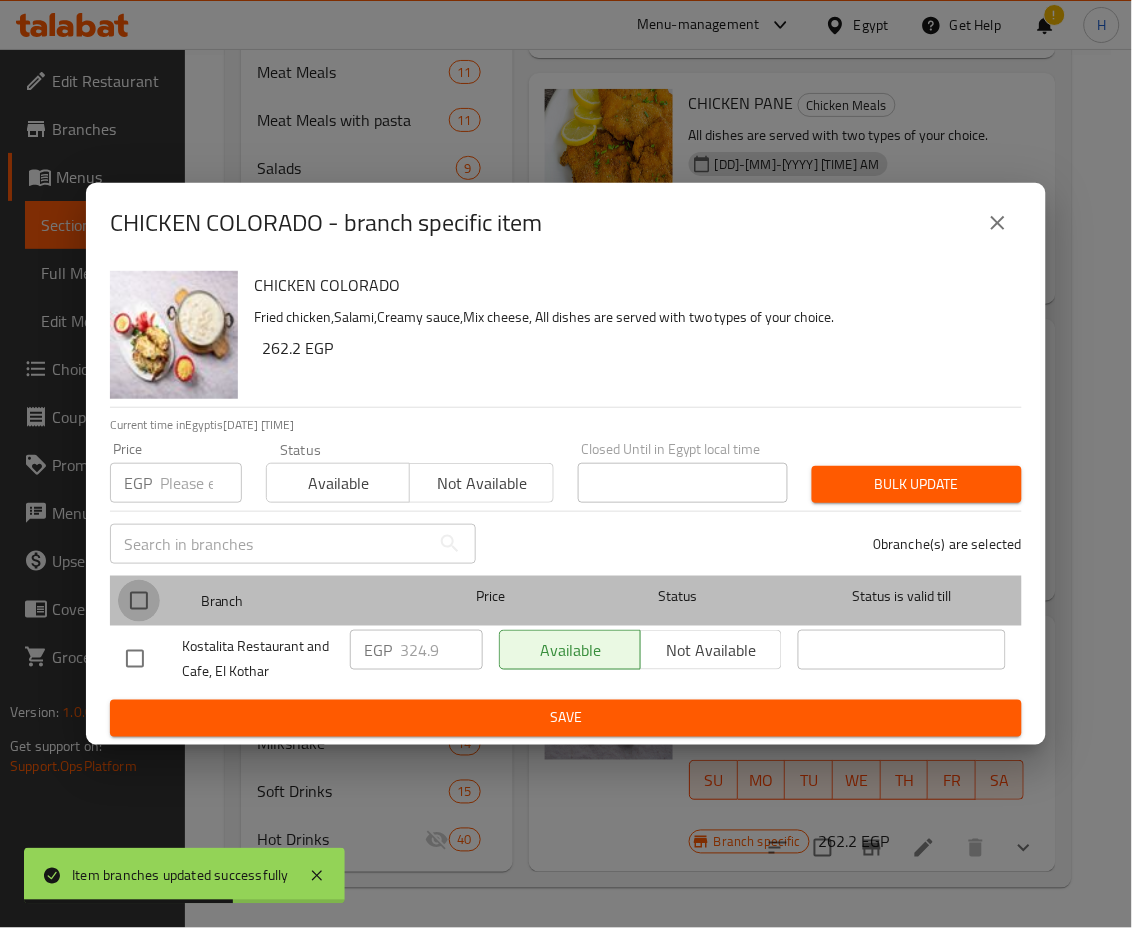 click at bounding box center (139, 601) 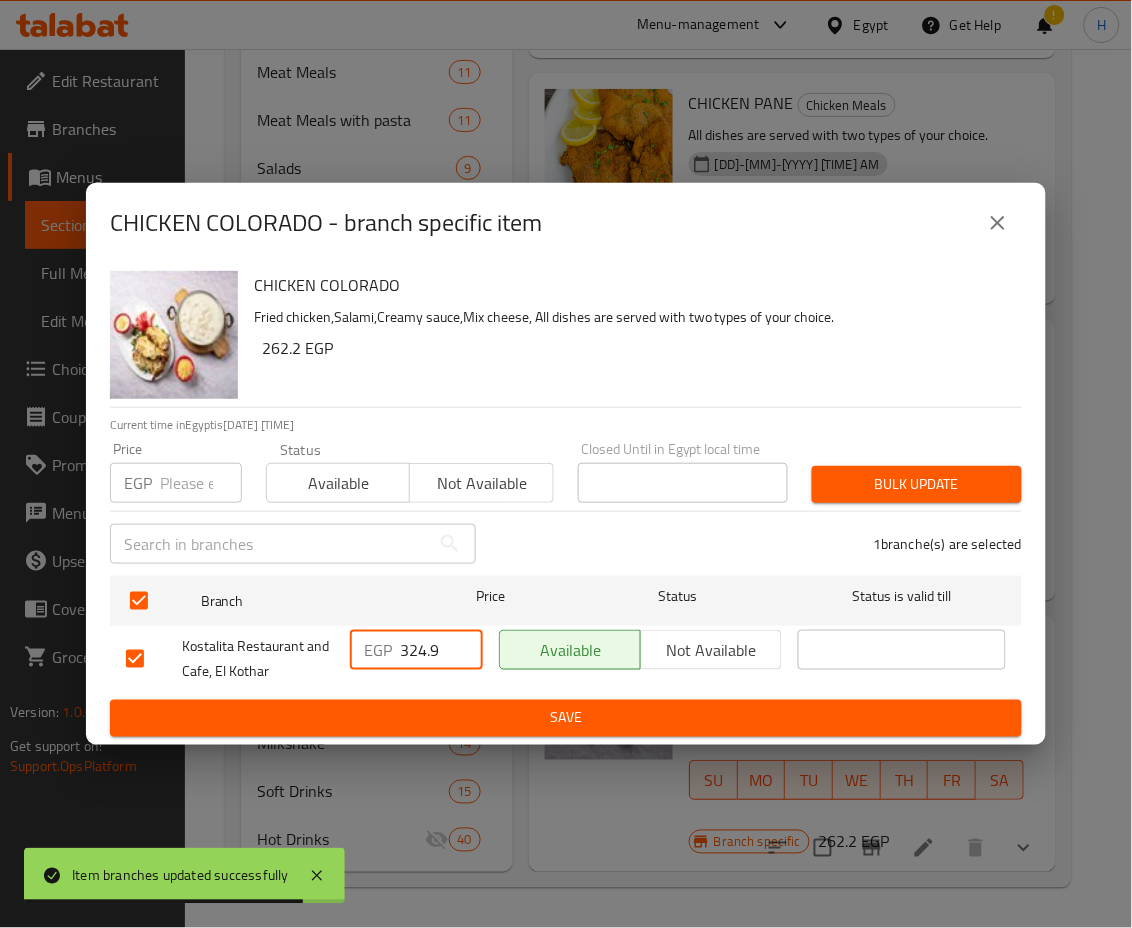drag, startPoint x: 408, startPoint y: 650, endPoint x: 470, endPoint y: 660, distance: 62.801273 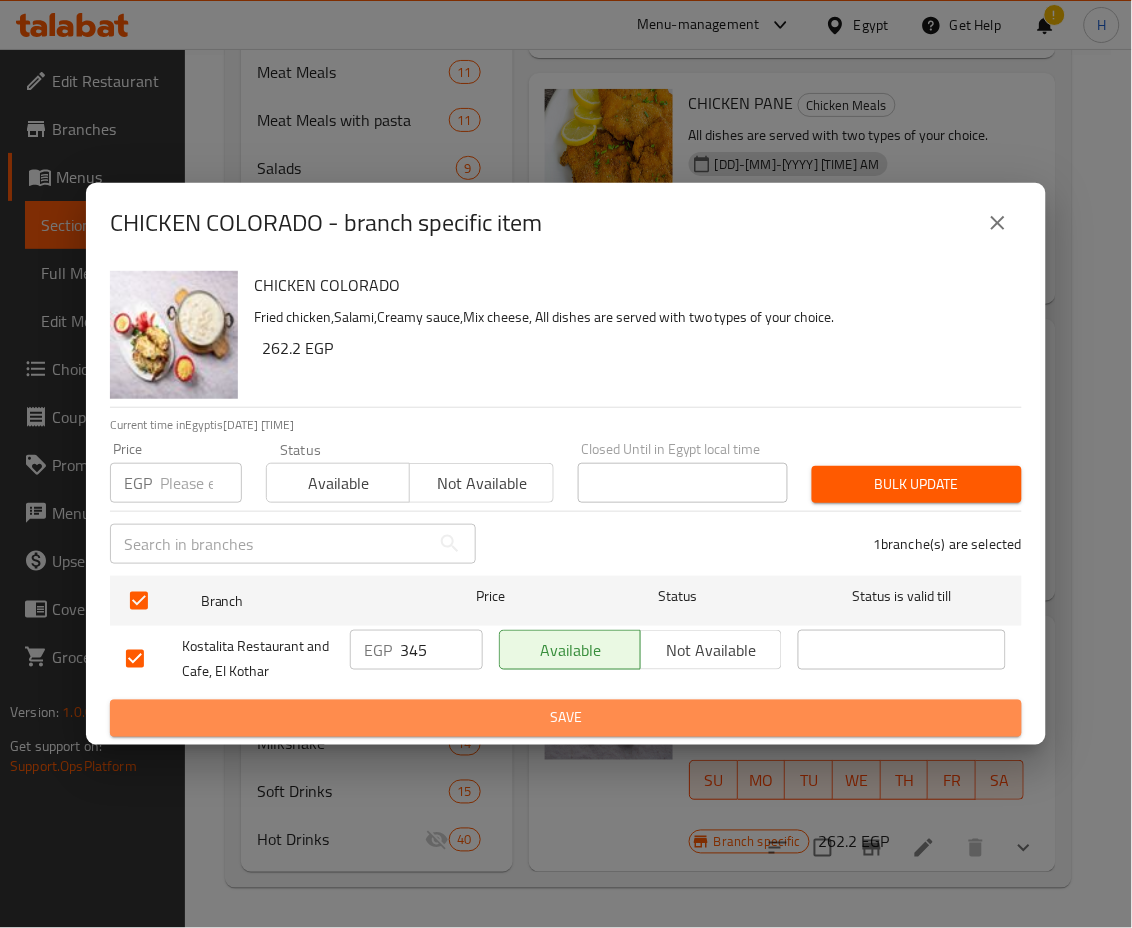 click on "Save" at bounding box center (566, 718) 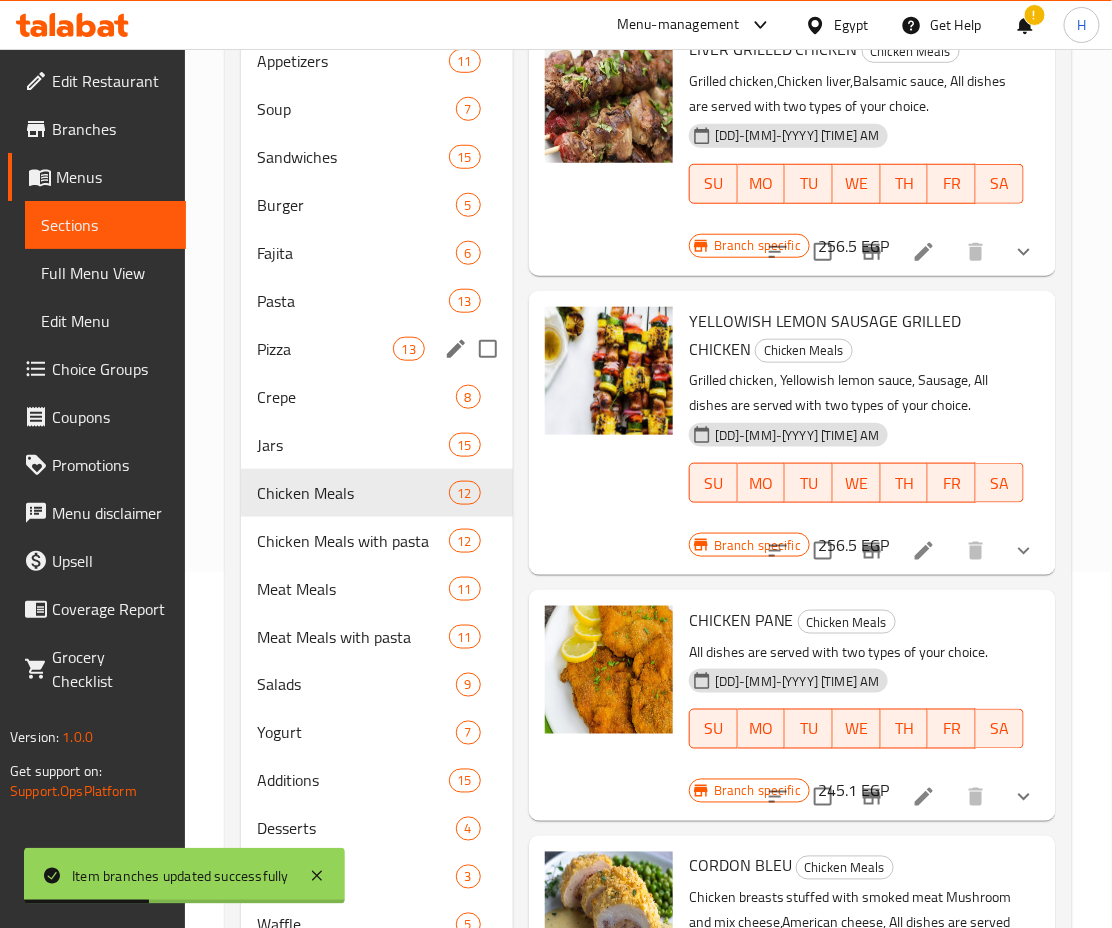 scroll, scrollTop: 354, scrollLeft: 0, axis: vertical 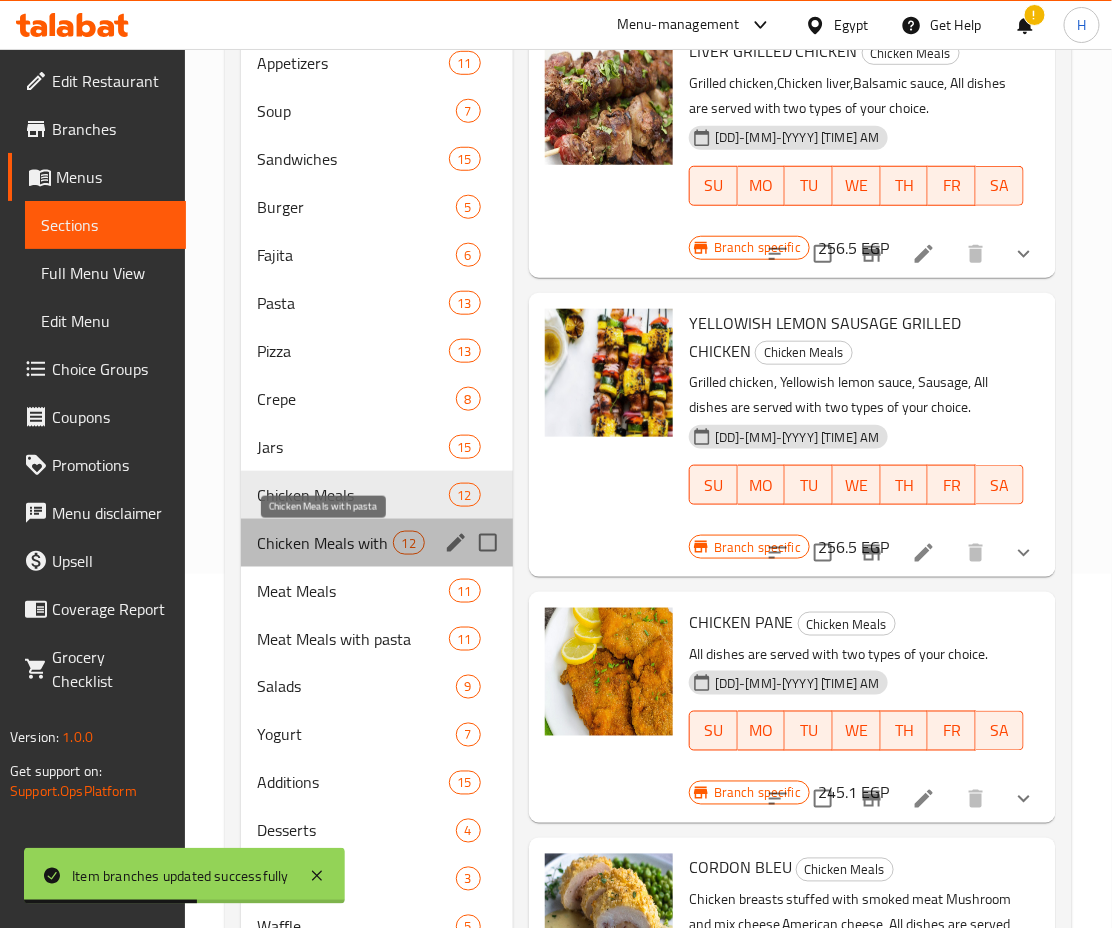 click on "Chicken Meals with pasta" at bounding box center (324, 543) 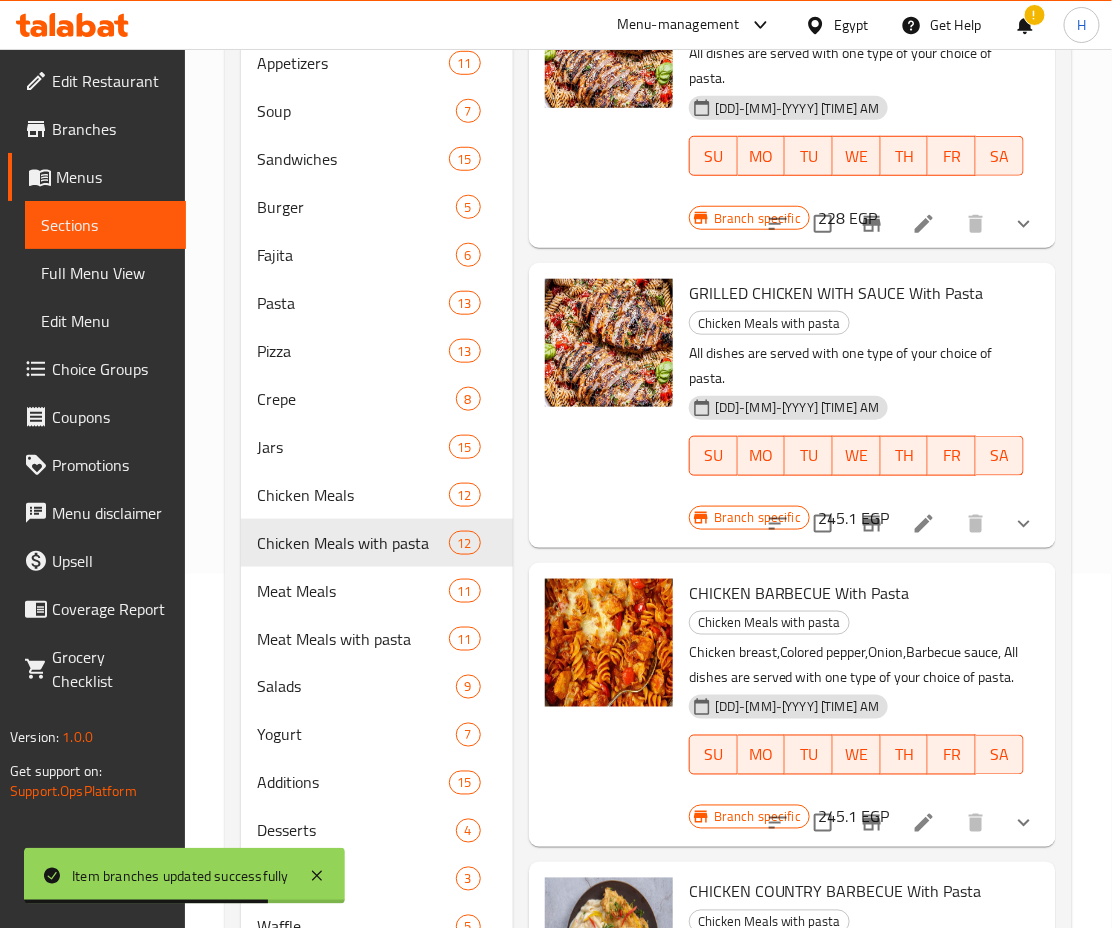scroll, scrollTop: 0, scrollLeft: 0, axis: both 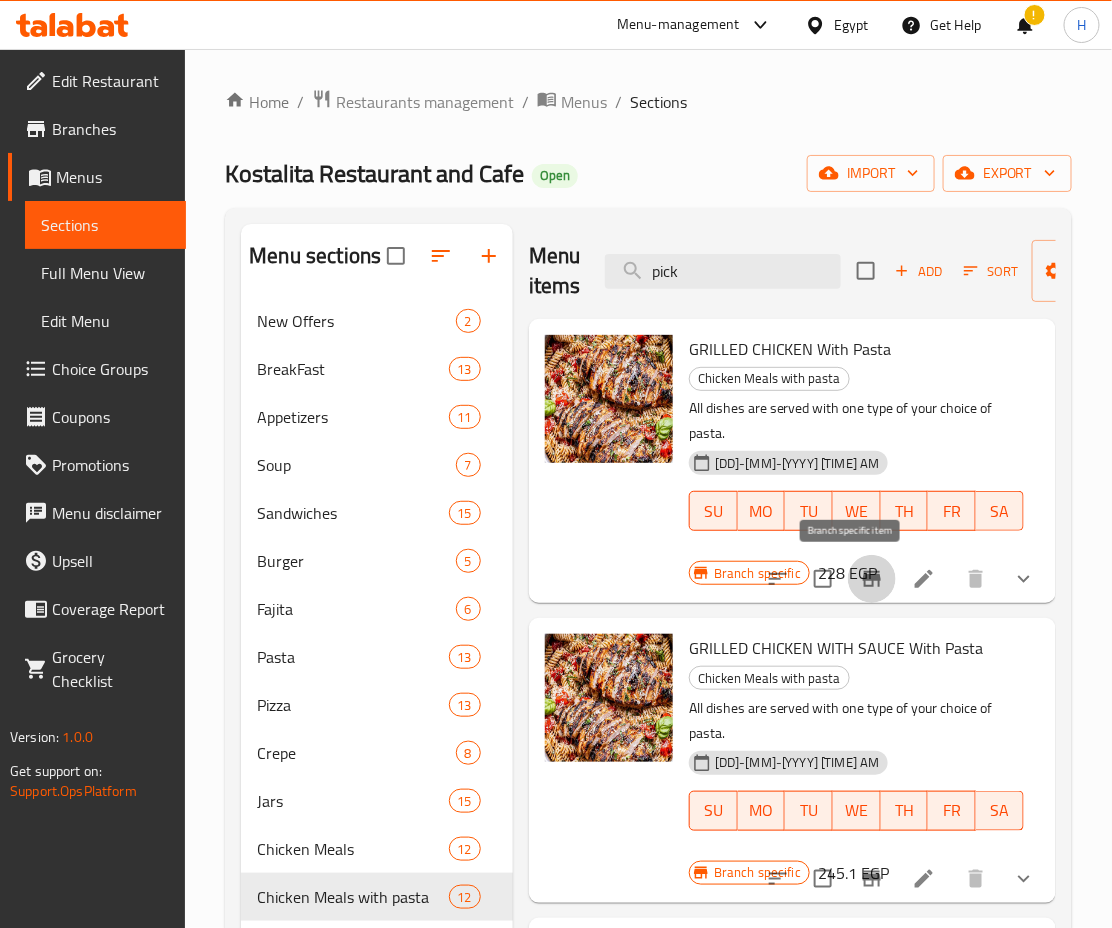 click 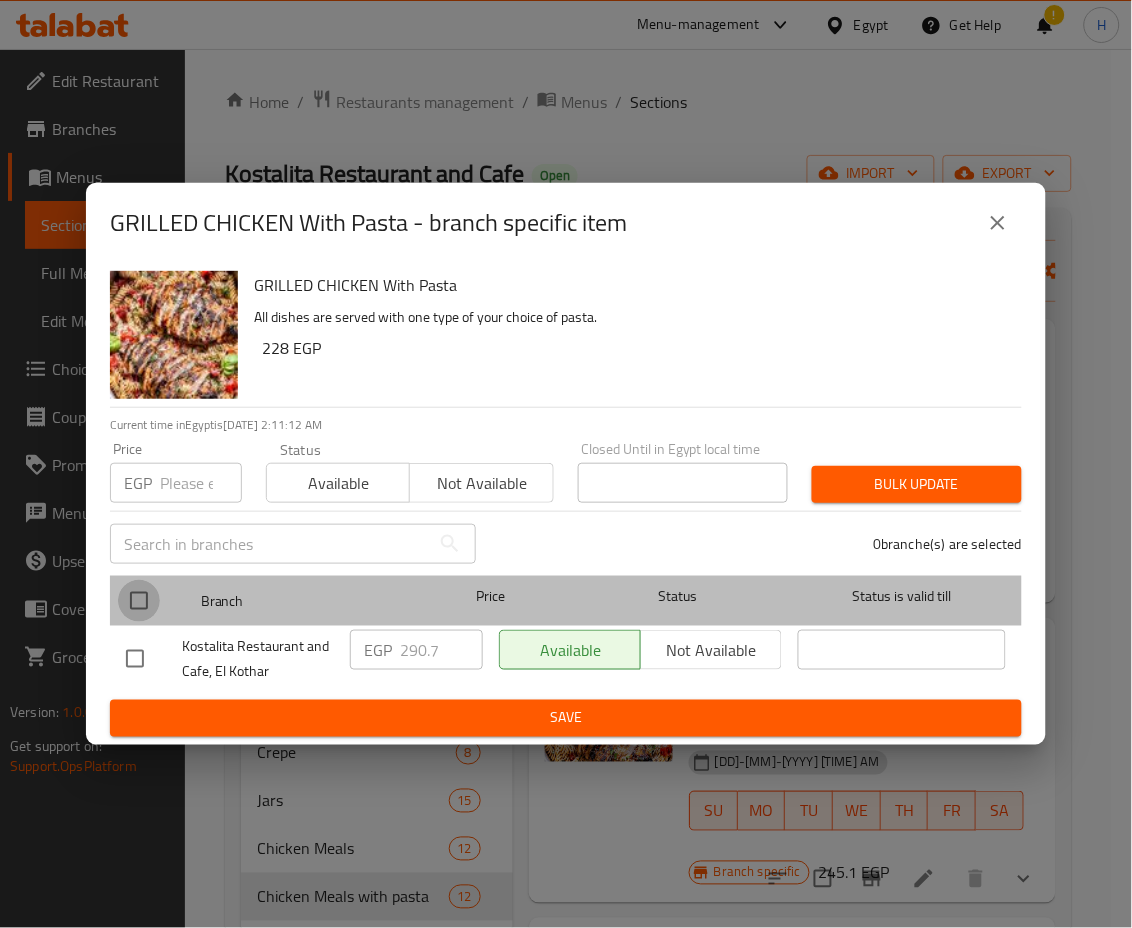 click at bounding box center [139, 601] 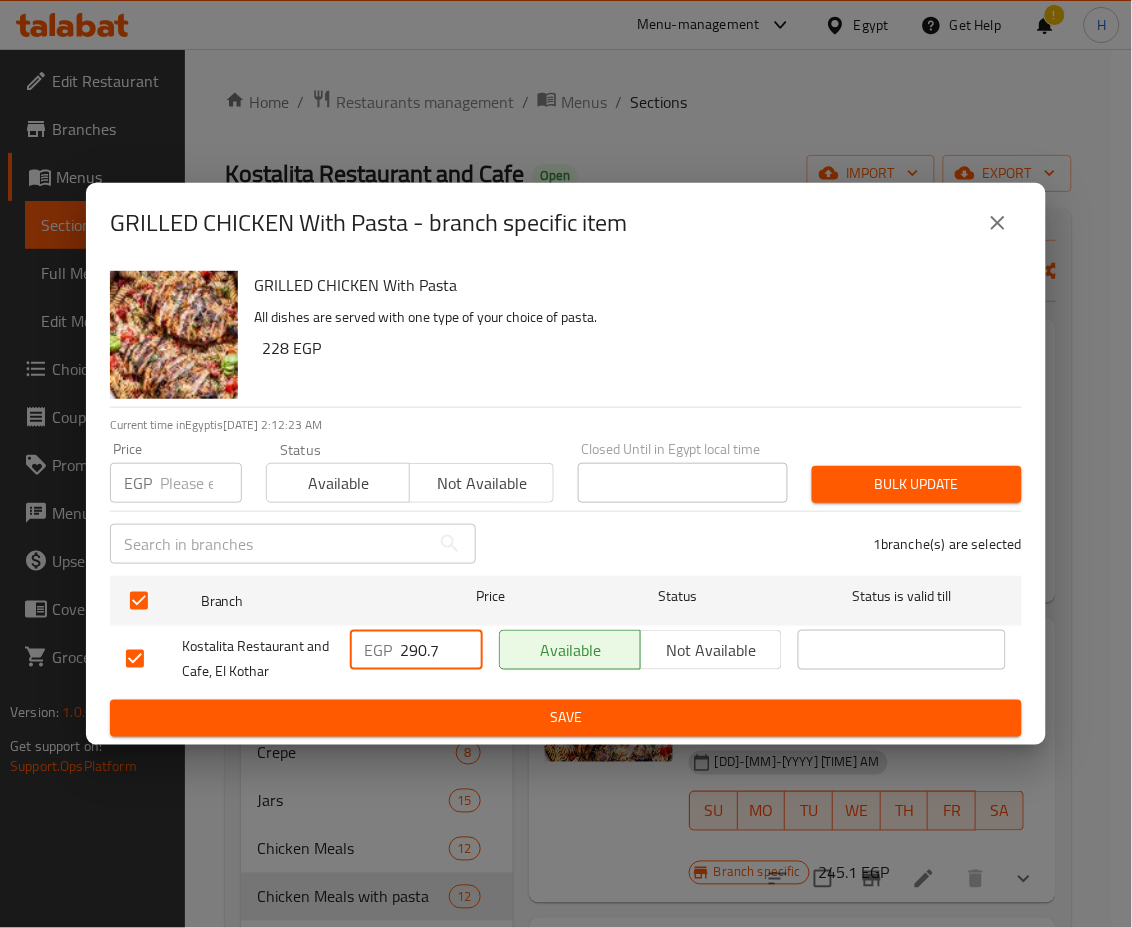 drag, startPoint x: 450, startPoint y: 650, endPoint x: 355, endPoint y: 647, distance: 95.047356 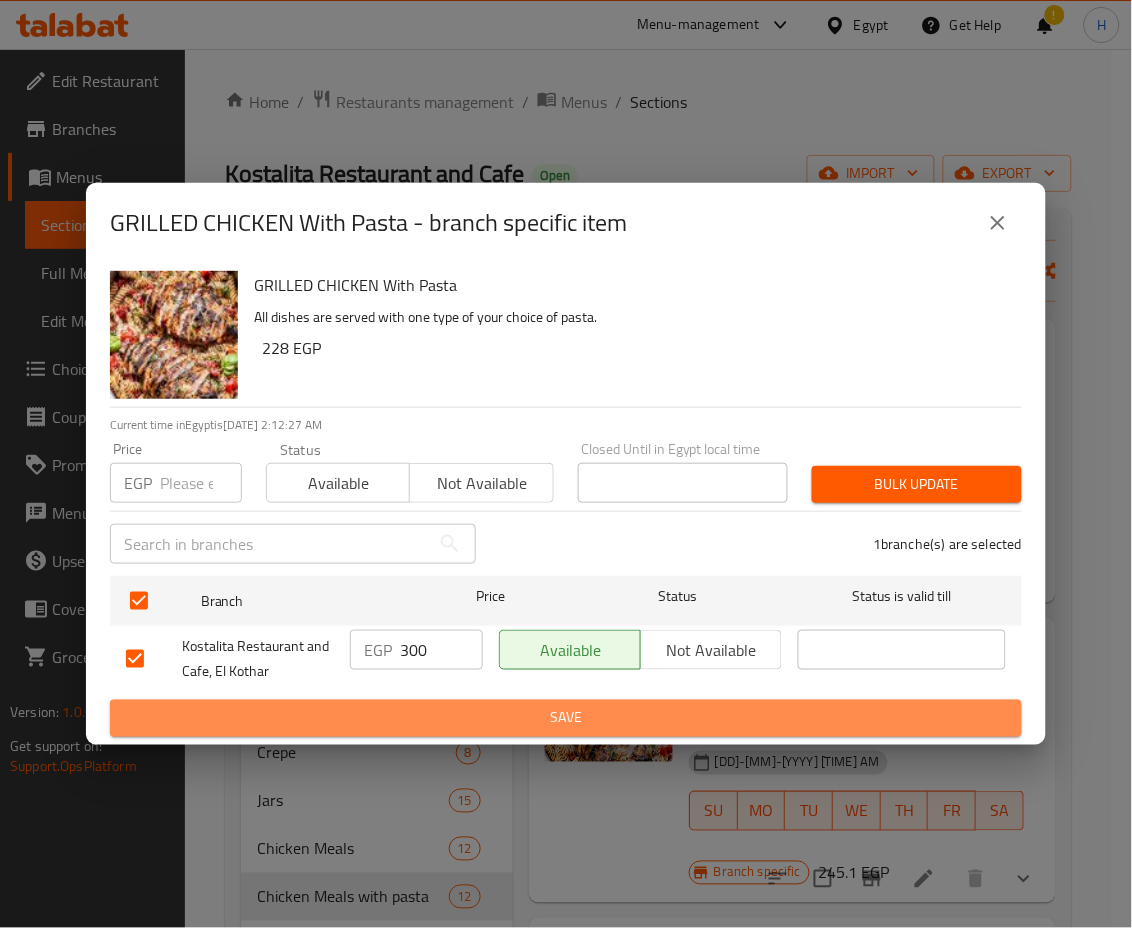 click on "Save" at bounding box center [566, 718] 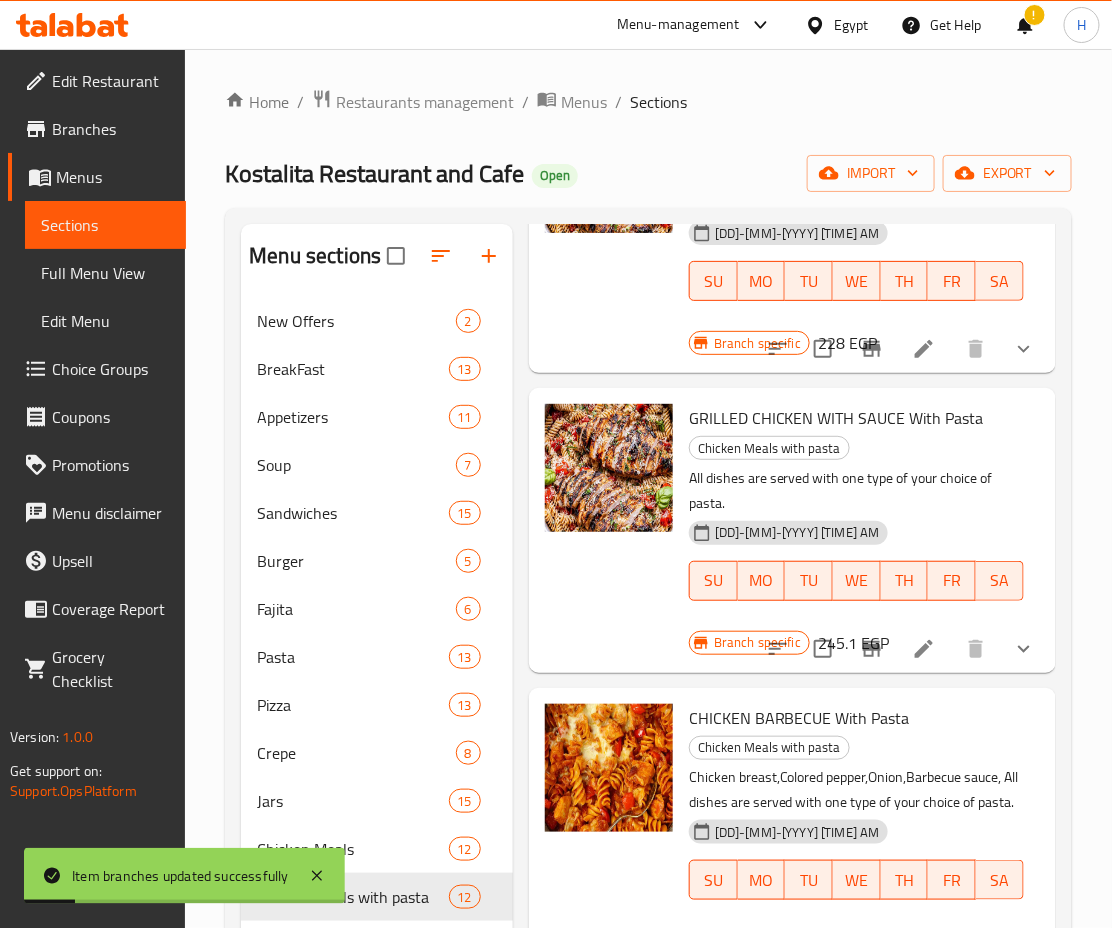 scroll, scrollTop: 232, scrollLeft: 0, axis: vertical 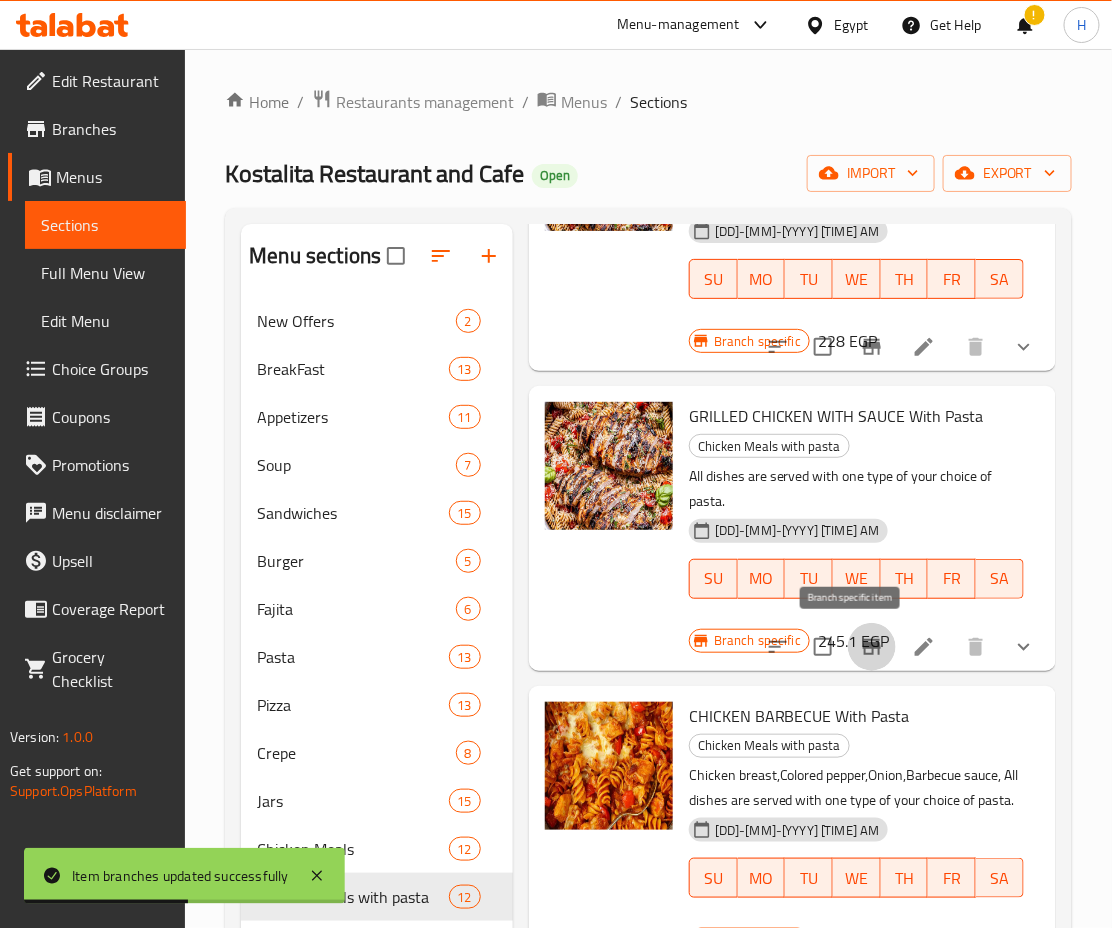 click at bounding box center (872, 647) 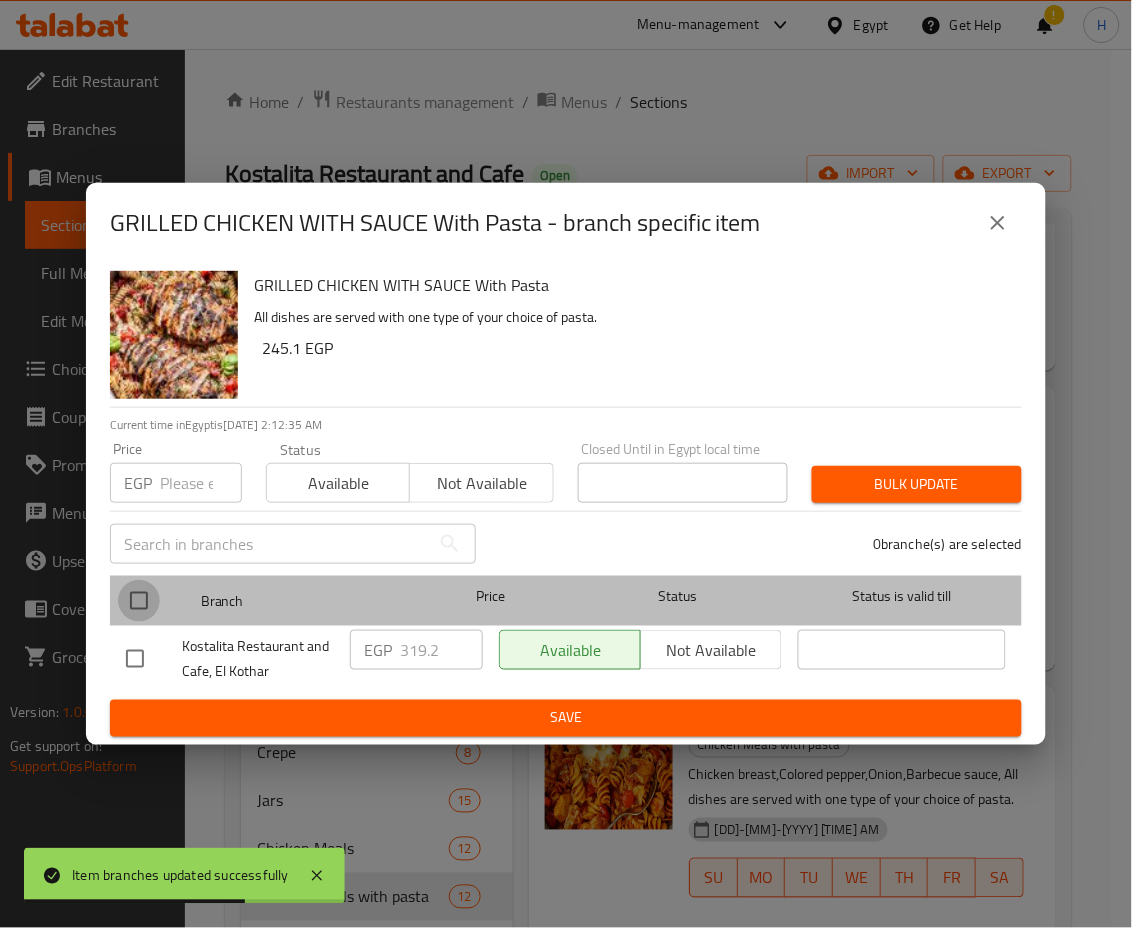 click at bounding box center [139, 601] 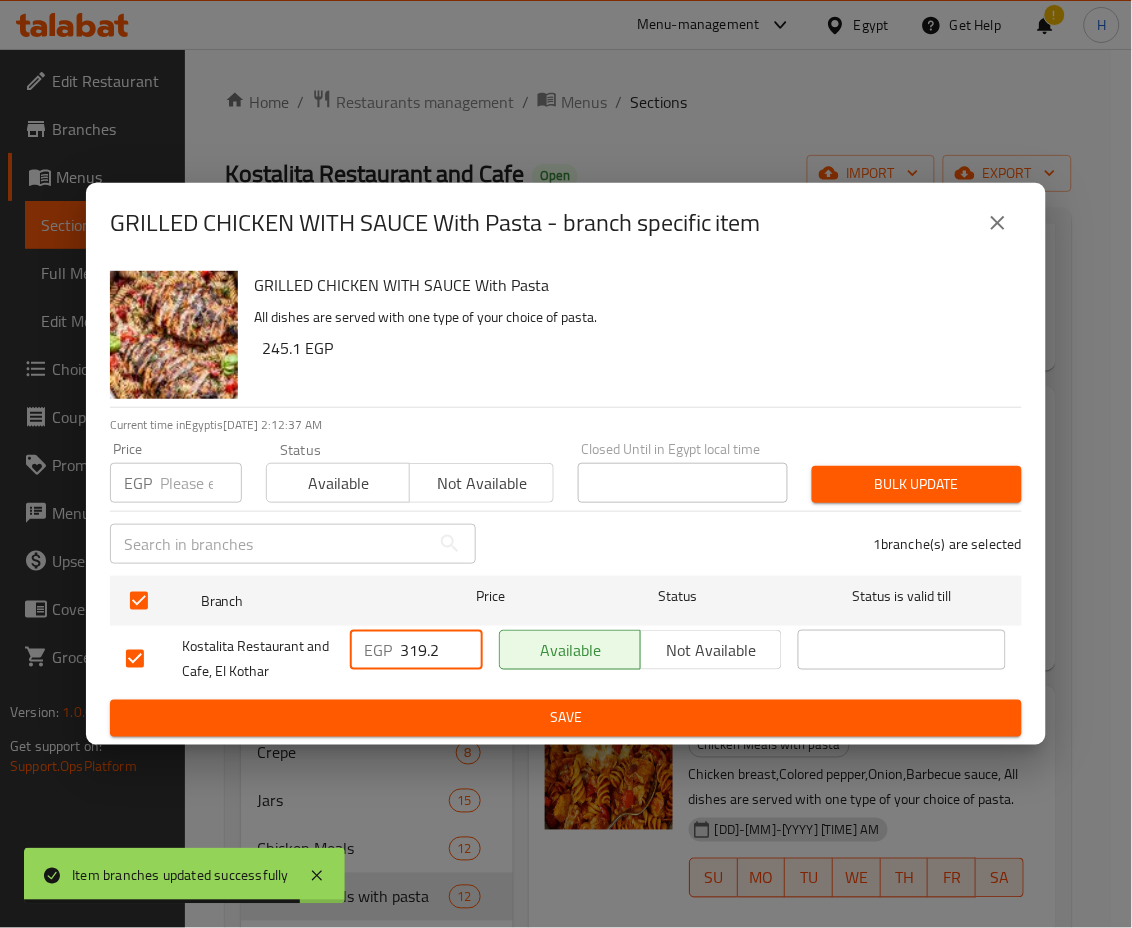 drag, startPoint x: 406, startPoint y: 648, endPoint x: 512, endPoint y: 662, distance: 106.92053 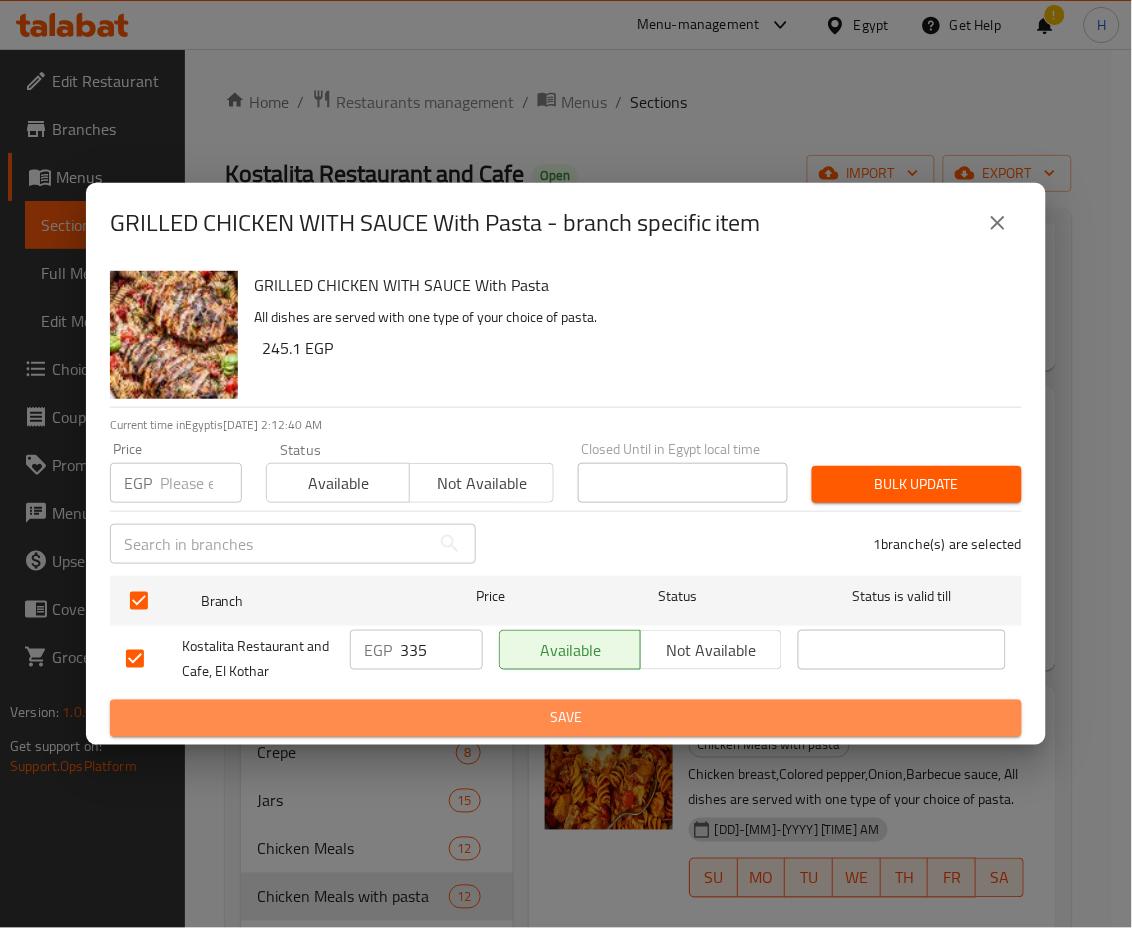 click on "Save" at bounding box center [566, 718] 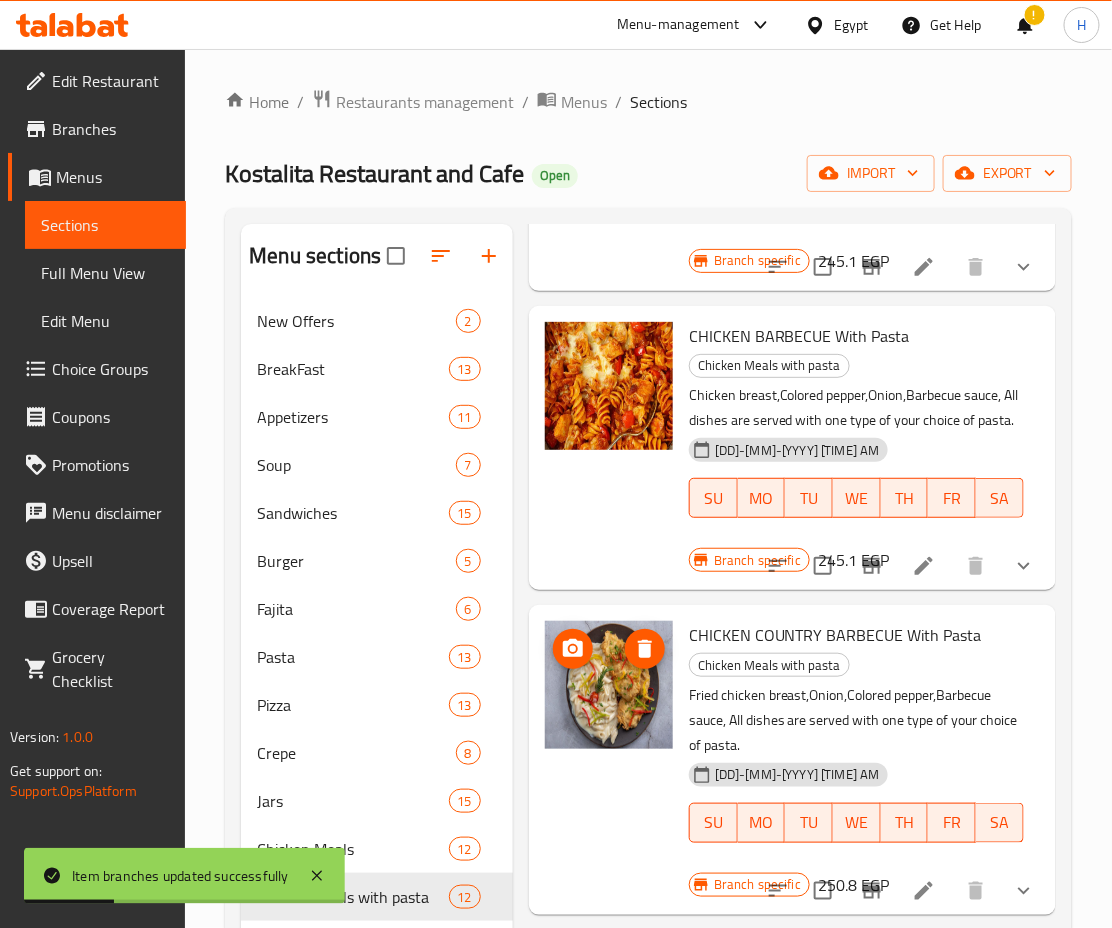 scroll, scrollTop: 634, scrollLeft: 0, axis: vertical 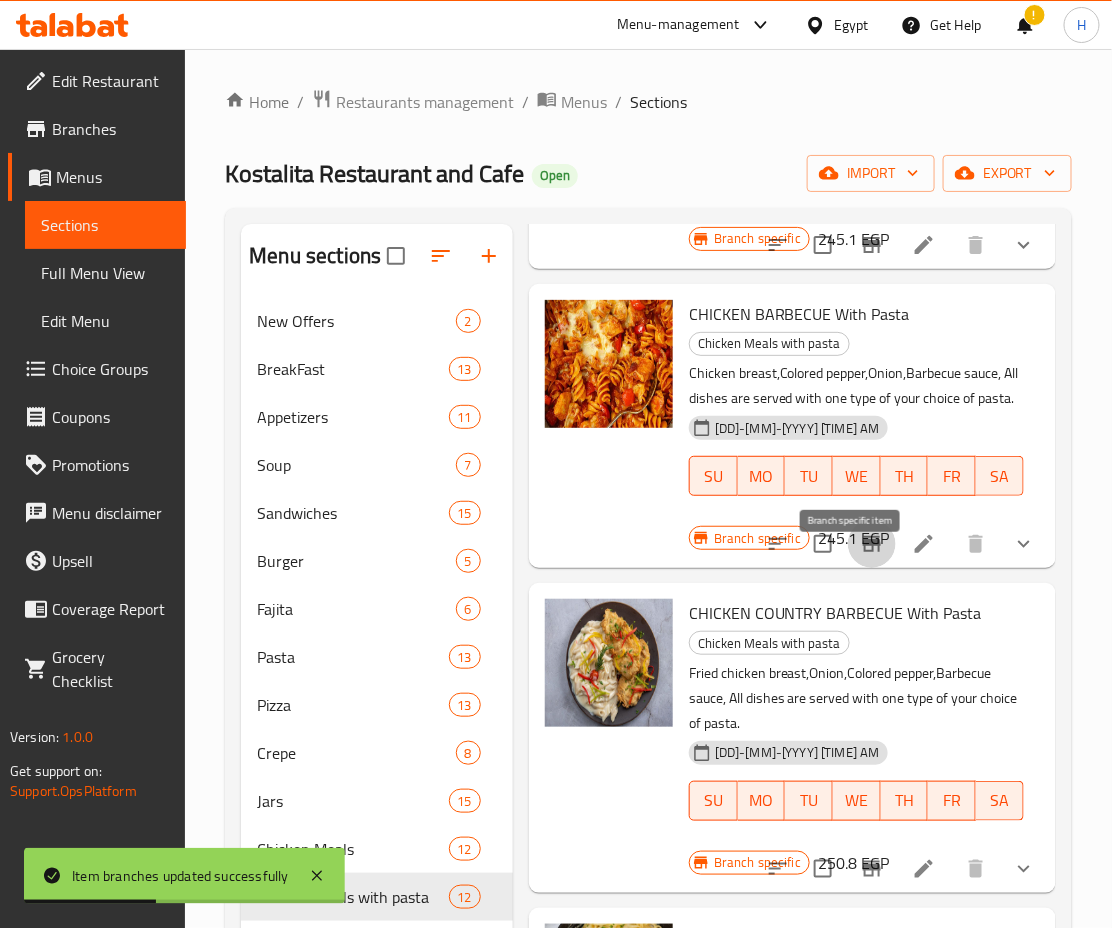 click 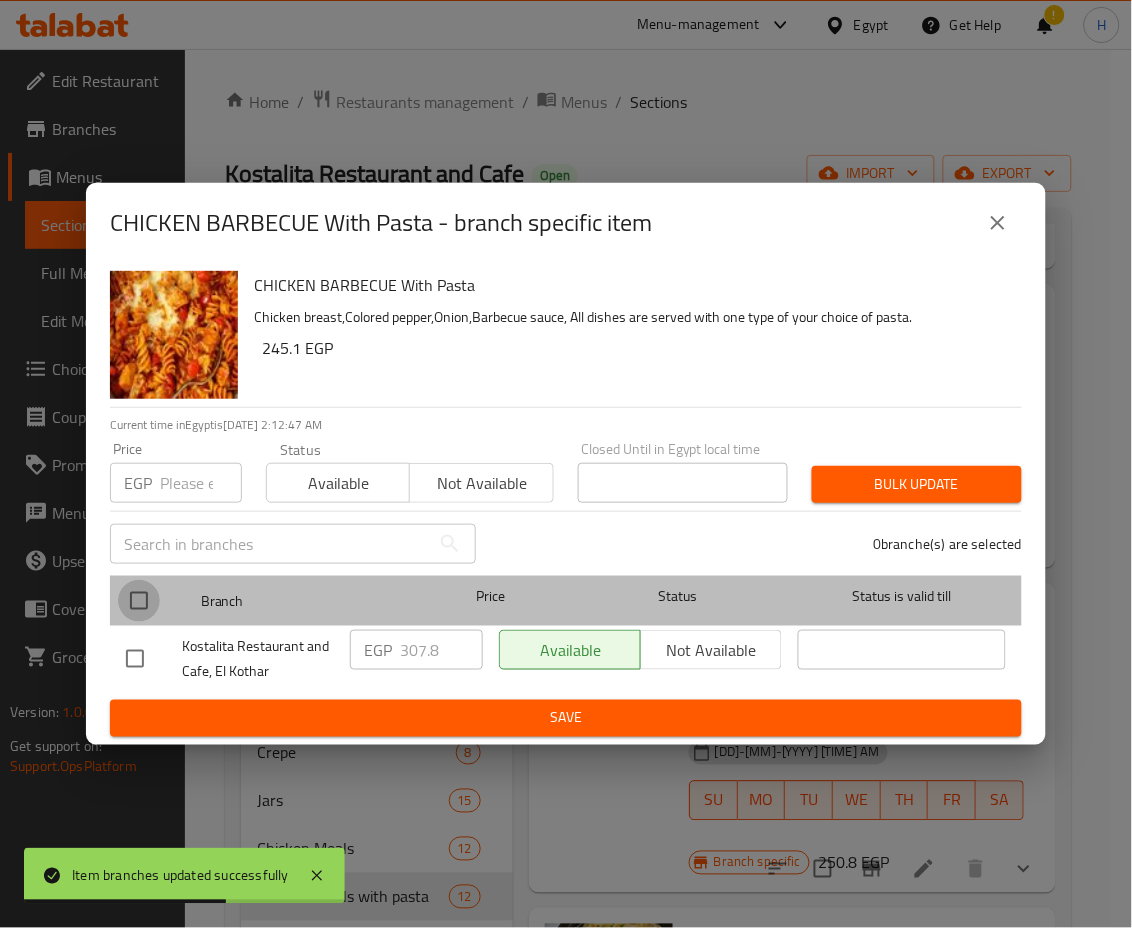 click at bounding box center (139, 601) 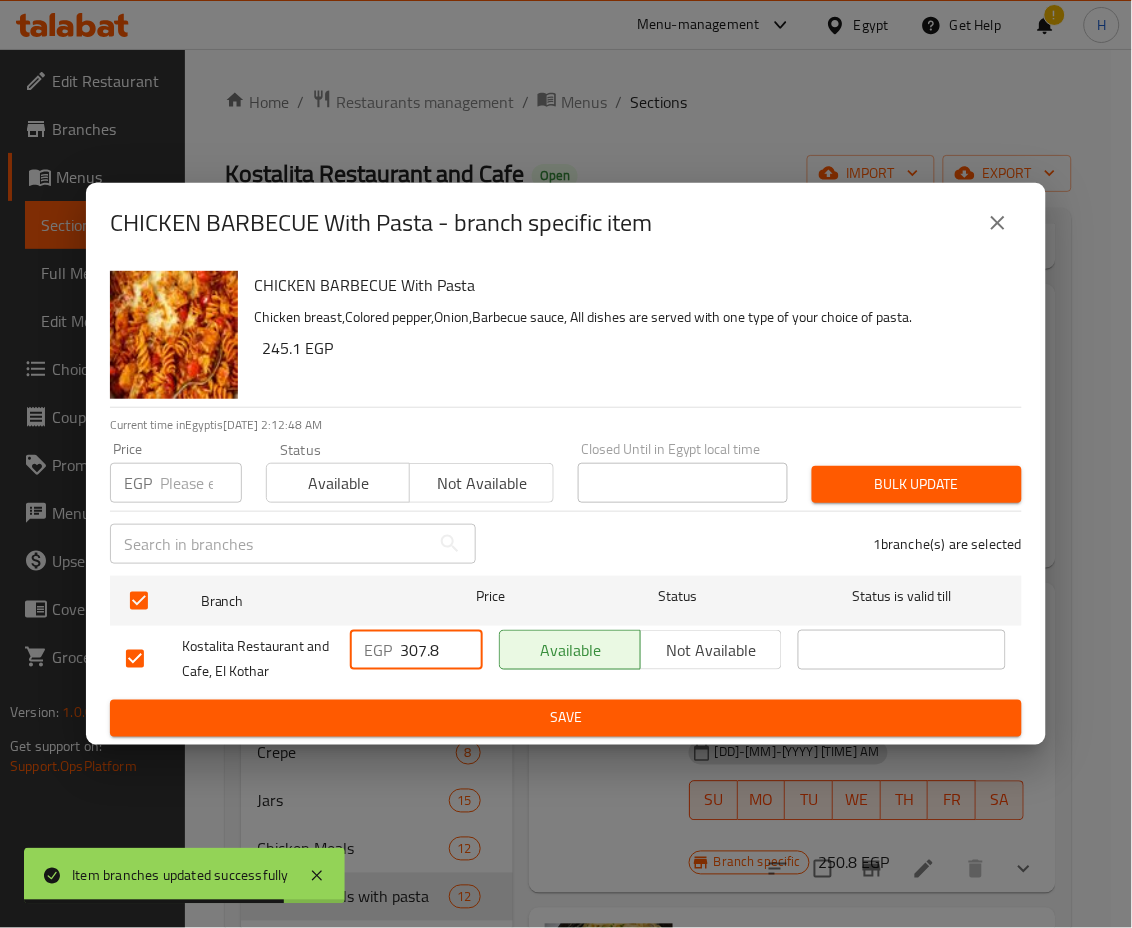 drag, startPoint x: 408, startPoint y: 648, endPoint x: 505, endPoint y: 670, distance: 99.46356 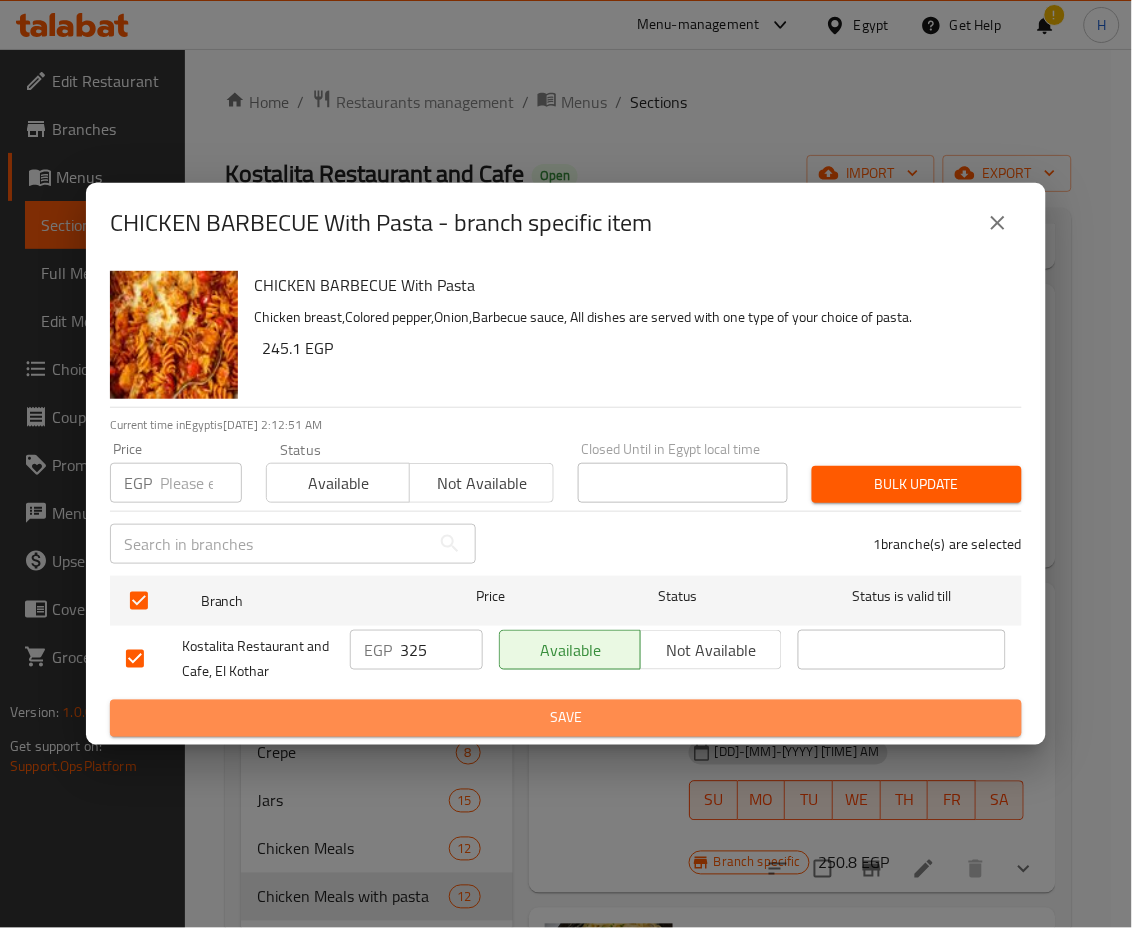click on "Save" at bounding box center [566, 718] 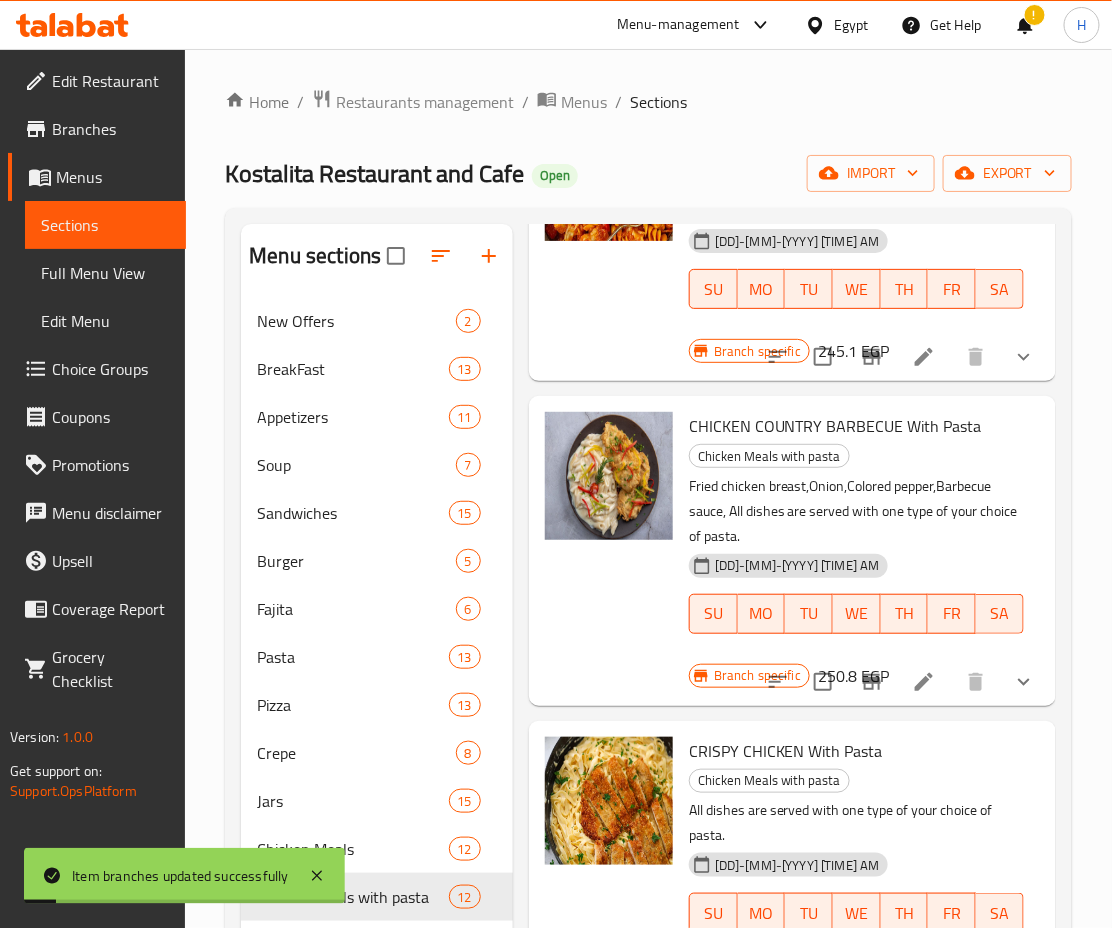 scroll, scrollTop: 889, scrollLeft: 0, axis: vertical 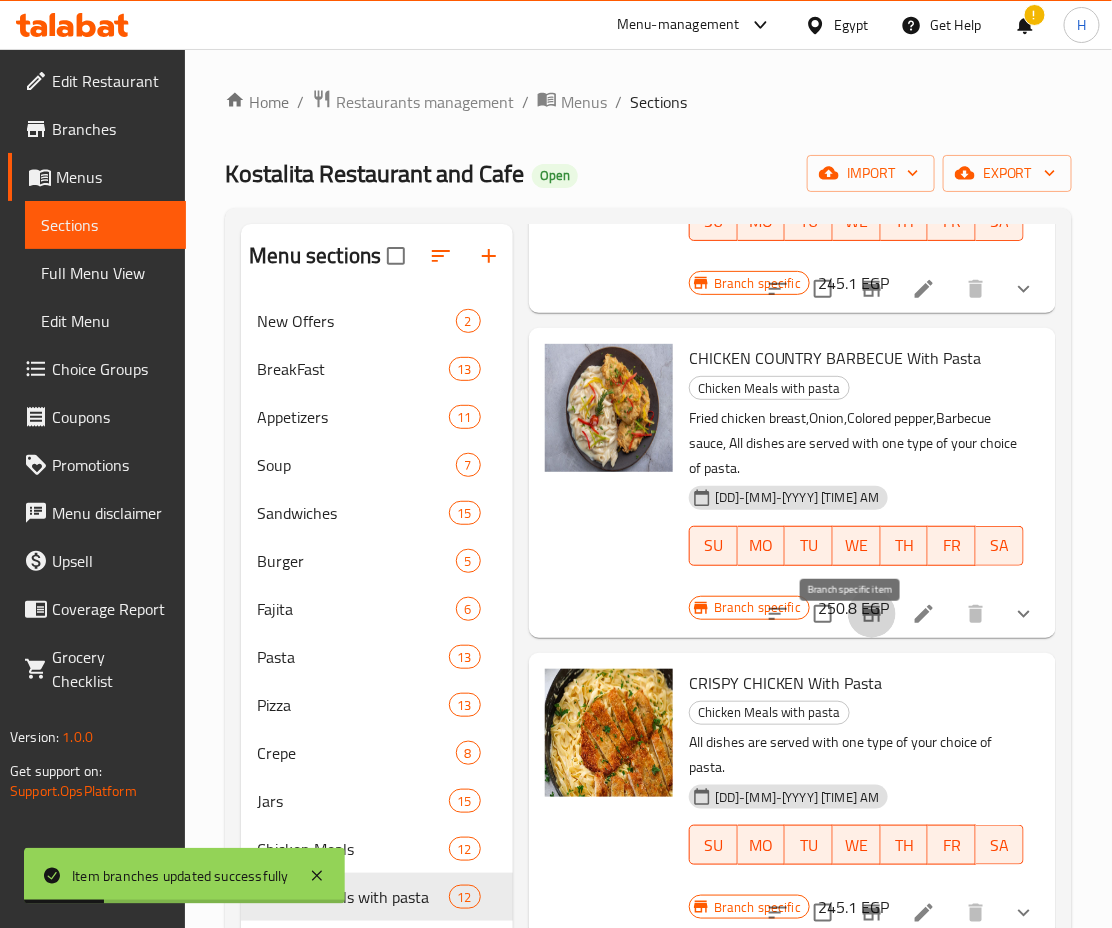 click 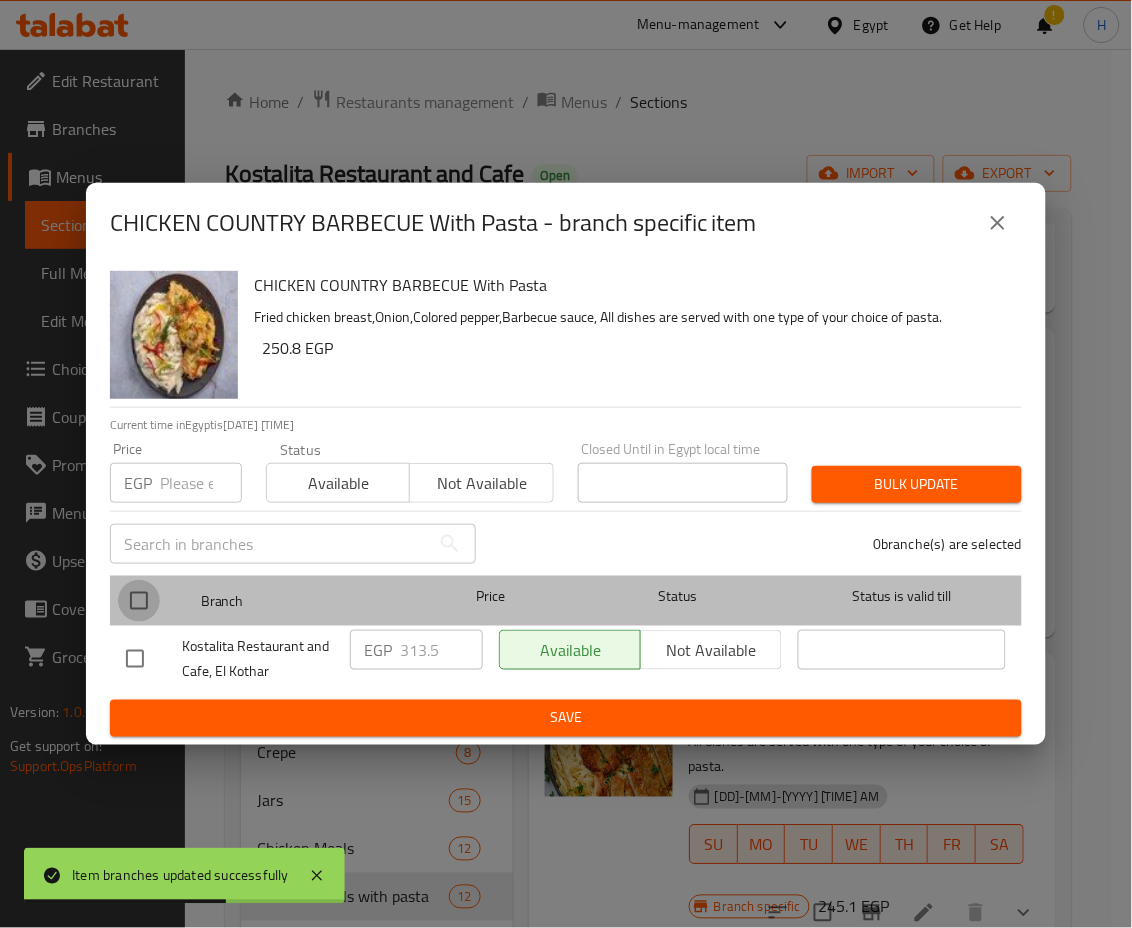 click at bounding box center [139, 601] 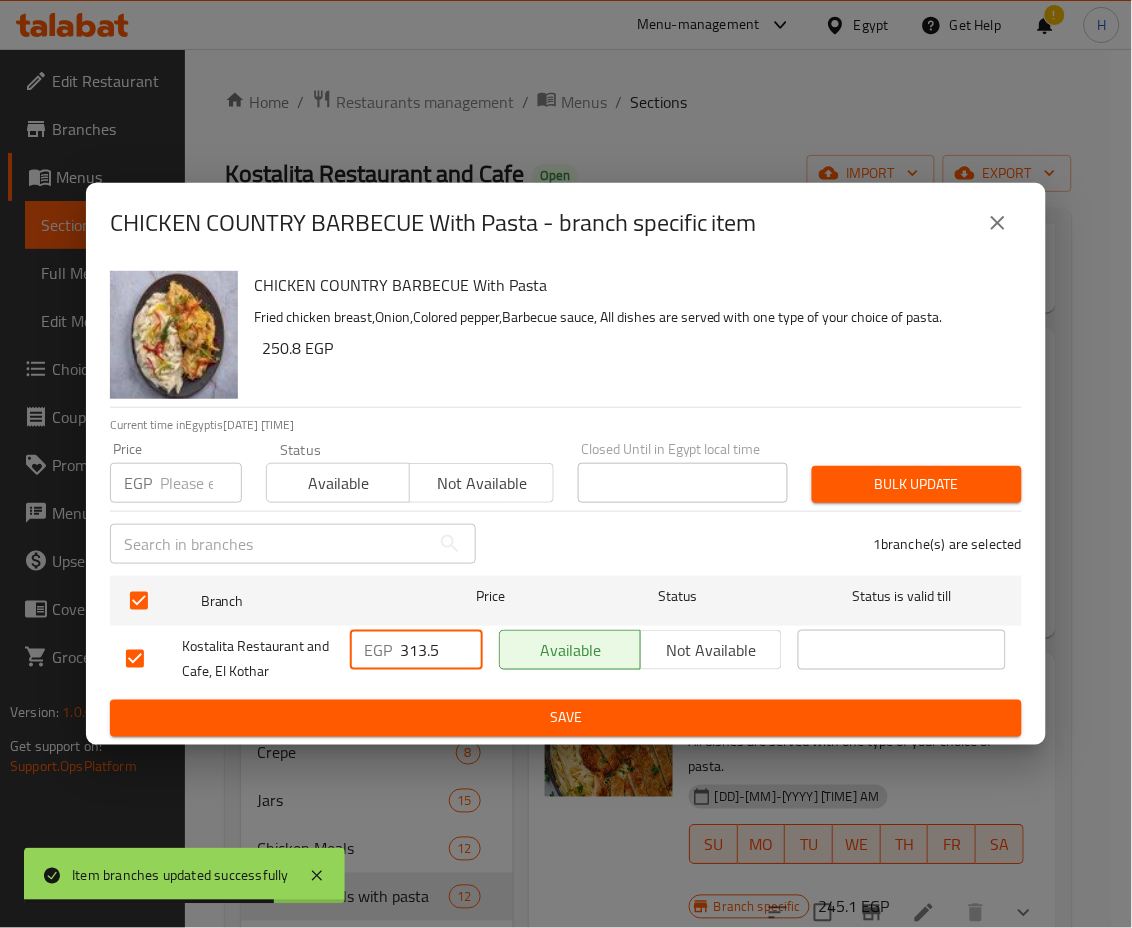drag, startPoint x: 407, startPoint y: 646, endPoint x: 468, endPoint y: 661, distance: 62.817196 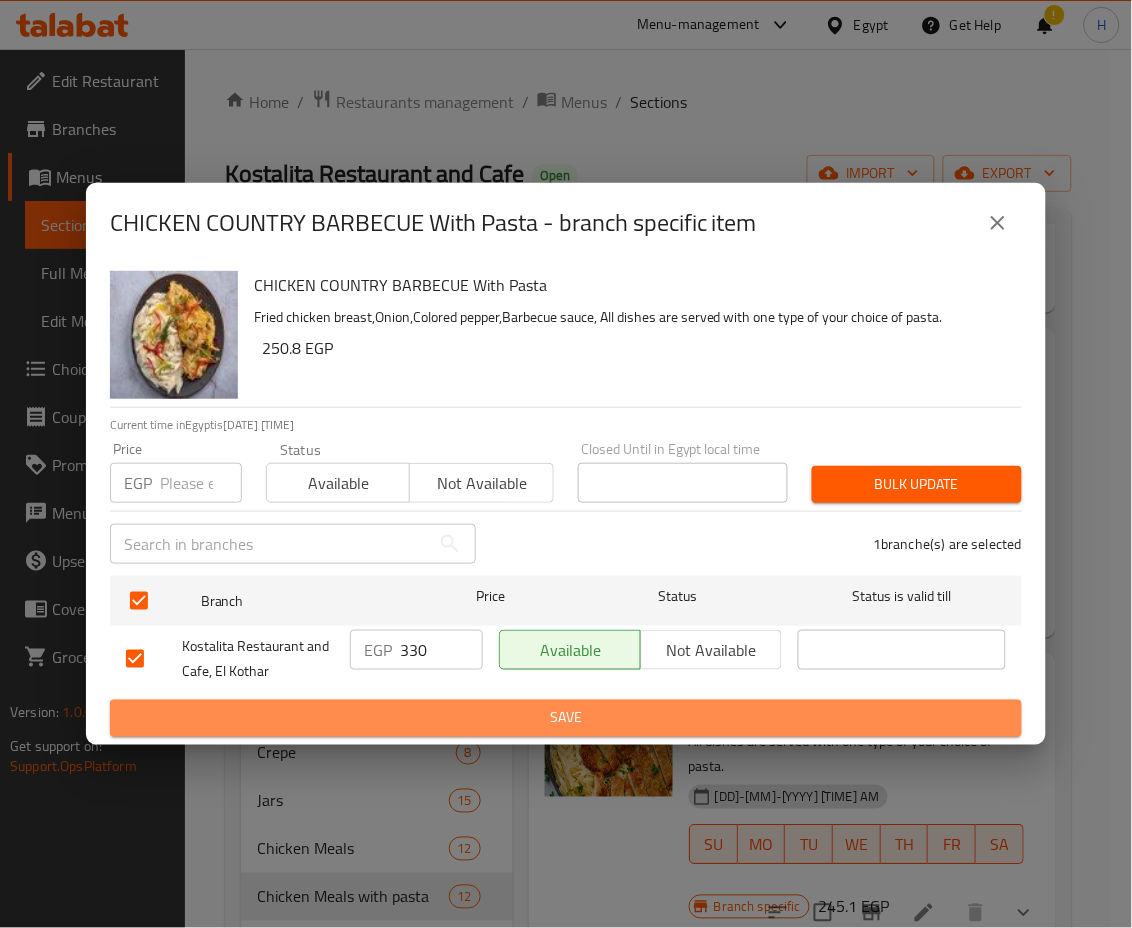 click on "Save" at bounding box center (566, 718) 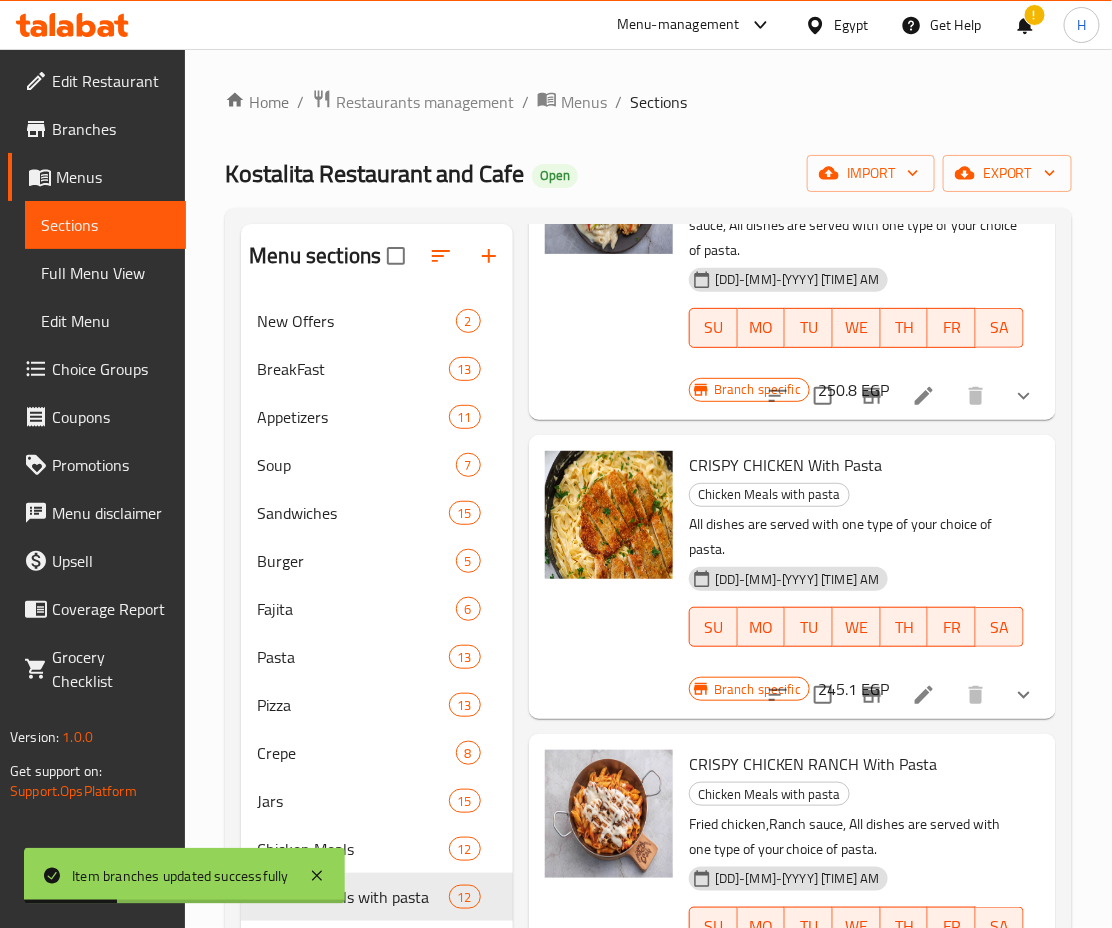 scroll, scrollTop: 1108, scrollLeft: 0, axis: vertical 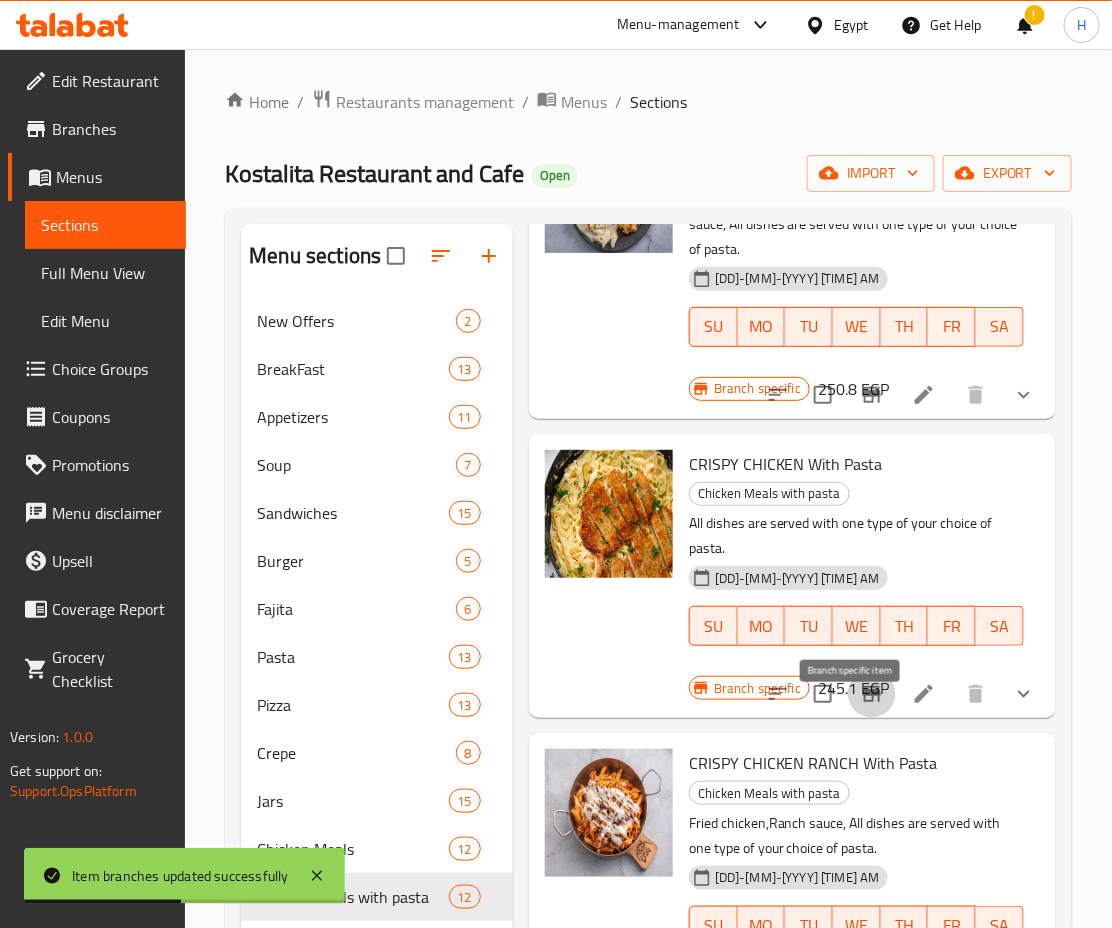 click 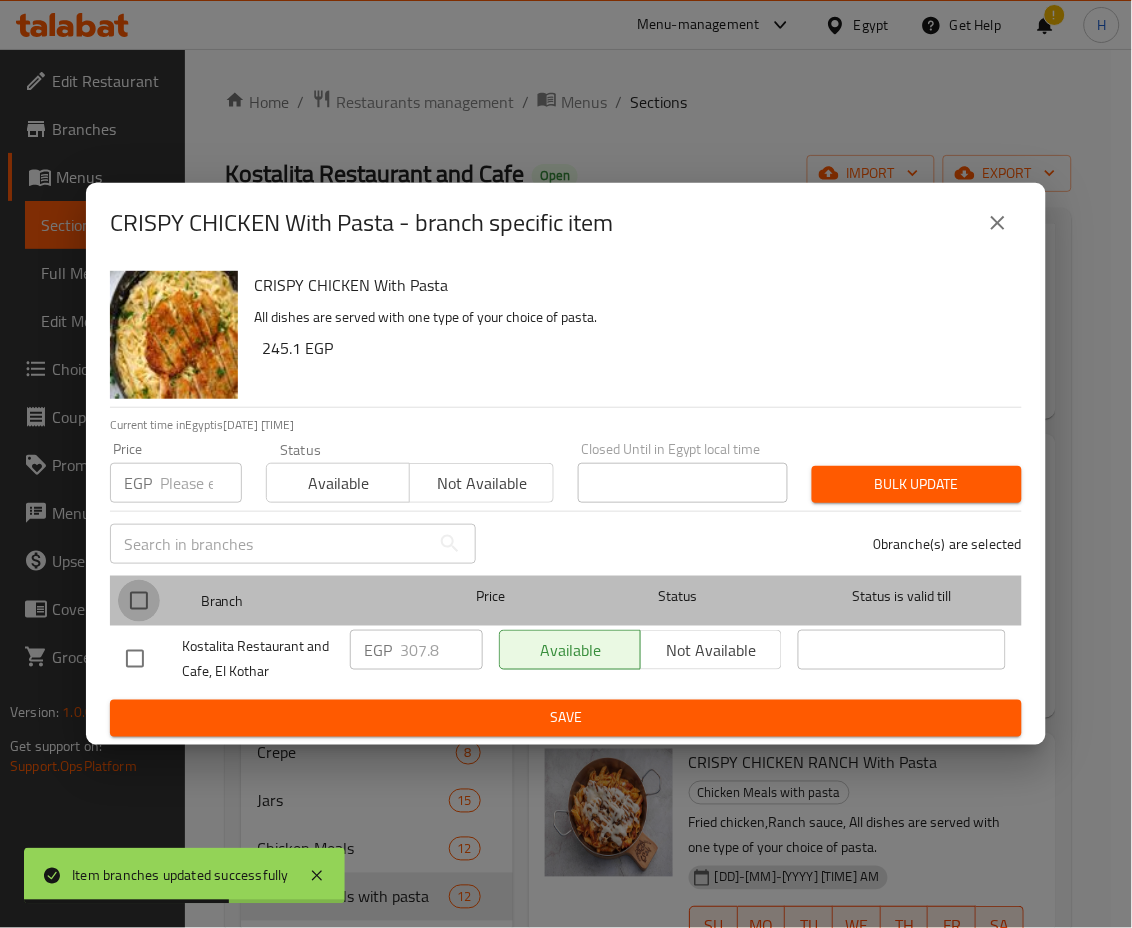 click at bounding box center (139, 601) 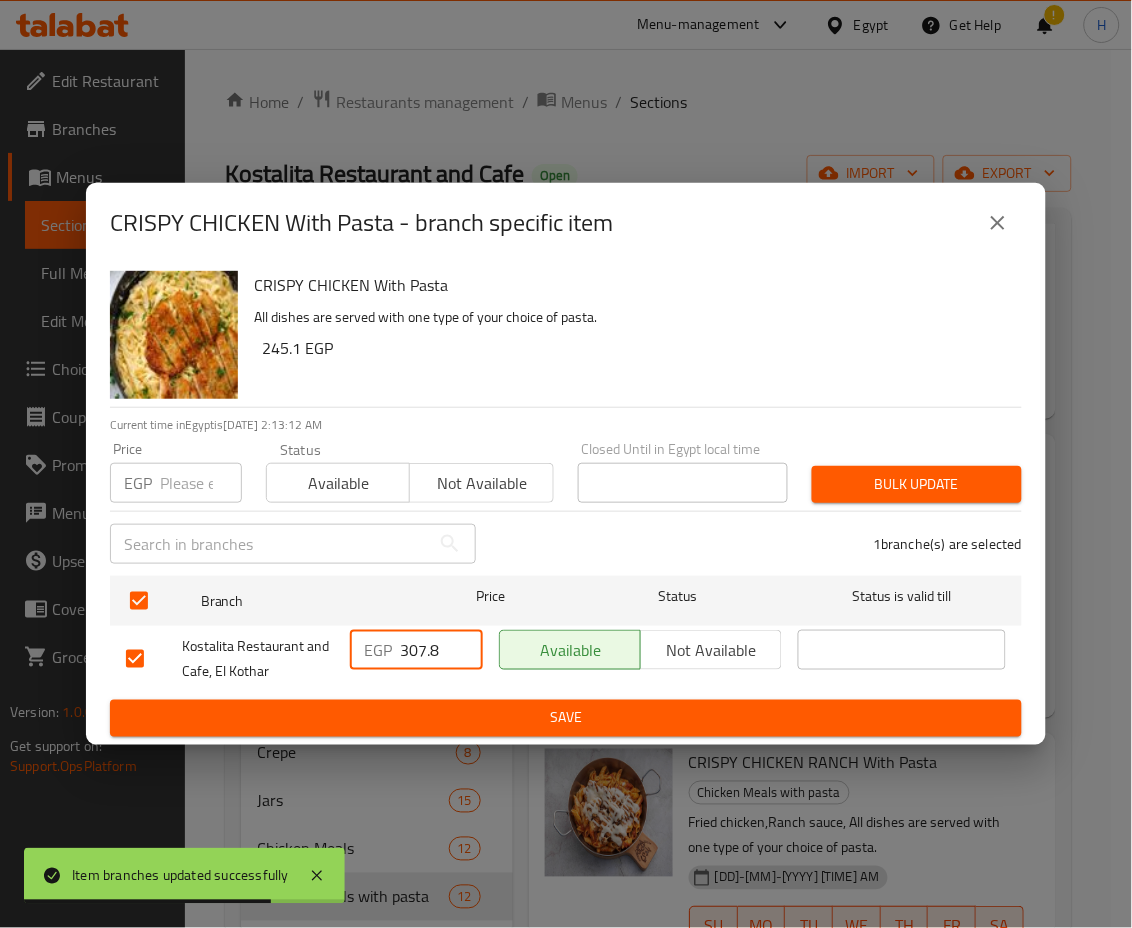 drag, startPoint x: 411, startPoint y: 651, endPoint x: 494, endPoint y: 668, distance: 84.723076 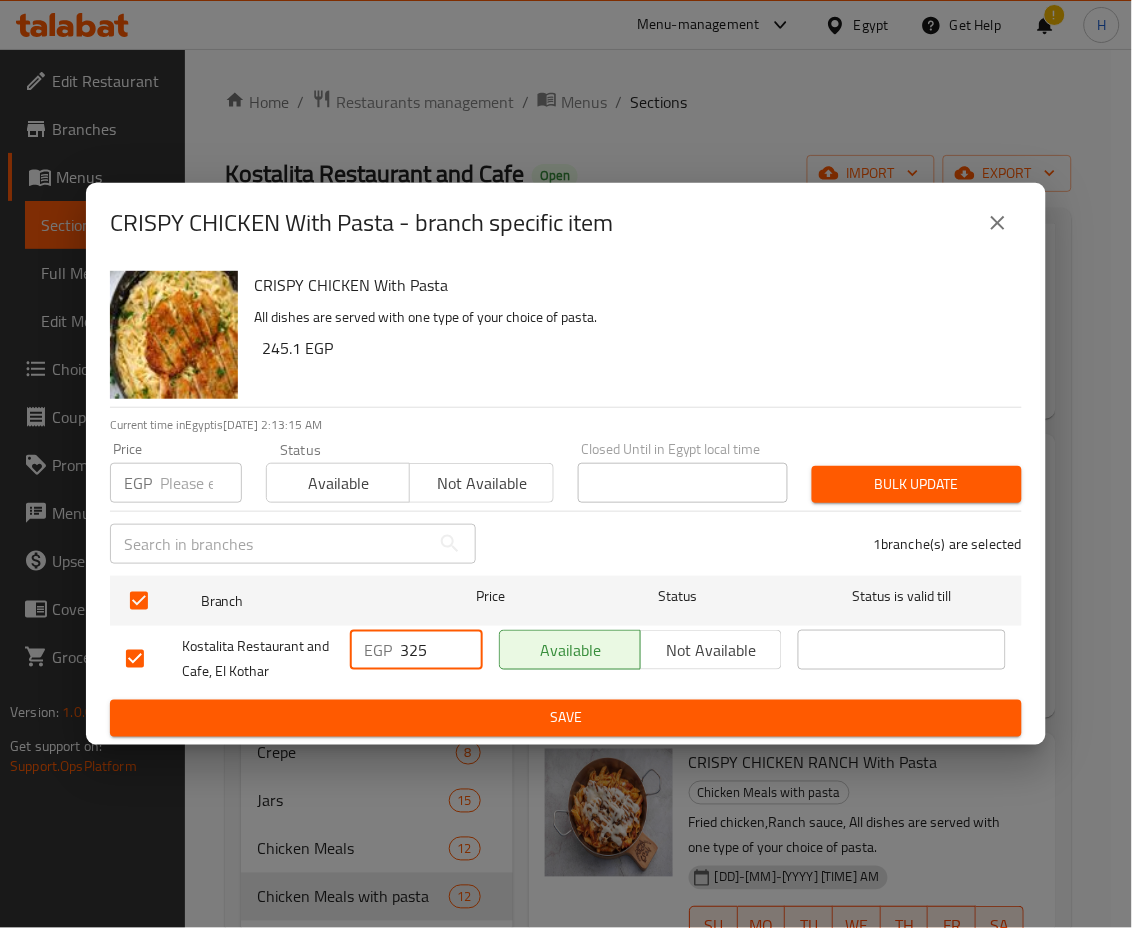click on "Save" at bounding box center (566, 718) 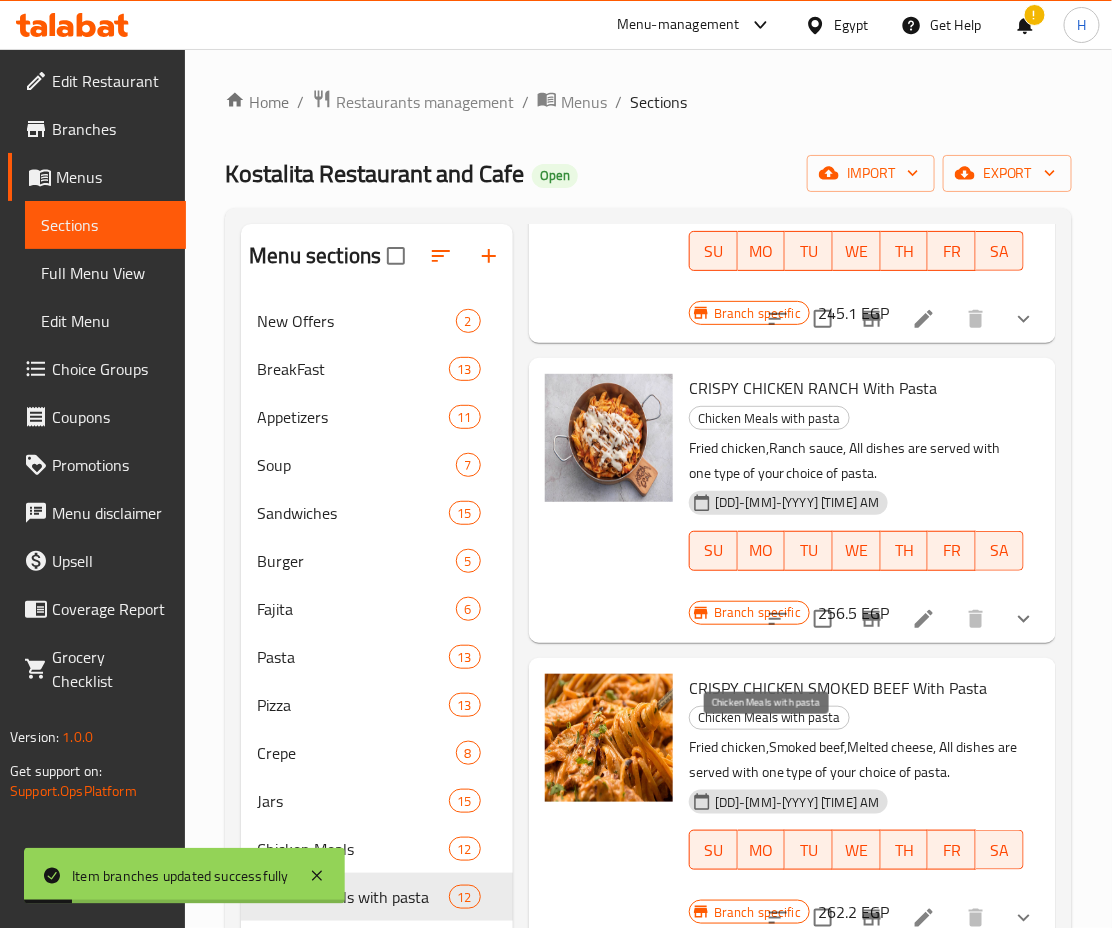 scroll, scrollTop: 1485, scrollLeft: 0, axis: vertical 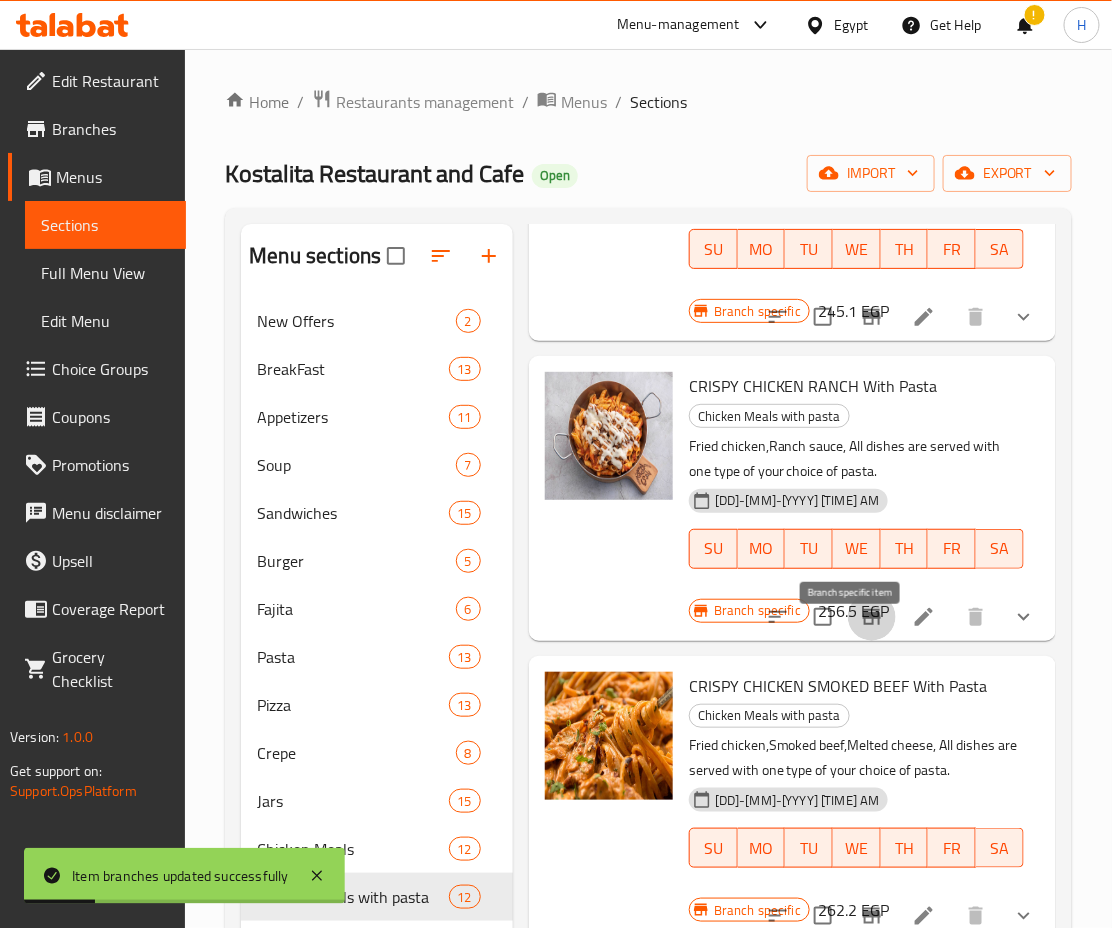 click 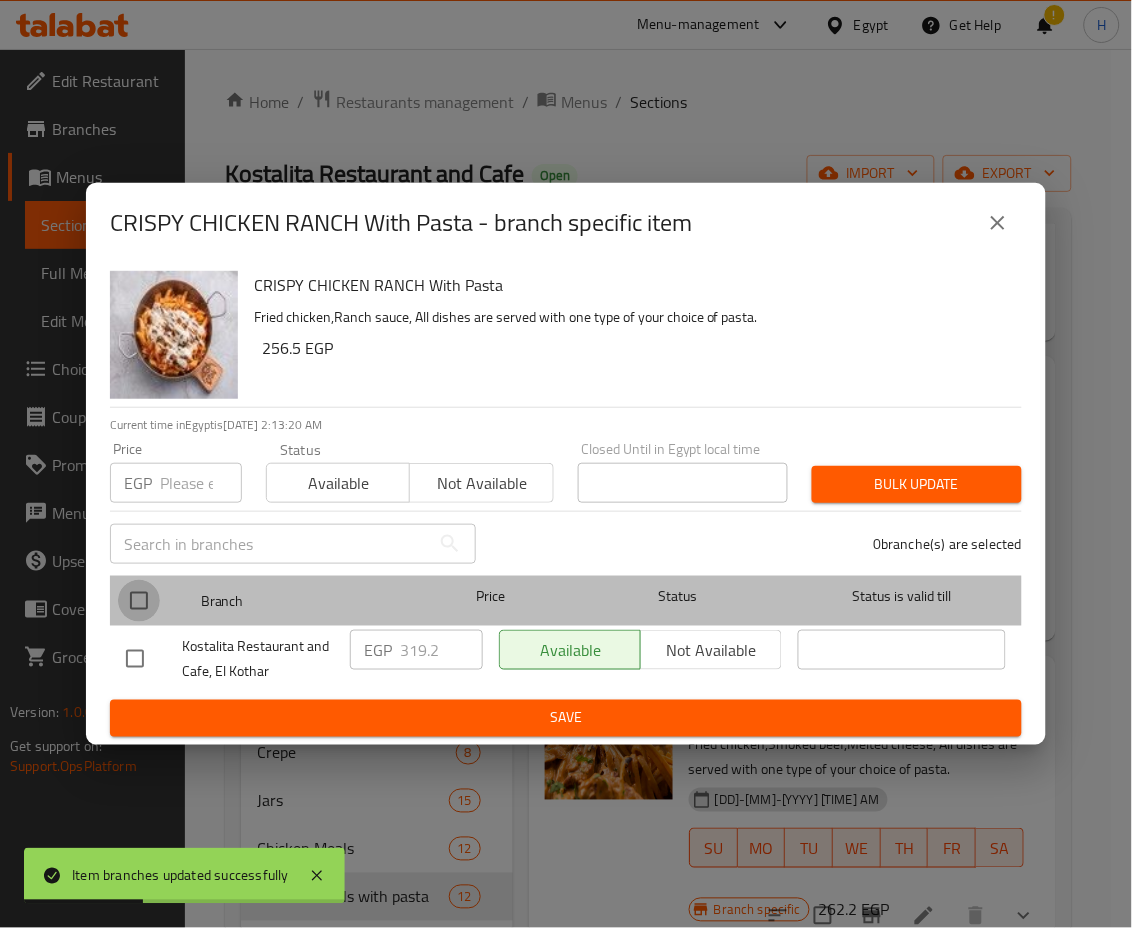 click at bounding box center (139, 601) 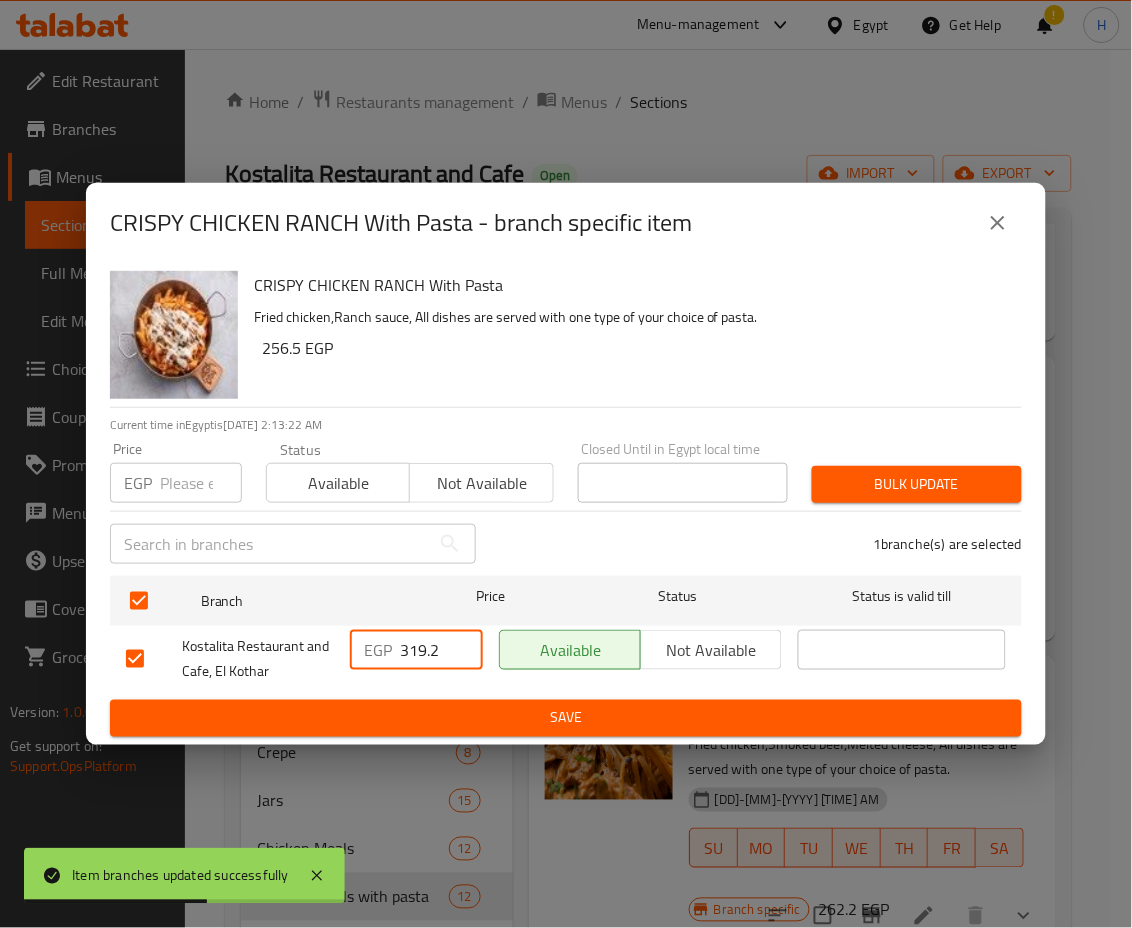 drag, startPoint x: 410, startPoint y: 651, endPoint x: 475, endPoint y: 664, distance: 66.287254 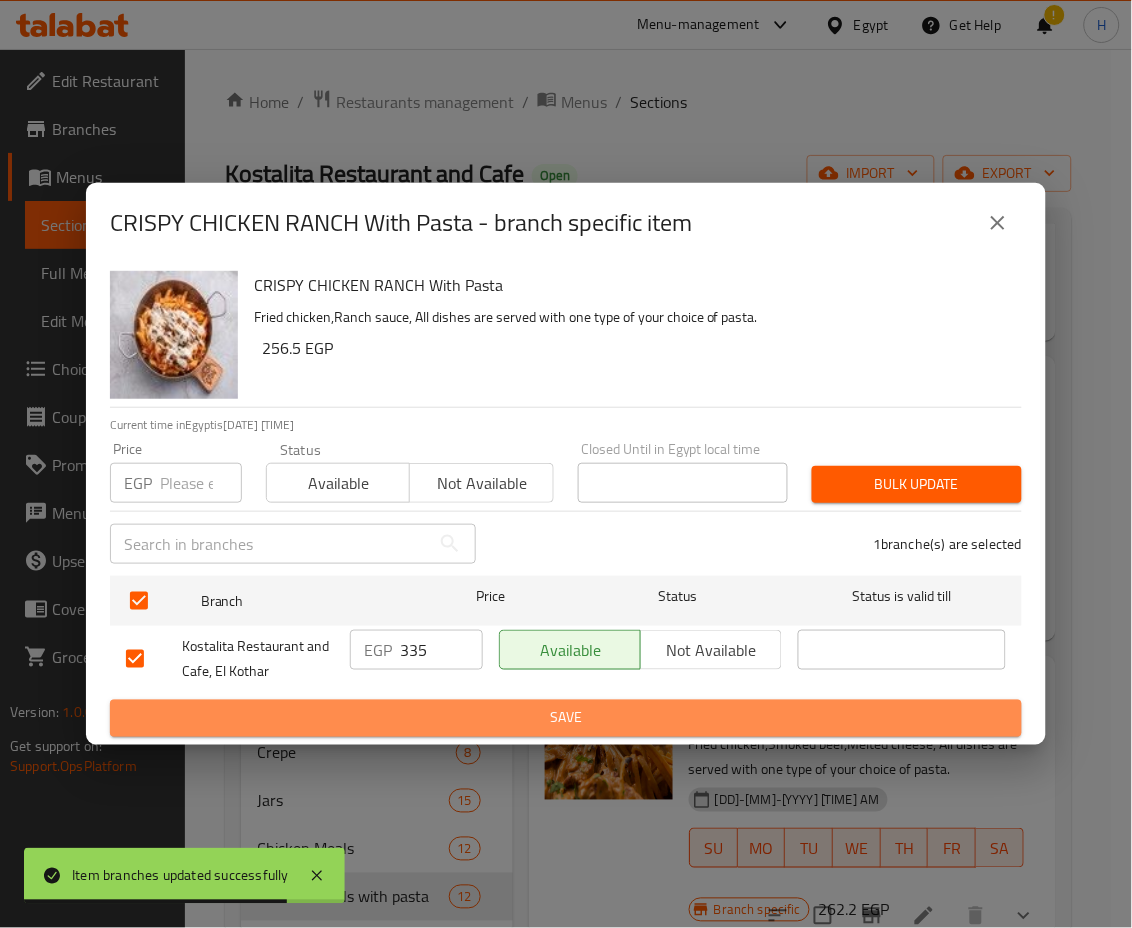 click on "Save" at bounding box center (566, 718) 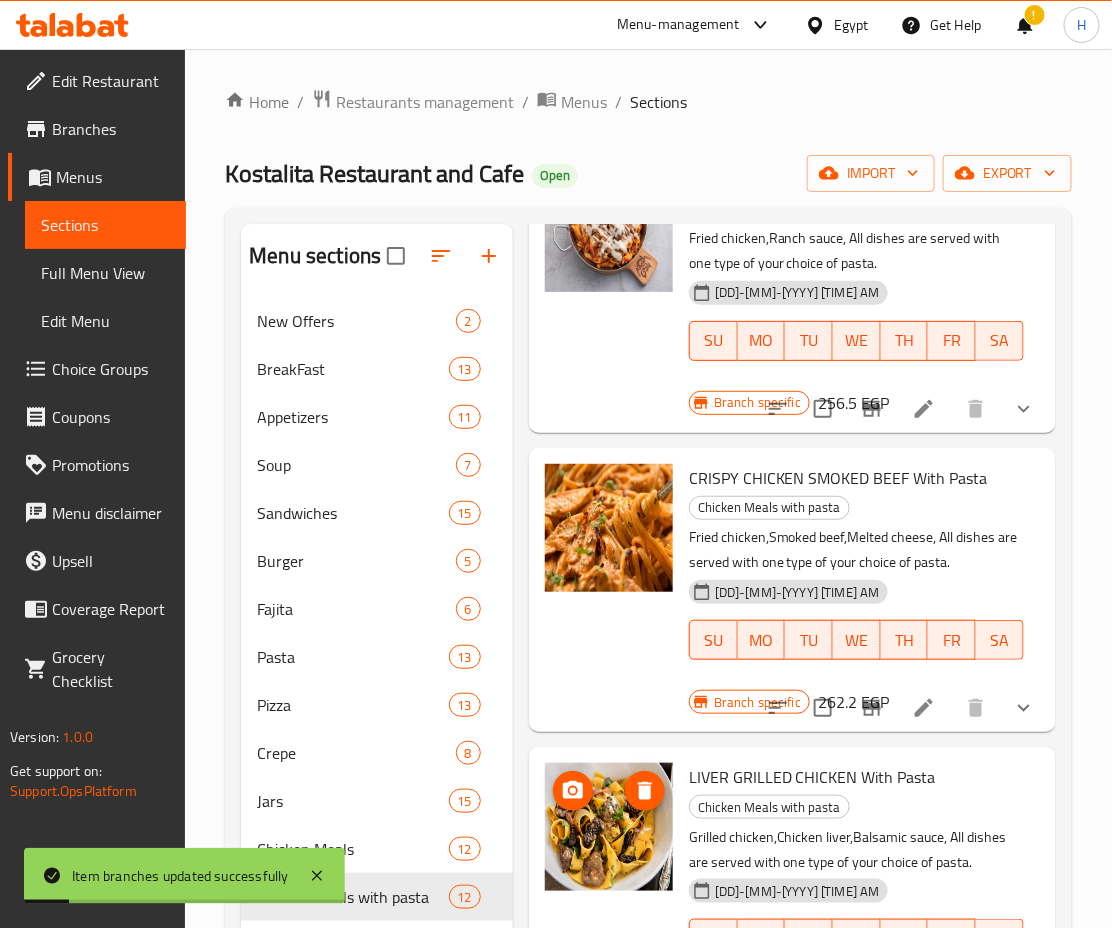 scroll, scrollTop: 1749, scrollLeft: 0, axis: vertical 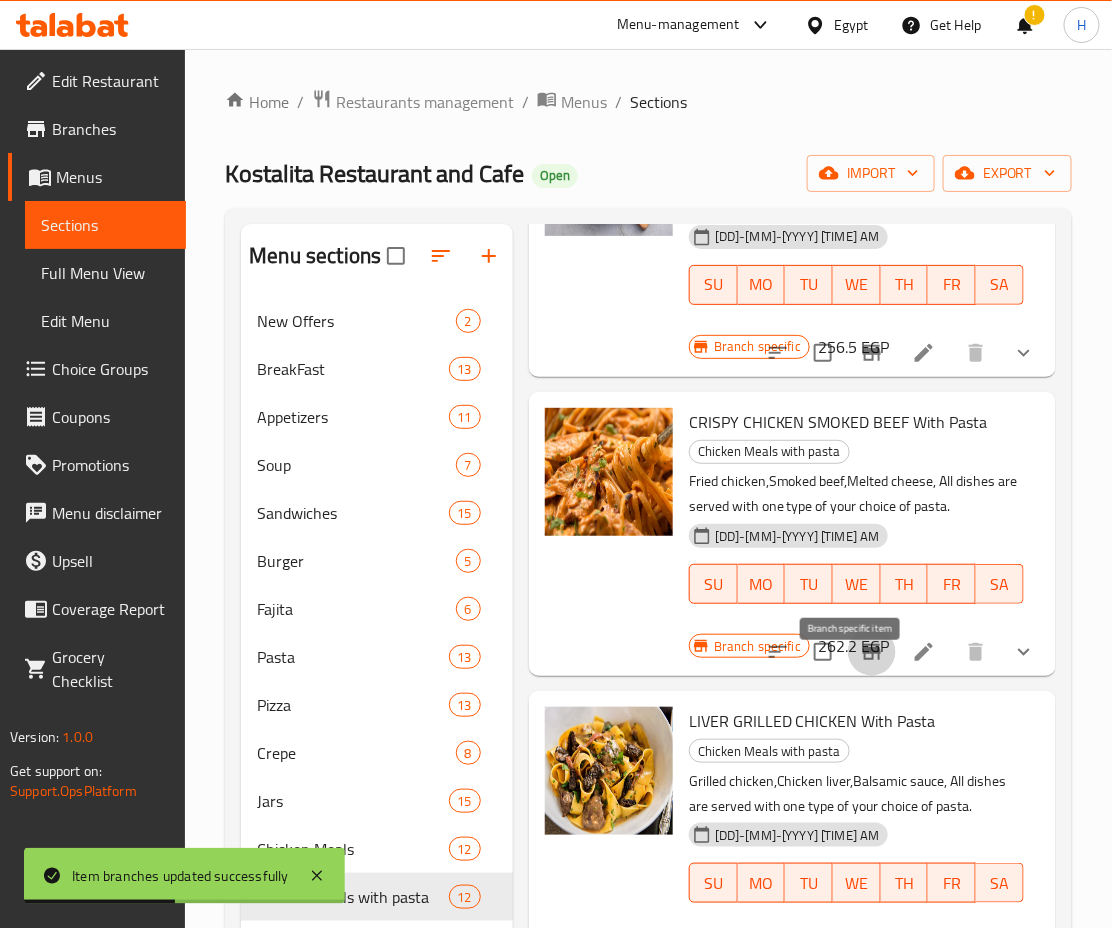 click 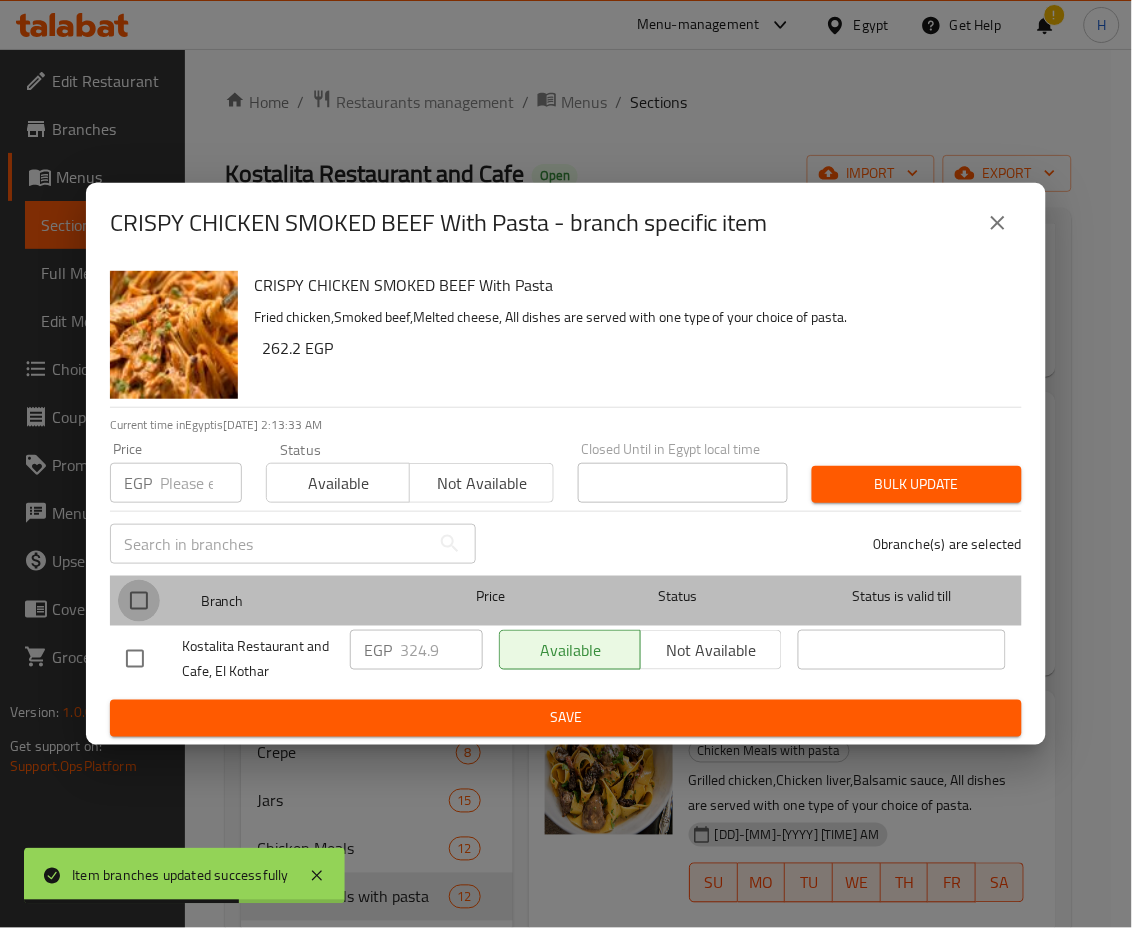 click at bounding box center [139, 601] 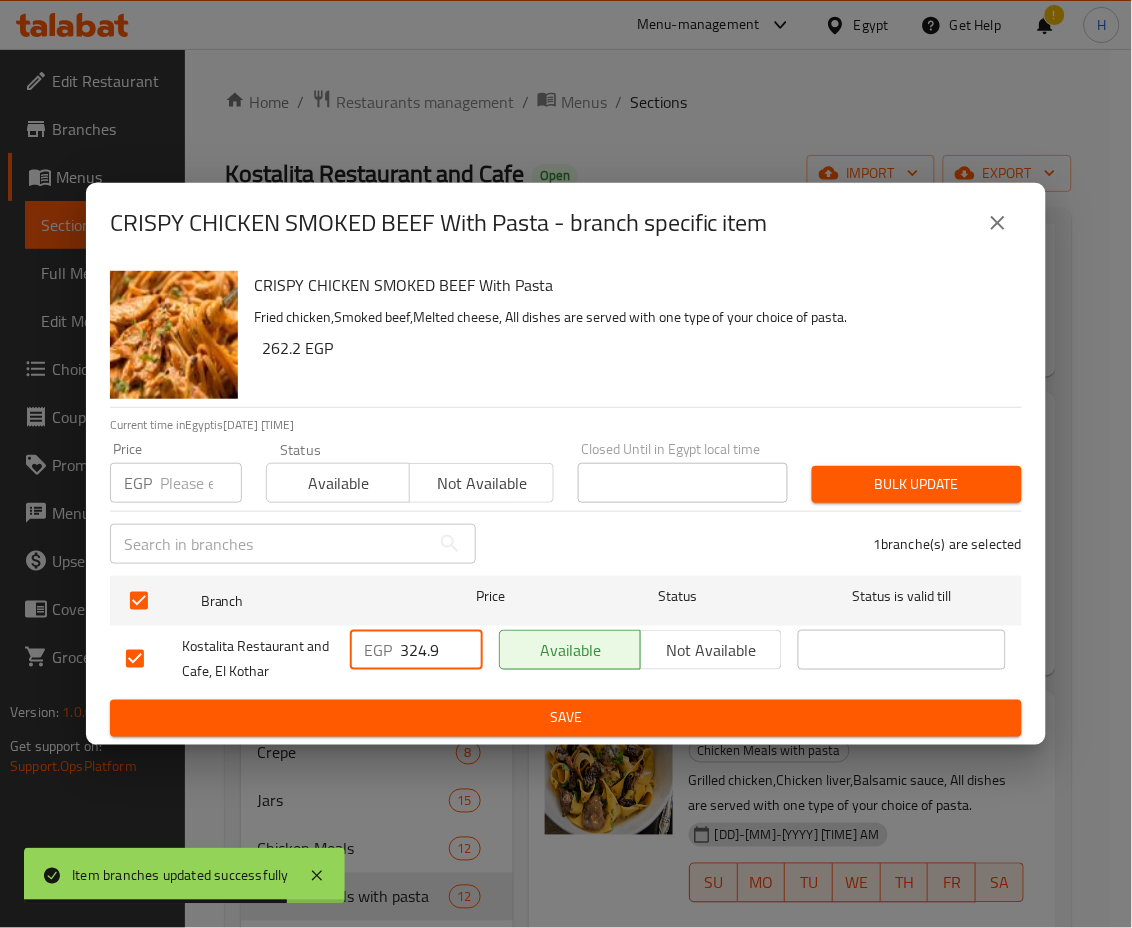 drag, startPoint x: 409, startPoint y: 652, endPoint x: 504, endPoint y: 674, distance: 97.5141 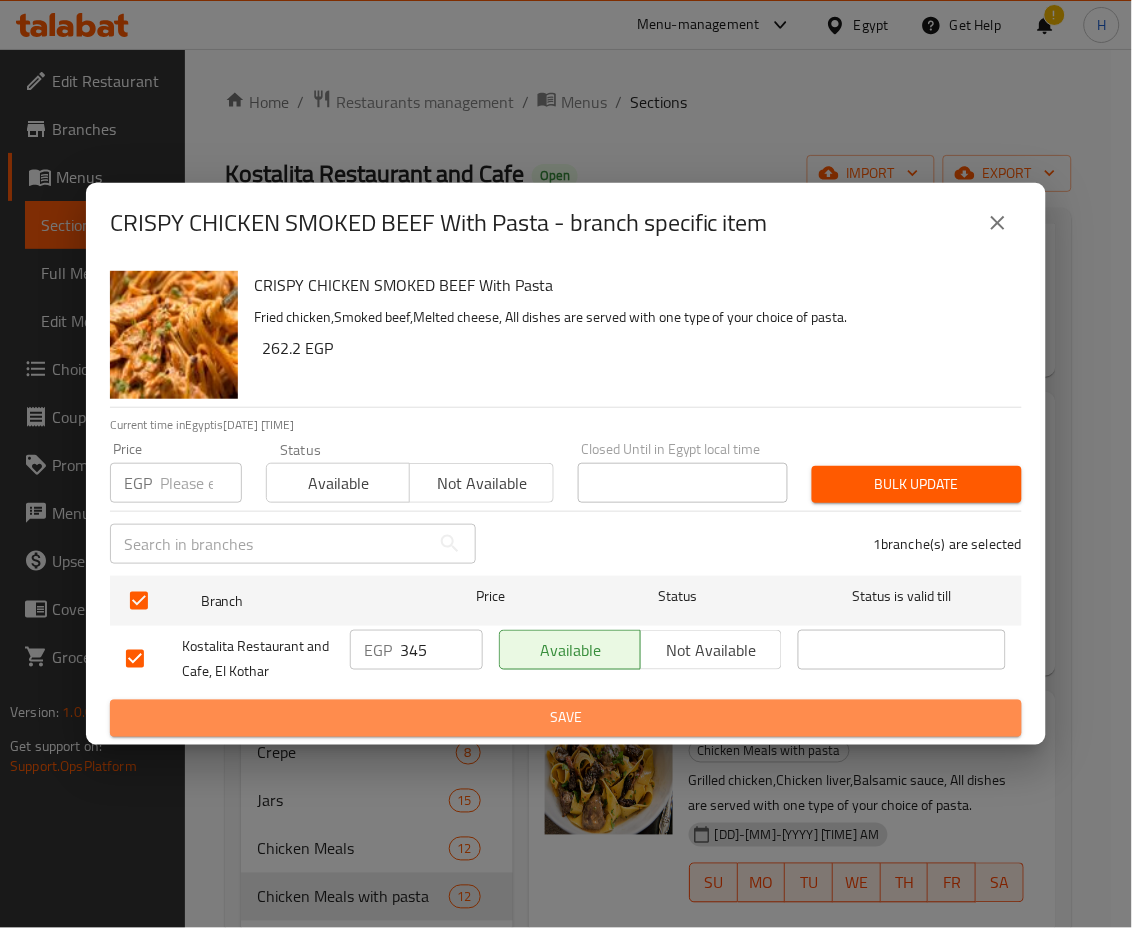 click on "Save" at bounding box center (566, 718) 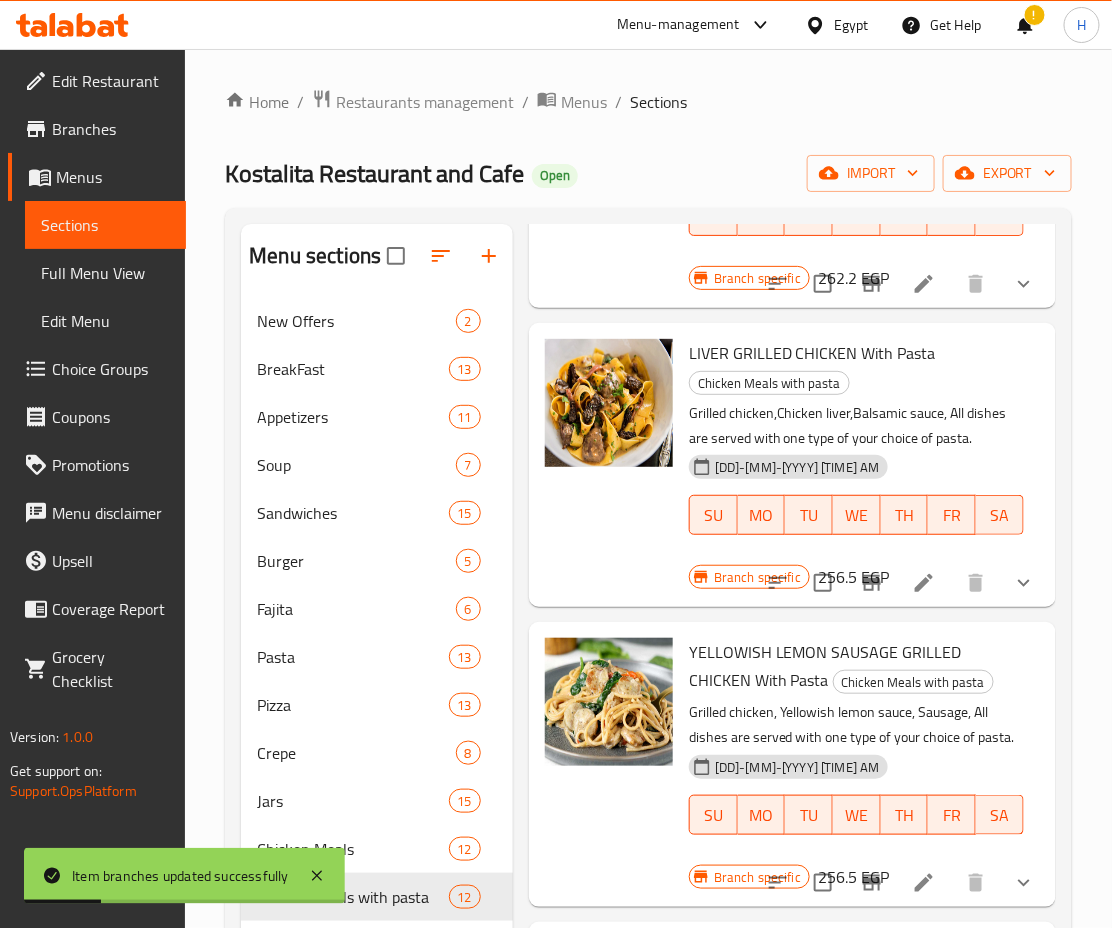scroll, scrollTop: 2118, scrollLeft: 0, axis: vertical 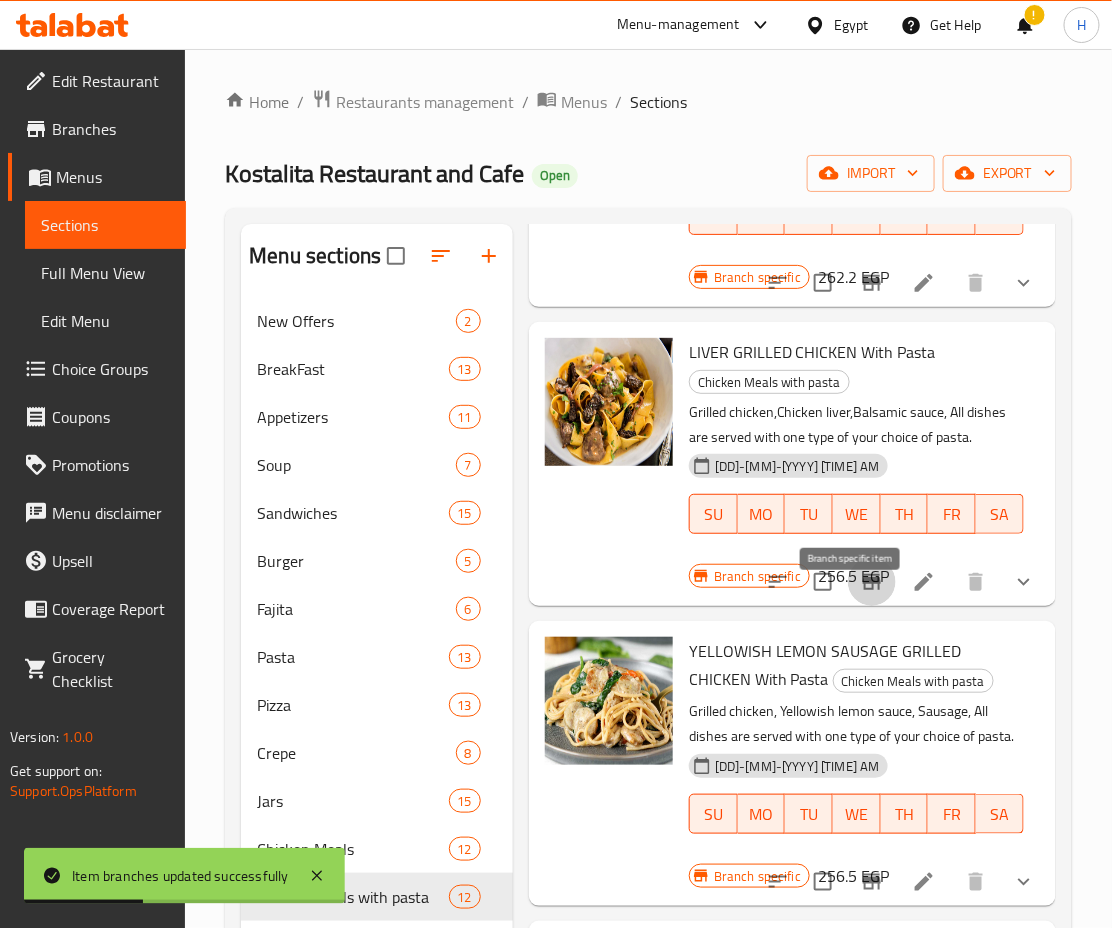 click 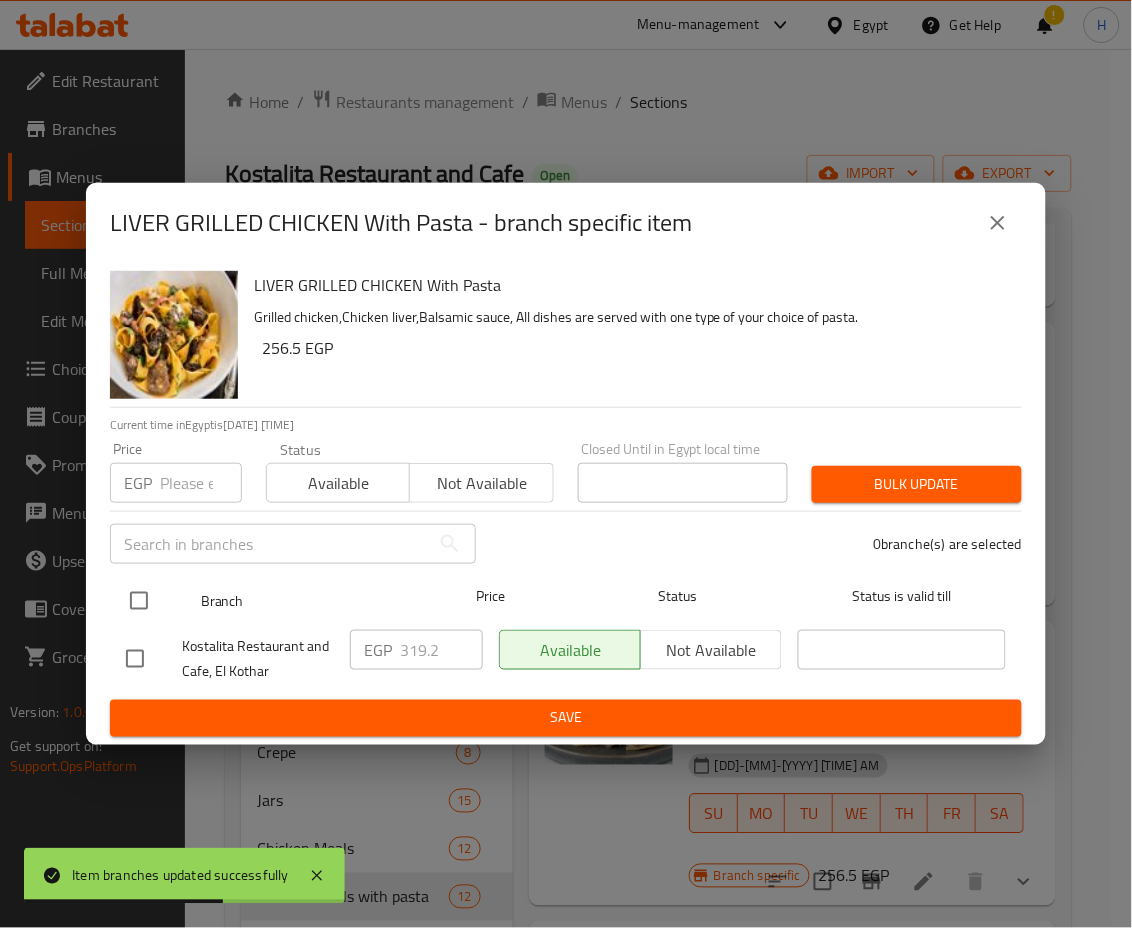 click at bounding box center [139, 601] 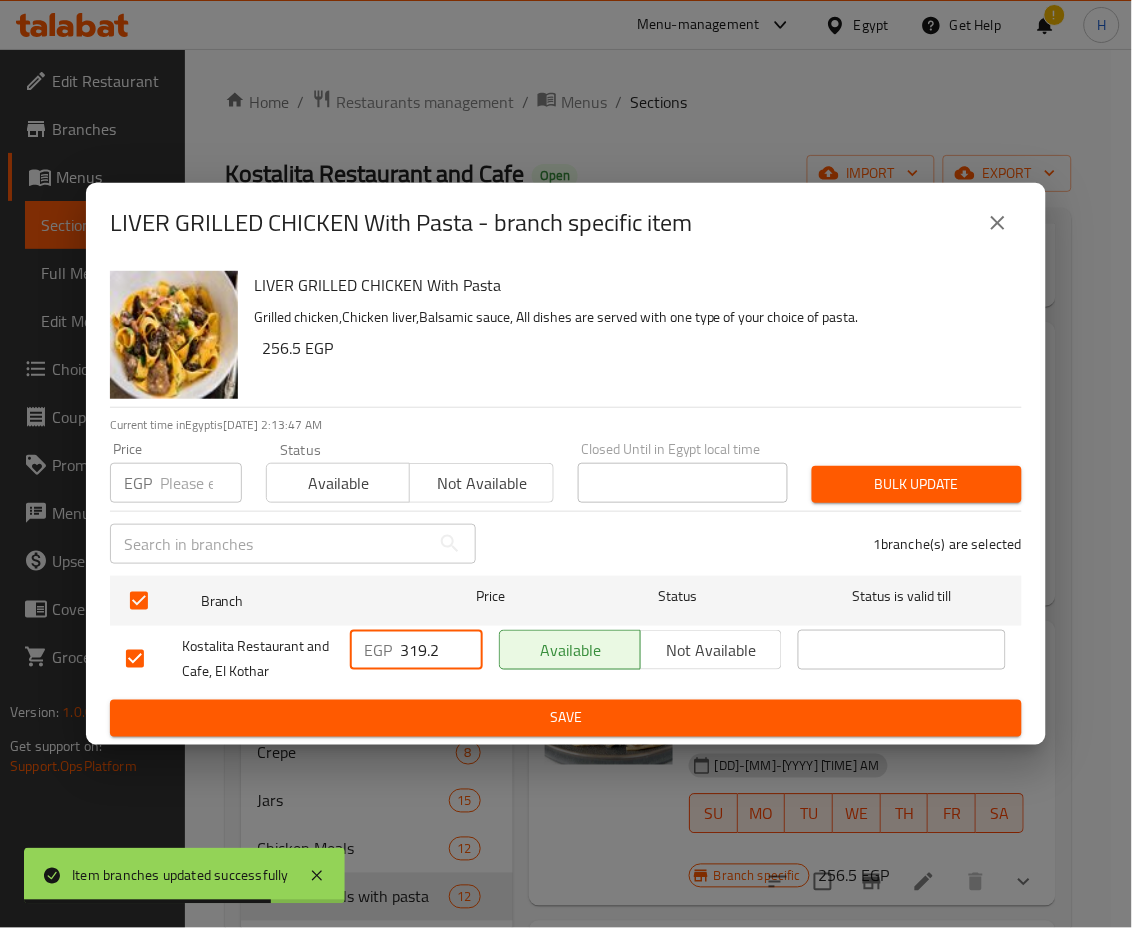 drag, startPoint x: 406, startPoint y: 648, endPoint x: 478, endPoint y: 663, distance: 73.545906 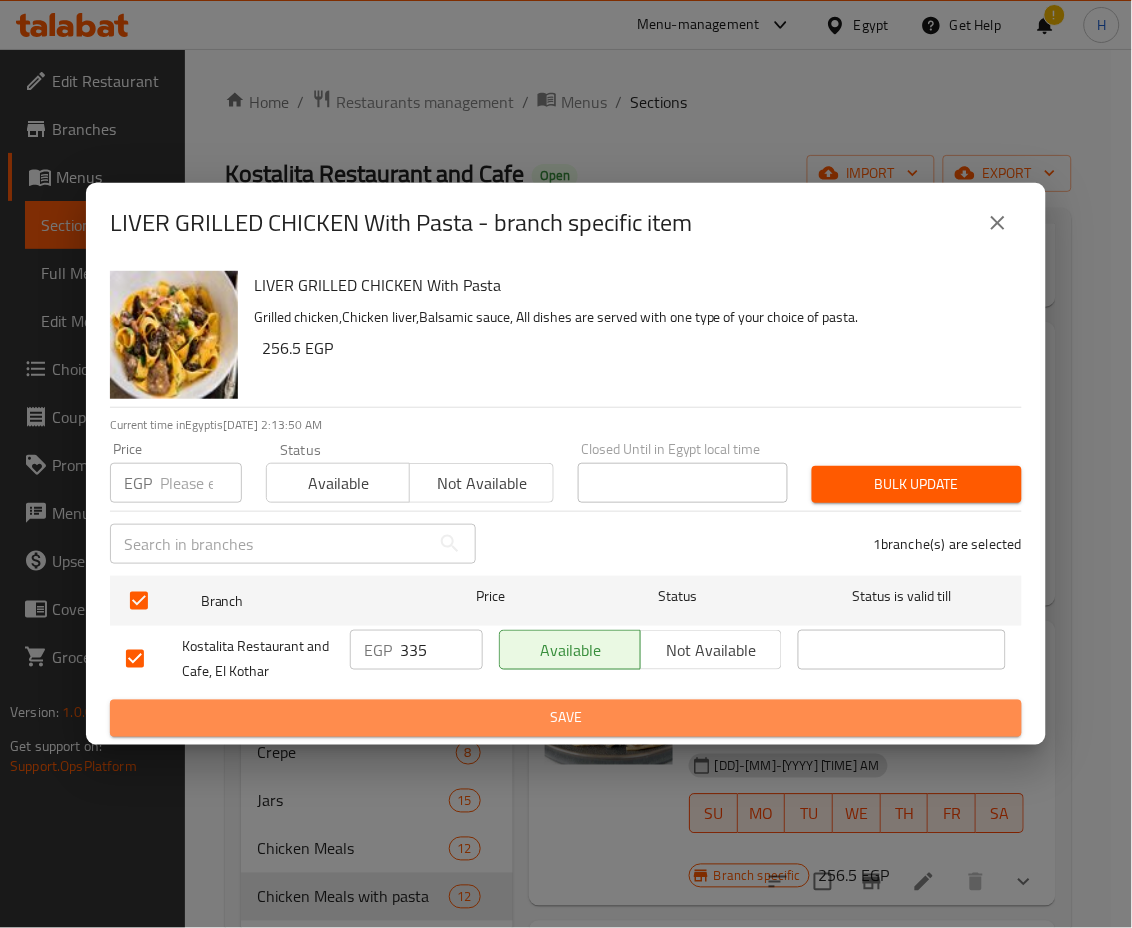 click on "Save" at bounding box center [566, 718] 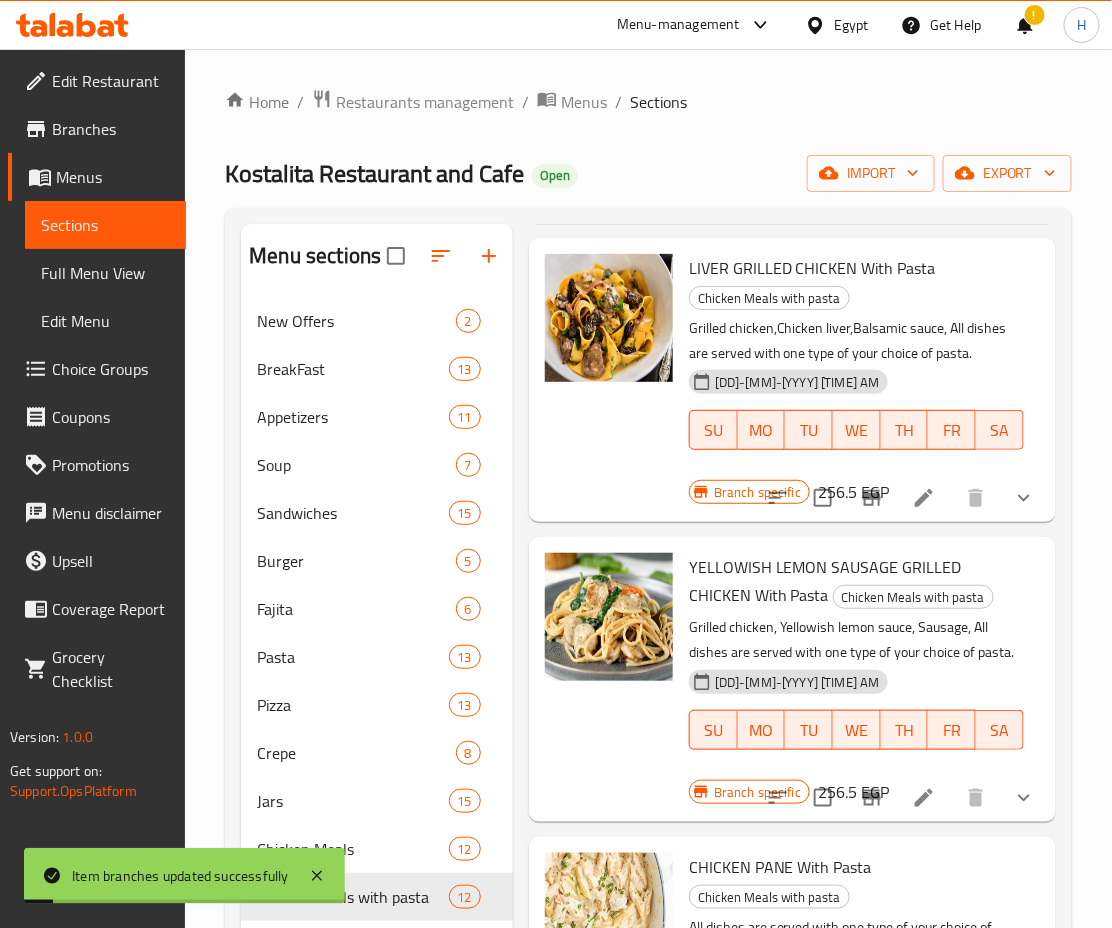 scroll, scrollTop: 2322, scrollLeft: 0, axis: vertical 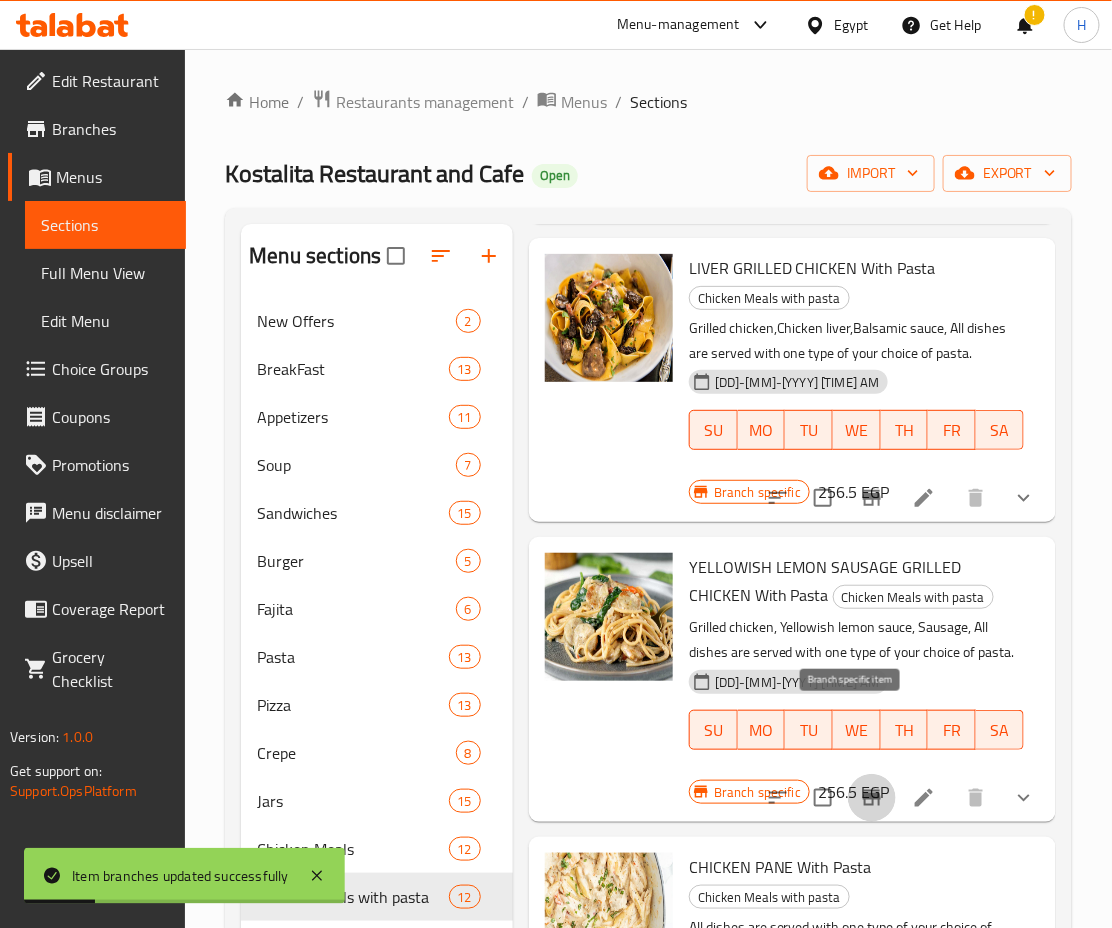 click 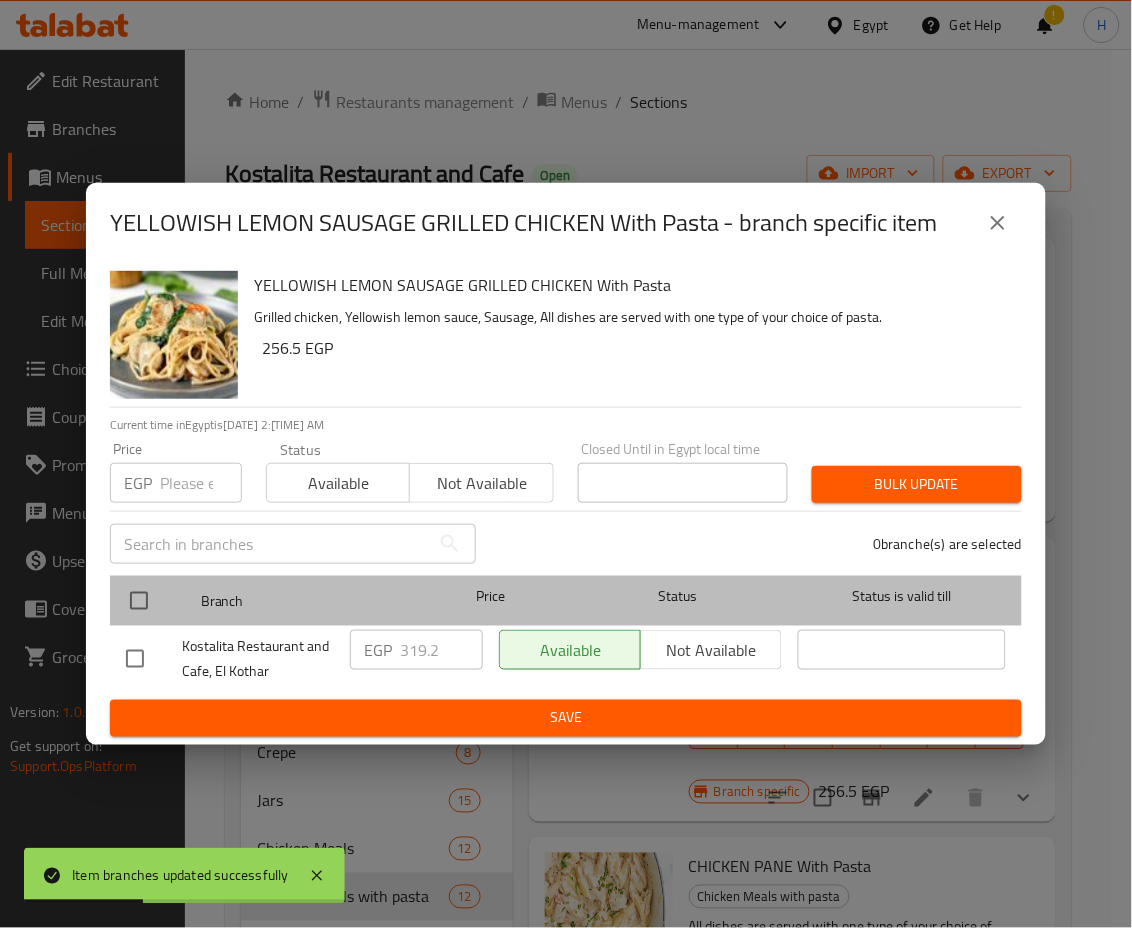 click on "Branch Price Status Status is valid till" at bounding box center [566, 601] 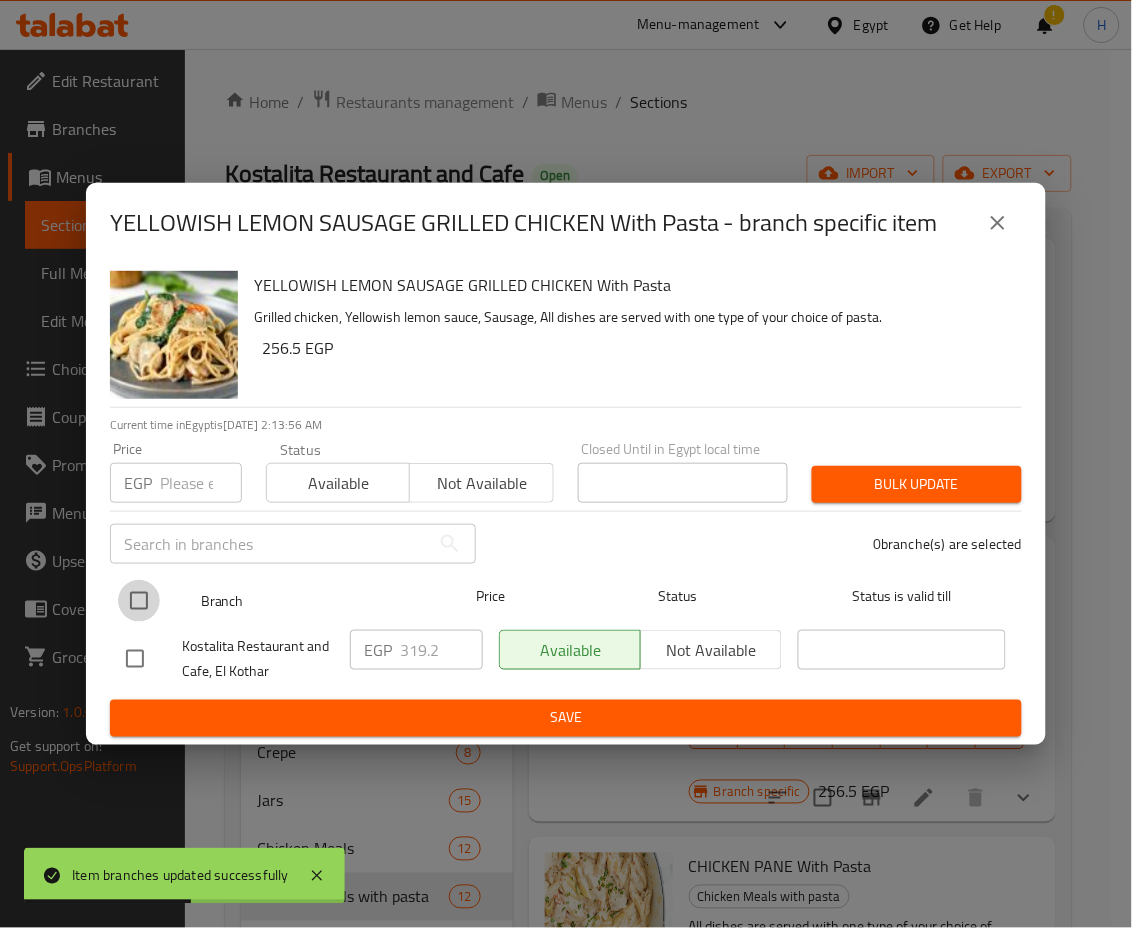 click at bounding box center (139, 601) 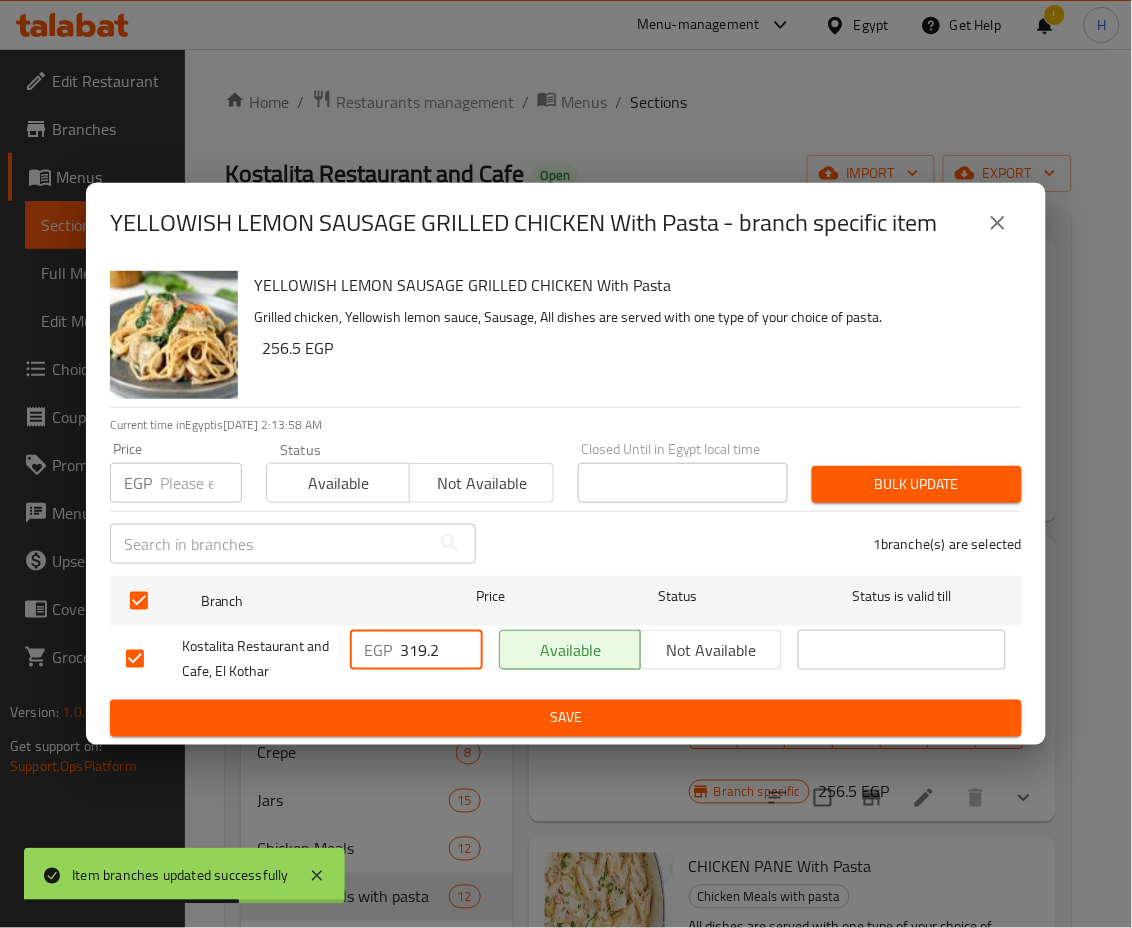 drag, startPoint x: 412, startPoint y: 644, endPoint x: 461, endPoint y: 657, distance: 50.695168 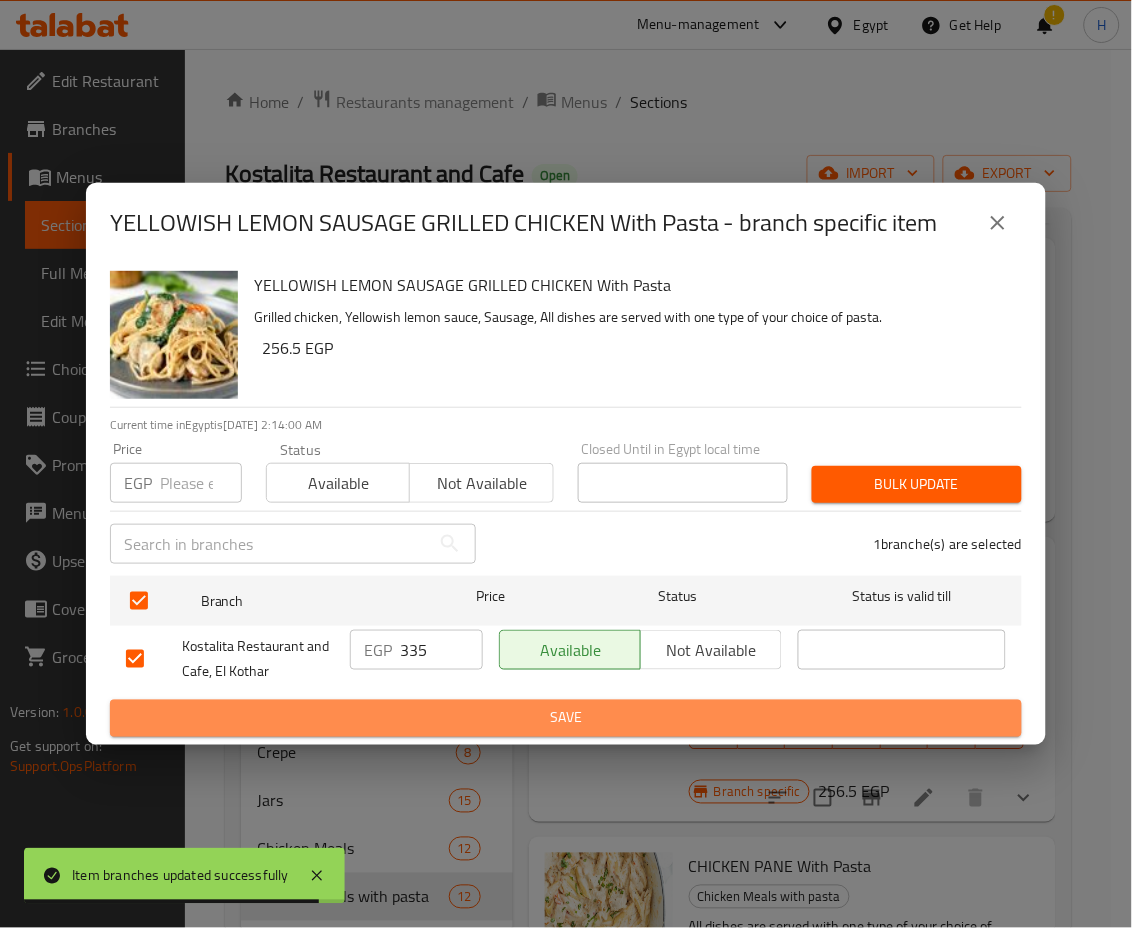 click on "Save" at bounding box center [566, 718] 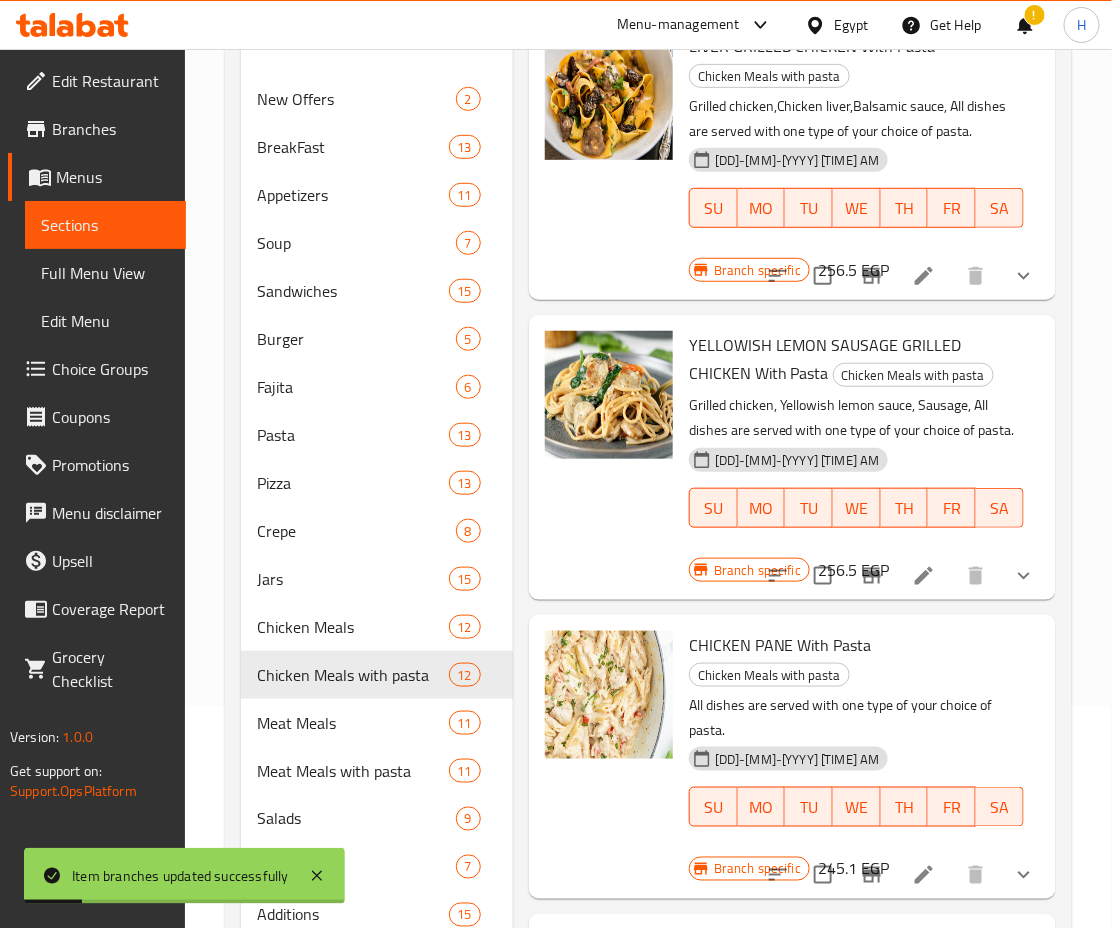 scroll, scrollTop: 270, scrollLeft: 0, axis: vertical 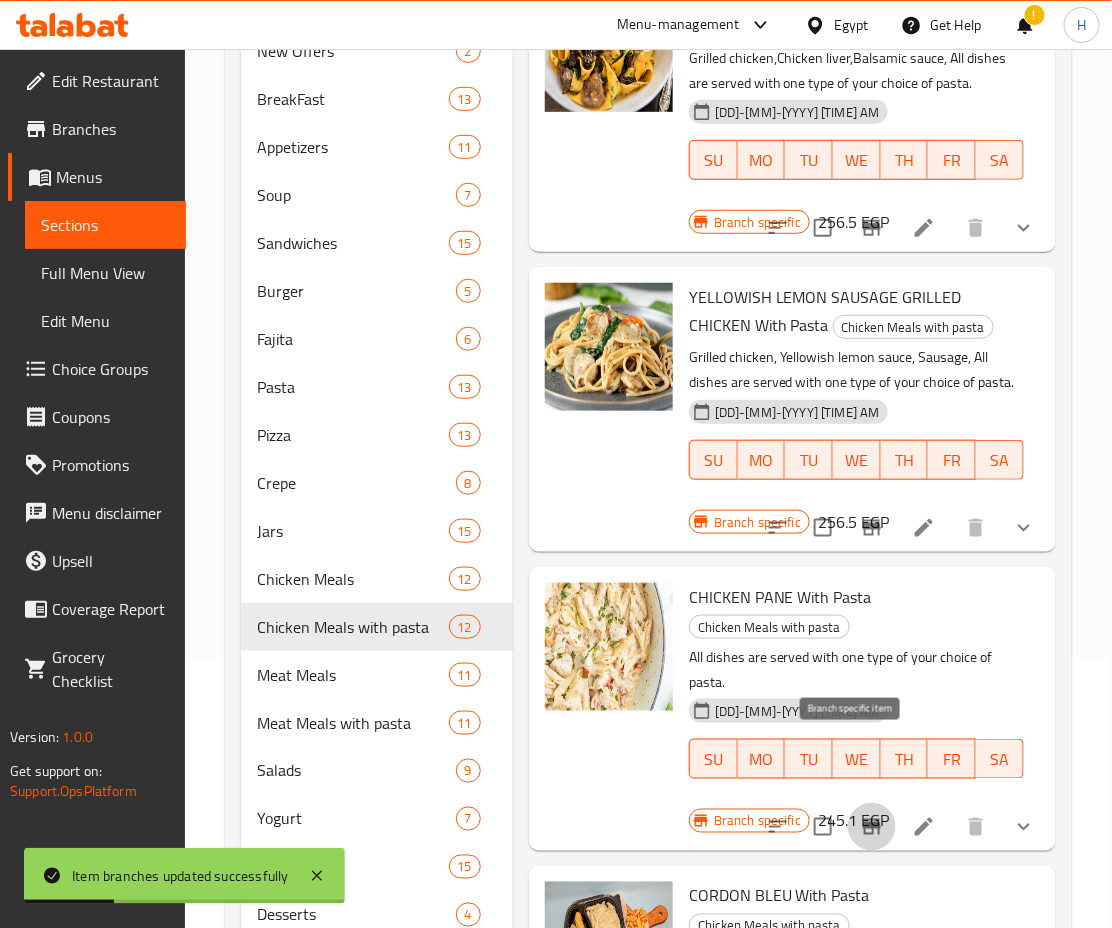 click 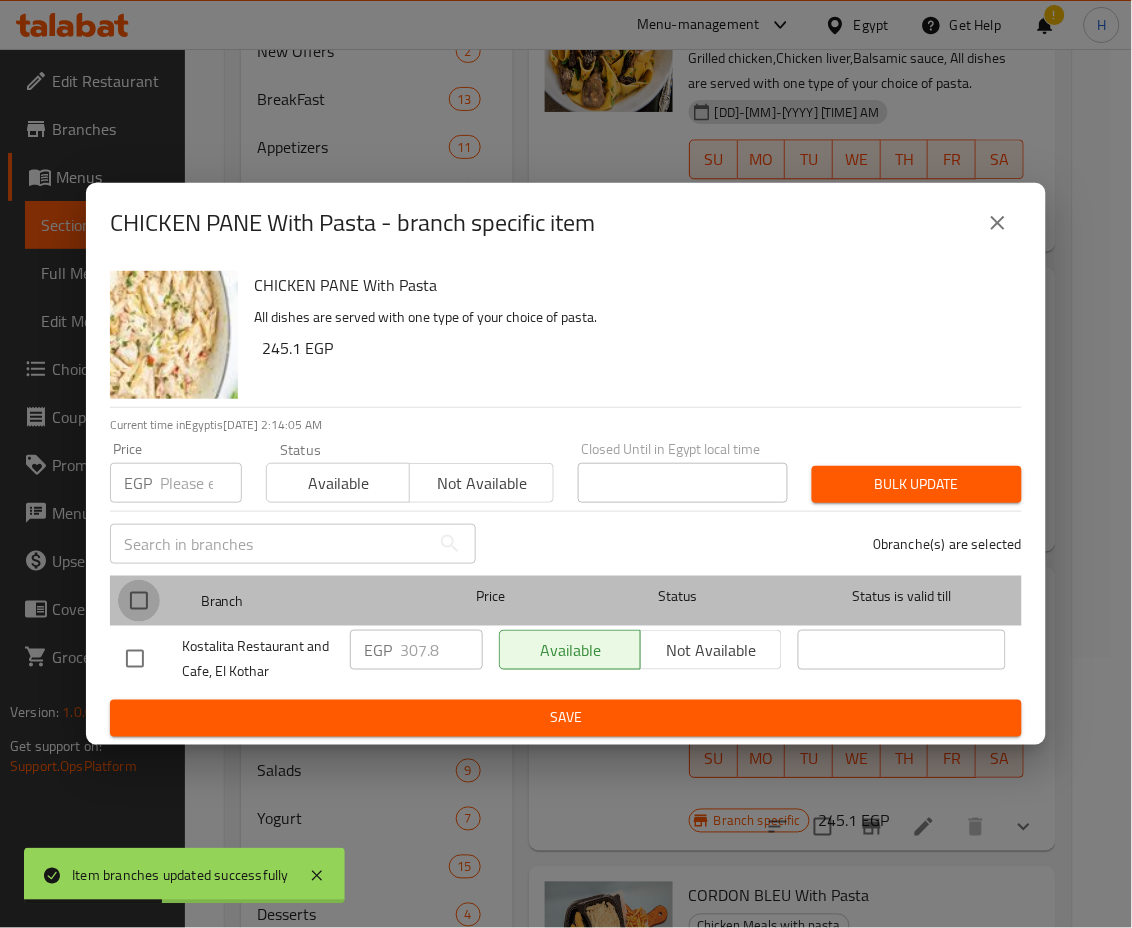 click at bounding box center [139, 601] 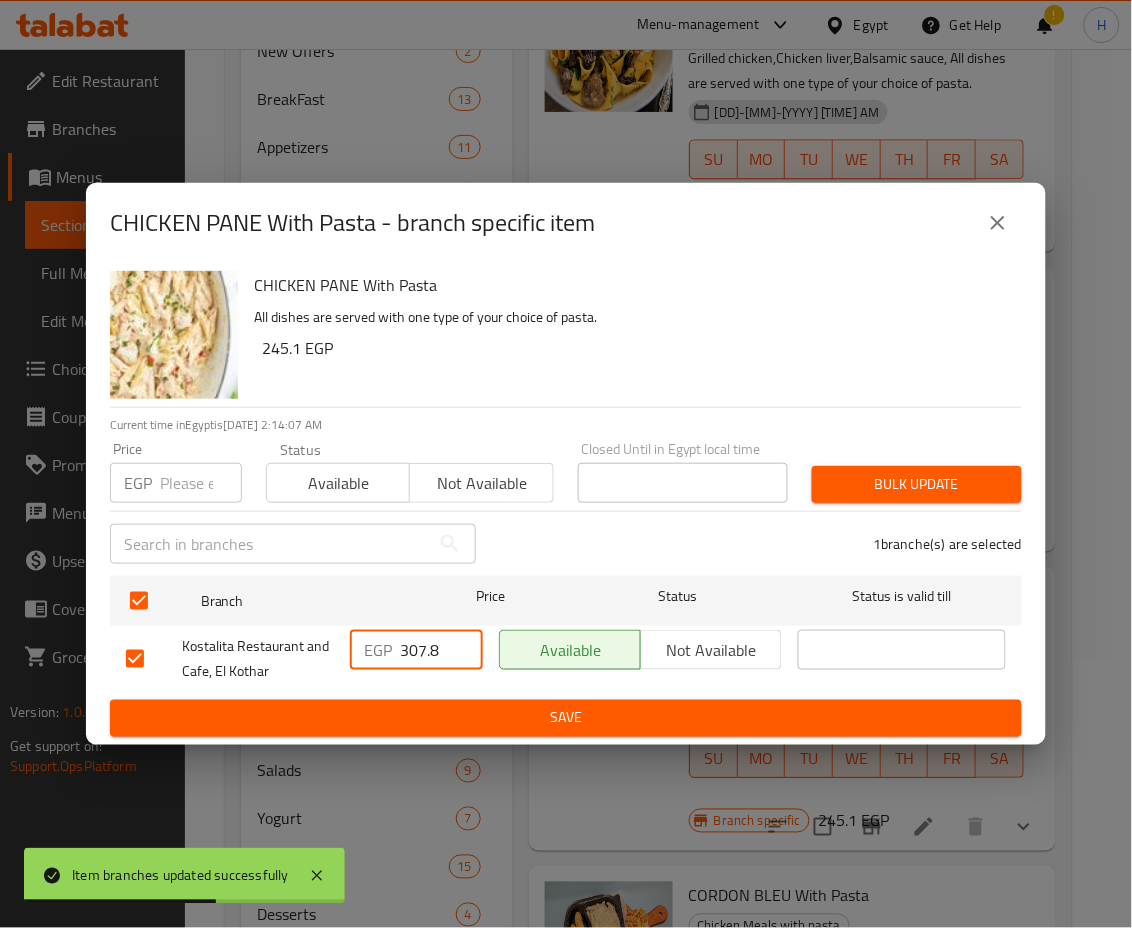 drag, startPoint x: 412, startPoint y: 648, endPoint x: 468, endPoint y: 668, distance: 59.464275 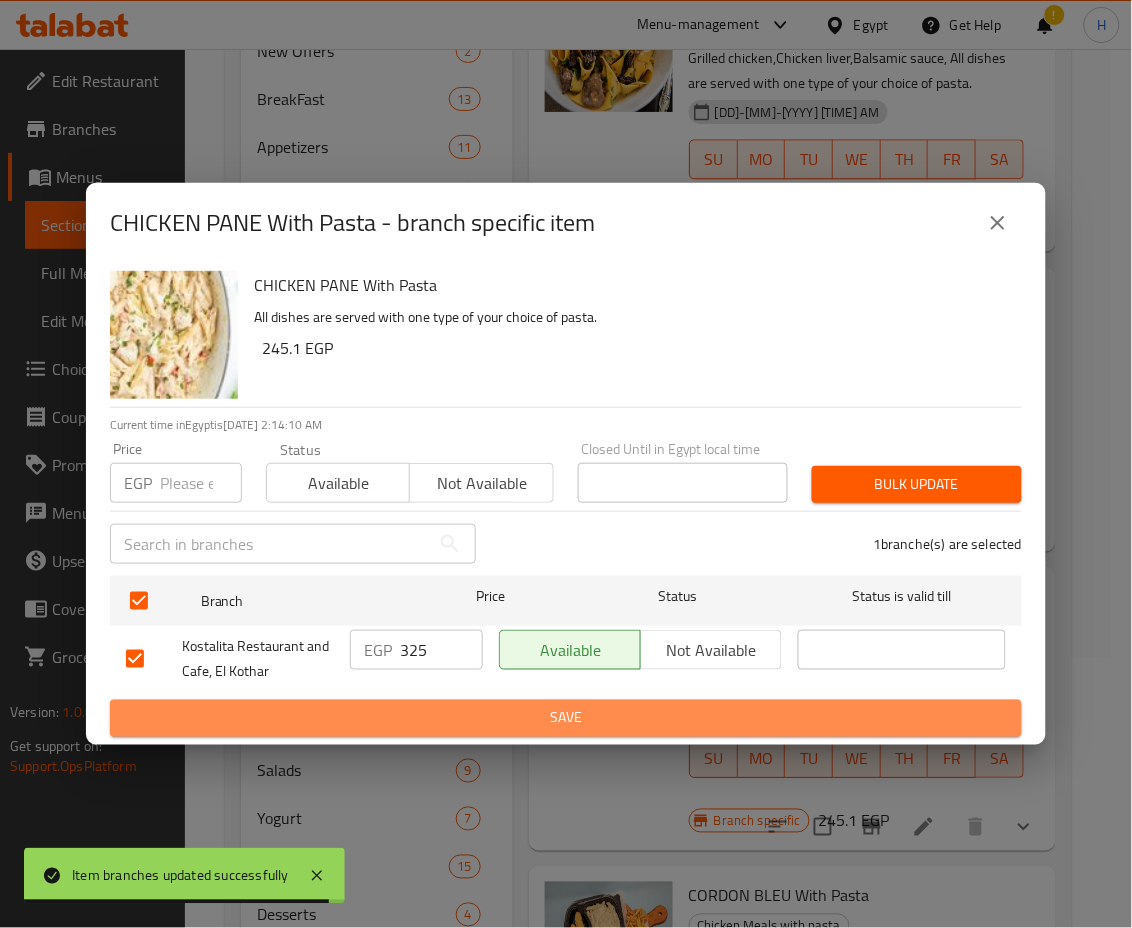 click on "Save" at bounding box center [566, 718] 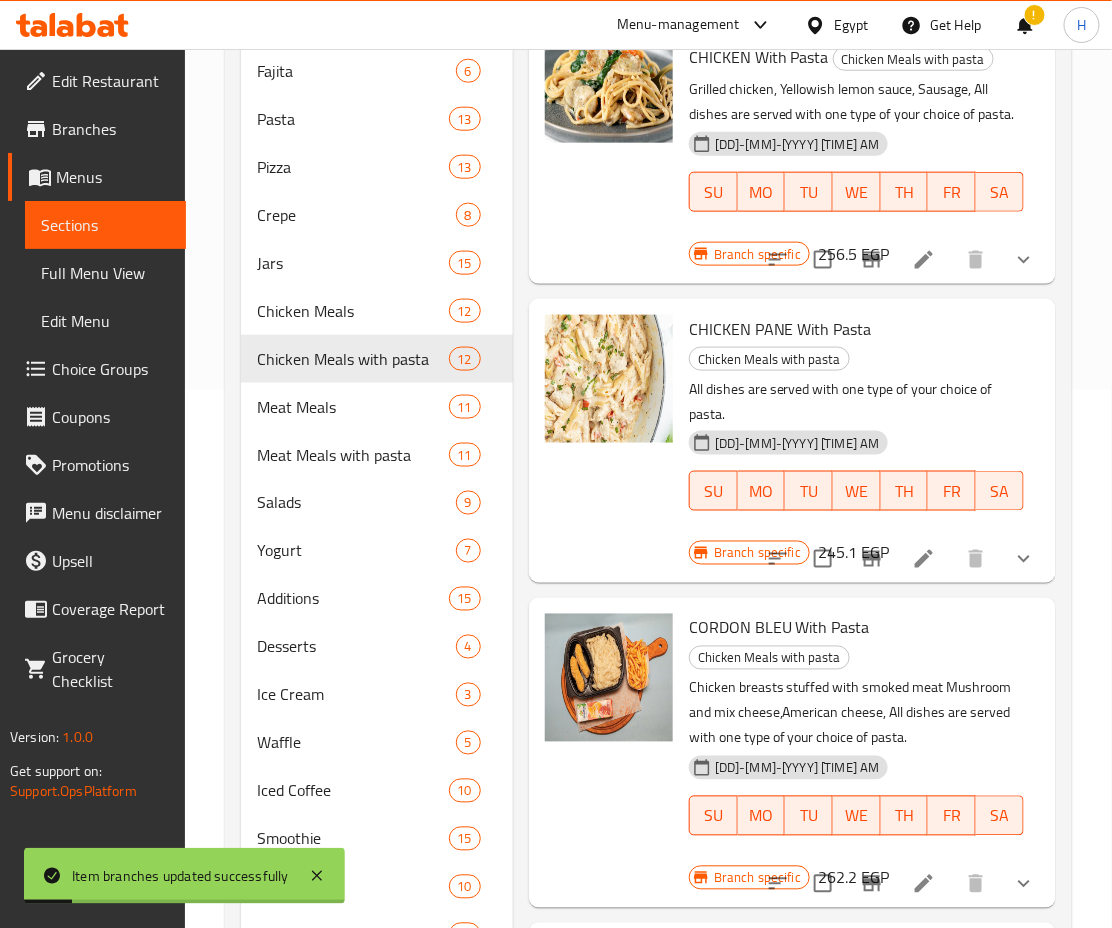 scroll, scrollTop: 542, scrollLeft: 0, axis: vertical 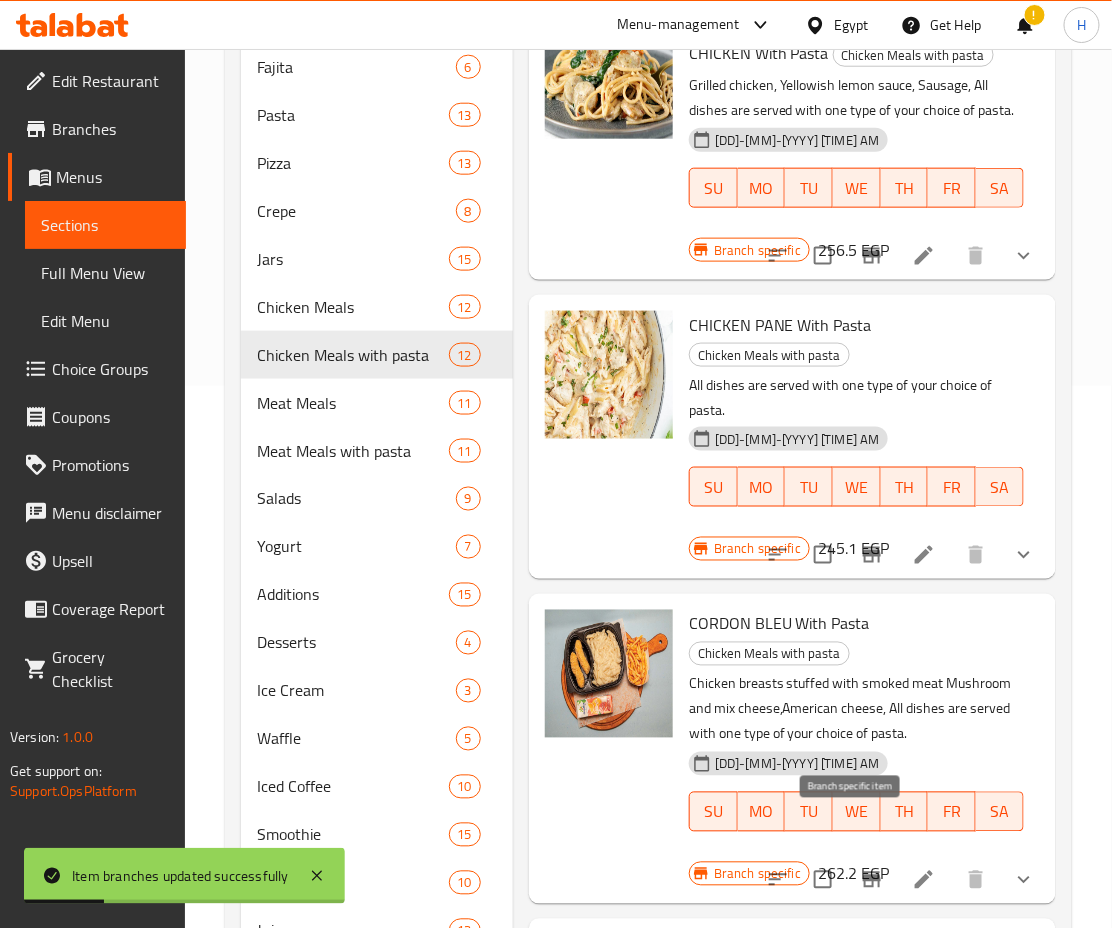 click 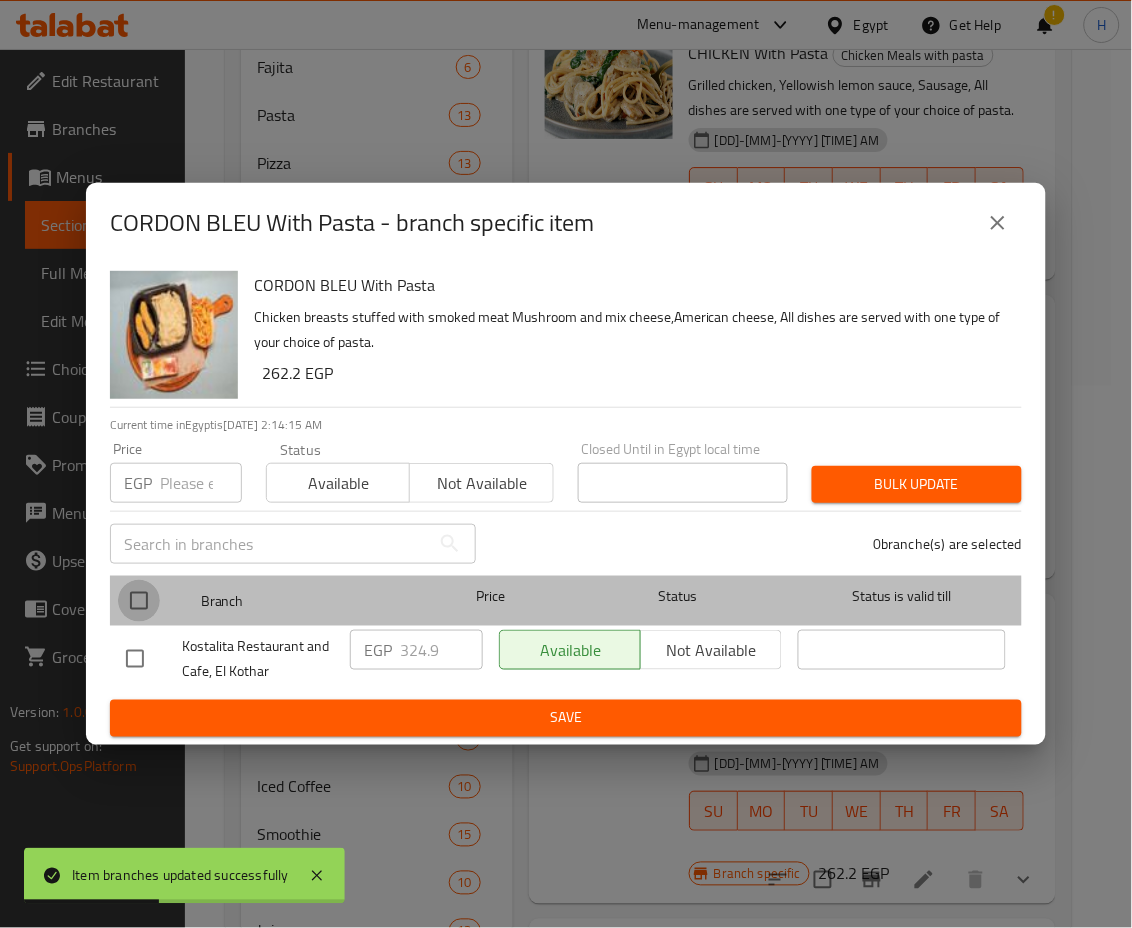 click at bounding box center (139, 601) 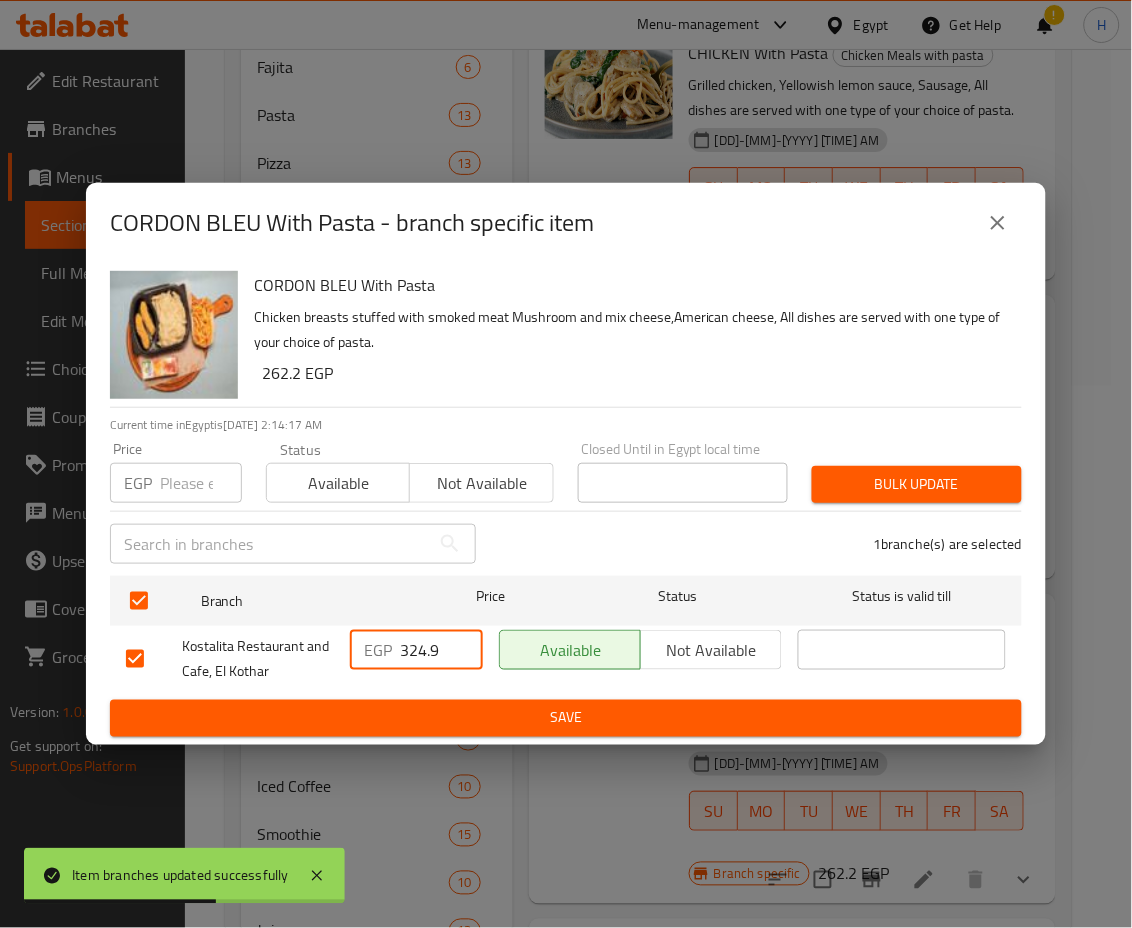 drag, startPoint x: 409, startPoint y: 648, endPoint x: 498, endPoint y: 671, distance: 91.92388 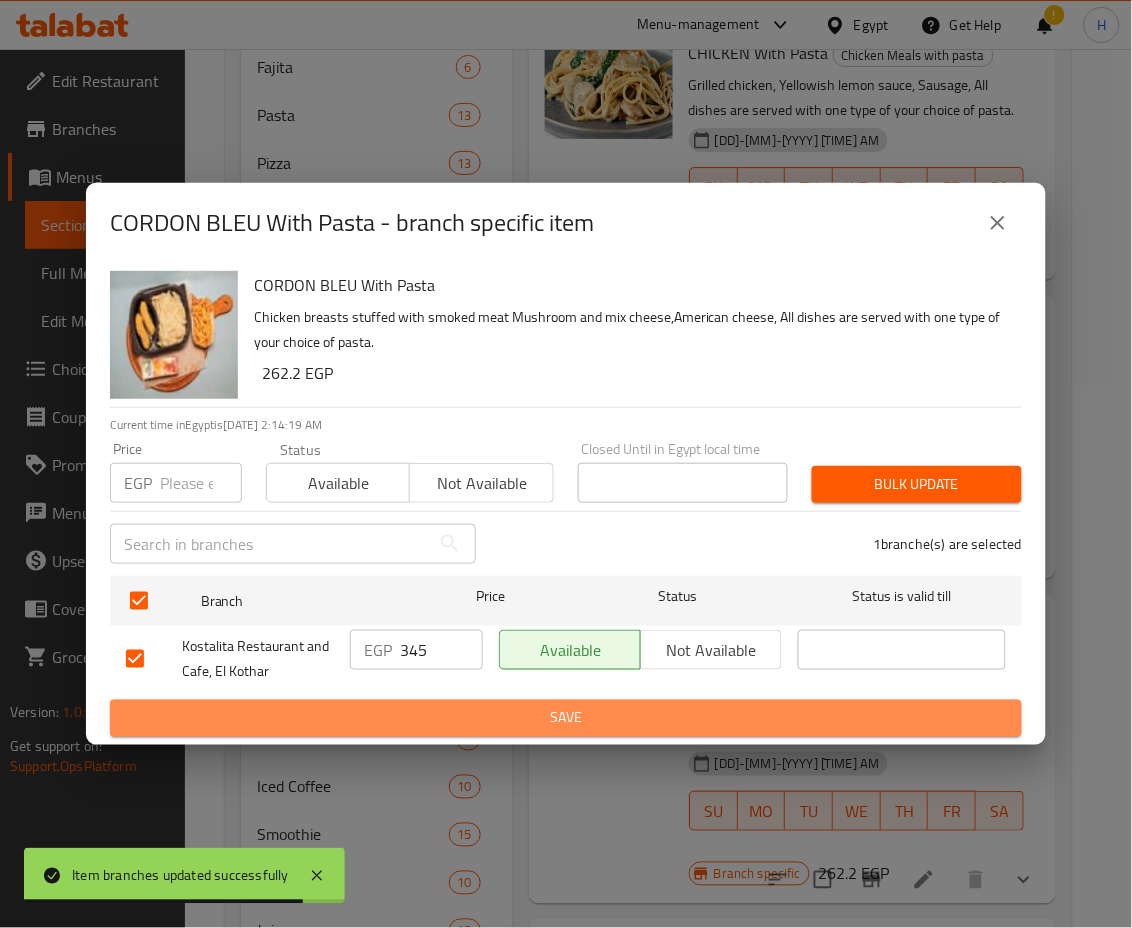 click on "Save" at bounding box center [566, 718] 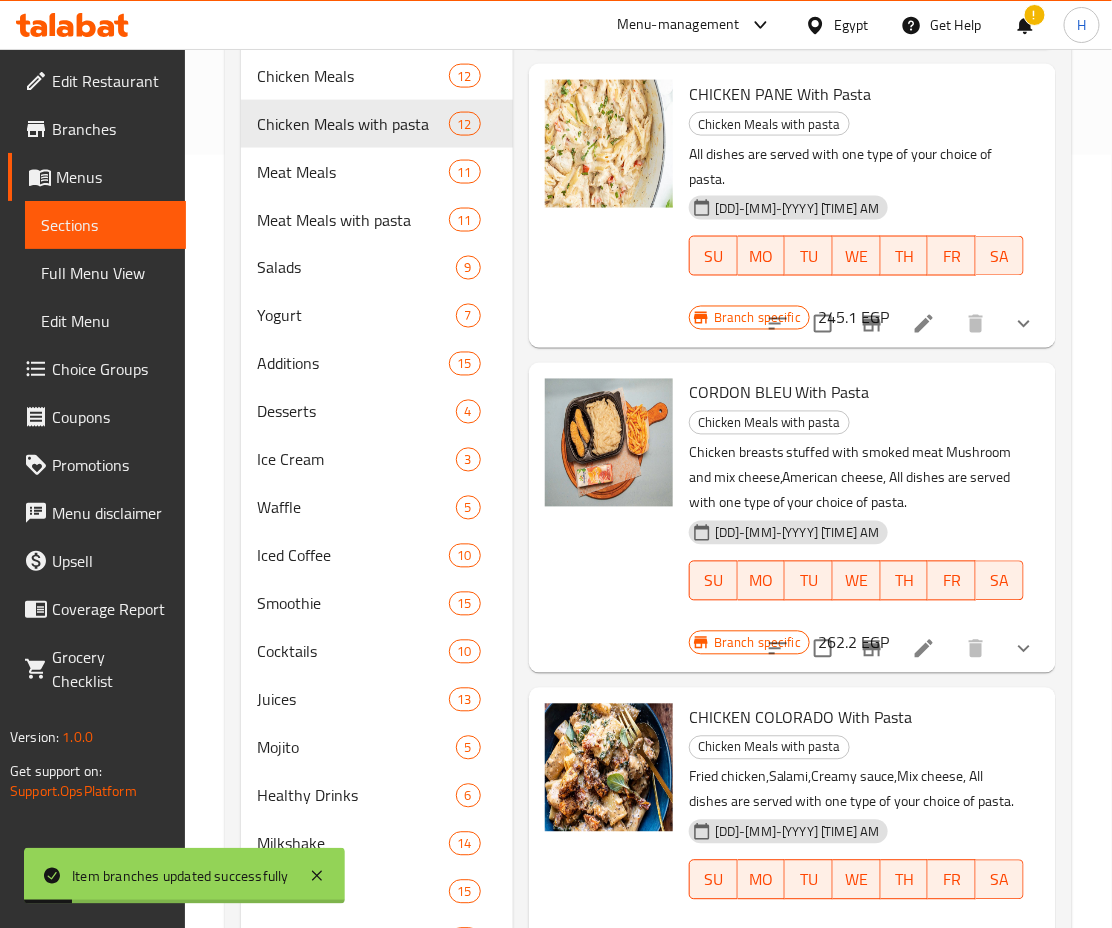 scroll, scrollTop: 873, scrollLeft: 0, axis: vertical 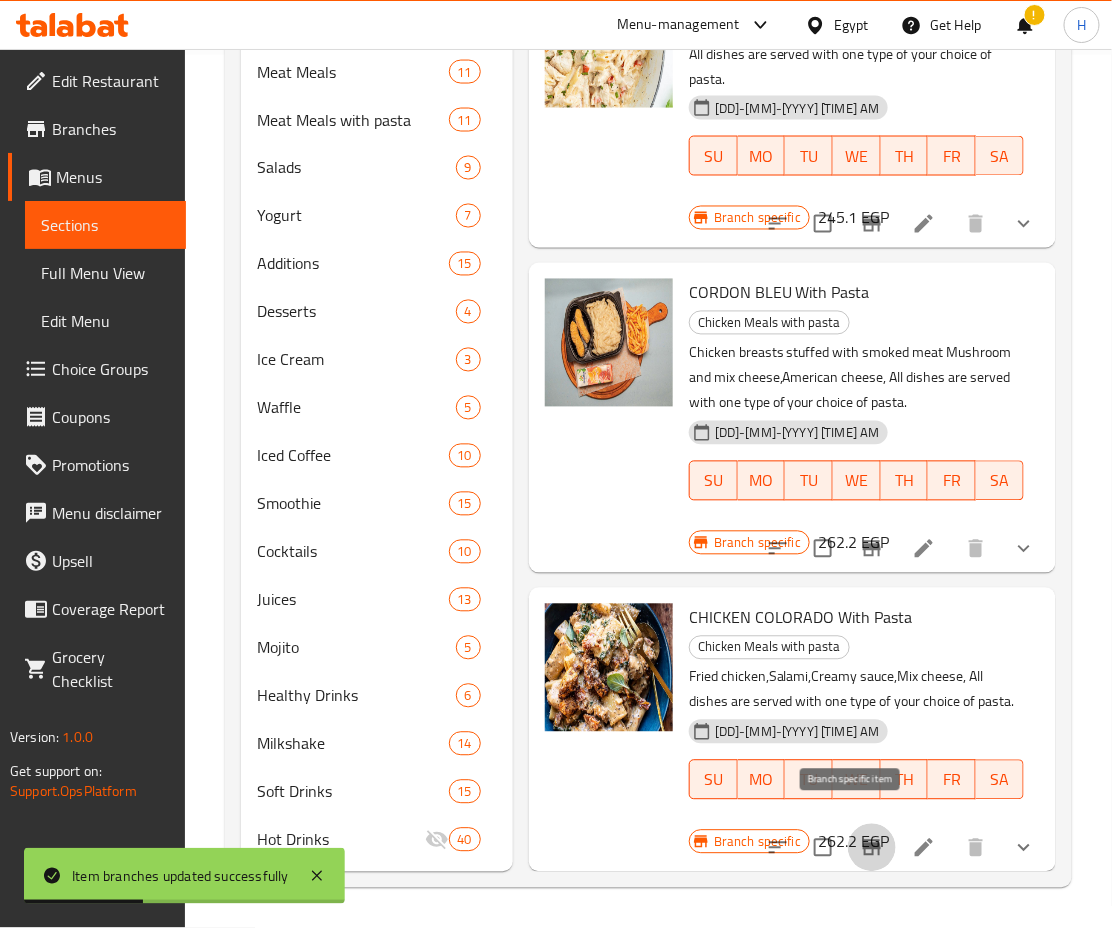 click 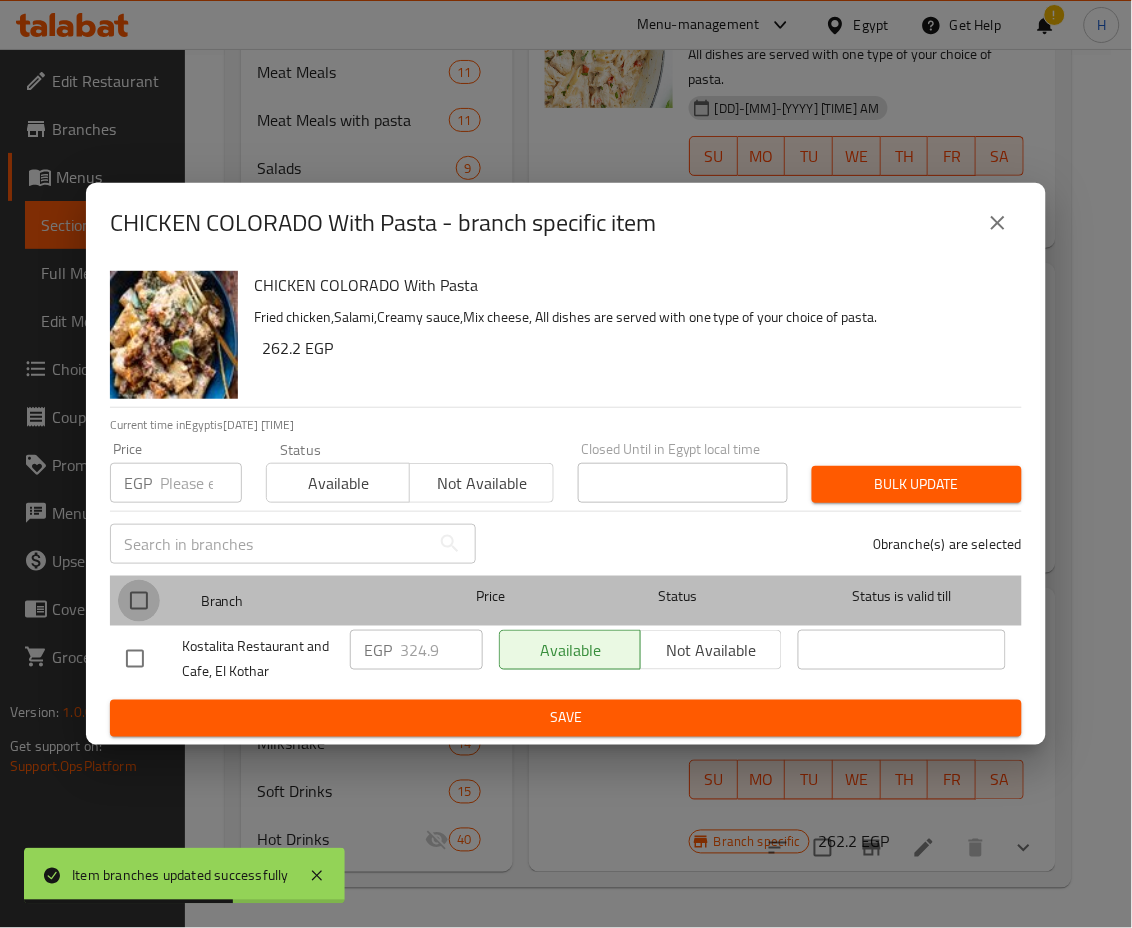 click at bounding box center [139, 601] 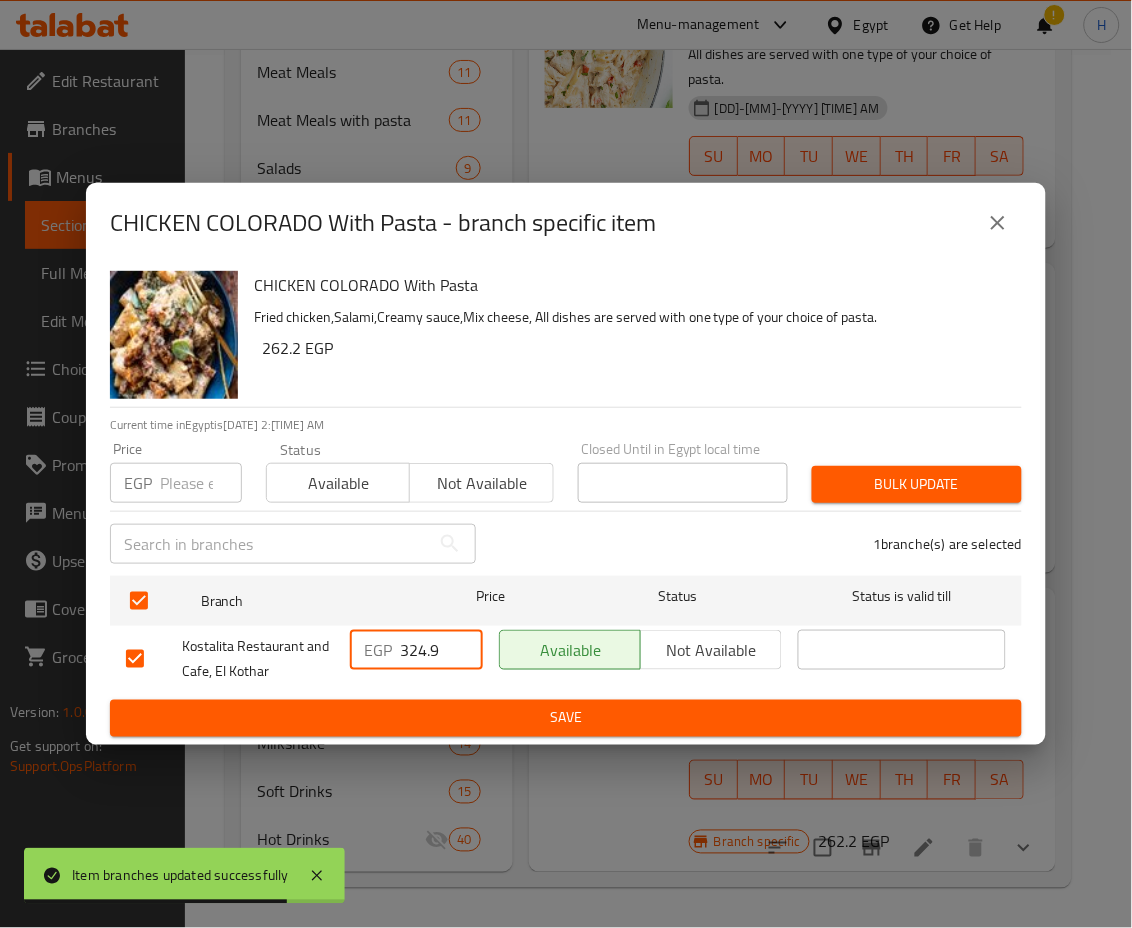 drag, startPoint x: 409, startPoint y: 647, endPoint x: 526, endPoint y: 690, distance: 124.65151 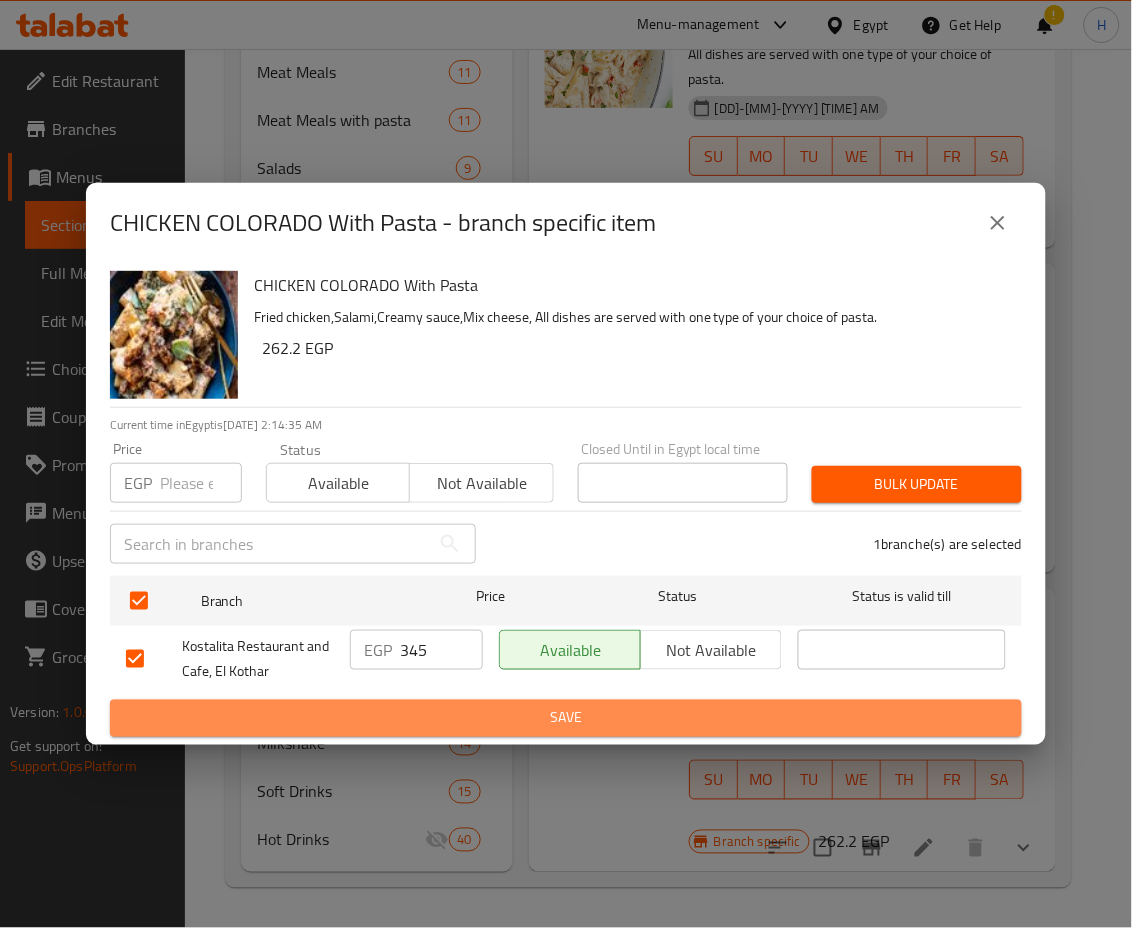 click on "Save" at bounding box center [566, 718] 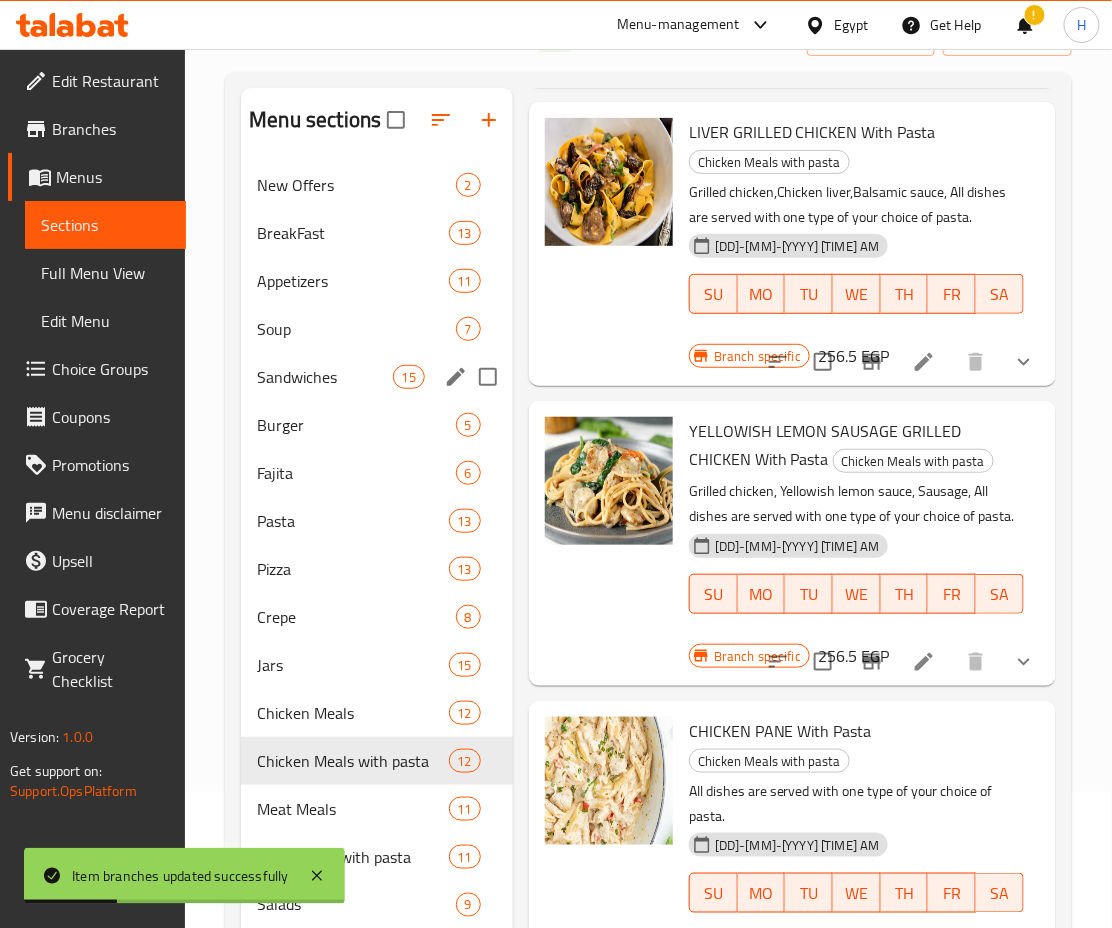 scroll, scrollTop: 135, scrollLeft: 0, axis: vertical 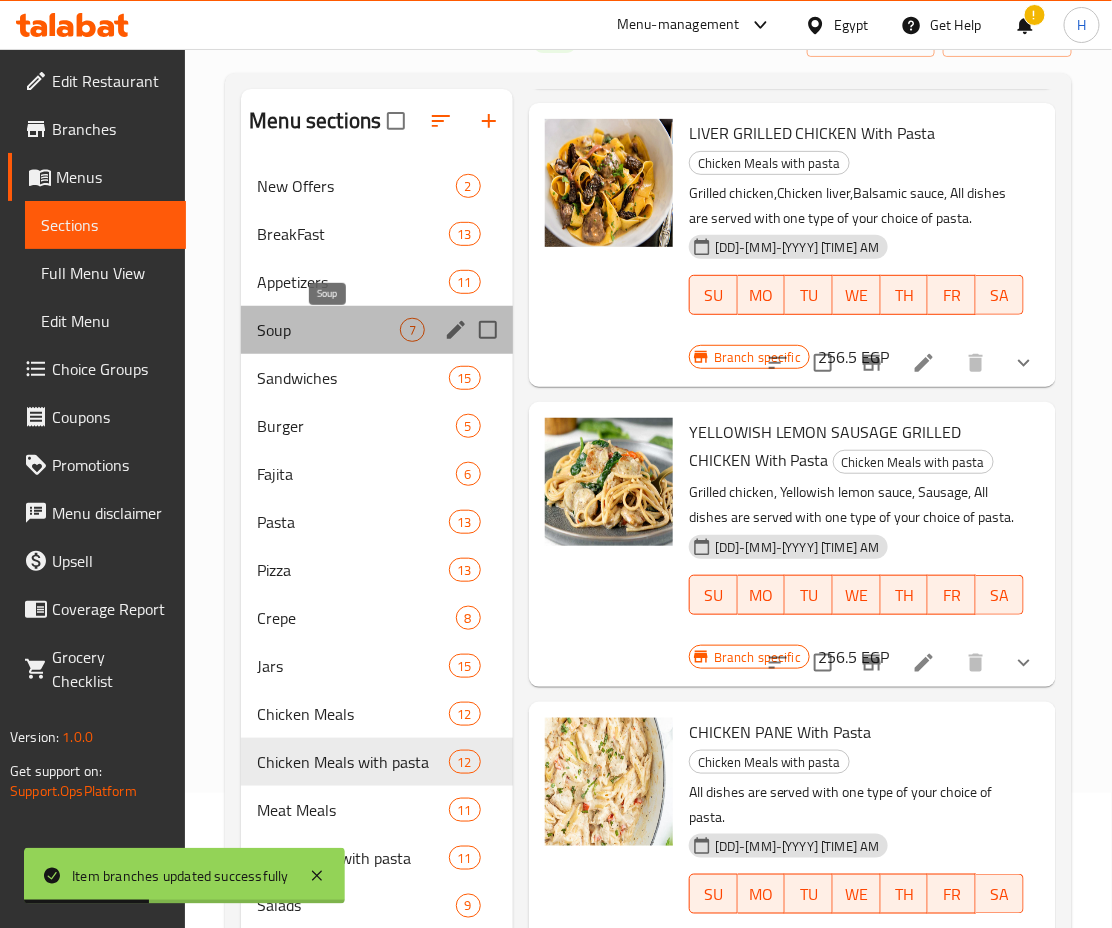 click on "Soup" at bounding box center (328, 330) 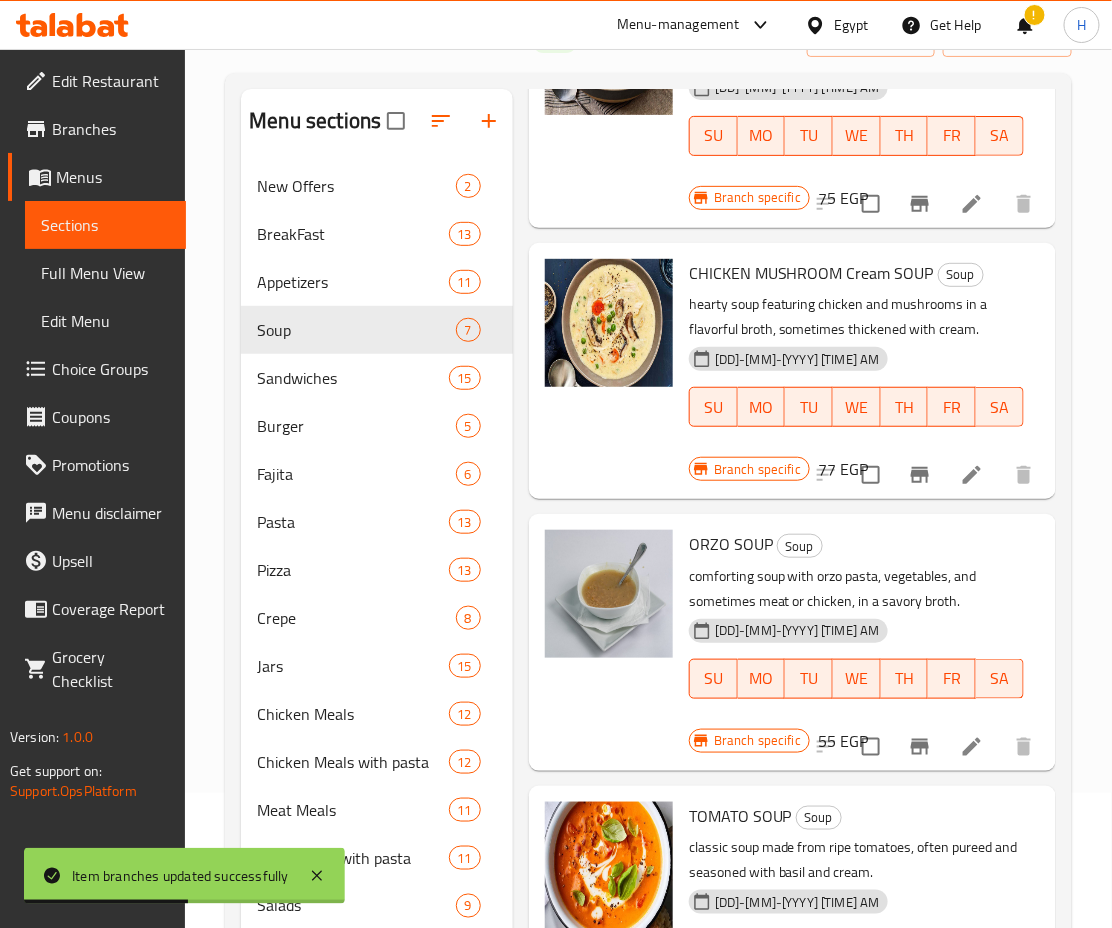 scroll, scrollTop: 0, scrollLeft: 0, axis: both 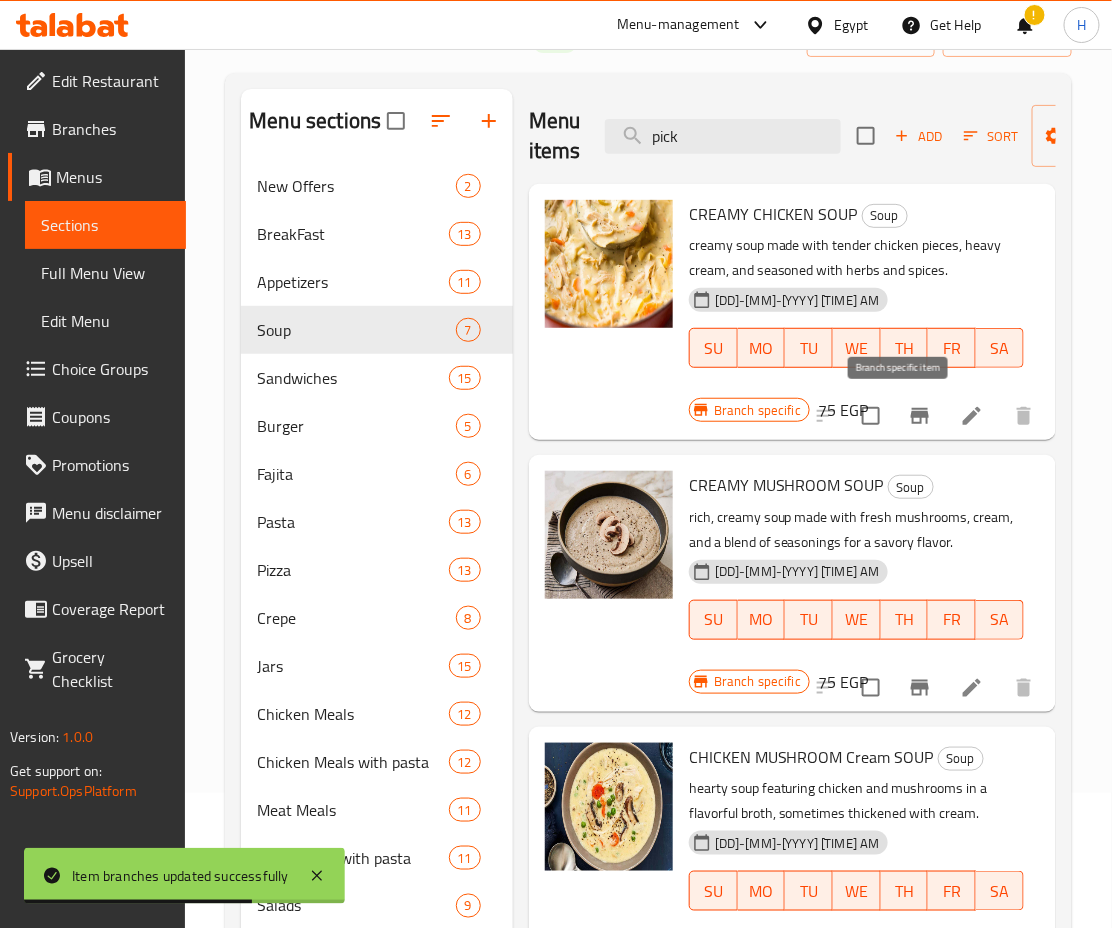click 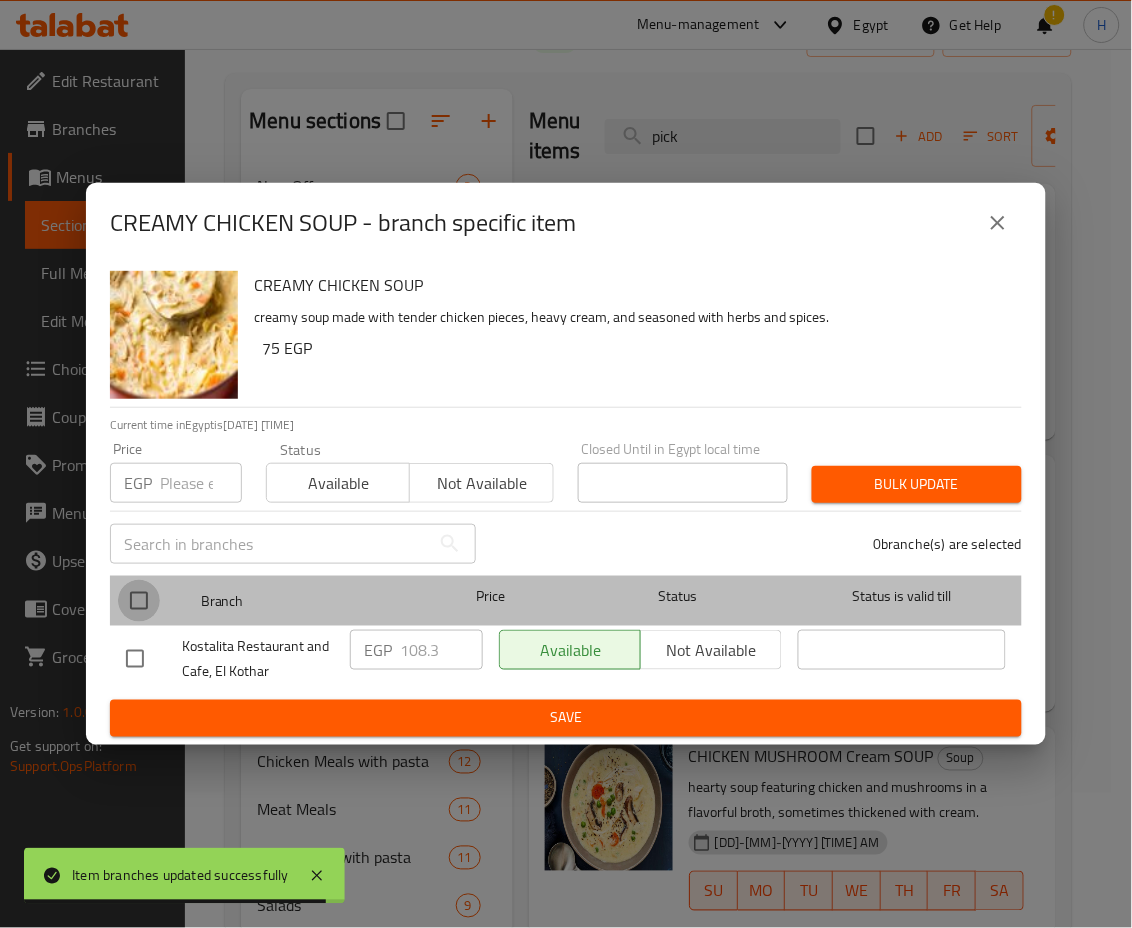 click at bounding box center (139, 601) 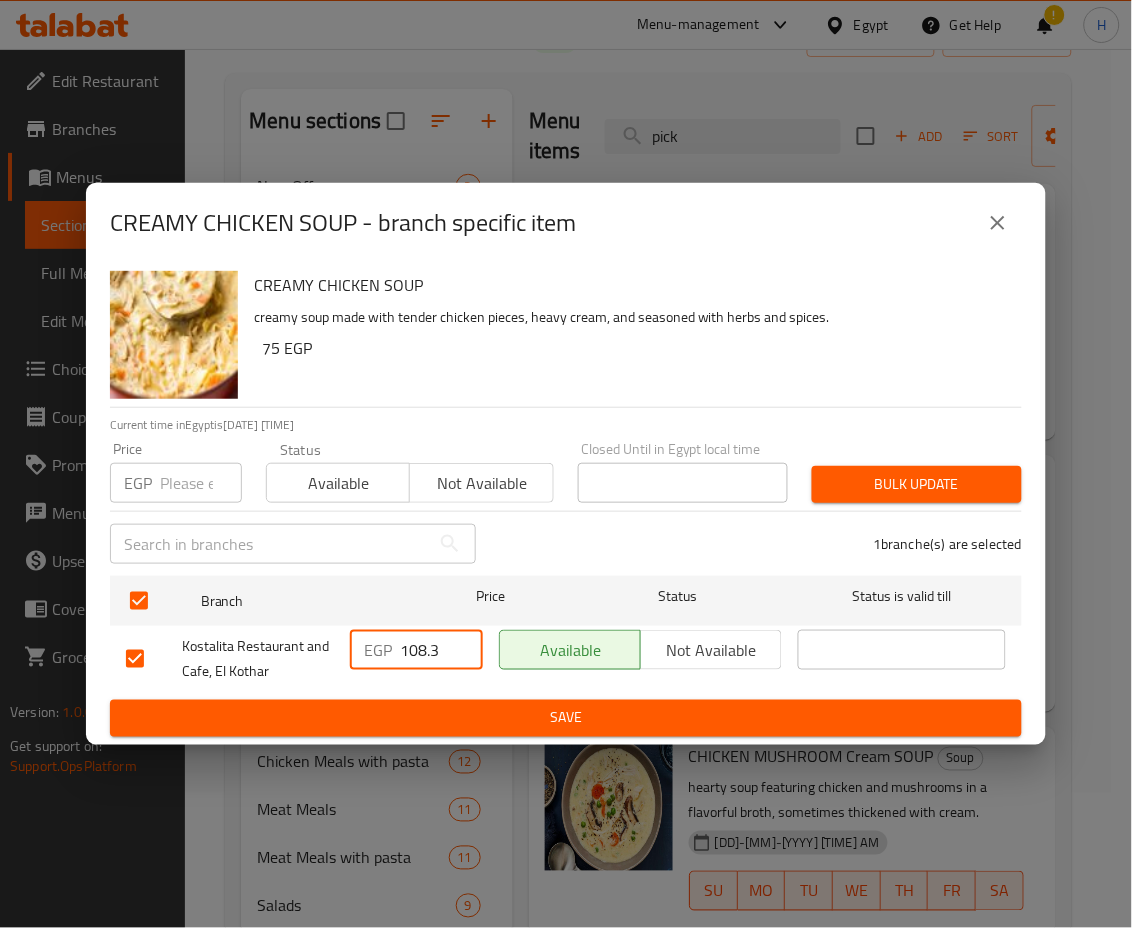 drag, startPoint x: 406, startPoint y: 650, endPoint x: 493, endPoint y: 679, distance: 91.706055 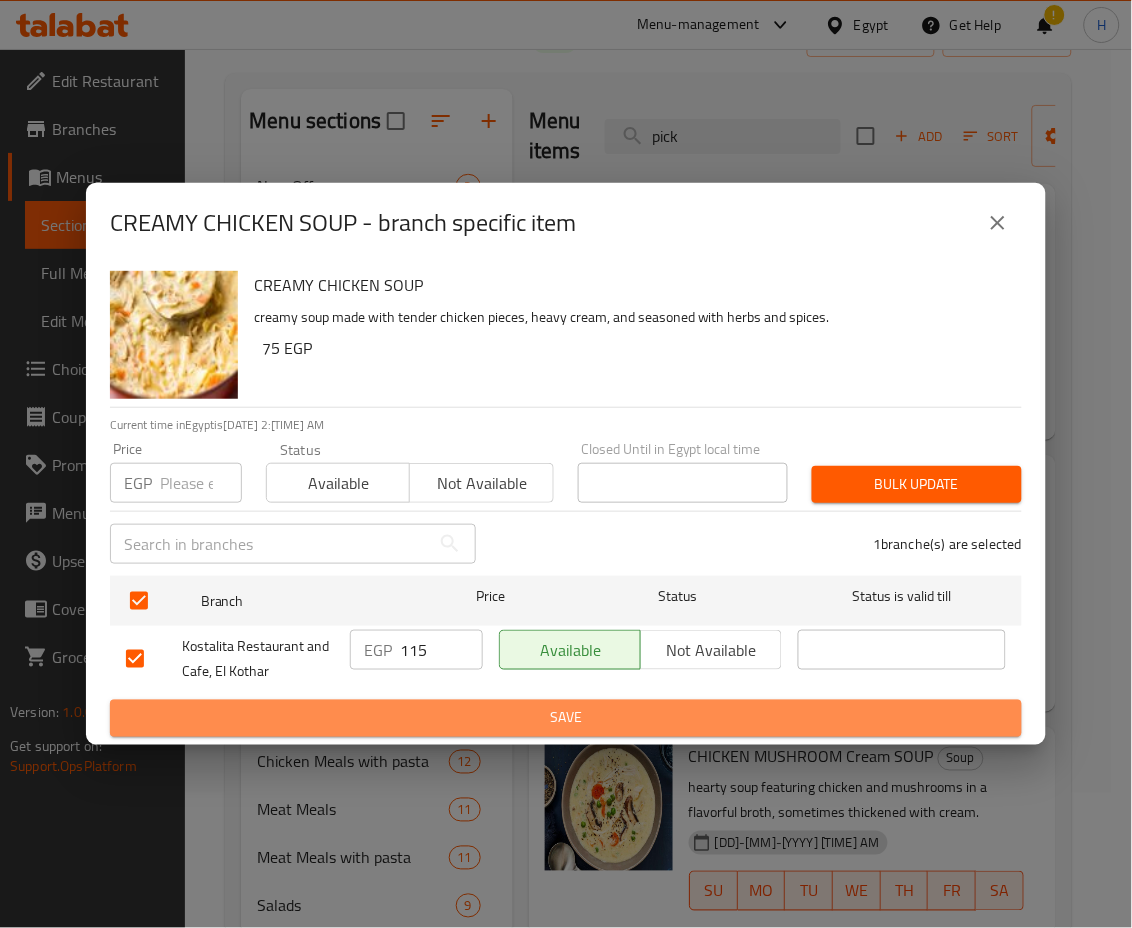 click on "Save" at bounding box center (566, 718) 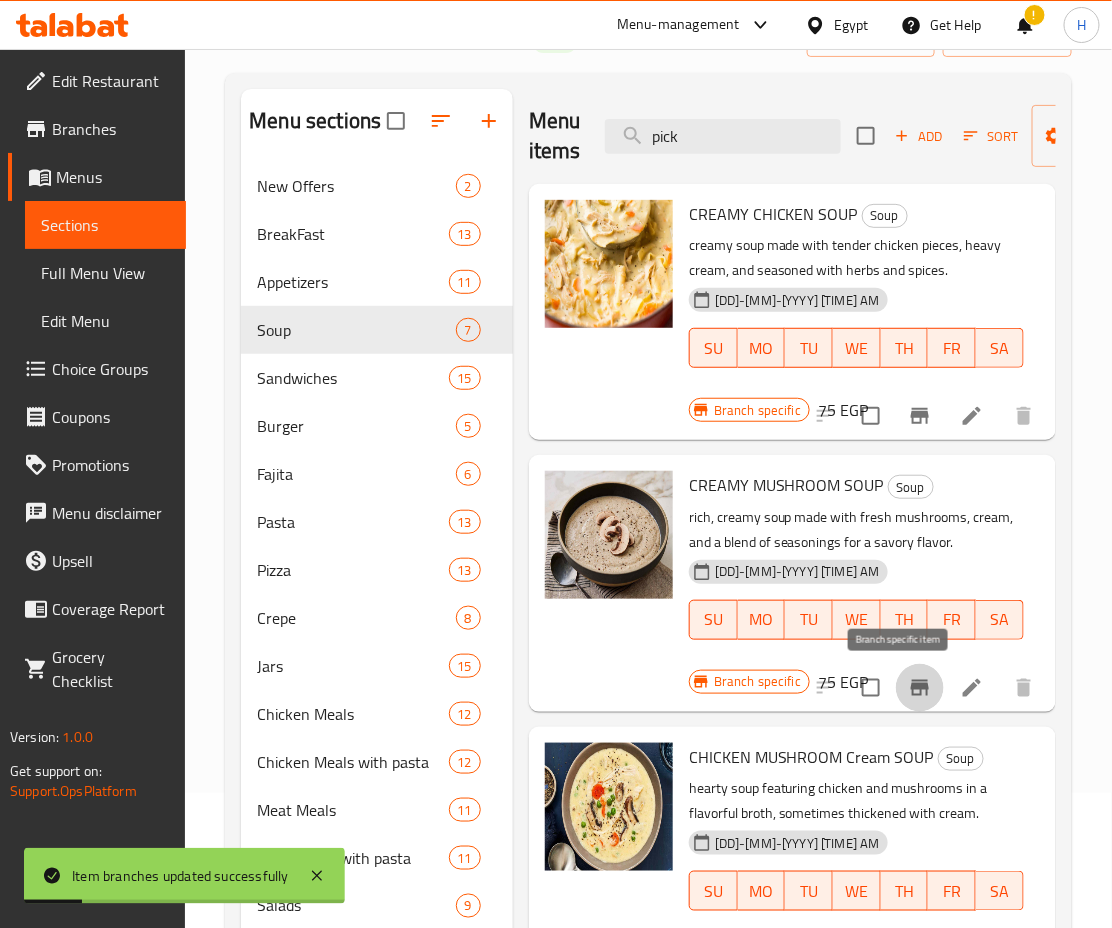 click 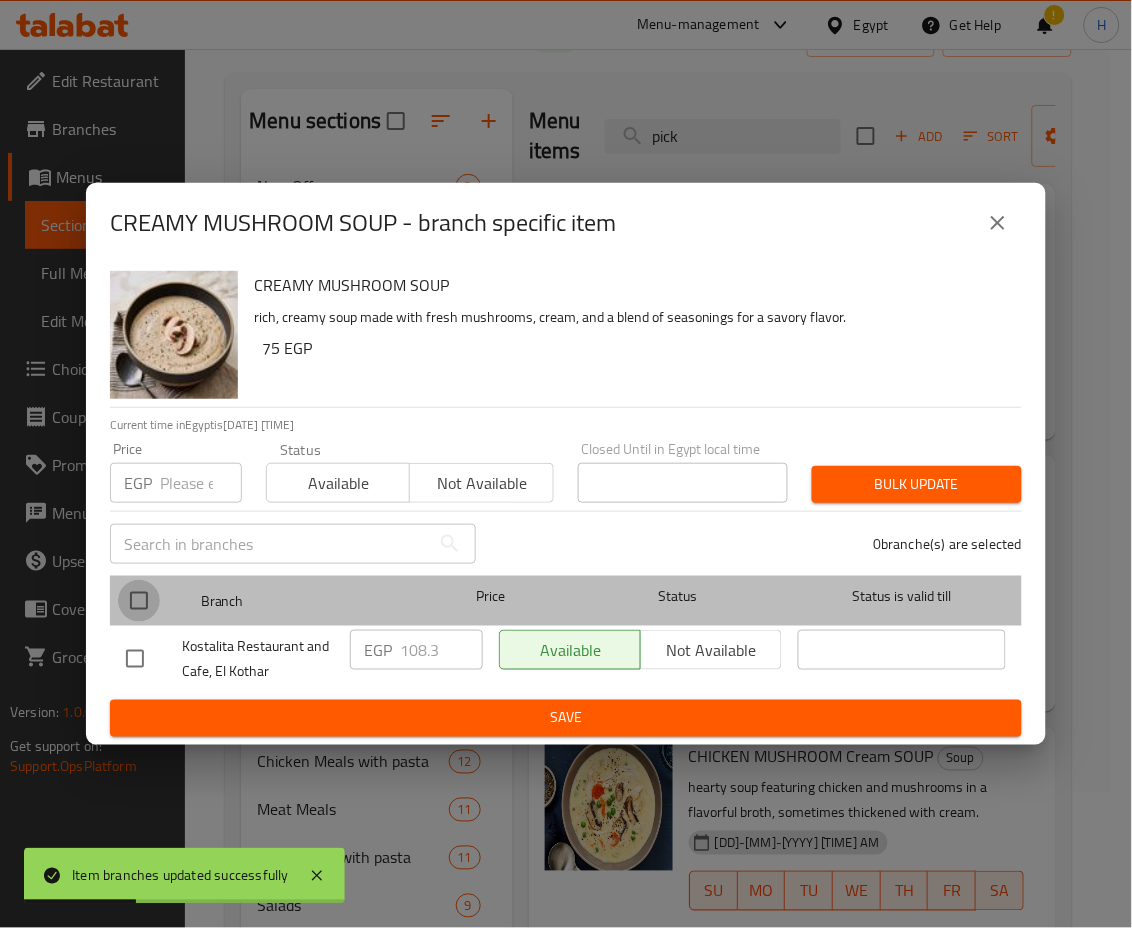 click at bounding box center [139, 601] 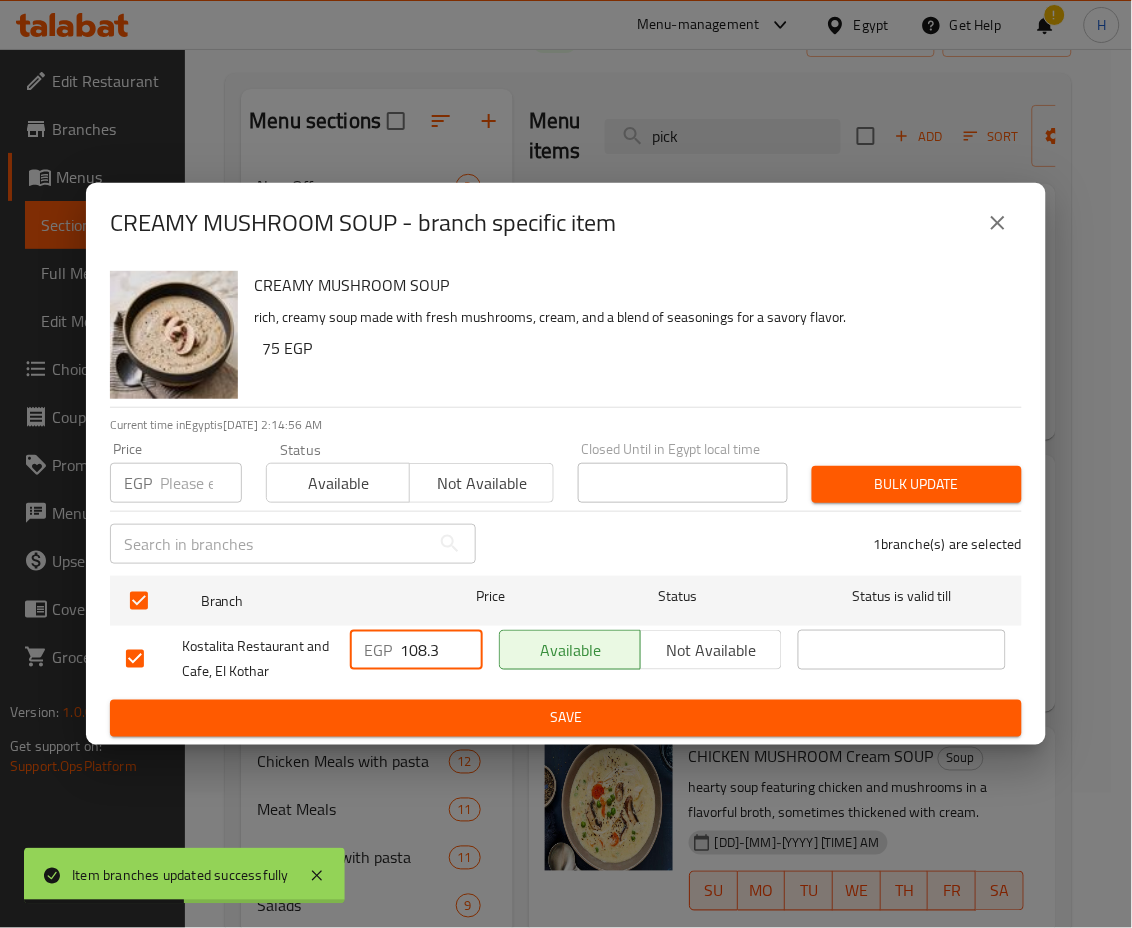 drag, startPoint x: 410, startPoint y: 644, endPoint x: 487, endPoint y: 671, distance: 81.596565 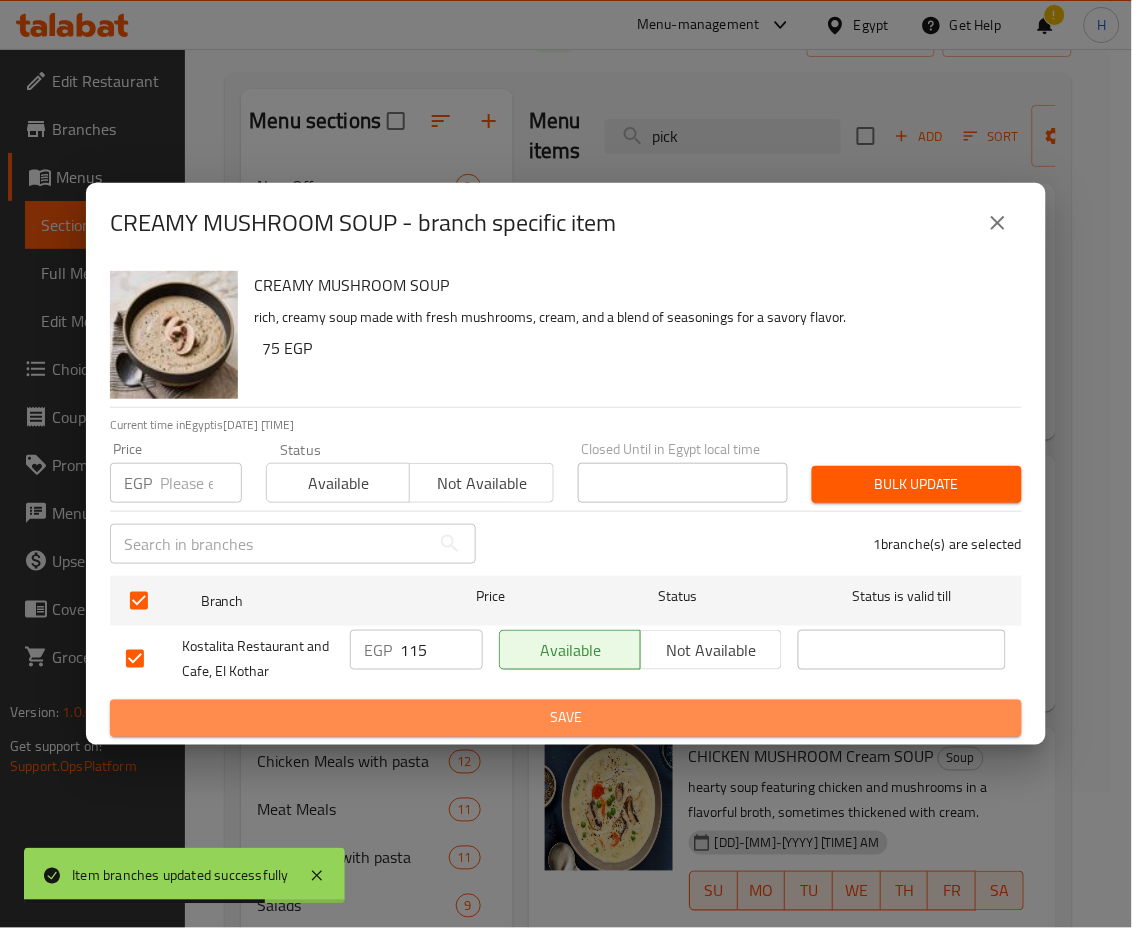 click on "Save" at bounding box center [566, 718] 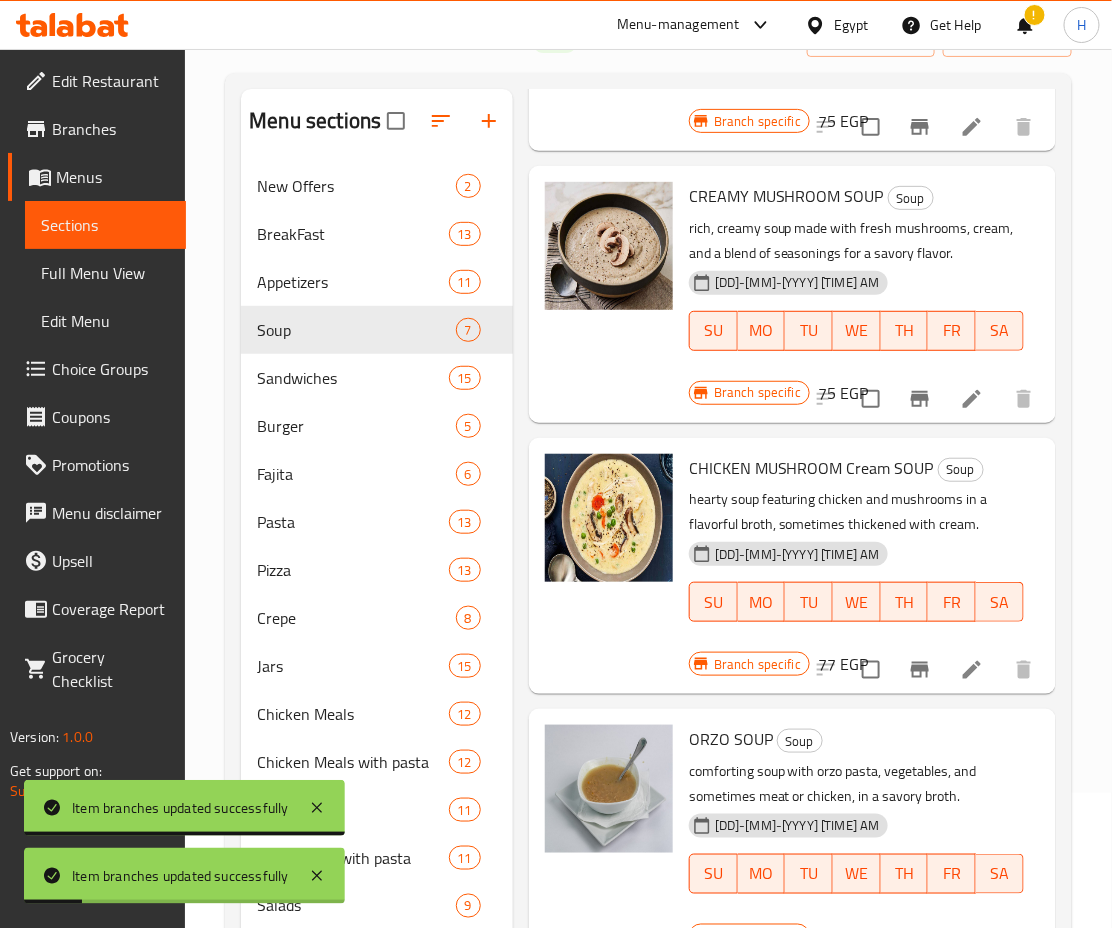 scroll, scrollTop: 291, scrollLeft: 0, axis: vertical 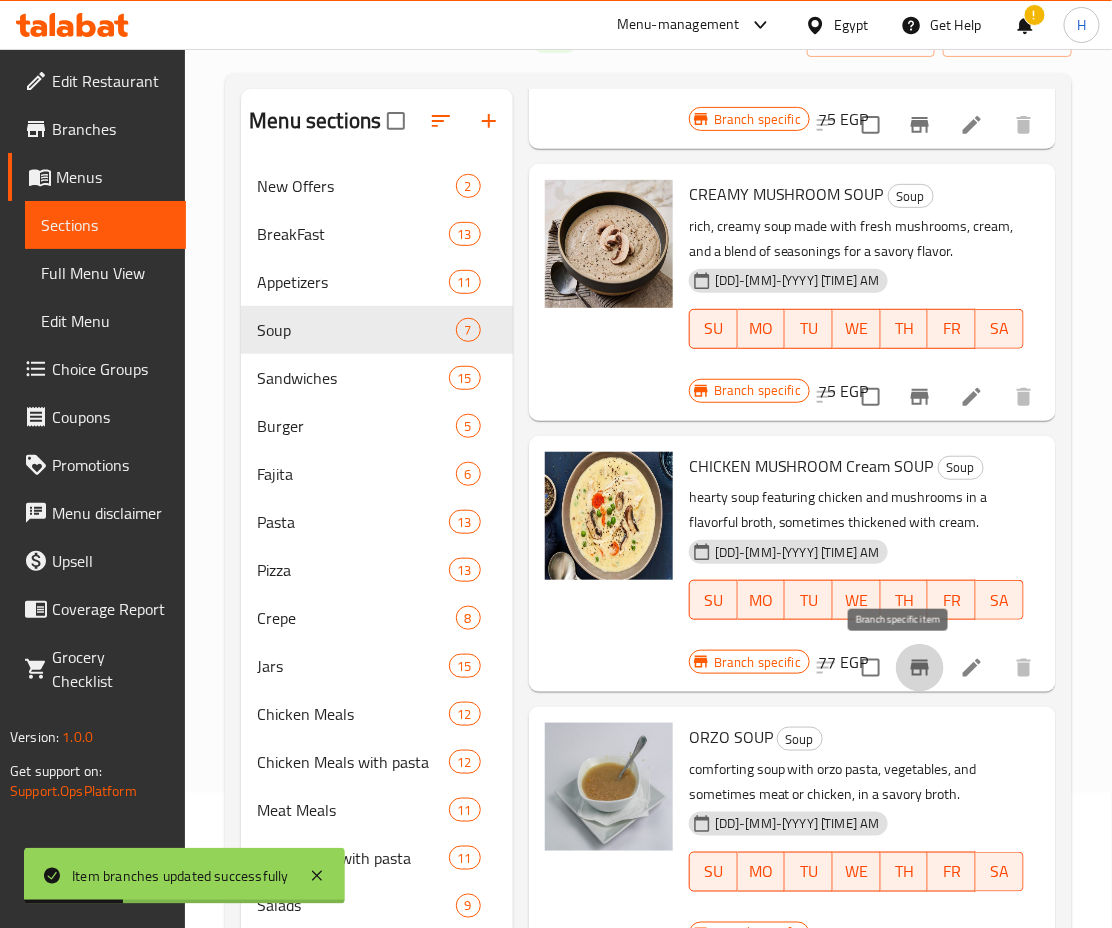 click 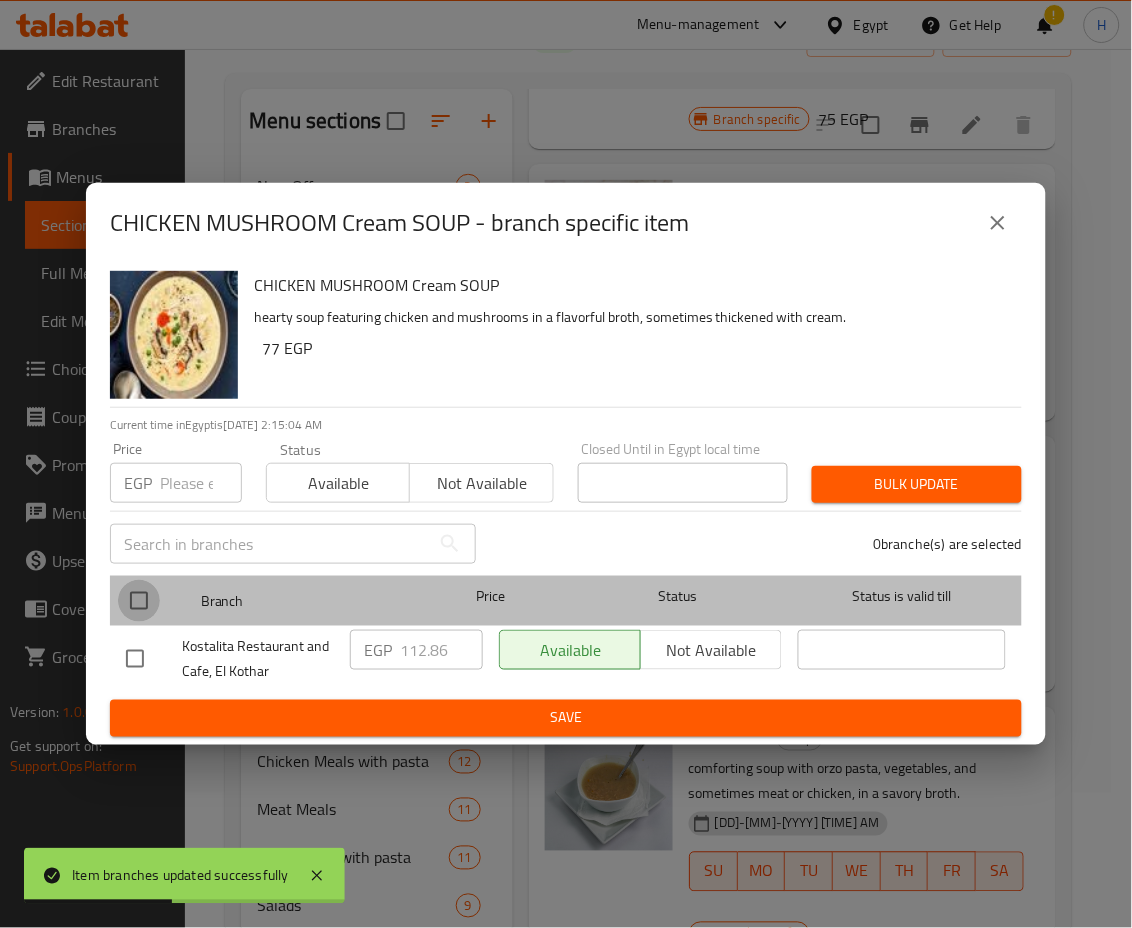 click at bounding box center [139, 601] 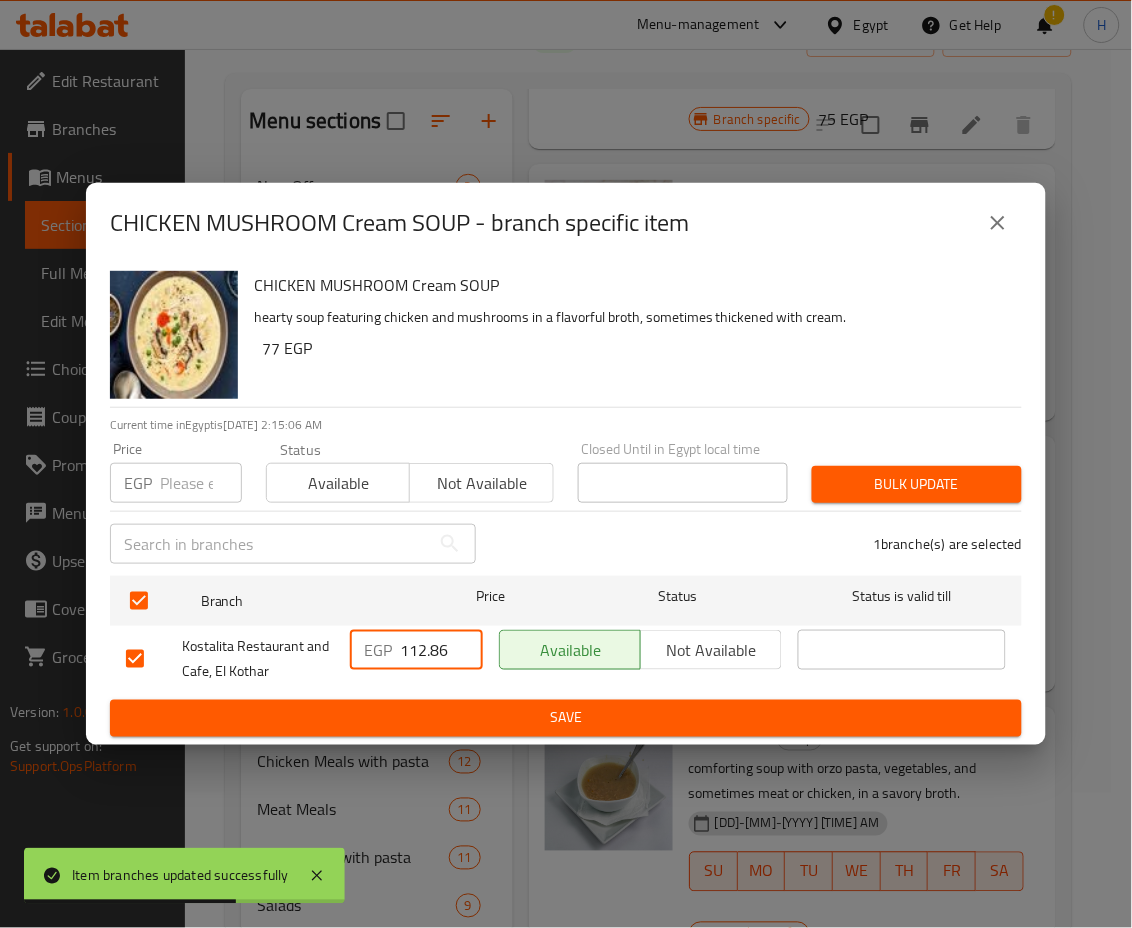 drag, startPoint x: 409, startPoint y: 647, endPoint x: 506, endPoint y: 680, distance: 102.45975 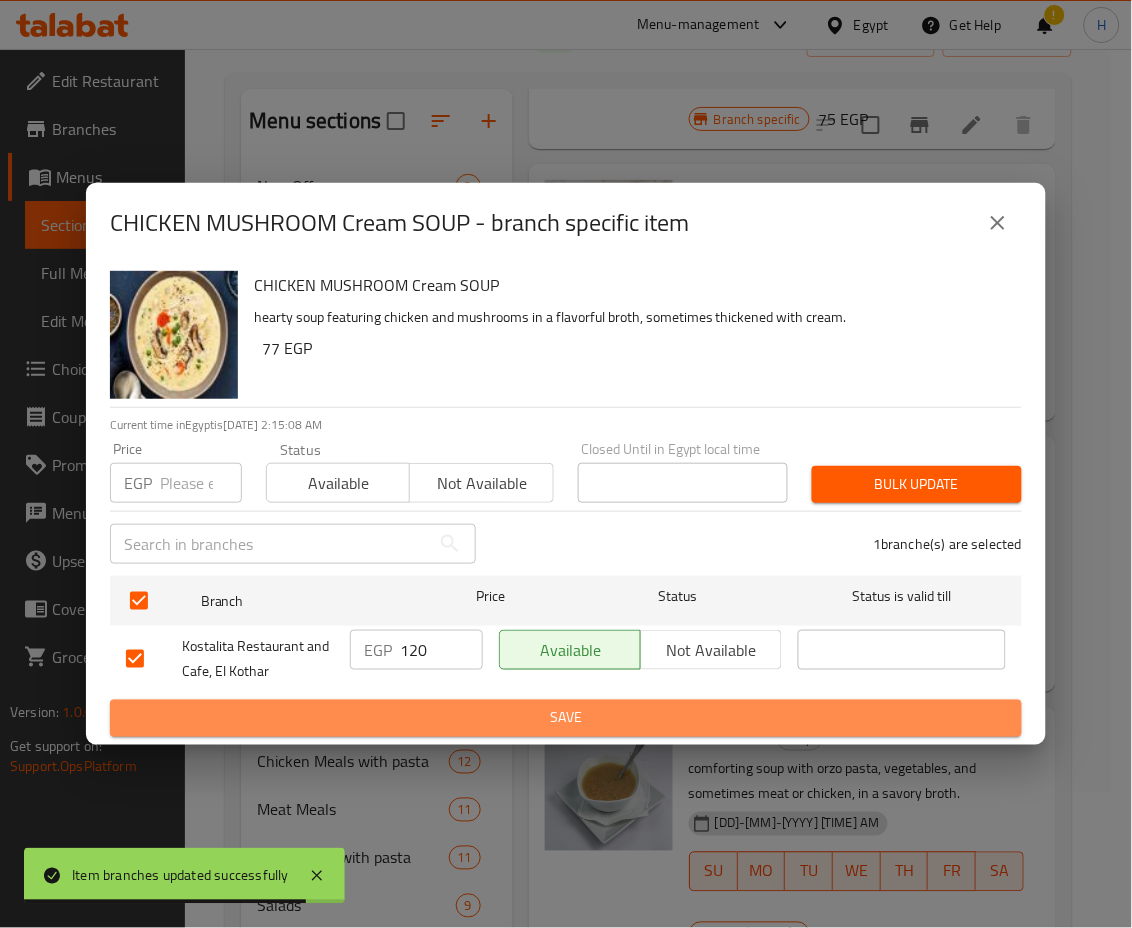 click on "Save" at bounding box center [566, 718] 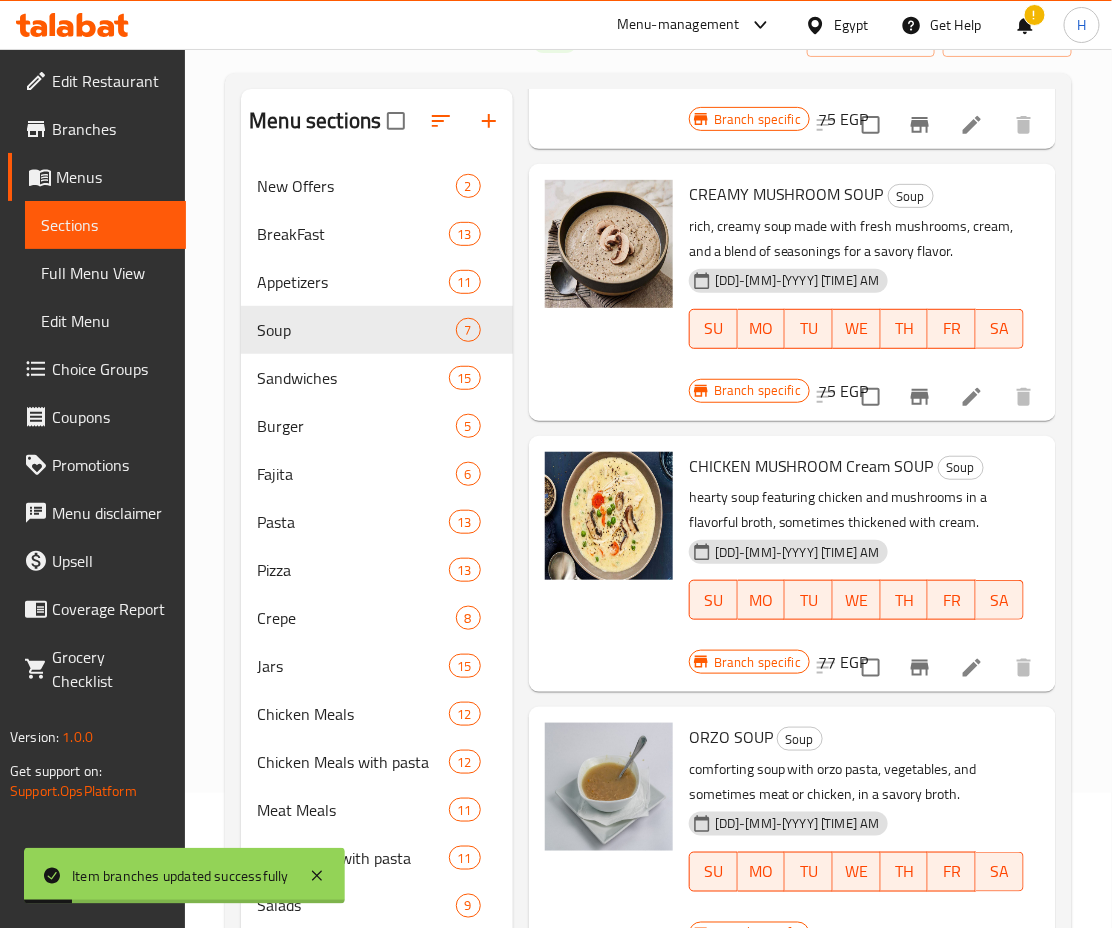 scroll, scrollTop: 504, scrollLeft: 0, axis: vertical 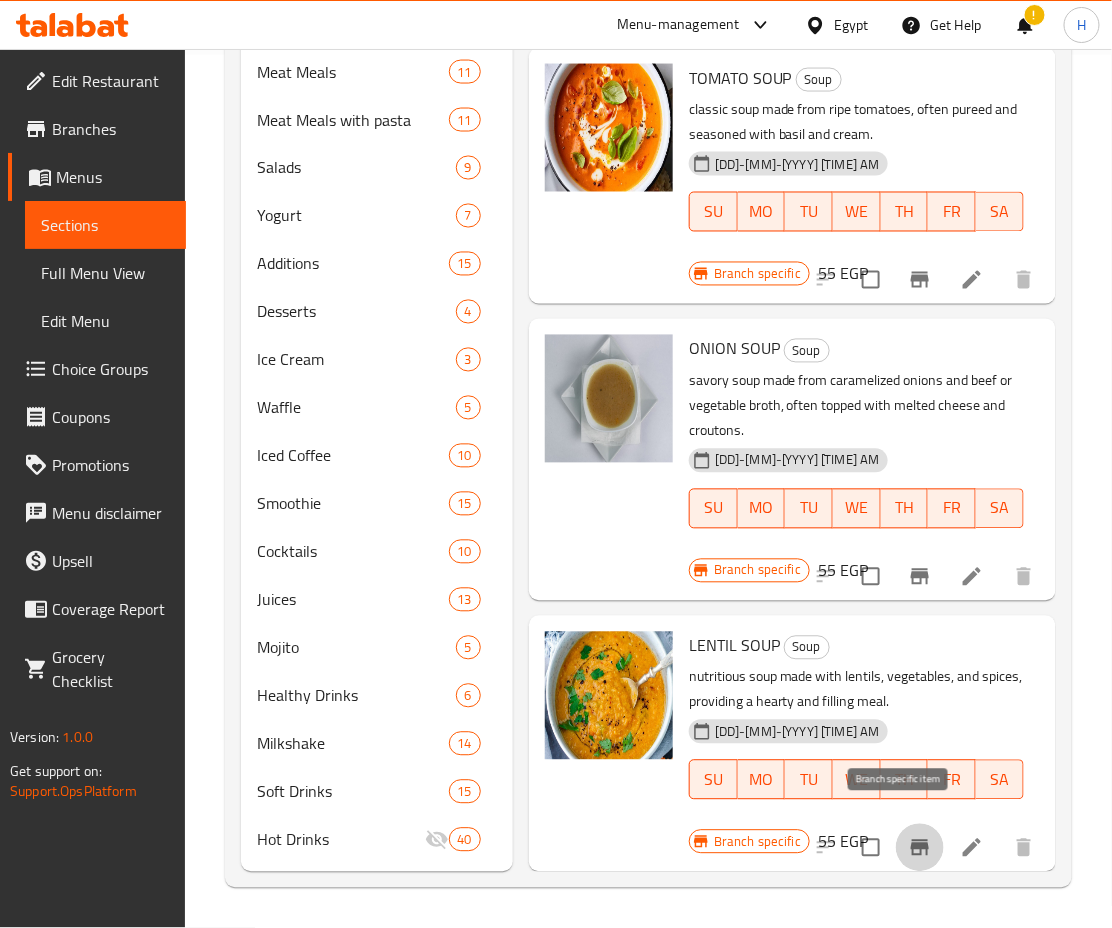 click 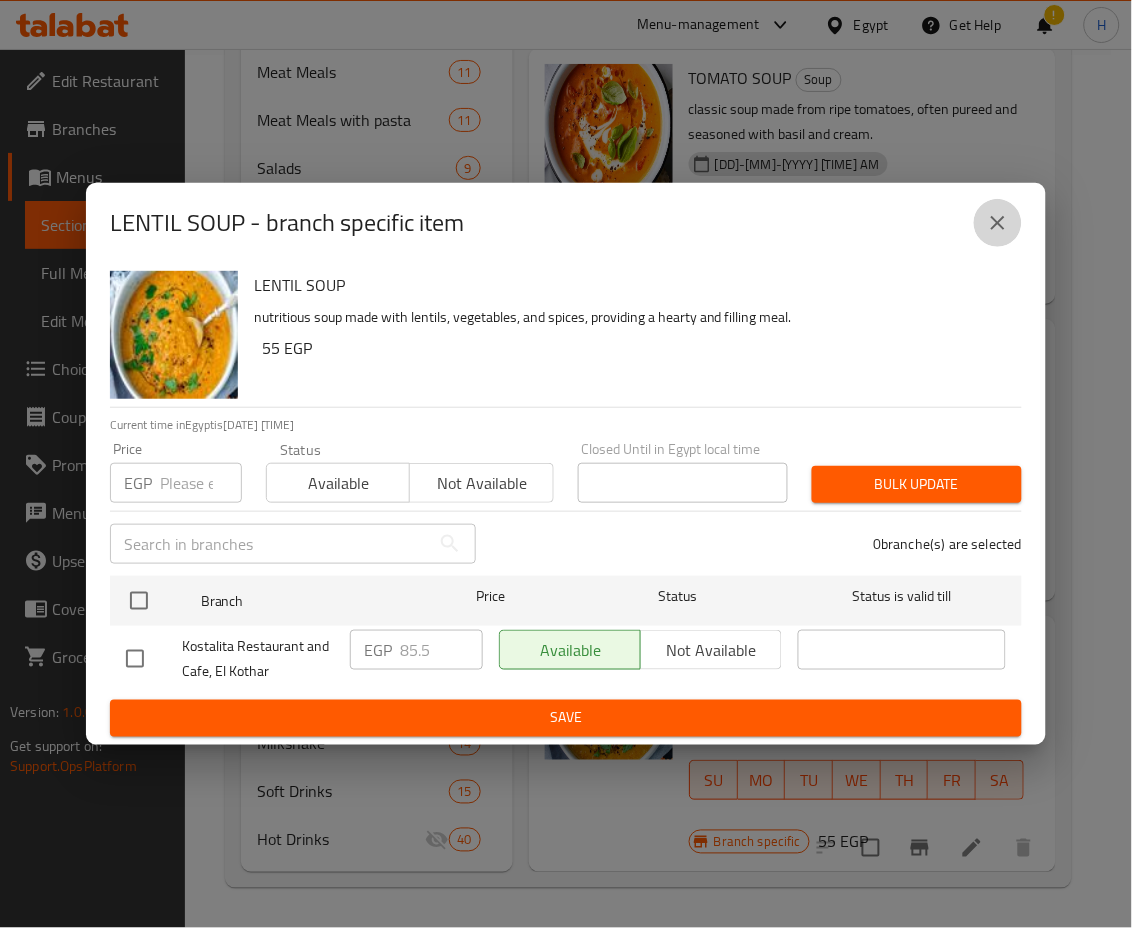 click at bounding box center (998, 223) 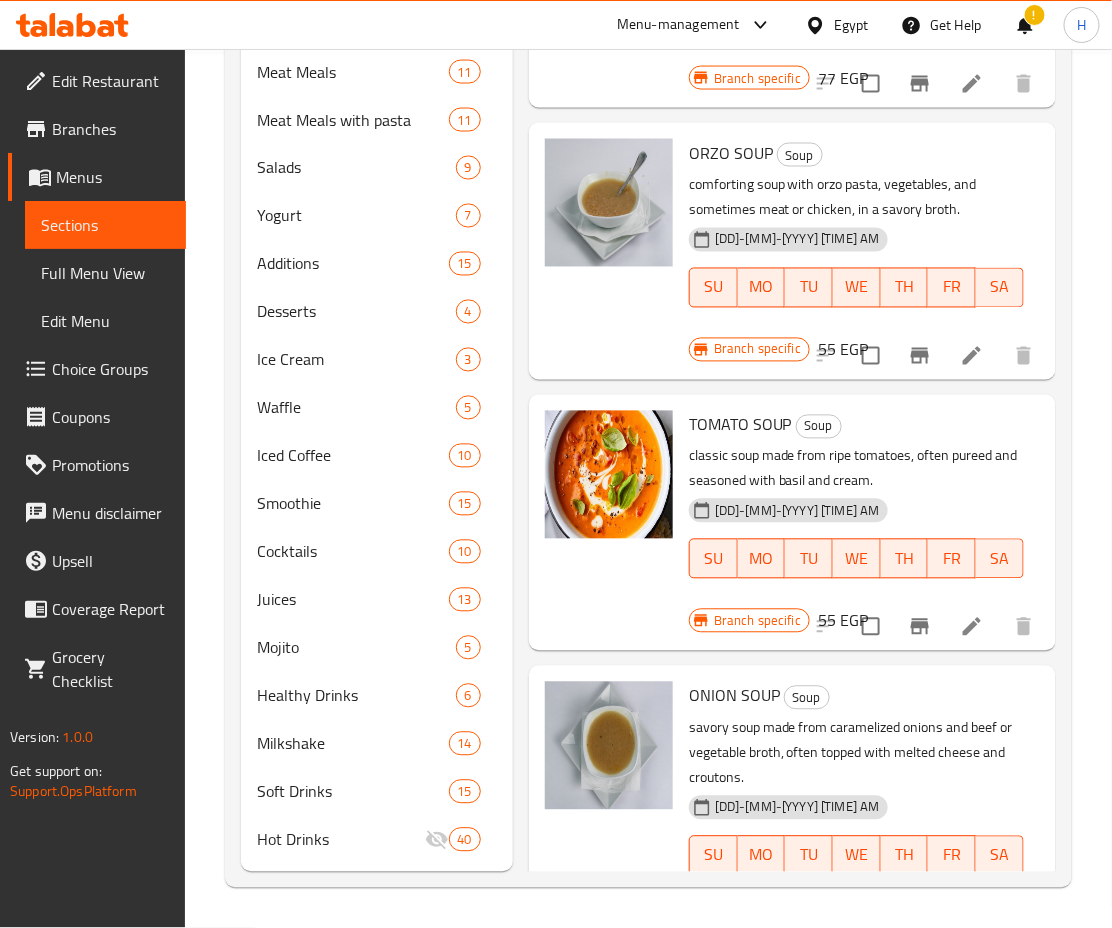 scroll, scrollTop: 136, scrollLeft: 0, axis: vertical 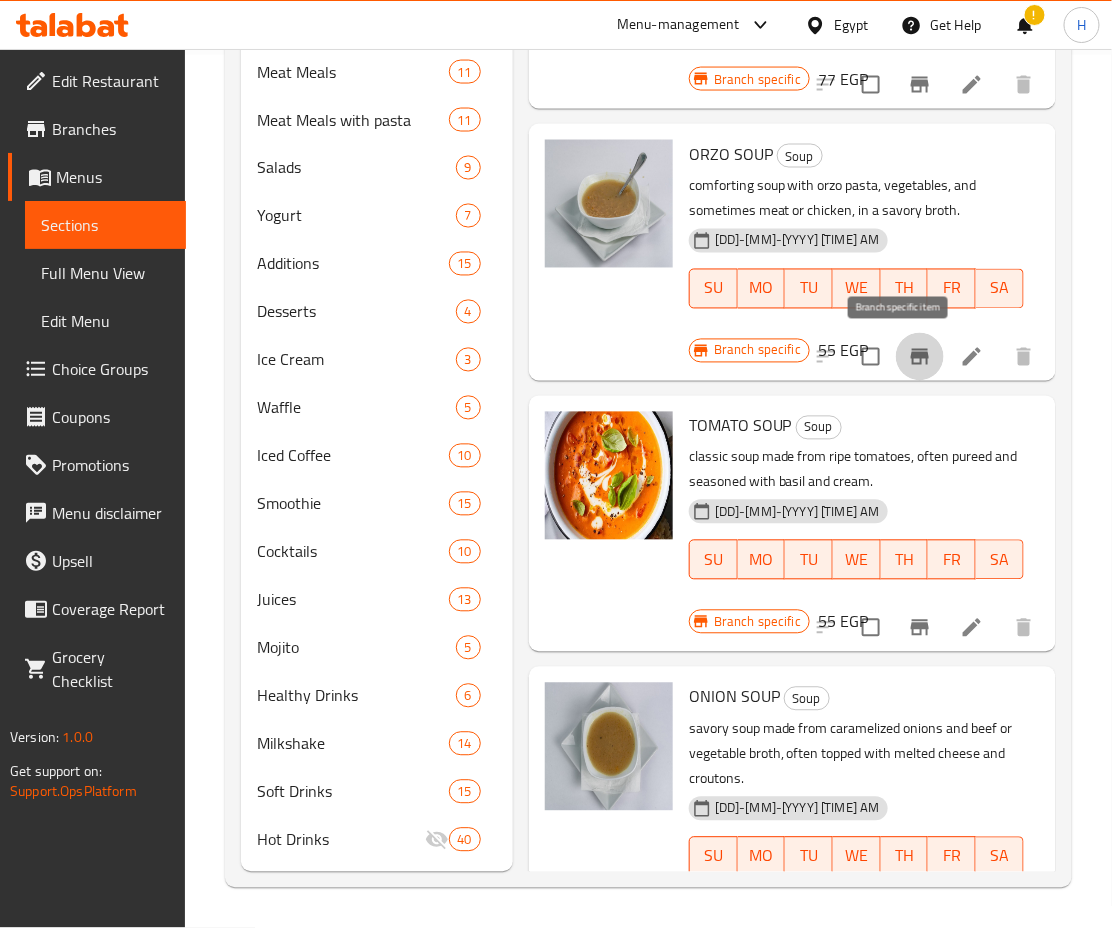 click 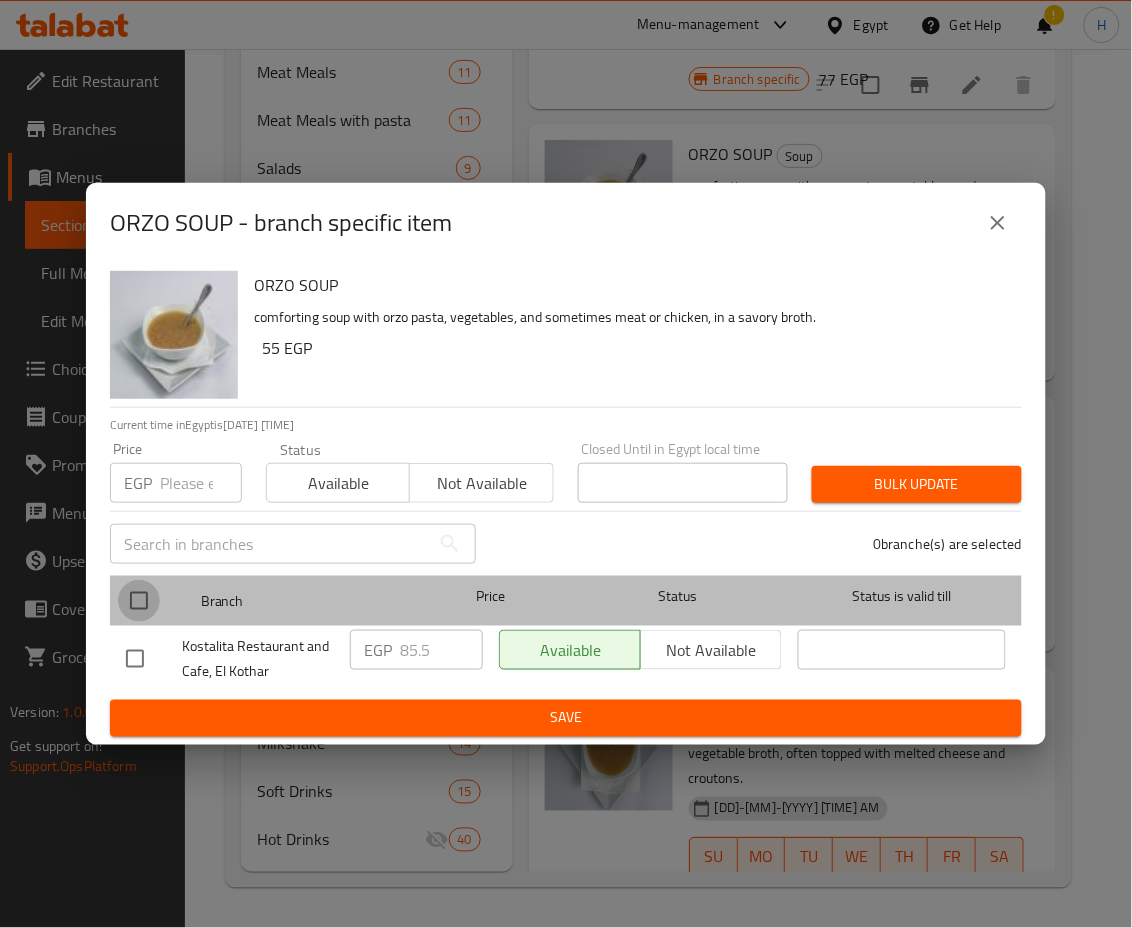 click at bounding box center [139, 601] 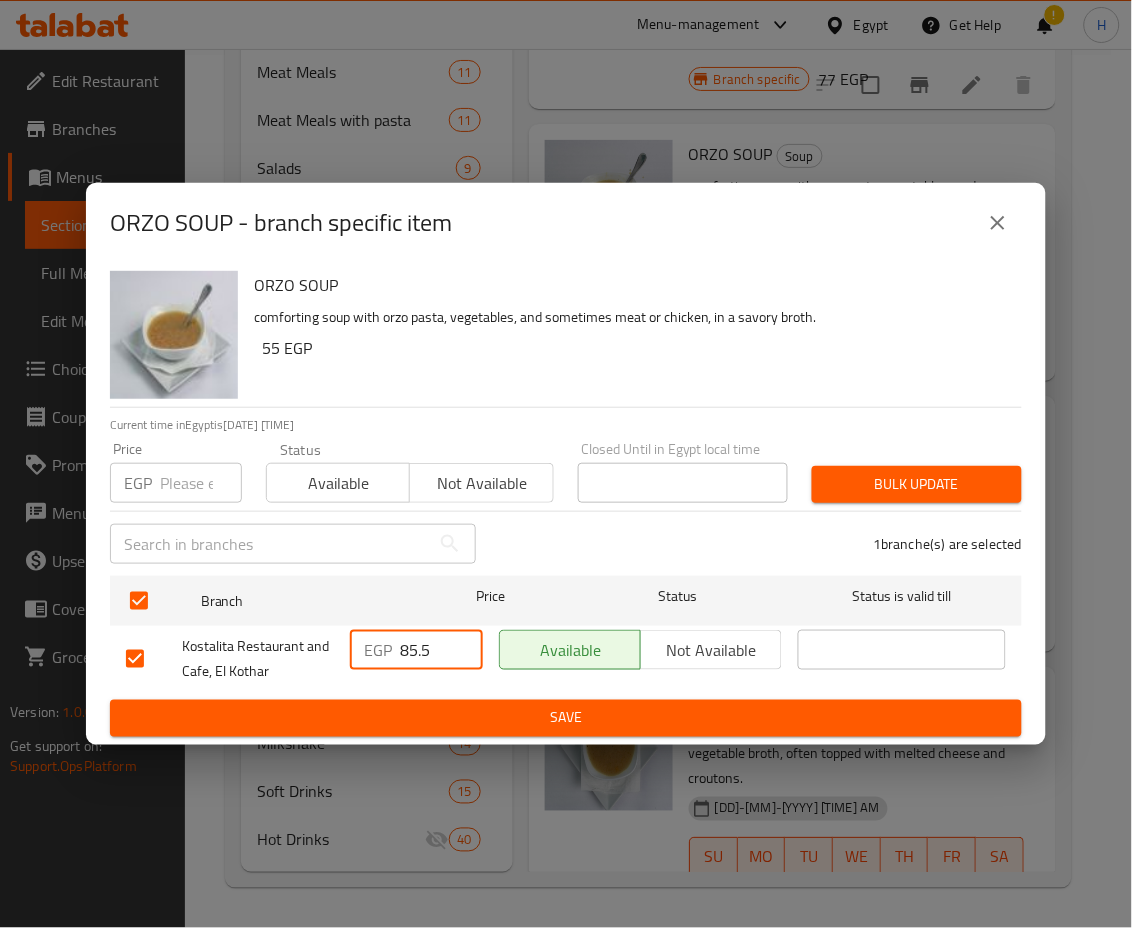 drag, startPoint x: 430, startPoint y: 649, endPoint x: 346, endPoint y: 641, distance: 84.38009 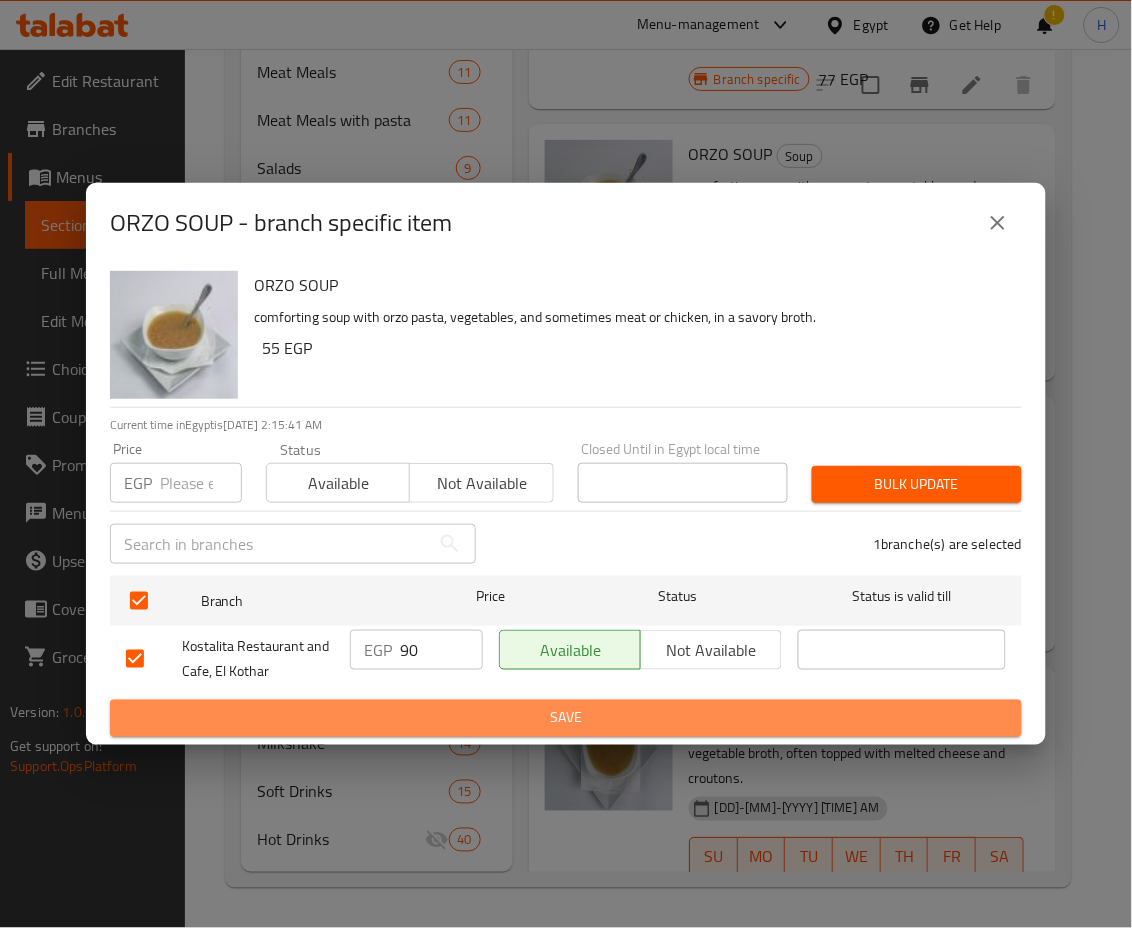 click on "Save" at bounding box center [566, 718] 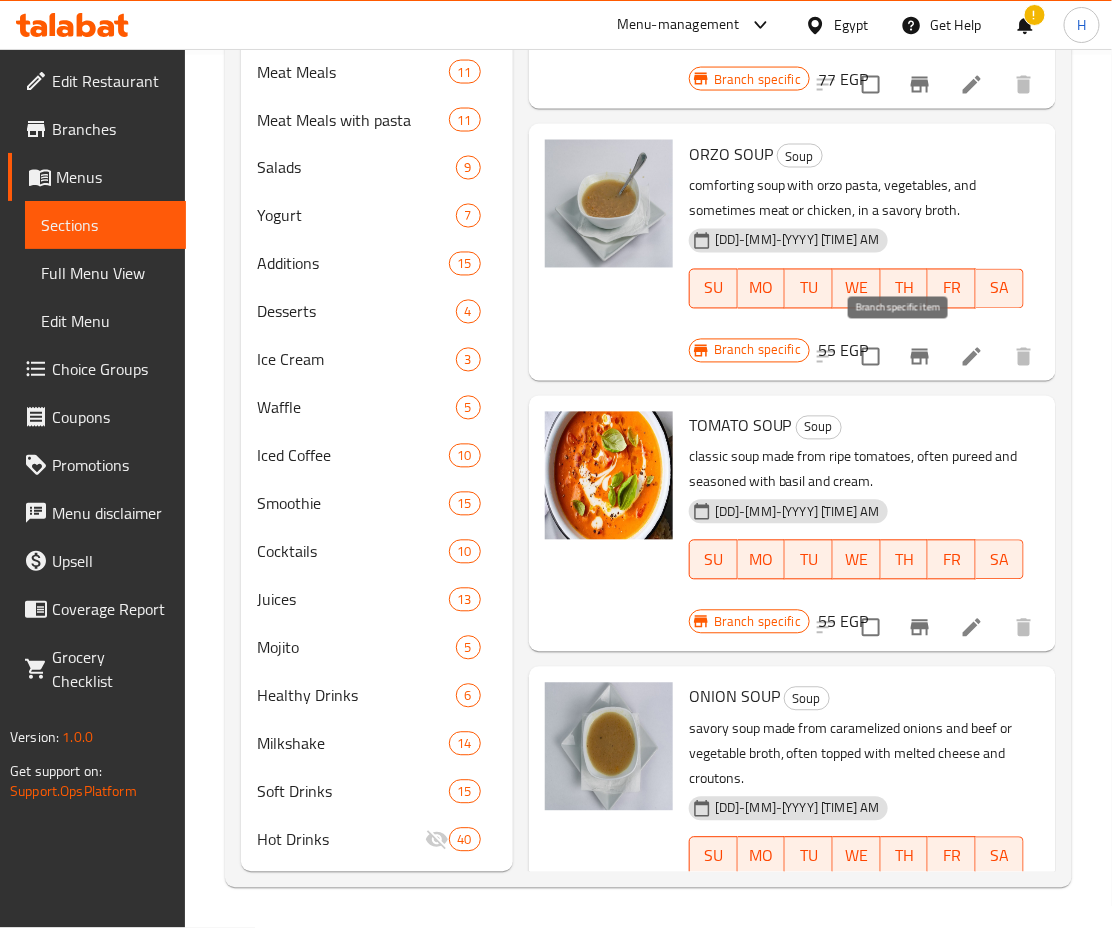 click 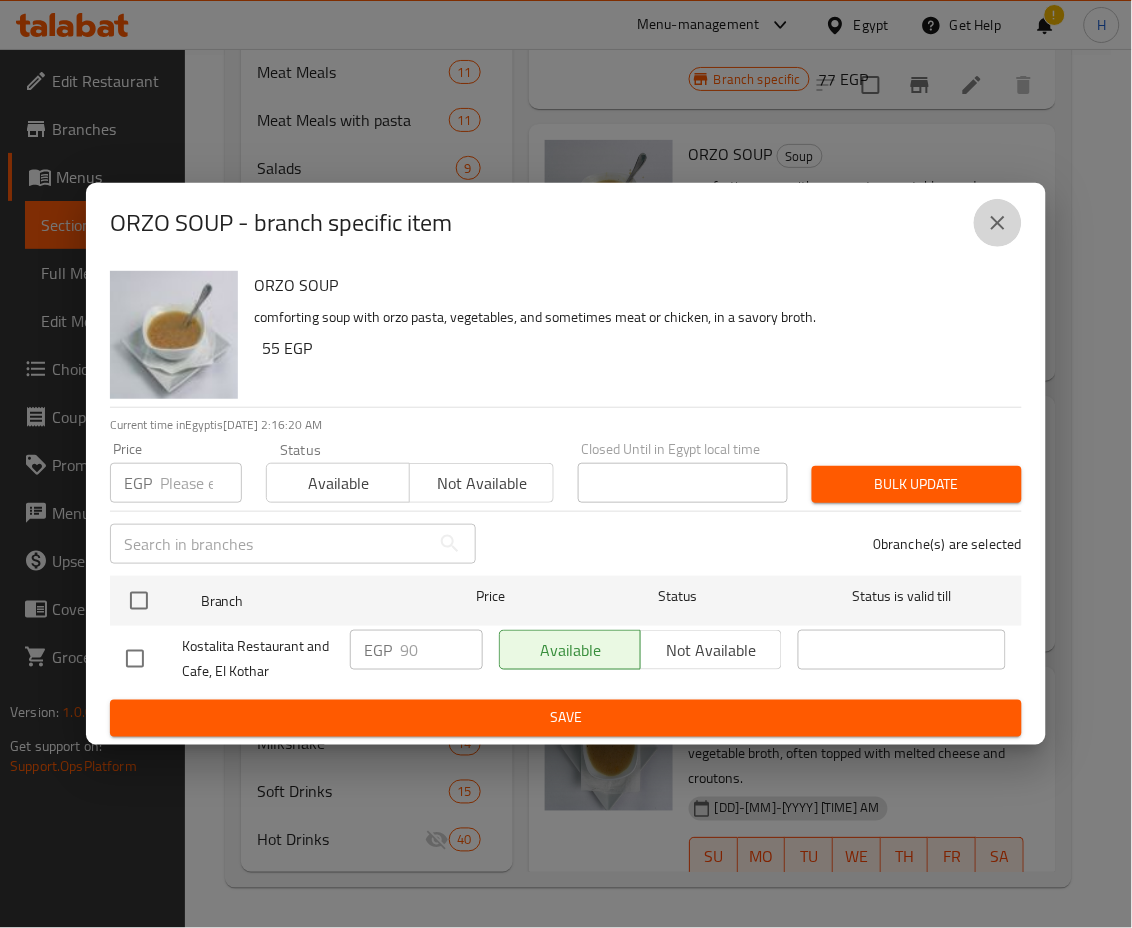 click at bounding box center (998, 223) 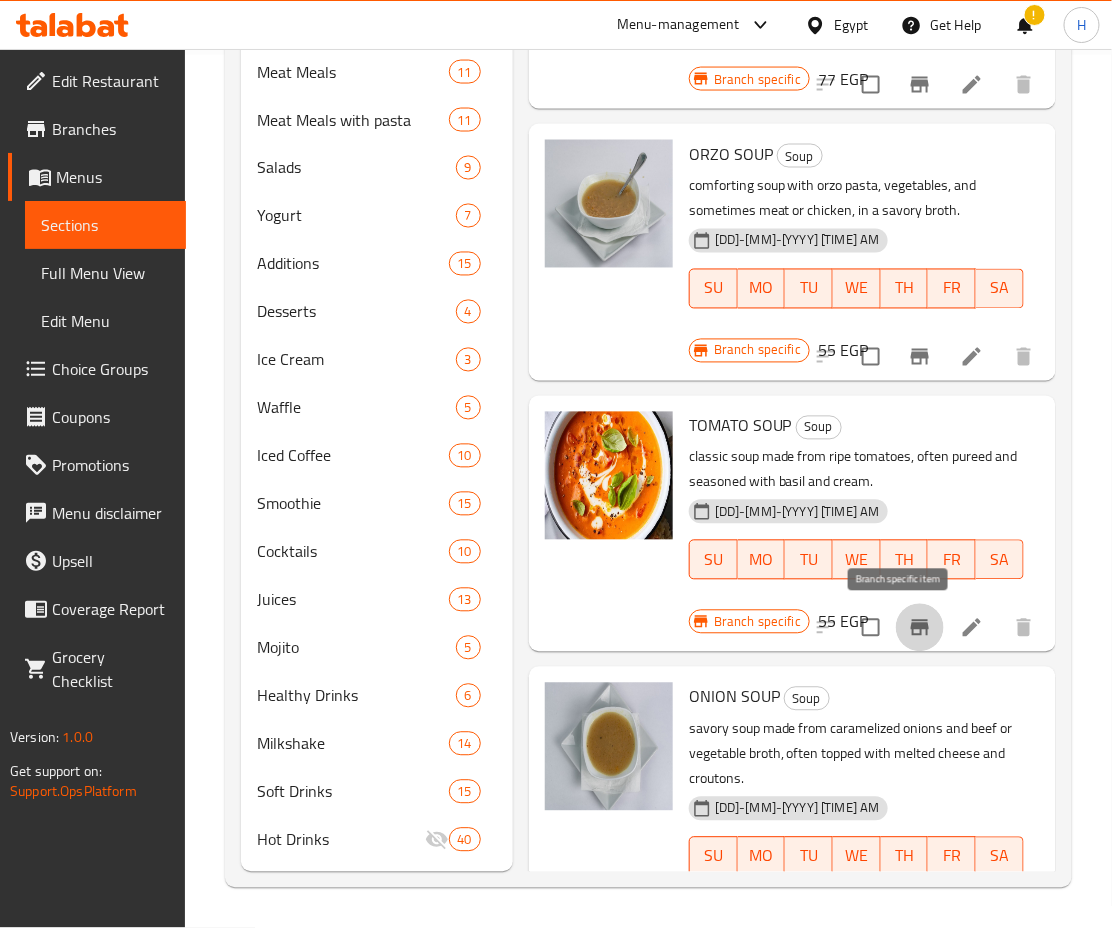 click 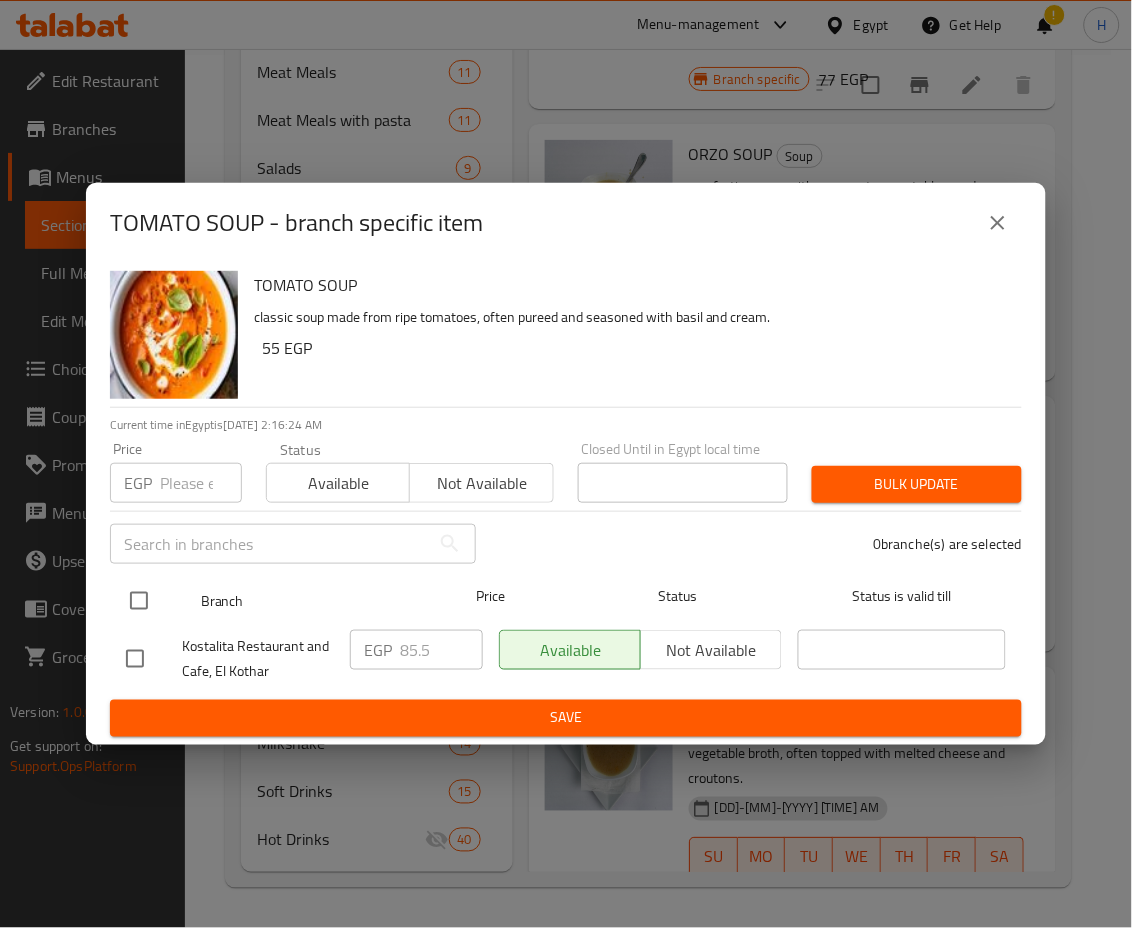 click at bounding box center (139, 601) 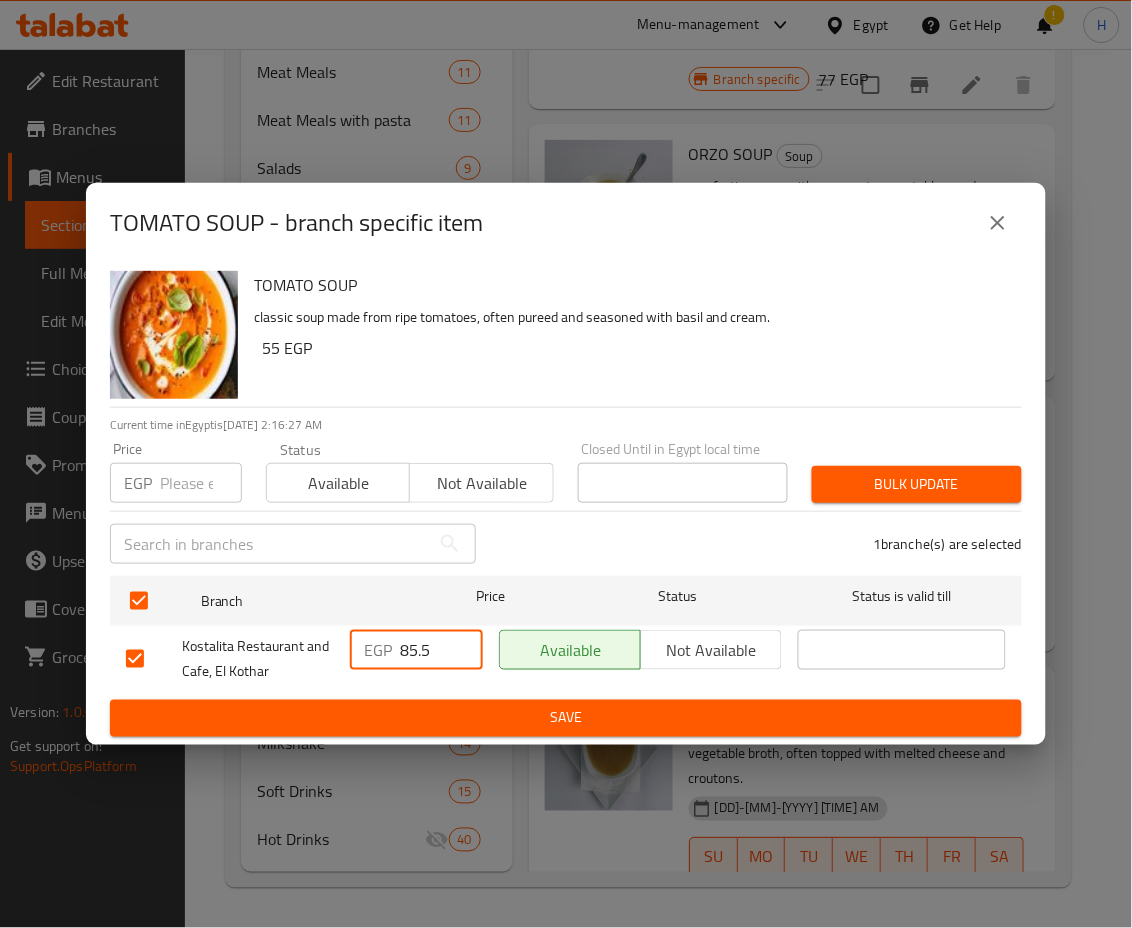 drag, startPoint x: 434, startPoint y: 656, endPoint x: 316, endPoint y: 648, distance: 118.270874 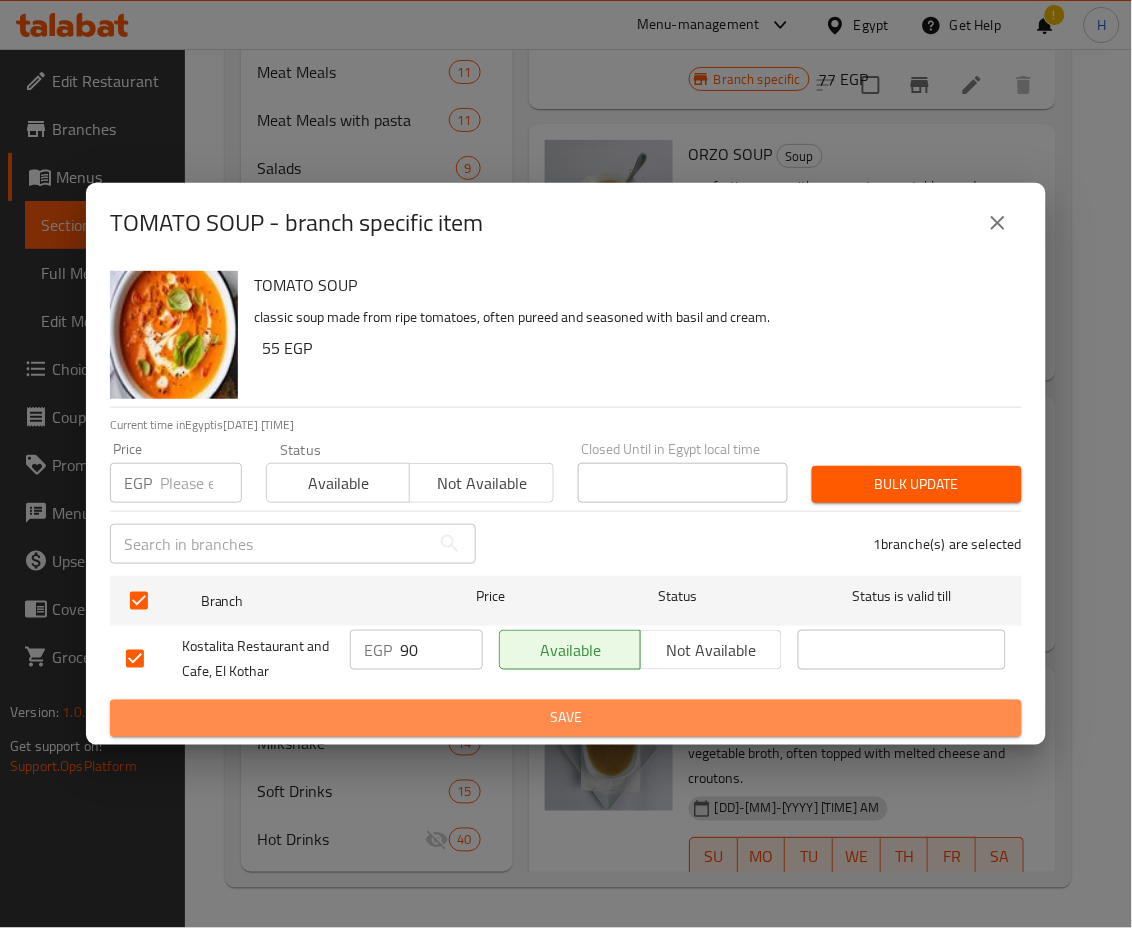 click on "Save" at bounding box center (566, 718) 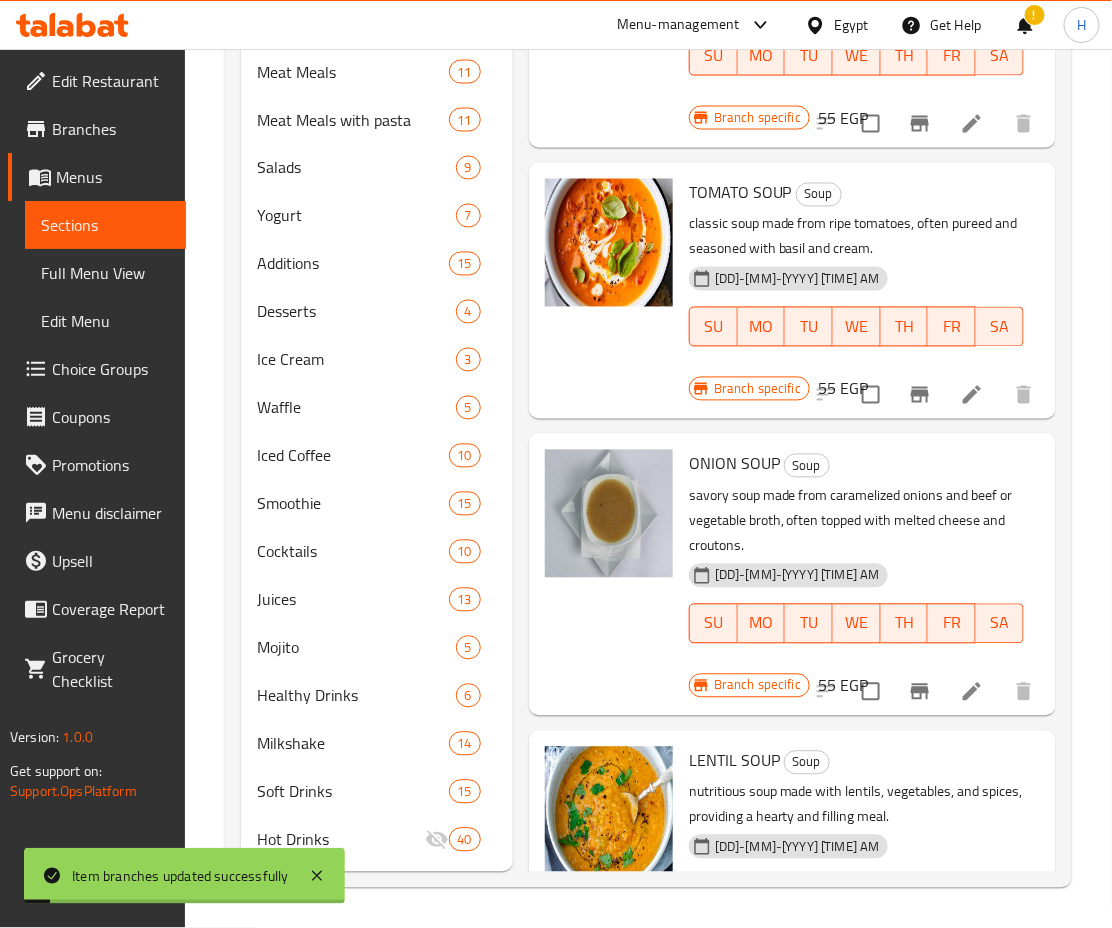 scroll, scrollTop: 371, scrollLeft: 0, axis: vertical 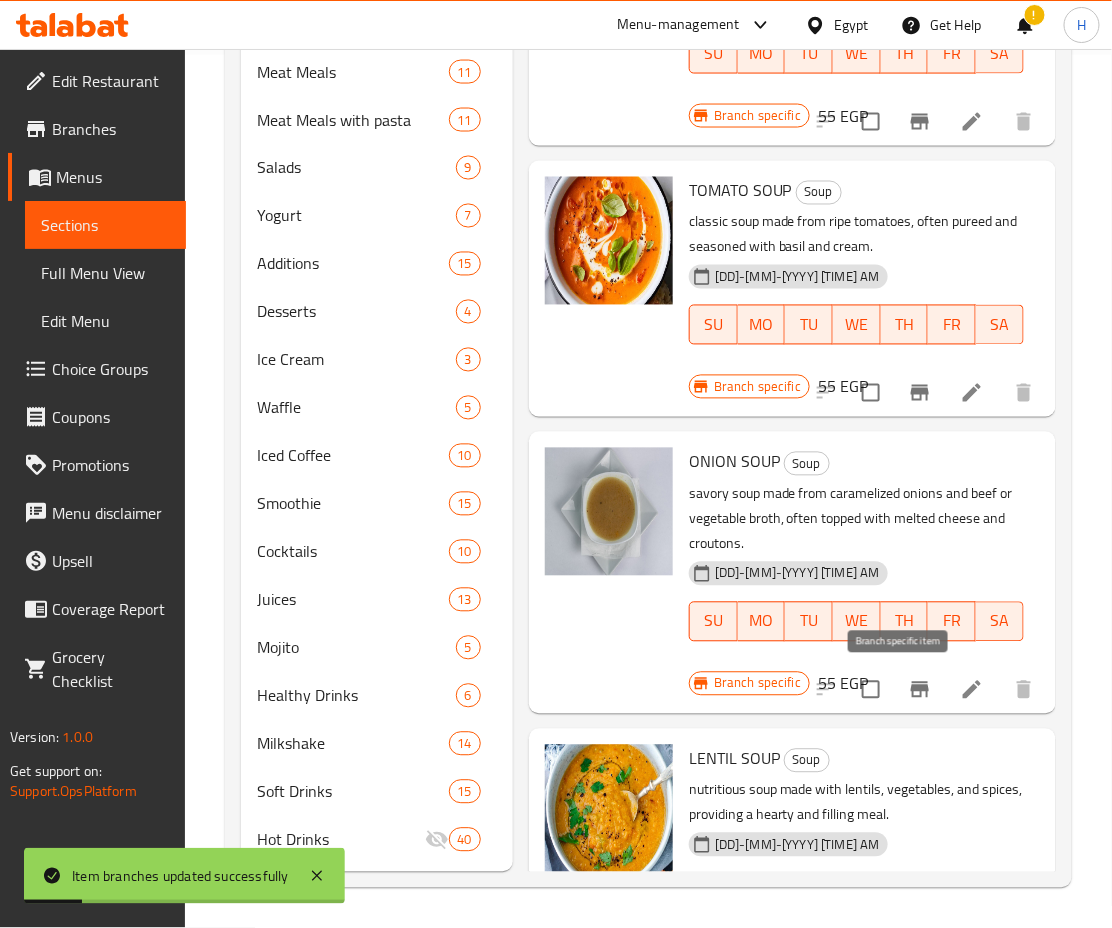 click 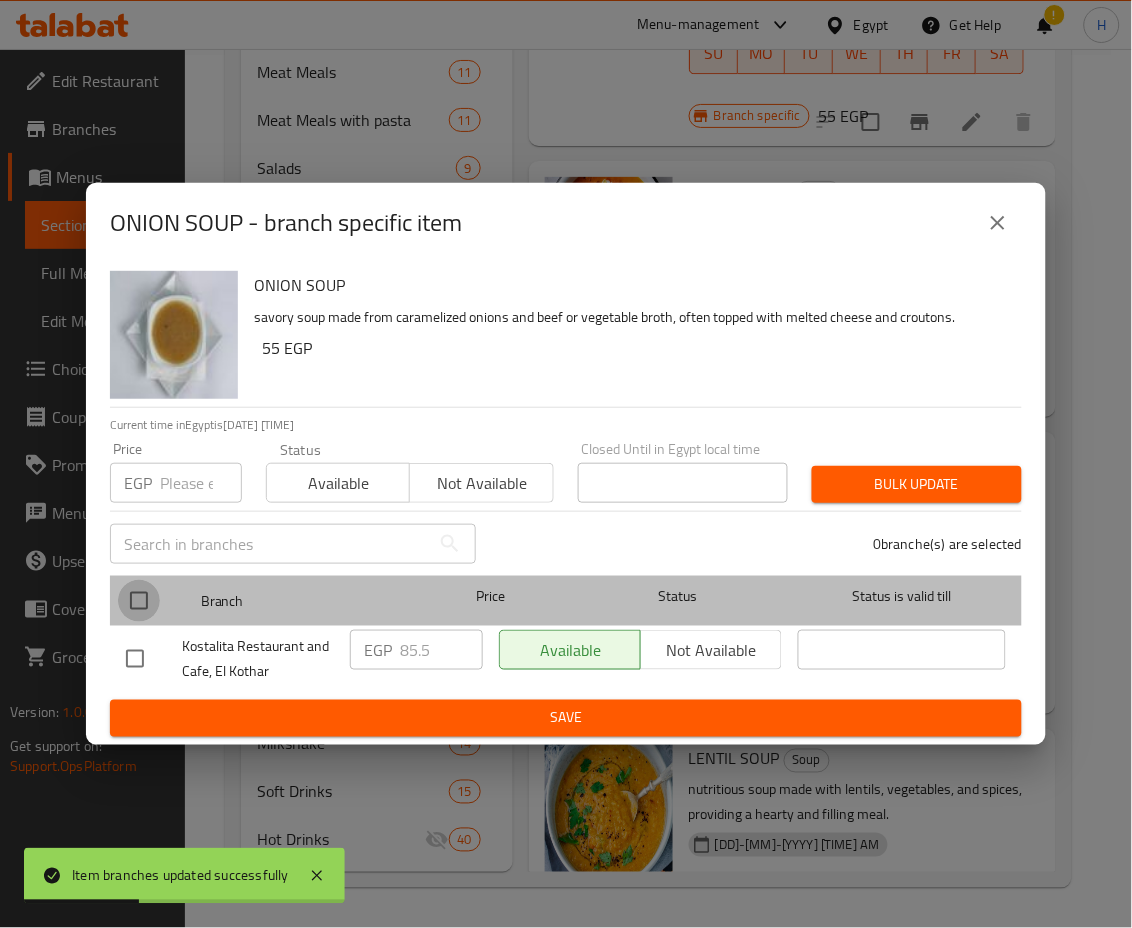 click at bounding box center [139, 601] 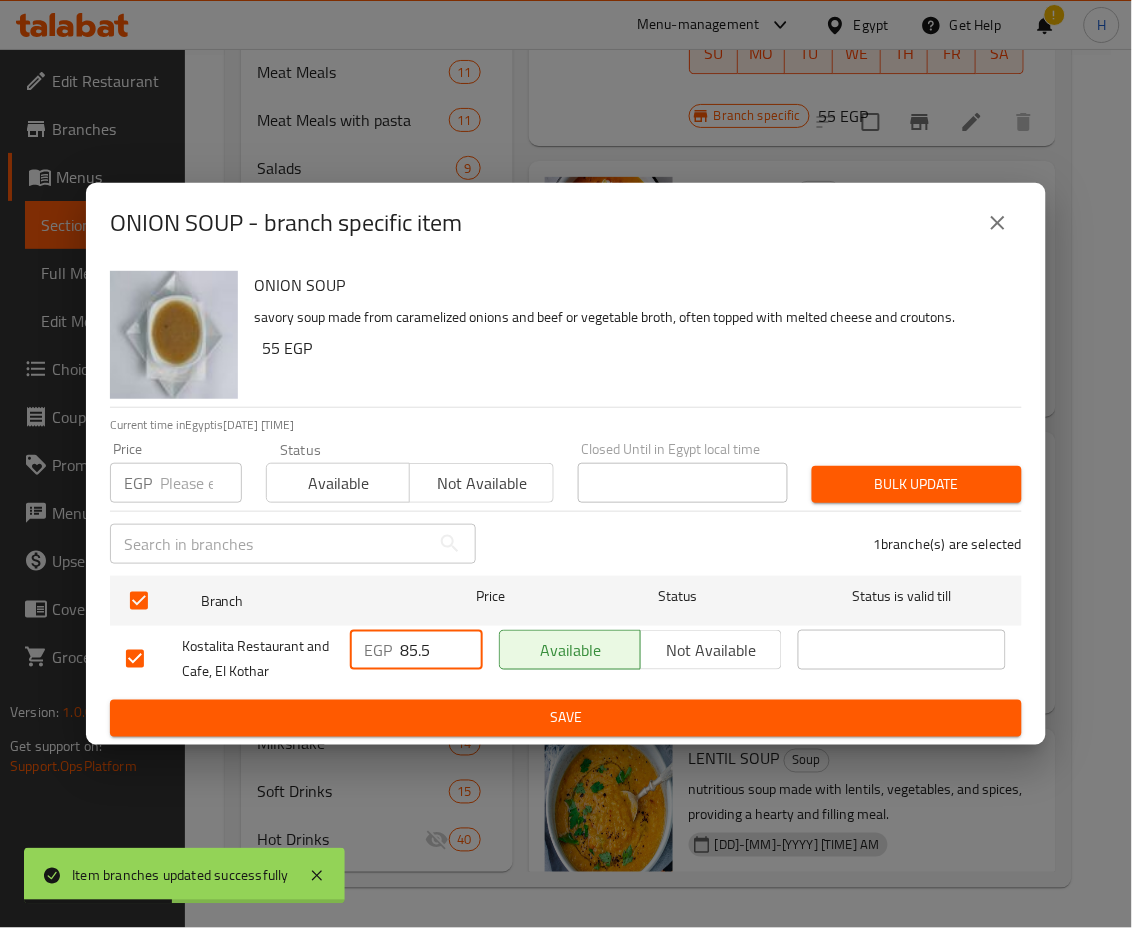 drag, startPoint x: 450, startPoint y: 656, endPoint x: 332, endPoint y: 636, distance: 119.682915 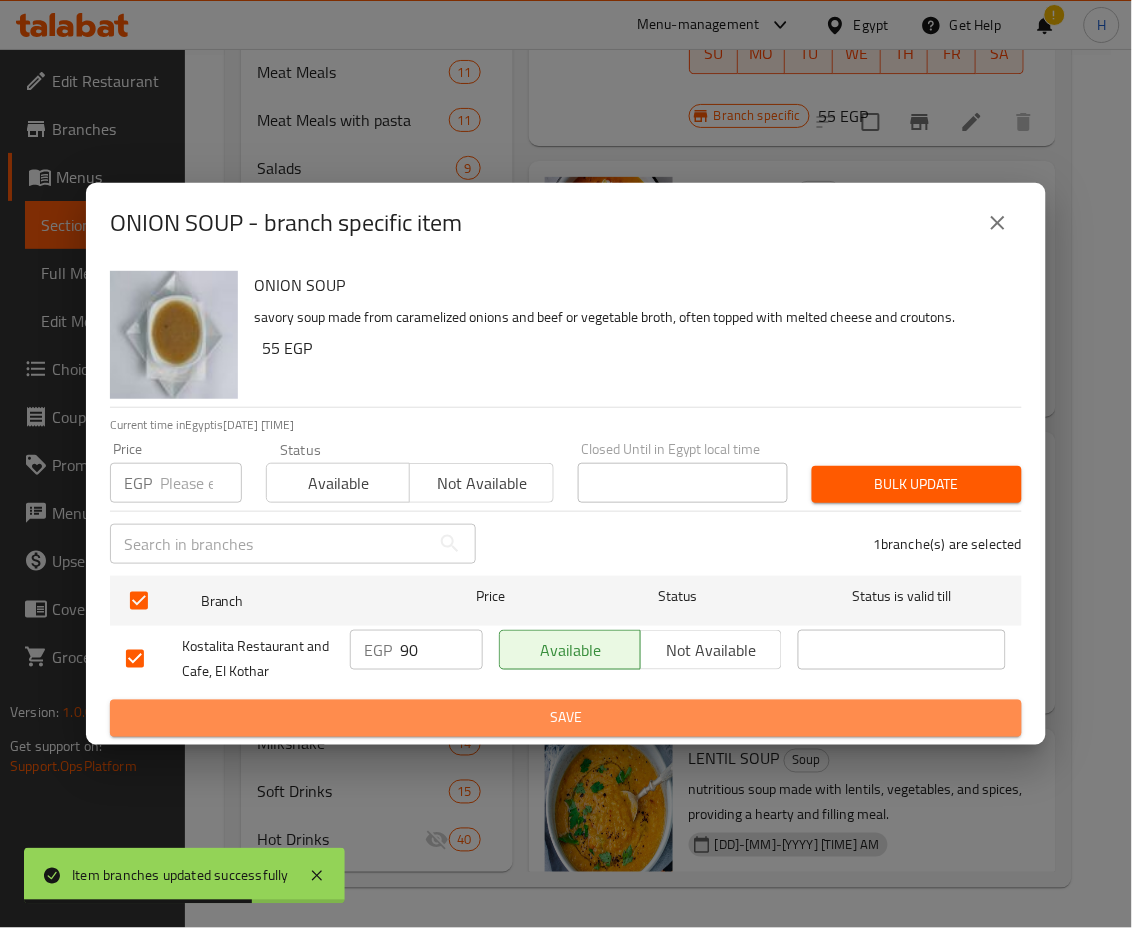 click on "Save" at bounding box center [566, 718] 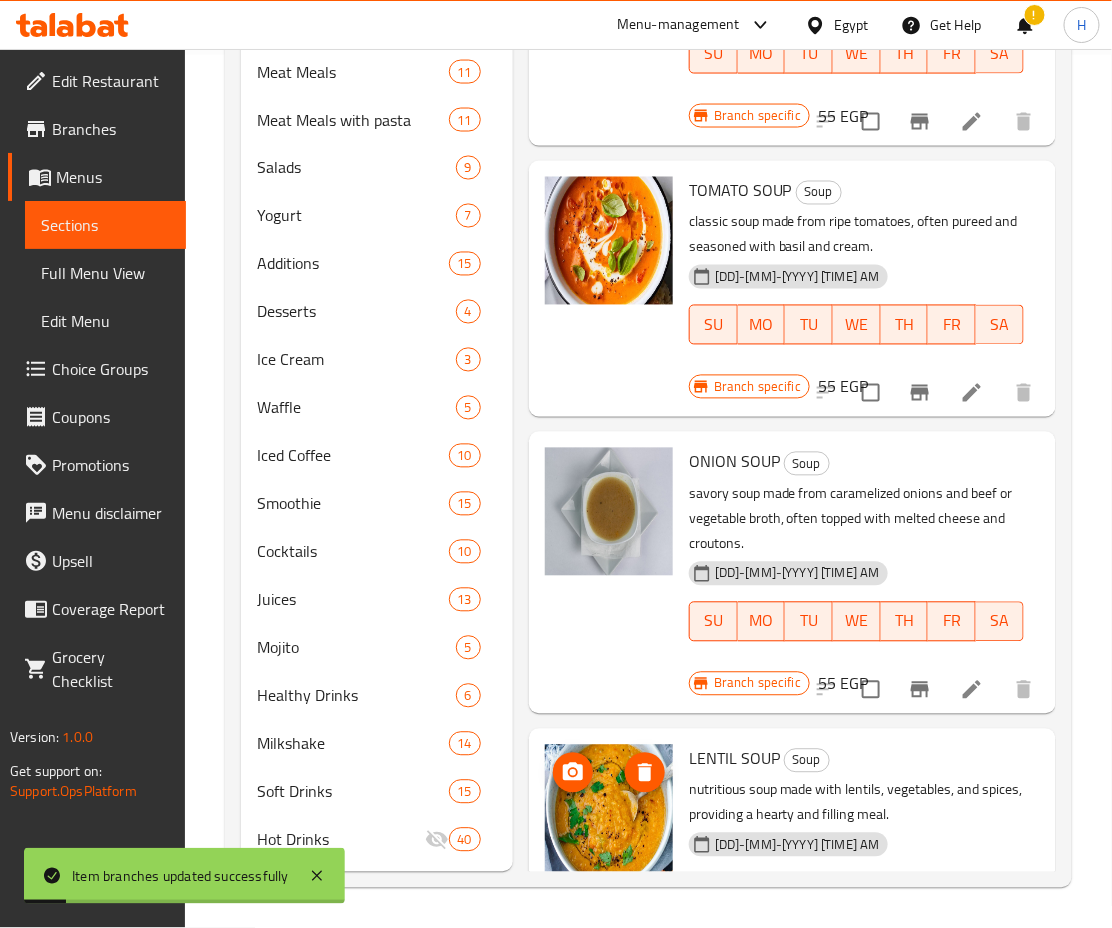 scroll, scrollTop: 504, scrollLeft: 0, axis: vertical 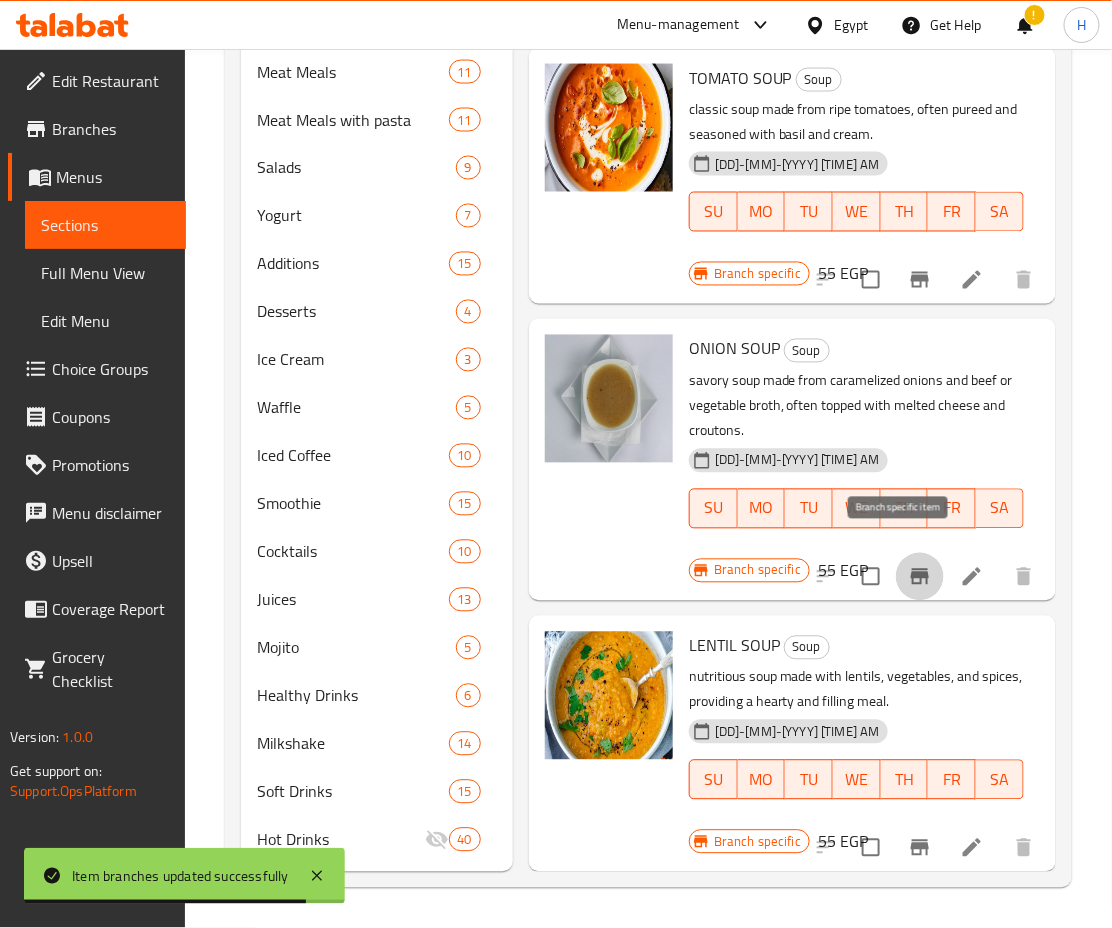 click 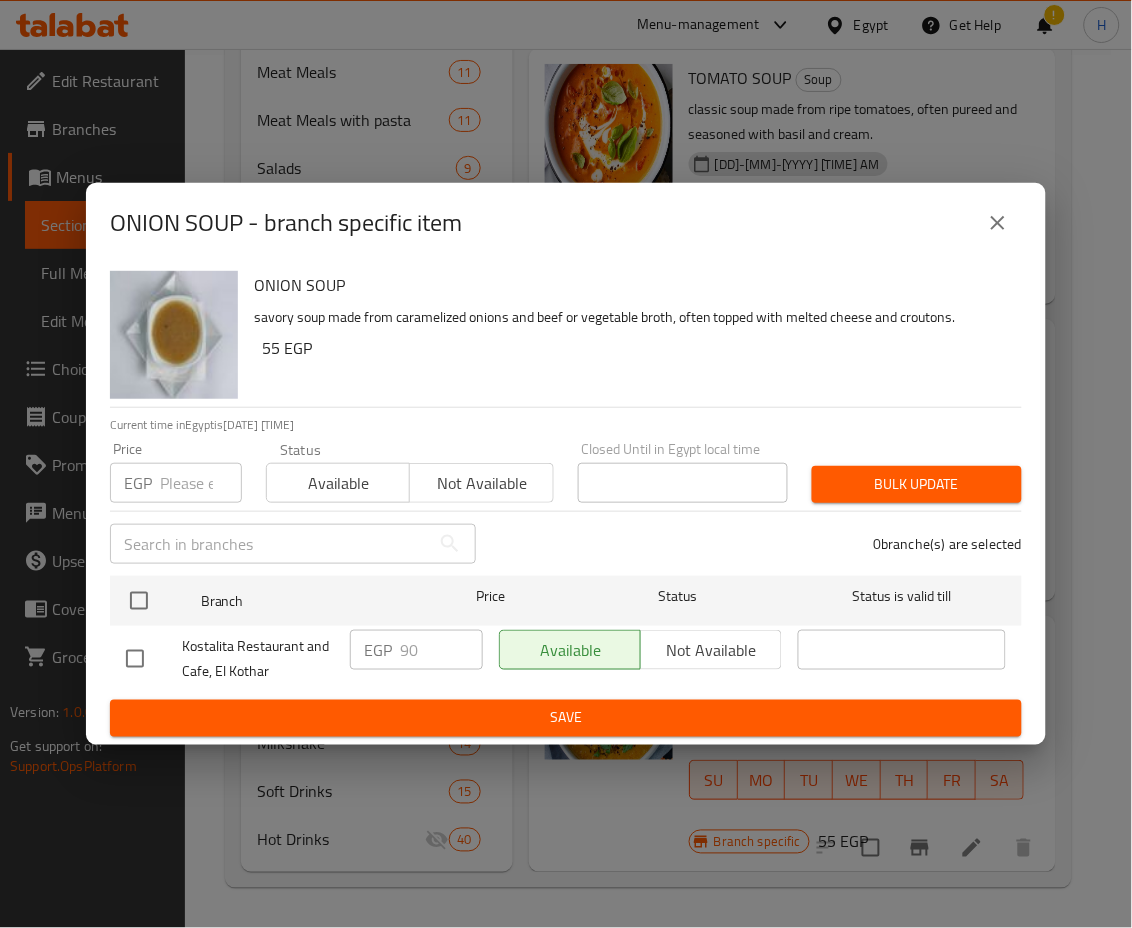 click on "ONION SOUP - branch specific item" at bounding box center (566, 223) 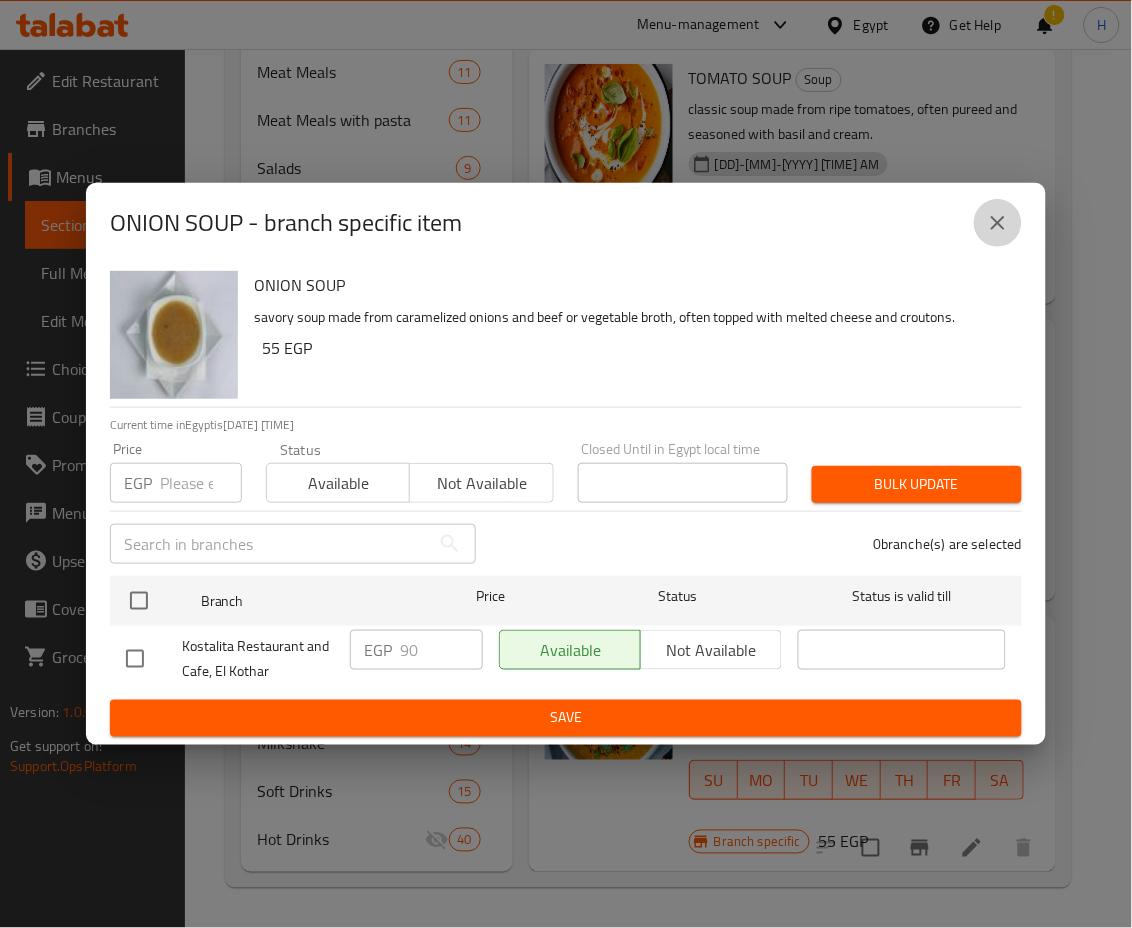 click 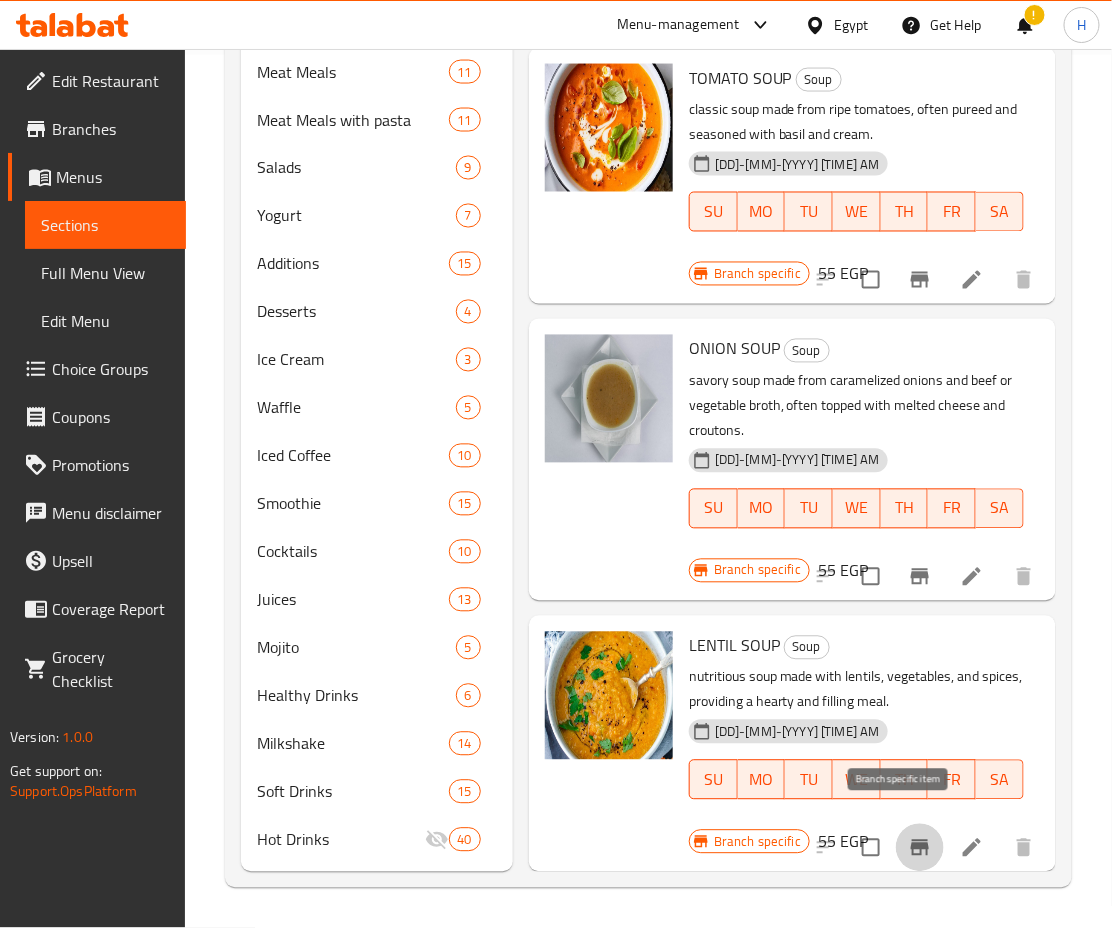 click 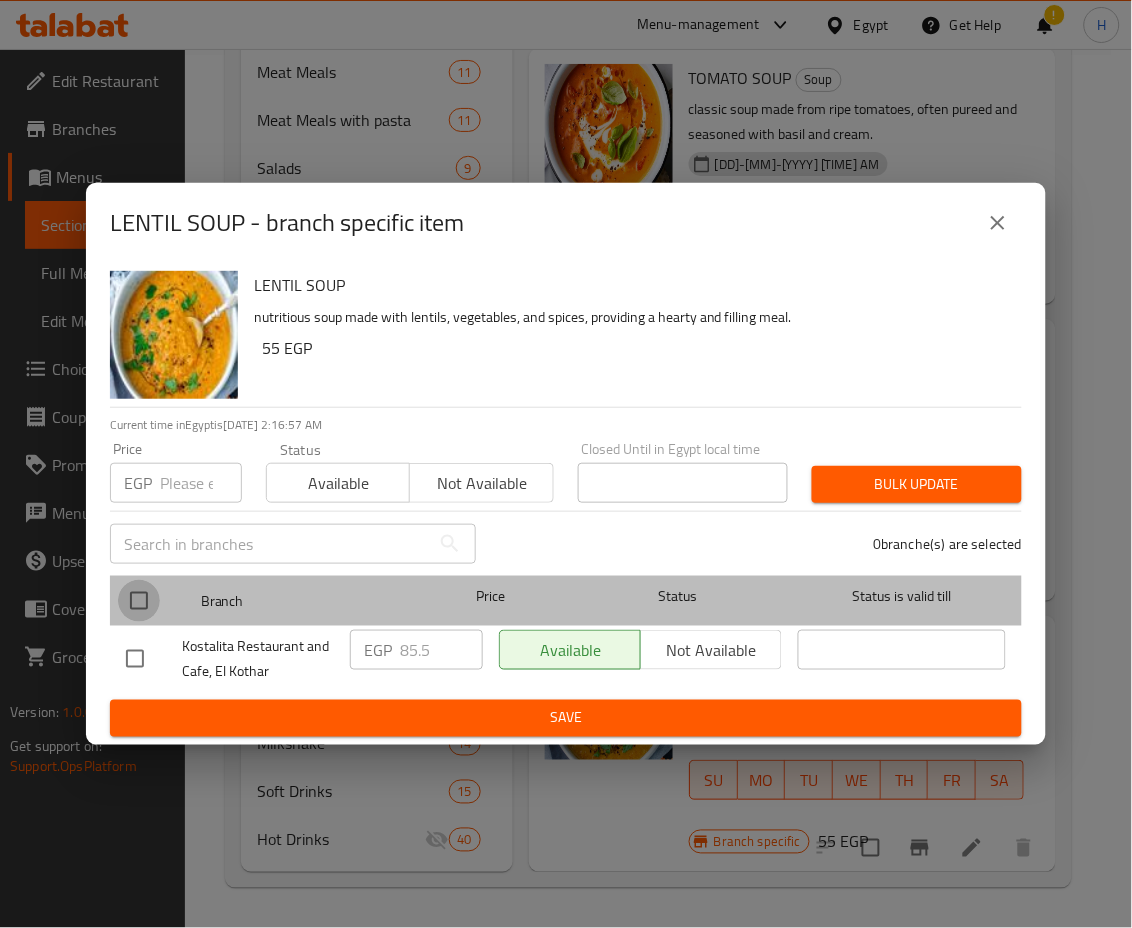 click at bounding box center [139, 601] 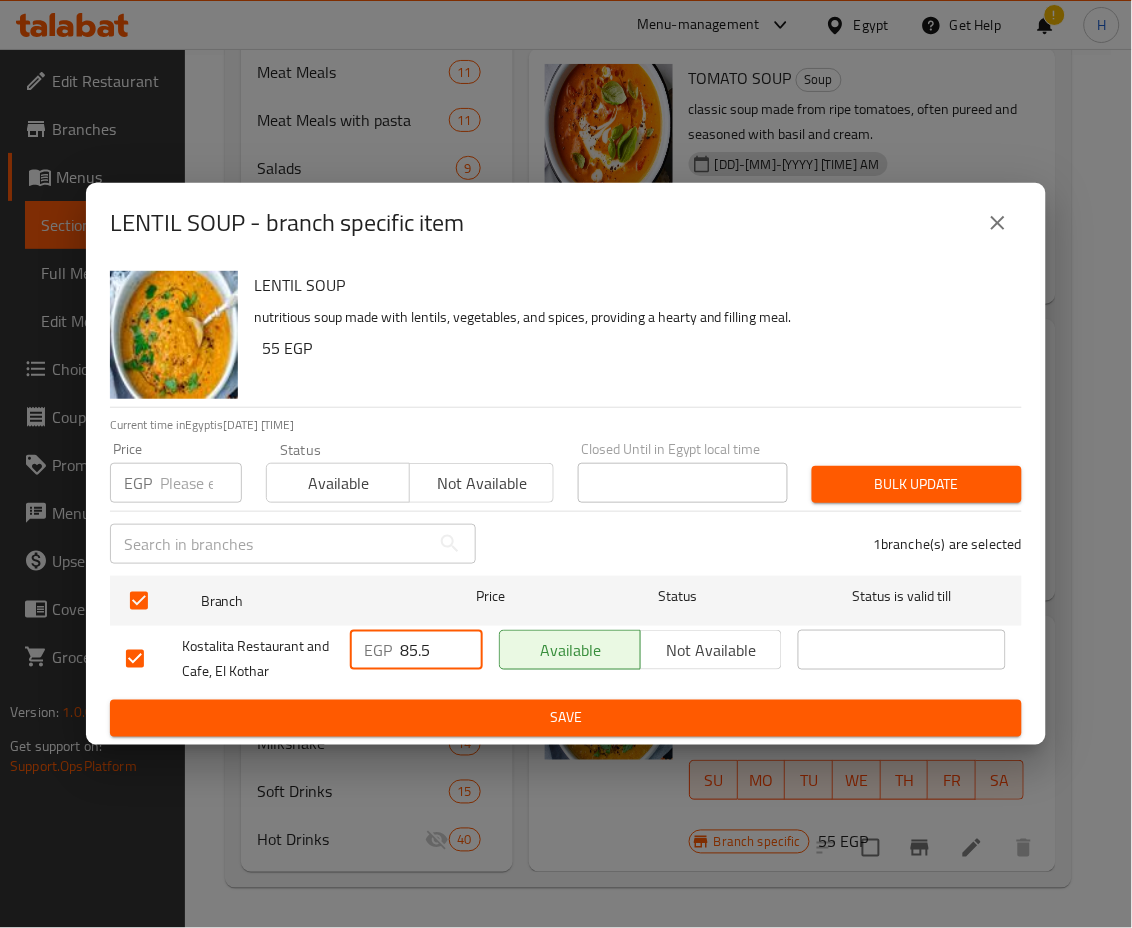 drag, startPoint x: 441, startPoint y: 649, endPoint x: 347, endPoint y: 632, distance: 95.524864 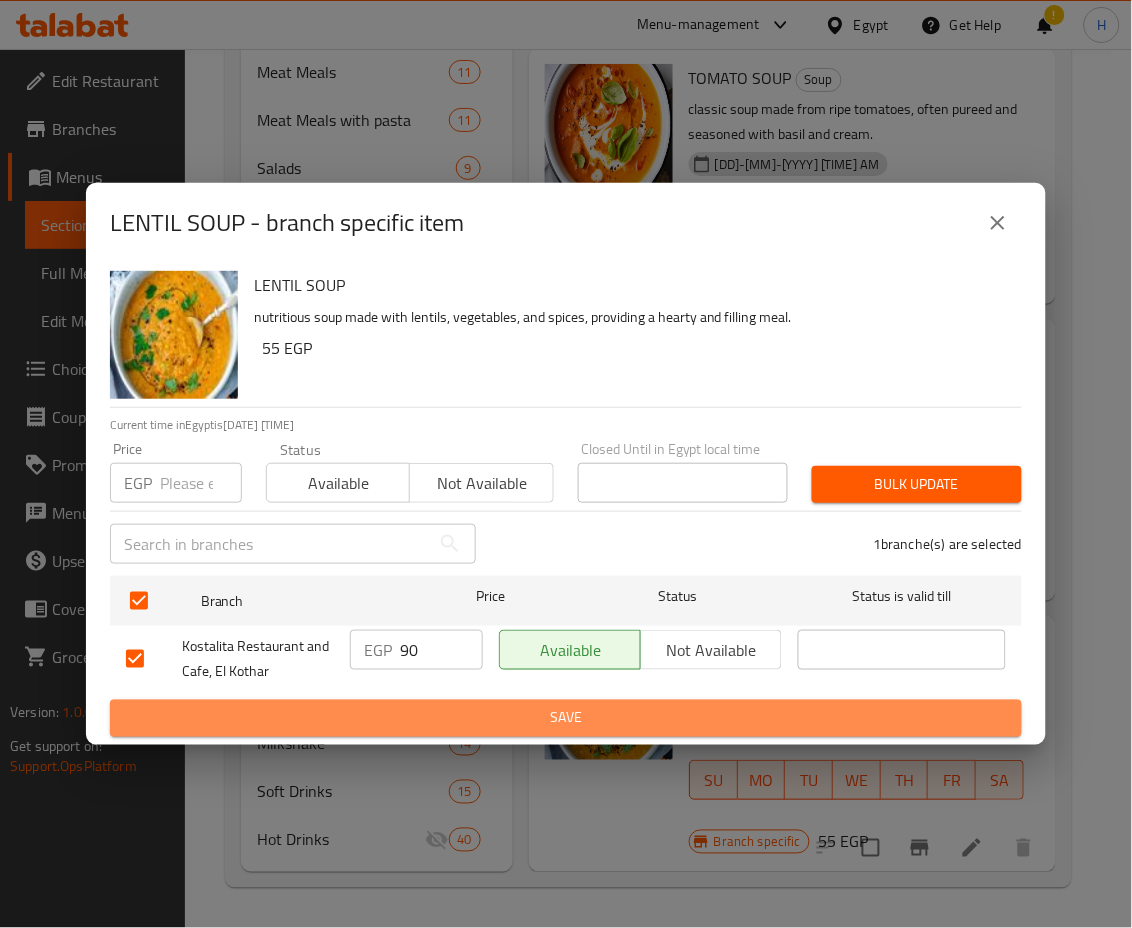 click on "Save" at bounding box center [566, 718] 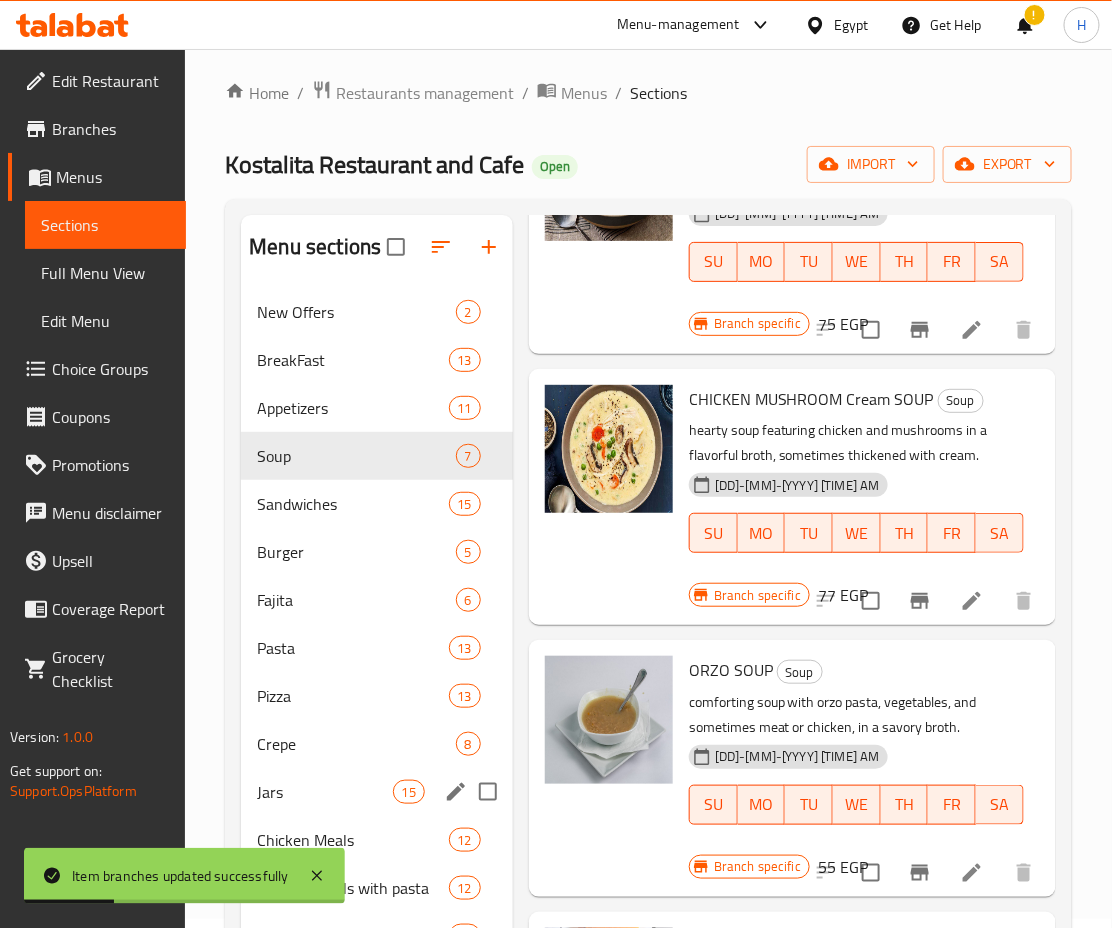 scroll, scrollTop: 0, scrollLeft: 0, axis: both 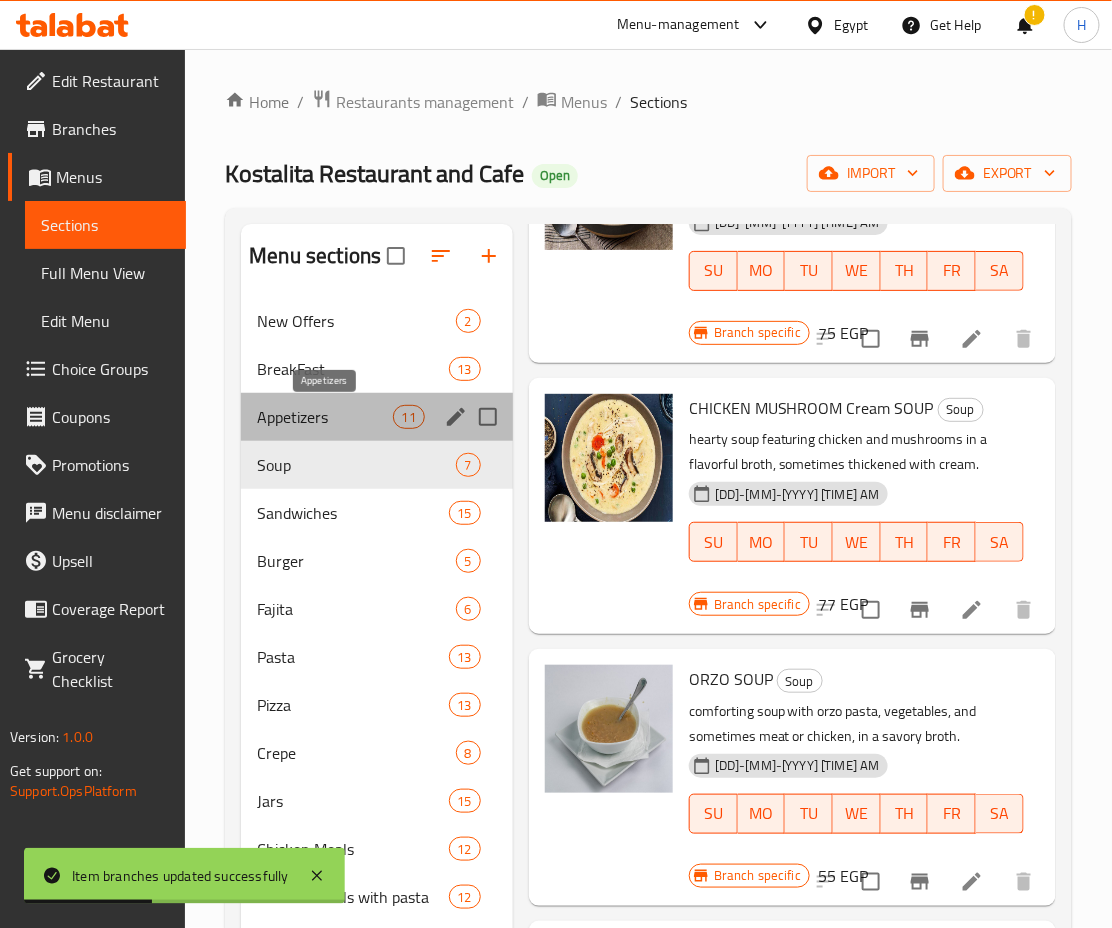 click on "Appetizers" at bounding box center (324, 417) 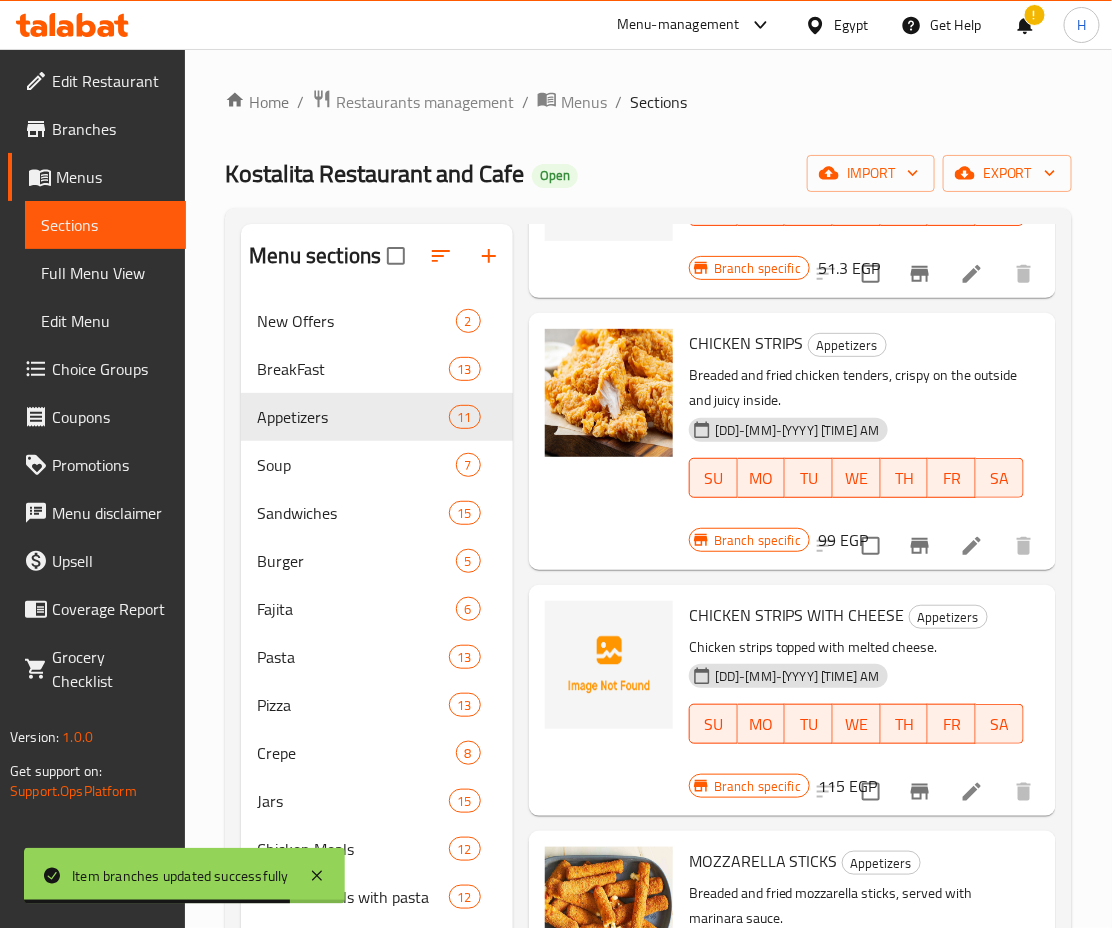 scroll, scrollTop: 221, scrollLeft: 0, axis: vertical 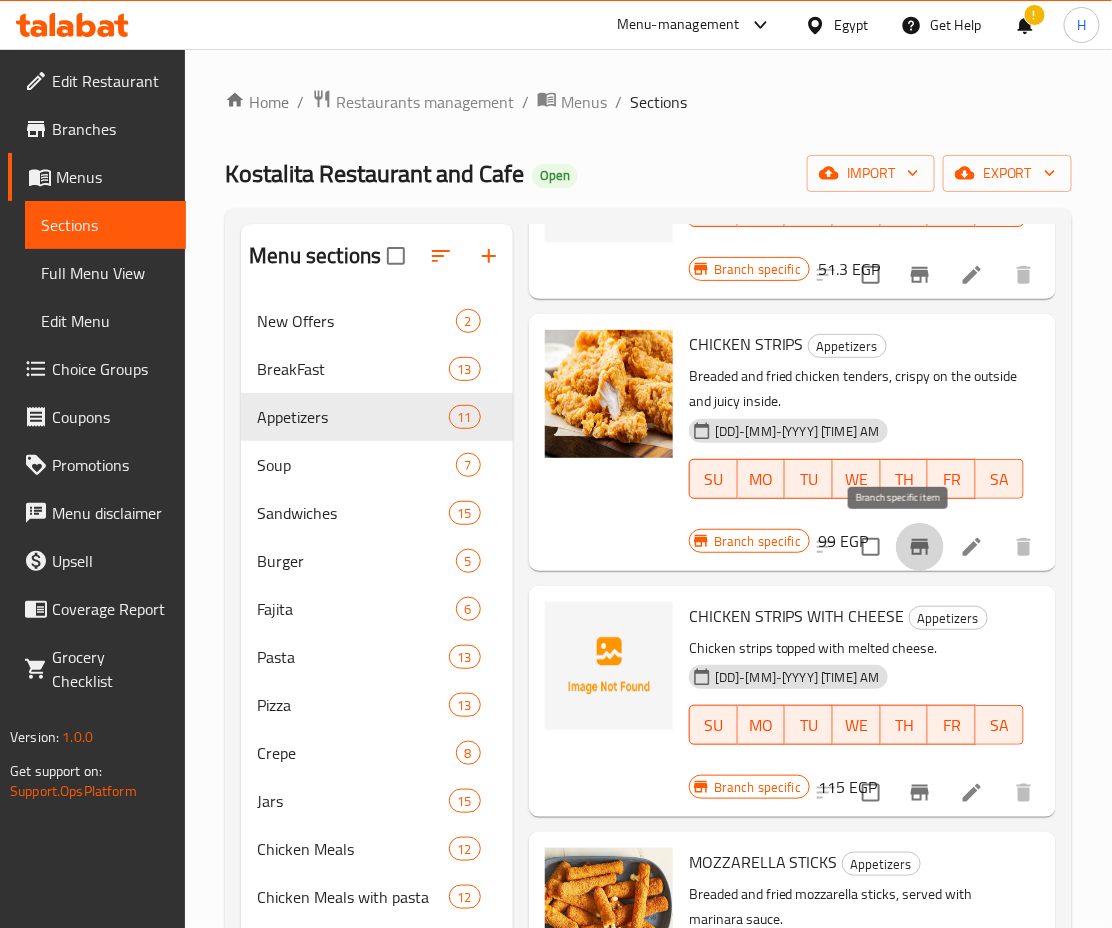 click 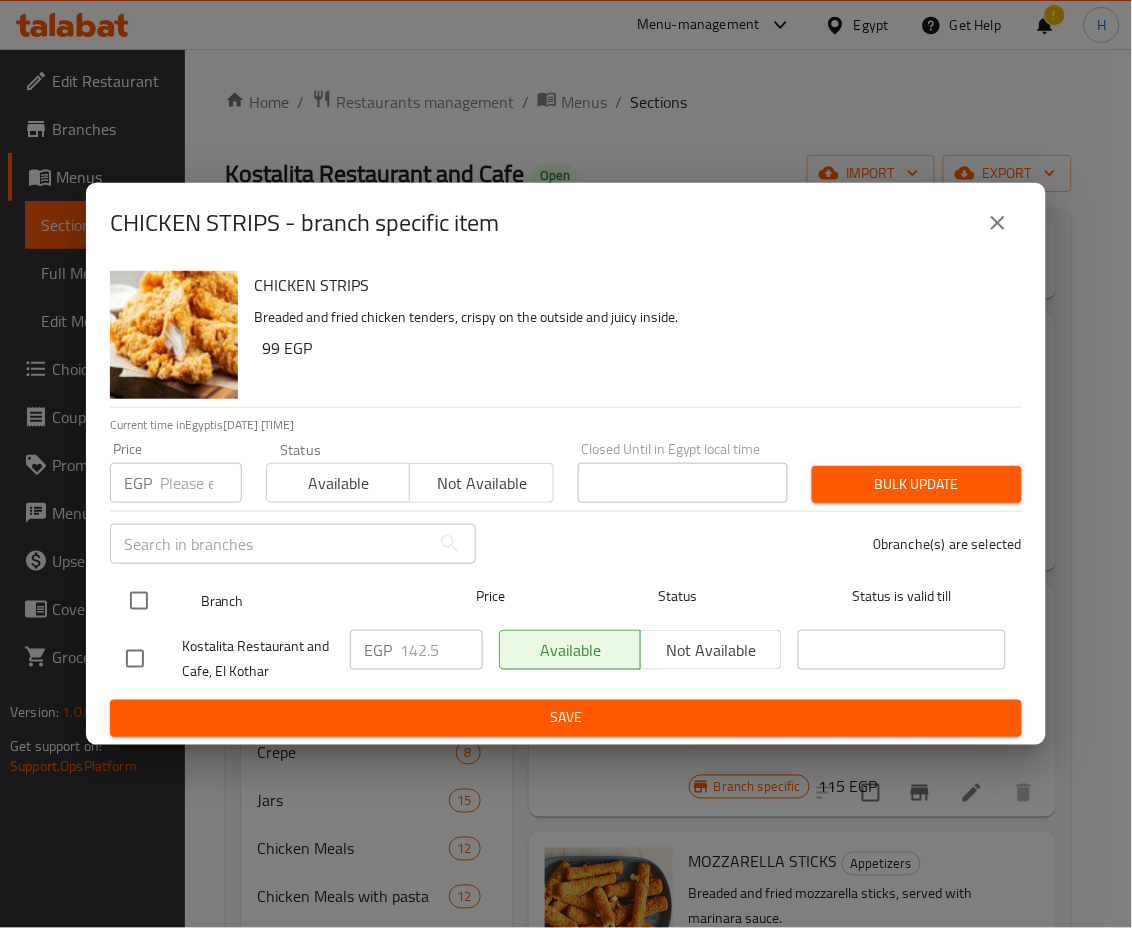 click at bounding box center [139, 601] 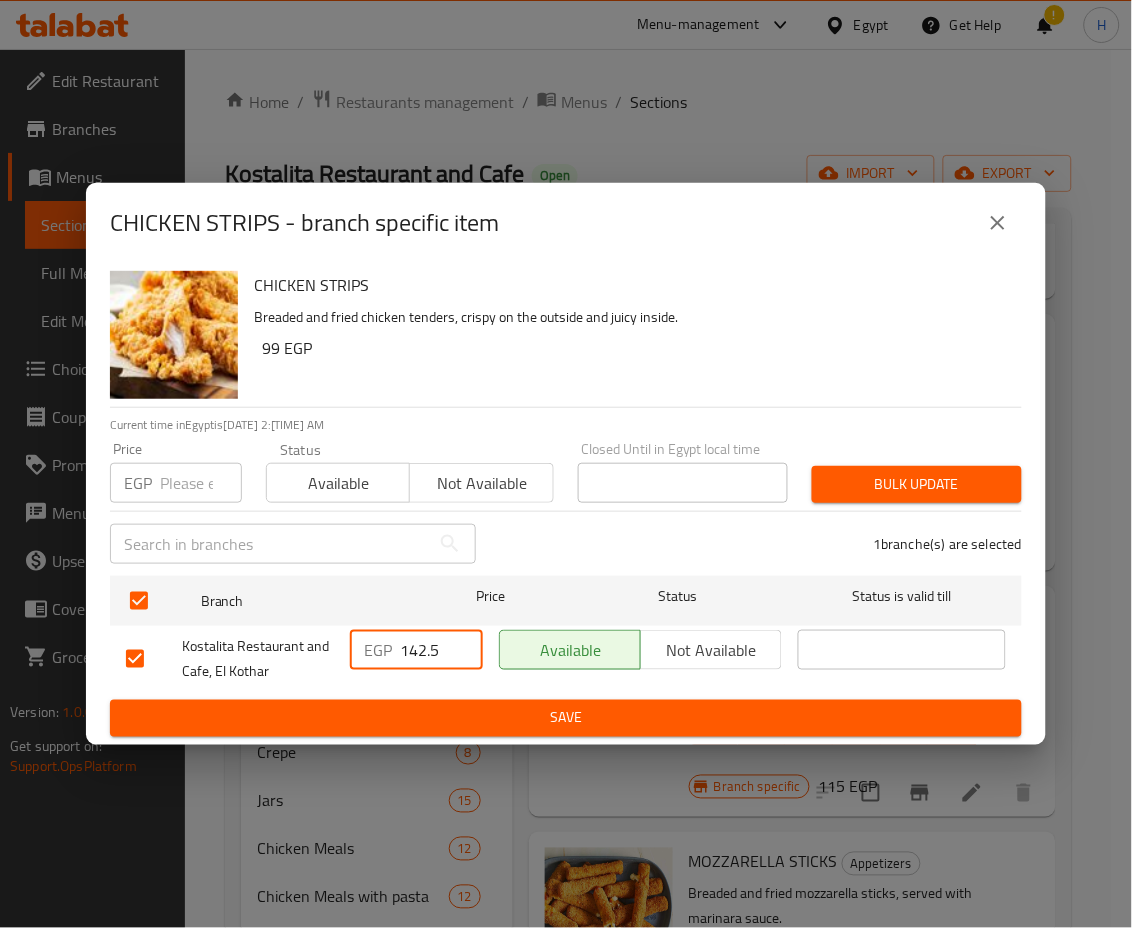 drag, startPoint x: 437, startPoint y: 647, endPoint x: 306, endPoint y: 631, distance: 131.97348 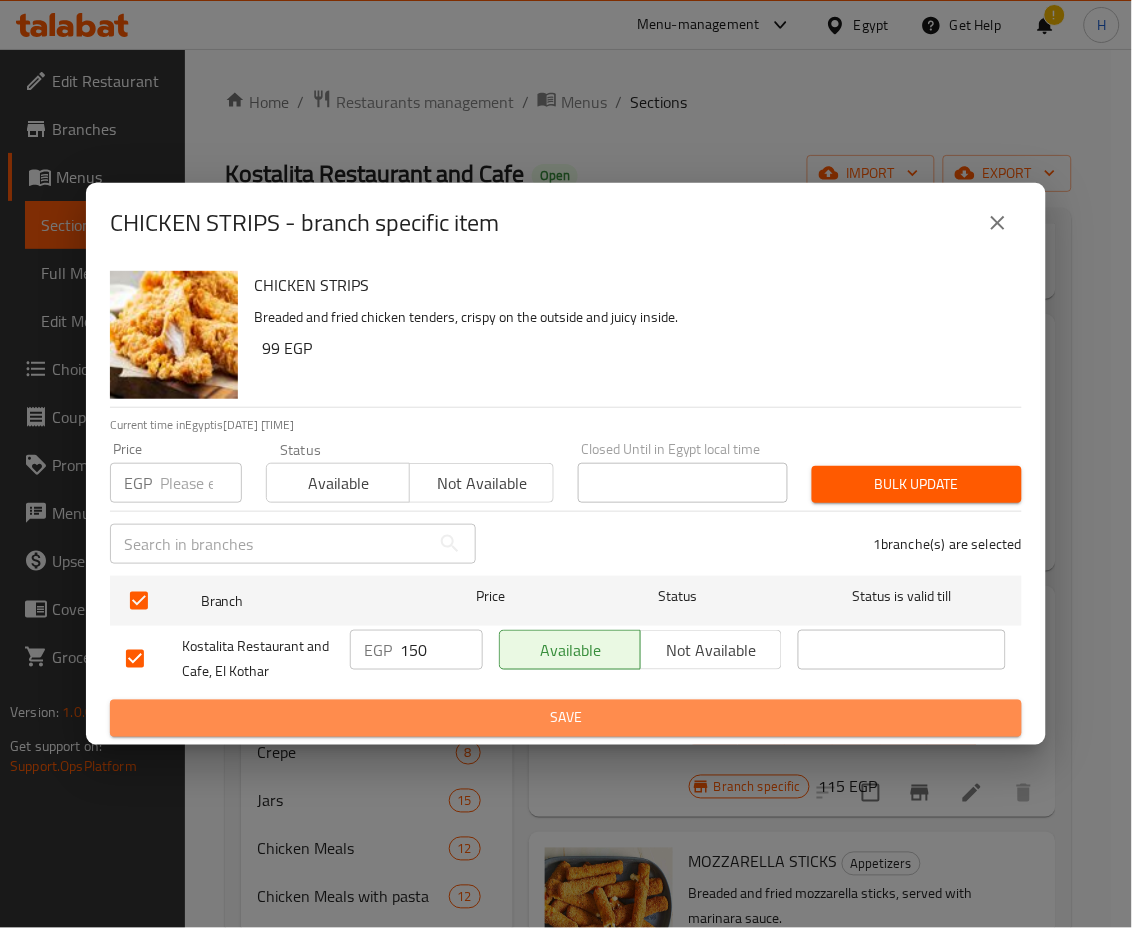 click on "Save" at bounding box center [566, 718] 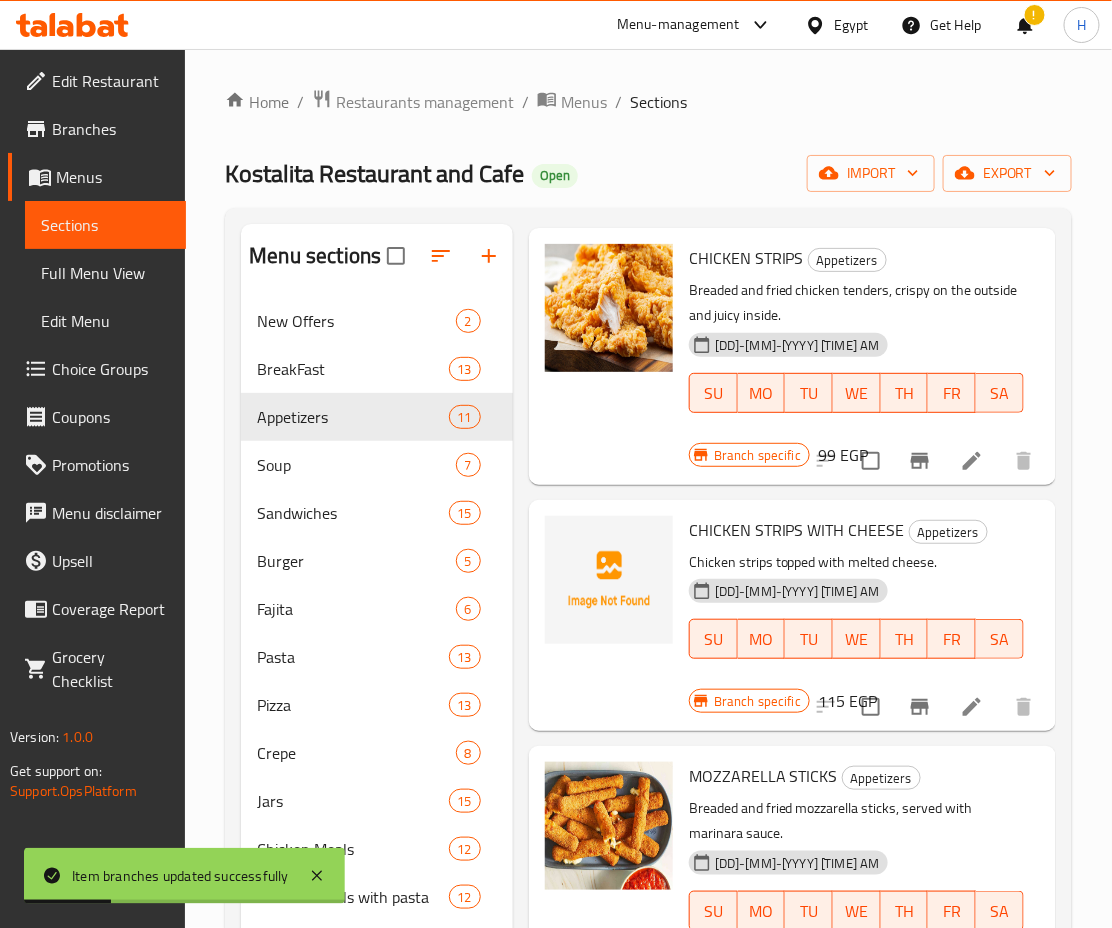 scroll, scrollTop: 325, scrollLeft: 0, axis: vertical 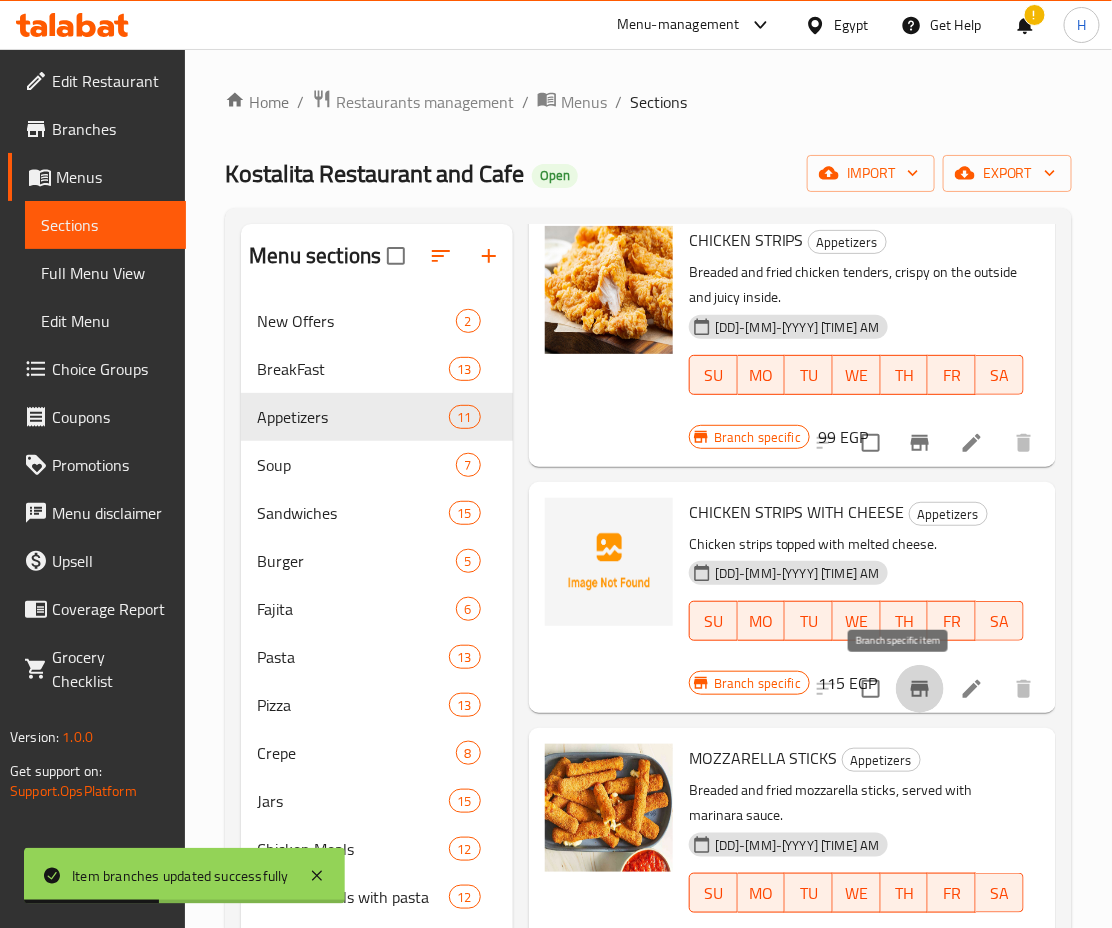 click 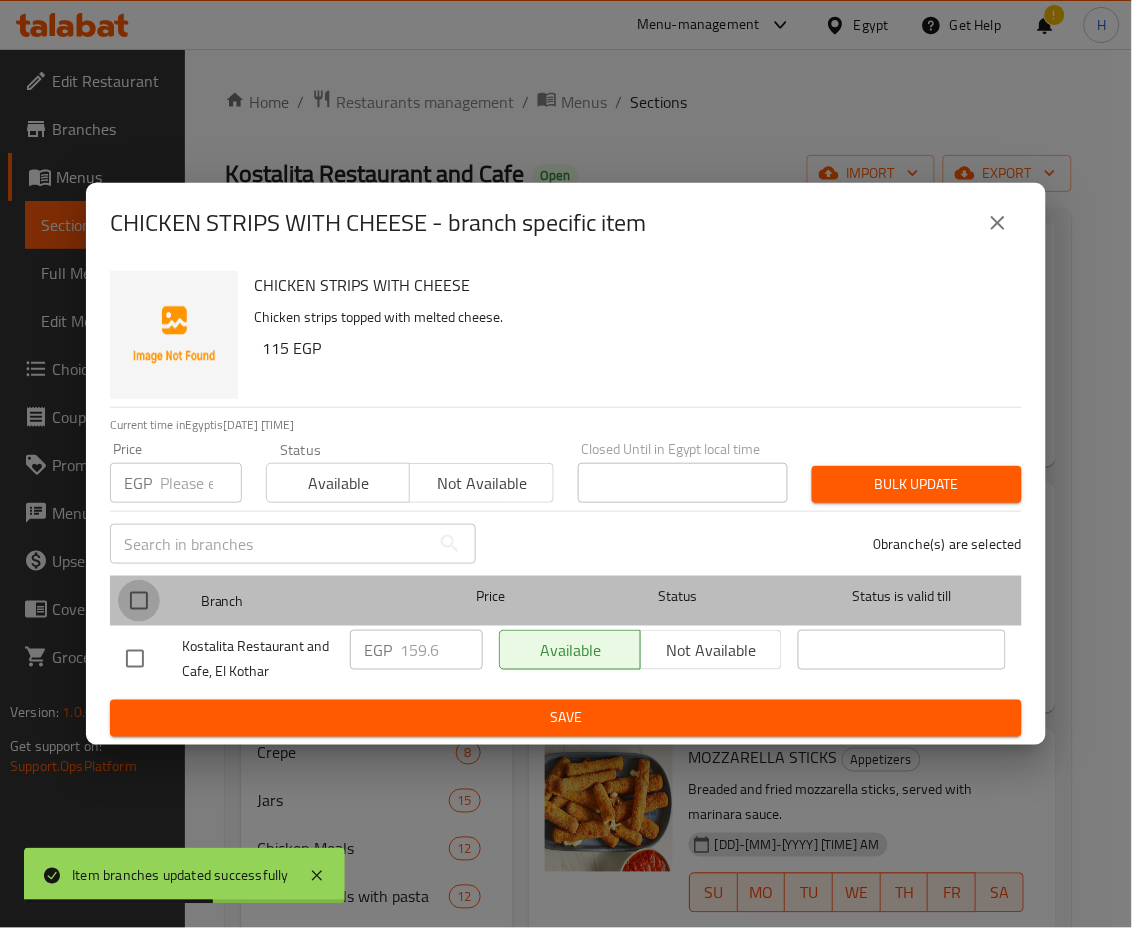 click at bounding box center [139, 601] 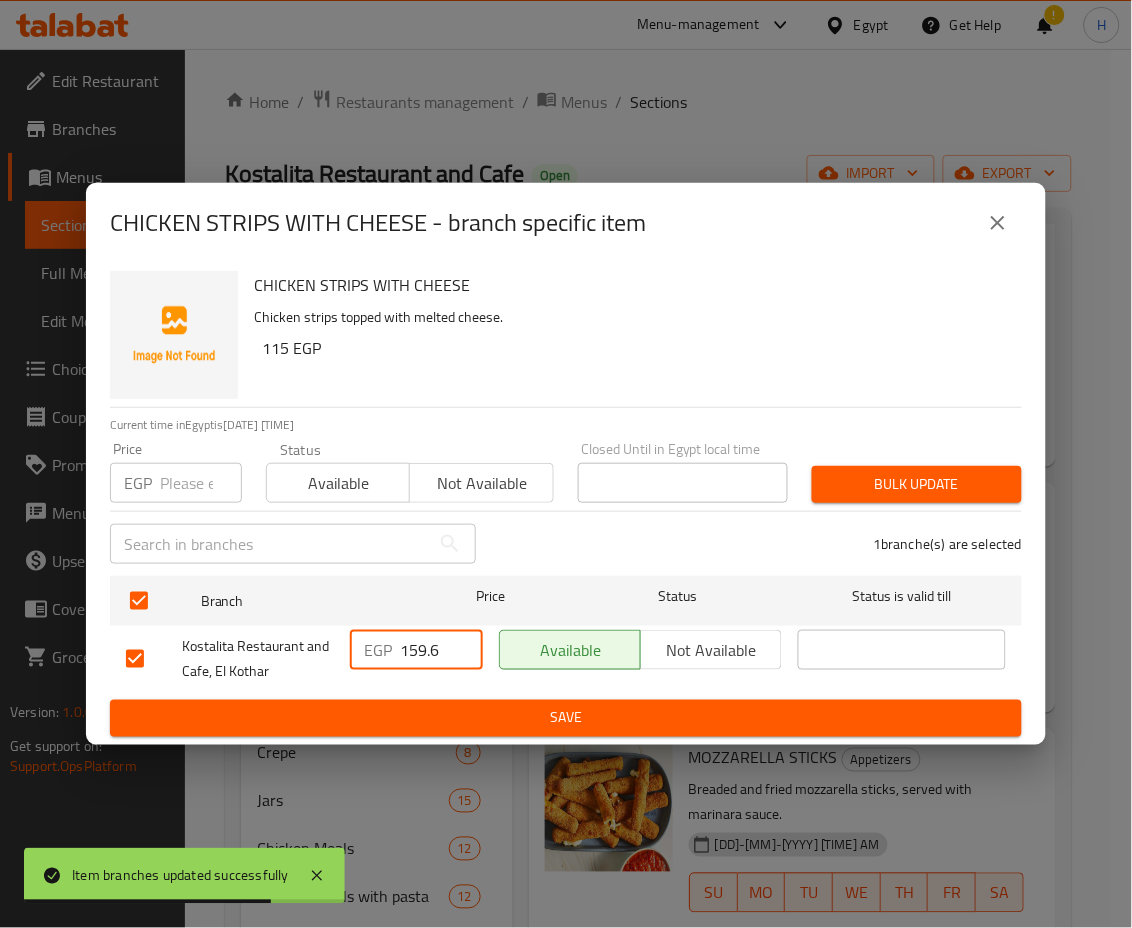 drag, startPoint x: 408, startPoint y: 651, endPoint x: 474, endPoint y: 663, distance: 67.08204 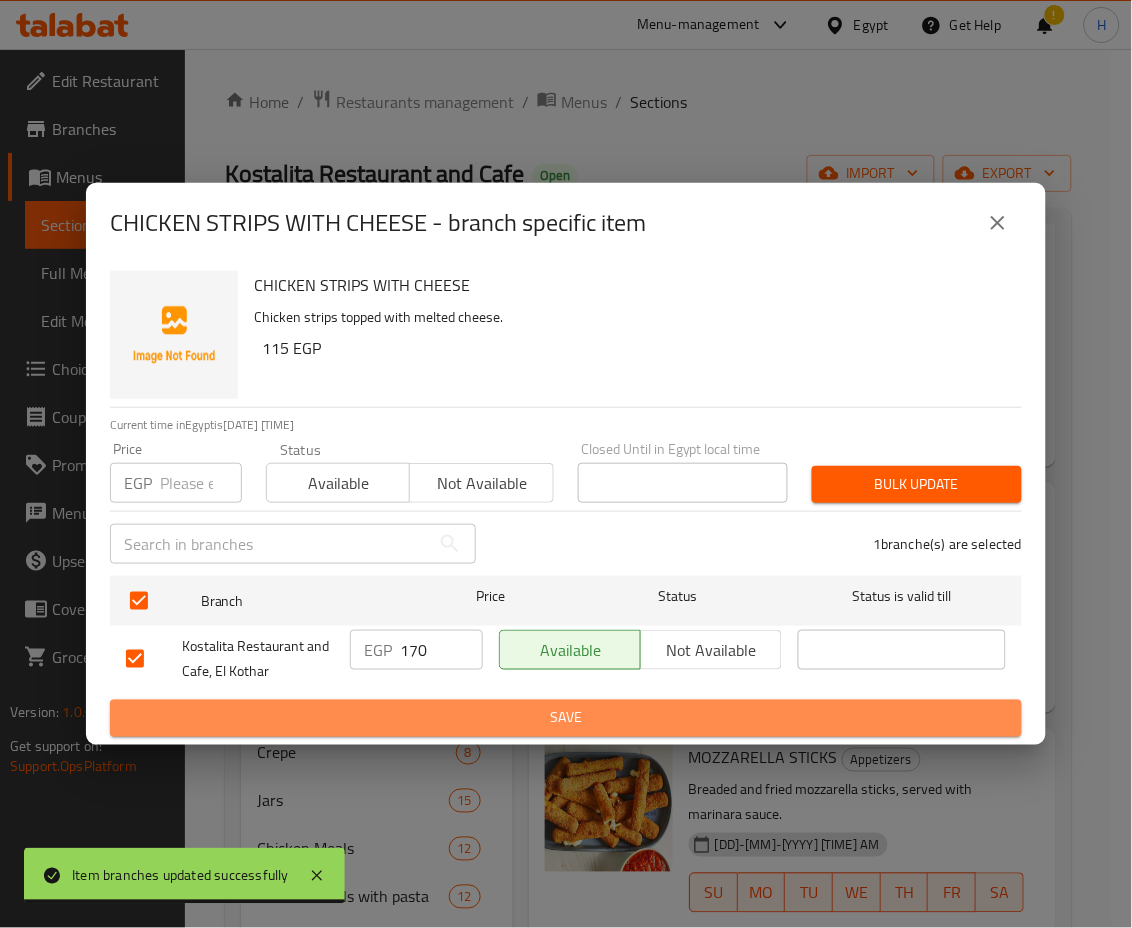 click on "Save" at bounding box center (566, 718) 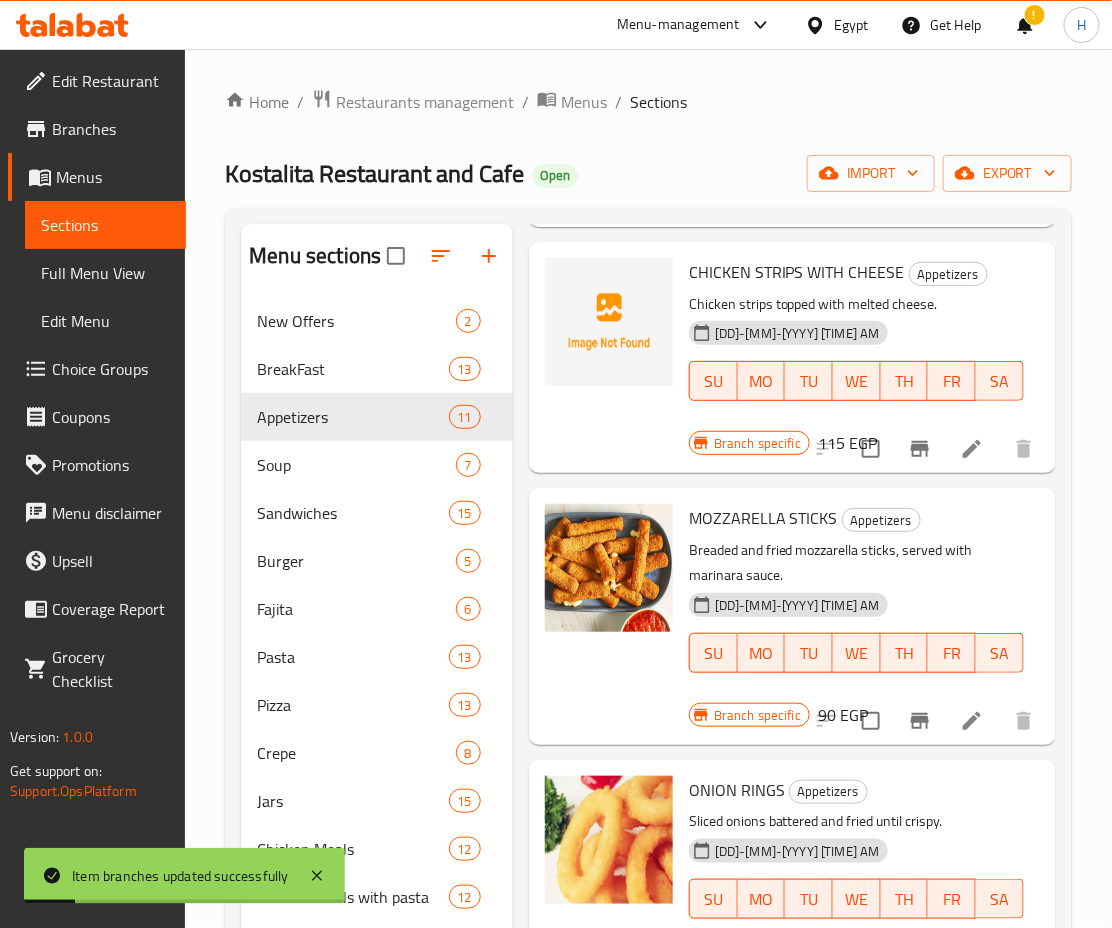 scroll, scrollTop: 566, scrollLeft: 0, axis: vertical 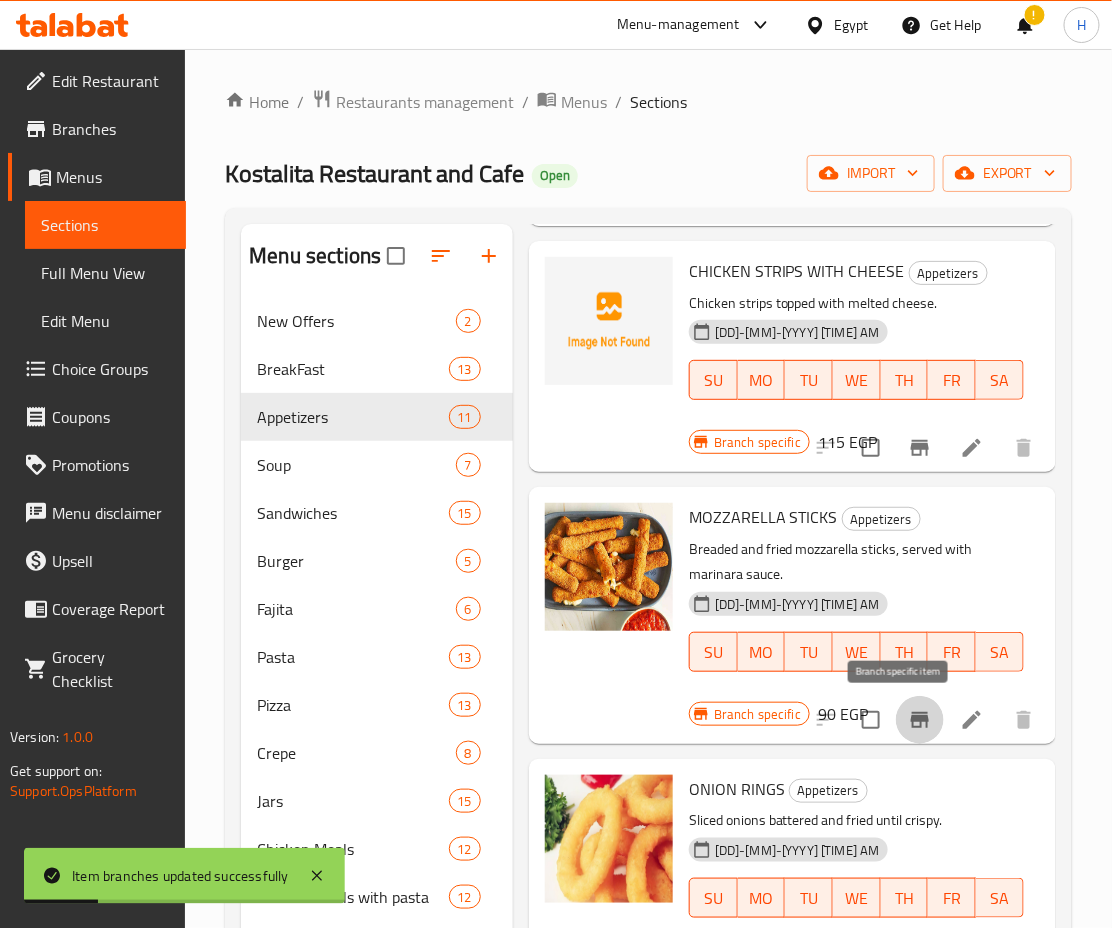 click 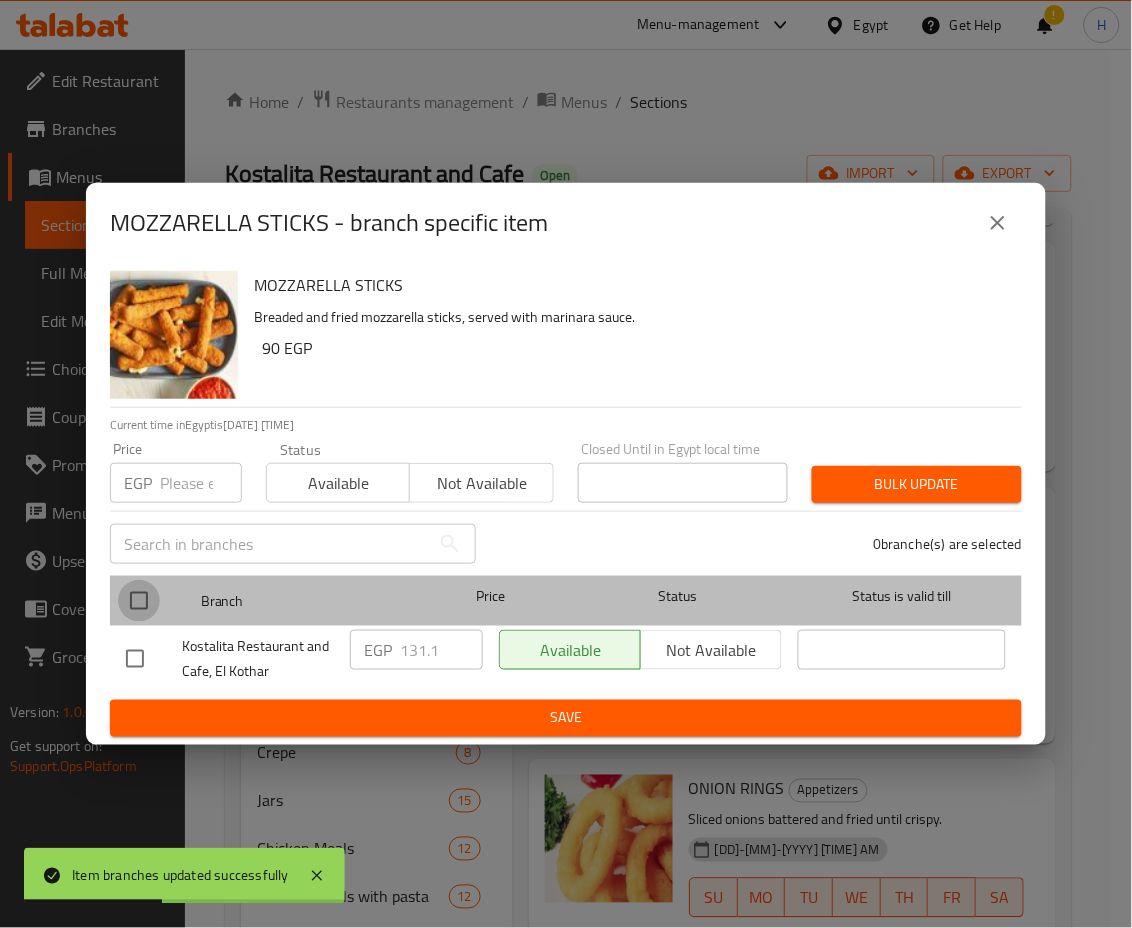 click at bounding box center (139, 601) 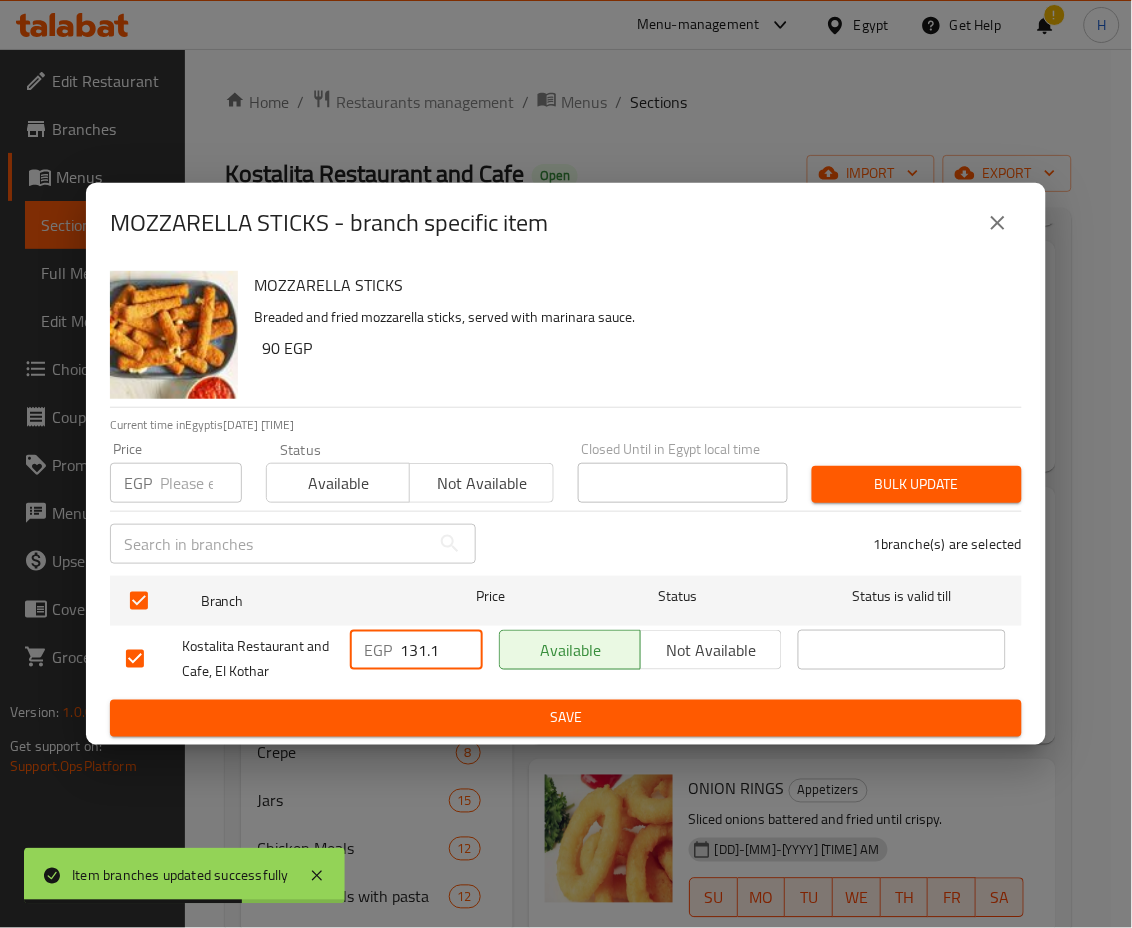 drag, startPoint x: 411, startPoint y: 645, endPoint x: 483, endPoint y: 651, distance: 72.249565 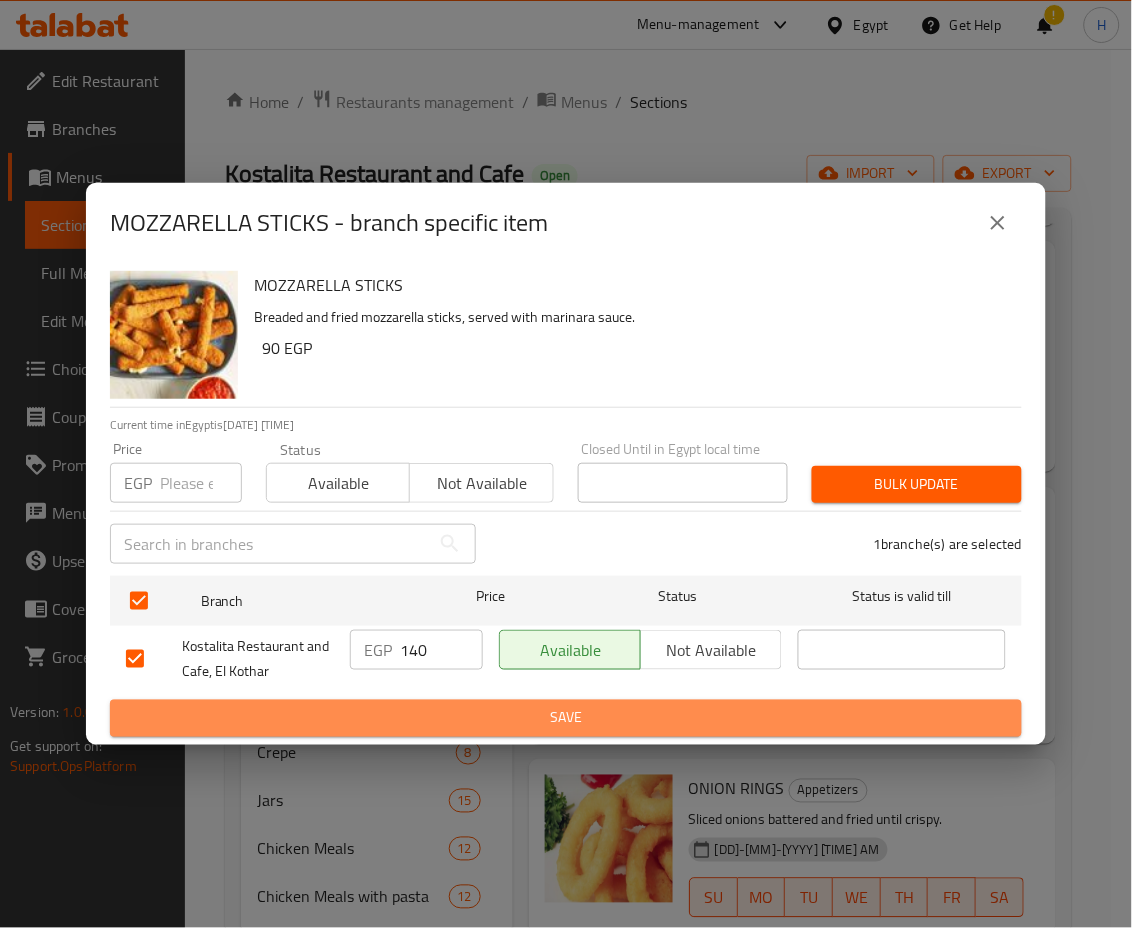 click on "Save" at bounding box center (566, 718) 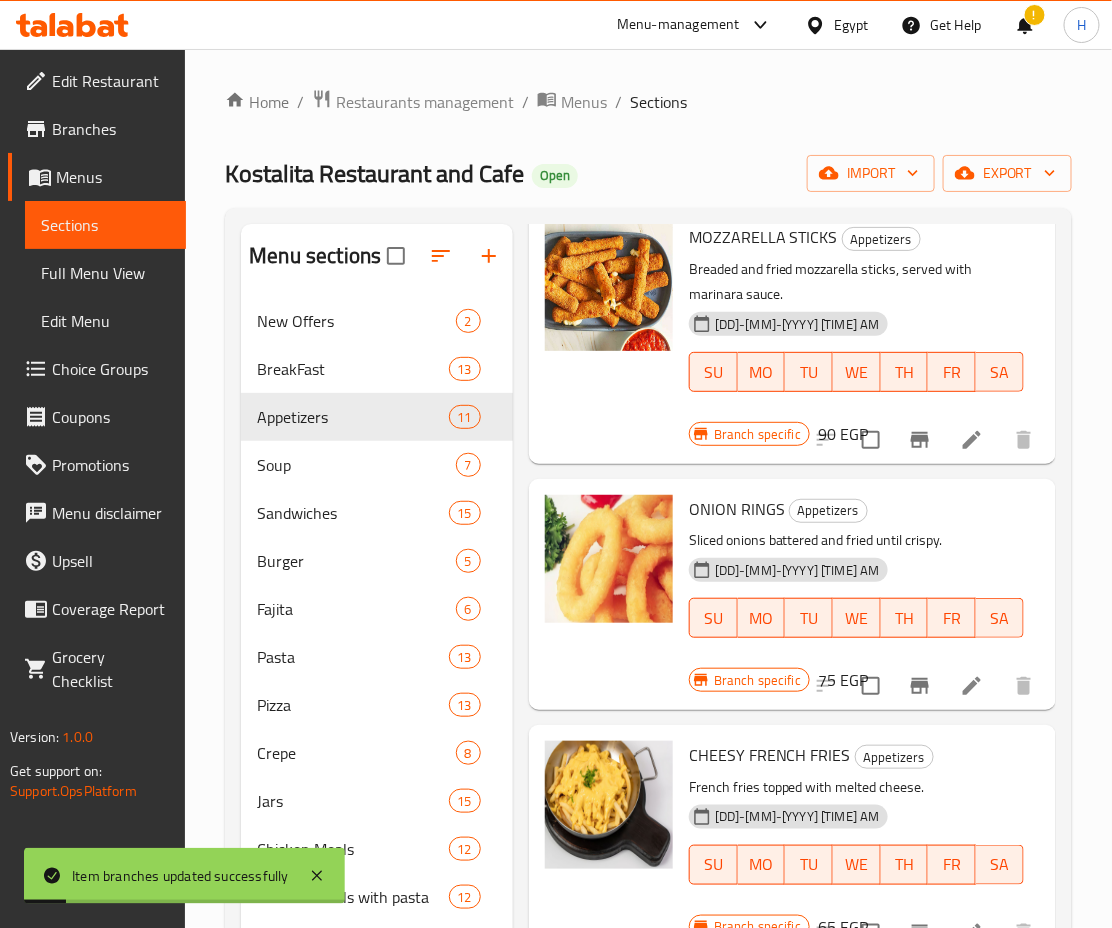 scroll, scrollTop: 851, scrollLeft: 0, axis: vertical 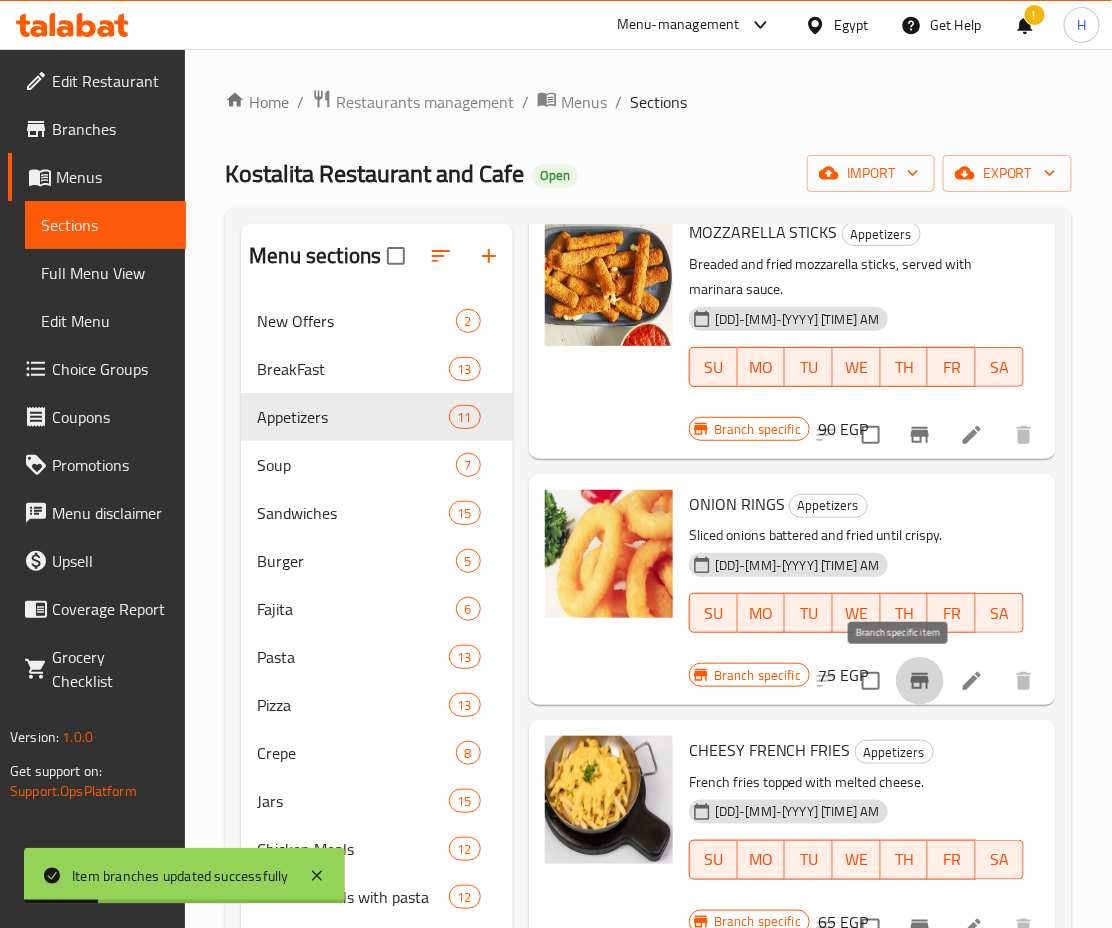 click 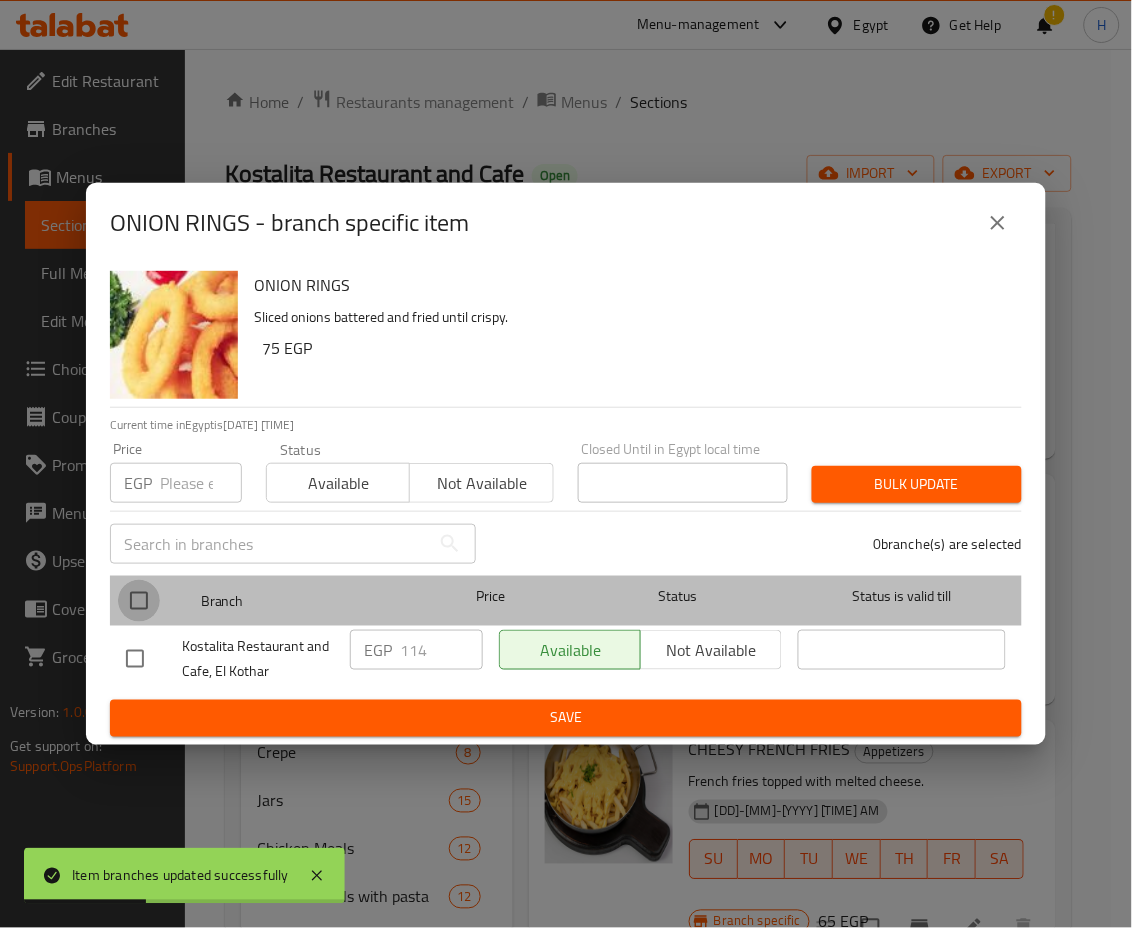 click at bounding box center (139, 601) 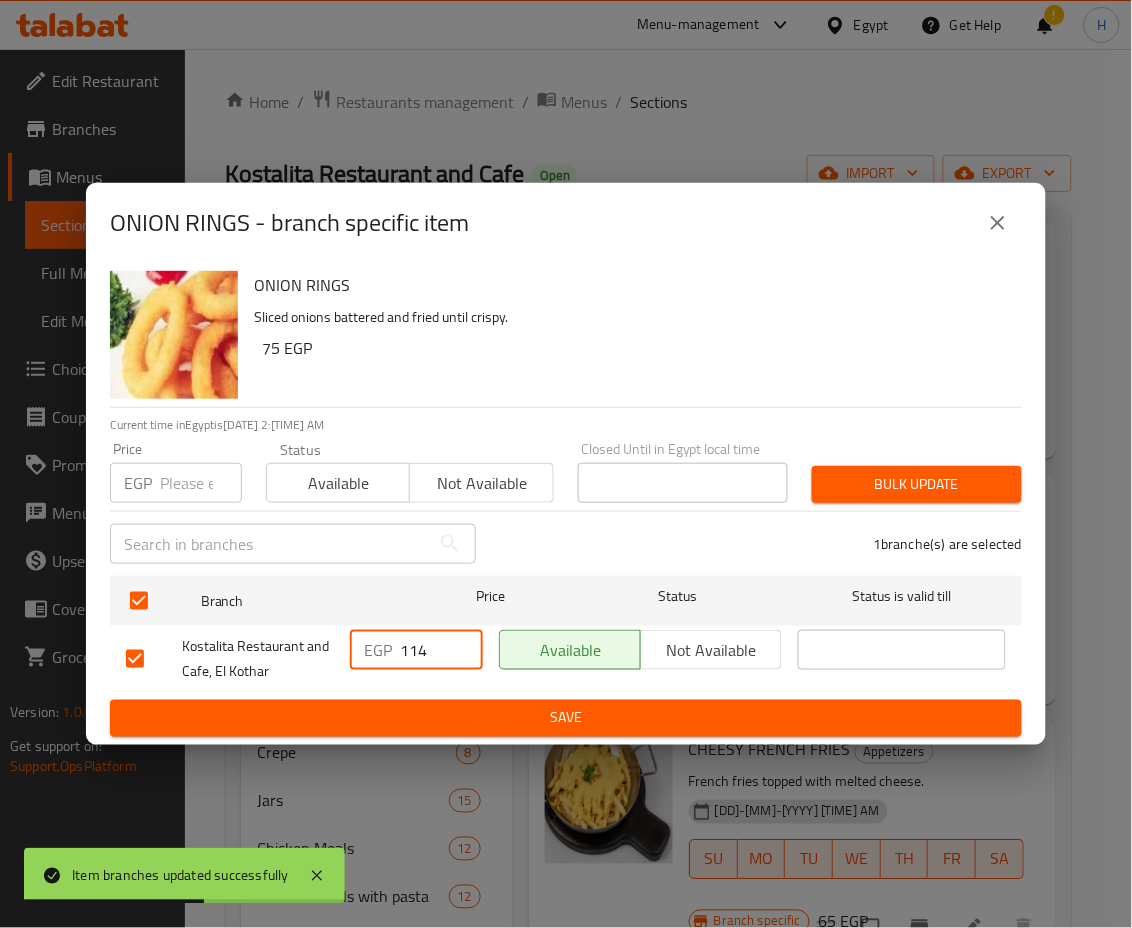 drag, startPoint x: 408, startPoint y: 649, endPoint x: 496, endPoint y: 662, distance: 88.95505 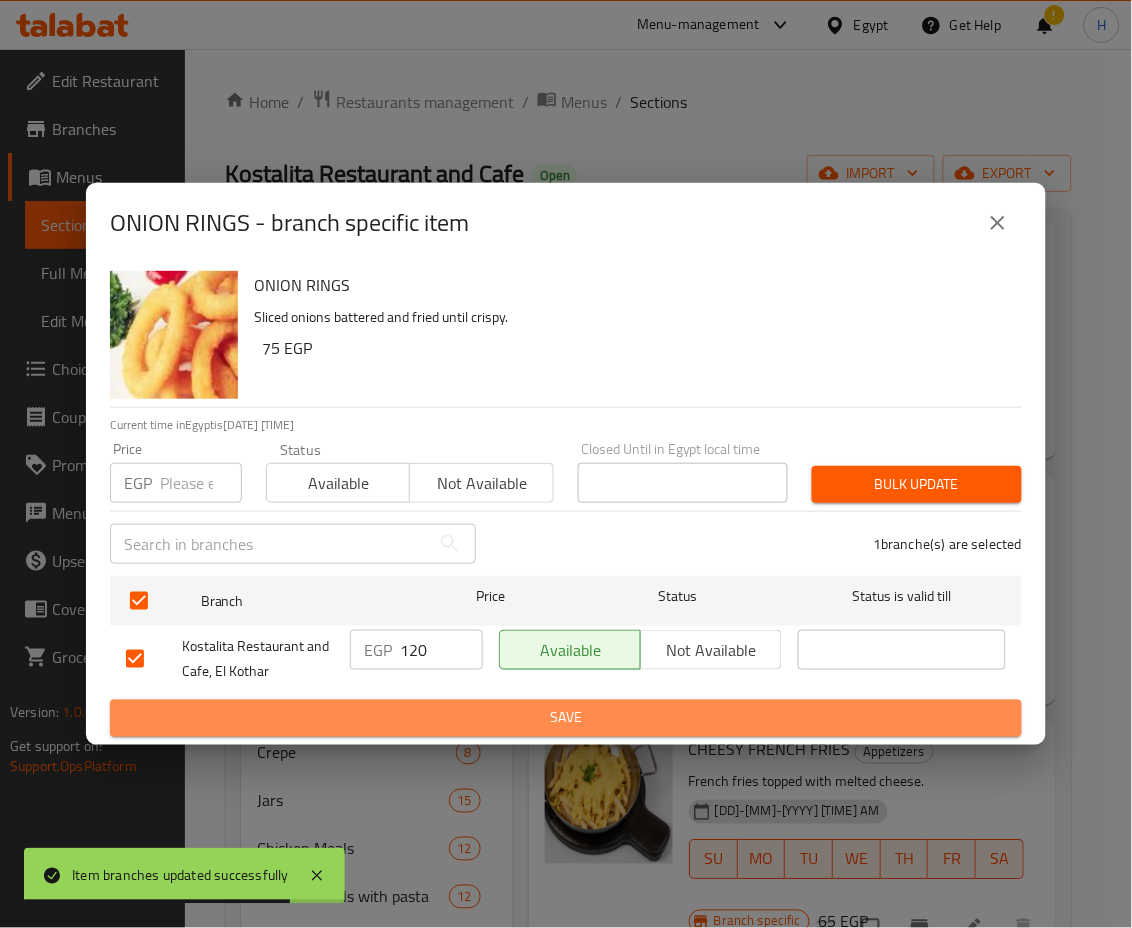 click on "Save" at bounding box center [566, 718] 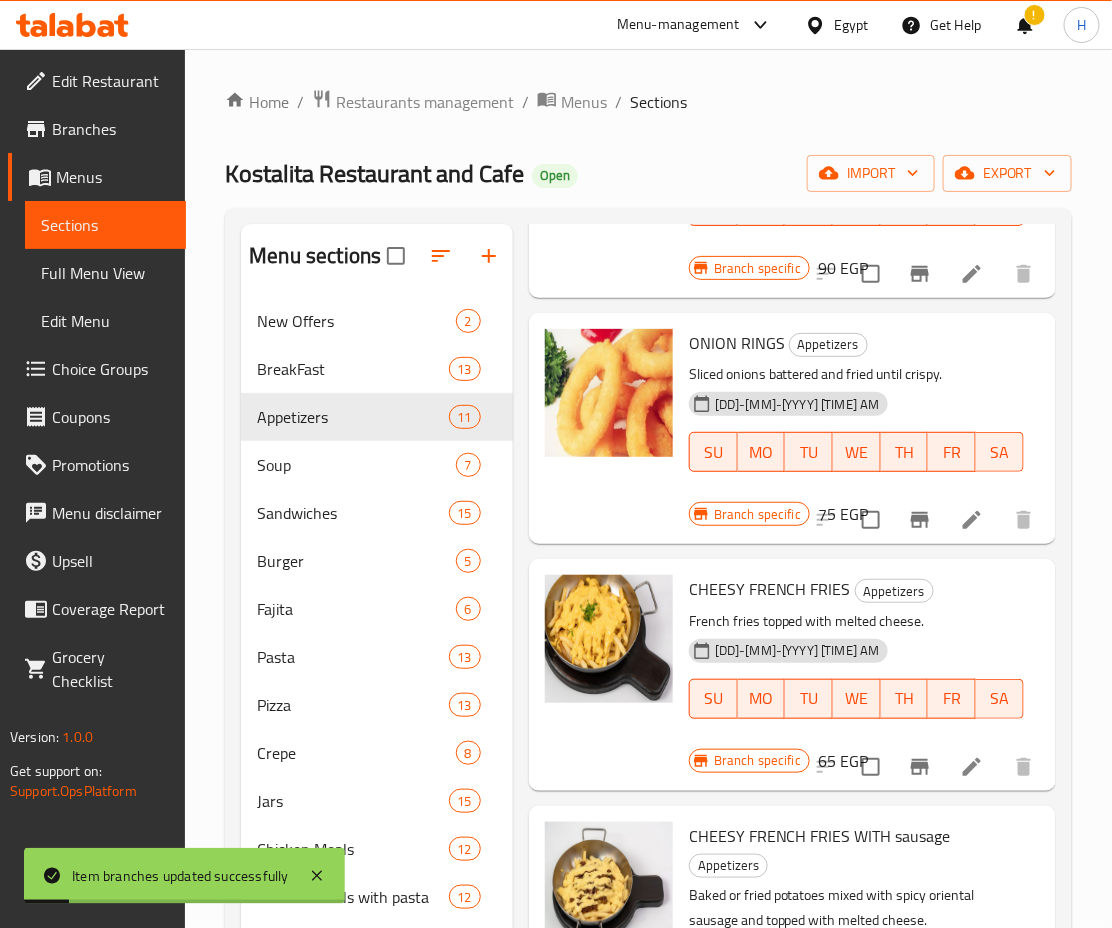 scroll, scrollTop: 1046, scrollLeft: 0, axis: vertical 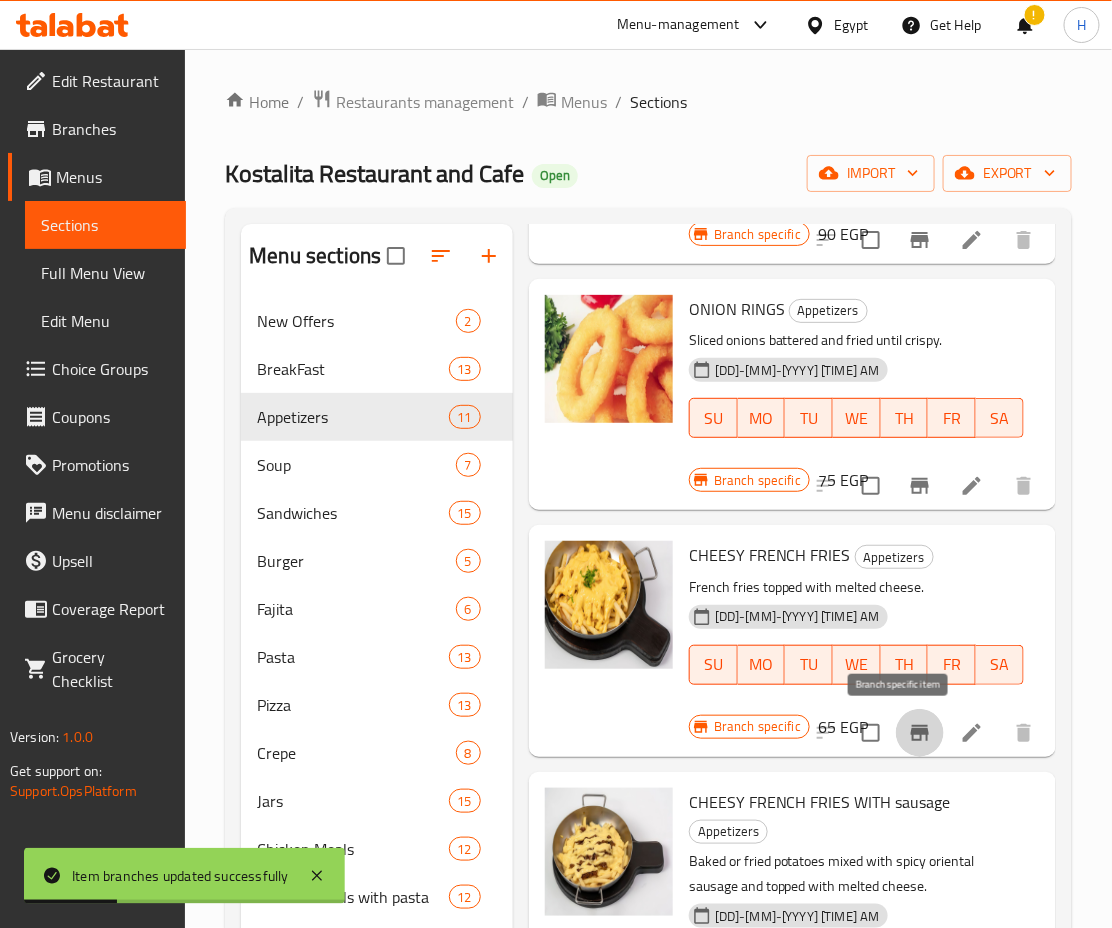click 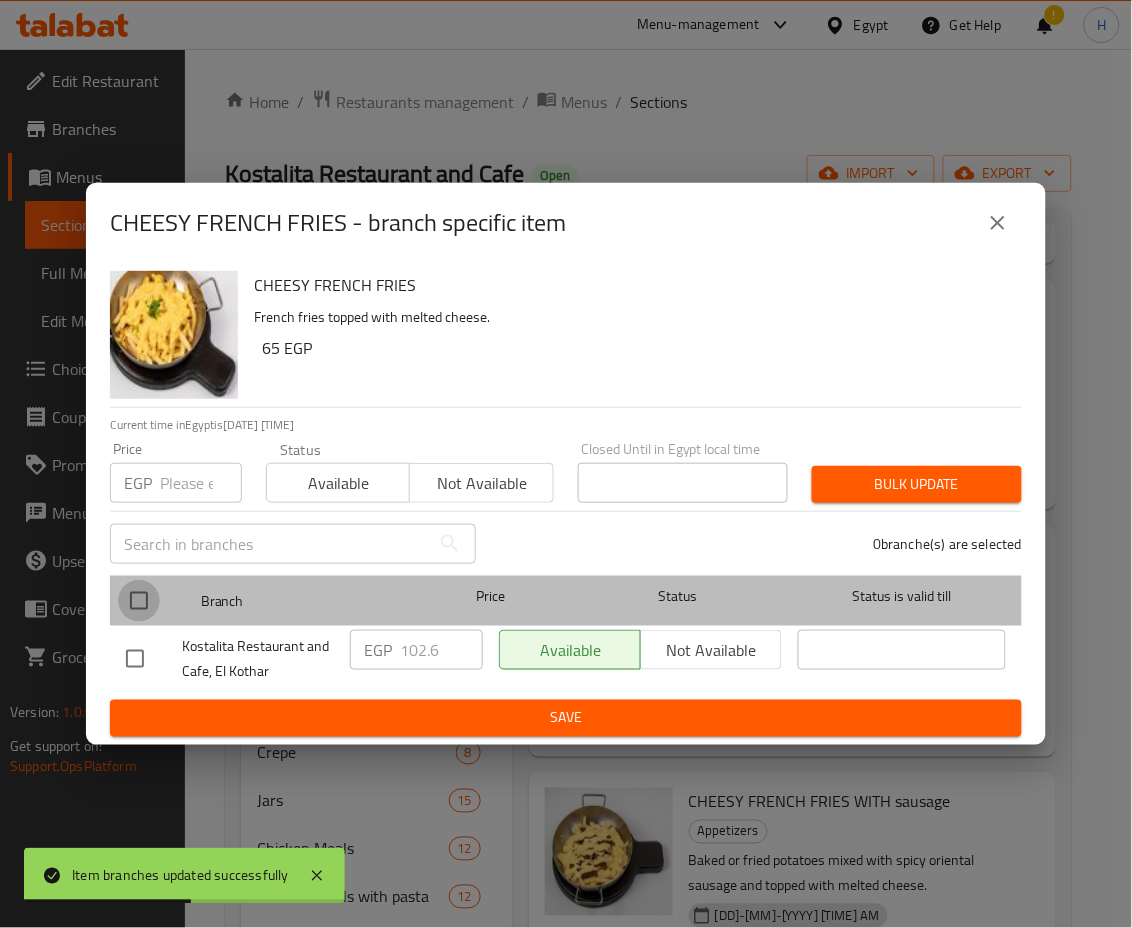 click at bounding box center (139, 601) 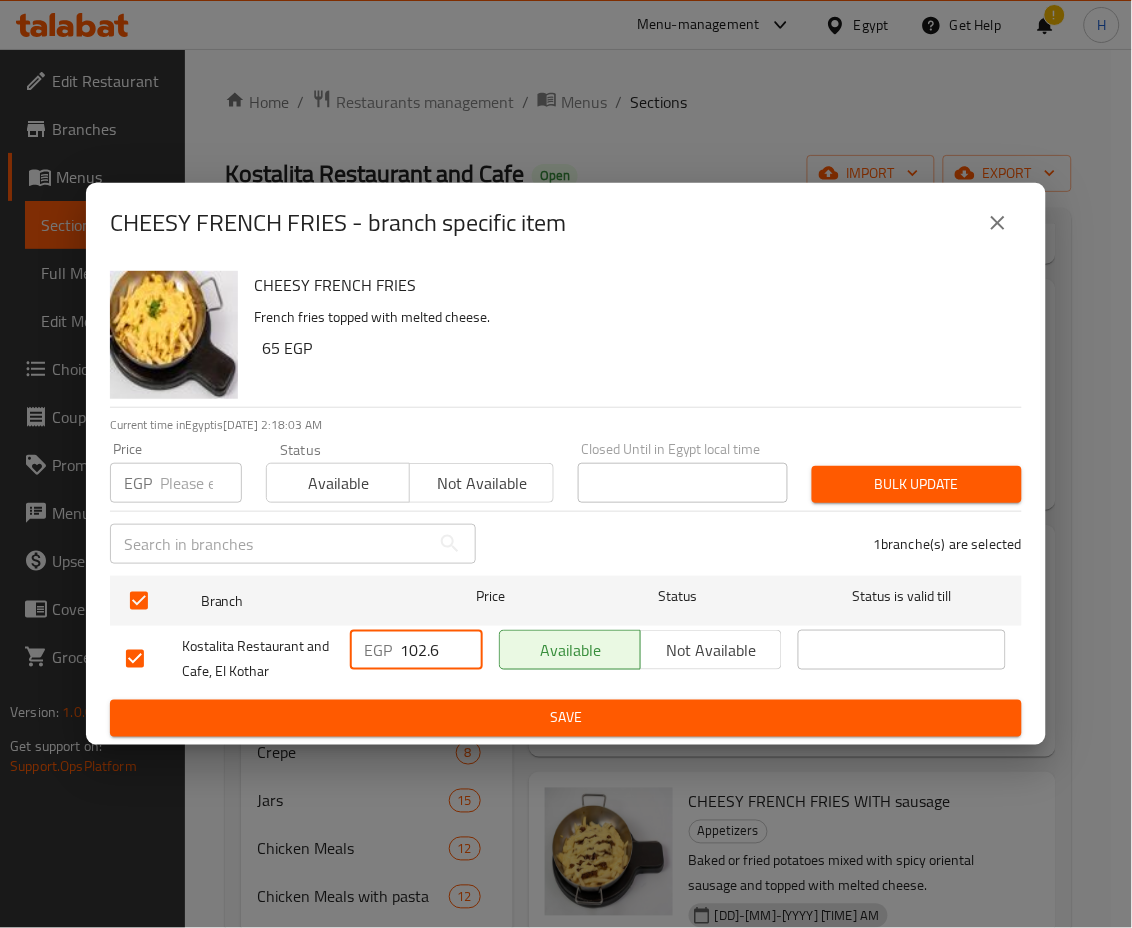 drag, startPoint x: 445, startPoint y: 638, endPoint x: 414, endPoint y: 646, distance: 32.01562 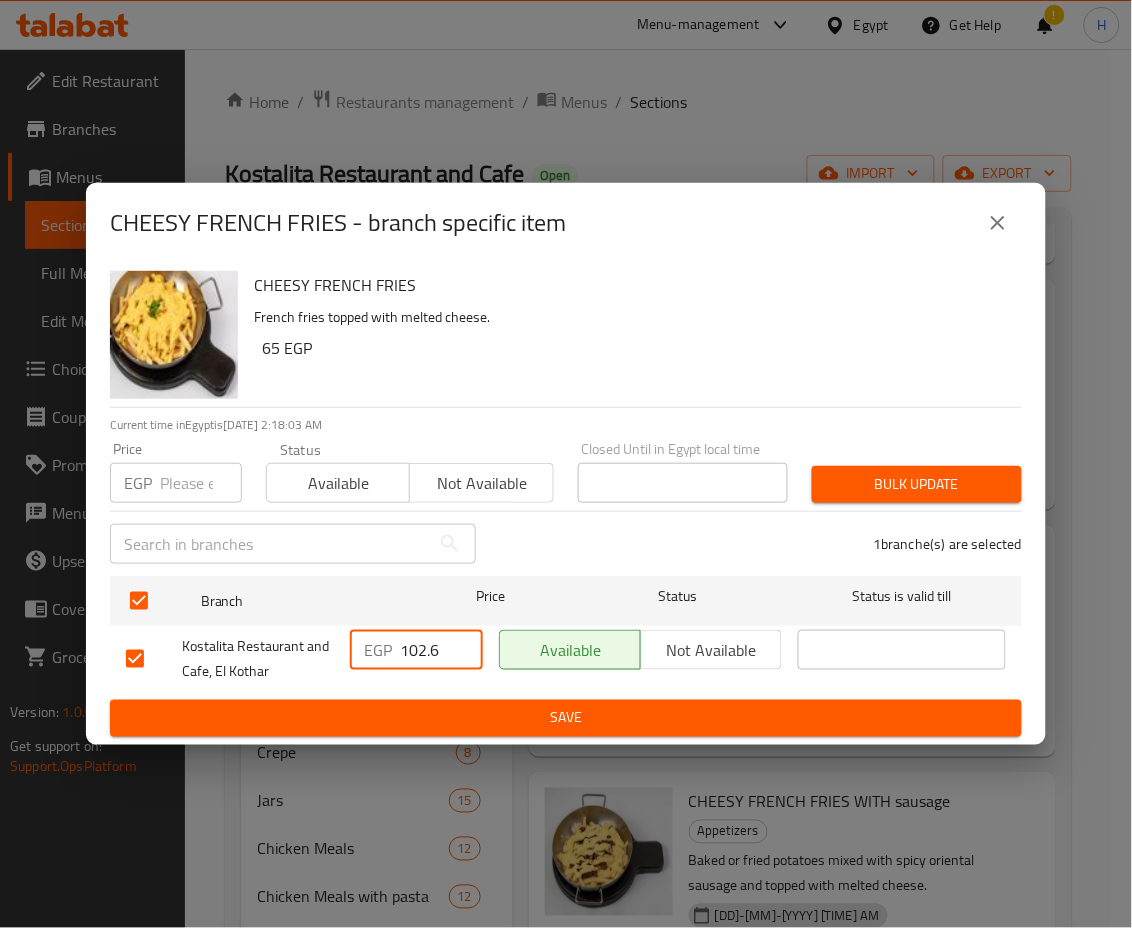 click on "102.6" at bounding box center [441, 650] 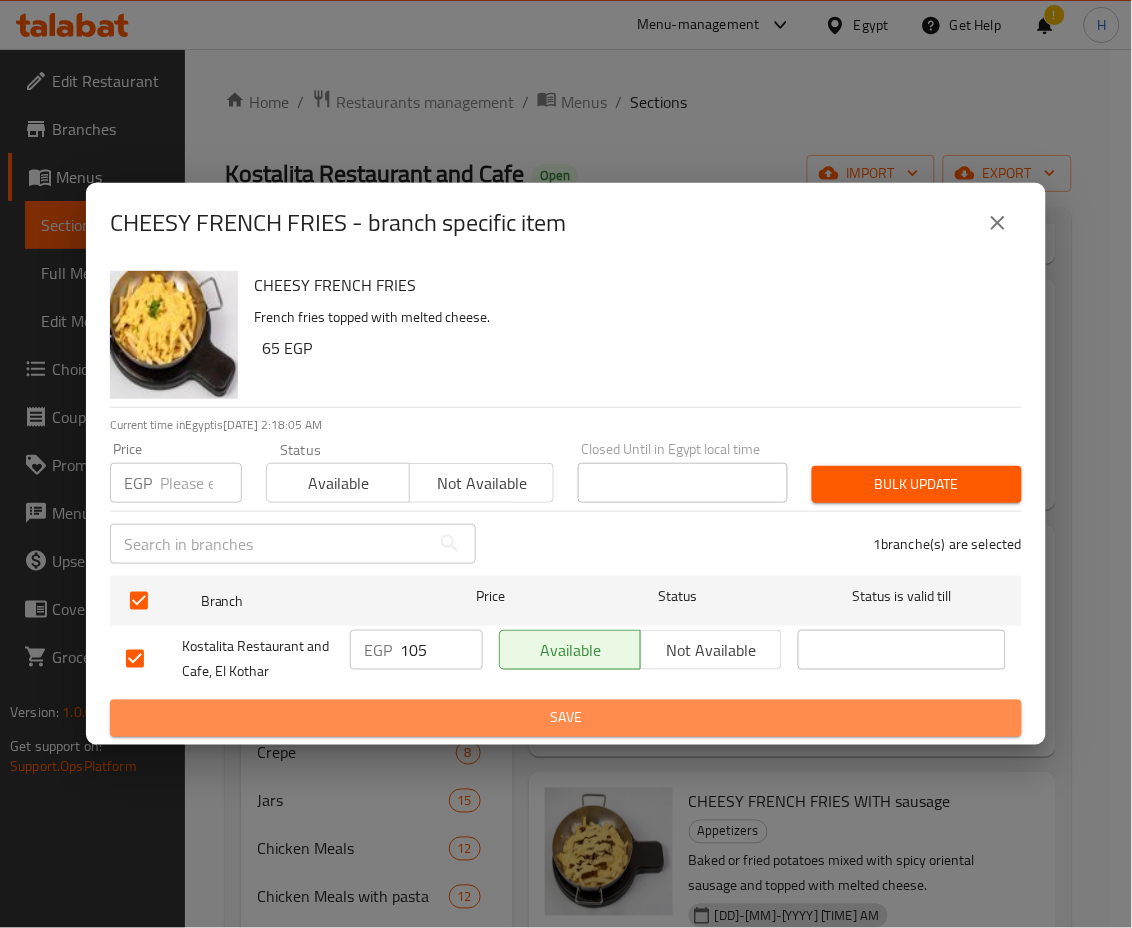 click on "Save" at bounding box center (566, 718) 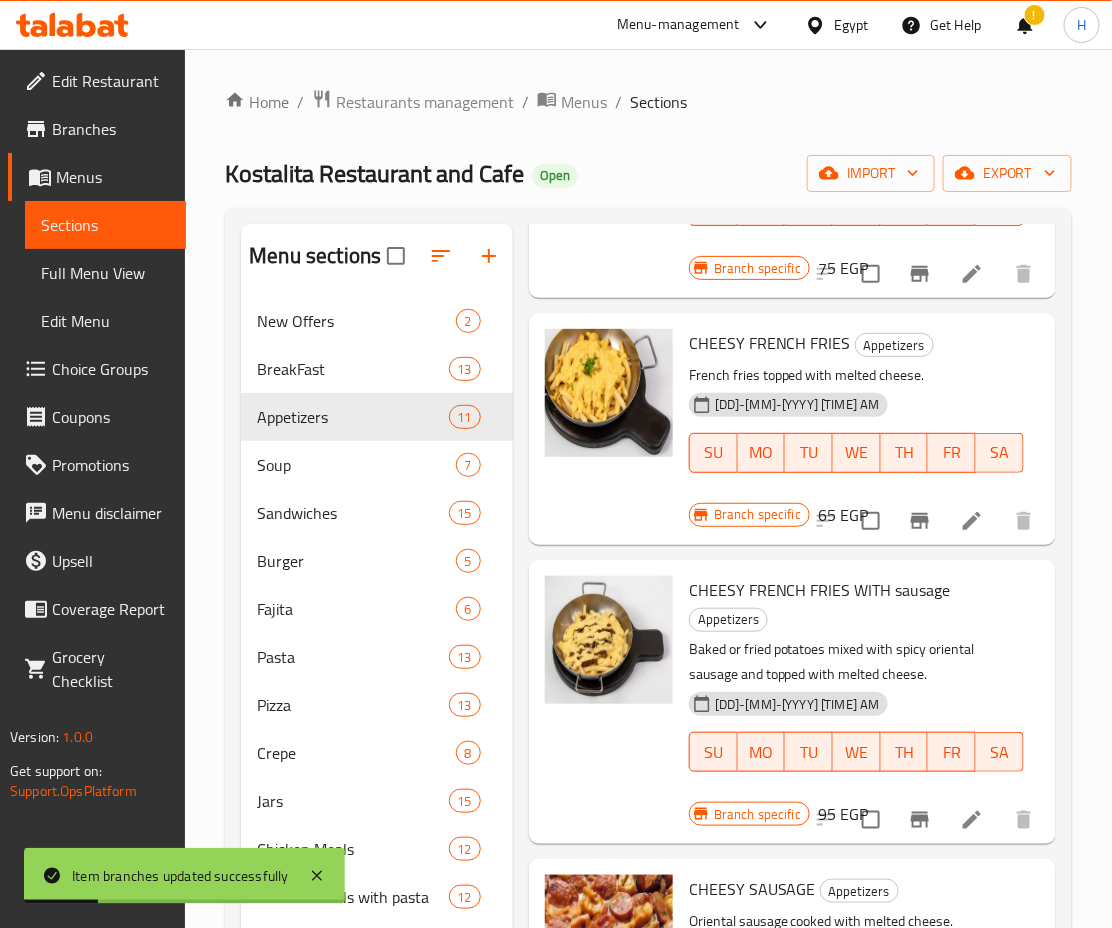 scroll, scrollTop: 1259, scrollLeft: 0, axis: vertical 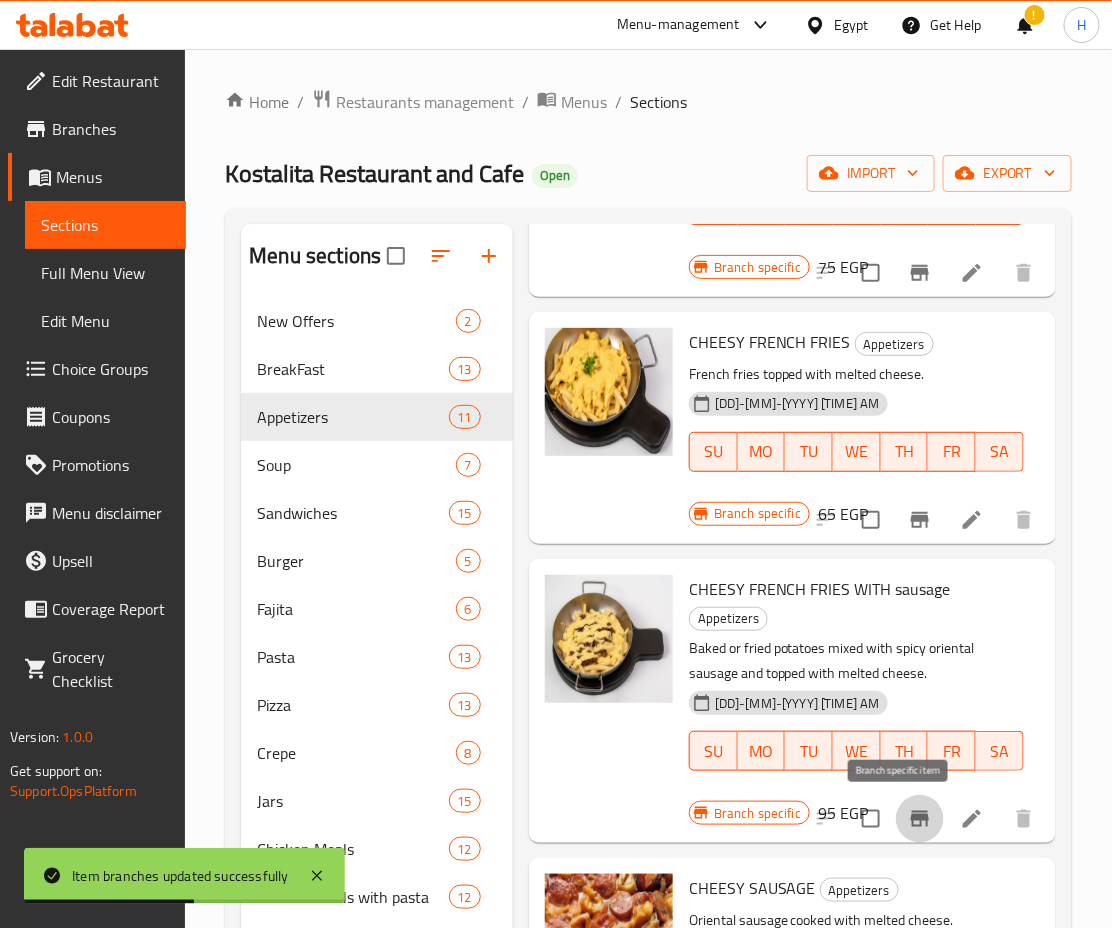 click 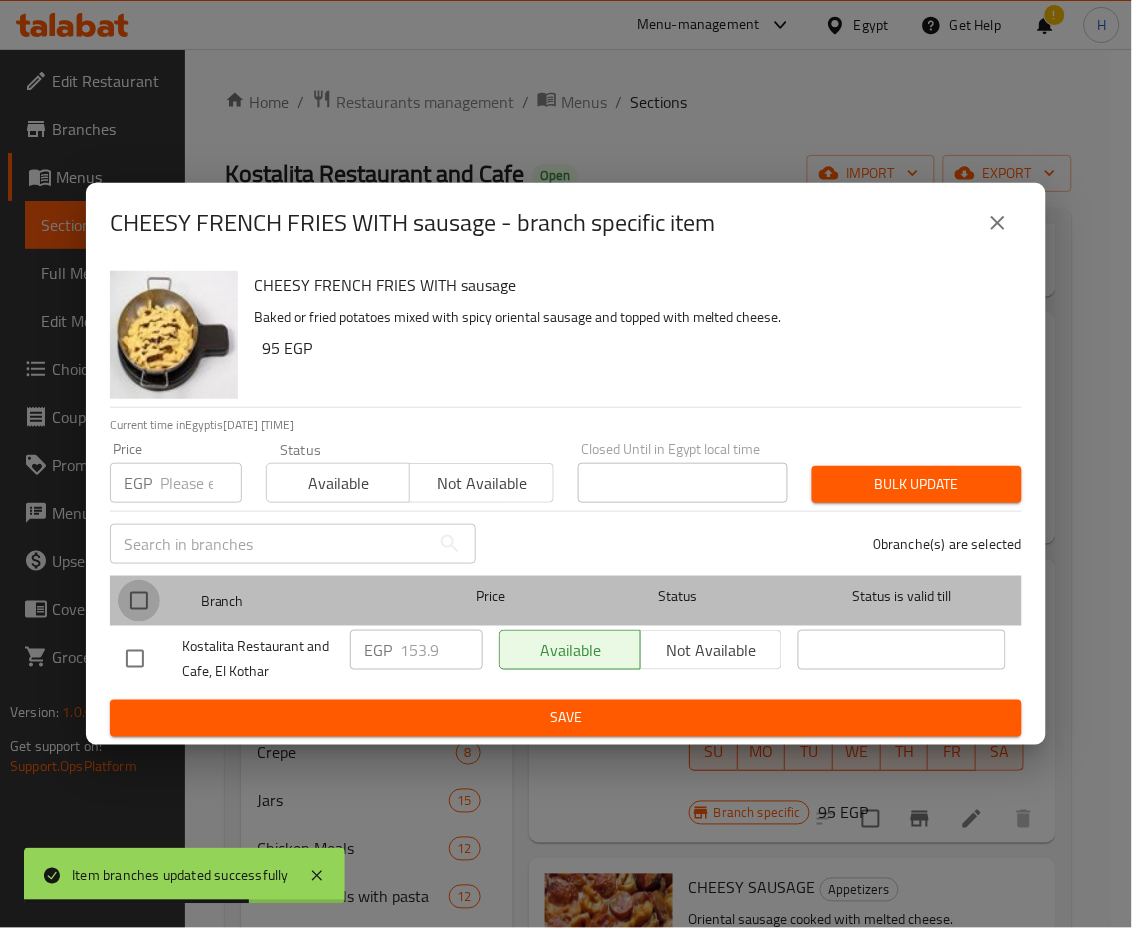 click at bounding box center (139, 601) 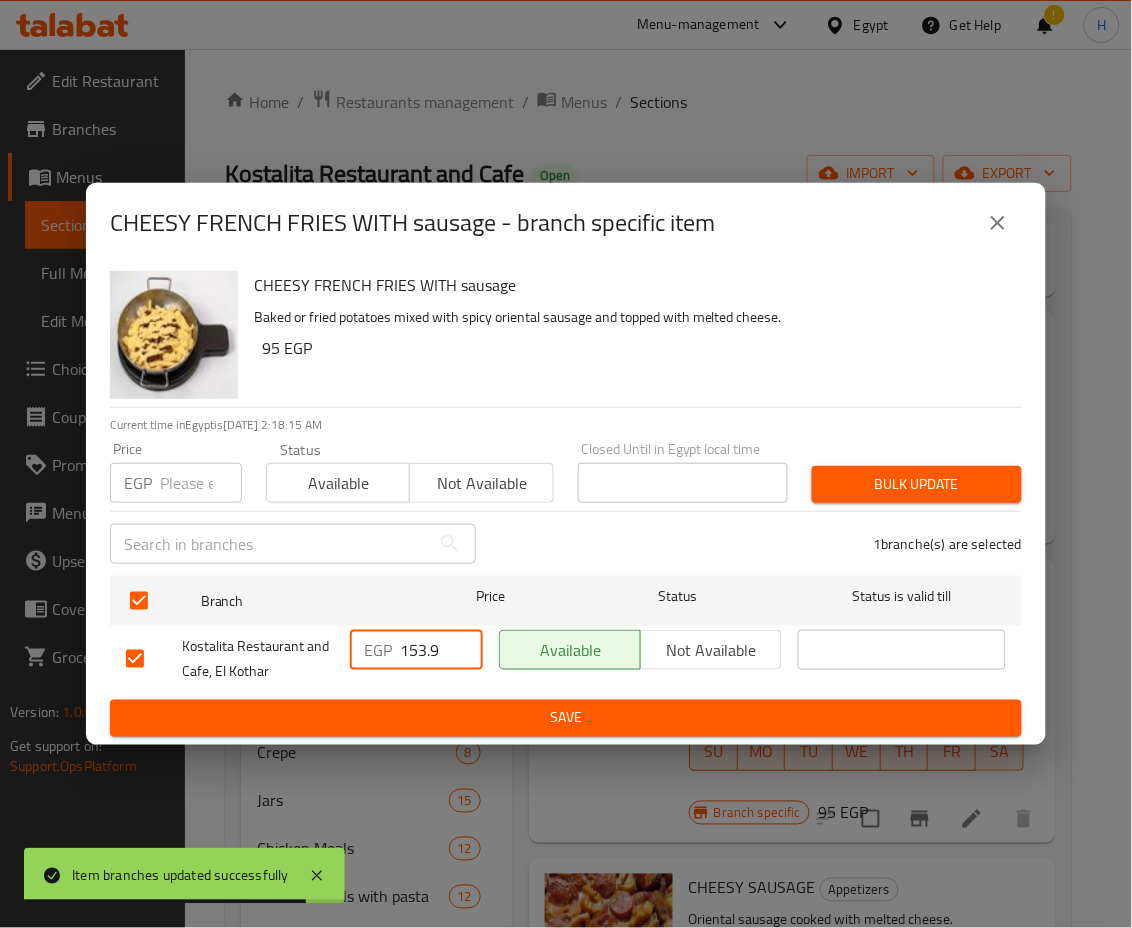 drag, startPoint x: 408, startPoint y: 649, endPoint x: 484, endPoint y: 685, distance: 84.095184 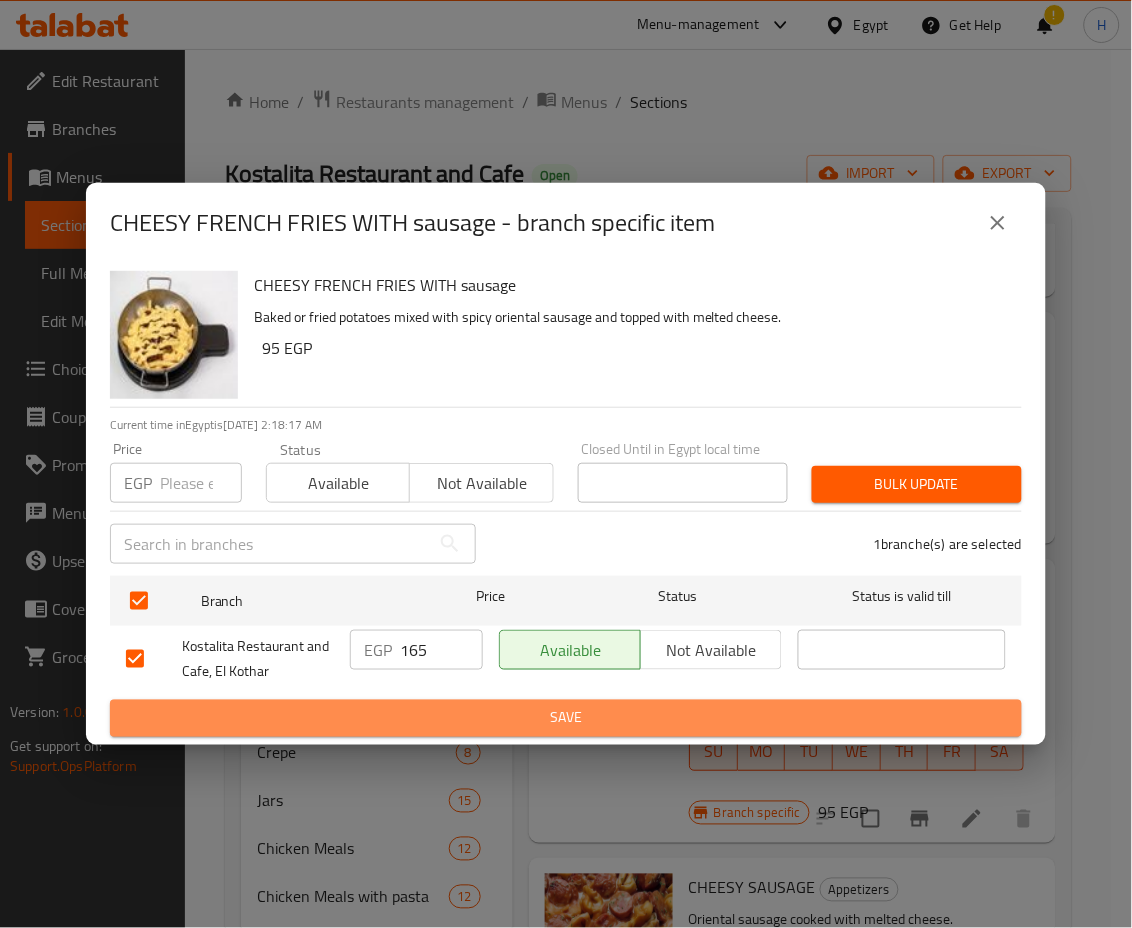 click on "Save" at bounding box center (566, 718) 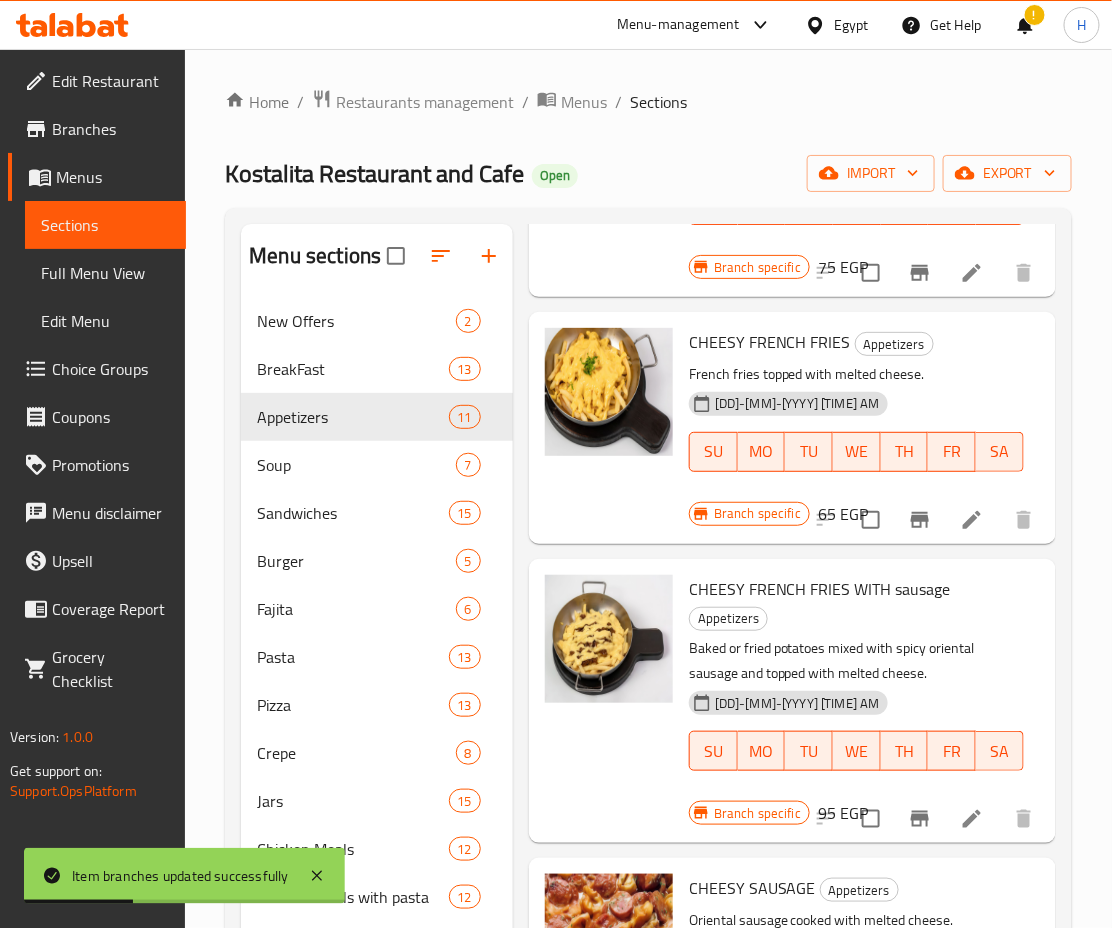 scroll, scrollTop: 1416, scrollLeft: 0, axis: vertical 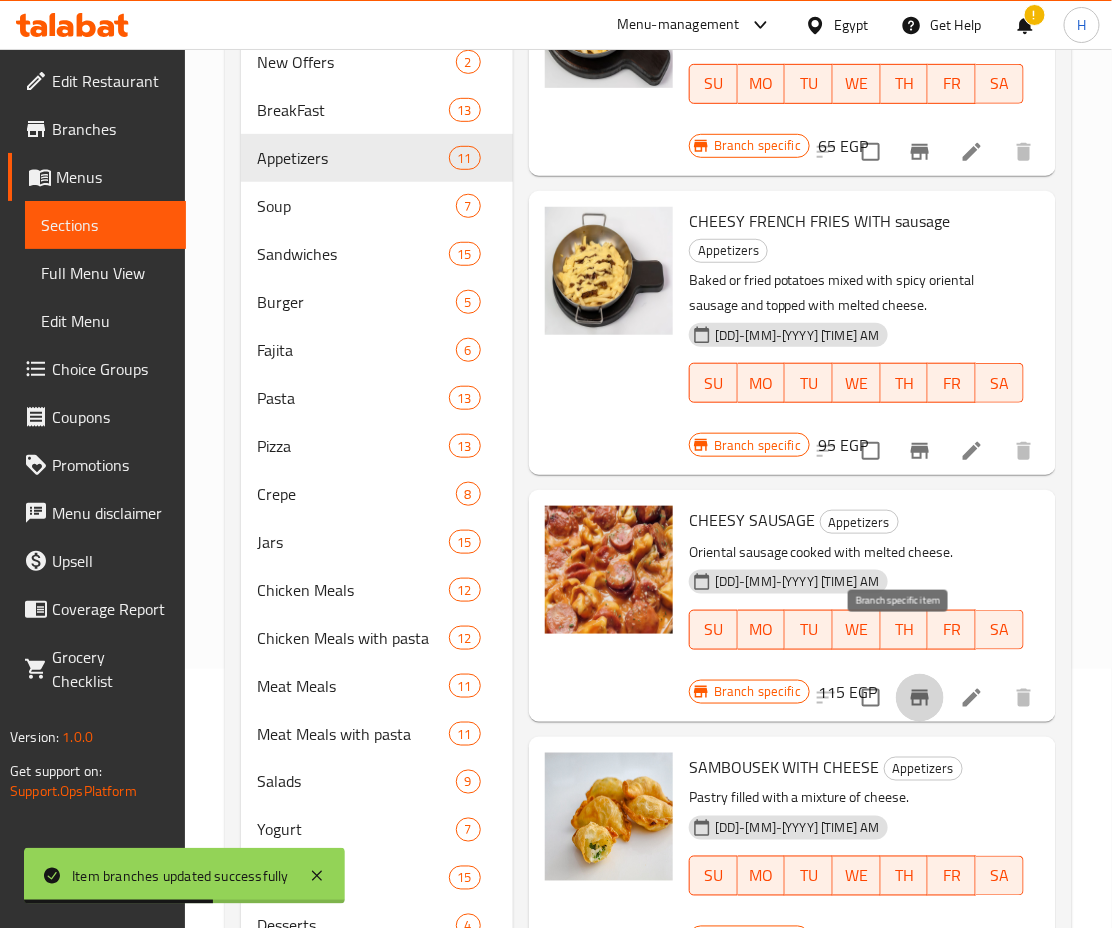 click 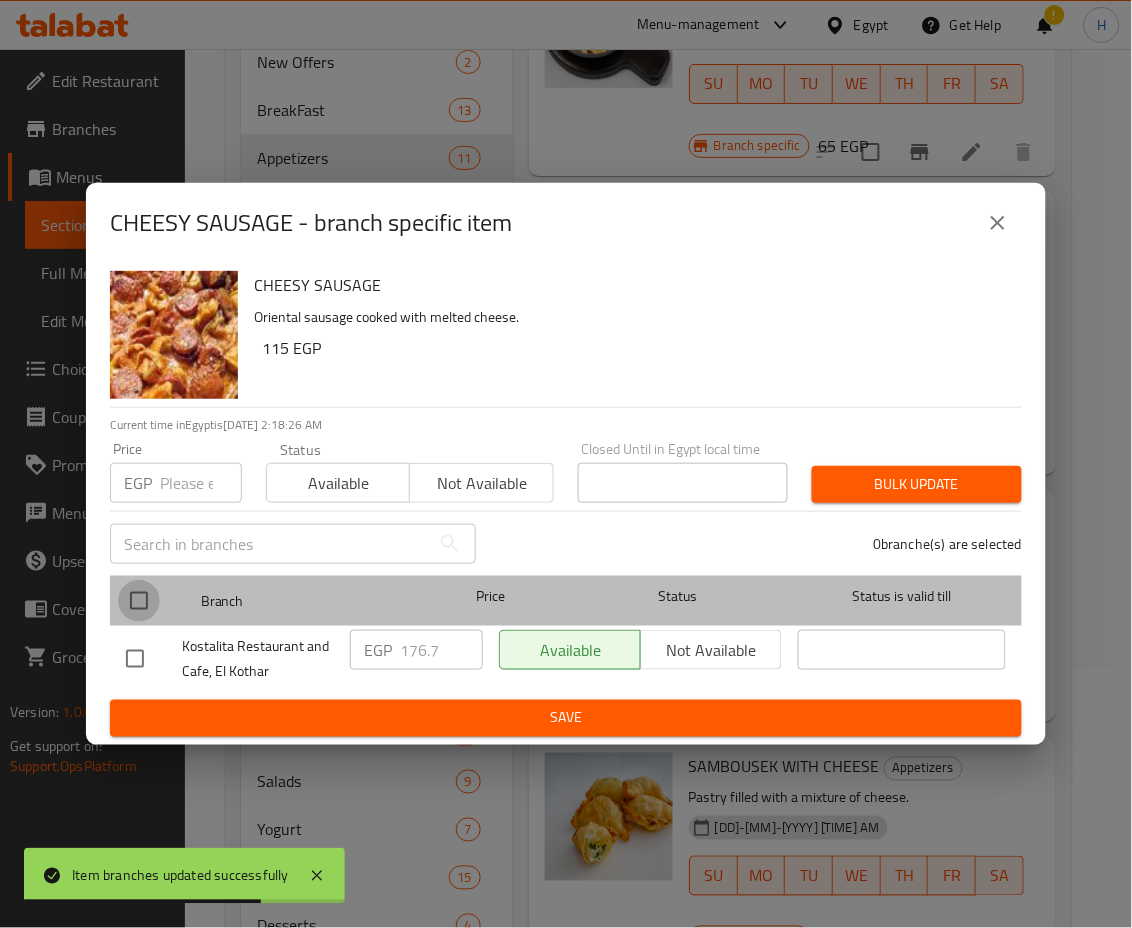 click at bounding box center (139, 601) 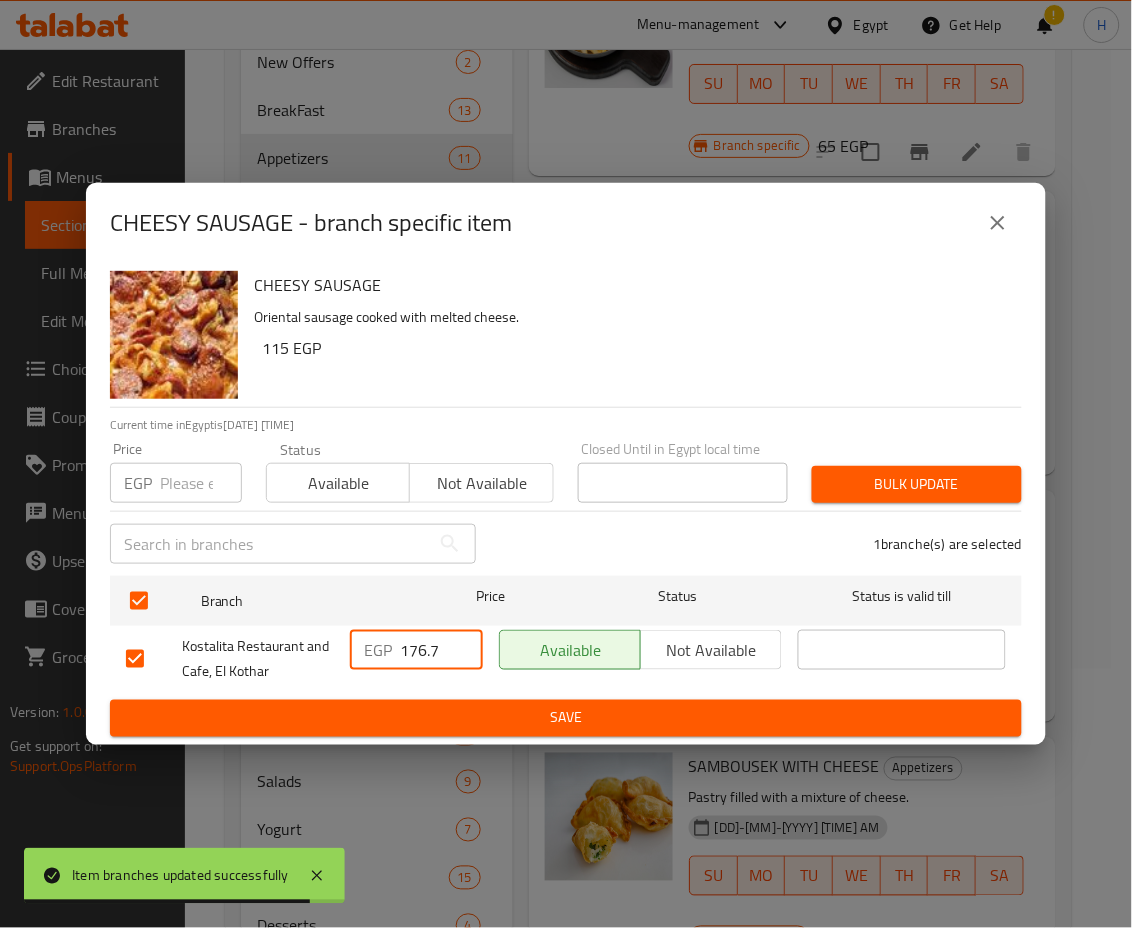 drag, startPoint x: 416, startPoint y: 652, endPoint x: 452, endPoint y: 657, distance: 36.345562 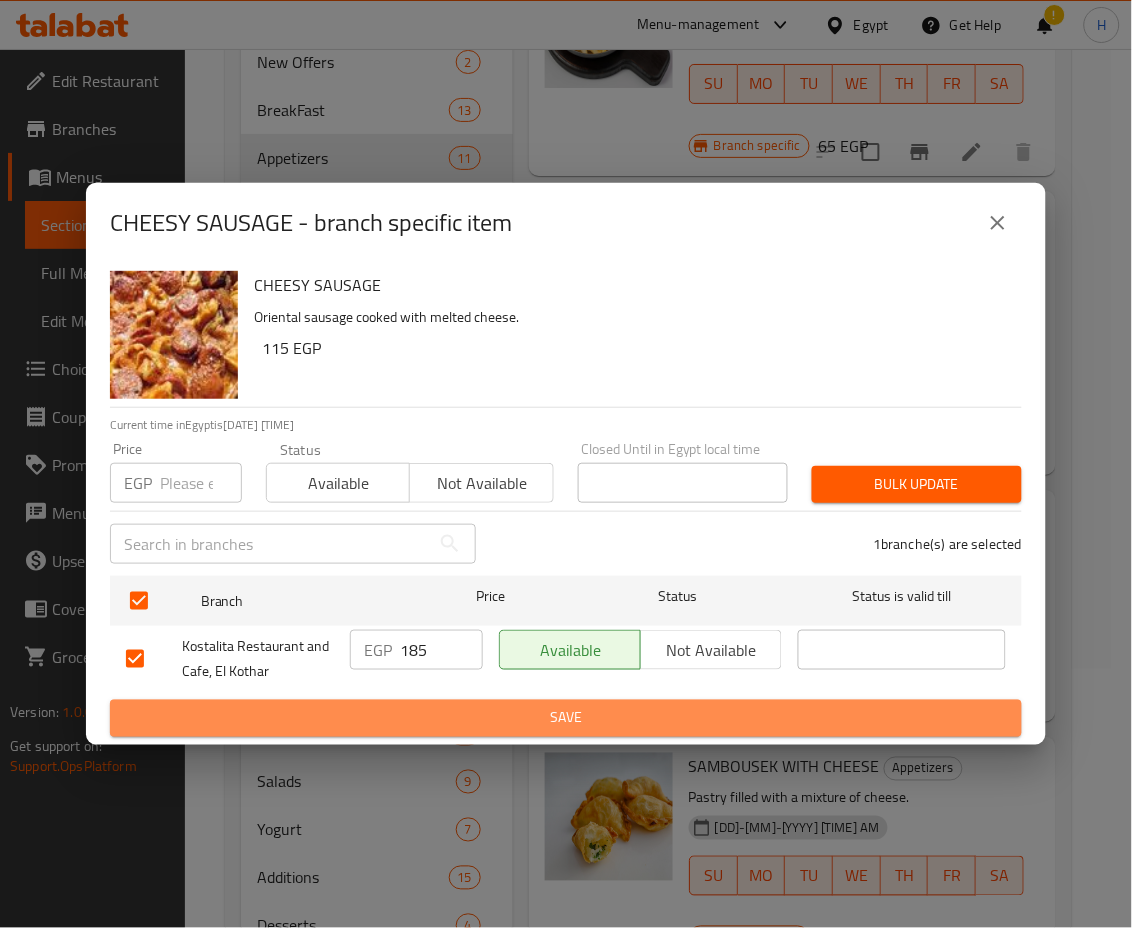 click on "Save" at bounding box center (566, 718) 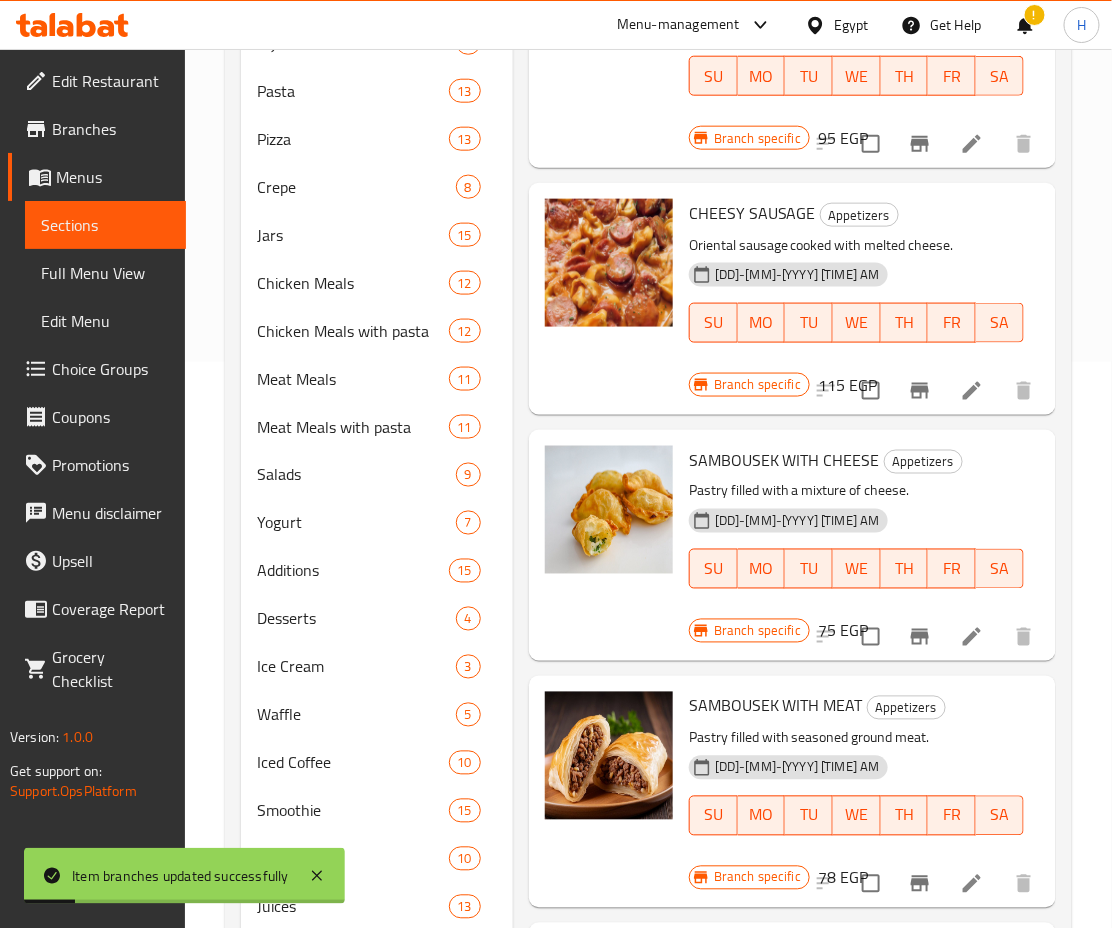 scroll, scrollTop: 574, scrollLeft: 0, axis: vertical 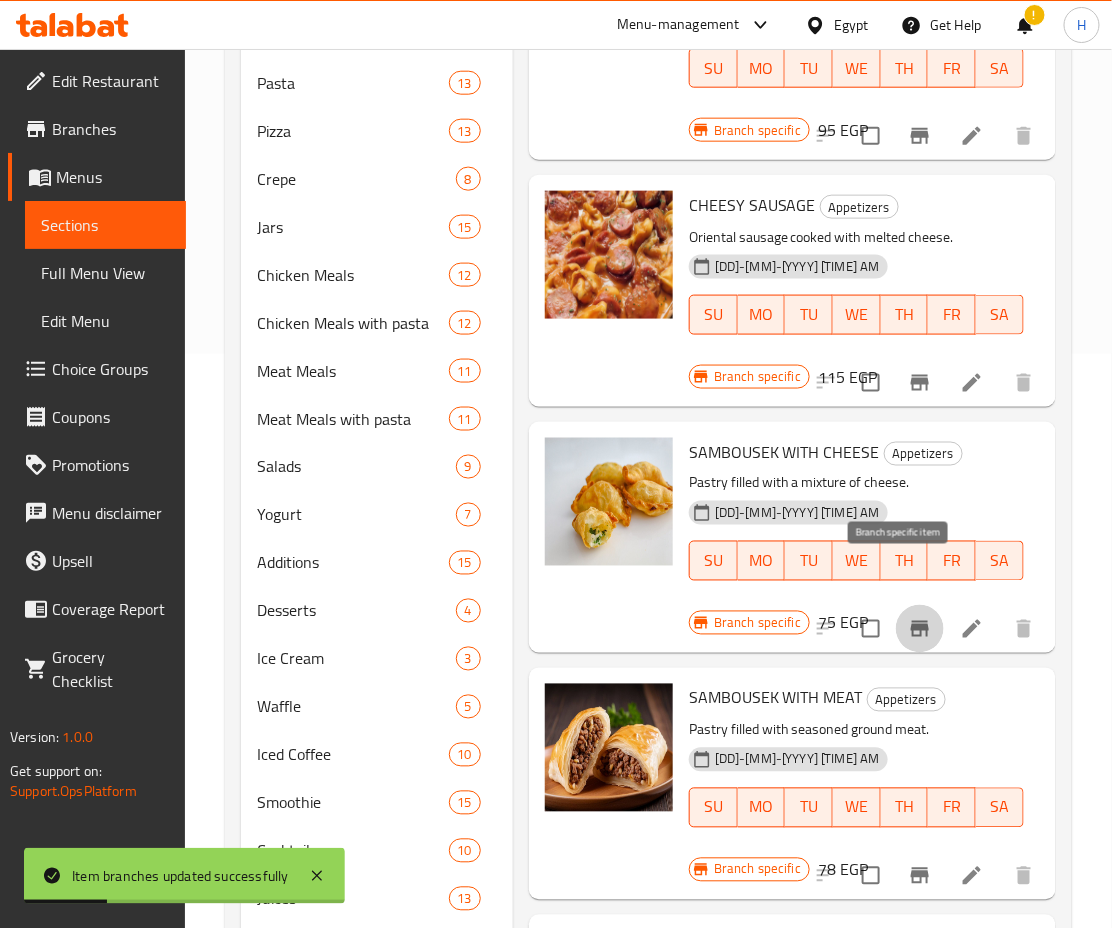 click 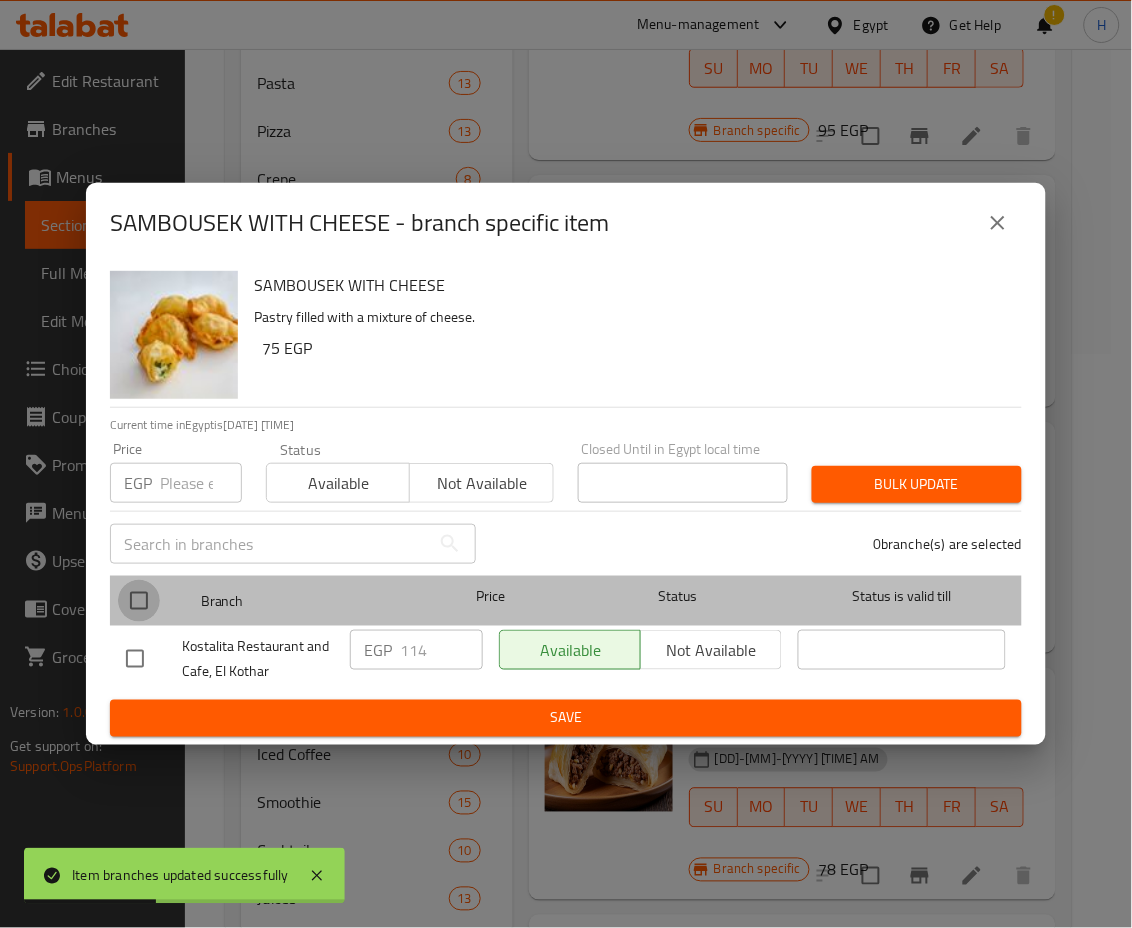 click at bounding box center [139, 601] 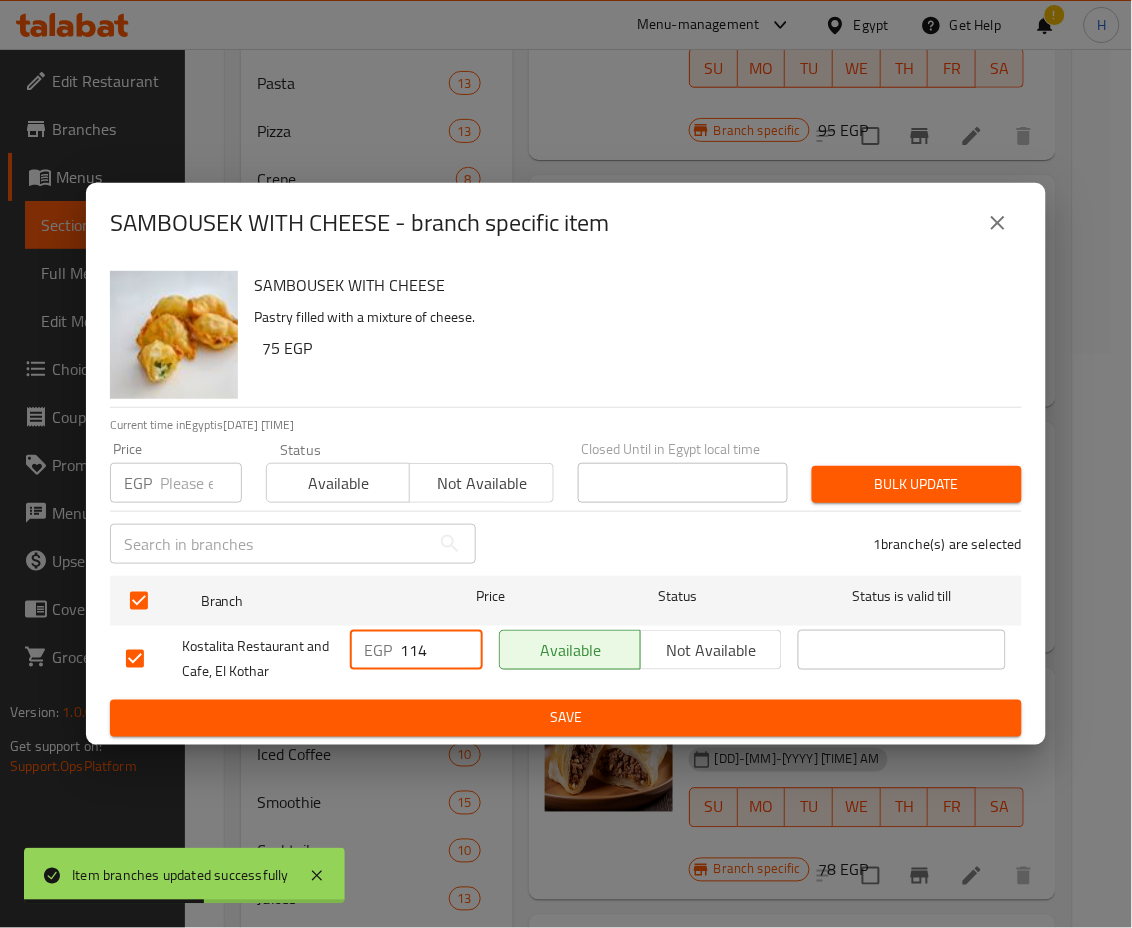 drag, startPoint x: 407, startPoint y: 652, endPoint x: 483, endPoint y: 683, distance: 82.07923 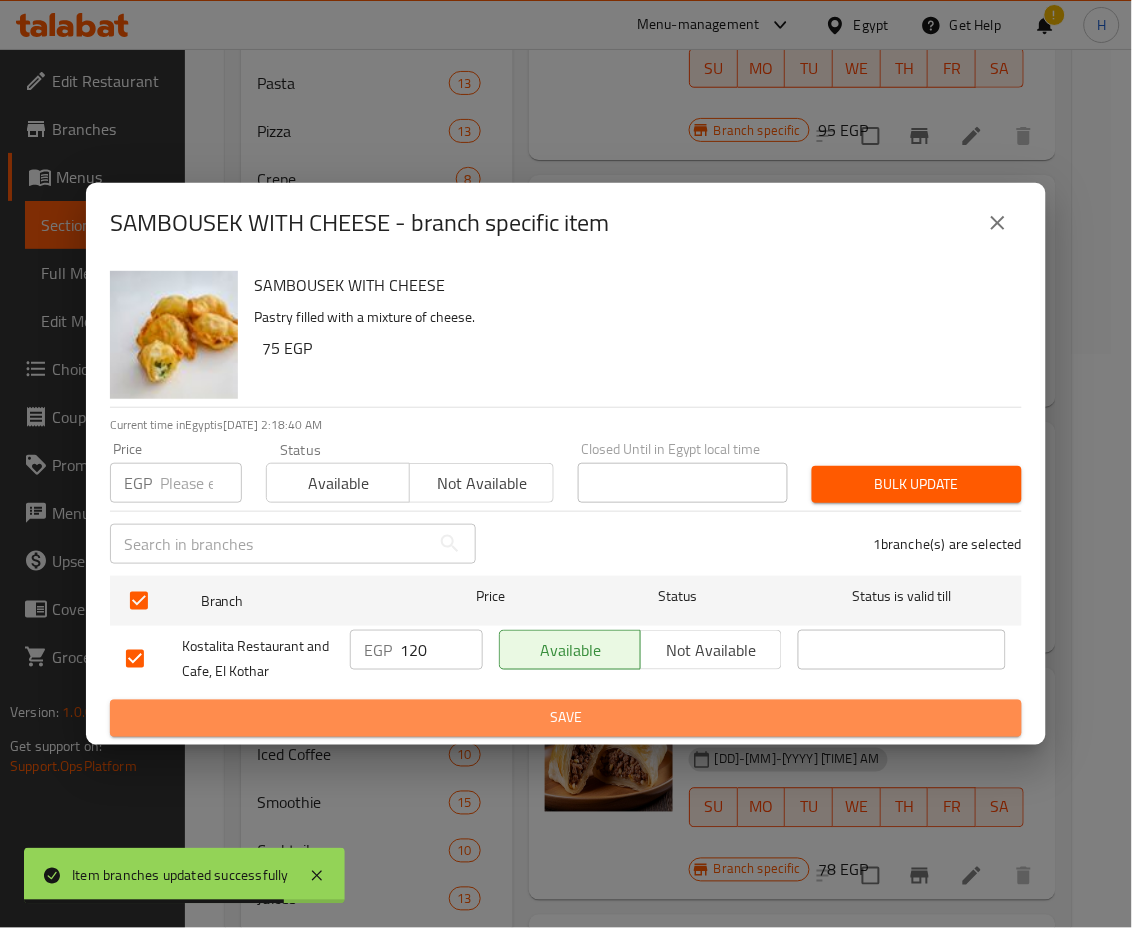 click on "Save" at bounding box center (566, 718) 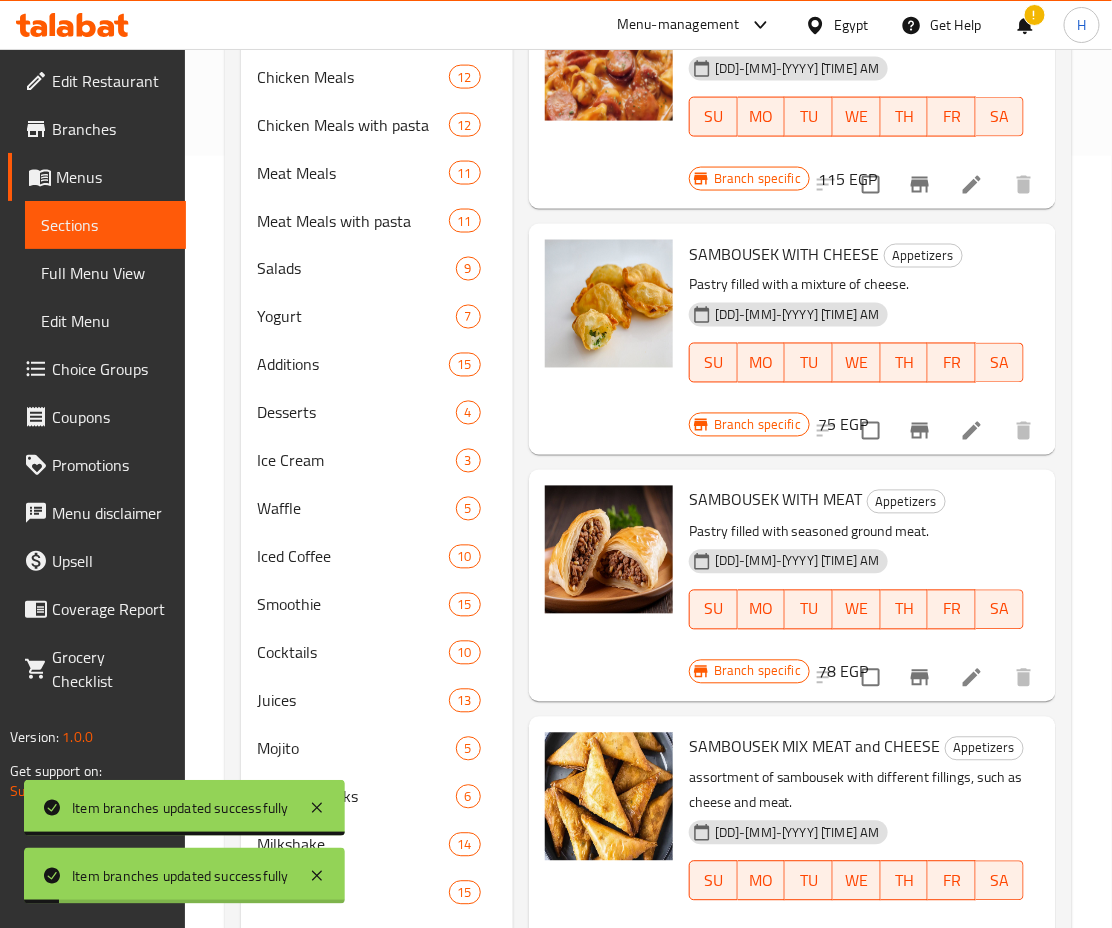 scroll, scrollTop: 774, scrollLeft: 0, axis: vertical 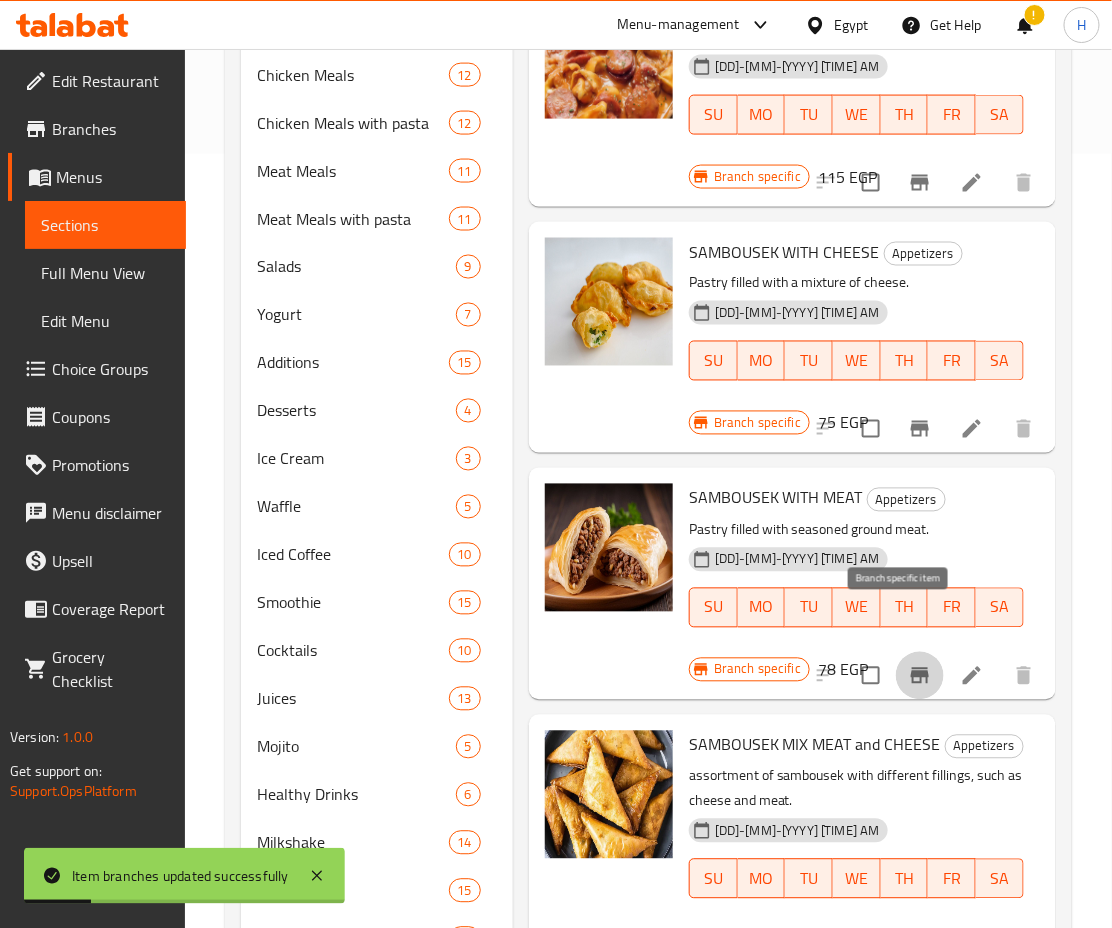 click at bounding box center (920, 676) 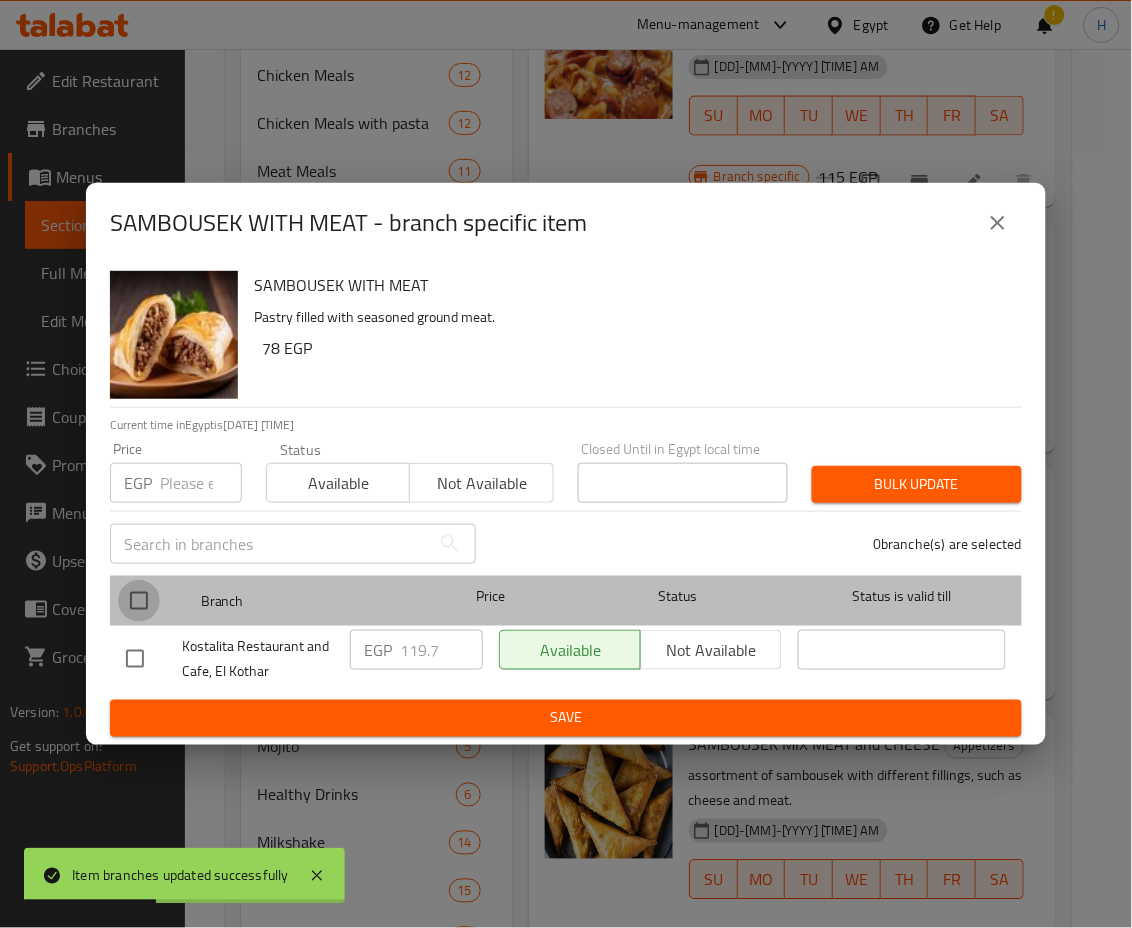 click at bounding box center (139, 601) 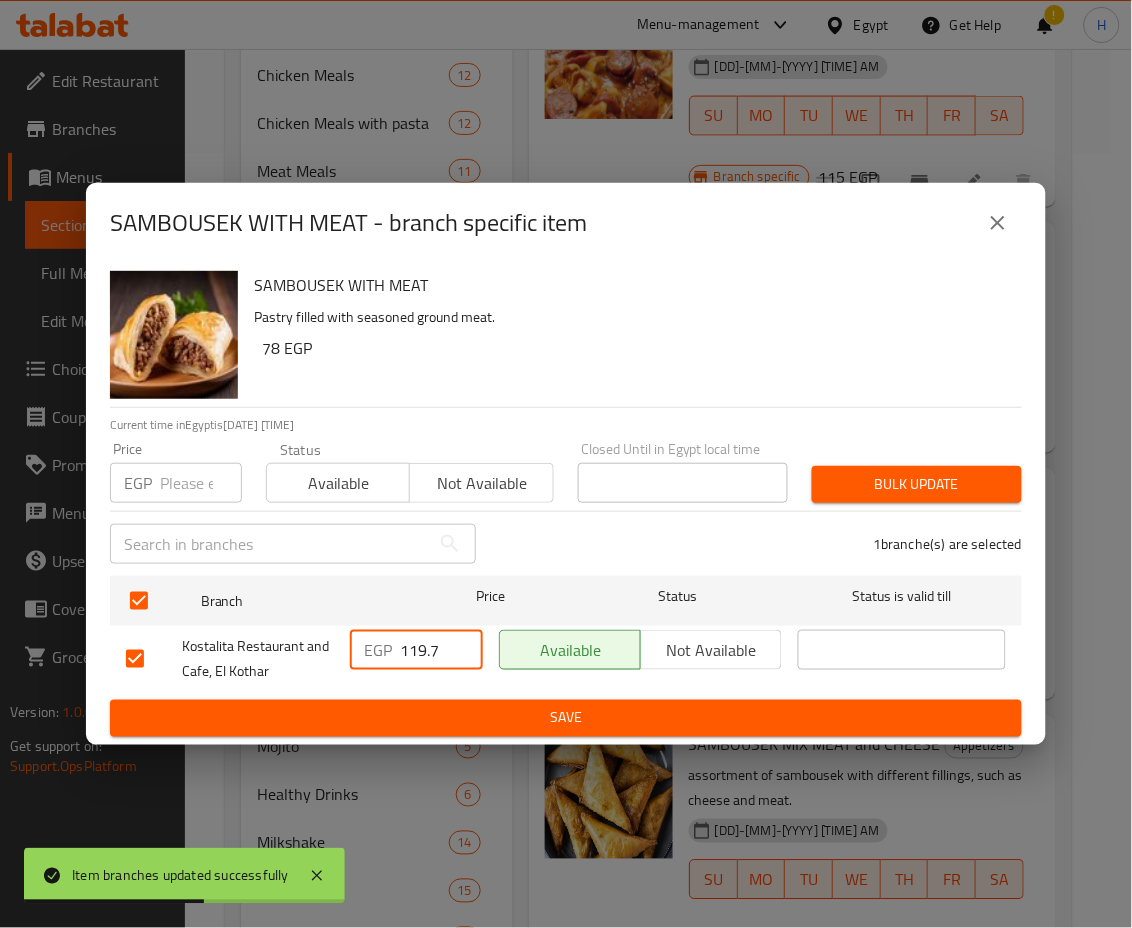 drag, startPoint x: 407, startPoint y: 644, endPoint x: 468, endPoint y: 677, distance: 69.354164 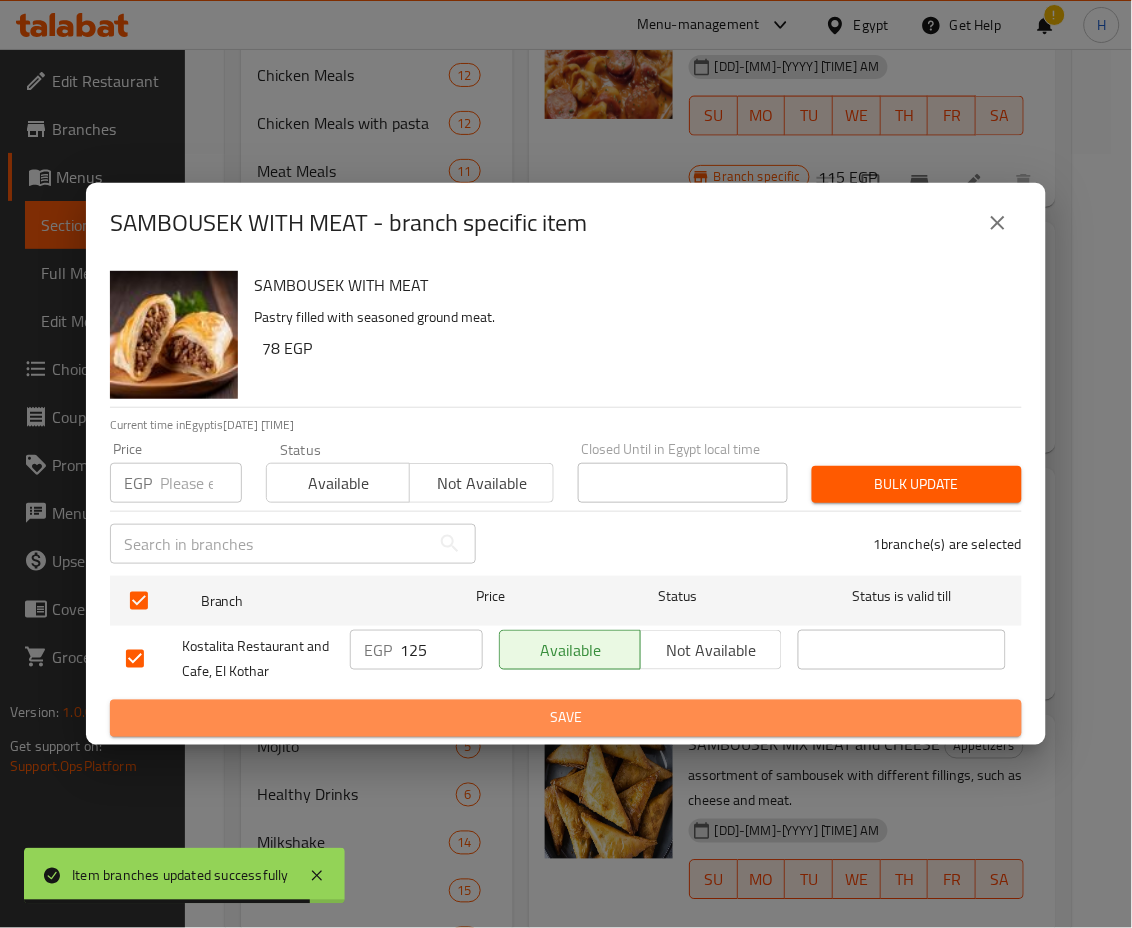 click on "Save" at bounding box center [566, 718] 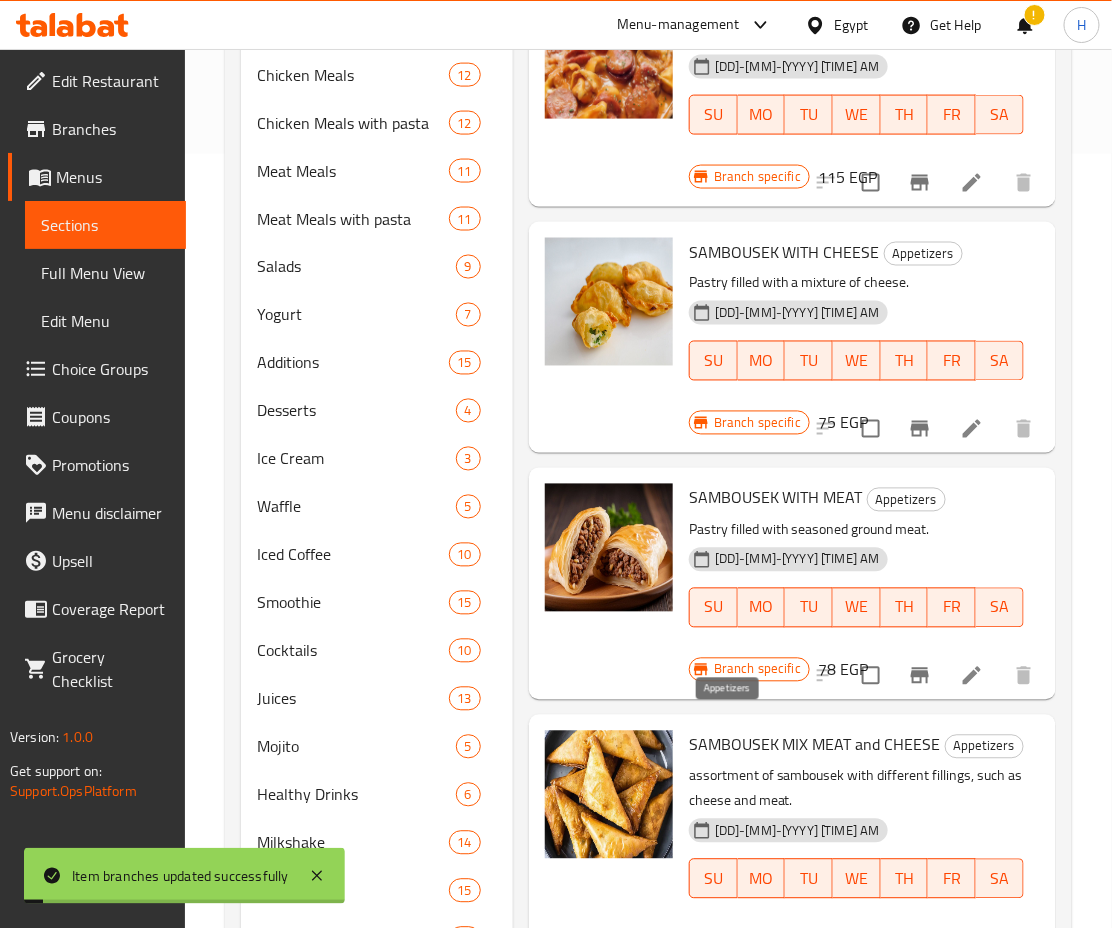 scroll, scrollTop: 873, scrollLeft: 0, axis: vertical 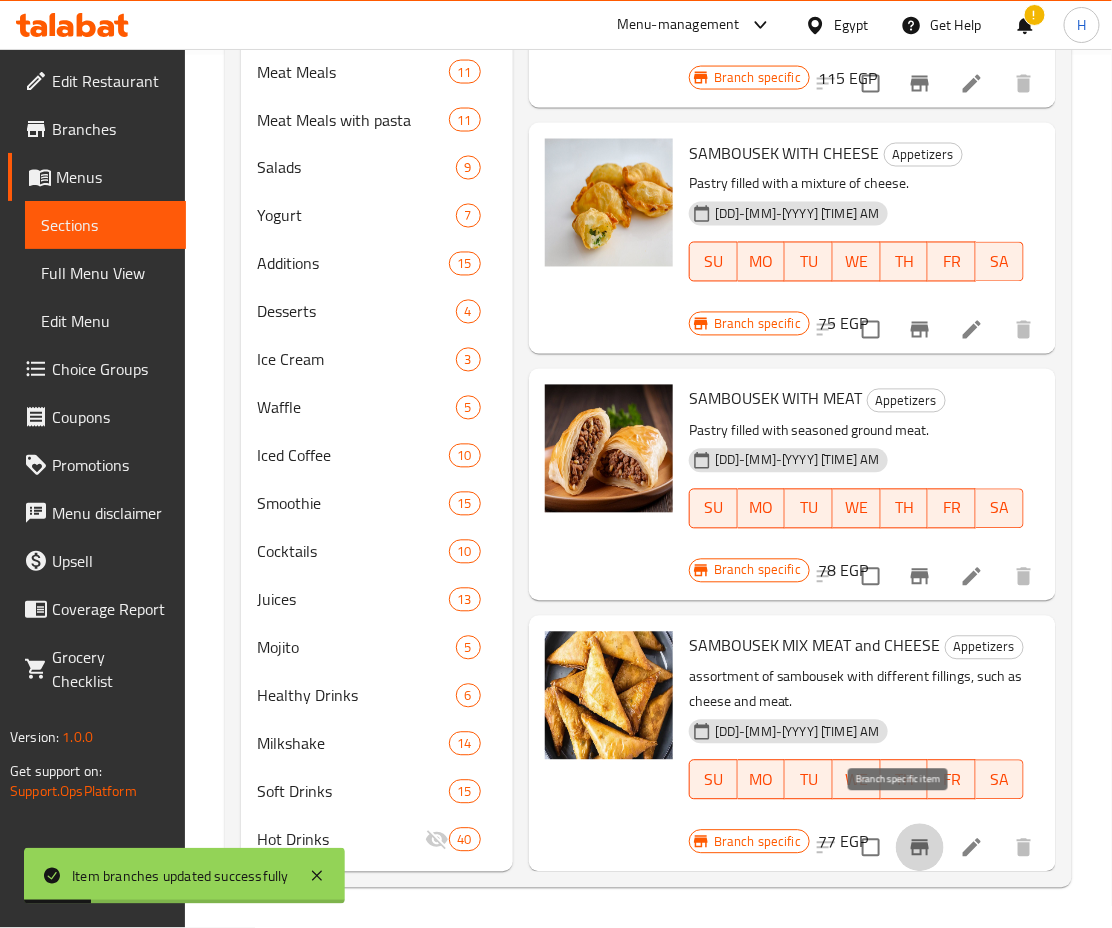click at bounding box center (920, 848) 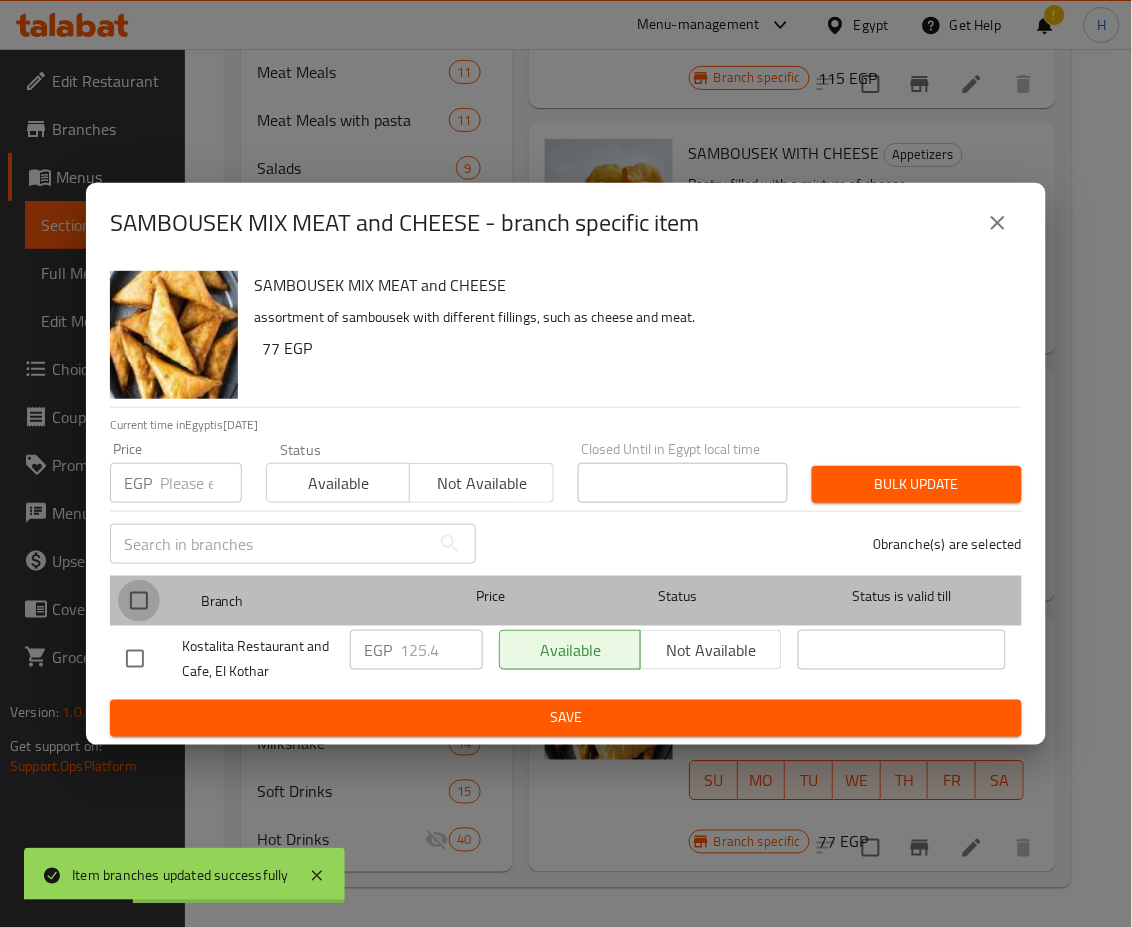 click at bounding box center [139, 601] 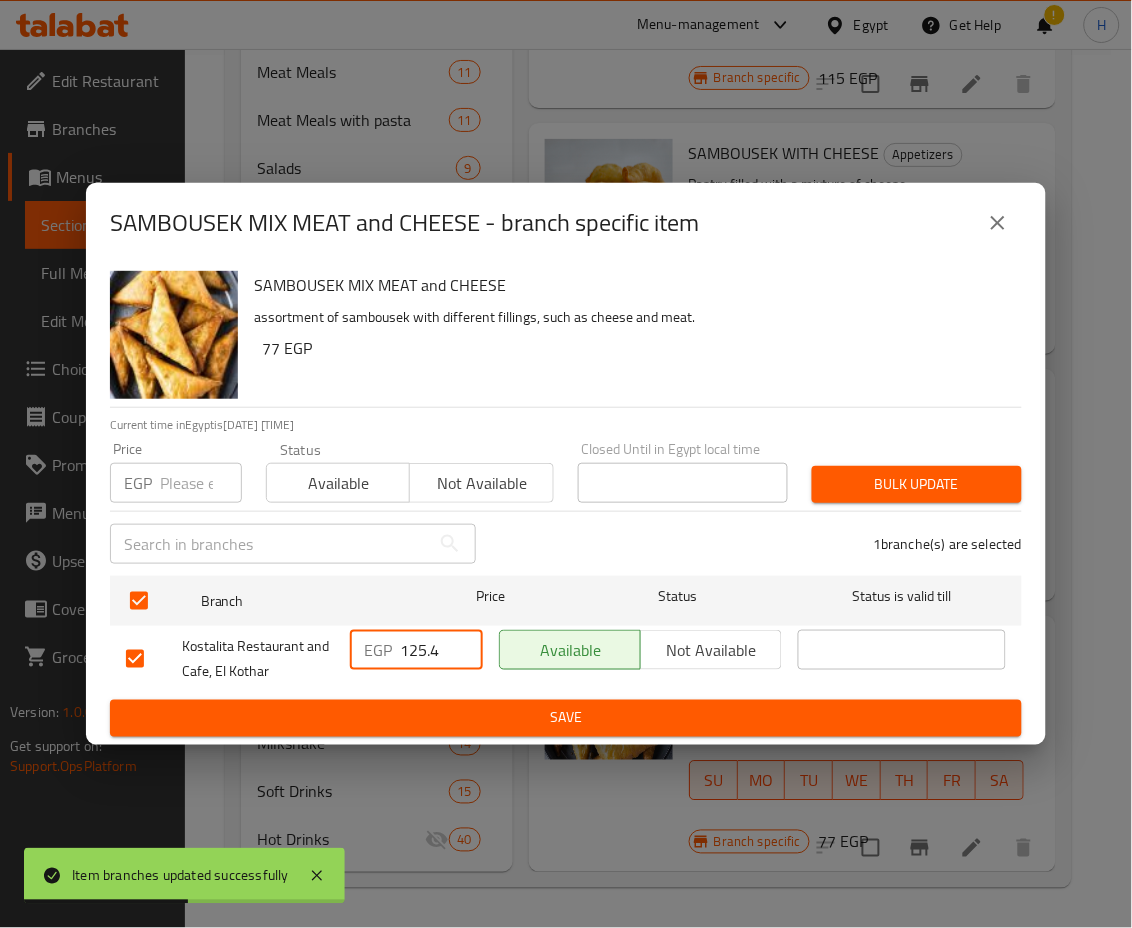 drag, startPoint x: 416, startPoint y: 648, endPoint x: 464, endPoint y: 655, distance: 48.507732 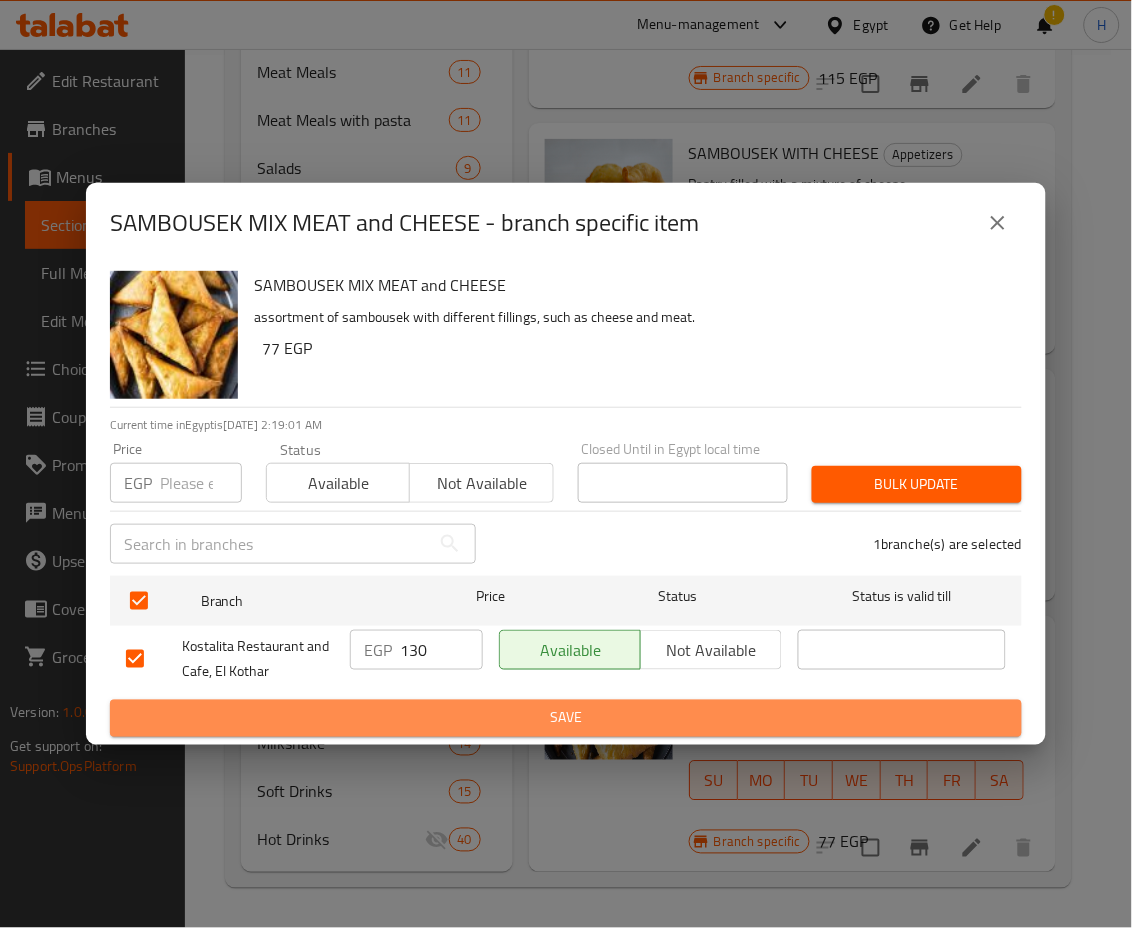 click on "Save" at bounding box center [566, 718] 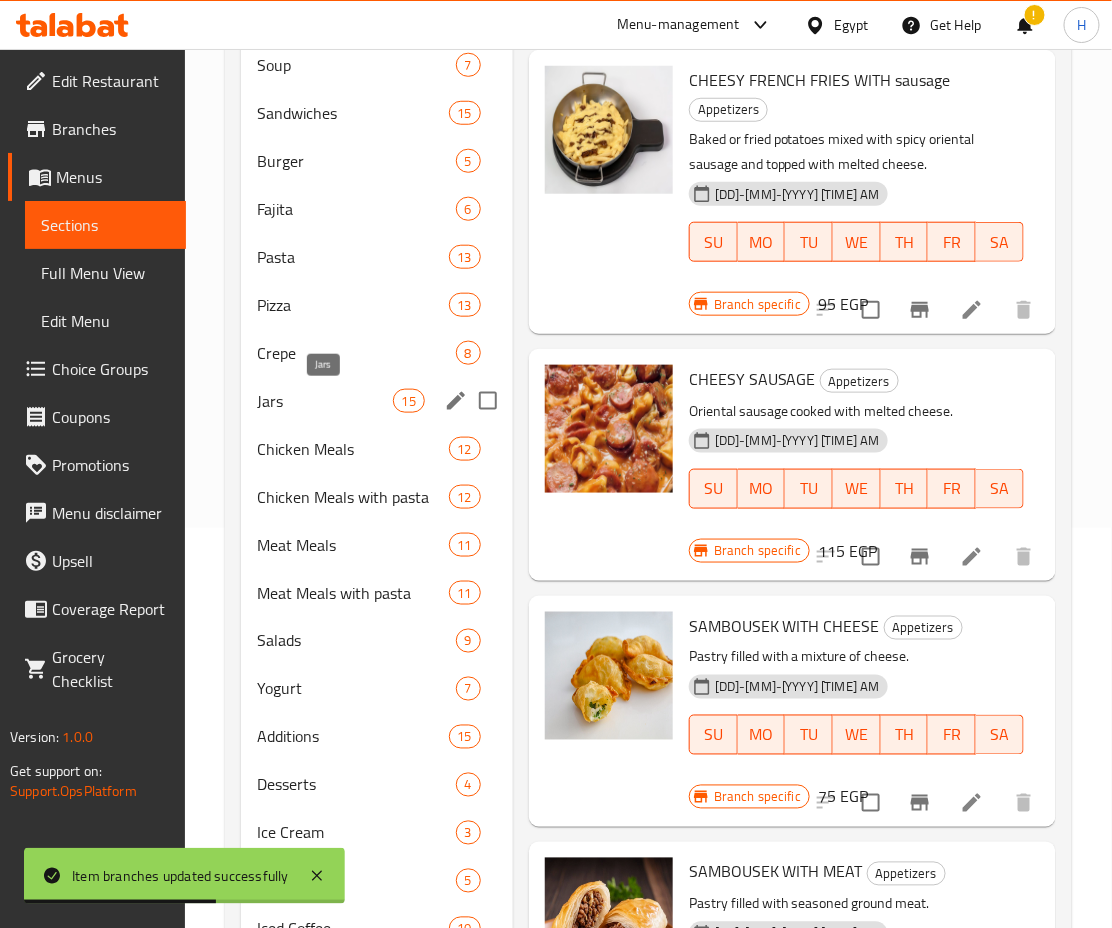 scroll, scrollTop: 386, scrollLeft: 0, axis: vertical 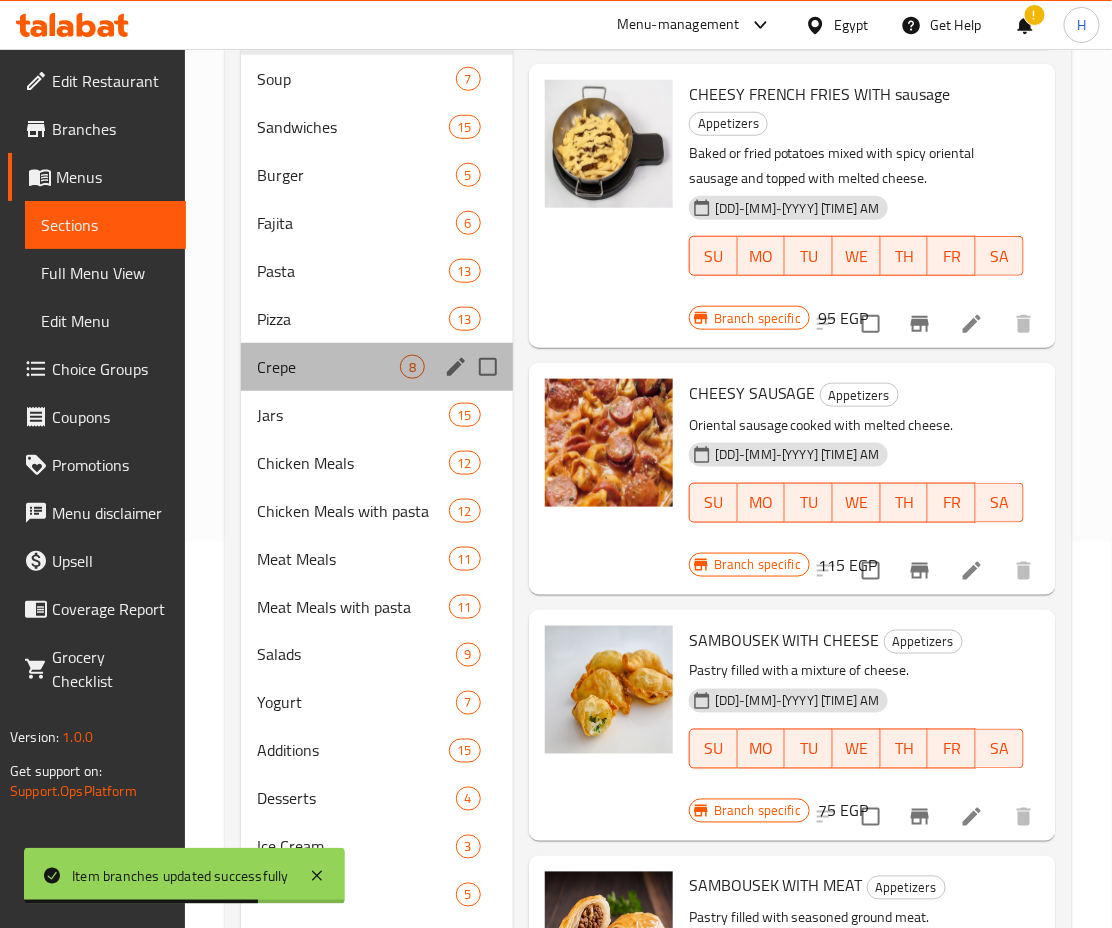click on "Crepe 8" at bounding box center [377, 367] 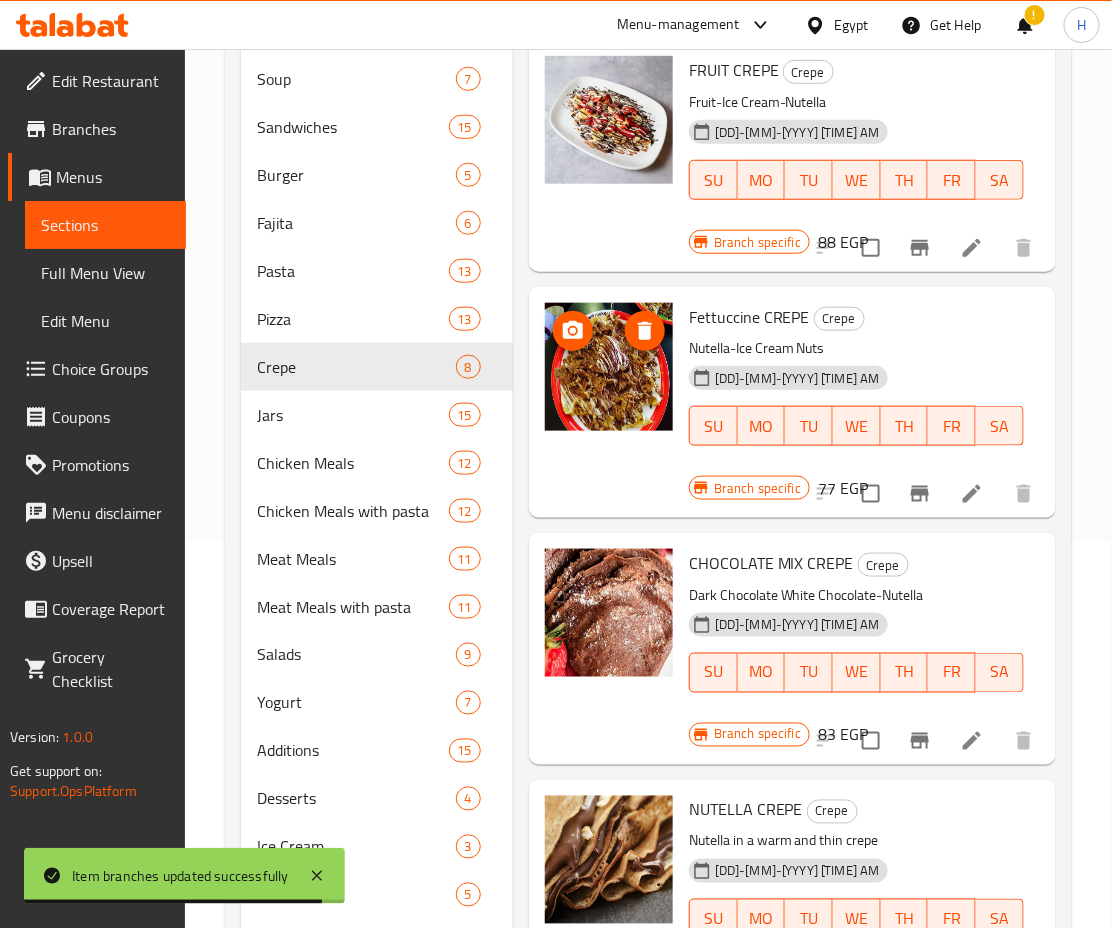 scroll, scrollTop: 0, scrollLeft: 0, axis: both 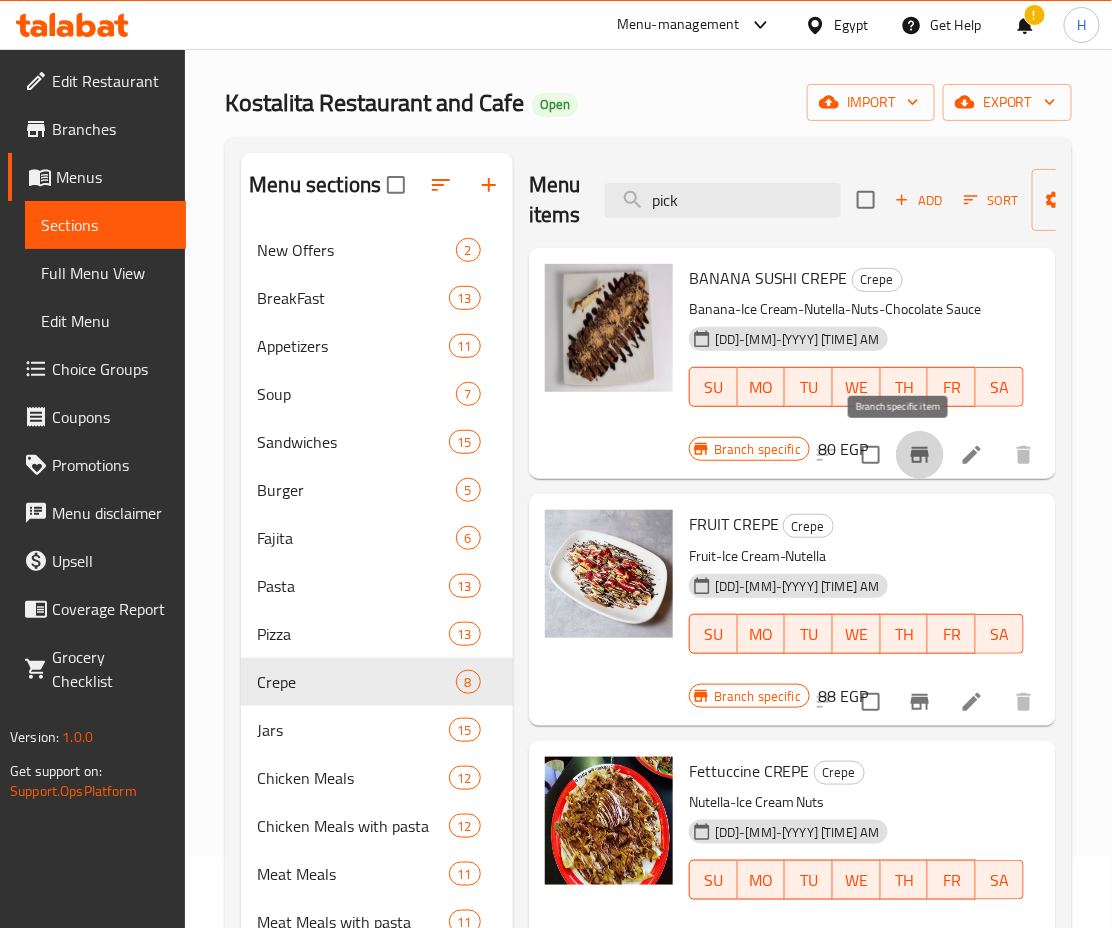 click at bounding box center [920, 455] 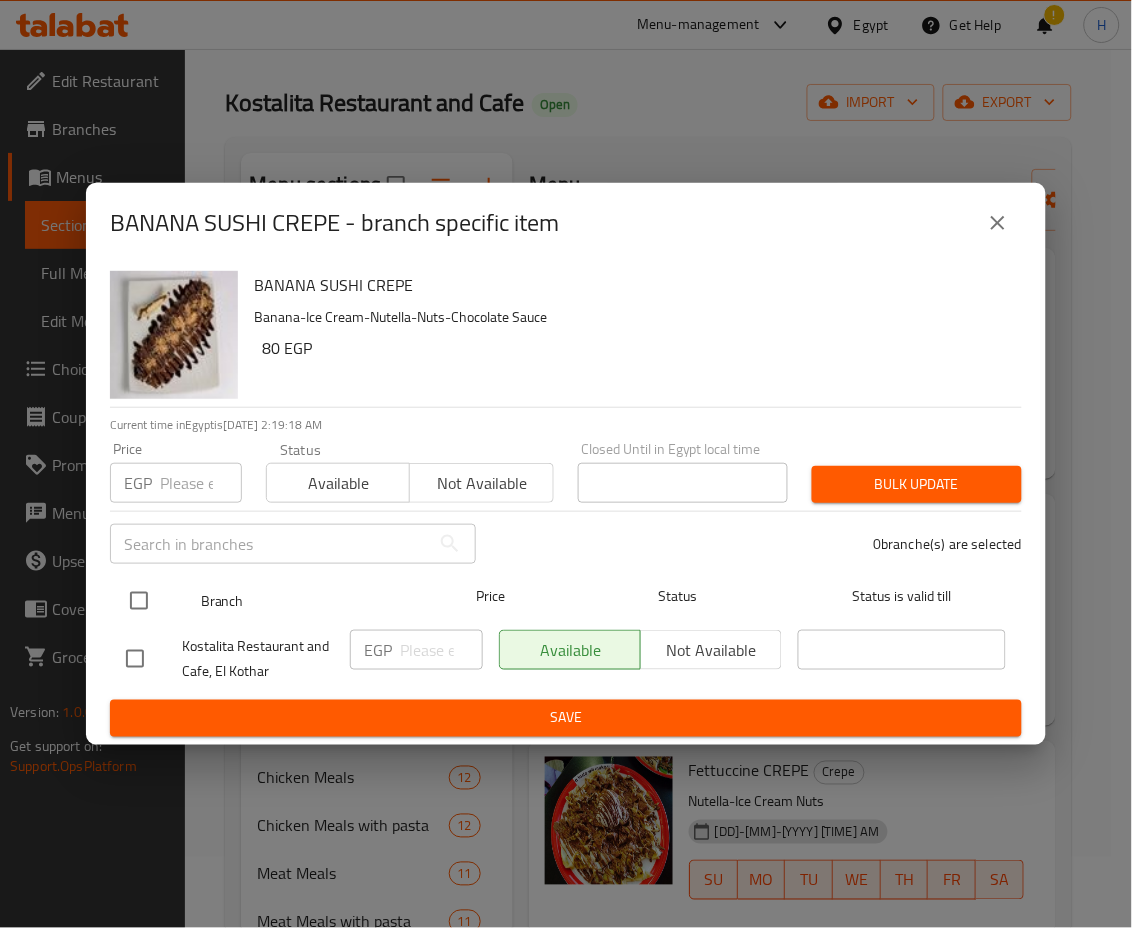 click at bounding box center [139, 601] 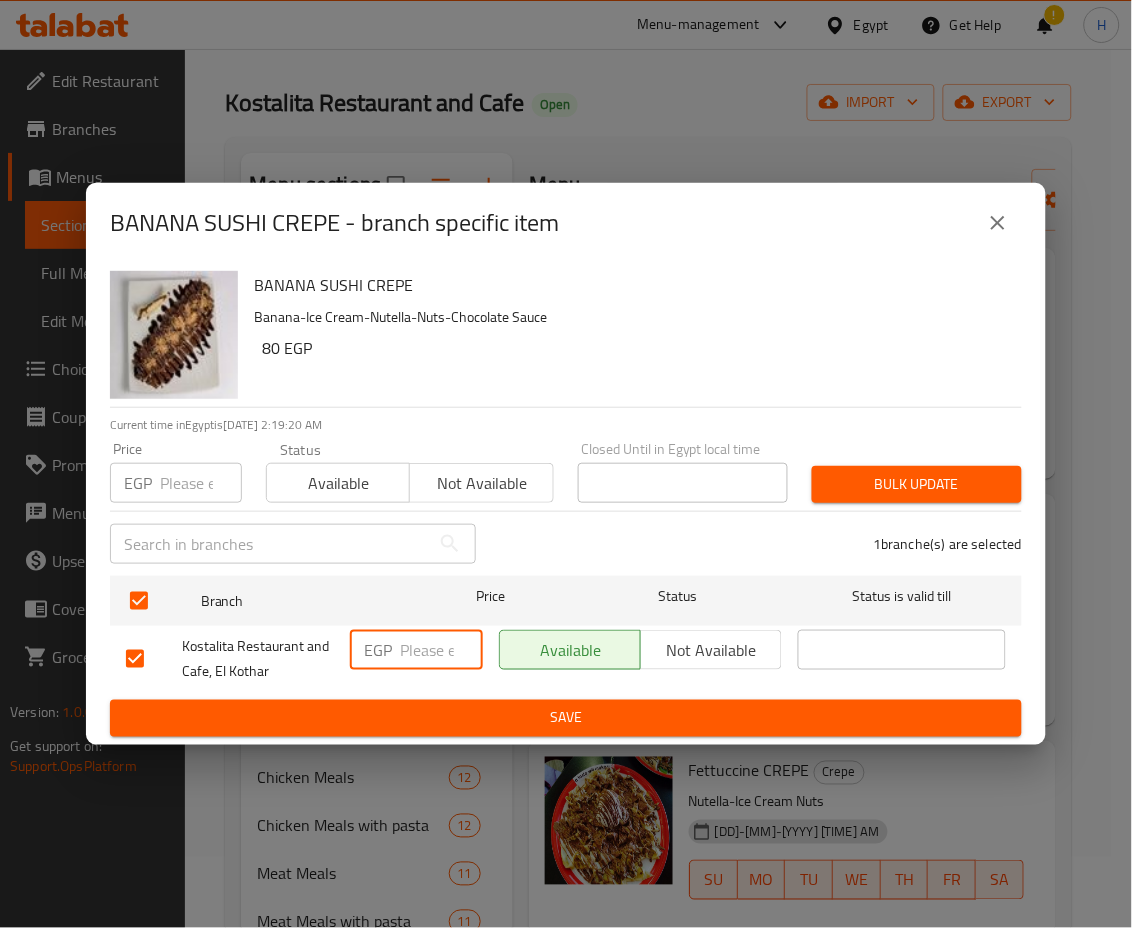 drag, startPoint x: 406, startPoint y: 647, endPoint x: 482, endPoint y: 668, distance: 78.84795 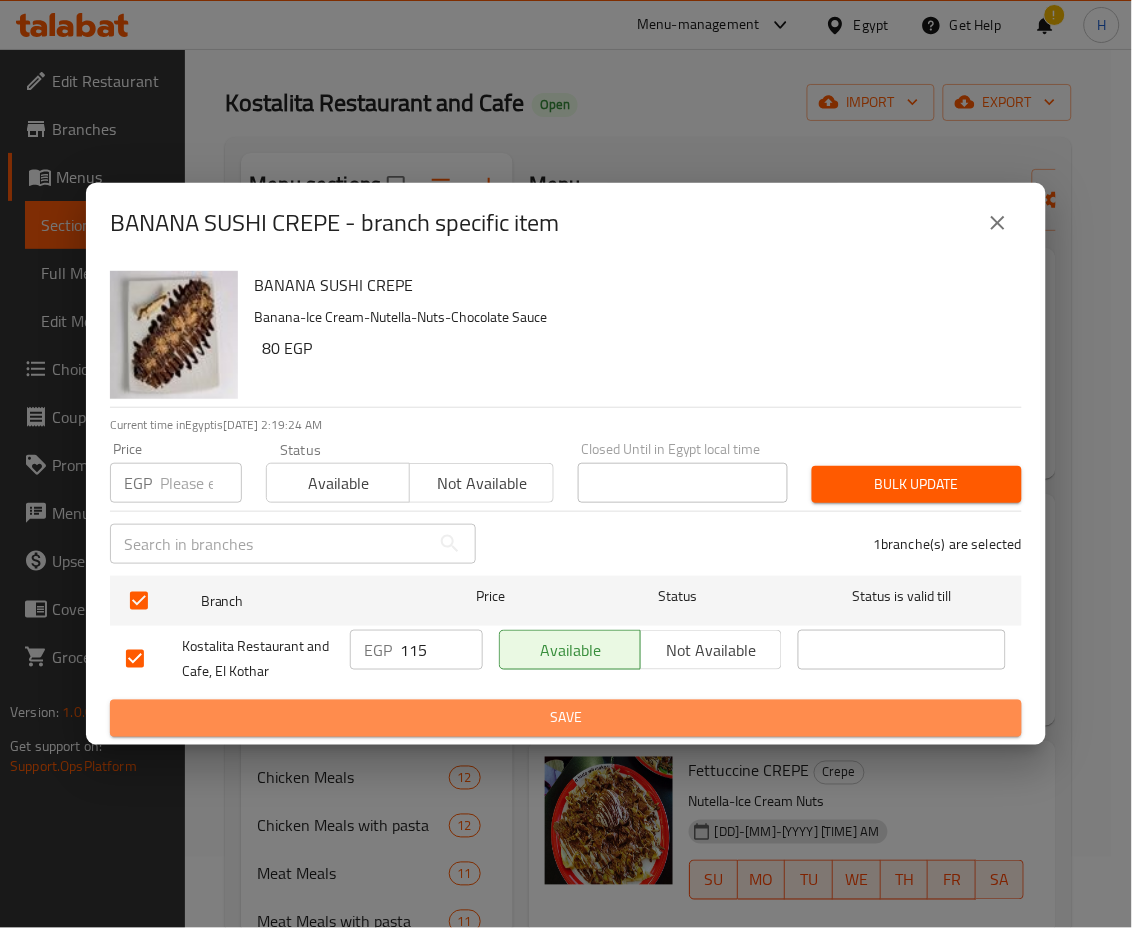 click on "Save" at bounding box center (566, 718) 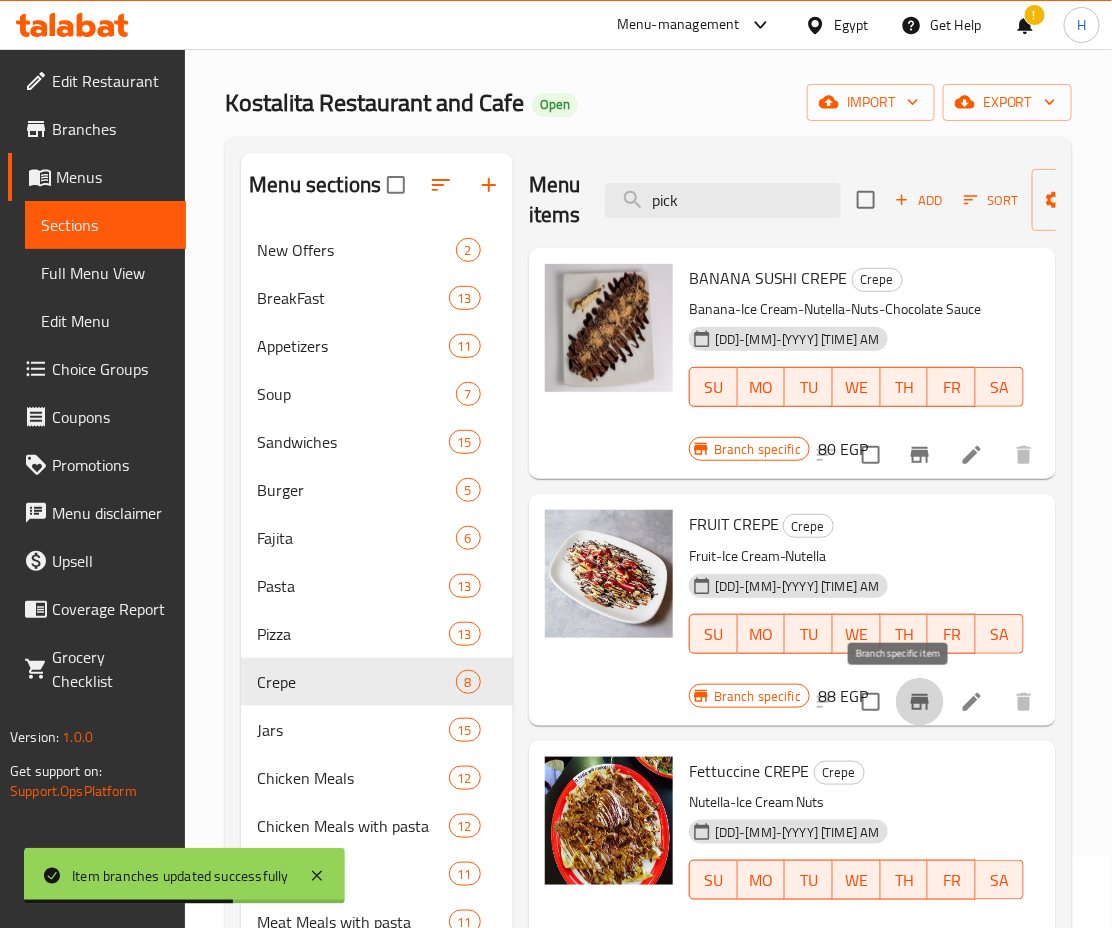 click at bounding box center (920, 702) 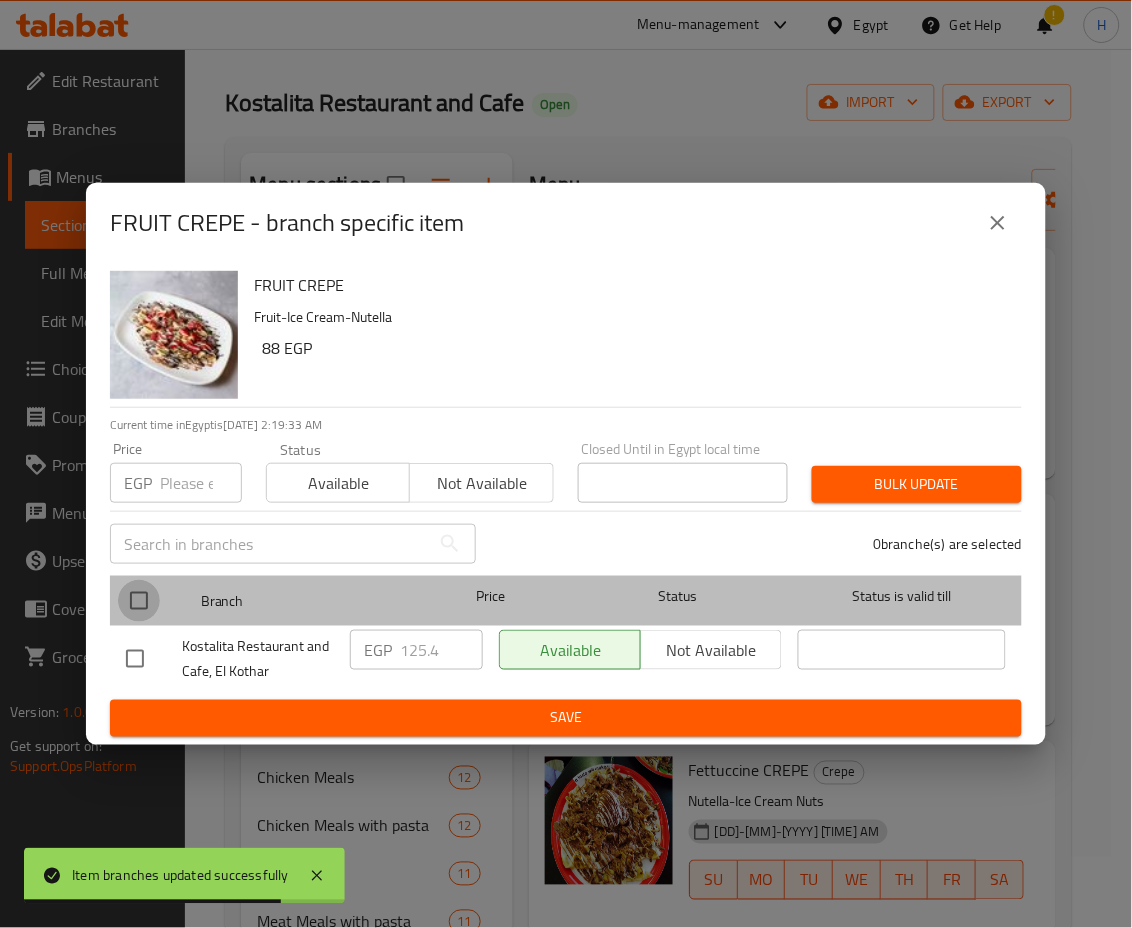 click at bounding box center [139, 601] 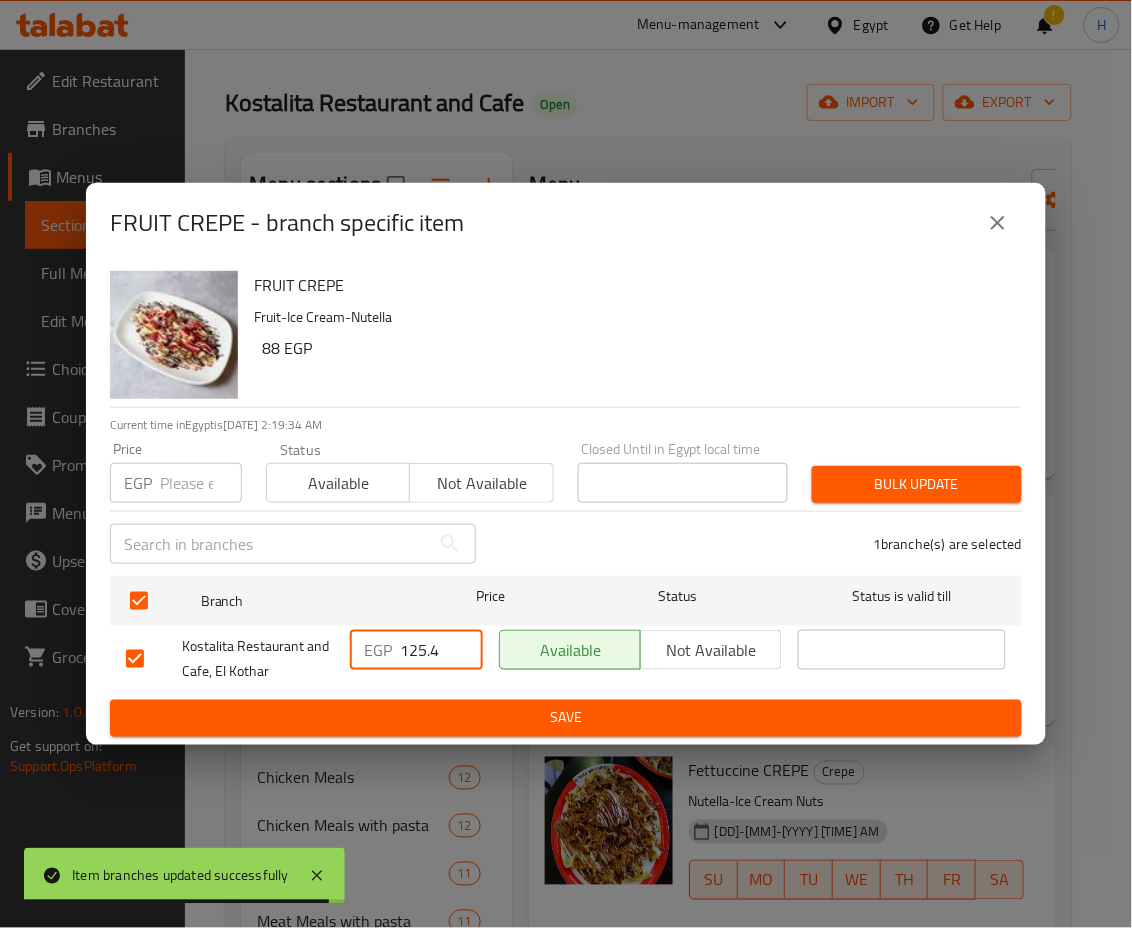drag, startPoint x: 409, startPoint y: 649, endPoint x: 509, endPoint y: 658, distance: 100.40418 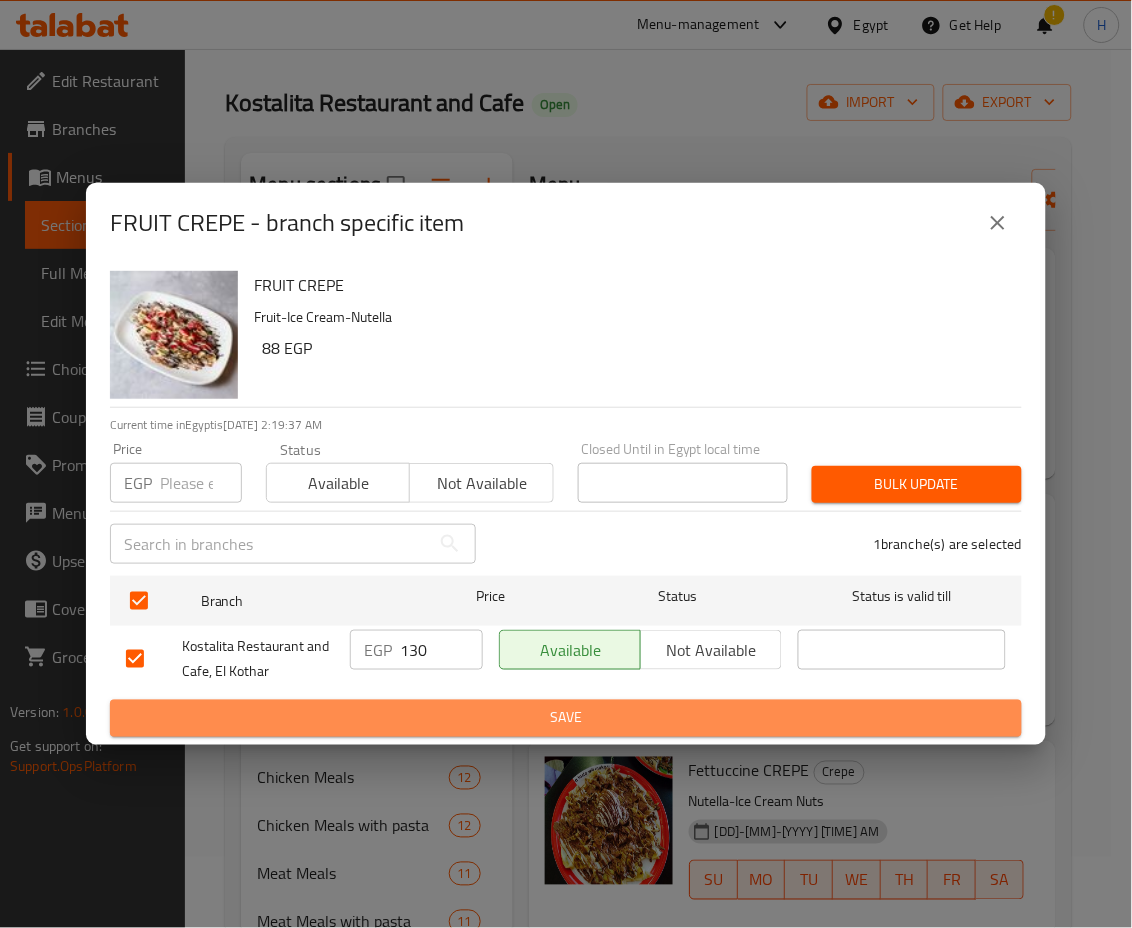 click on "Save" at bounding box center (566, 718) 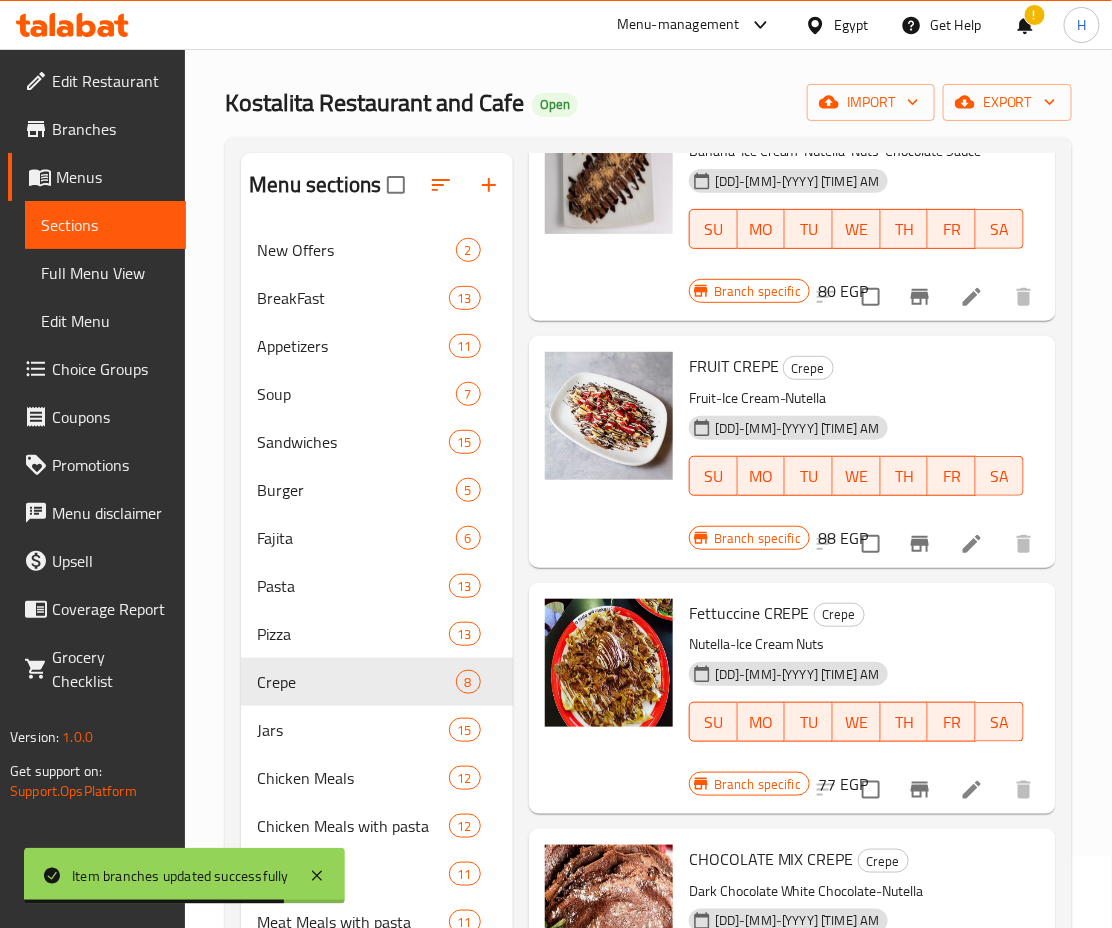 scroll, scrollTop: 160, scrollLeft: 0, axis: vertical 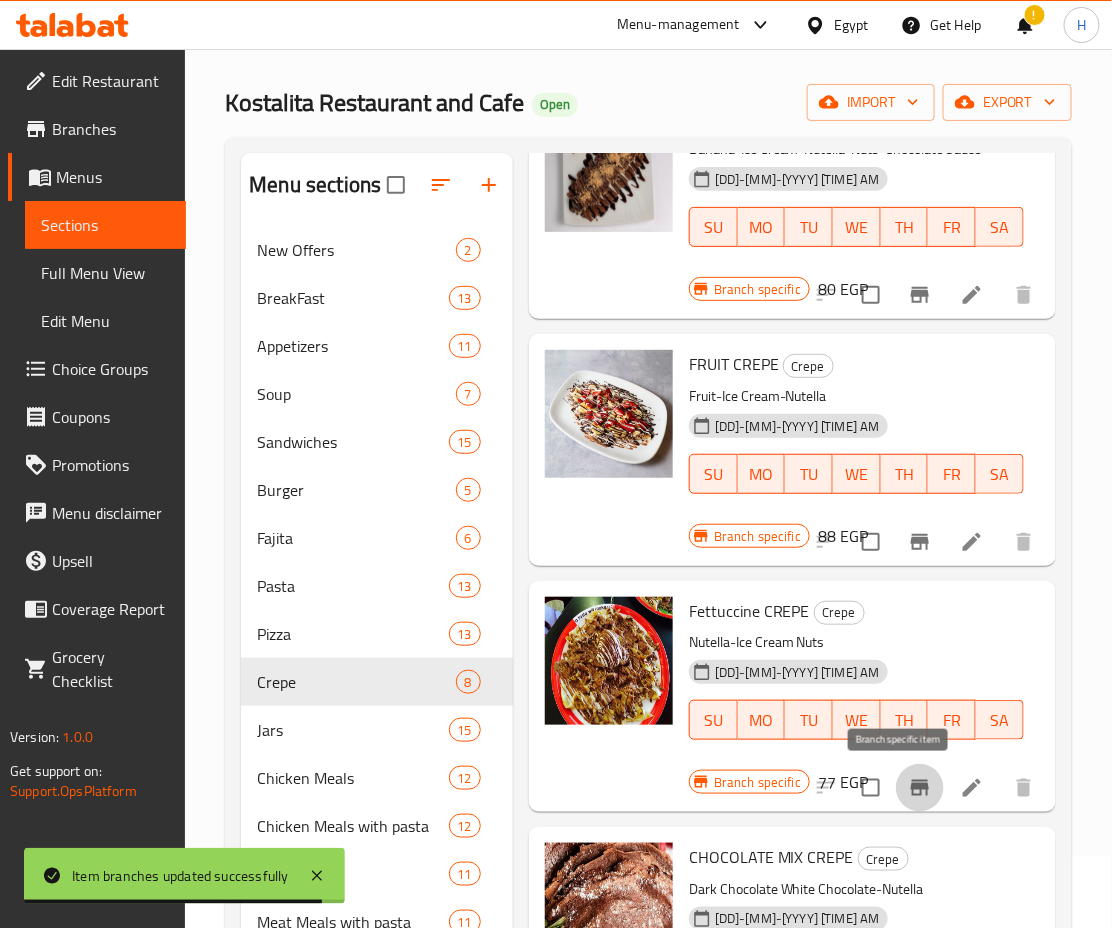 click 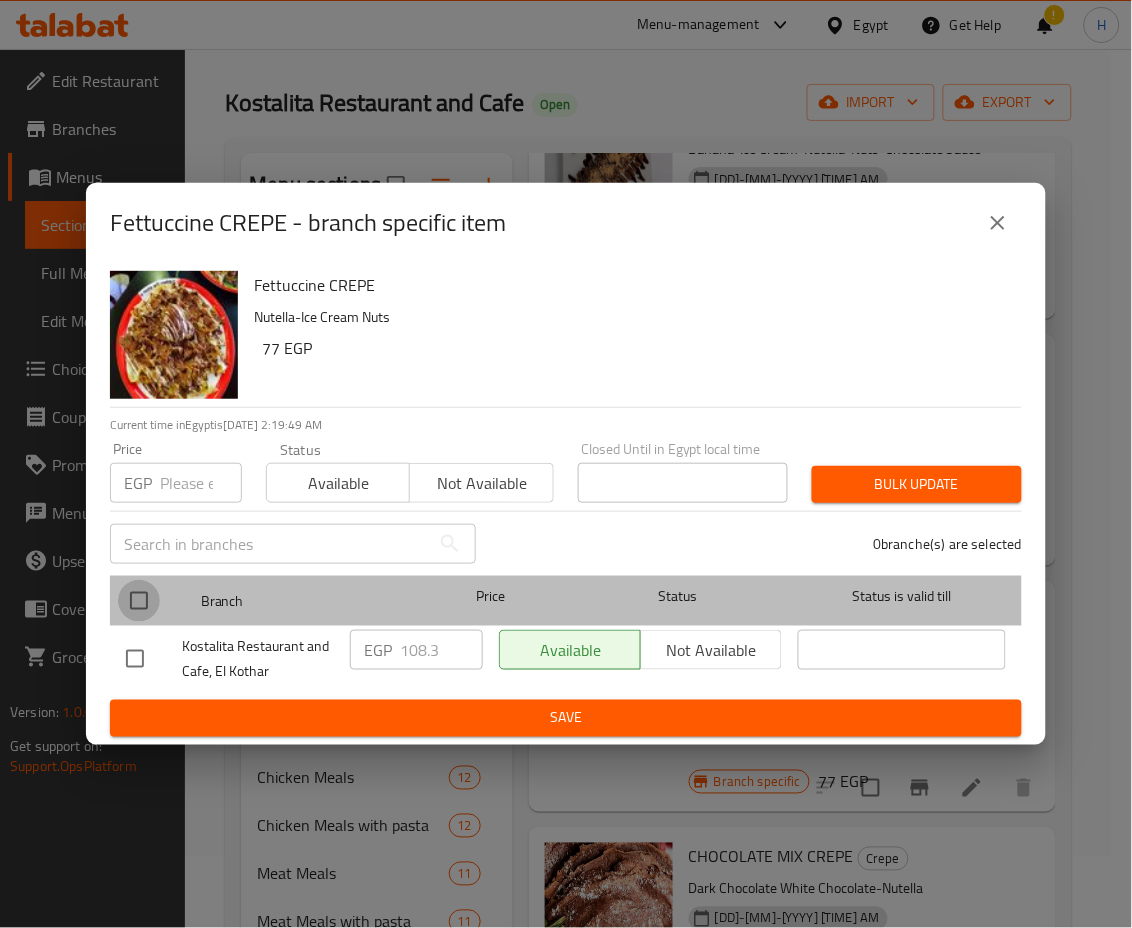 click at bounding box center [139, 601] 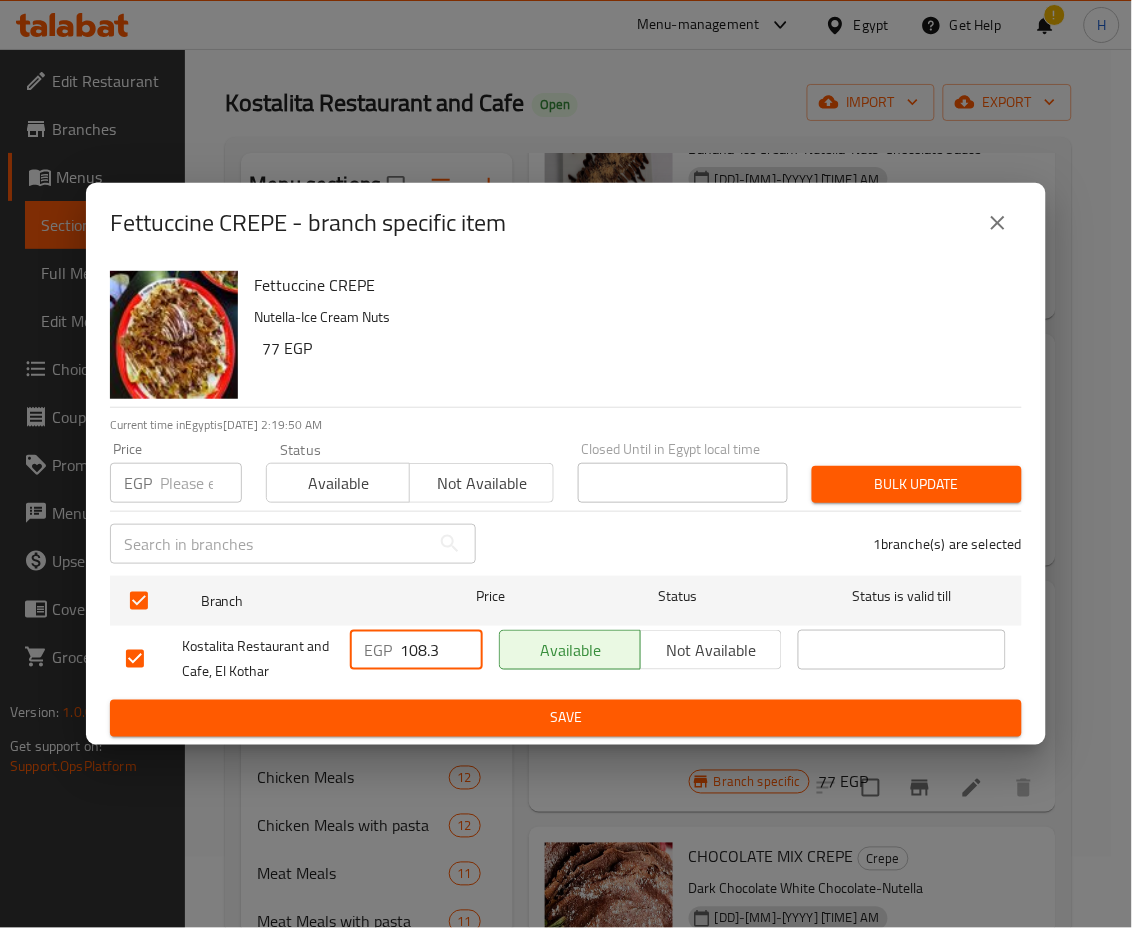 drag, startPoint x: 409, startPoint y: 647, endPoint x: 456, endPoint y: 653, distance: 47.38143 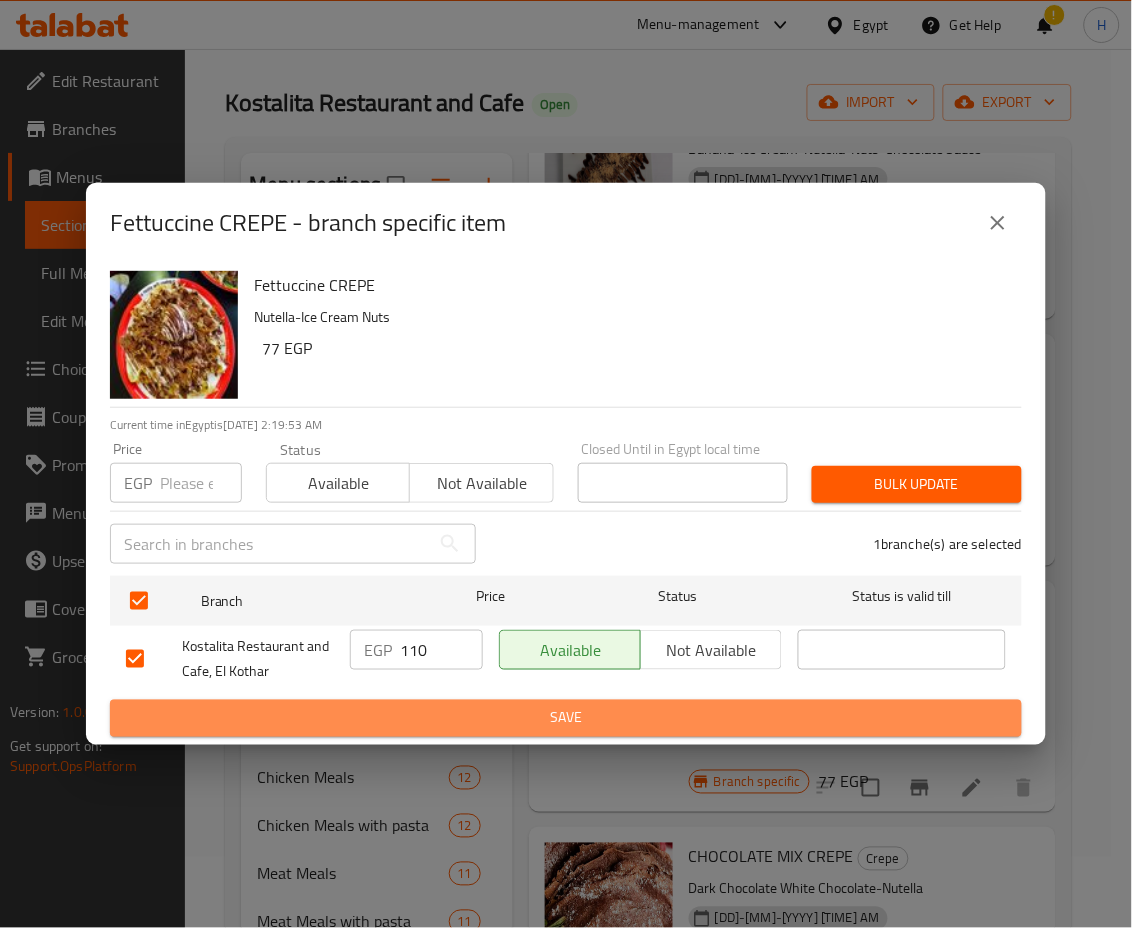 click on "Save" at bounding box center (566, 718) 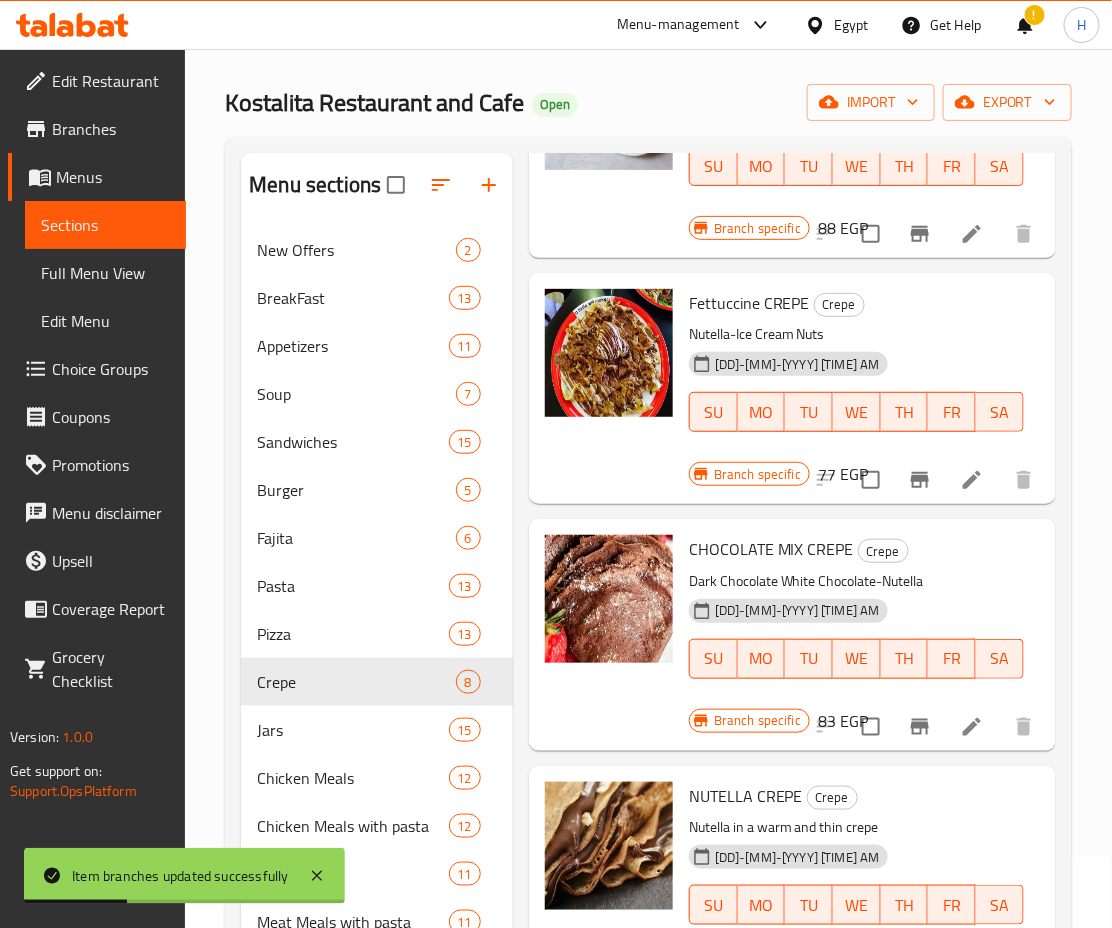 scroll, scrollTop: 467, scrollLeft: 0, axis: vertical 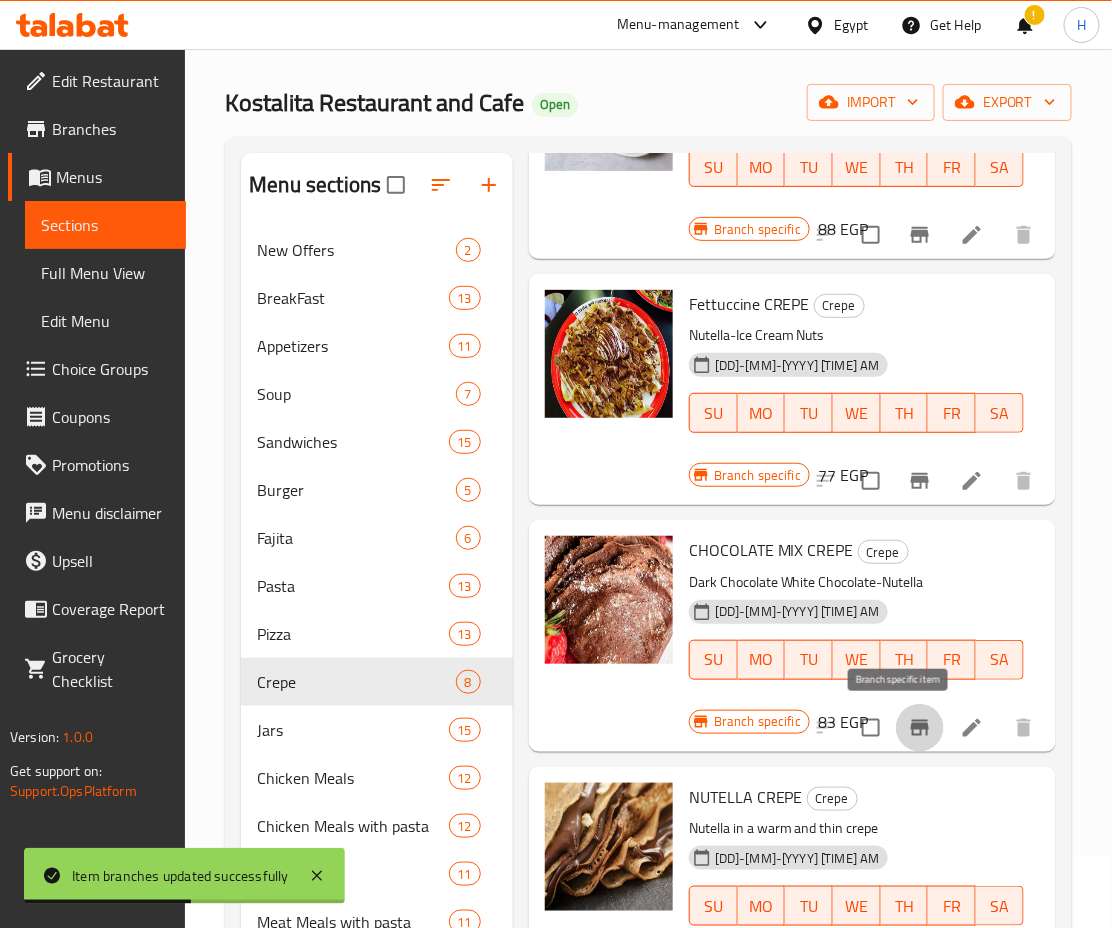 click 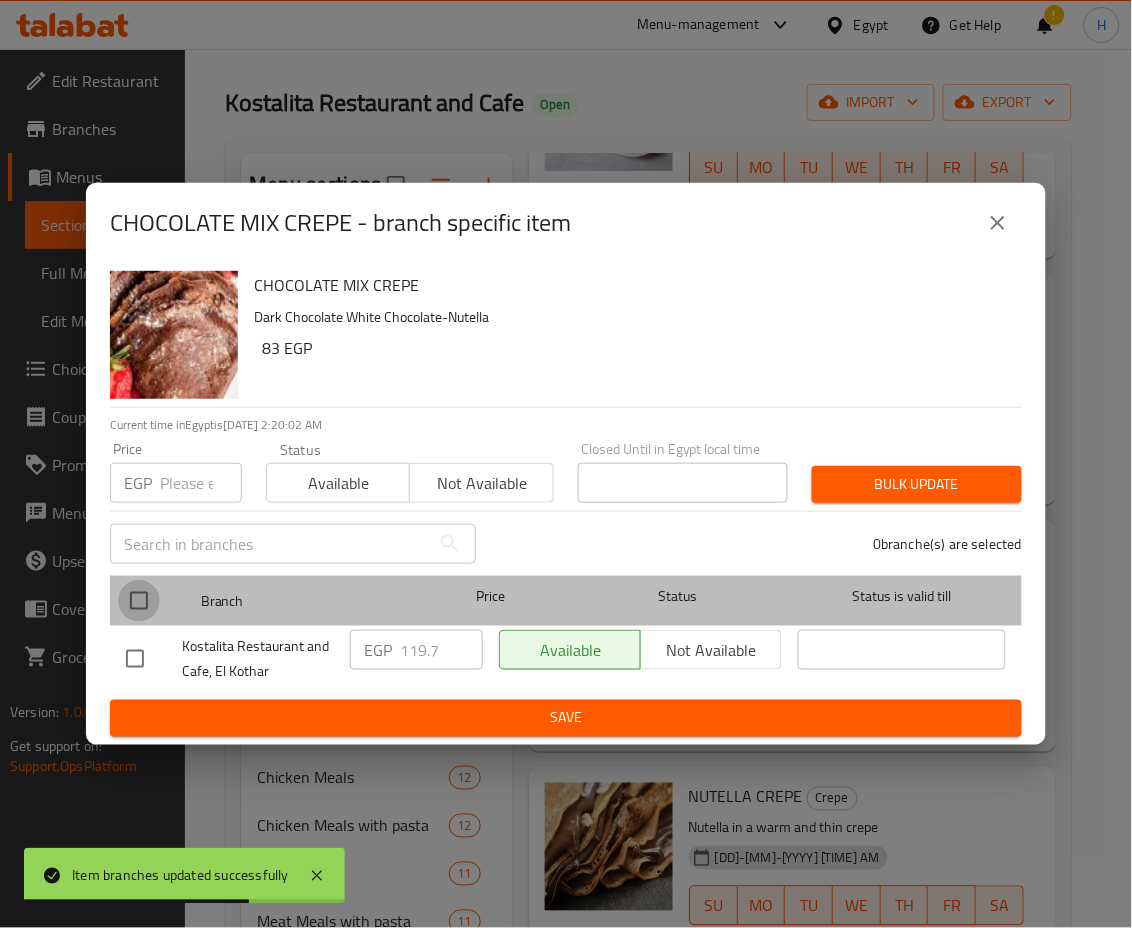 click at bounding box center (139, 601) 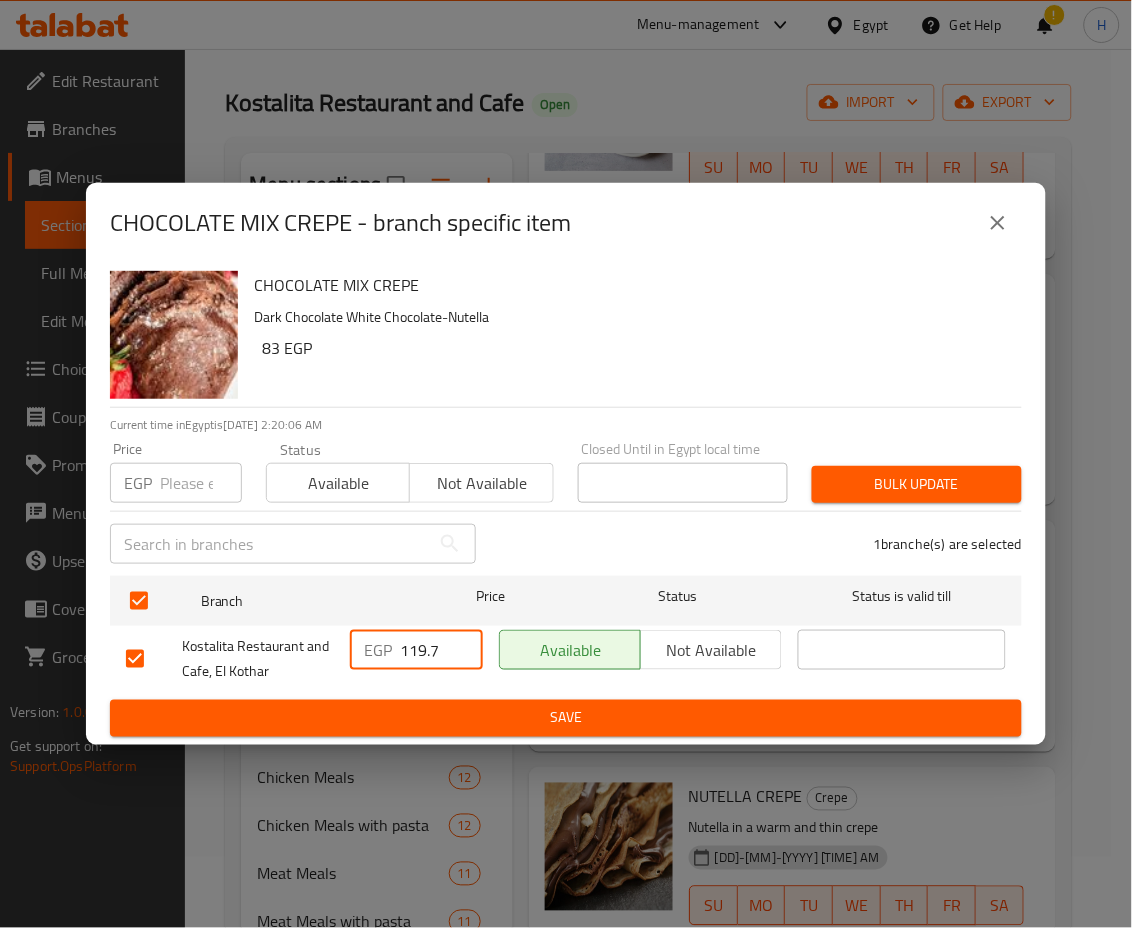 drag, startPoint x: 407, startPoint y: 645, endPoint x: 473, endPoint y: 669, distance: 70.2282 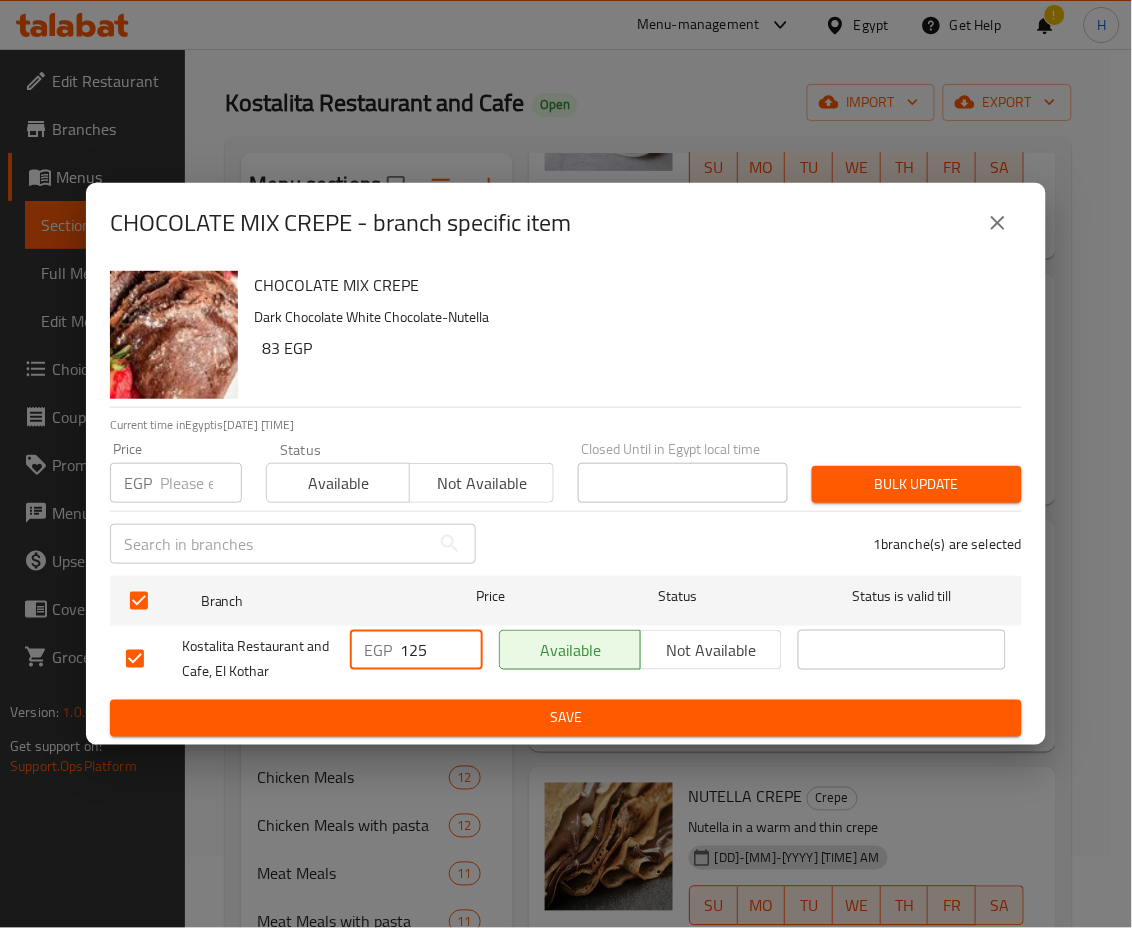 click on "Save" at bounding box center [566, 718] 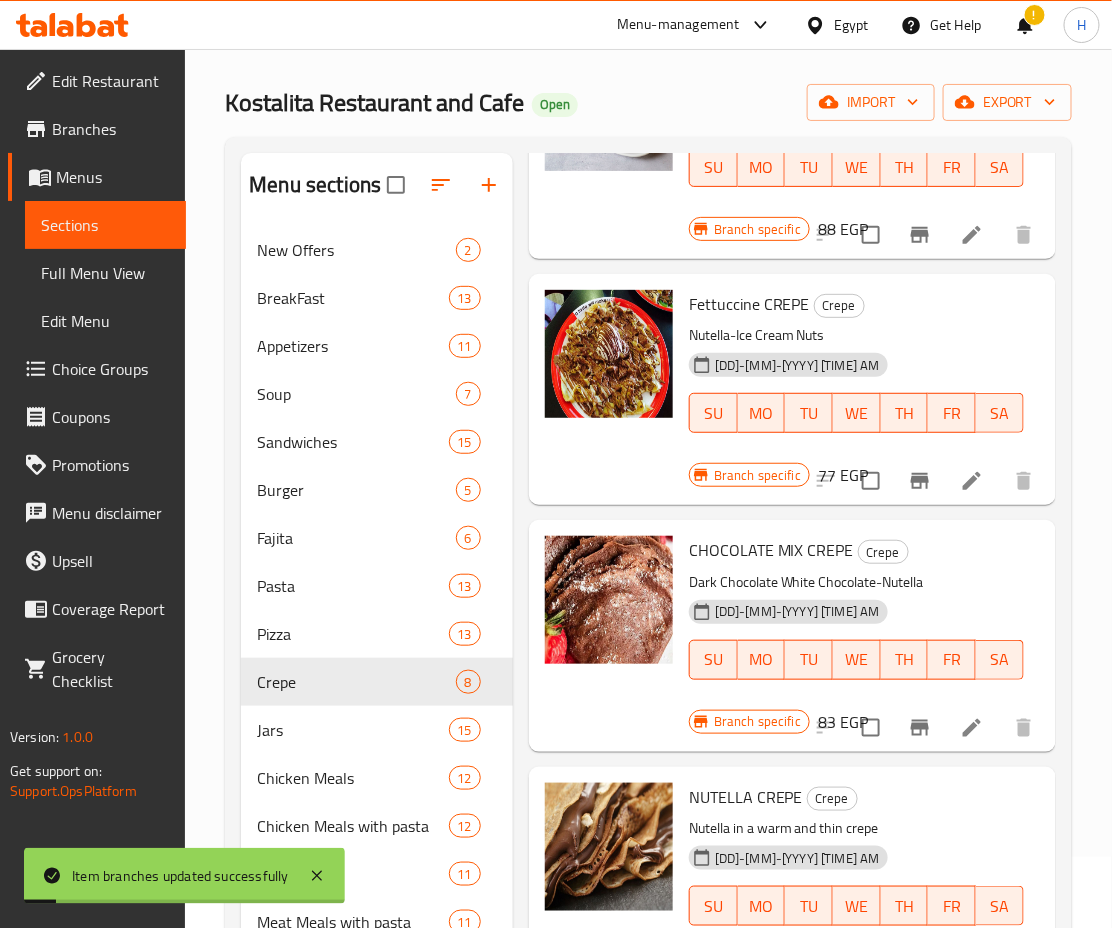 scroll, scrollTop: 550, scrollLeft: 0, axis: vertical 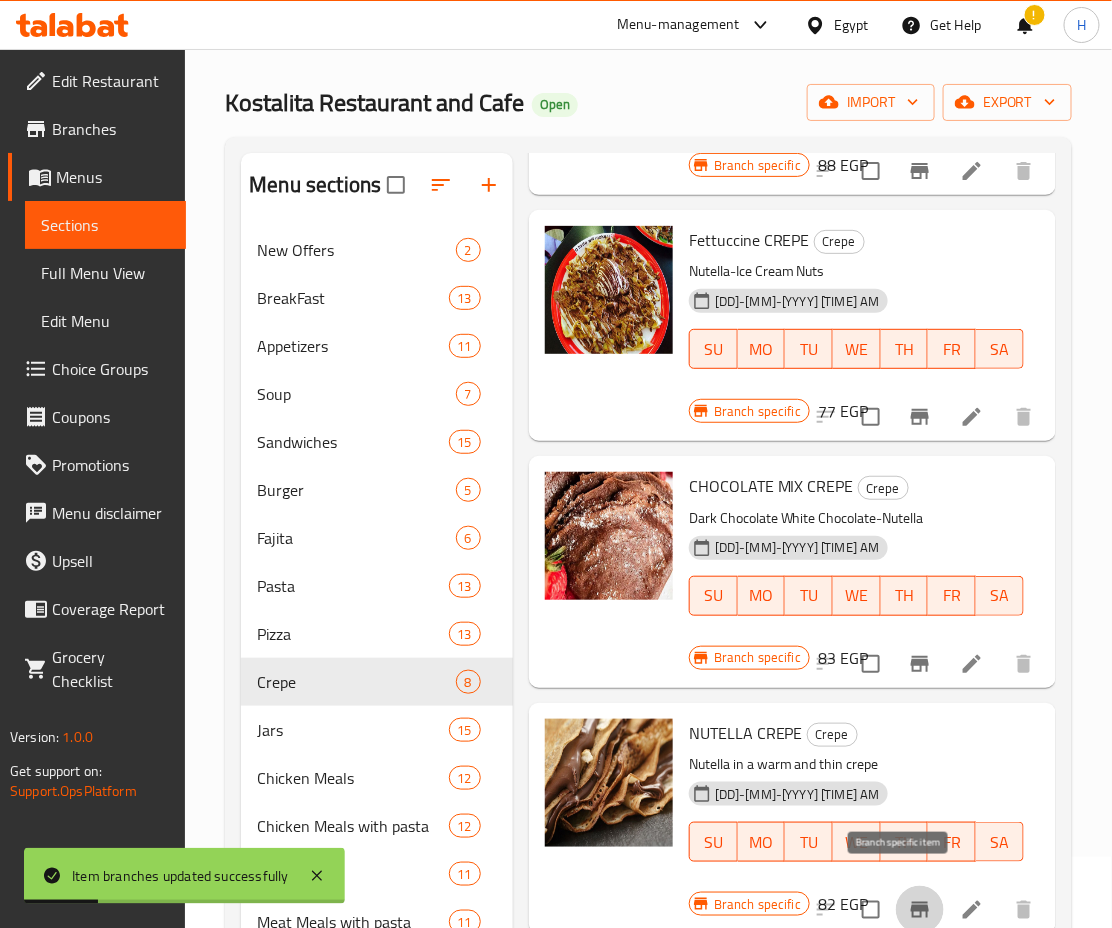 click at bounding box center [920, 910] 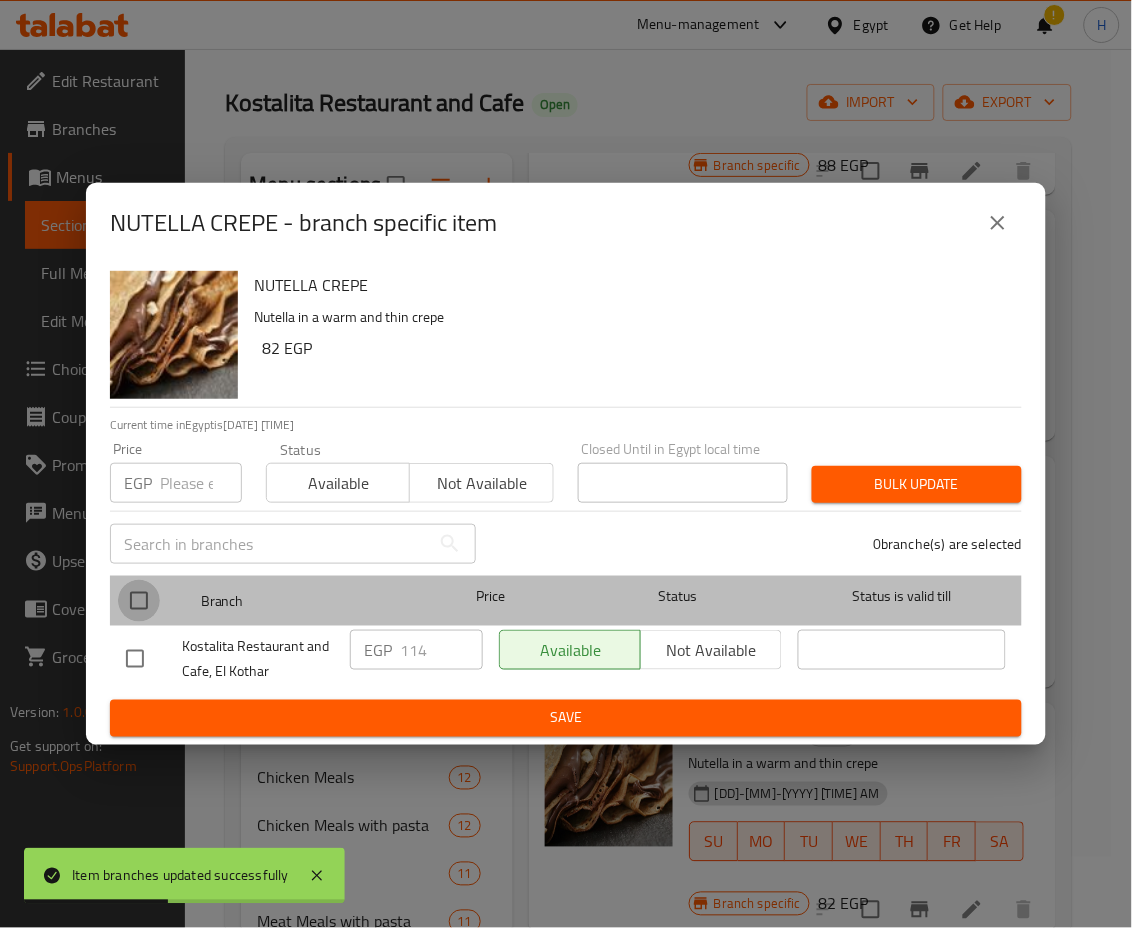 click at bounding box center (139, 601) 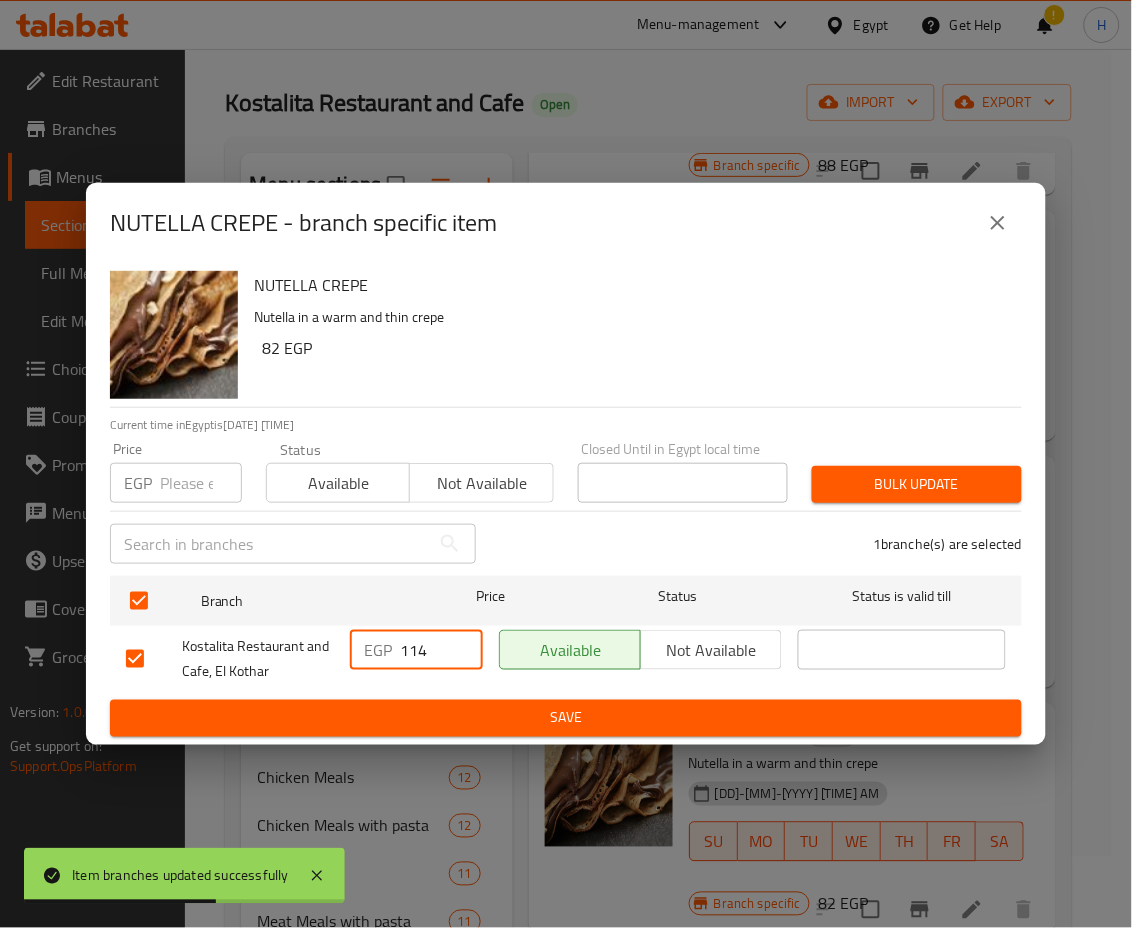 drag, startPoint x: 411, startPoint y: 639, endPoint x: 468, endPoint y: 668, distance: 63.953106 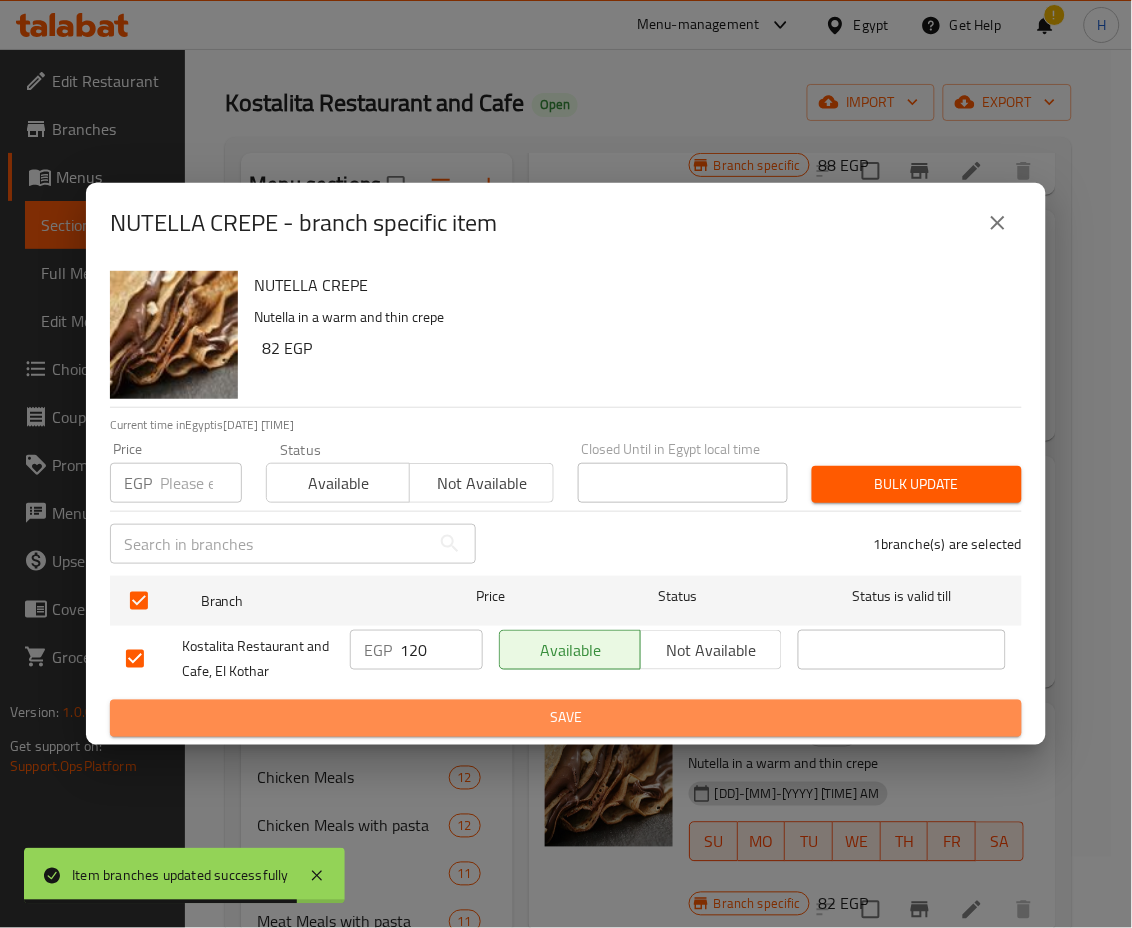 click on "Save" at bounding box center [566, 718] 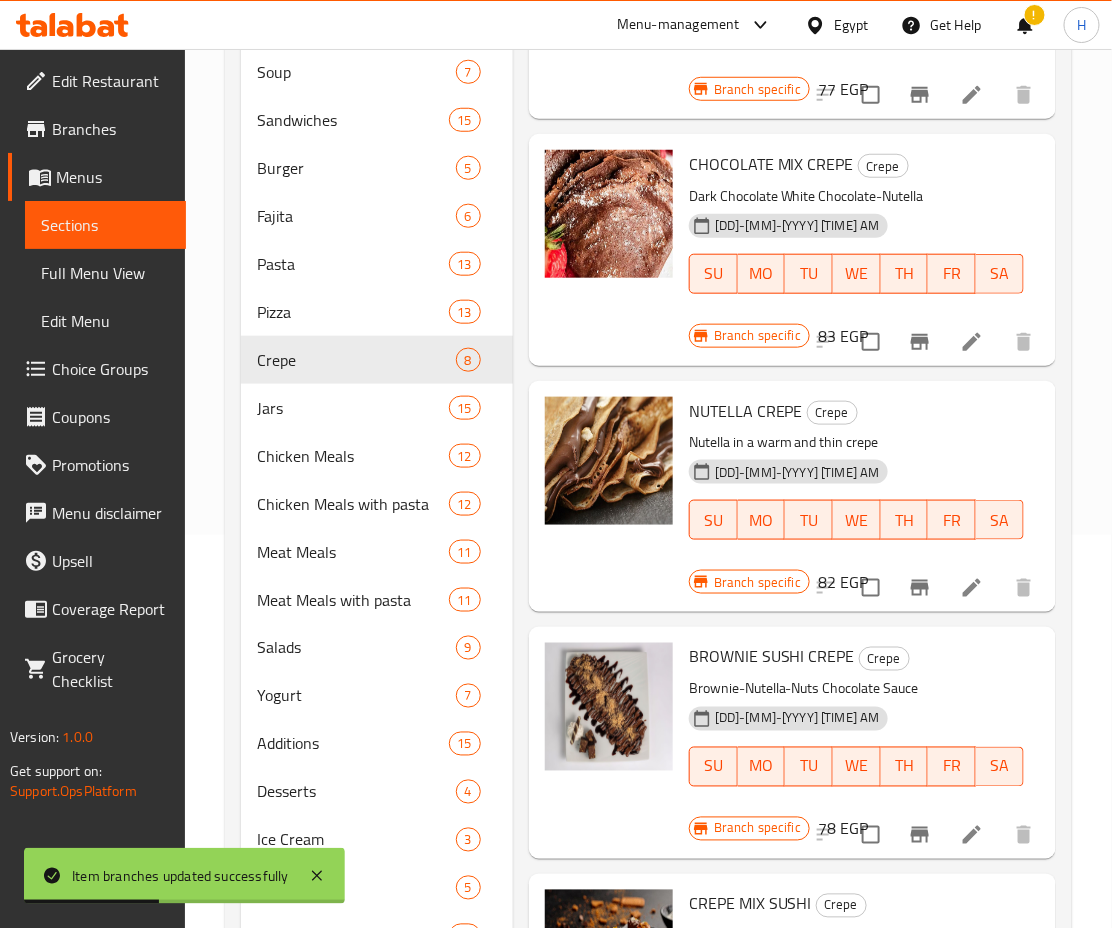 scroll, scrollTop: 394, scrollLeft: 0, axis: vertical 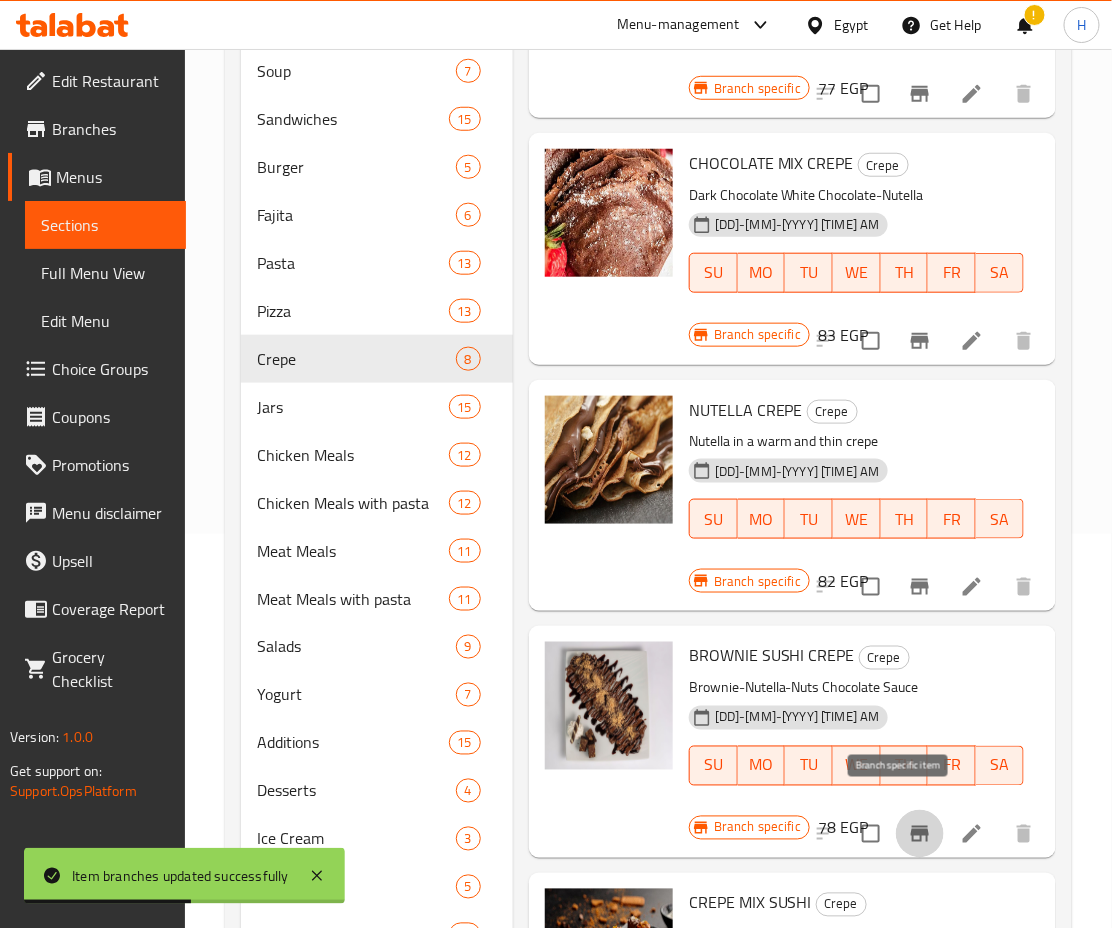 click 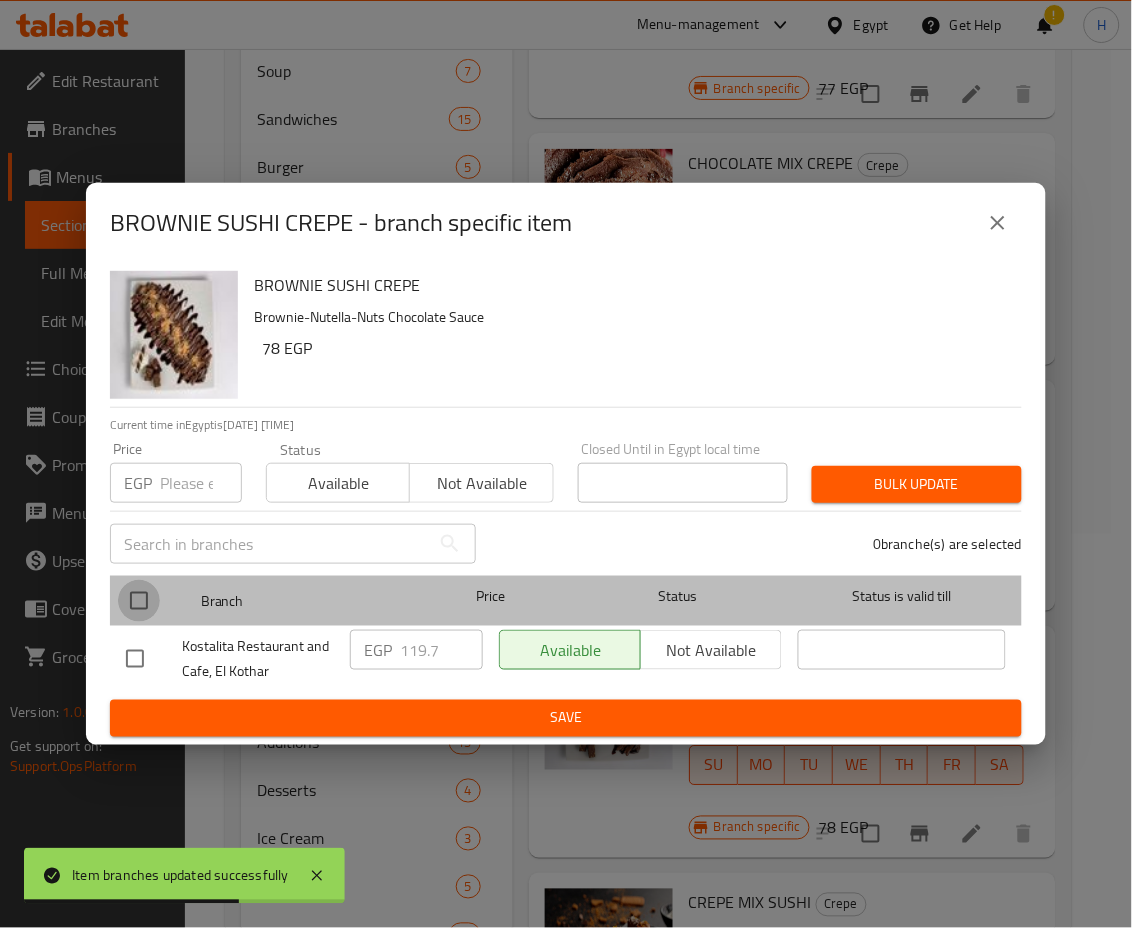 click at bounding box center [139, 601] 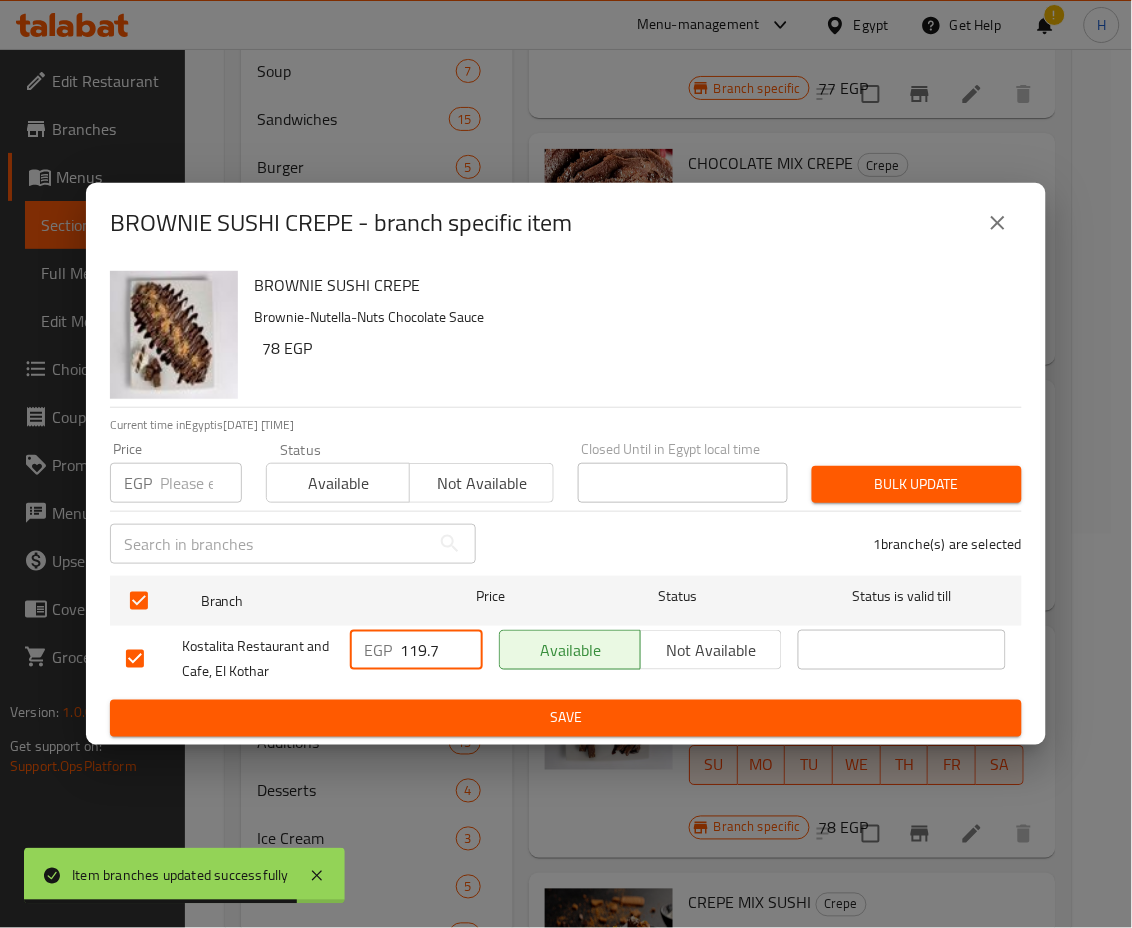 drag, startPoint x: 410, startPoint y: 644, endPoint x: 468, endPoint y: 655, distance: 59.03389 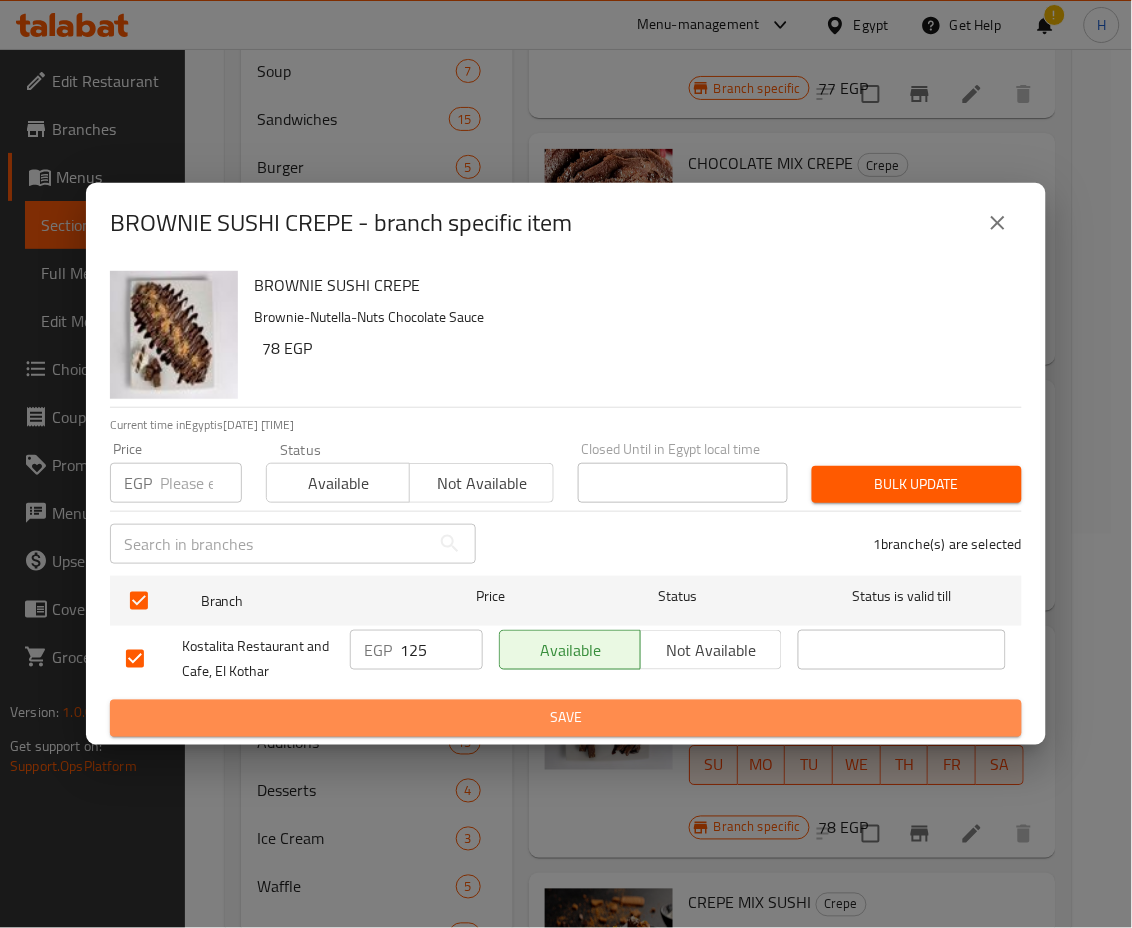 click on "Save" at bounding box center [566, 718] 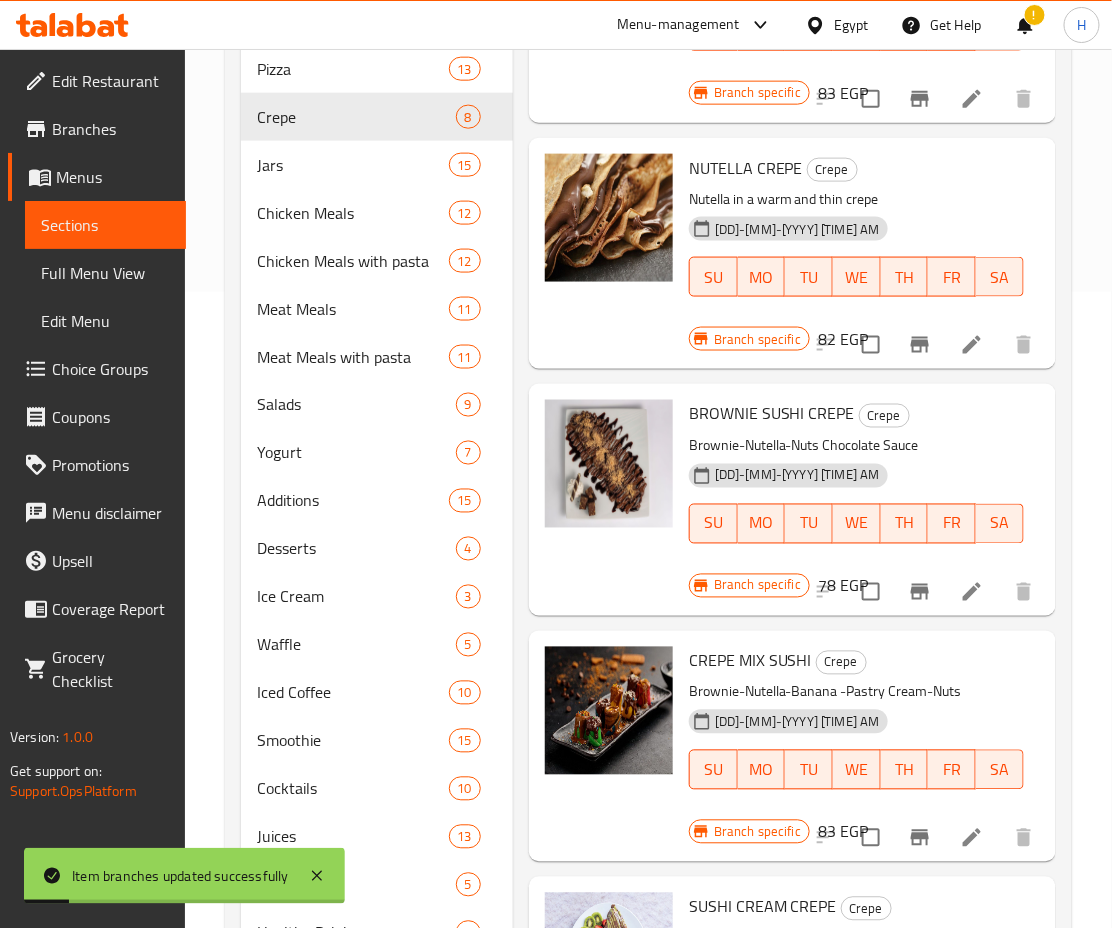 scroll, scrollTop: 645, scrollLeft: 0, axis: vertical 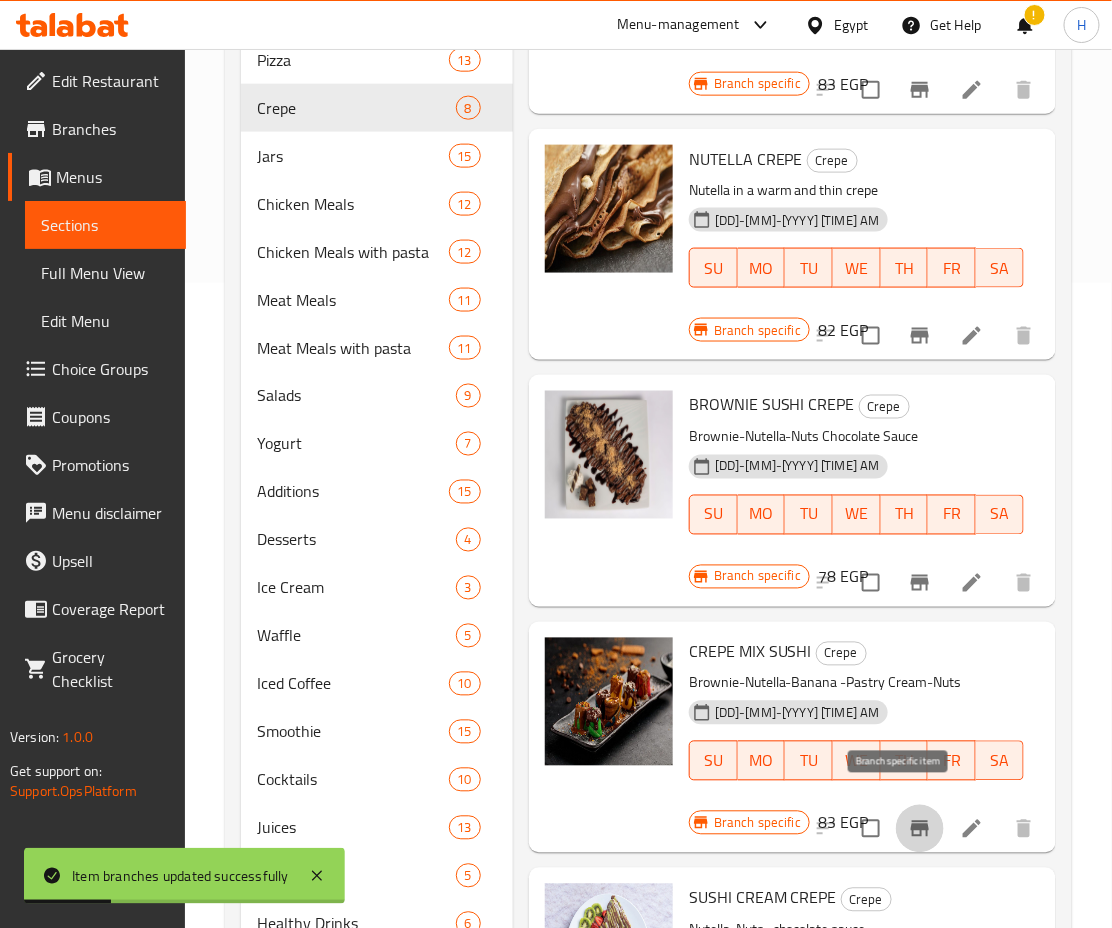 click 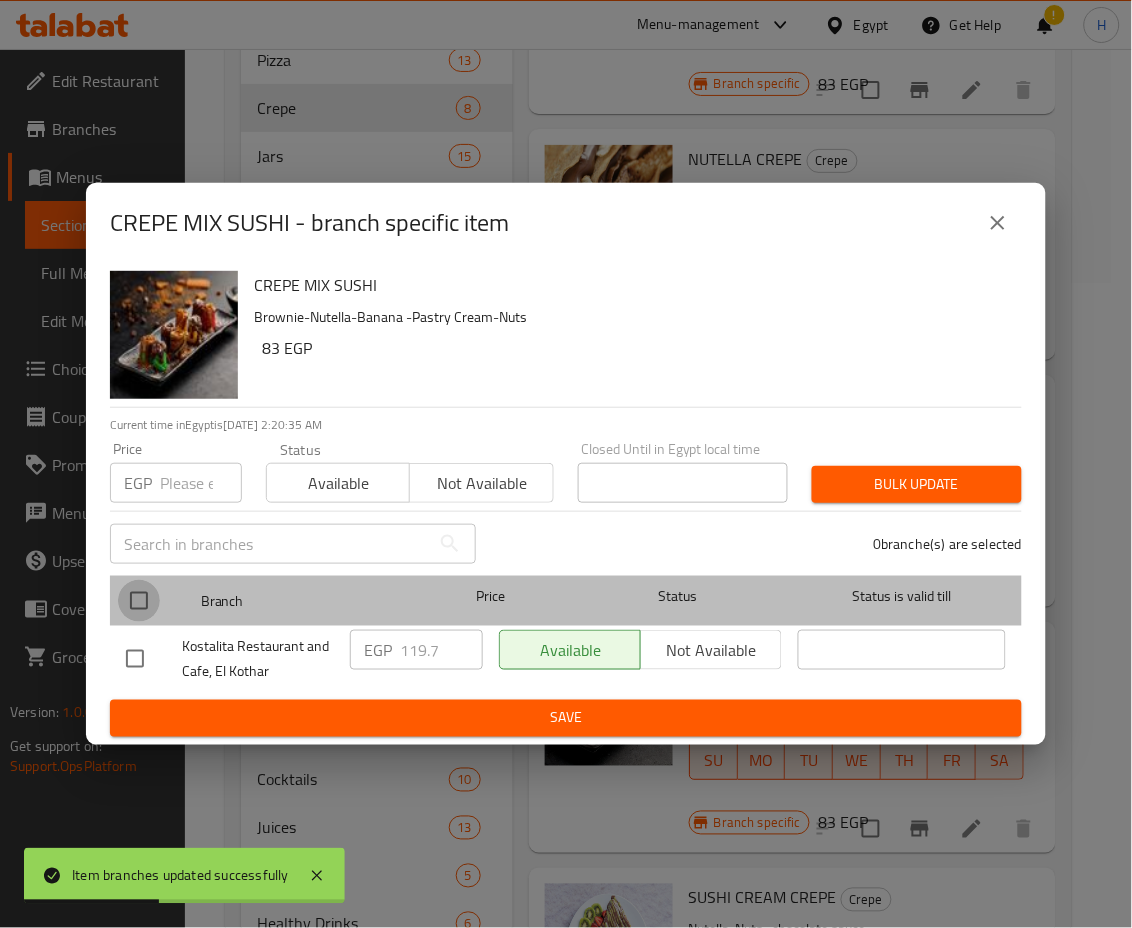 click at bounding box center [139, 601] 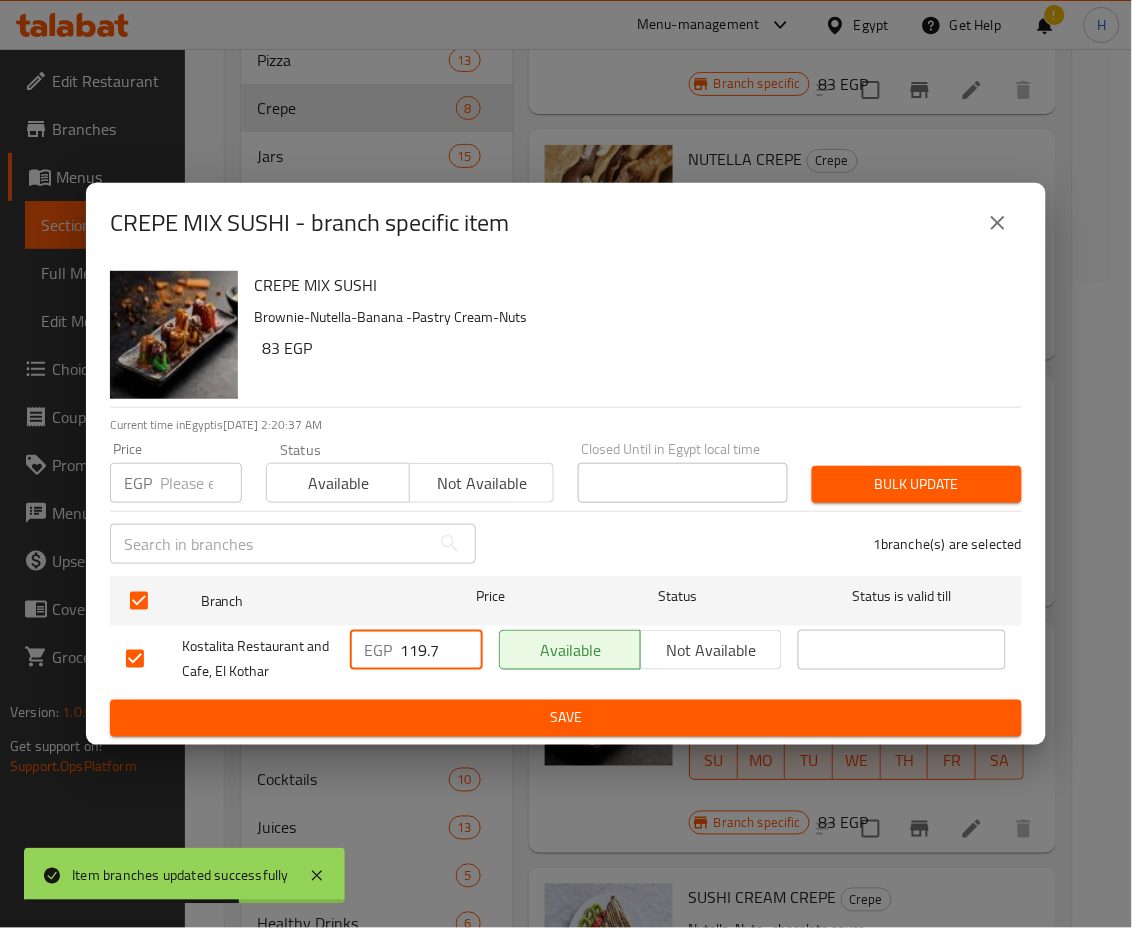 drag, startPoint x: 411, startPoint y: 645, endPoint x: 471, endPoint y: 681, distance: 69.97142 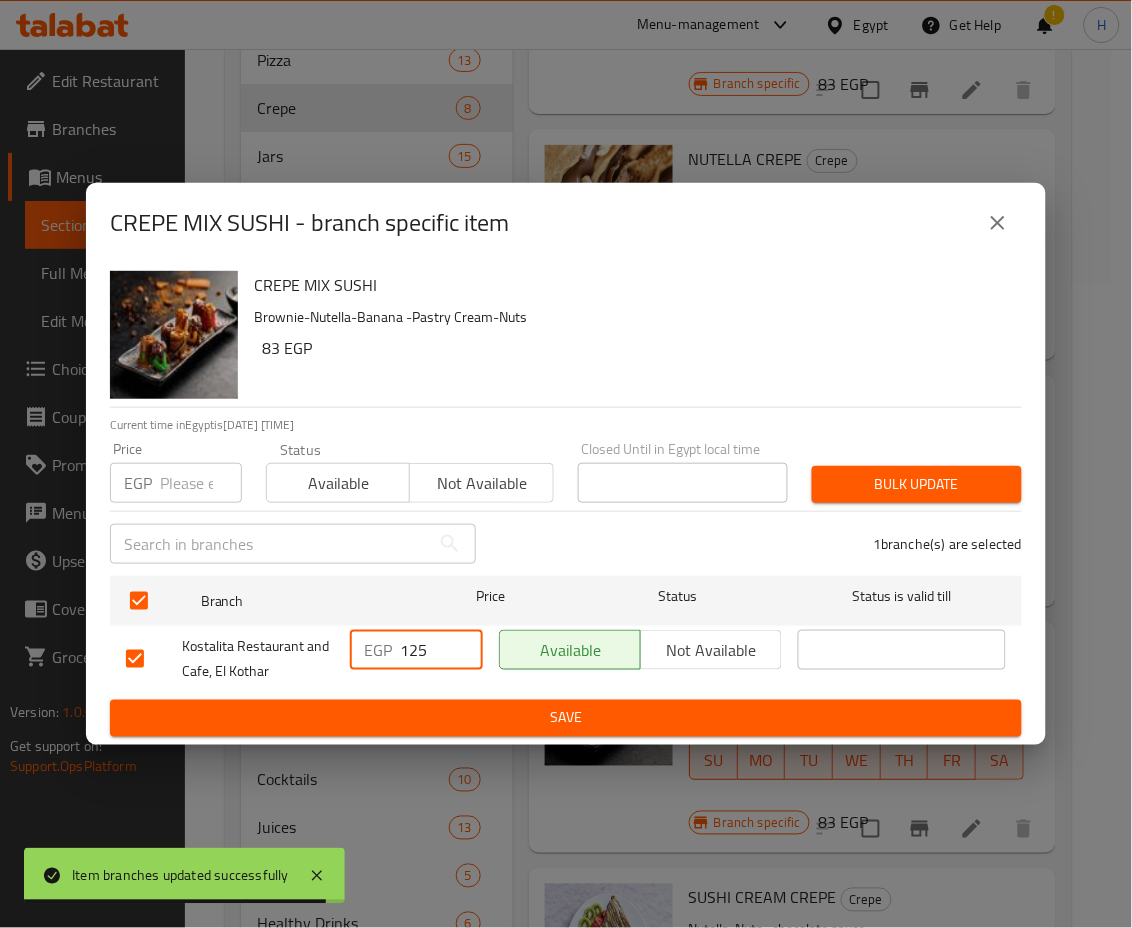 click on "Save" at bounding box center (566, 718) 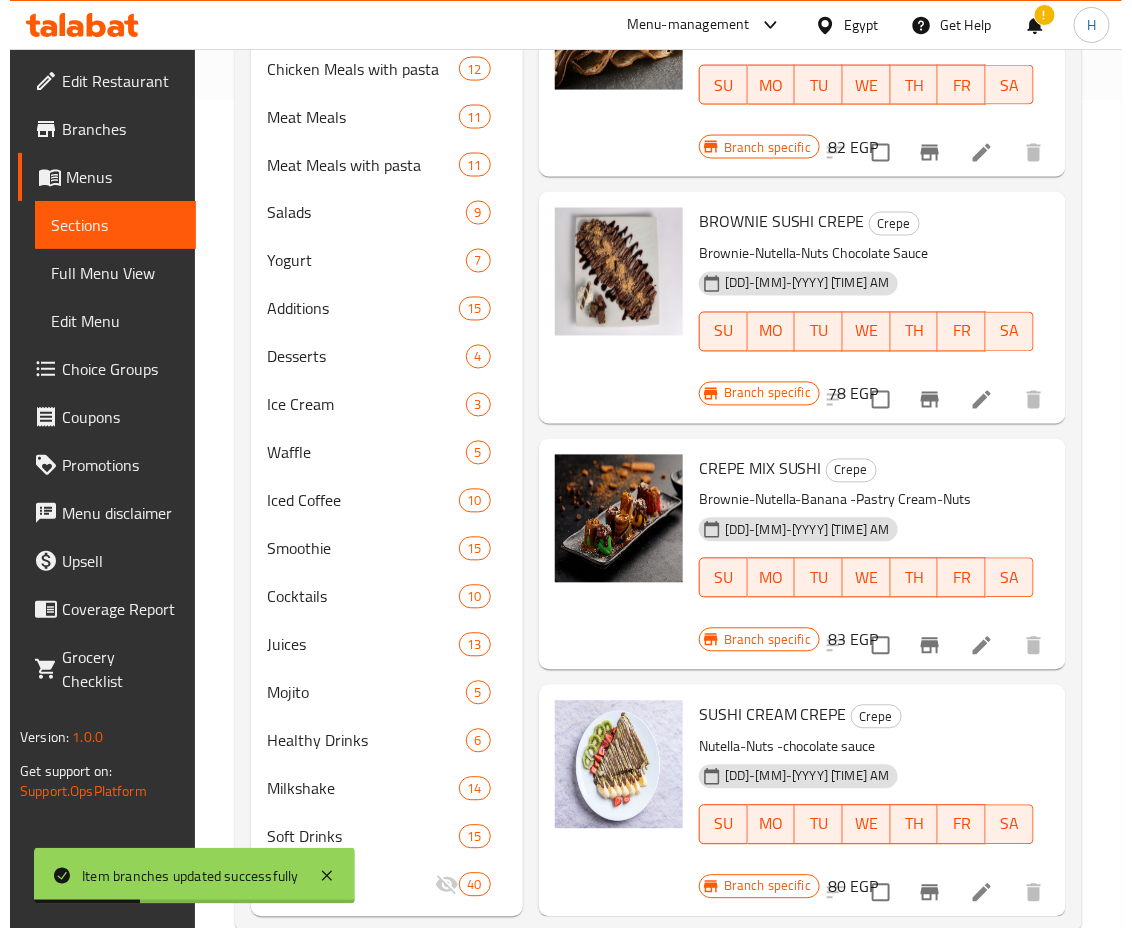 scroll, scrollTop: 873, scrollLeft: 0, axis: vertical 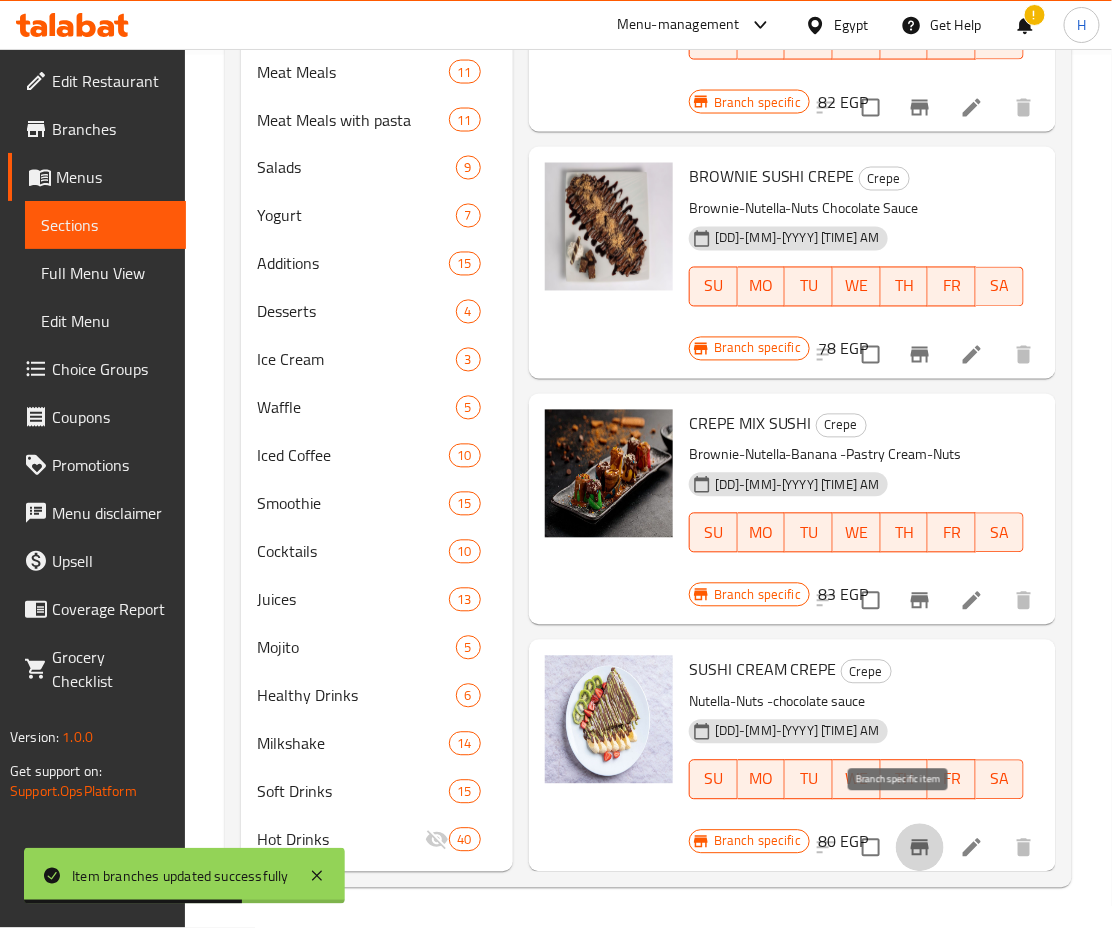 click 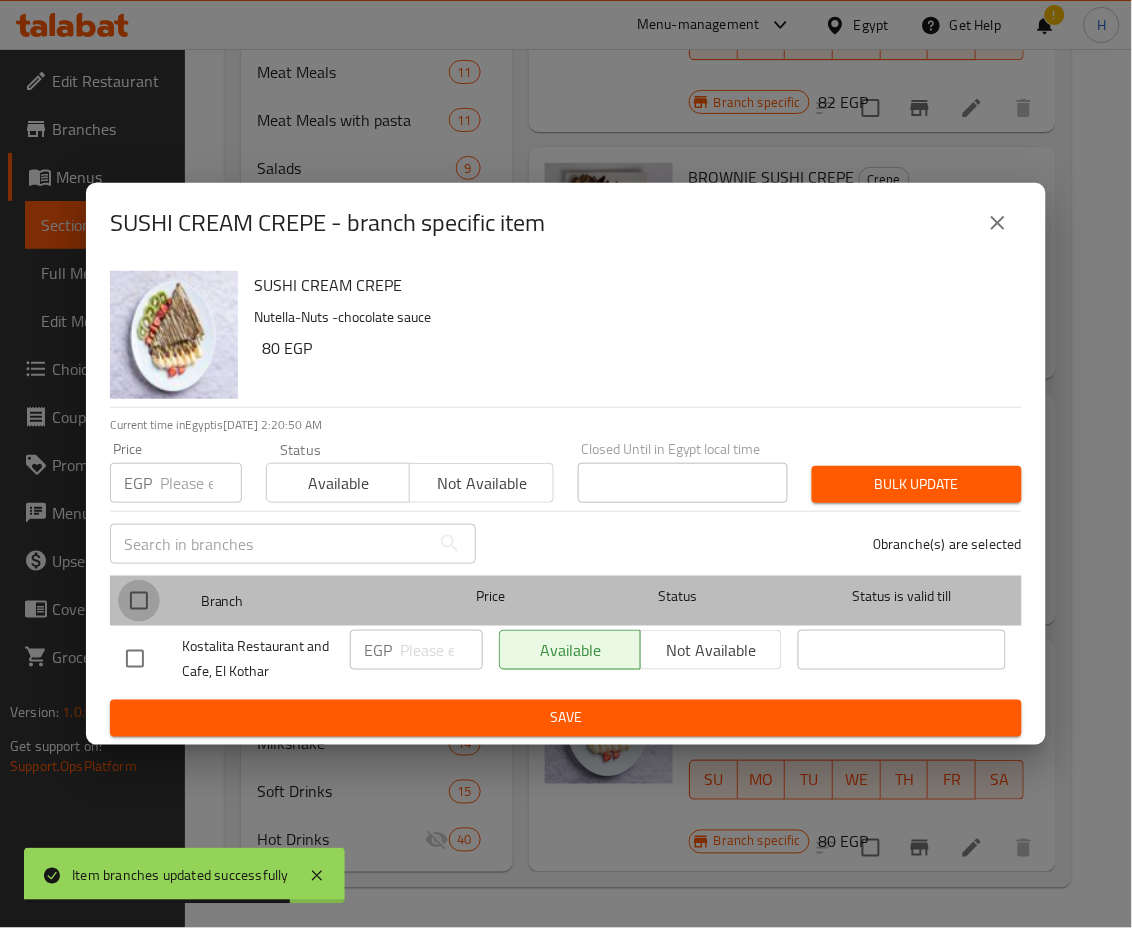 click at bounding box center (139, 601) 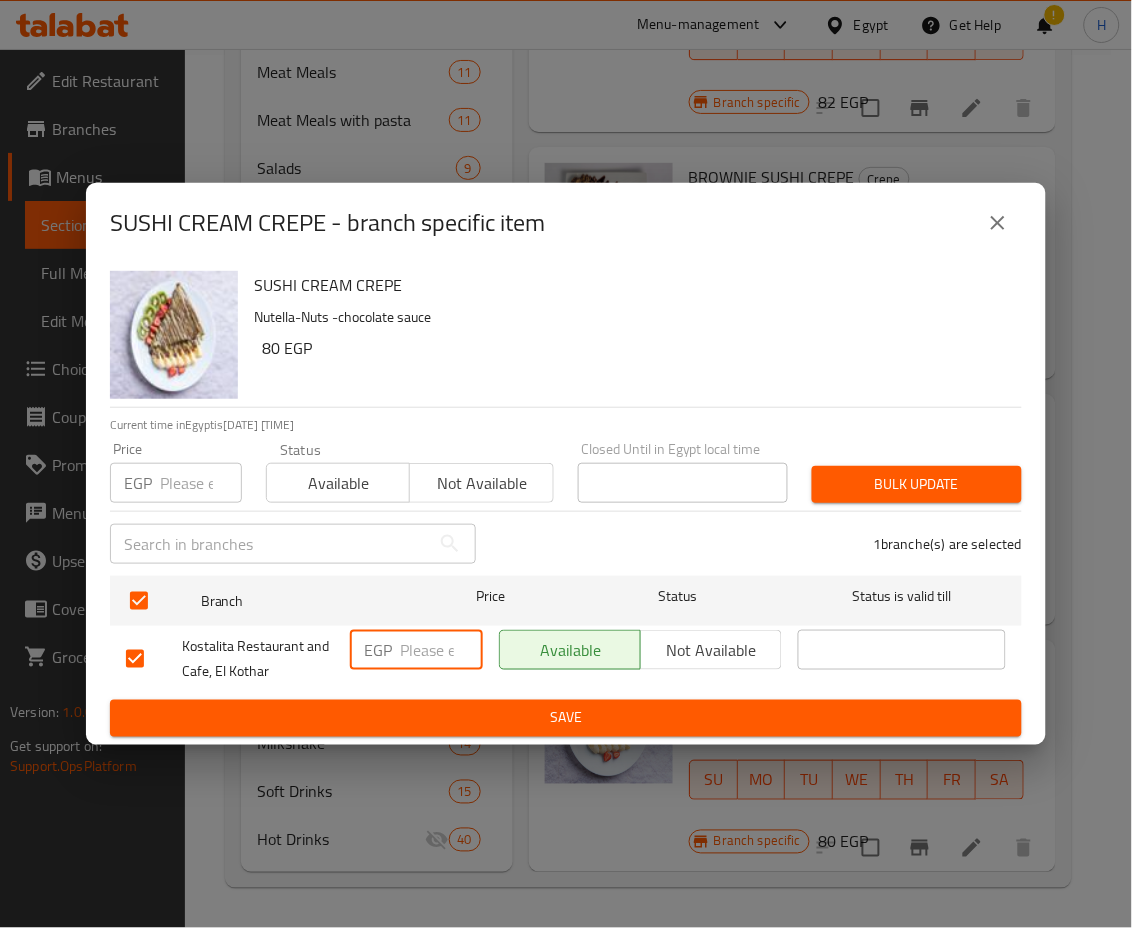 drag, startPoint x: 409, startPoint y: 647, endPoint x: 485, endPoint y: 680, distance: 82.85529 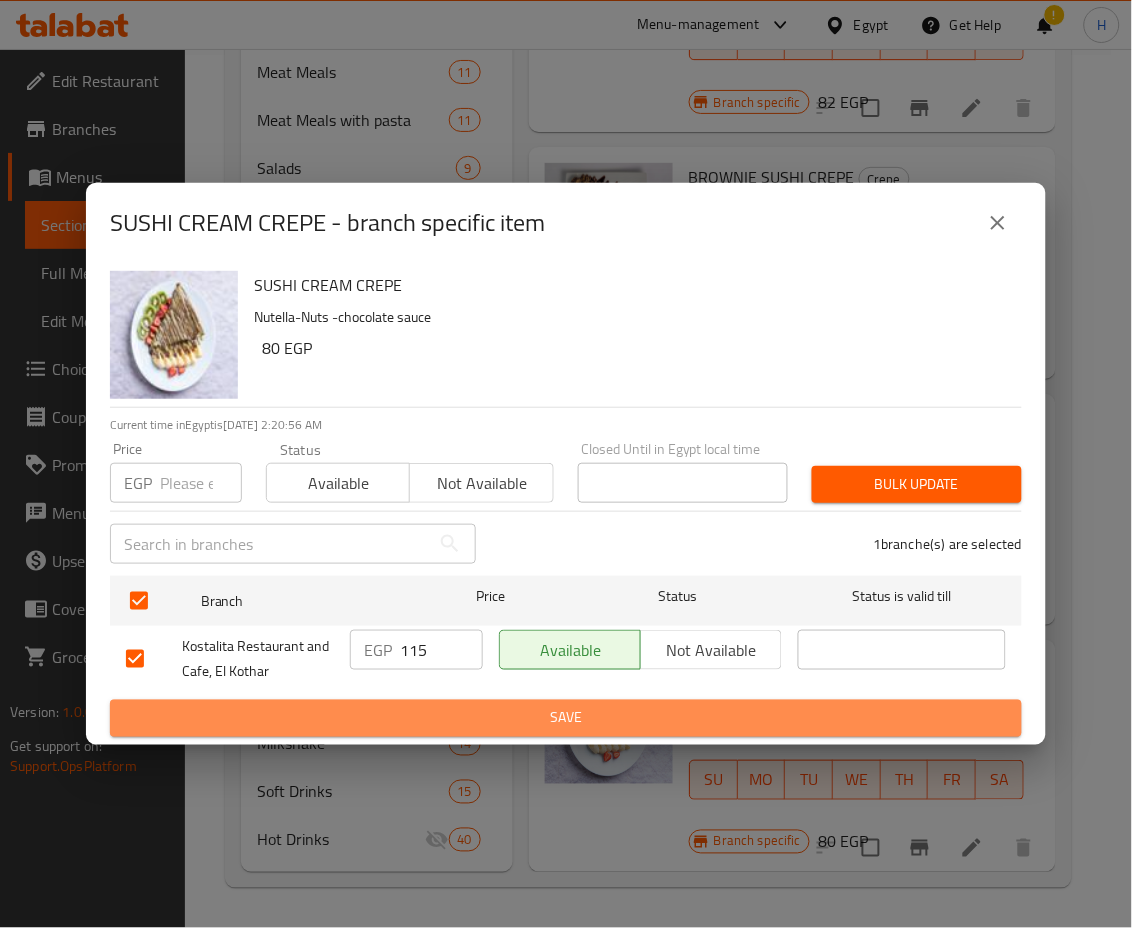 click on "Save" at bounding box center (566, 718) 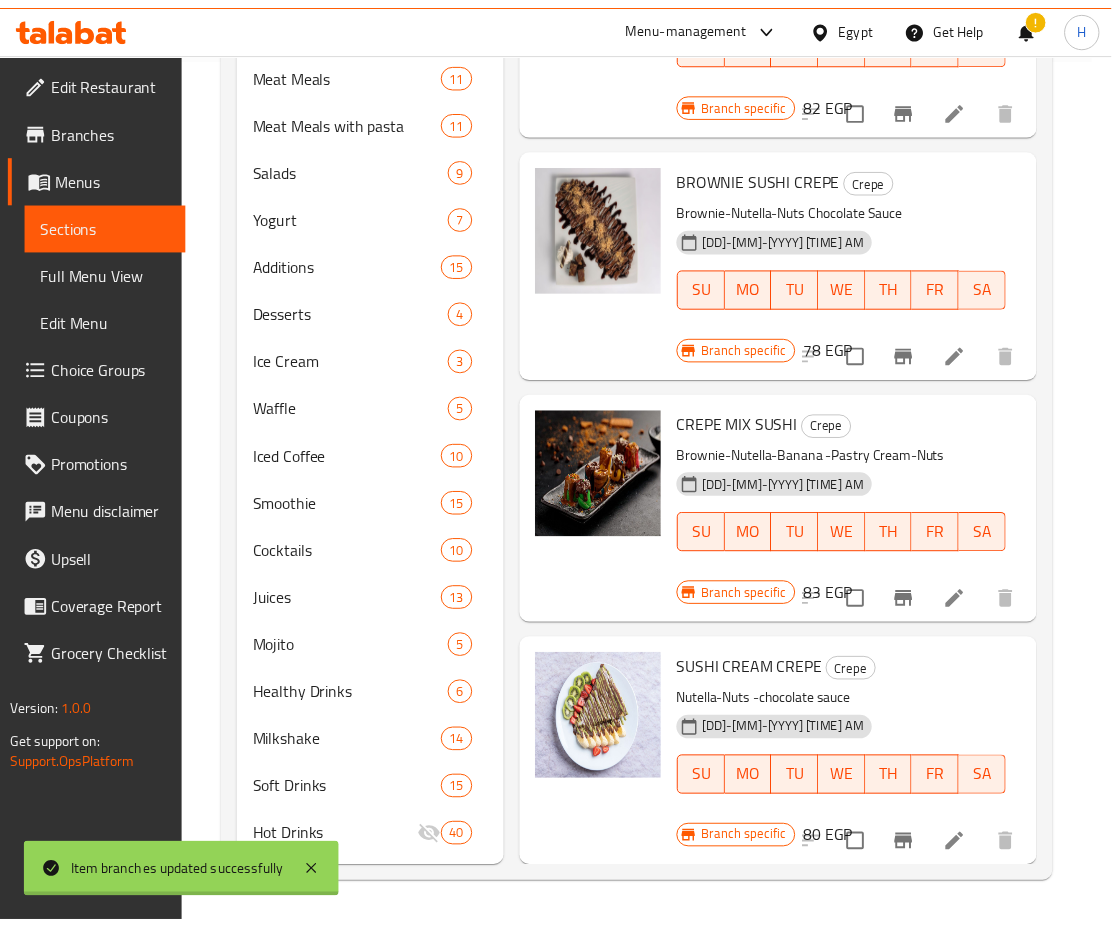 scroll, scrollTop: 551, scrollLeft: 0, axis: vertical 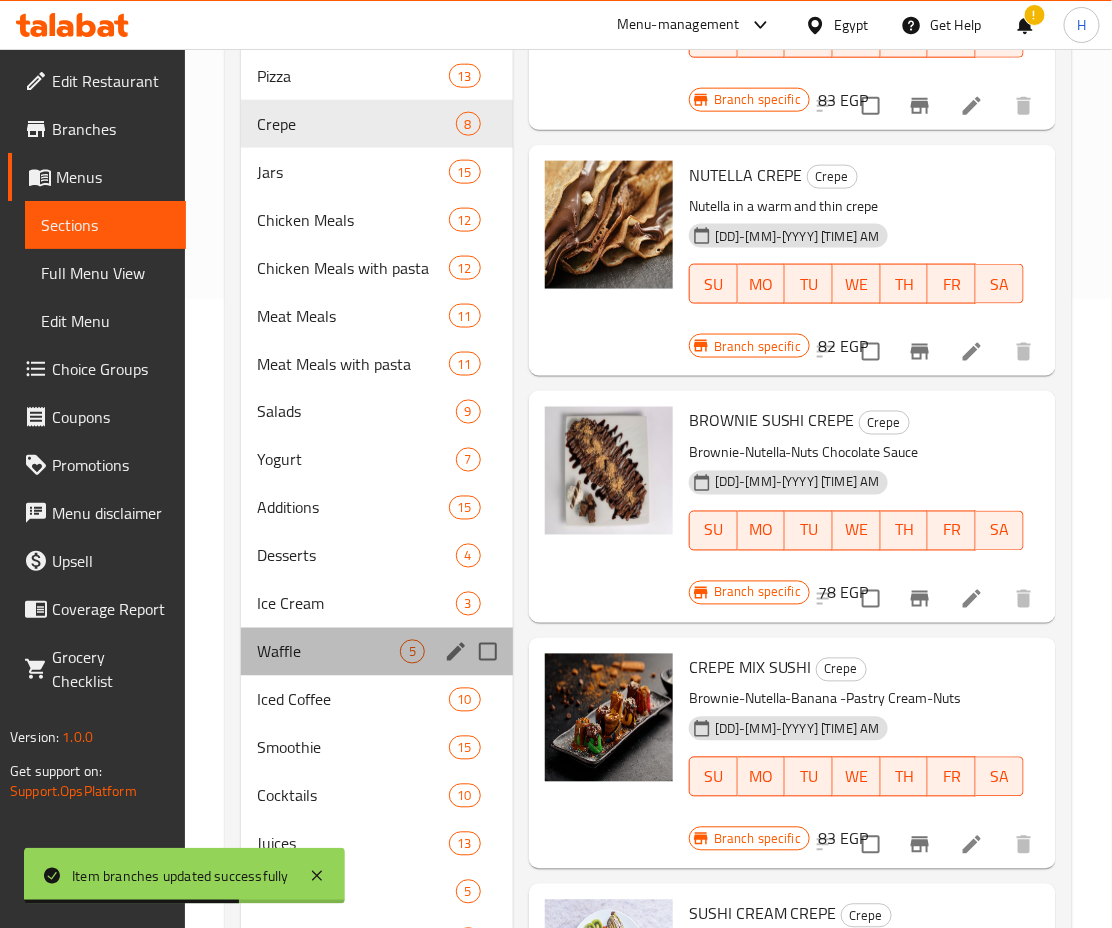 click on "Waffle 5" at bounding box center (377, 652) 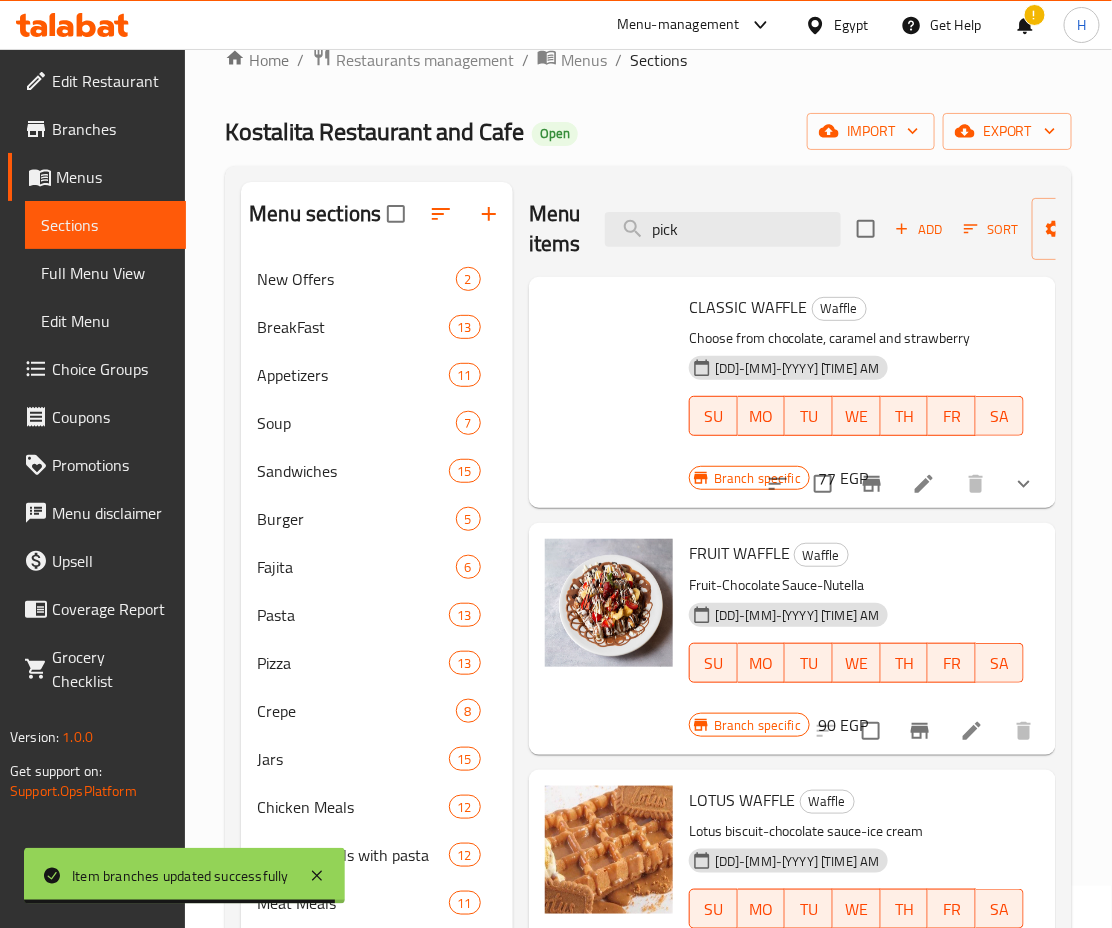 scroll, scrollTop: 0, scrollLeft: 0, axis: both 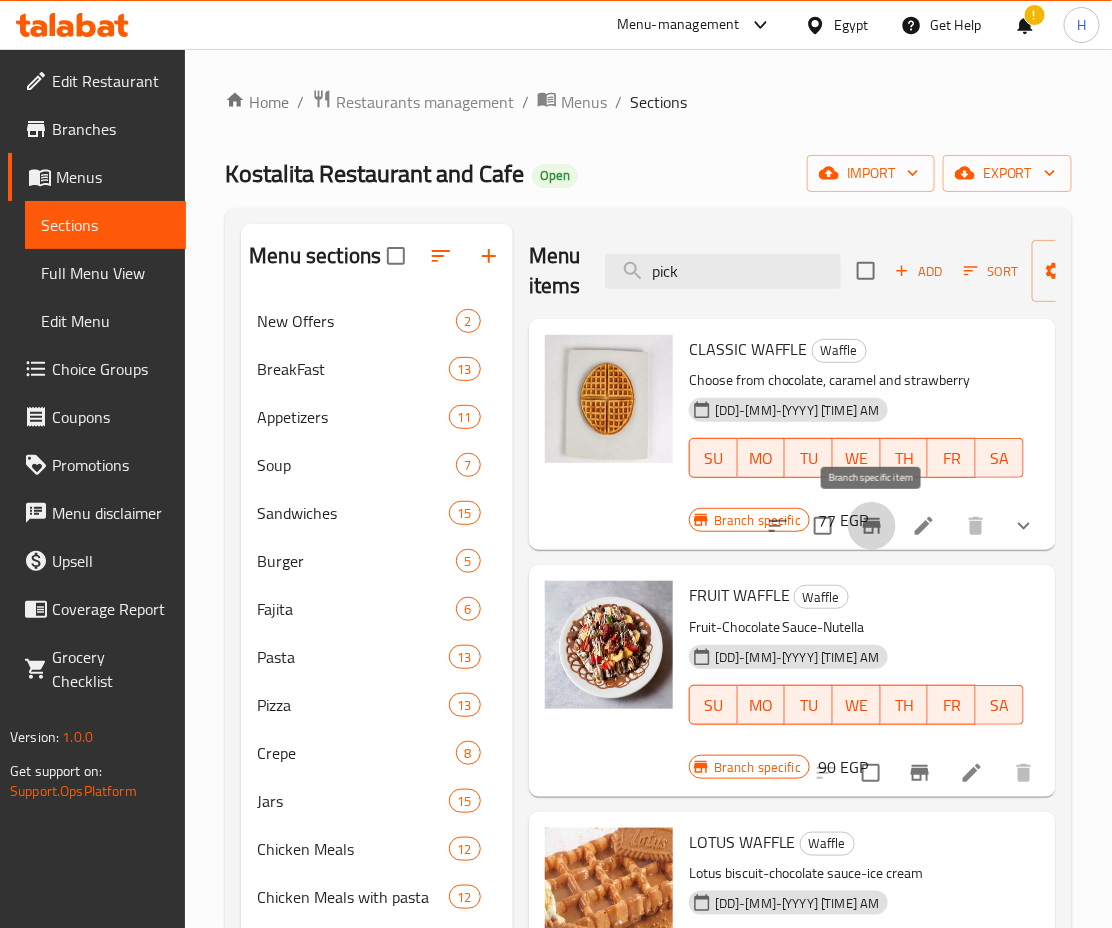 click 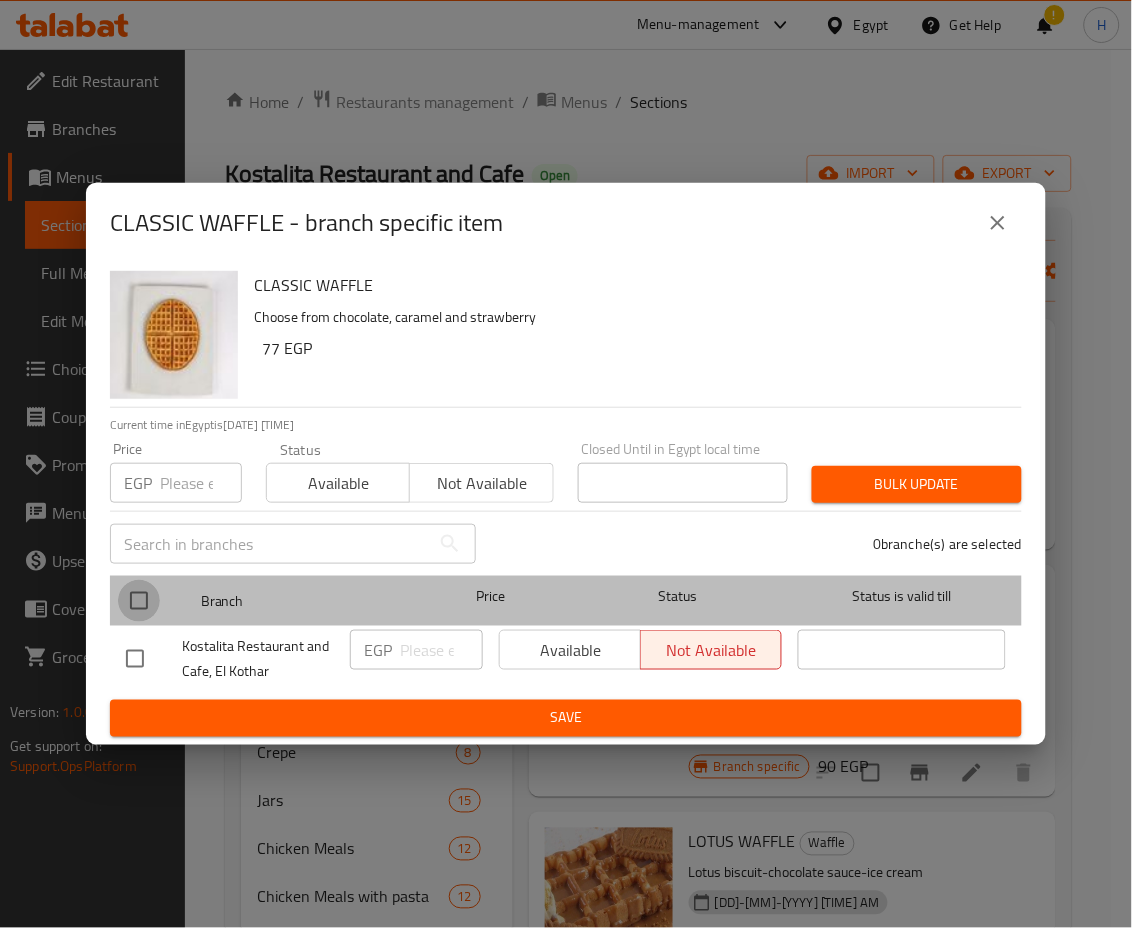 click at bounding box center (139, 601) 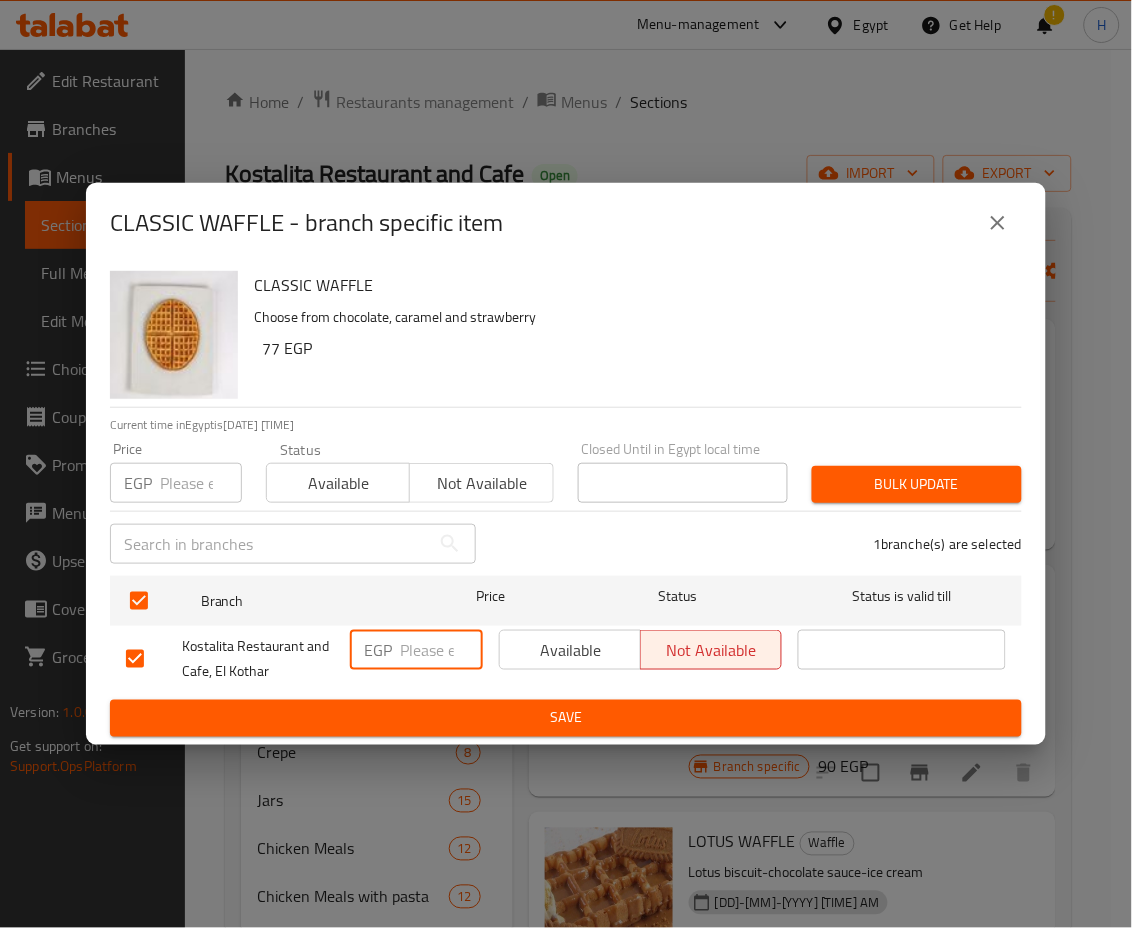 drag, startPoint x: 410, startPoint y: 647, endPoint x: 488, endPoint y: 676, distance: 83.21658 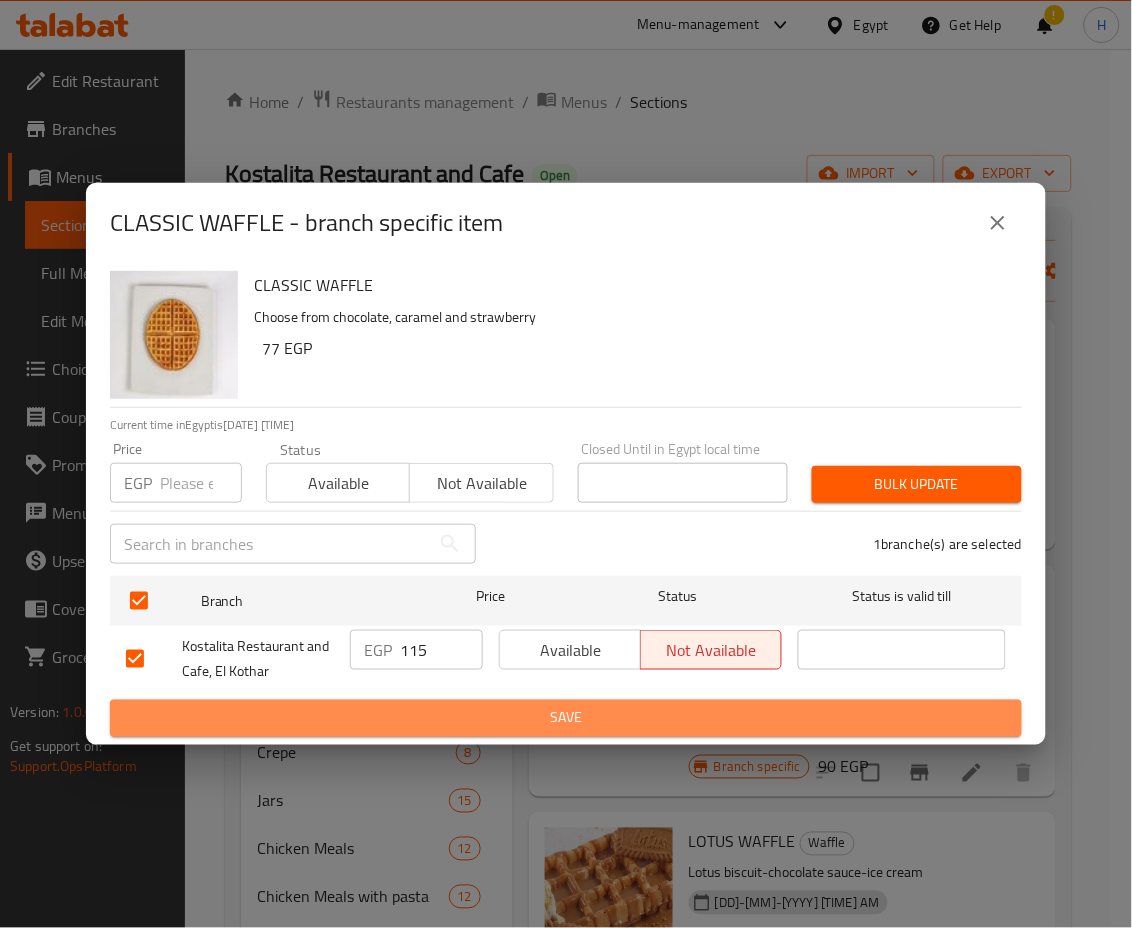 click on "Save" at bounding box center [566, 718] 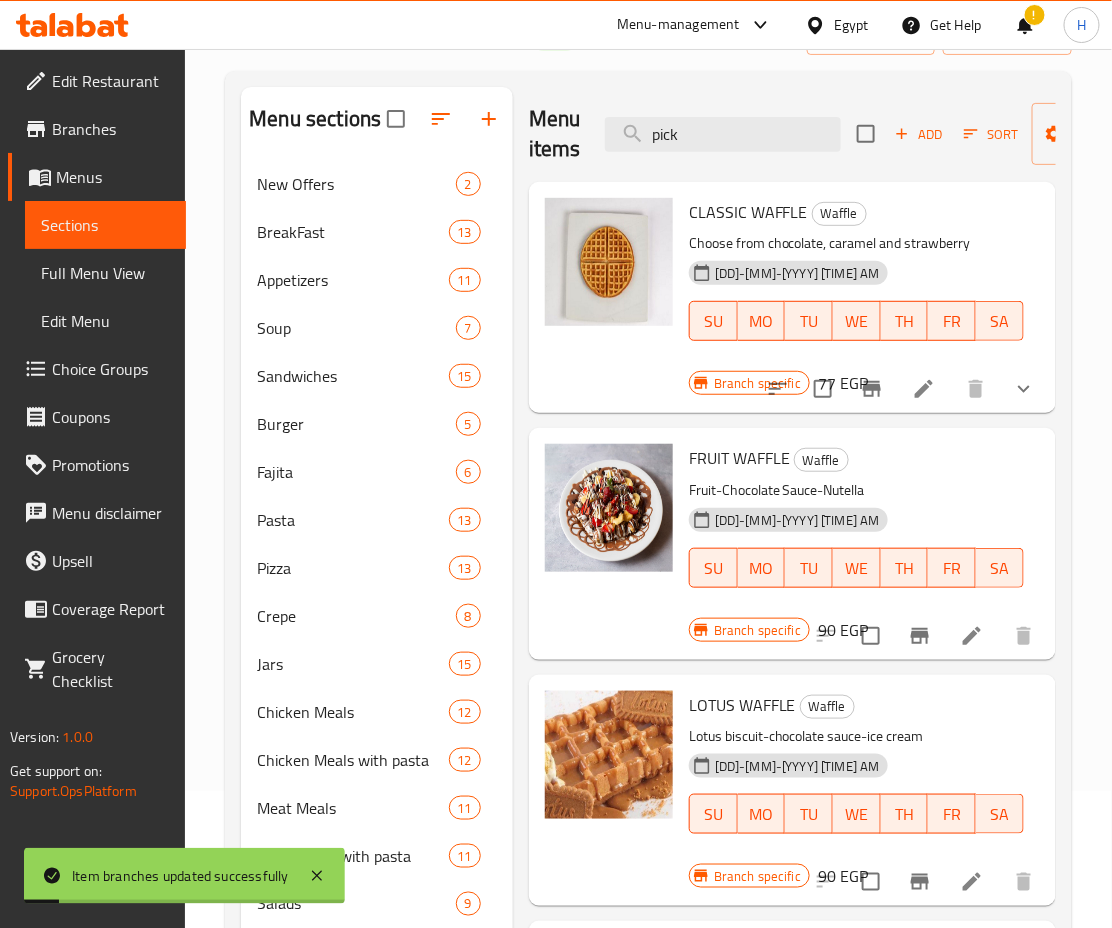 scroll, scrollTop: 138, scrollLeft: 0, axis: vertical 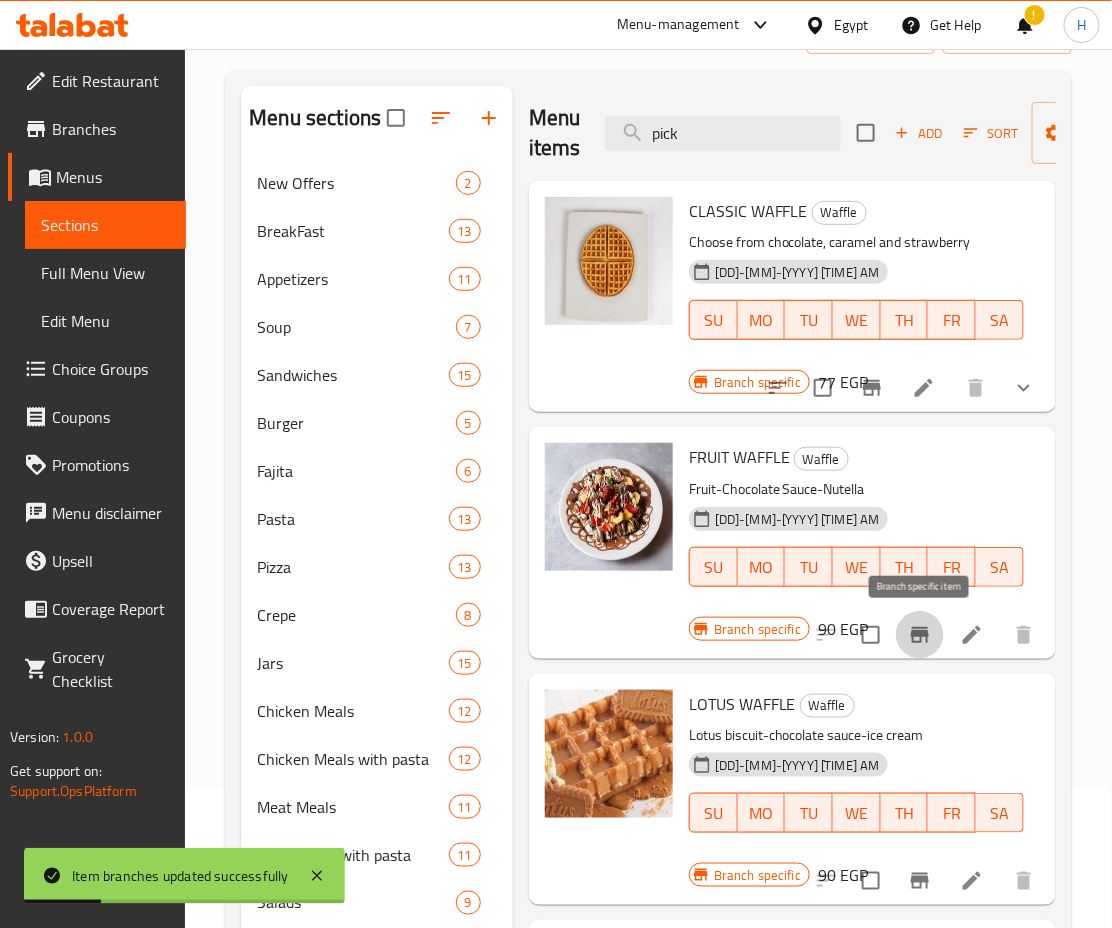 click 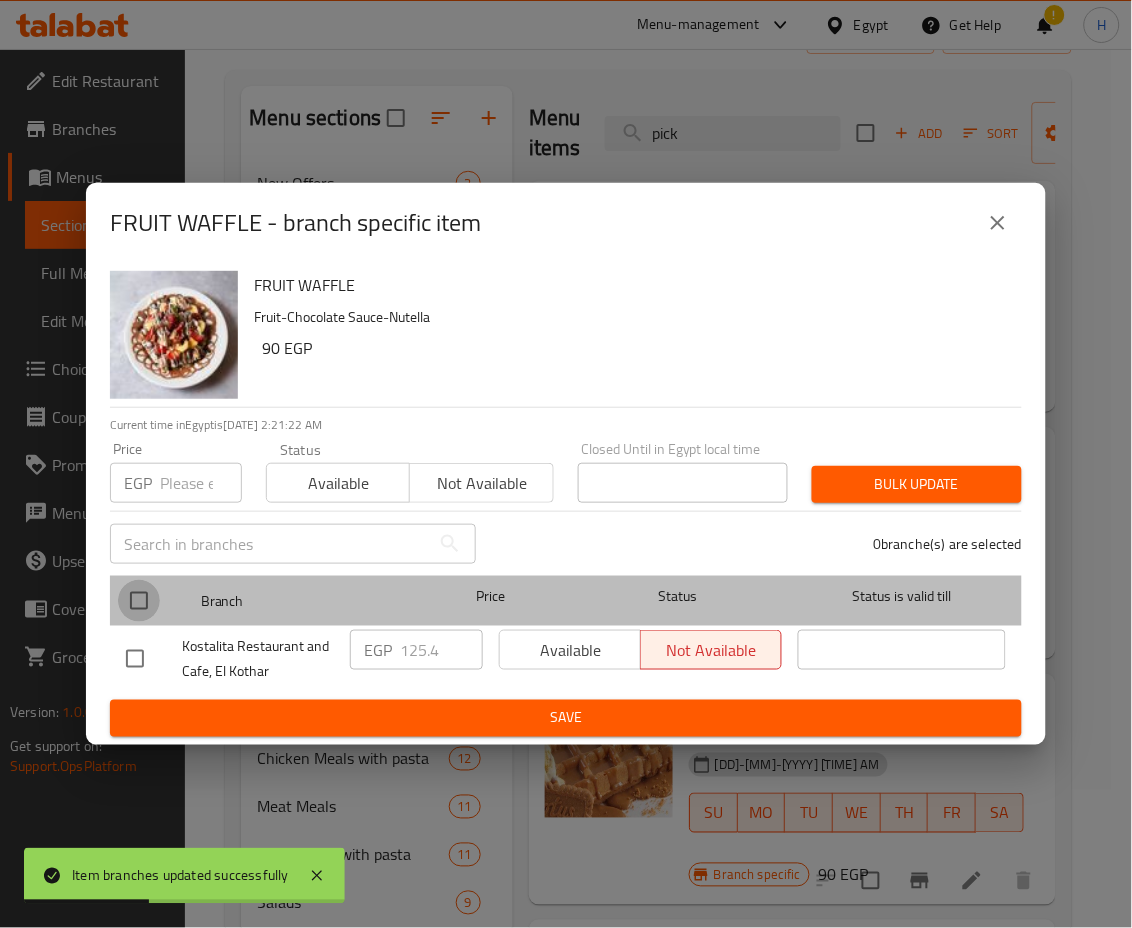 click at bounding box center (139, 601) 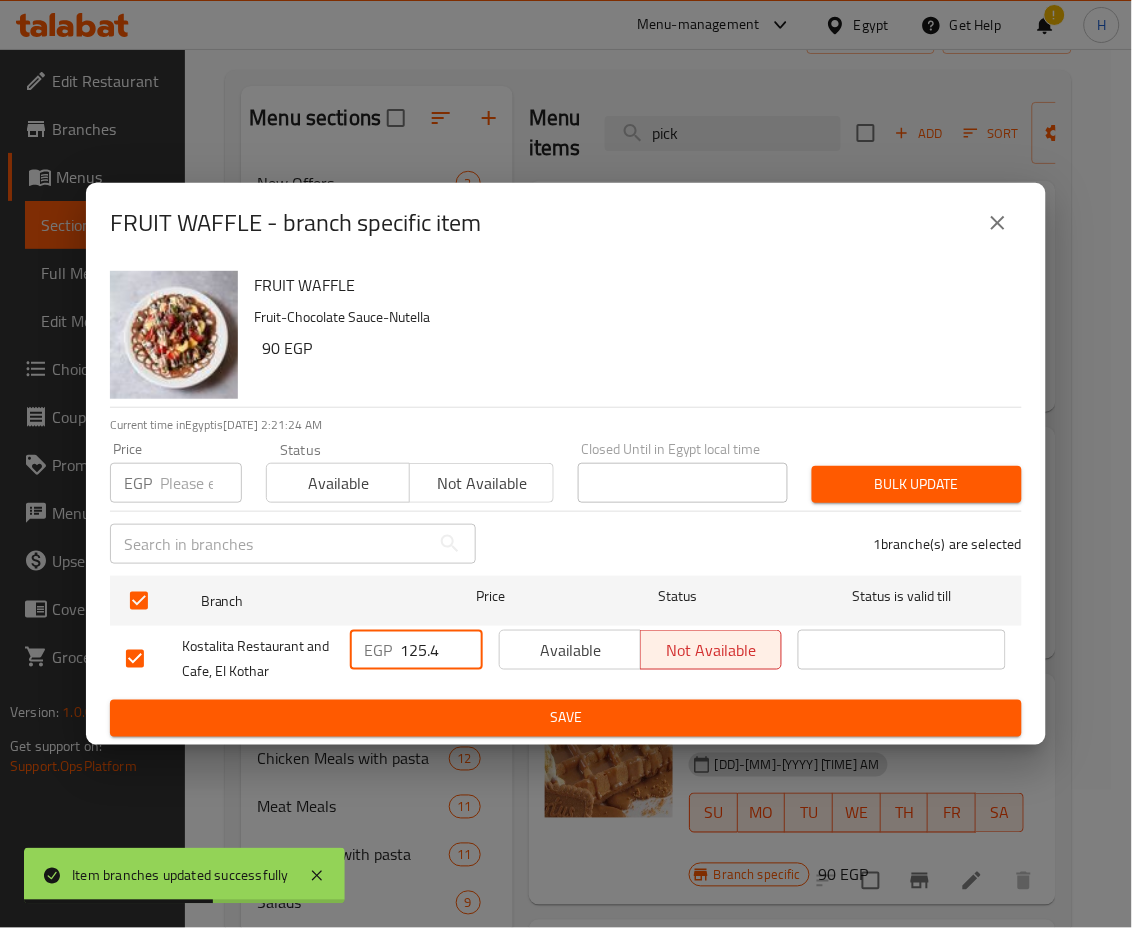 drag, startPoint x: 410, startPoint y: 656, endPoint x: 476, endPoint y: 671, distance: 67.68308 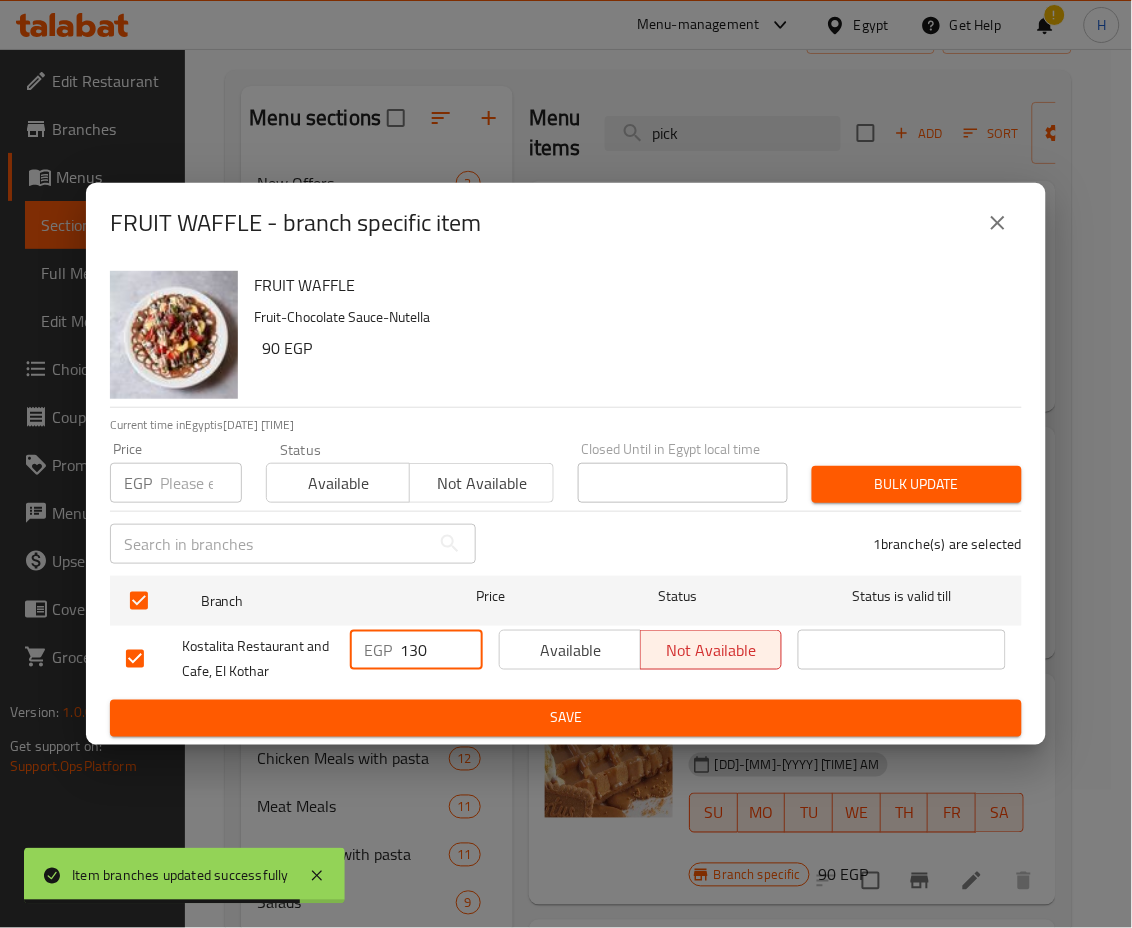 click on "Save" at bounding box center [566, 718] 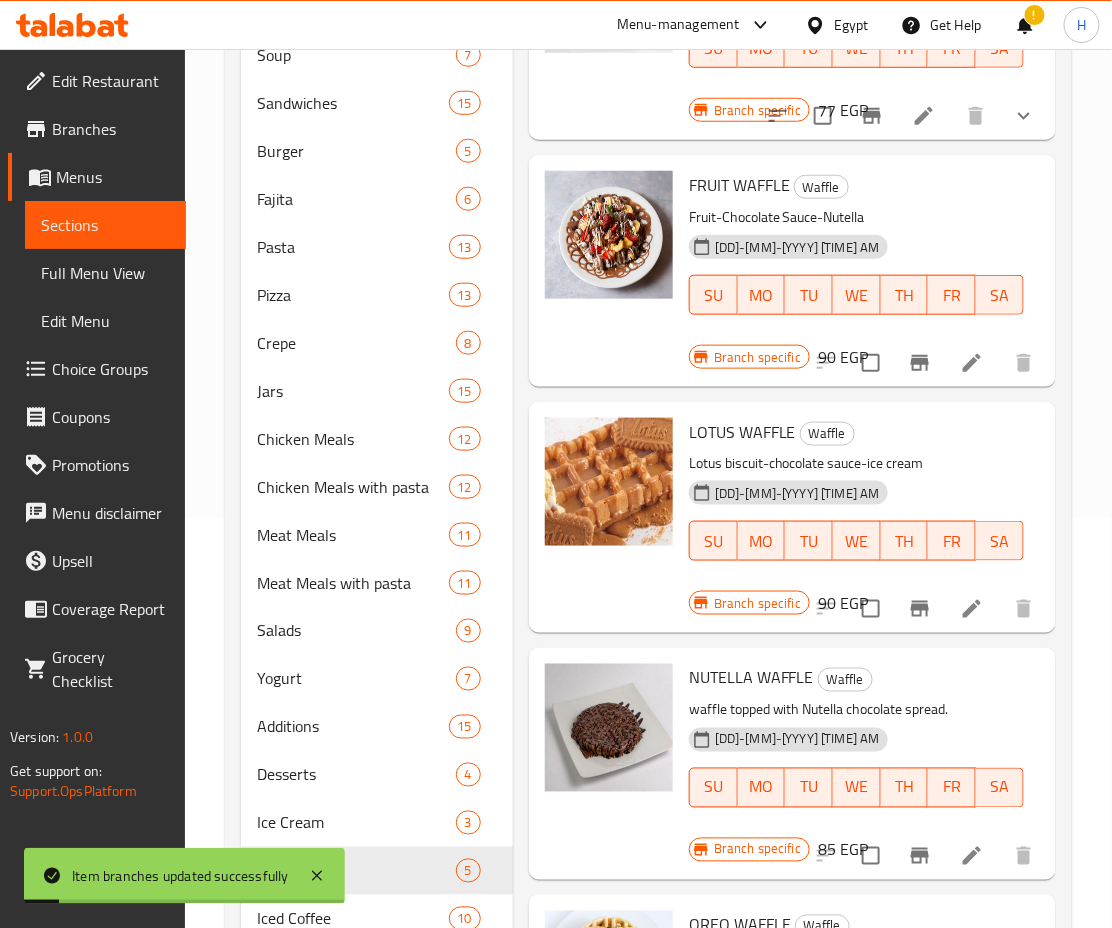 scroll, scrollTop: 413, scrollLeft: 0, axis: vertical 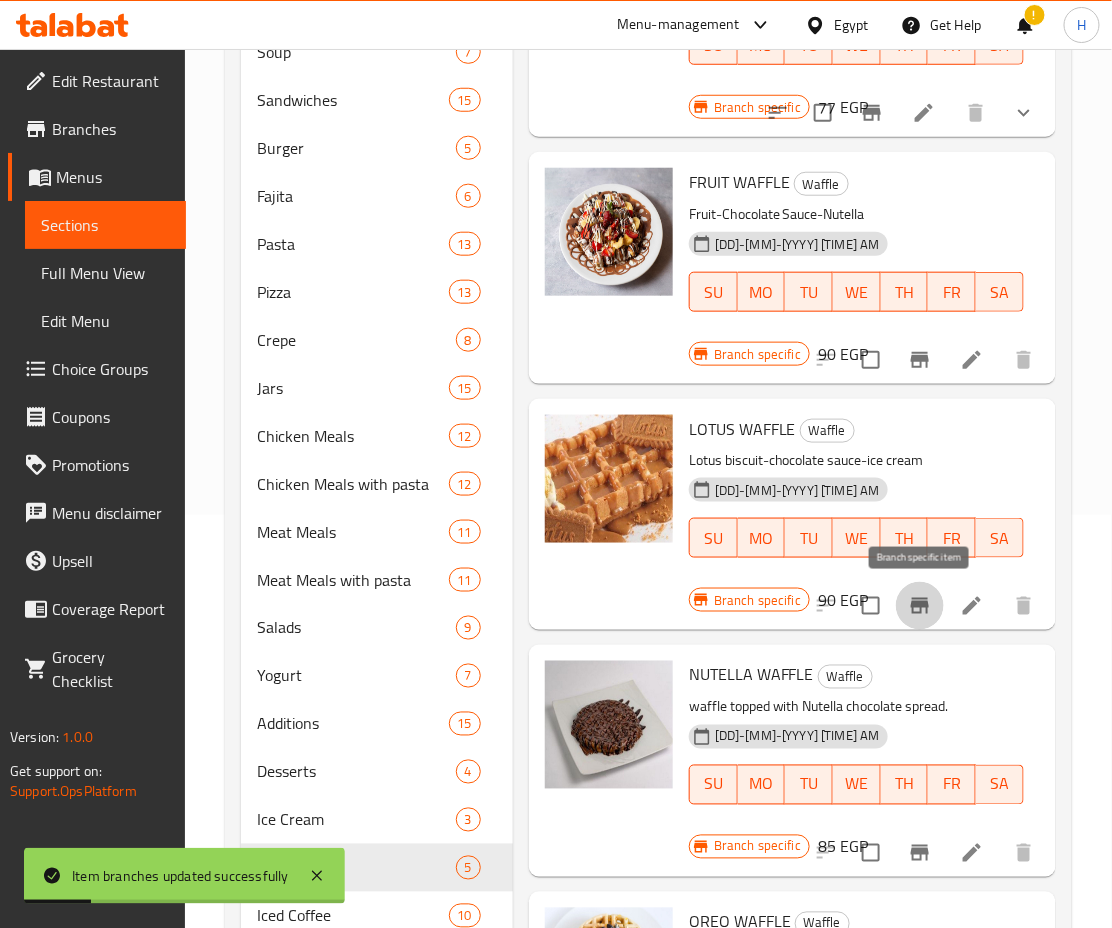 click 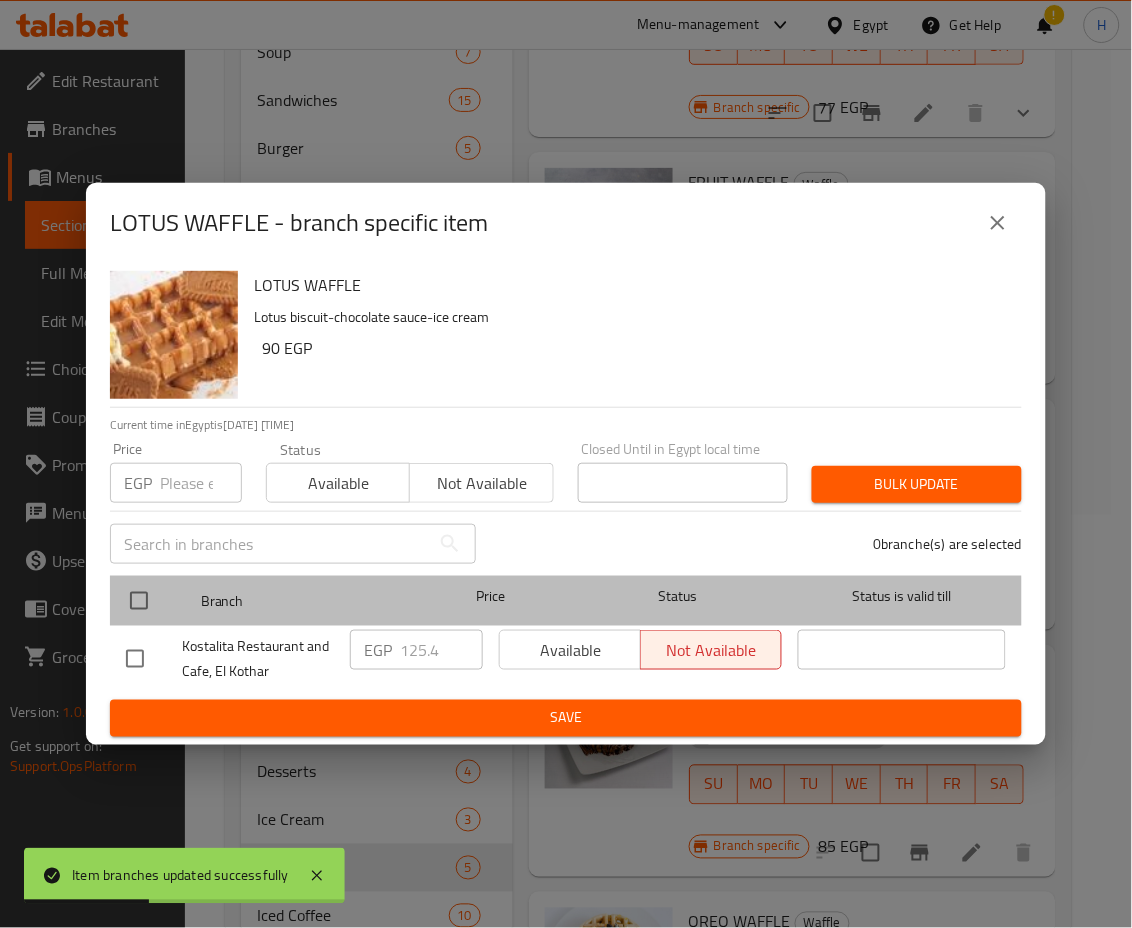 click on "Branch Price Status Status is valid till" at bounding box center [566, 601] 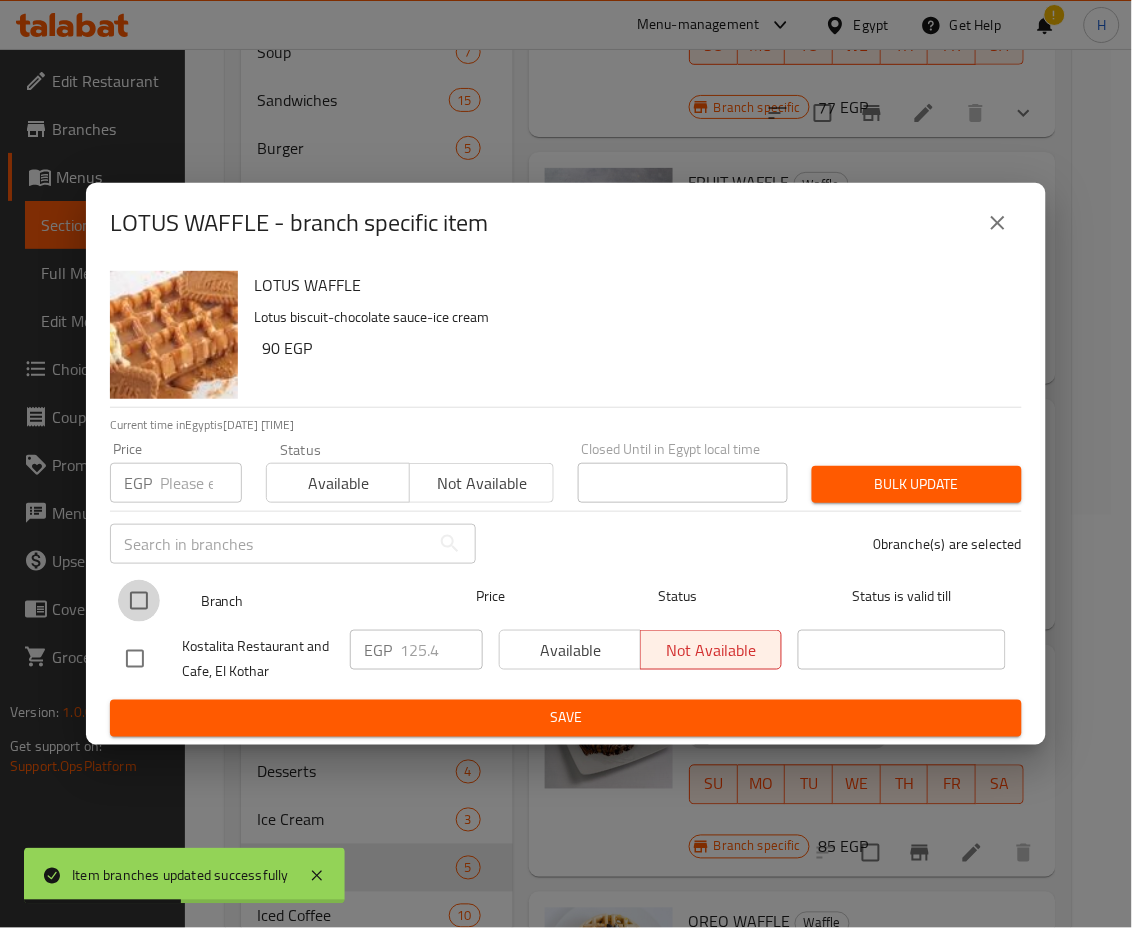 click at bounding box center [139, 601] 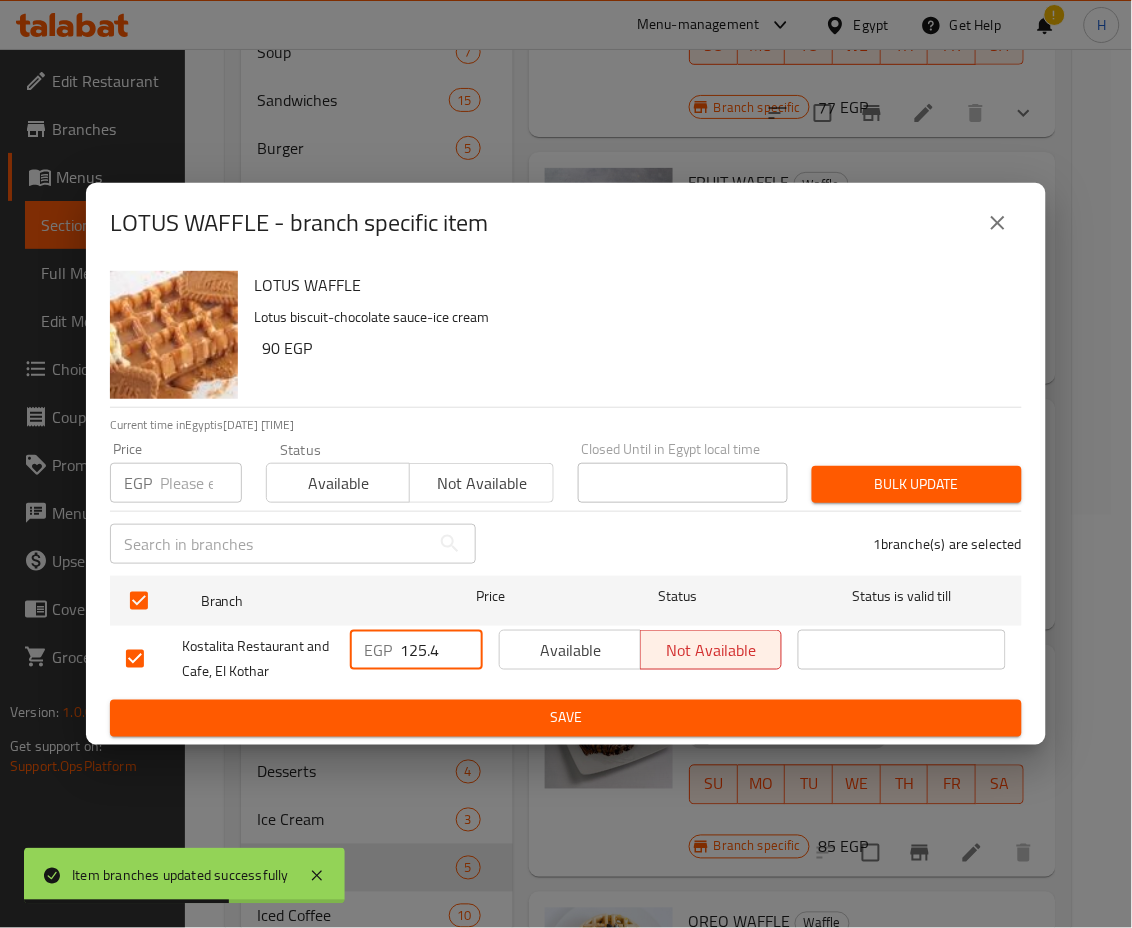 drag, startPoint x: 411, startPoint y: 642, endPoint x: 485, endPoint y: 669, distance: 78.77182 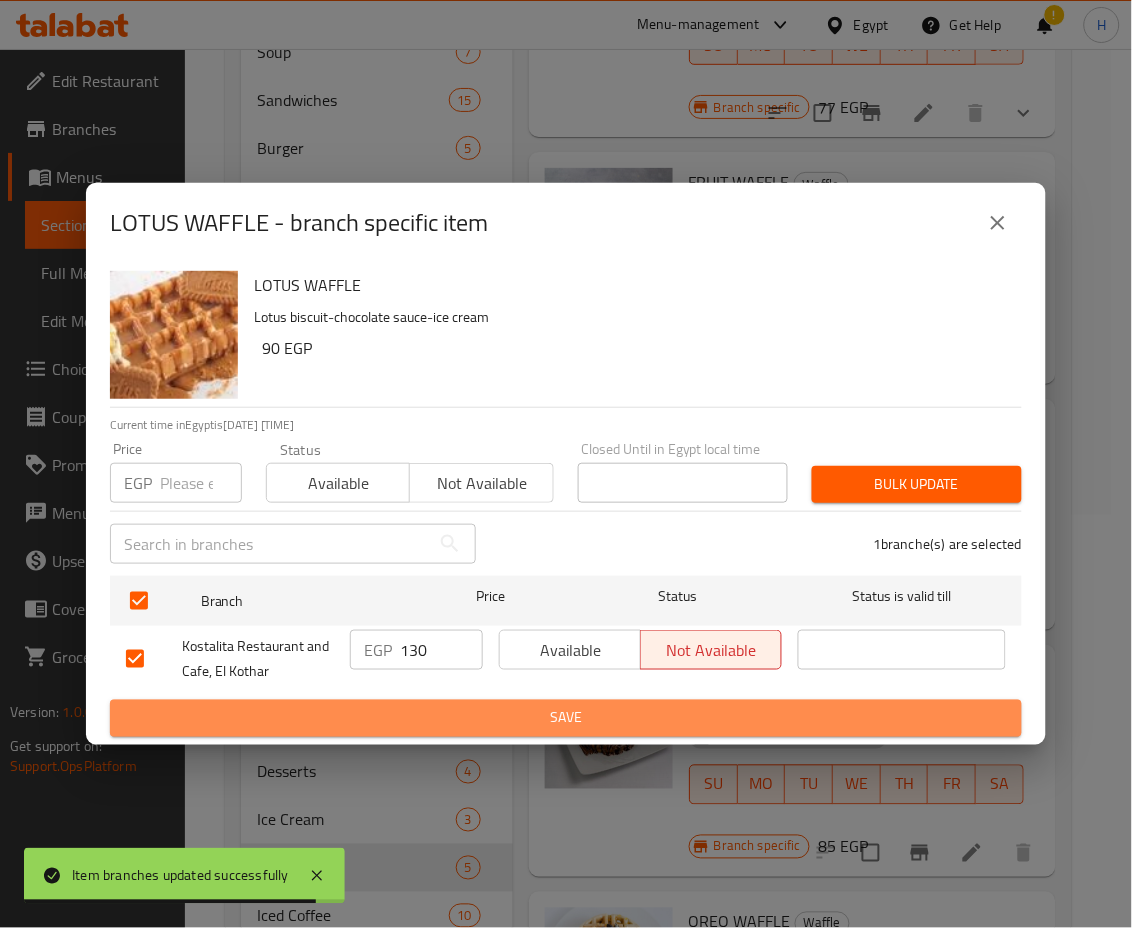 click on "Save" at bounding box center [566, 718] 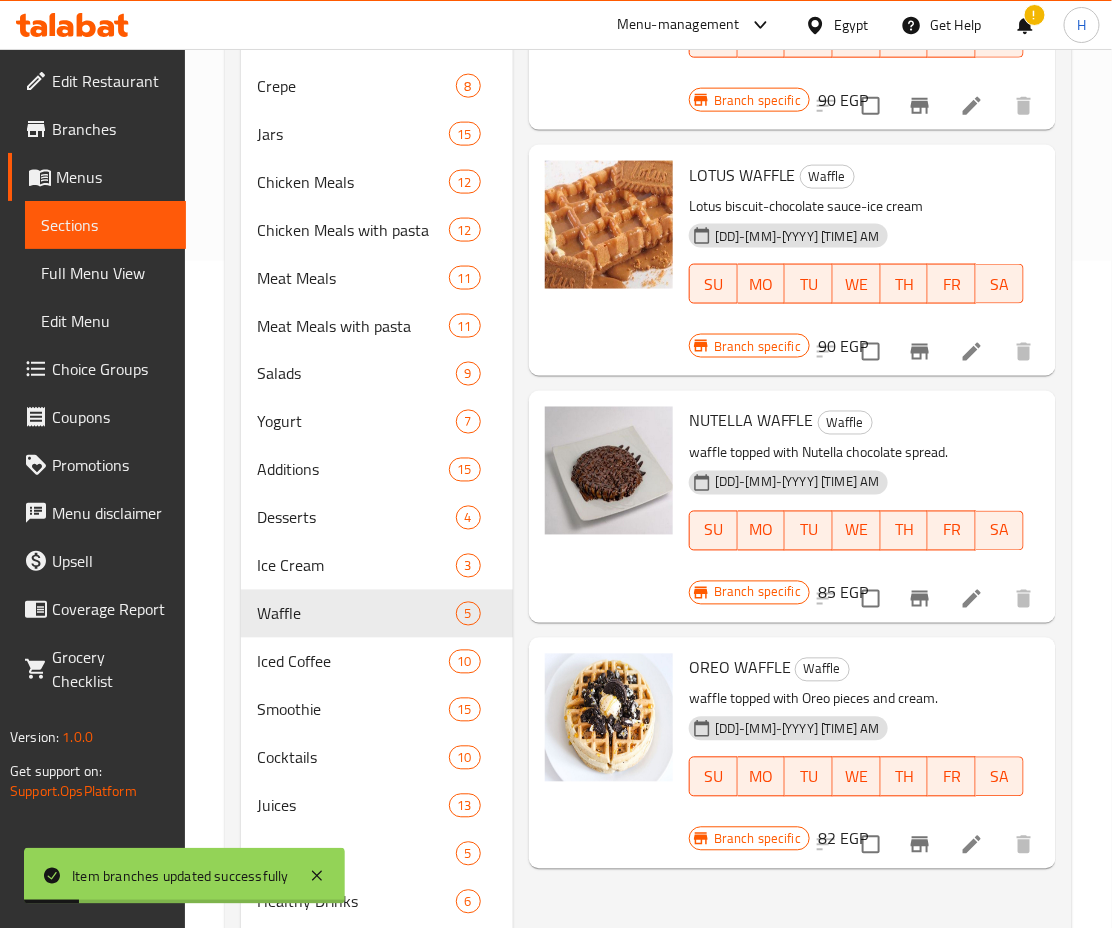 scroll, scrollTop: 669, scrollLeft: 0, axis: vertical 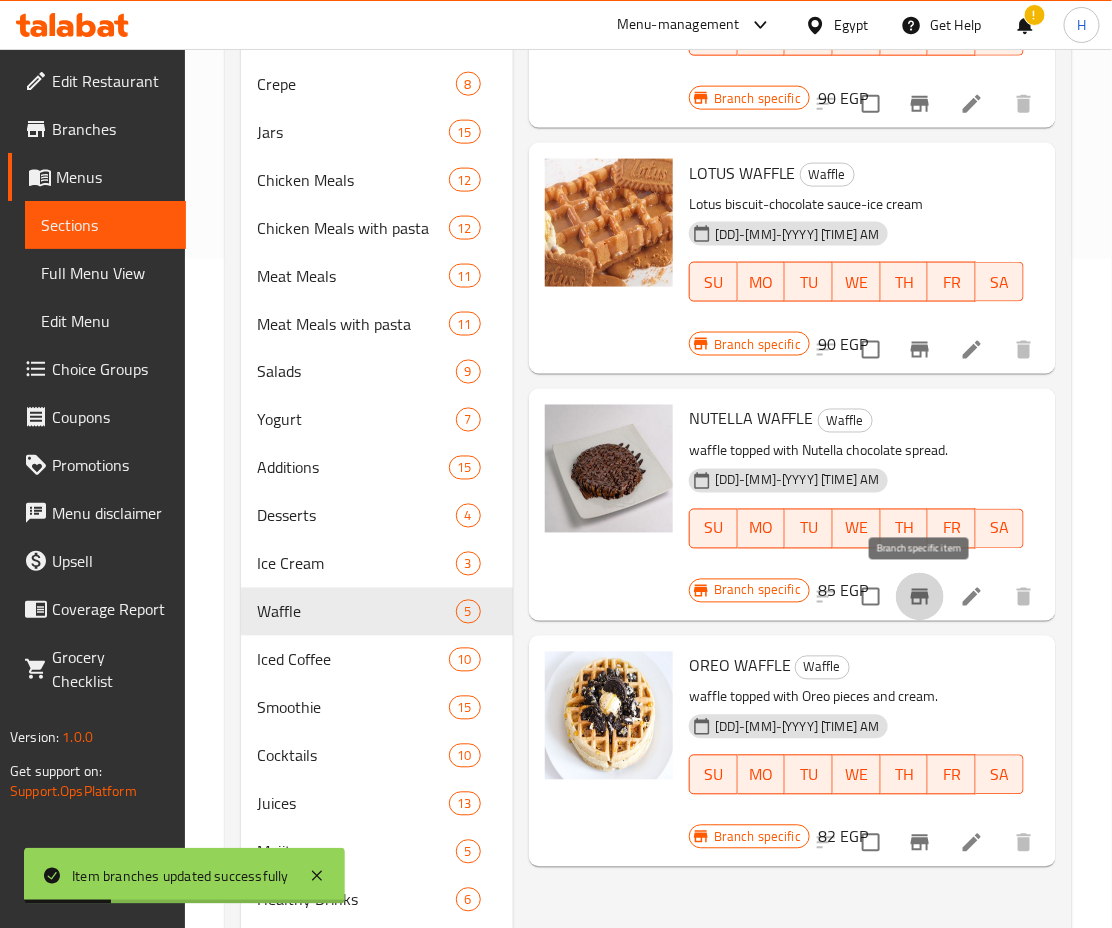 click 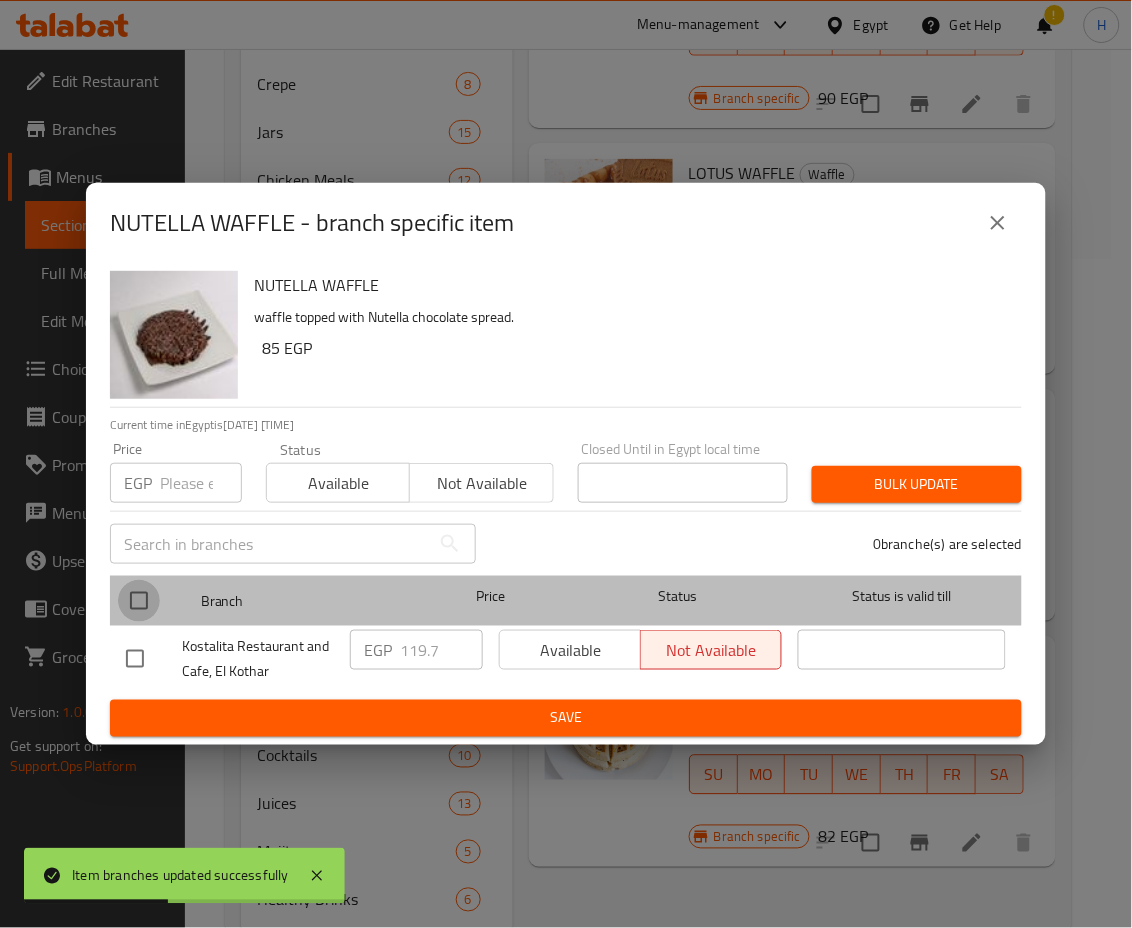 click at bounding box center [139, 601] 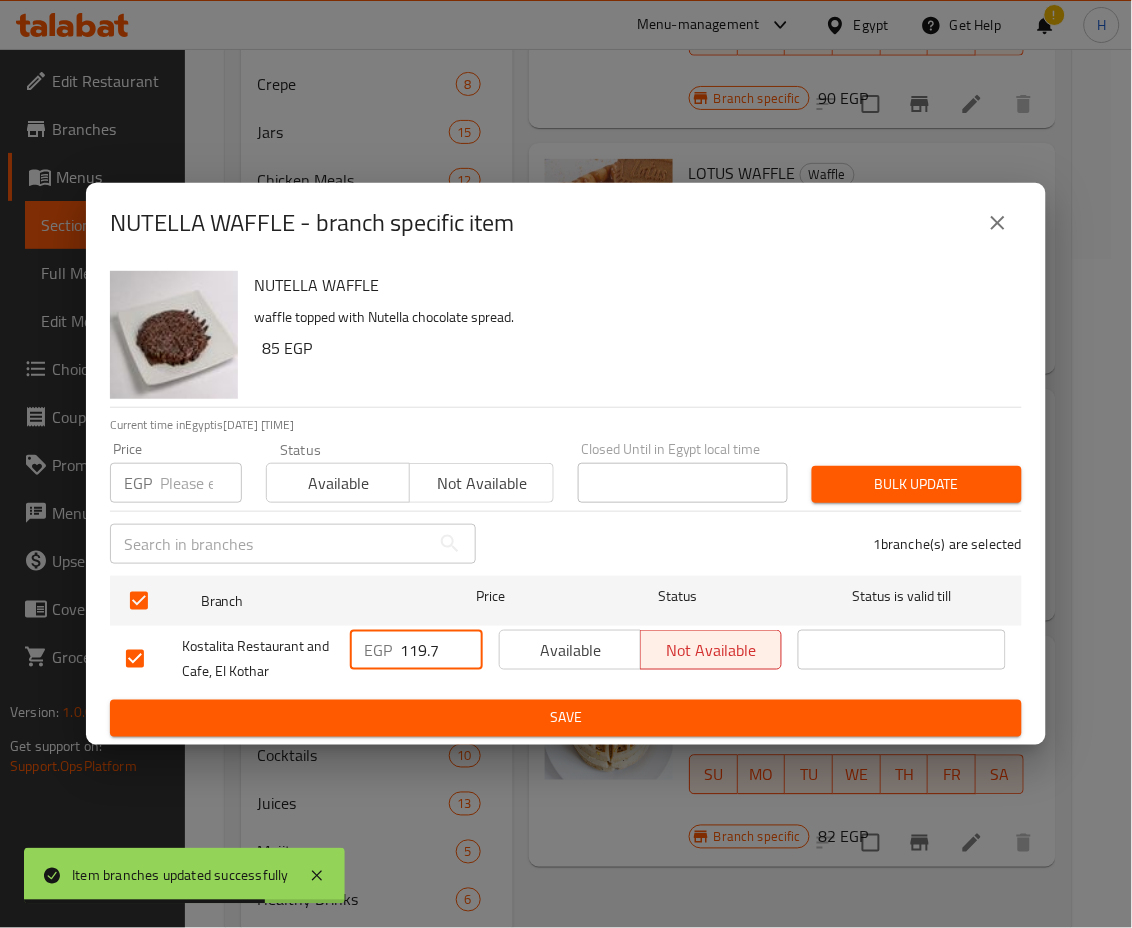 drag, startPoint x: 409, startPoint y: 648, endPoint x: 452, endPoint y: 655, distance: 43.56604 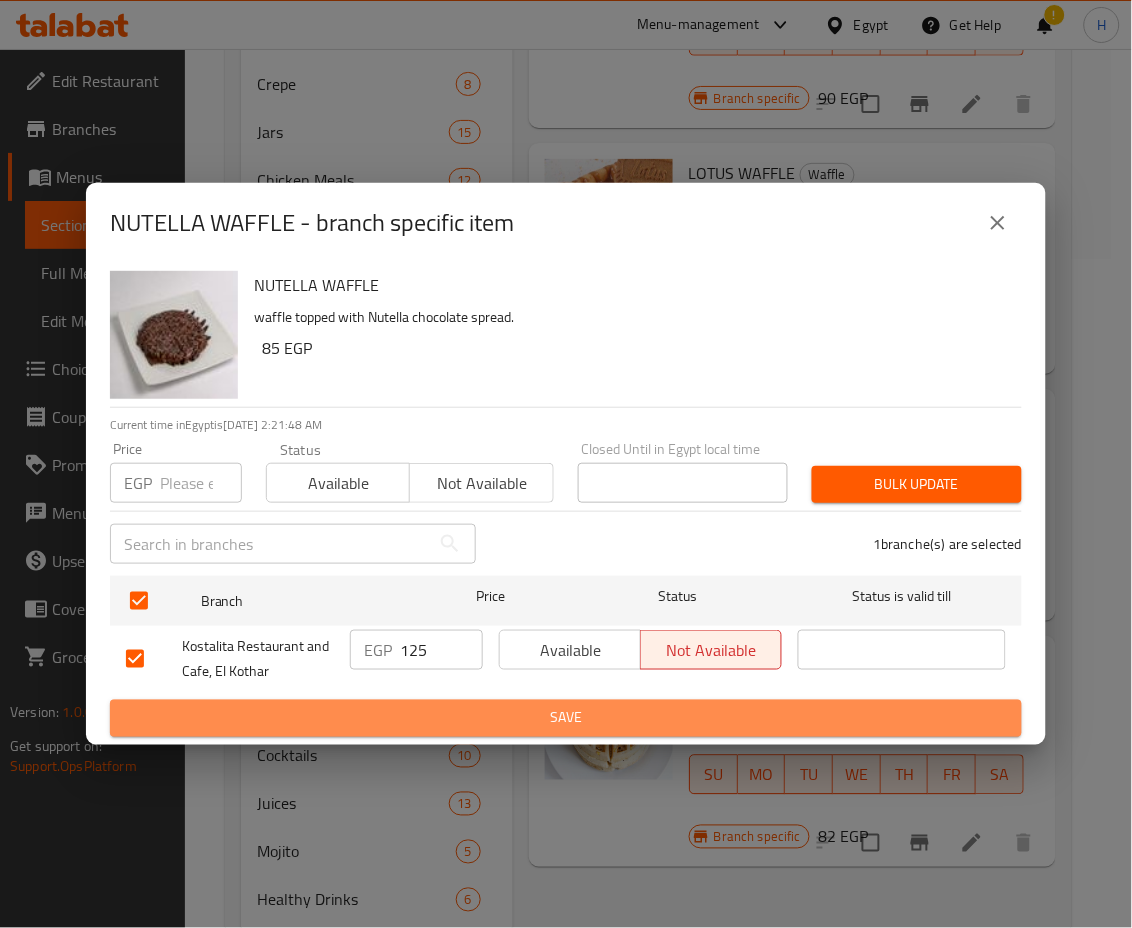 click on "Save" at bounding box center [566, 718] 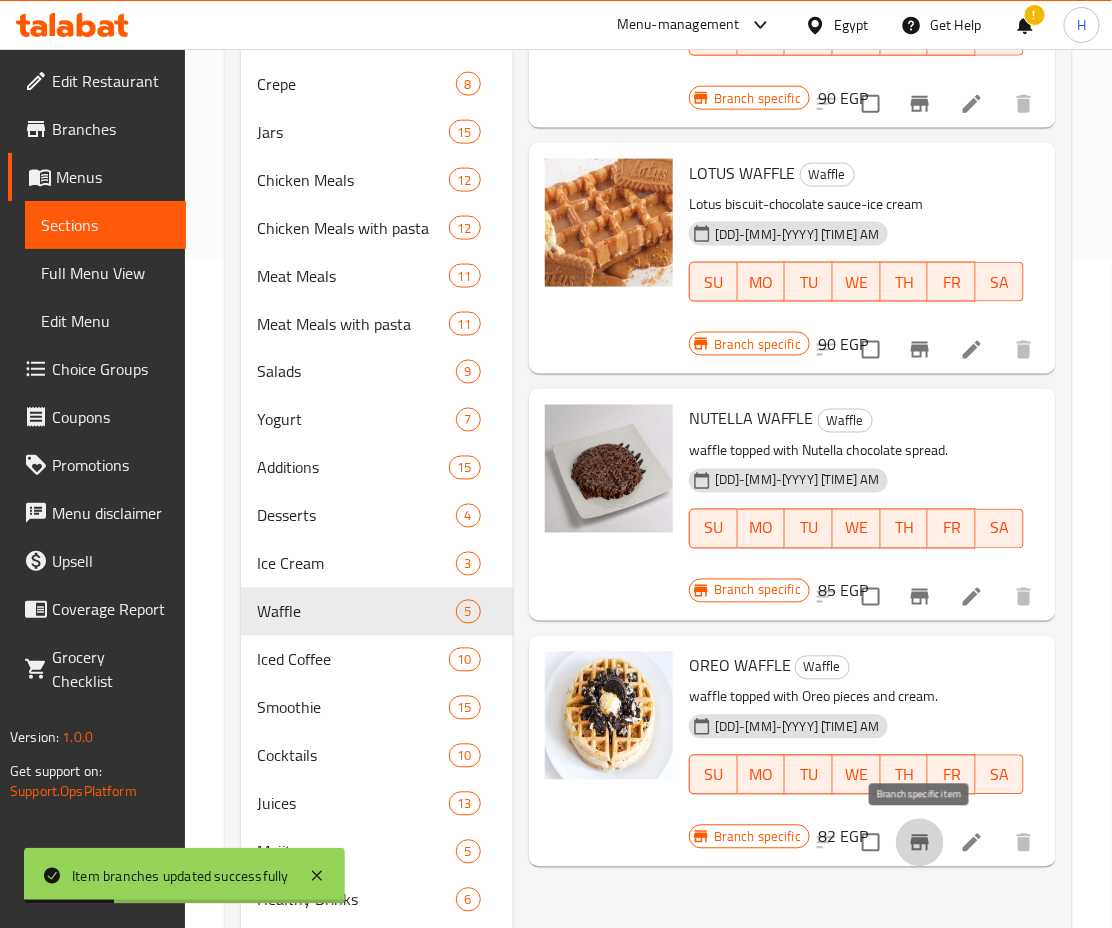 click 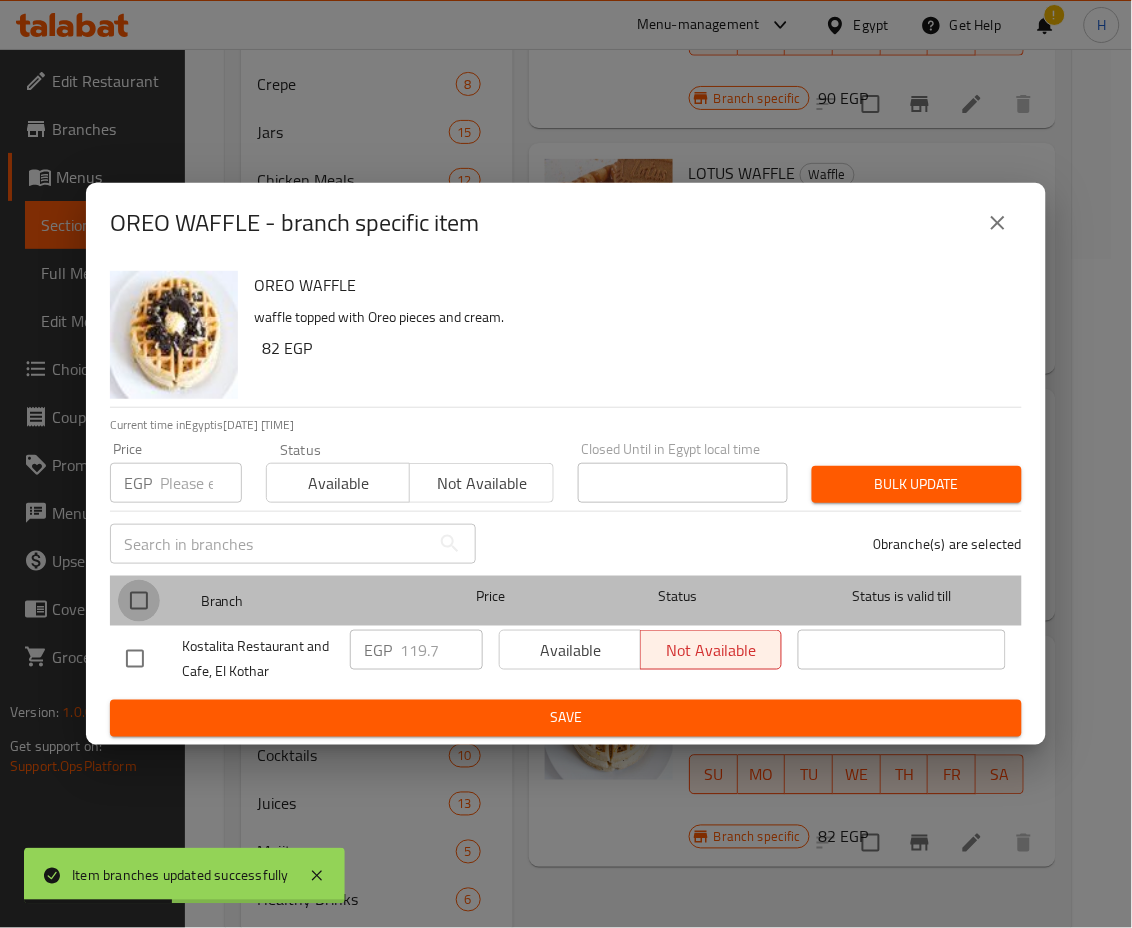 click at bounding box center [139, 601] 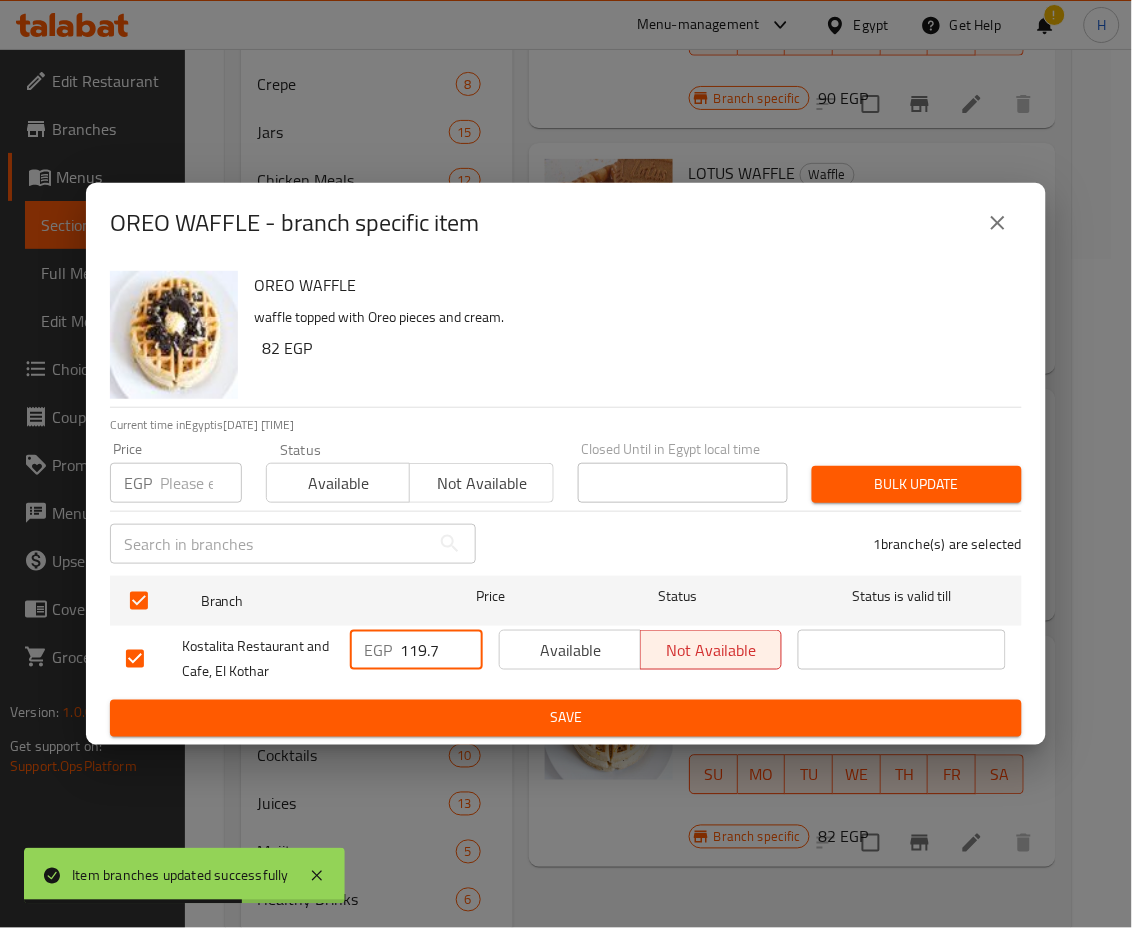 drag, startPoint x: 408, startPoint y: 650, endPoint x: 473, endPoint y: 674, distance: 69.289246 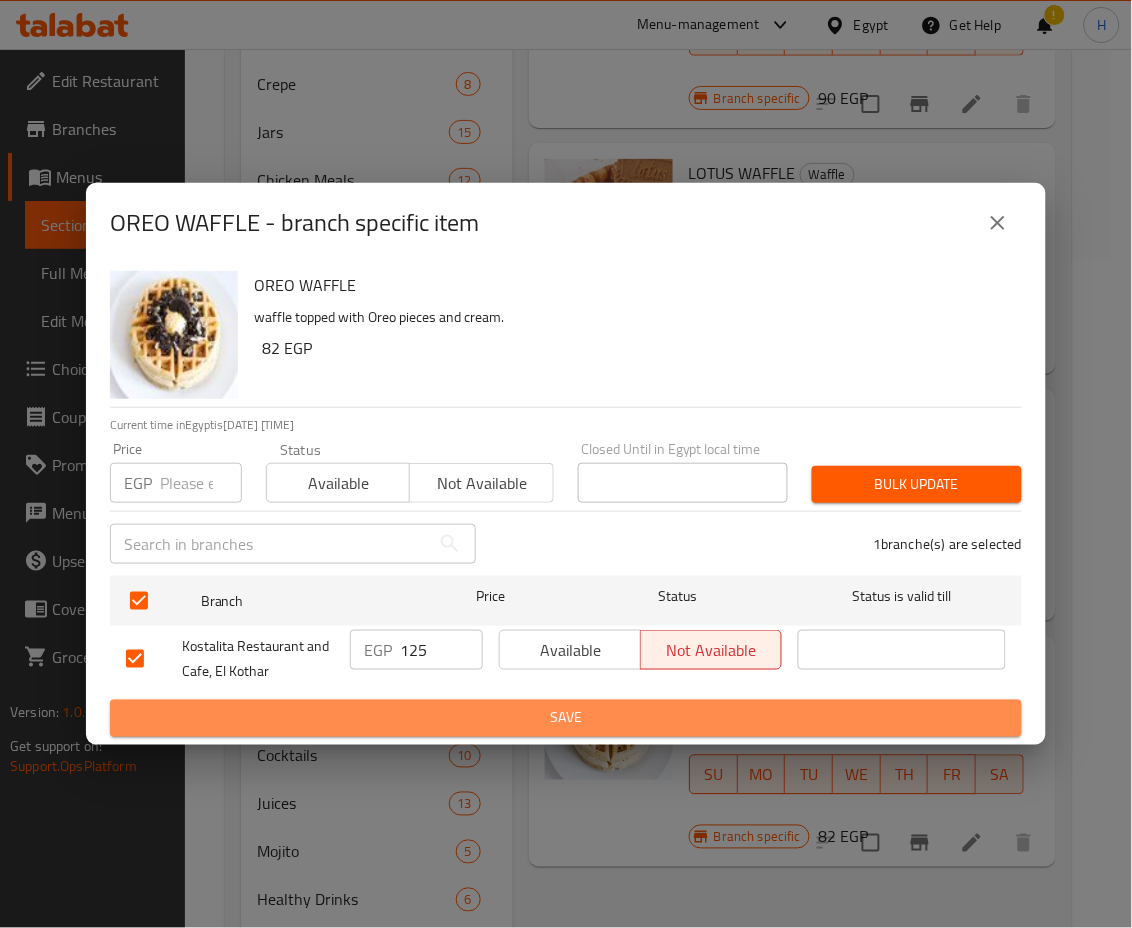 click on "Save" at bounding box center [566, 718] 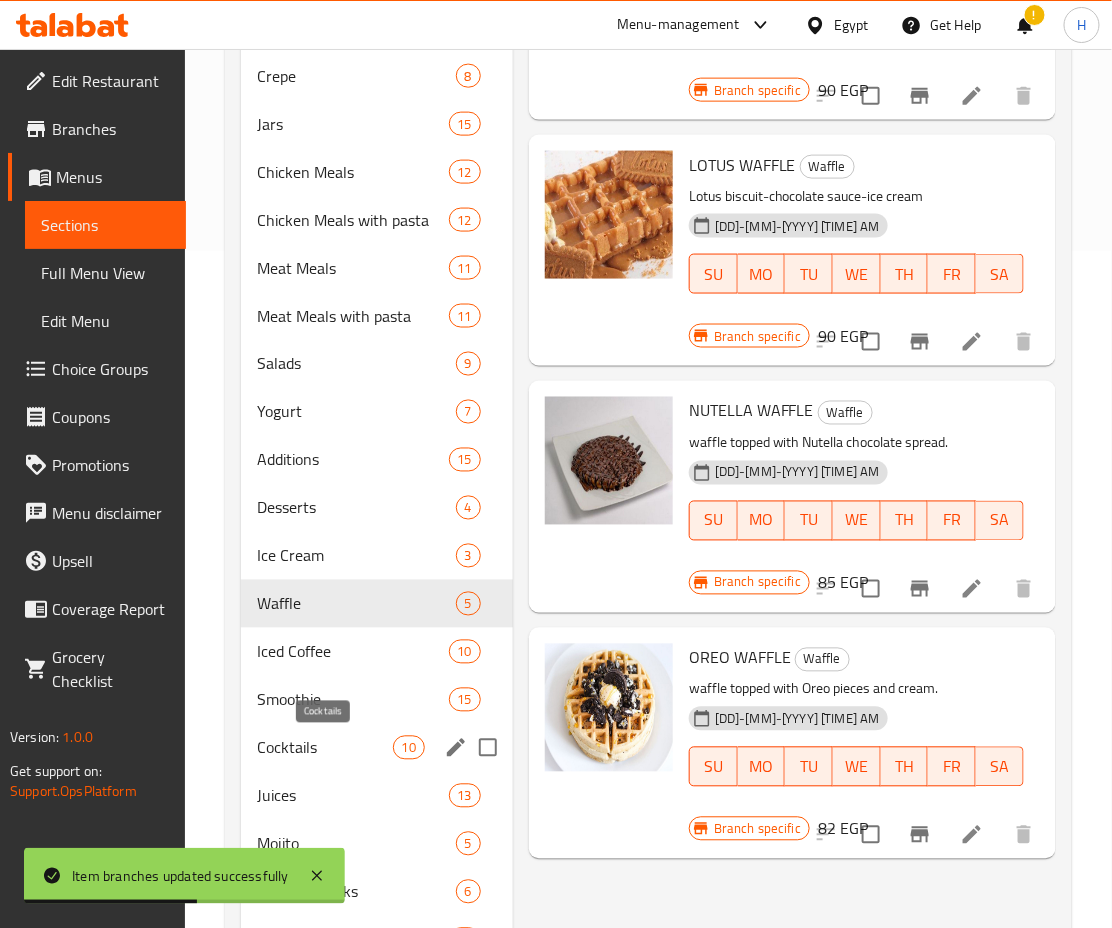 scroll, scrollTop: 674, scrollLeft: 0, axis: vertical 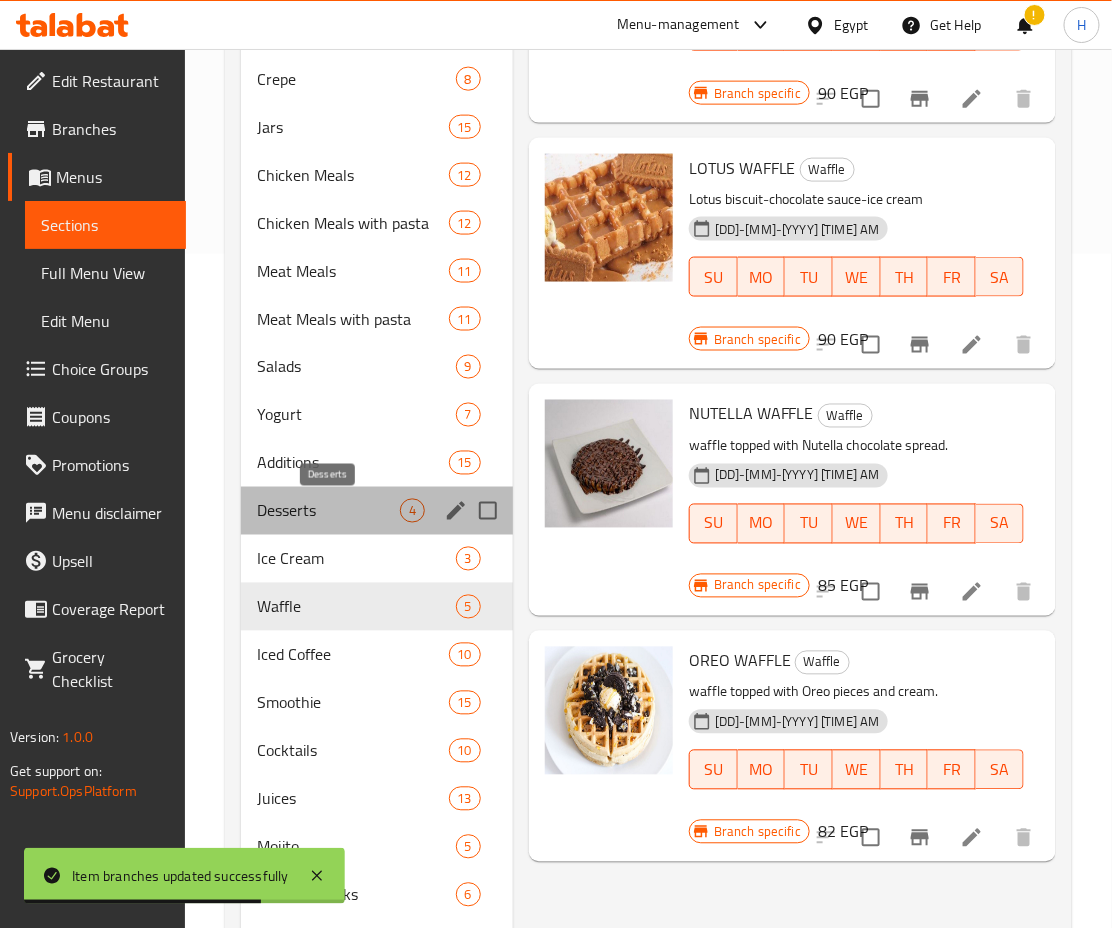 click on "Desserts" at bounding box center (328, 511) 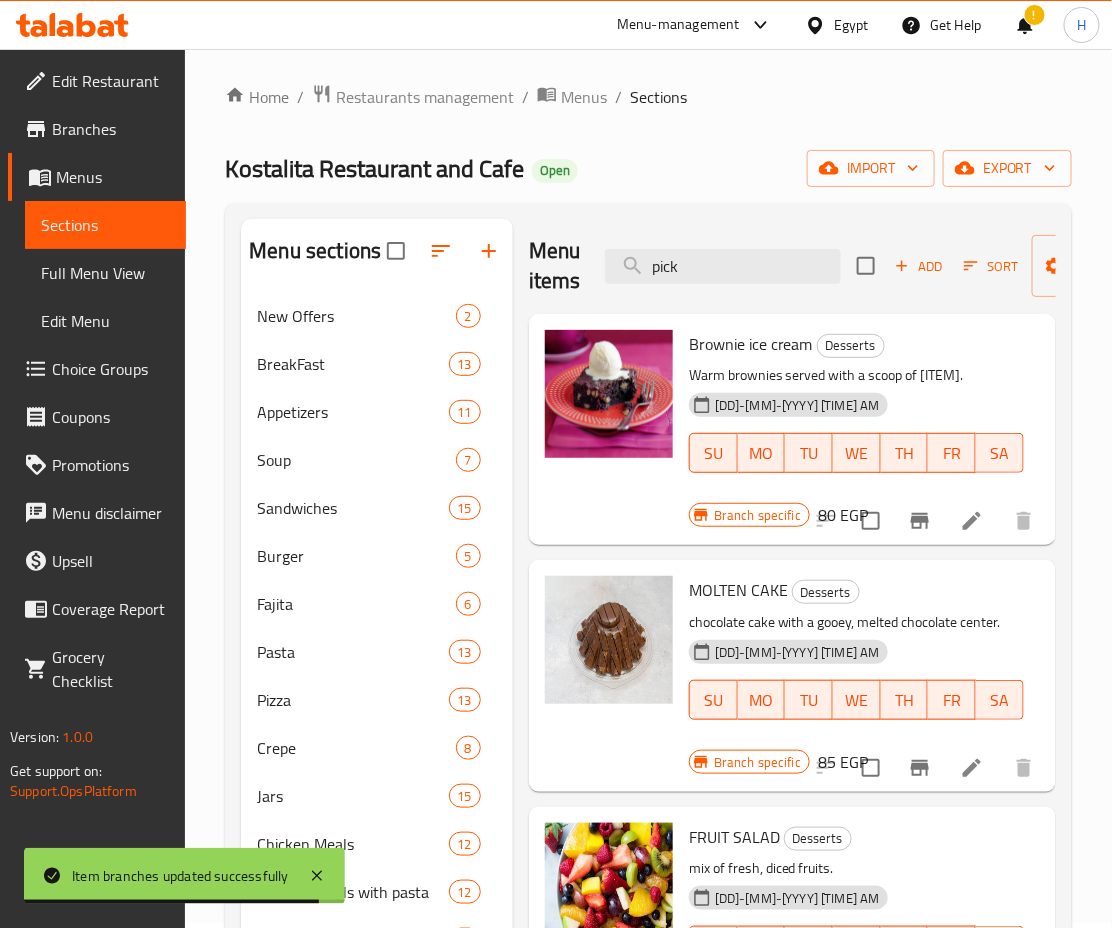 scroll, scrollTop: 0, scrollLeft: 0, axis: both 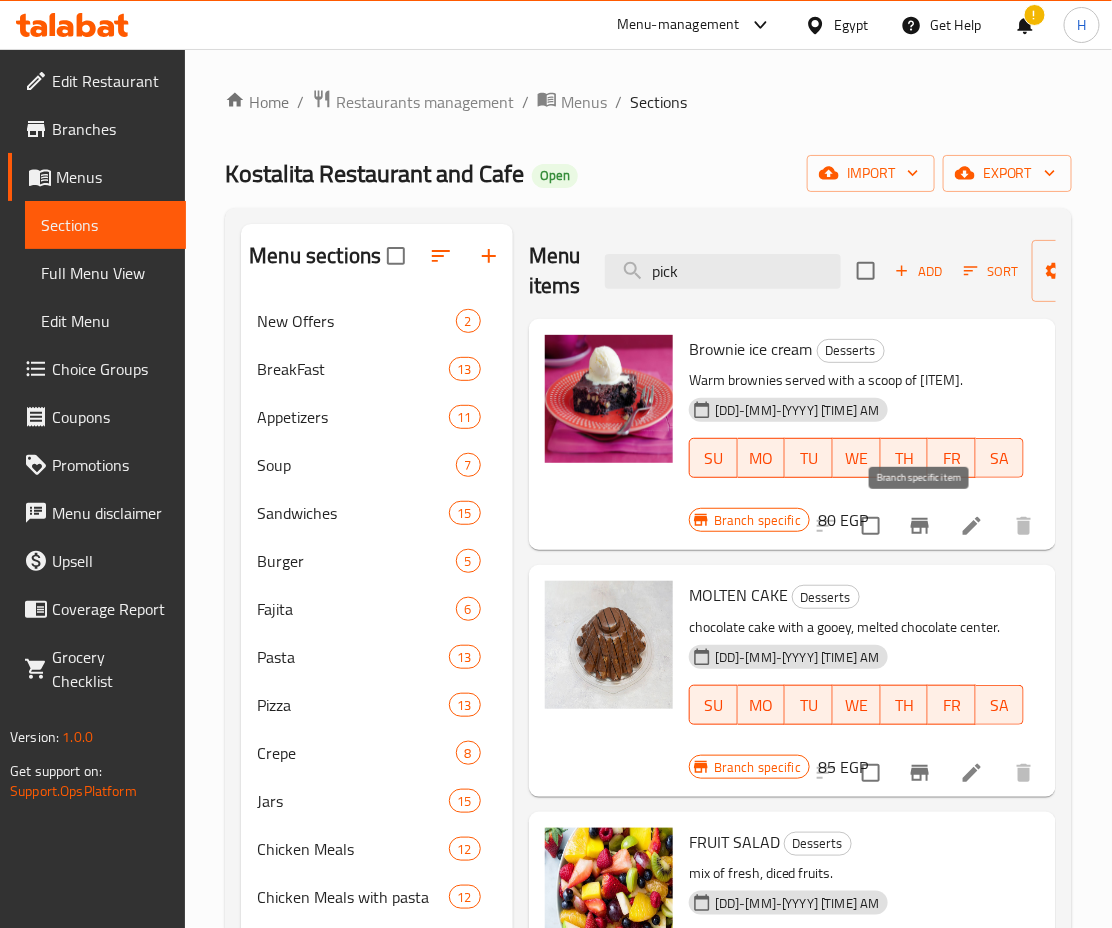 click 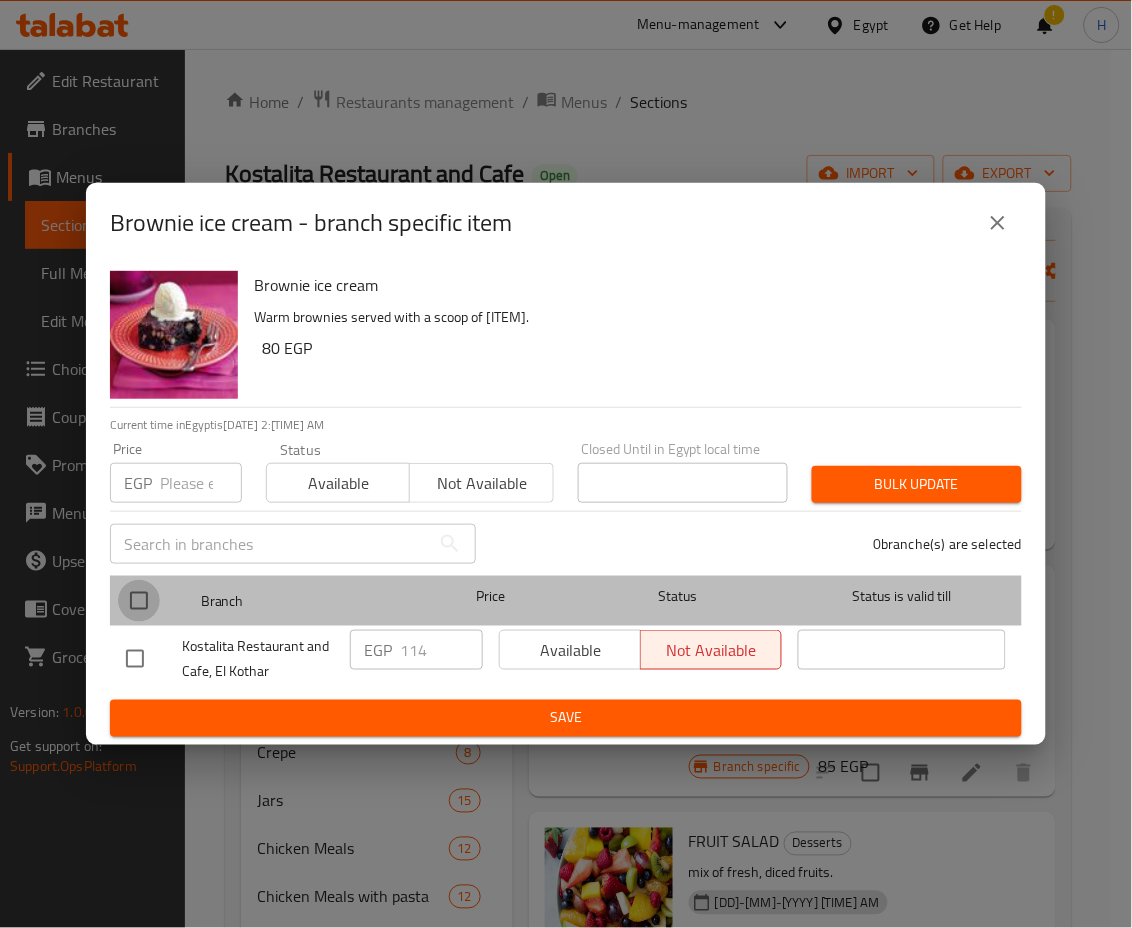 click at bounding box center (139, 601) 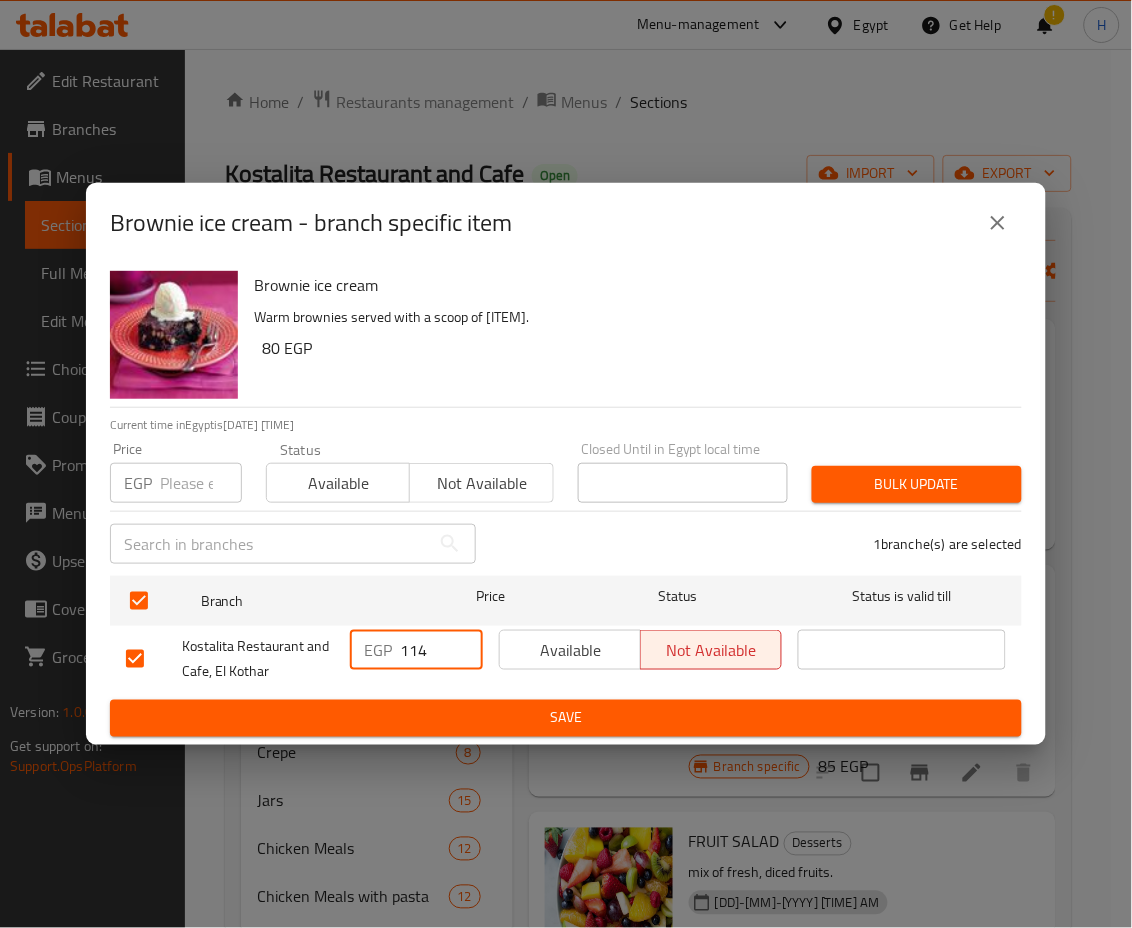 drag, startPoint x: 408, startPoint y: 645, endPoint x: 518, endPoint y: 696, distance: 121.24768 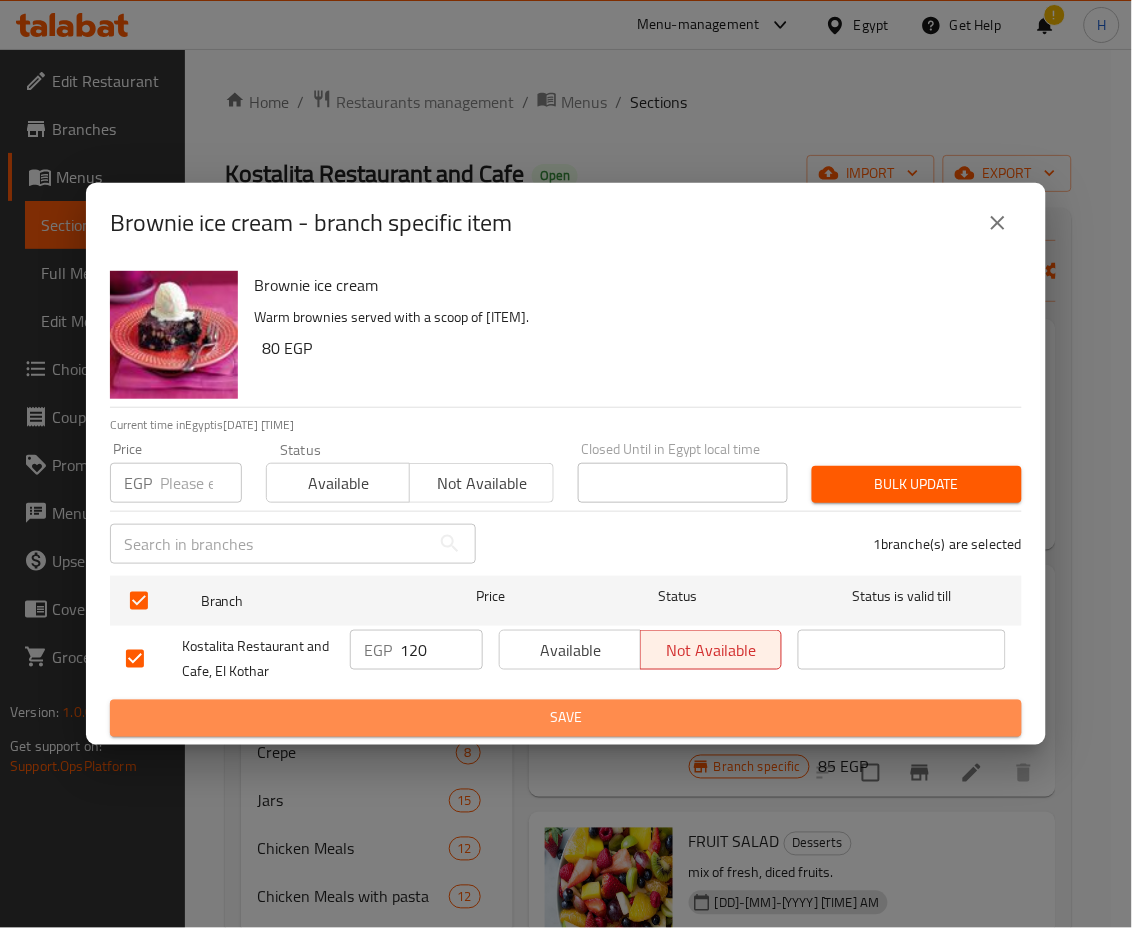 click on "Save" at bounding box center [566, 718] 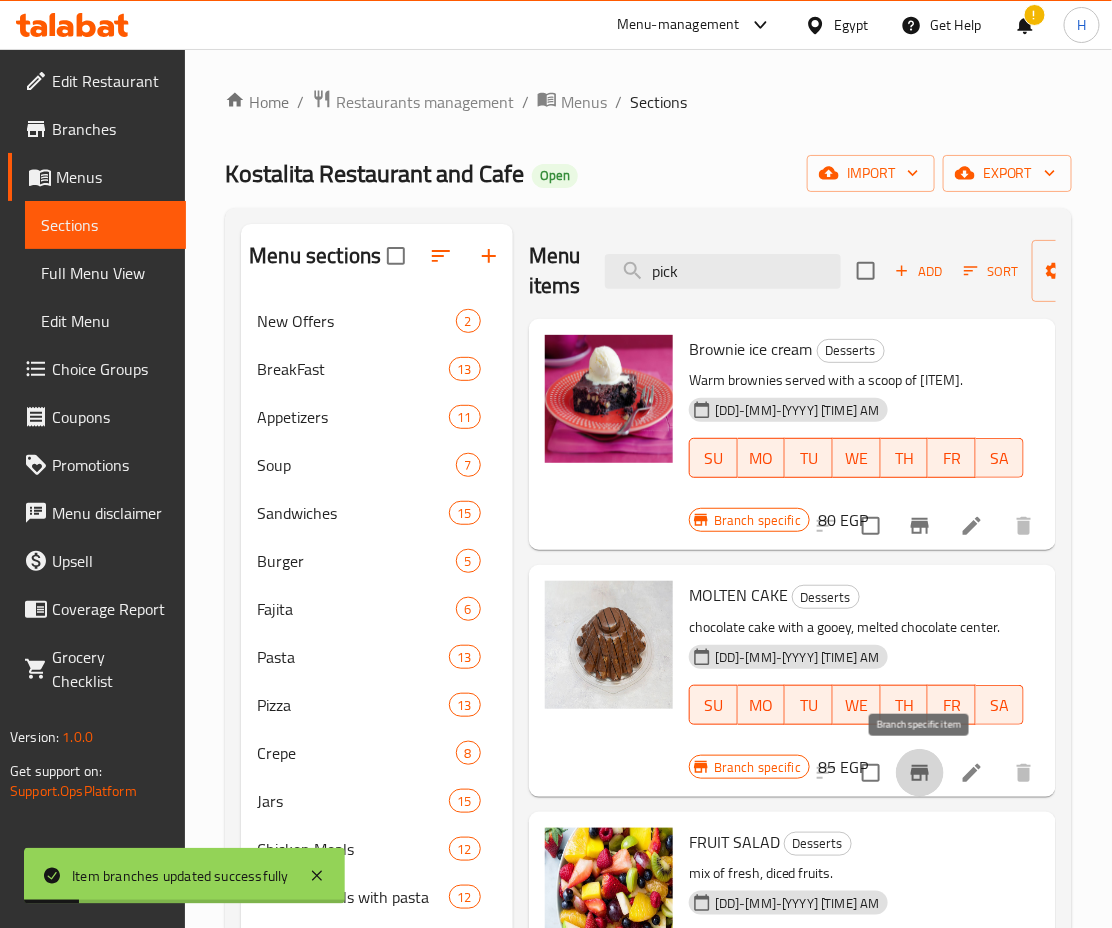click at bounding box center (920, 773) 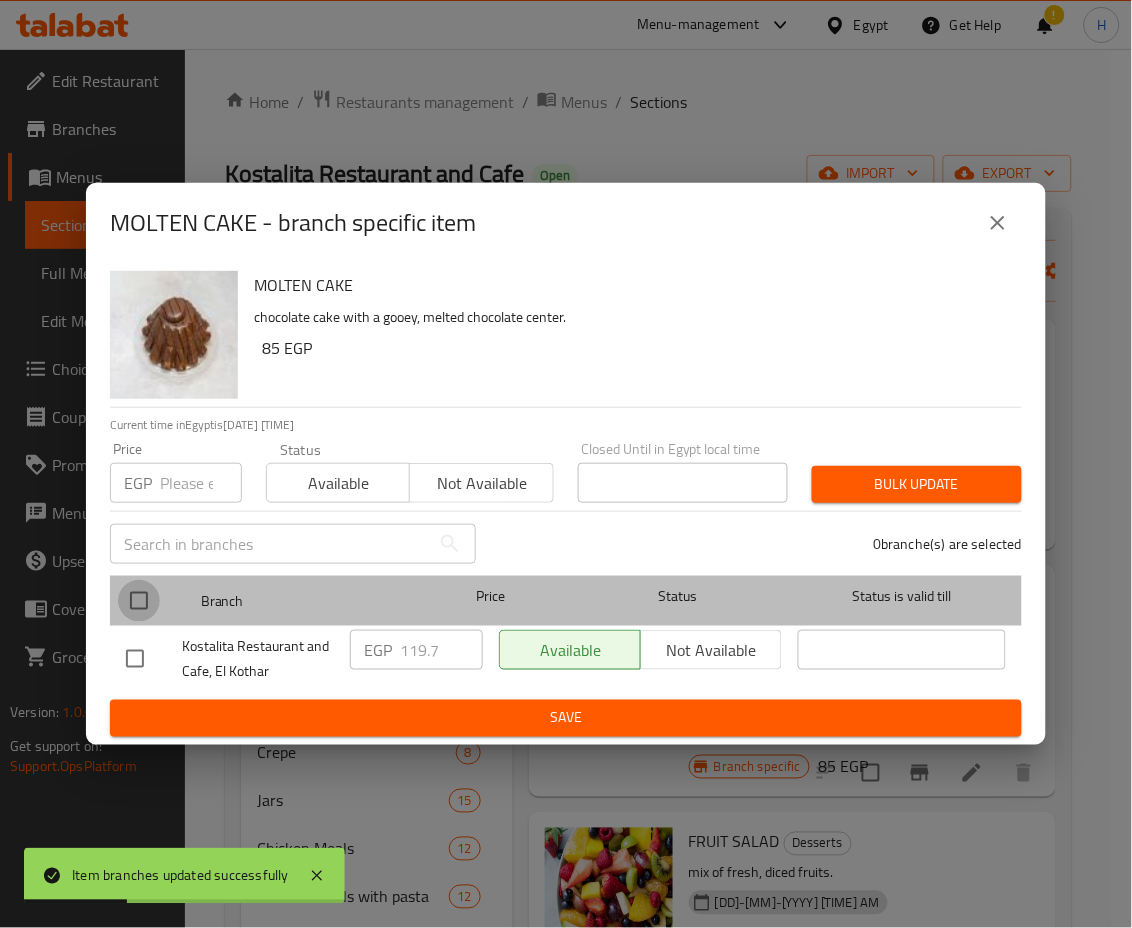 click at bounding box center [139, 601] 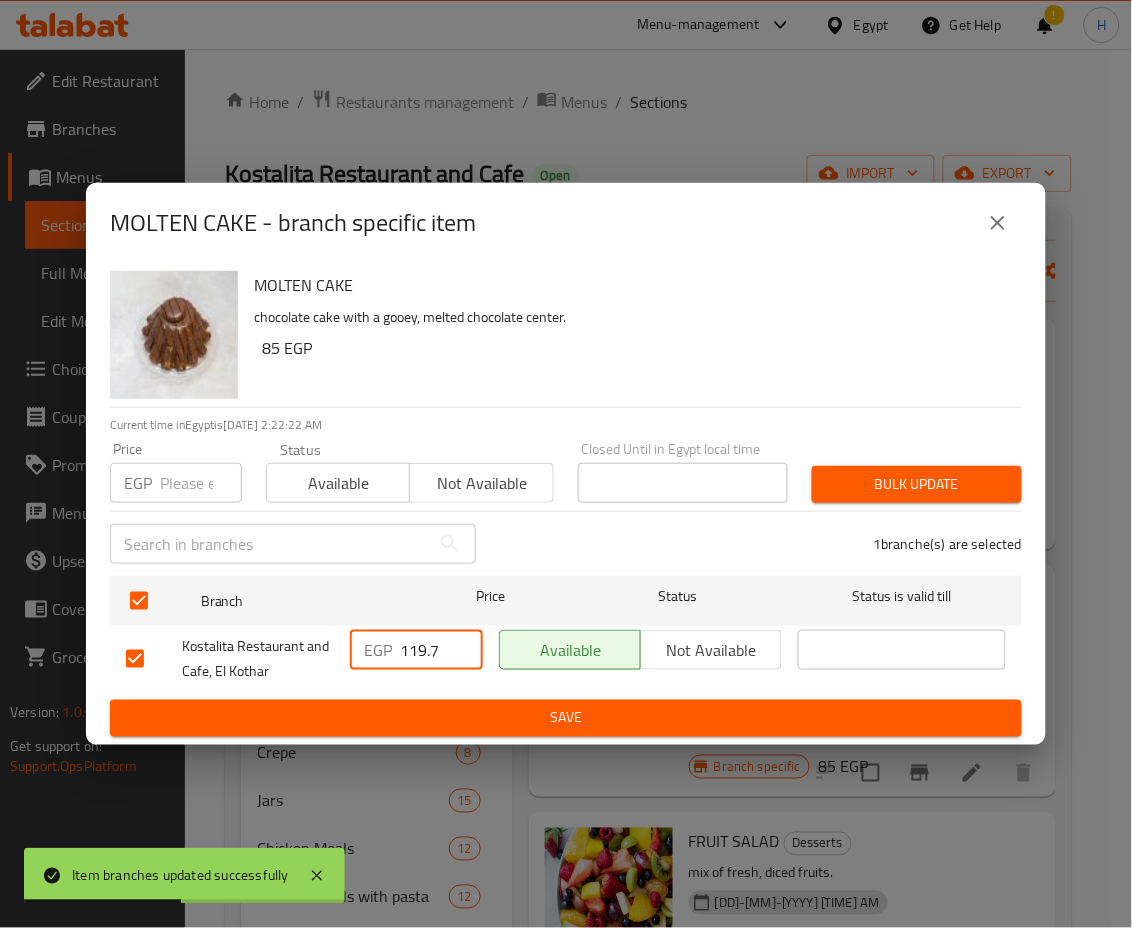 drag, startPoint x: 413, startPoint y: 649, endPoint x: 472, endPoint y: 660, distance: 60.016663 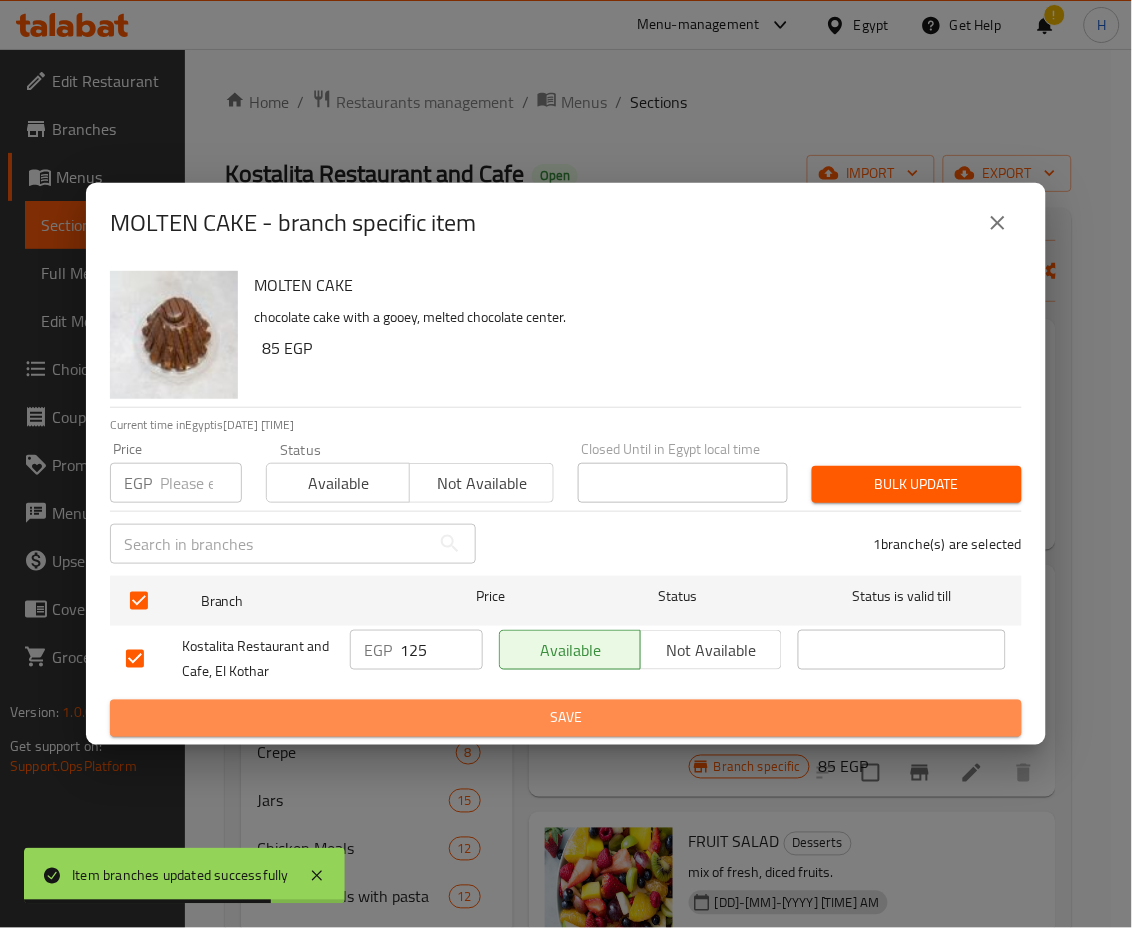 click on "Save" at bounding box center (566, 718) 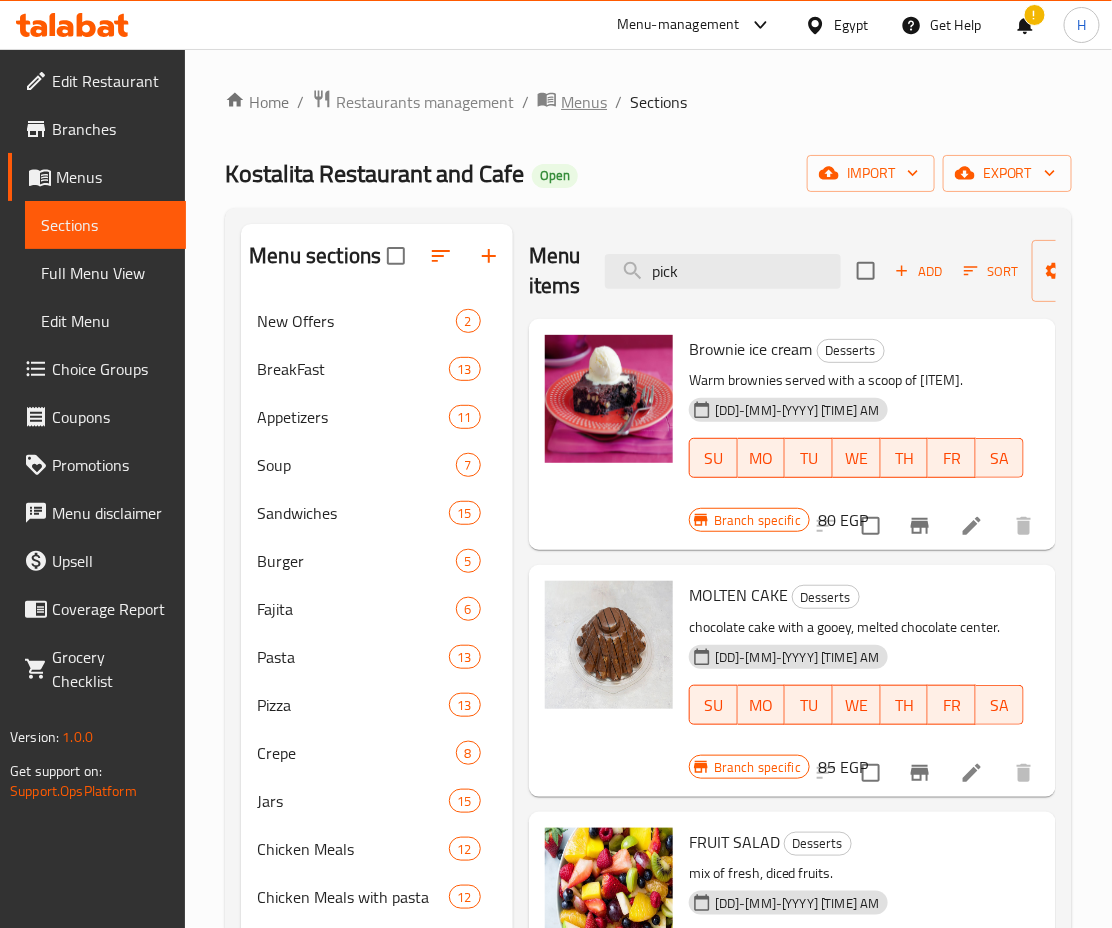 click on "Menus" at bounding box center (584, 102) 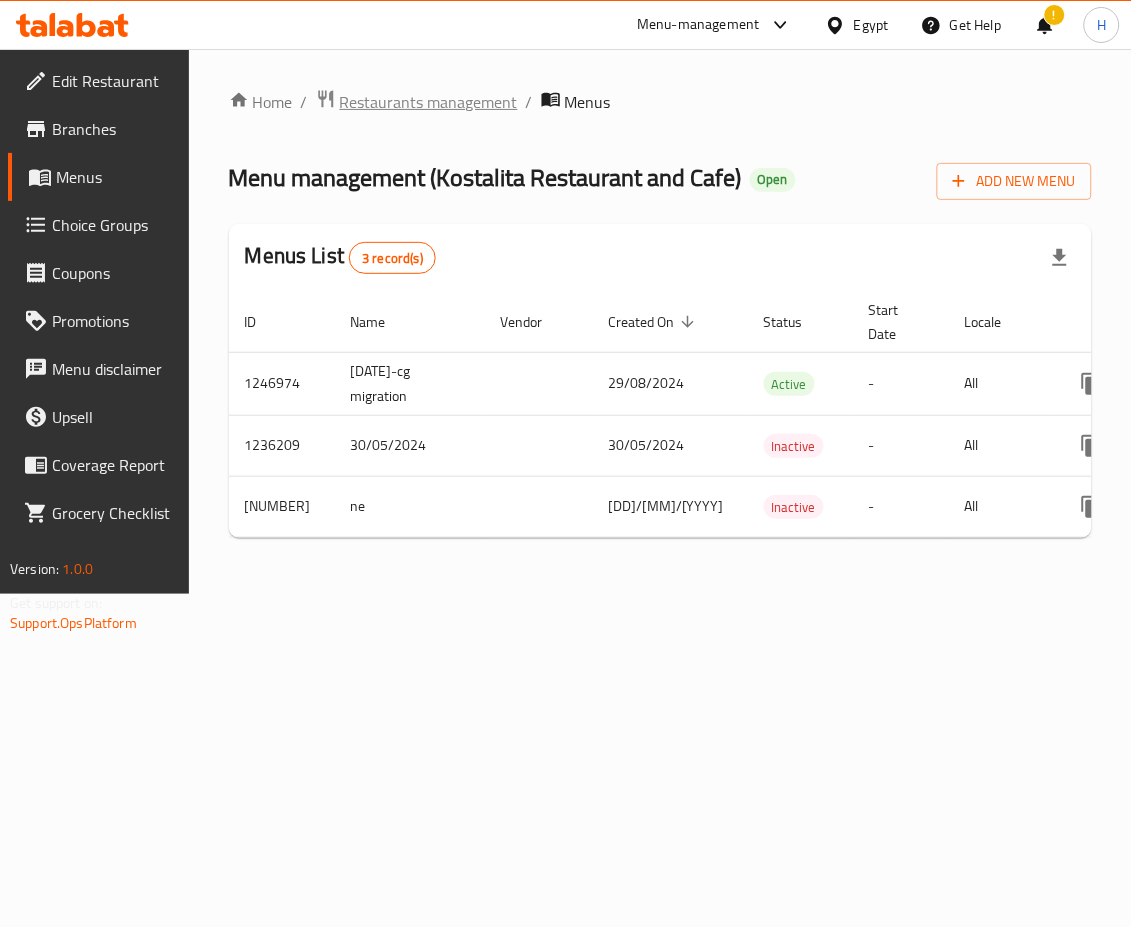 click on "Restaurants management" at bounding box center [429, 102] 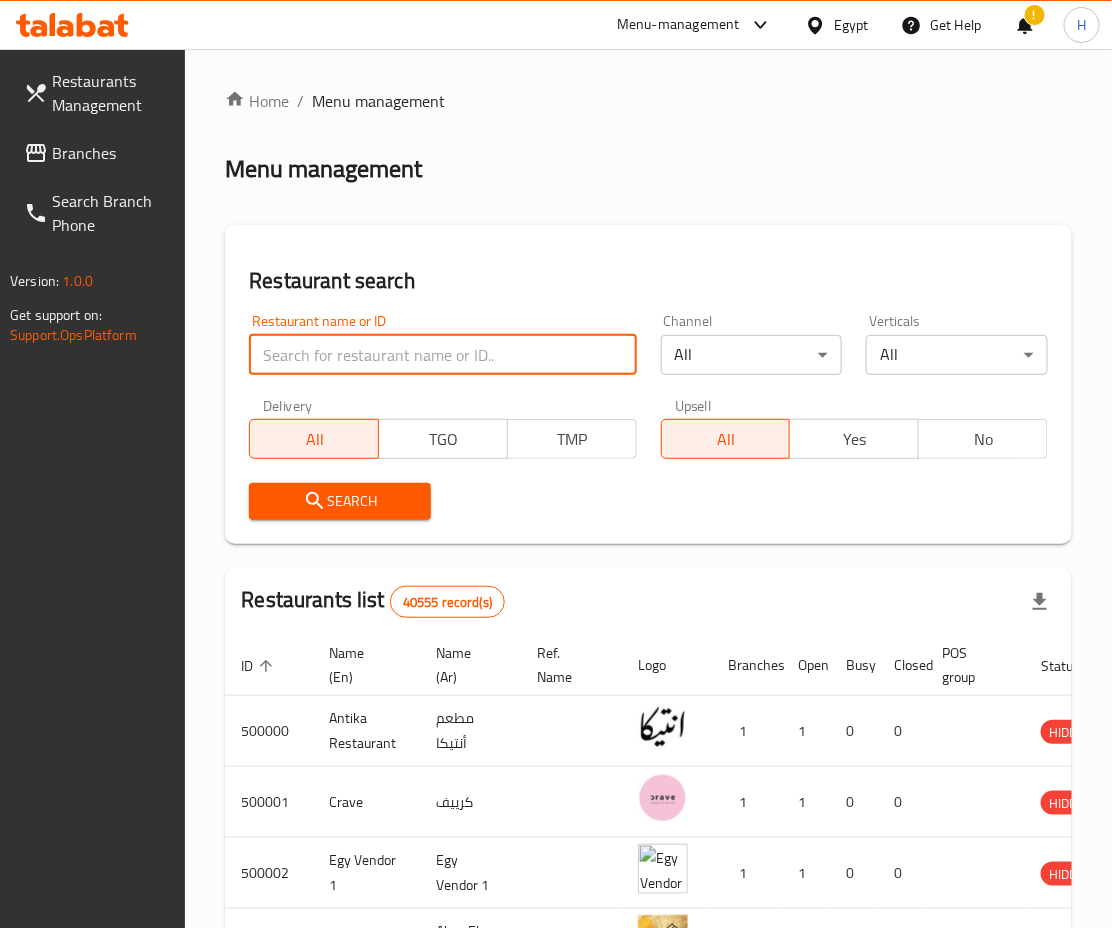 click at bounding box center [442, 355] 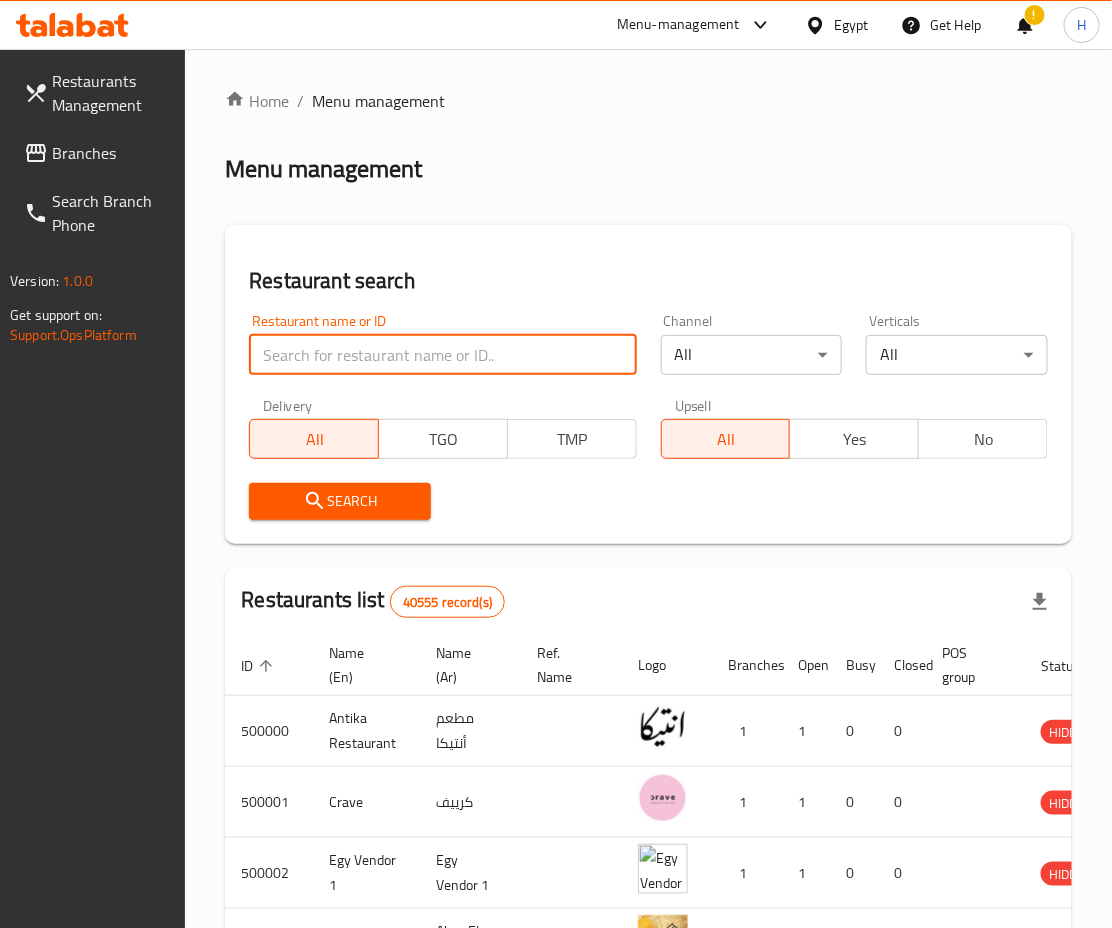 paste on "[NUMBER]" 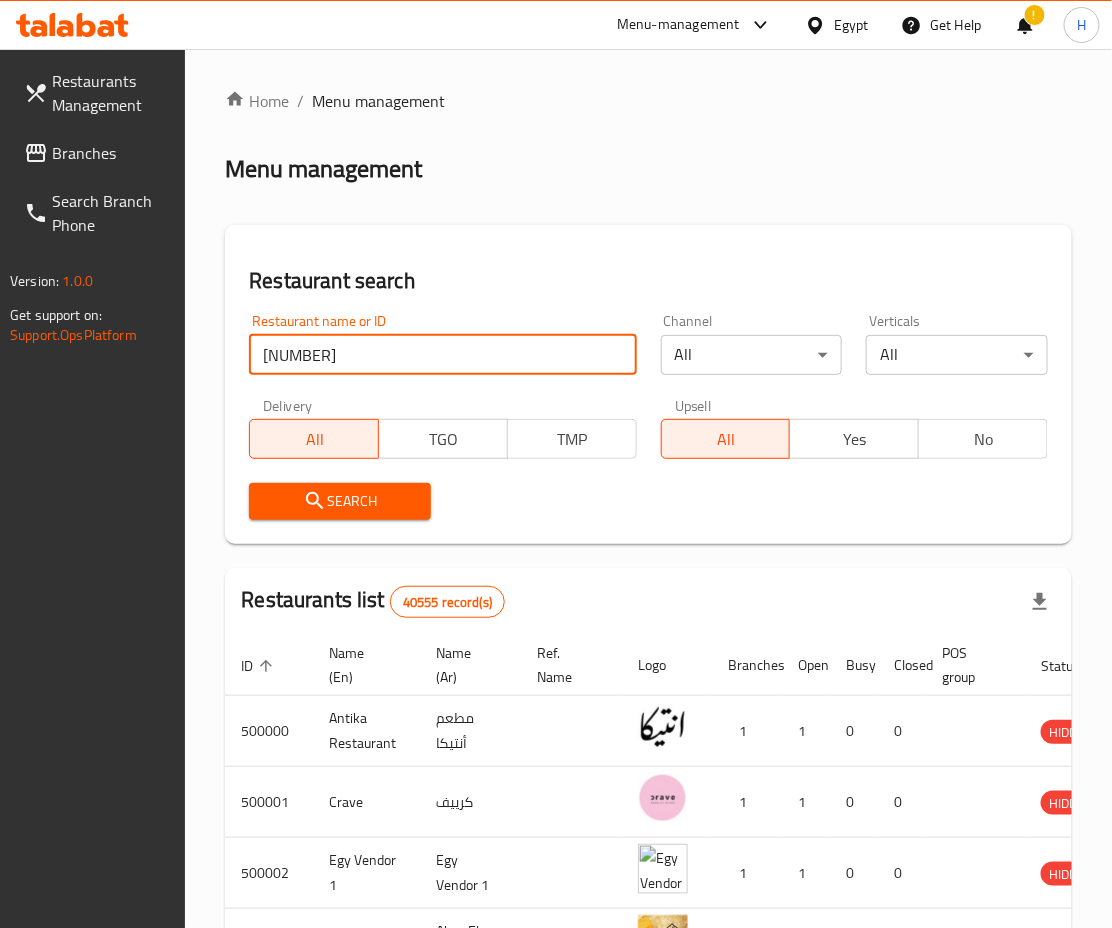 click on "Search" at bounding box center [340, 501] 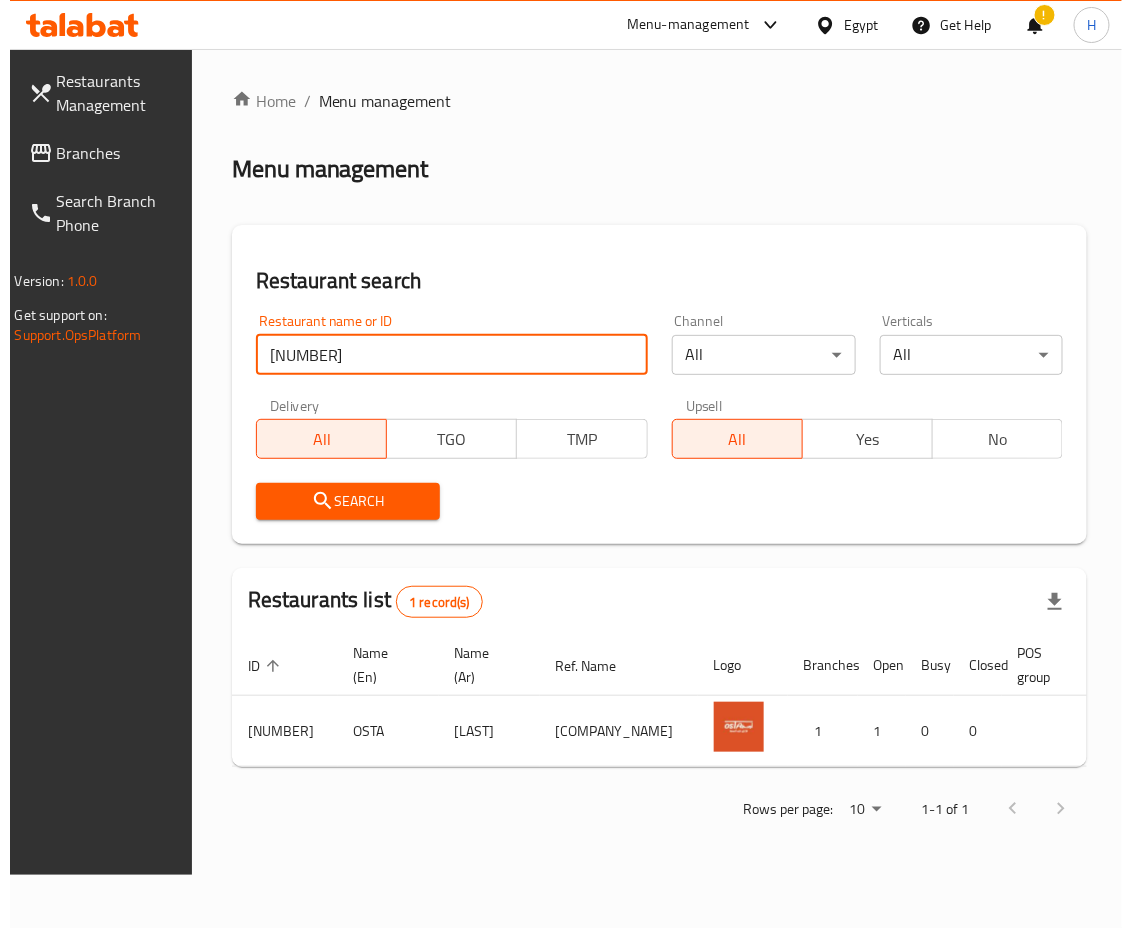 scroll, scrollTop: 0, scrollLeft: 120, axis: horizontal 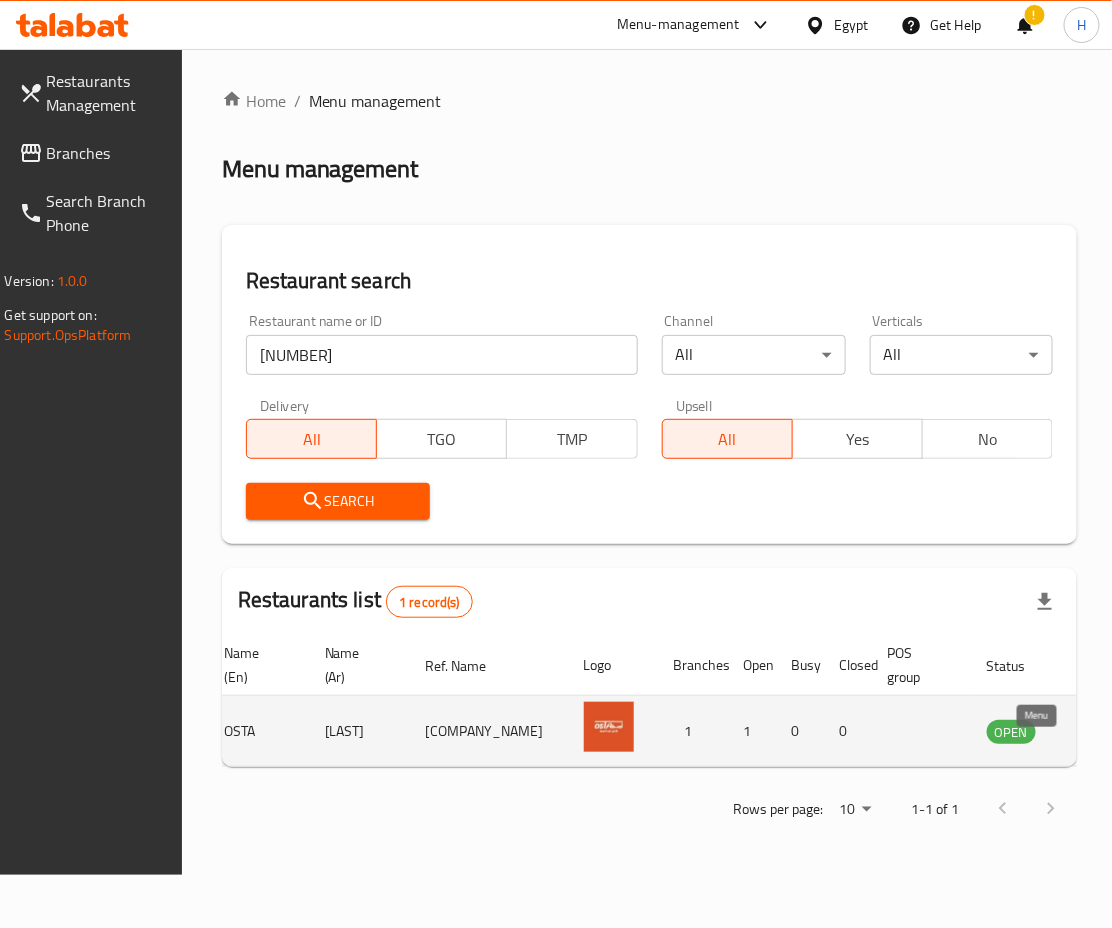click at bounding box center (1110, 731) 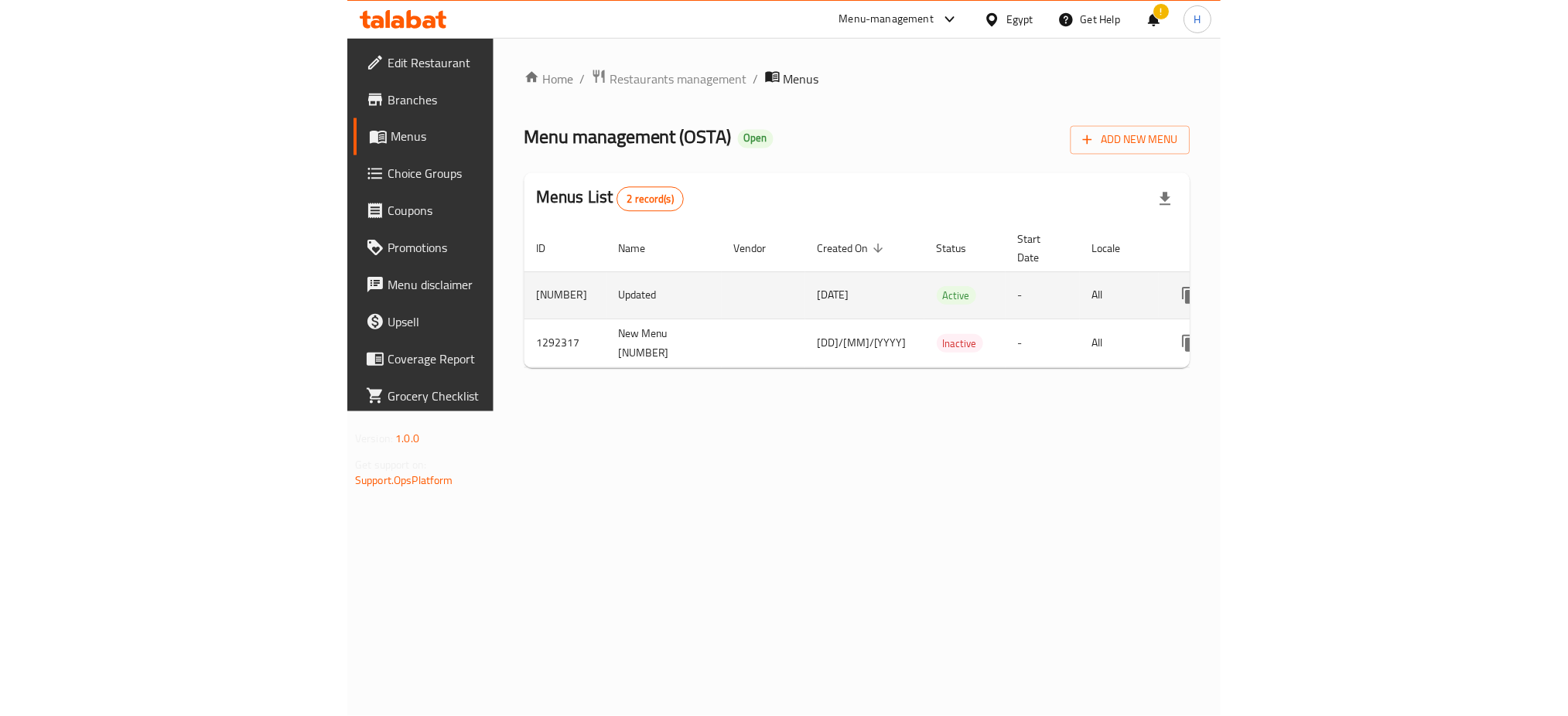 scroll, scrollTop: 0, scrollLeft: 100, axis: horizontal 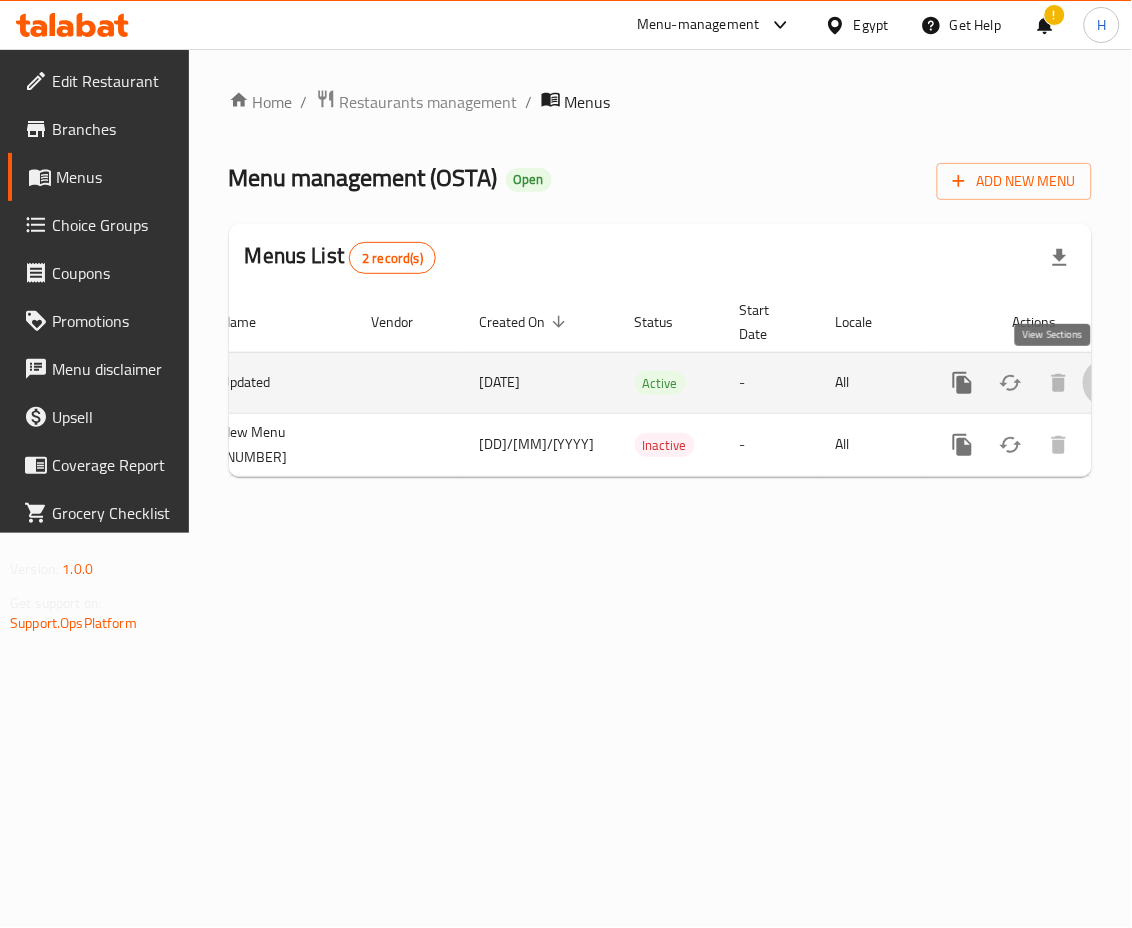 click at bounding box center (1107, 383) 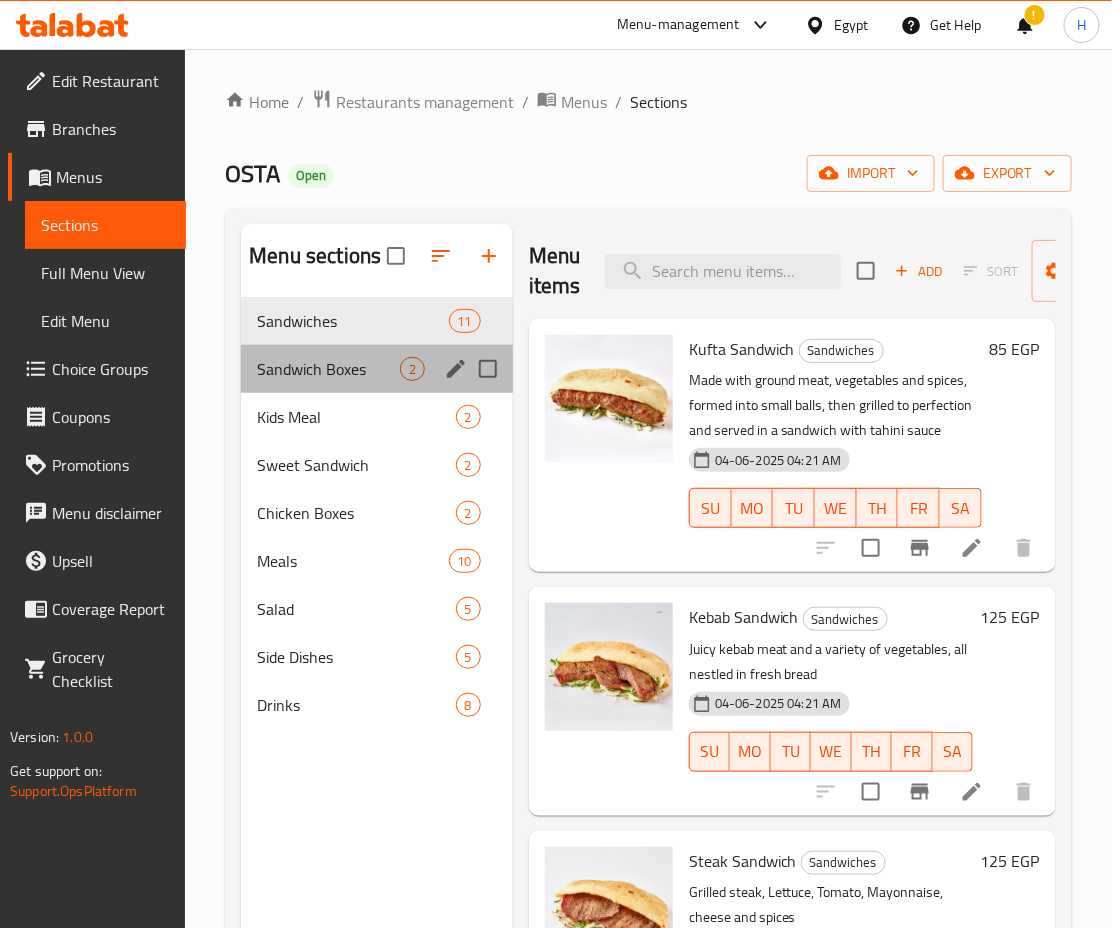 click on "Sandwich Boxes 2" at bounding box center [377, 369] 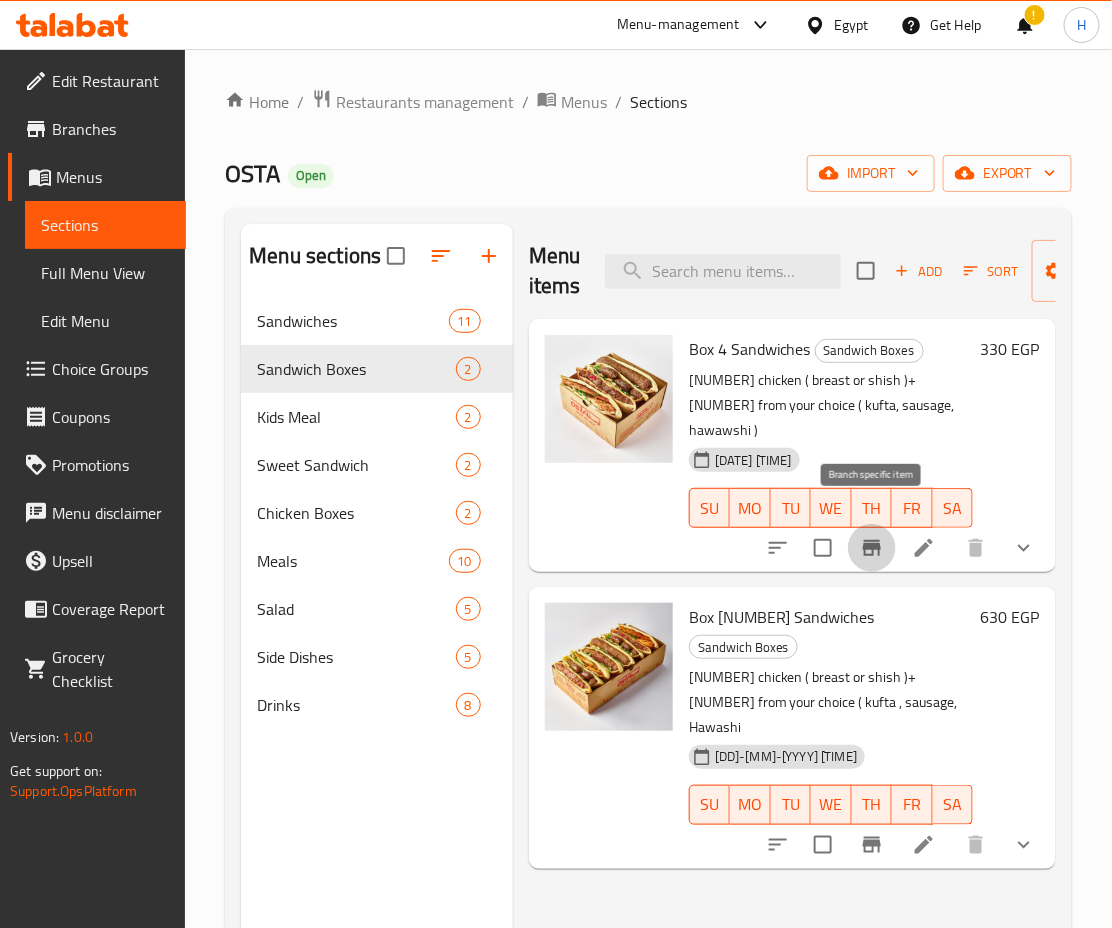 click 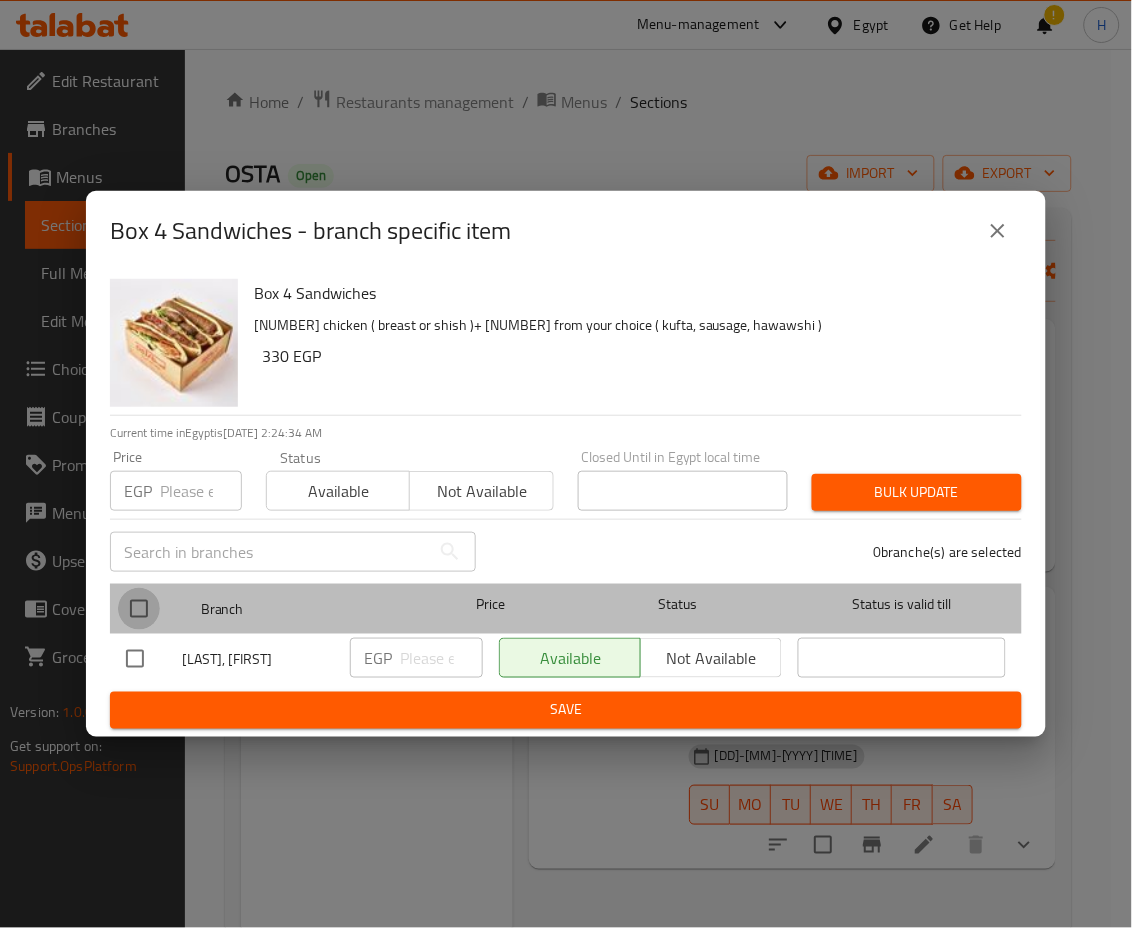 click at bounding box center (139, 609) 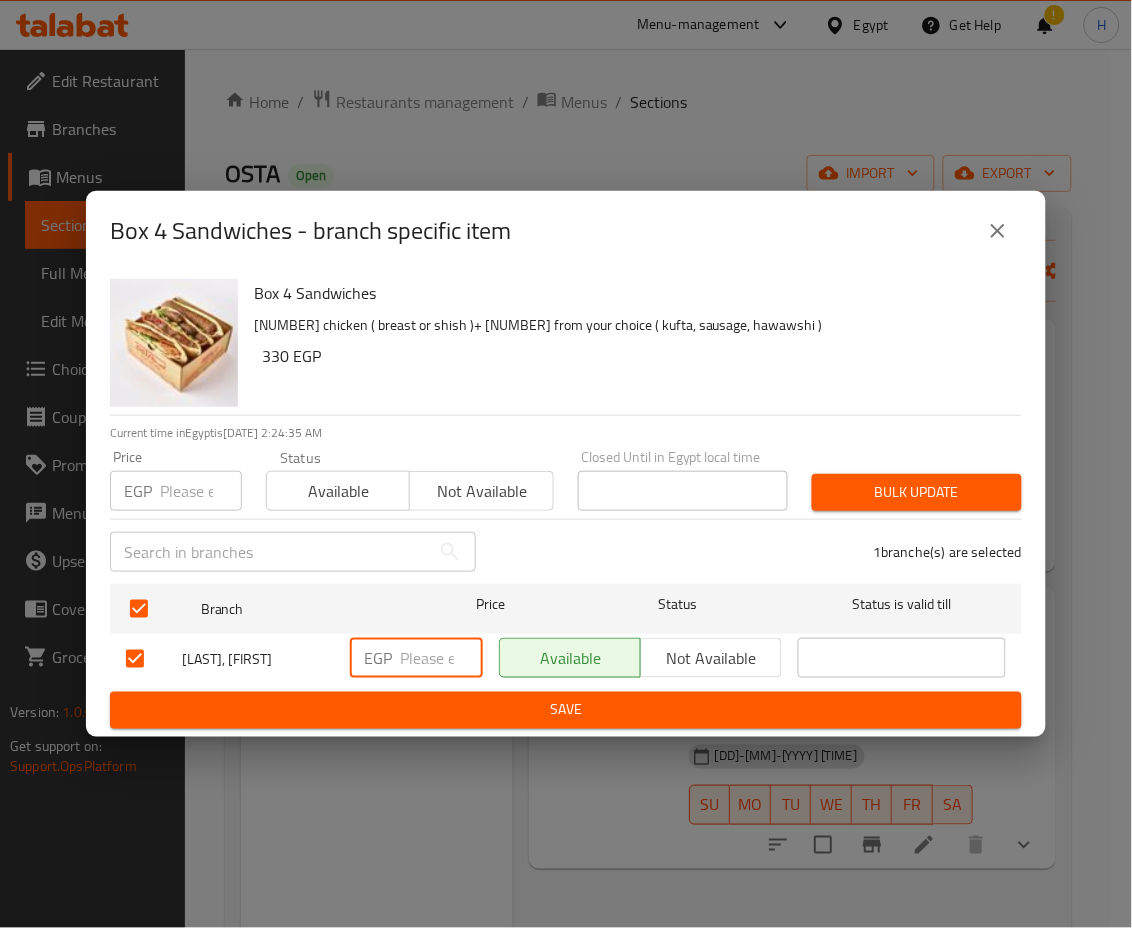 click at bounding box center [441, 658] 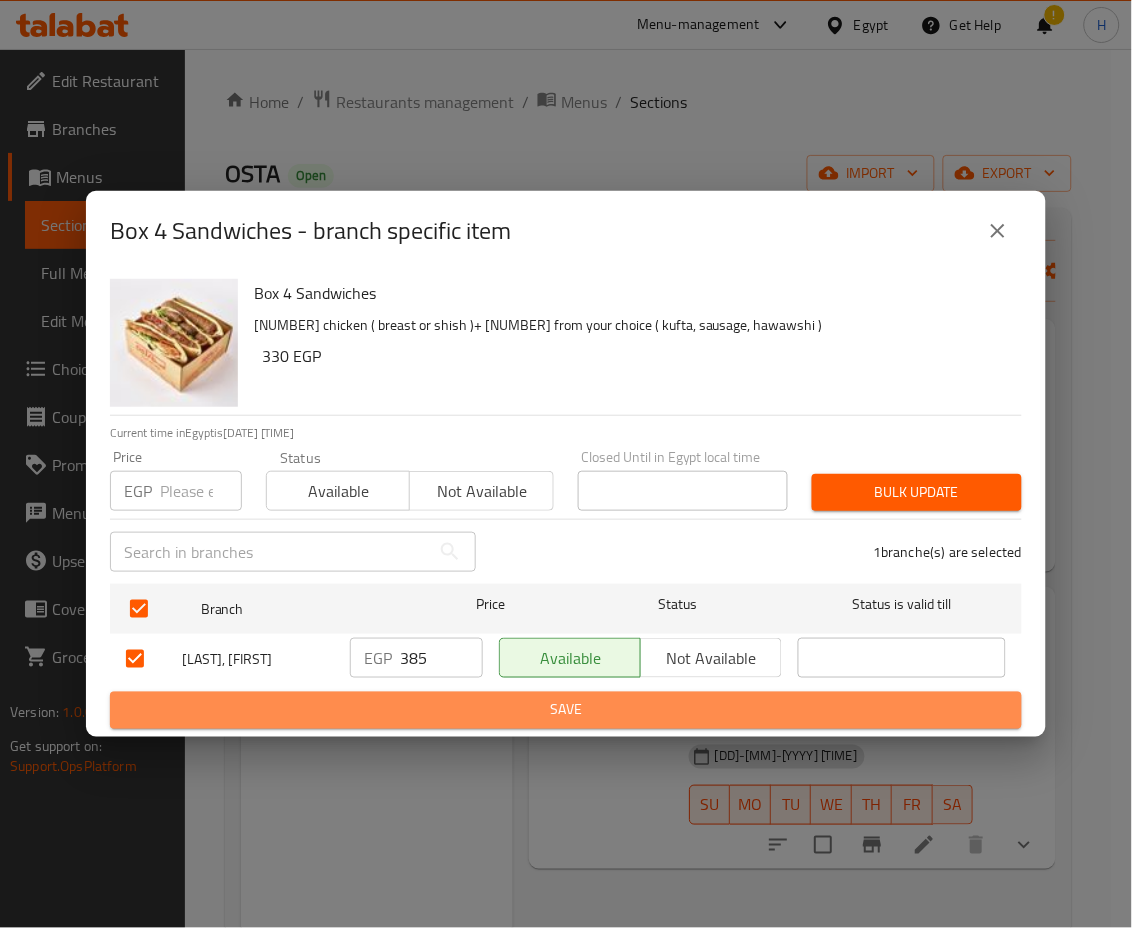 click on "Save" at bounding box center (566, 710) 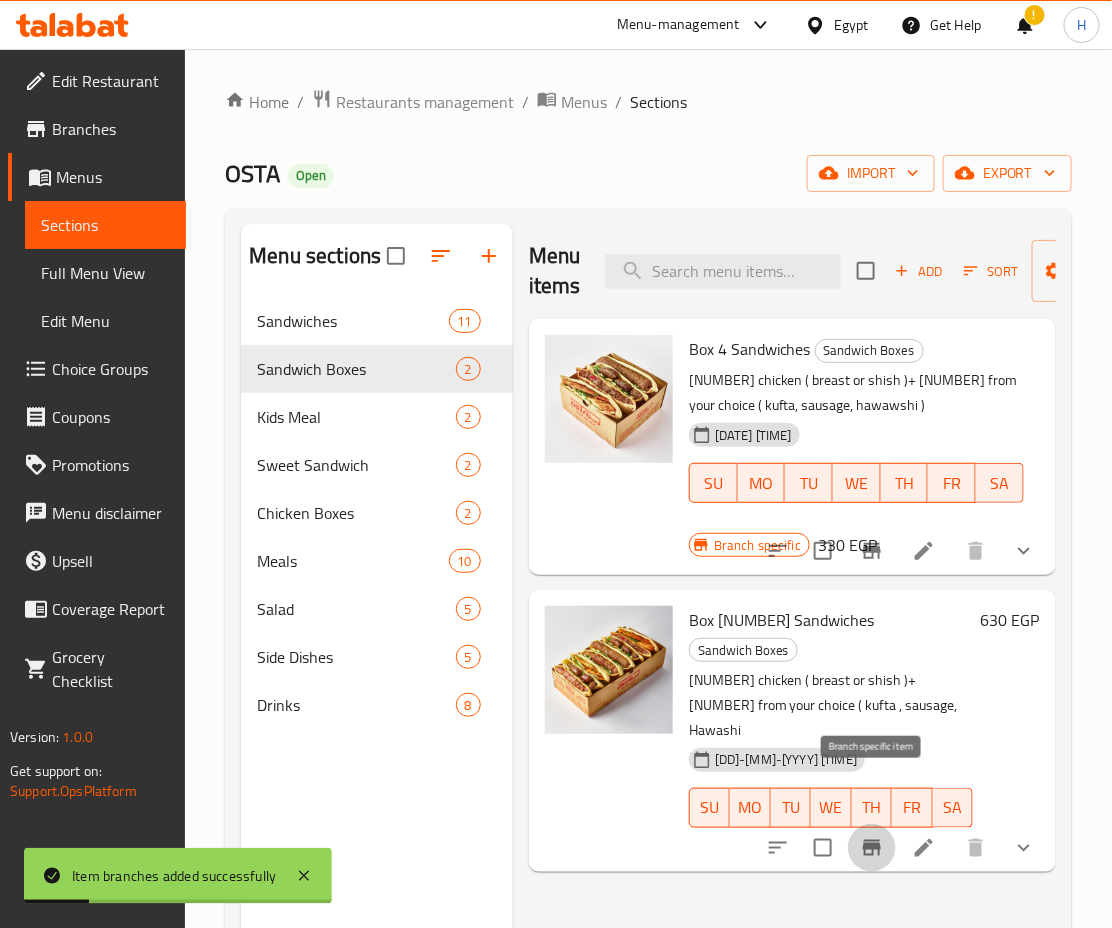 click at bounding box center (872, 848) 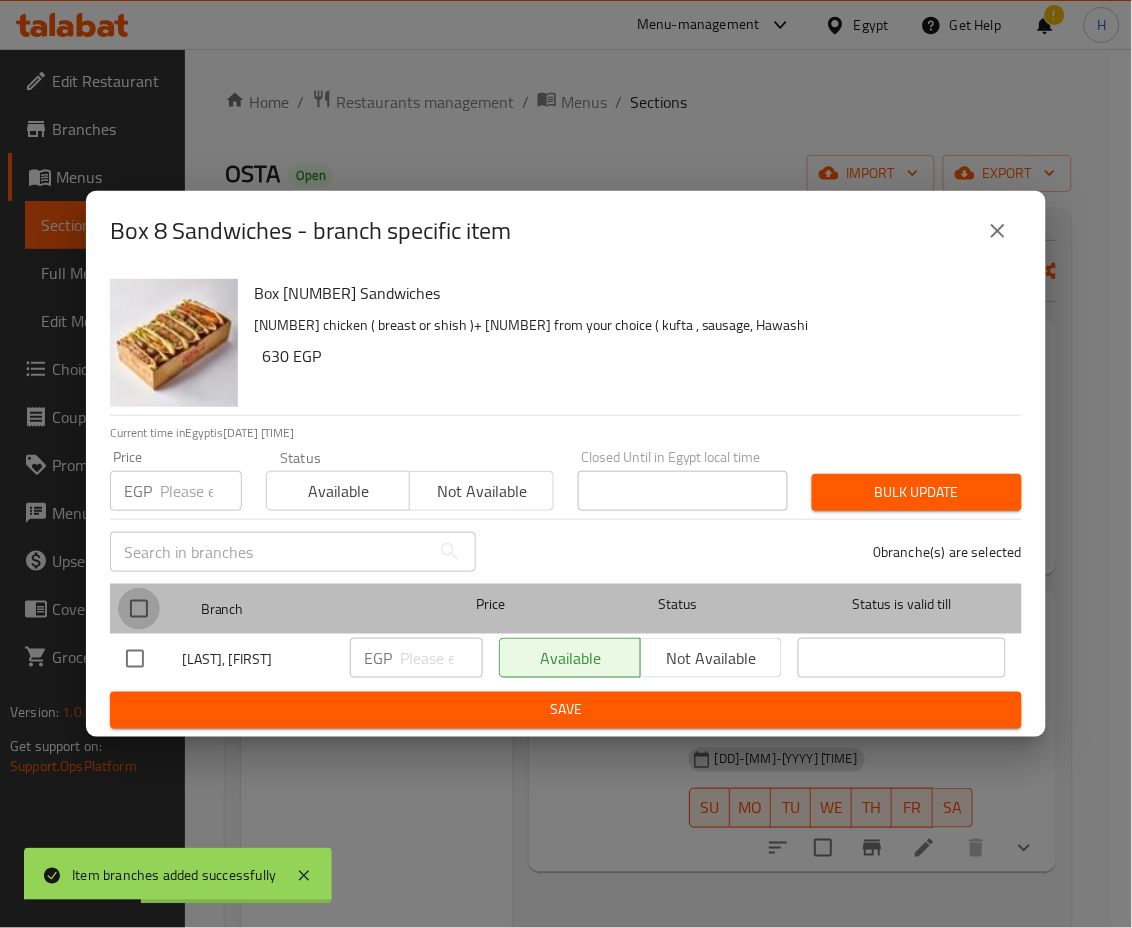 click at bounding box center (139, 609) 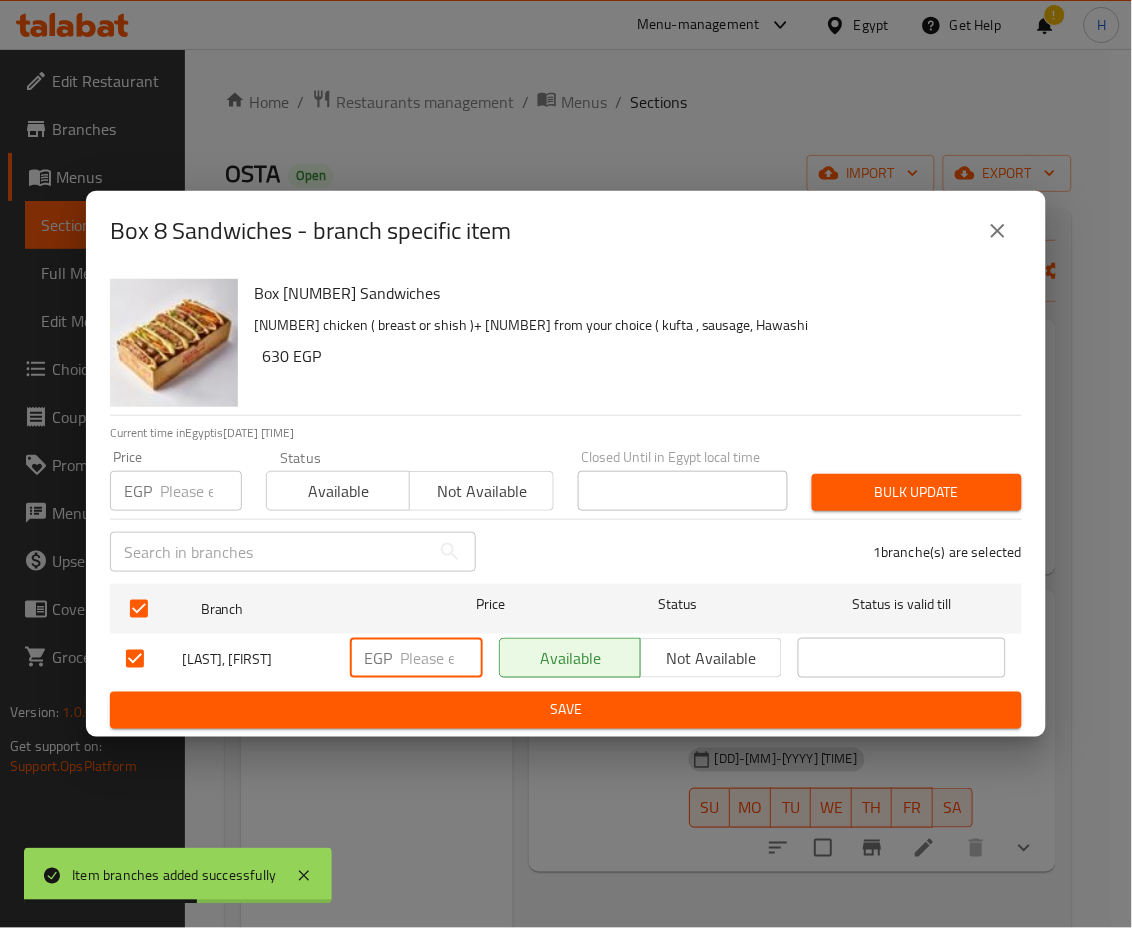 click at bounding box center [441, 658] 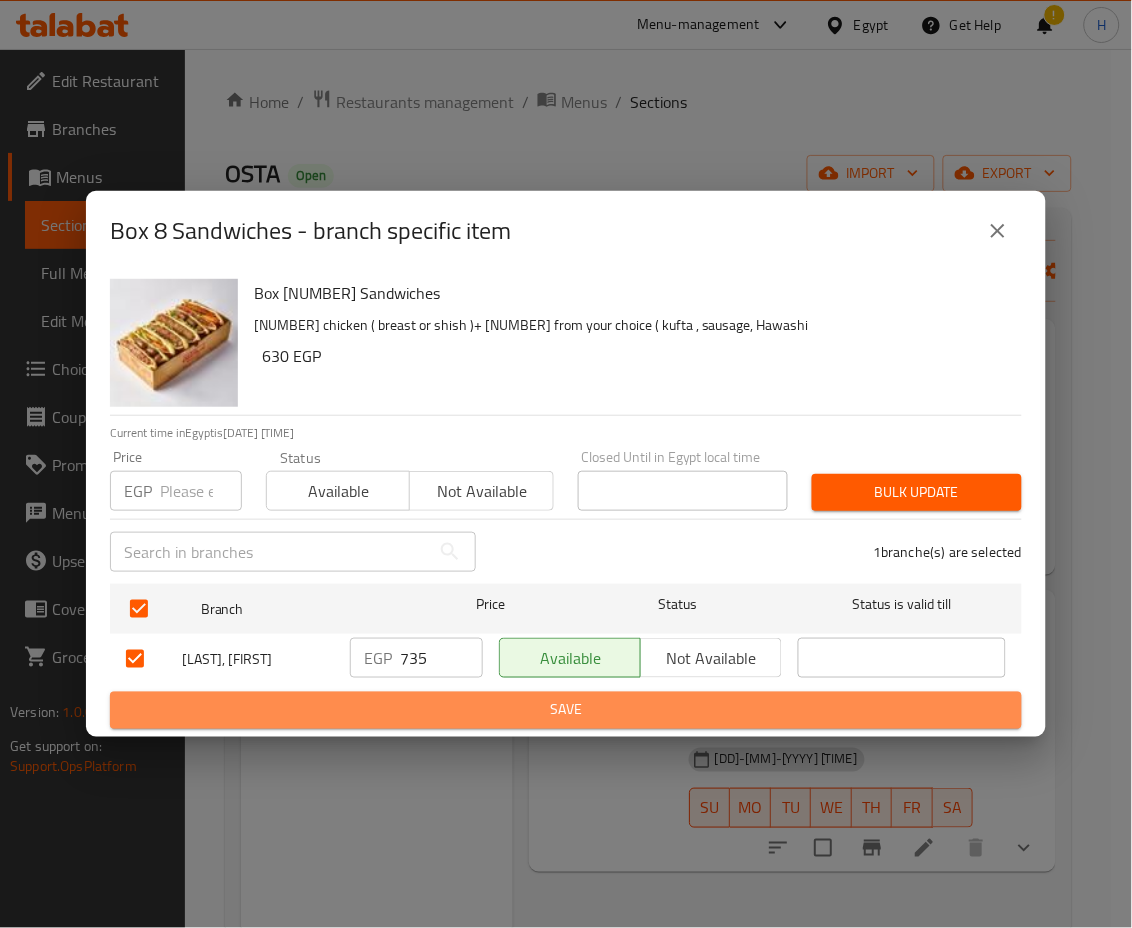 click on "Save" at bounding box center [566, 710] 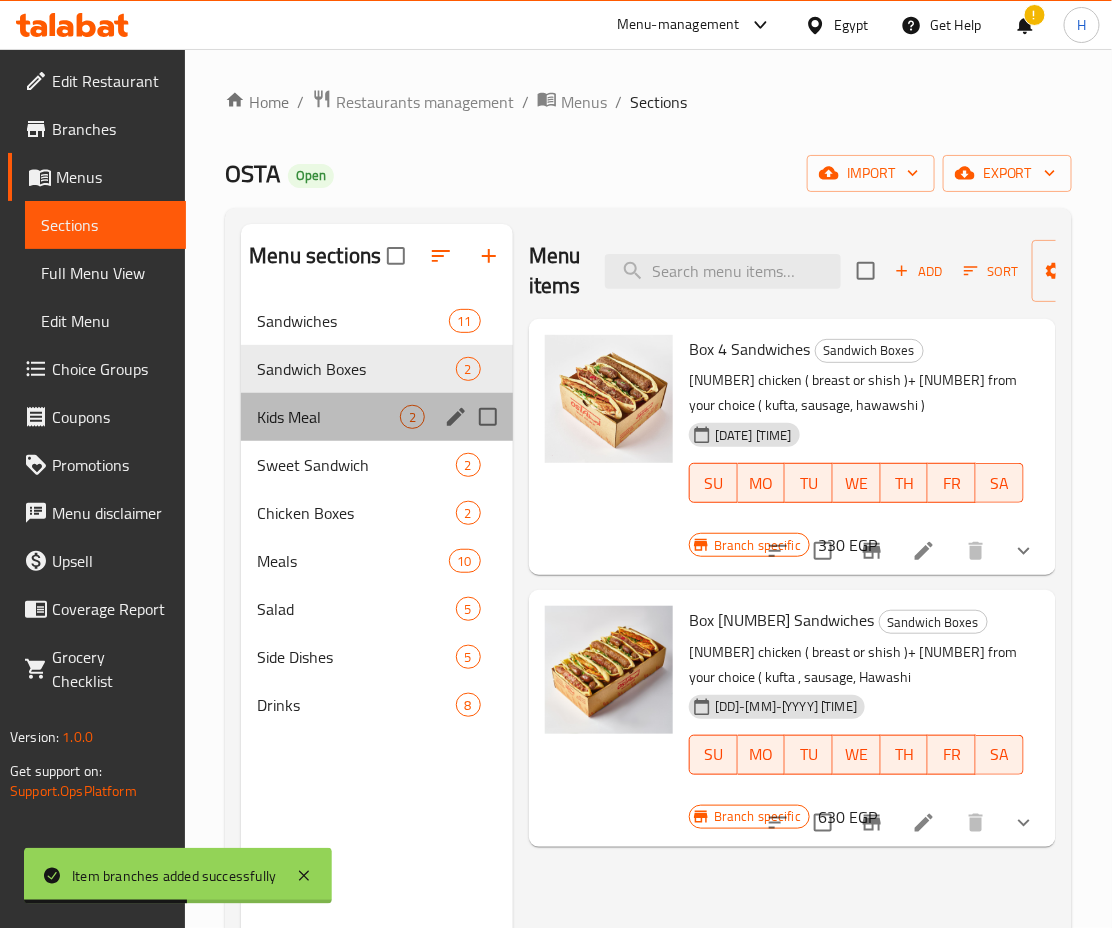click on "Kids Meal 2" at bounding box center (377, 417) 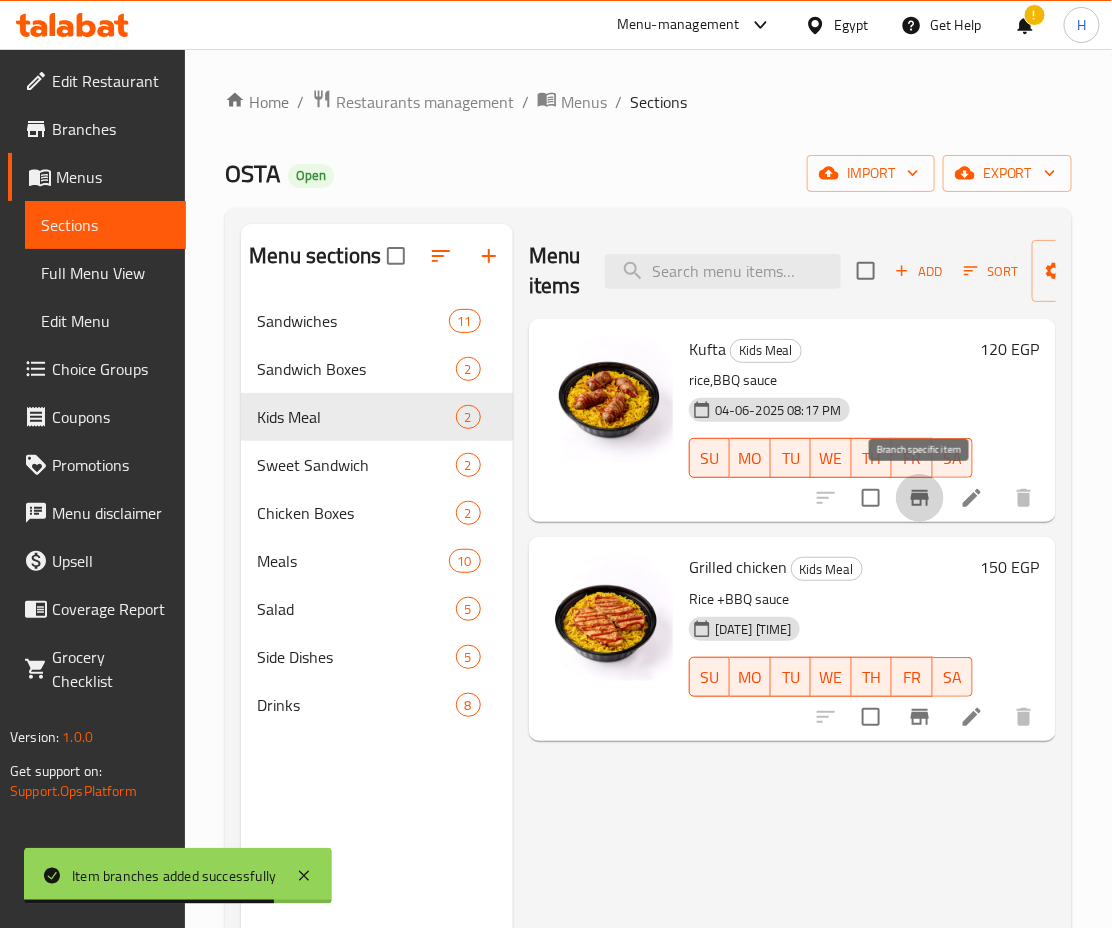 click 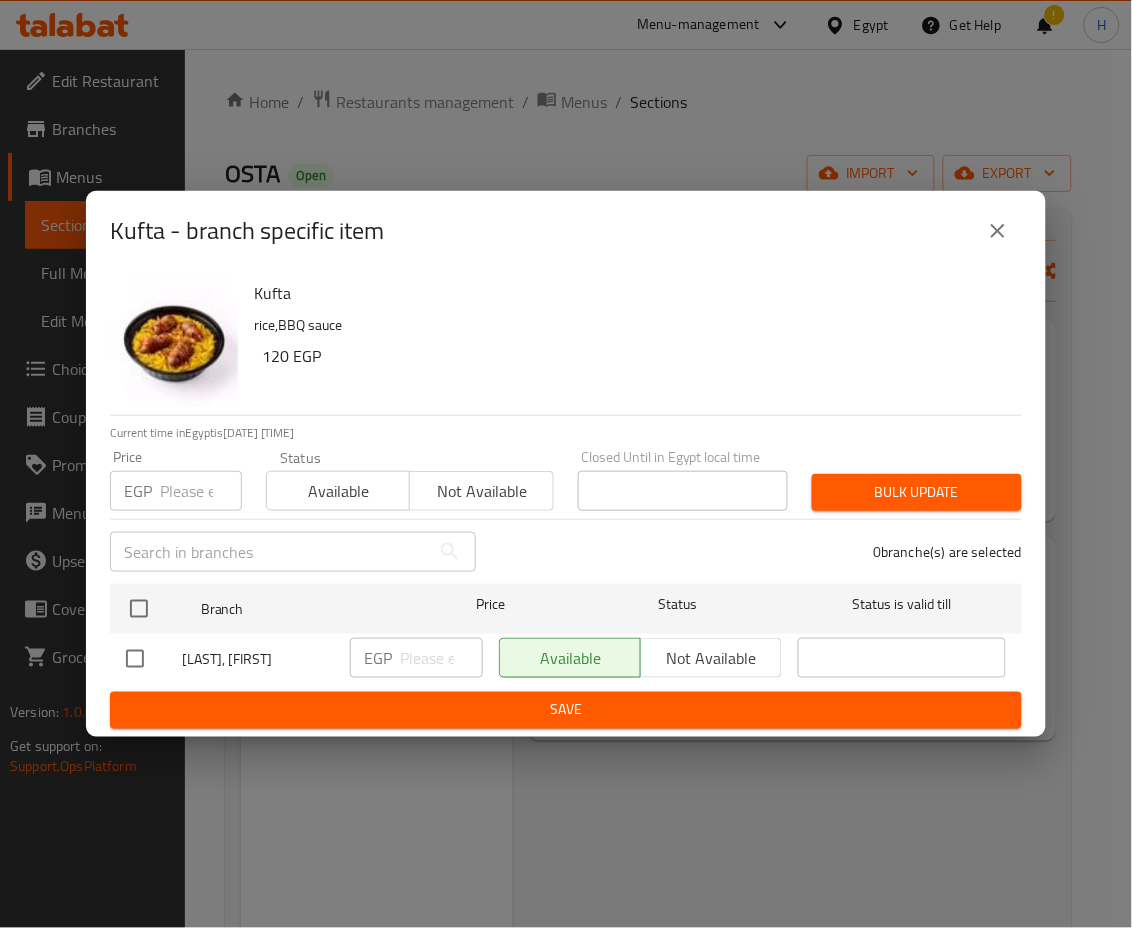 click on "Branch Price Status Status is valid till [LAST], [FIRST] EGP Available Not available" at bounding box center (566, 634) 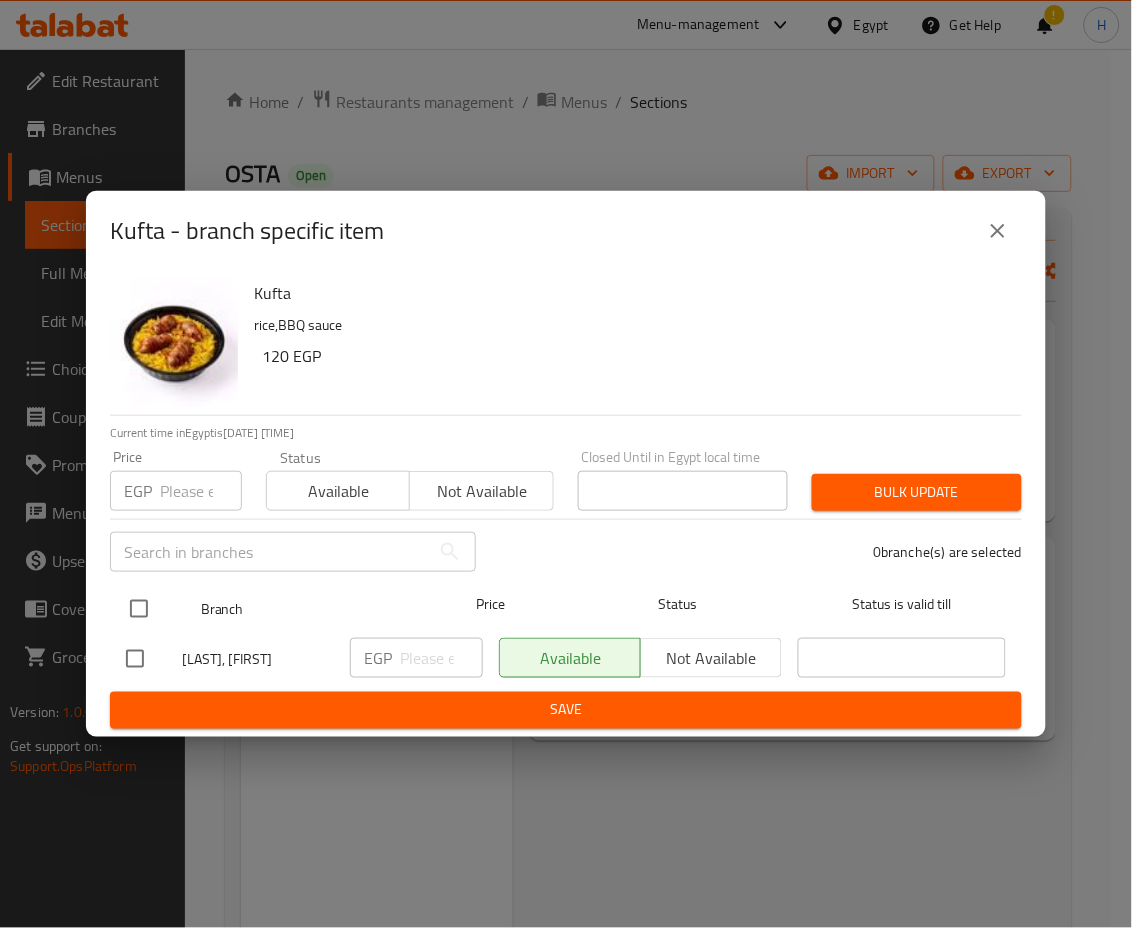 click at bounding box center [139, 609] 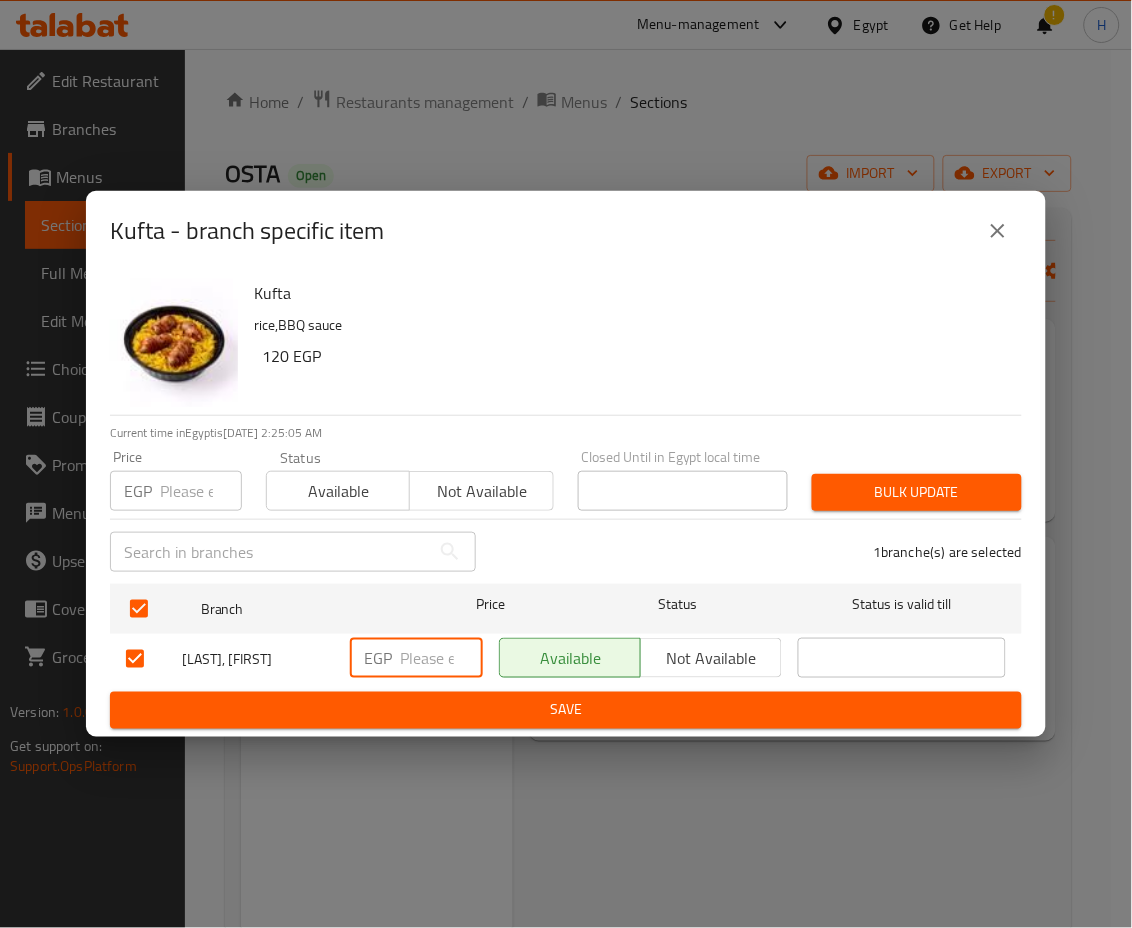 click at bounding box center (441, 658) 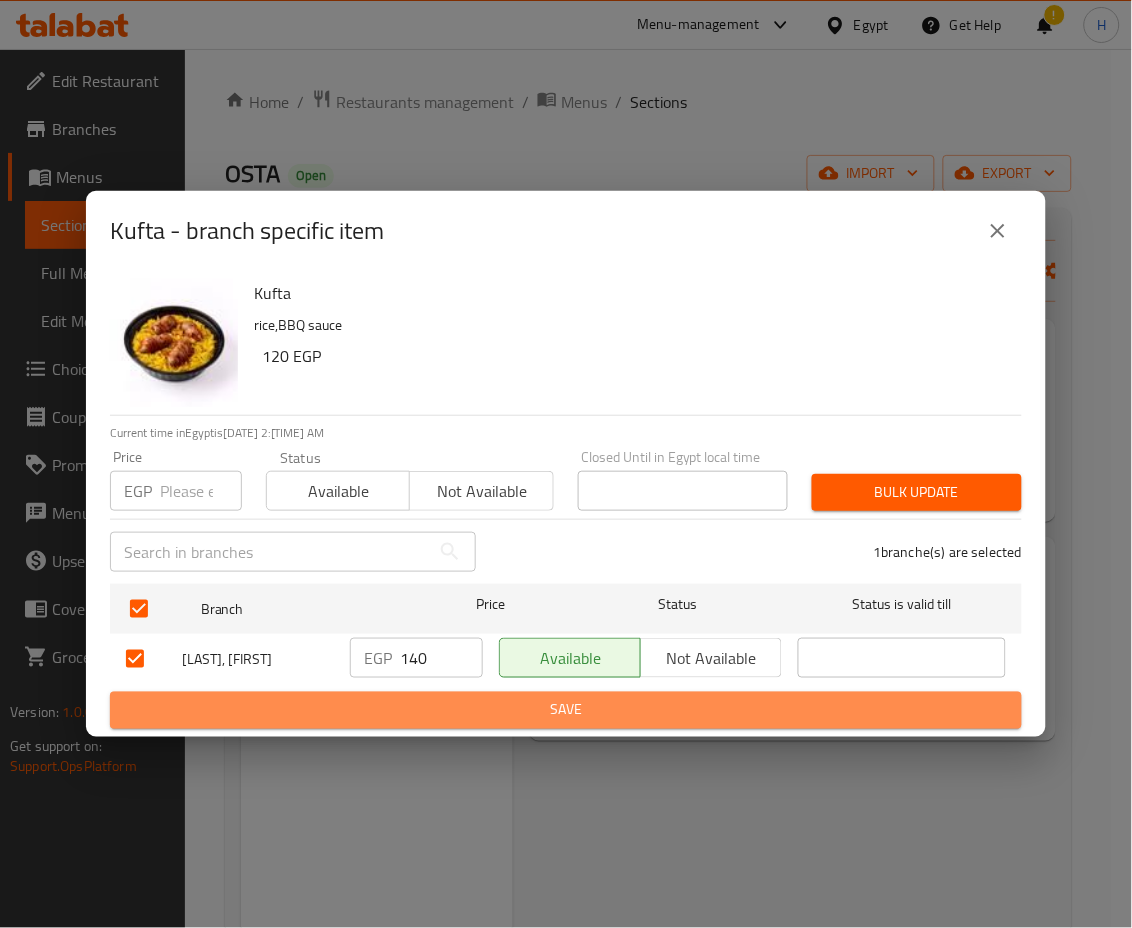 click on "Save" at bounding box center [566, 710] 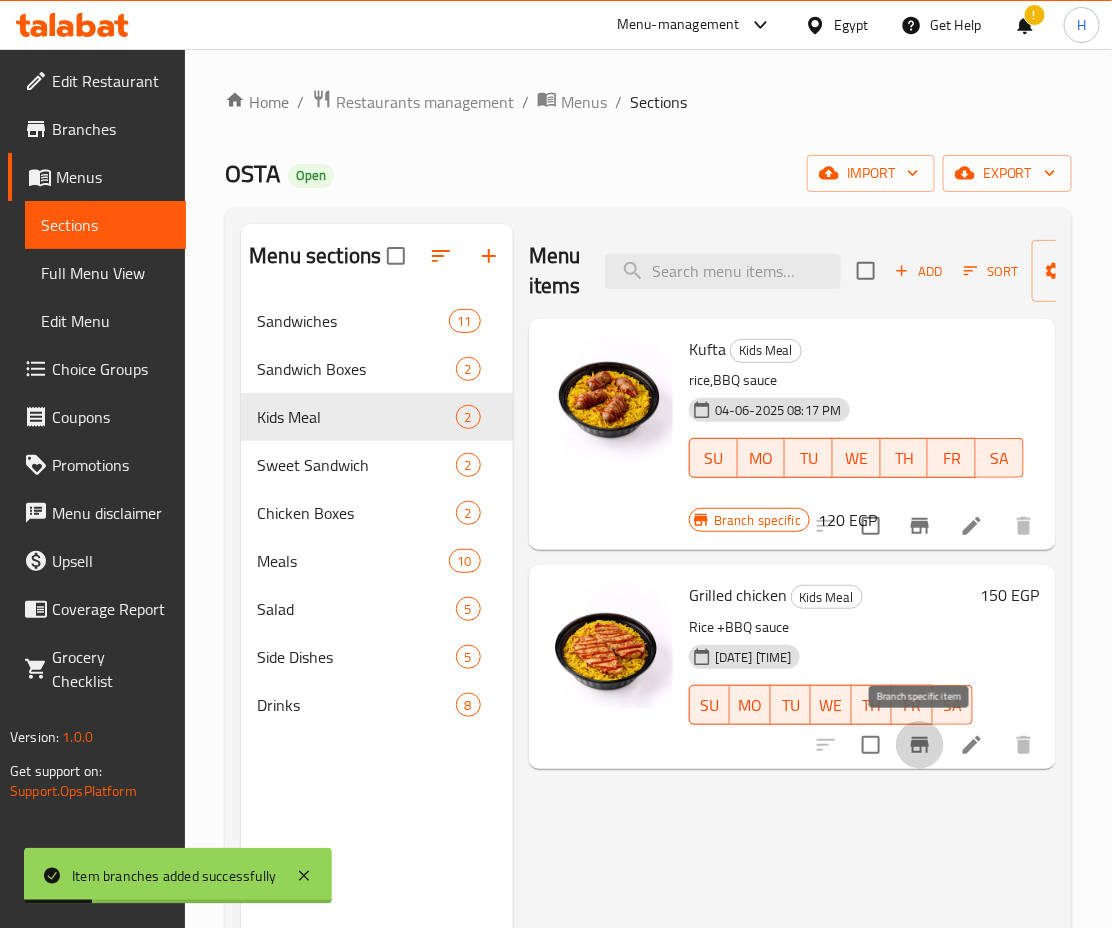 click 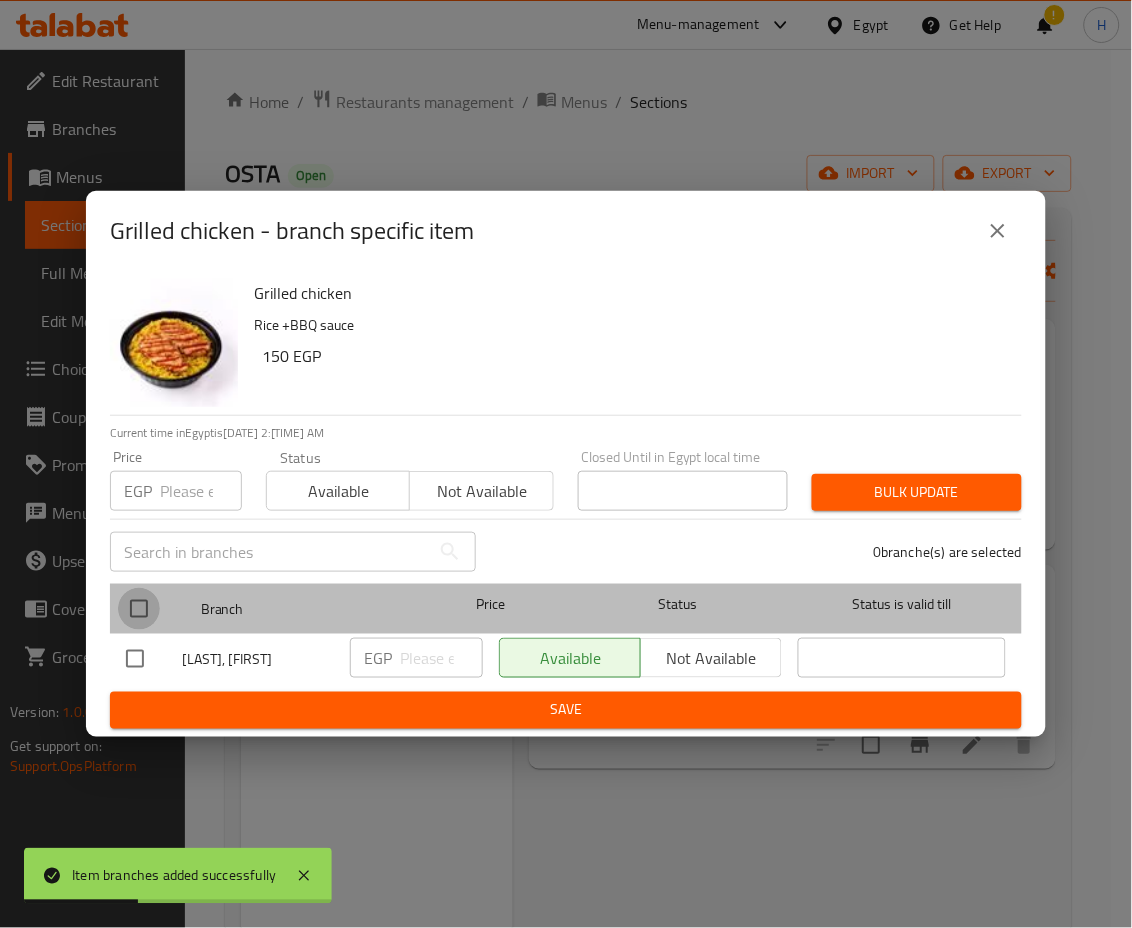 click at bounding box center [139, 609] 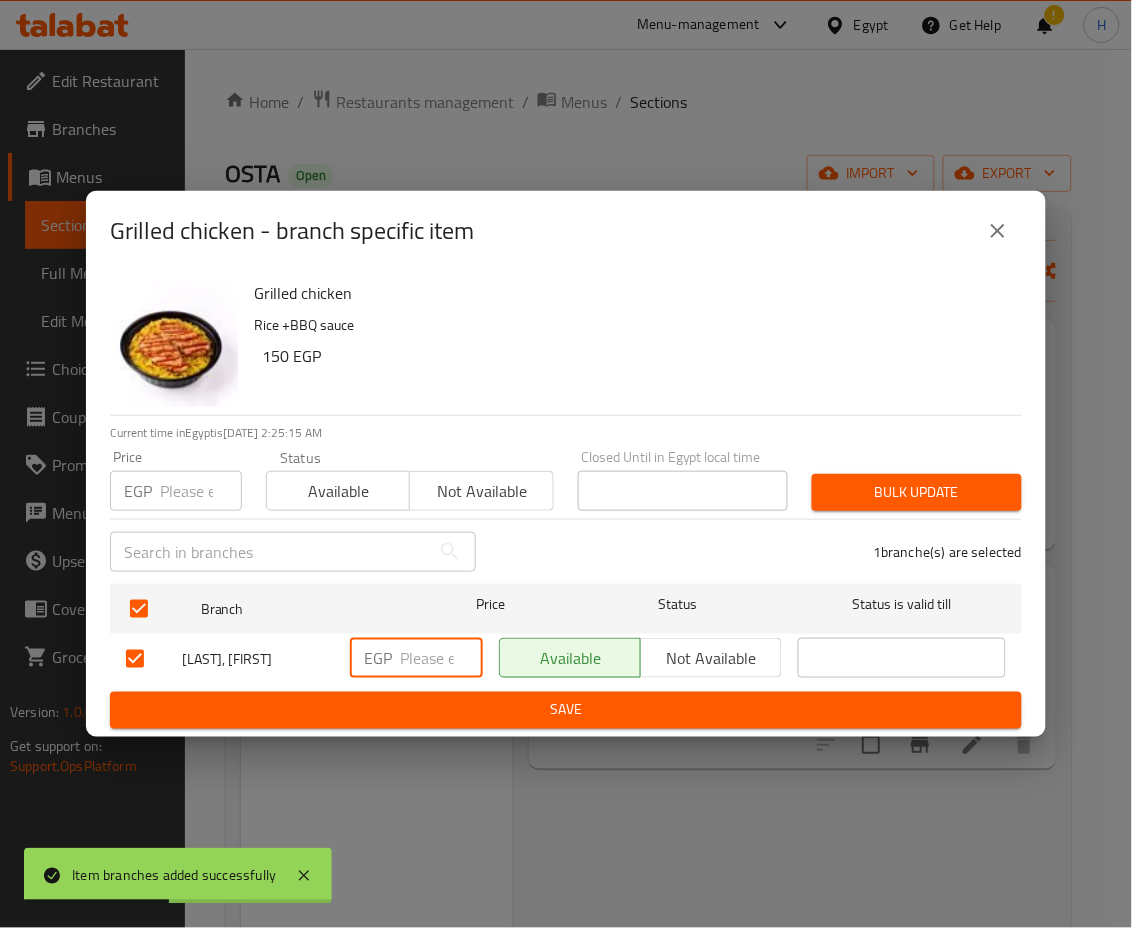 click at bounding box center (441, 658) 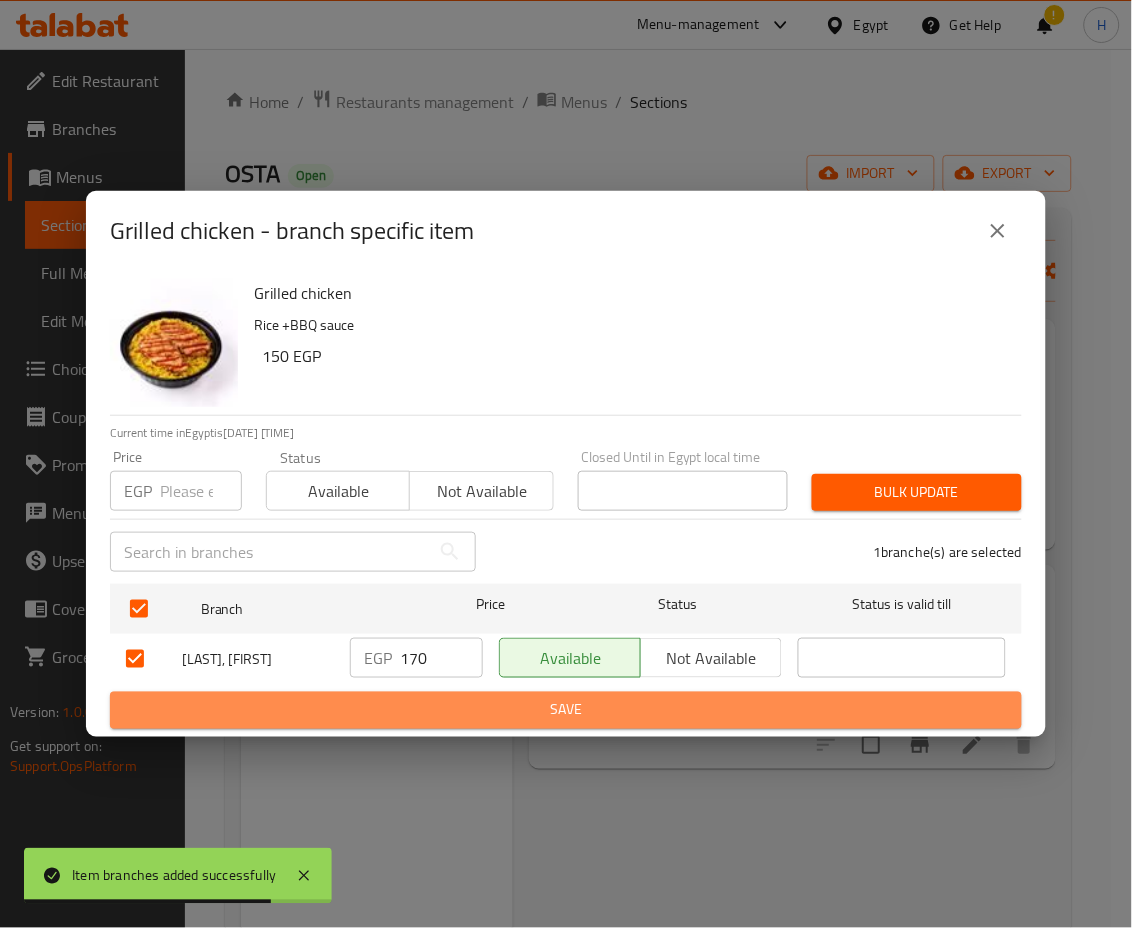 click on "Save" at bounding box center [566, 710] 